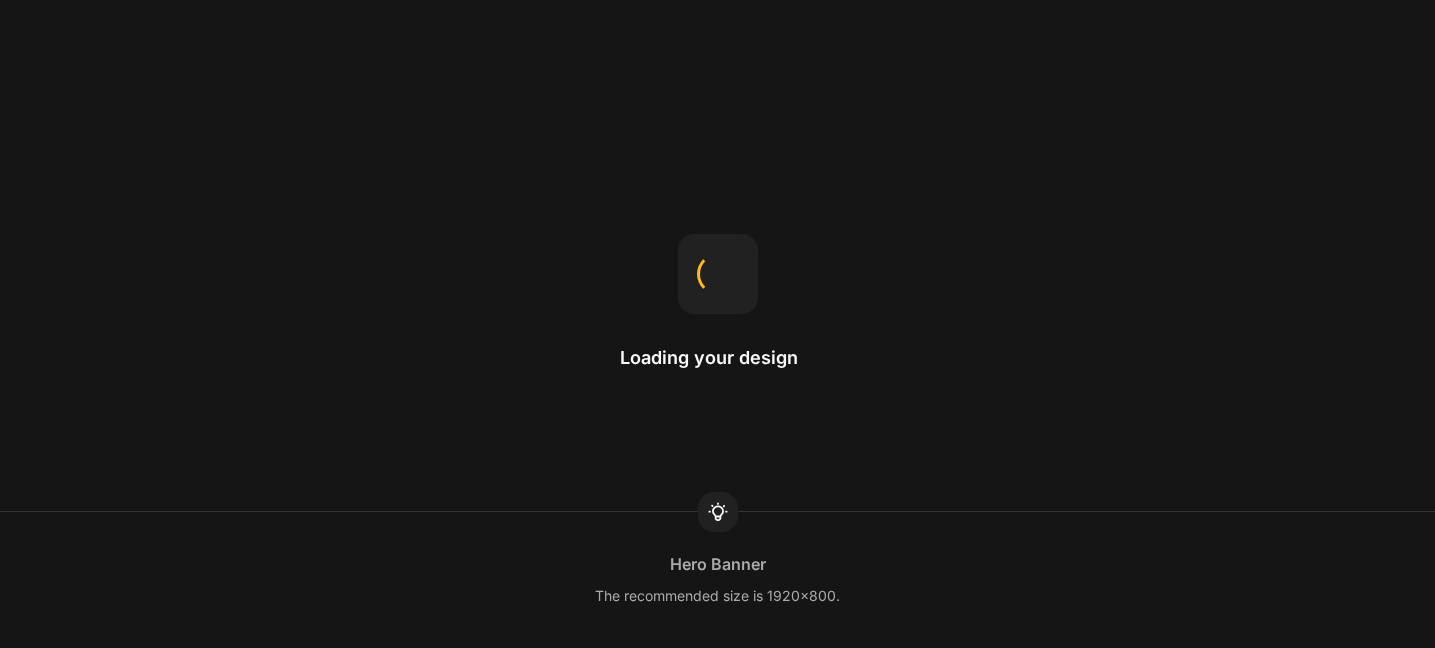 scroll, scrollTop: 0, scrollLeft: 0, axis: both 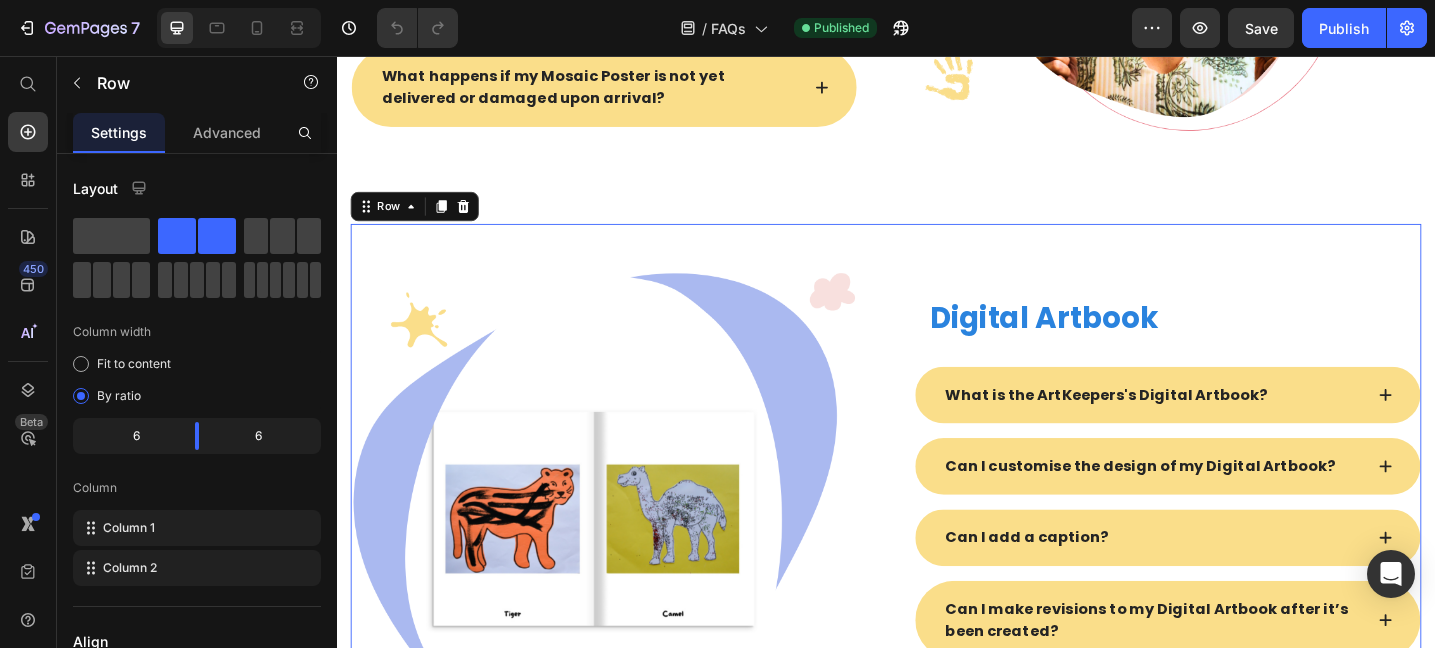click on "Image Row Digital Artbook Heading What is the ArtKeepers's Digital Artbook? Can I customise the design of my Digital Artbook? Can I add a caption? Can I make revisions to my Digital Artbook after it’s been created? Do you offer physical copies of the Digital Artbook? Accordion Row   0" at bounding box center [937, 569] 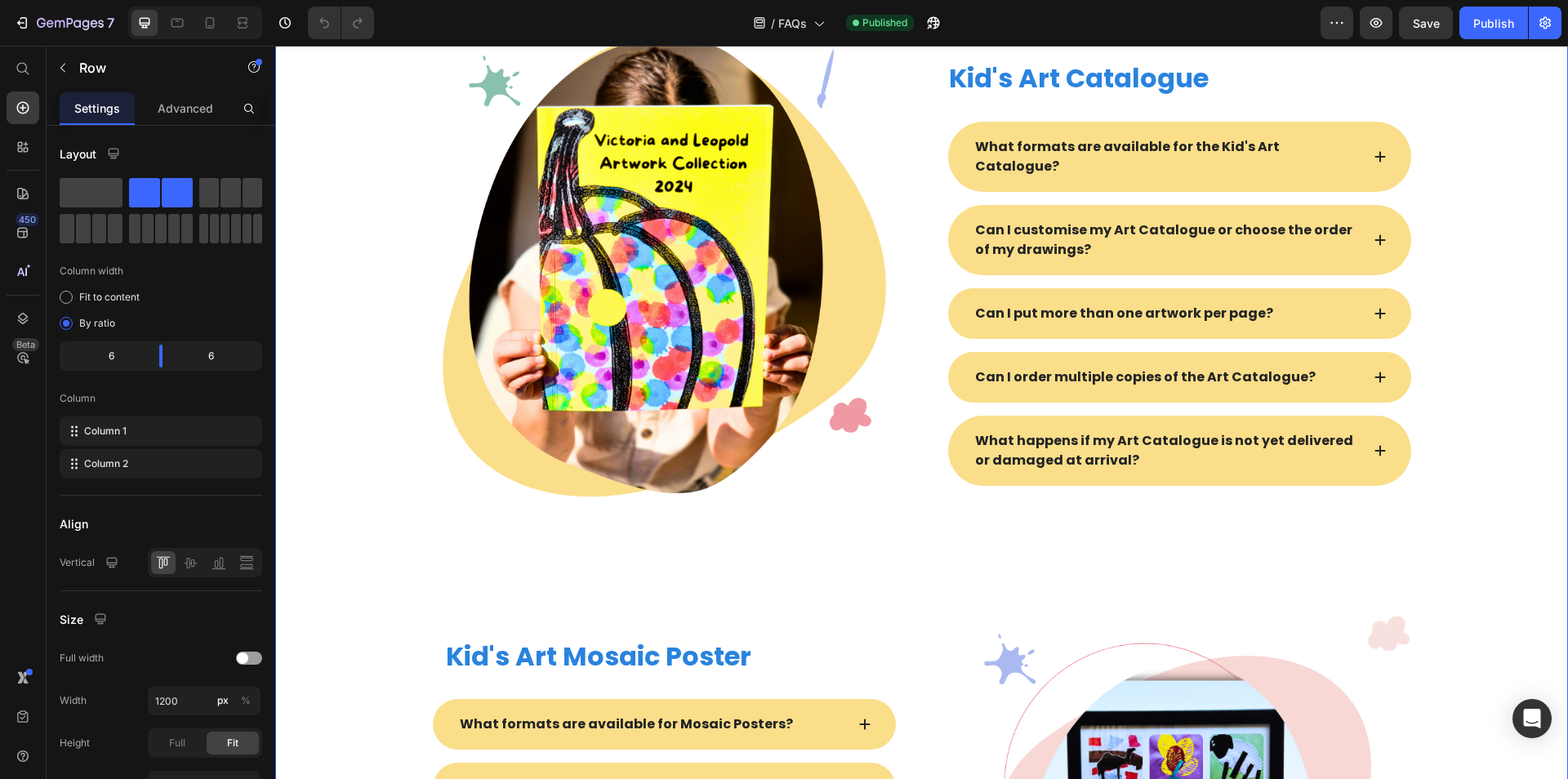 scroll, scrollTop: 801, scrollLeft: 0, axis: vertical 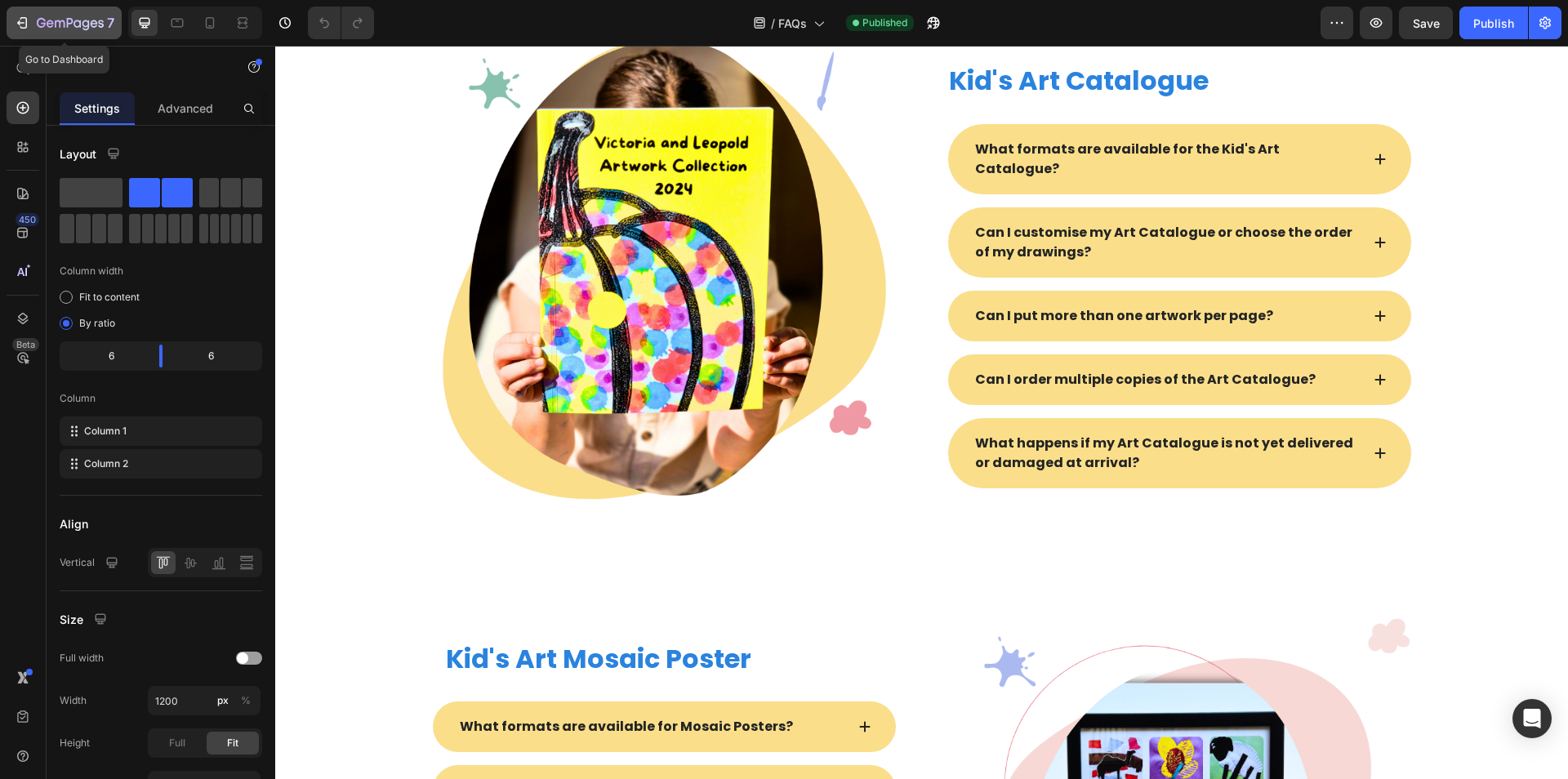 click 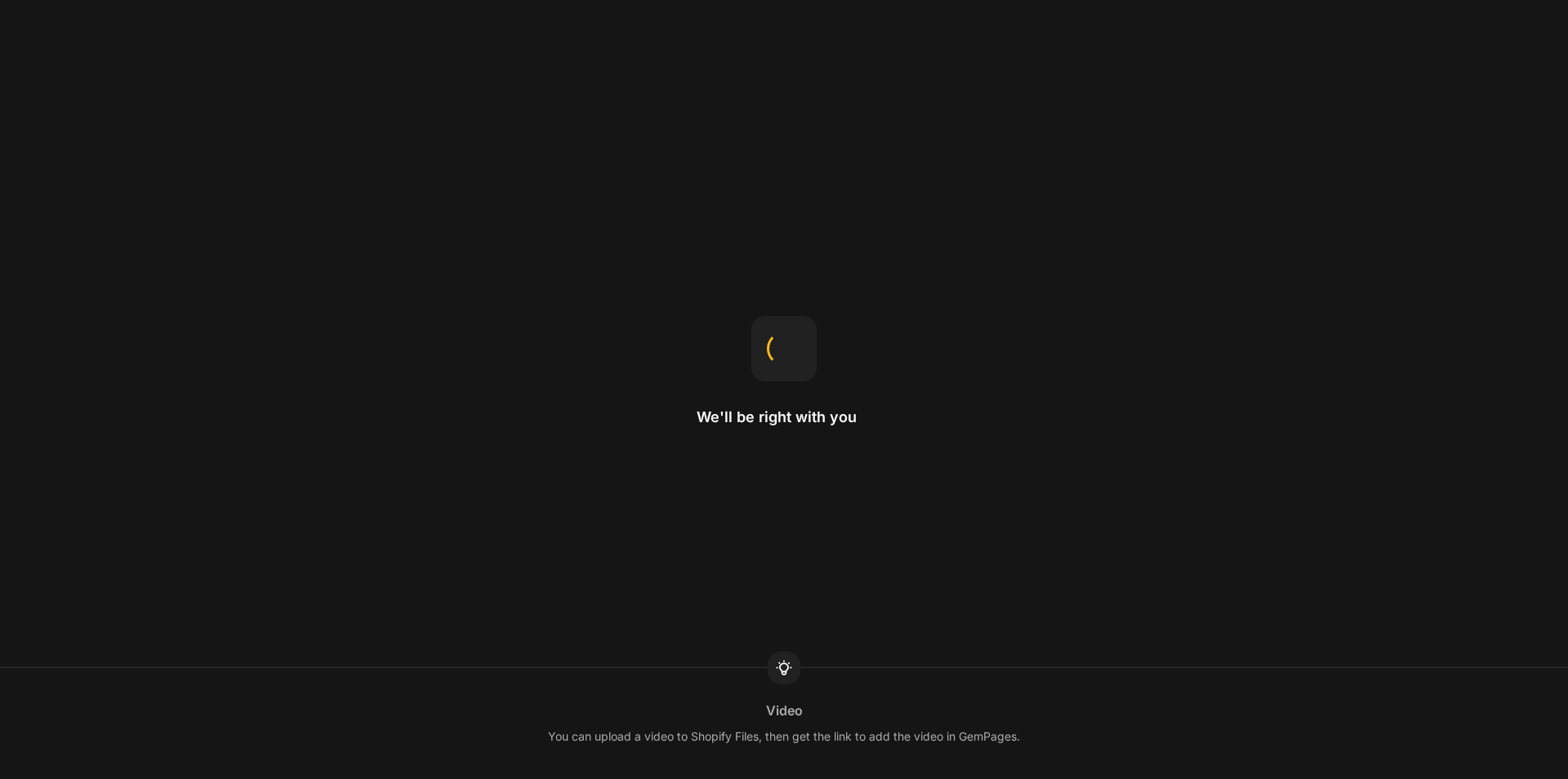 scroll, scrollTop: 0, scrollLeft: 0, axis: both 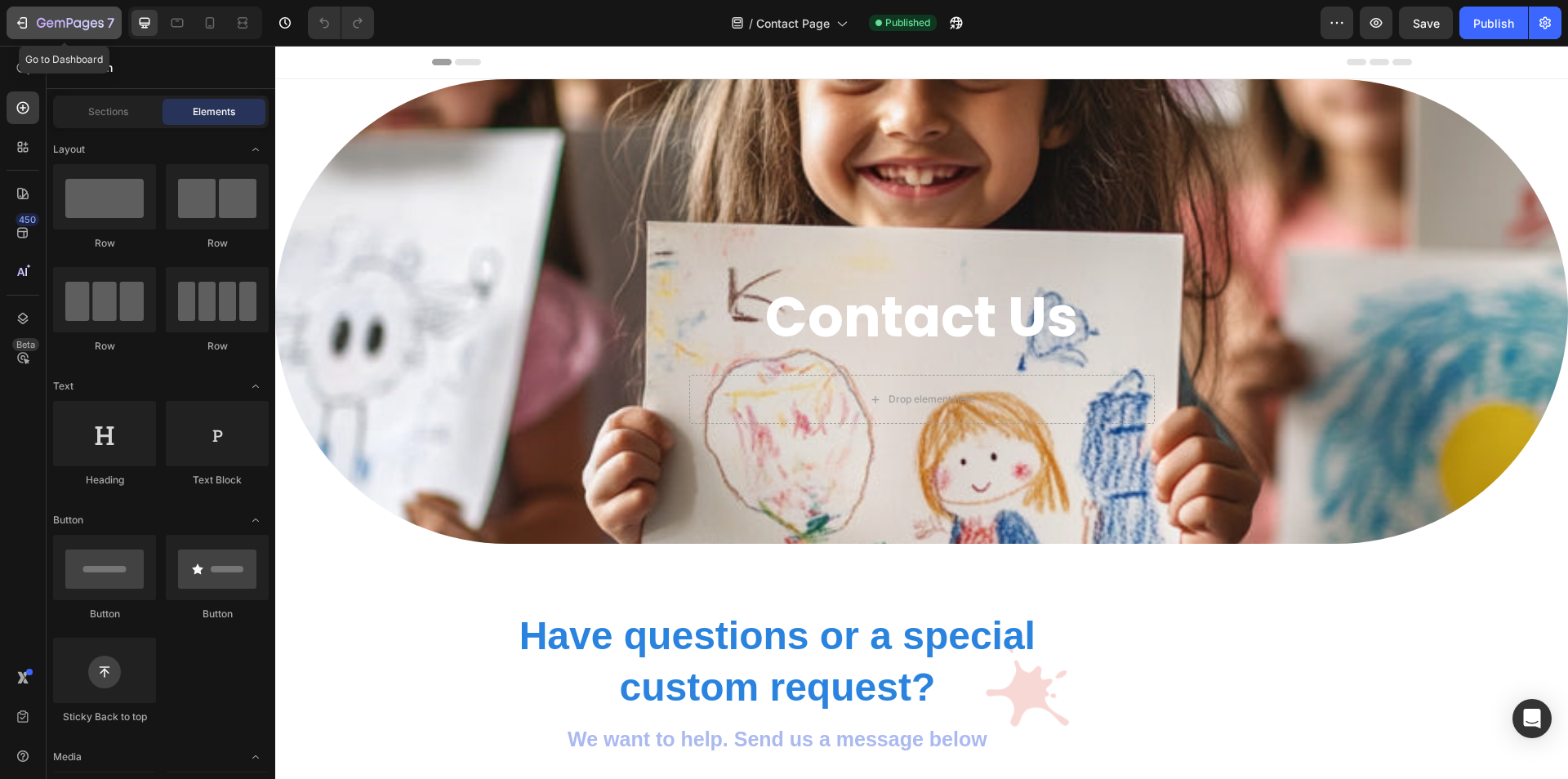 click 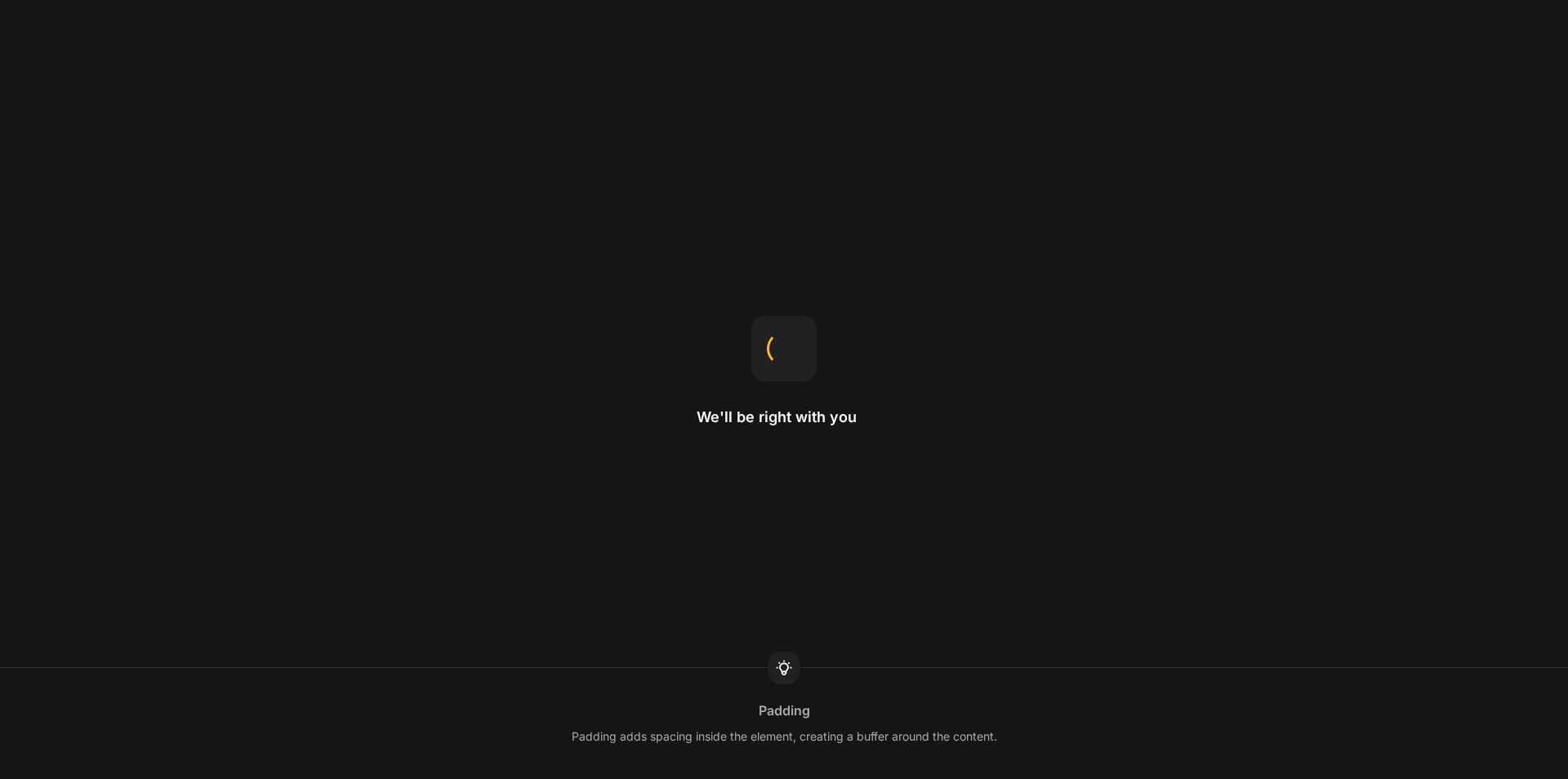scroll, scrollTop: 0, scrollLeft: 0, axis: both 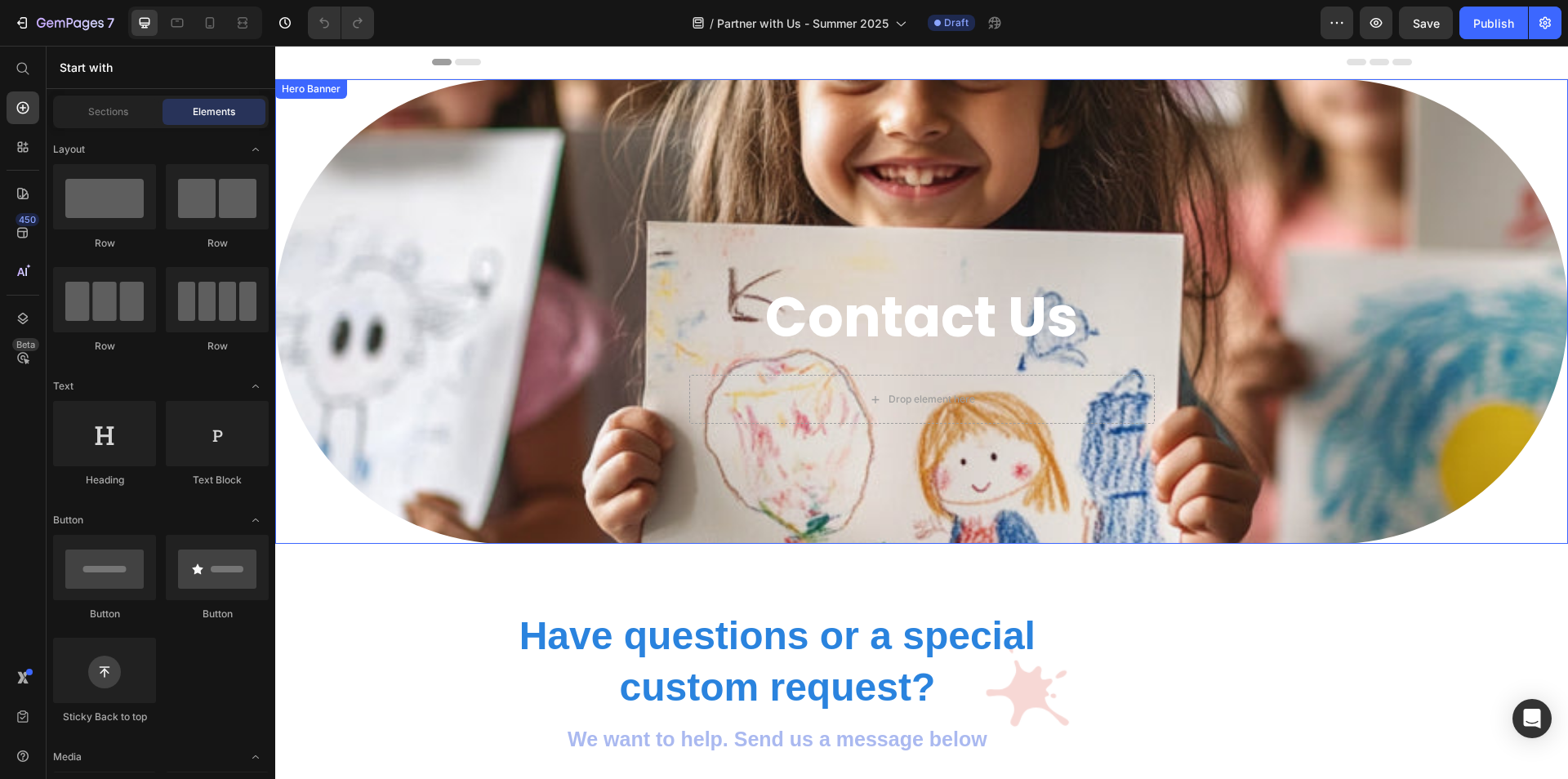 click on "Contact Us  Heading
Drop element here Row" at bounding box center [922, 311] 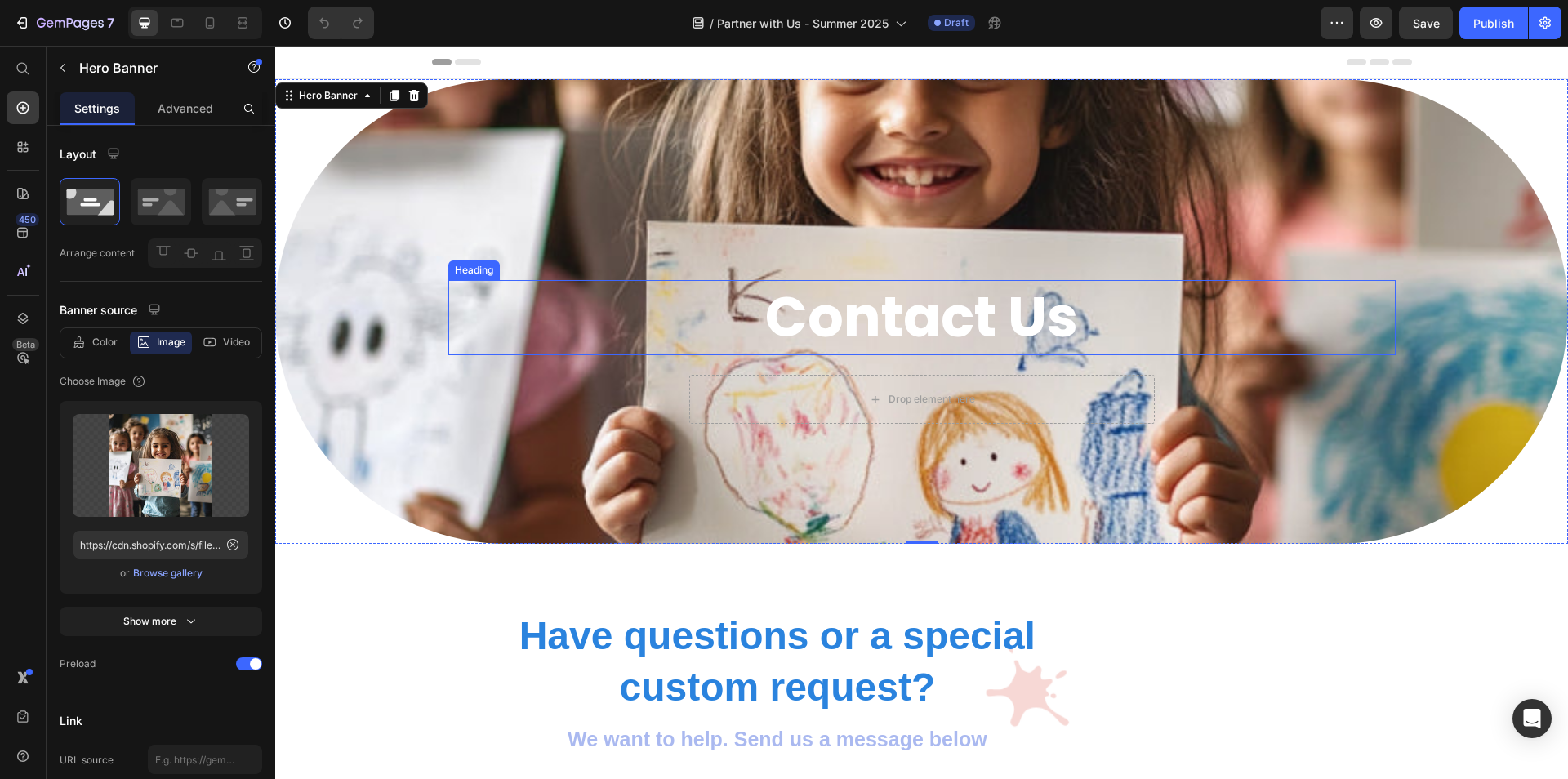 click on "Contact Us" at bounding box center (922, 318) 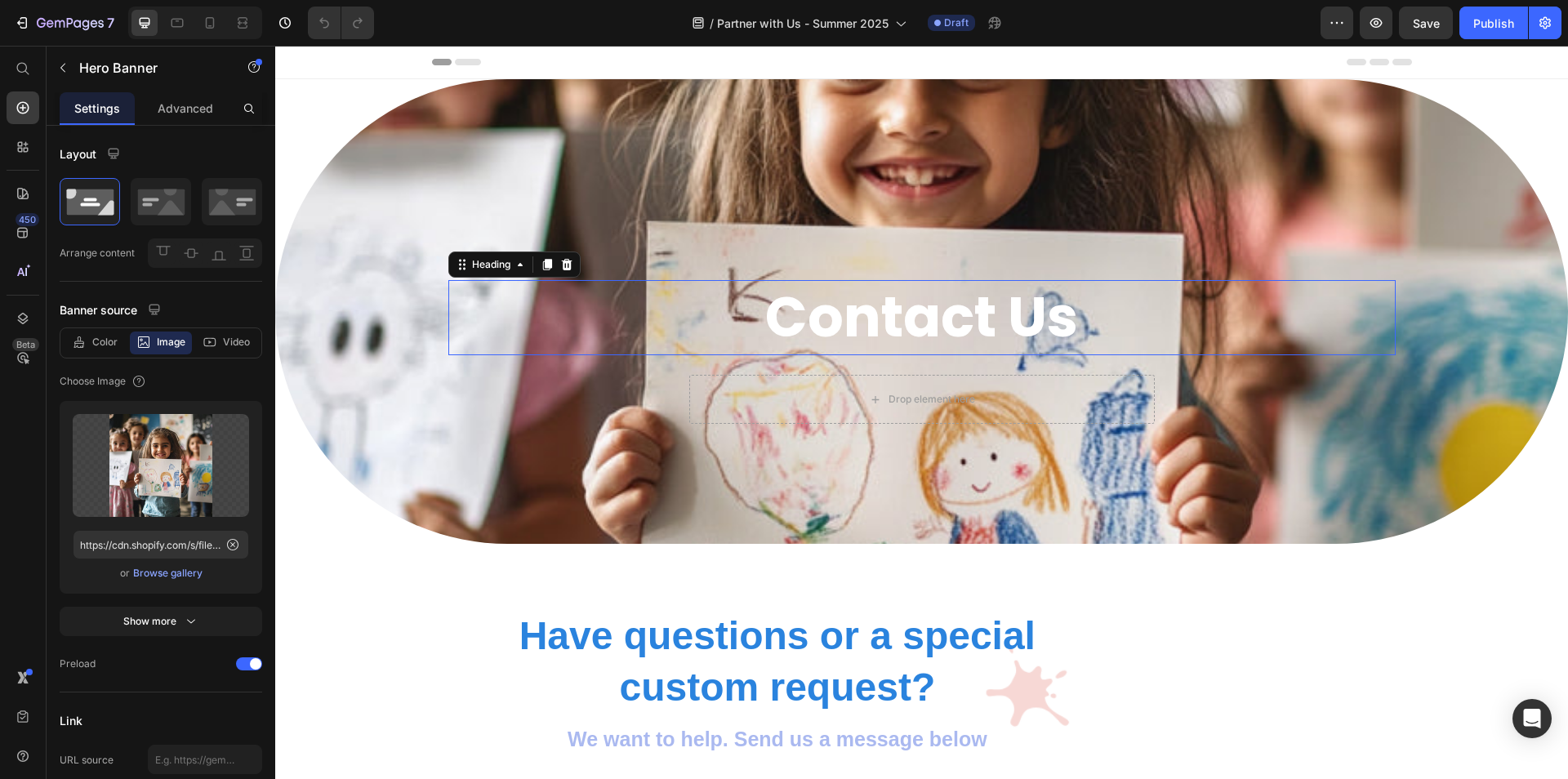 click on "Contact Us" at bounding box center [922, 318] 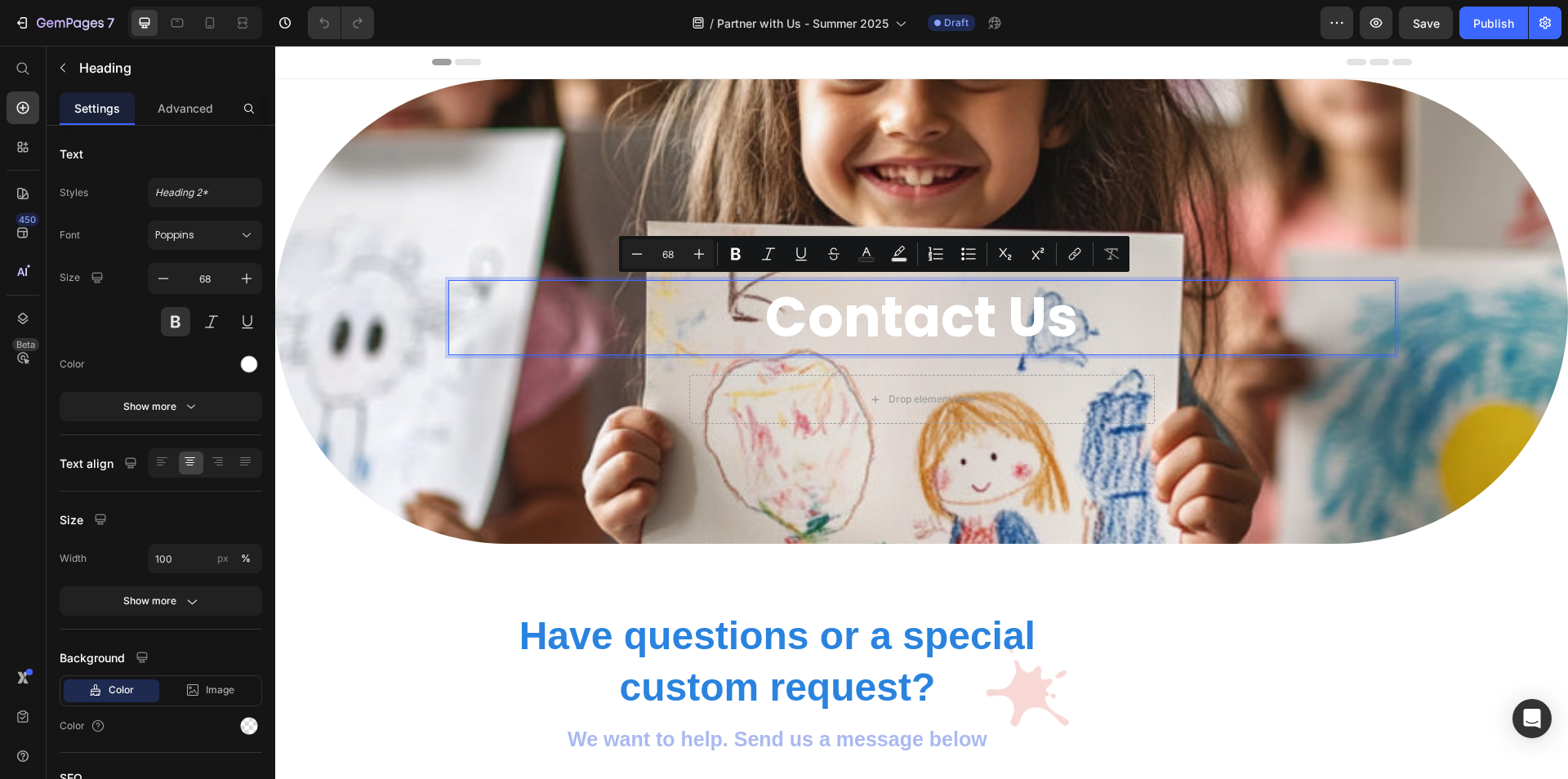 click on "Contact Us" at bounding box center (922, 318) 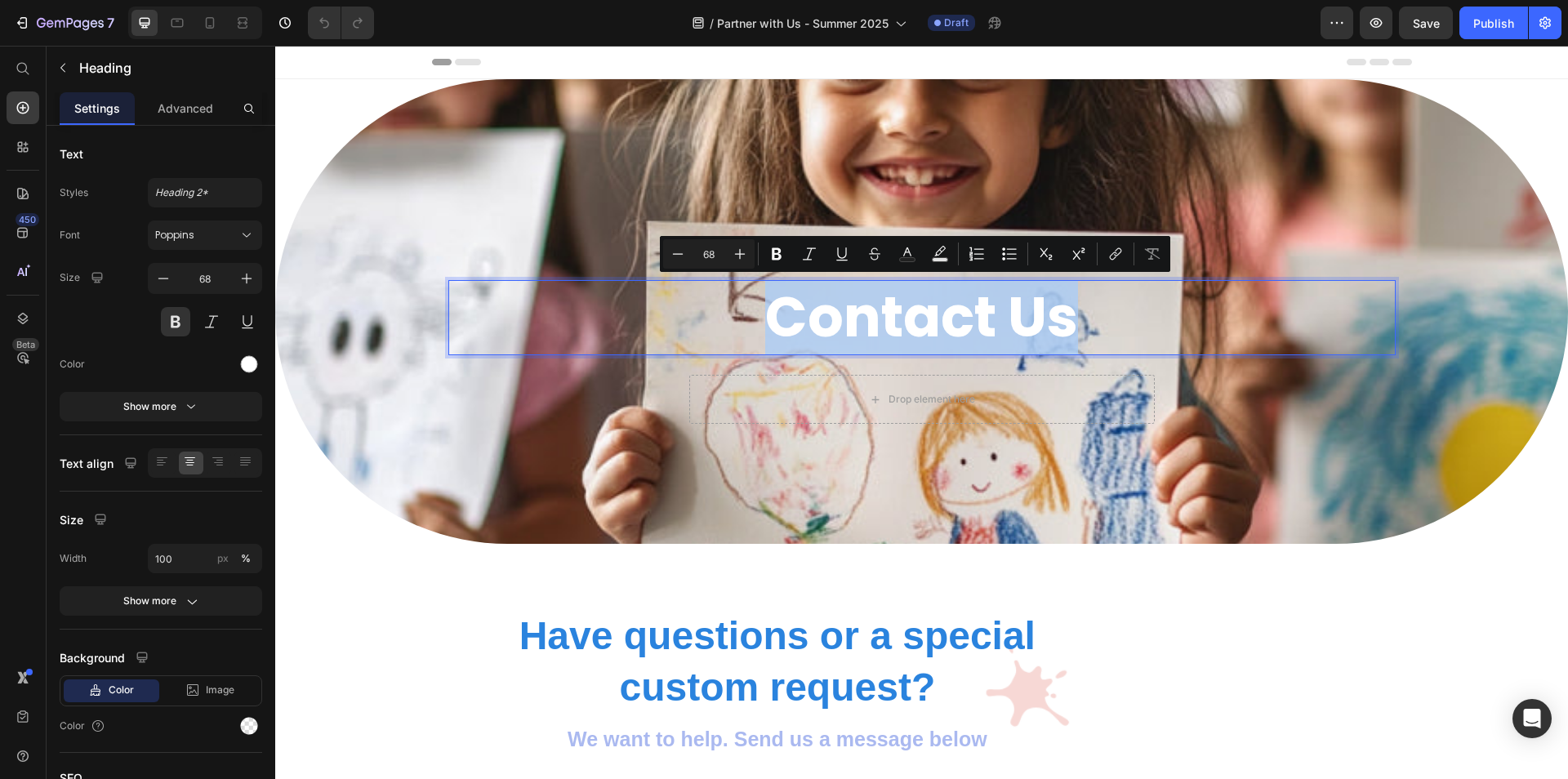 drag, startPoint x: 1074, startPoint y: 327, endPoint x: 779, endPoint y: 322, distance: 295.04237 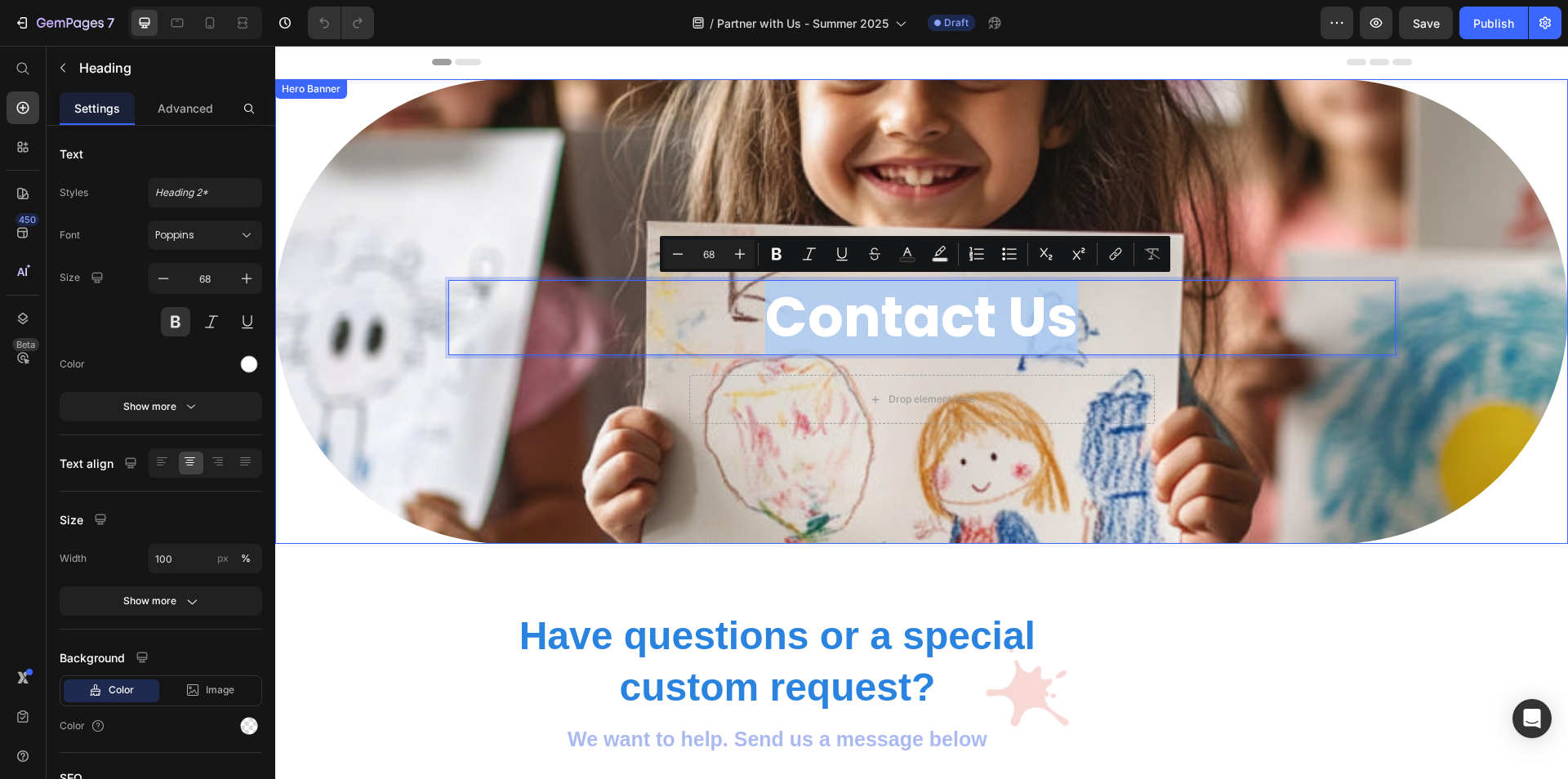 click on "Contact Us  Heading   24
Drop element here Row" at bounding box center (922, 311) 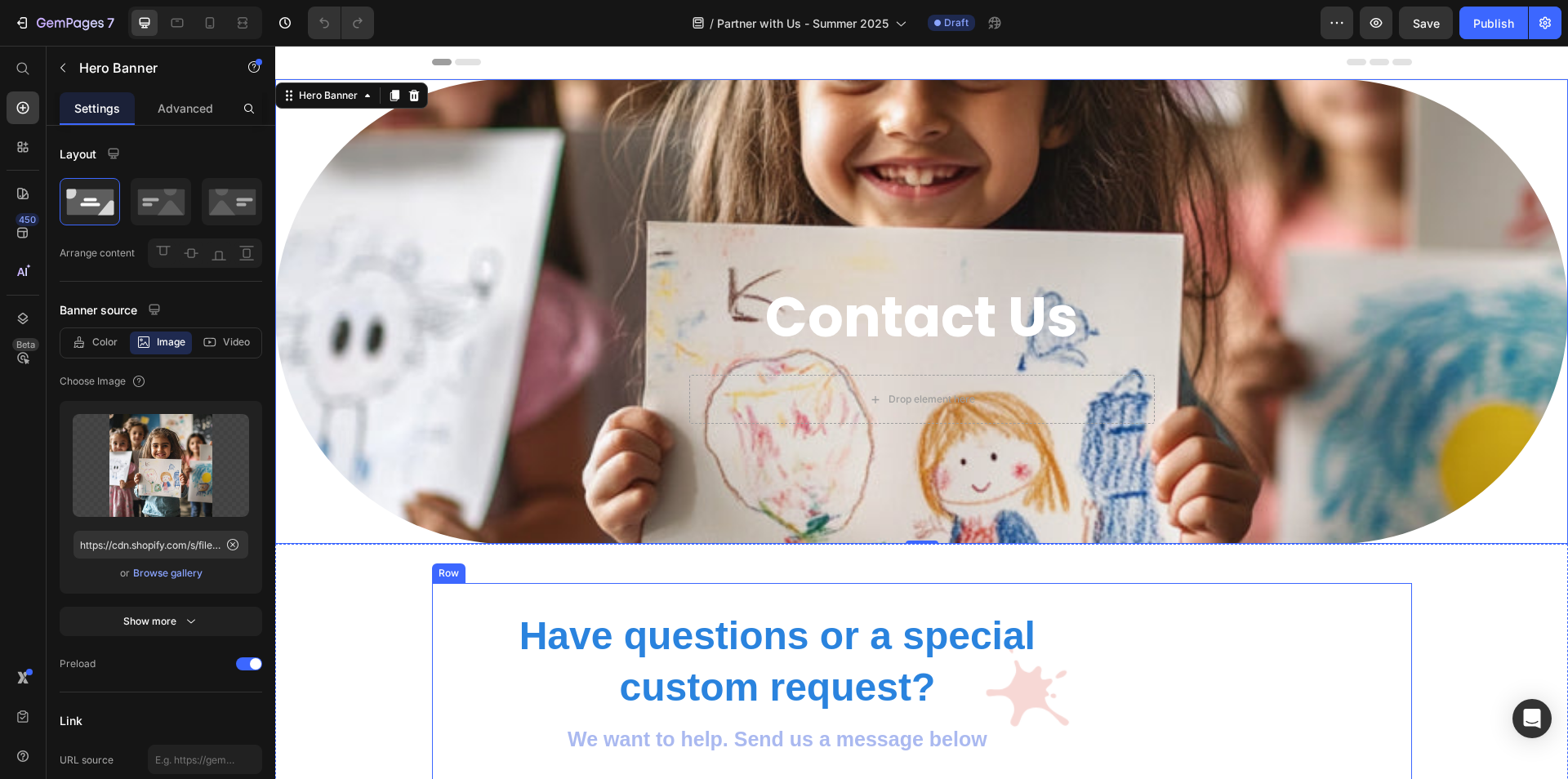 click on "Have questions or a special custom request? Heading We want to help. Send us a message below Text block Text Field Text Field Email Field Text Field Email Field Text Area Submit Submit Button Contact Form FAQs Heading Check our  FAQs  for a quick answer Text block Email us Heading info@theartkeepers.com Text block
Button     Button     Button
Button
Button Row Row Row" at bounding box center (922, 914) 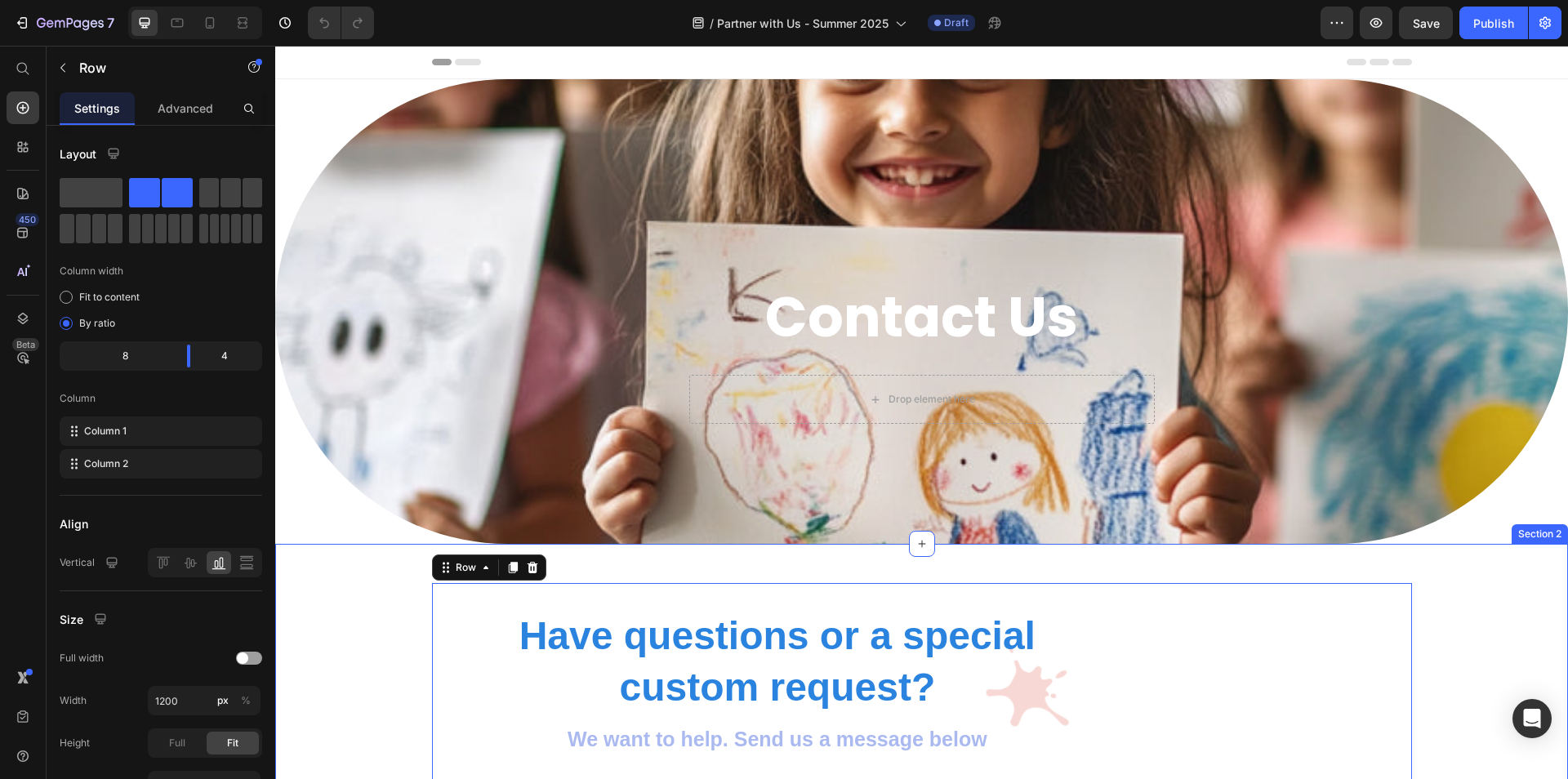 click on "Have questions or a special custom request? Heading We want to help. Send us a message below Text block Text Field Text Field Email Field Text Field Email Field Text Area Submit Submit Button Contact Form FAQs Heading Check our  FAQs  for a quick answer Text block Email us Heading info@theartkeepers.com Text block
Button     Button     Button
Button
Button Row Row Row   0 Section 2" at bounding box center [921, 914] 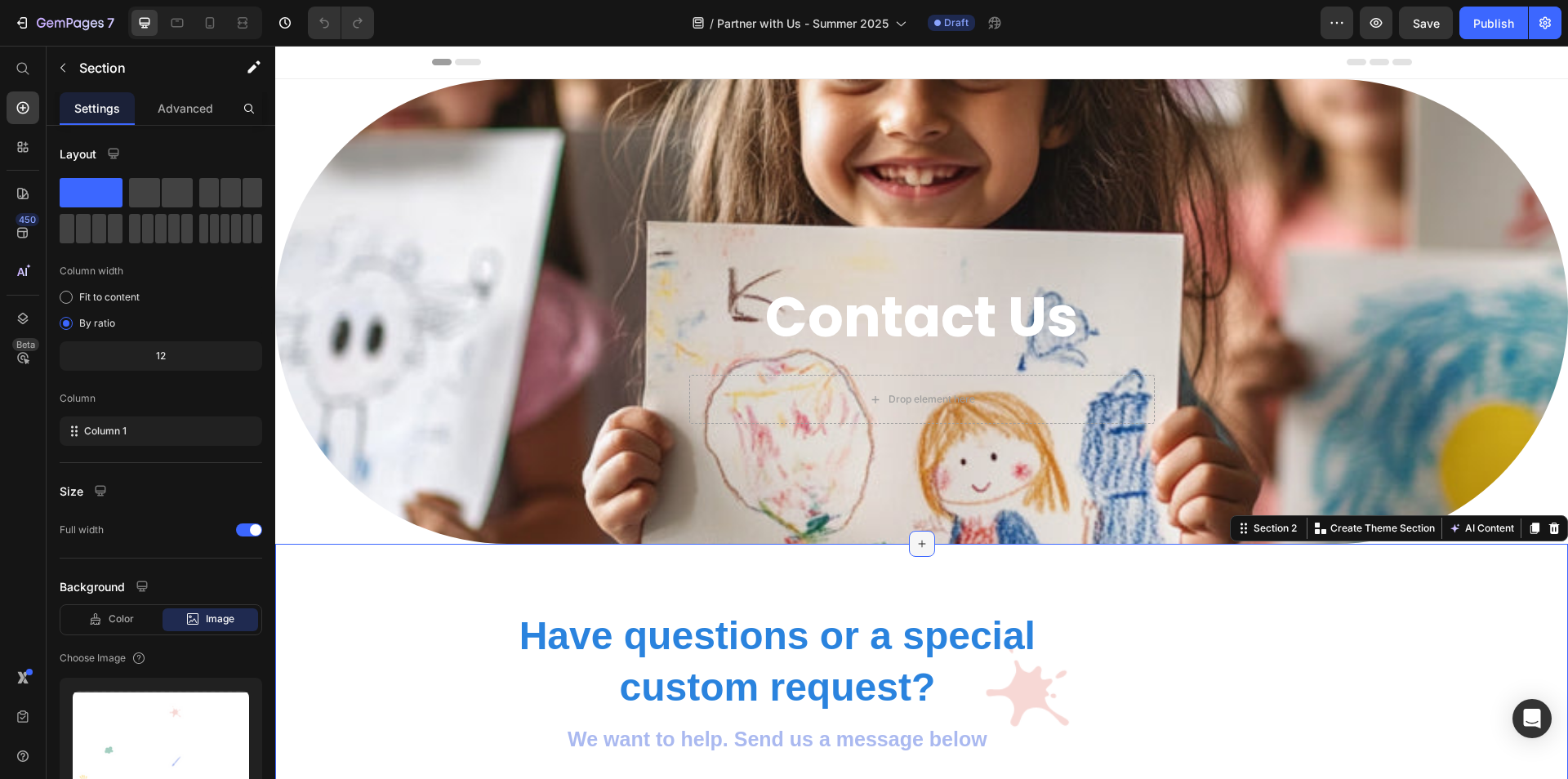 click 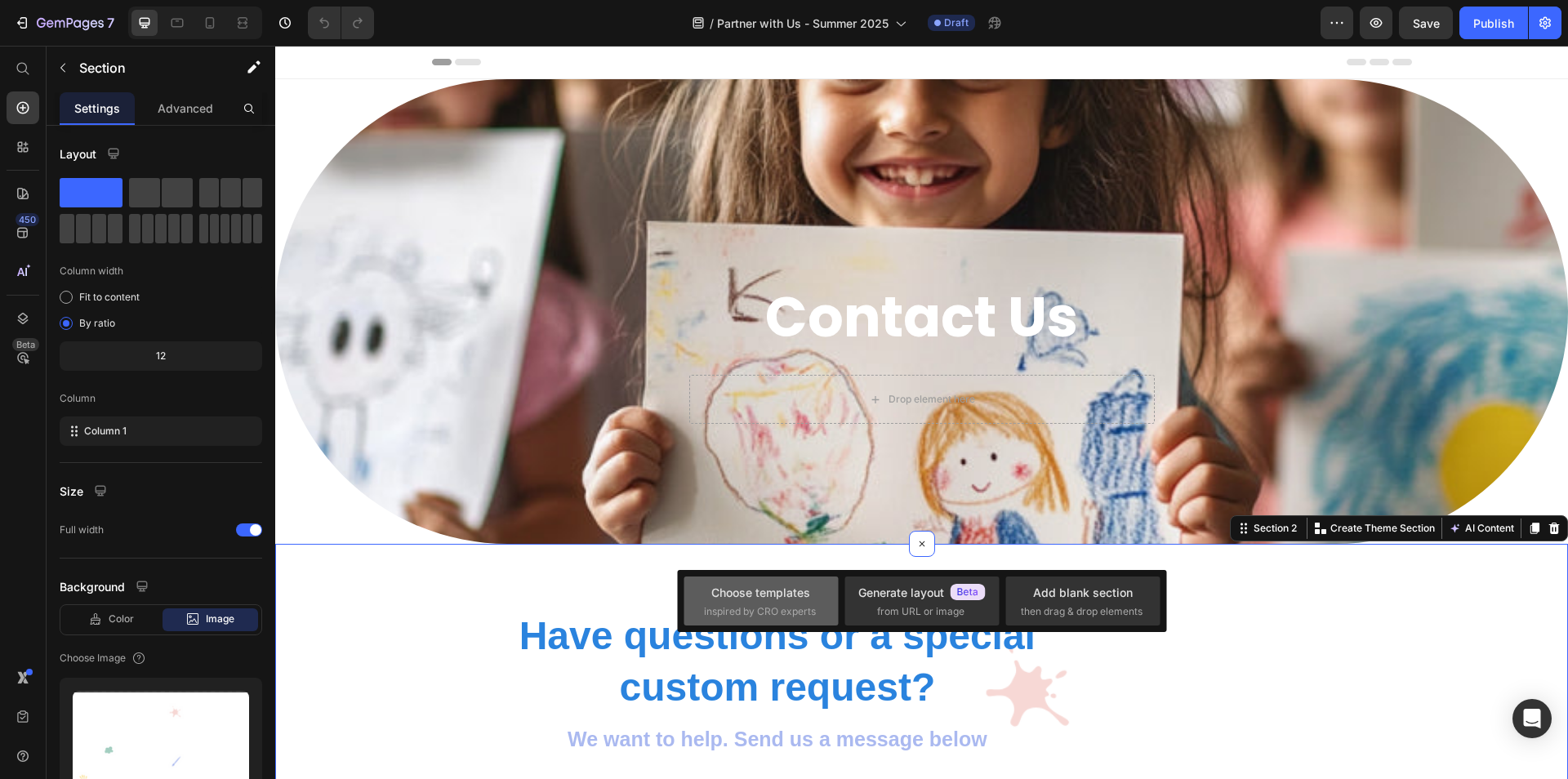 click on "Choose templates" at bounding box center [760, 592] 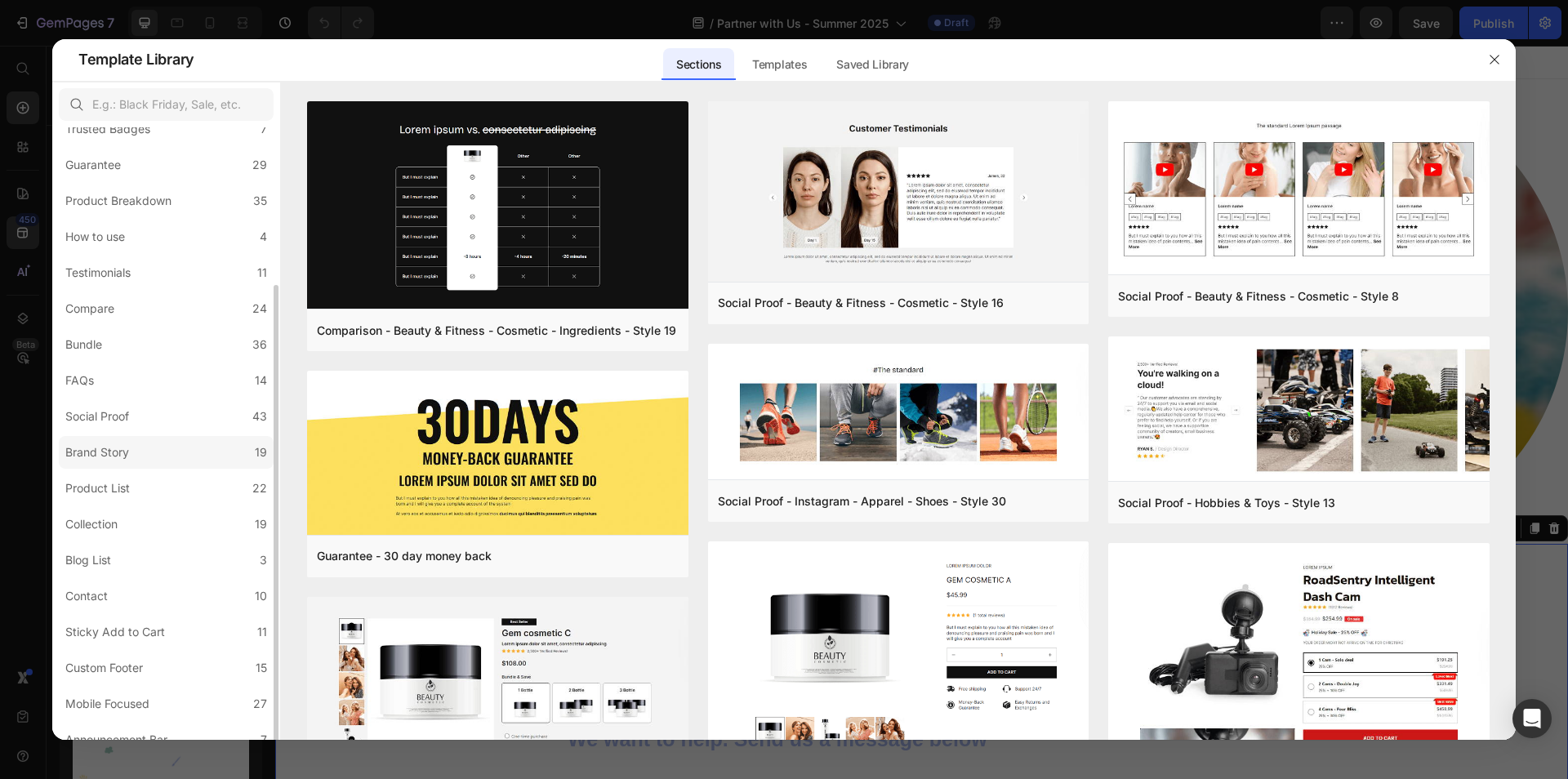 scroll, scrollTop: 187, scrollLeft: 0, axis: vertical 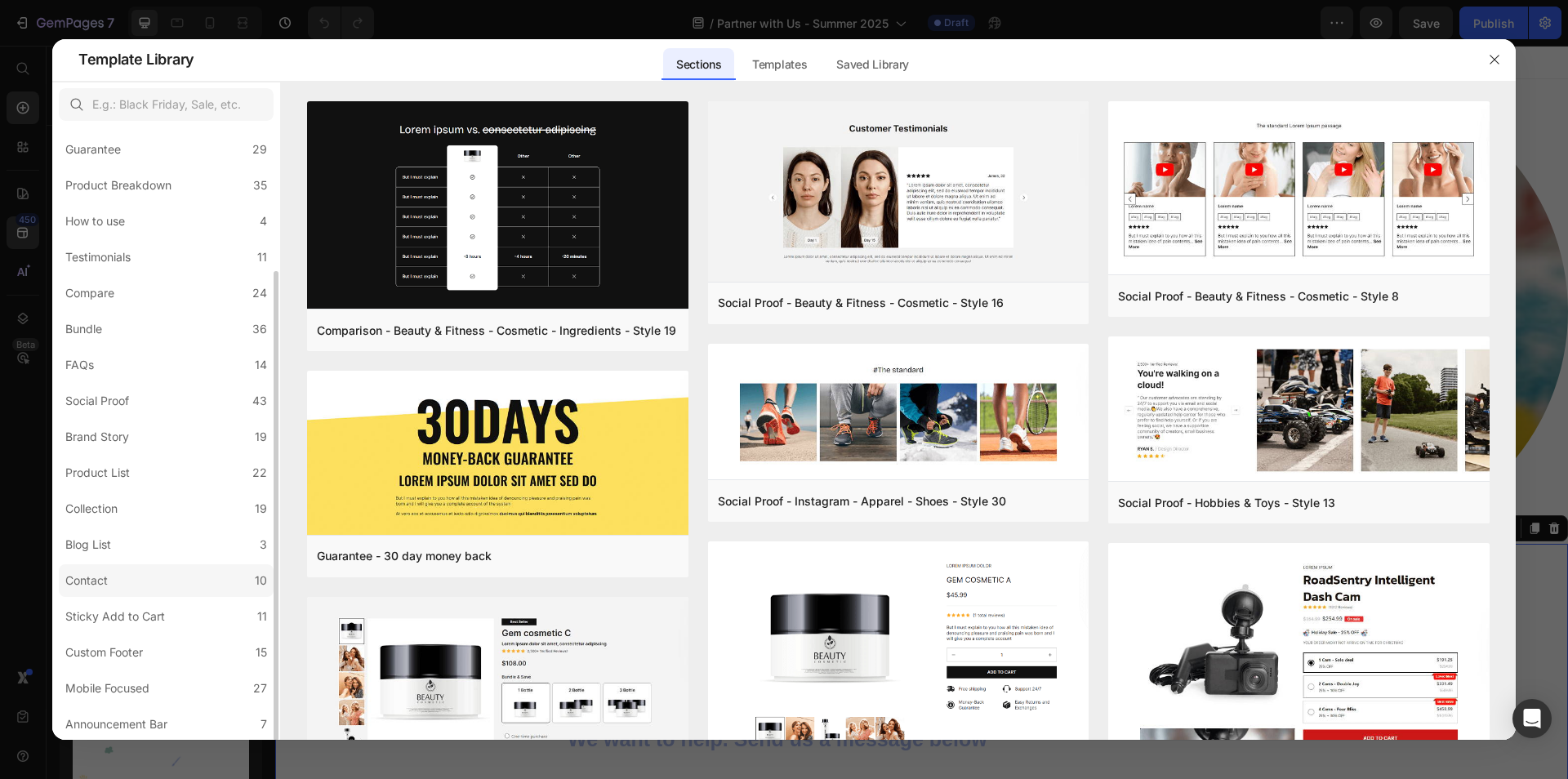 click on "Contact" at bounding box center (87, 581) 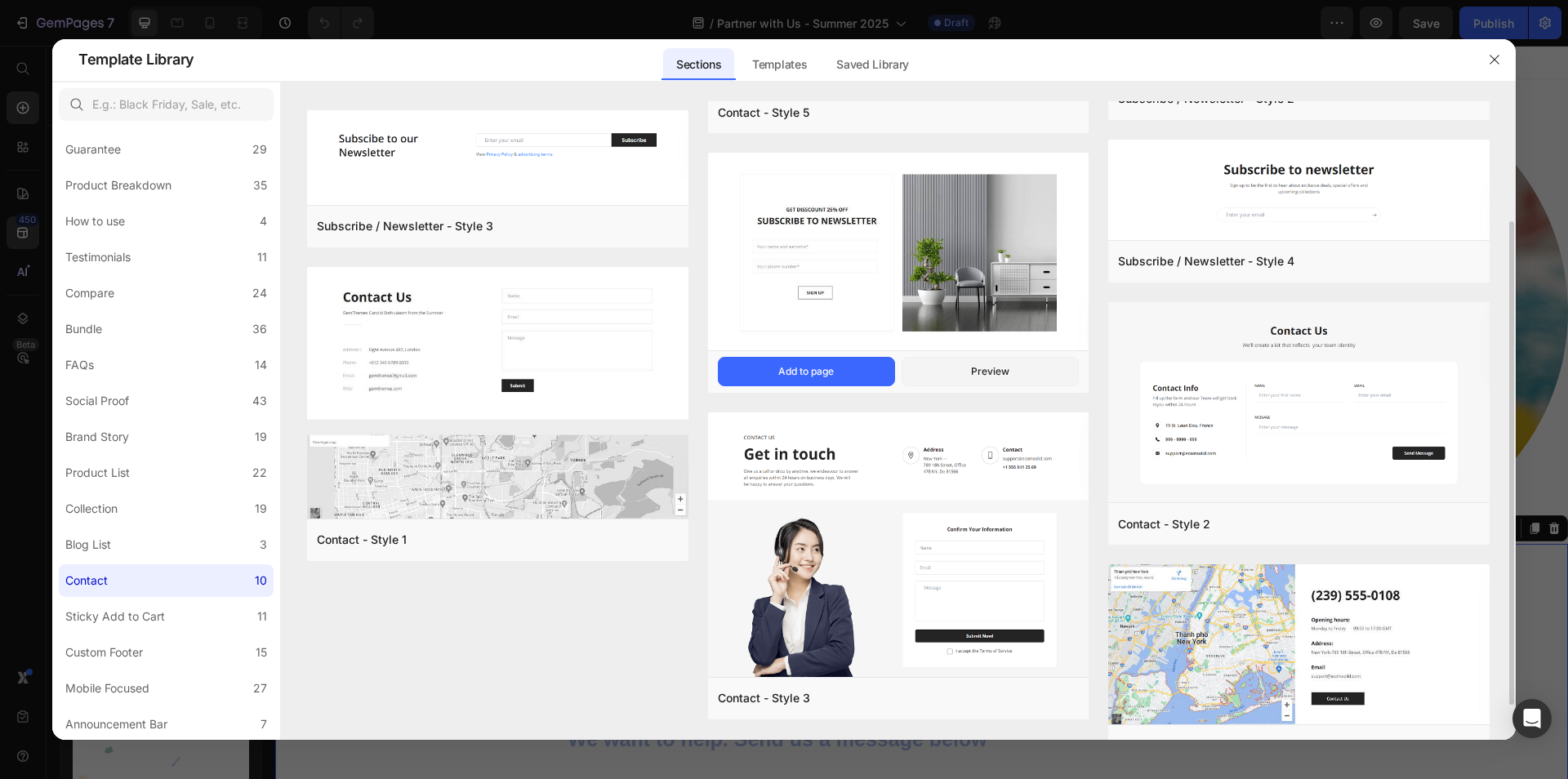 scroll, scrollTop: 0, scrollLeft: 0, axis: both 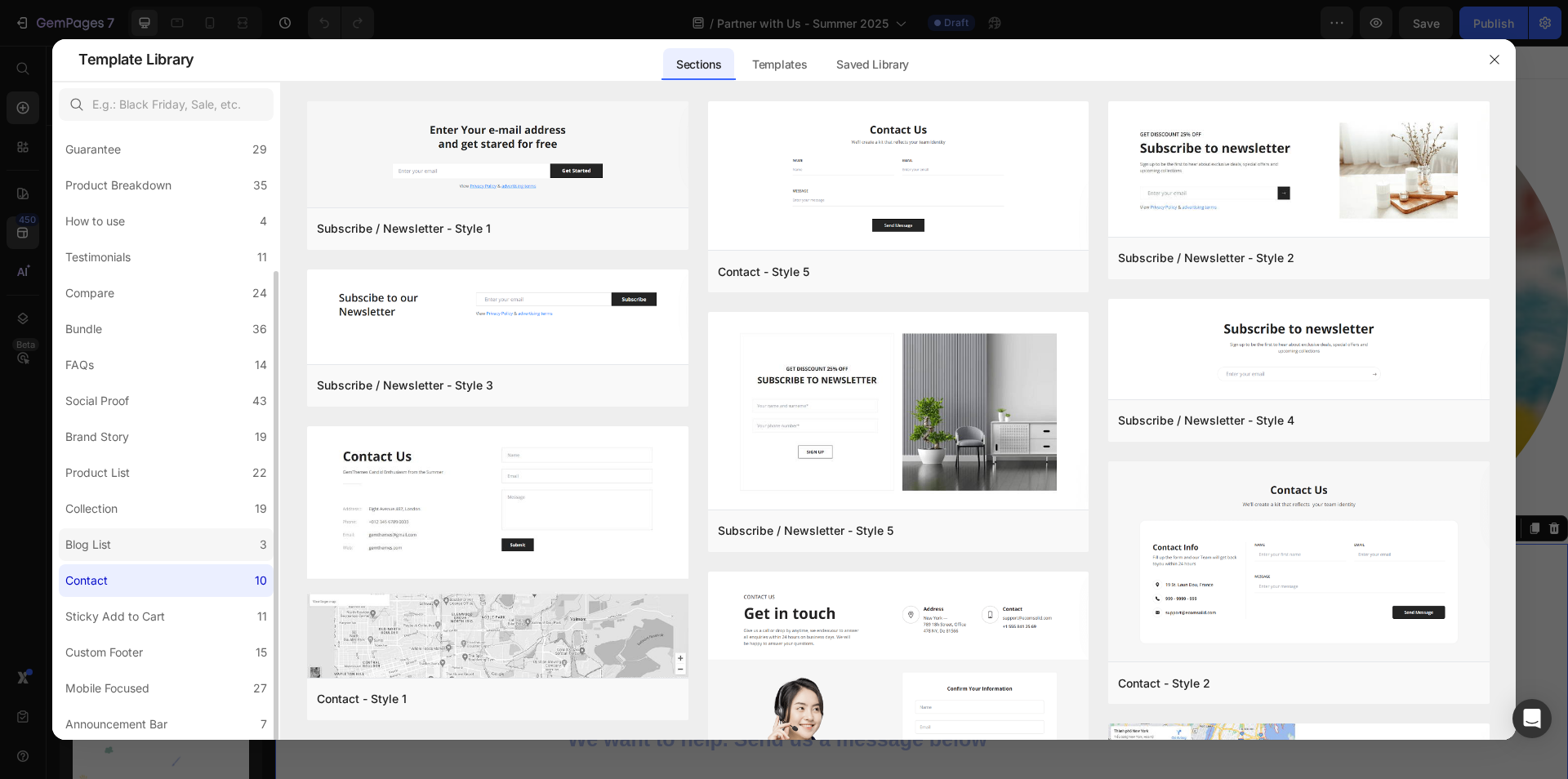 click on "Blog List" at bounding box center [91, 545] 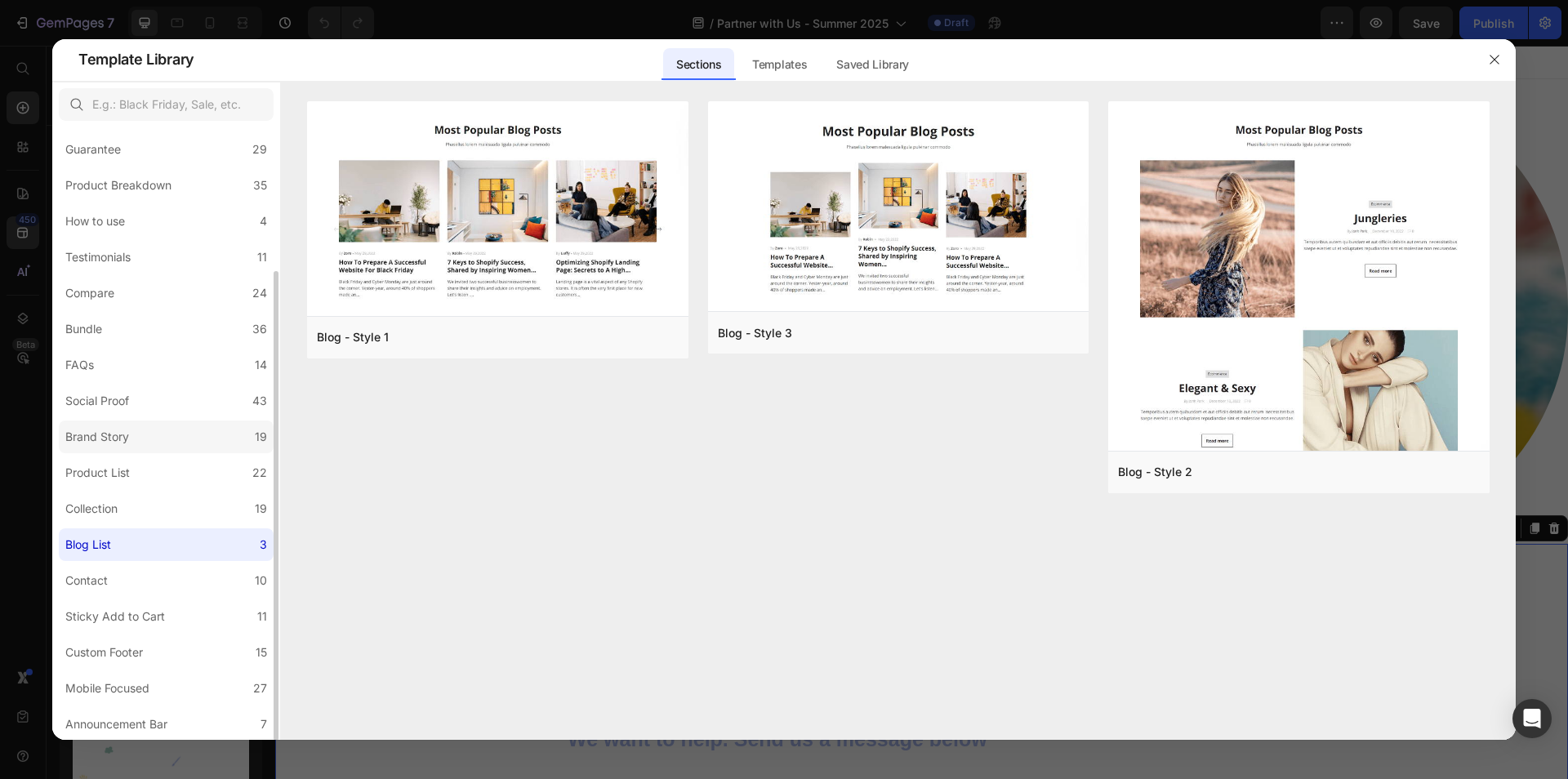 click on "Brand Story" at bounding box center (97, 437) 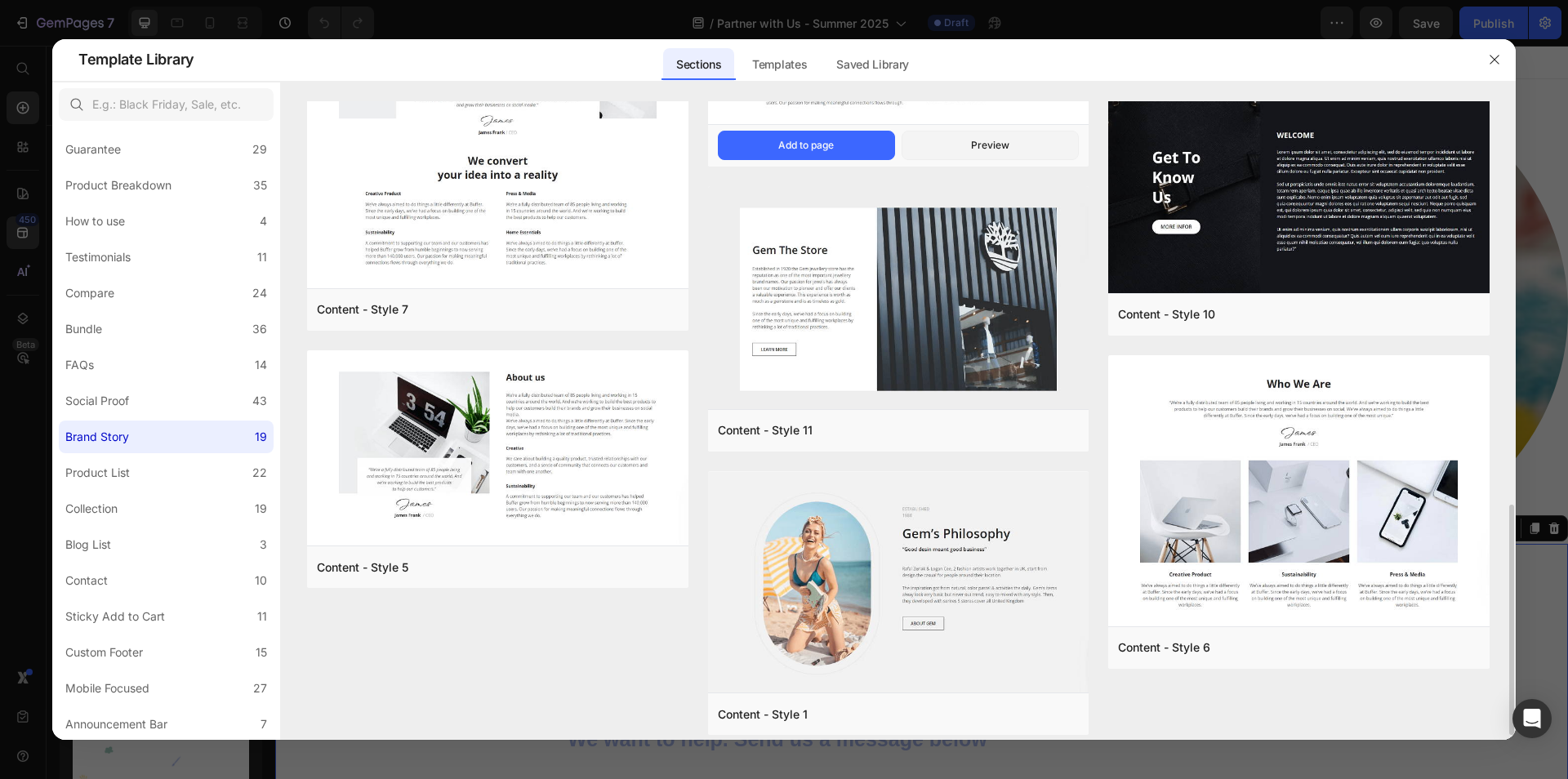 scroll, scrollTop: 1113, scrollLeft: 0, axis: vertical 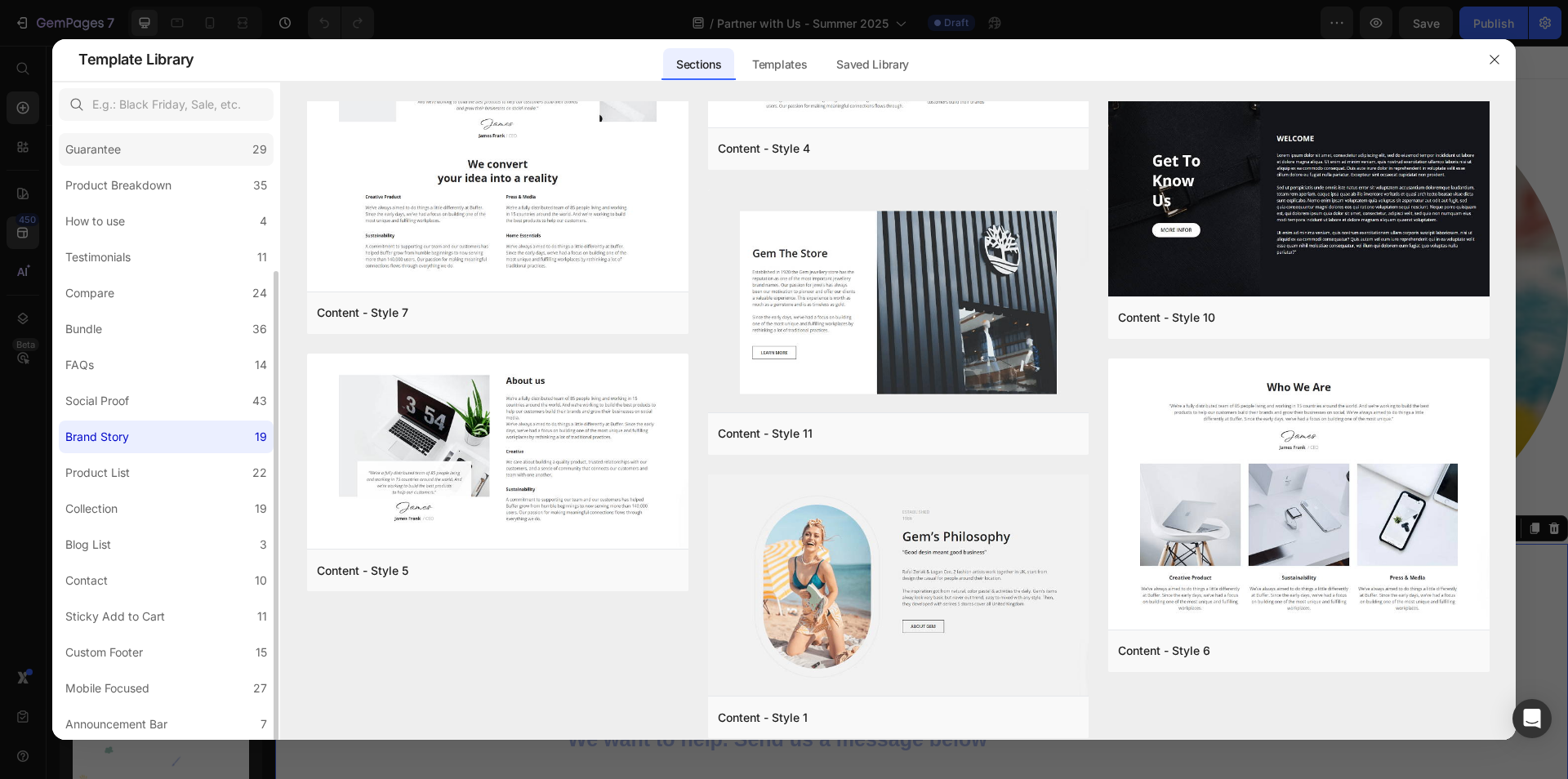 click on "Guarantee 29" 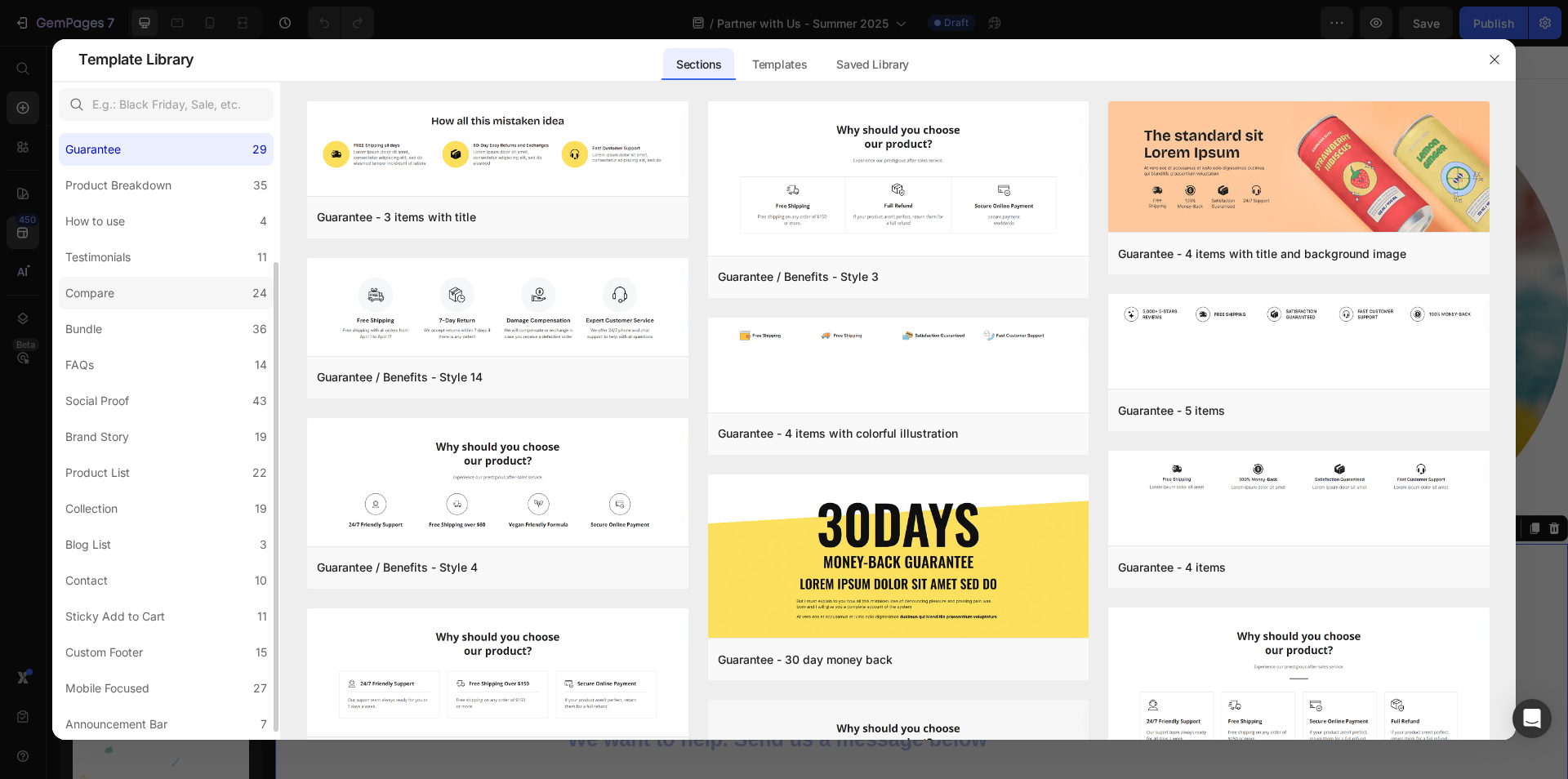 scroll, scrollTop: 0, scrollLeft: 0, axis: both 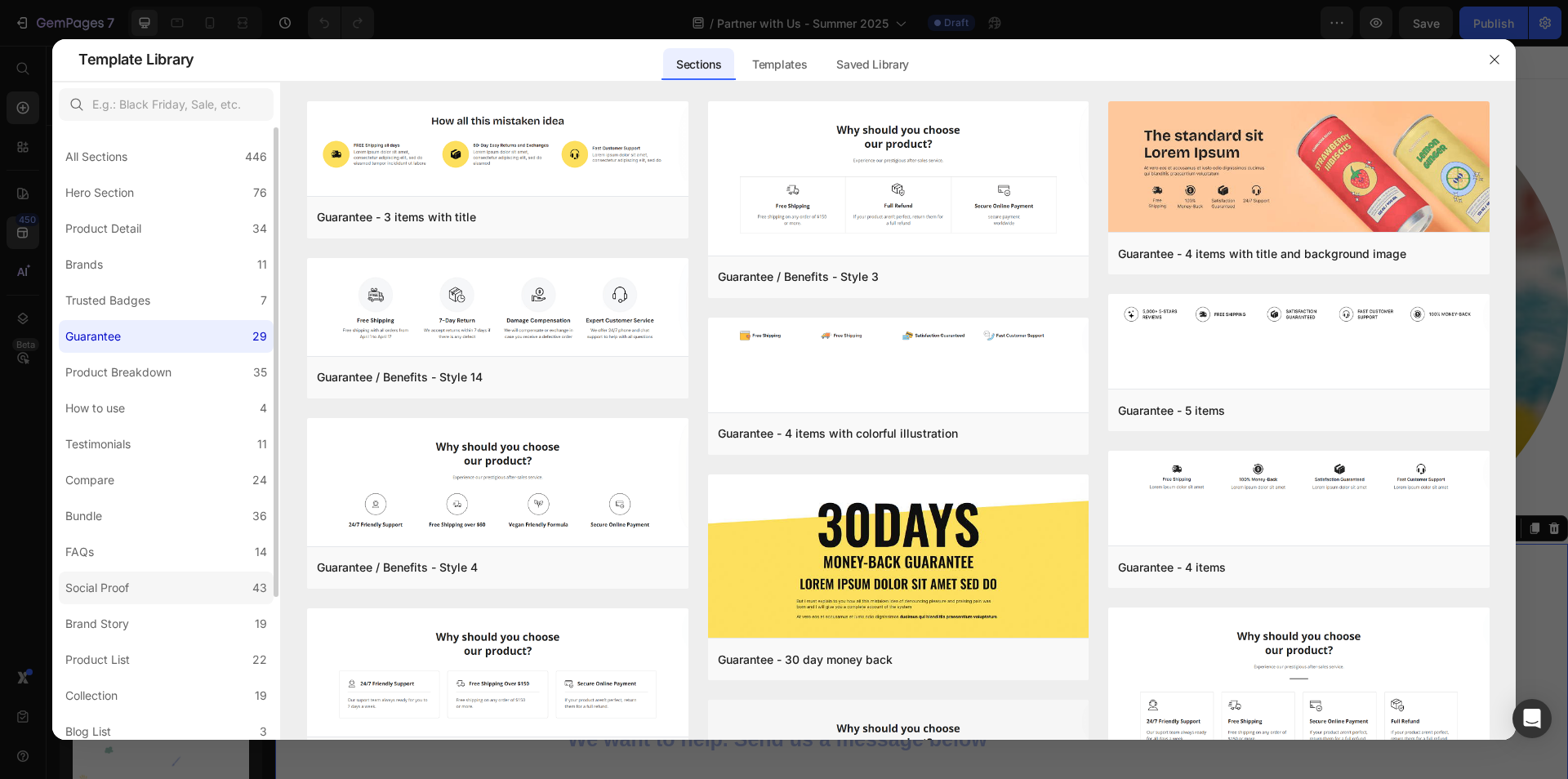 click on "Social Proof" at bounding box center [97, 588] 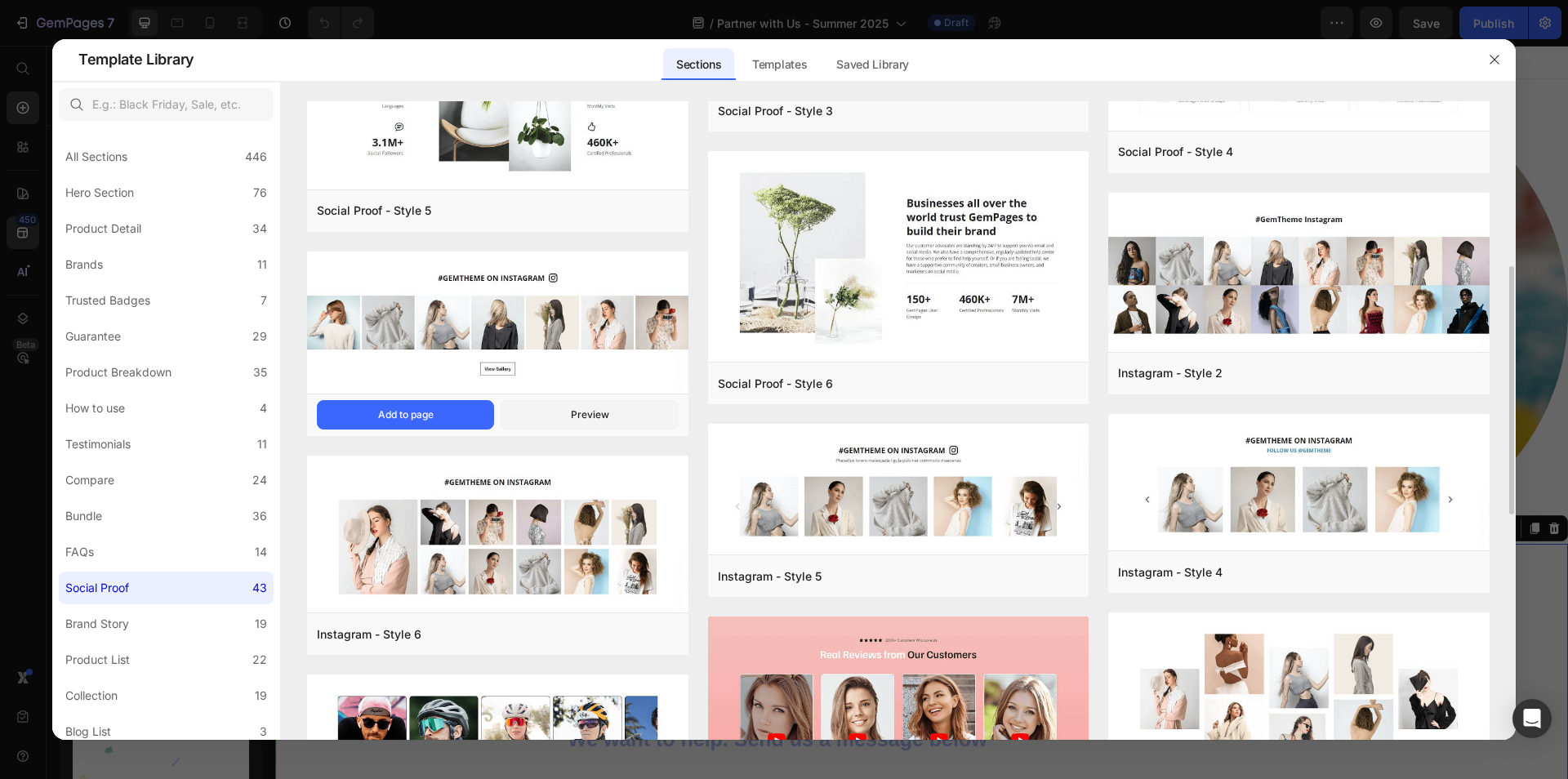 scroll, scrollTop: 430, scrollLeft: 0, axis: vertical 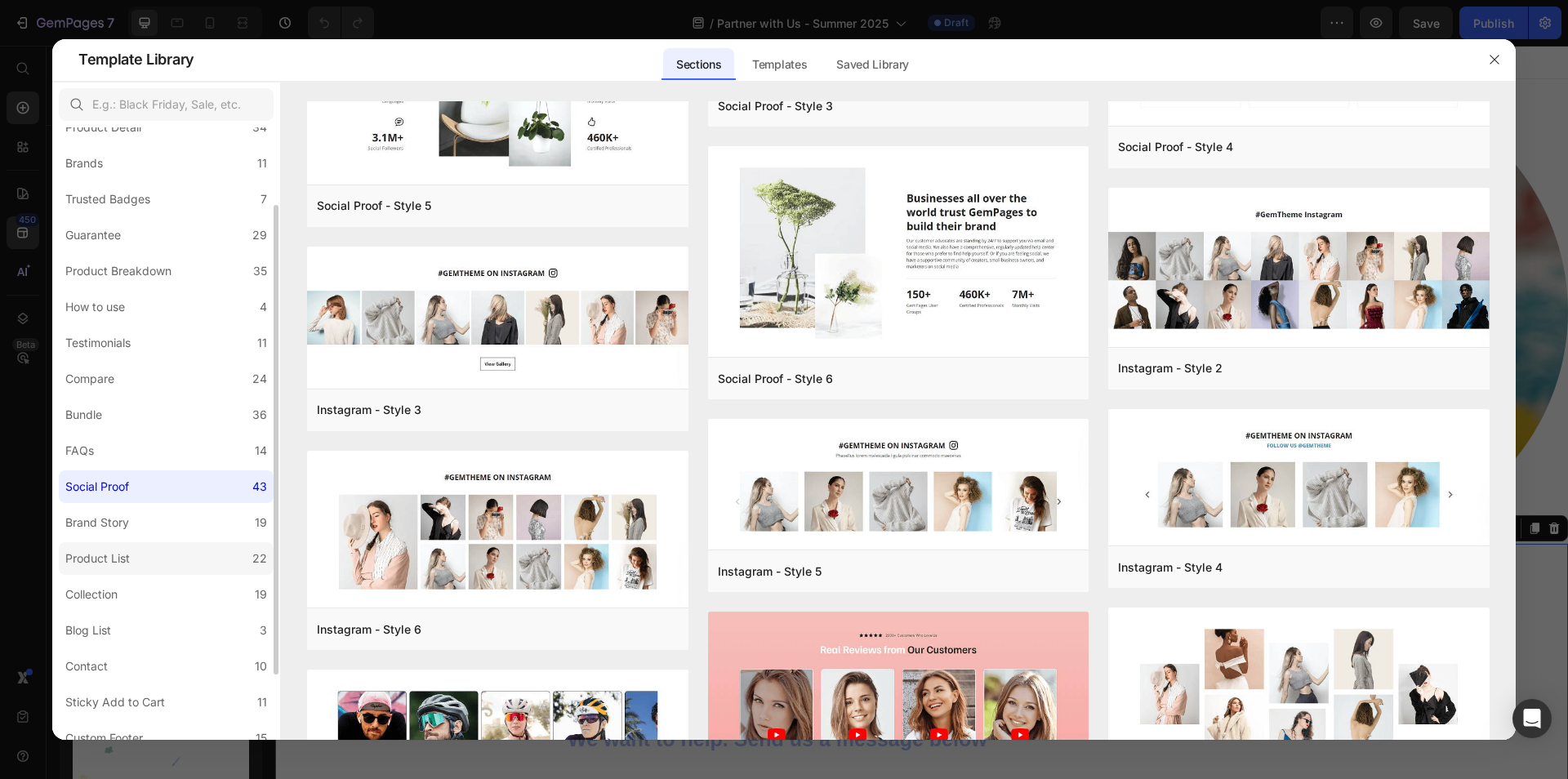 click on "Product List" at bounding box center (100, 559) 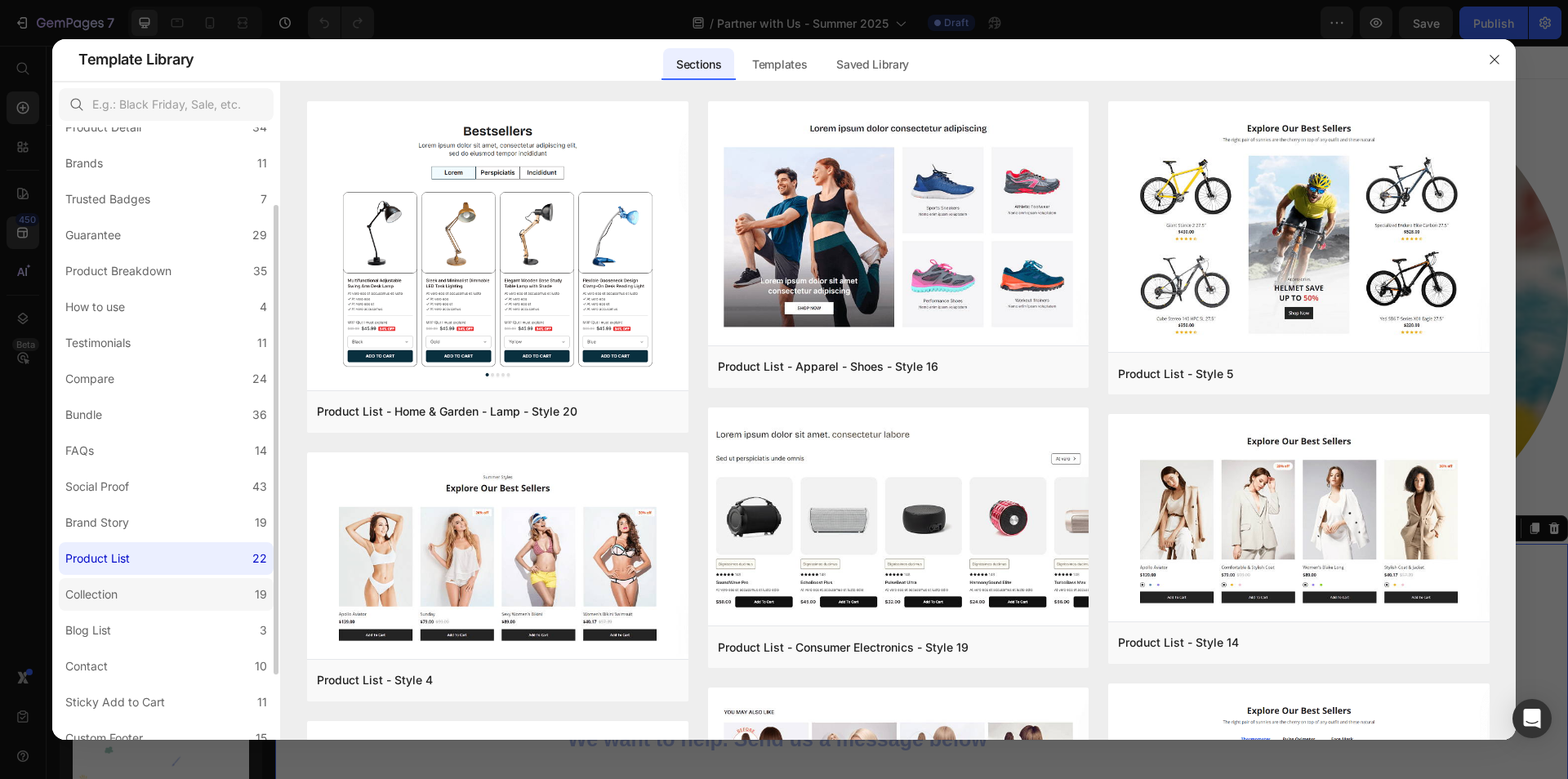 click on "Collection 19" 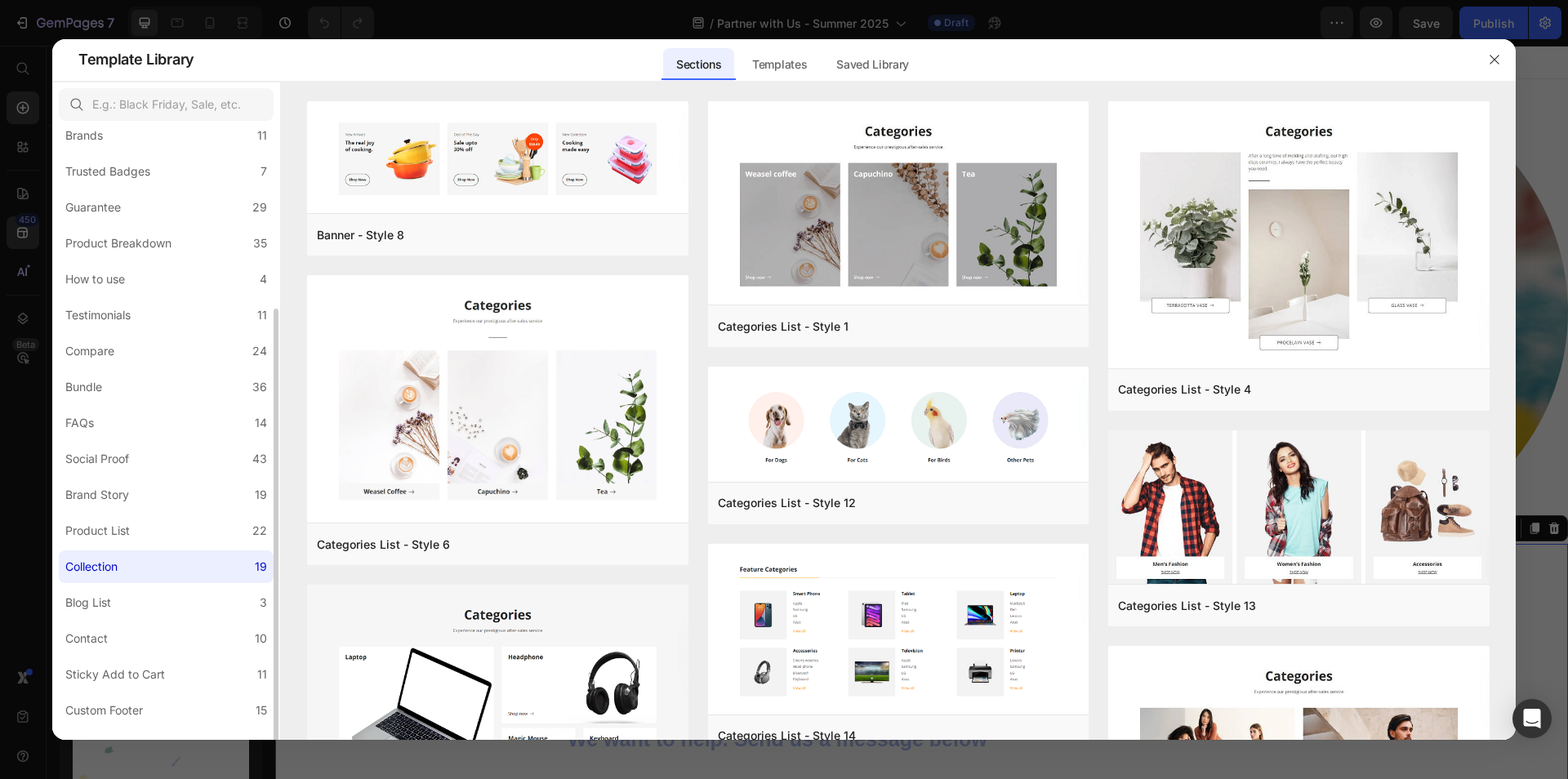 scroll, scrollTop: 187, scrollLeft: 0, axis: vertical 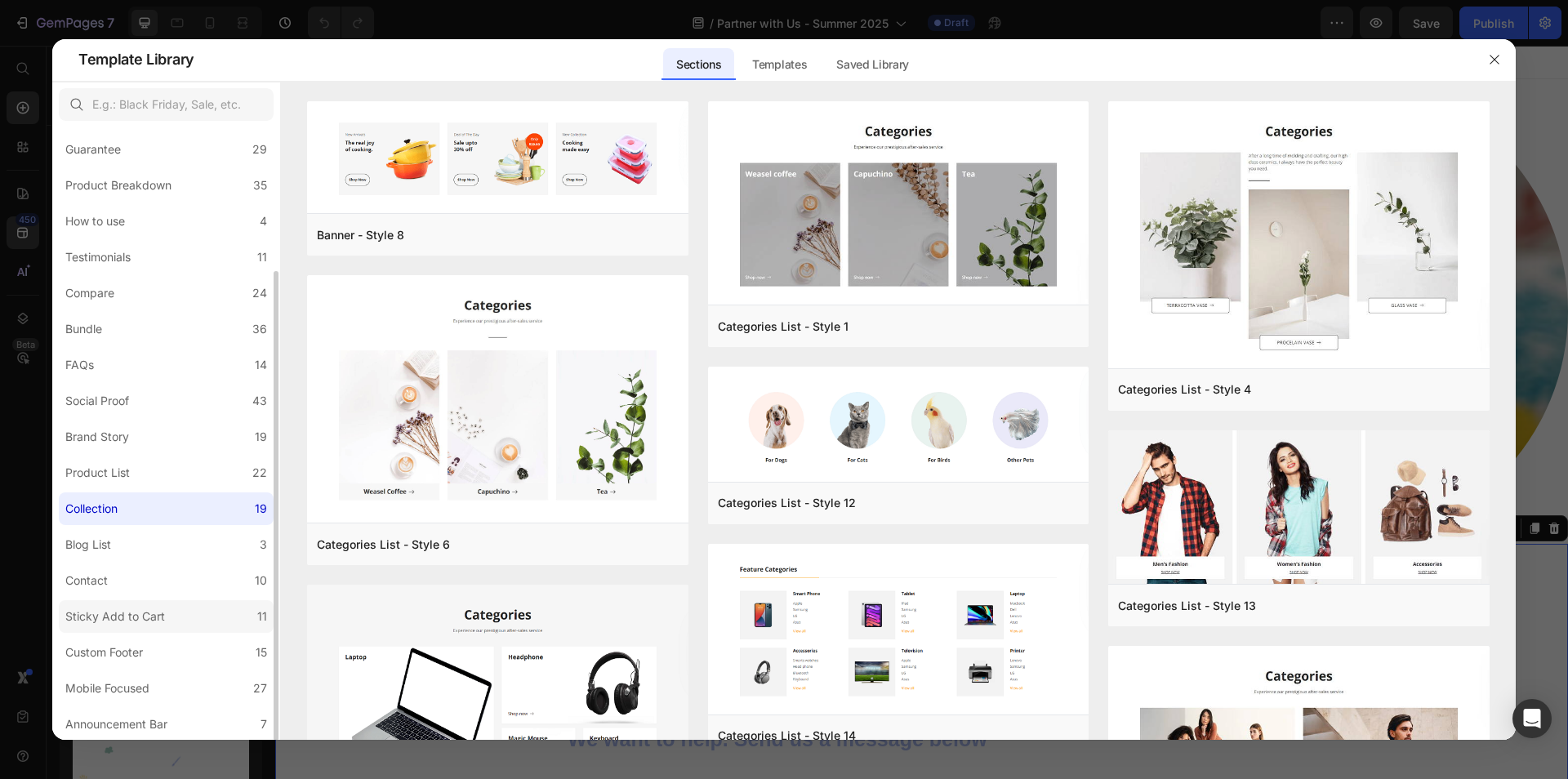 click on "Sticky Add to Cart" at bounding box center (115, 617) 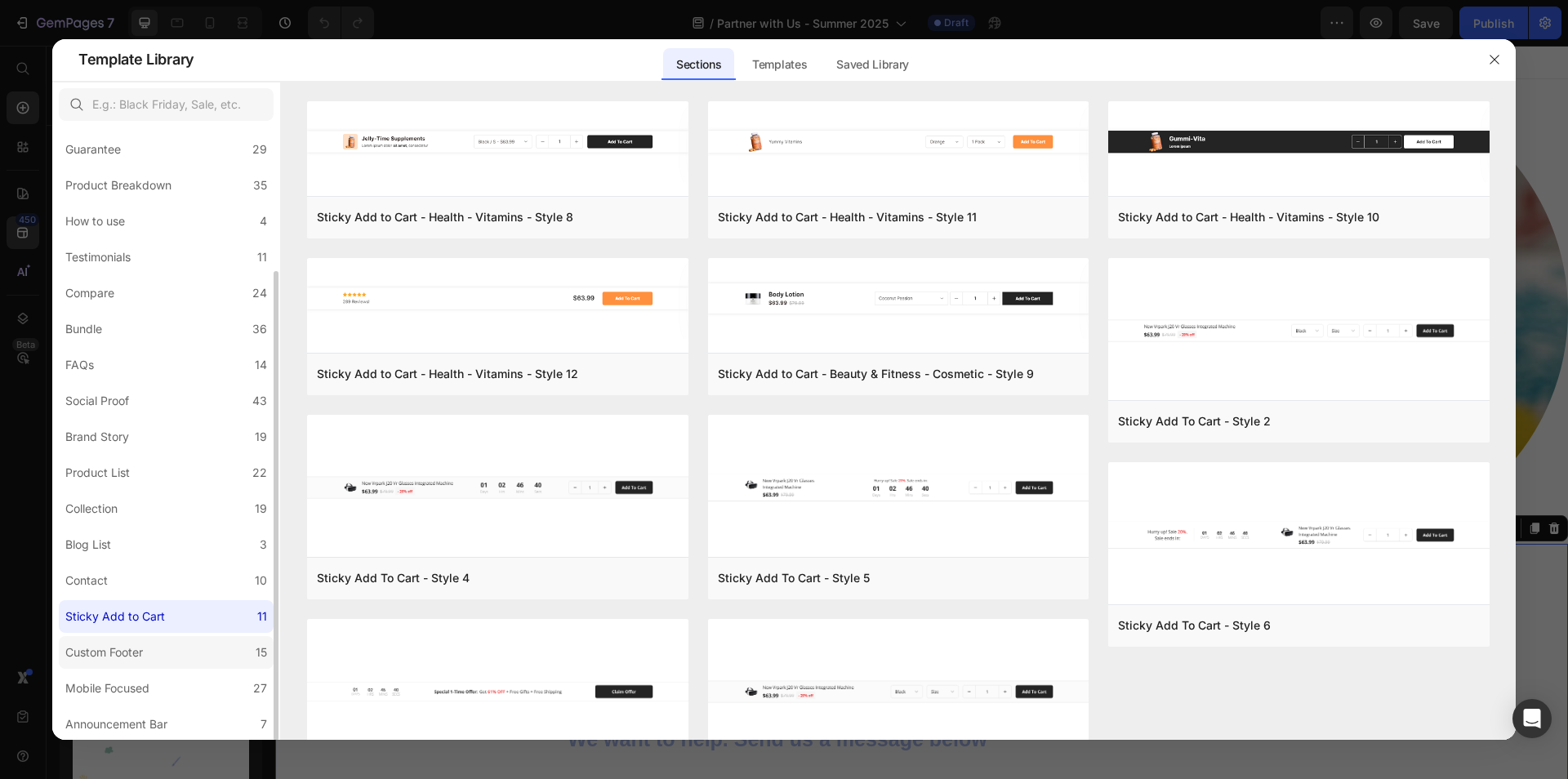 click on "Custom Footer" at bounding box center (104, 652) 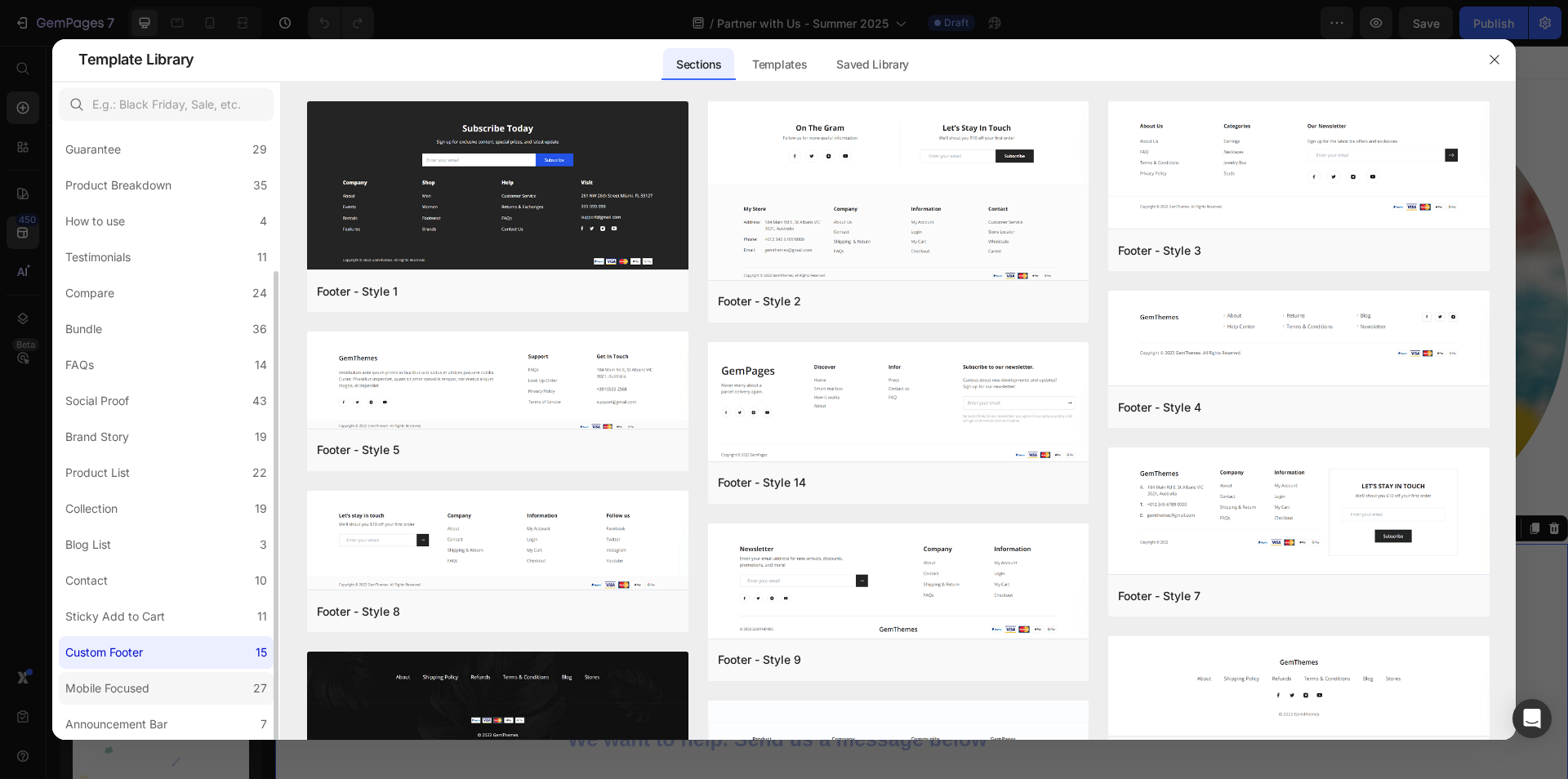 click on "Mobile Focused" at bounding box center [107, 688] 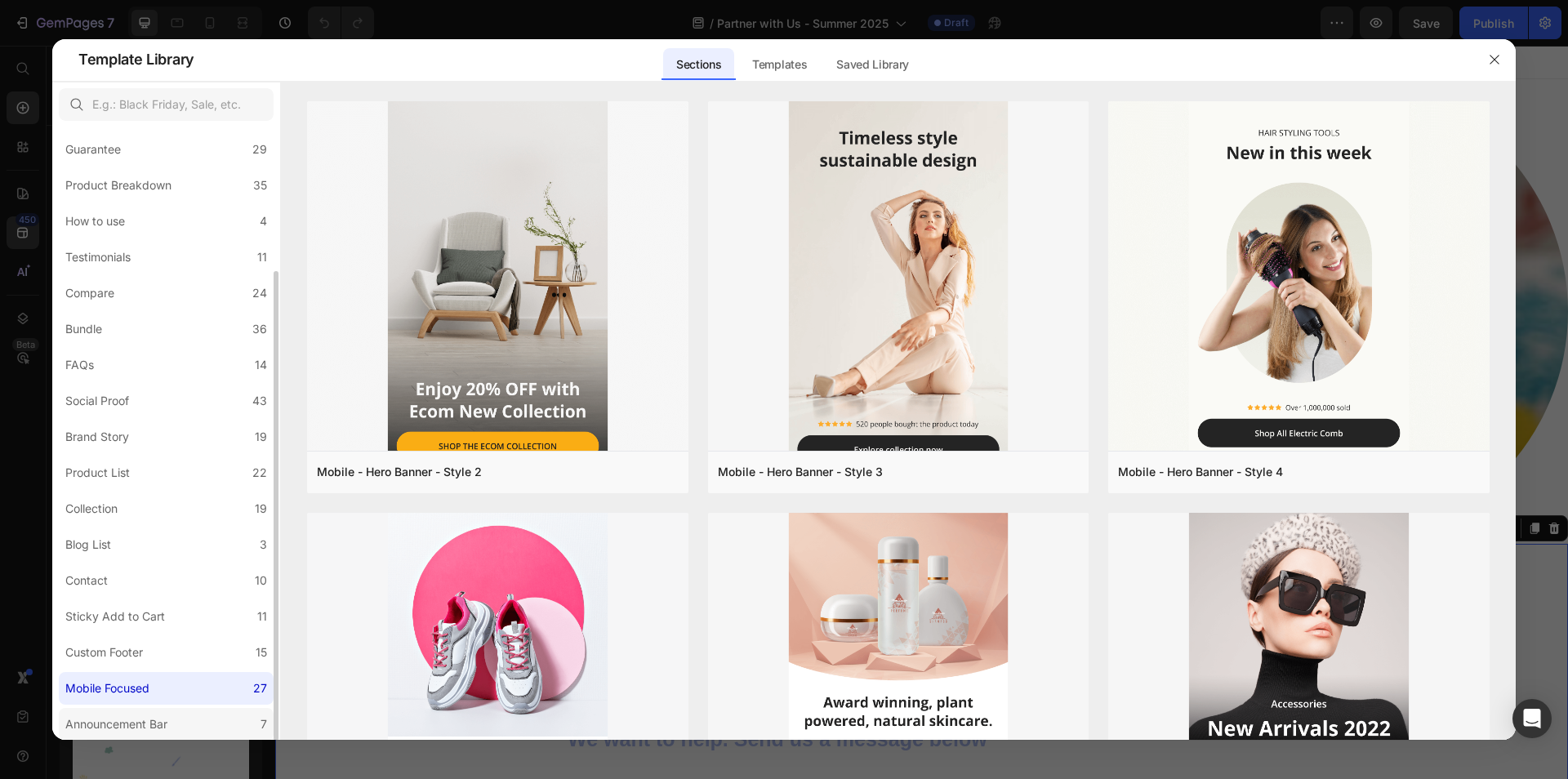 click on "Announcement Bar" at bounding box center (116, 724) 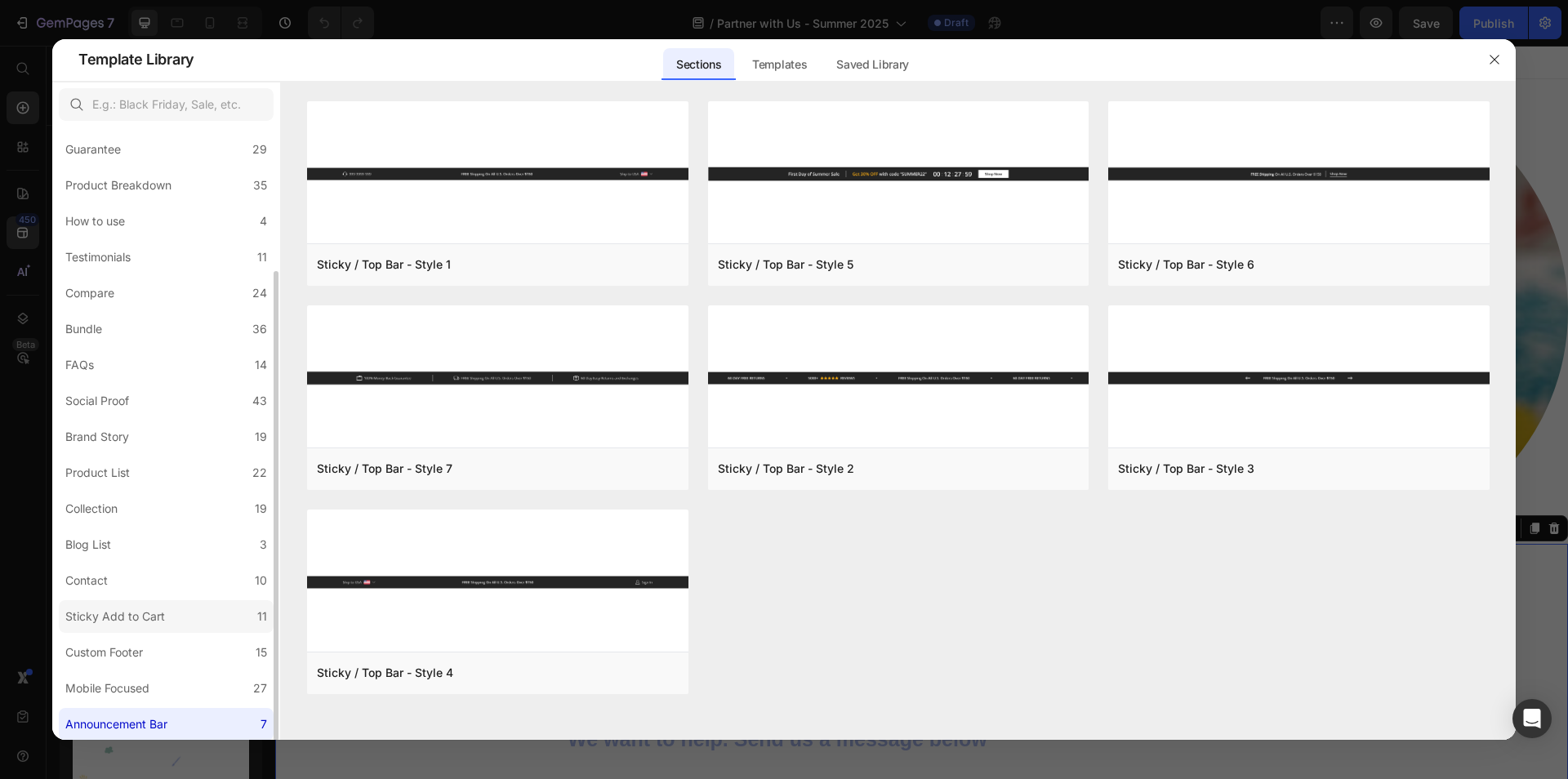 click on "Sticky Add to Cart" at bounding box center (115, 617) 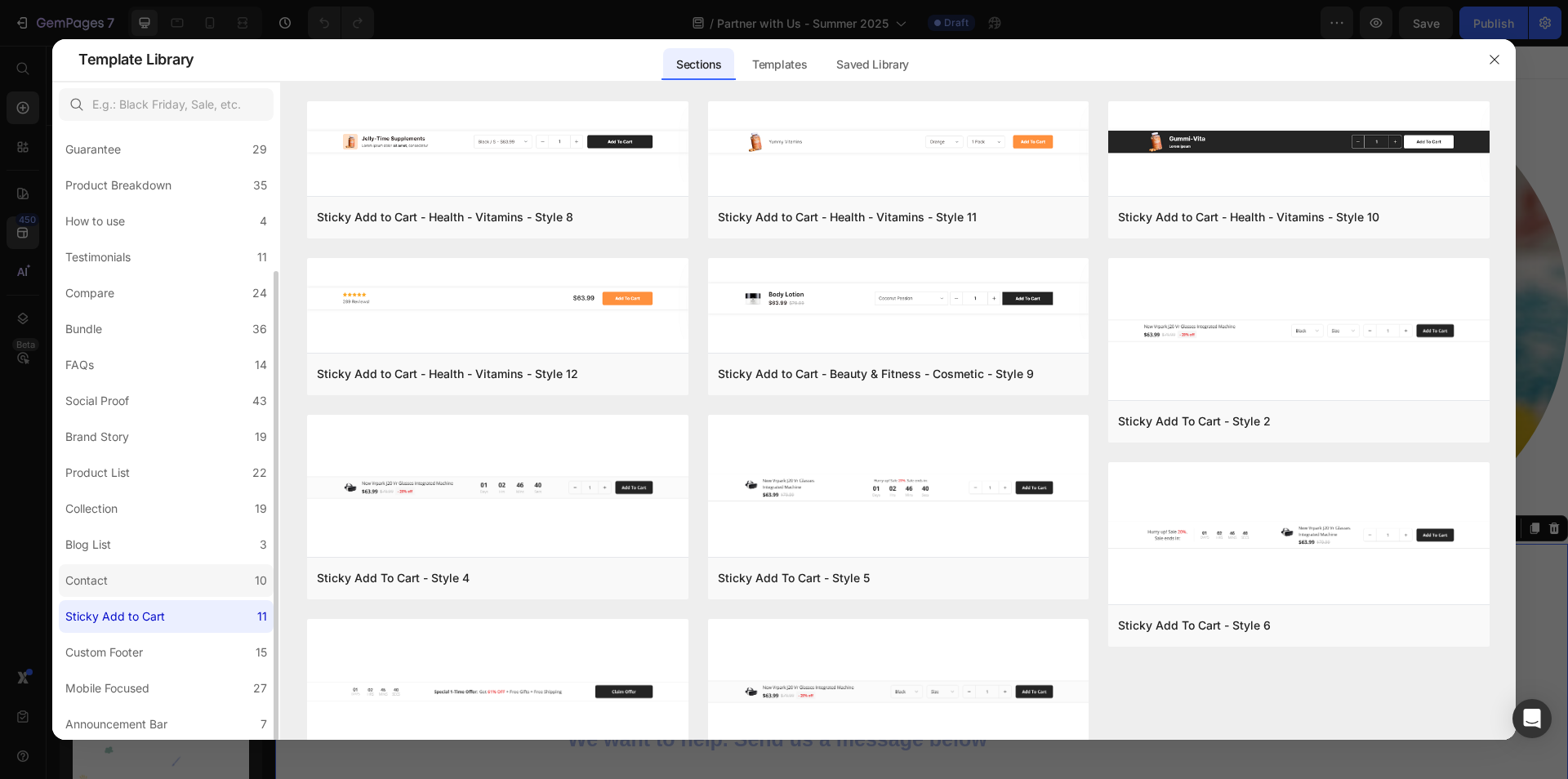 click on "Contact" at bounding box center (87, 581) 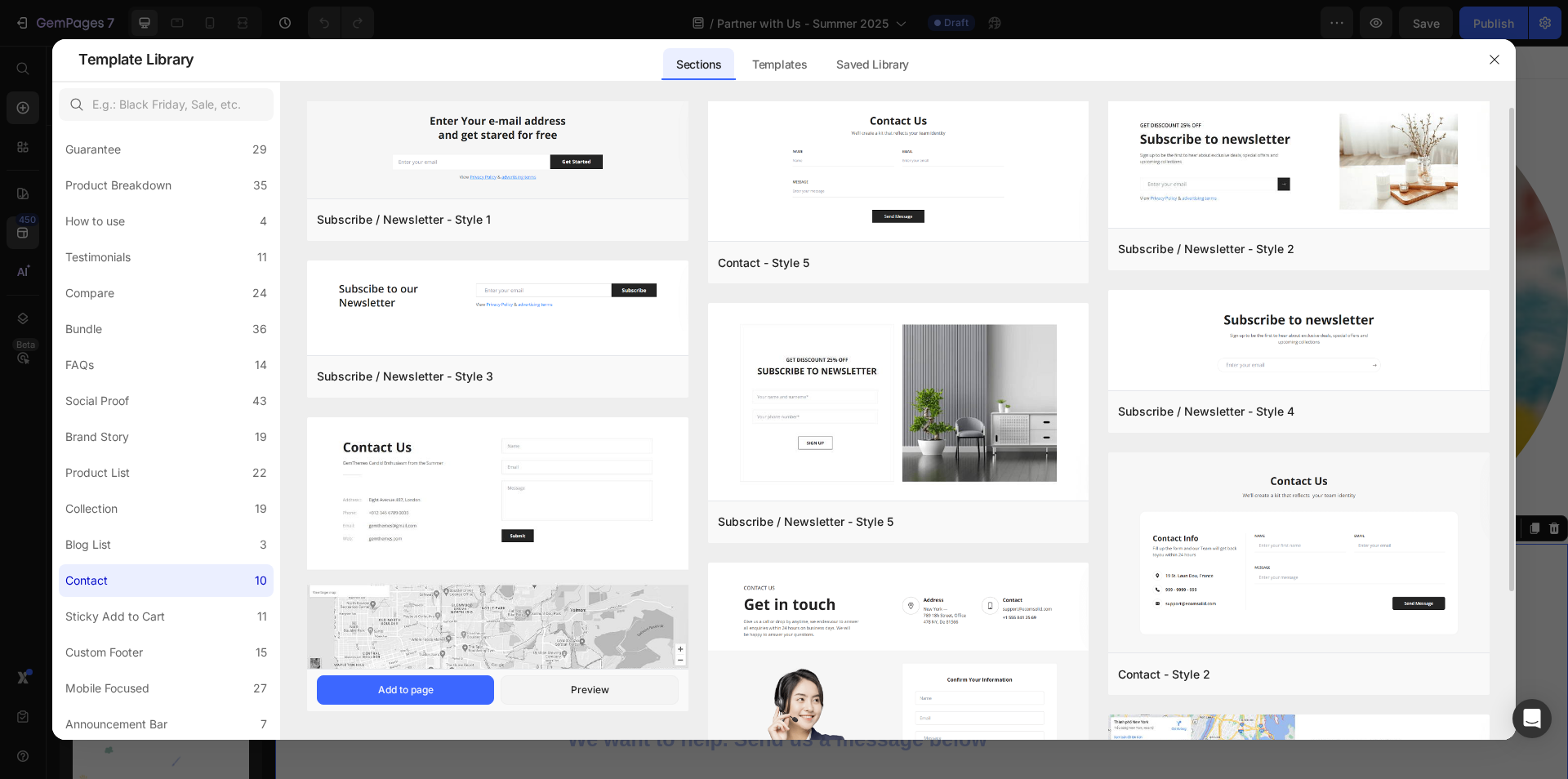 scroll, scrollTop: 0, scrollLeft: 0, axis: both 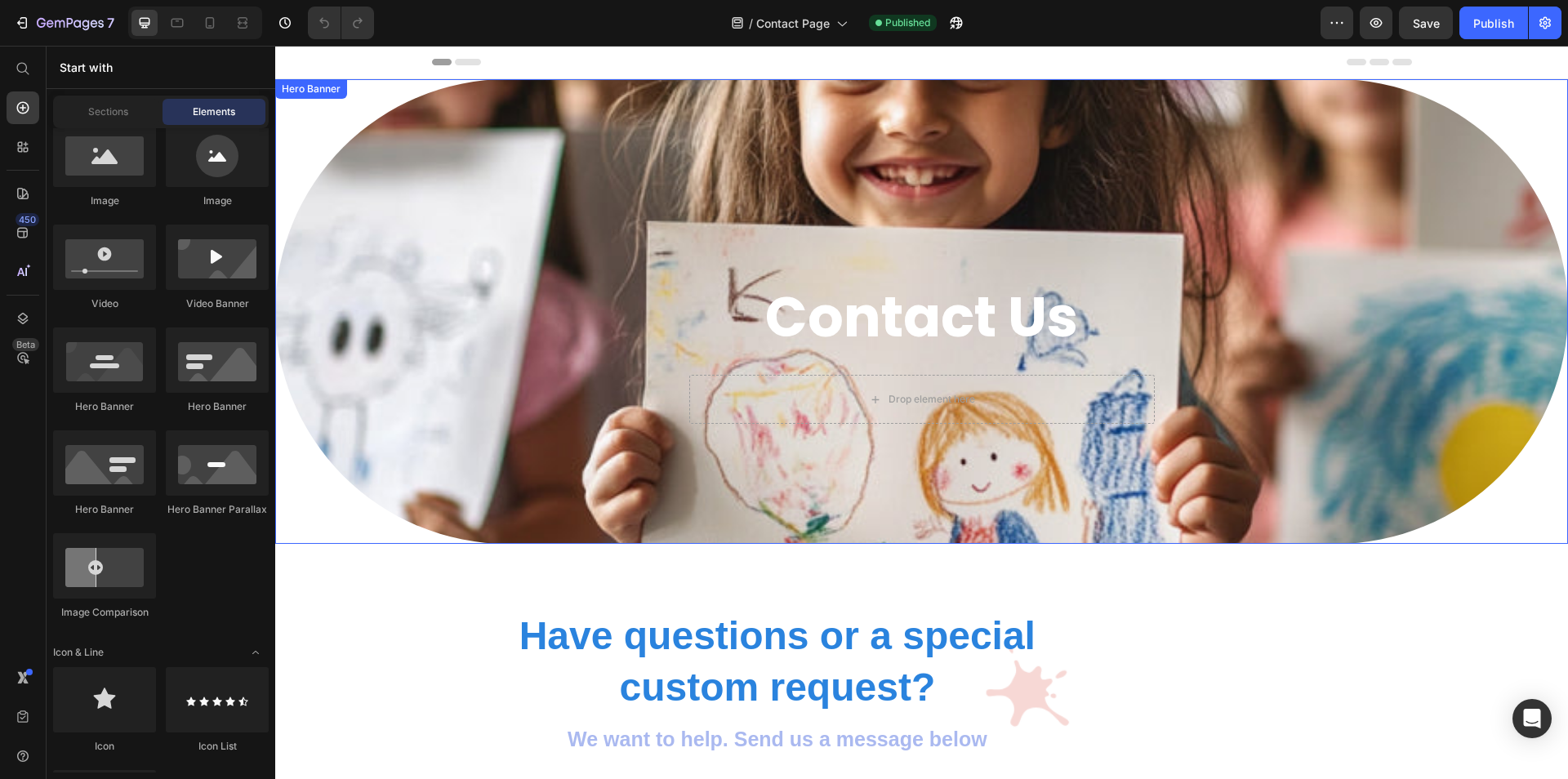 click on "Contact Us  Heading
Drop element here Row" at bounding box center [922, 311] 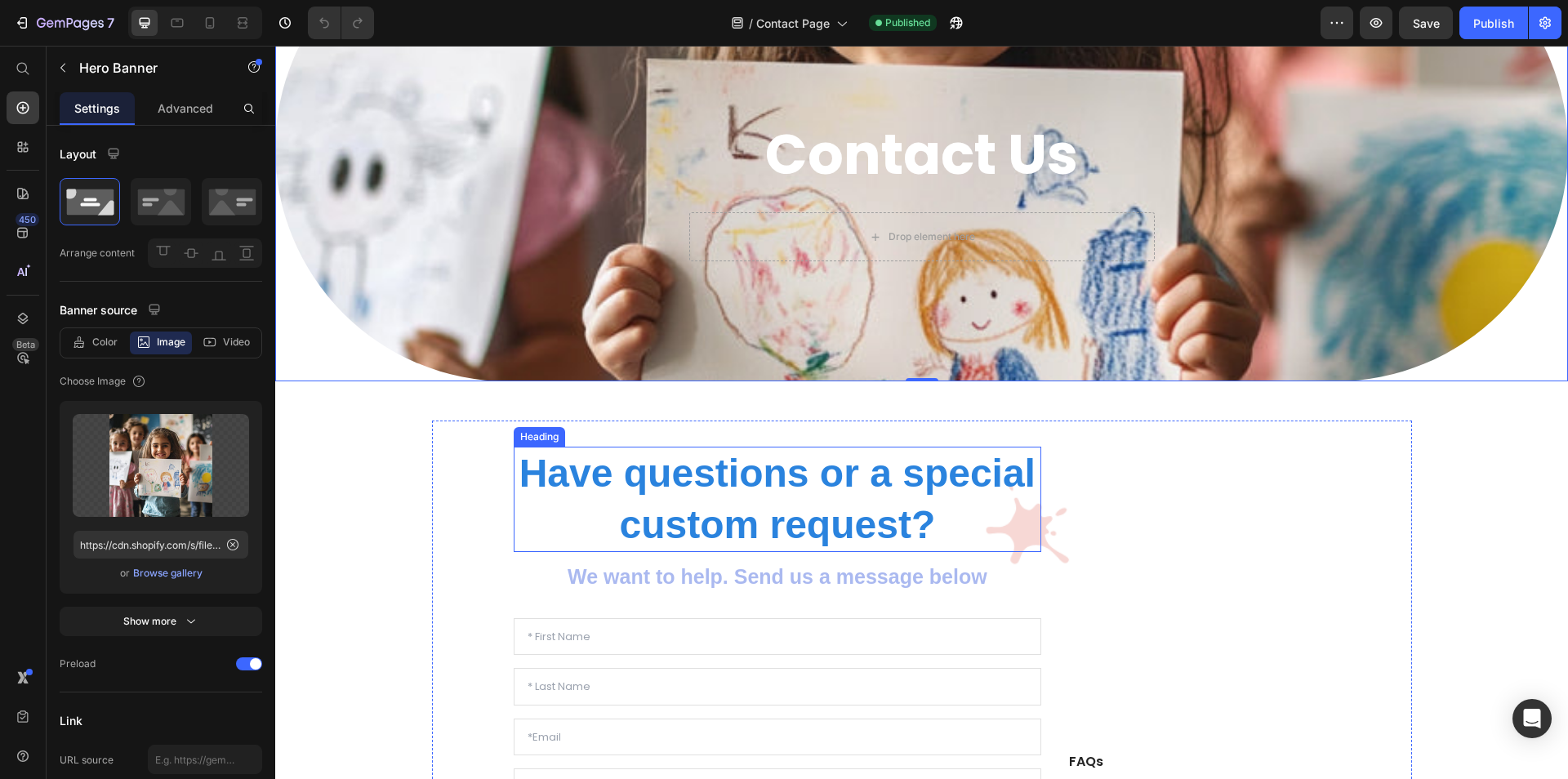 scroll, scrollTop: 180, scrollLeft: 0, axis: vertical 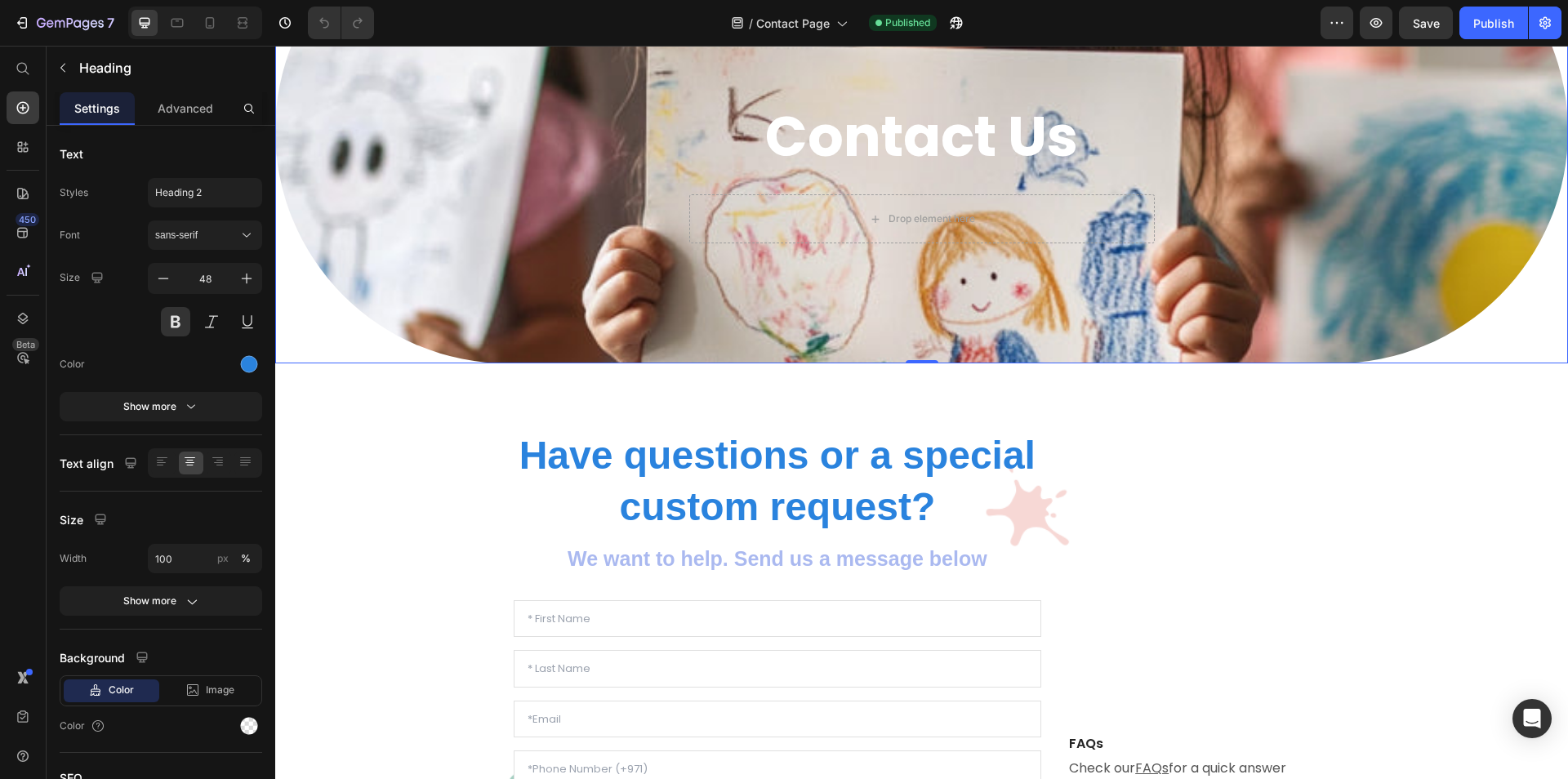 click on "Have questions or a special custom request?" at bounding box center (777, 481) 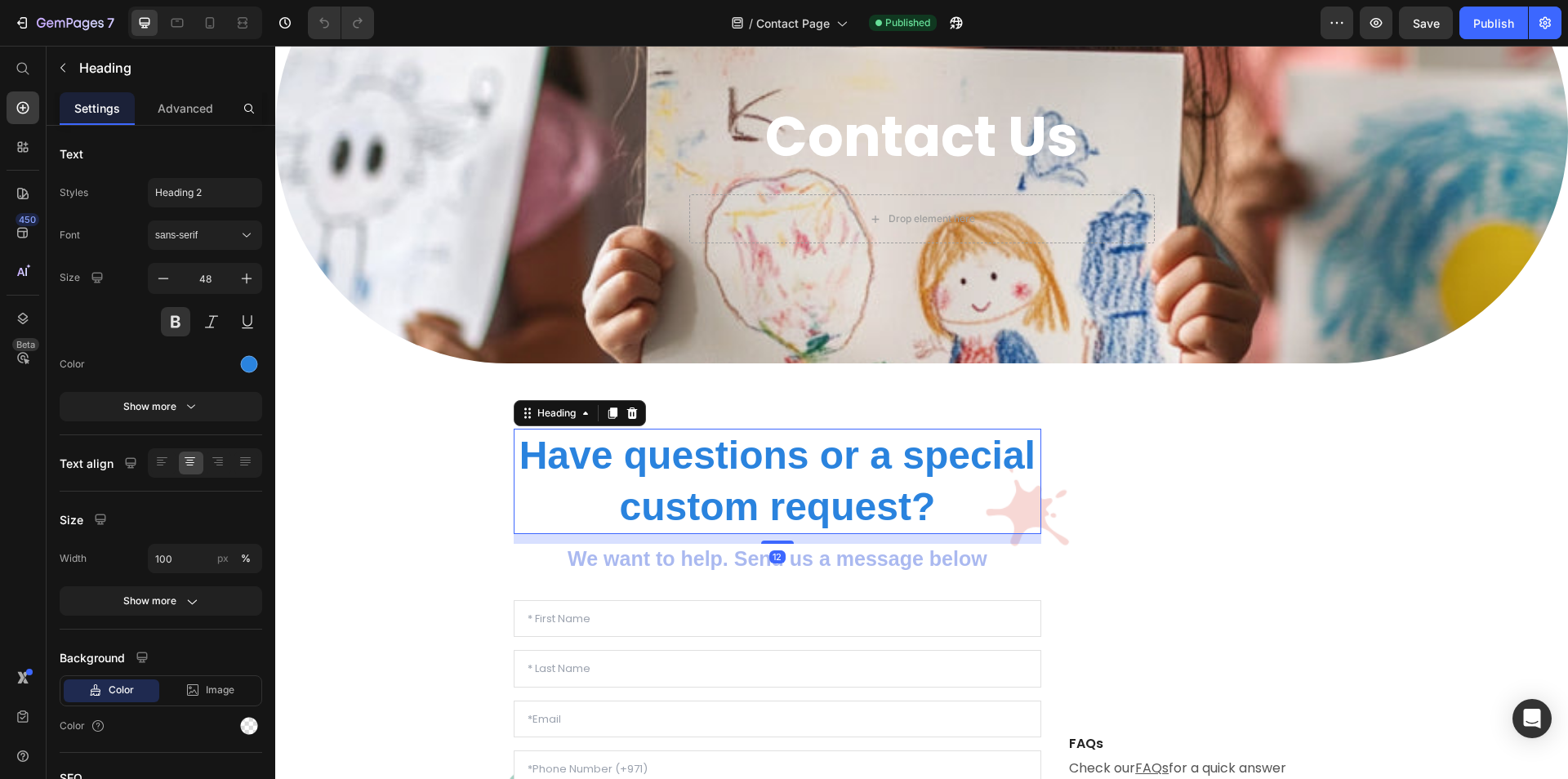 click on "Have questions or a special custom request?" at bounding box center (777, 481) 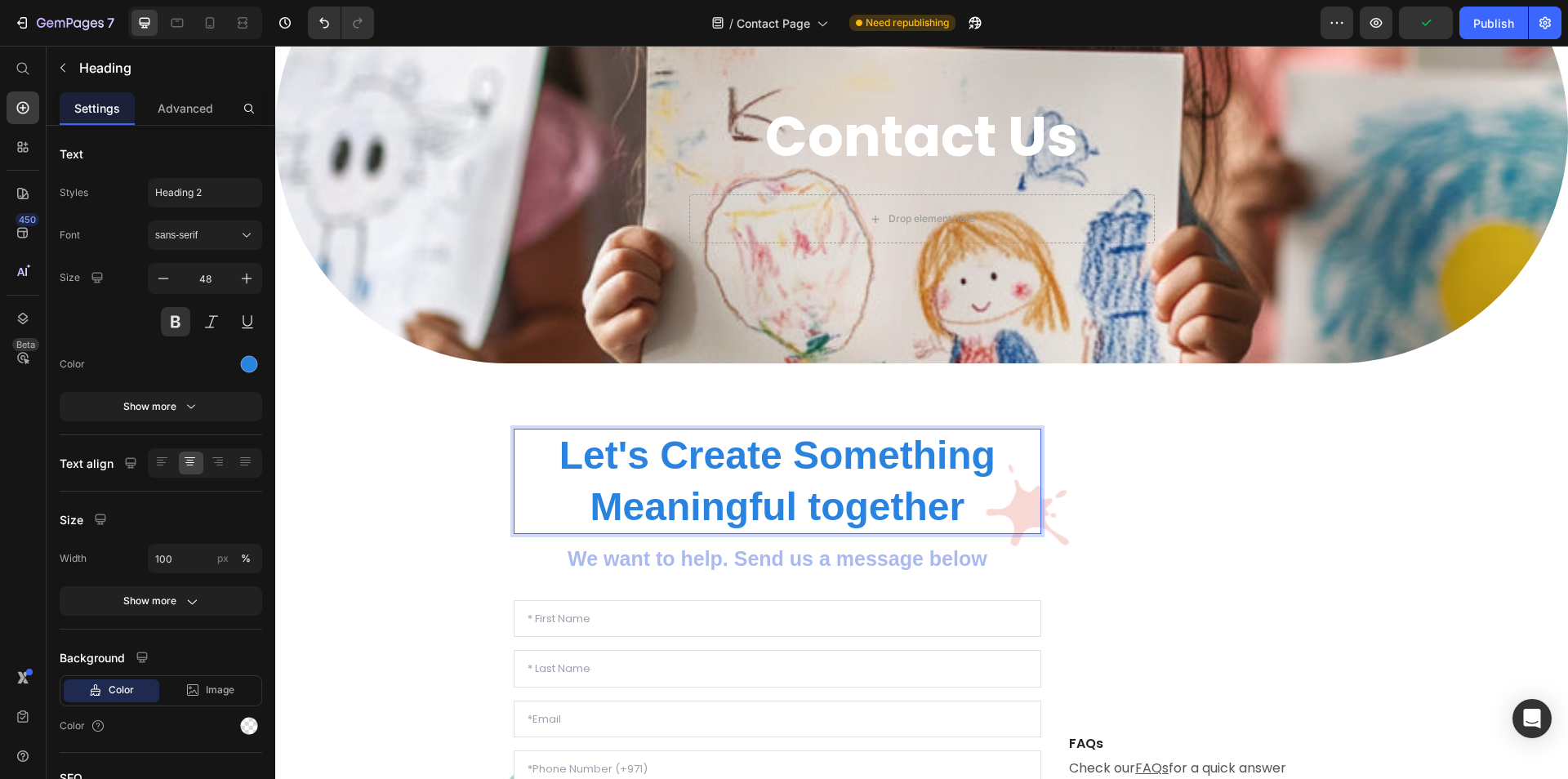 click on "Let's Create Something Meaningful together" at bounding box center (777, 481) 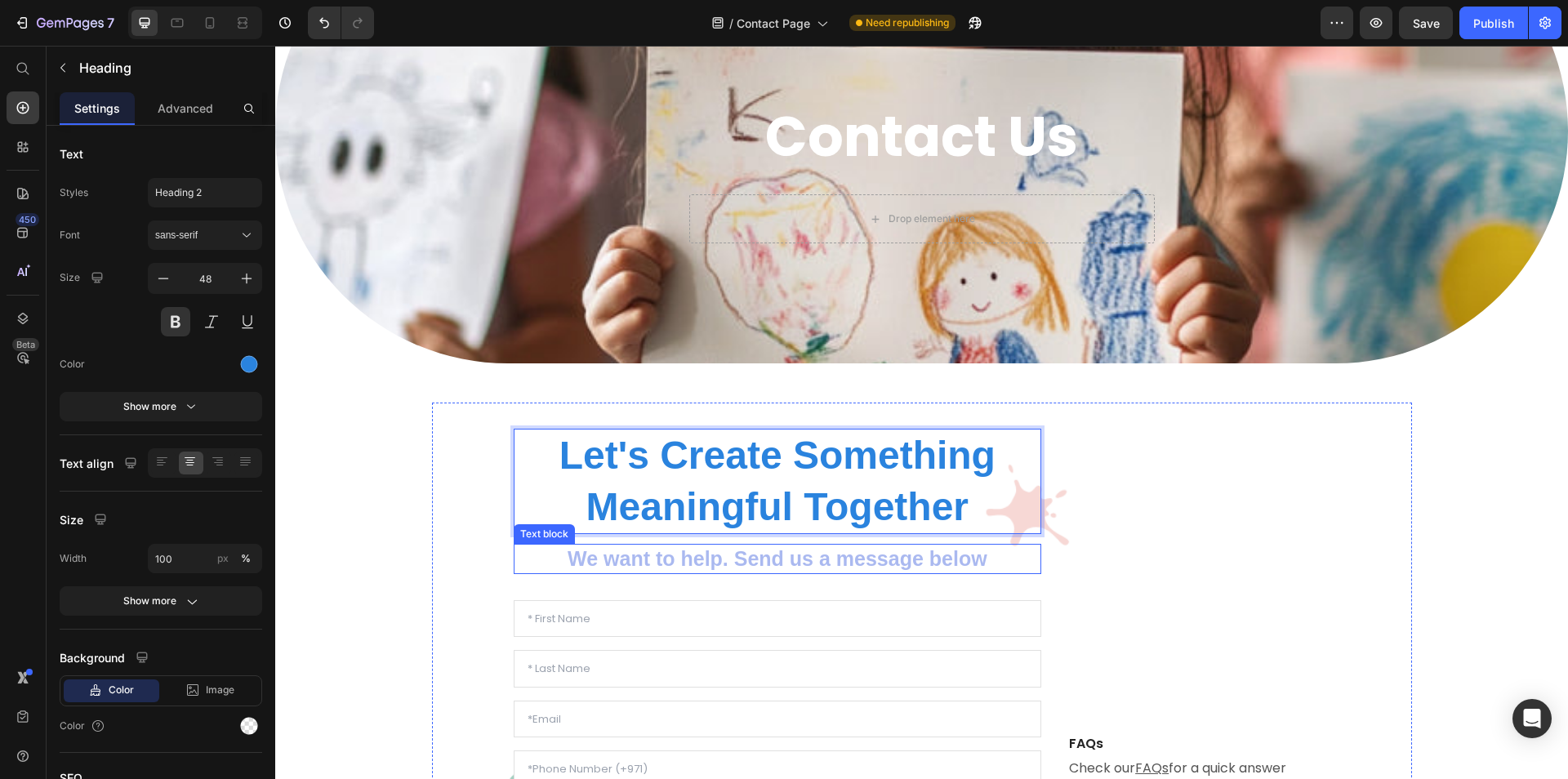 click on "We want to help. Send us a message below" at bounding box center [777, 559] 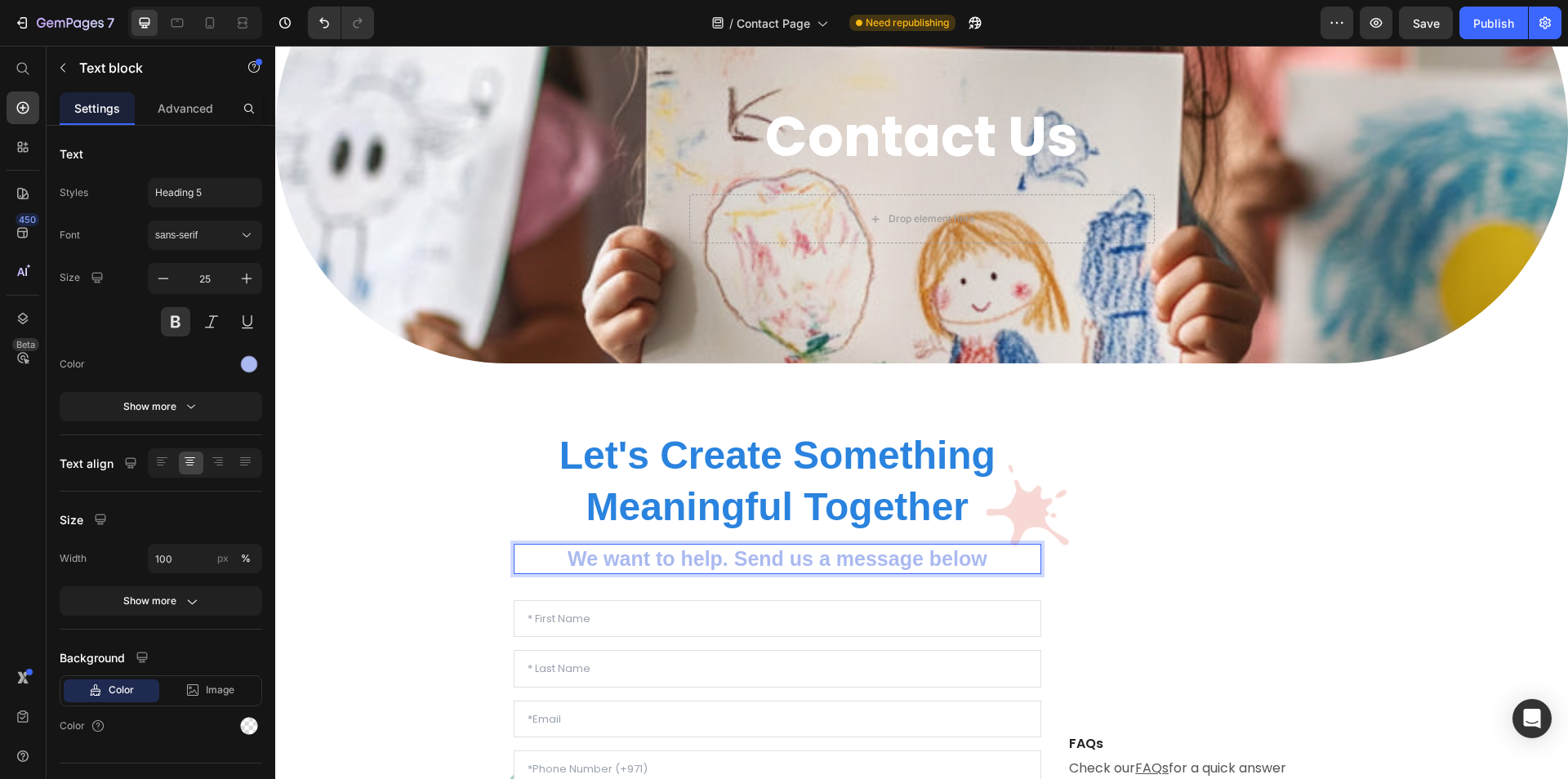 click on "We want to help. Send us a message below" at bounding box center [777, 559] 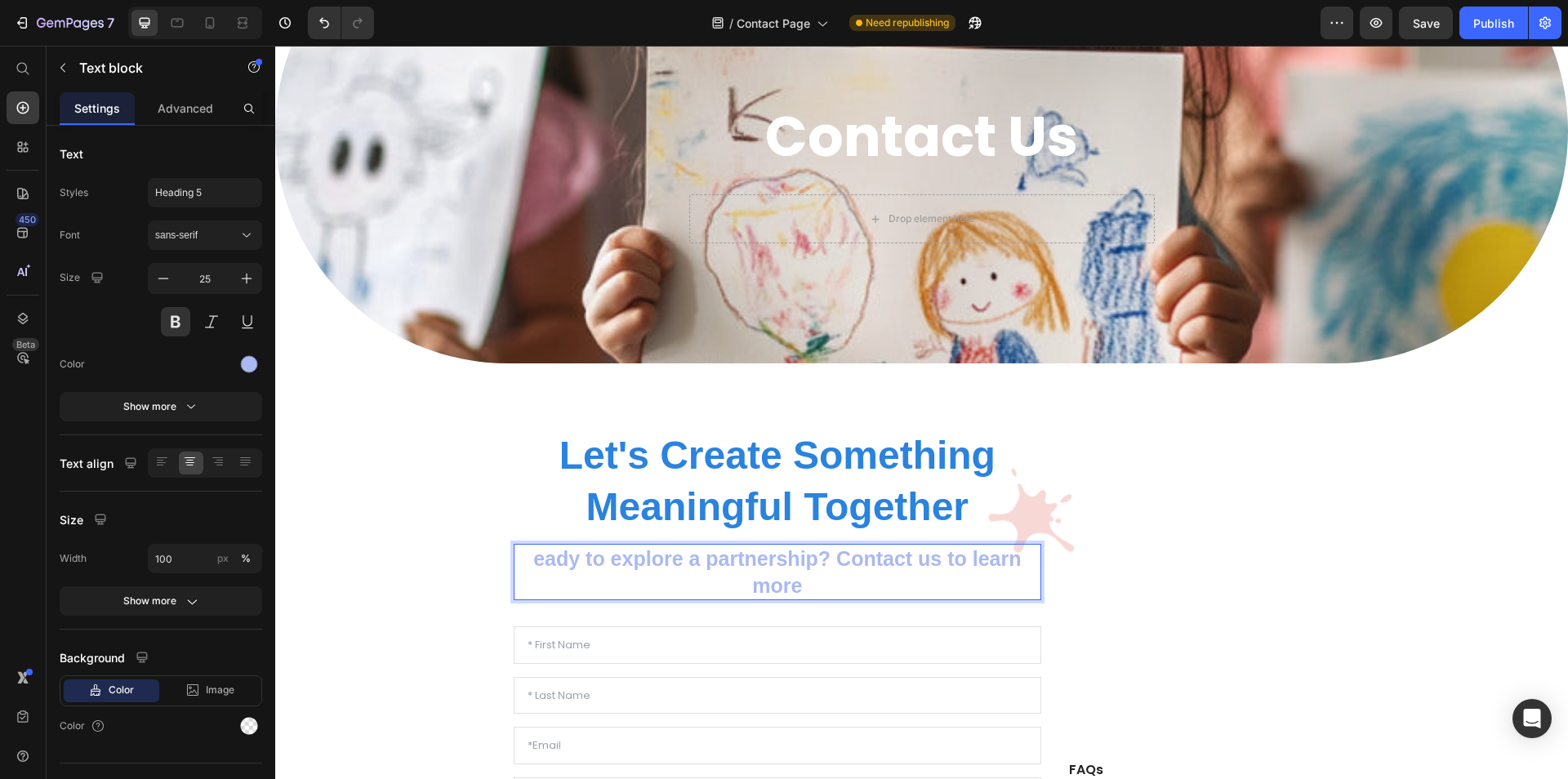 click on "eady to explore a partnership? Contact us to learn more" at bounding box center (777, 572) 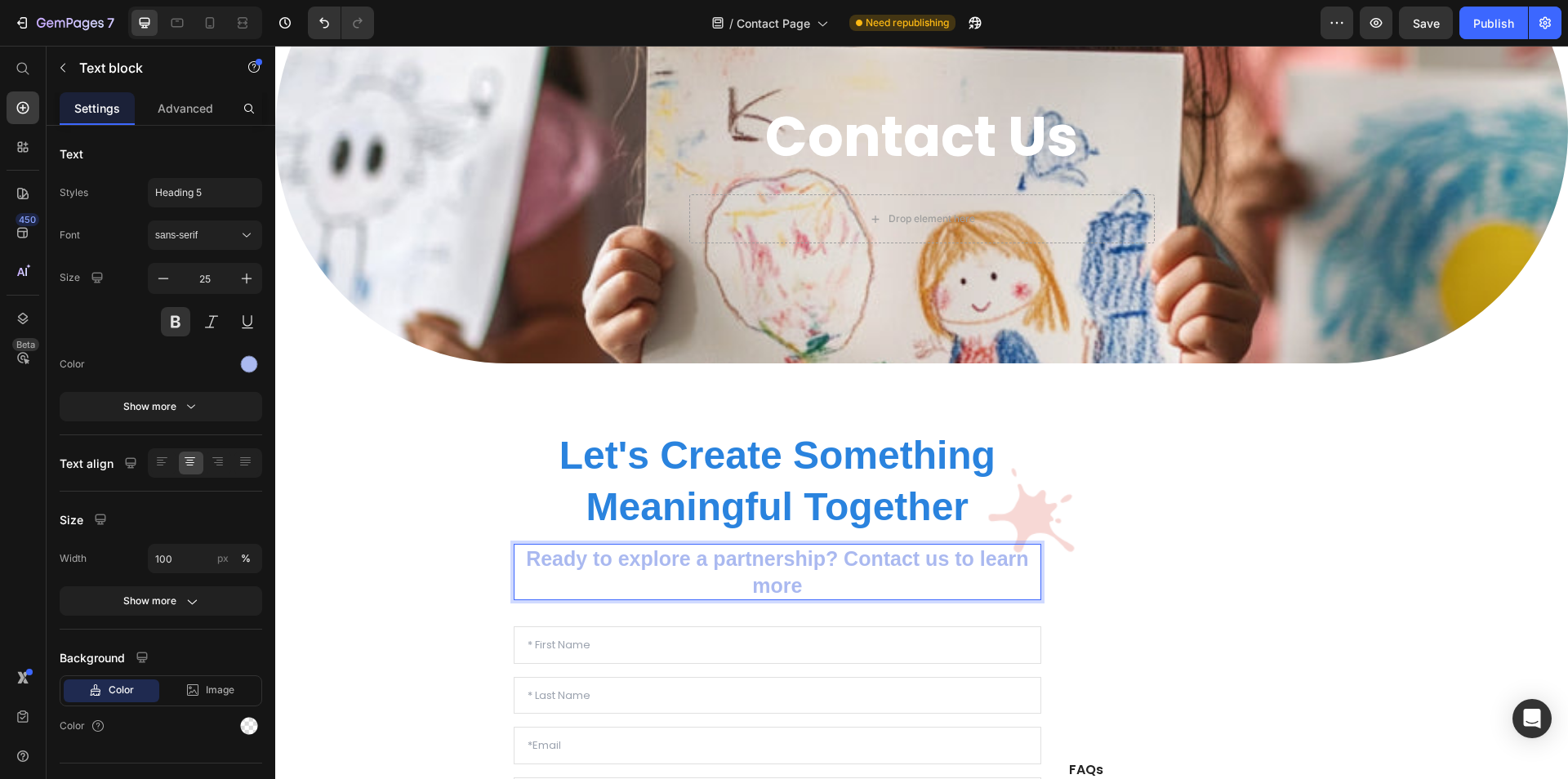 click on "Ready to explore a partnership? Contact us to learn more" at bounding box center (777, 572) 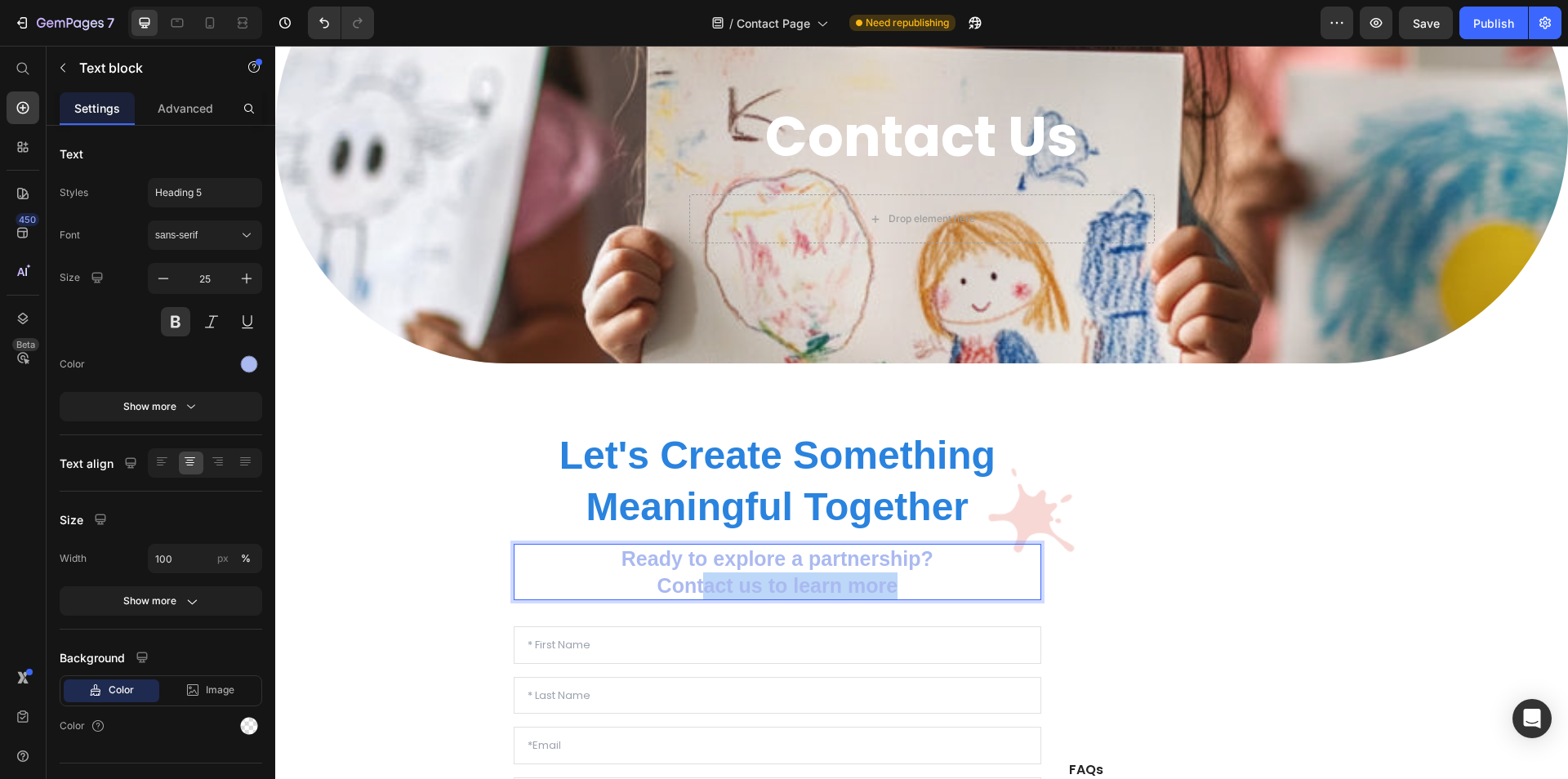 drag, startPoint x: 921, startPoint y: 591, endPoint x: 702, endPoint y: 585, distance: 219.08218 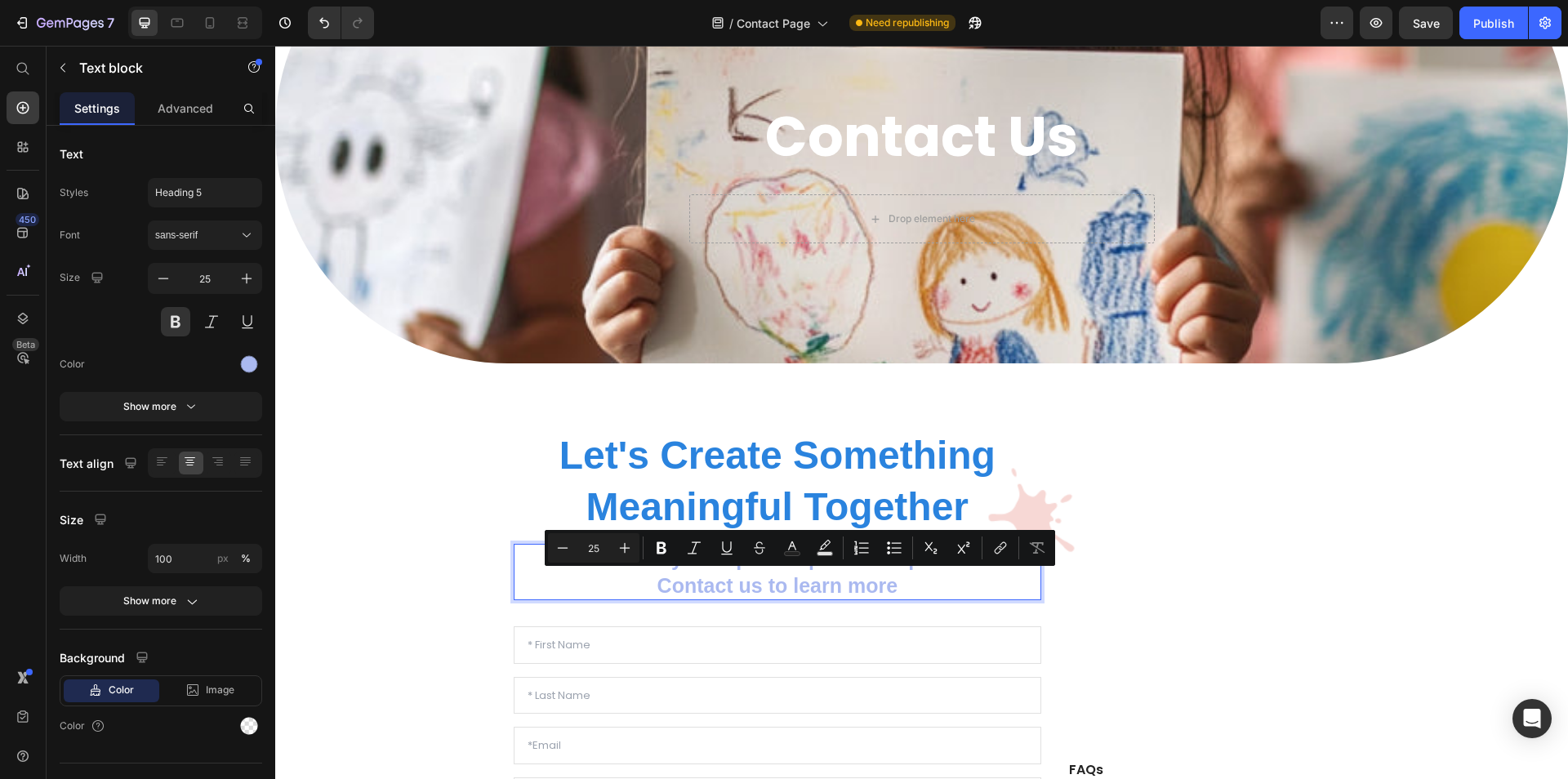 click on "Contact us to learn more" at bounding box center [777, 585] 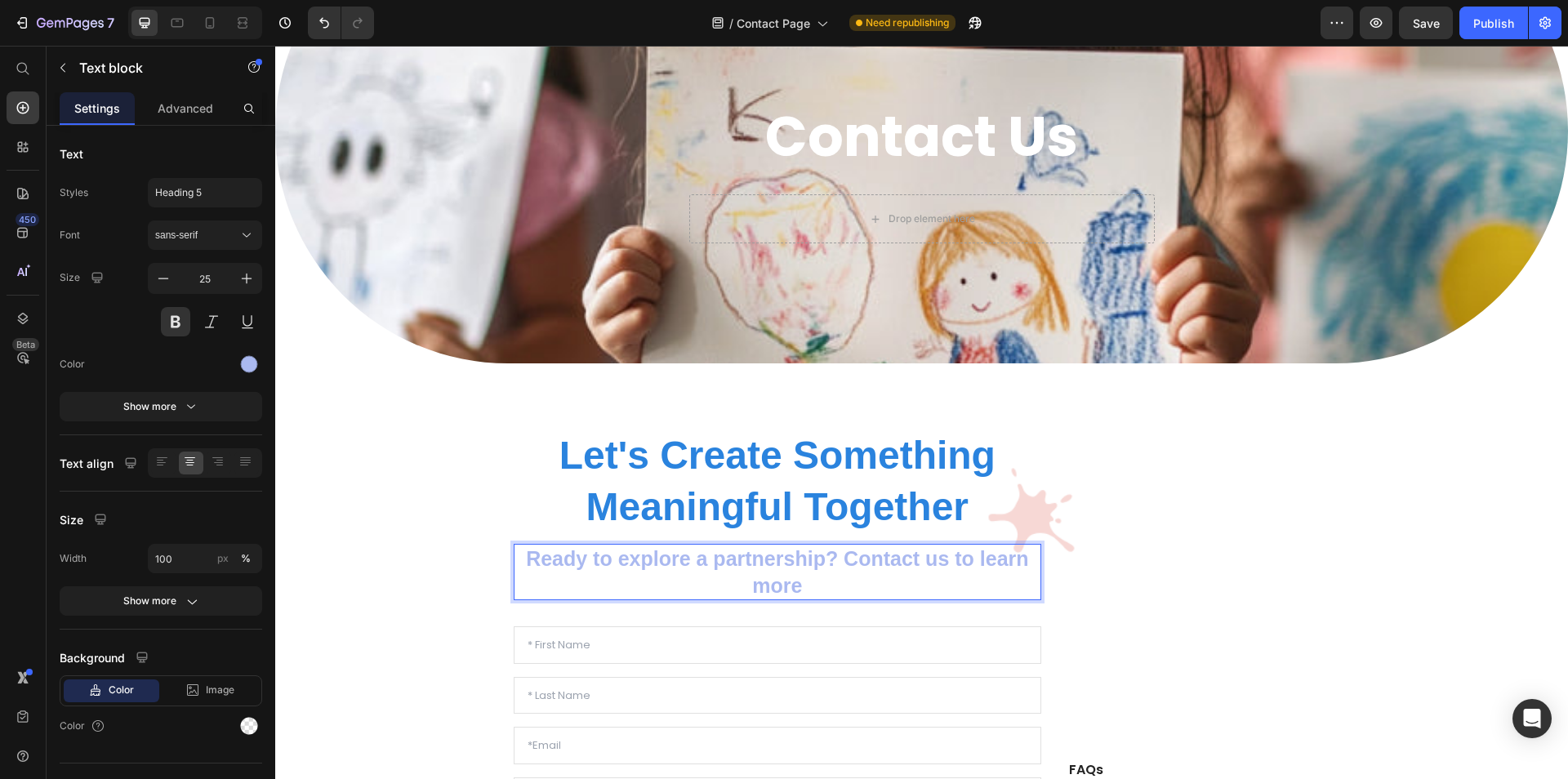 click on "Ready to explore a partnership? Contact us to learn more" at bounding box center (777, 572) 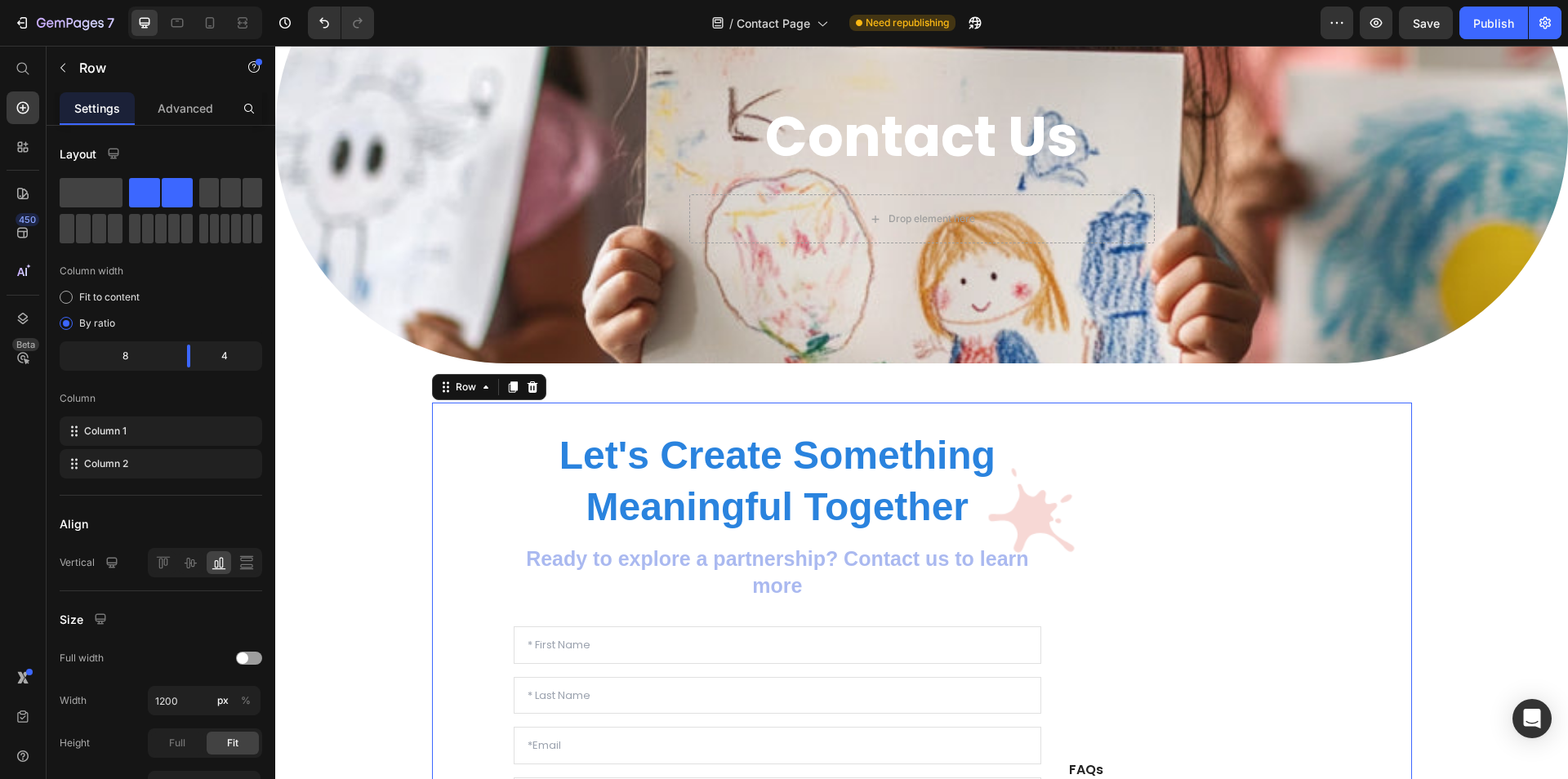 click on "Let's Create Something Meaningful Together Heading Ready to explore a partnership? Contact us to learn more Text block Text Field Text Field Email Field Text Field Email Field Text Area Submit Submit Button Contact Form FAQs Heading Check our  FAQs  for a quick answer Text block Email us Heading info@theartkeepers.com Text block
Button     Button     Button
Button
Button Row Row Row   0" at bounding box center [922, 746] 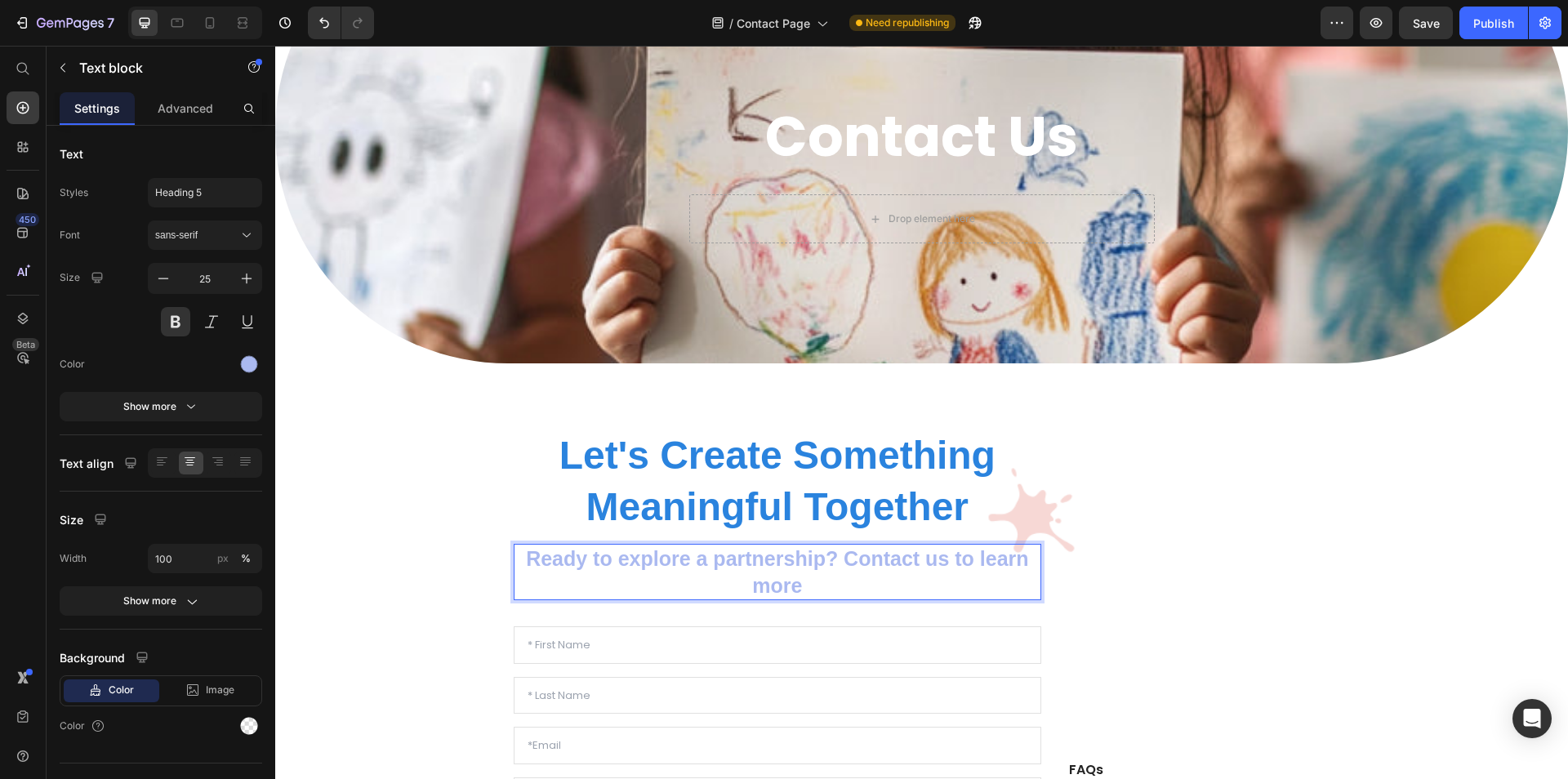 click on "Ready to explore a partnership? Contact us to learn more" at bounding box center [777, 572] 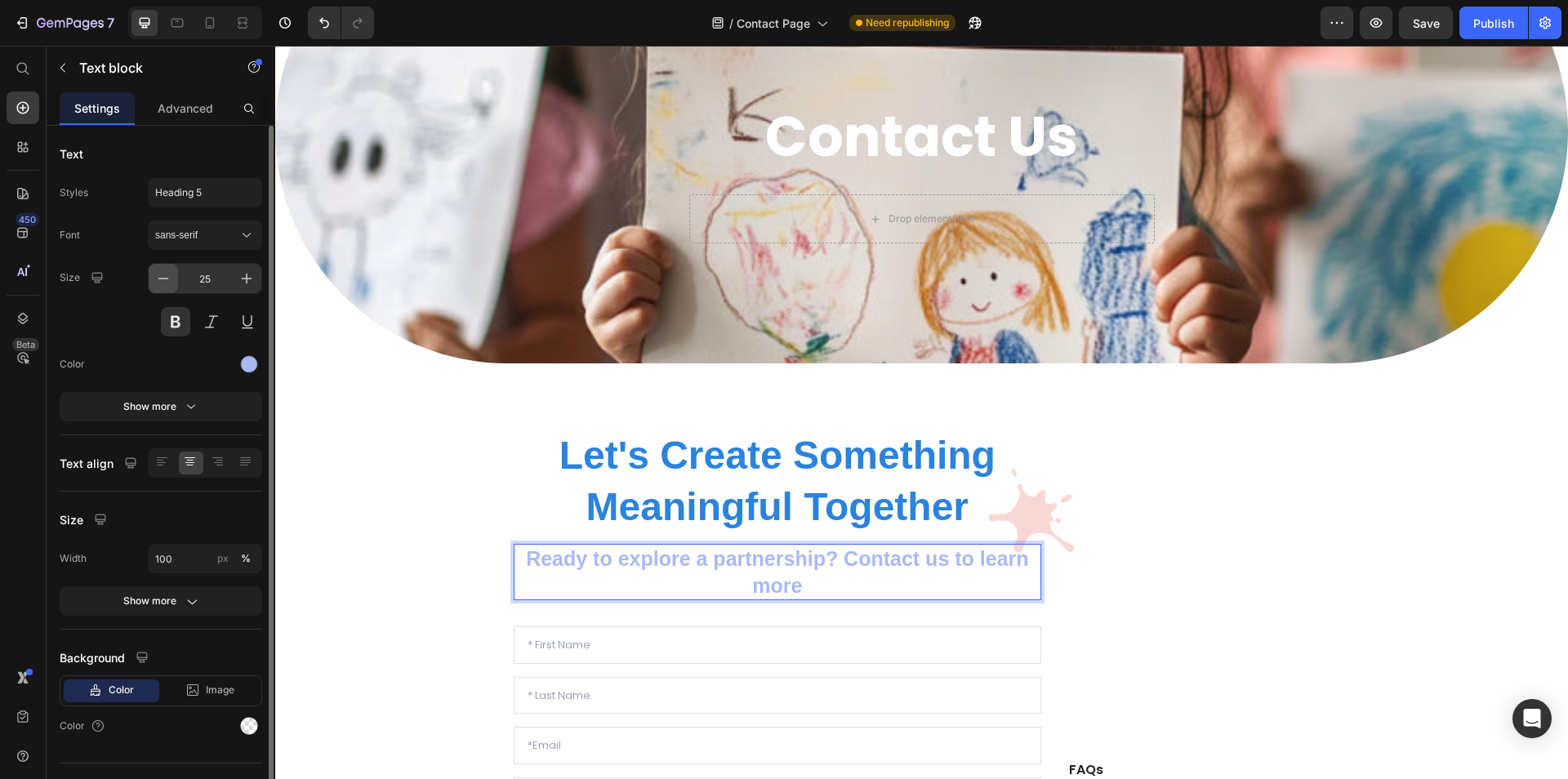 click 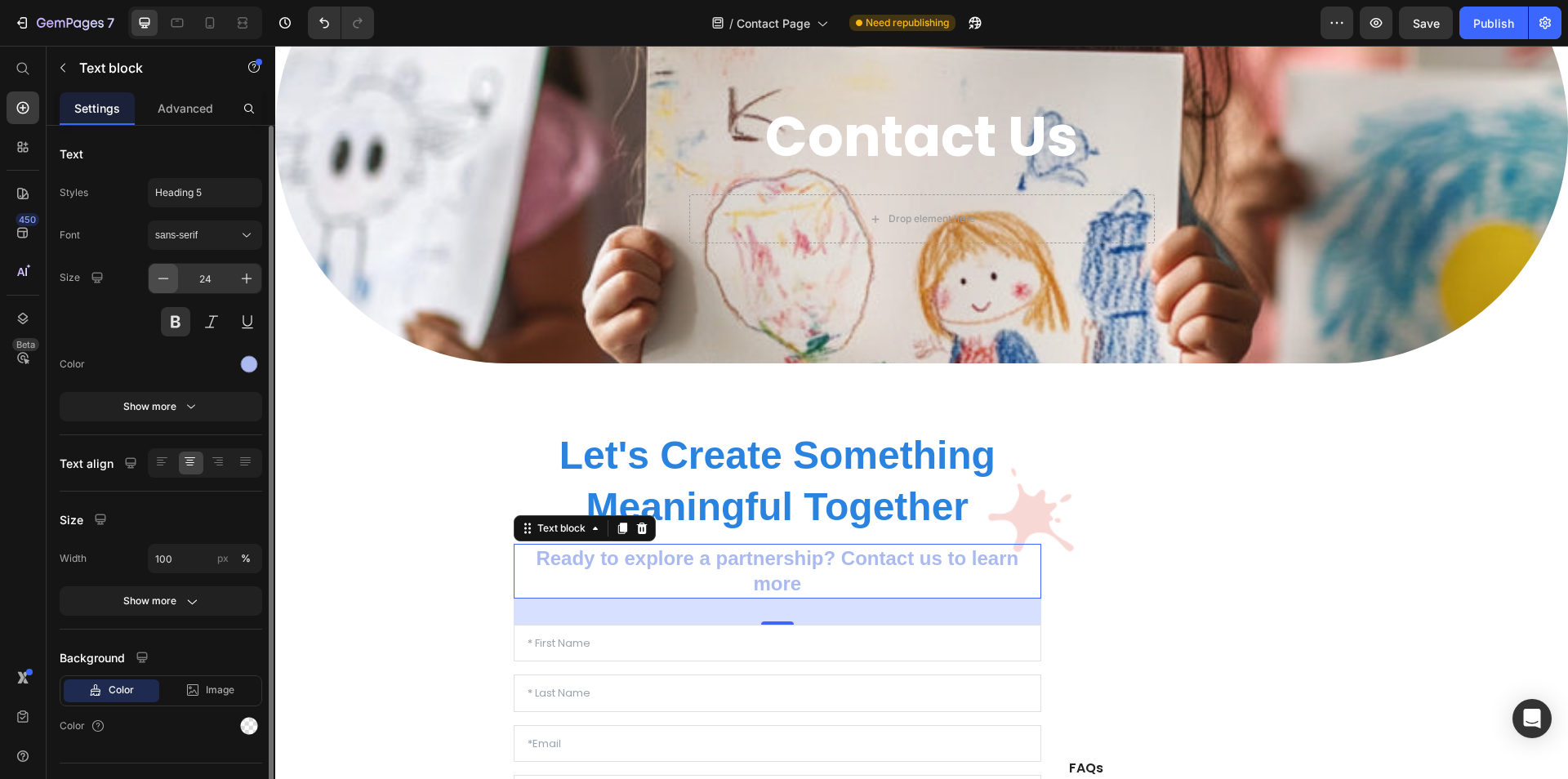 click 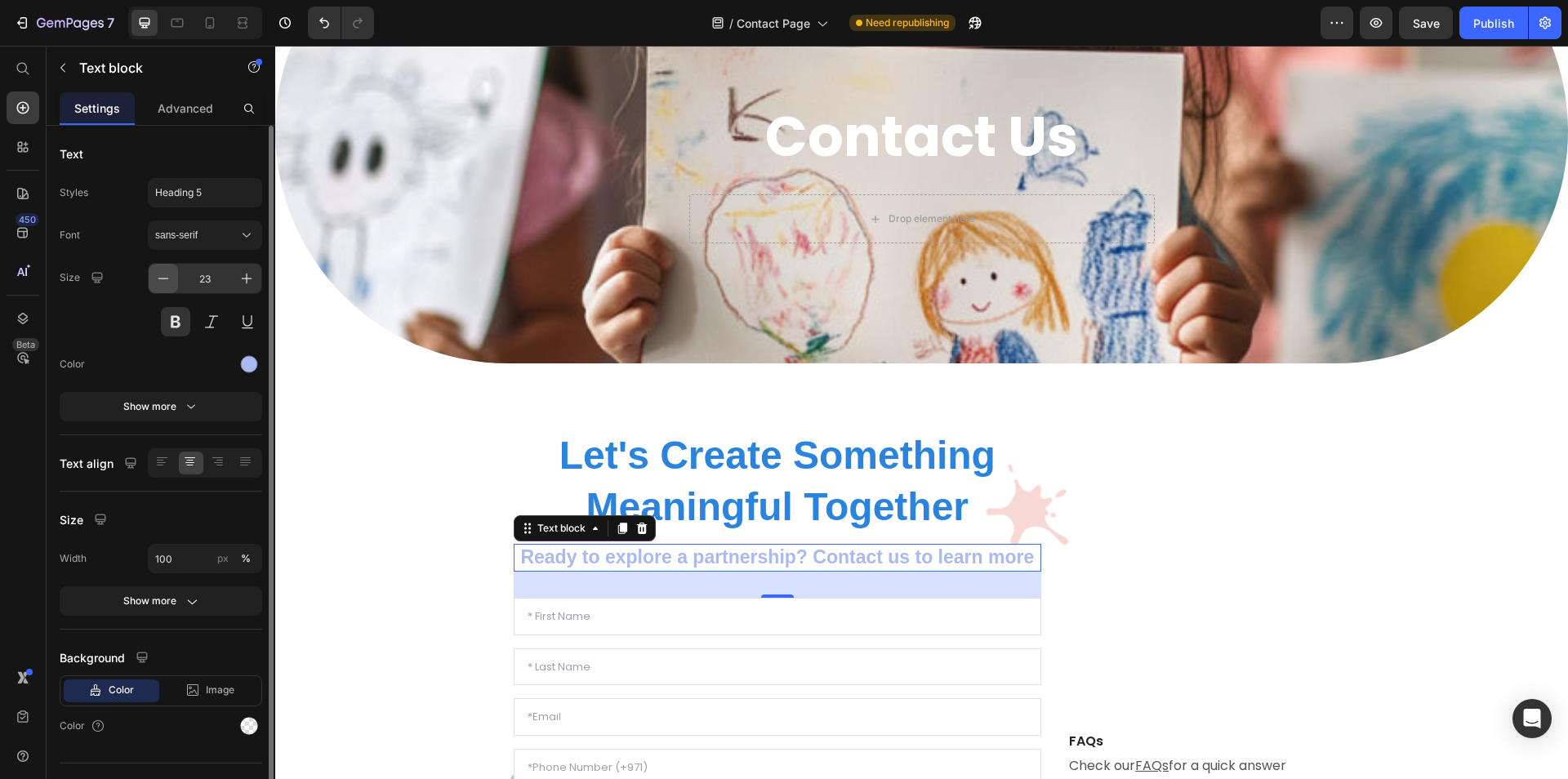 click 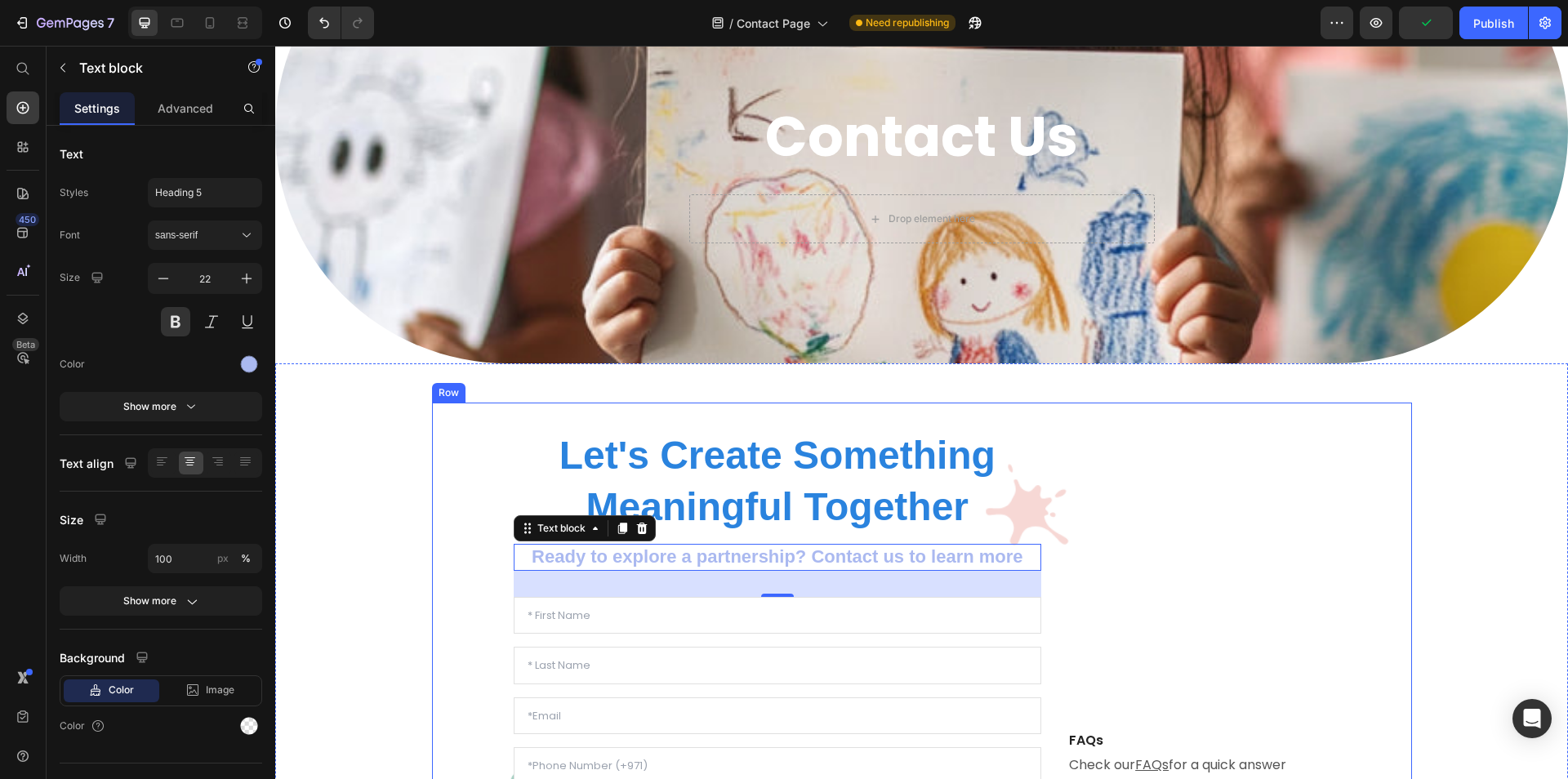 click on "FAQs Heading Check our  FAQs  for a quick answer Text block Email us Heading [EMAIL] Text block
Button     Button     Button
Button
Button Row Row" at bounding box center [1197, 732] 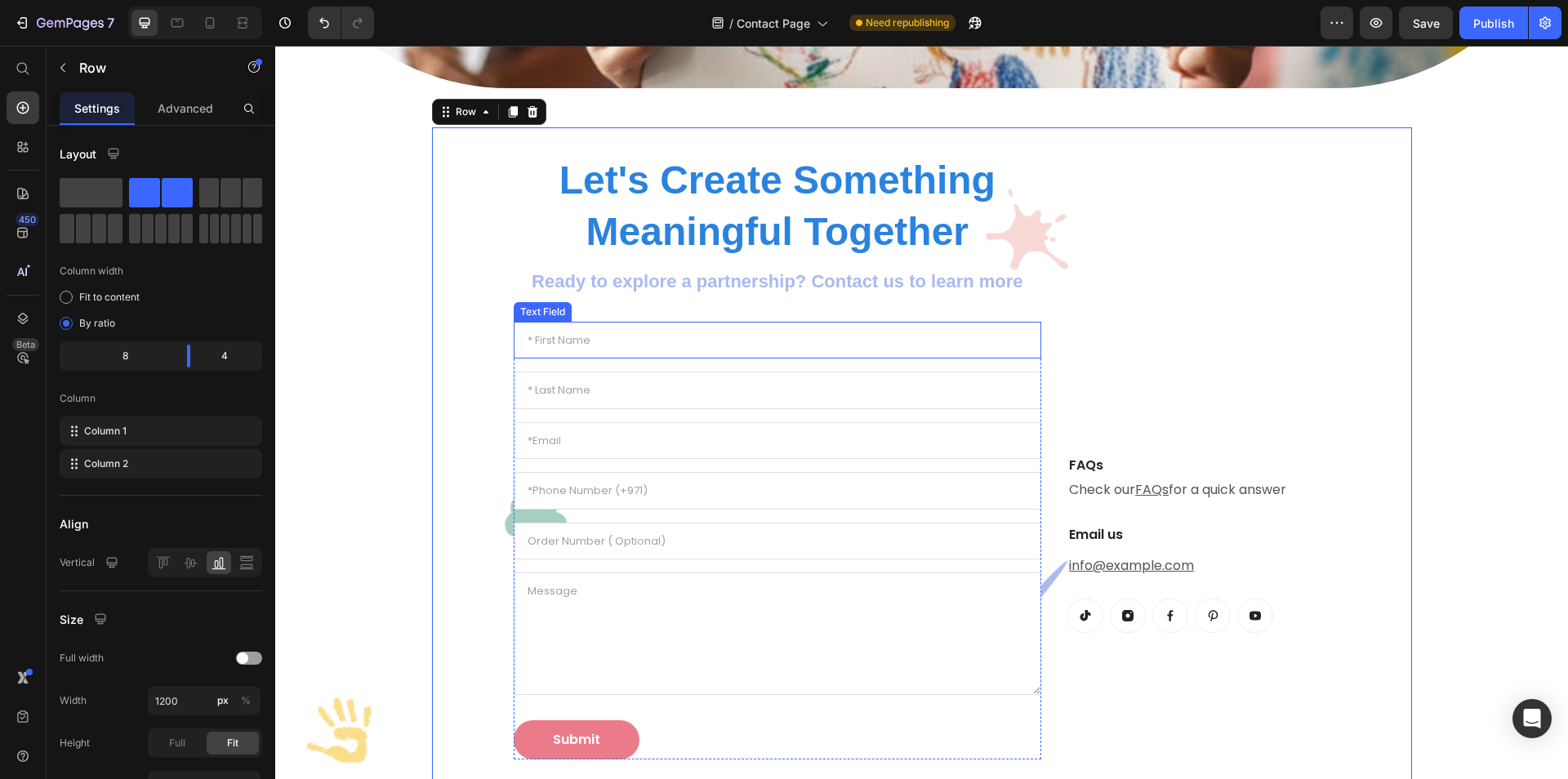 scroll, scrollTop: 470, scrollLeft: 0, axis: vertical 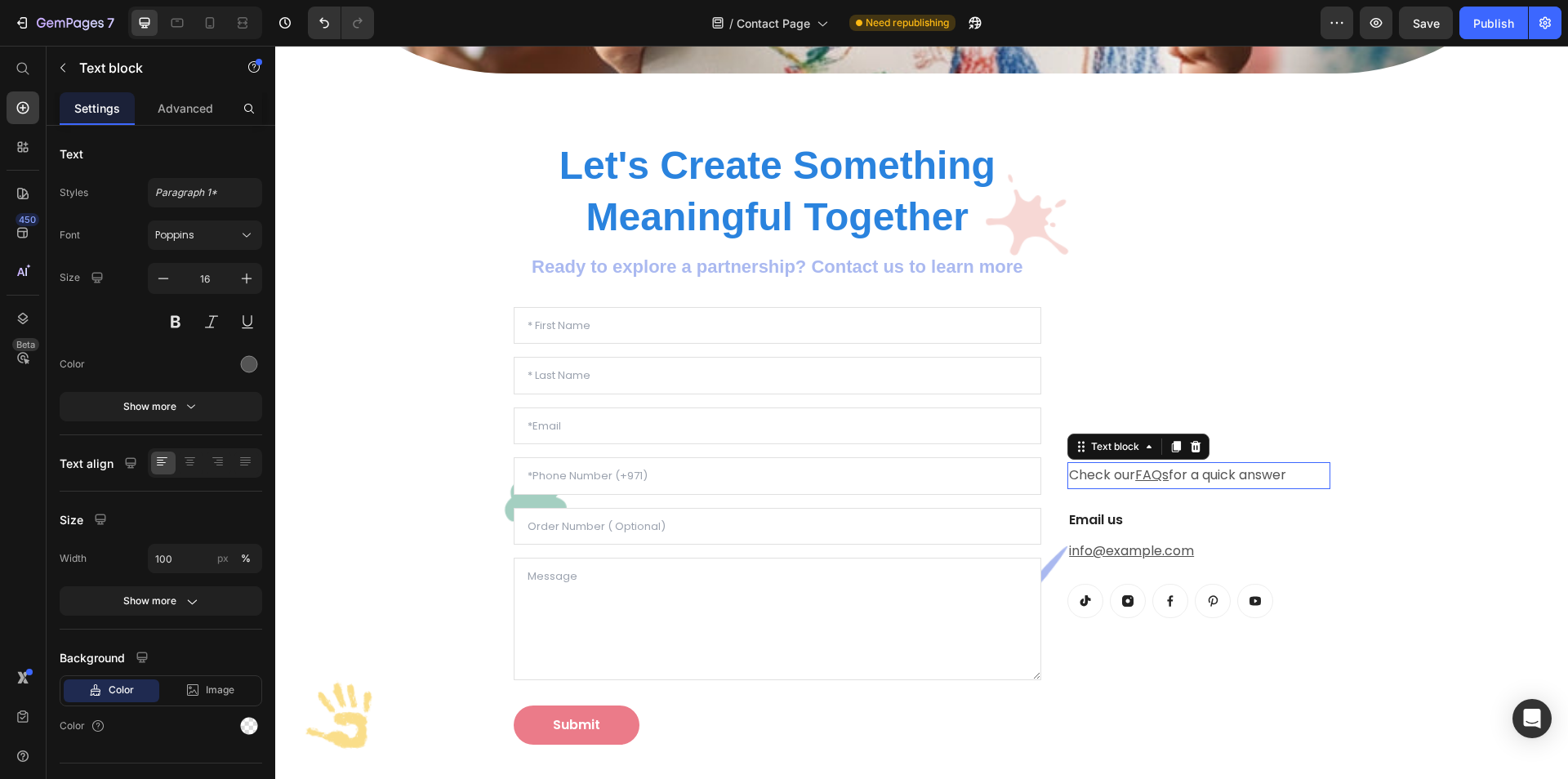 click on "Check our  FAQs  for a quick answer" at bounding box center (1198, 475) 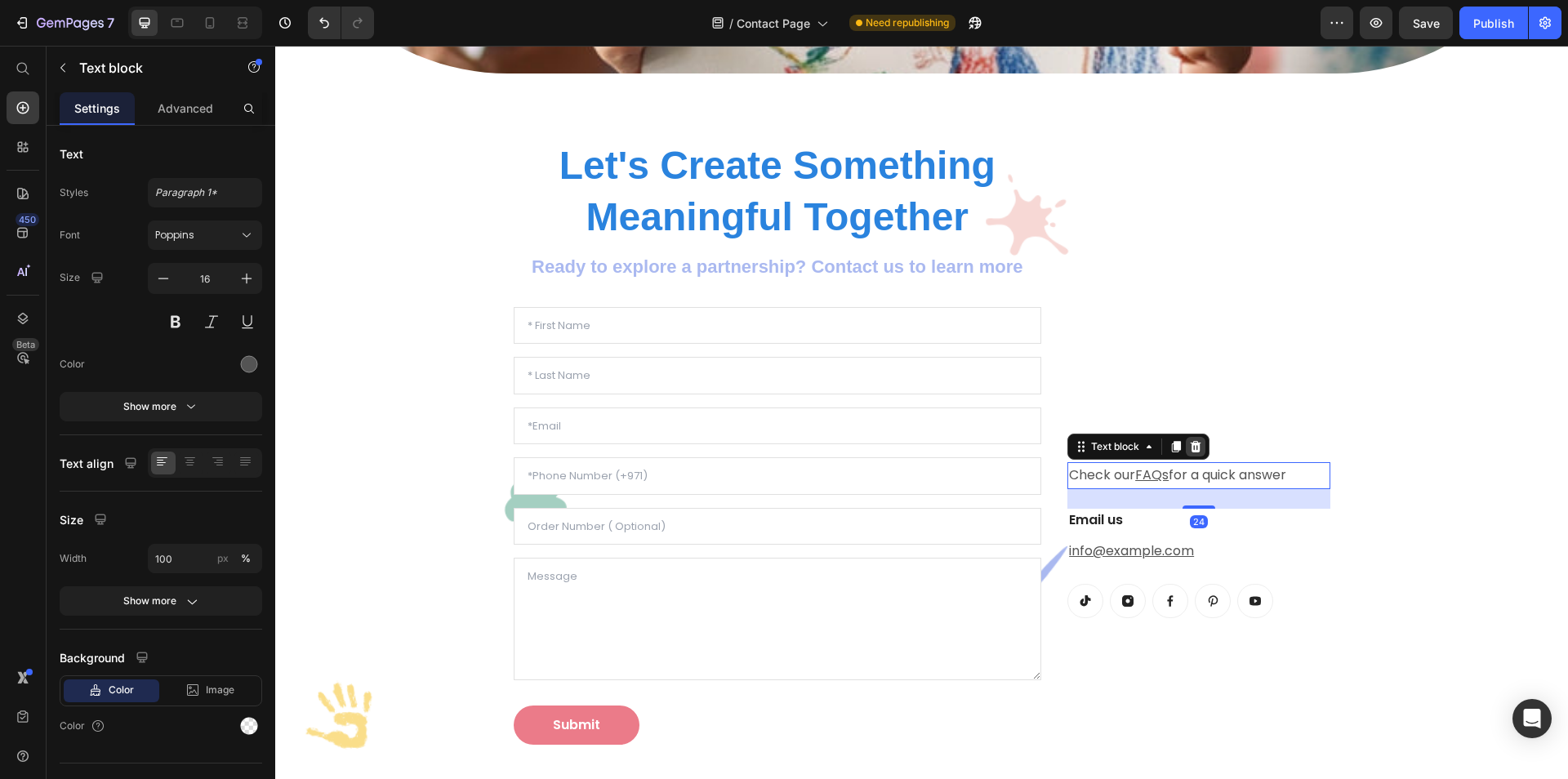 click 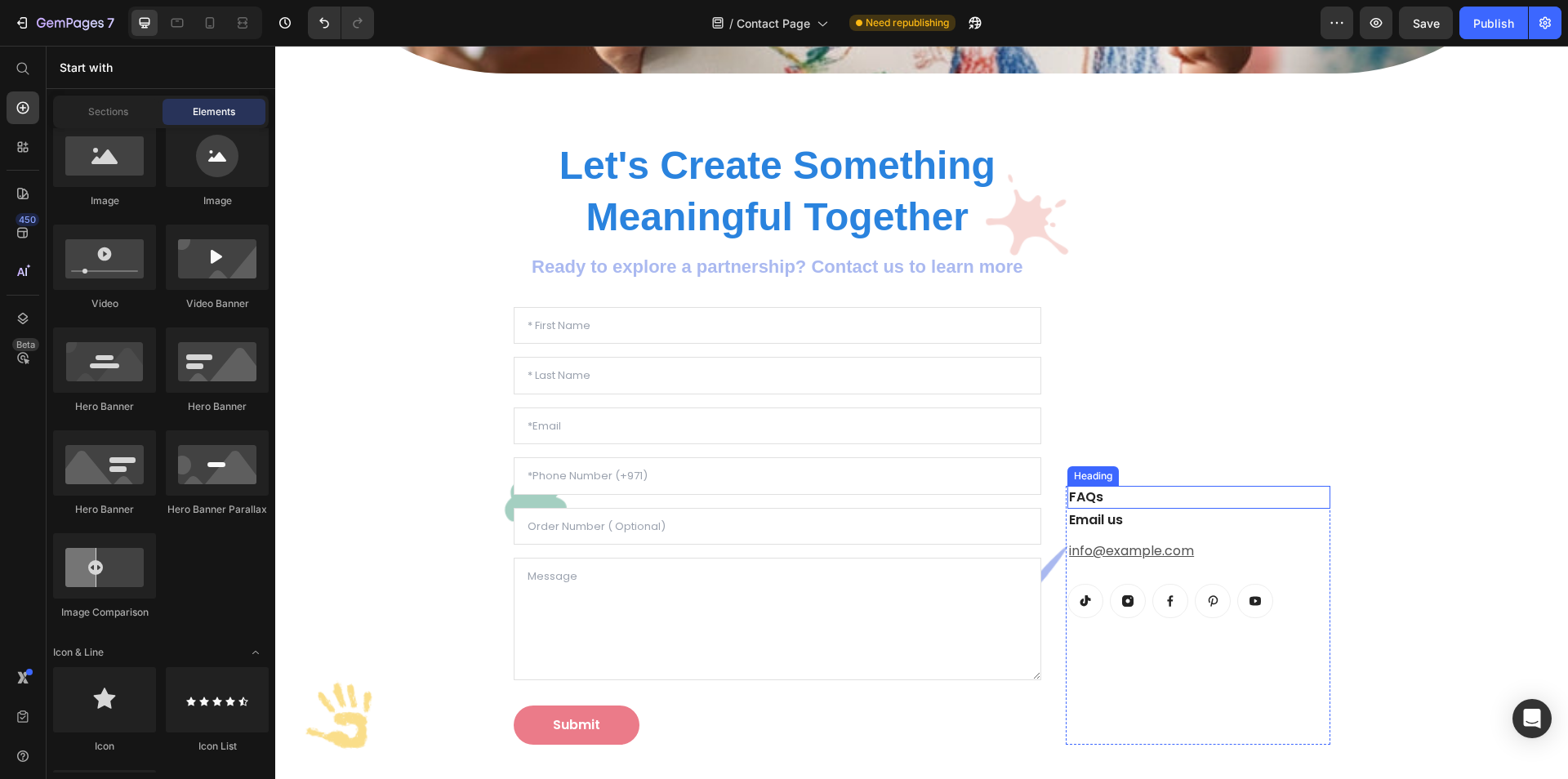 click on "FAQs" at bounding box center (1198, 497) 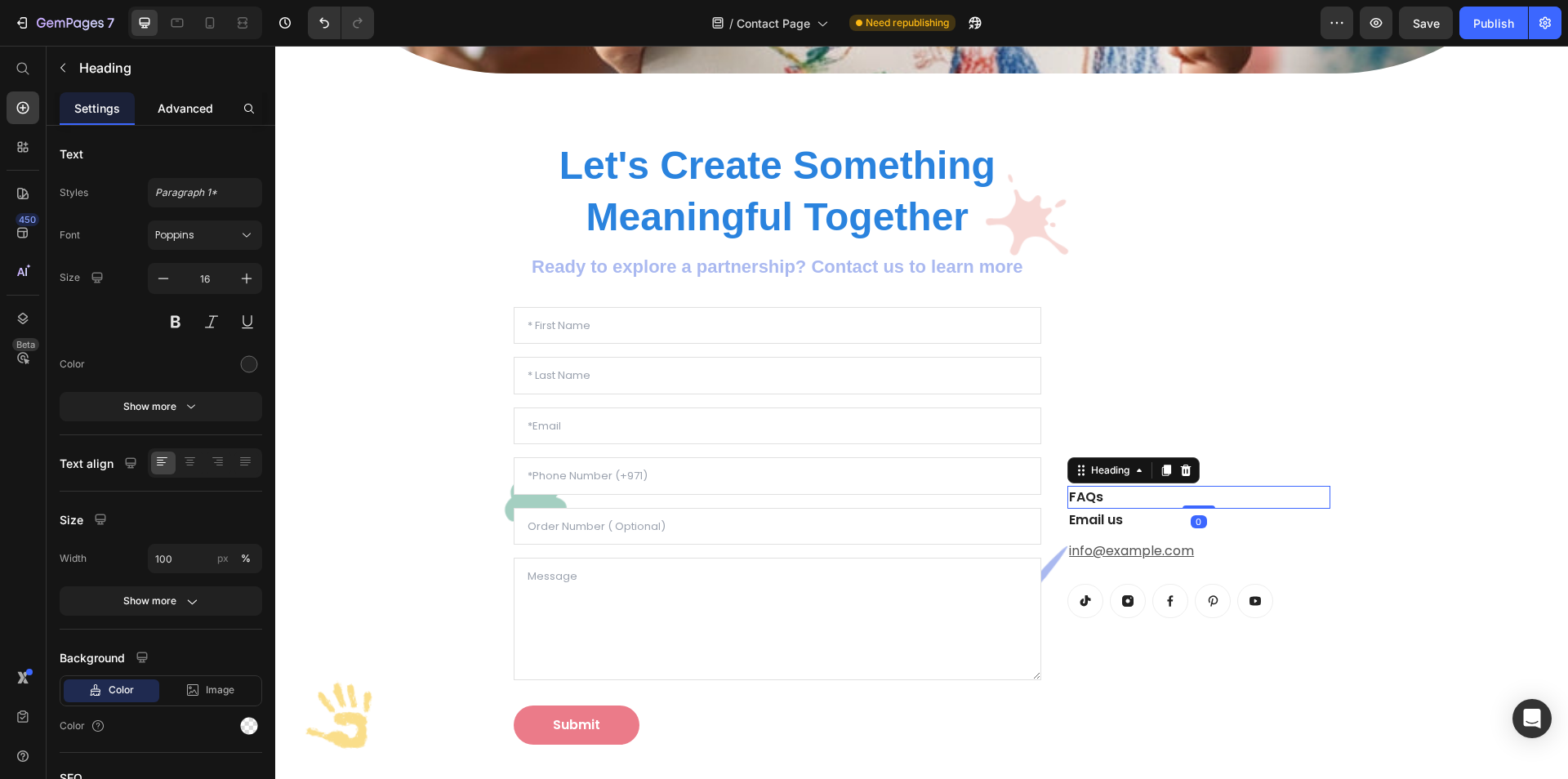 click on "Advanced" at bounding box center (185, 108) 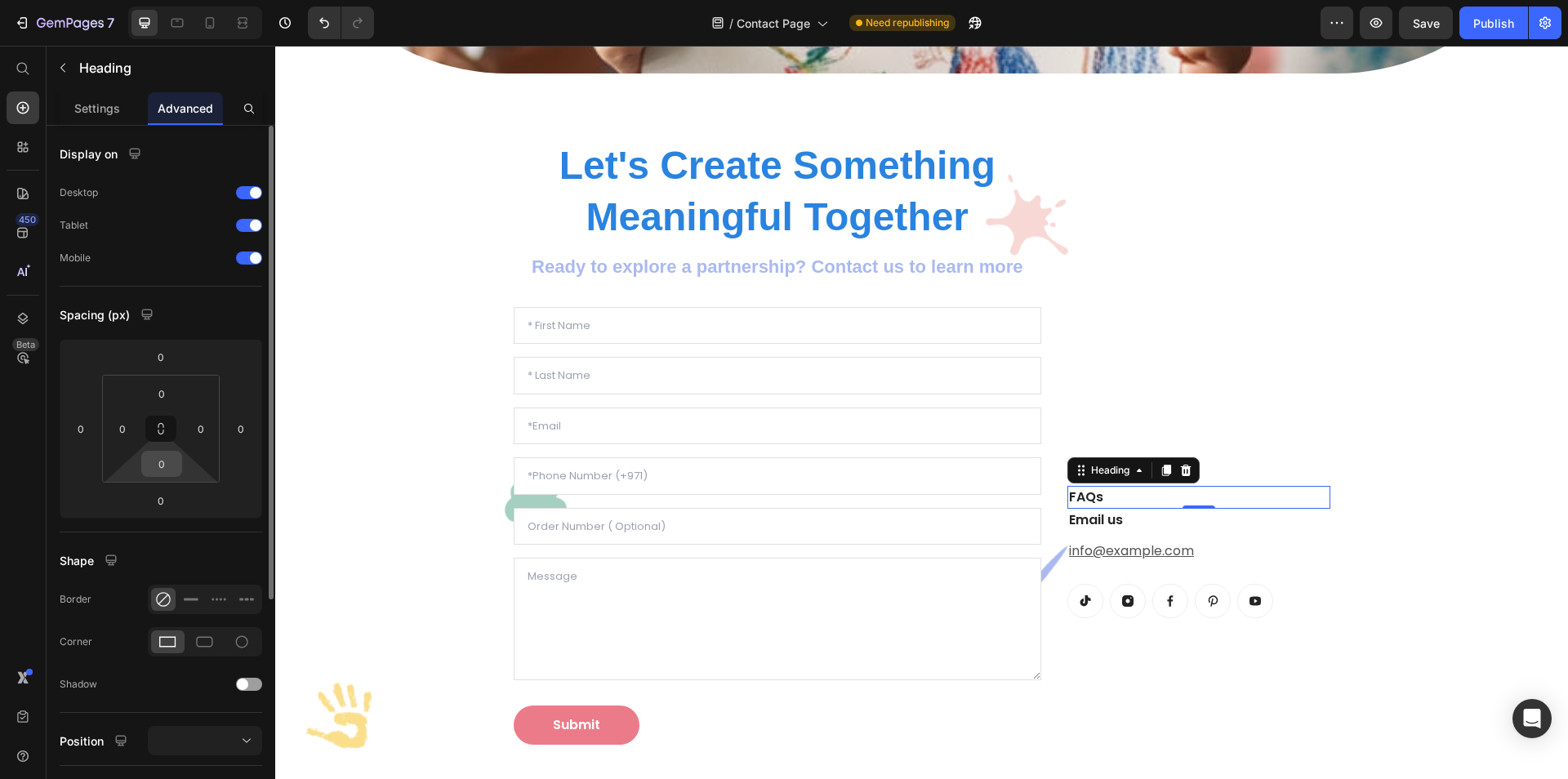 click on "0" at bounding box center [162, 464] 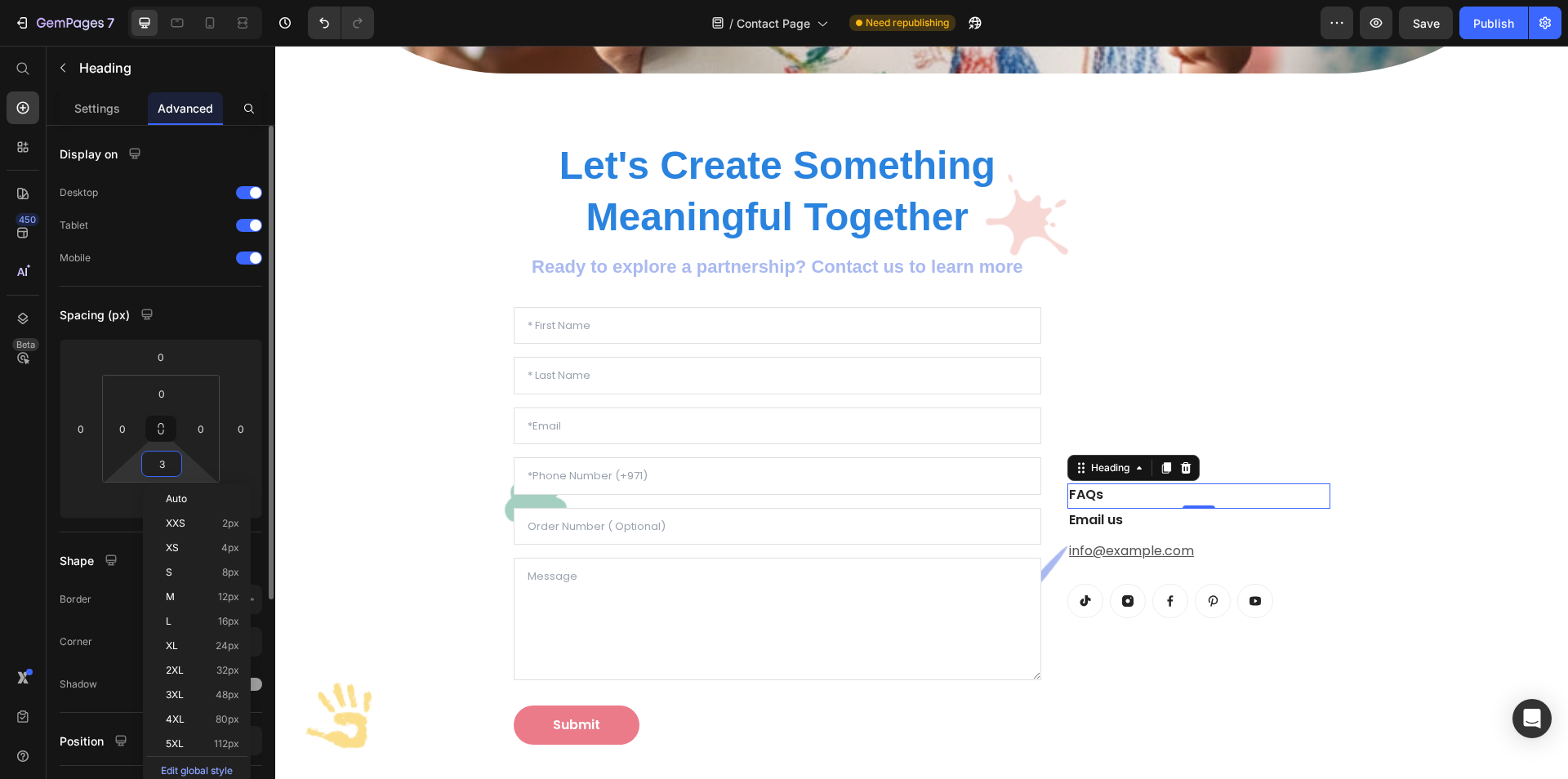 type on "30" 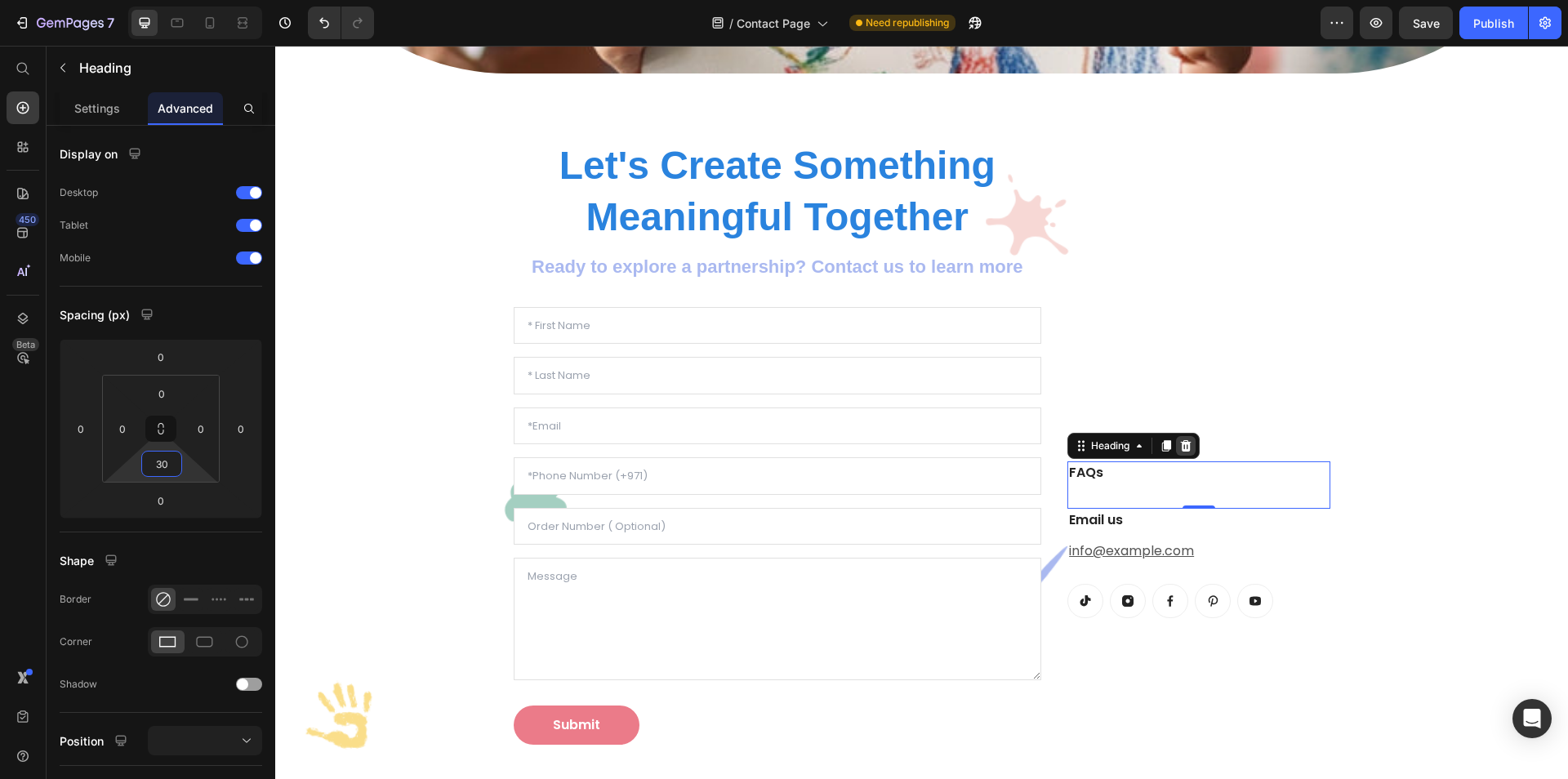 click 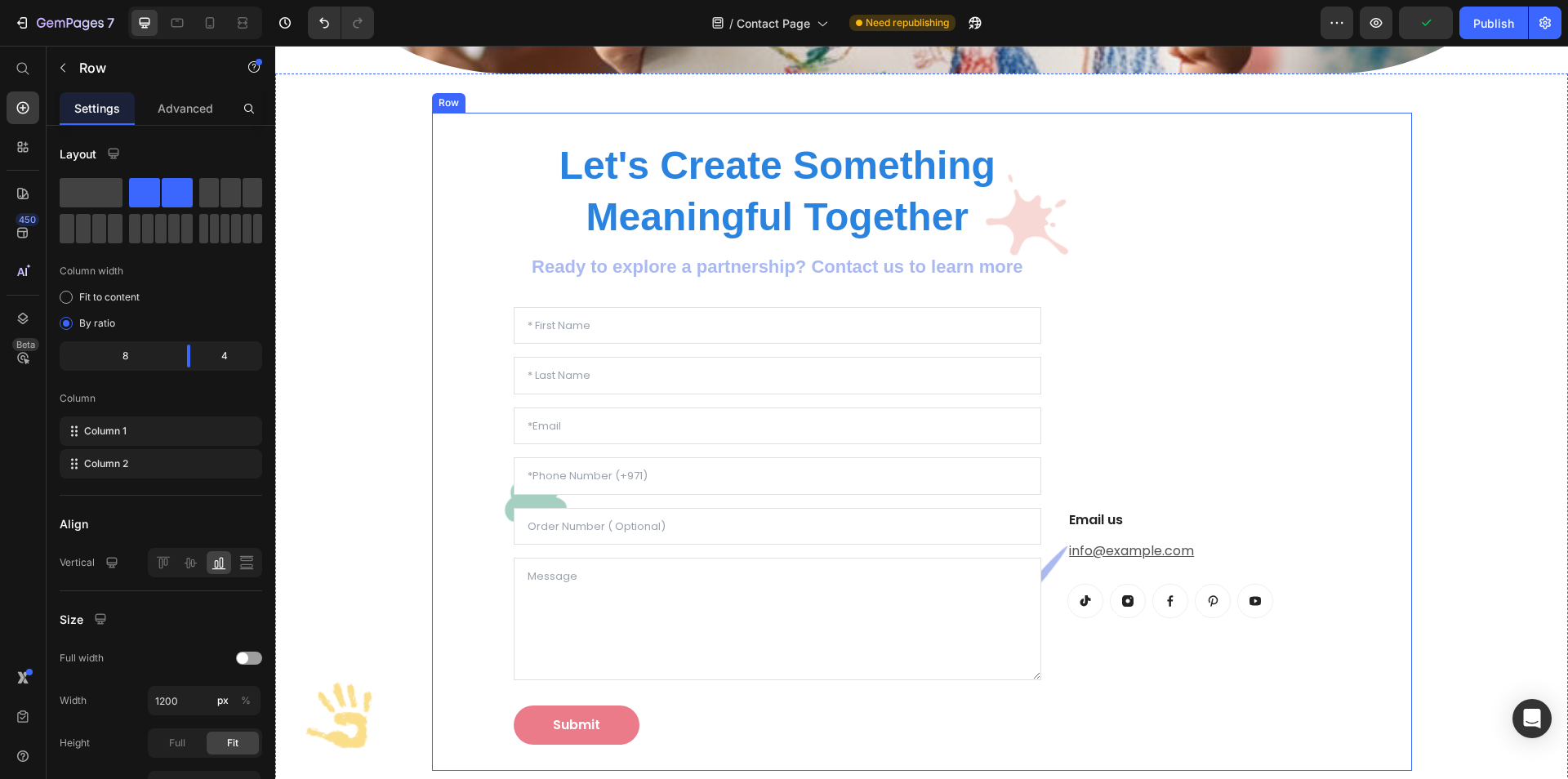 click on "Email us Heading info@theartkeepers.com Text block
Button     Button     Button
Button
Button Row Row" at bounding box center [1197, 442] 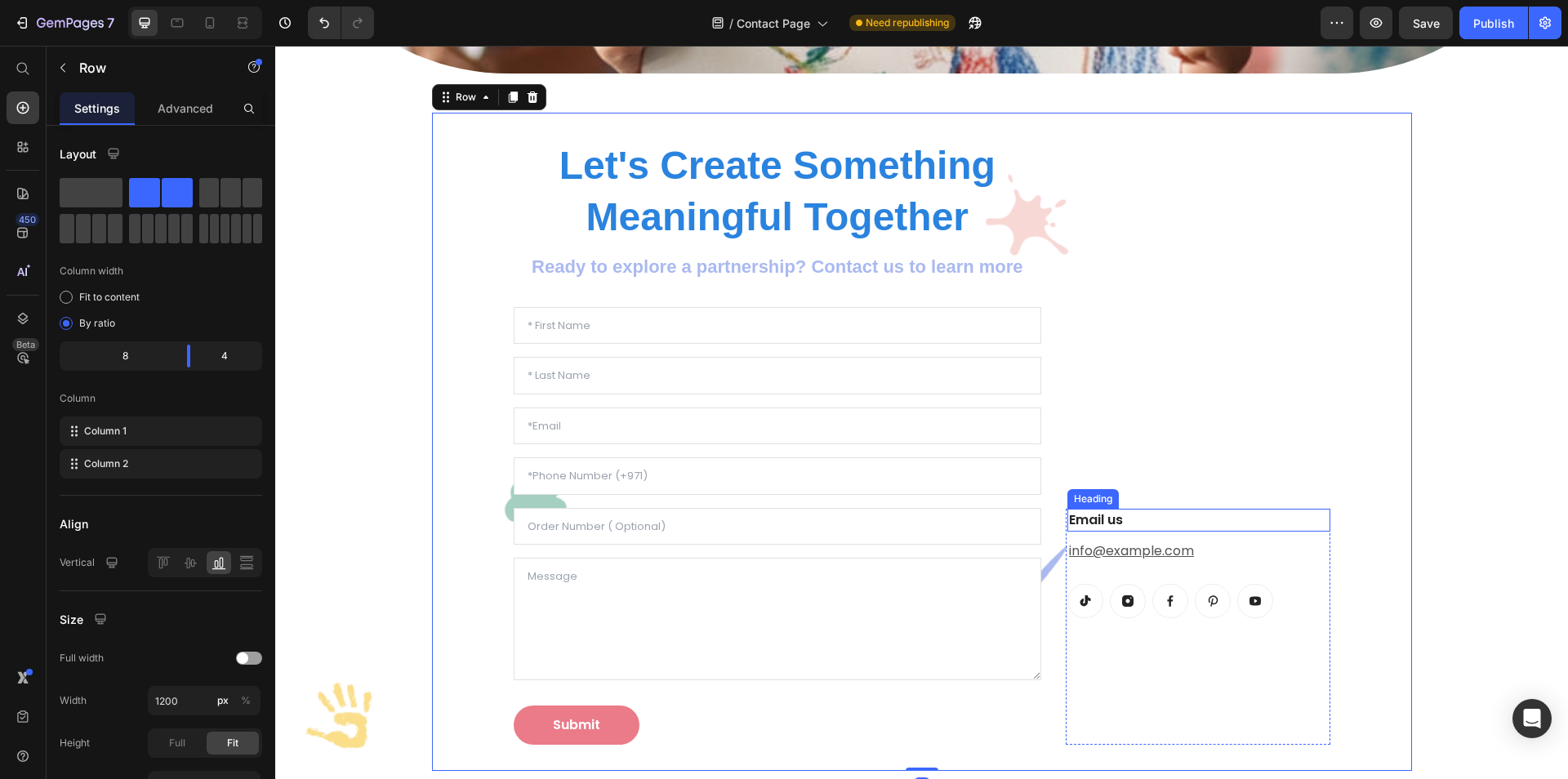 click on "Email us" at bounding box center (1198, 520) 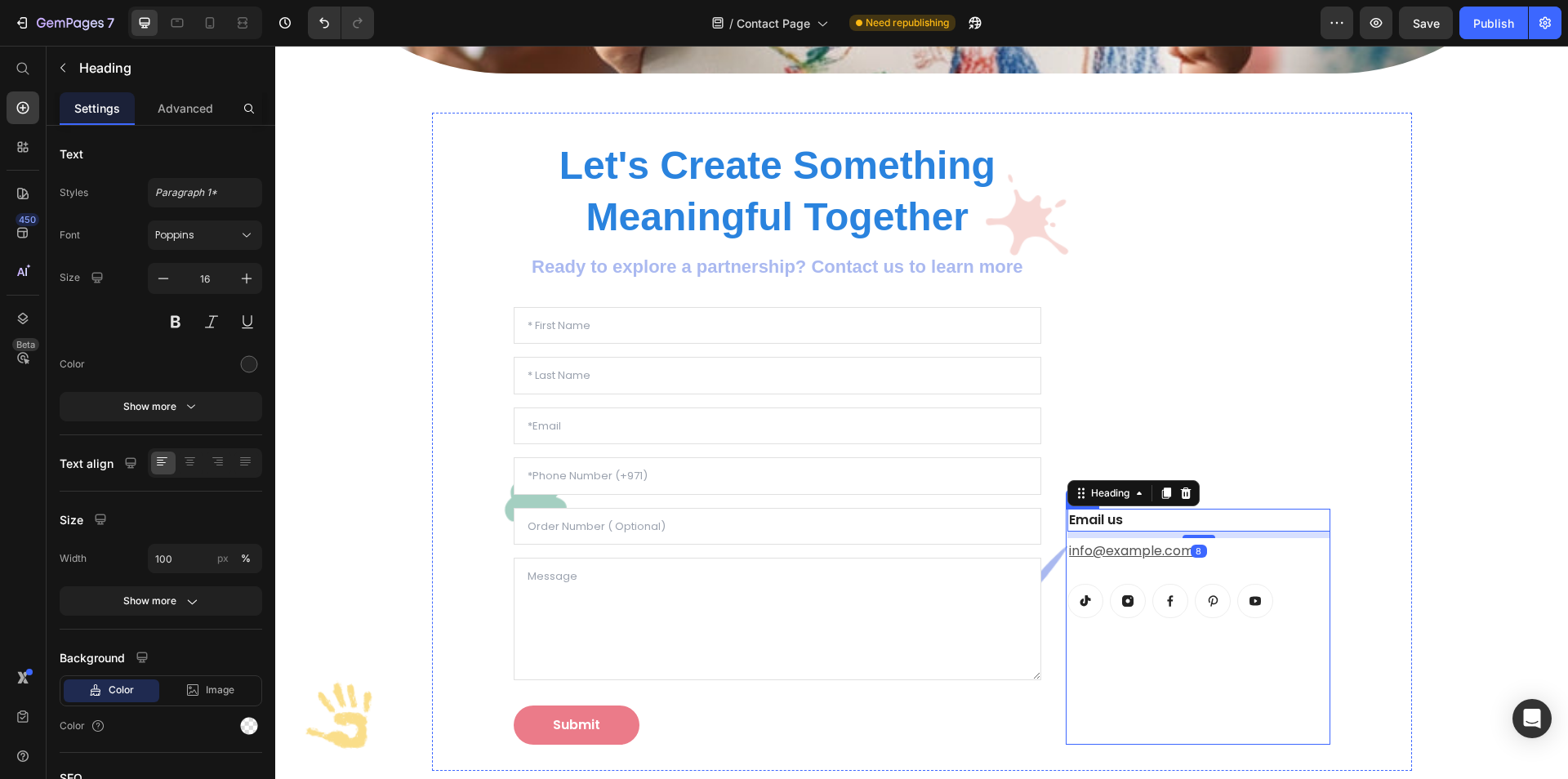 click on "Email us Heading   8 info@theartkeepers.com Text block
Button     Button     Button
Button
Button Row Row" at bounding box center (1197, 627) 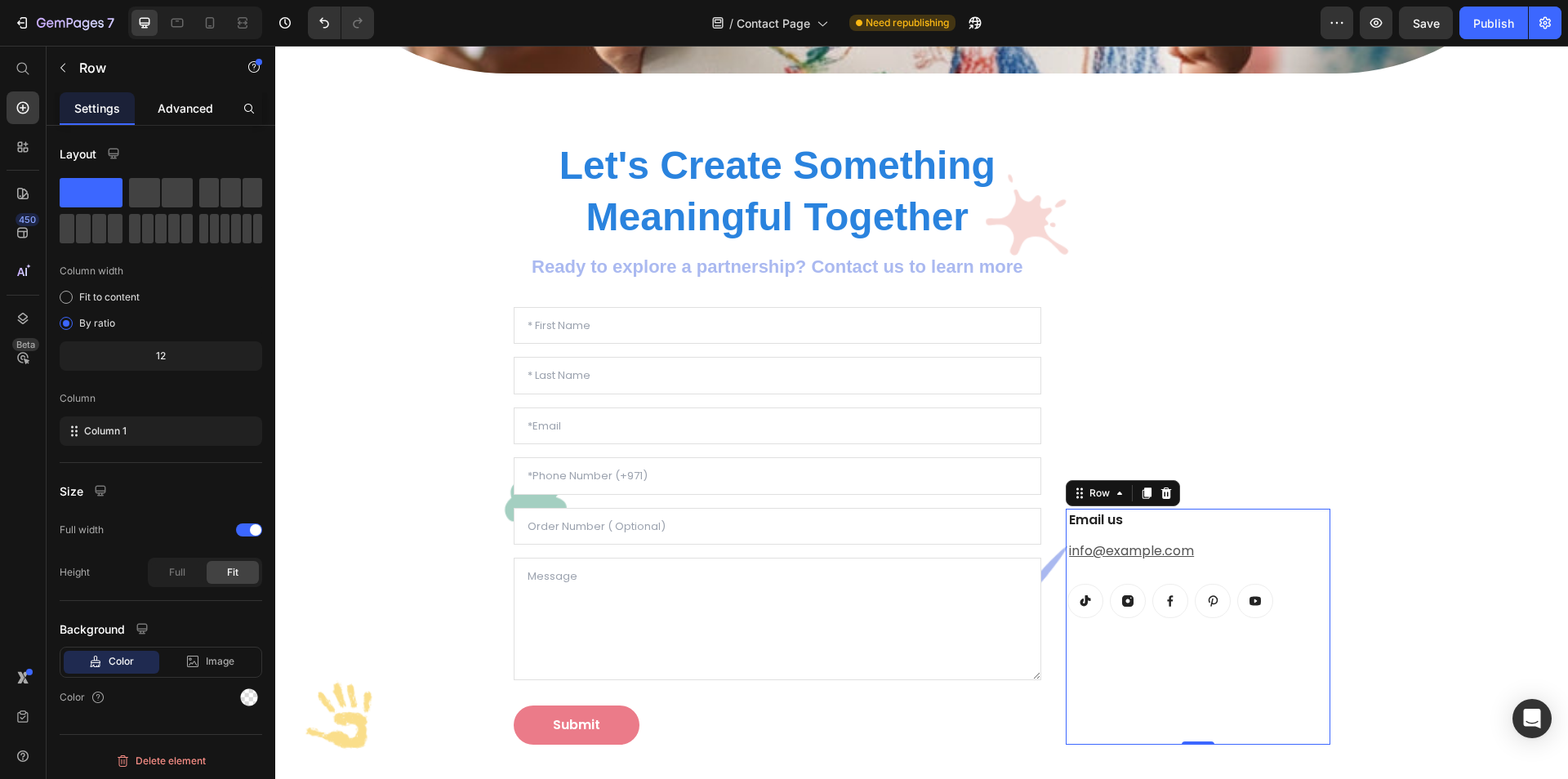 click on "Advanced" at bounding box center (185, 108) 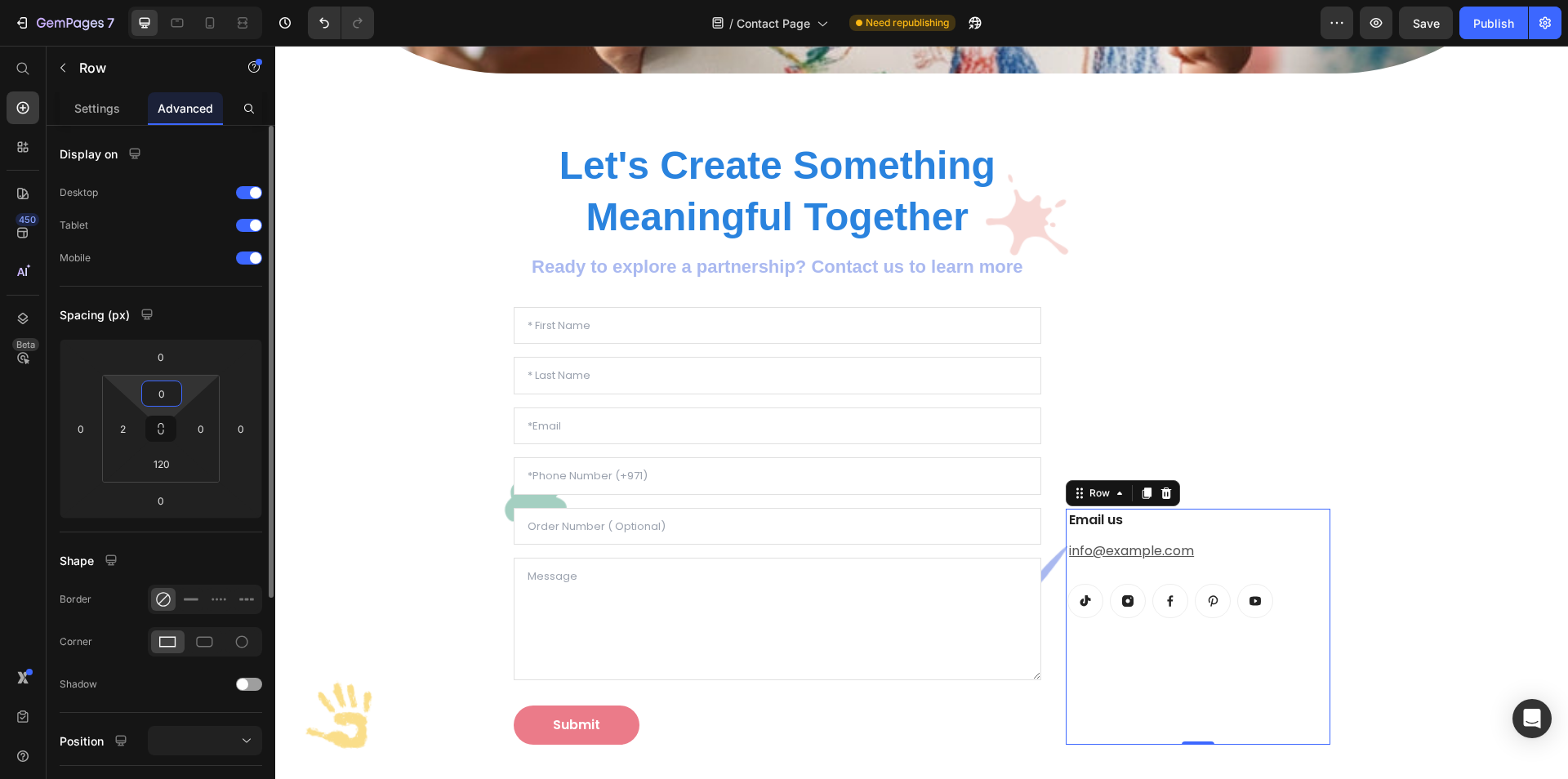click on "0" at bounding box center (162, 394) 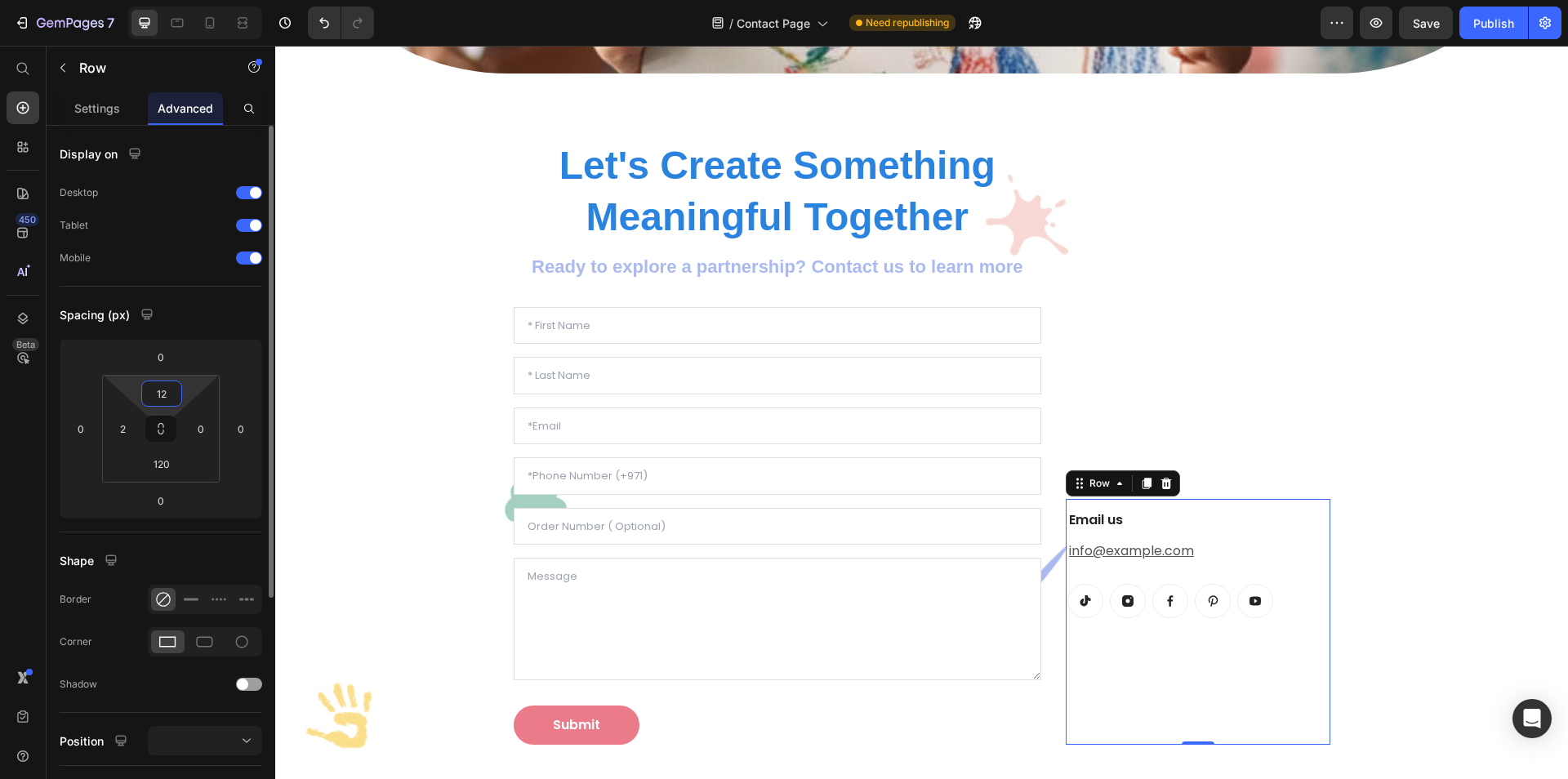 type on "1" 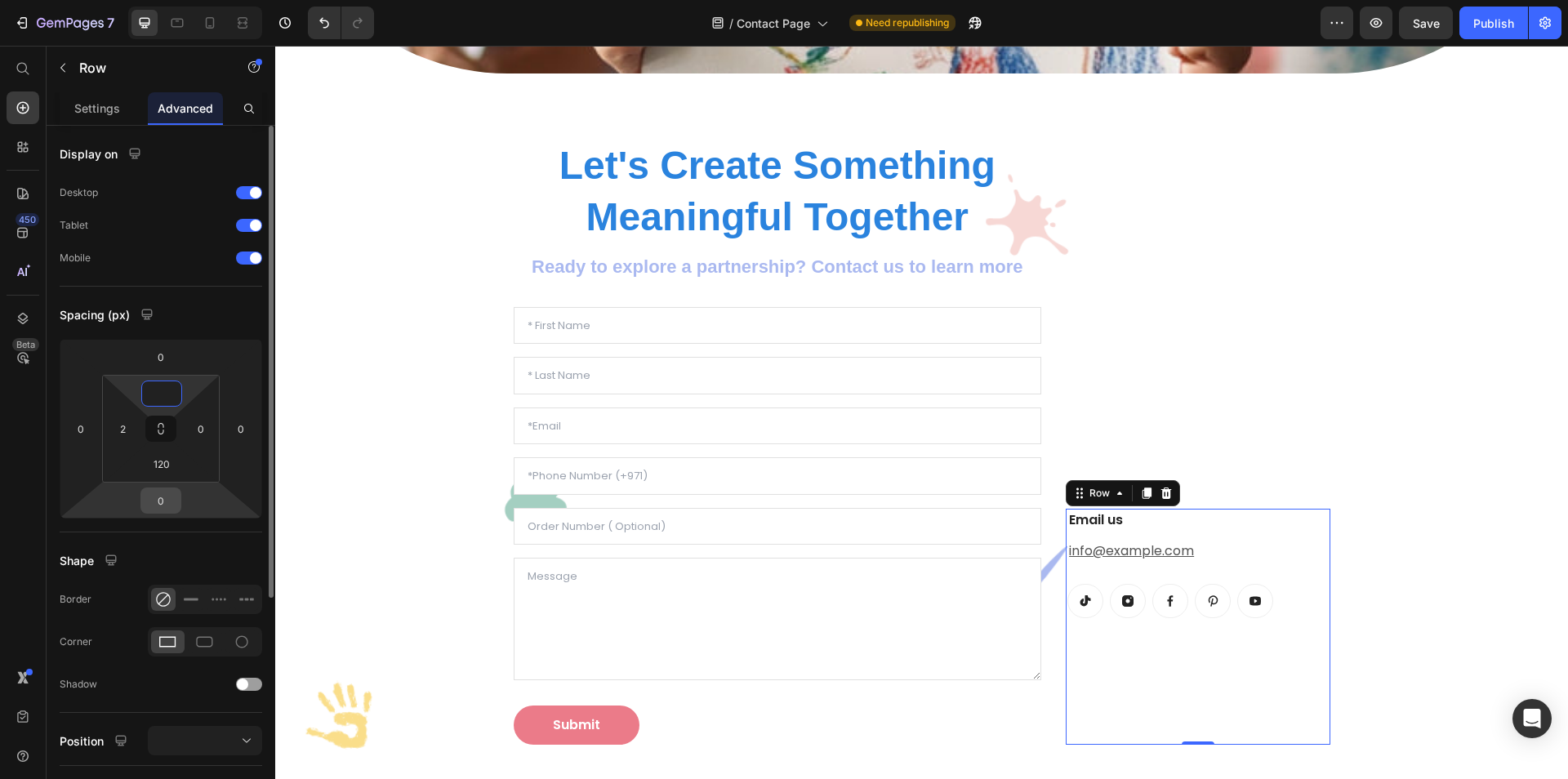 type on "0" 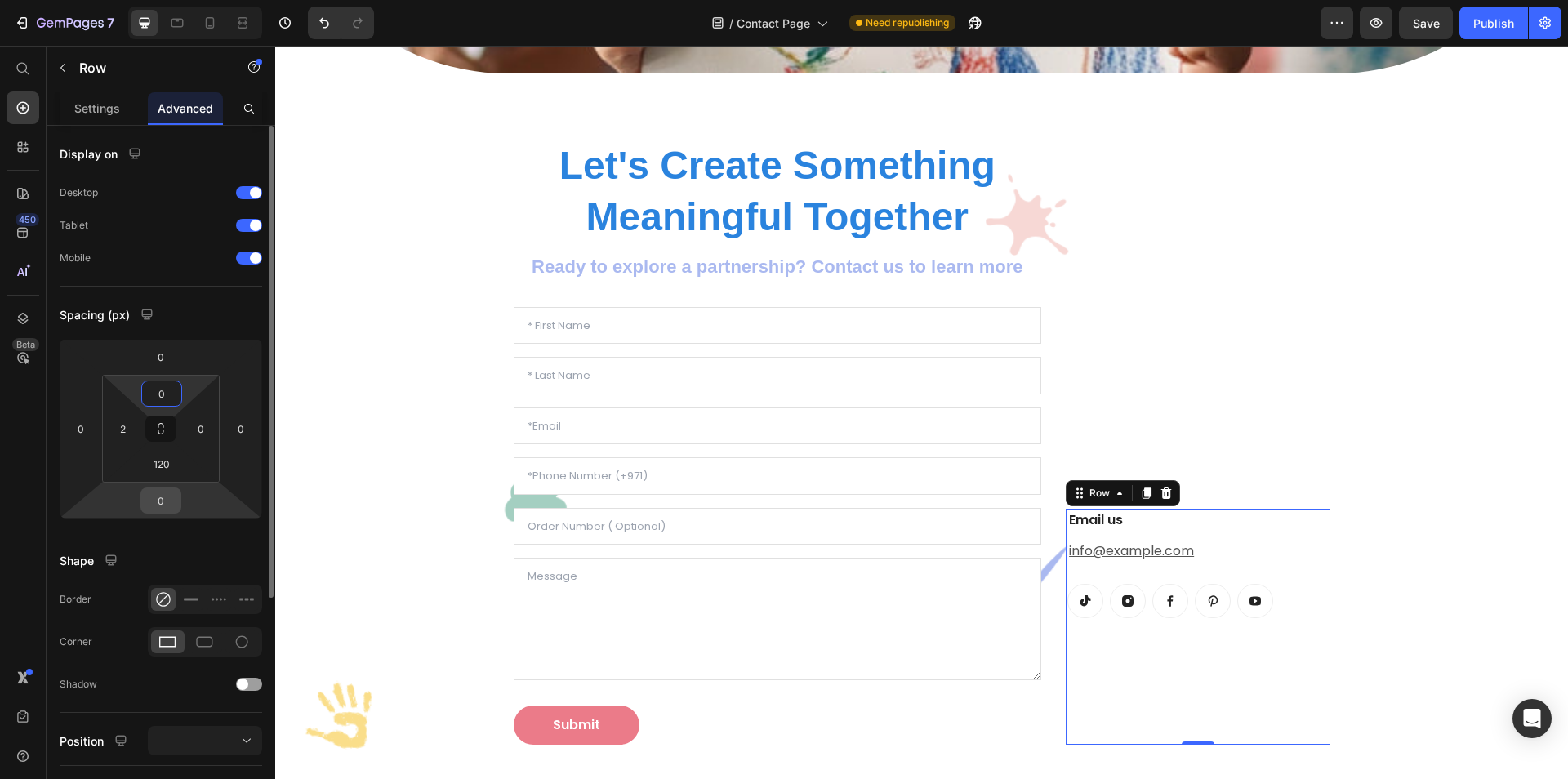 click on "0" at bounding box center (161, 501) 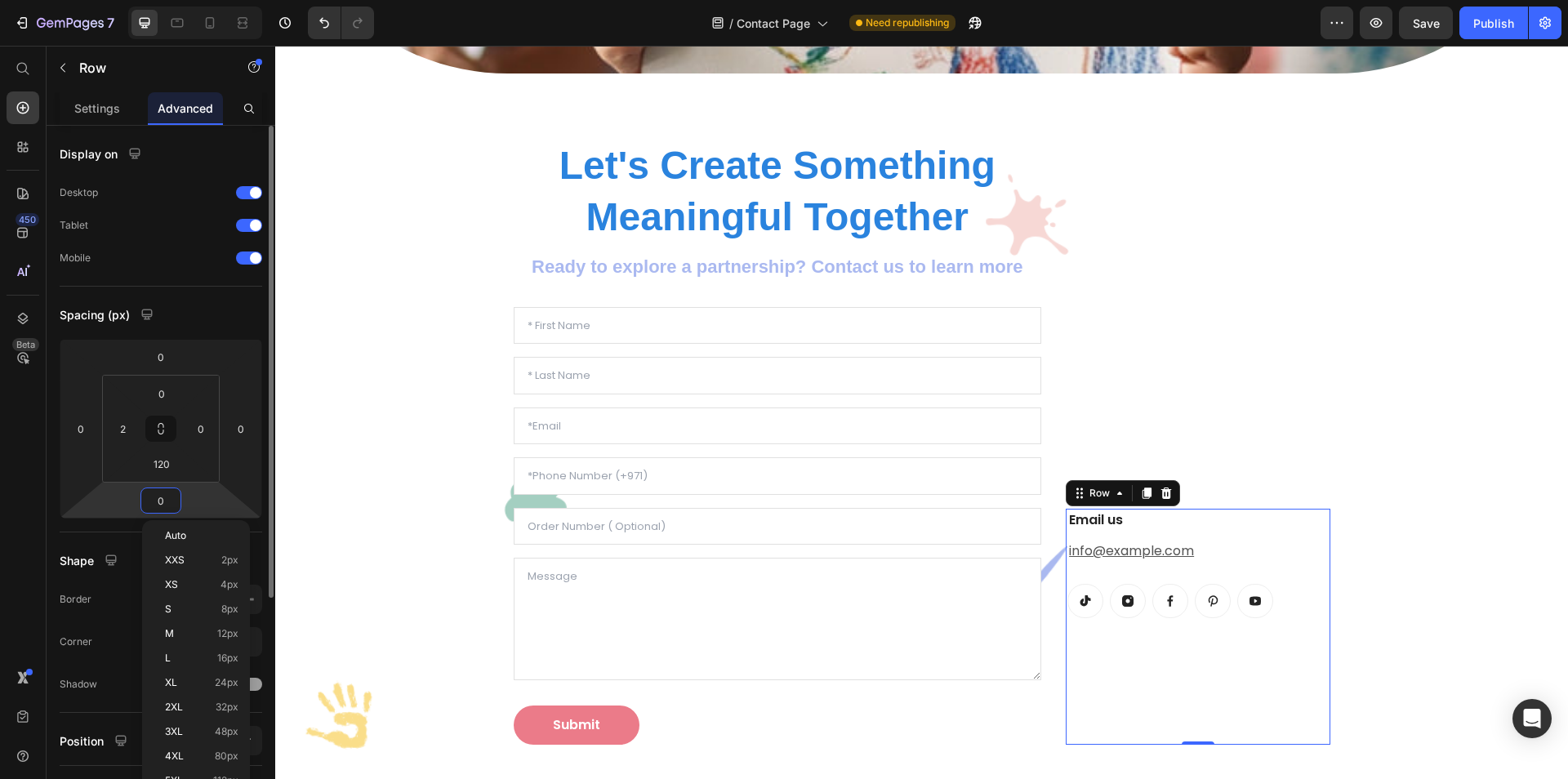 type on "2" 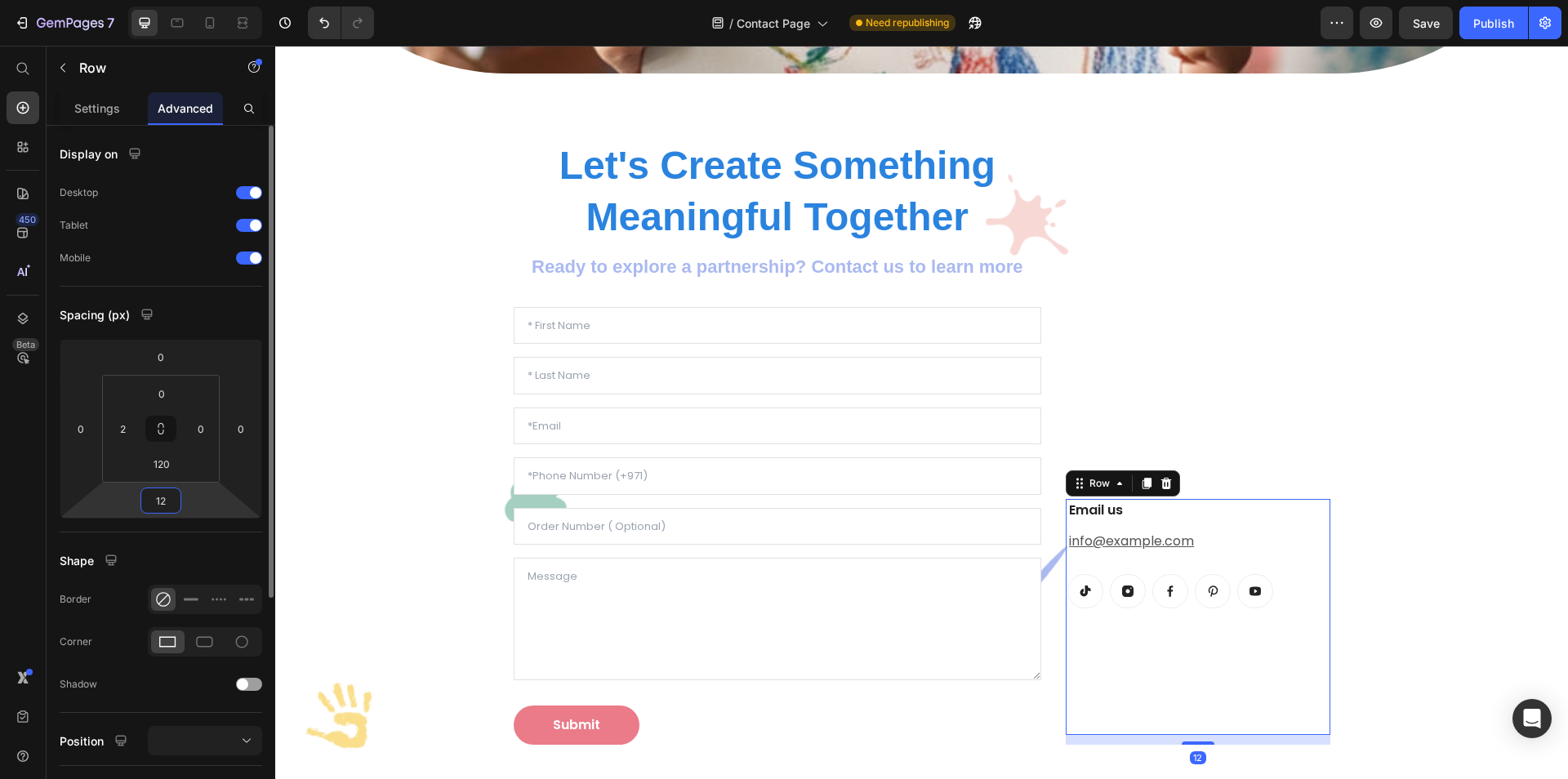type on "120" 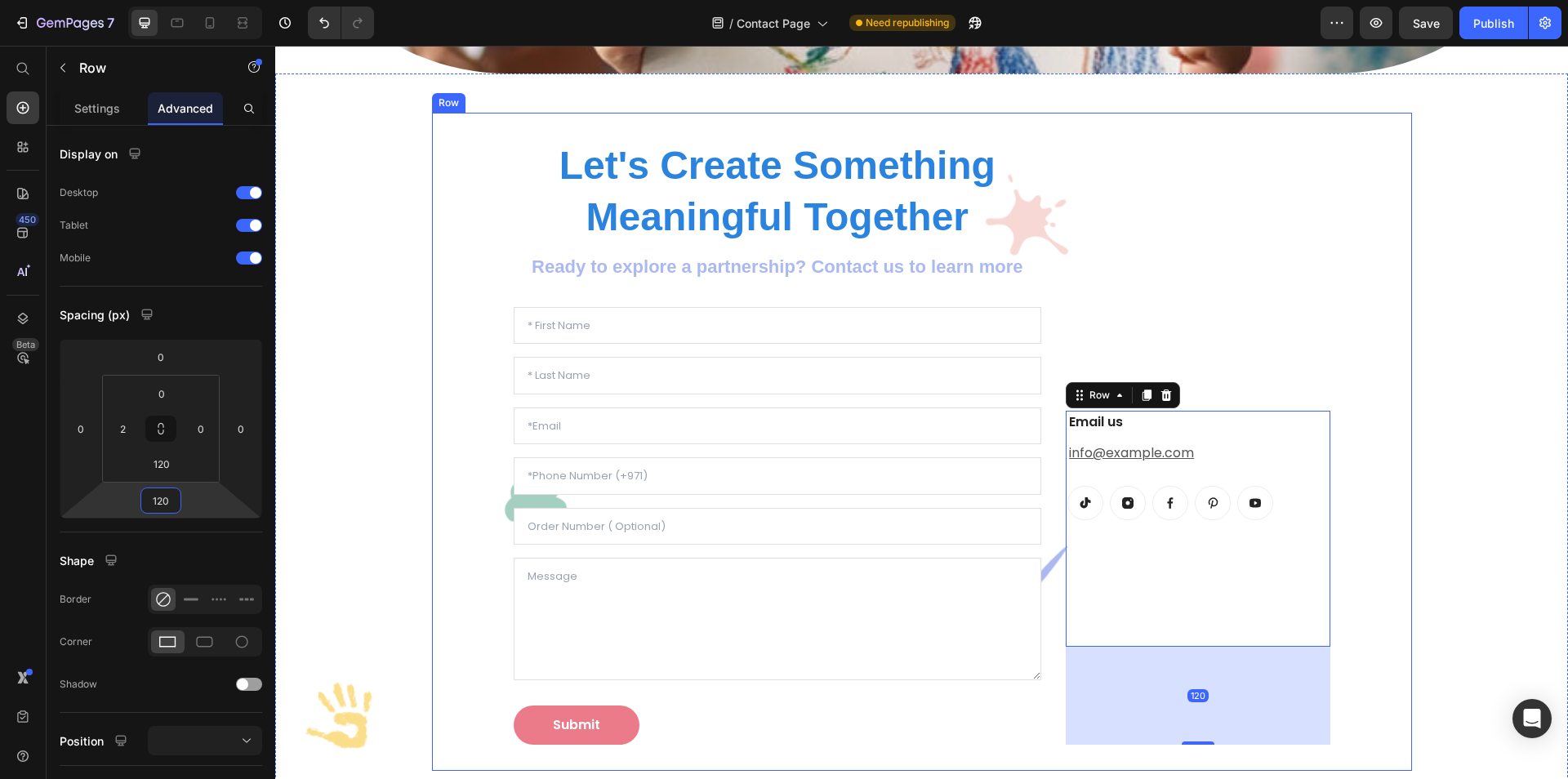 click on "Let's Create Something Meaningful Together Heading Ready to explore a partnership? Contact us to learn more Text block Text Field Text Field Email Field Text Field Email Field Text Area Submit Submit Button Contact Form Email us Heading info@theartkeepers.com Text block
Button     Button     Button
Button
Button Row Row   120 Row" at bounding box center (922, 442) 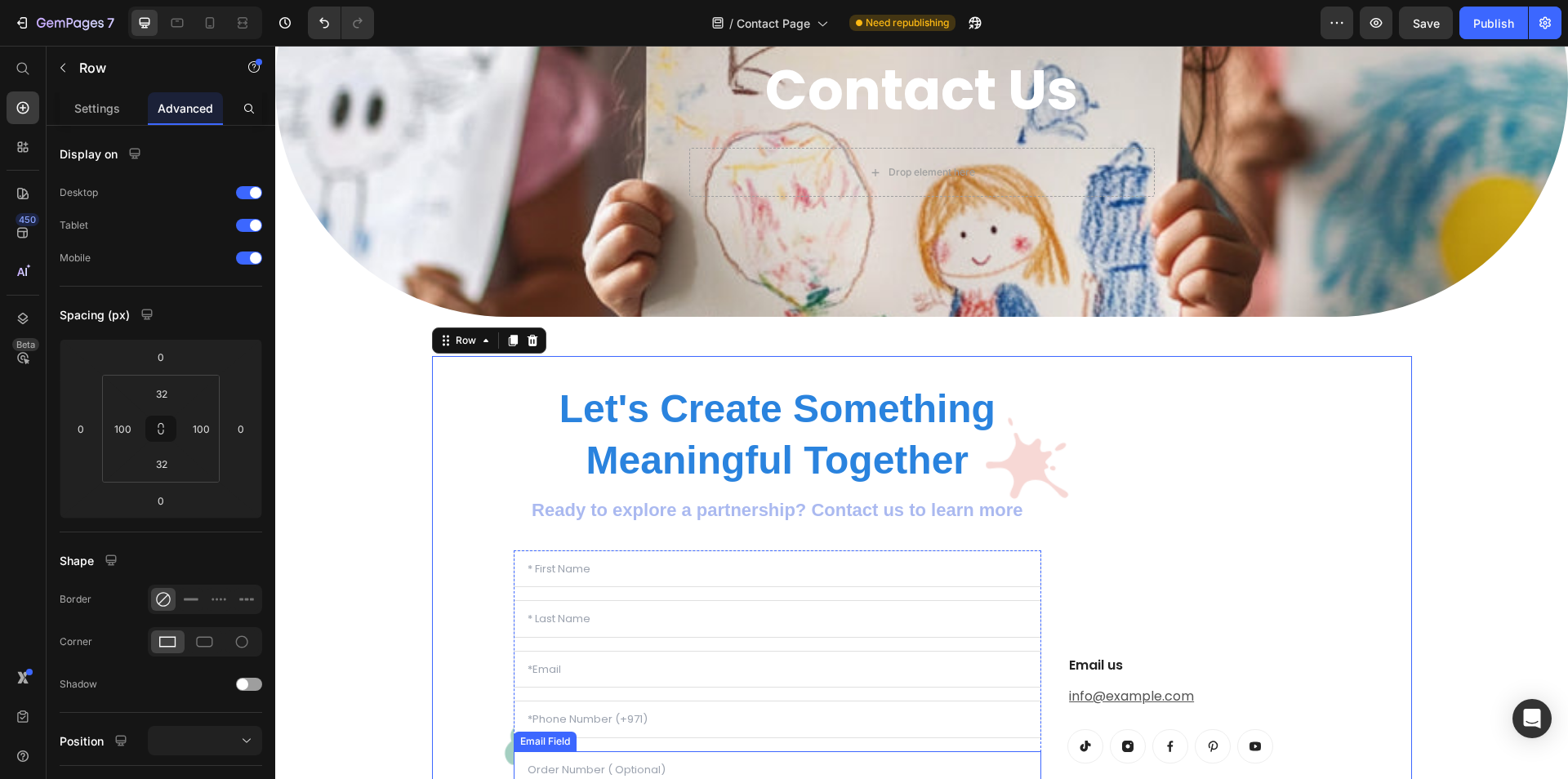 scroll, scrollTop: 226, scrollLeft: 0, axis: vertical 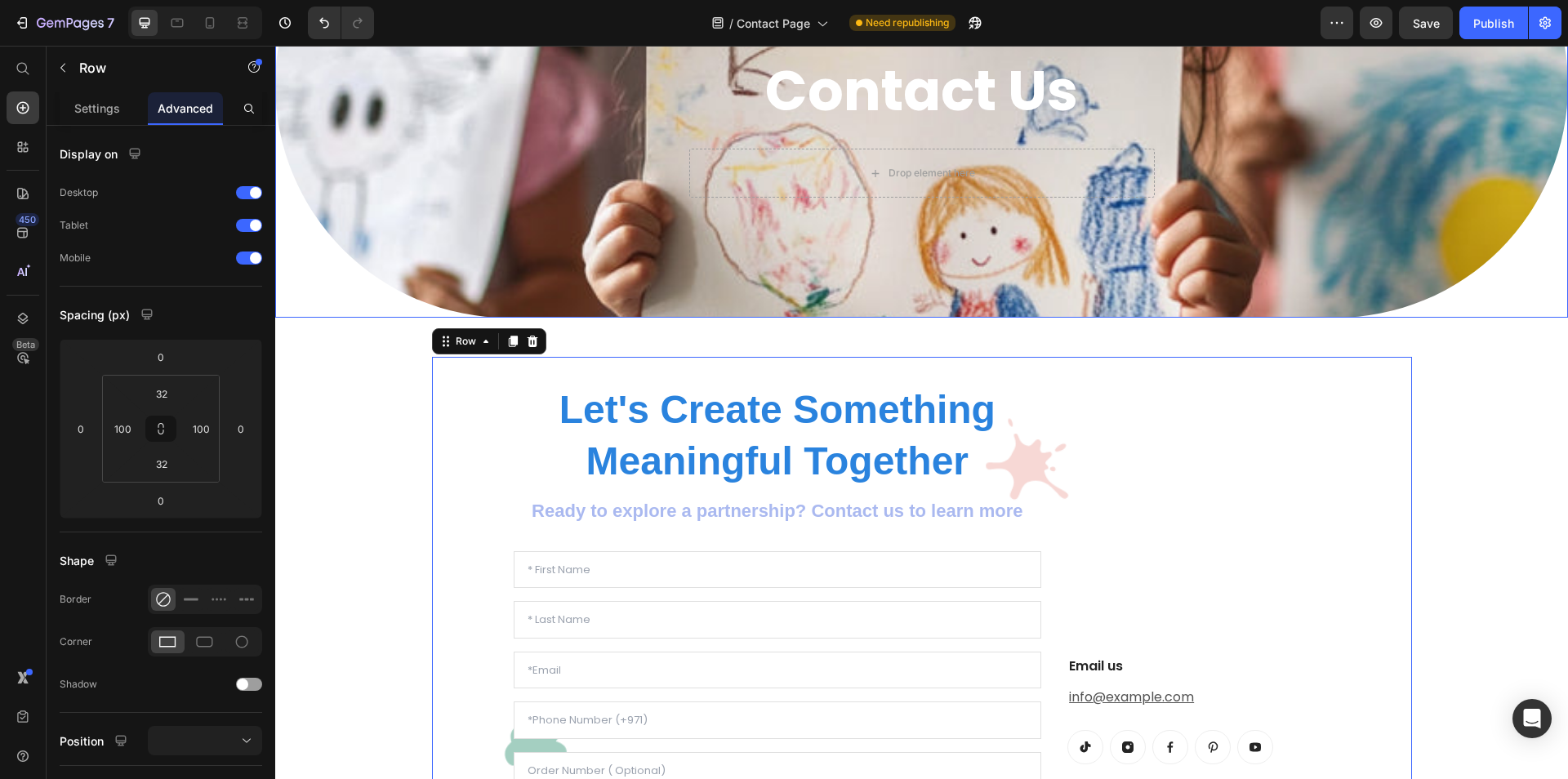 click on "Contact Us  Heading
Drop element here Row" at bounding box center [922, 85] 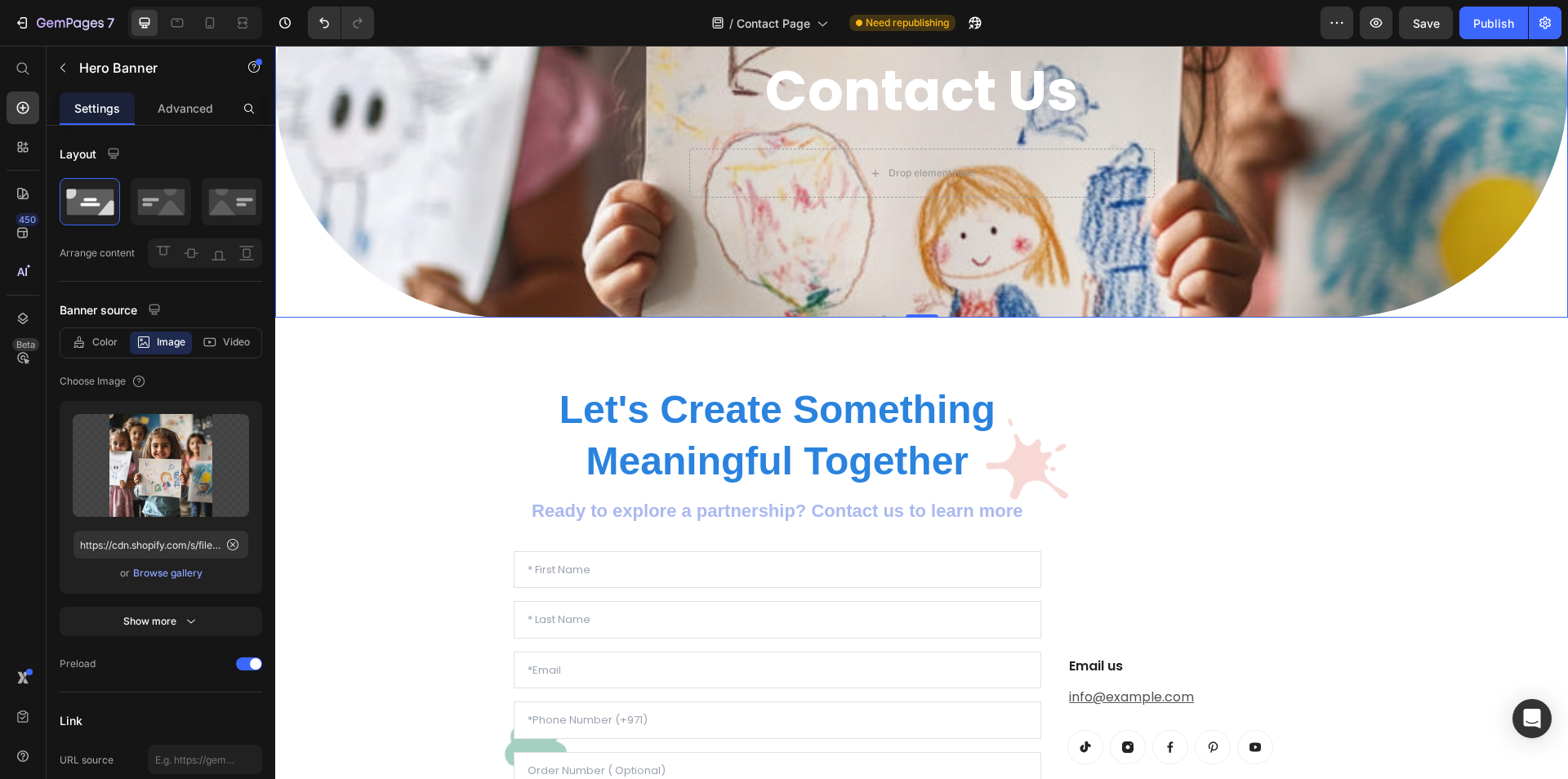 click on "Contact Us  Heading
Drop element here Row" at bounding box center [922, 85] 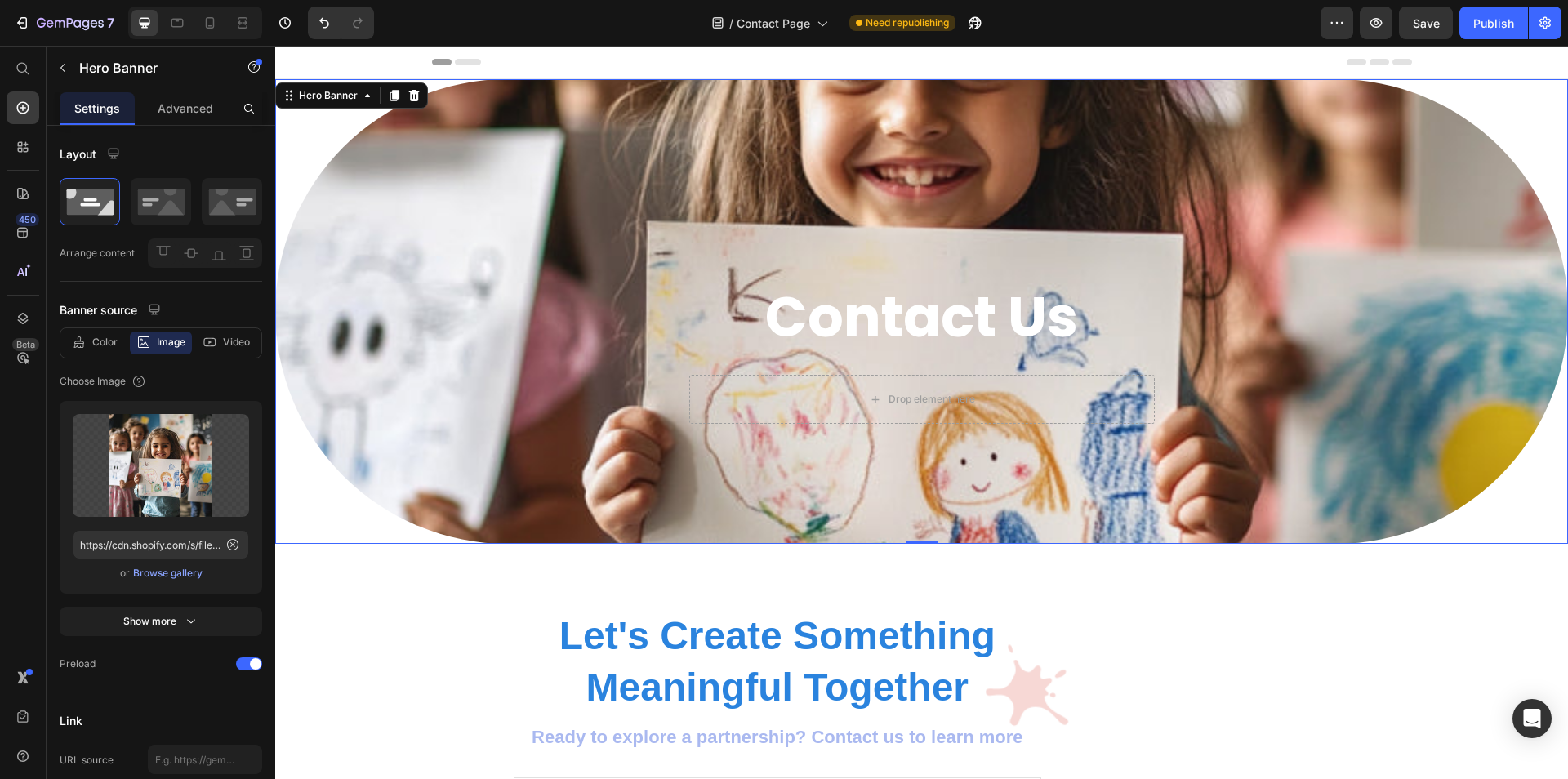 click on "Contact Us  Heading
Drop element here Row" at bounding box center [922, 311] 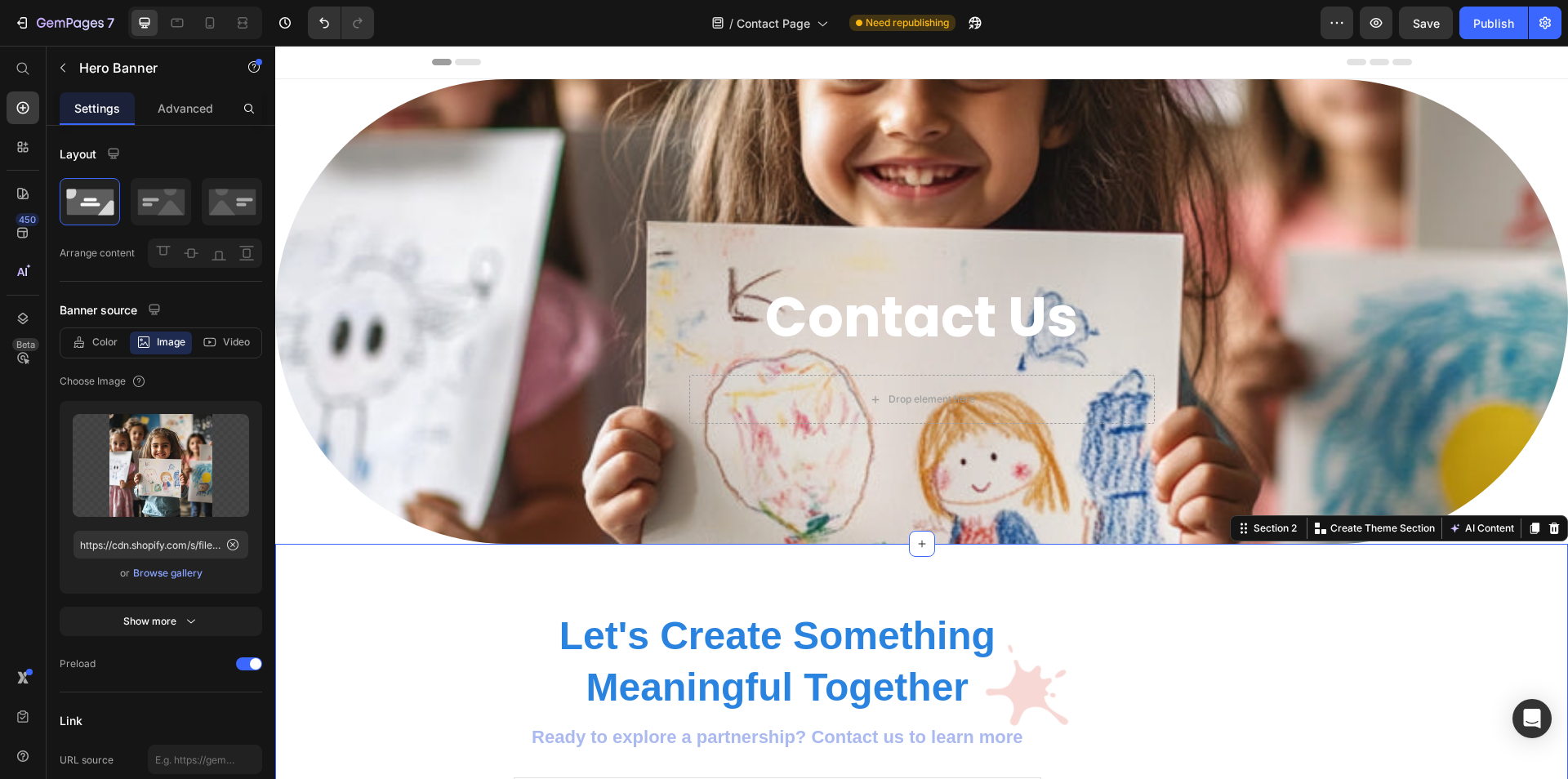 click on "Let's Create Something Meaningful Together Heading Ready to explore a partnership? Contact us to learn more Text block Text Field Text Field Email Field Text Field Email Field Text Area Submit Submit Button Contact Form Email us Heading info@theartkeepers.com Text block
Button     Button     Button
Button
Button Row Row Row Section 2   Create Theme Section AI Content Write with GemAI What would you like to describe here? Tone and Voice Persuasive Product Getting products... Show more Generate" at bounding box center [921, 912] 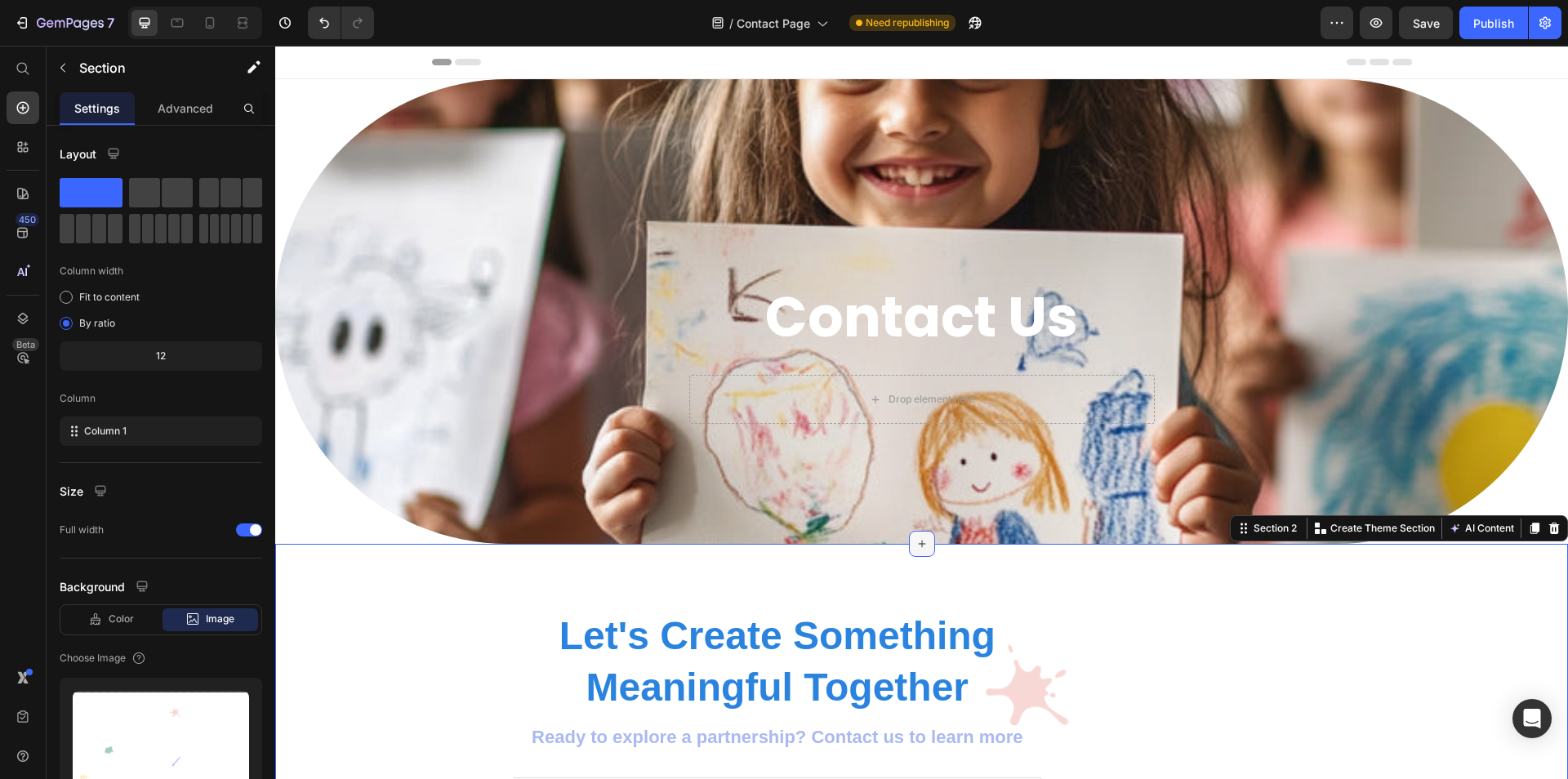 click 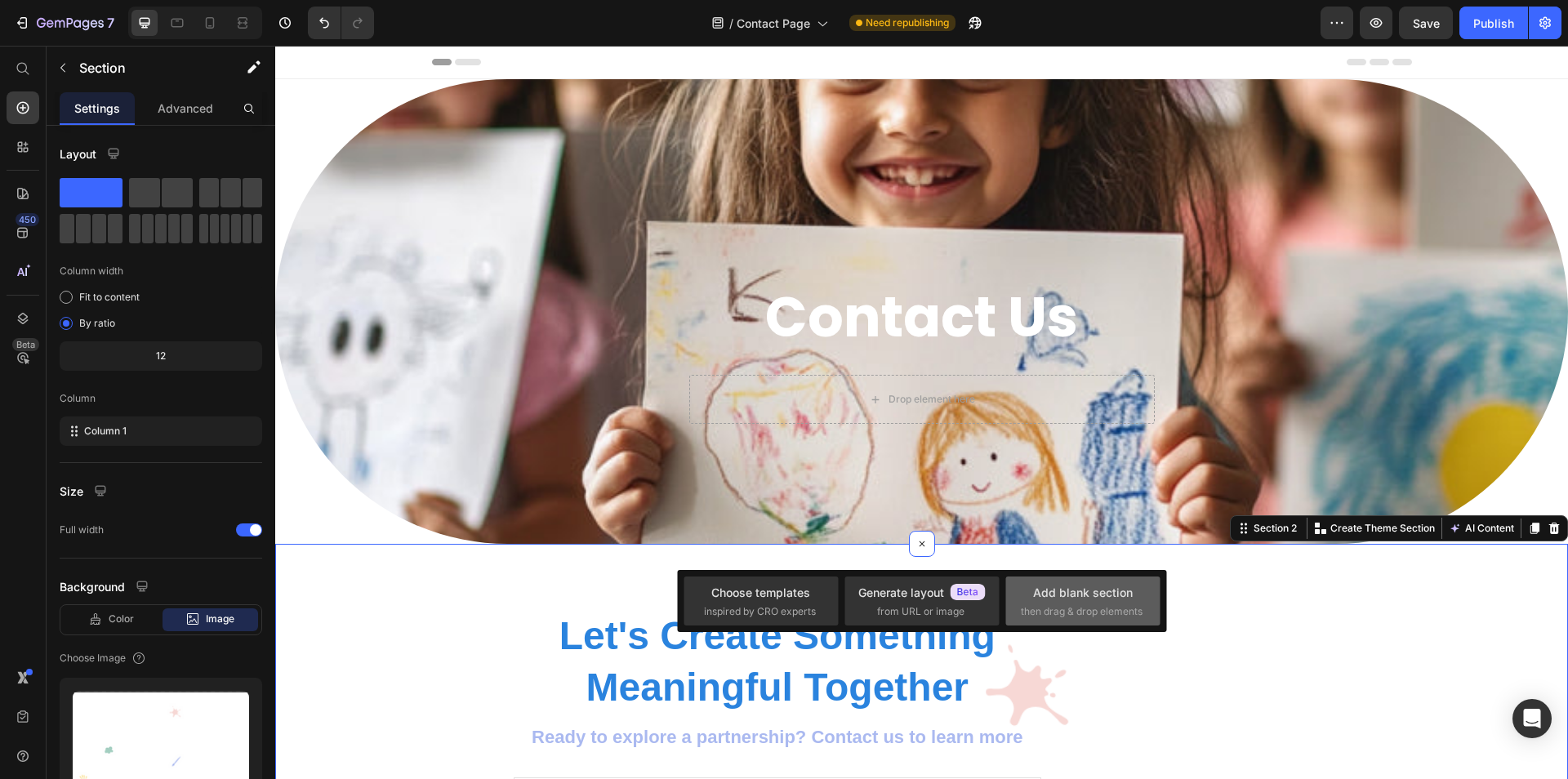 click on "Add blank section" at bounding box center [1083, 592] 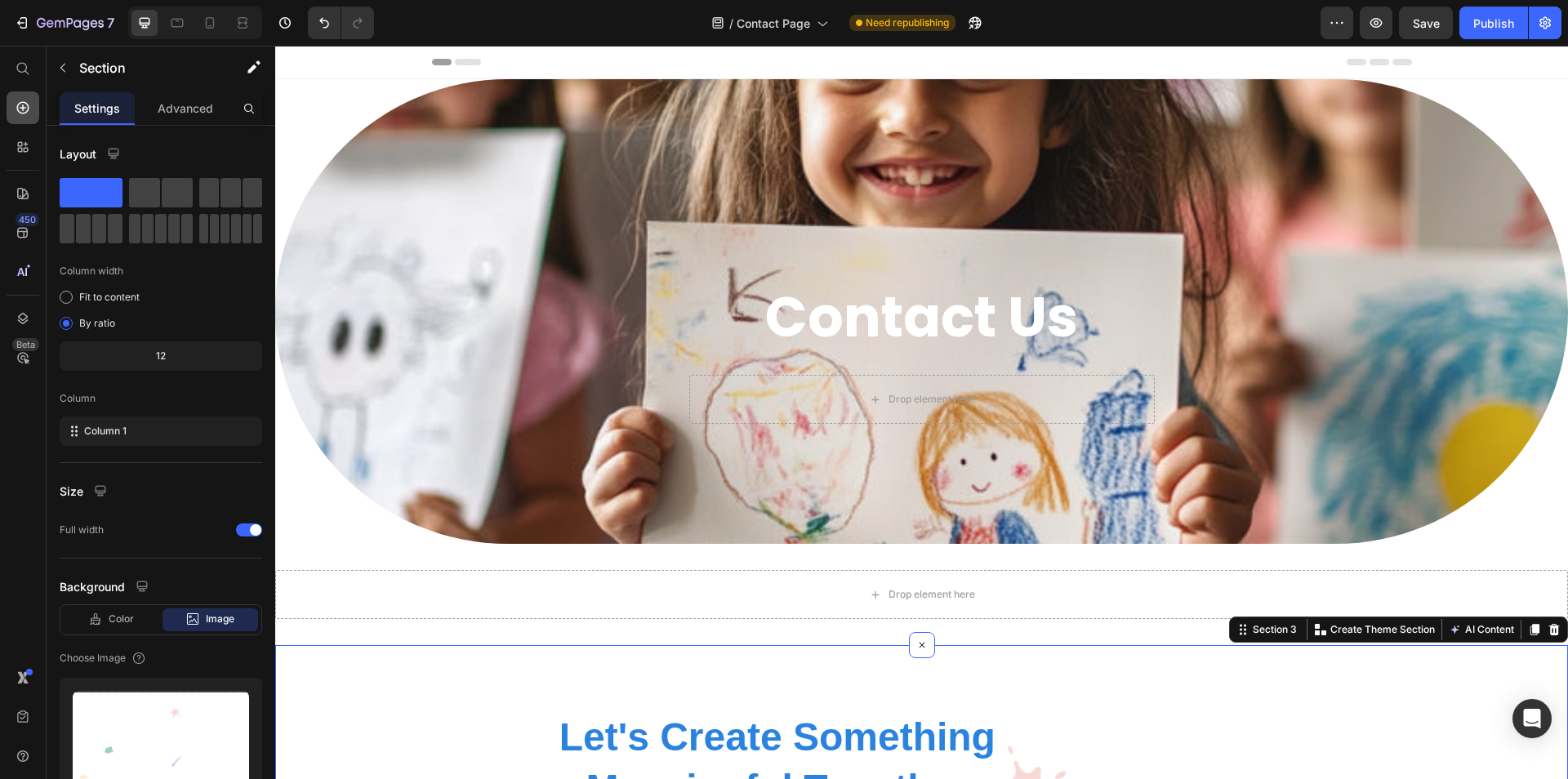 click 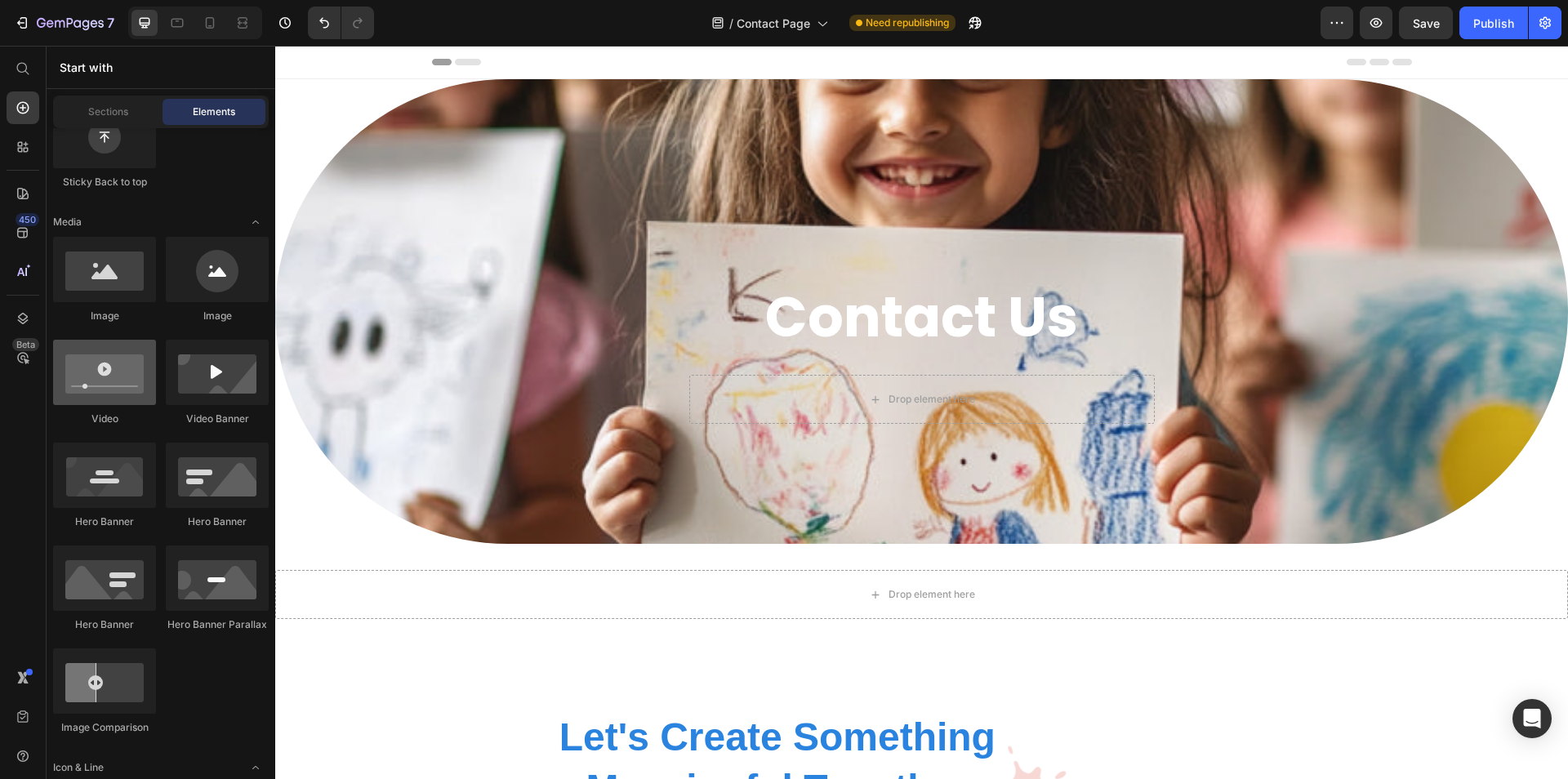scroll, scrollTop: 0, scrollLeft: 0, axis: both 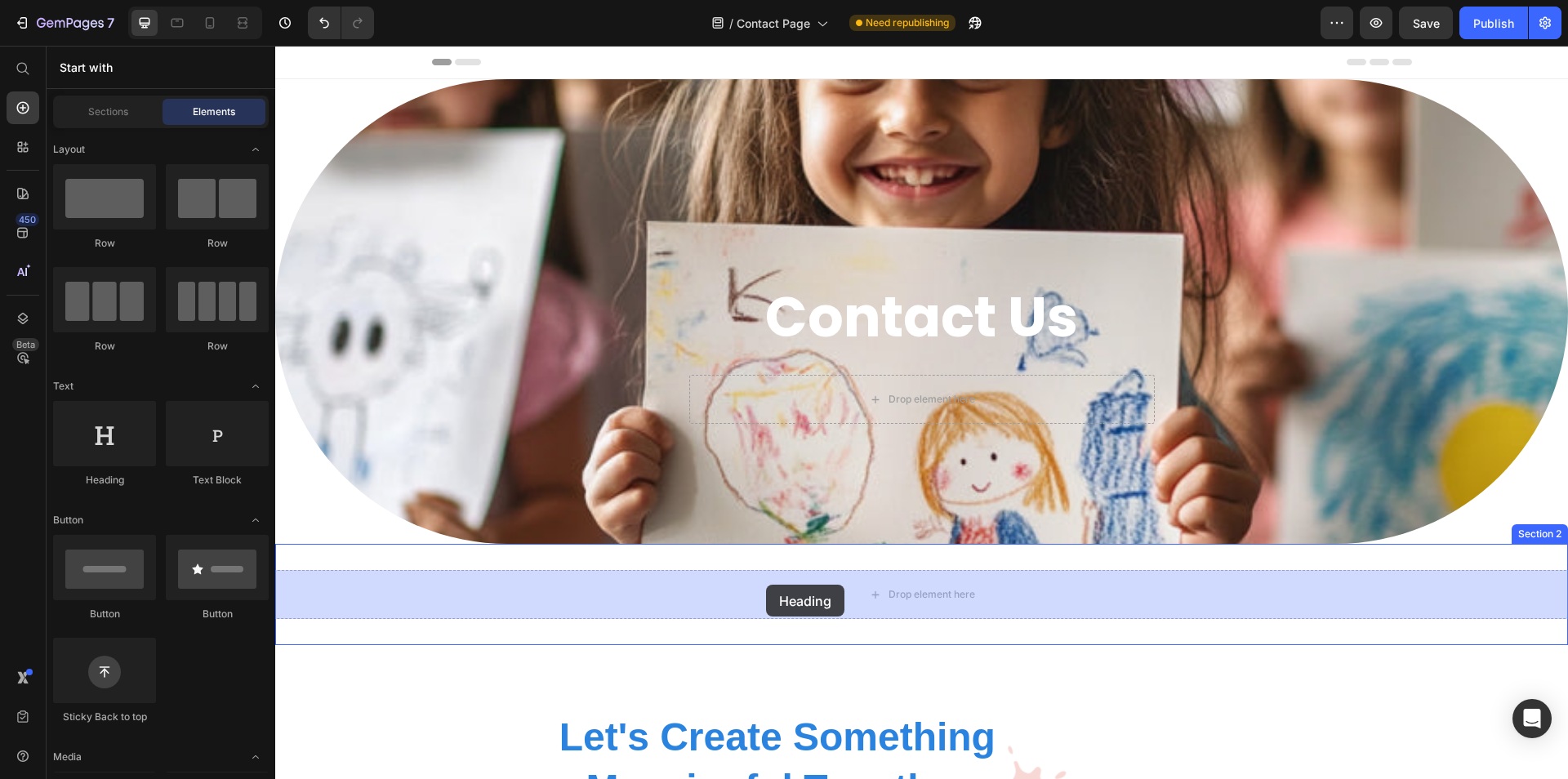 drag, startPoint x: 373, startPoint y: 483, endPoint x: 766, endPoint y: 585, distance: 406.0209 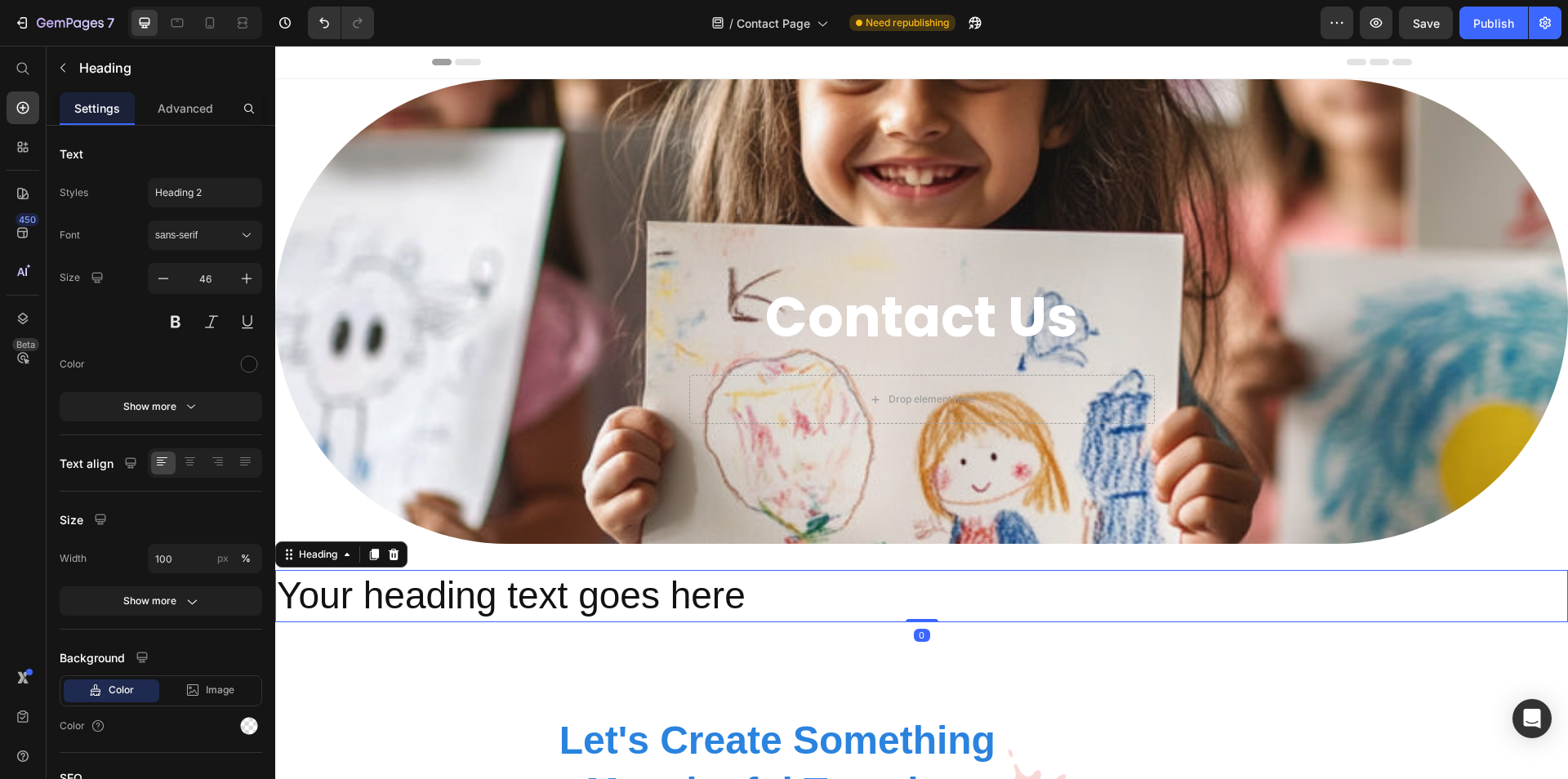click on "Your heading text goes here" at bounding box center [921, 596] 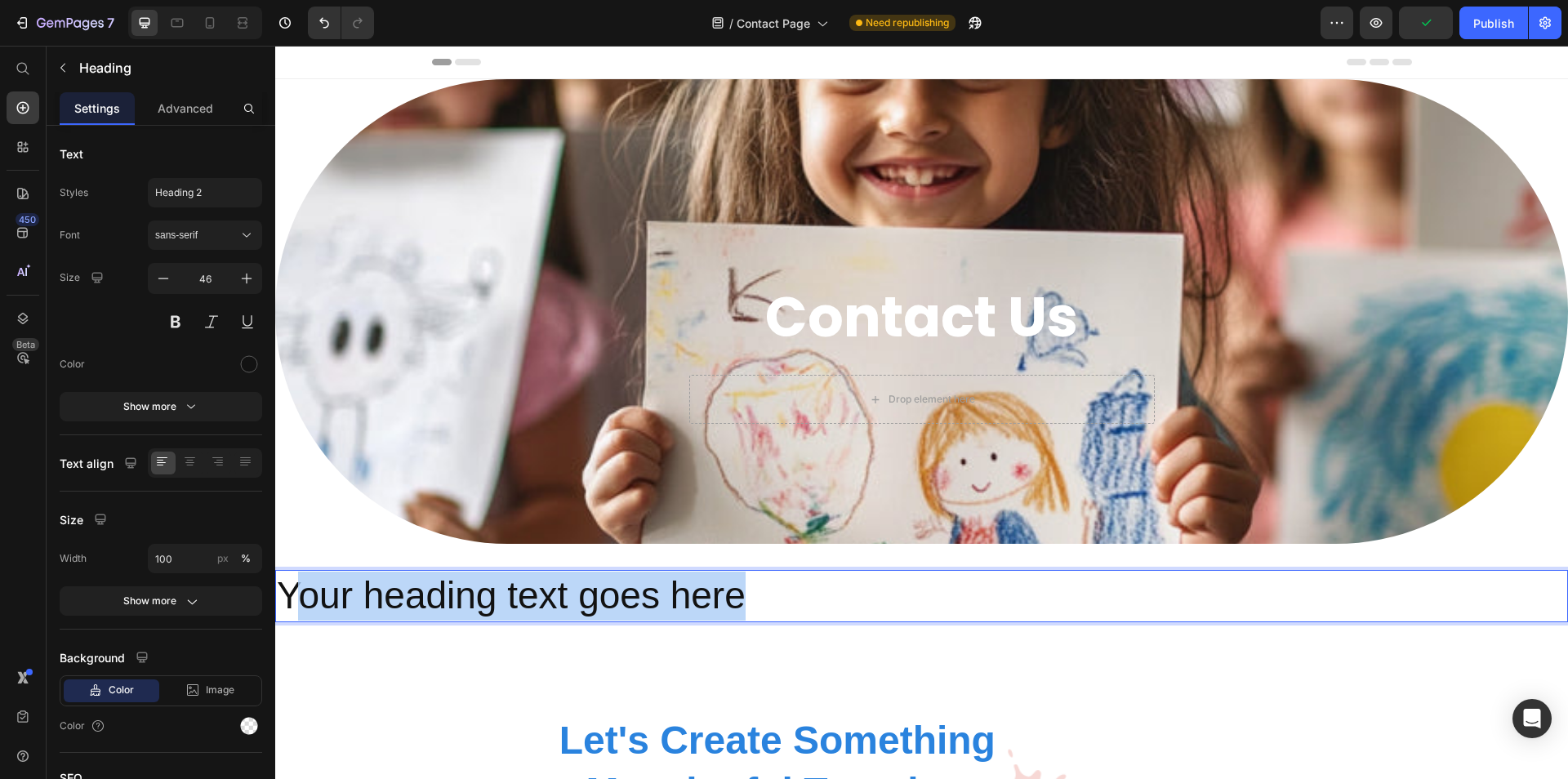 drag, startPoint x: 770, startPoint y: 603, endPoint x: 294, endPoint y: 599, distance: 476.01681 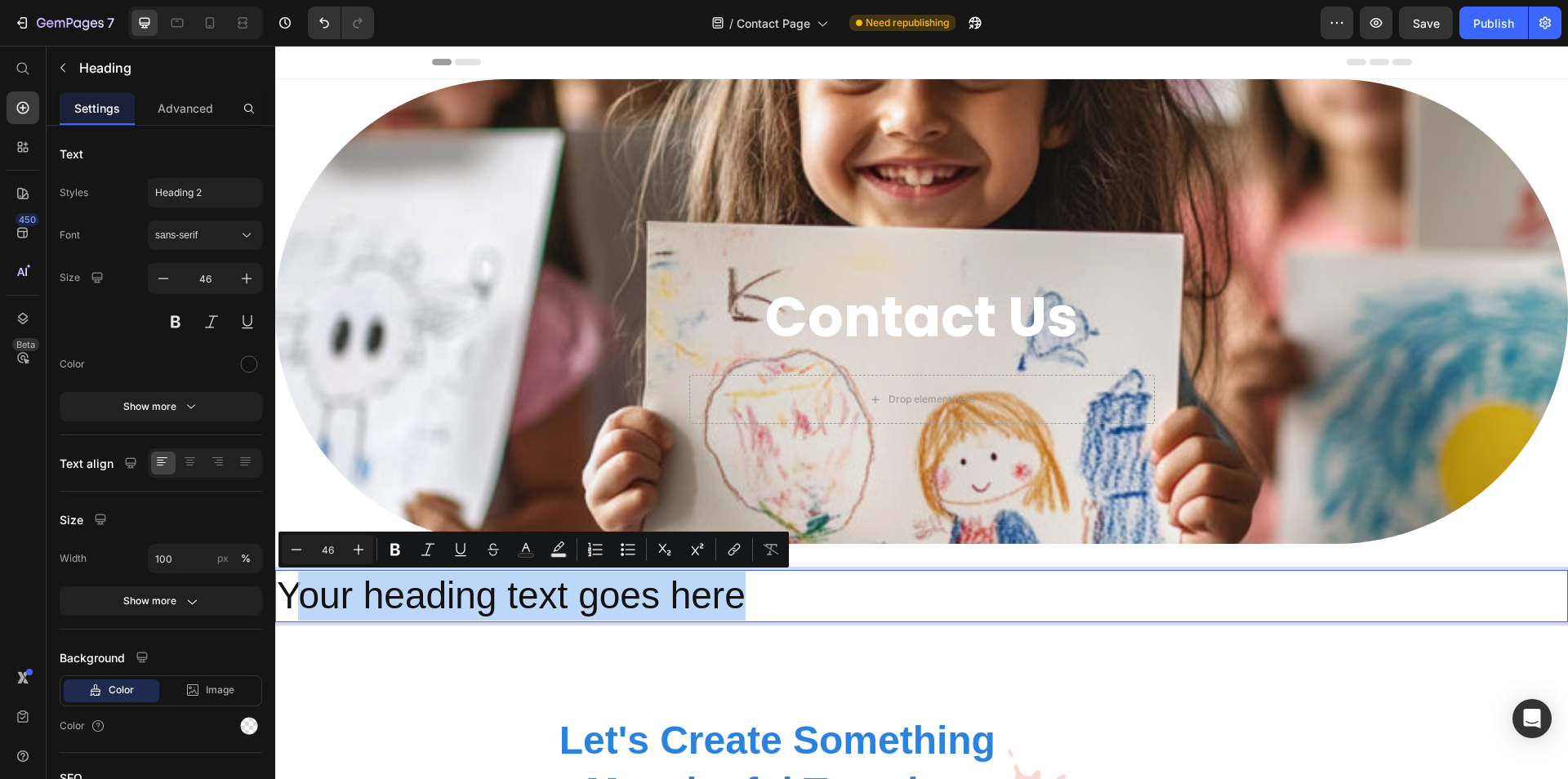click on "Your heading text goes here" at bounding box center (921, 596) 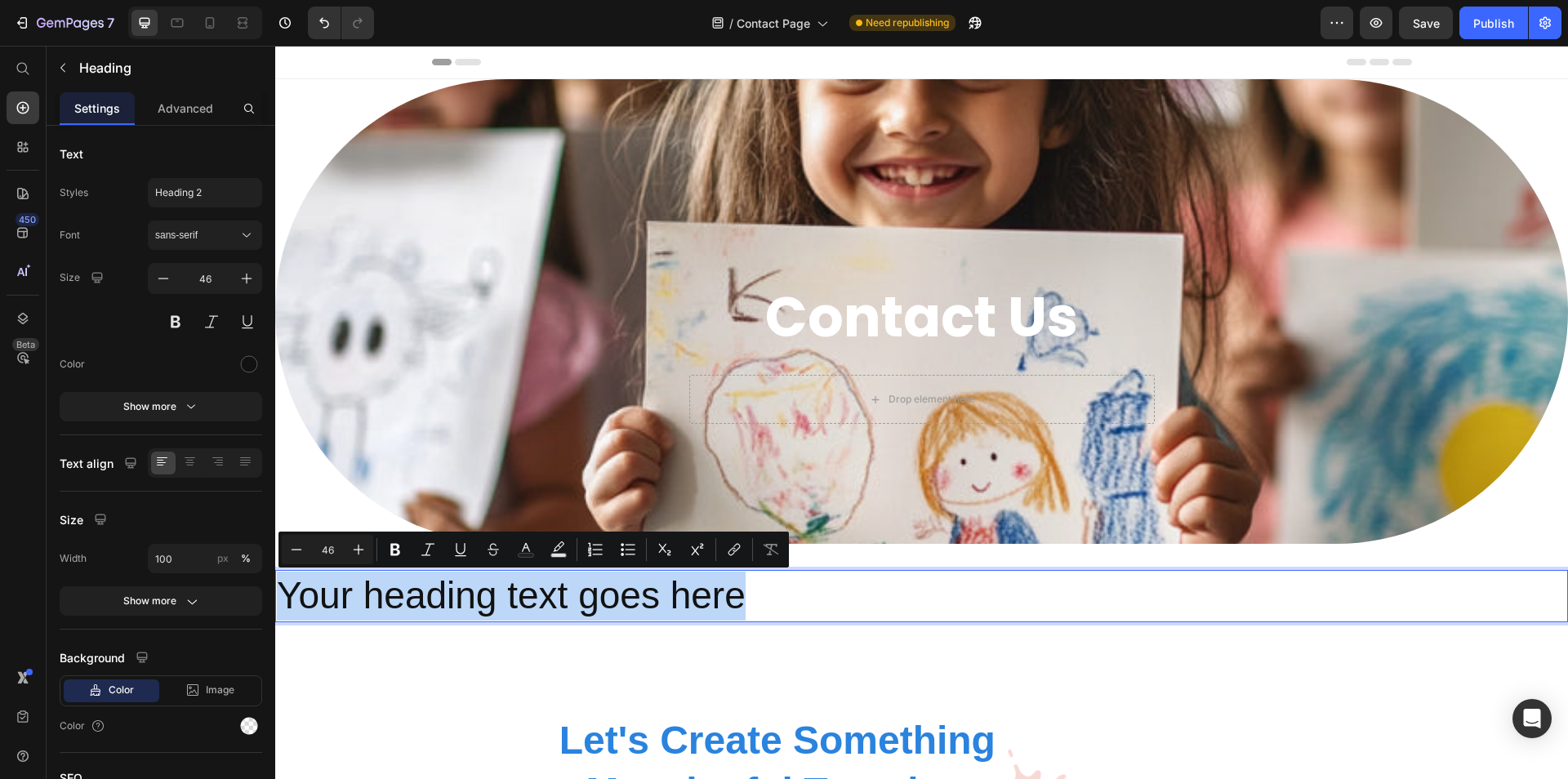 drag, startPoint x: 285, startPoint y: 599, endPoint x: 777, endPoint y: 590, distance: 492.0823 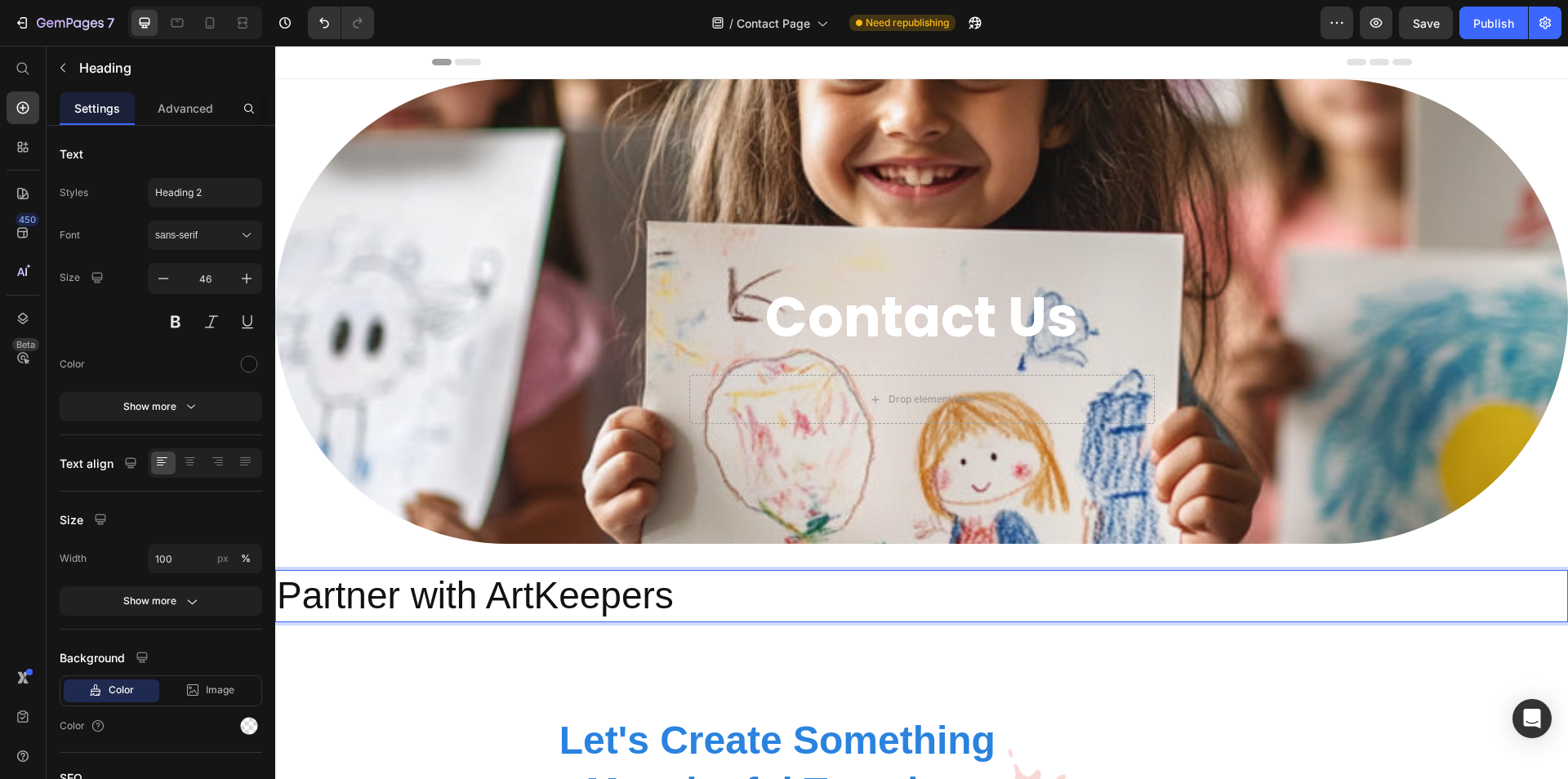 click on "Partner with ArtKeepers" at bounding box center [921, 596] 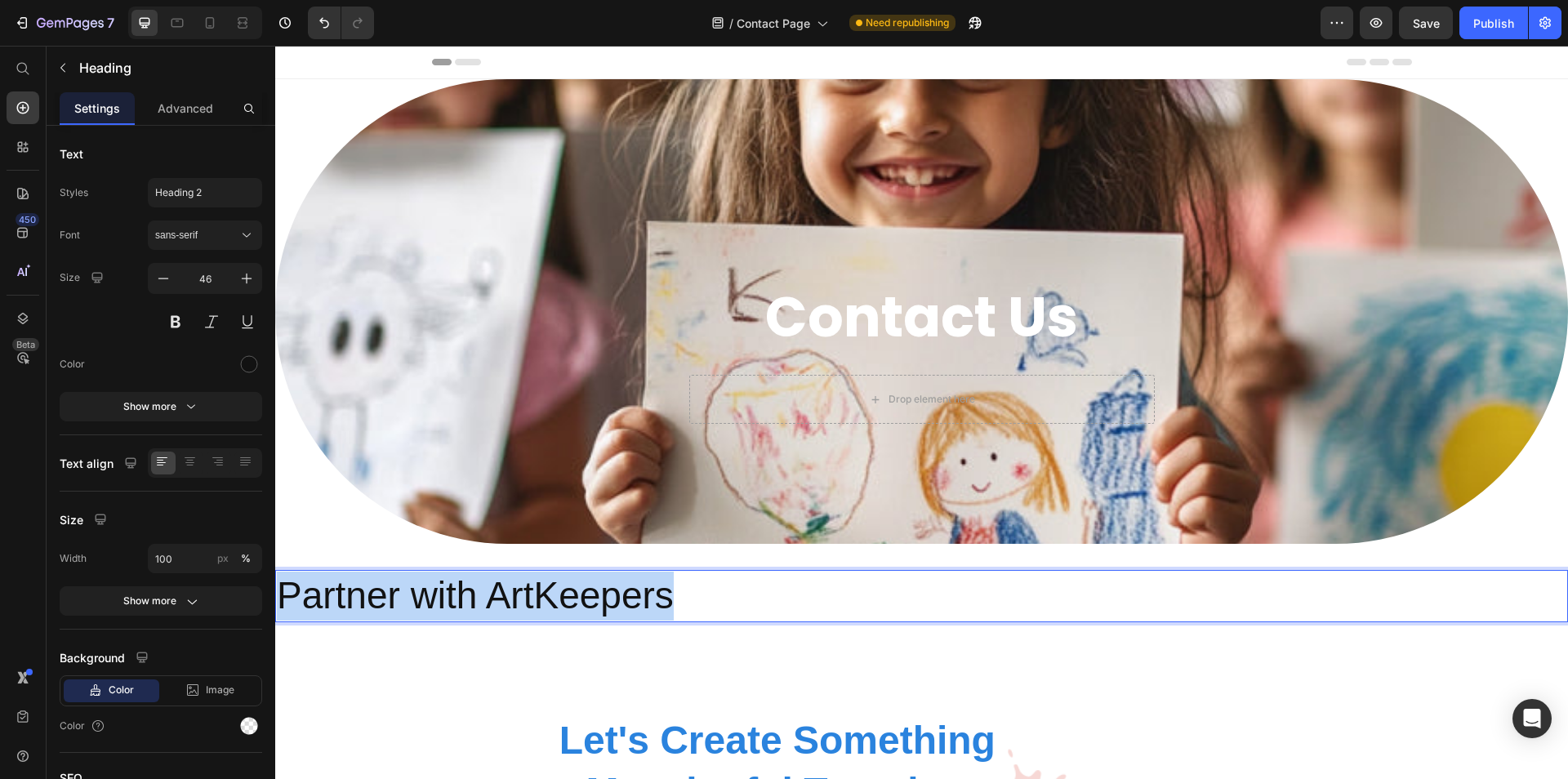 drag, startPoint x: 702, startPoint y: 599, endPoint x: 267, endPoint y: 596, distance: 435.0103 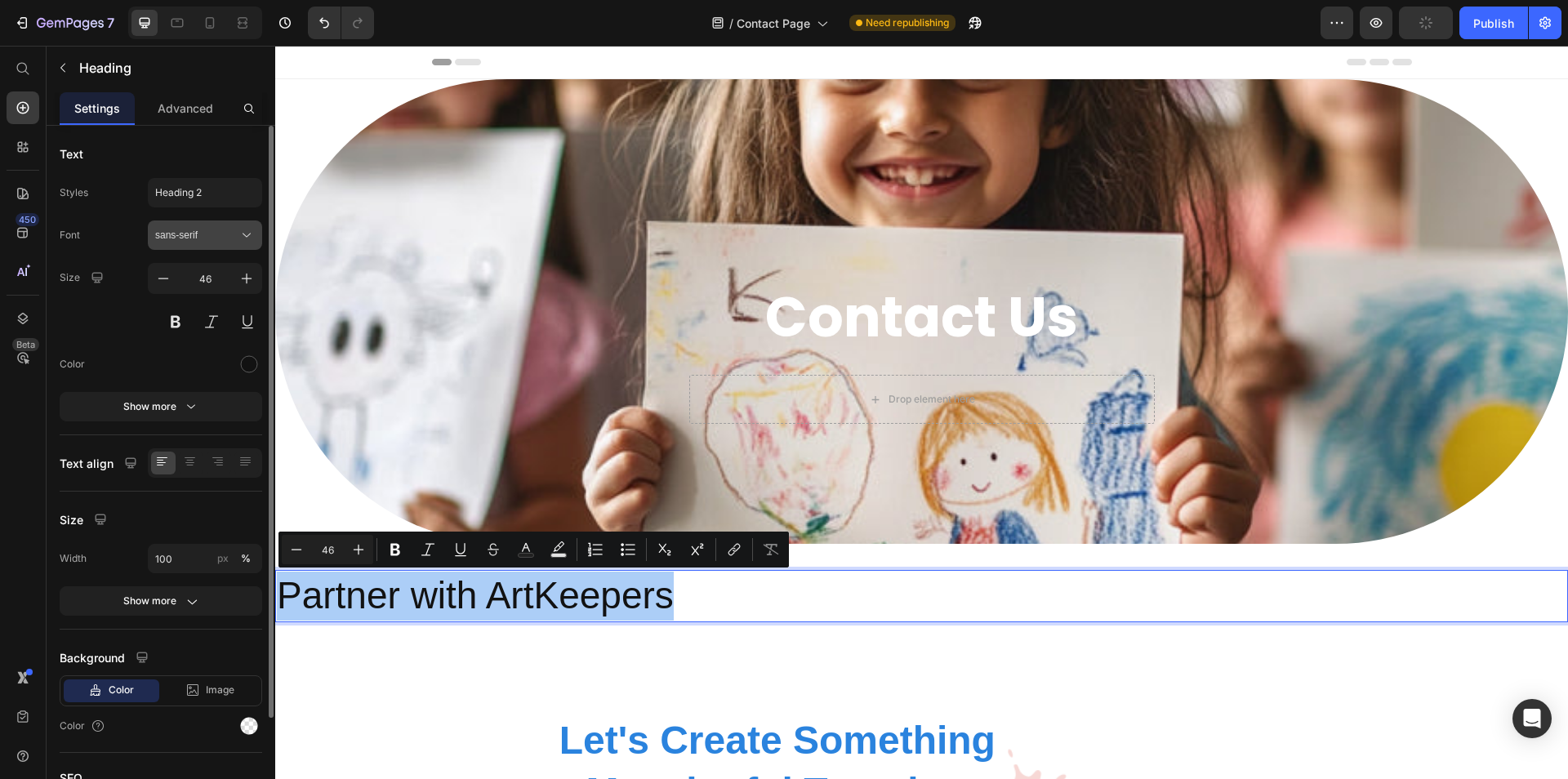 click on "sans-serif" at bounding box center (205, 235) 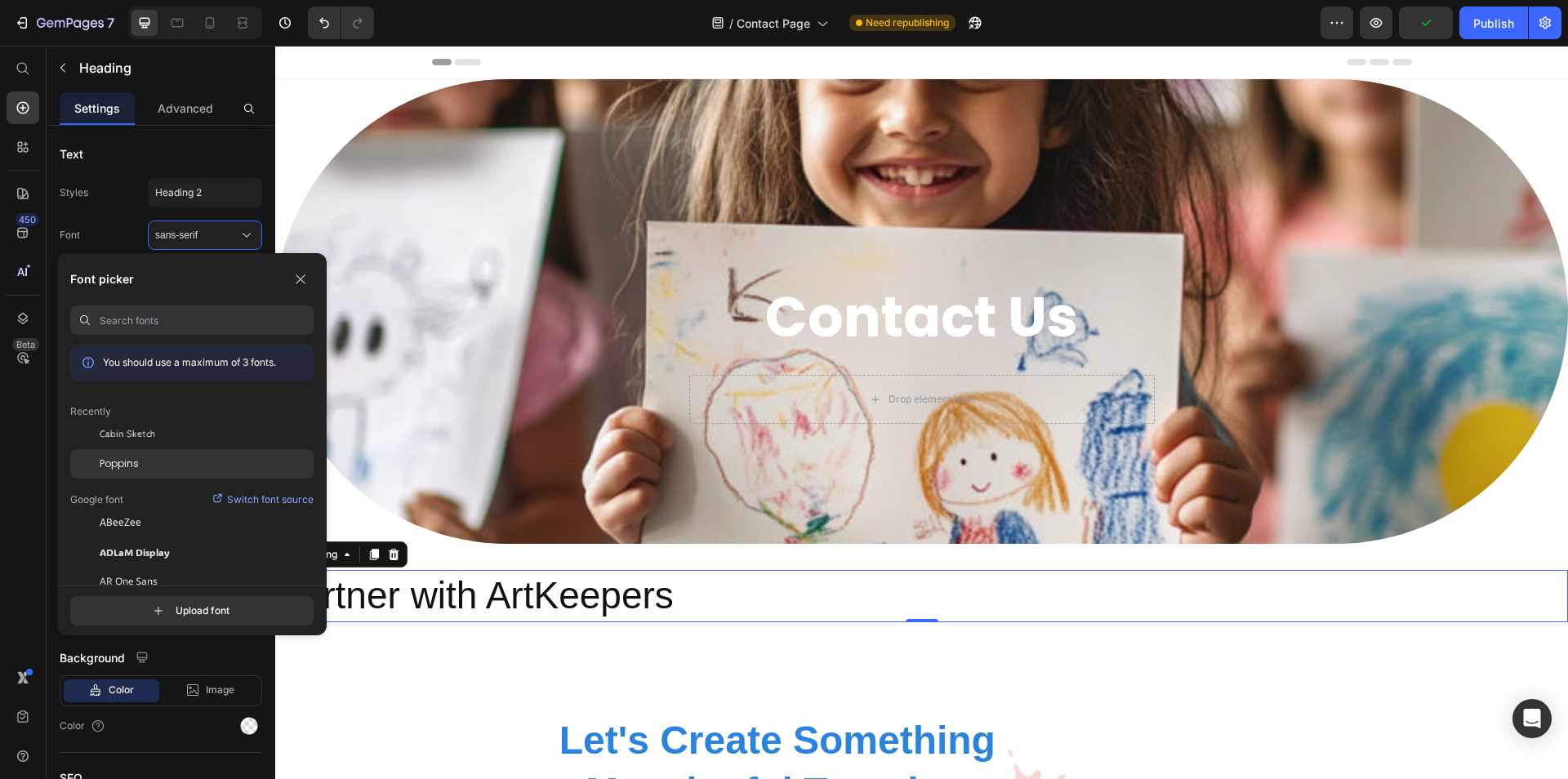 click on "Poppins" at bounding box center [119, 464] 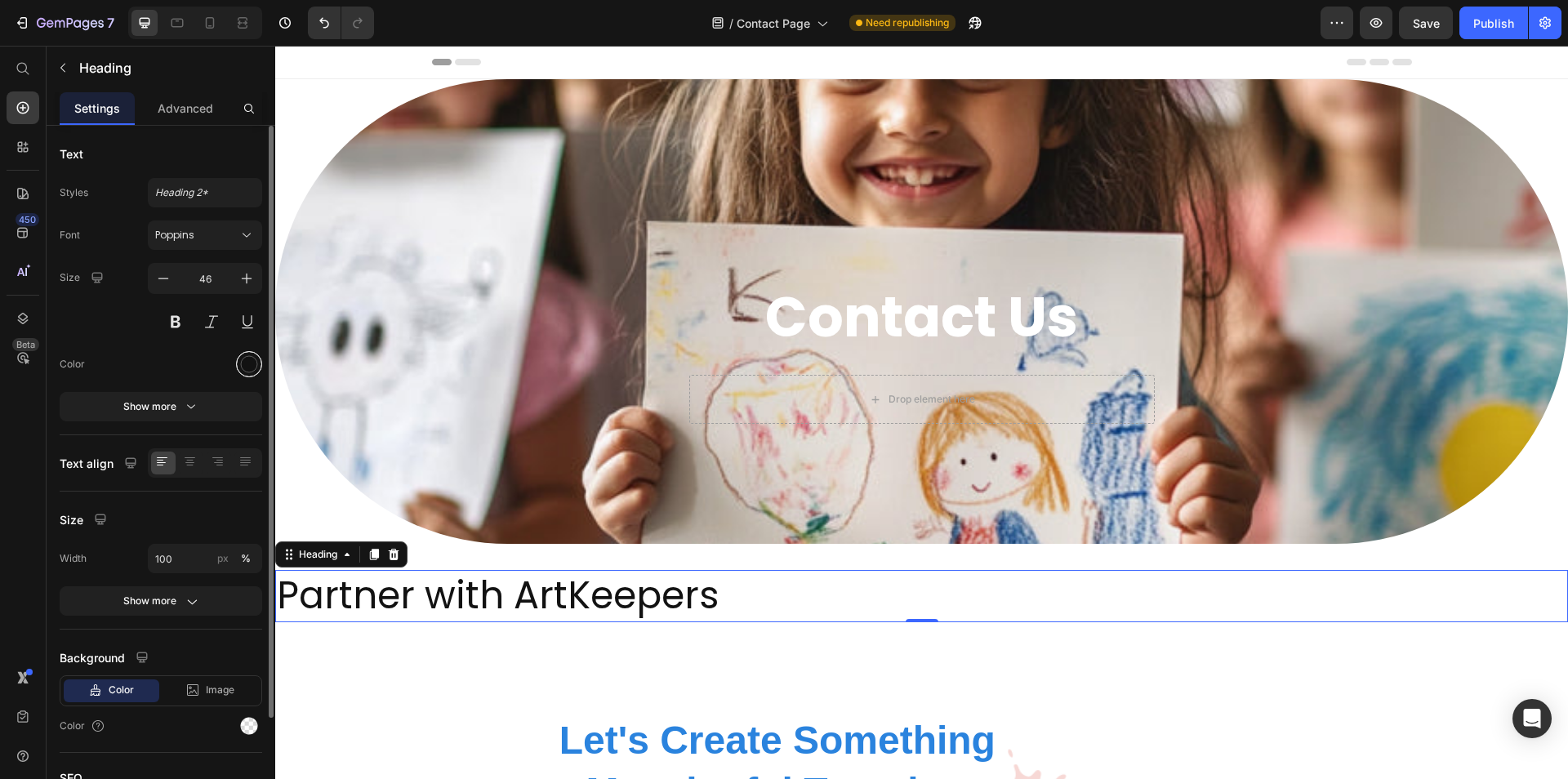 click at bounding box center (249, 364) 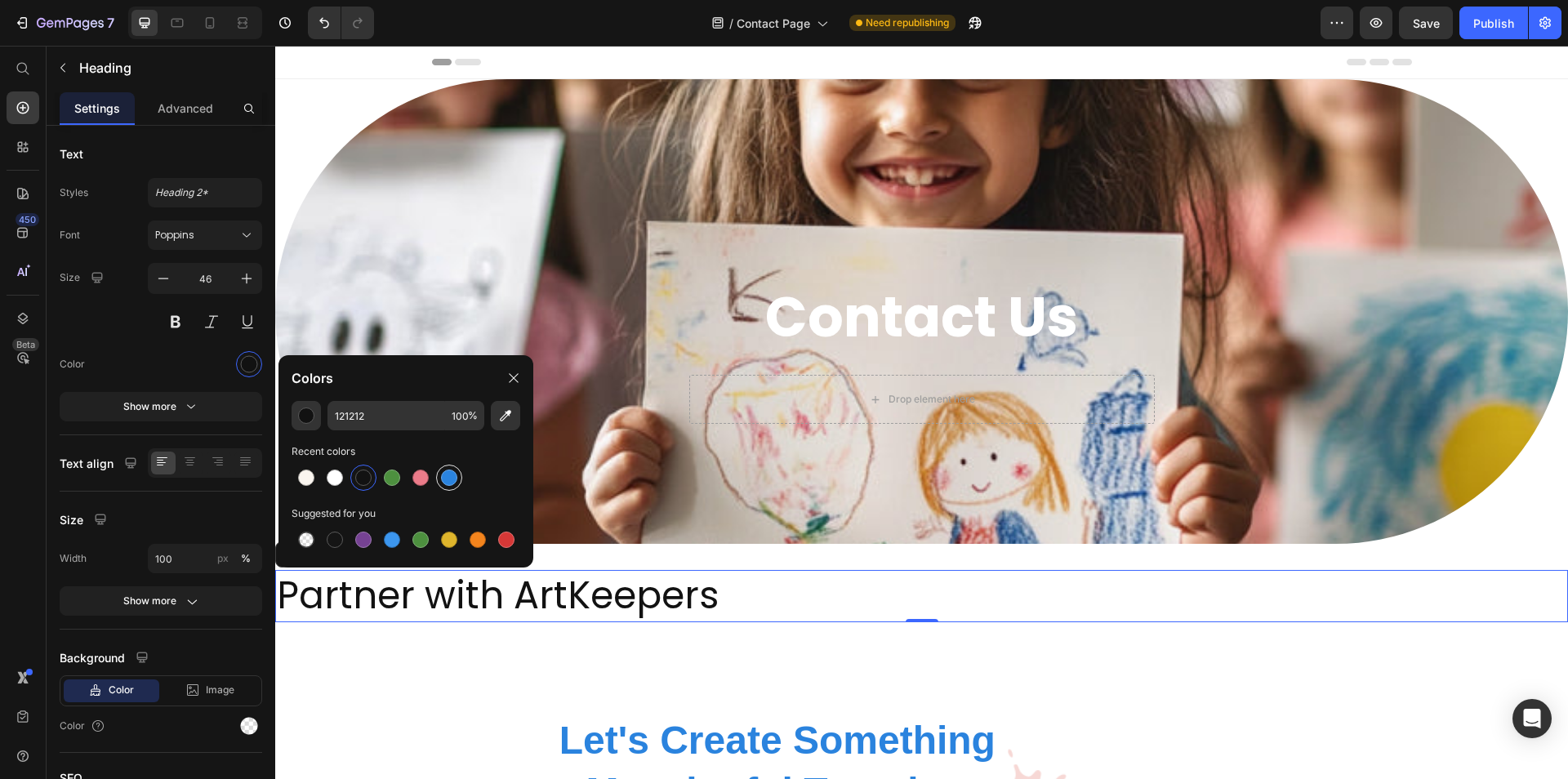 click at bounding box center [449, 478] 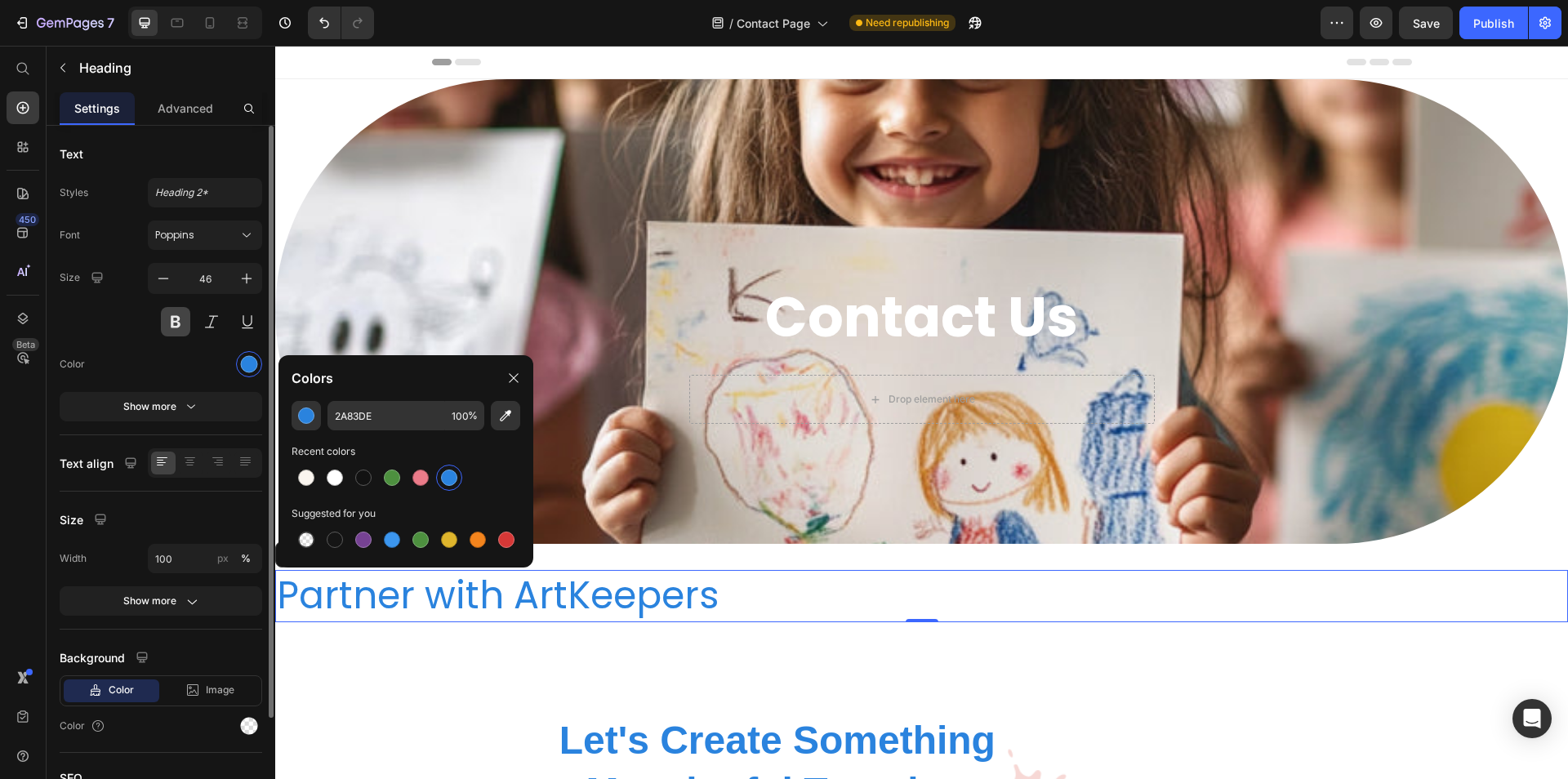 click at bounding box center [176, 322] 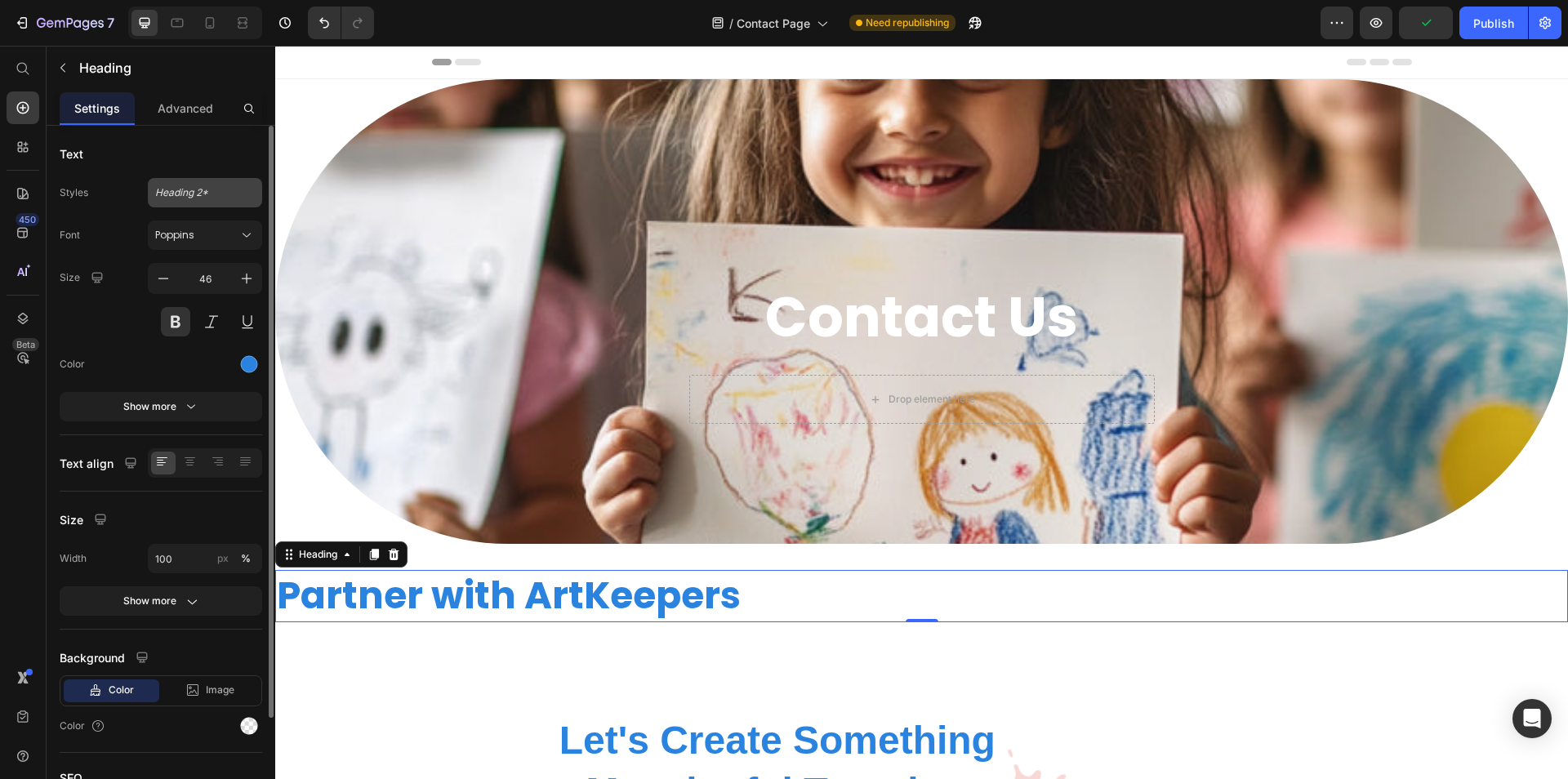 click on "Heading 2*" 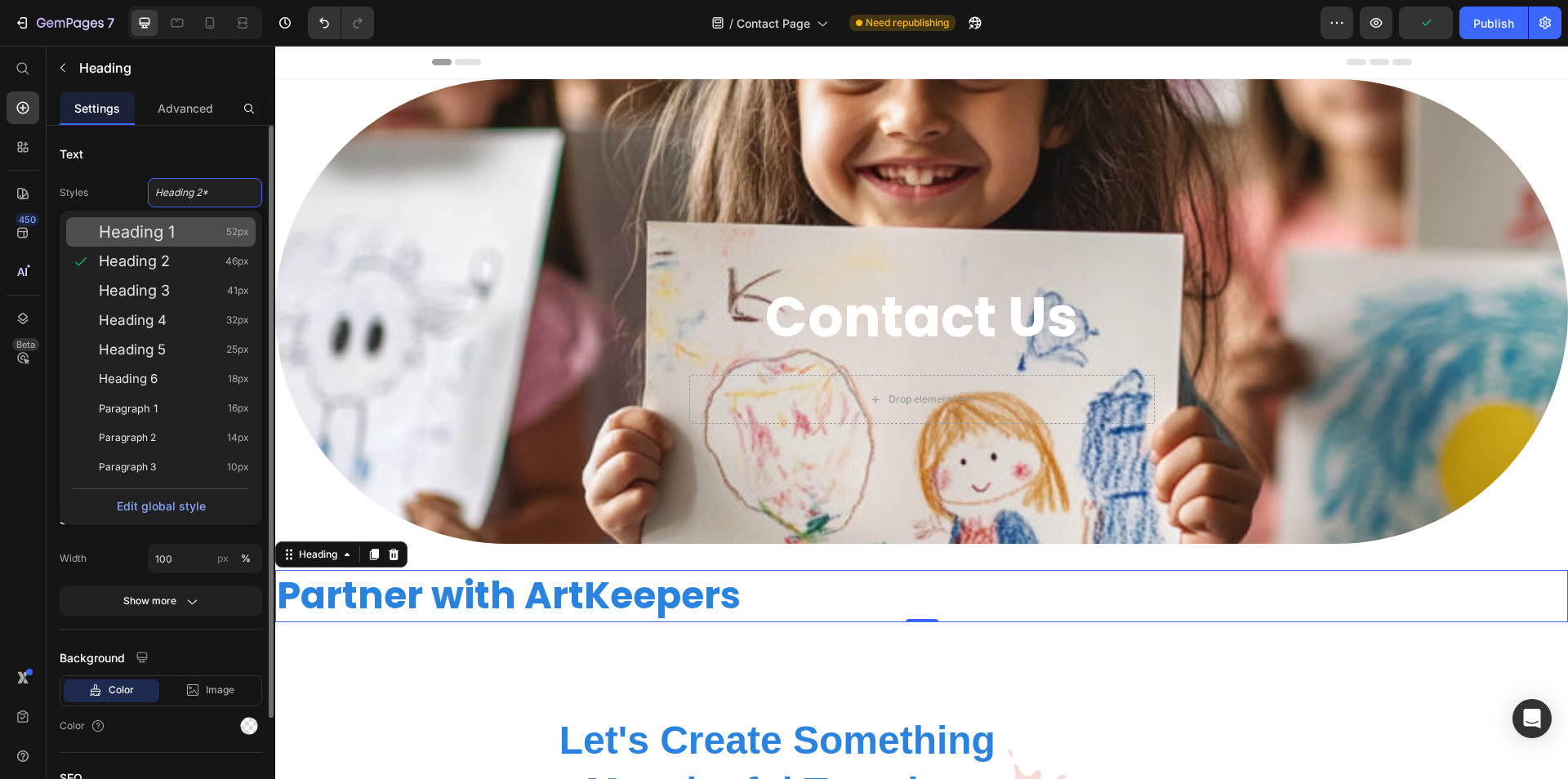 click on "Heading 1 52px" at bounding box center [174, 232] 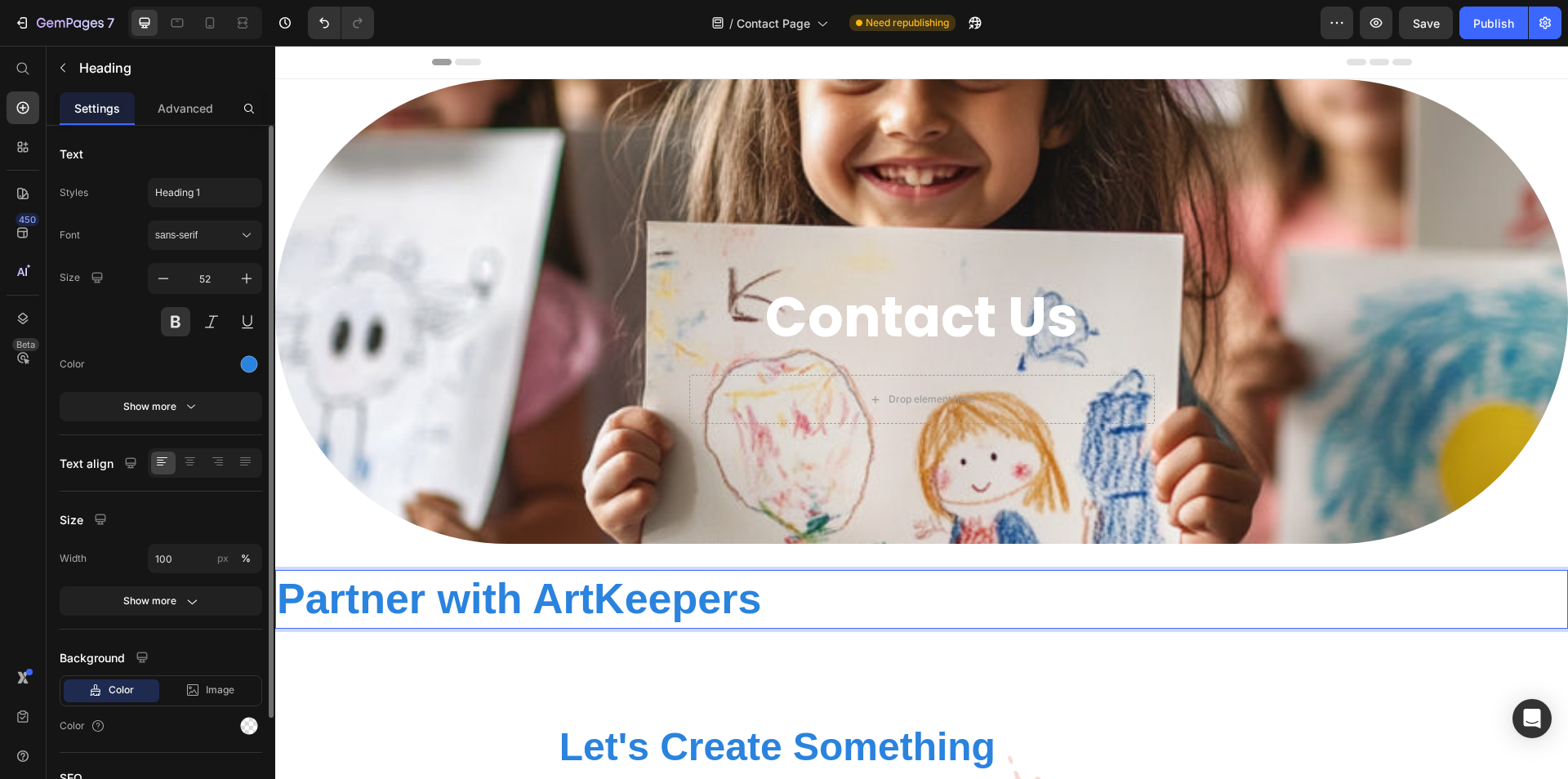click on "Partner with ArtKeepers" at bounding box center [921, 599] 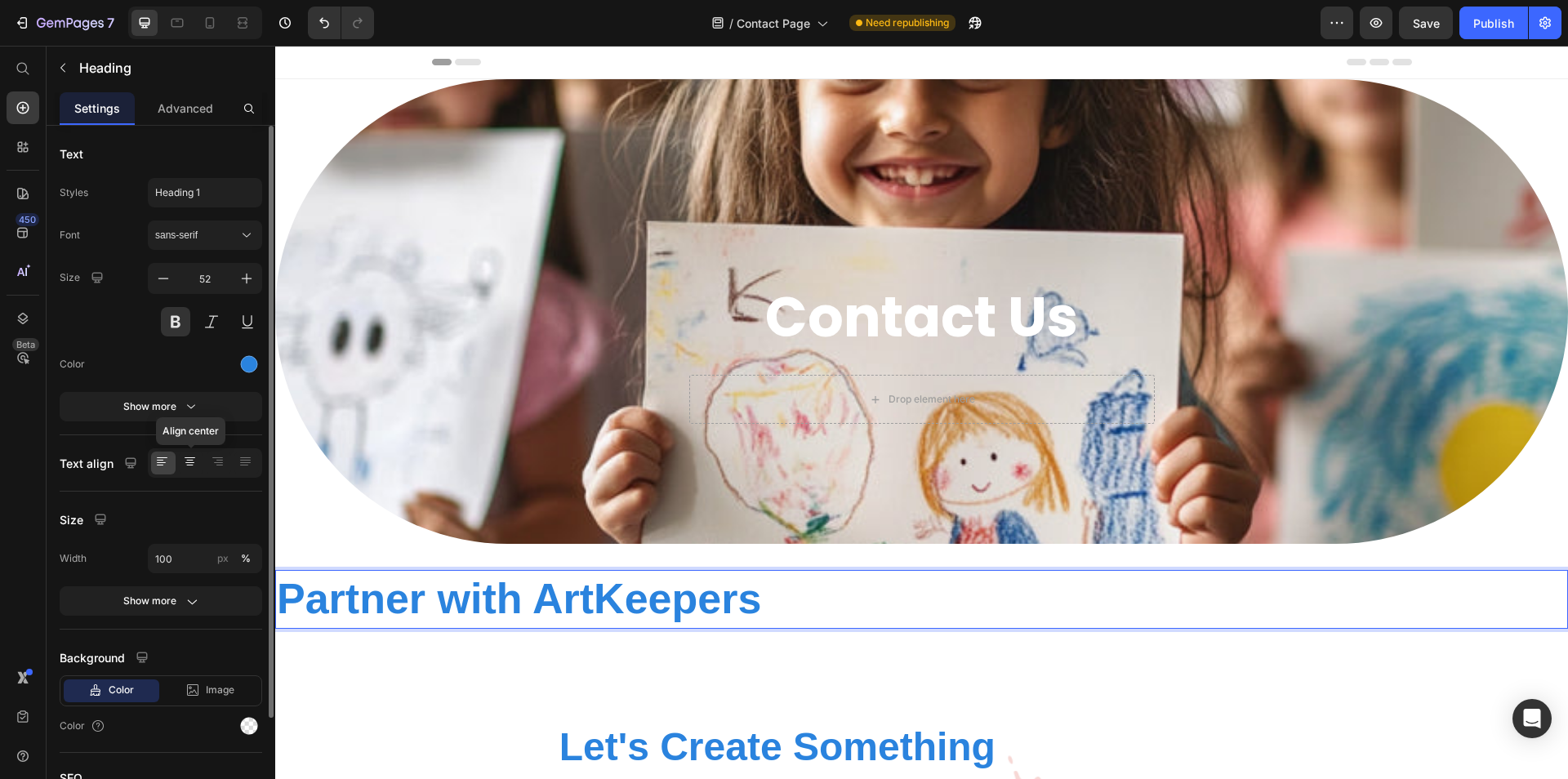 click 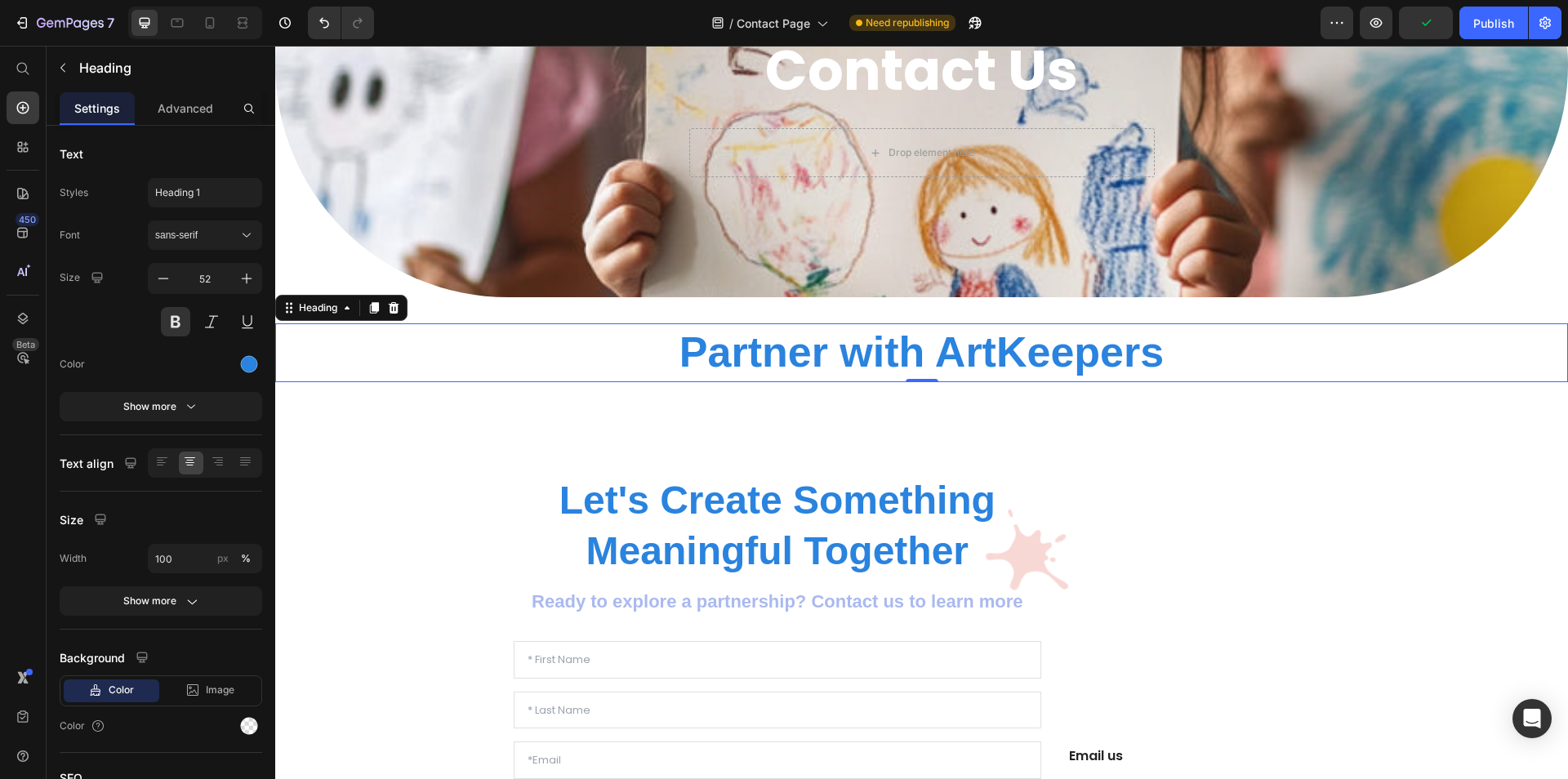 scroll, scrollTop: 248, scrollLeft: 0, axis: vertical 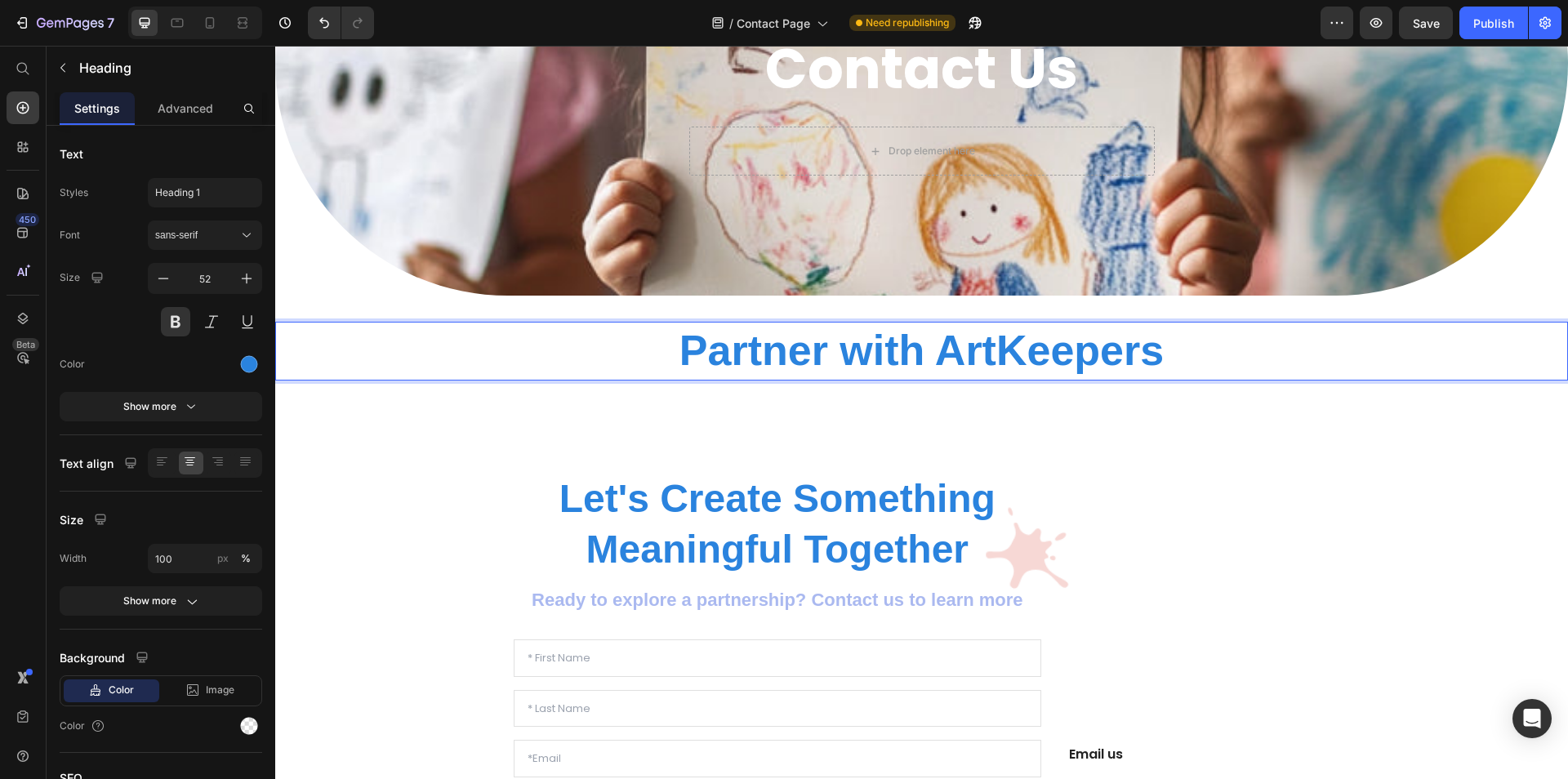 click on "Partner with ArtKeepers" at bounding box center (921, 351) 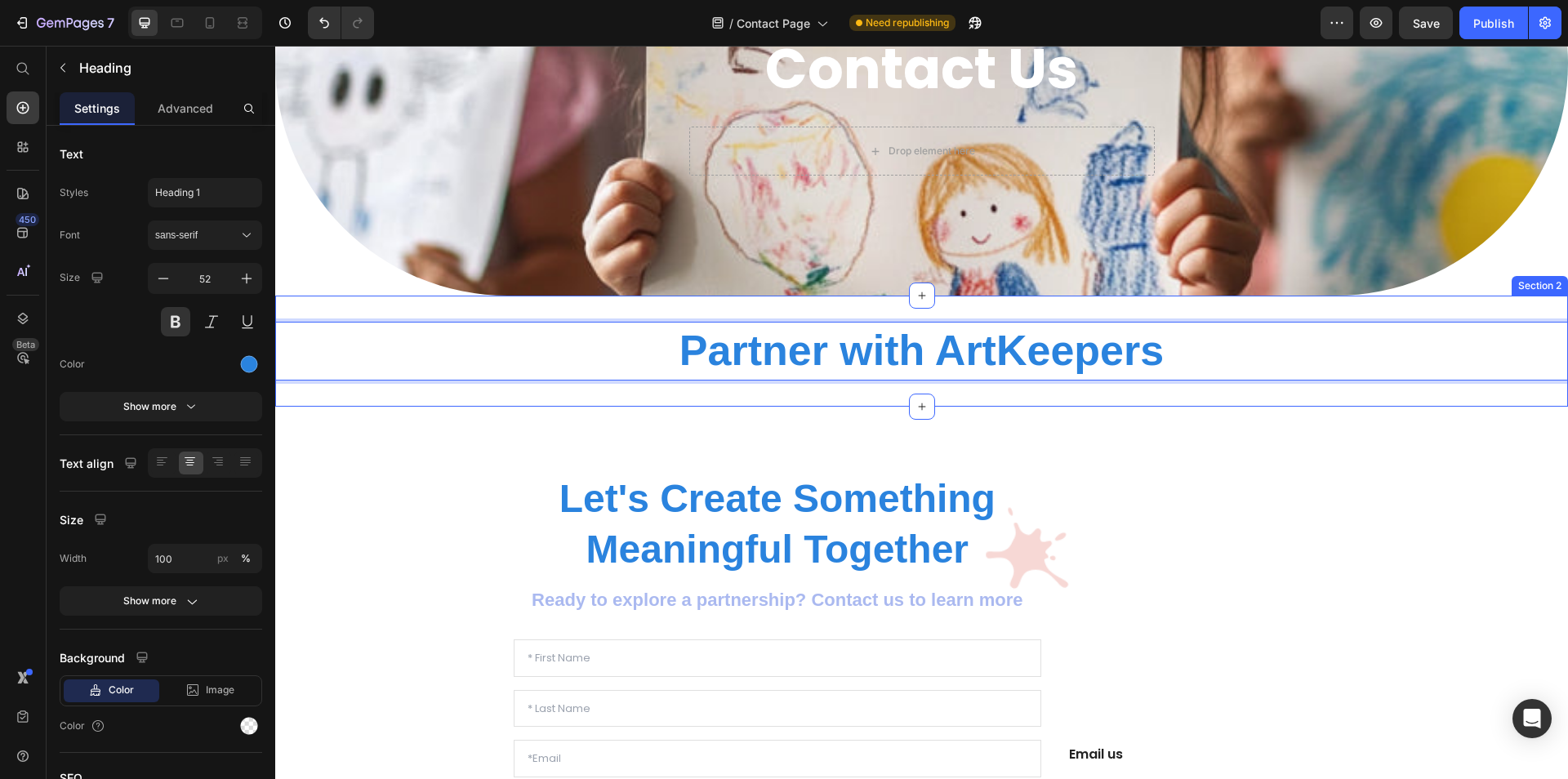 click on "Let's Create Something Meaningful Together Heading Ready to explore a partnership? Contact us to learn more Text block Text Field Text Field Email Field Text Field Email Field Text Area Submit Submit Button Contact Form Email us Heading info@theartkeepers.com Text block
Button     Button     Button
Button
Button Row Row Row Section 3" at bounding box center [921, 775] 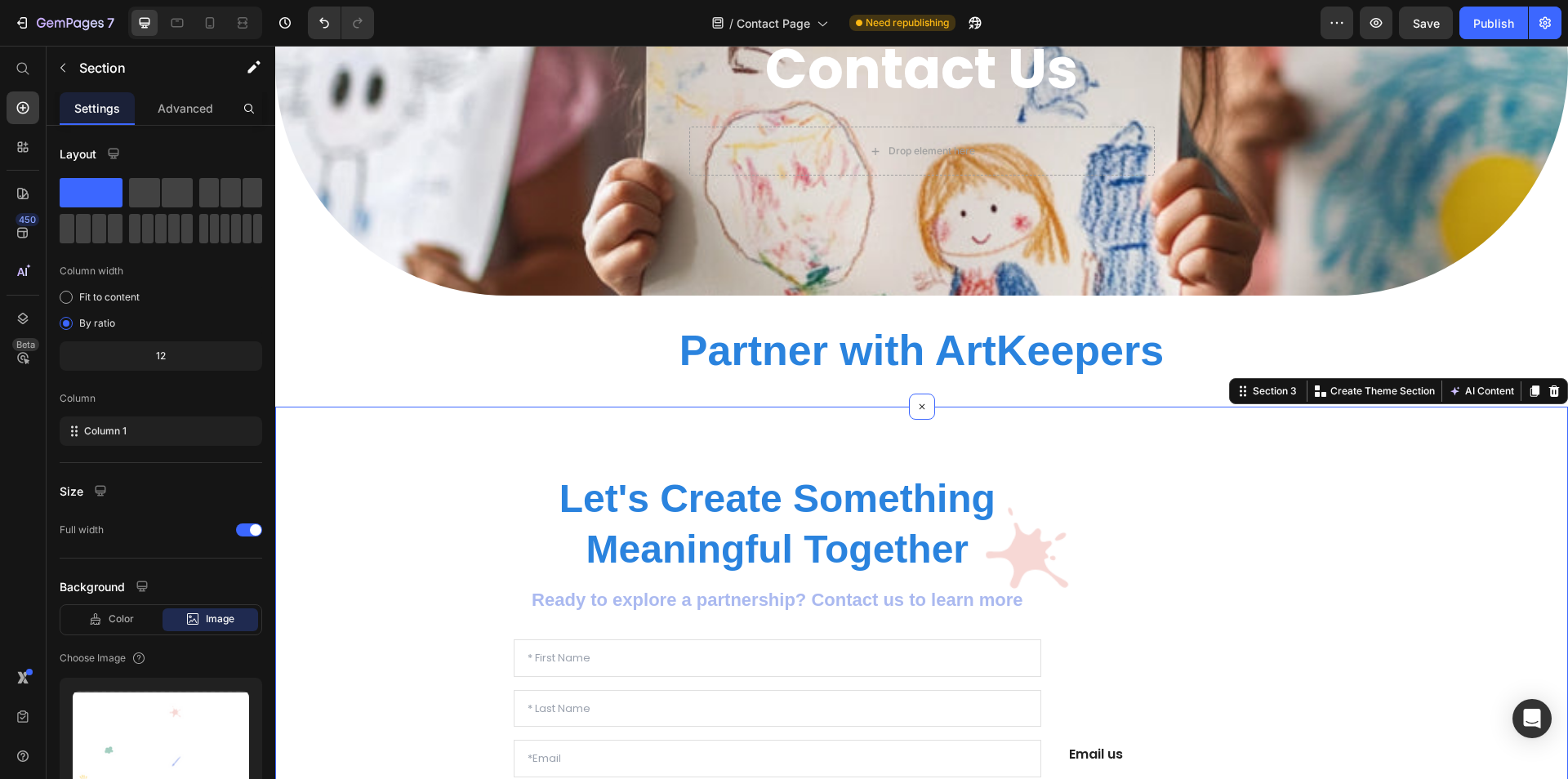 click on "Let's Create Something Meaningful Together Heading Ready to explore a partnership? Contact us to learn more Text block Text Field Text Field Email Field Text Field Email Field Text Area Submit Submit Button Contact Form Email us Heading info@theartkeepers.com Text block
Button     Button     Button
Button
Button Row Row Row Section 3   Create Theme Section AI Content Write with GemAI What would you like to describe here? Tone and Voice Persuasive Product Kids Zipper Hoodie Embroidery Drawing Show more Generate" at bounding box center [921, 775] 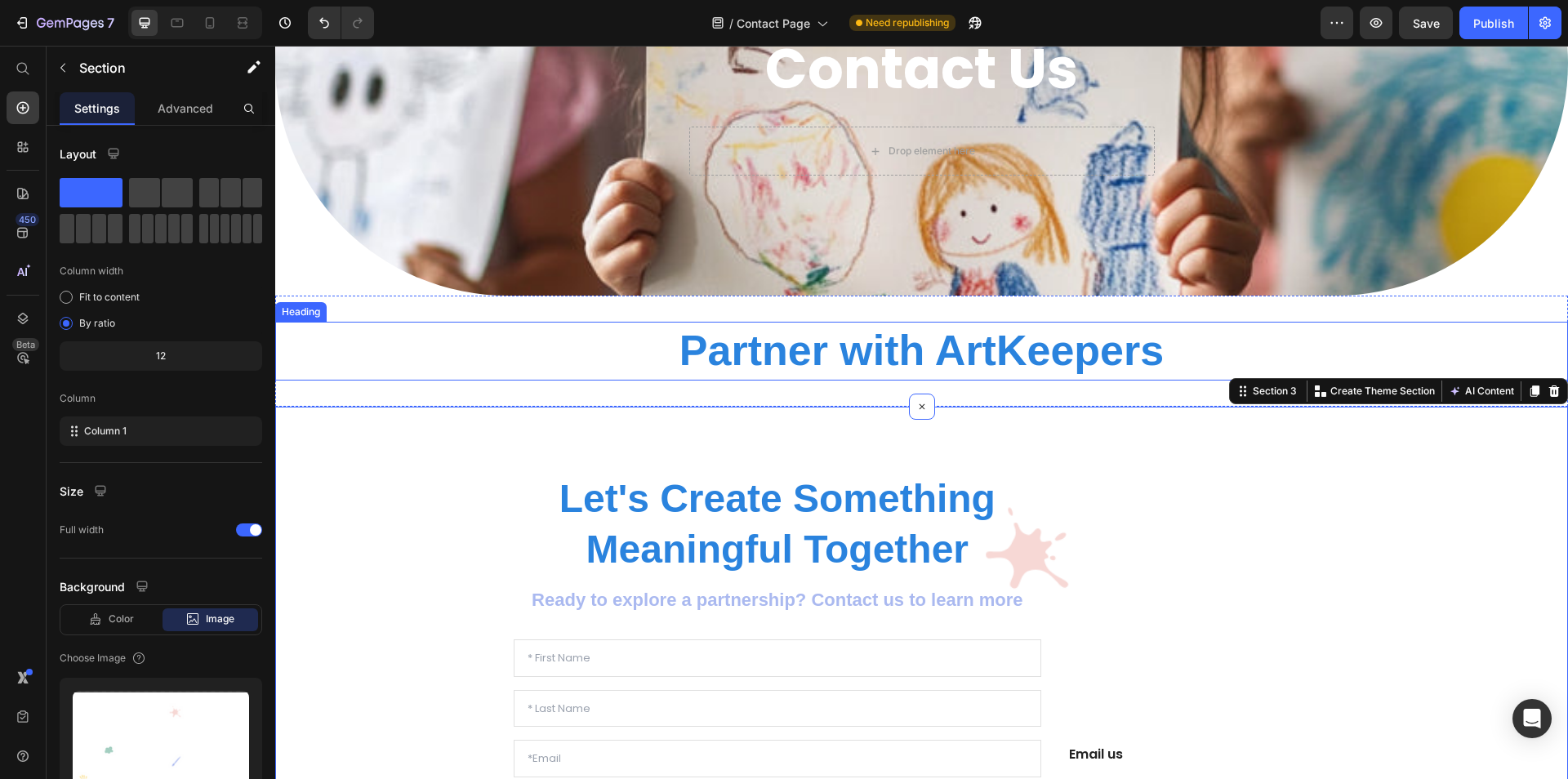 click on "Partner with ArtKeepers" at bounding box center [921, 351] 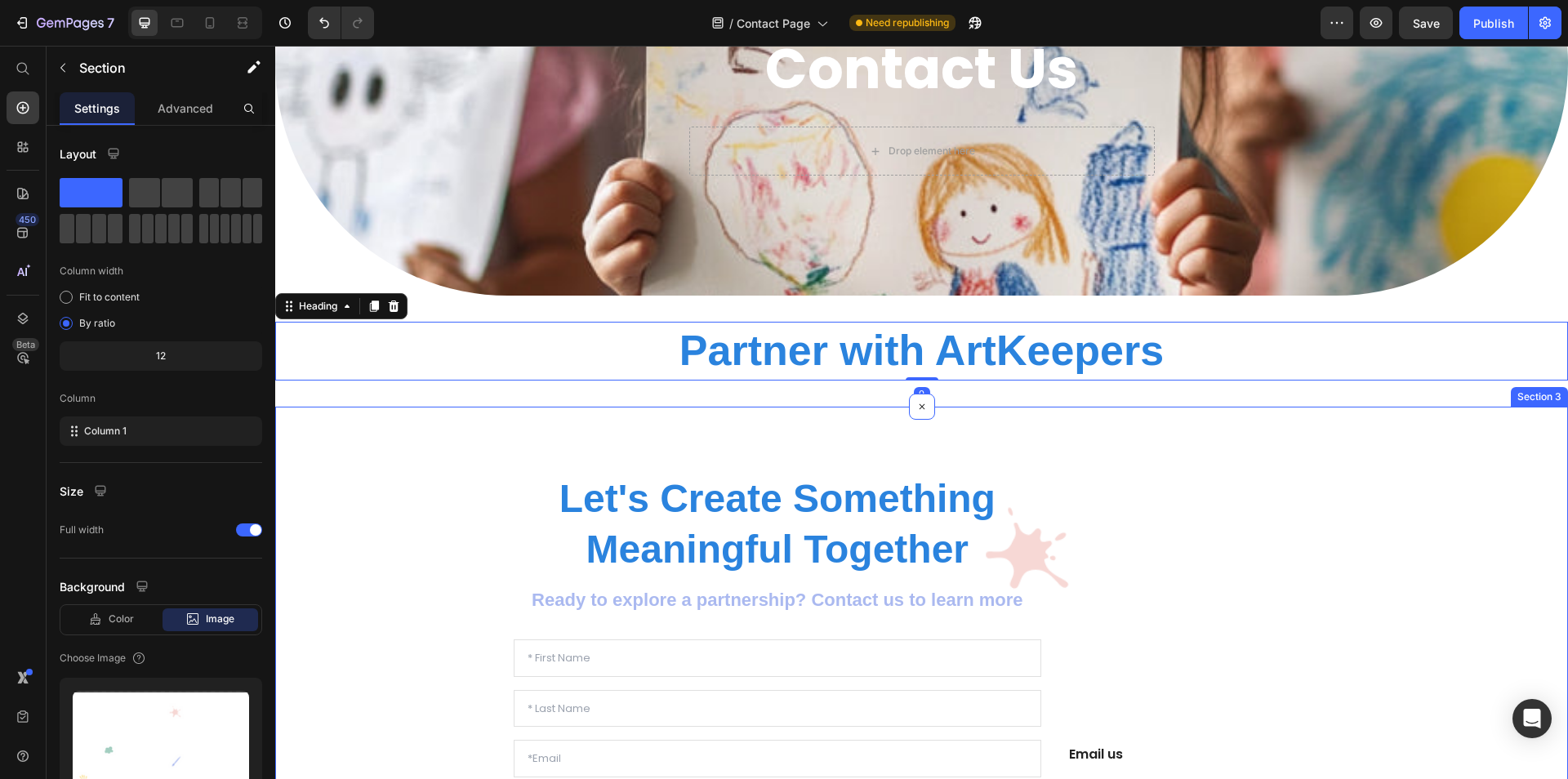 click on "Let's Create Something Meaningful Together Heading Ready to explore a partnership? Contact us to learn more Text block Text Field Text Field Email Field Text Field Email Field Text Area Submit Submit Button Contact Form Email us Heading info@theartkeepers.com Text block
Button     Button     Button
Button
Button Row Row Row Section 3" at bounding box center [921, 775] 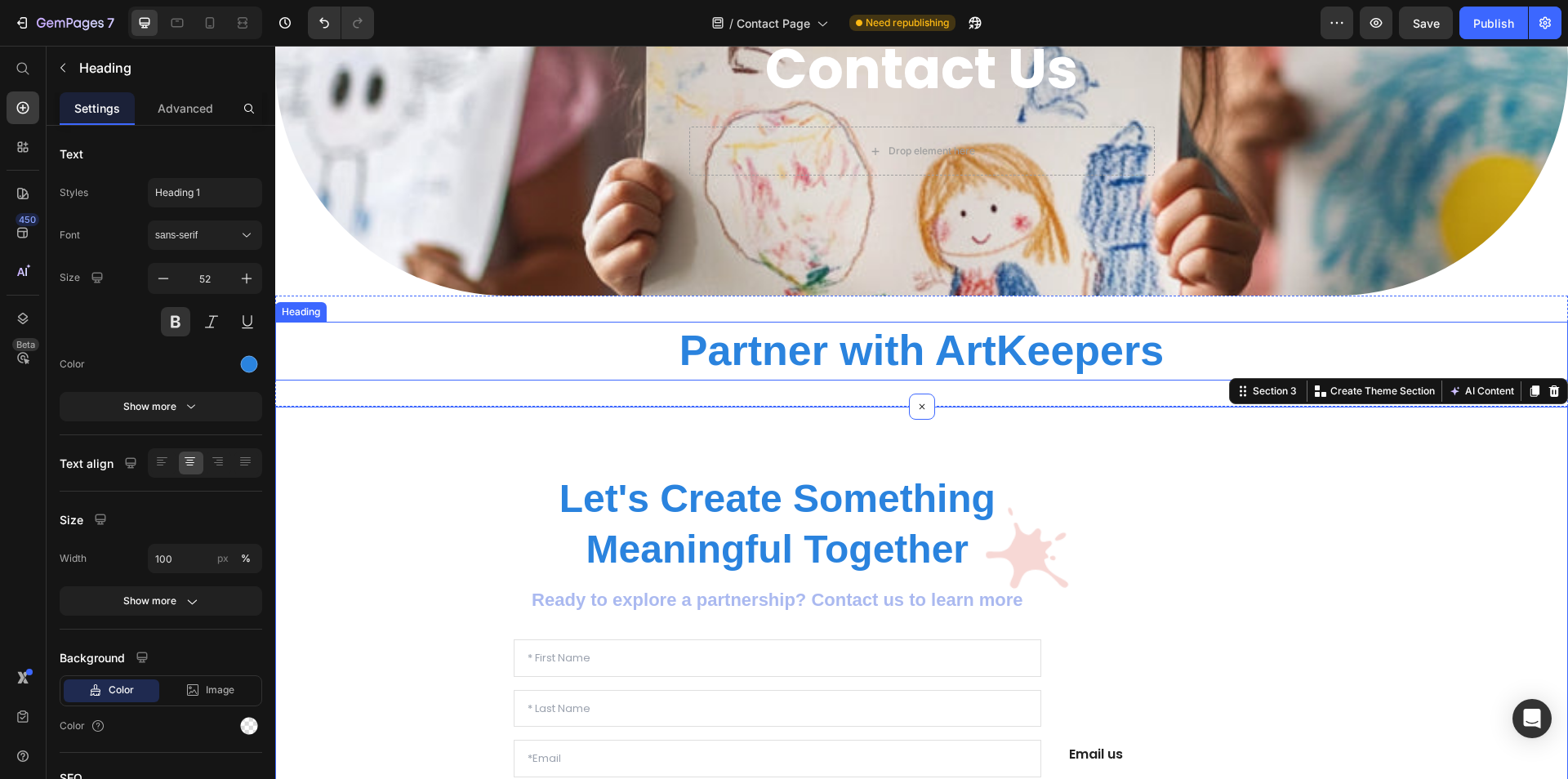 click on "Partner with ArtKeepers" at bounding box center (921, 351) 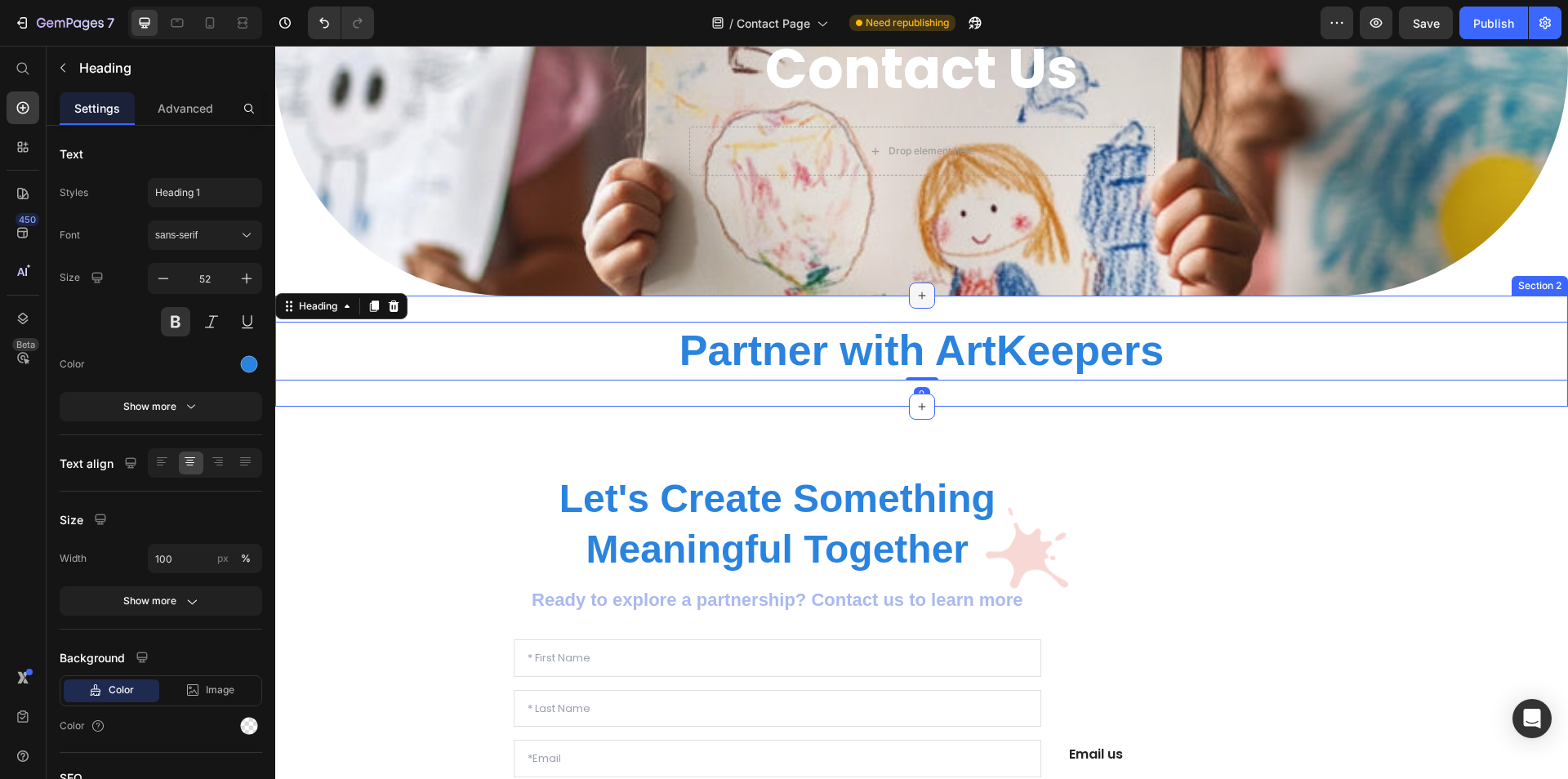 click 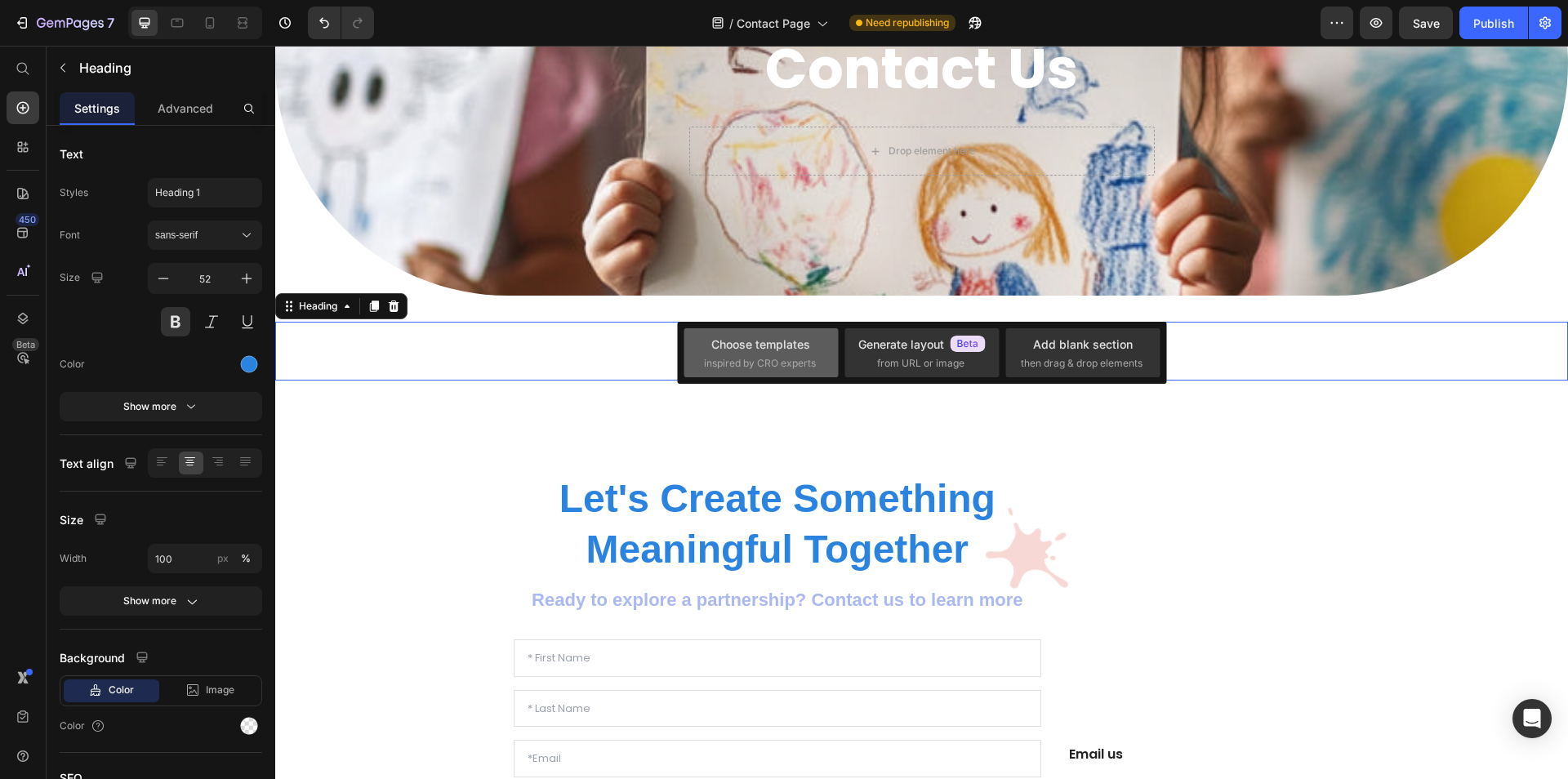 click on "inspired by CRO experts" at bounding box center [760, 363] 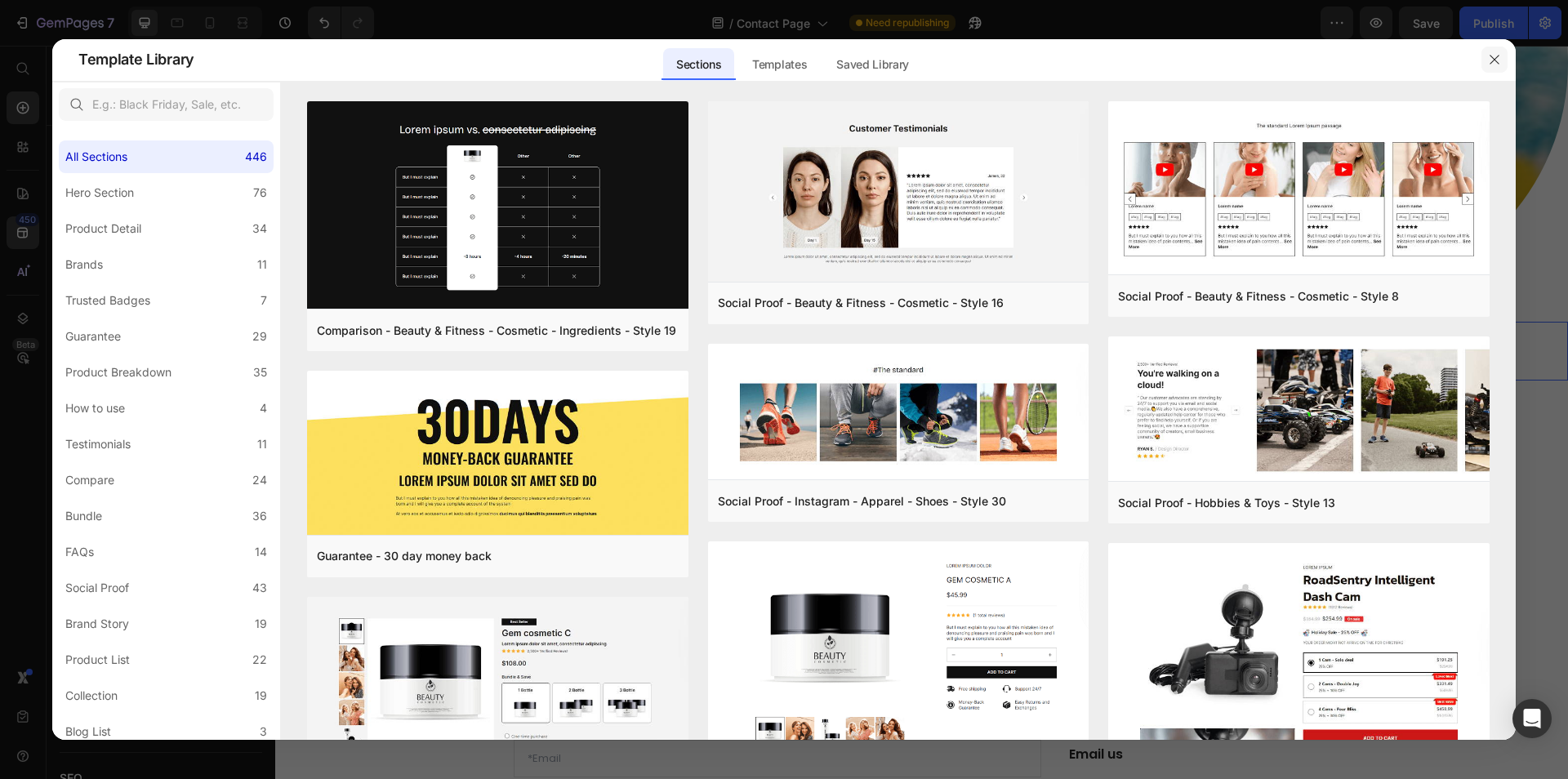 click 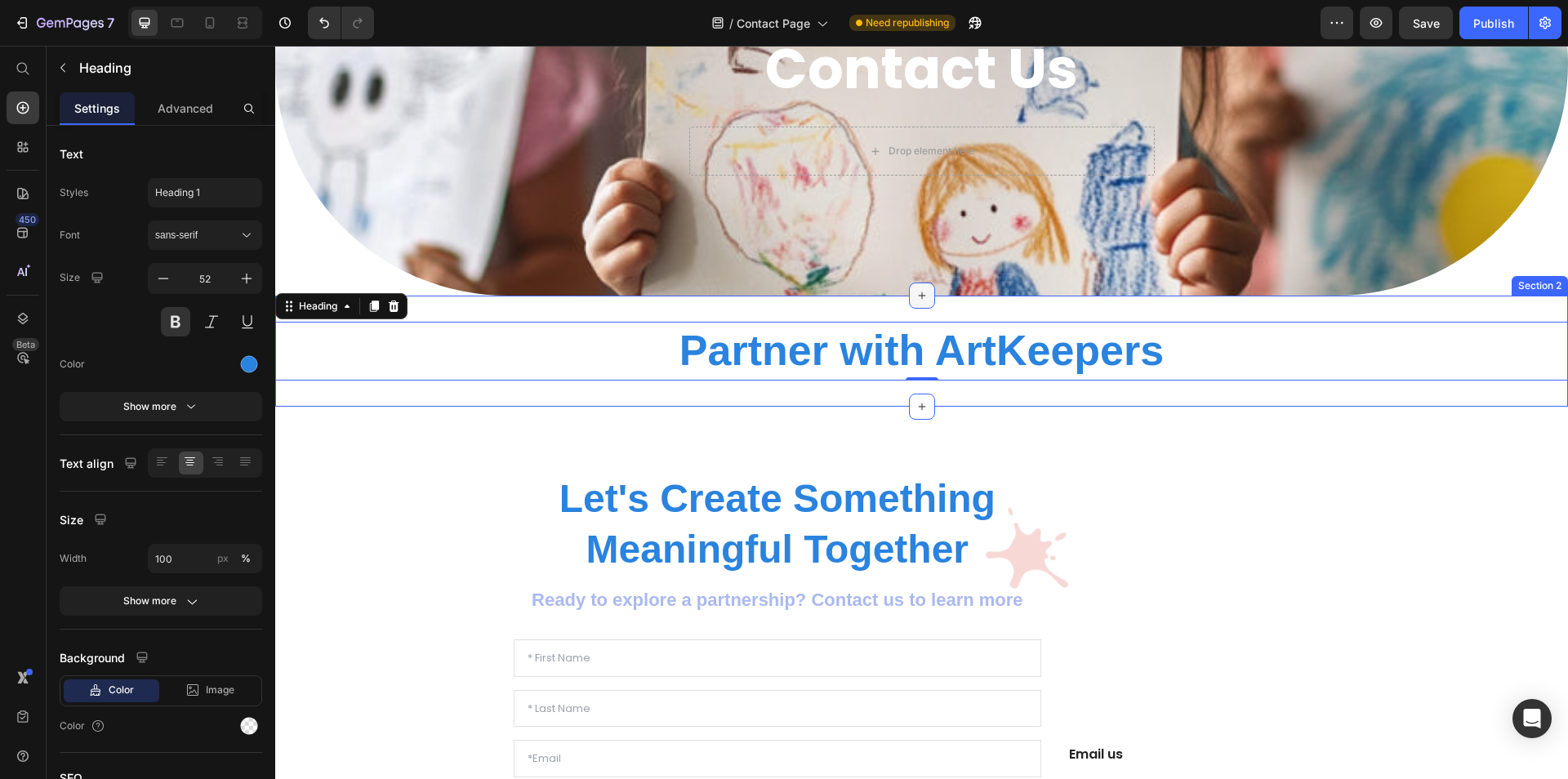 click 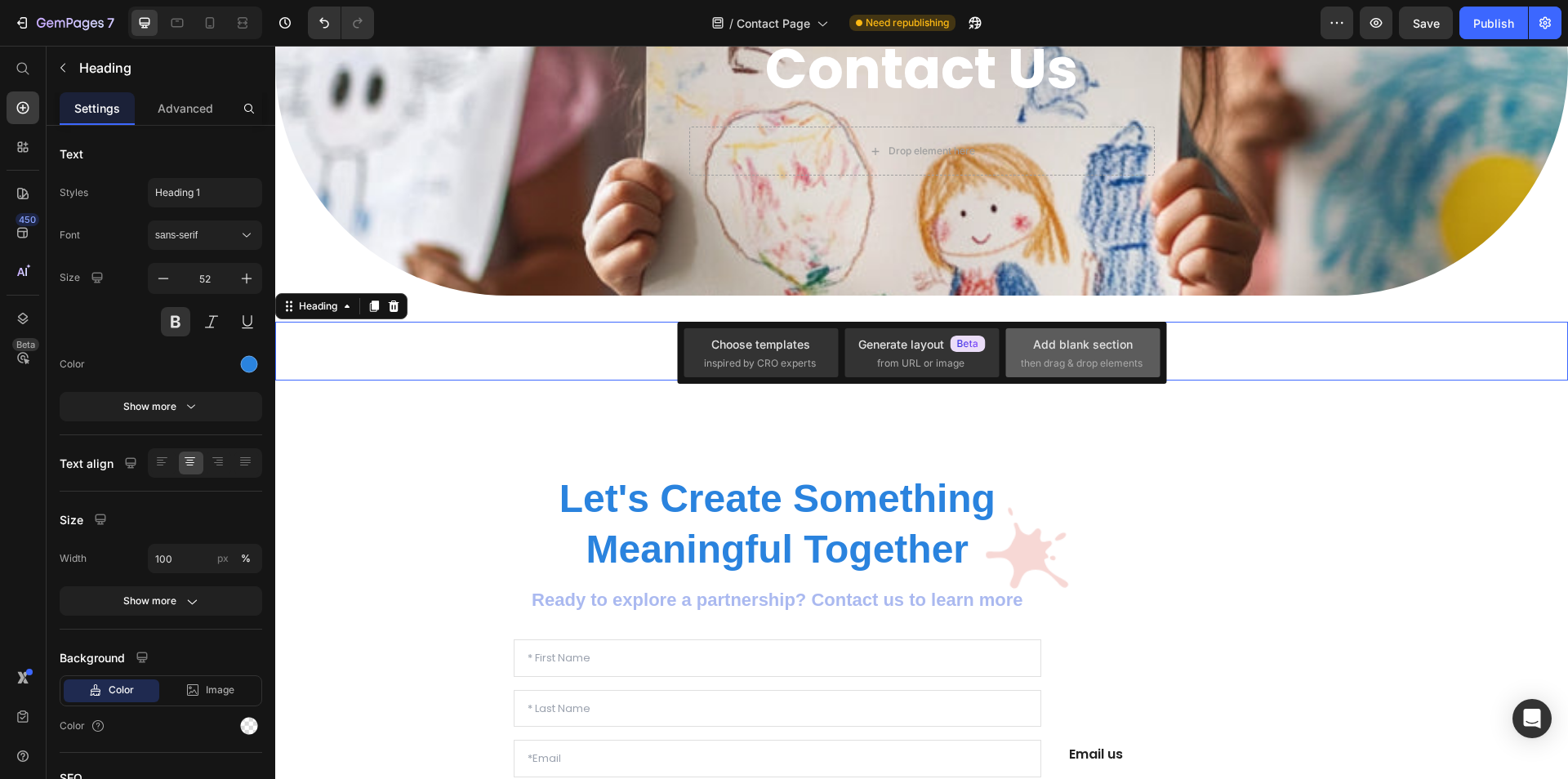 click on "then drag & drop elements" at bounding box center [1081, 363] 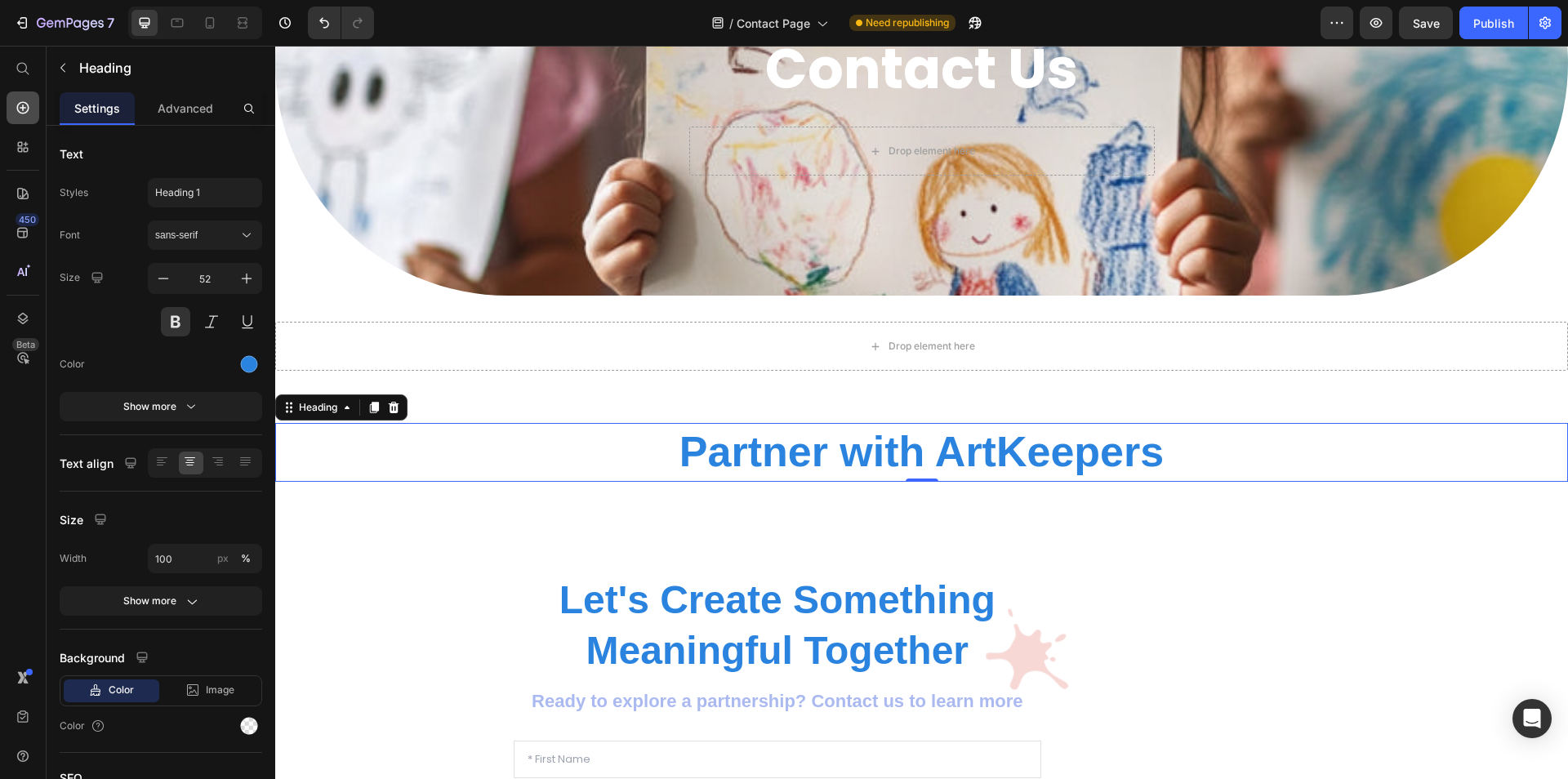 click 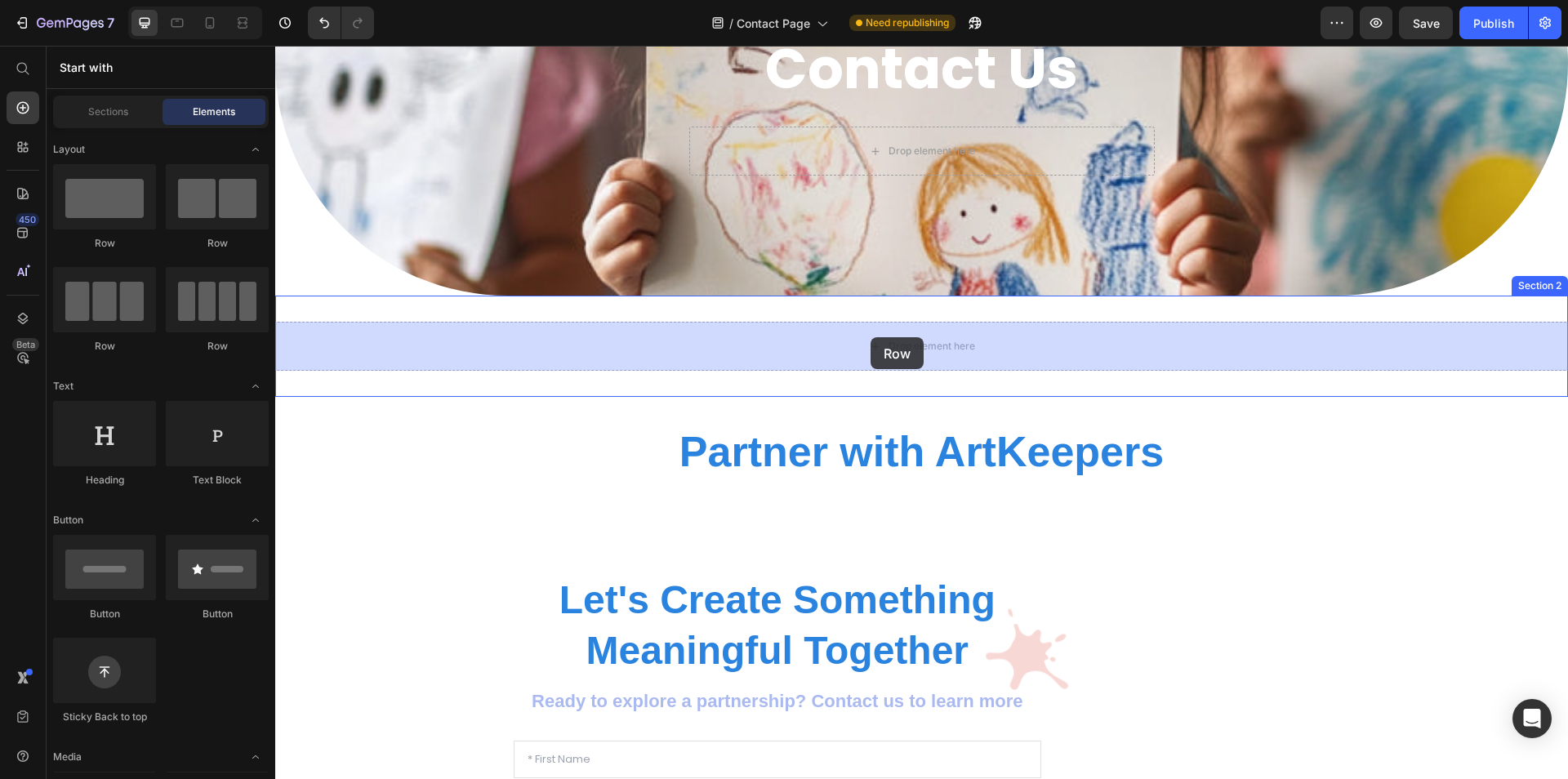 drag, startPoint x: 479, startPoint y: 236, endPoint x: 870, endPoint y: 336, distance: 403.58518 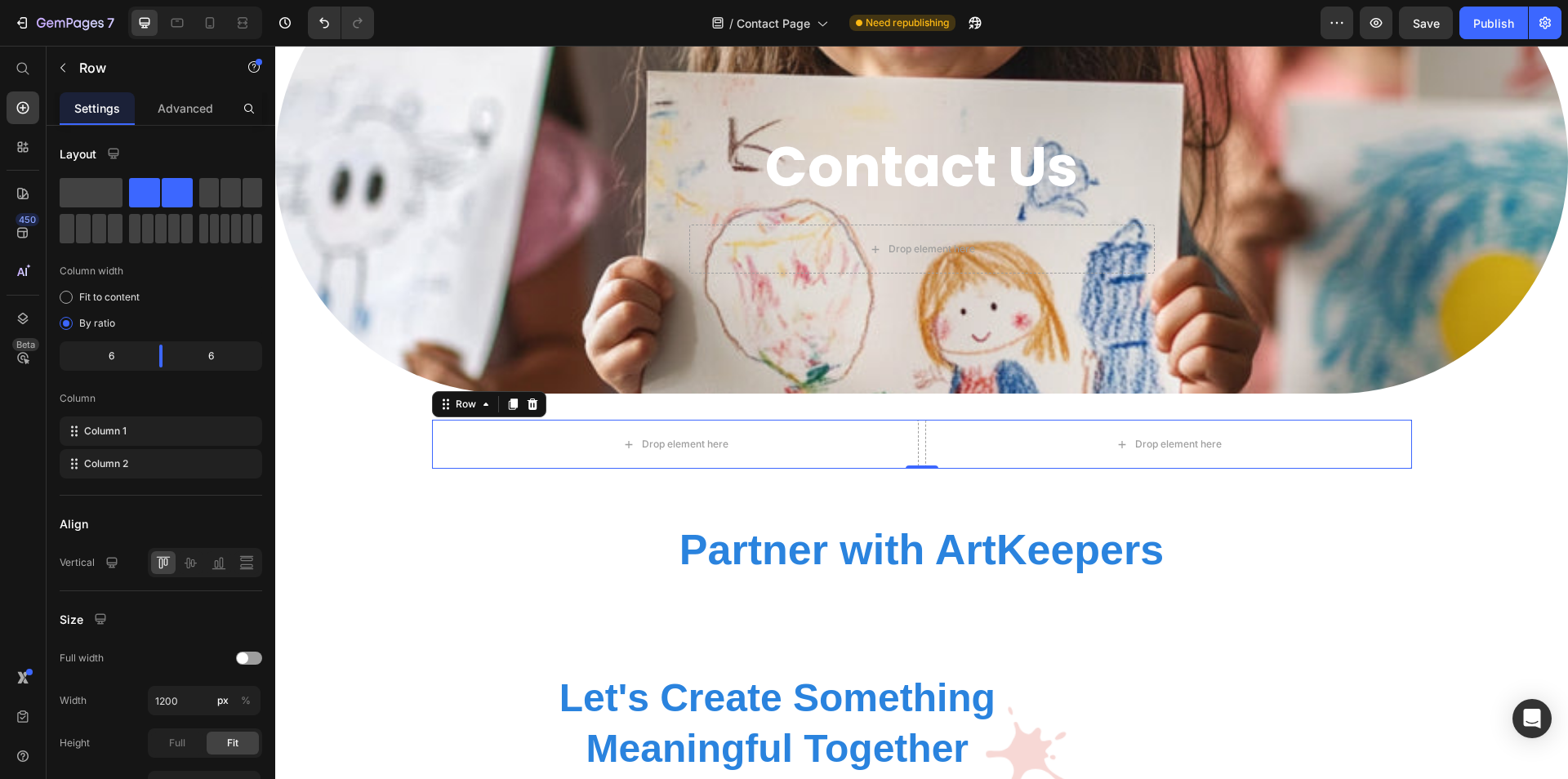 scroll, scrollTop: 152, scrollLeft: 0, axis: vertical 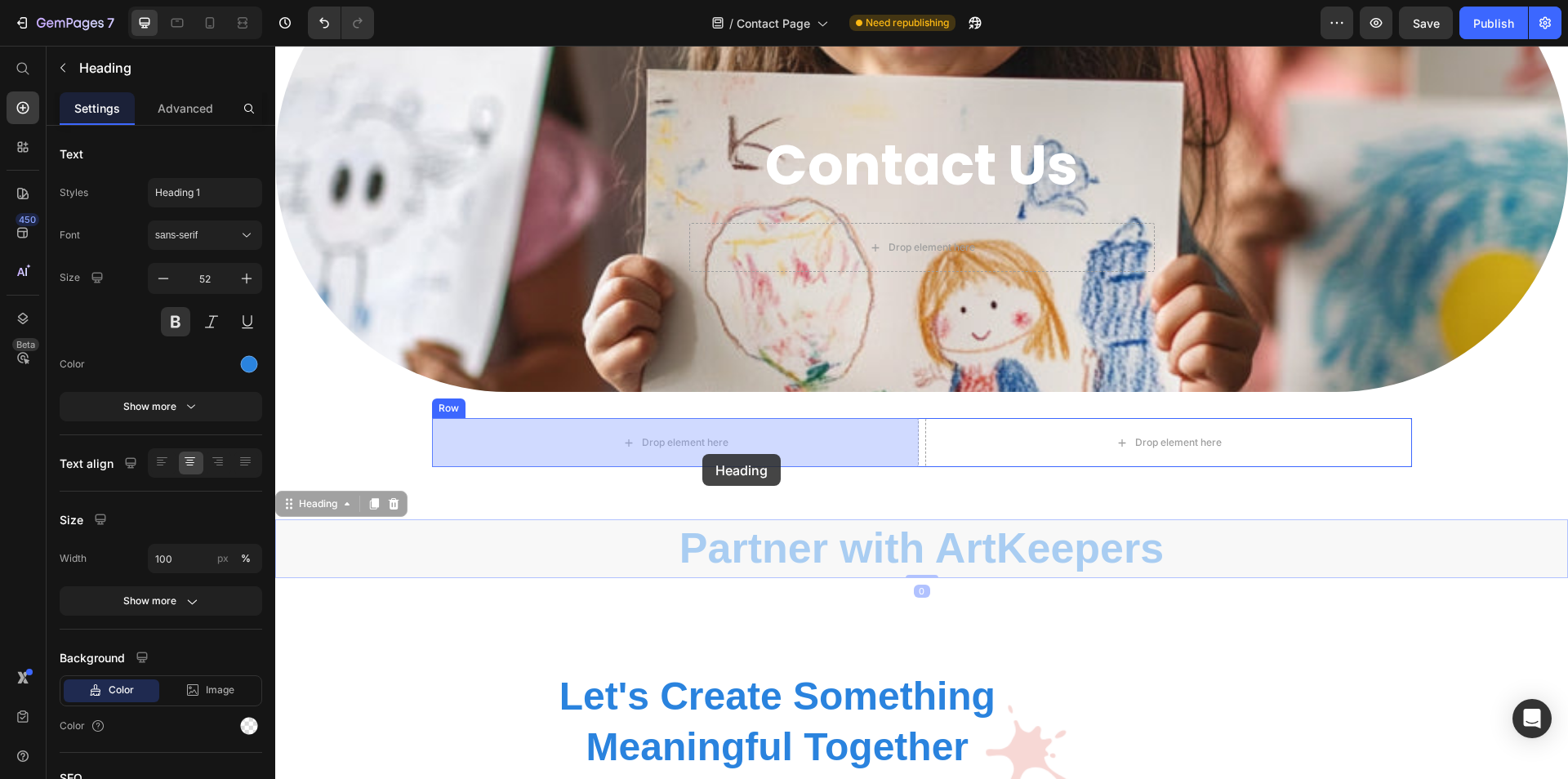 drag, startPoint x: 784, startPoint y: 545, endPoint x: 695, endPoint y: 448, distance: 131.64346 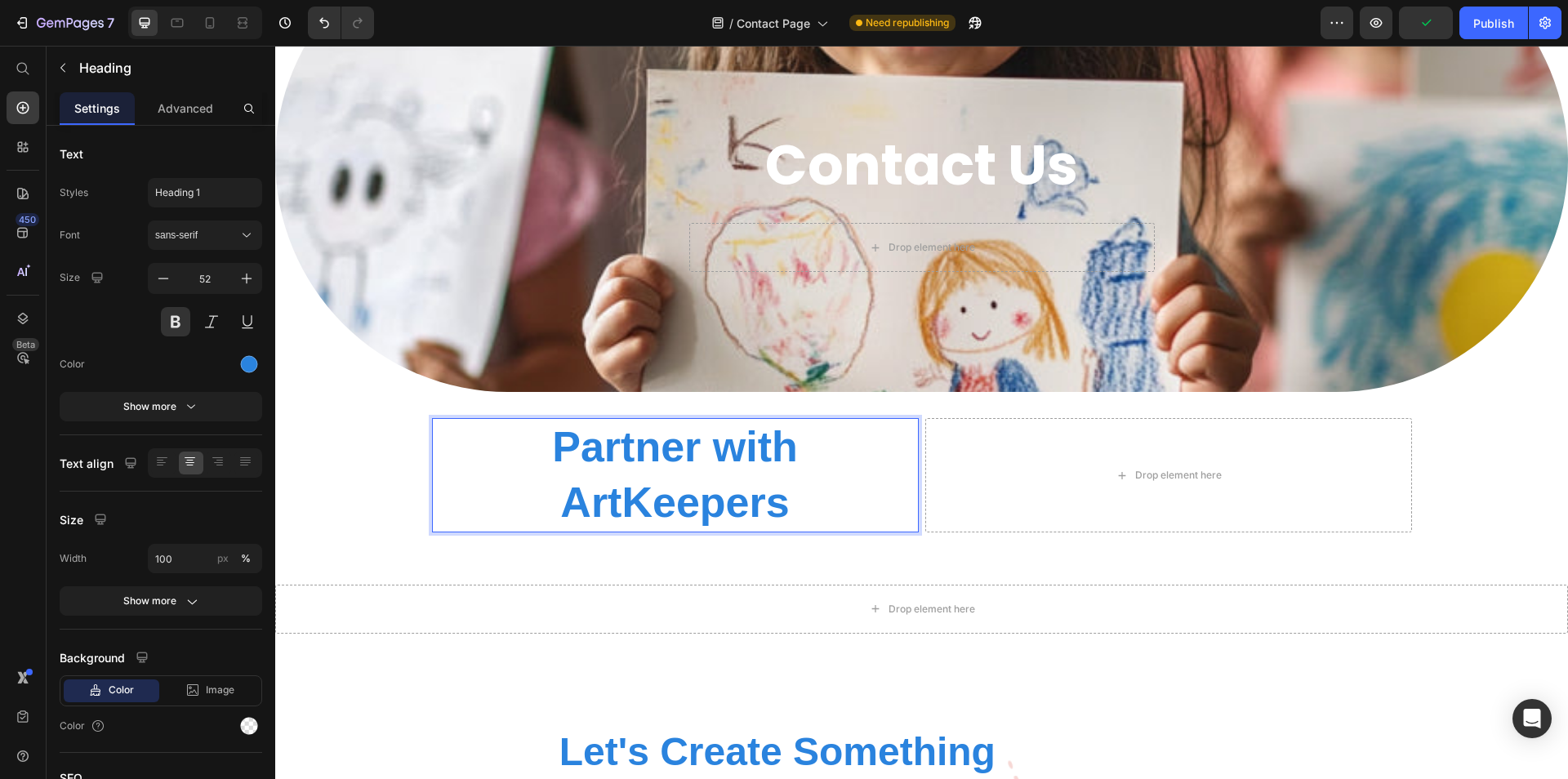click on "Partner with ArtKeepers" at bounding box center (675, 474) 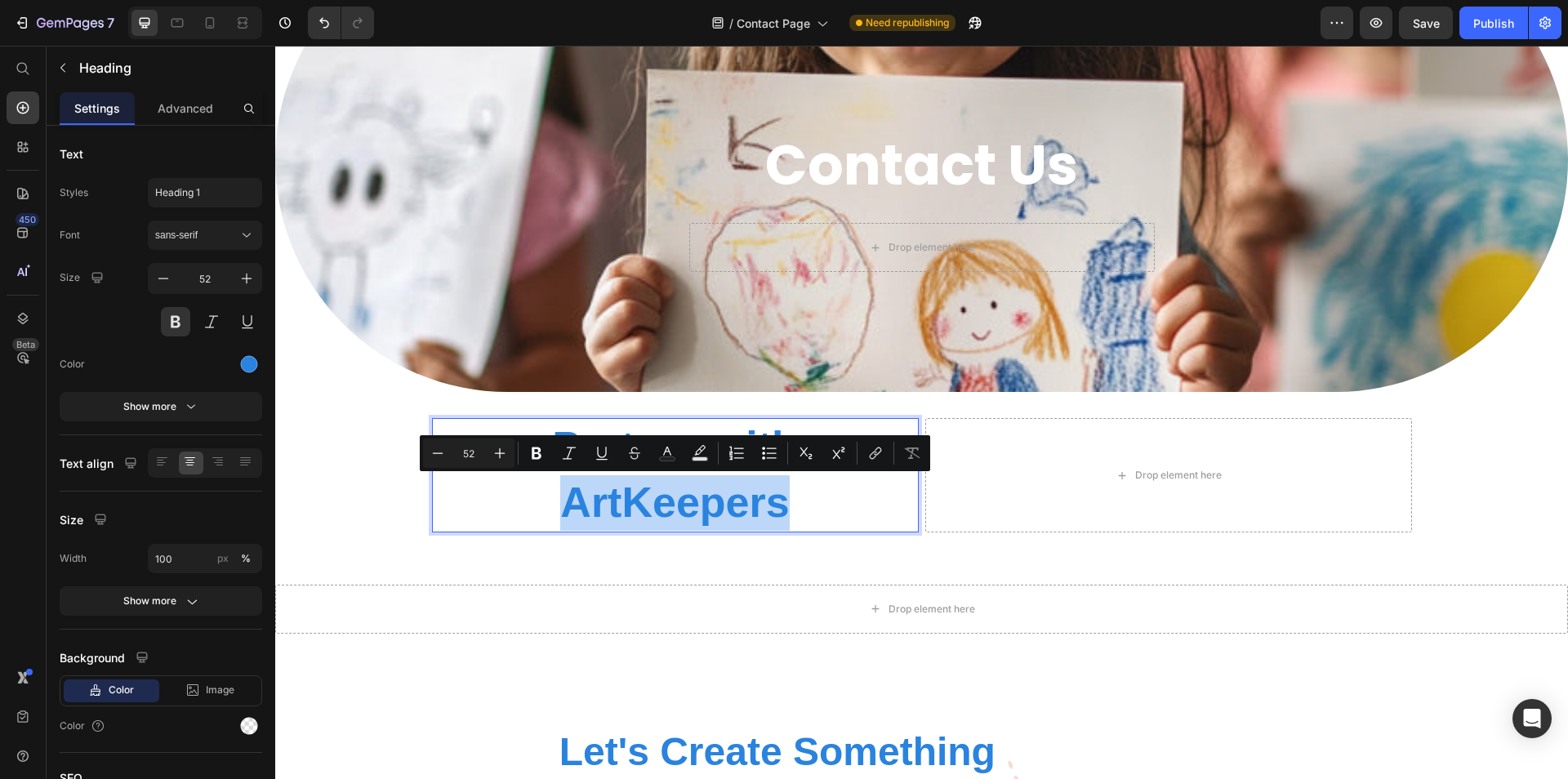 drag, startPoint x: 790, startPoint y: 505, endPoint x: 559, endPoint y: 510, distance: 231.0541 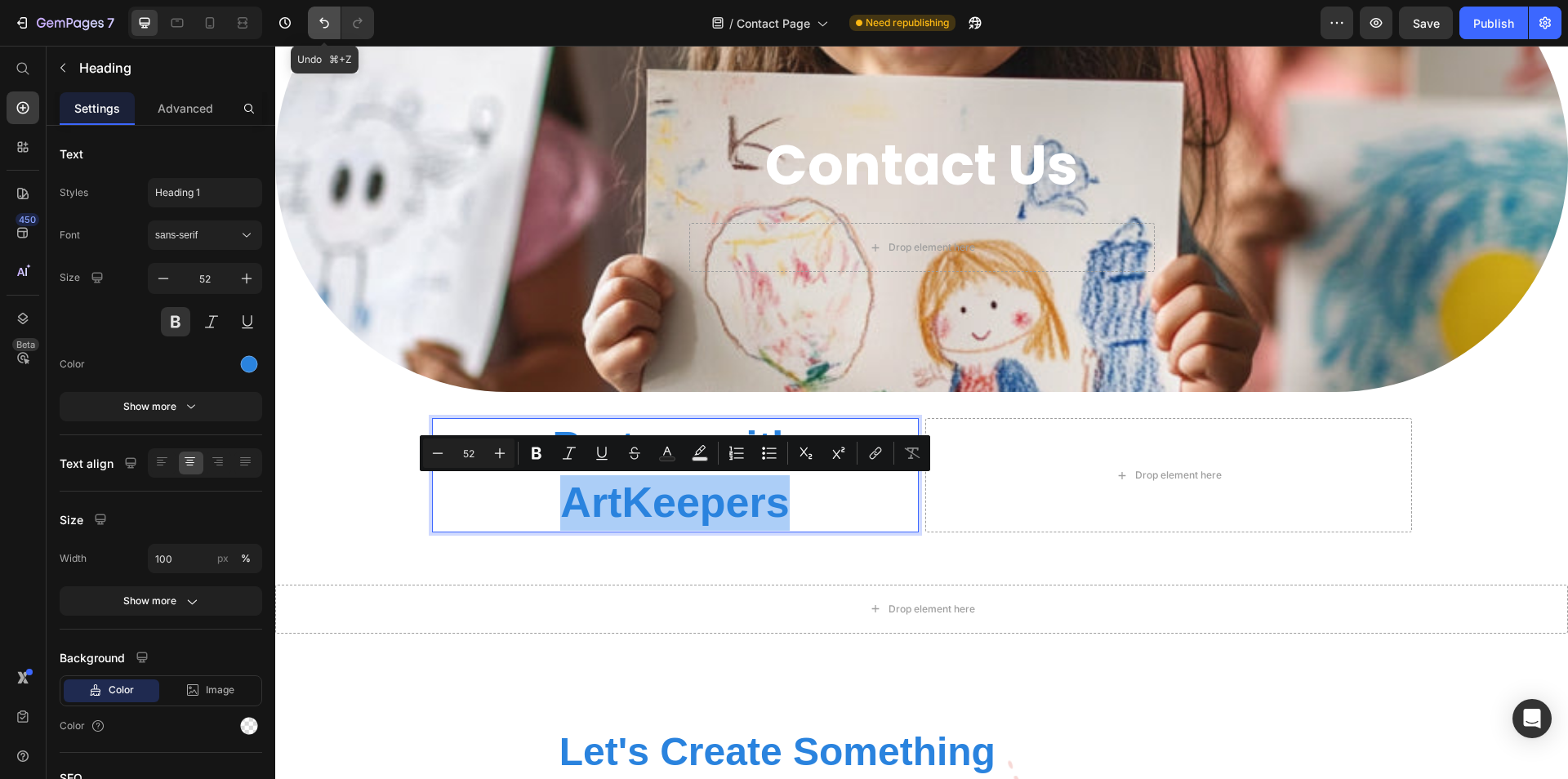 click 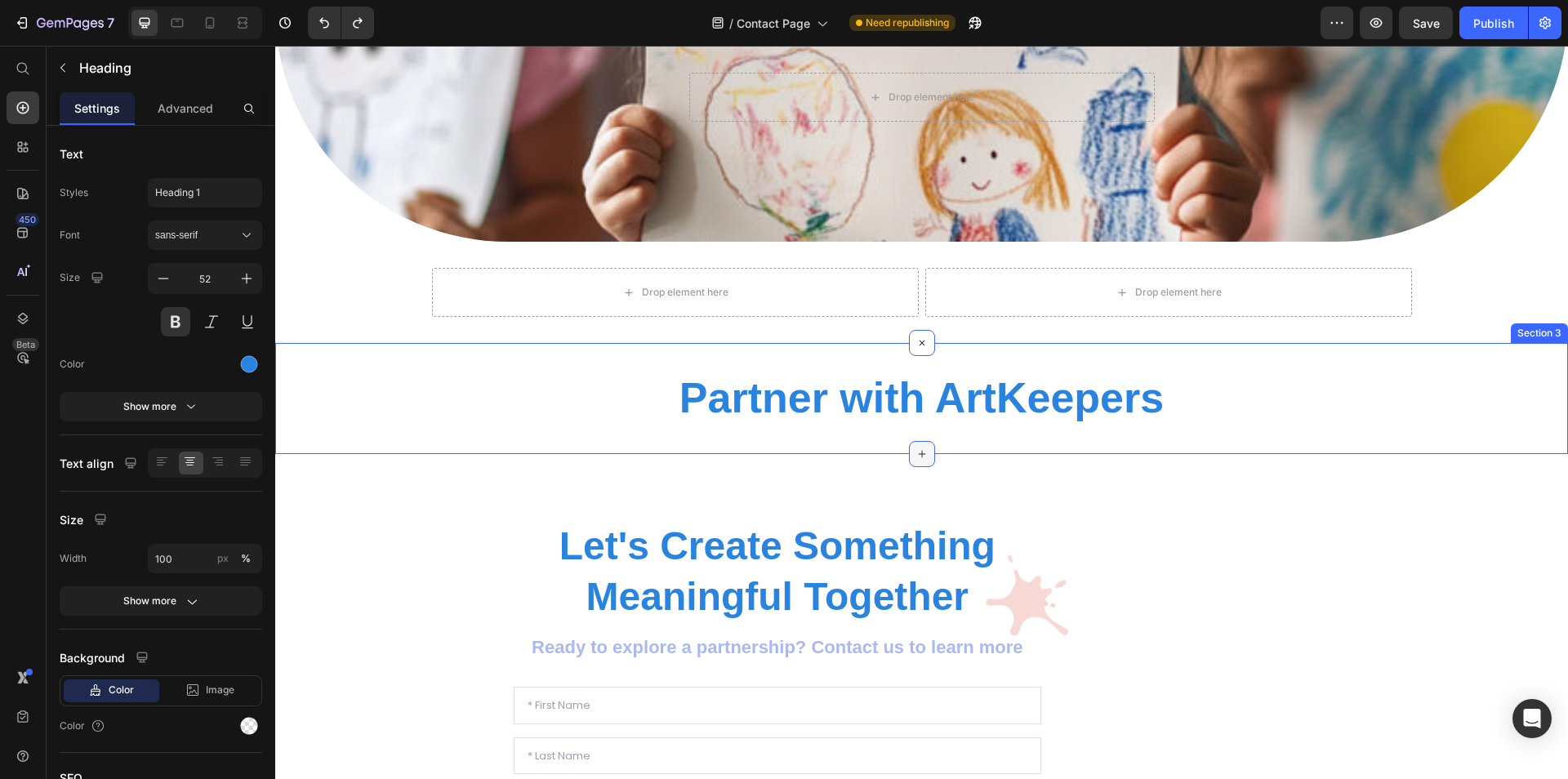 scroll, scrollTop: 304, scrollLeft: 0, axis: vertical 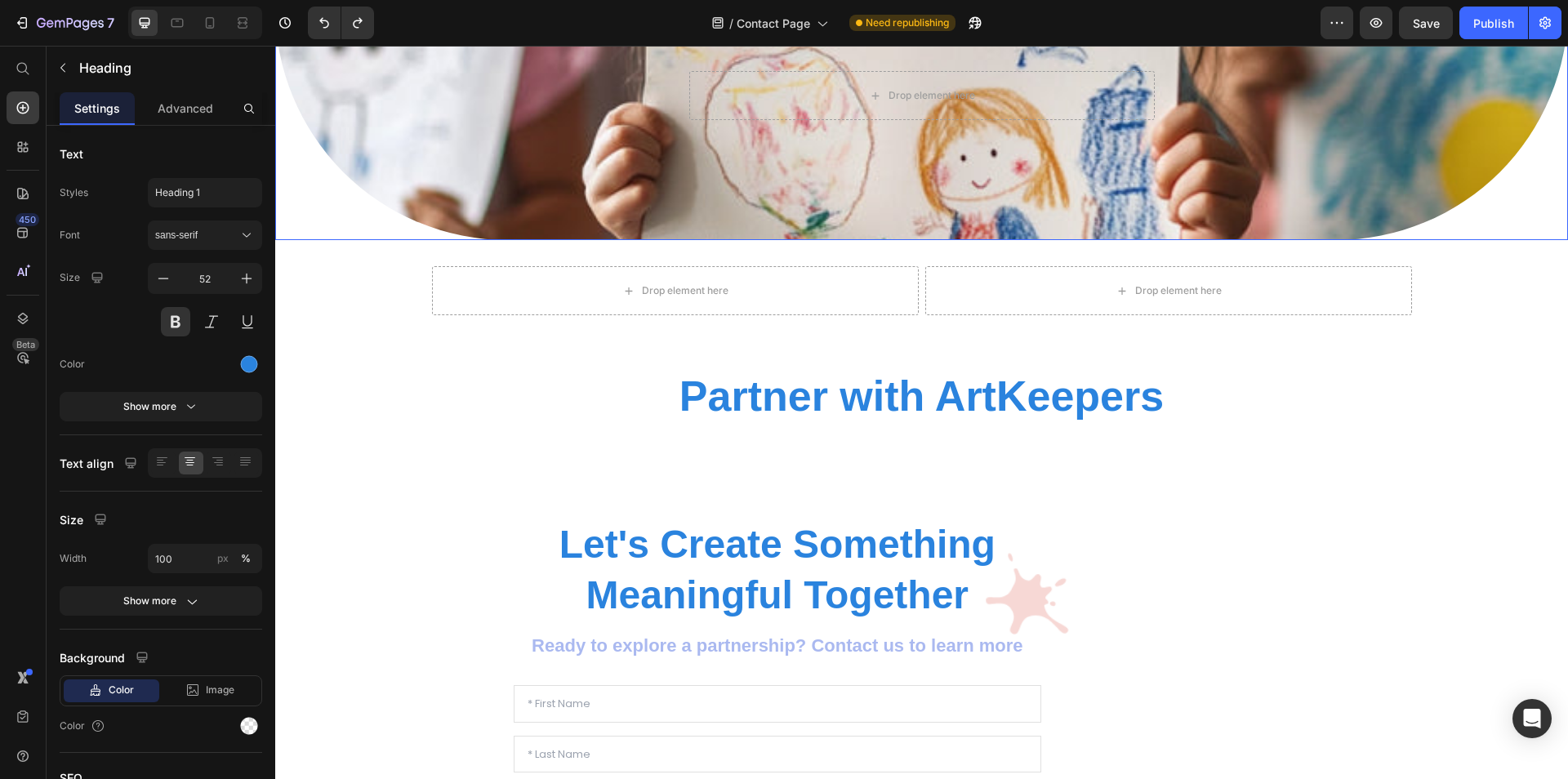 click on "Contact Us  Heading
Drop element here Row" at bounding box center [922, 7] 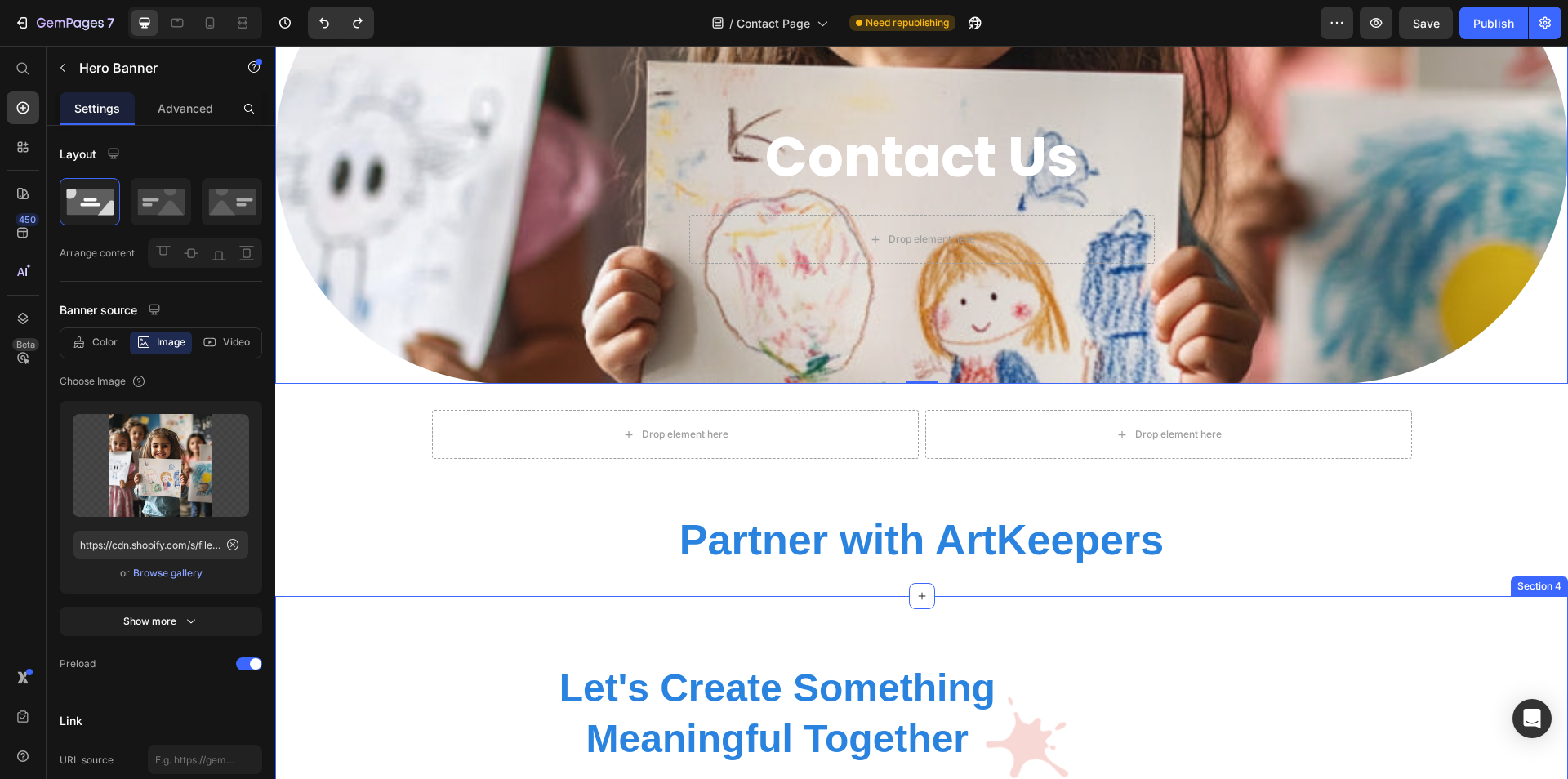 scroll, scrollTop: 172, scrollLeft: 0, axis: vertical 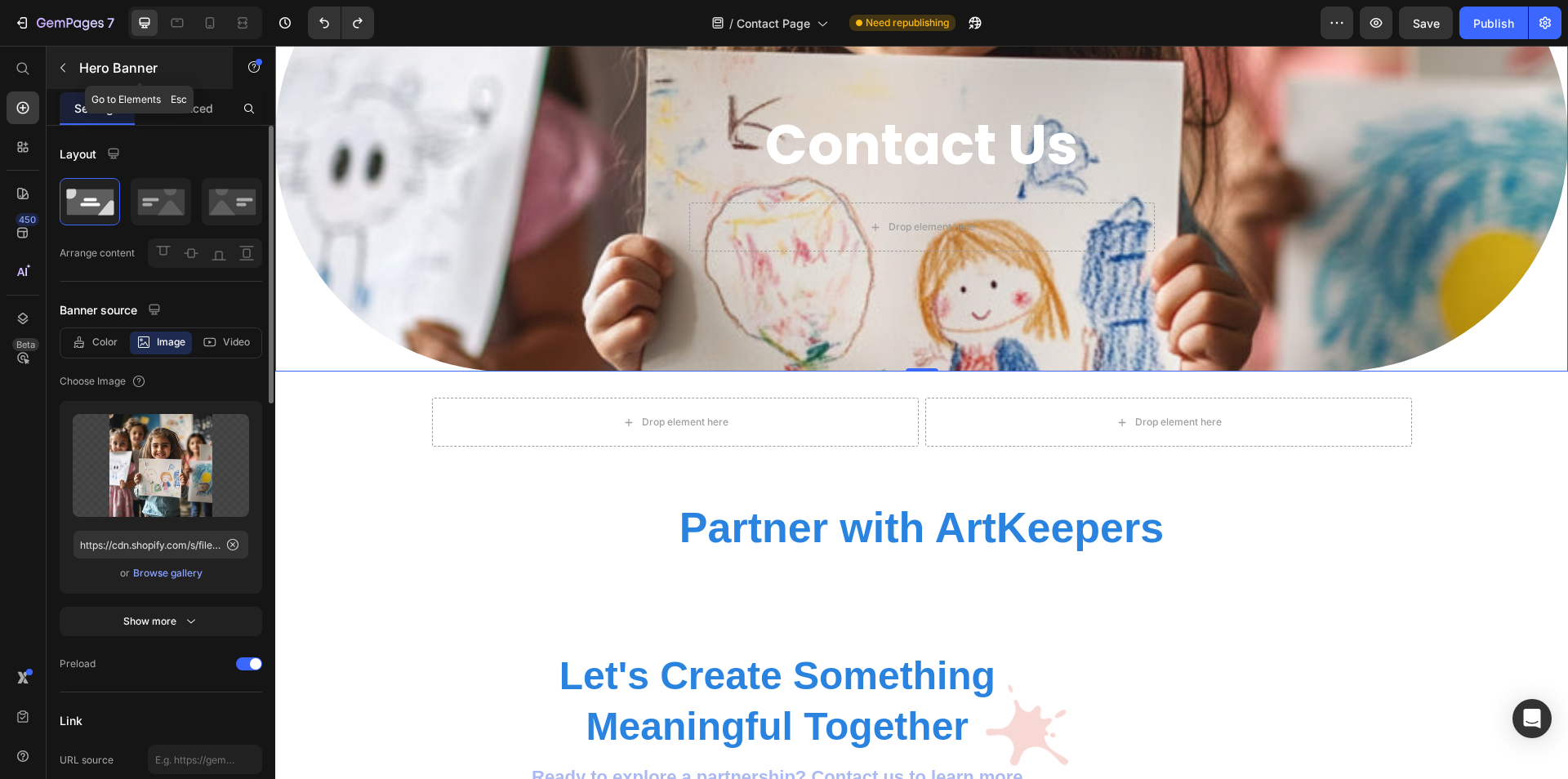 click 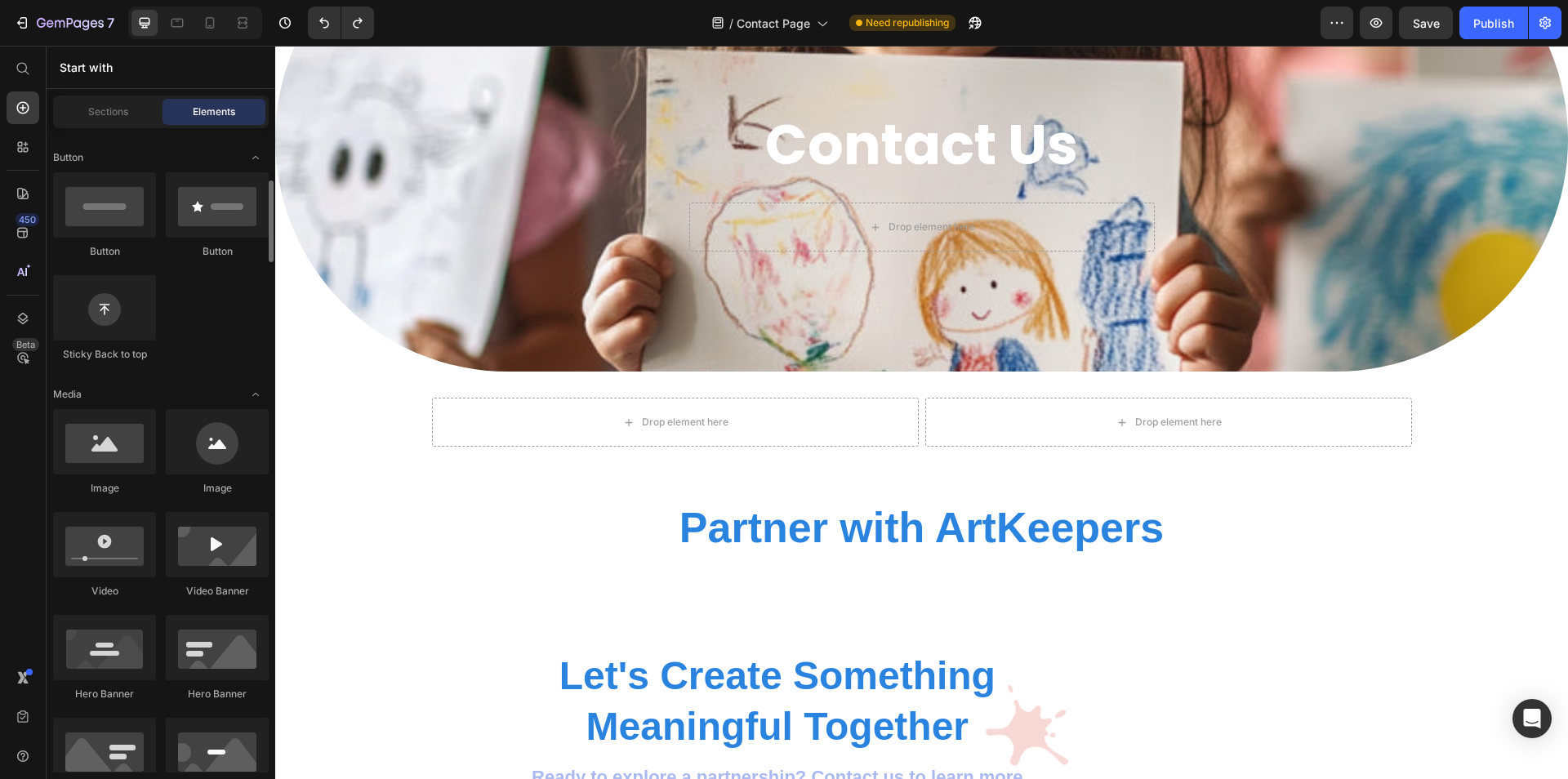 scroll, scrollTop: 368, scrollLeft: 0, axis: vertical 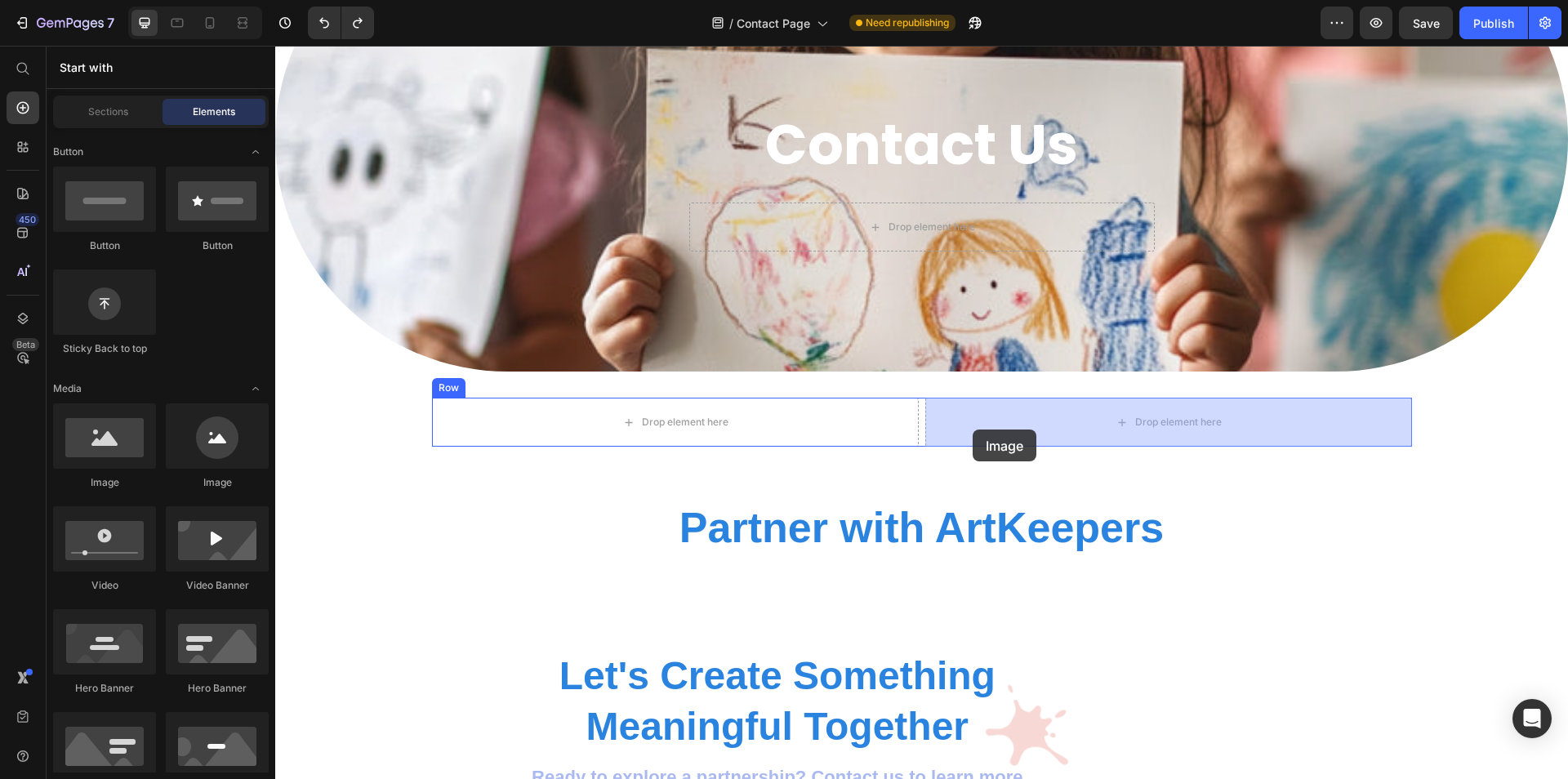 drag, startPoint x: 496, startPoint y: 498, endPoint x: 973, endPoint y: 429, distance: 481.96473 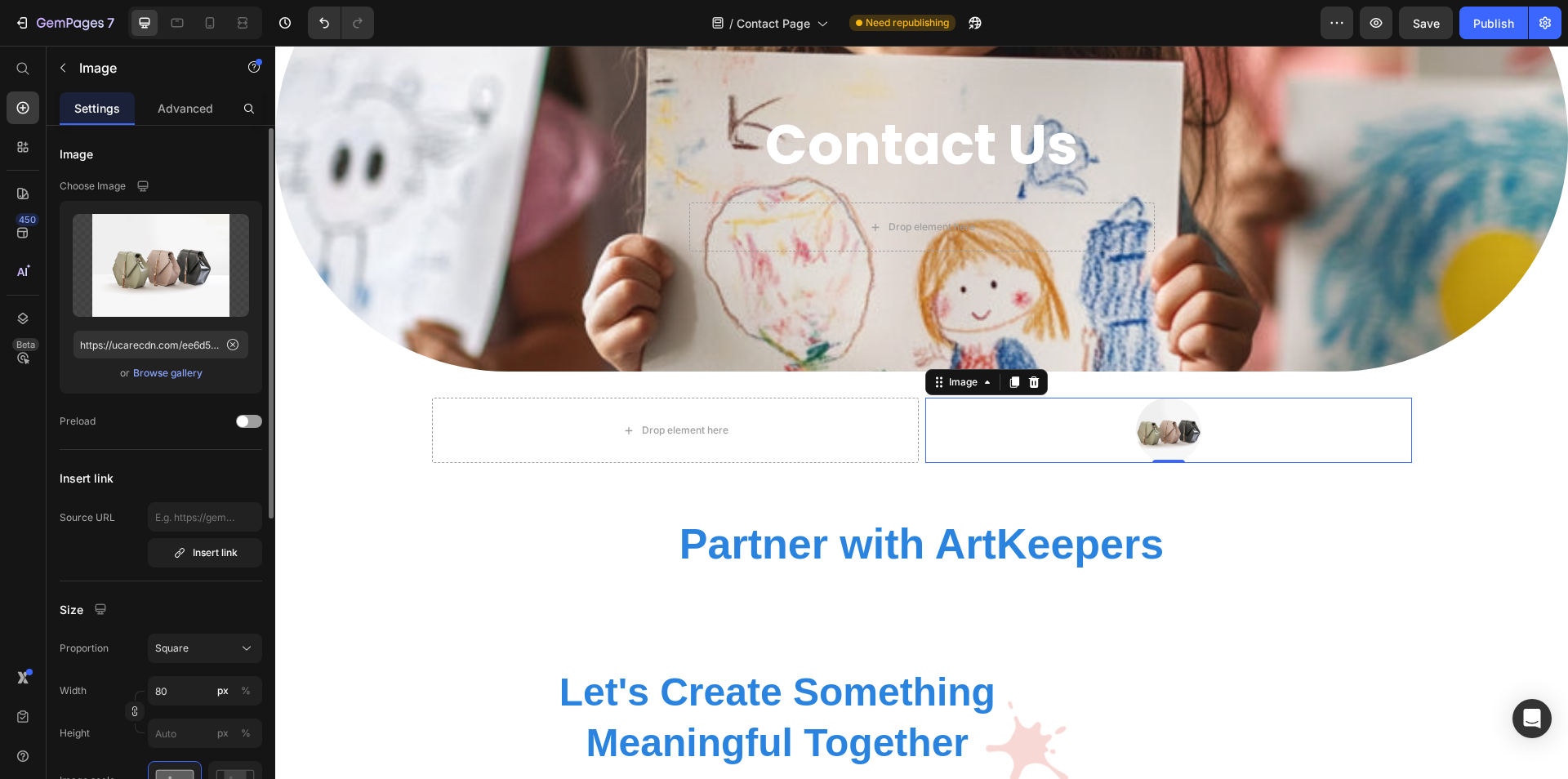 scroll, scrollTop: 79, scrollLeft: 0, axis: vertical 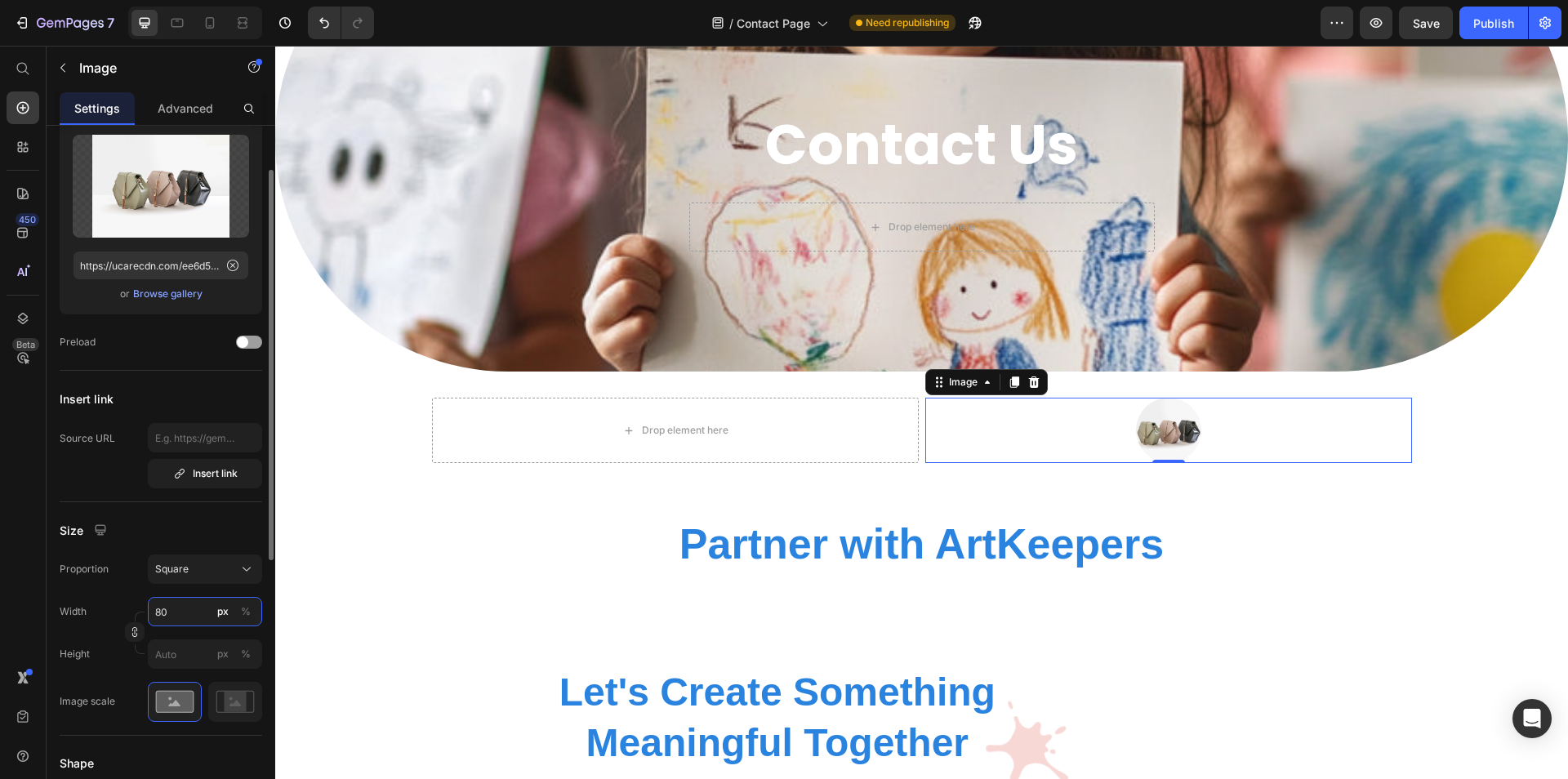 click on "80" at bounding box center (205, 612) 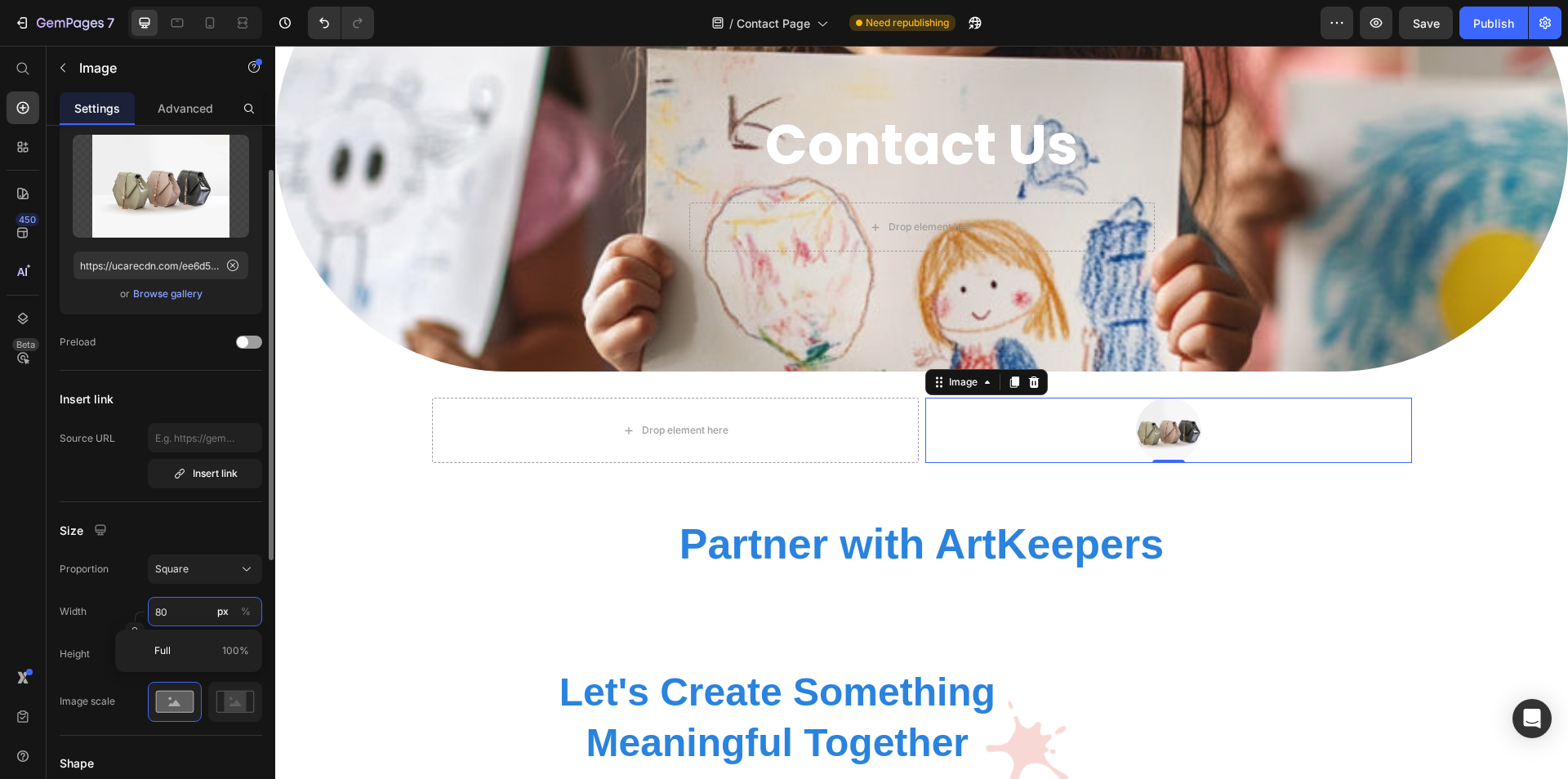 type on "3" 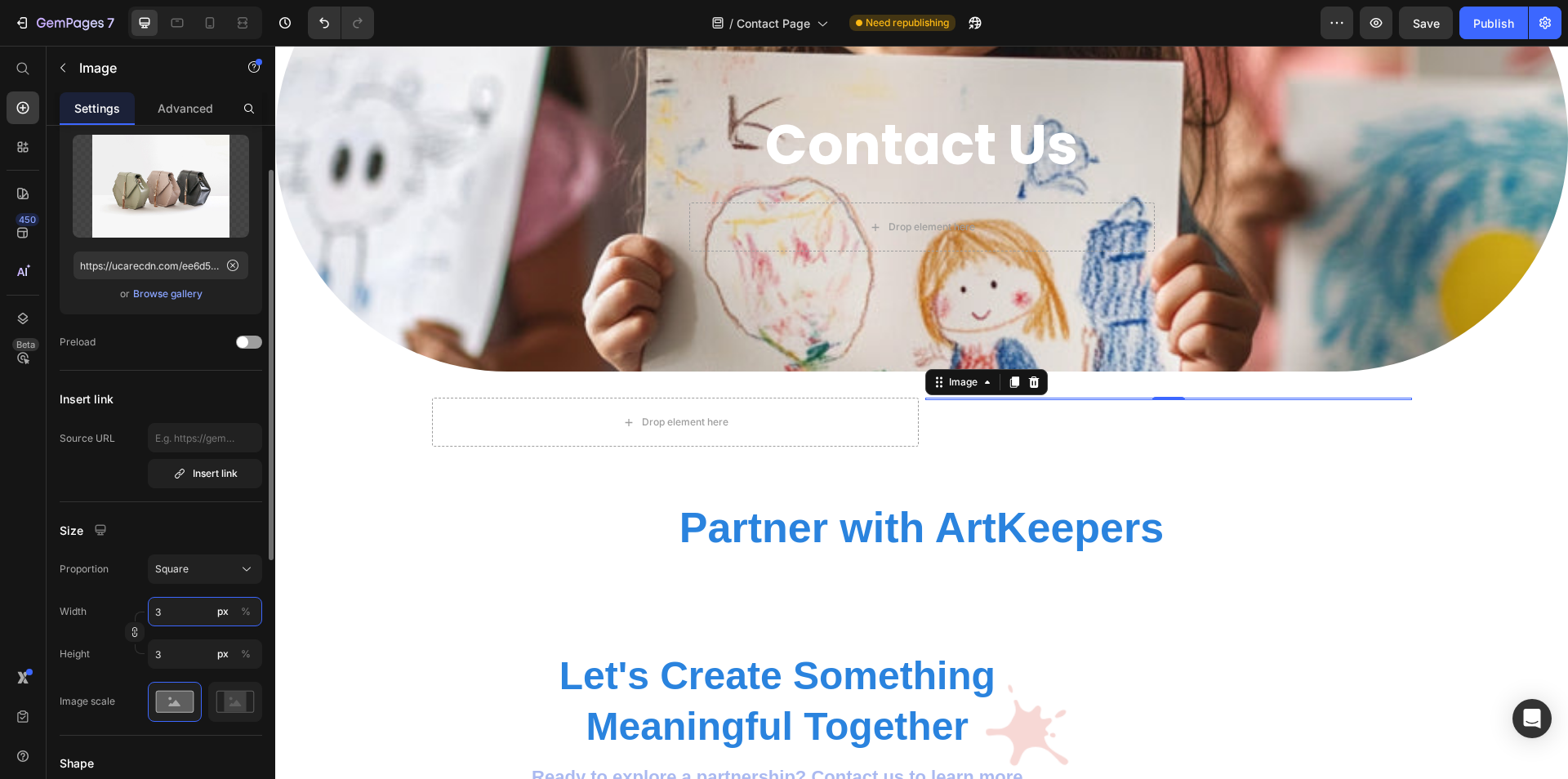 type on "30" 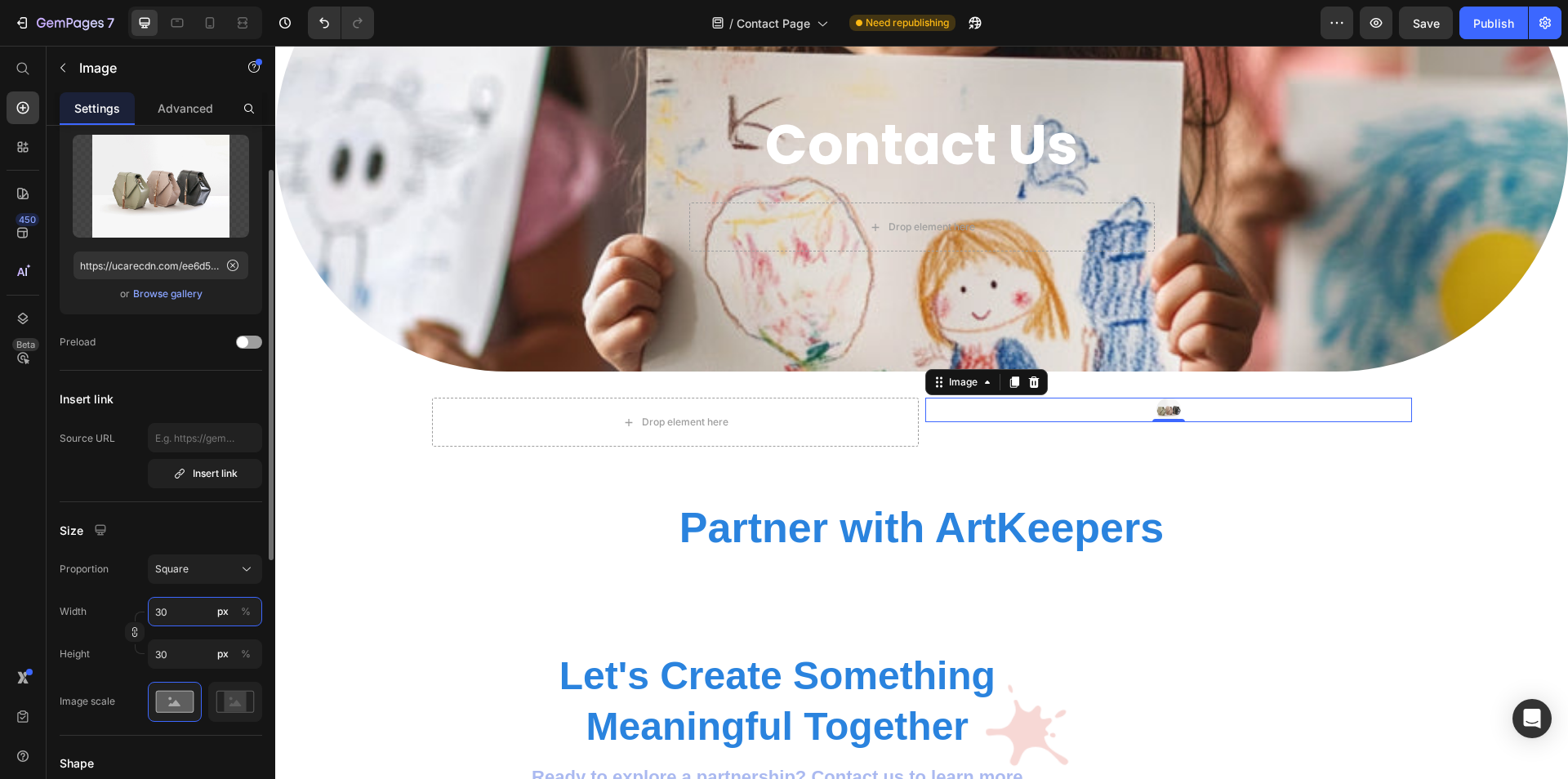 type on "300" 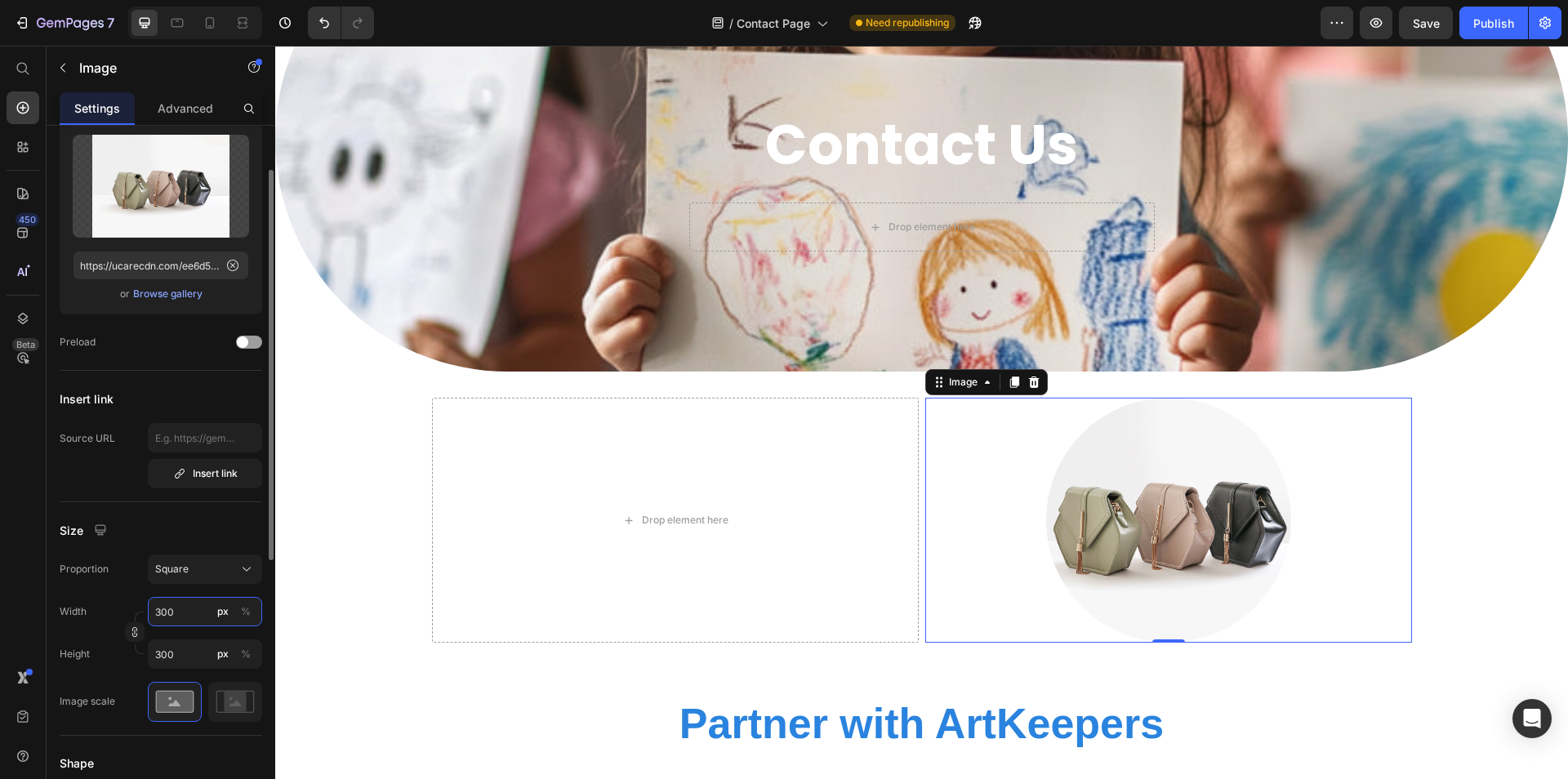 type on "30" 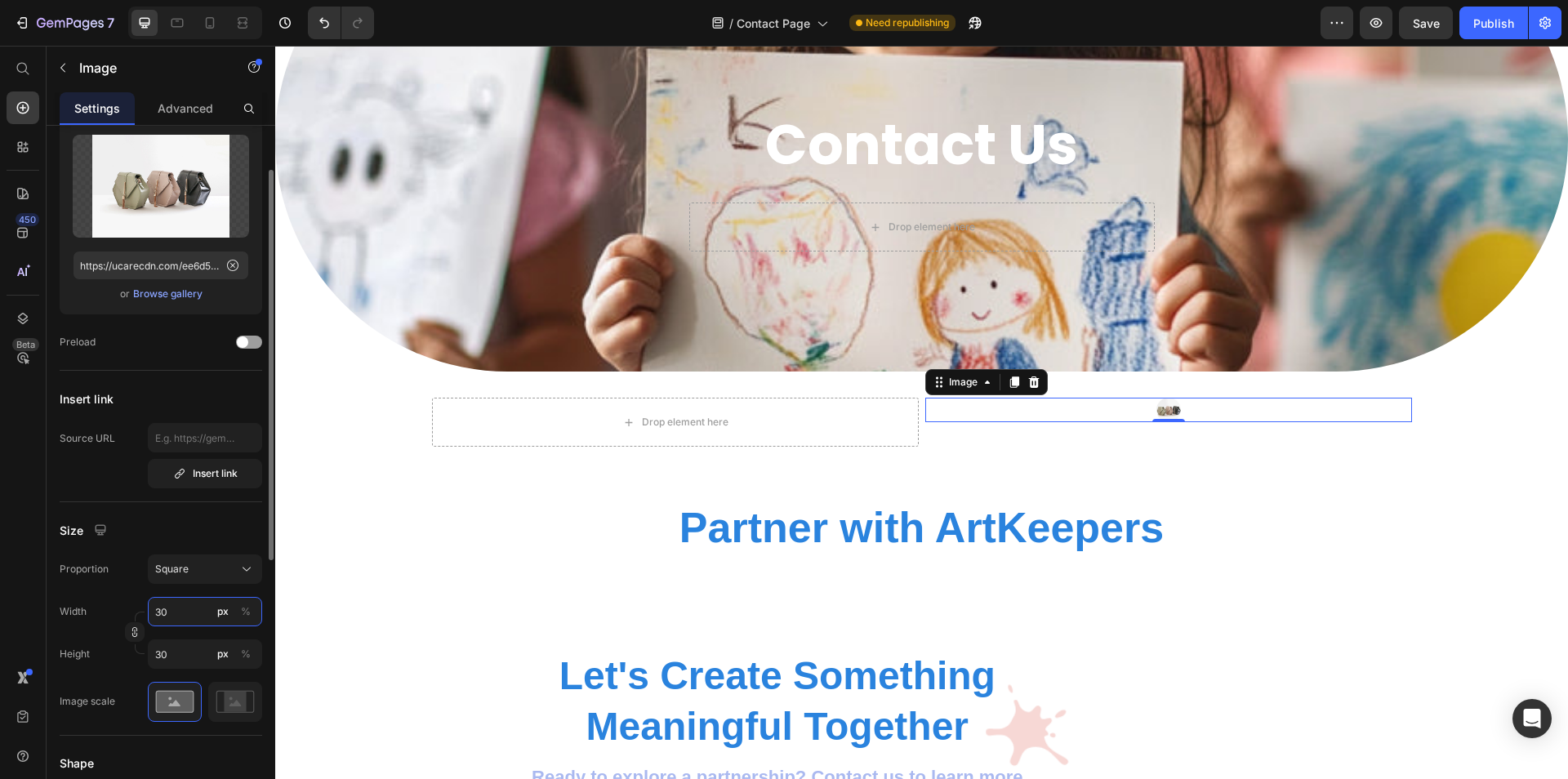 type on "3" 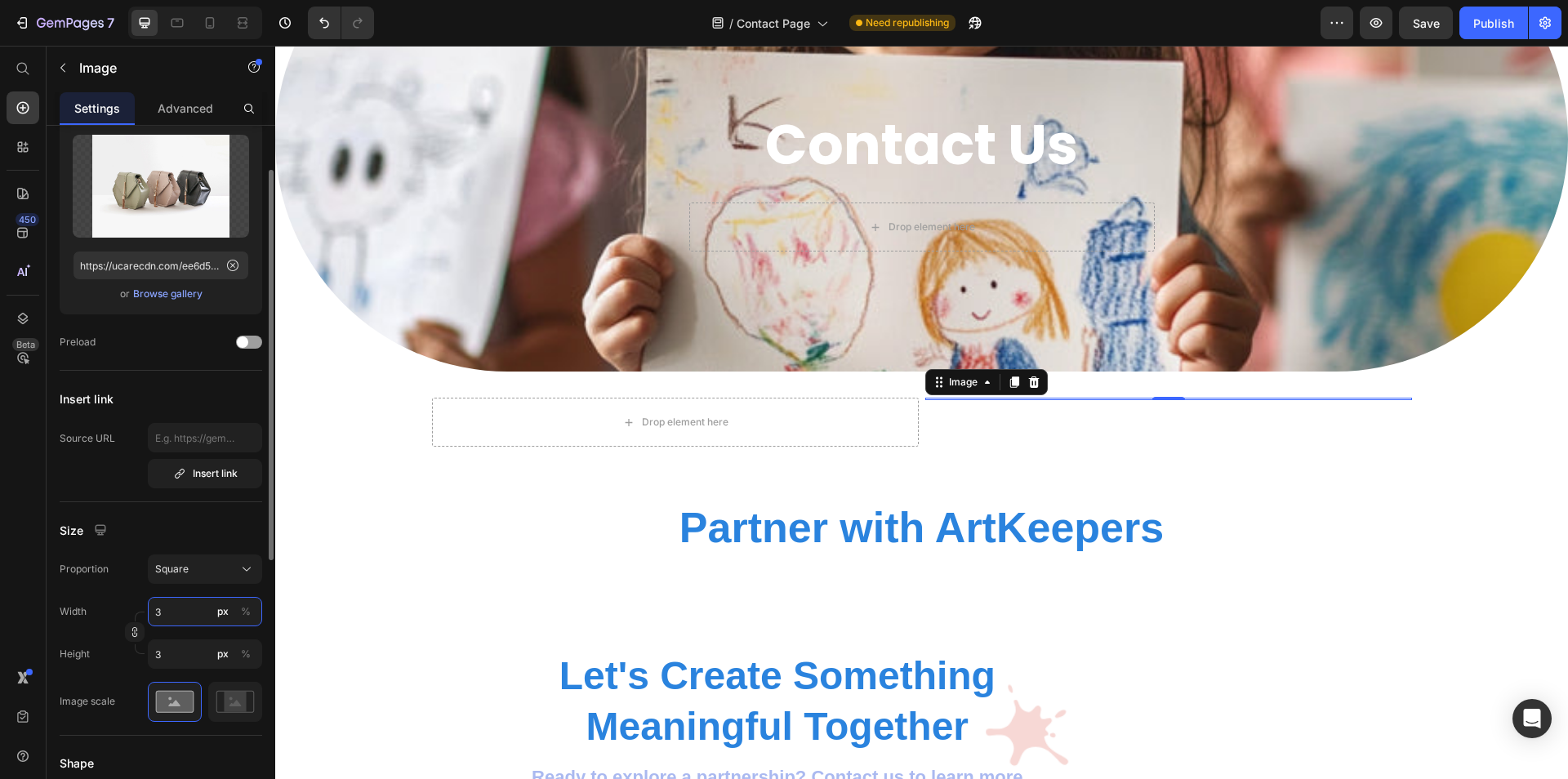 type 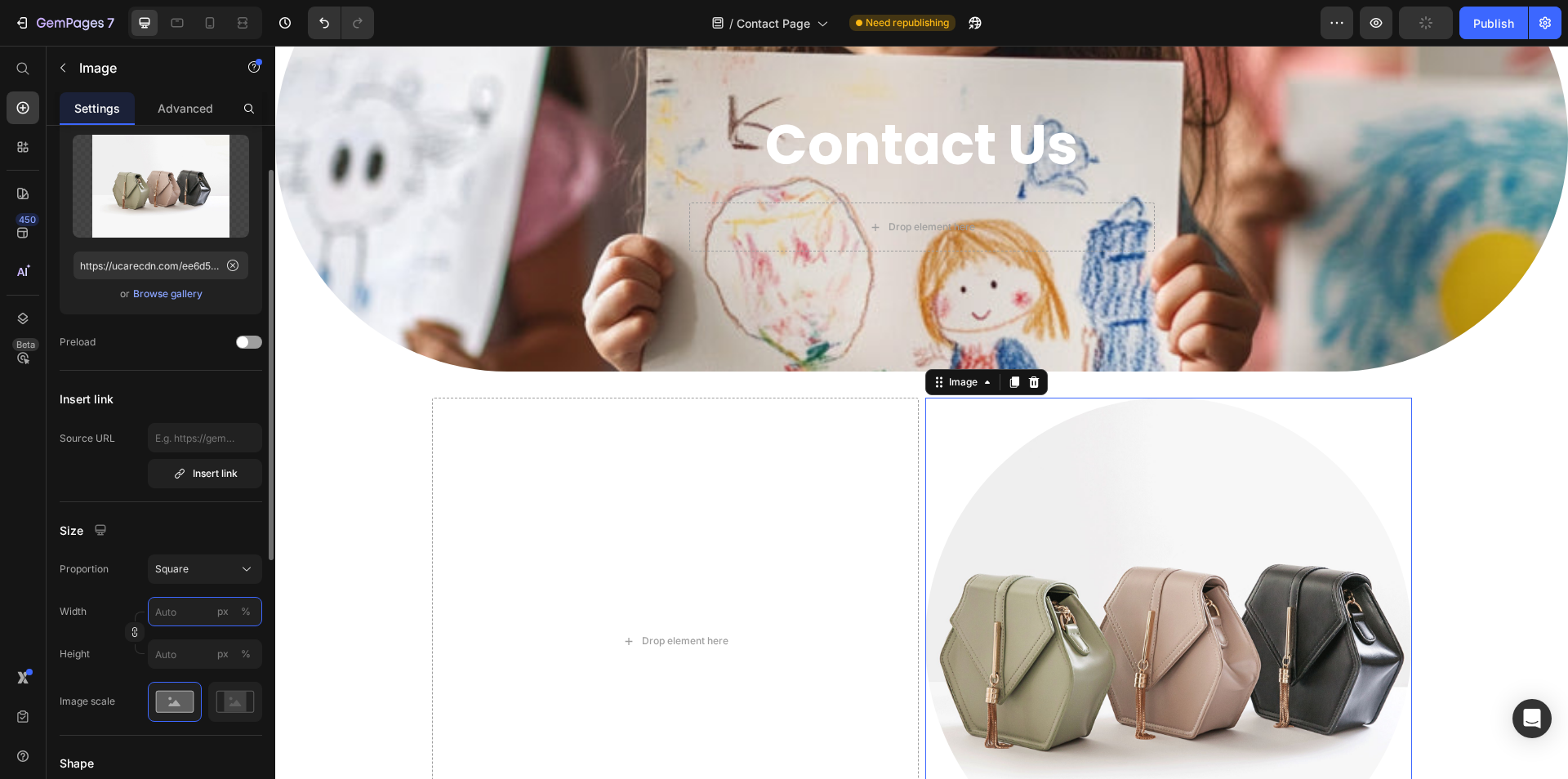 type on "3" 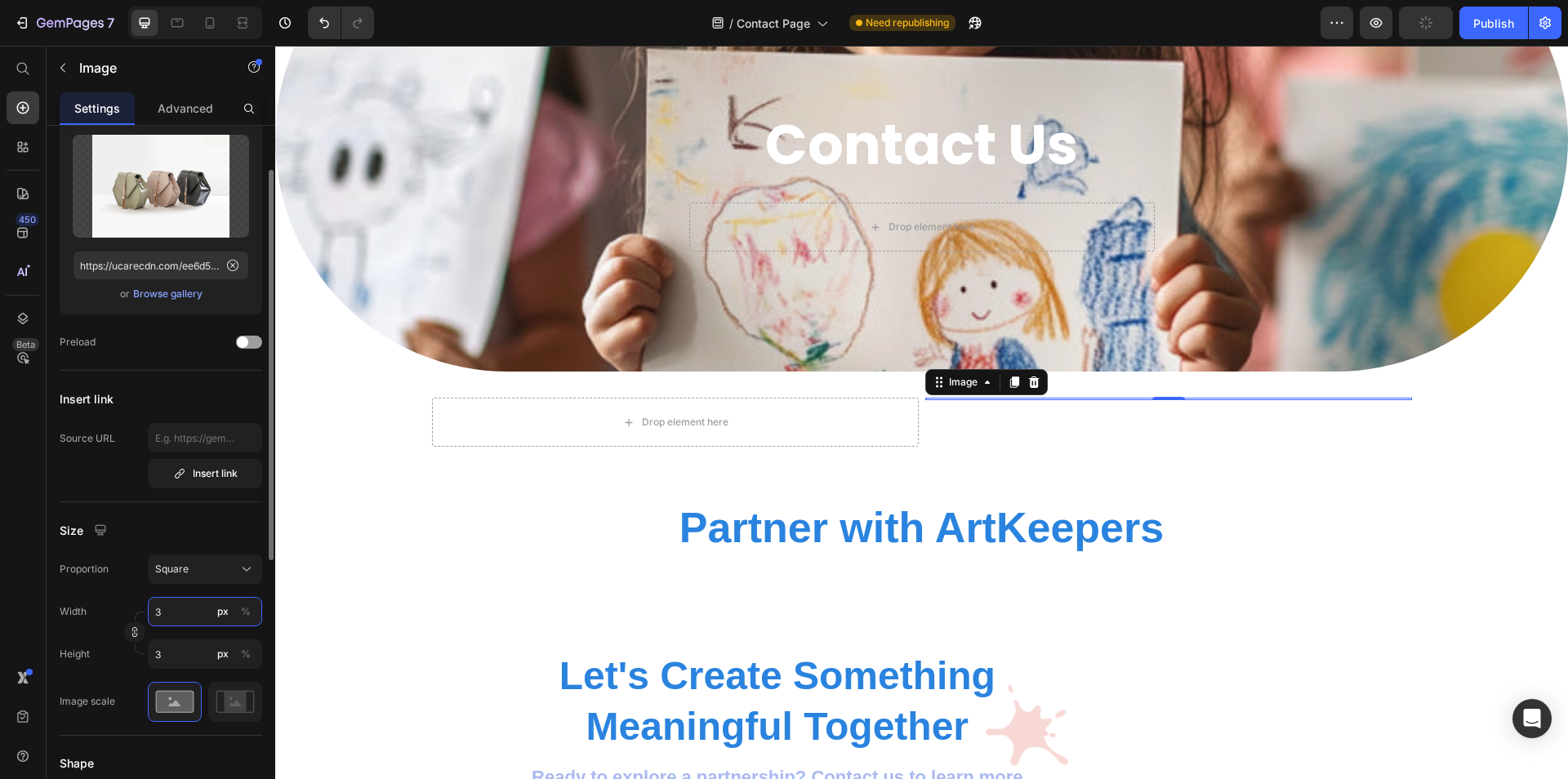 type on "35" 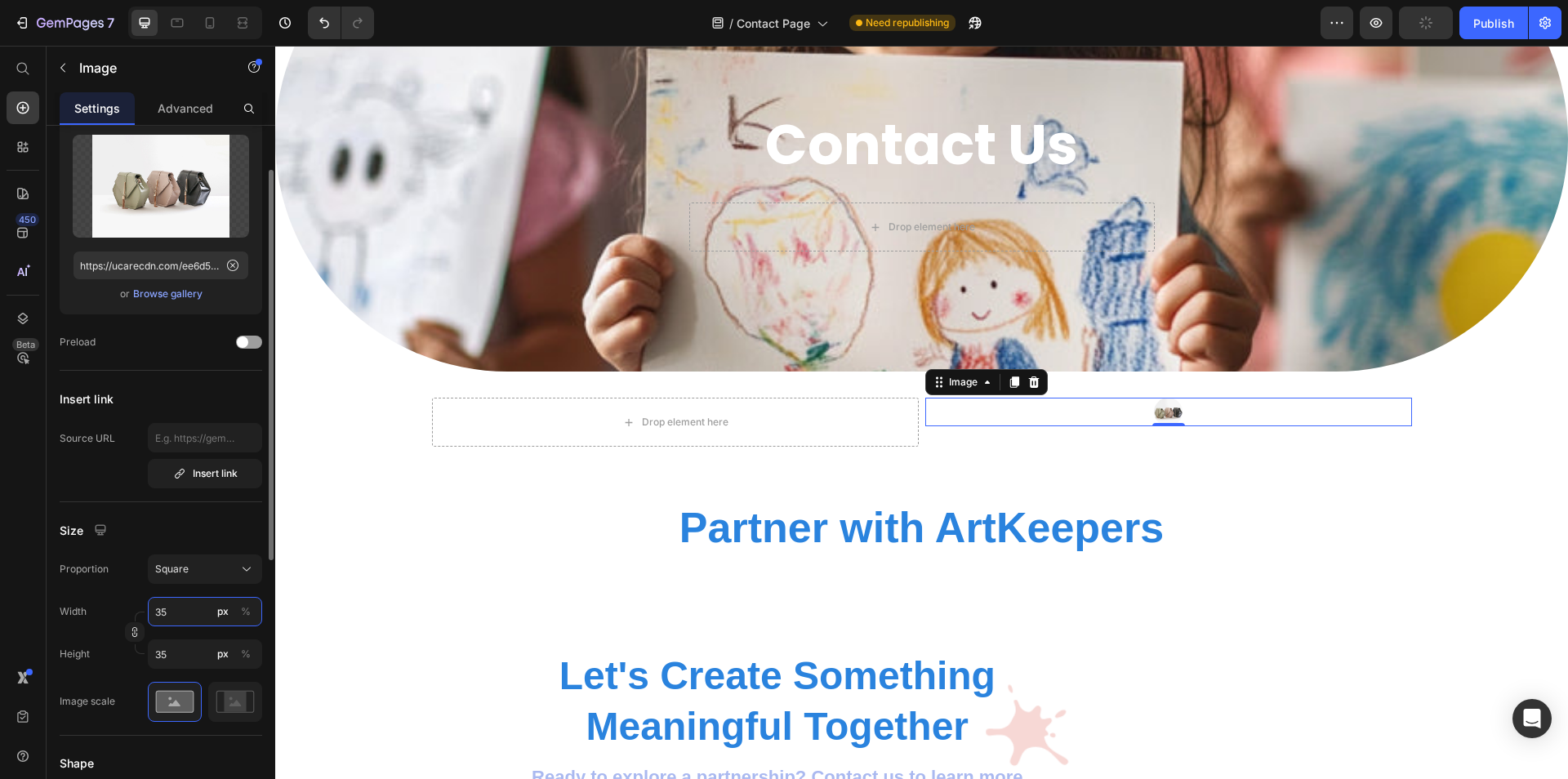 type on "350" 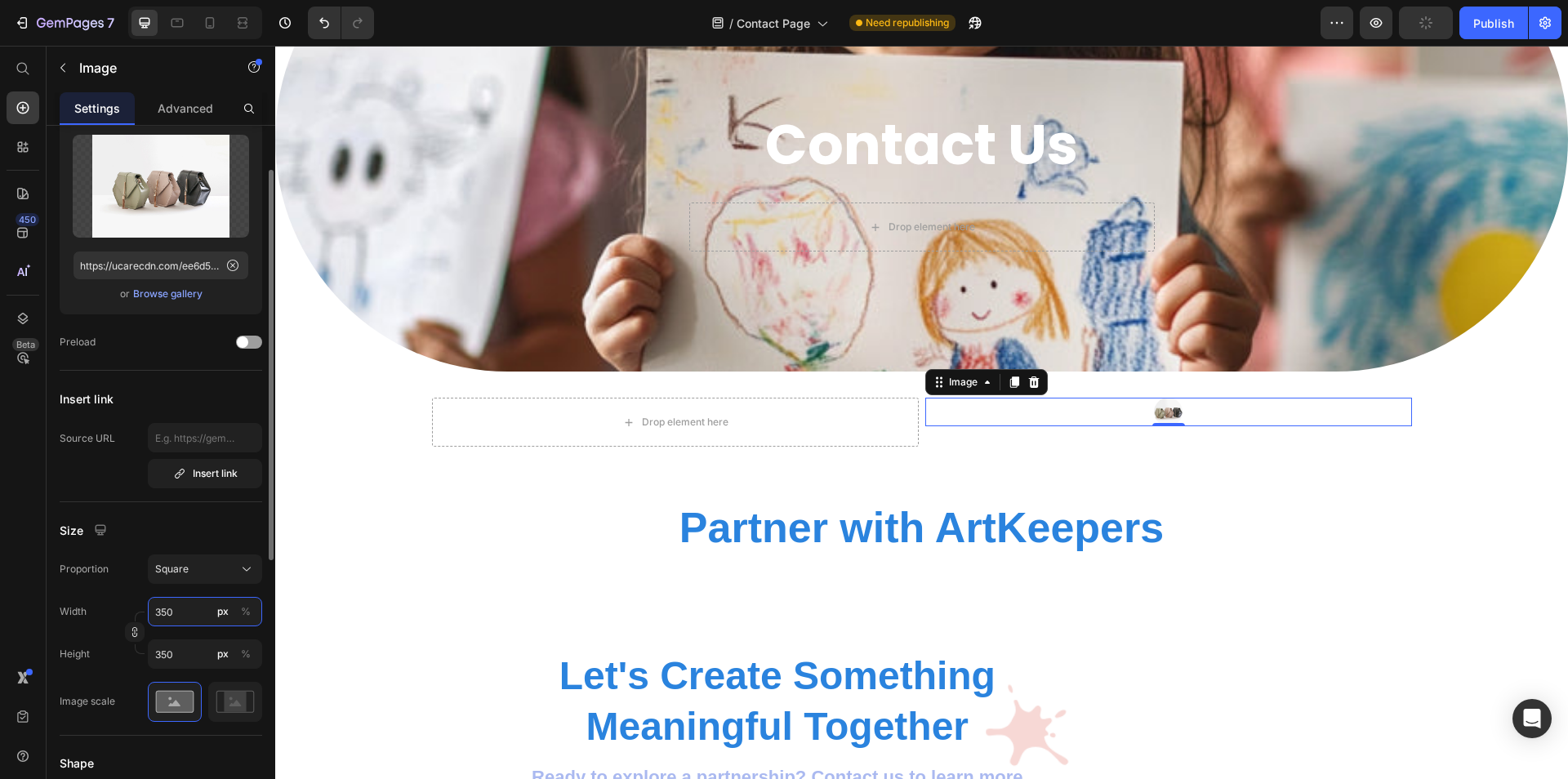 type on "3" 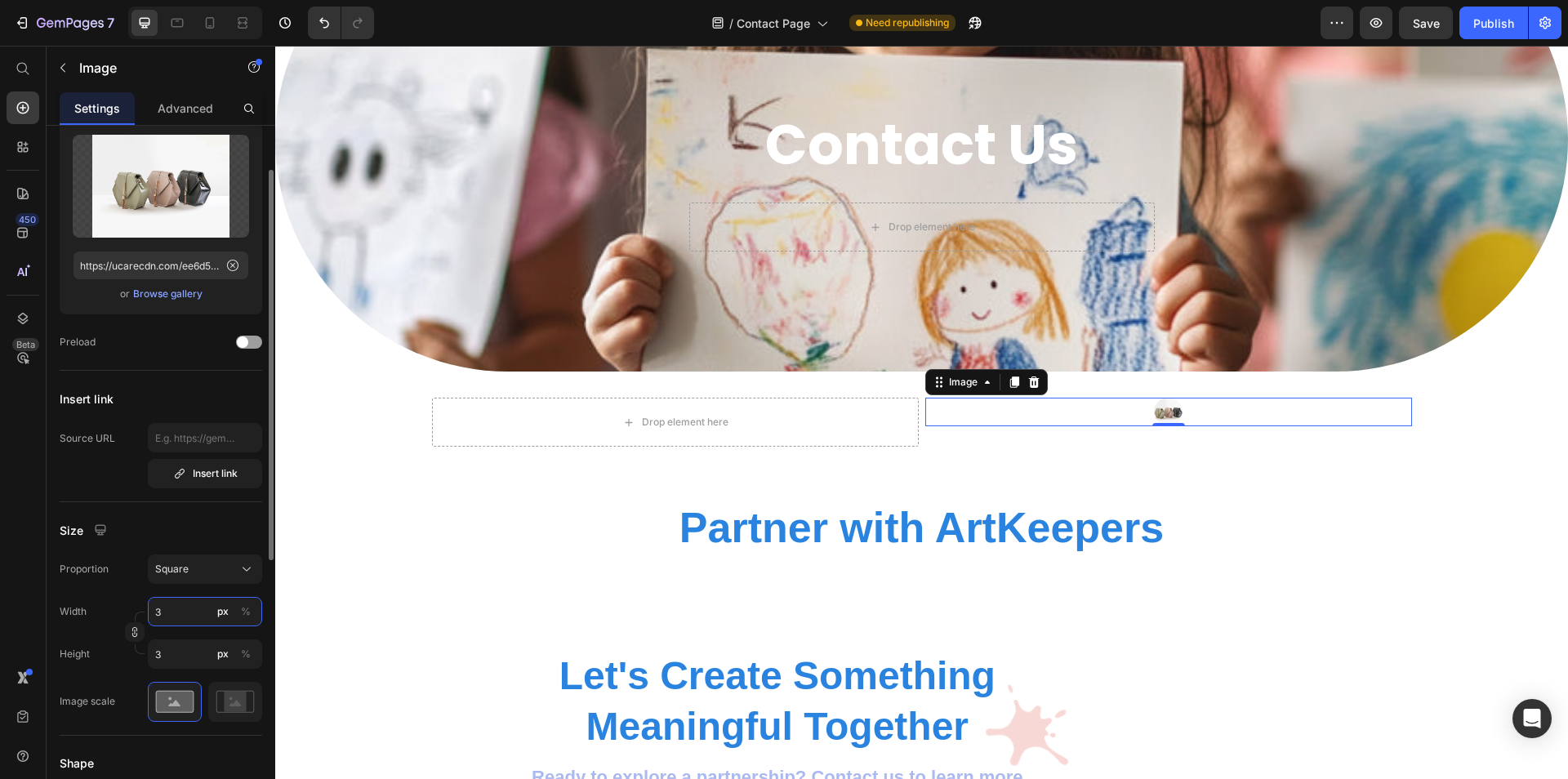 type on "30" 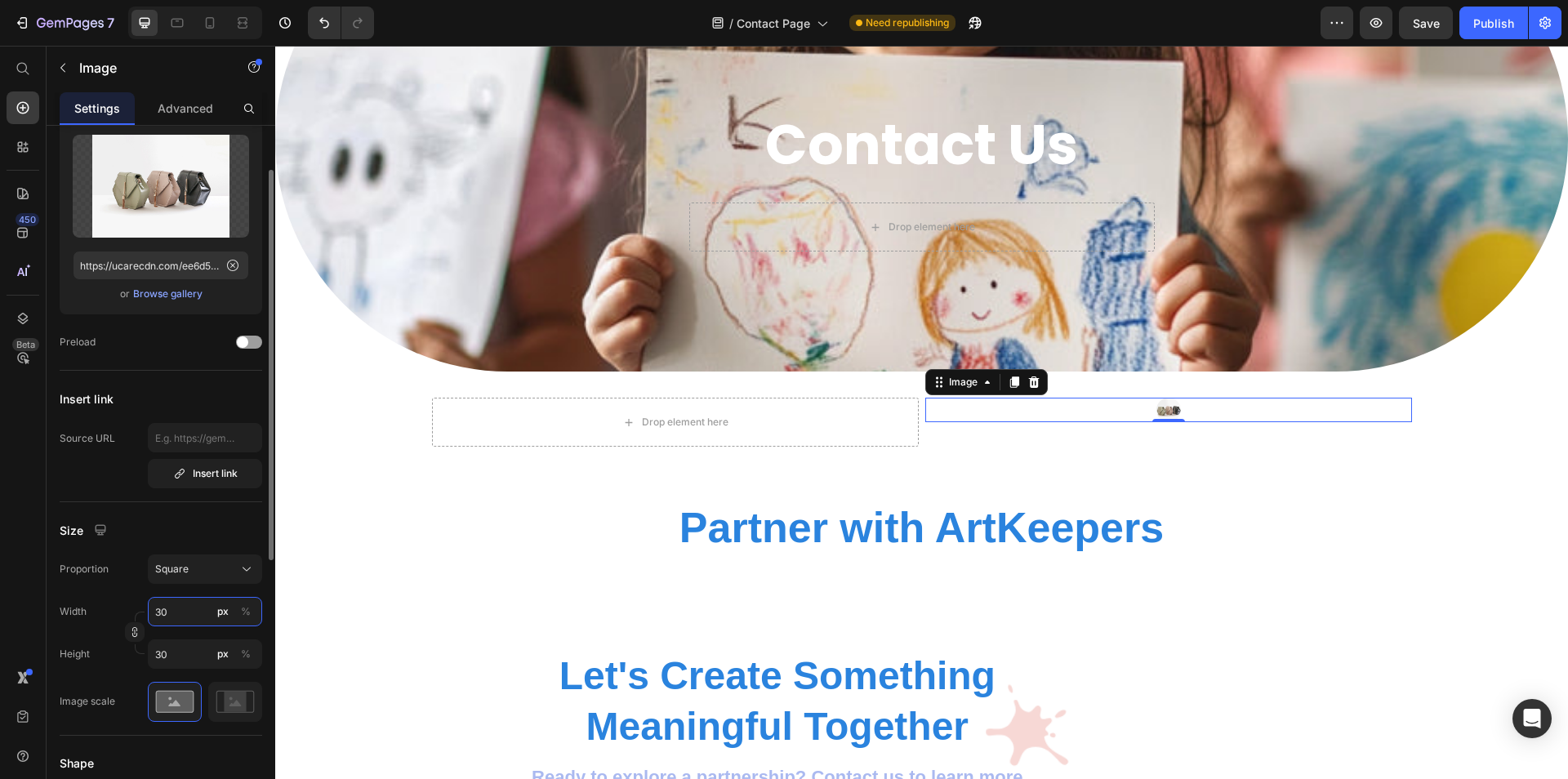 type on "3" 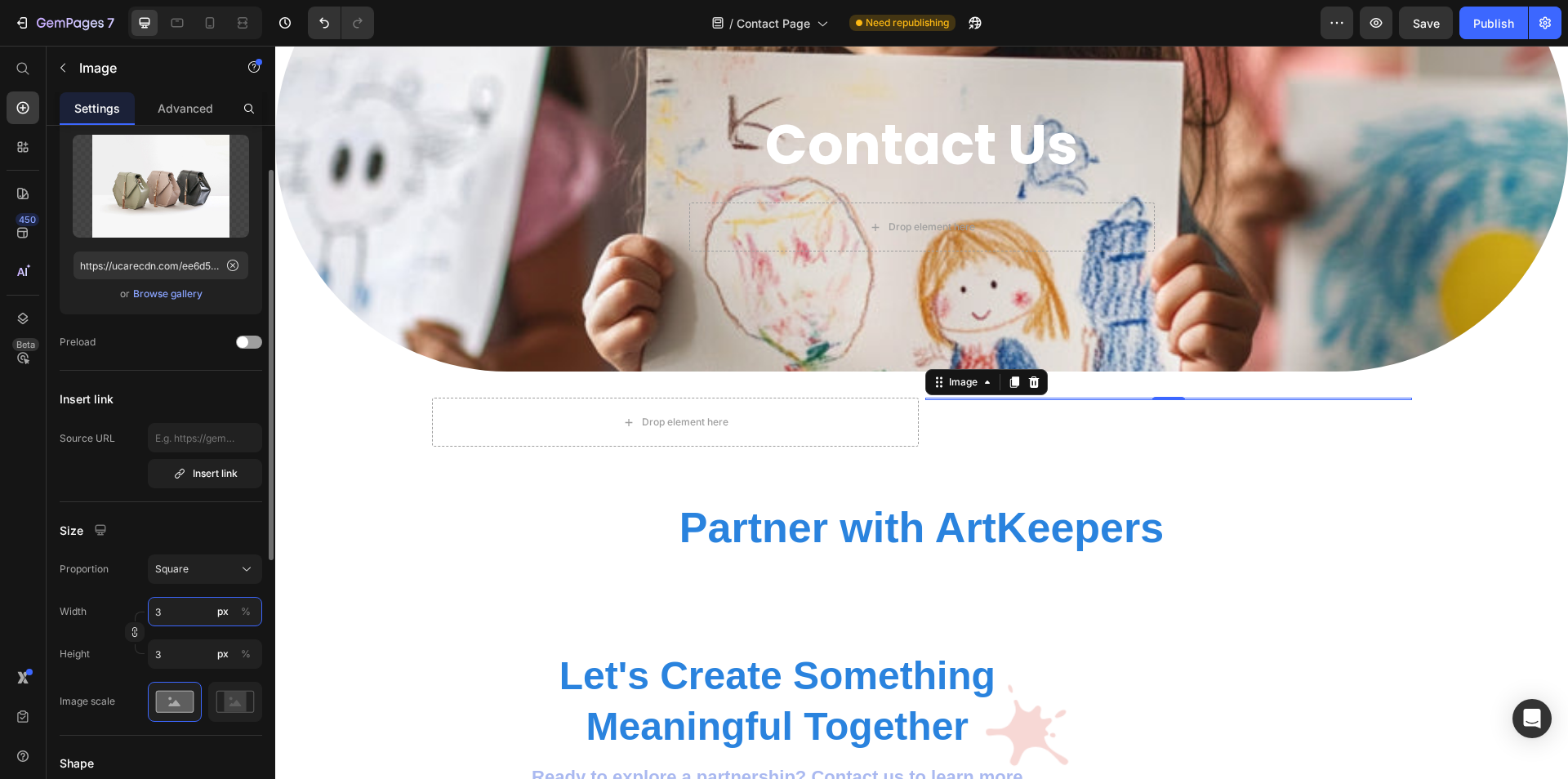 type 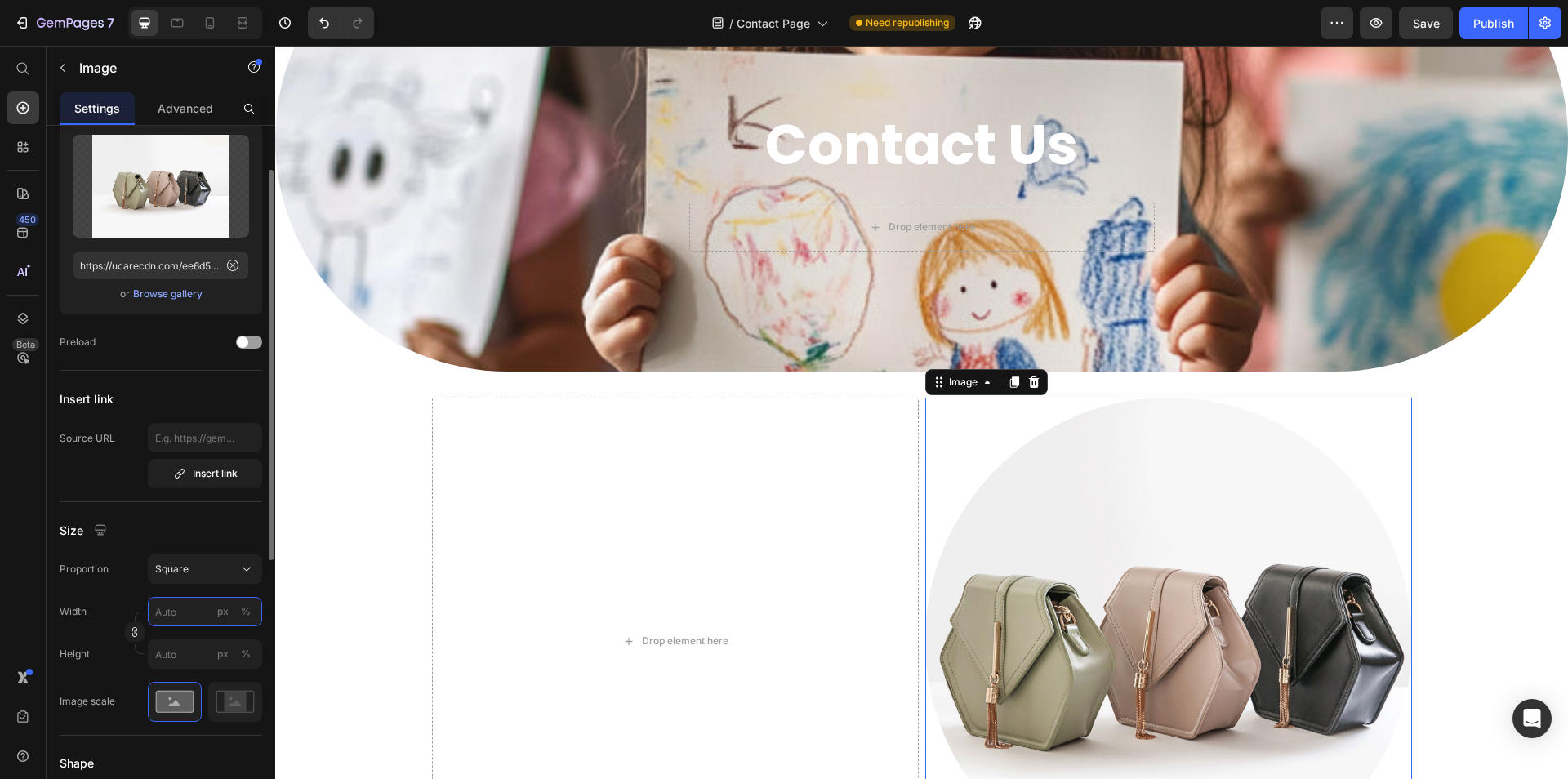 type on "3" 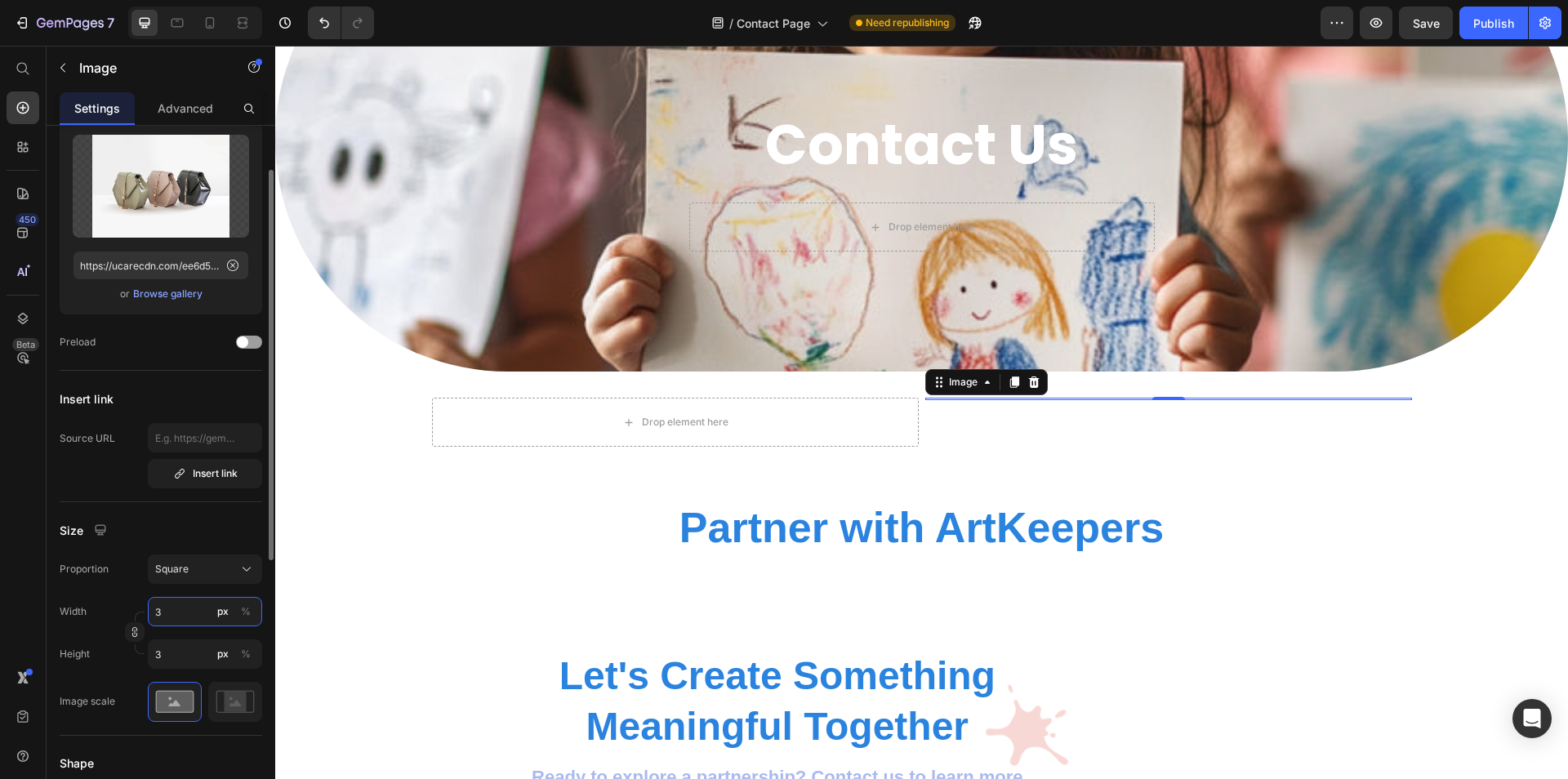 type on "35" 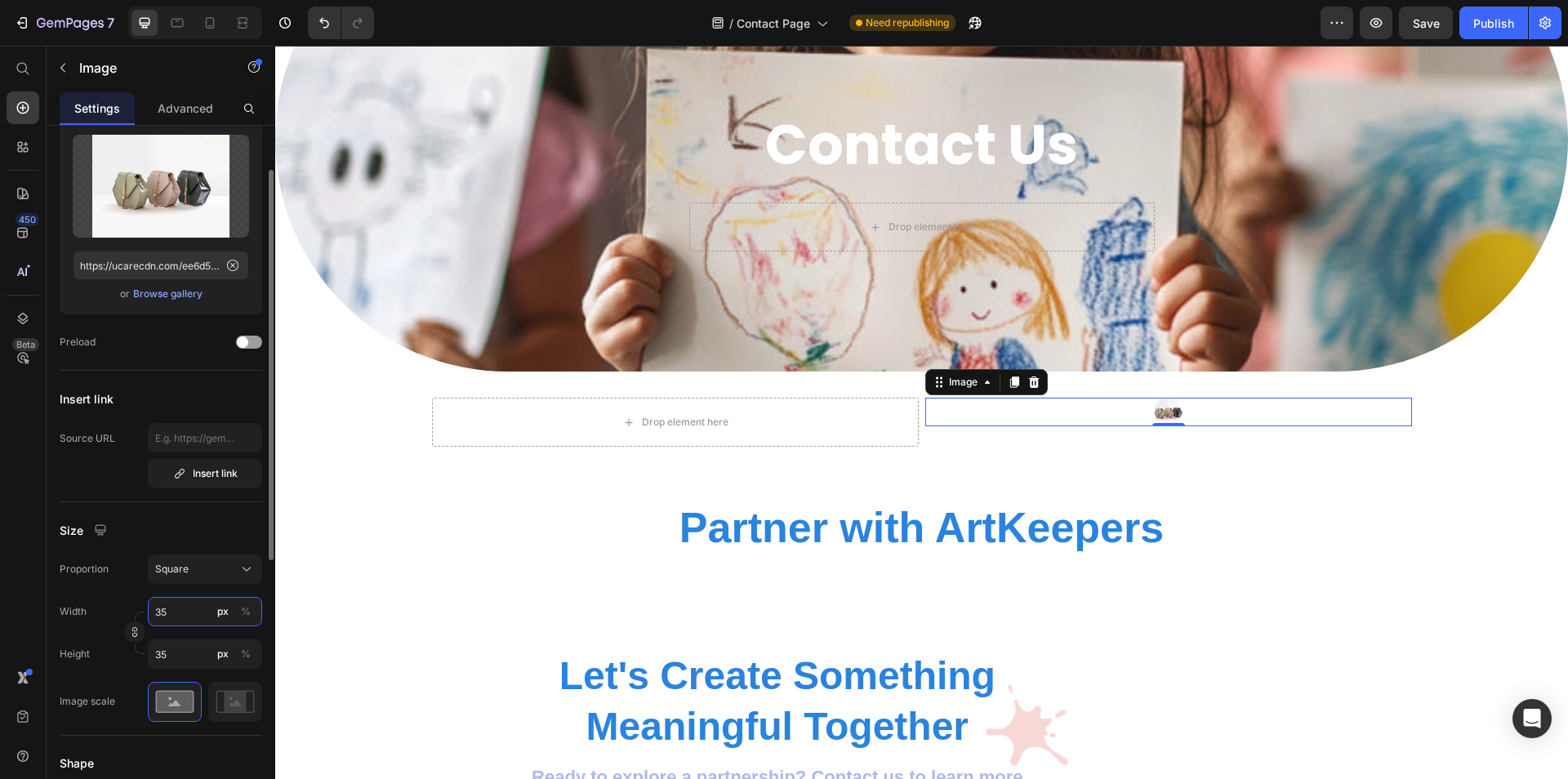type on "350" 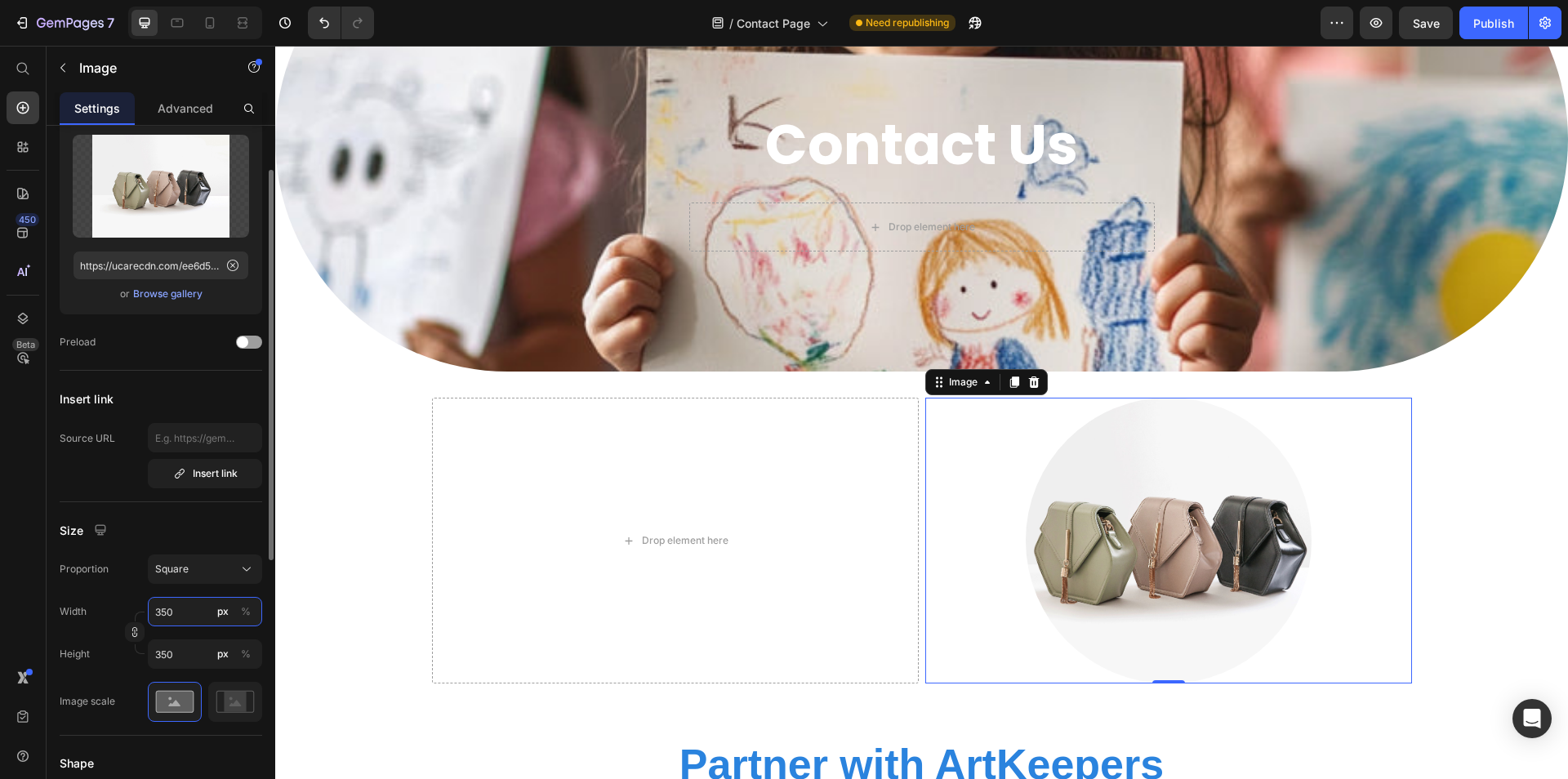 type on "3500" 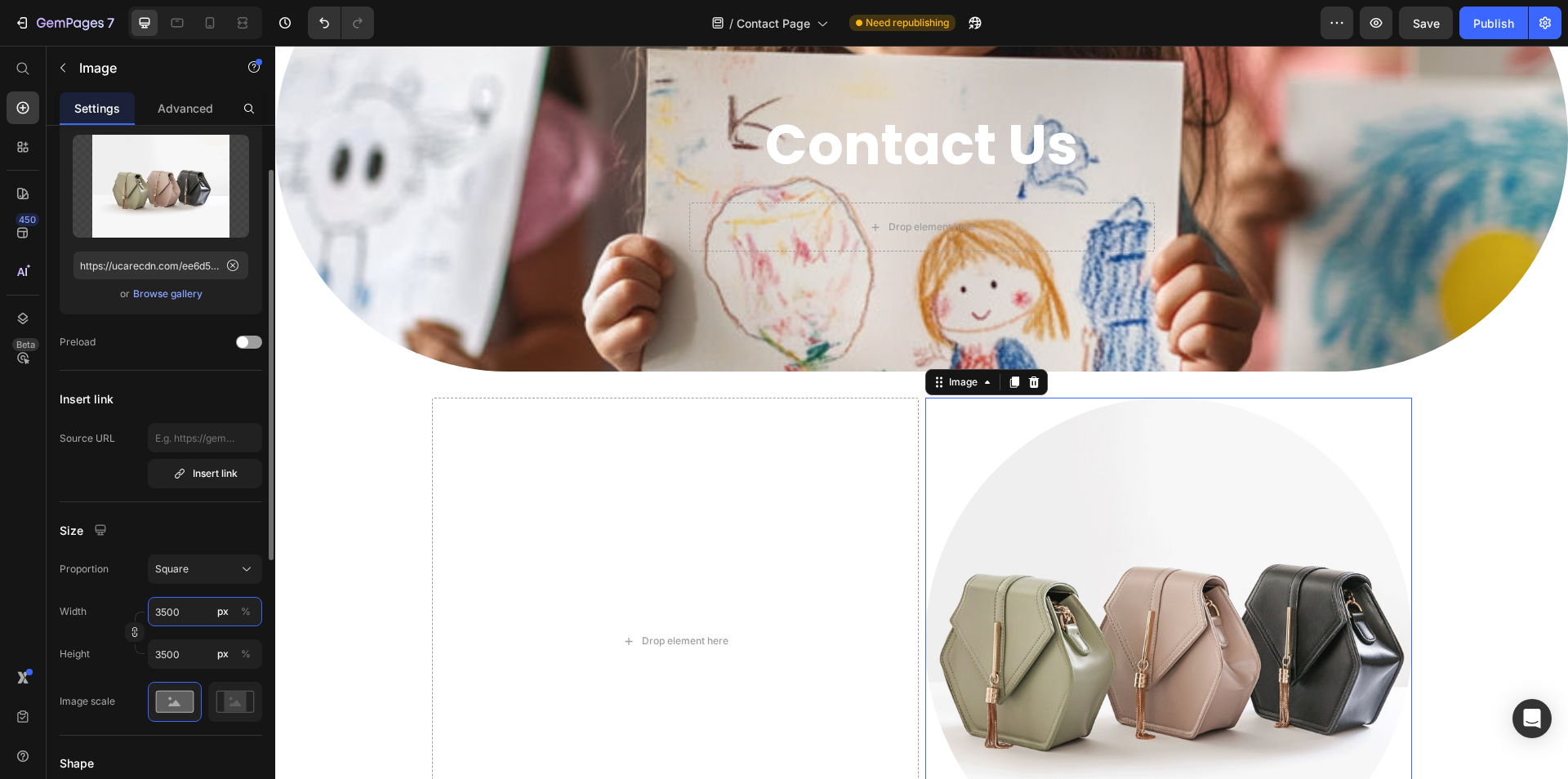 type on "350" 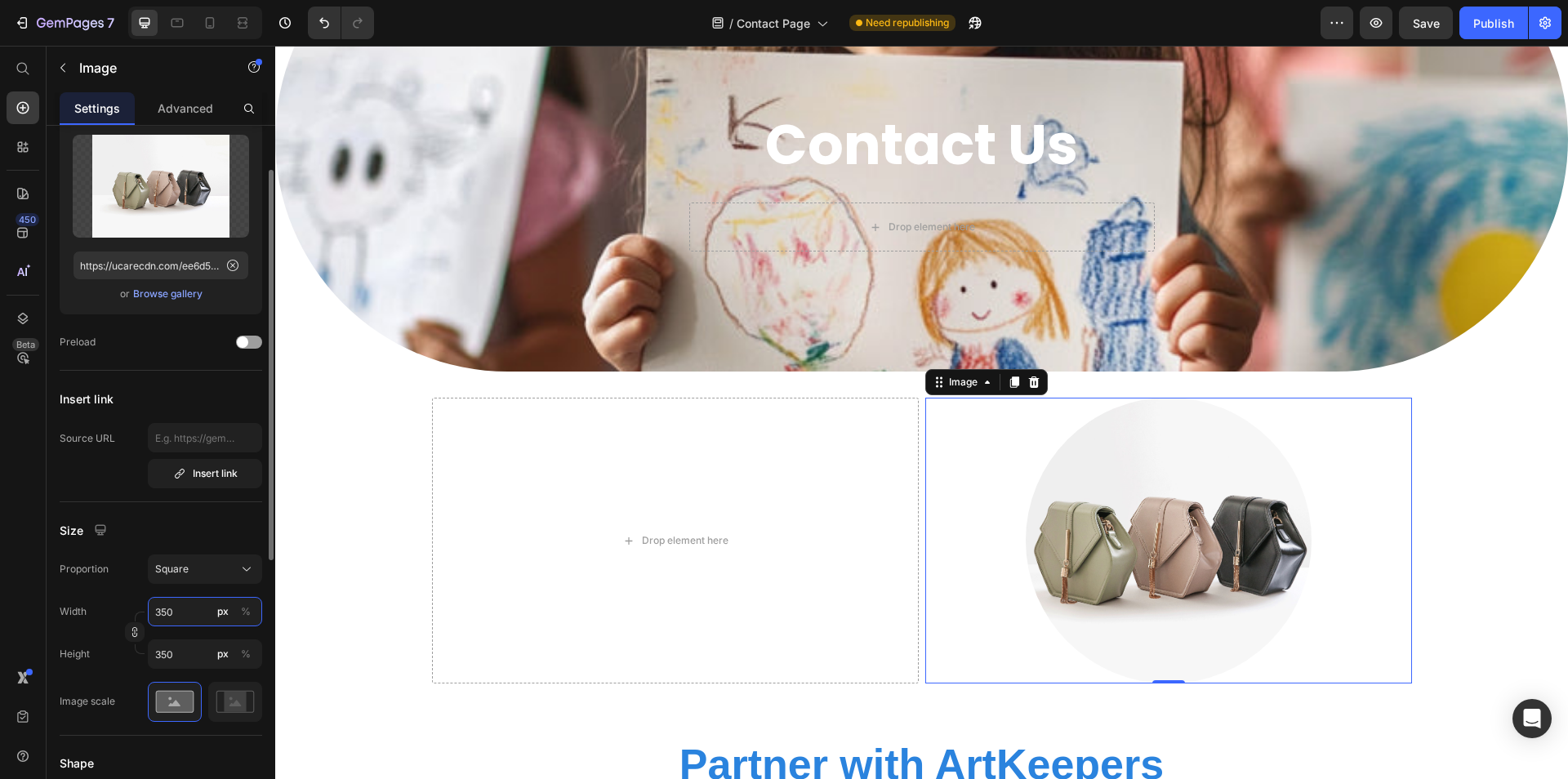 type on "35" 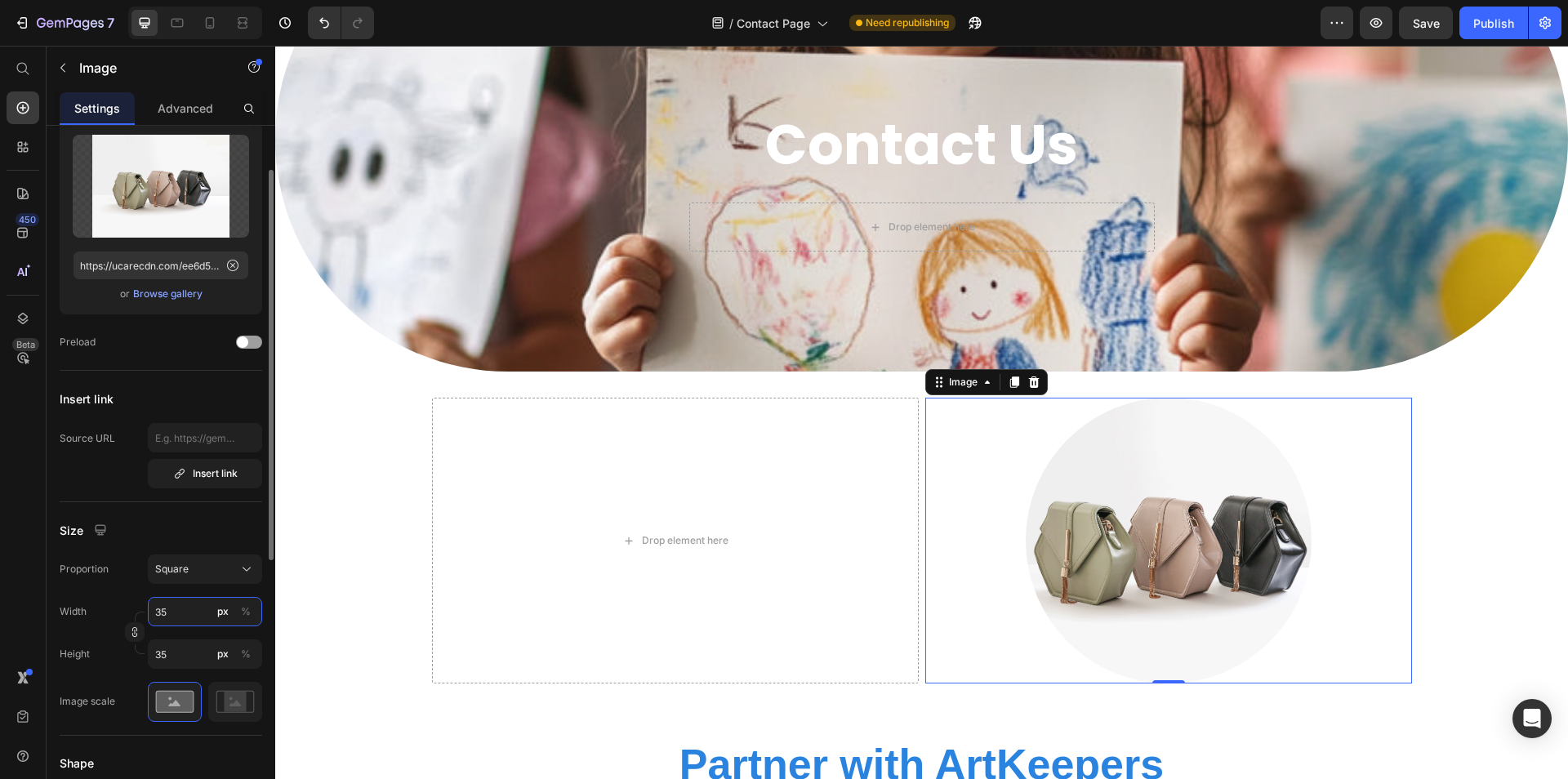 type on "3" 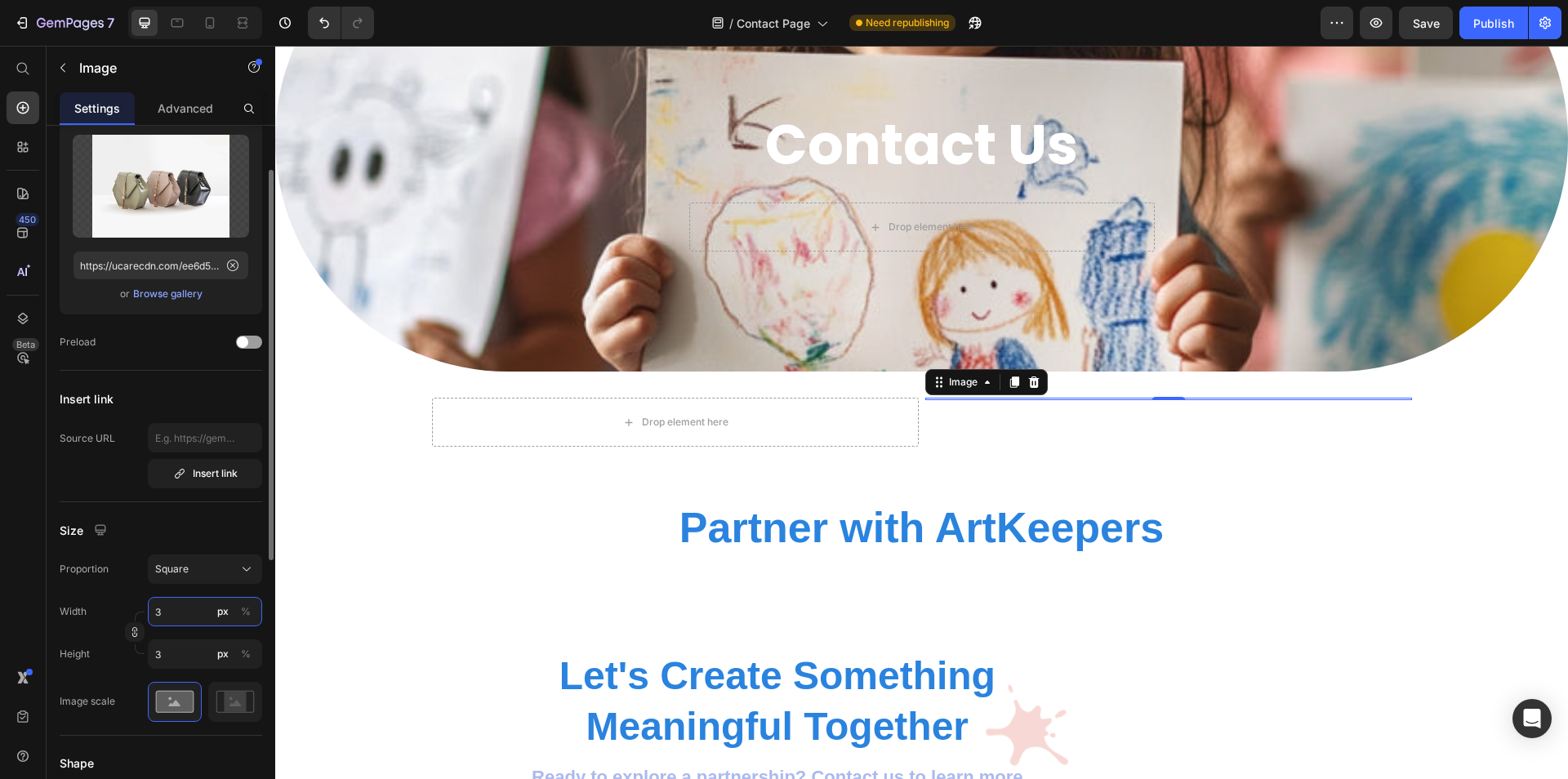 type 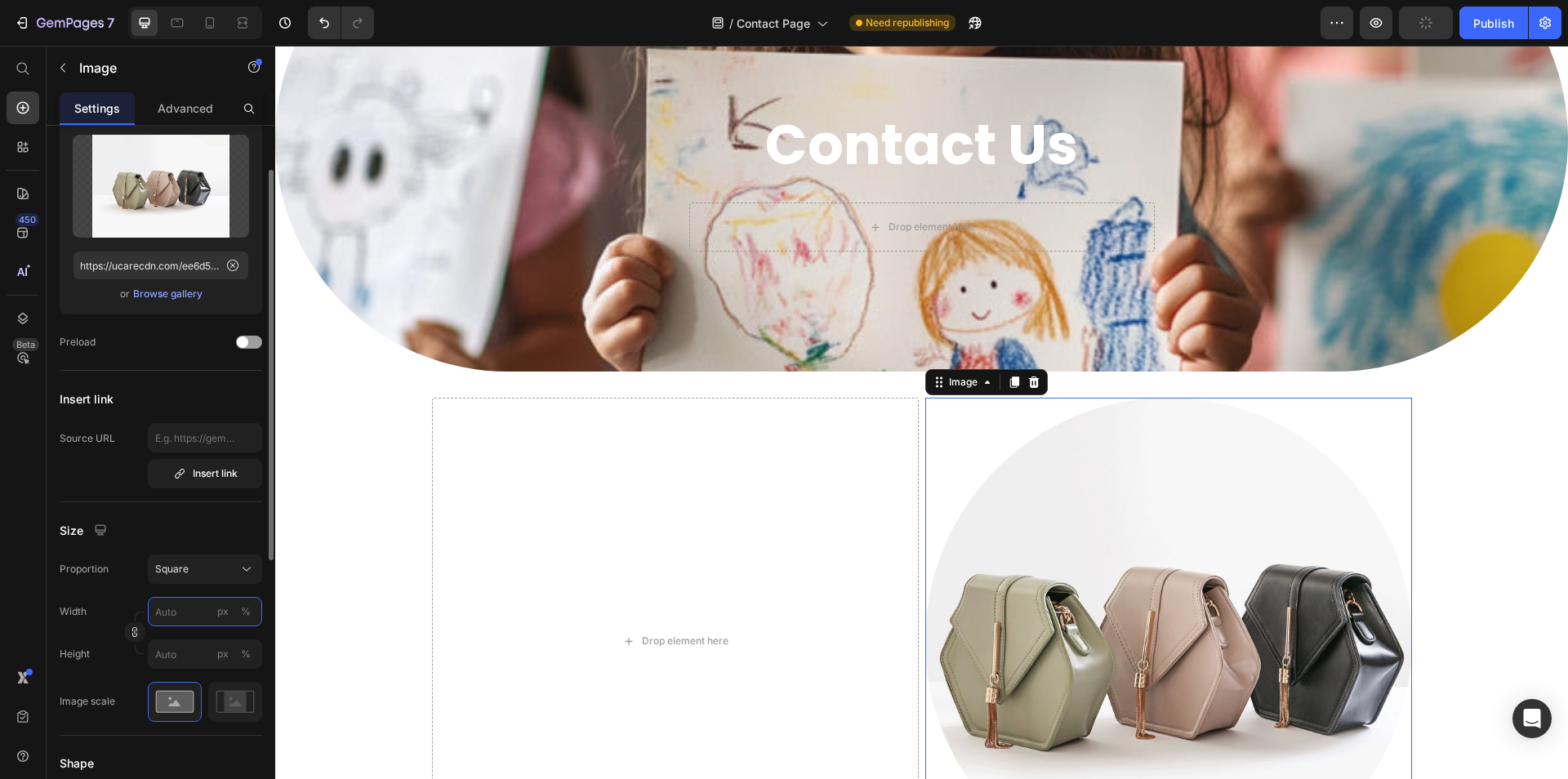 type on "3500" 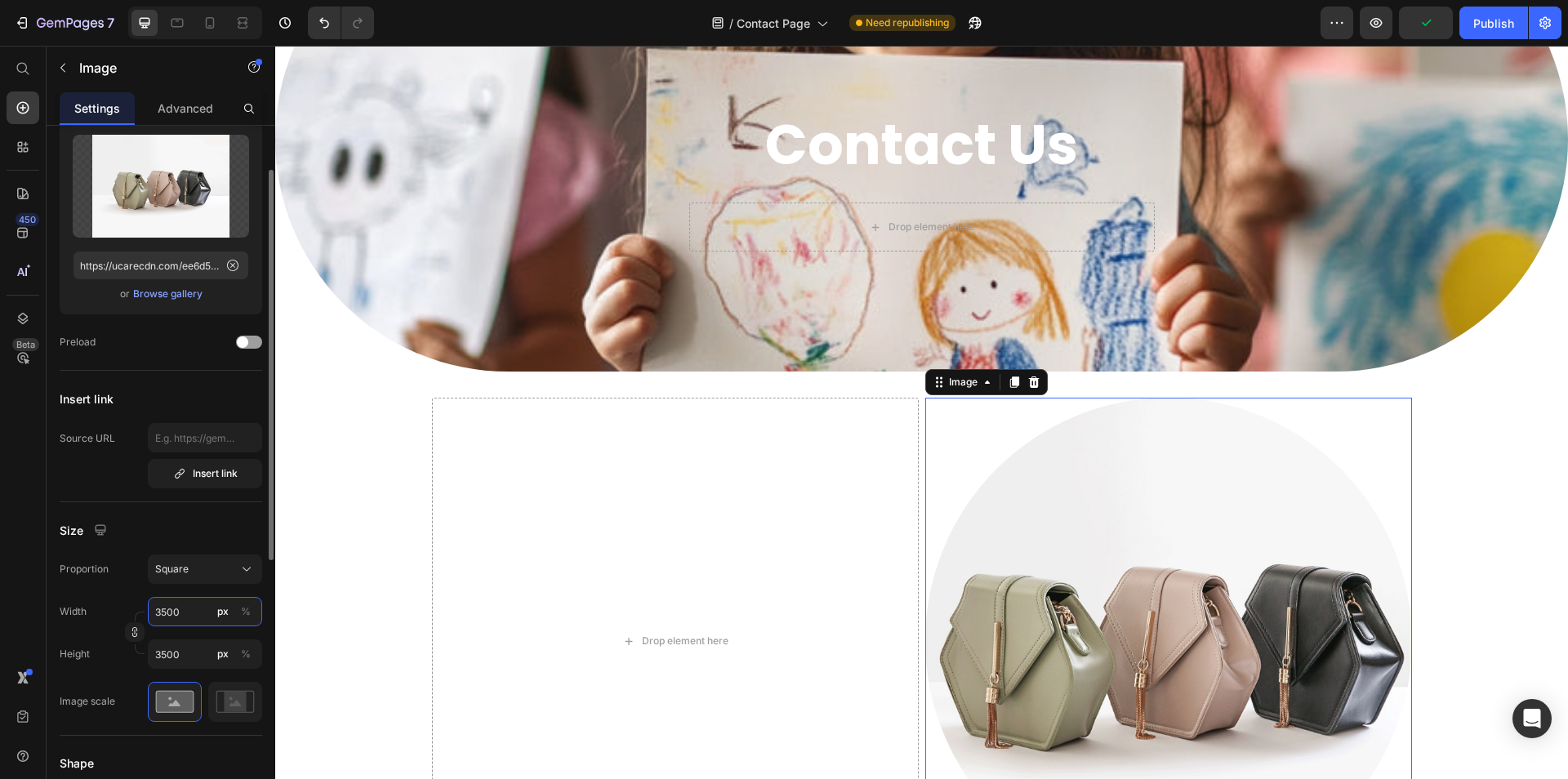type on "3" 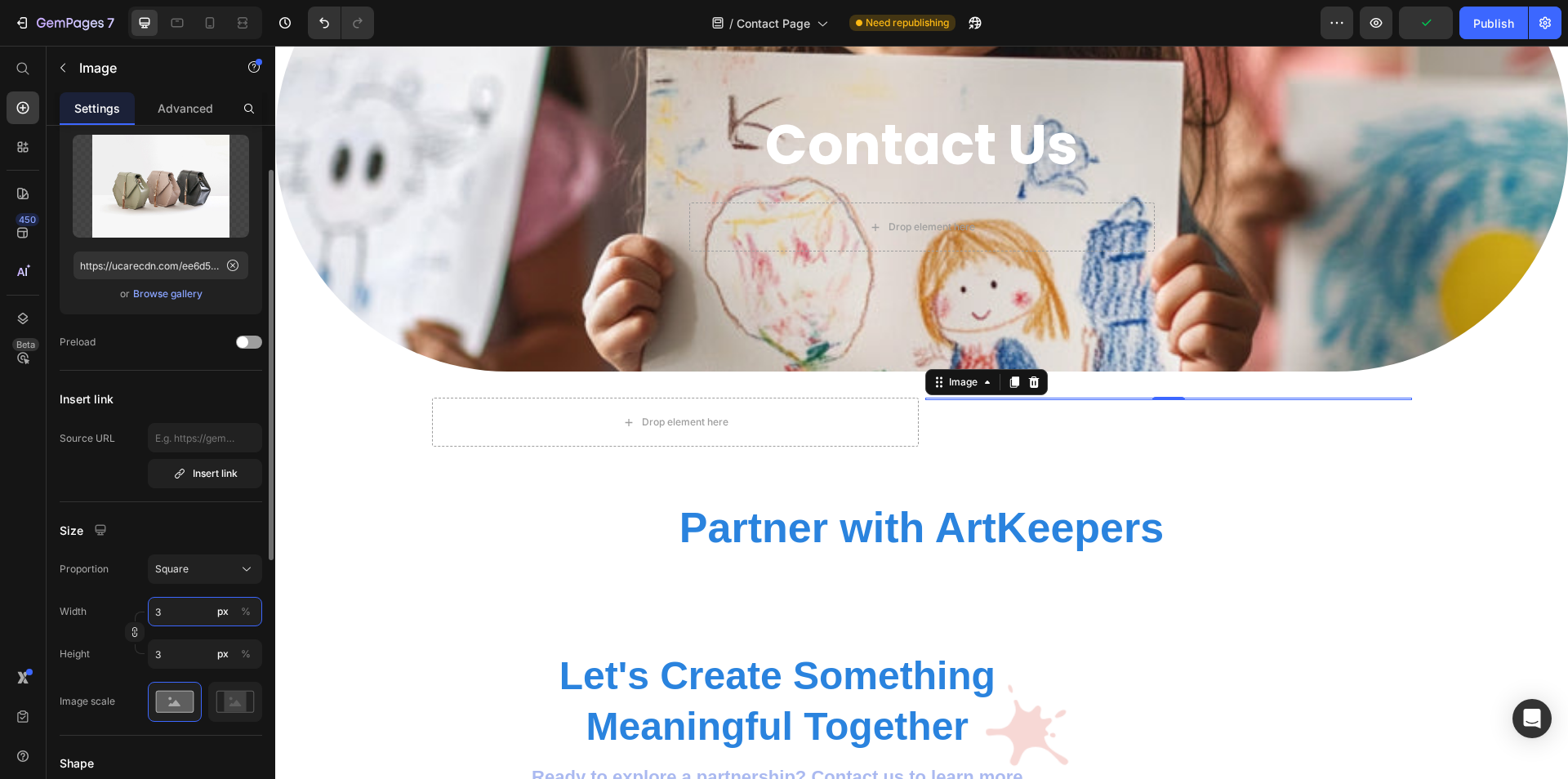 type on "35" 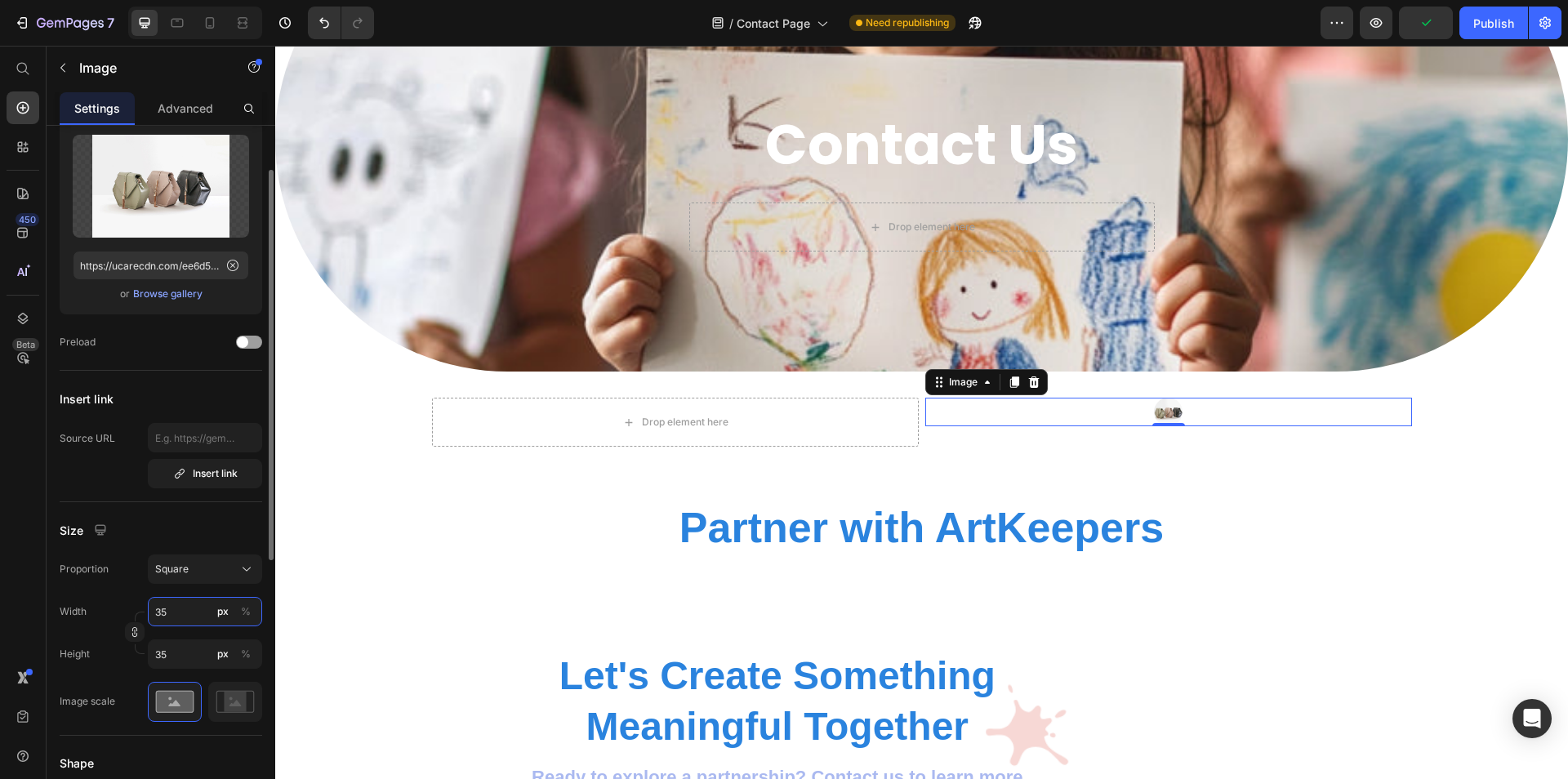 type on "350" 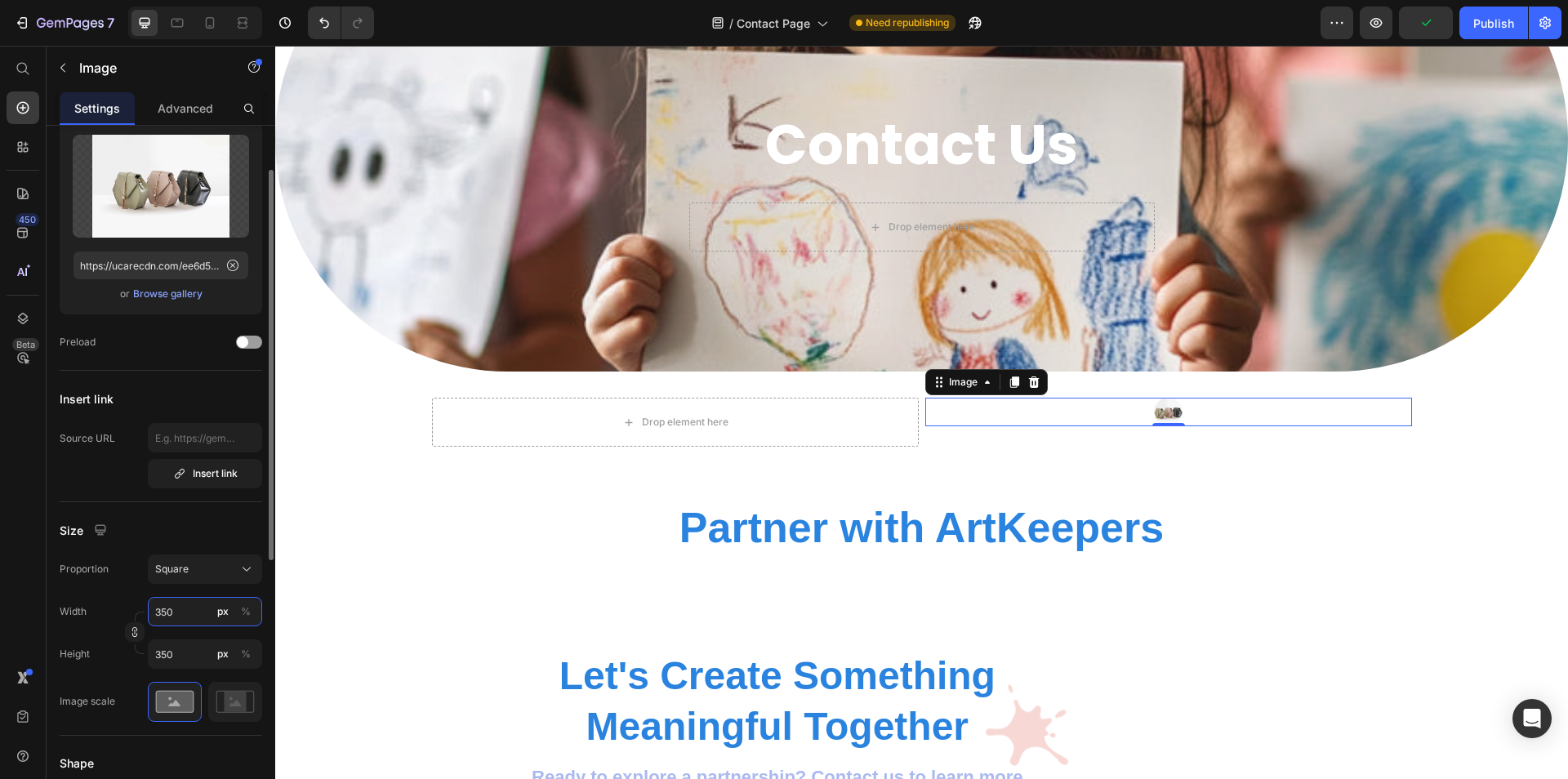 type on "3500" 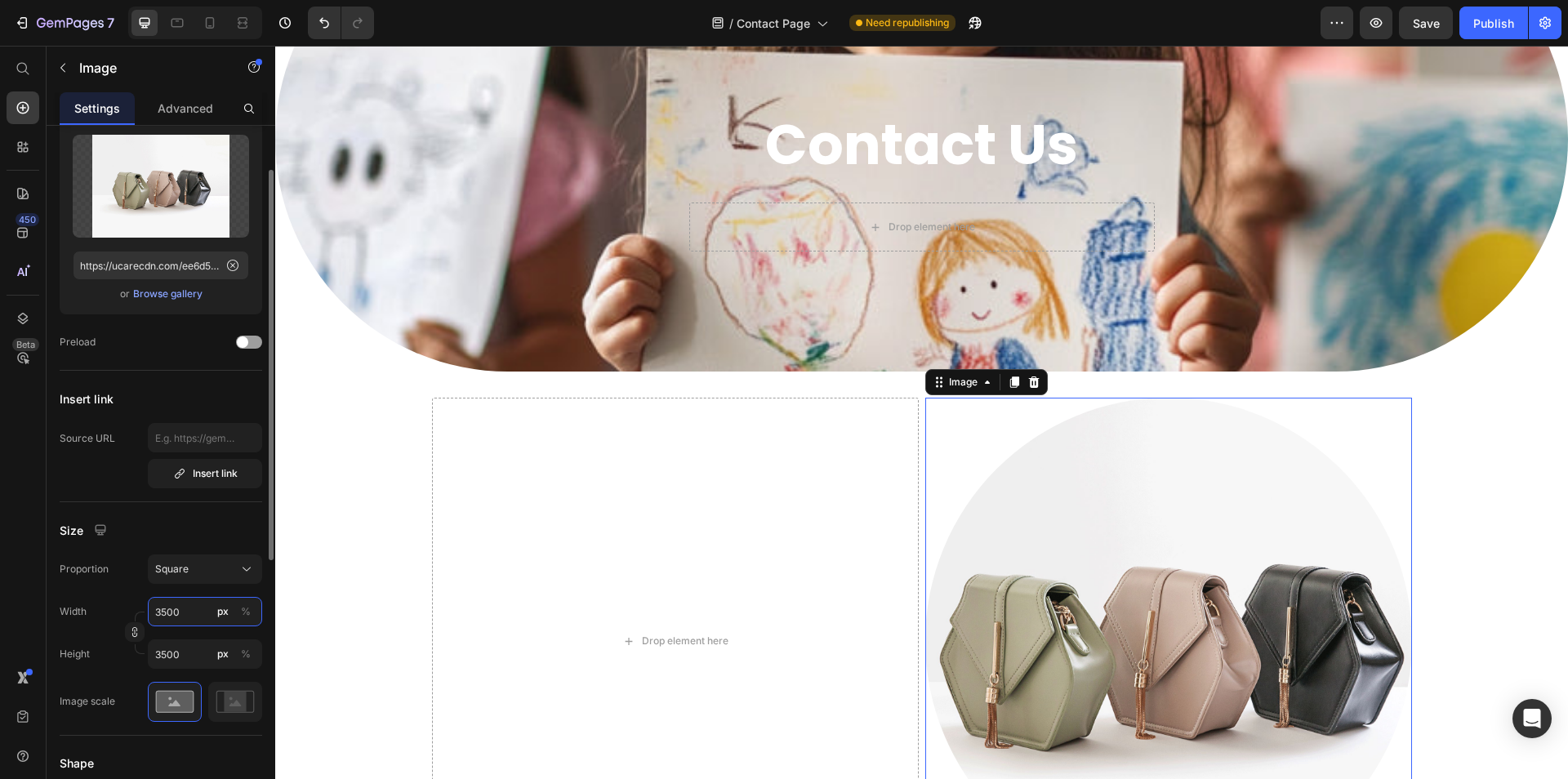 type on "350" 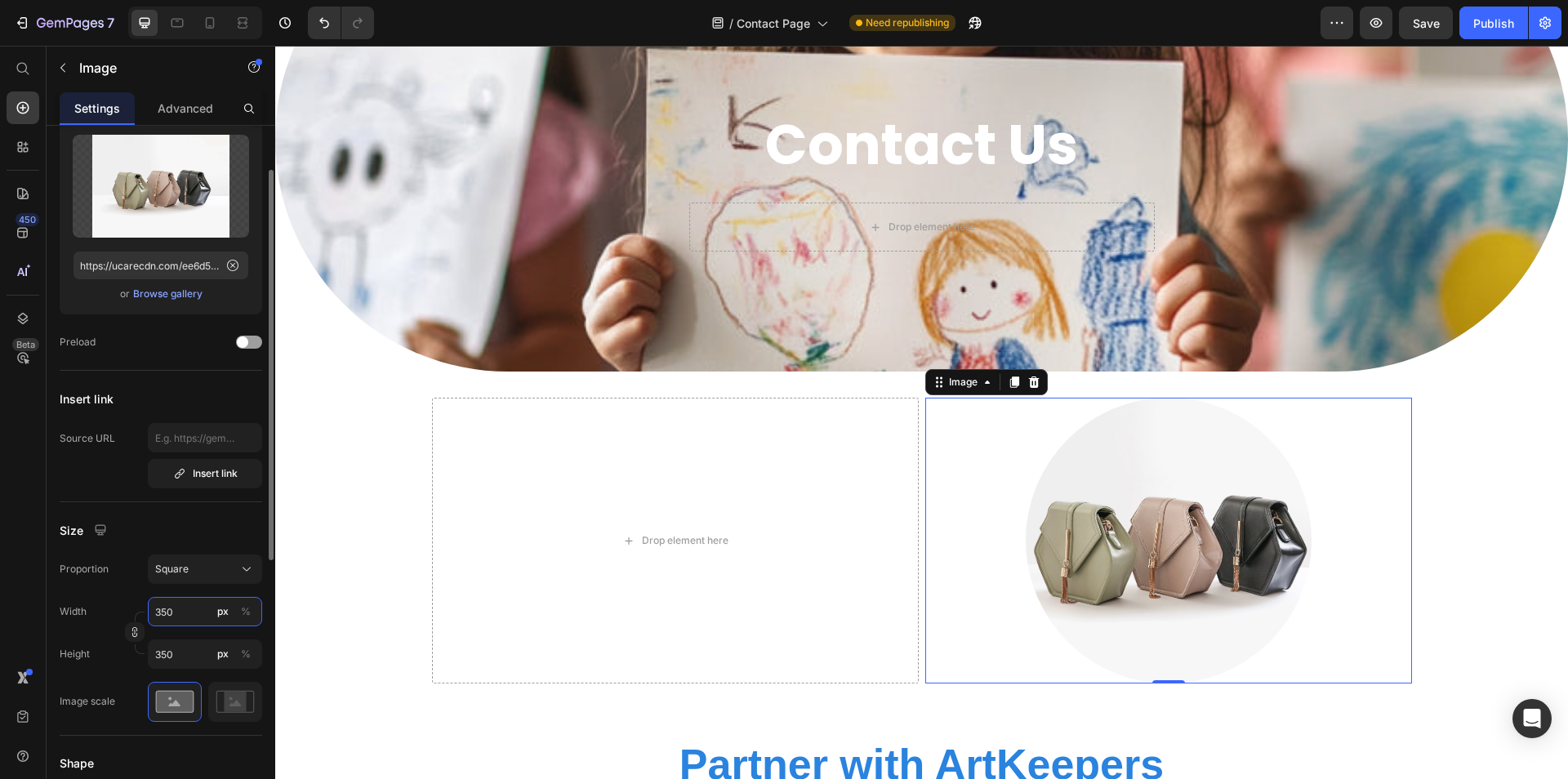 type on "35" 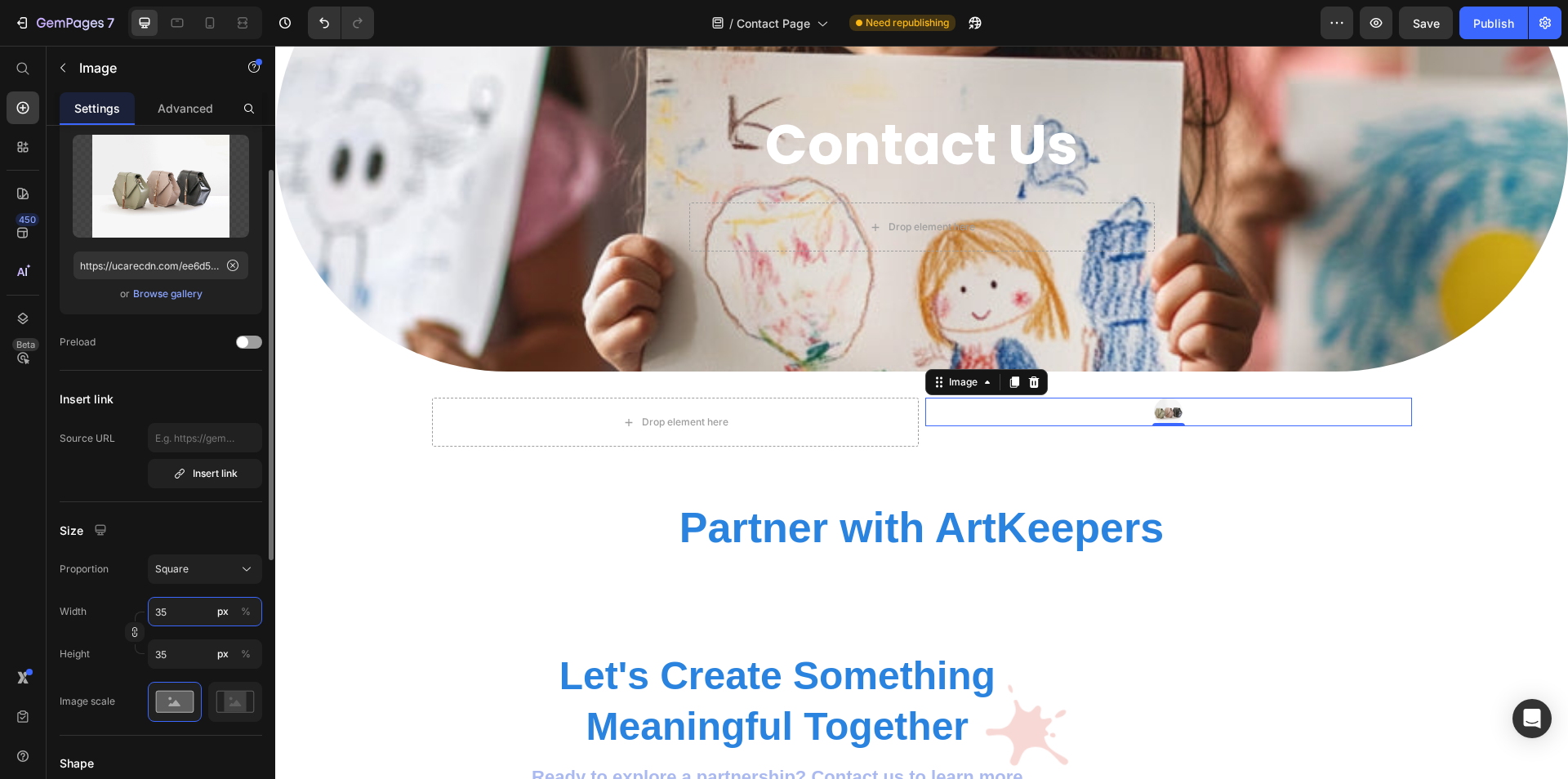type on "3" 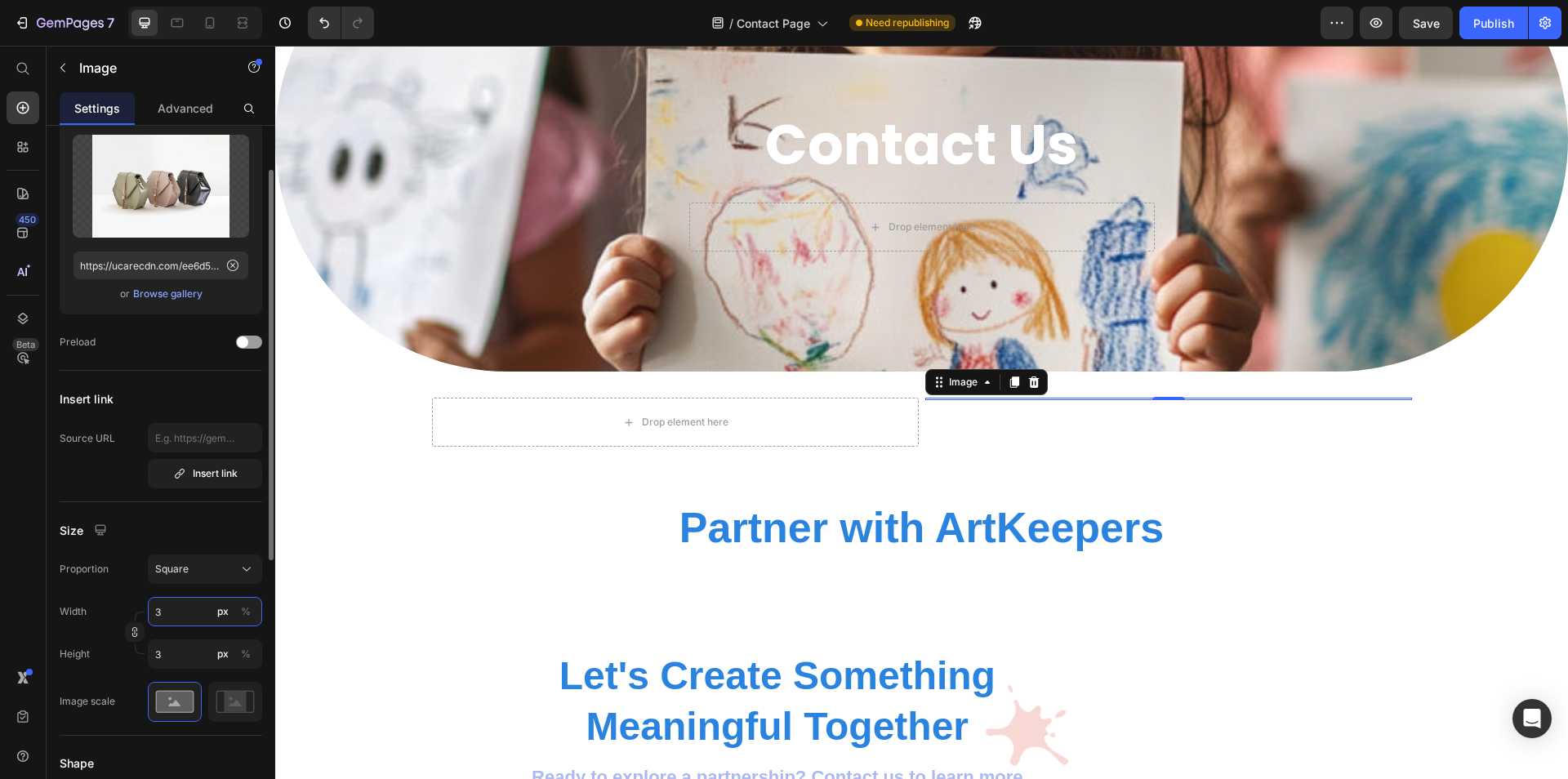 type 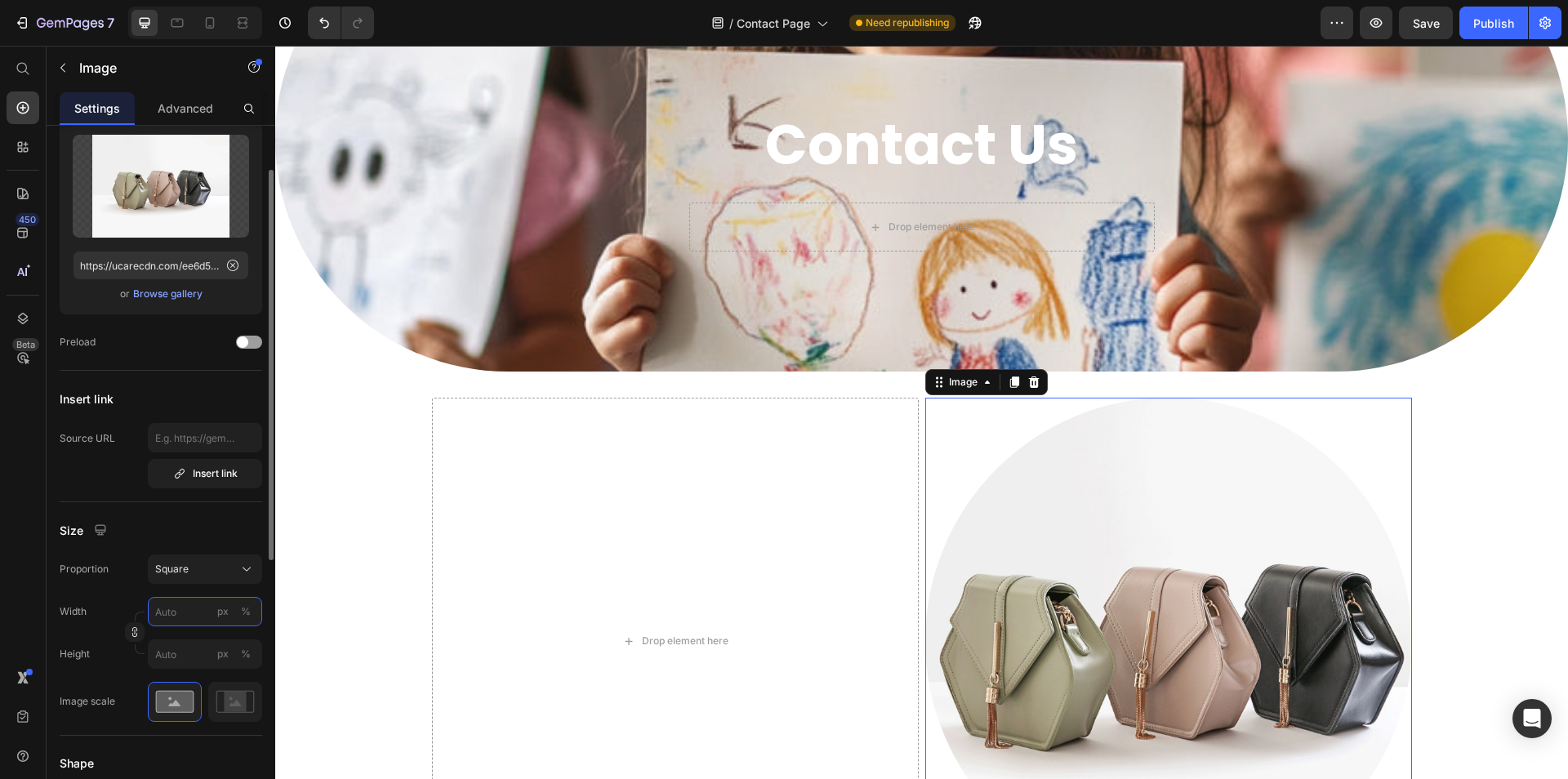 type on "3" 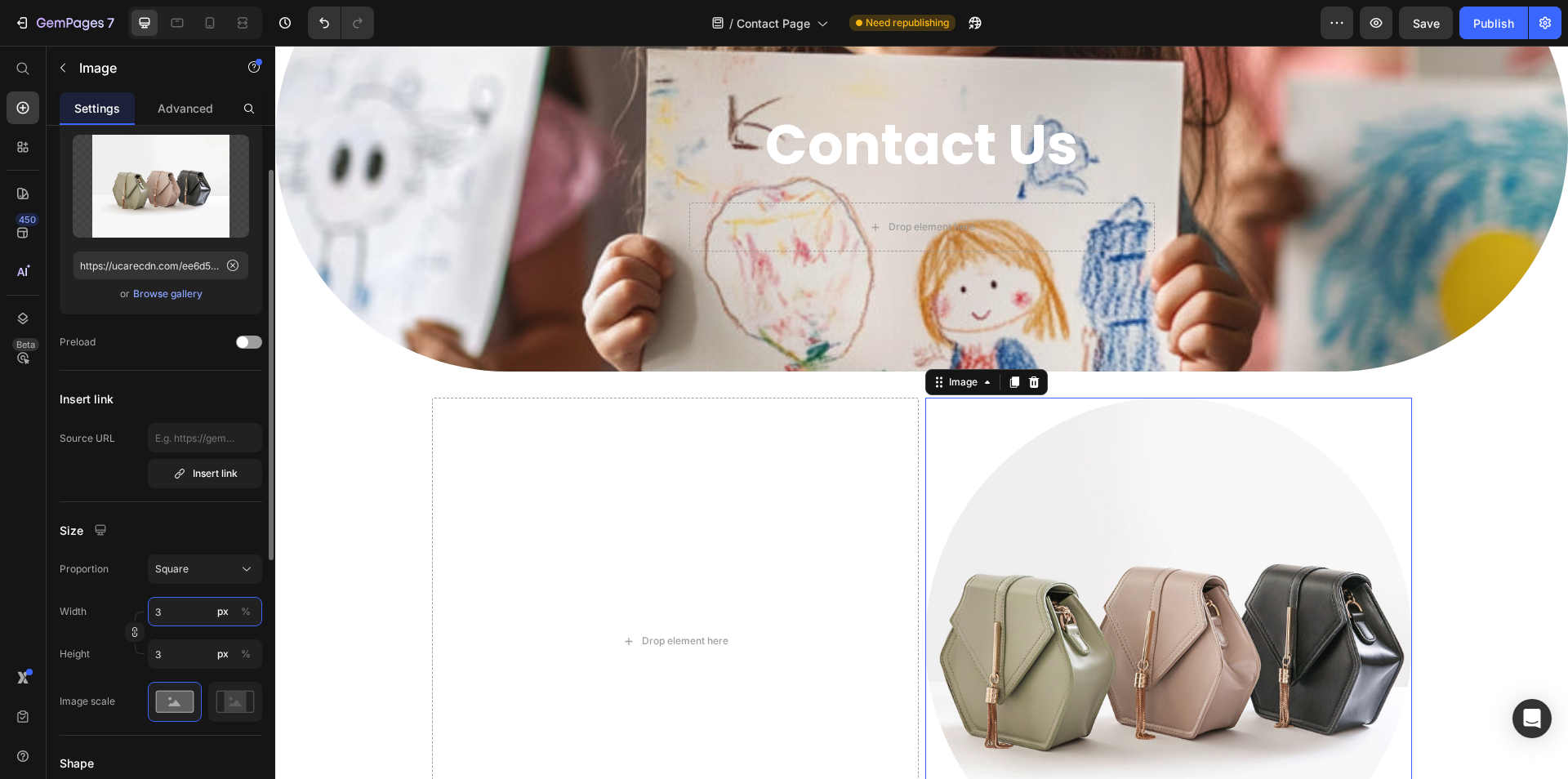 type on "35" 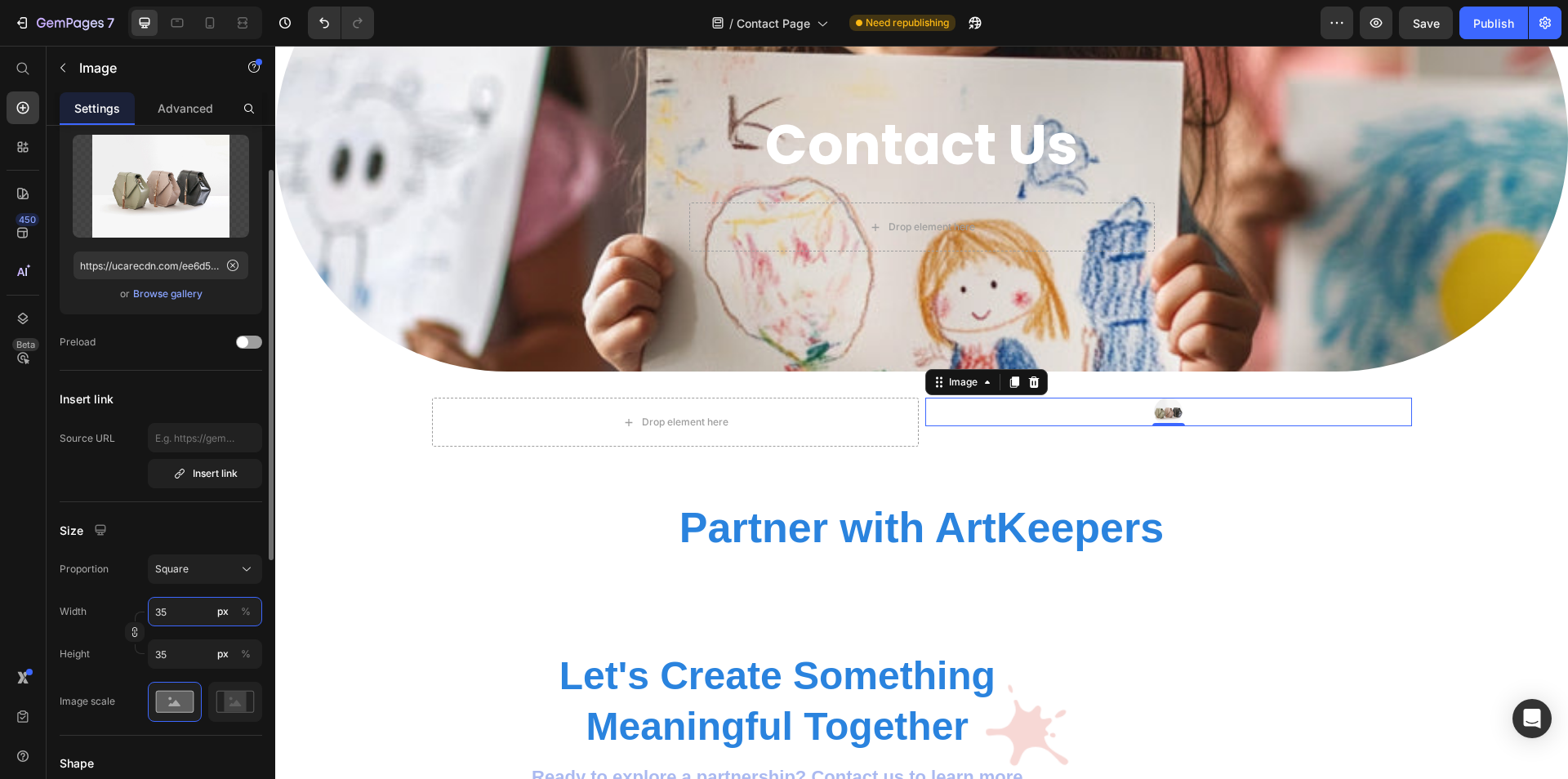 type on "350" 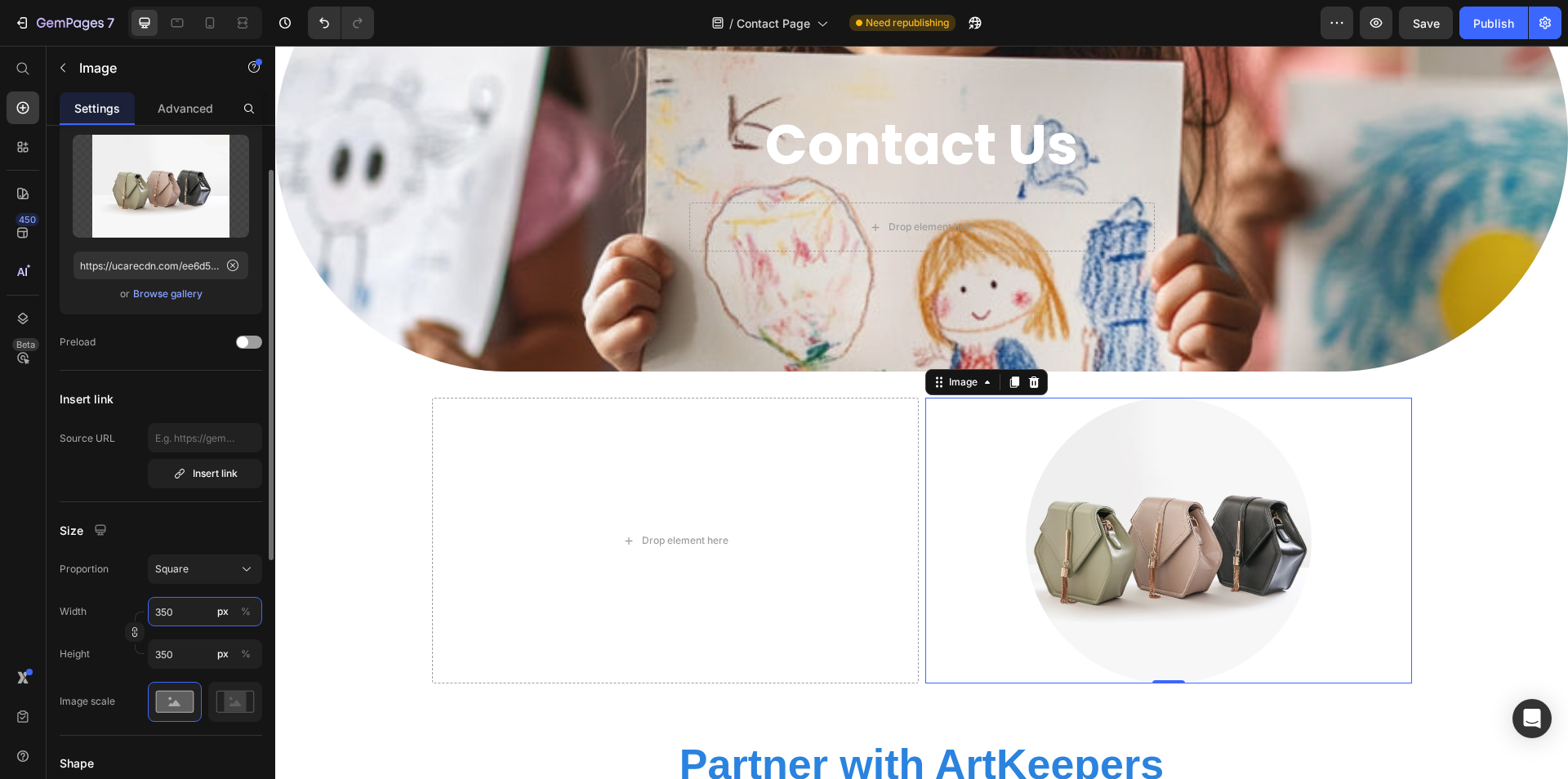 type on "3500" 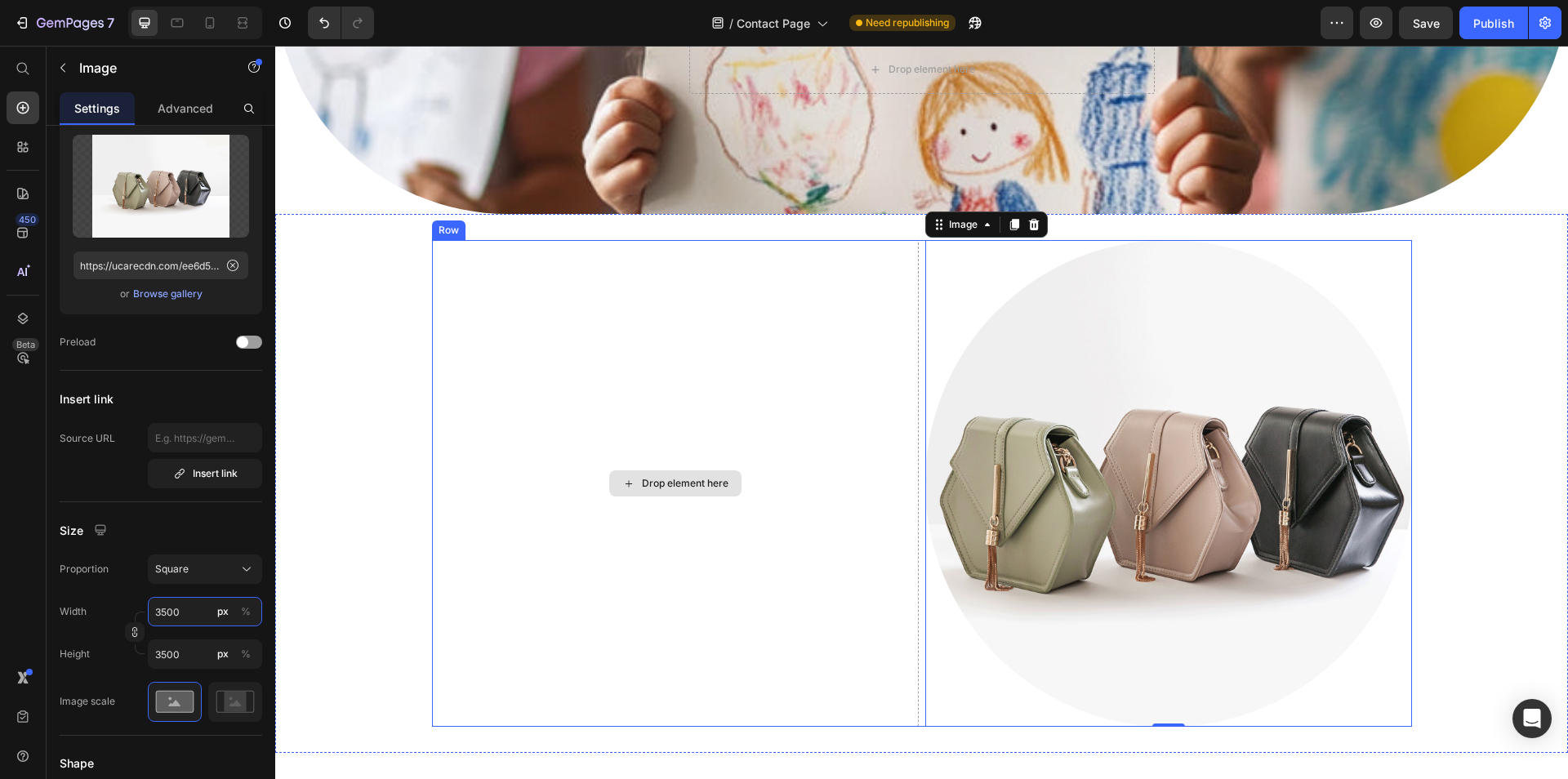 scroll, scrollTop: 348, scrollLeft: 0, axis: vertical 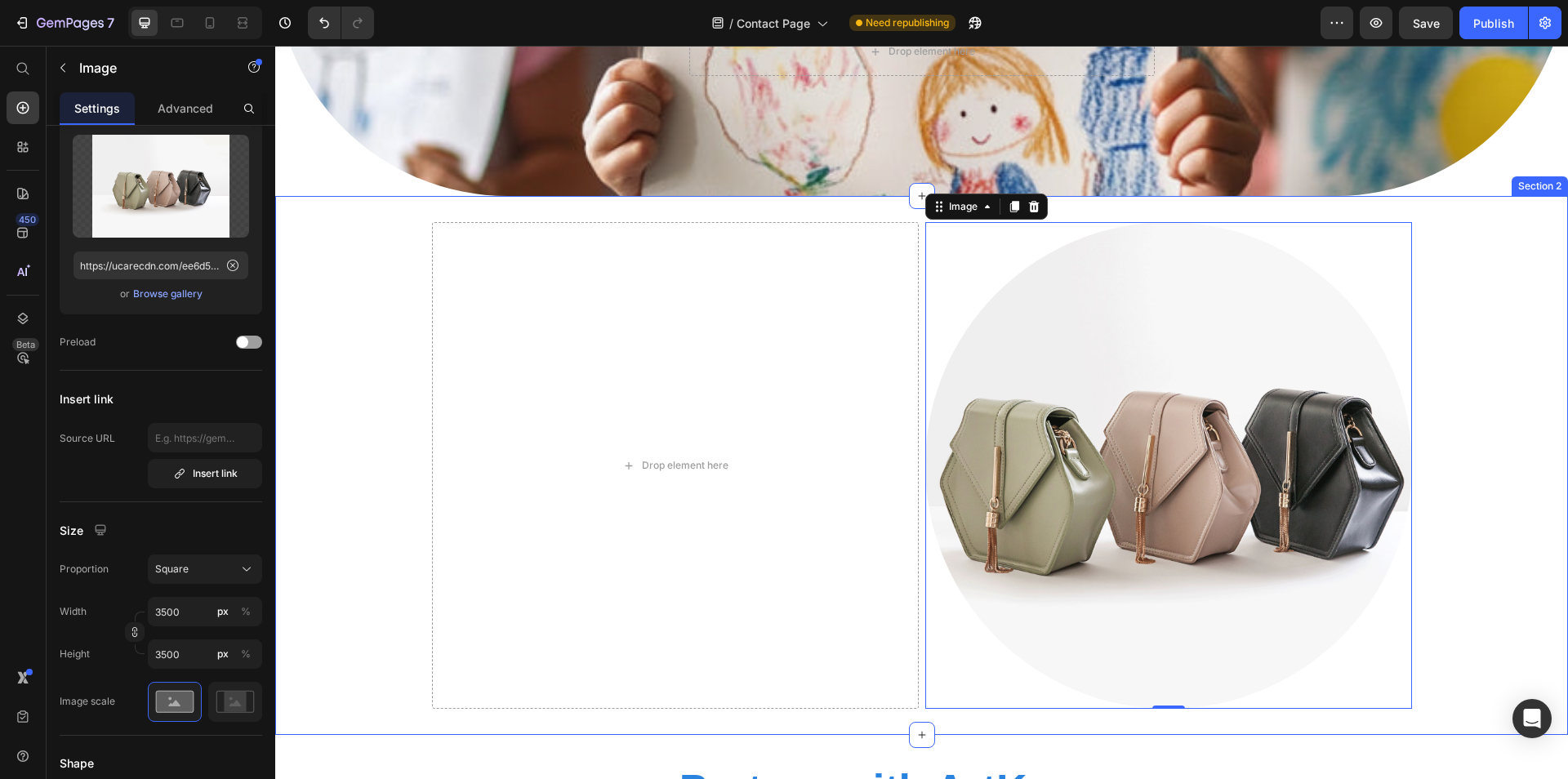click on "Drop element here Image   0 Row" at bounding box center (921, 465) 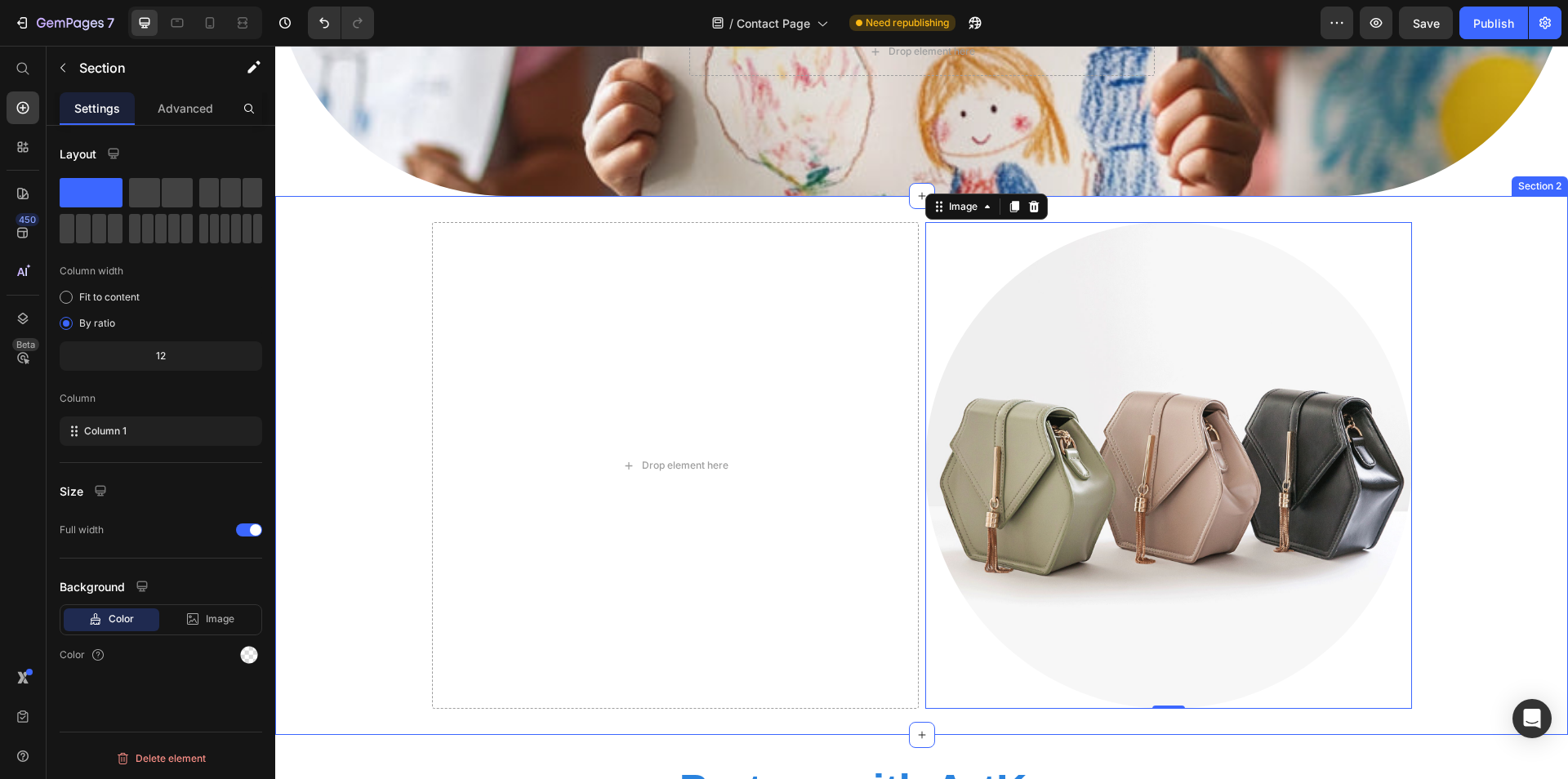 scroll, scrollTop: 0, scrollLeft: 0, axis: both 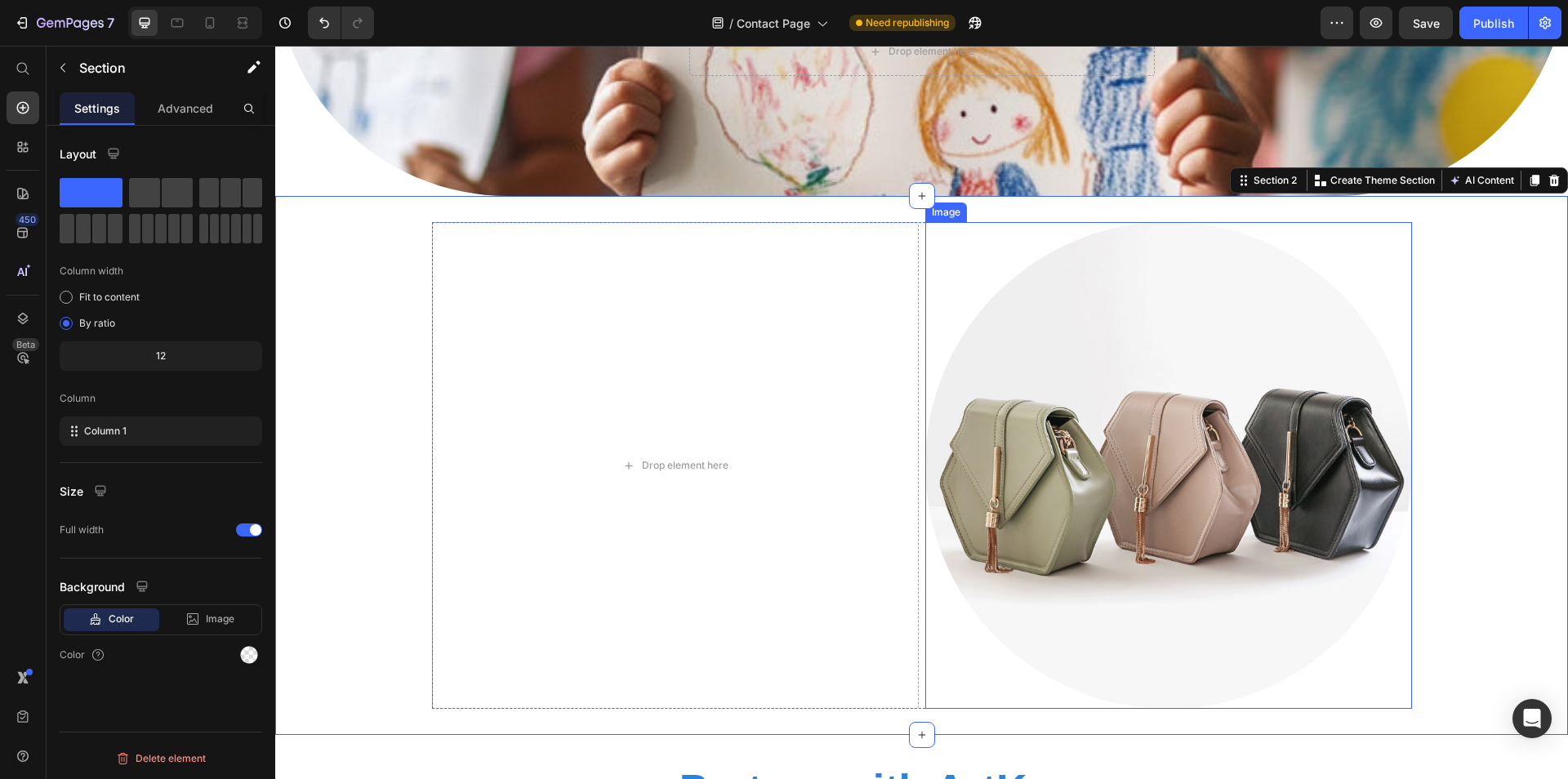 click at bounding box center [1169, 465] 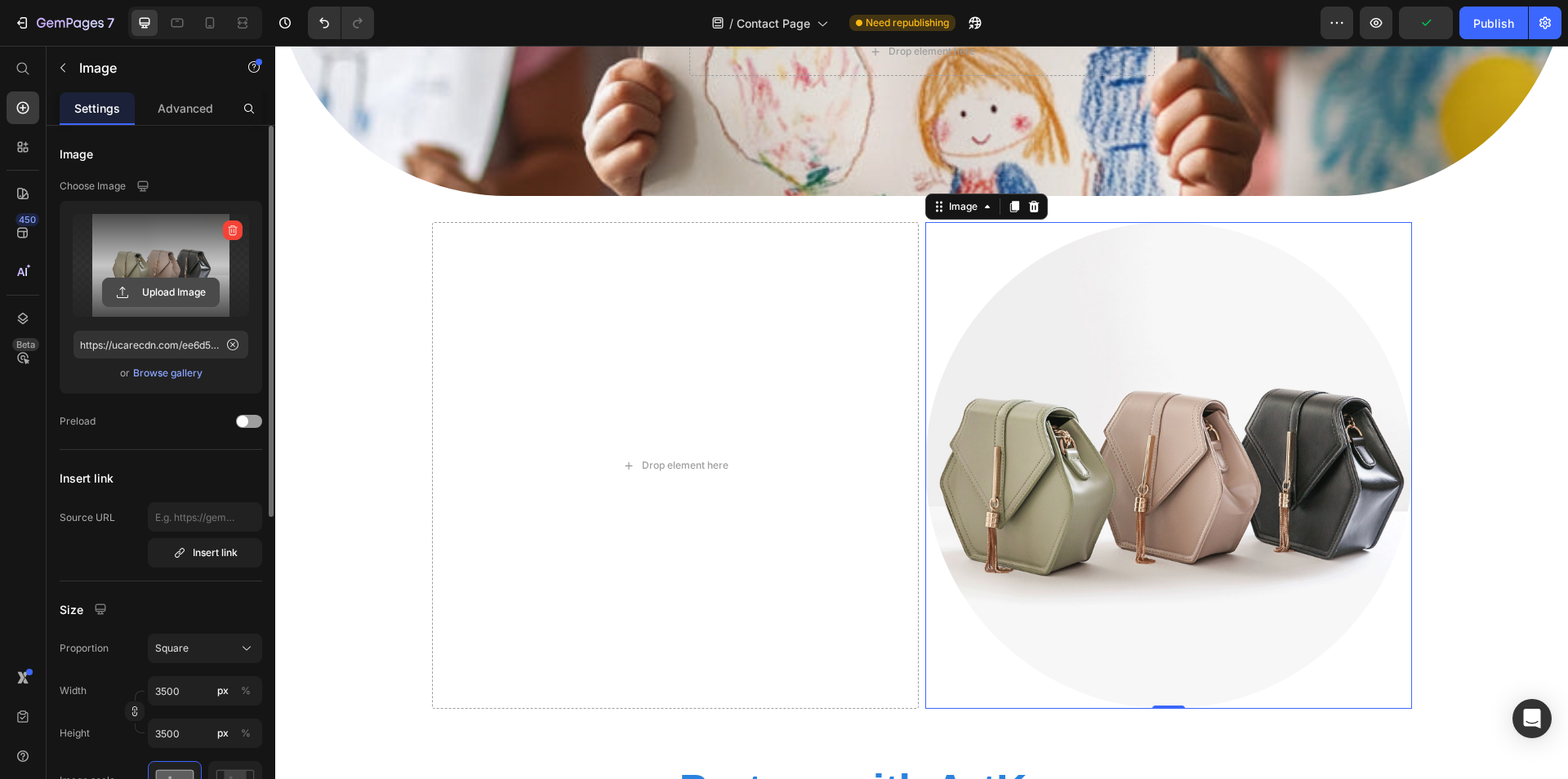 click 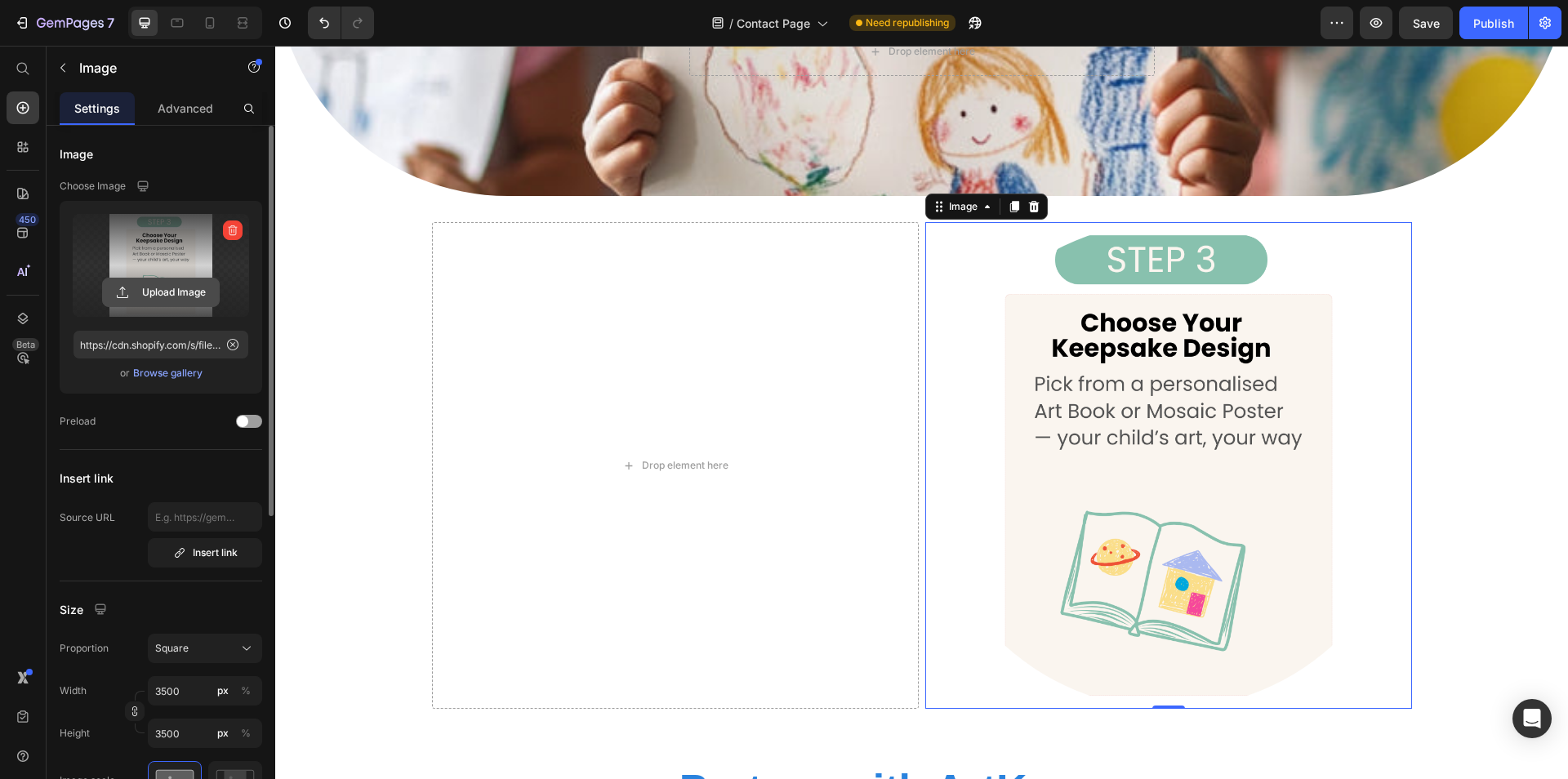 click 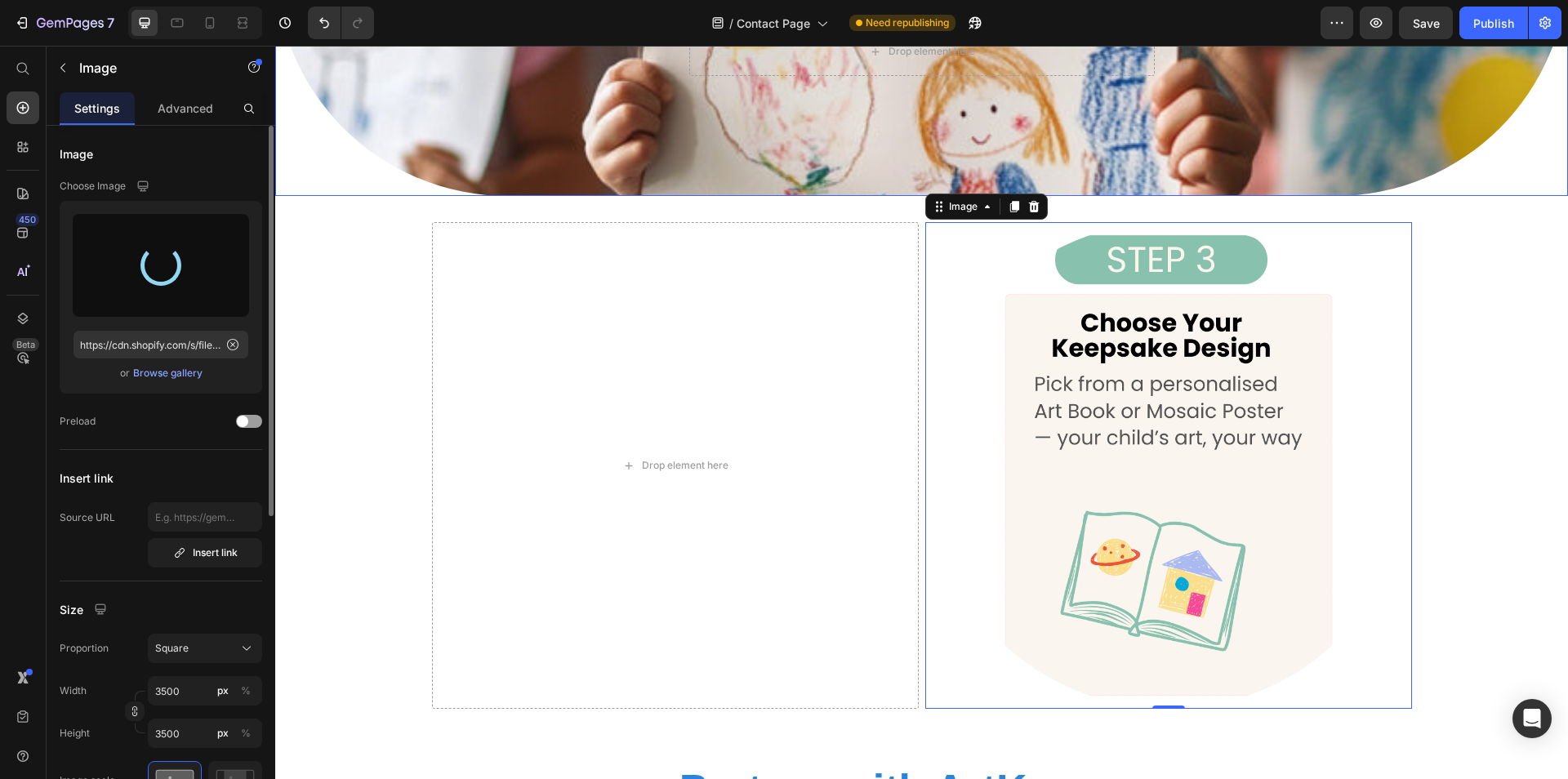 type on "https://cdn.shopify.com/s/files/1/0899/8646/6109/files/gempages_544403200644482109-00fbadb5-51f2-43b7-b830-f8ee1d1304d1.png" 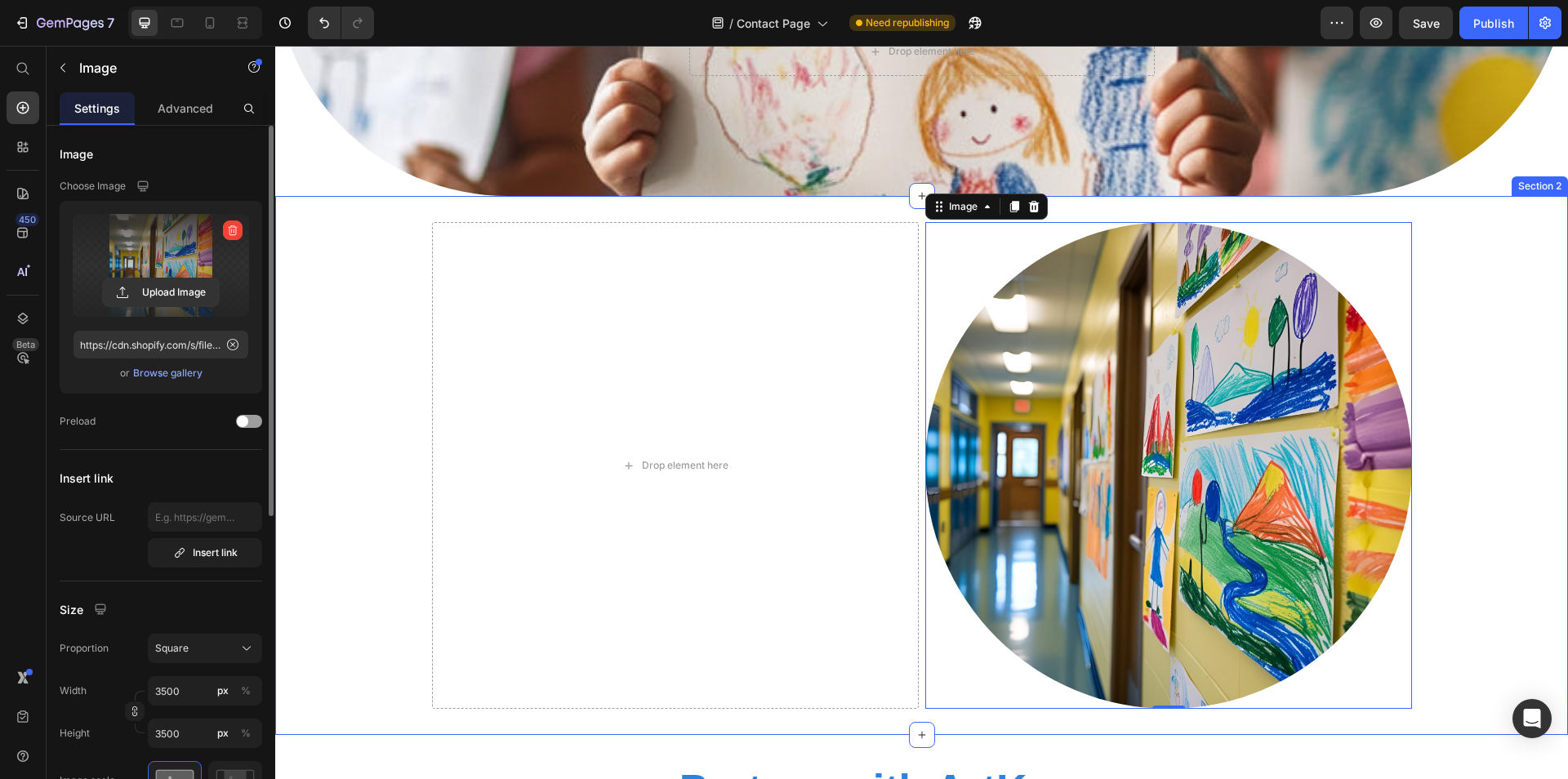 click at bounding box center [921, -37] 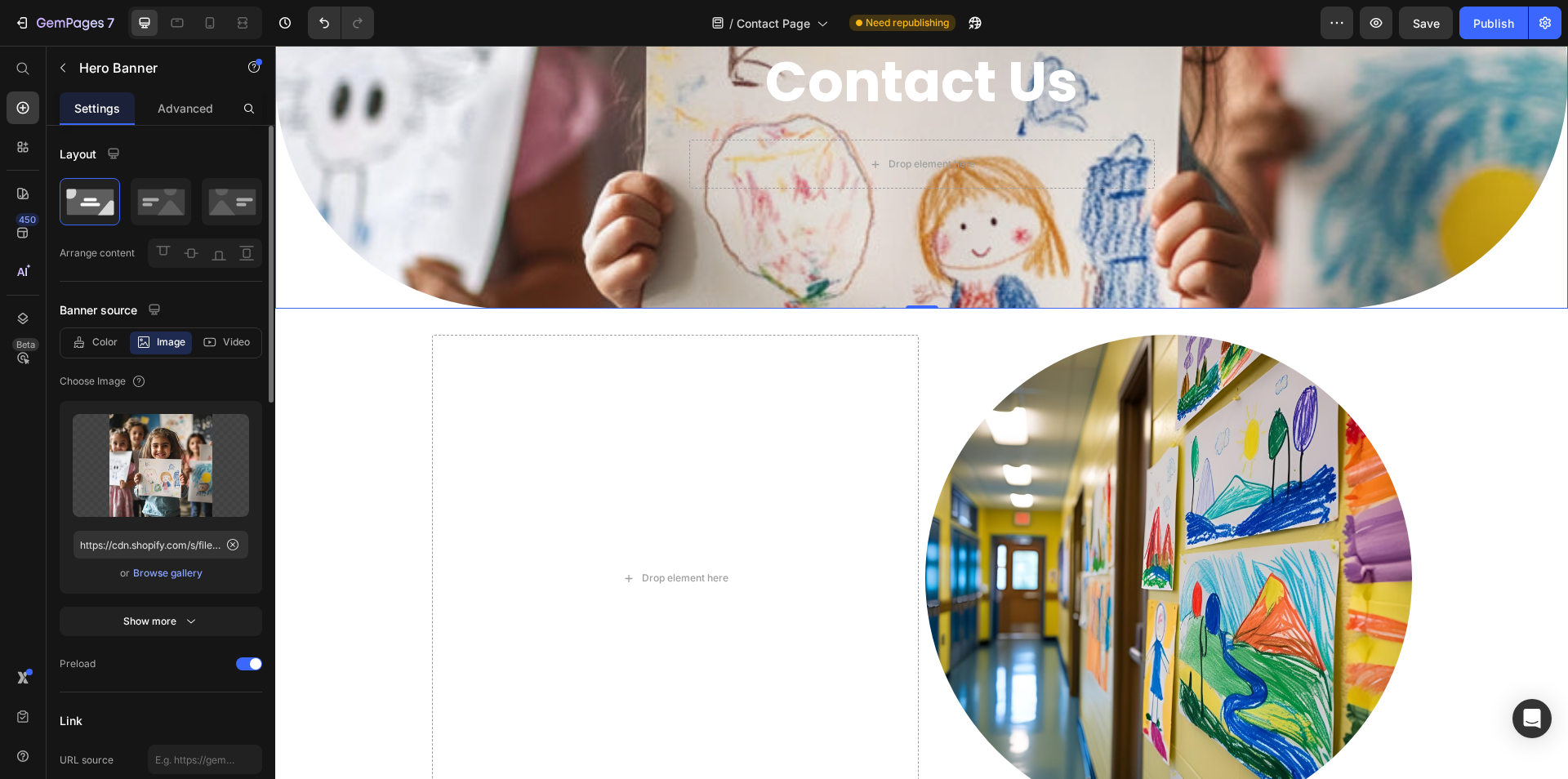 scroll, scrollTop: 0, scrollLeft: 0, axis: both 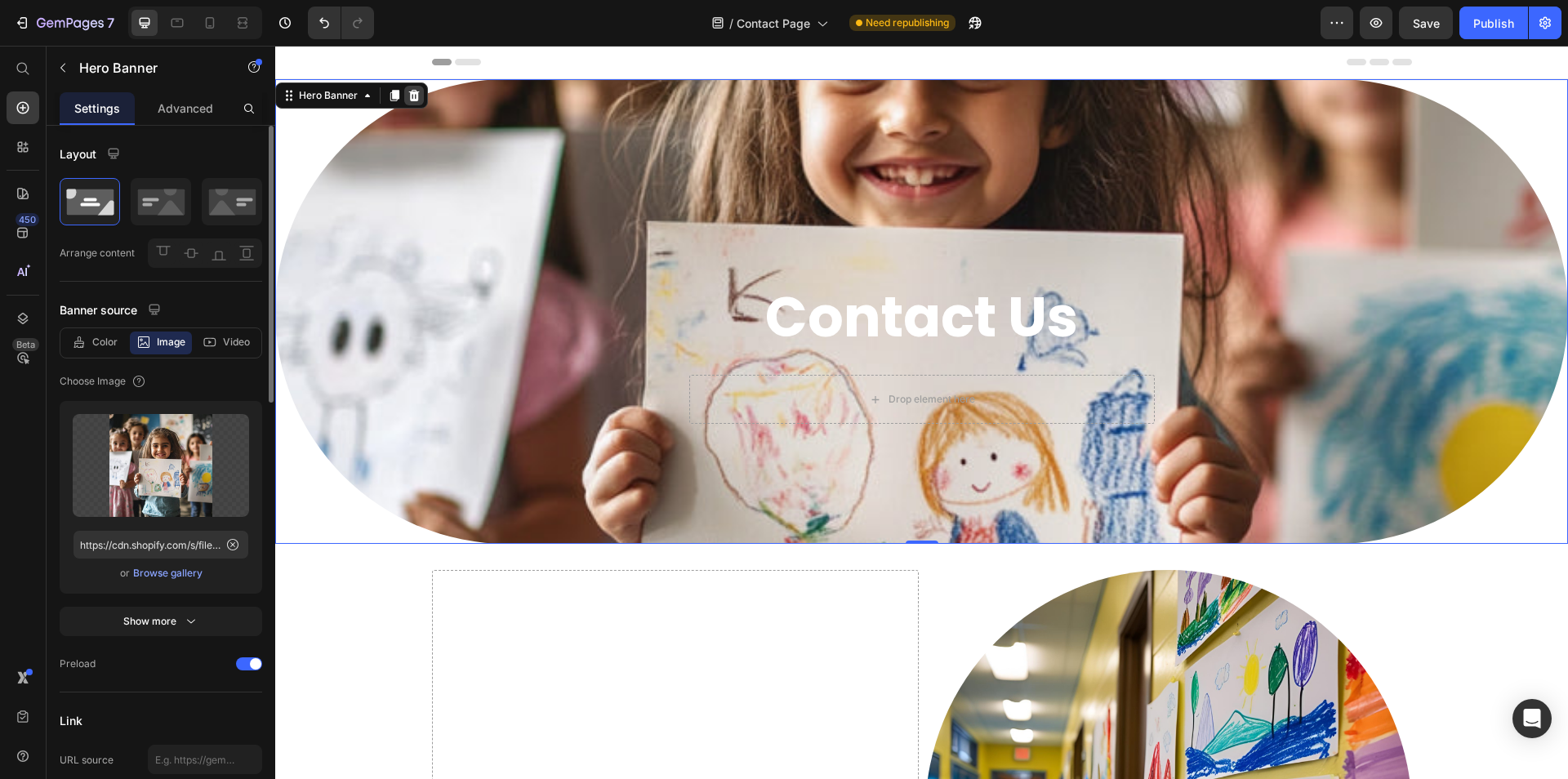 click 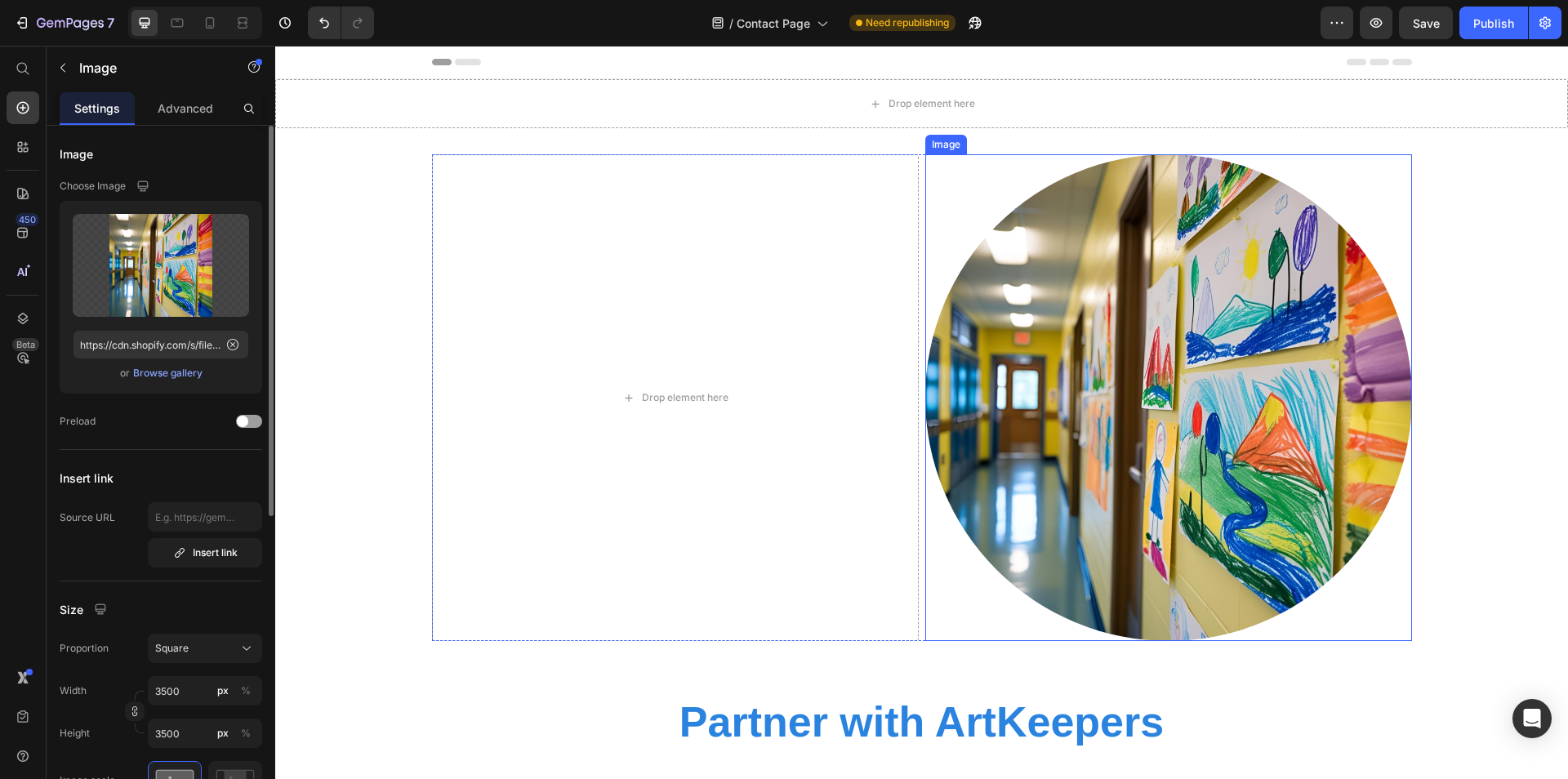 click at bounding box center (1169, 398) 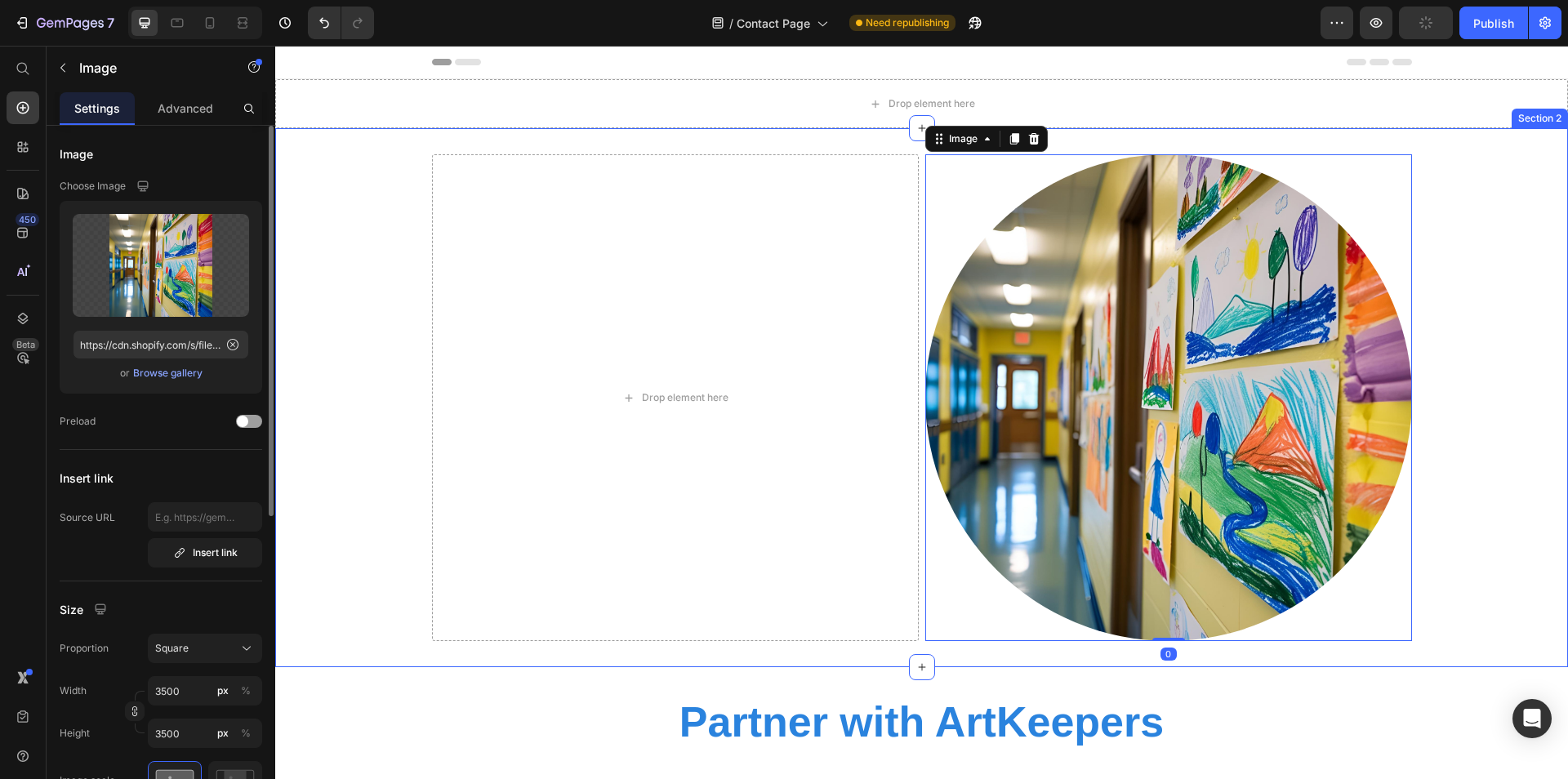 click on "Drop element here Image   0 Row" at bounding box center [921, 398] 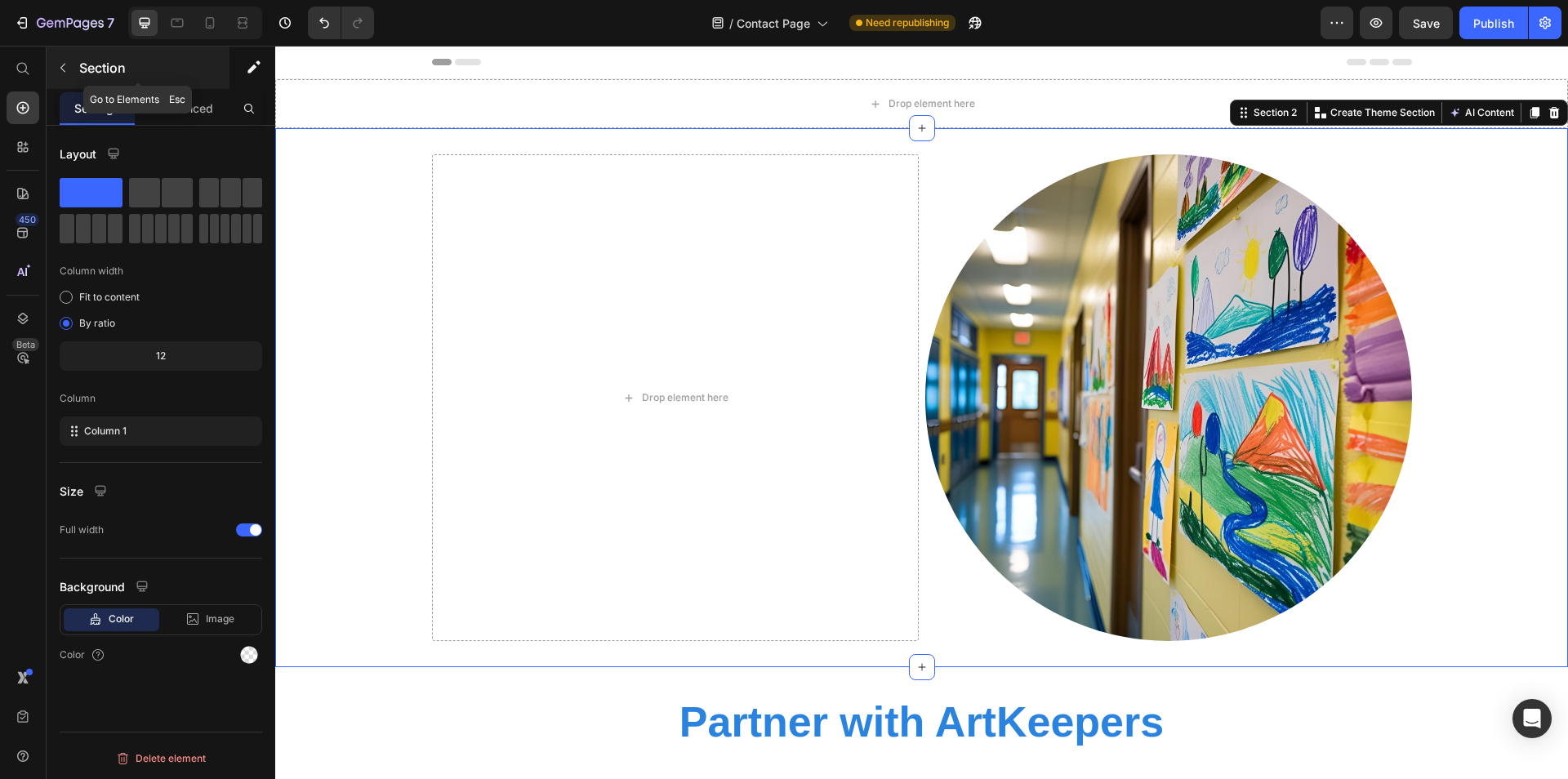 click 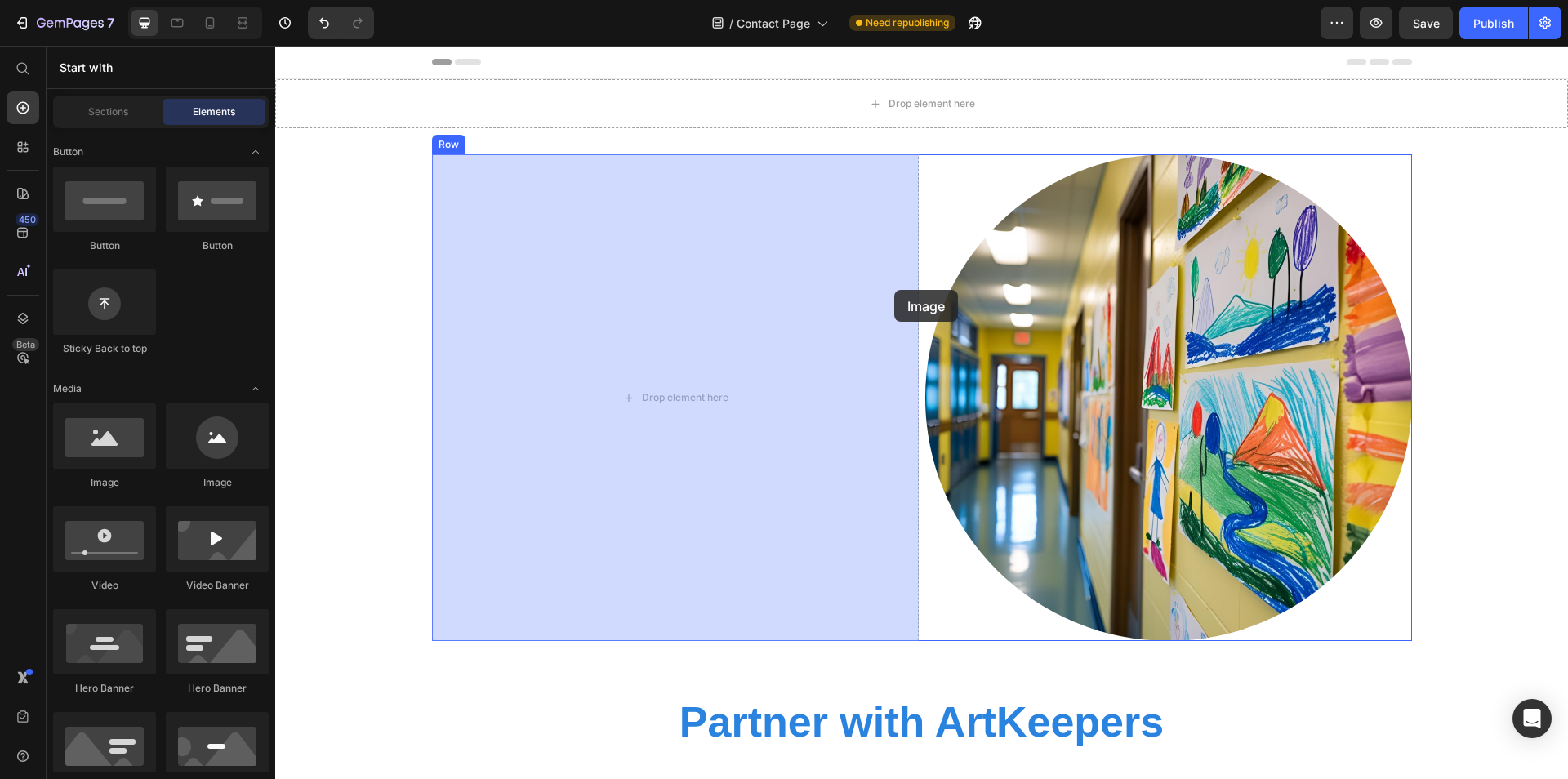 drag, startPoint x: 365, startPoint y: 498, endPoint x: 895, endPoint y: 290, distance: 569.354 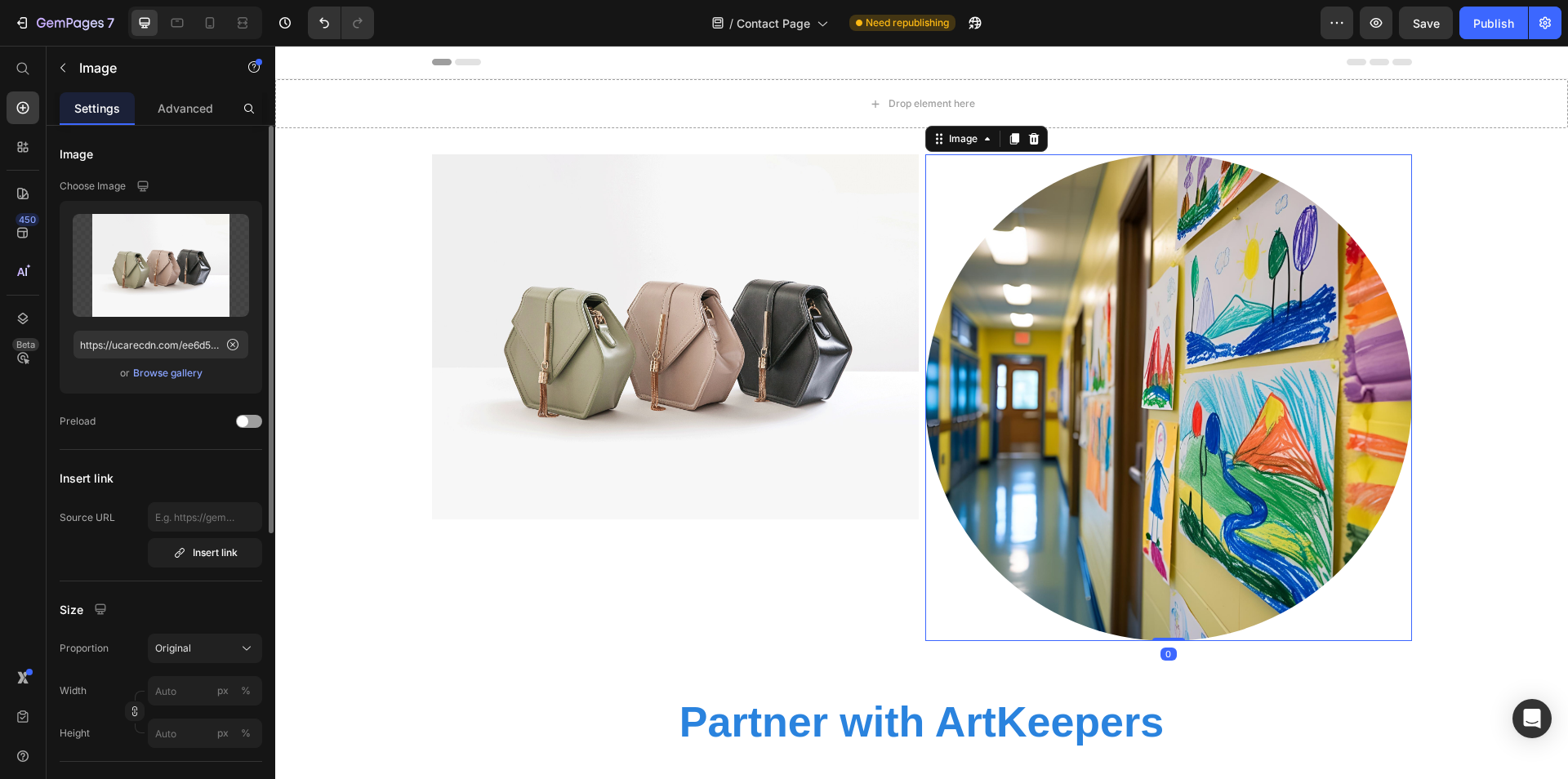 click at bounding box center [1169, 398] 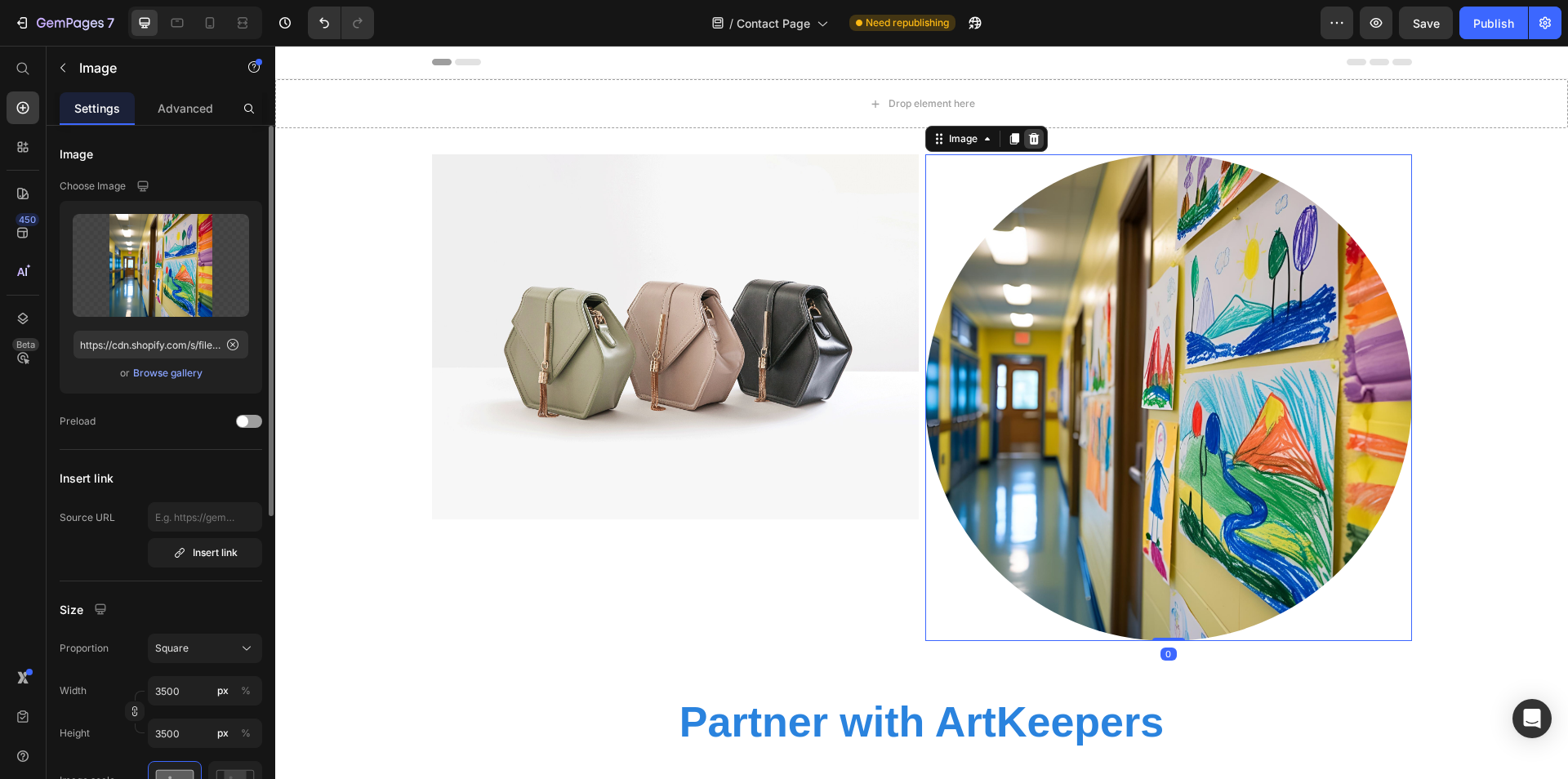 click 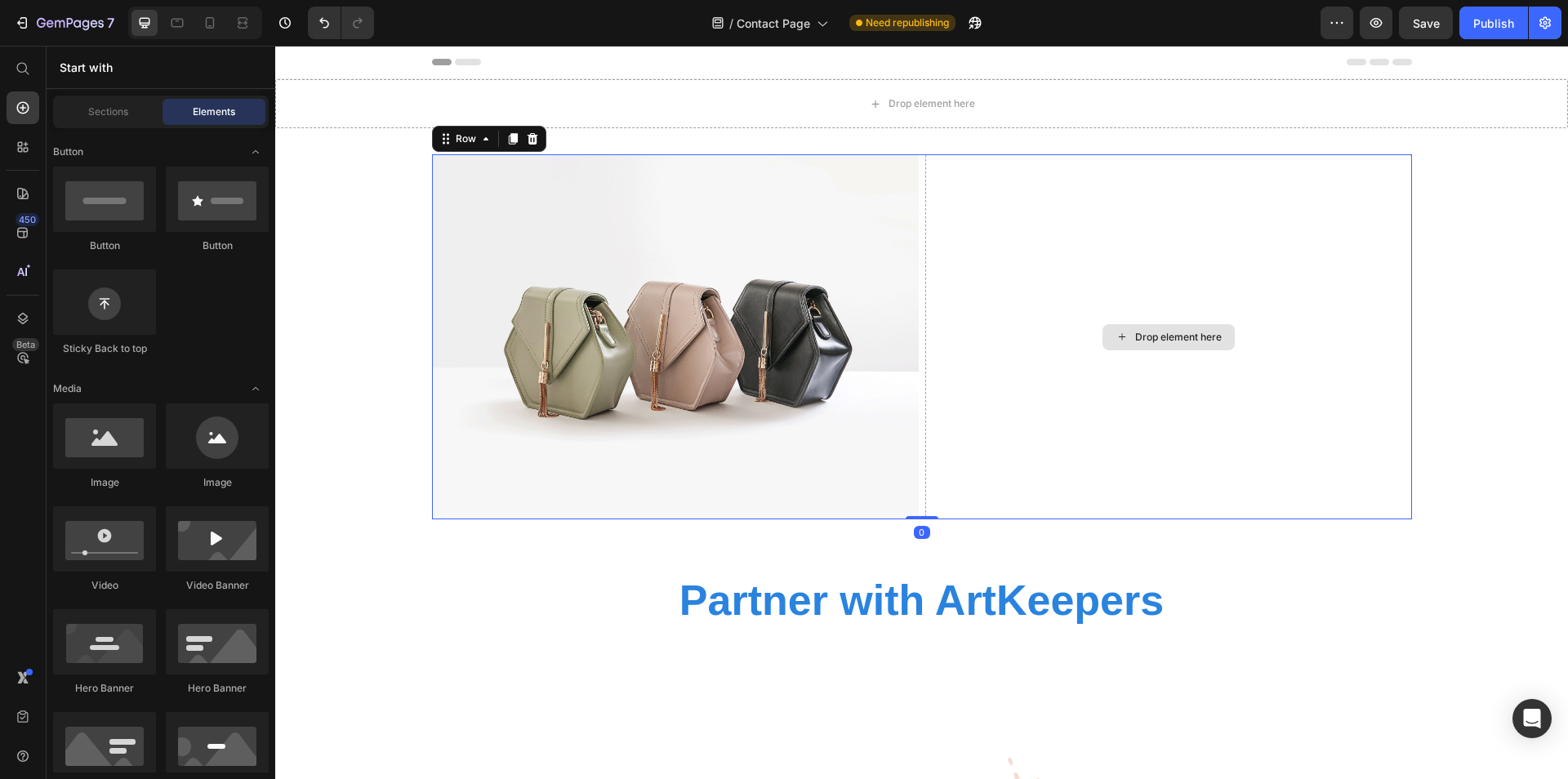 click on "Drop element here" at bounding box center (1169, 336) 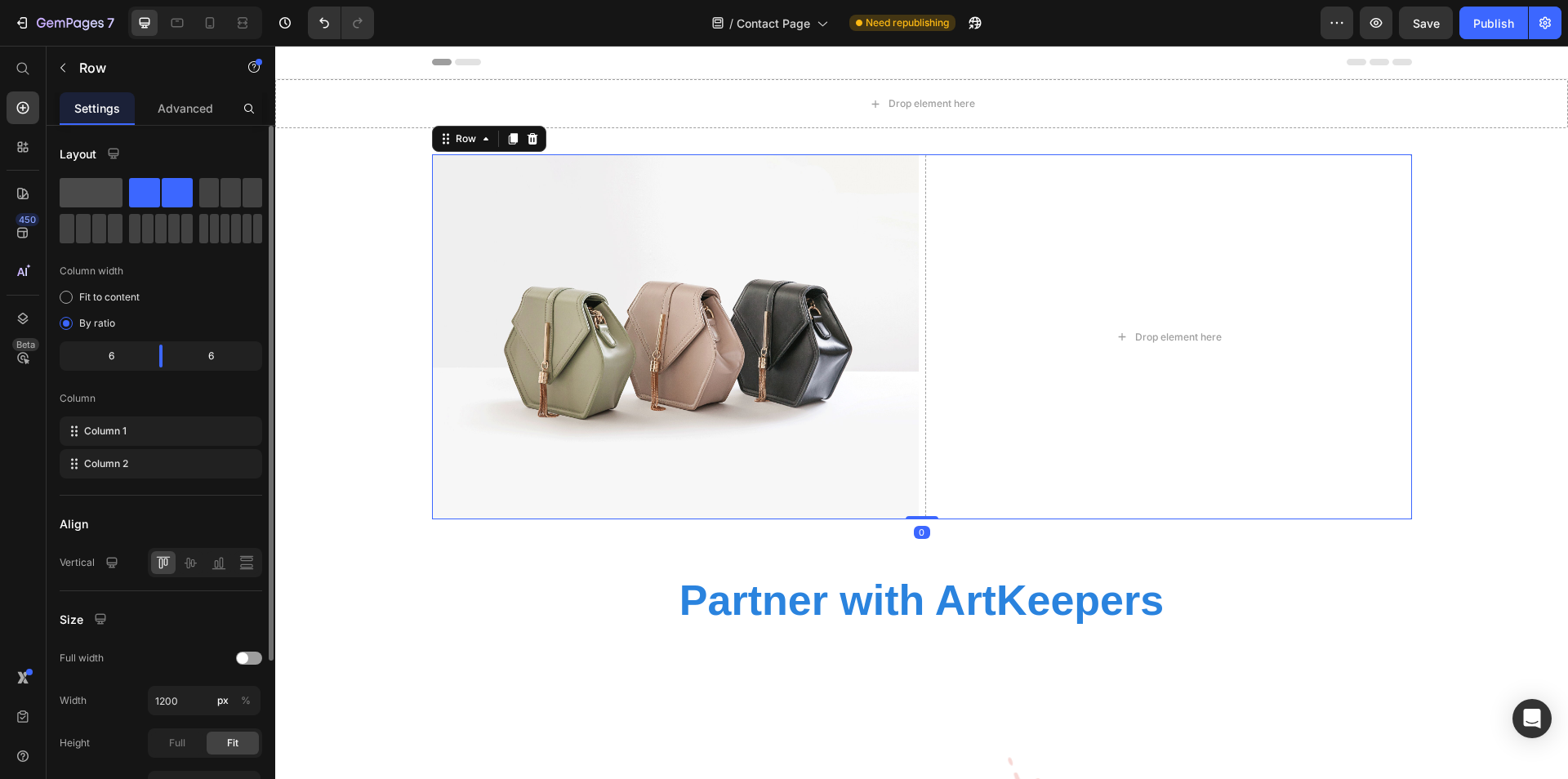 click 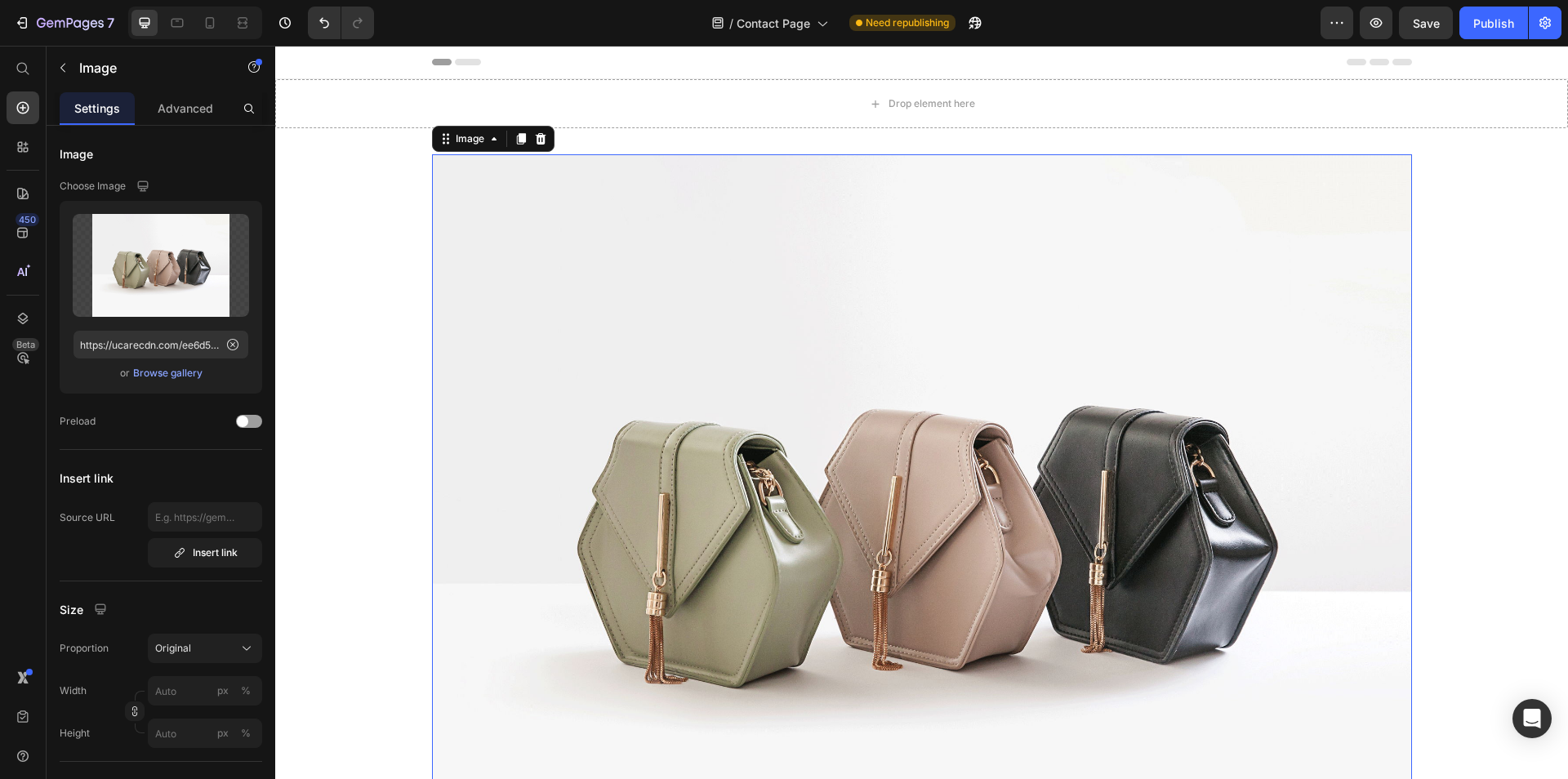 click at bounding box center [922, 522] 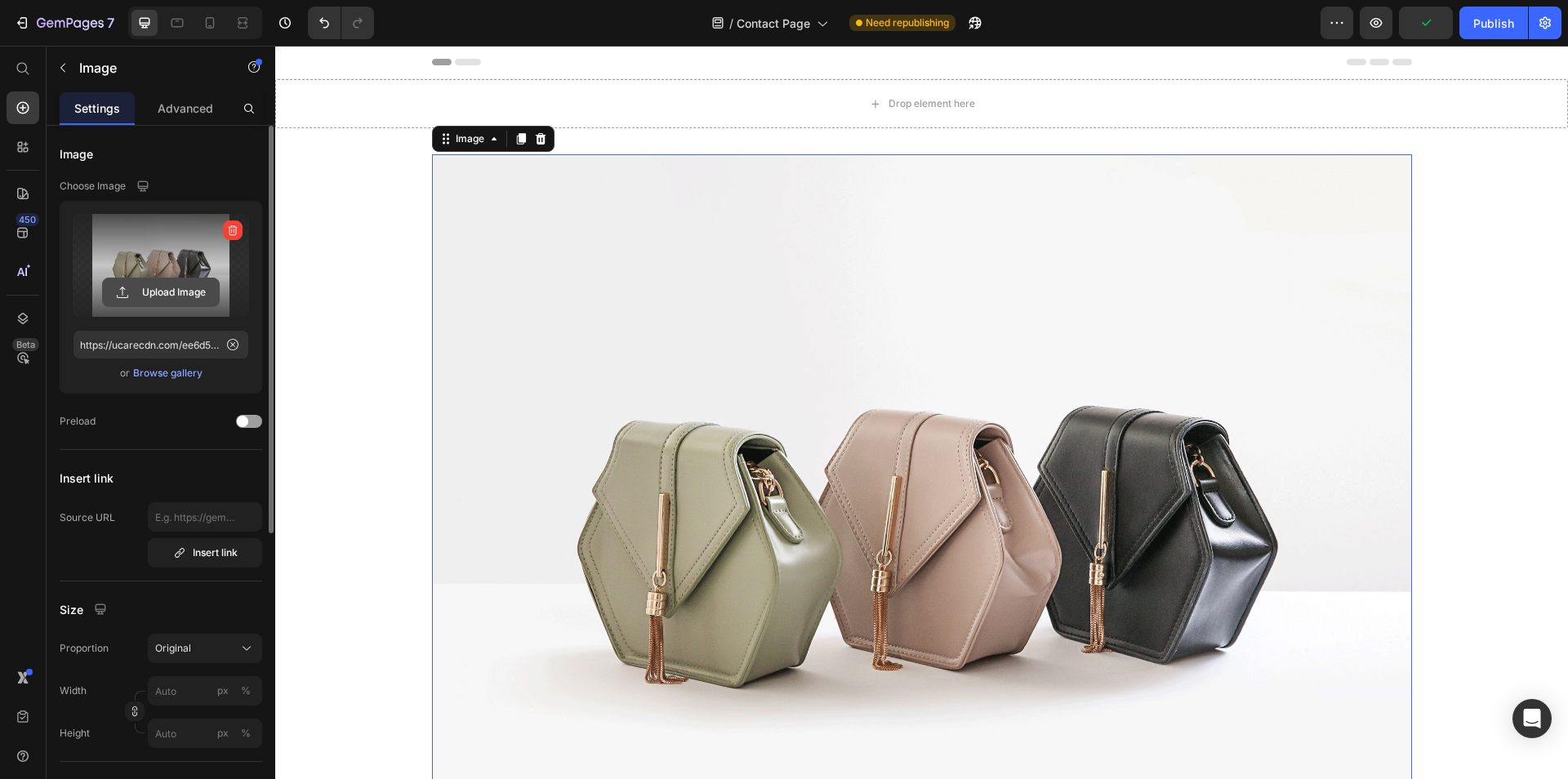 click 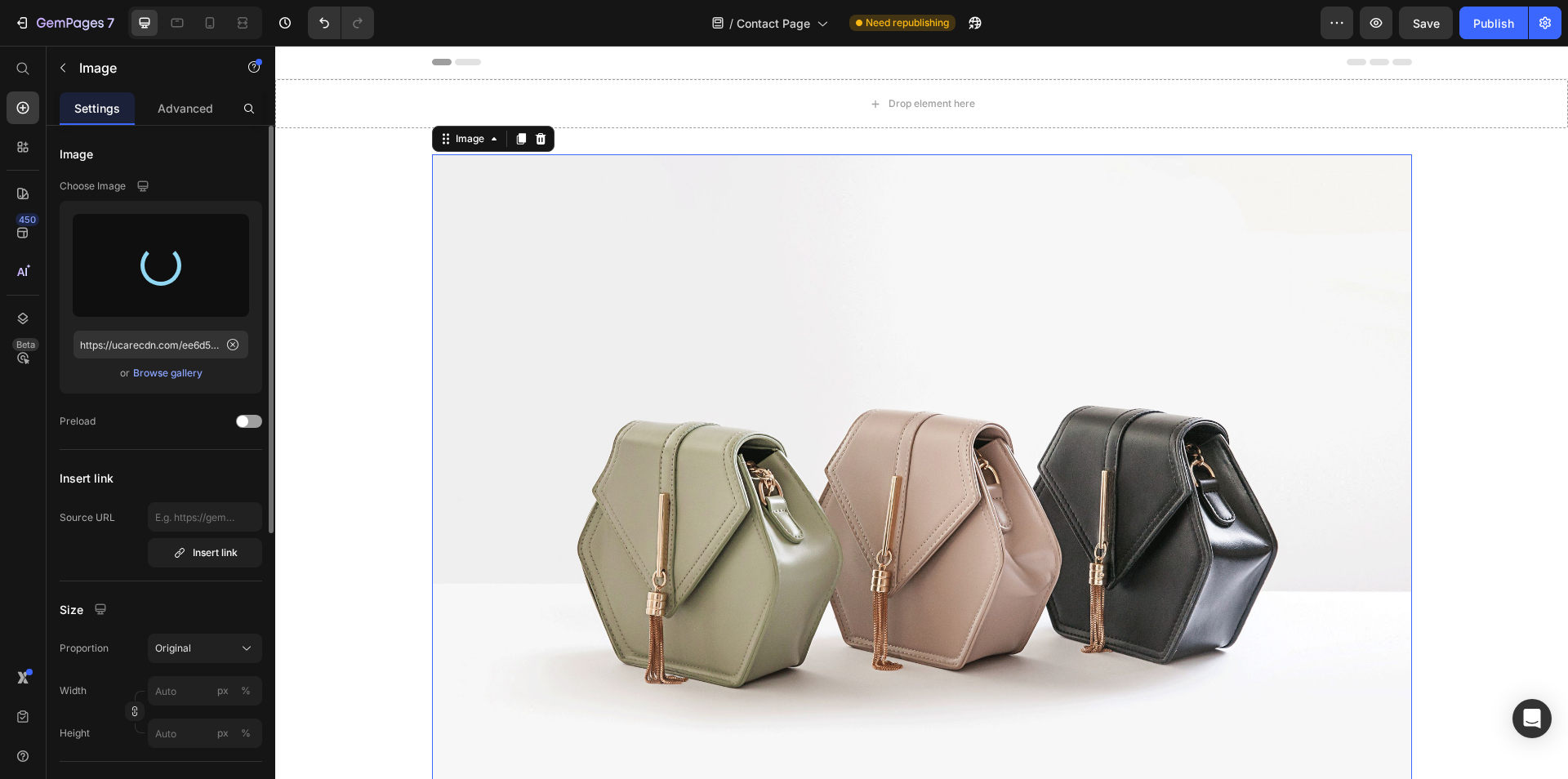 type on "https://cdn.shopify.com/s/files/1/0899/8646/6109/files/gempages_544403200644482109-00fbadb5-51f2-43b7-b830-f8ee1d1304d1.png" 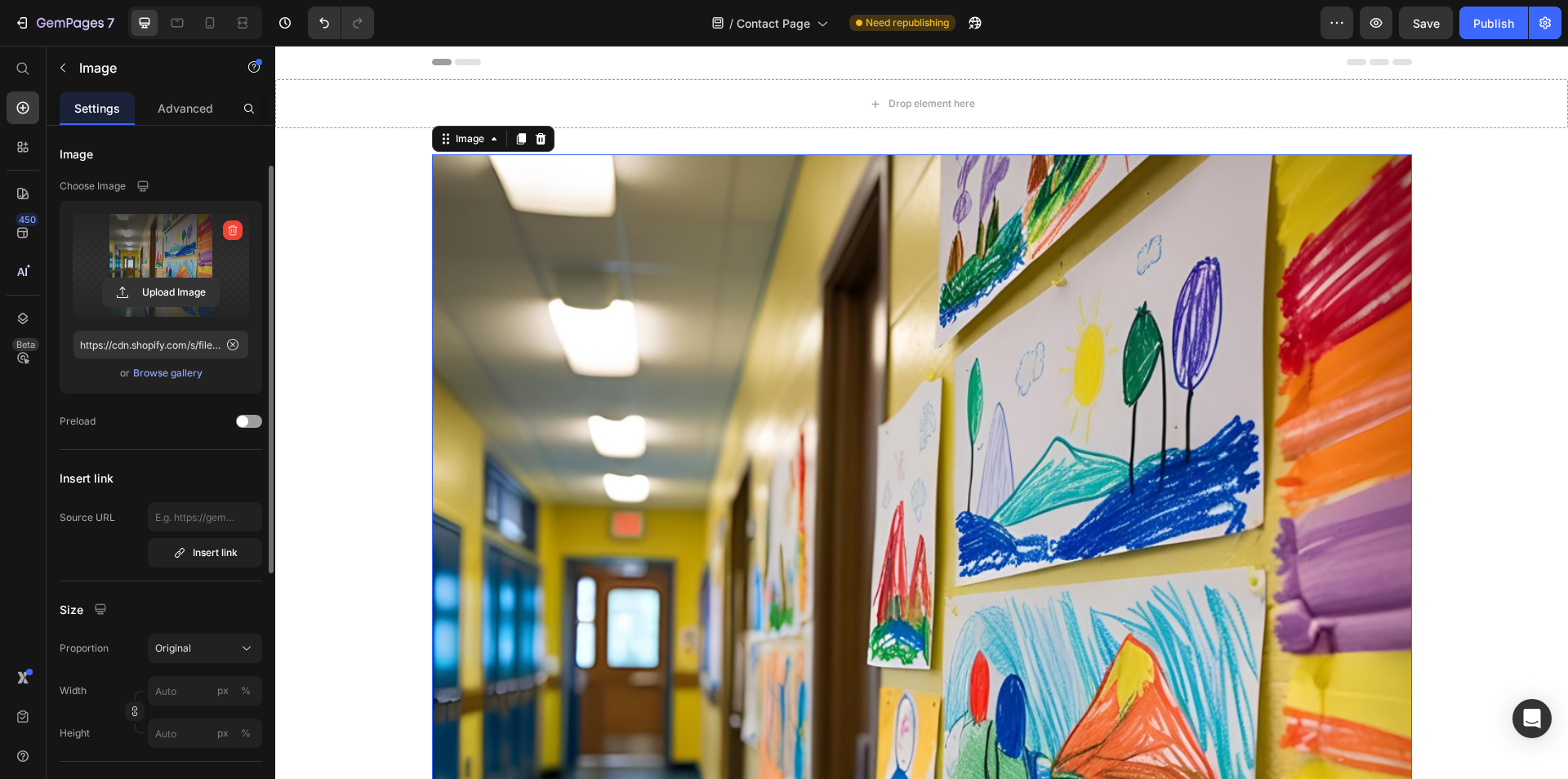 scroll, scrollTop: 172, scrollLeft: 0, axis: vertical 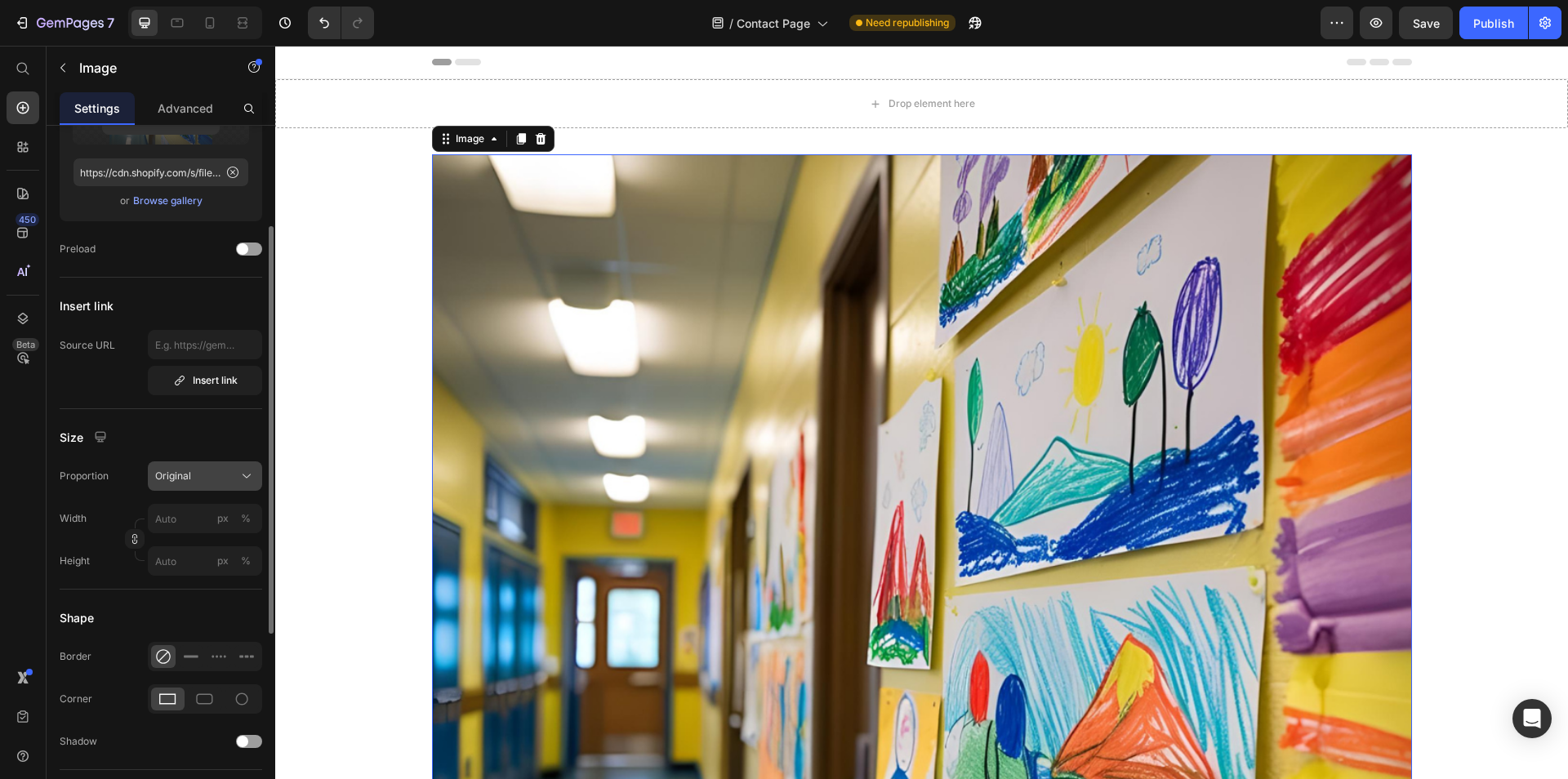 click on "Original" 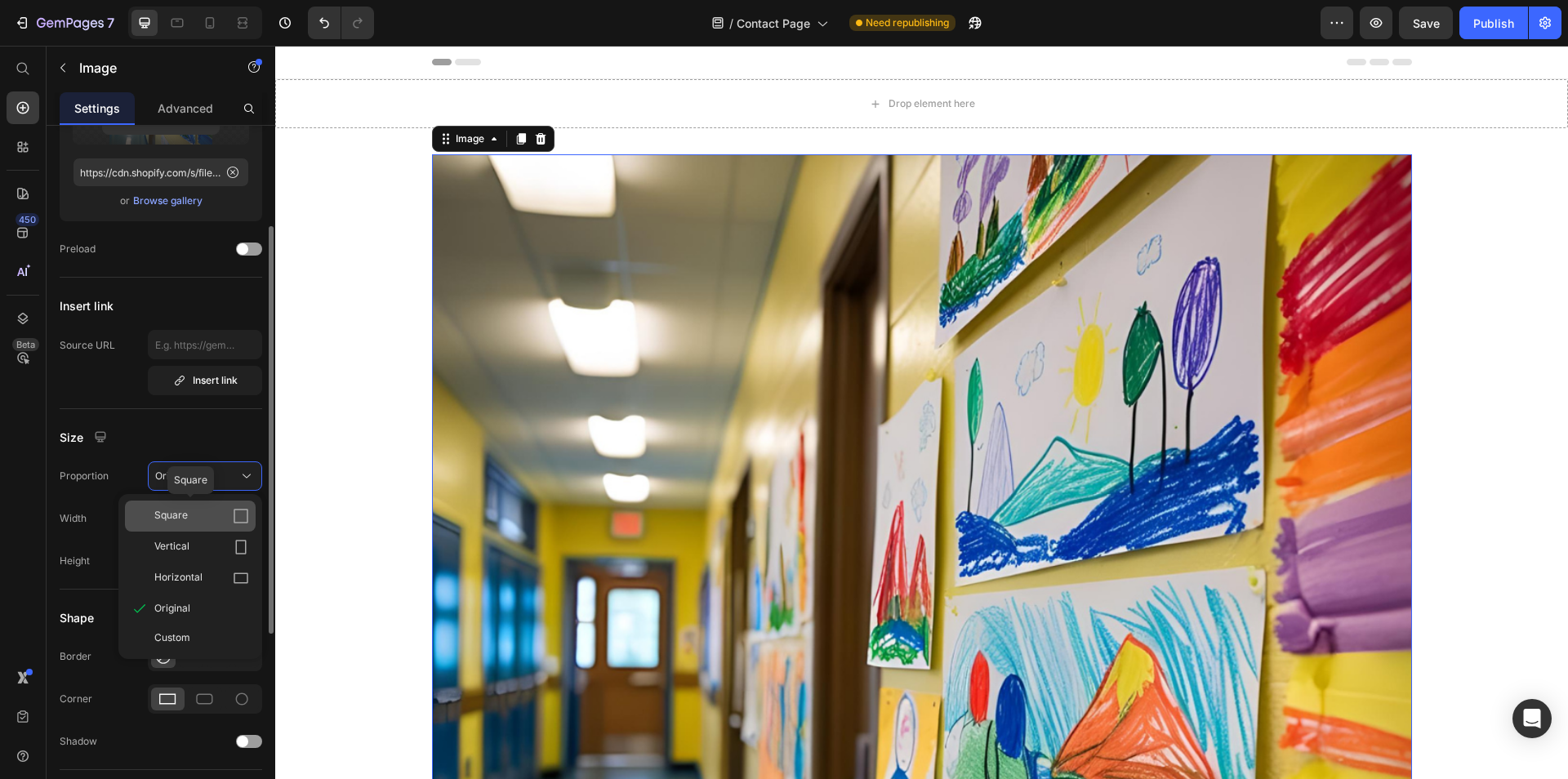 click on "Square" at bounding box center (171, 516) 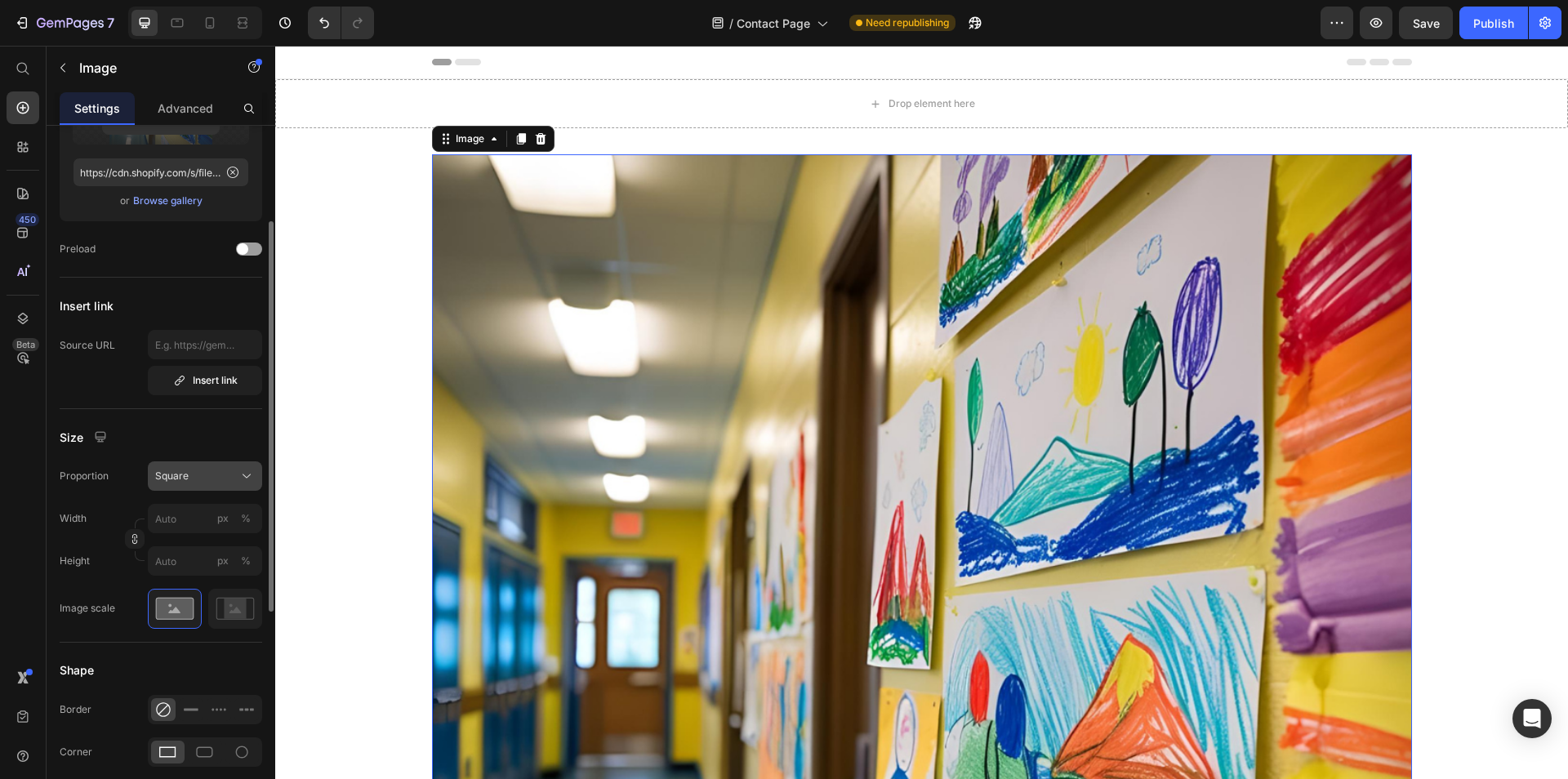 click on "Square" 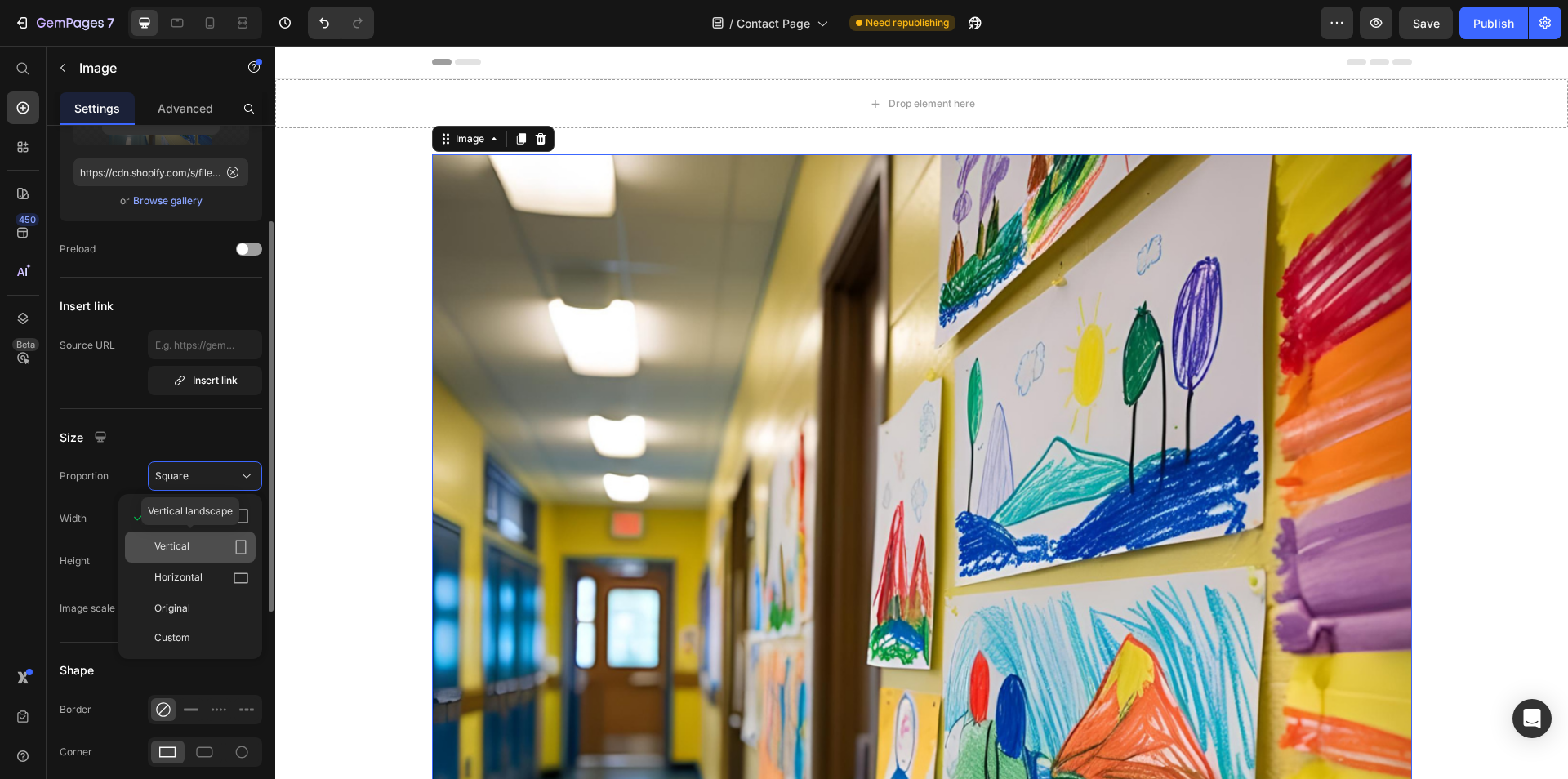 click on "Vertical" at bounding box center [202, 547] 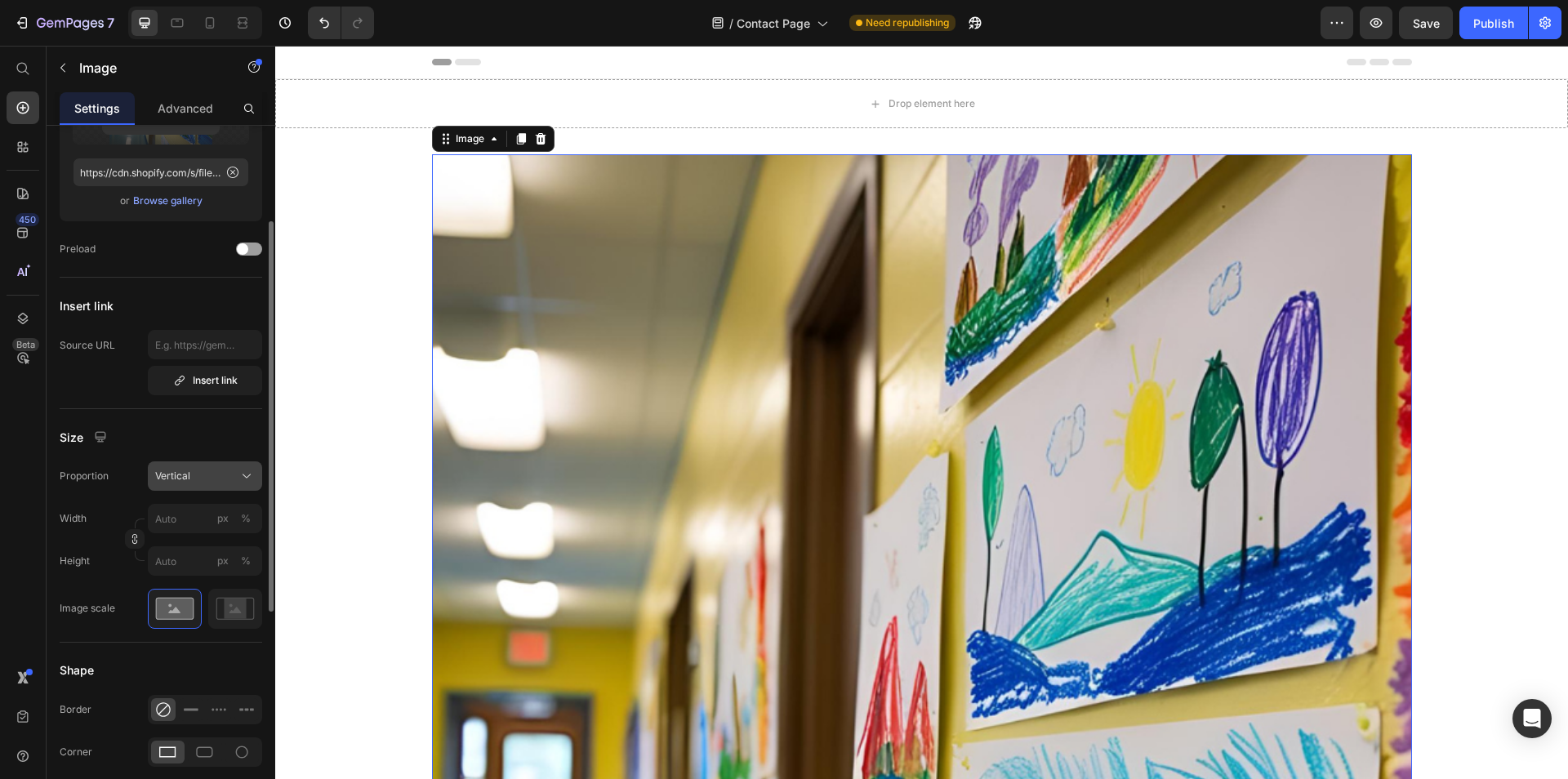 click on "Vertical" 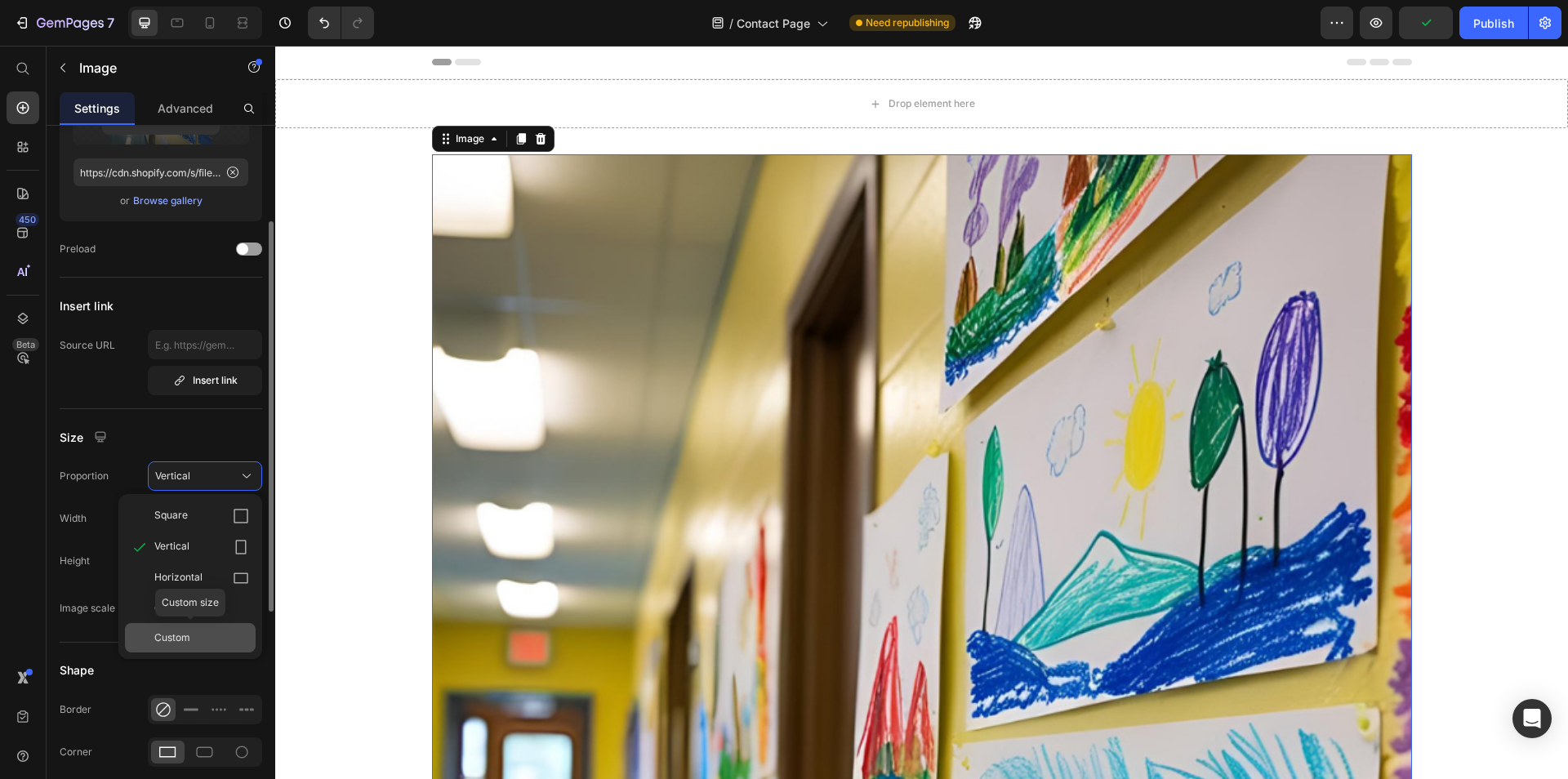 click on "Custom" 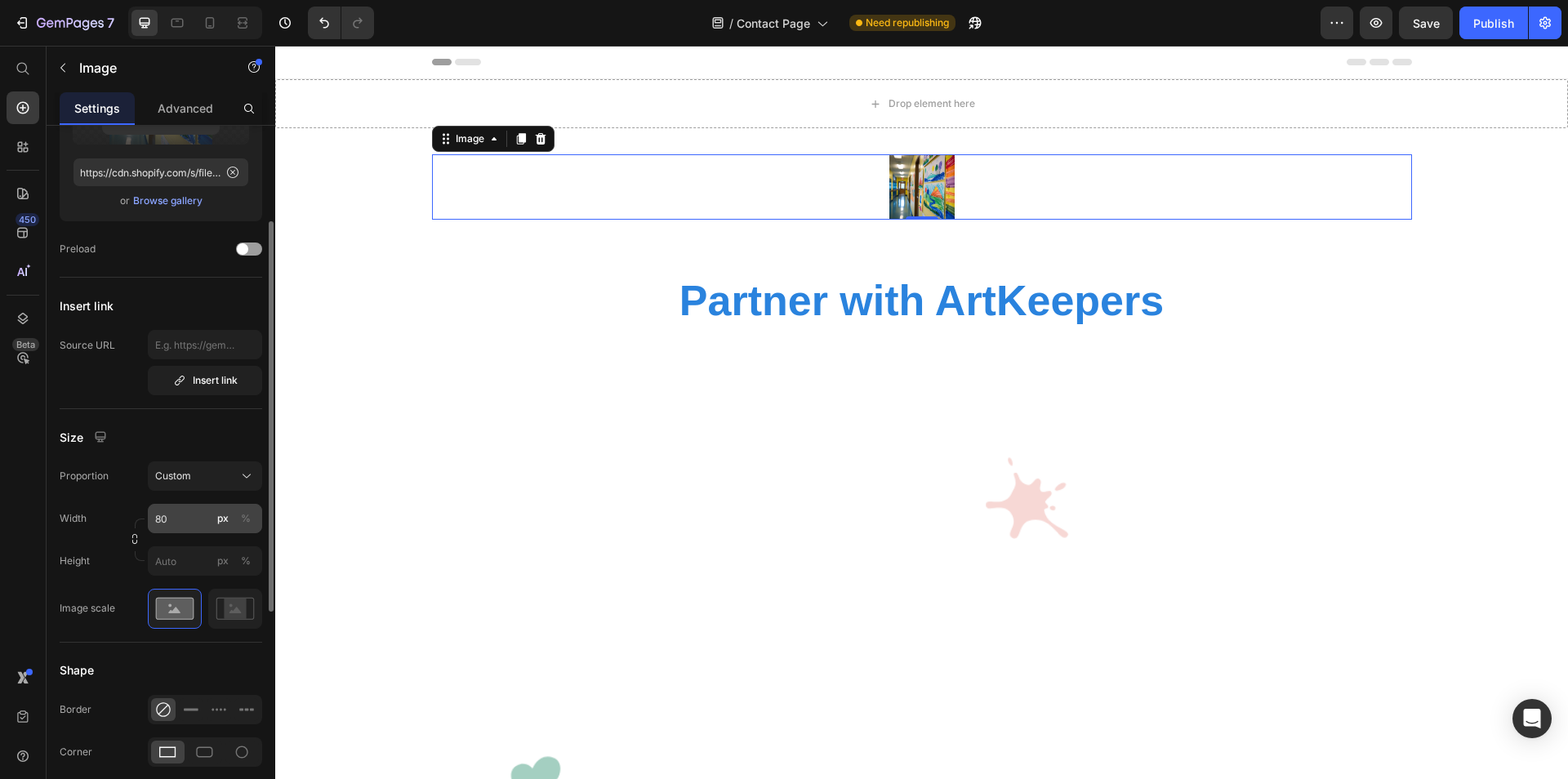 click on "%" 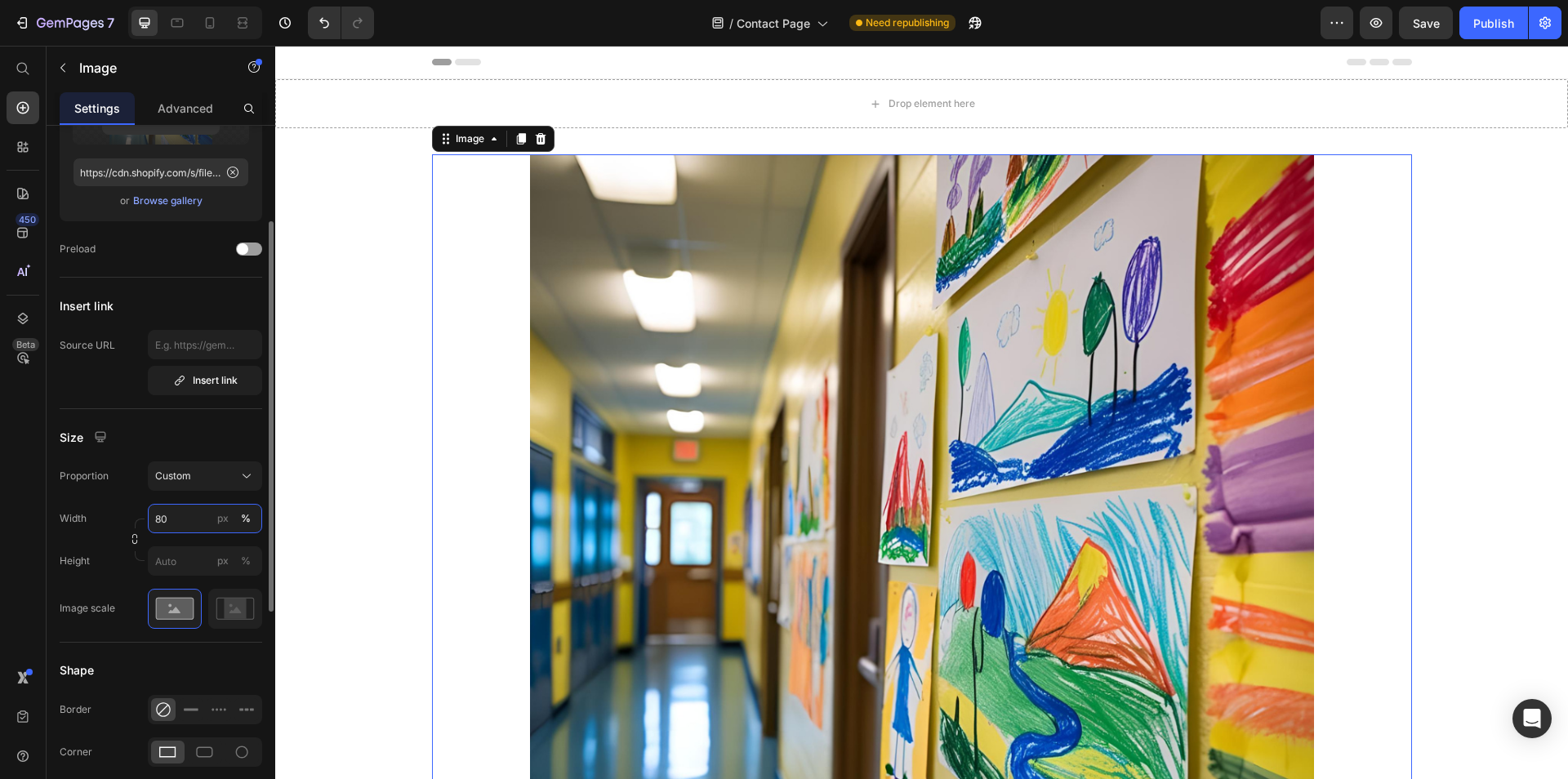 click on "80" at bounding box center (205, 519) 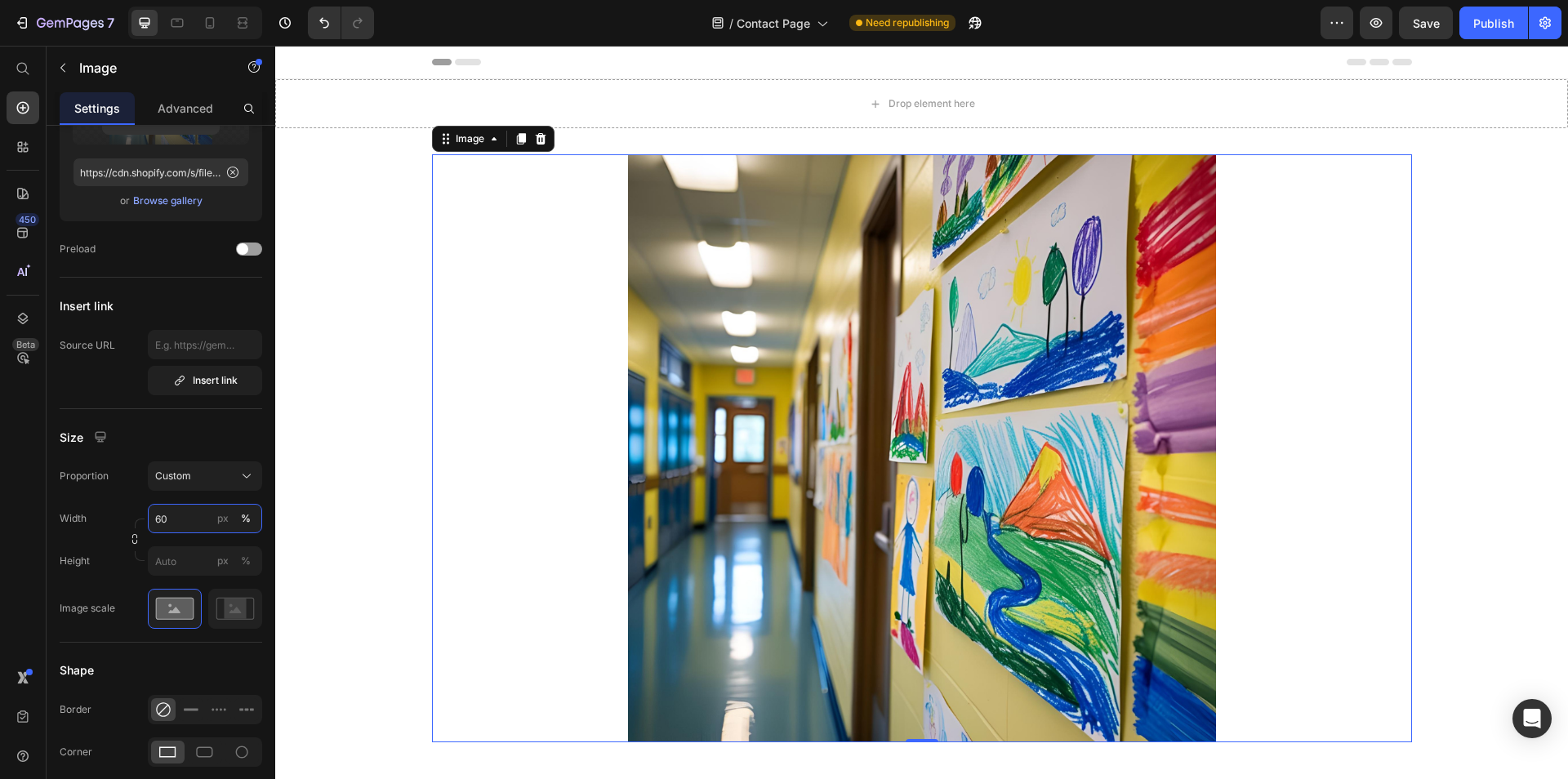 type on "60" 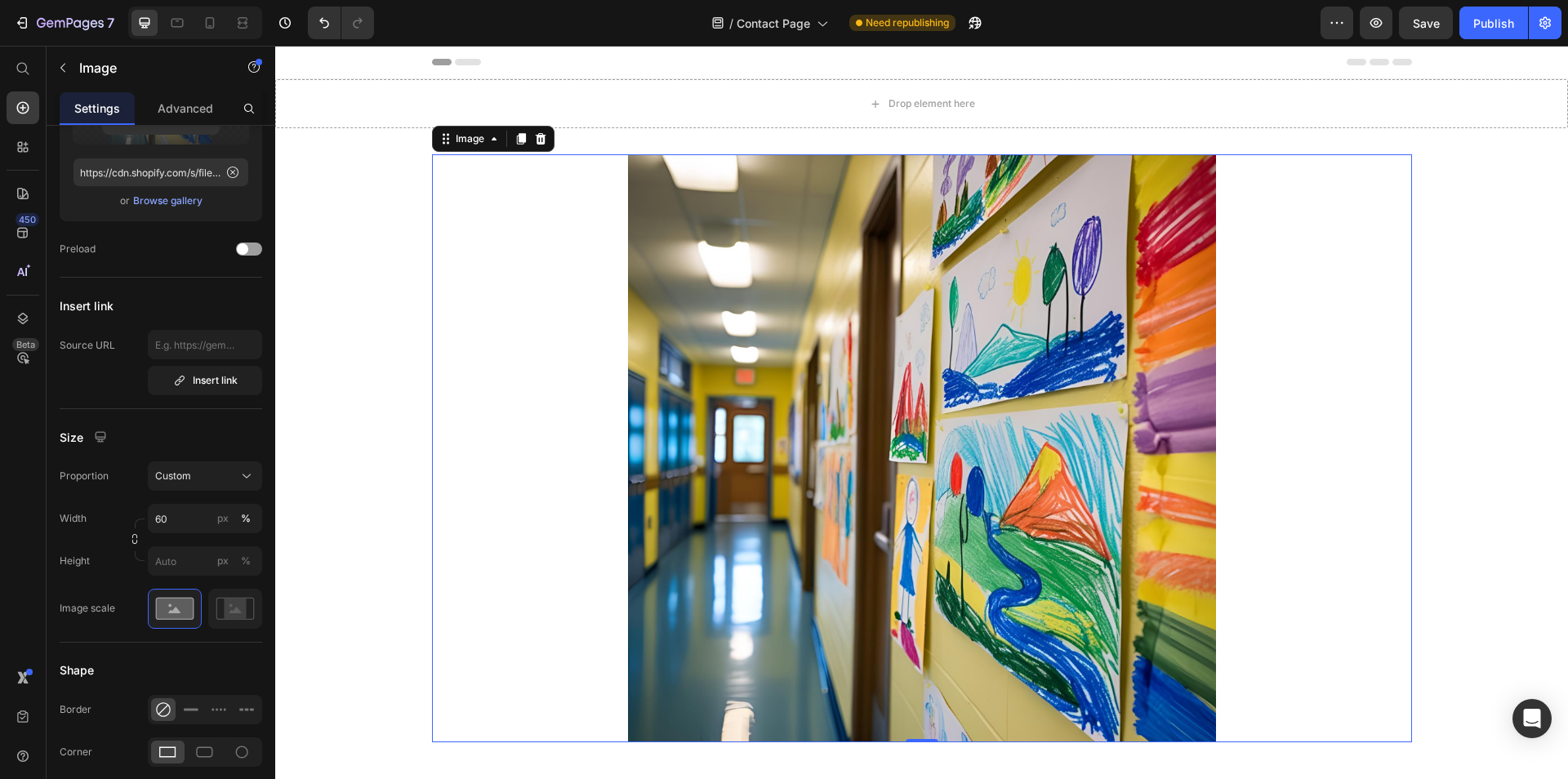 click at bounding box center (922, 448) 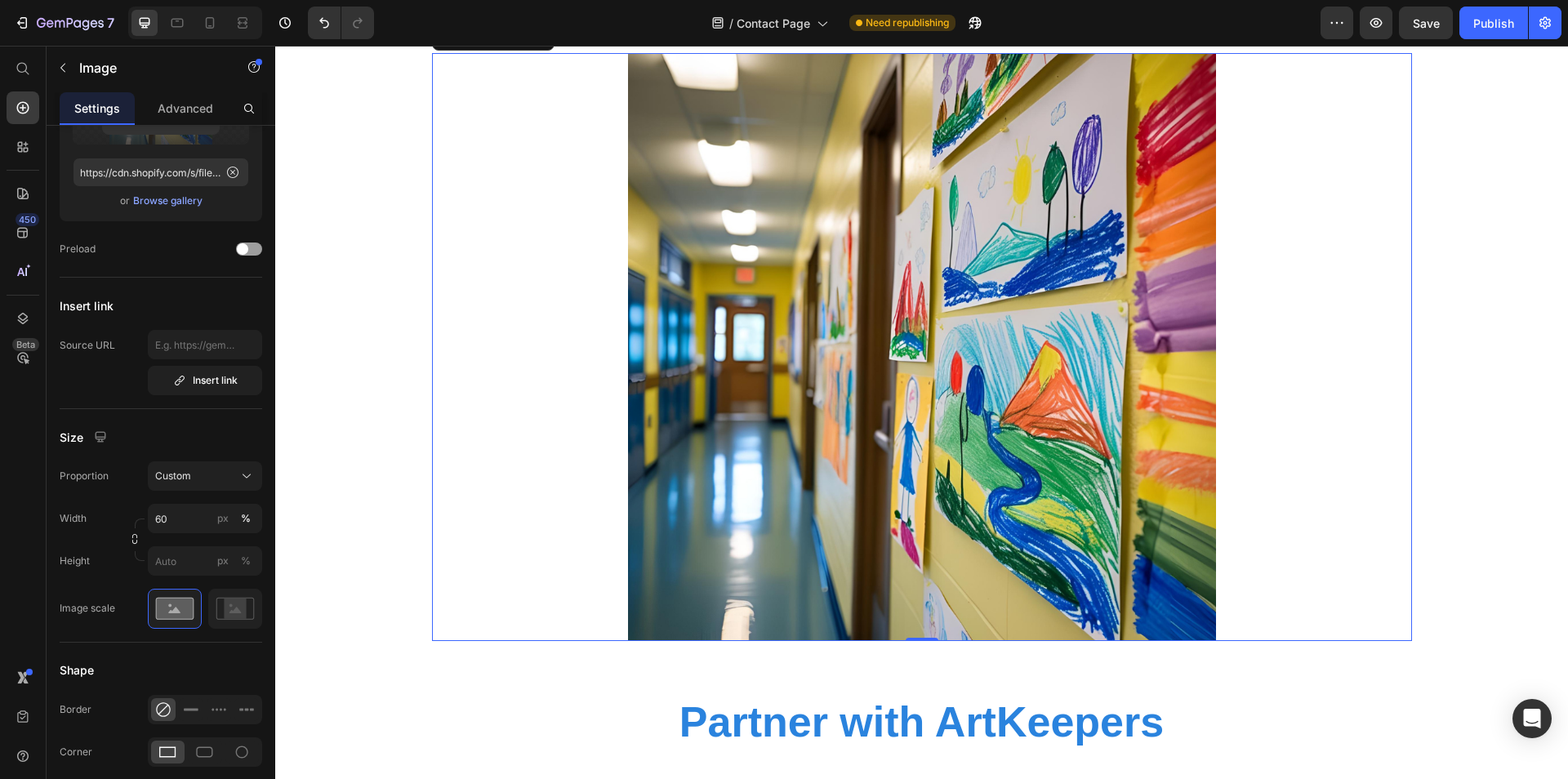 scroll, scrollTop: 112, scrollLeft: 0, axis: vertical 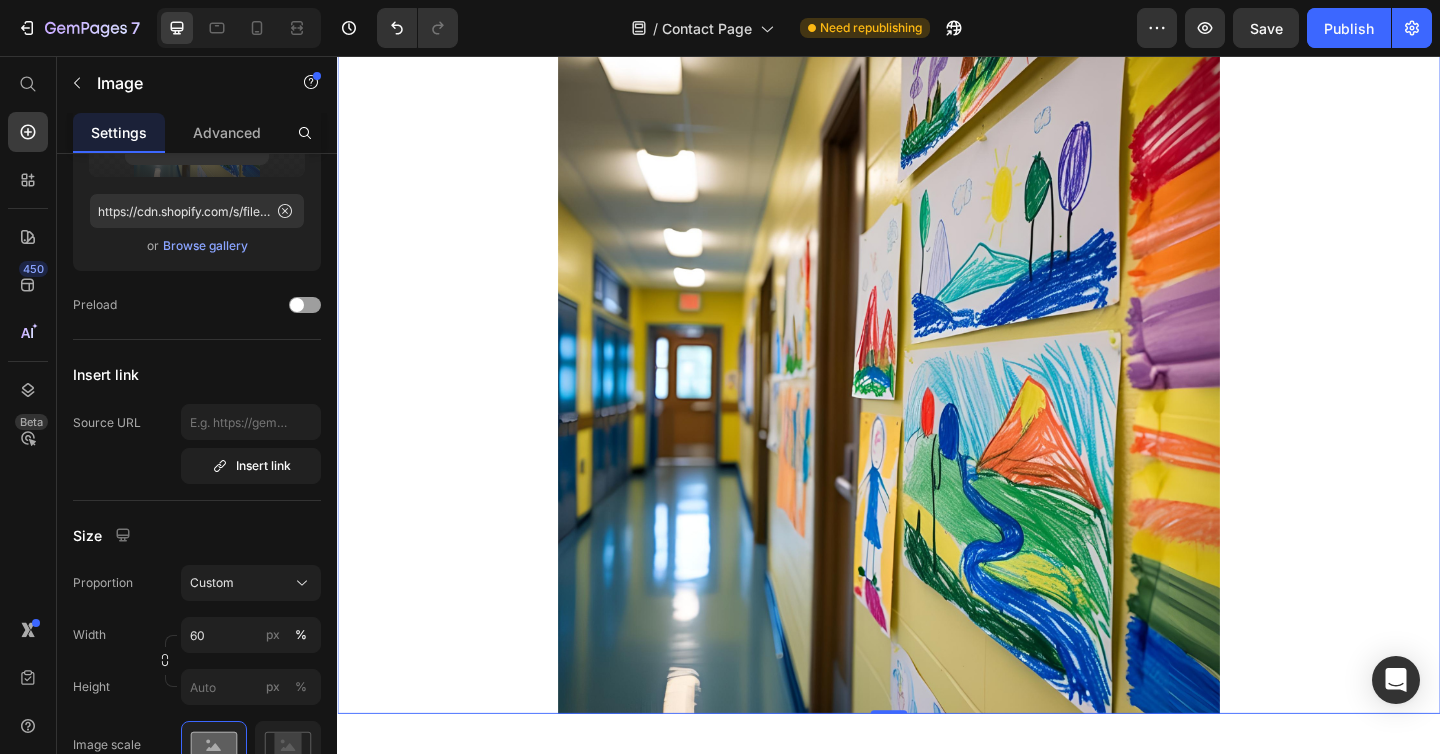 click at bounding box center (937, 412) 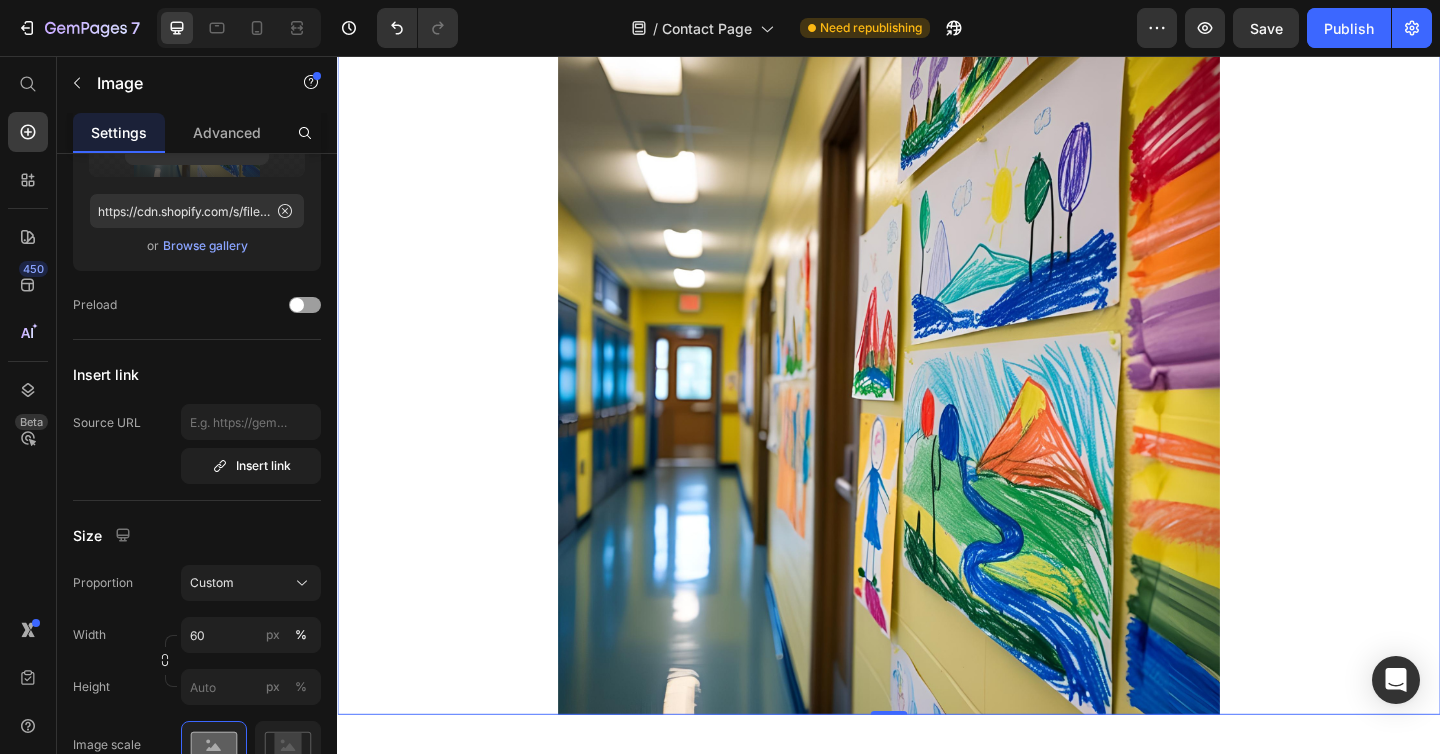 scroll, scrollTop: 0, scrollLeft: 0, axis: both 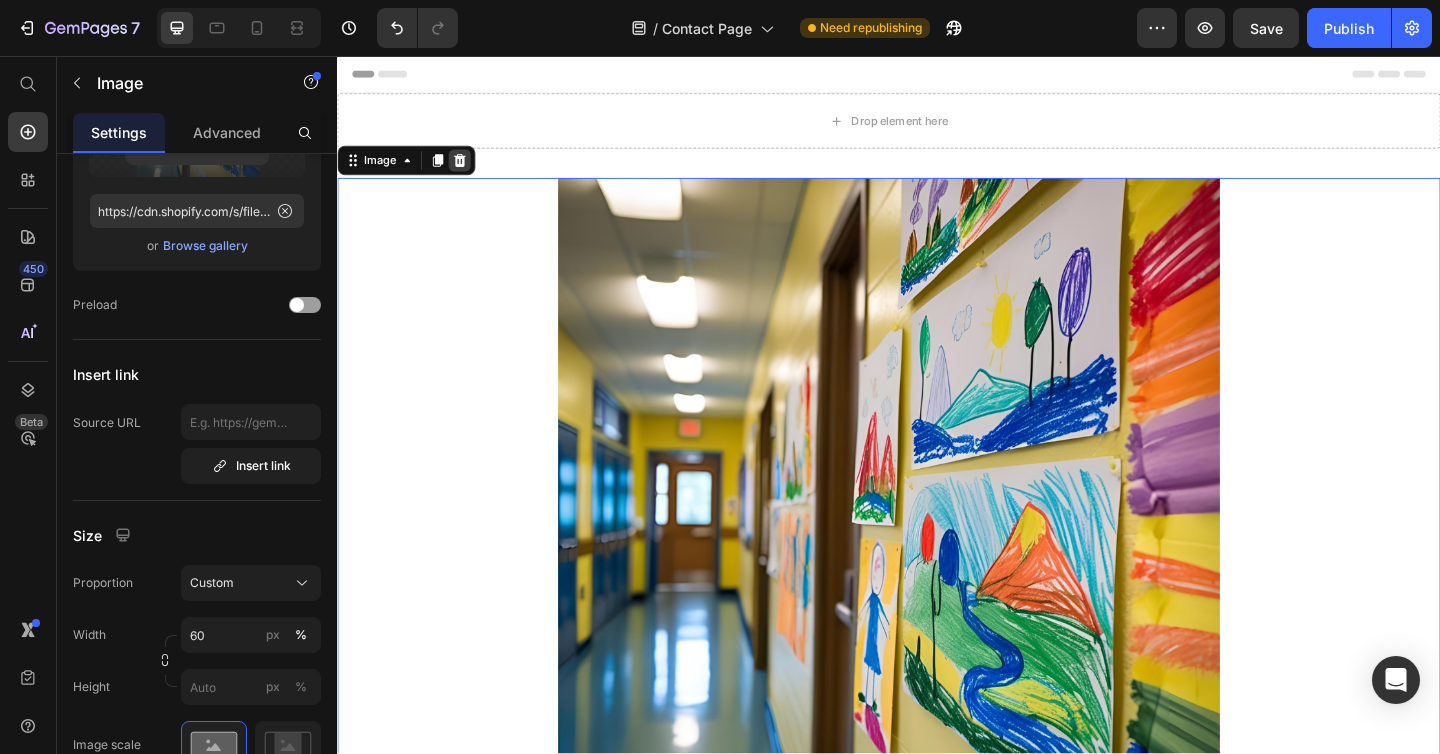 click 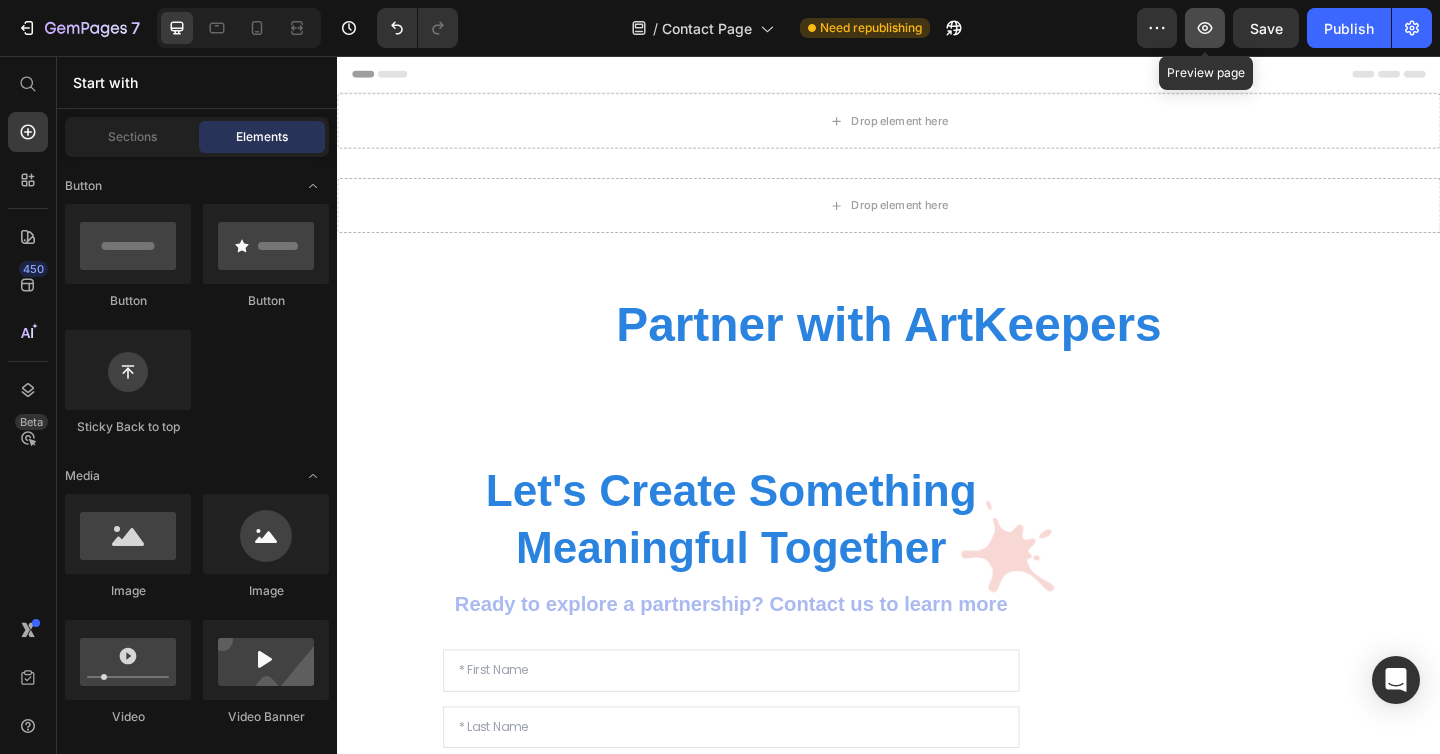 click 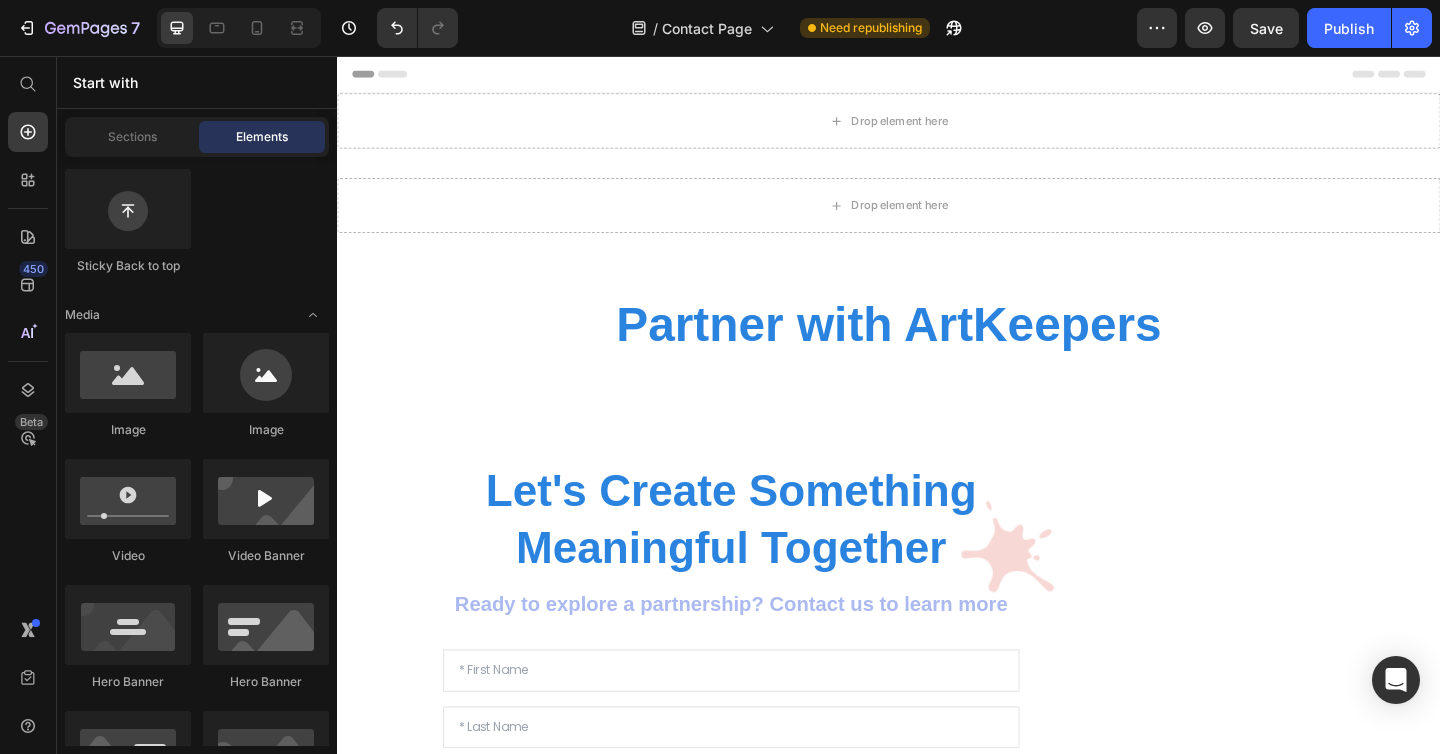 scroll, scrollTop: 744, scrollLeft: 0, axis: vertical 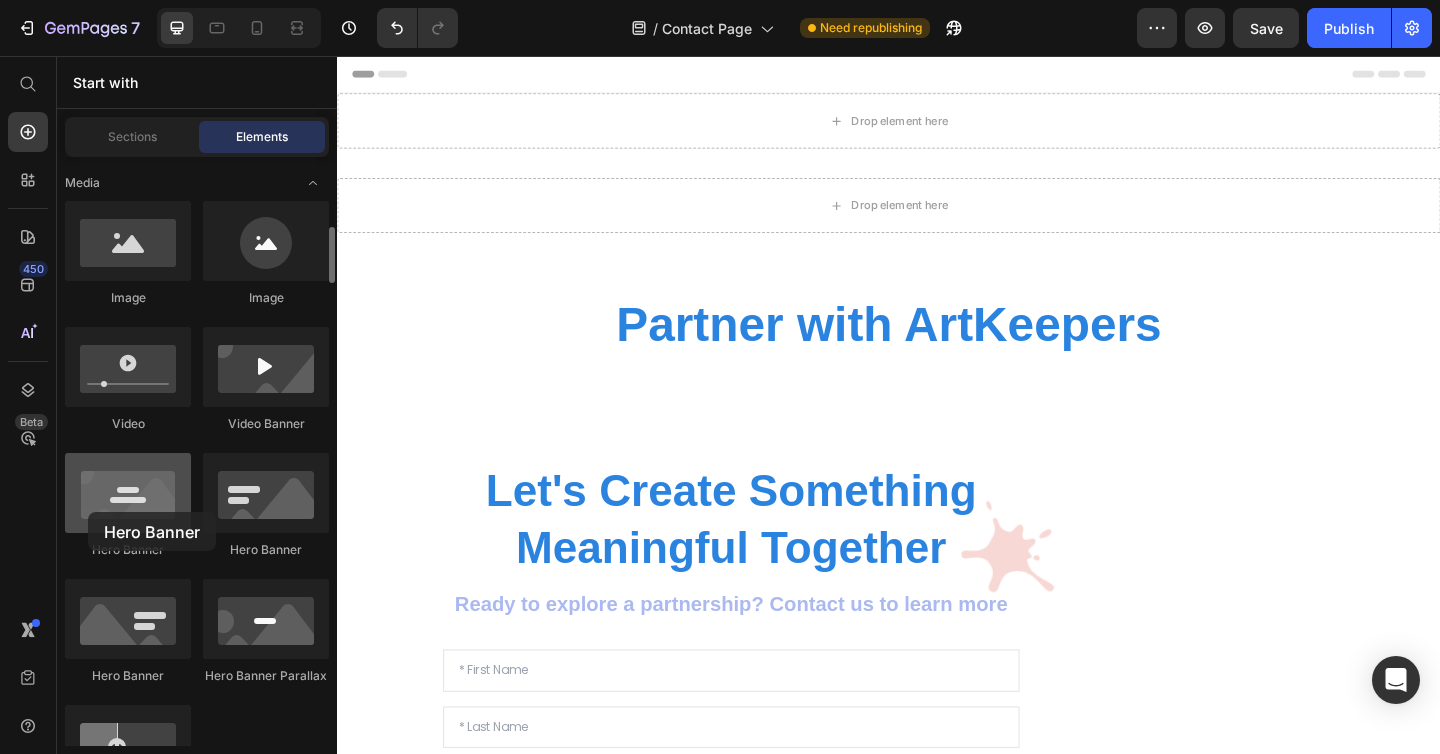 drag, startPoint x: 139, startPoint y: 507, endPoint x: 88, endPoint y: 512, distance: 51.24451 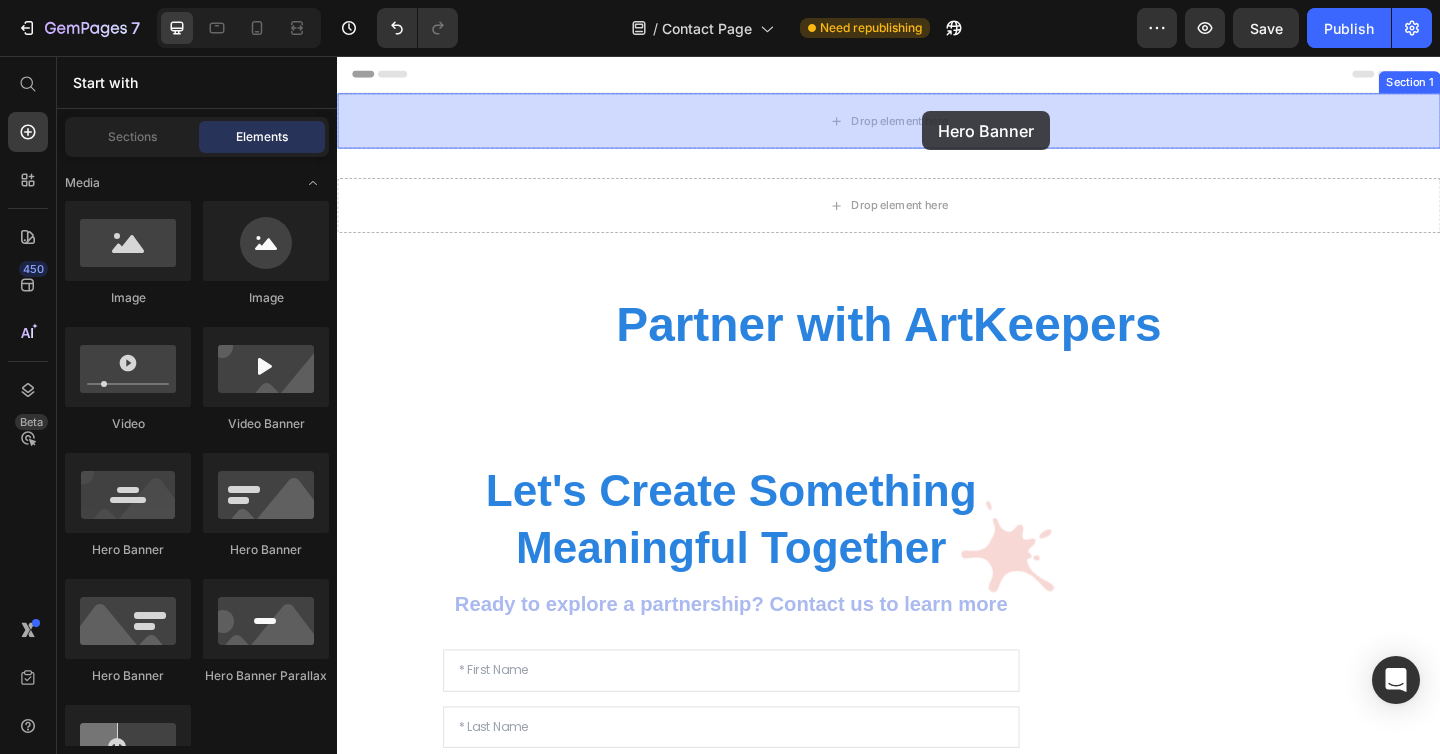 drag, startPoint x: 578, startPoint y: 565, endPoint x: 973, endPoint y: 116, distance: 598.0184 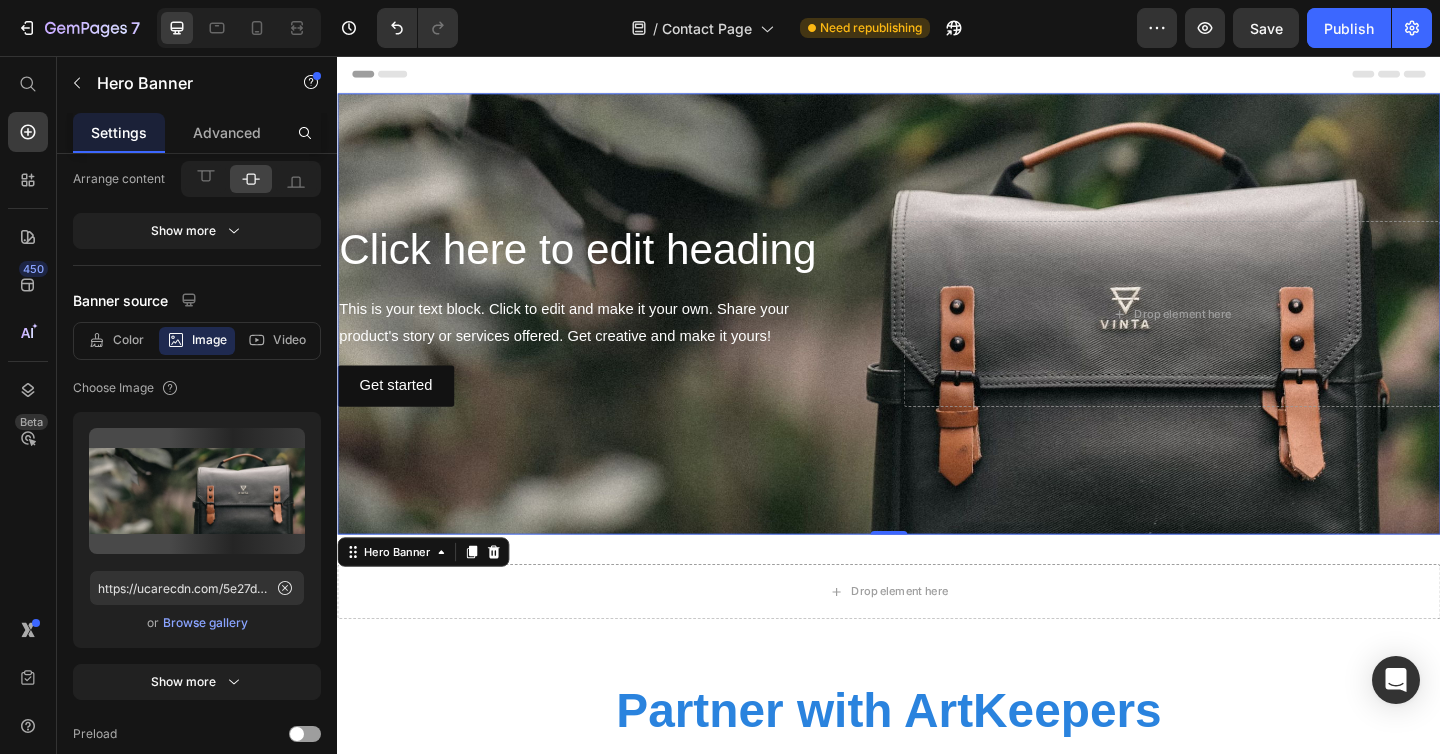 scroll, scrollTop: 0, scrollLeft: 0, axis: both 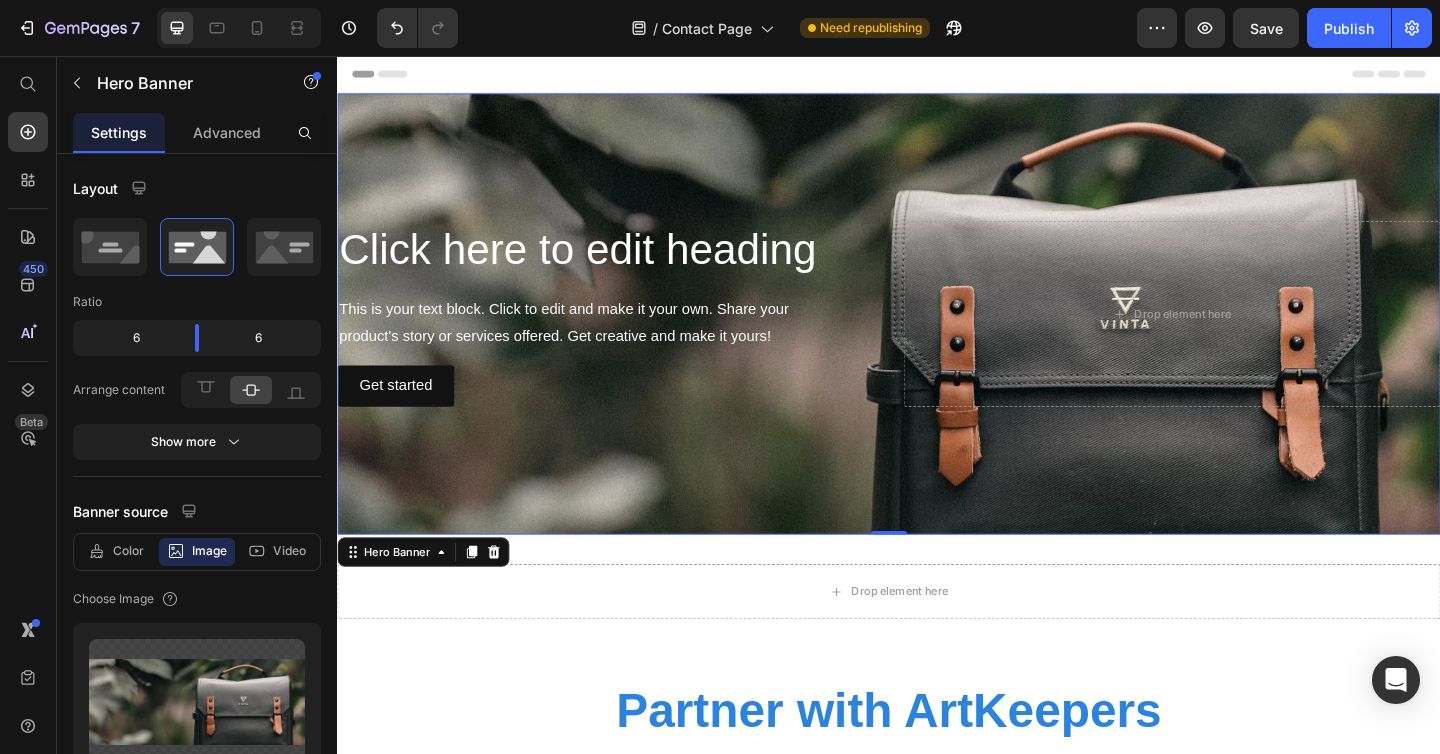 click at bounding box center (937, 337) 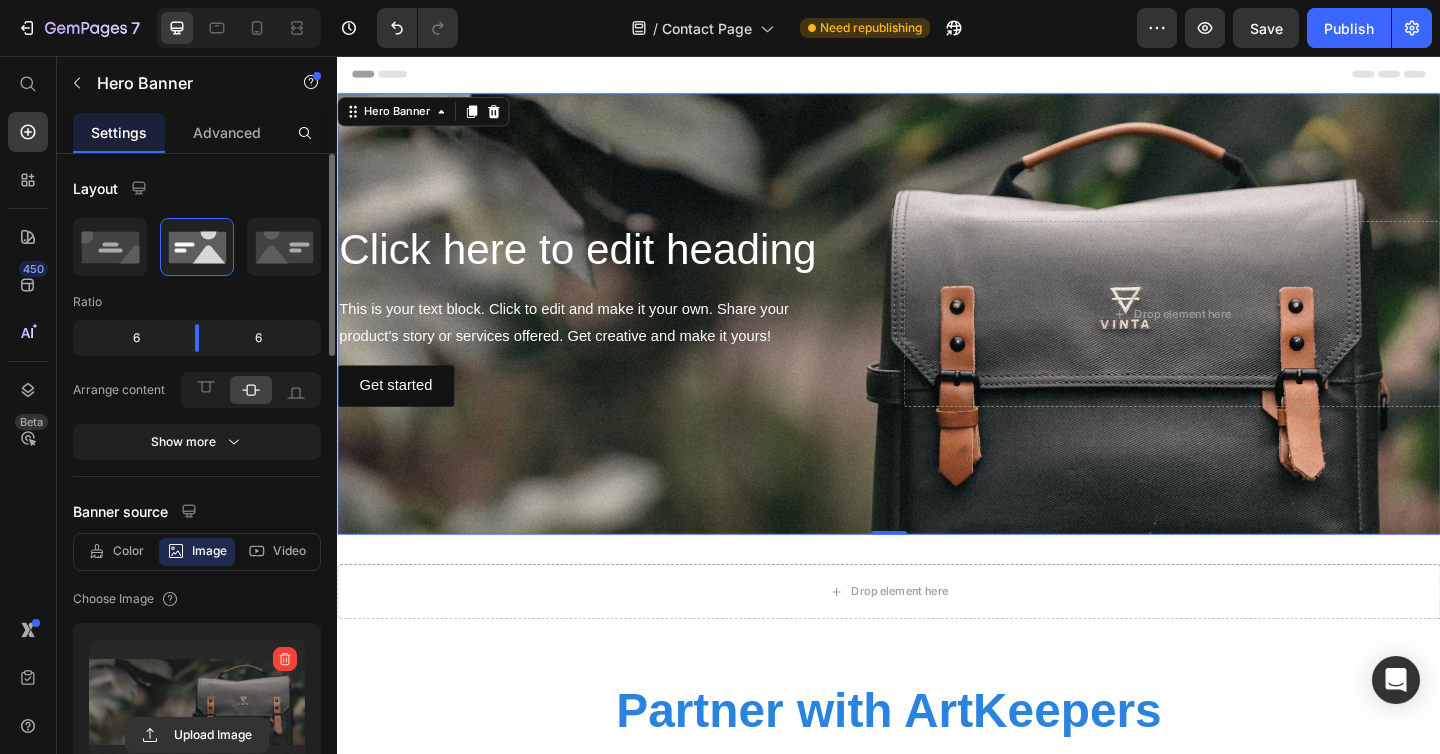 click at bounding box center (197, 702) 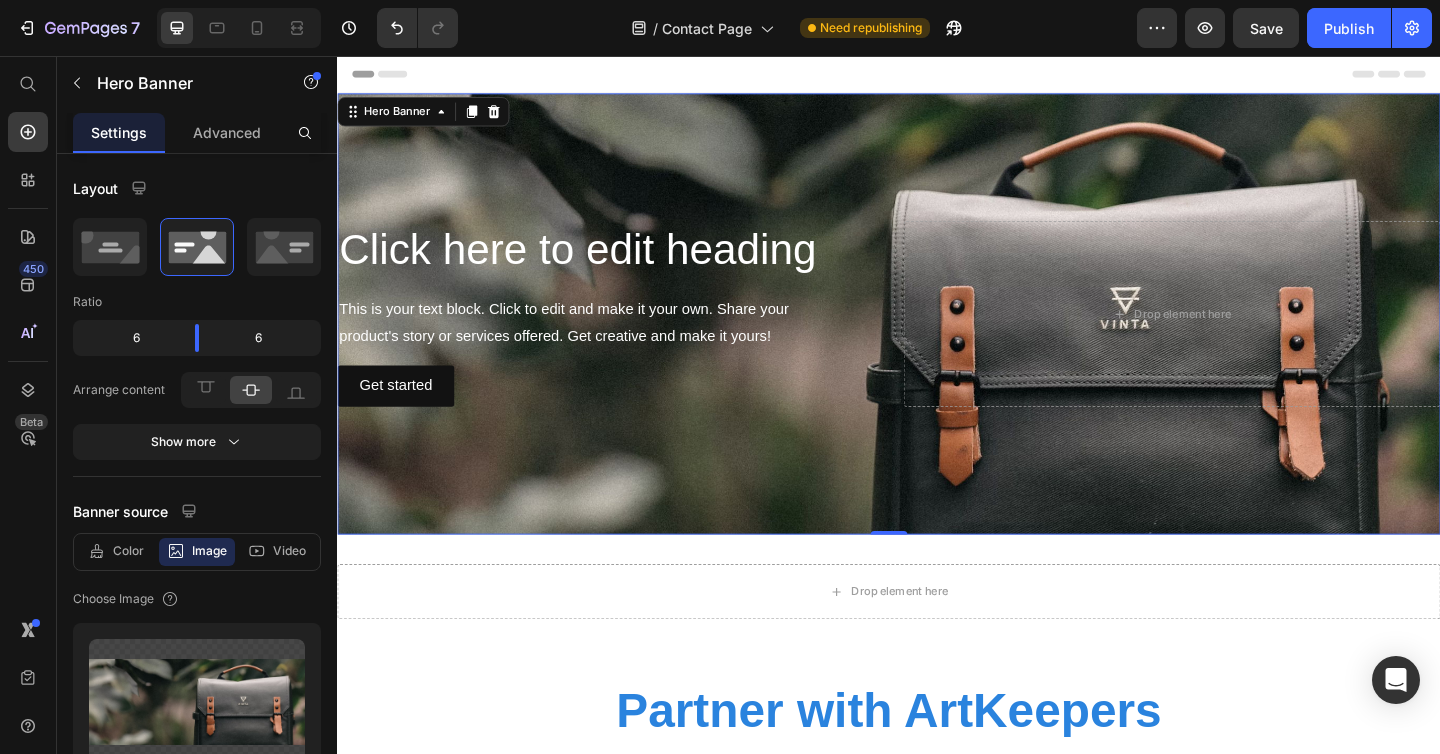 click at bounding box center [937, 337] 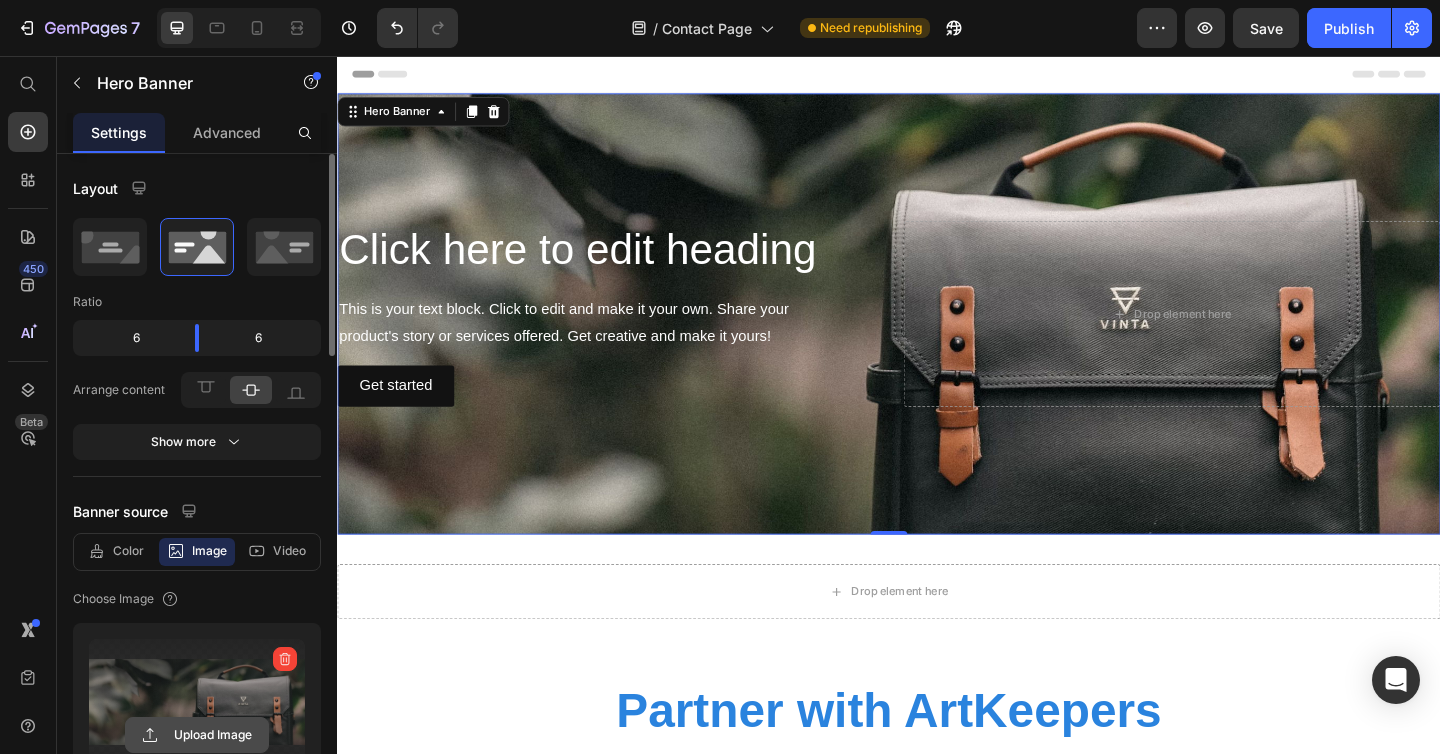 click 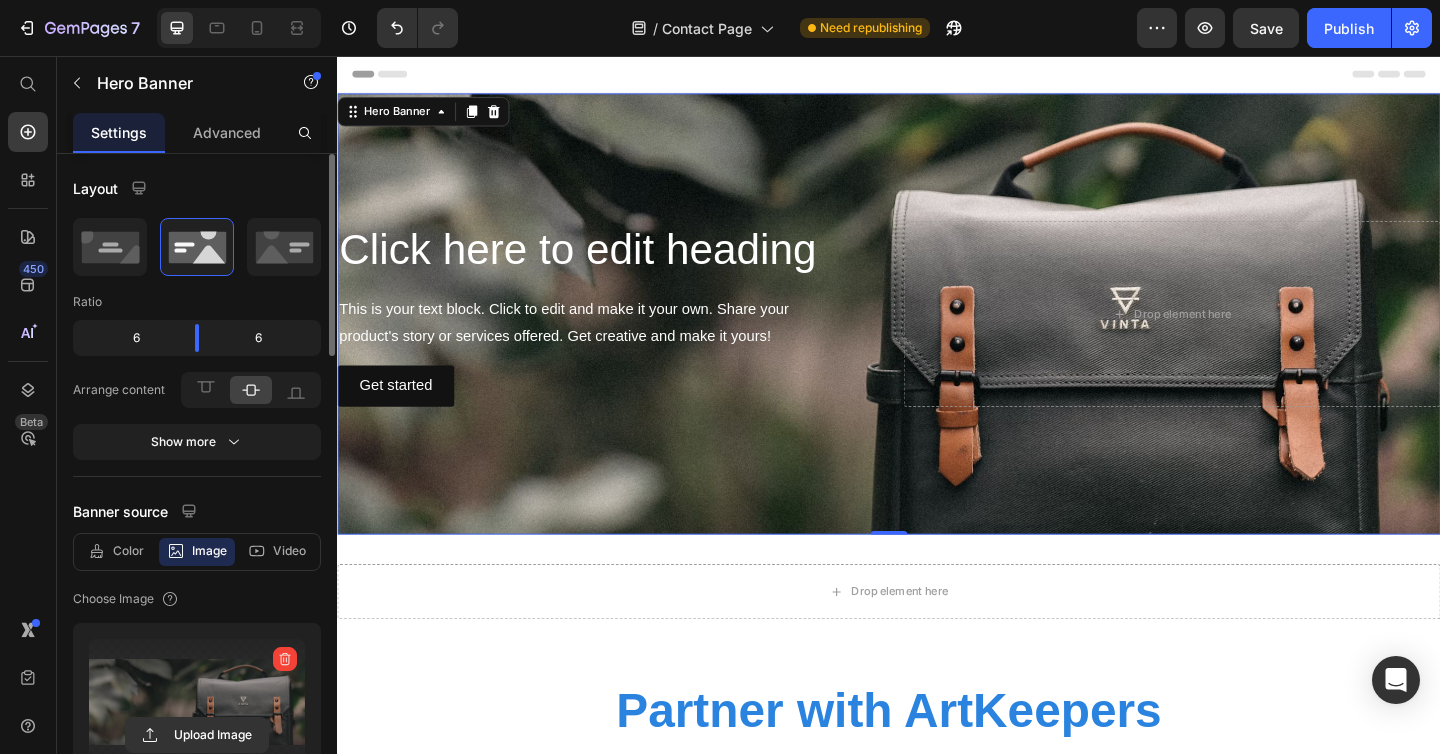 click at bounding box center [197, 702] 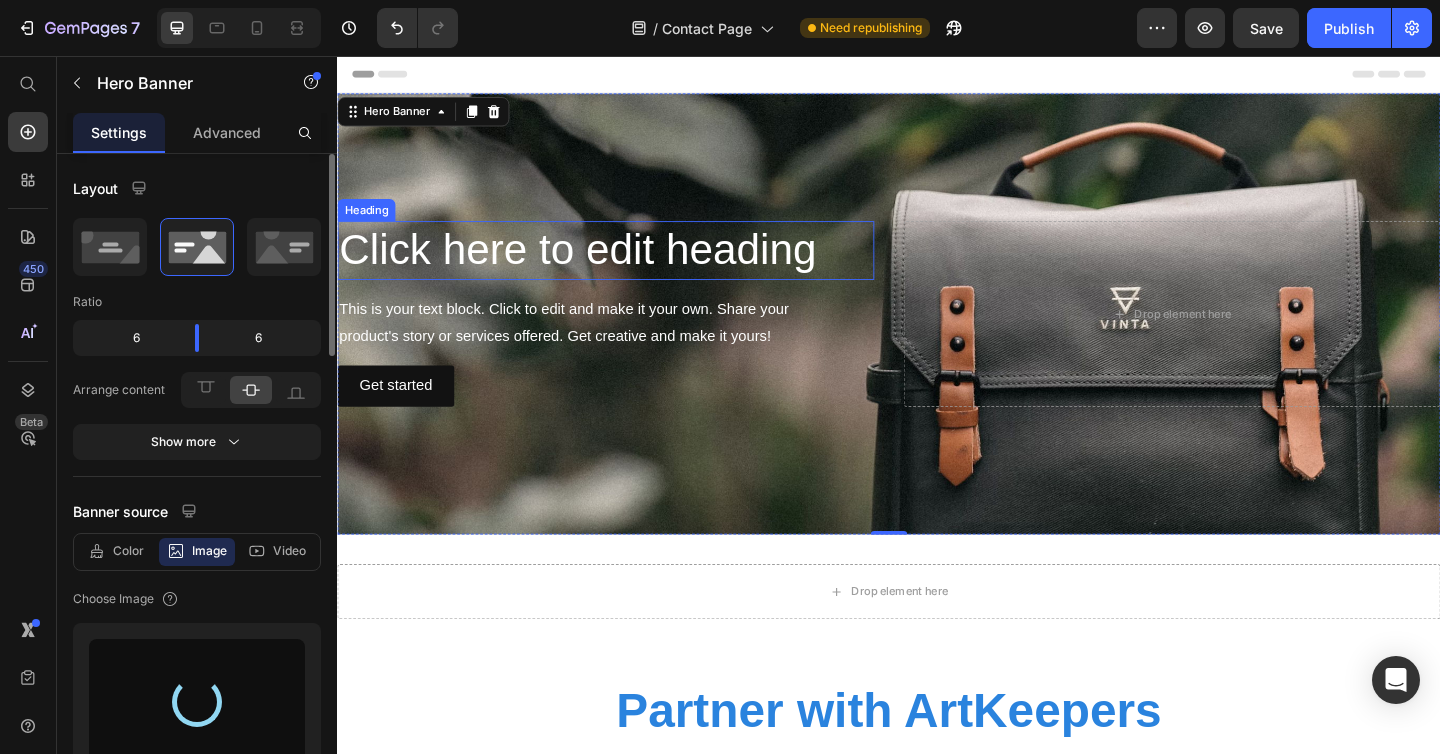 type on "https://cdn.shopify.com/s/files/1/0899/8646/6109/files/gempages_544403200644482109-6d991033-63c2-4050-845b-4035eb84d651.png" 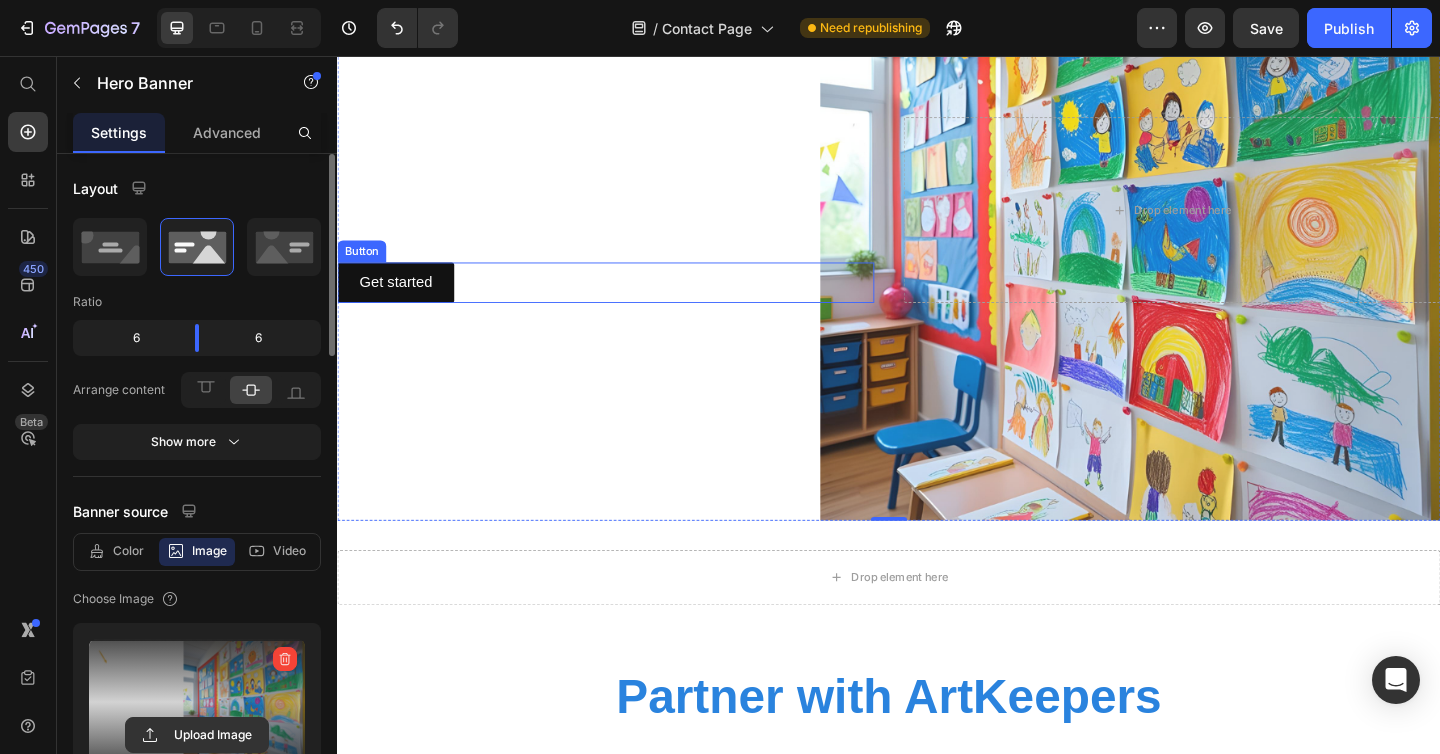 scroll, scrollTop: 211, scrollLeft: 0, axis: vertical 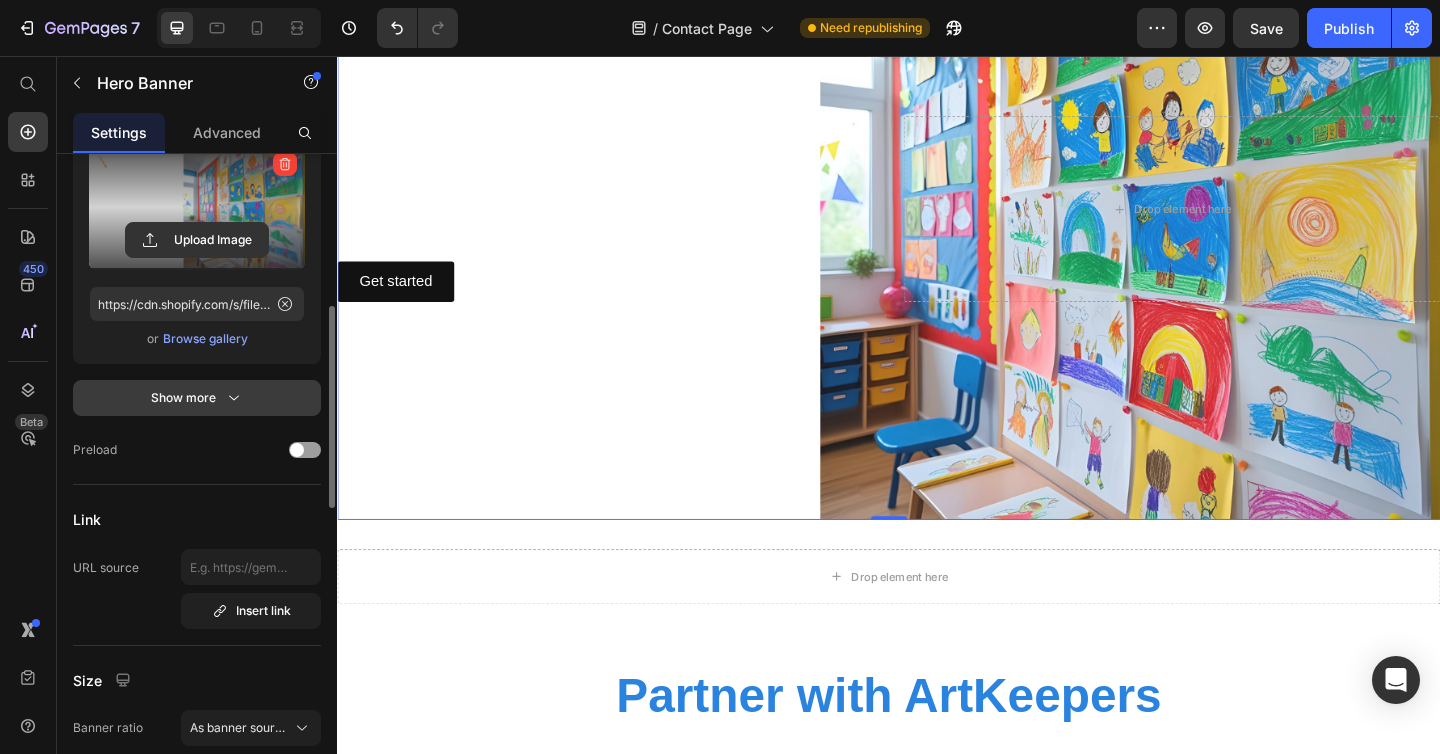 click 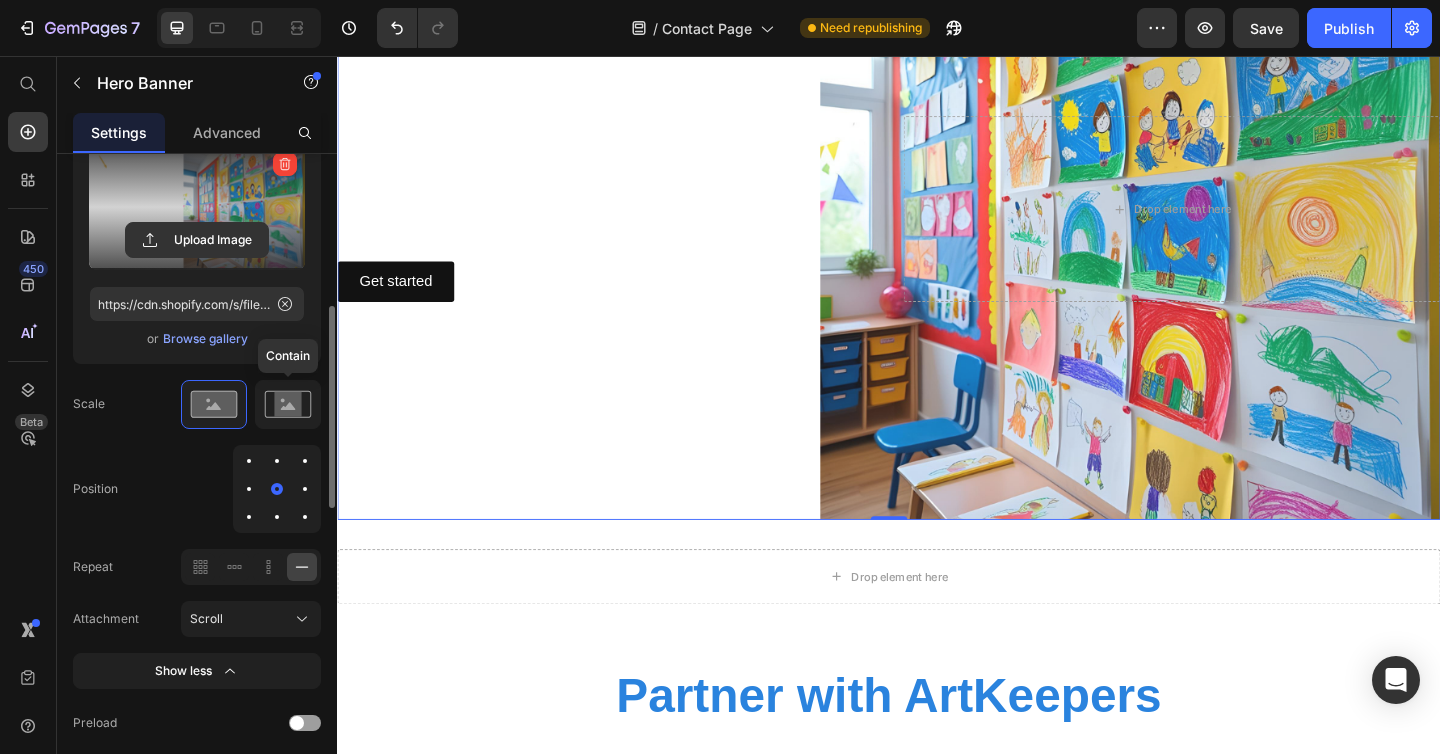 click 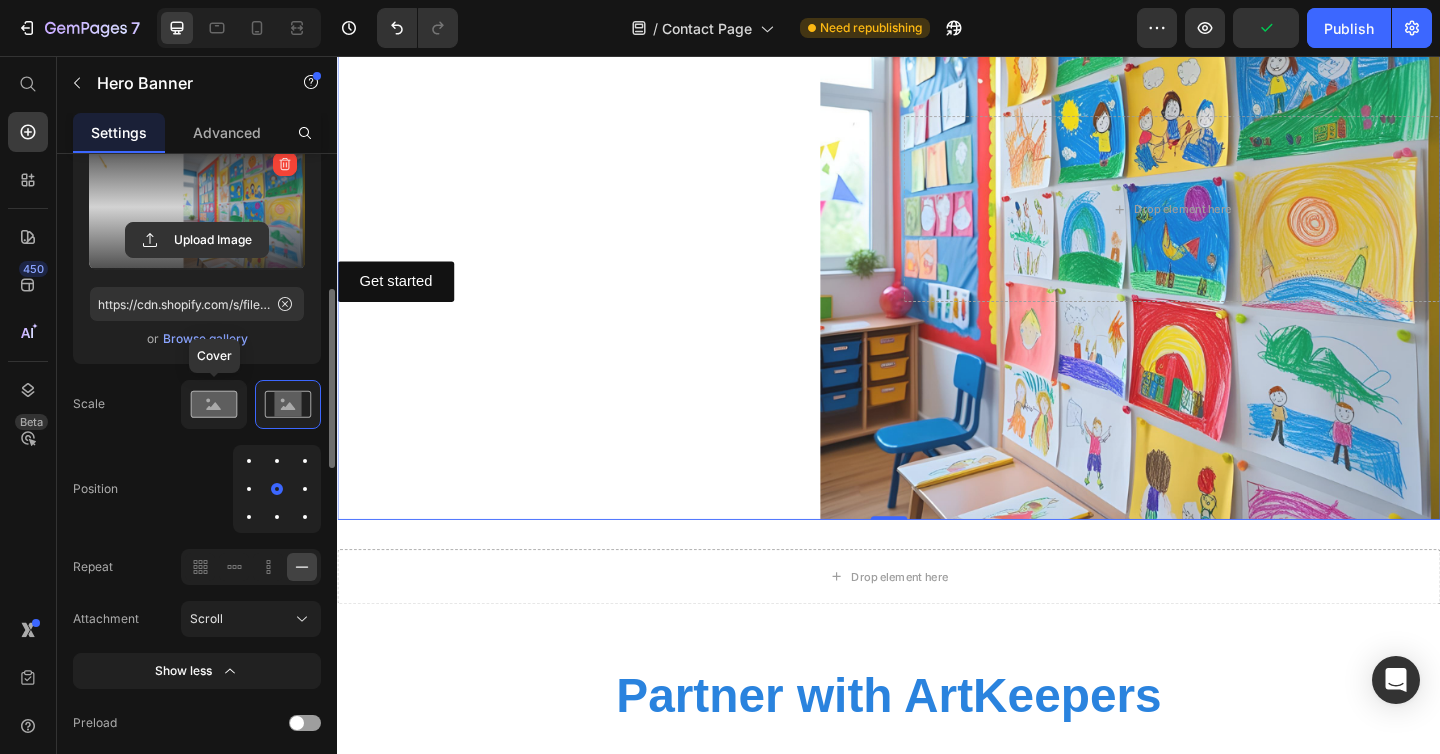 click 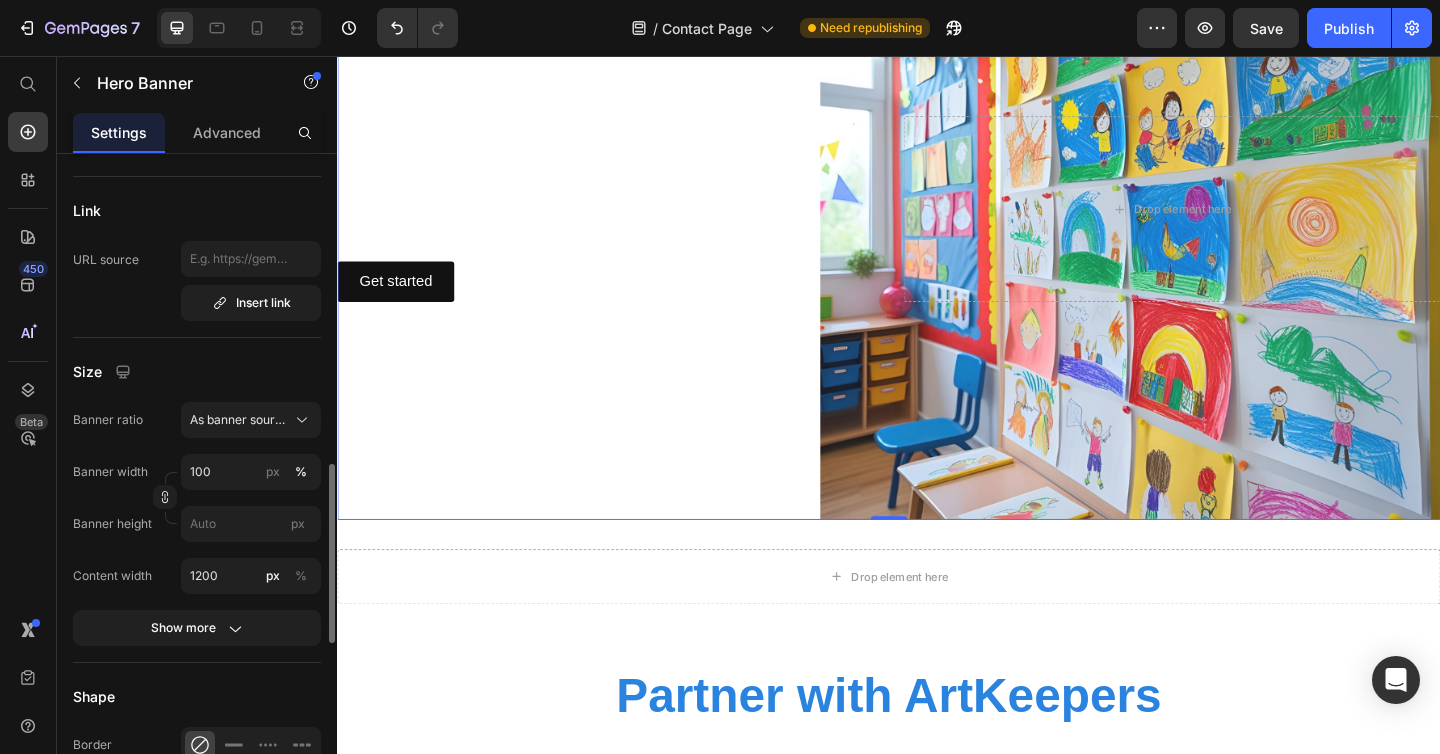 scroll, scrollTop: 1089, scrollLeft: 0, axis: vertical 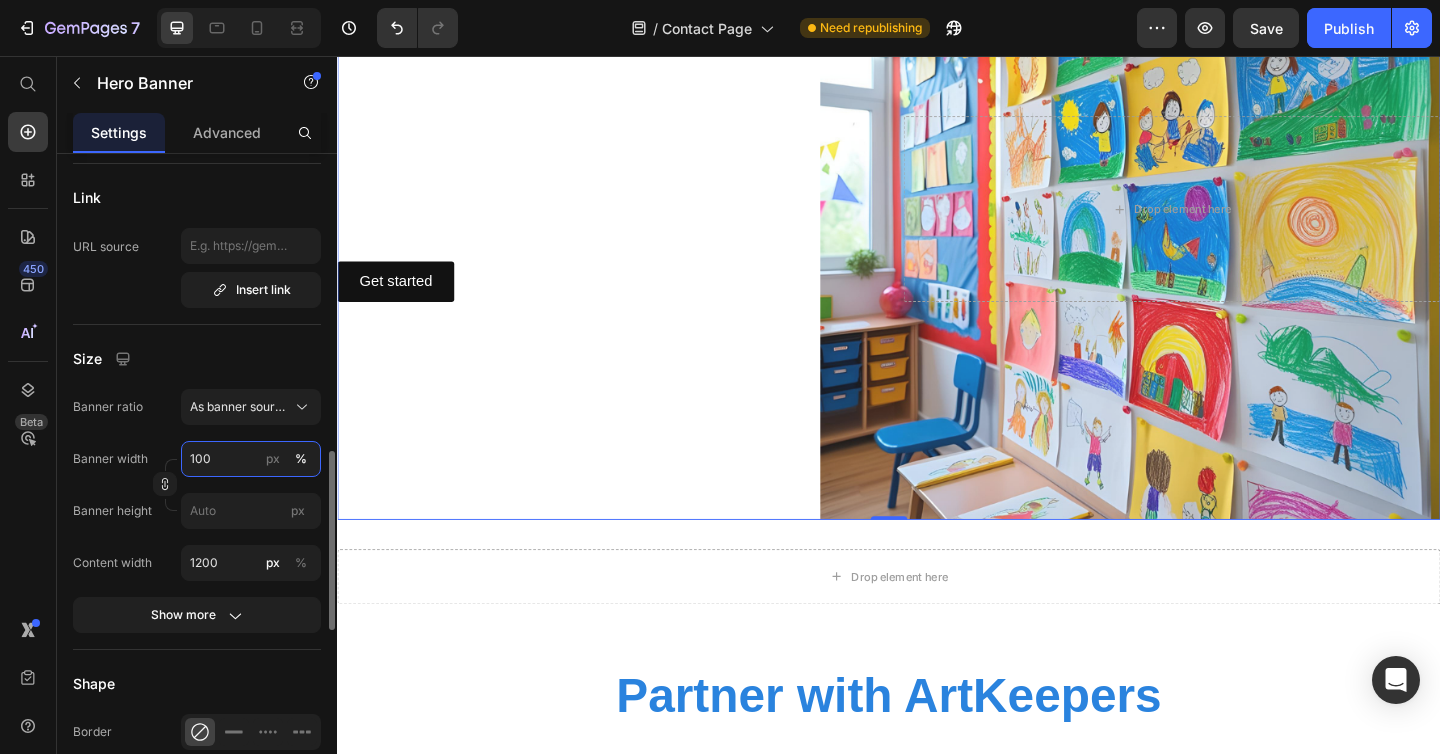 click on "100" at bounding box center [251, 459] 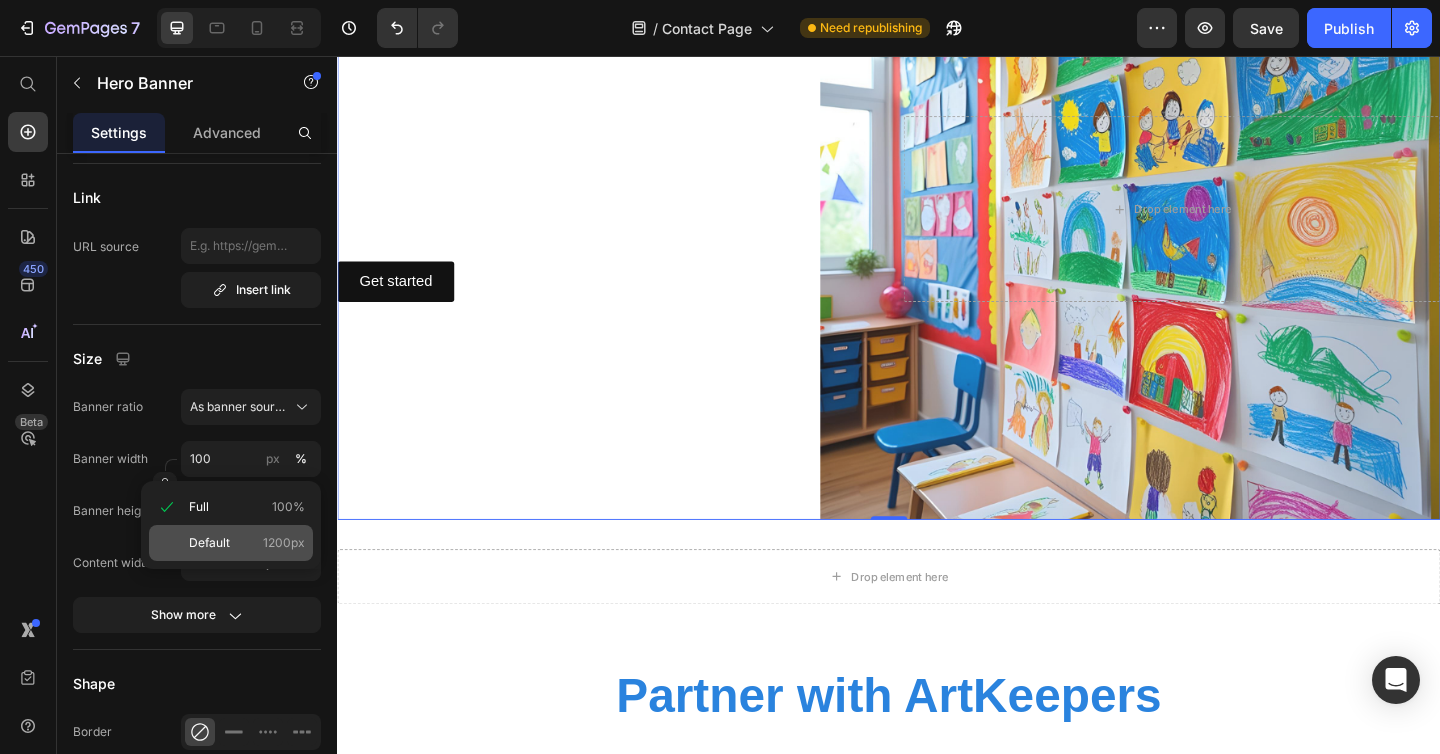 click on "Default" at bounding box center (209, 543) 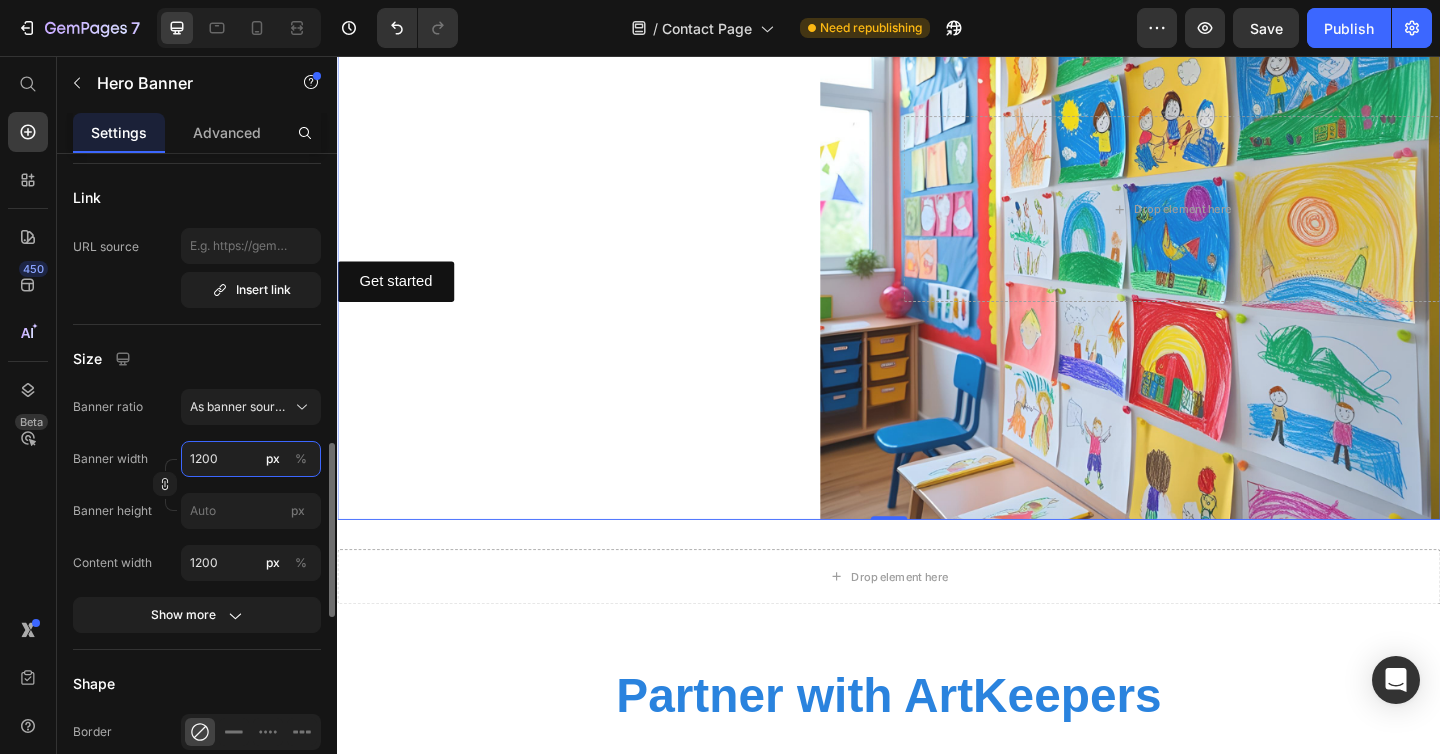 click on "1200" at bounding box center (251, 459) 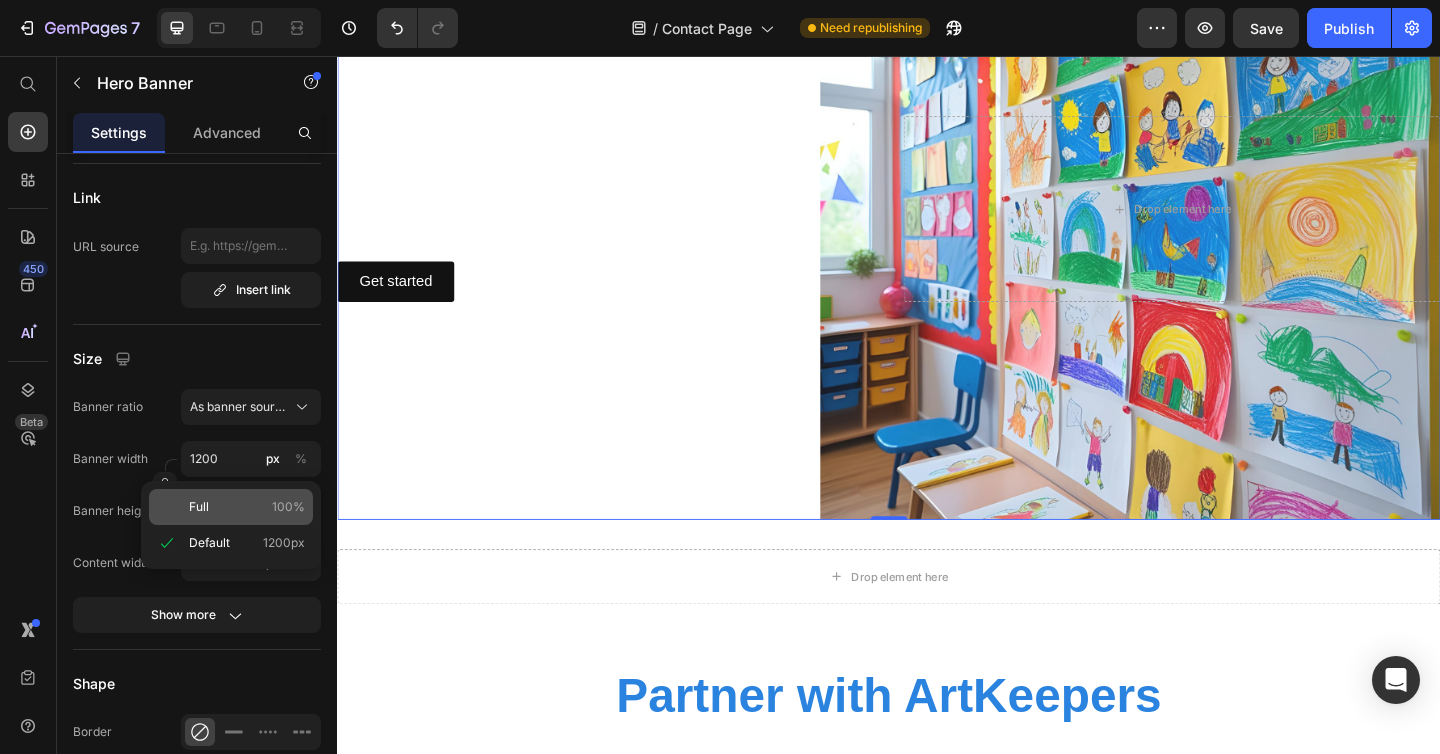 click on "Full 100%" at bounding box center [247, 507] 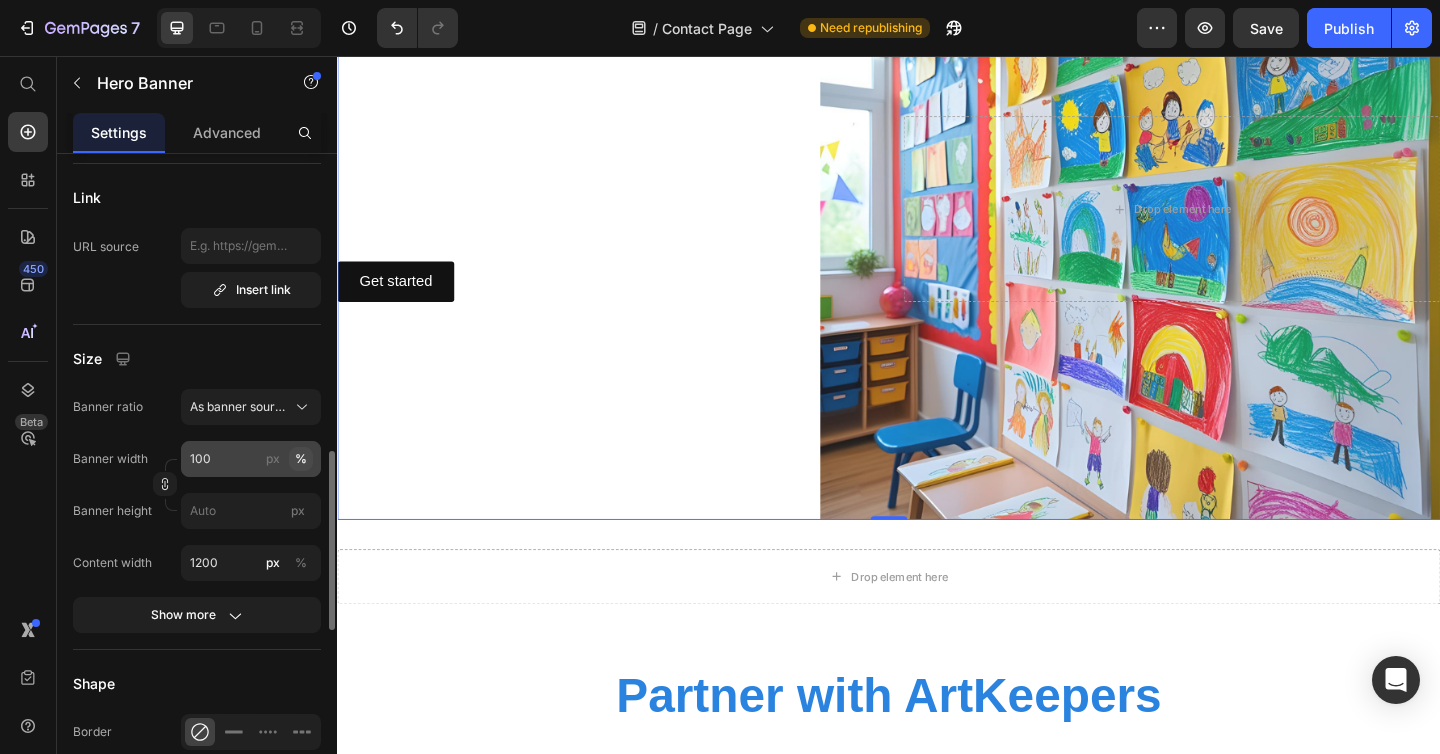 click on "%" at bounding box center [301, 459] 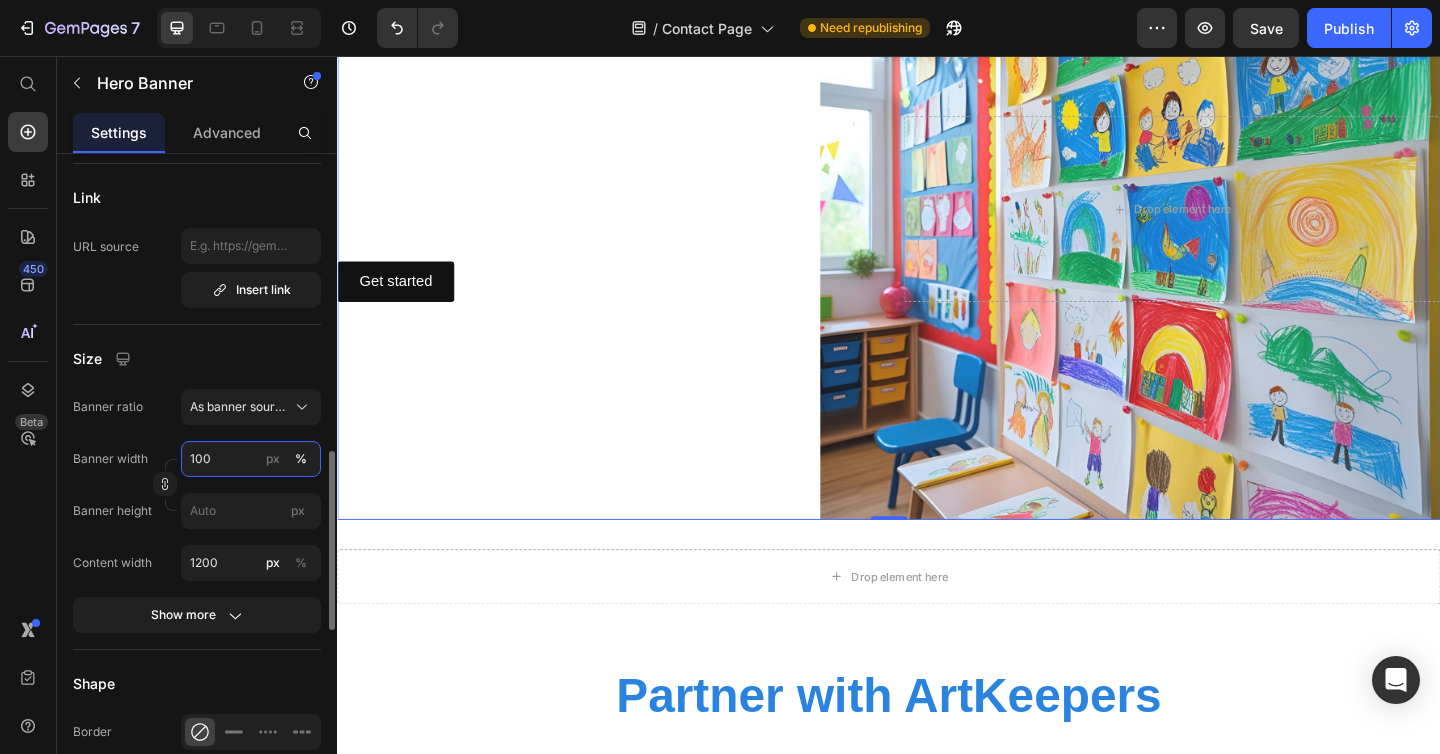 click on "100" at bounding box center [251, 459] 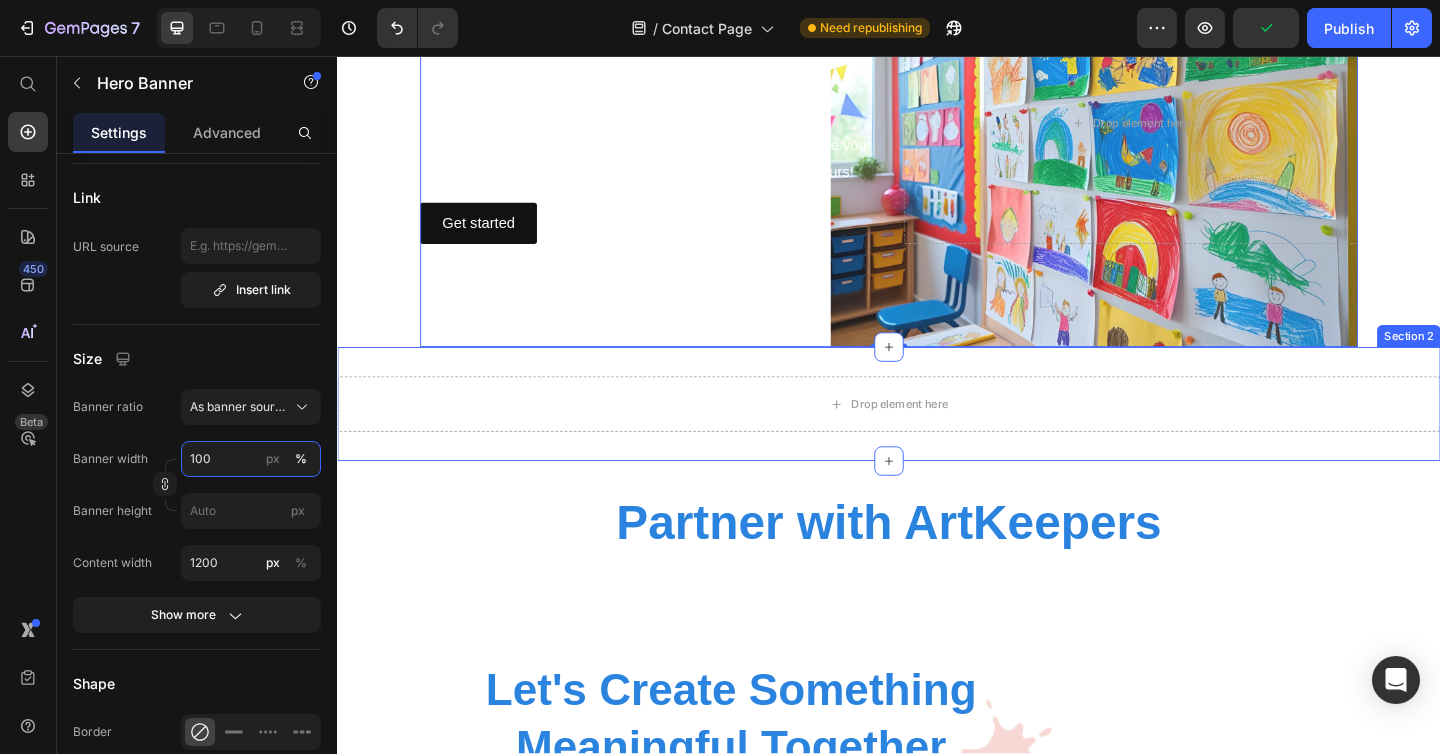 type on "85" 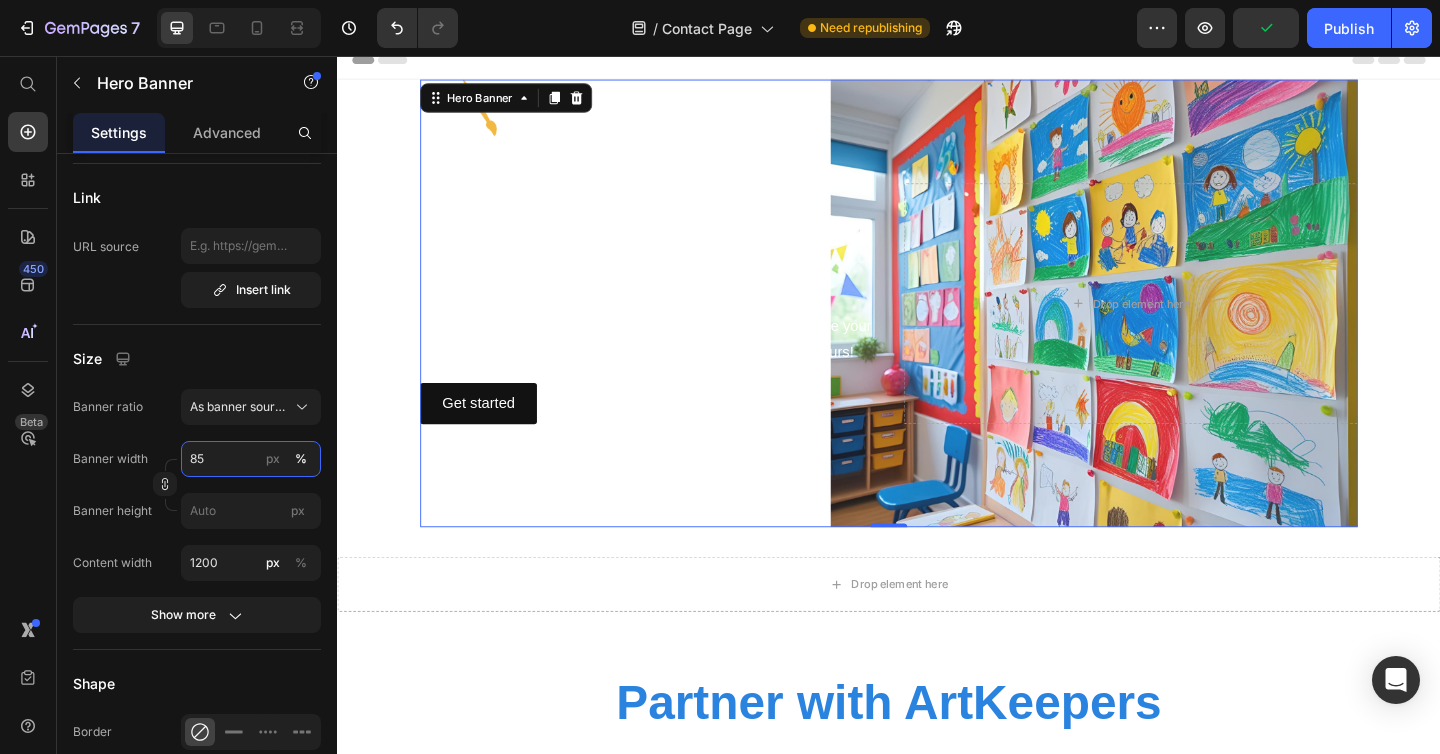 scroll, scrollTop: 0, scrollLeft: 0, axis: both 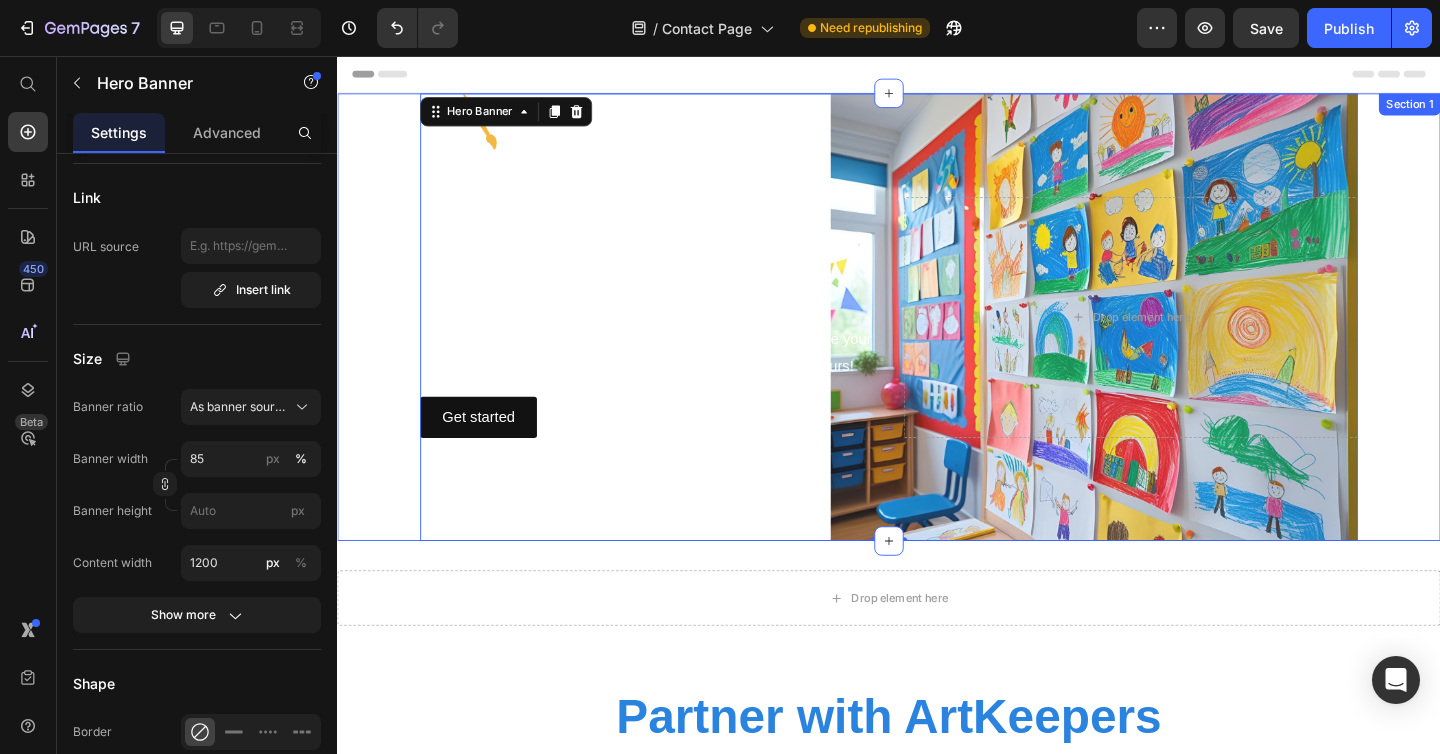 click on "Click here to edit heading Heading This is your text block. Click to edit and make it your own. Share your                       product's story or services offered. Get creative and make it yours! Text Block Get started Button
Drop element here Hero Banner   0" at bounding box center (937, 340) 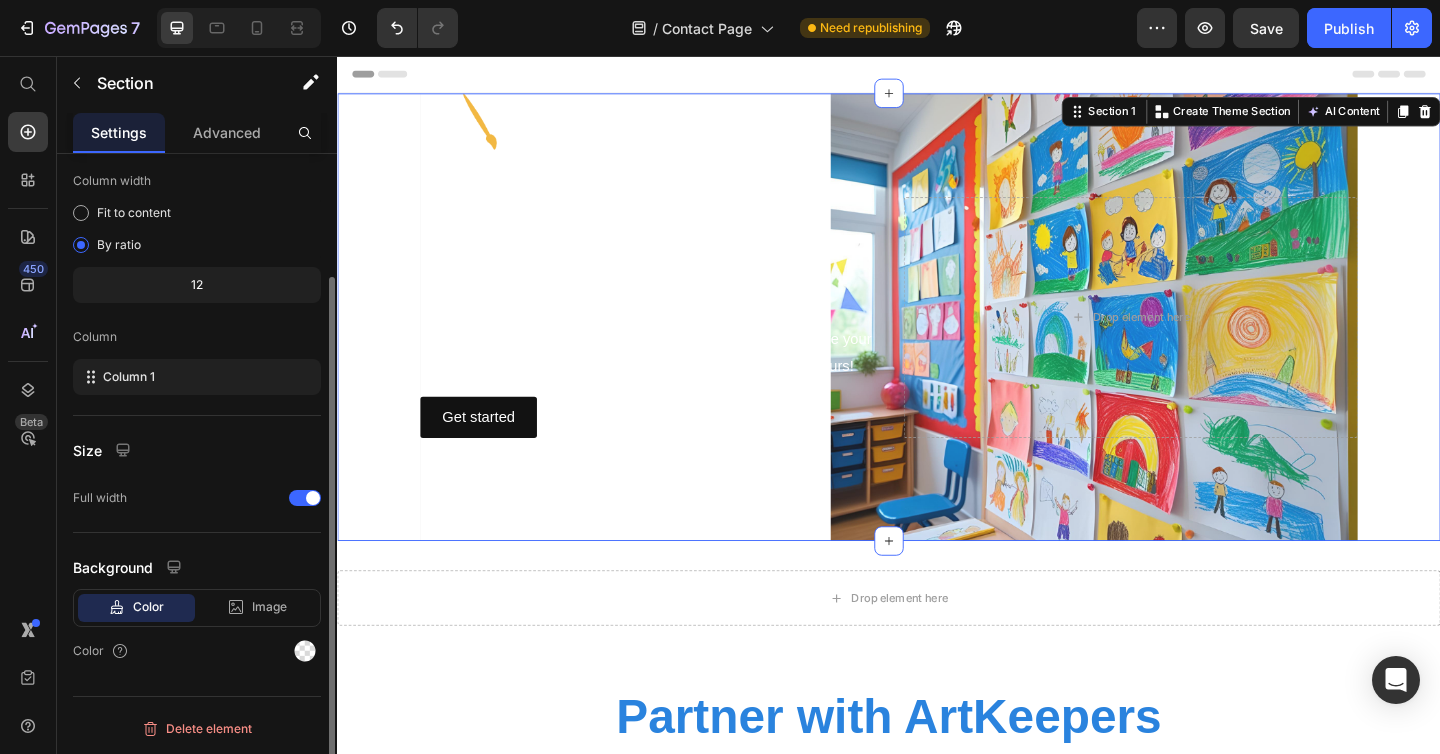 scroll, scrollTop: 0, scrollLeft: 0, axis: both 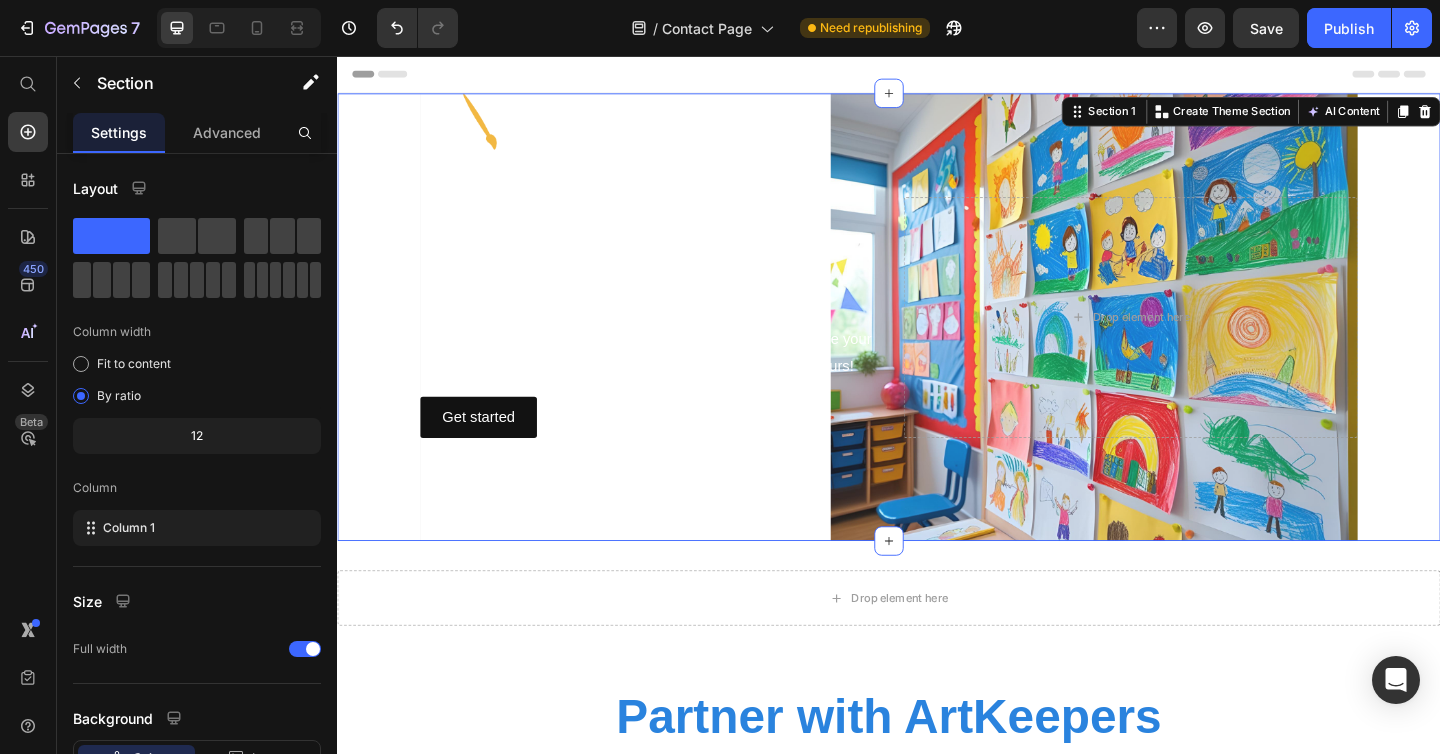 click on "Click here to edit heading Heading This is your text block. Click to edit and make it your own. Share your                       product's story or services offered. Get creative and make it yours! Text Block Get started Button
Drop element here Hero Banner" at bounding box center (937, 340) 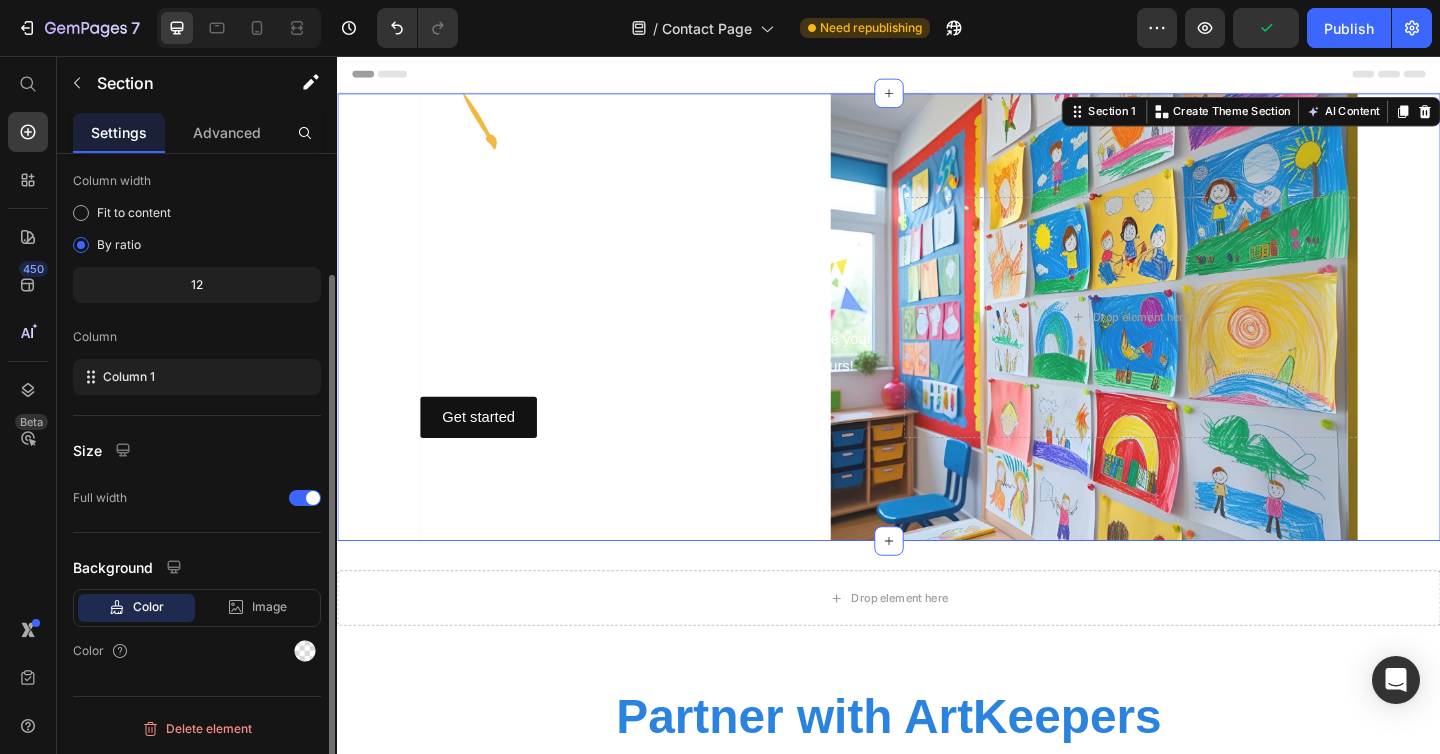 scroll, scrollTop: 150, scrollLeft: 0, axis: vertical 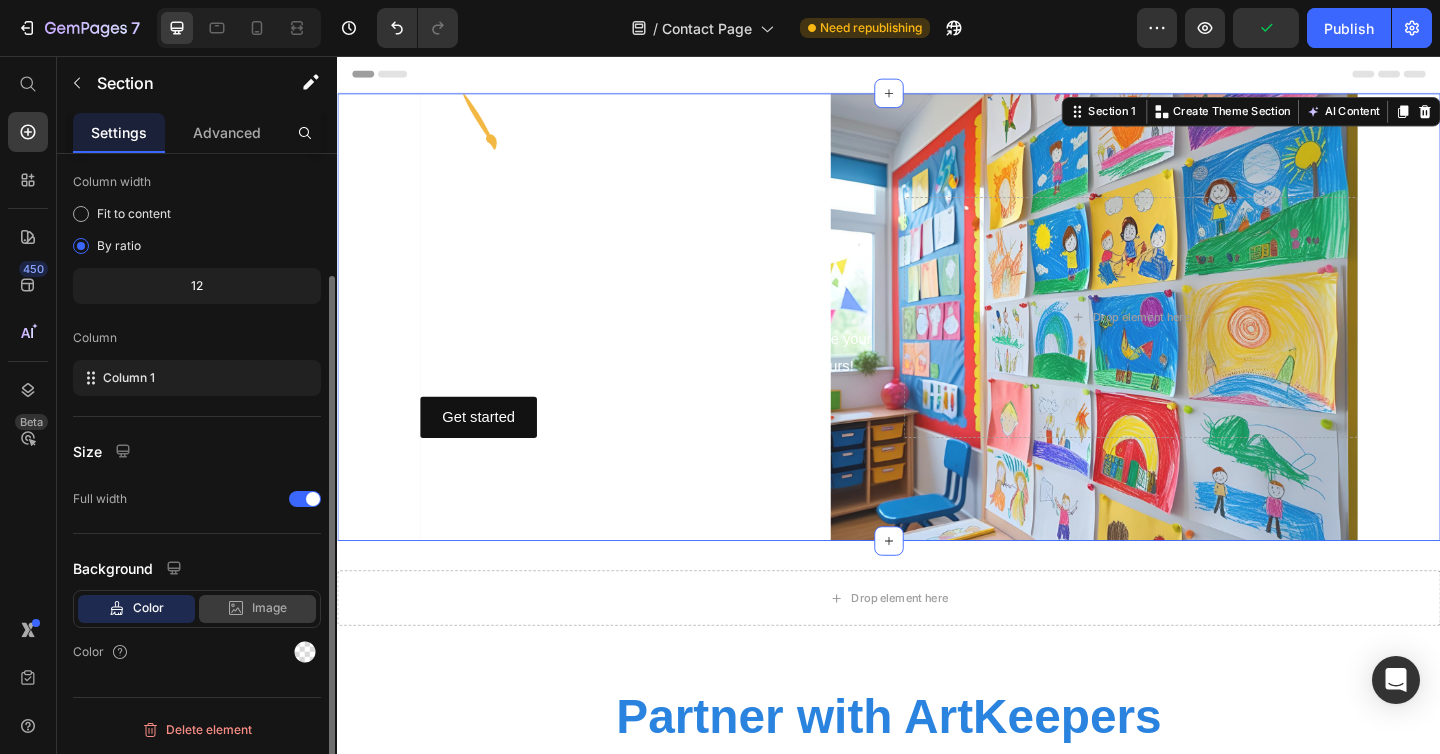 click on "Image" at bounding box center [269, 608] 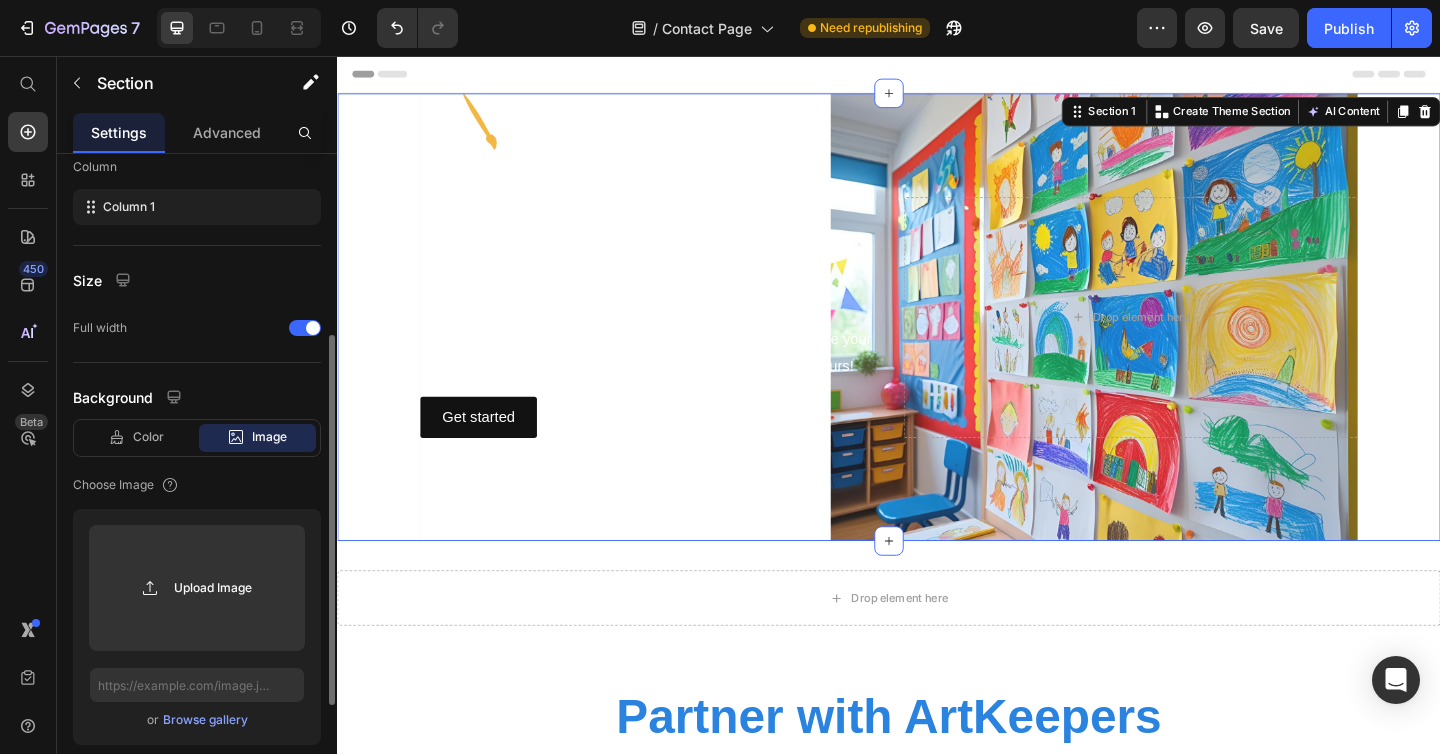 scroll, scrollTop: 322, scrollLeft: 0, axis: vertical 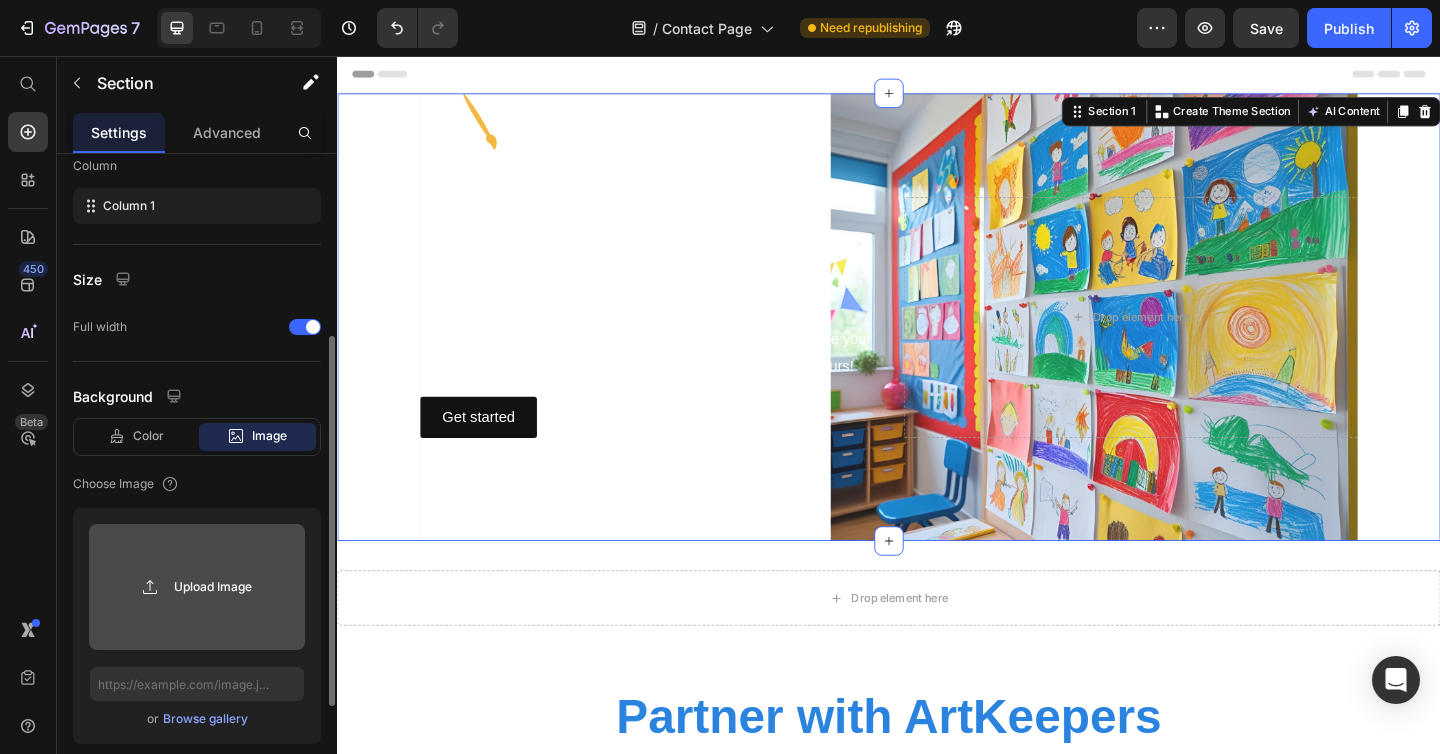 click 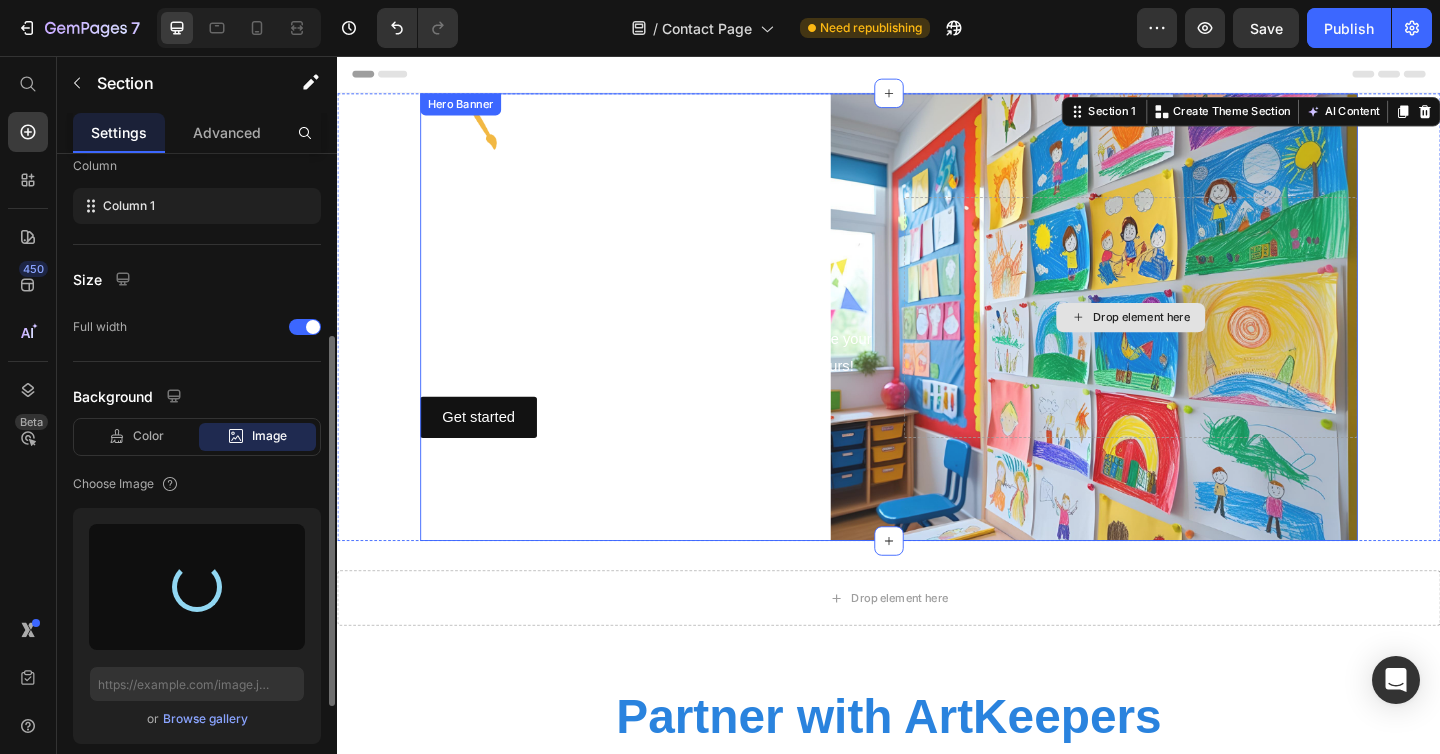 type on "https://cdn.shopify.com/s/files/1/0899/8646/6109/files/gempages_544403200644482109-6d991033-63c2-4050-845b-4035eb84d651.png" 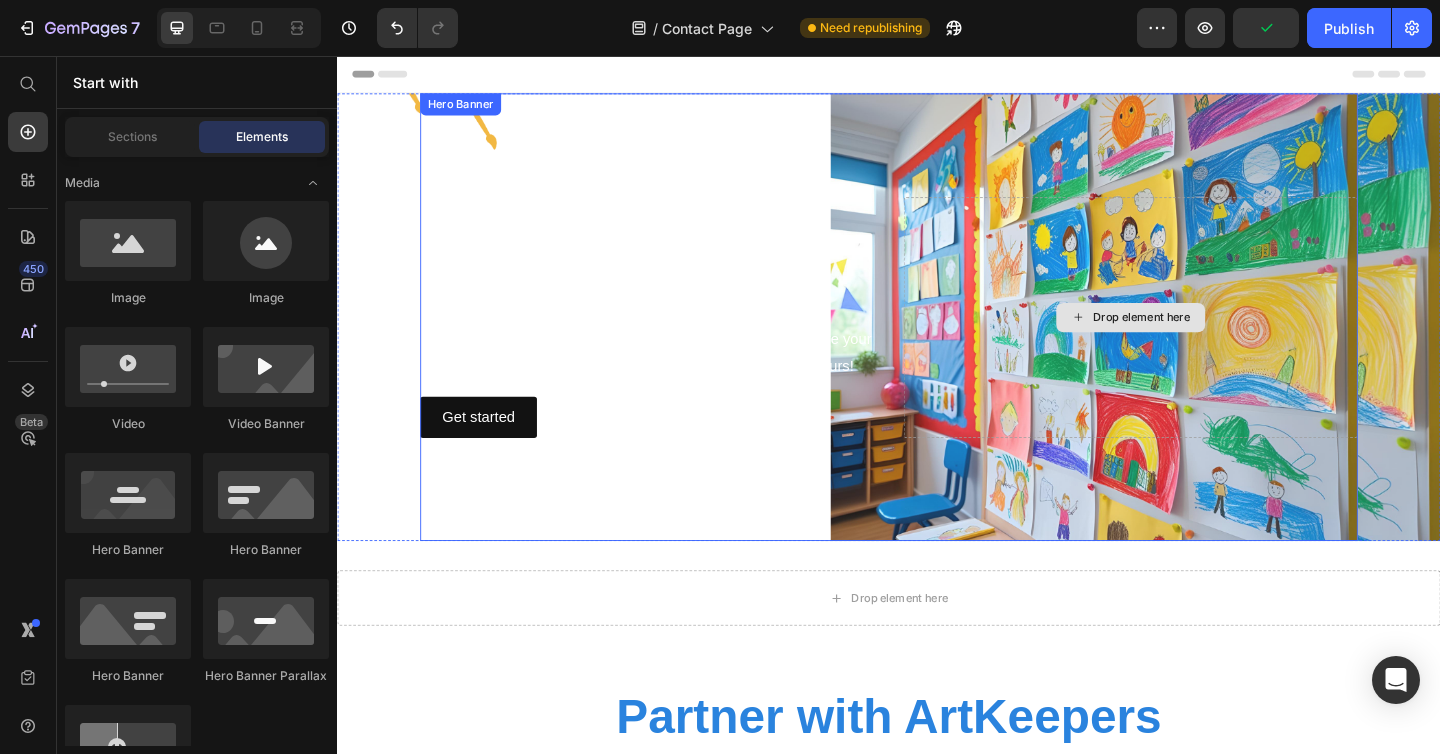click 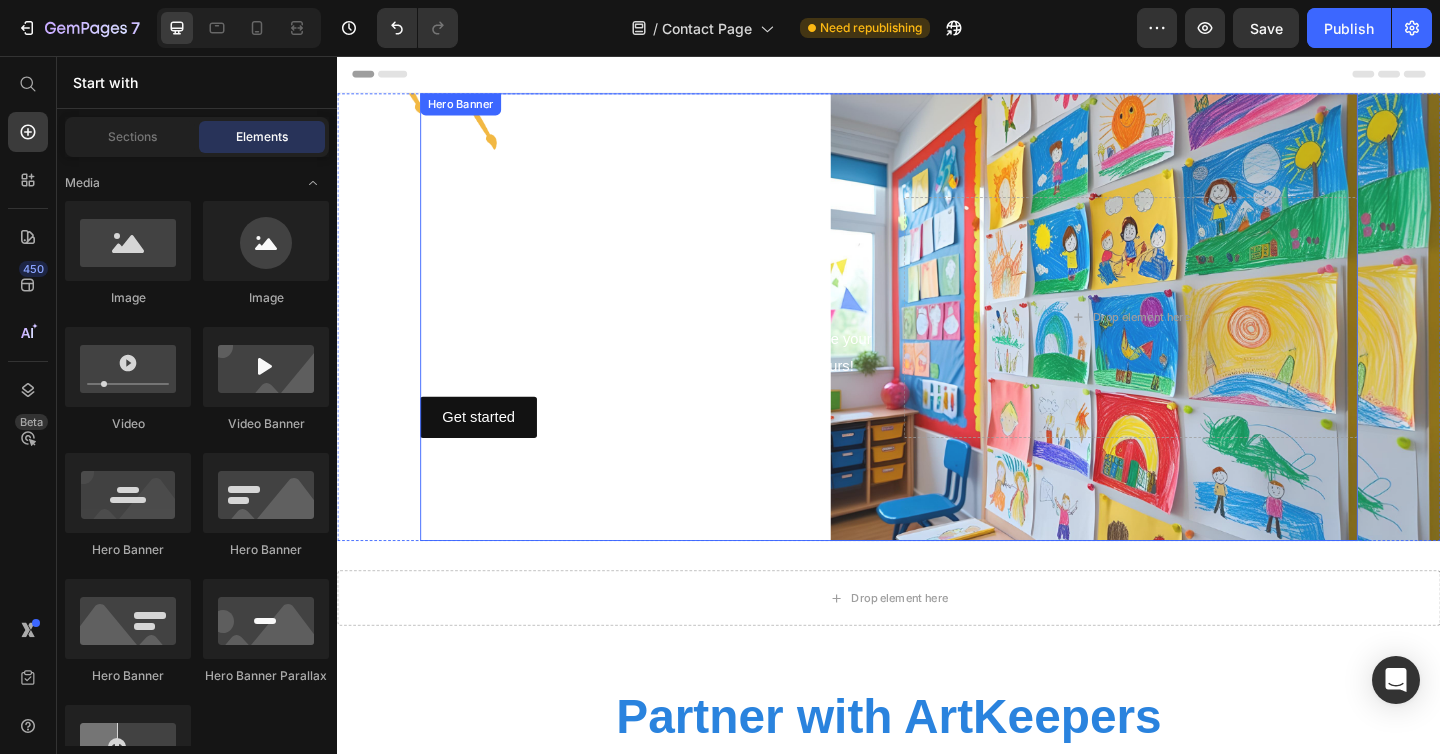 click at bounding box center [860, 340] 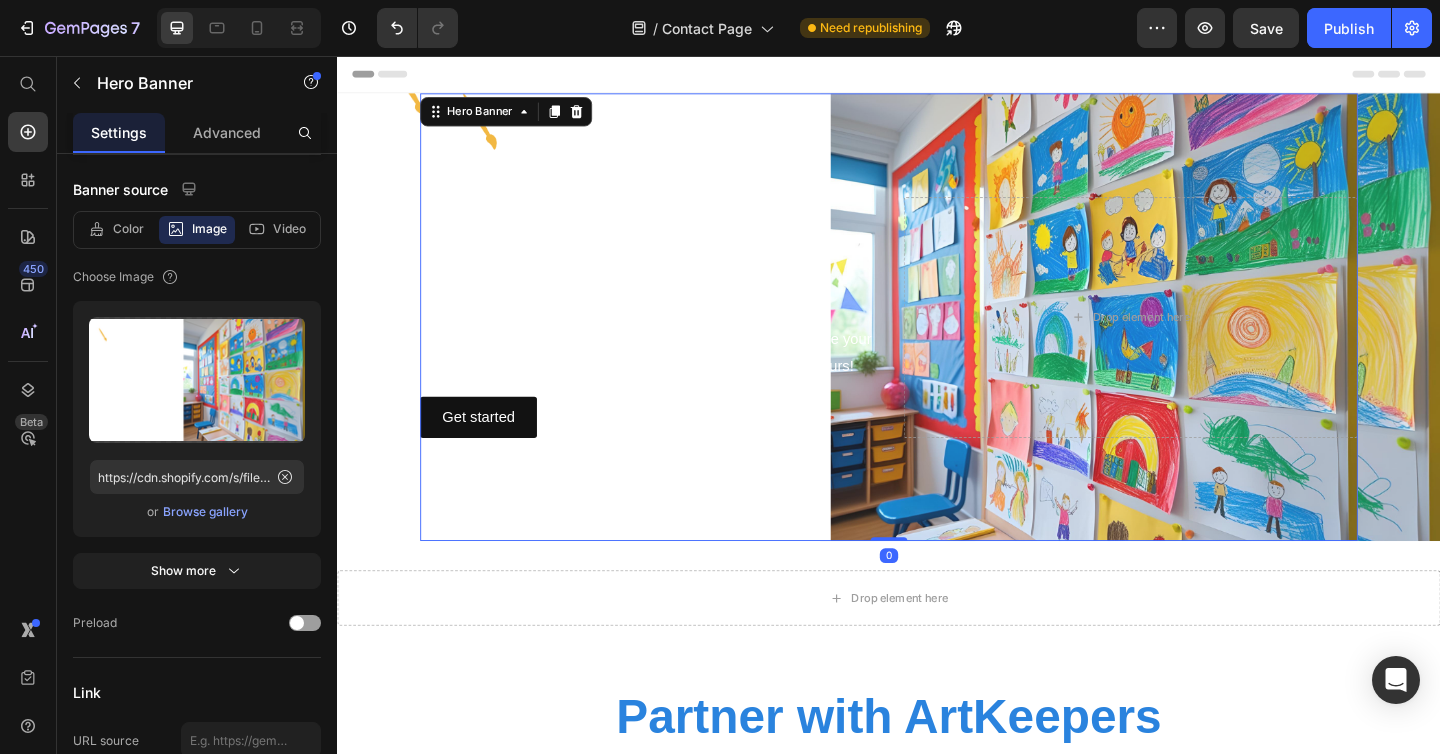 scroll, scrollTop: 0, scrollLeft: 0, axis: both 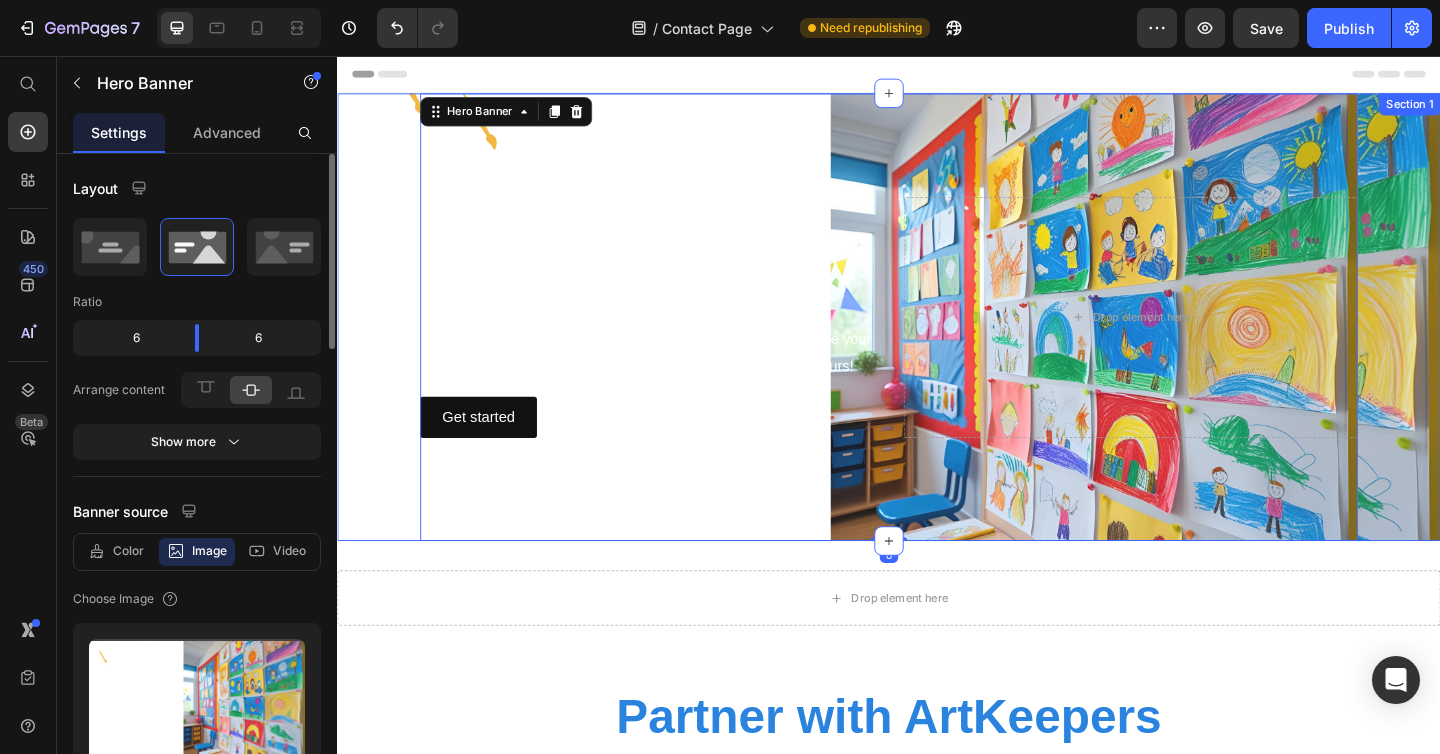 click on "Click here to edit heading Heading This is your text block. Click to edit and make it your own. Share your                       product's story or services offered. Get creative and make it yours! Text Block Get started Button
Drop element here Hero Banner   0" at bounding box center (937, 340) 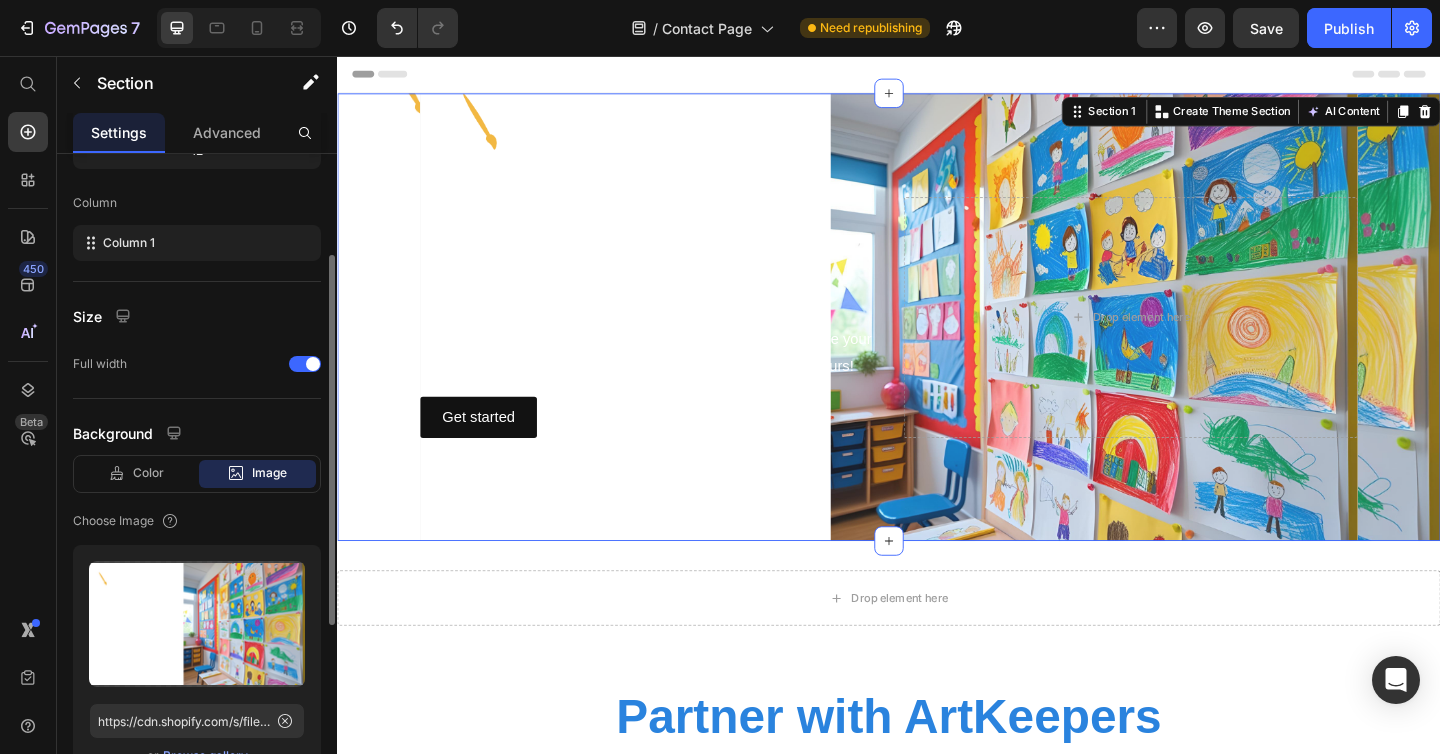 scroll, scrollTop: 0, scrollLeft: 0, axis: both 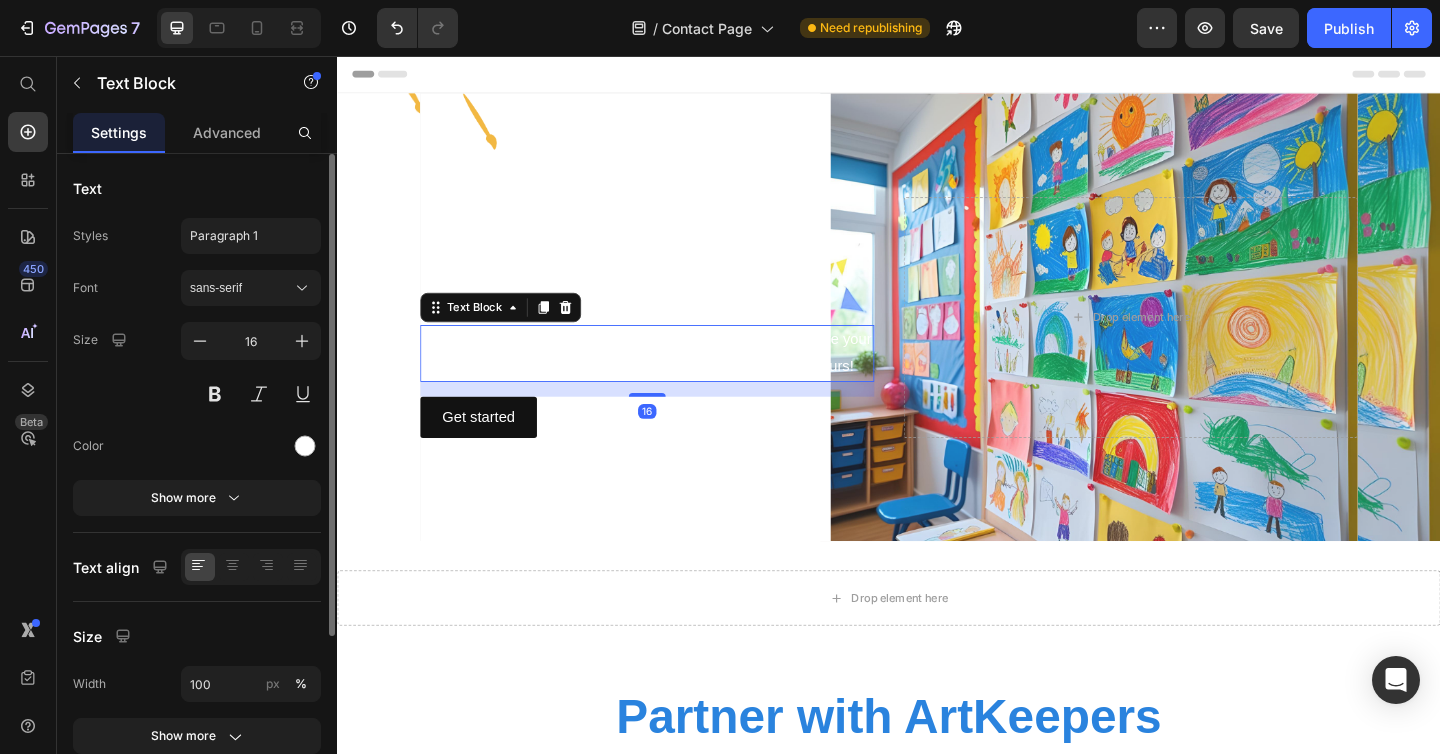 click on "This is your text block. Click to edit and make it your own. Share your                       product's story or services offered. Get creative and make it yours!" at bounding box center (674, 380) 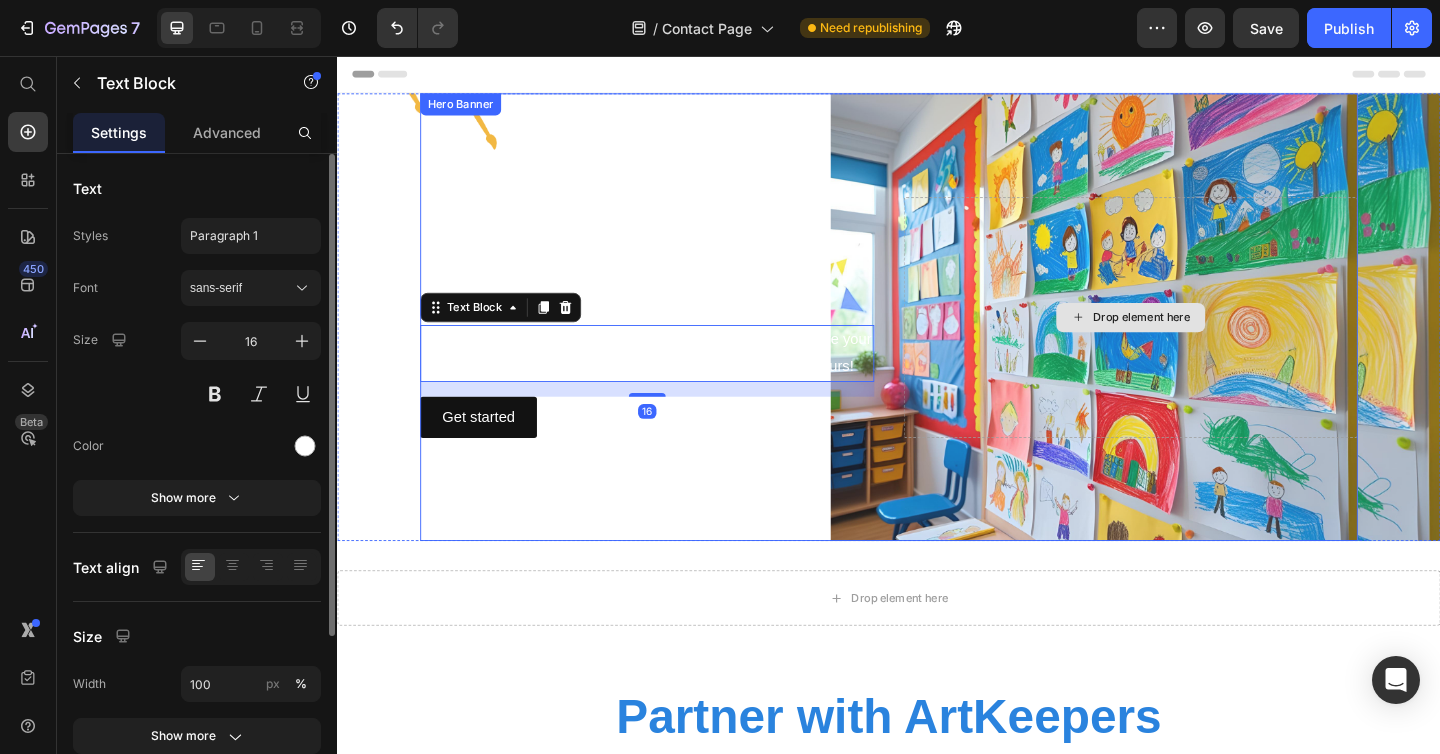 click on "Drop element here" at bounding box center [1200, 341] 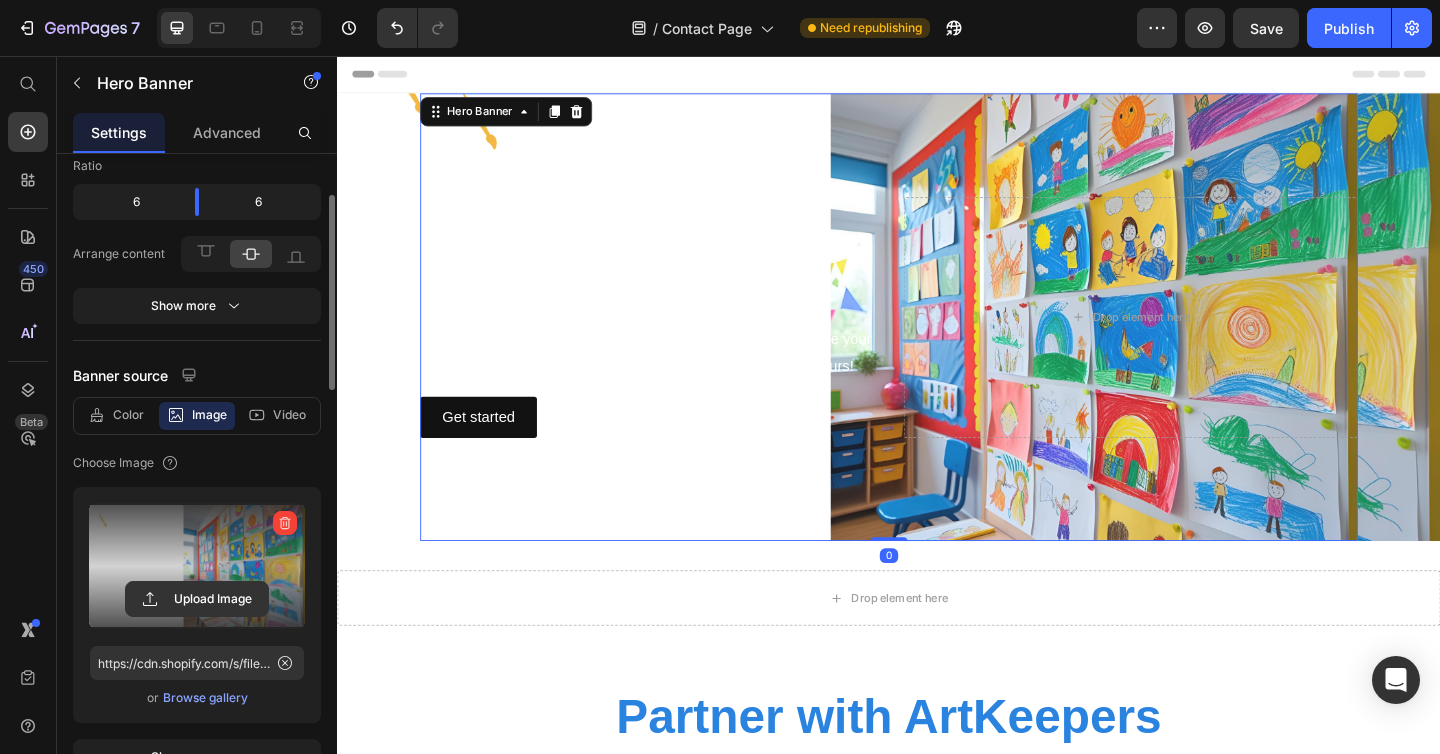 scroll, scrollTop: 137, scrollLeft: 0, axis: vertical 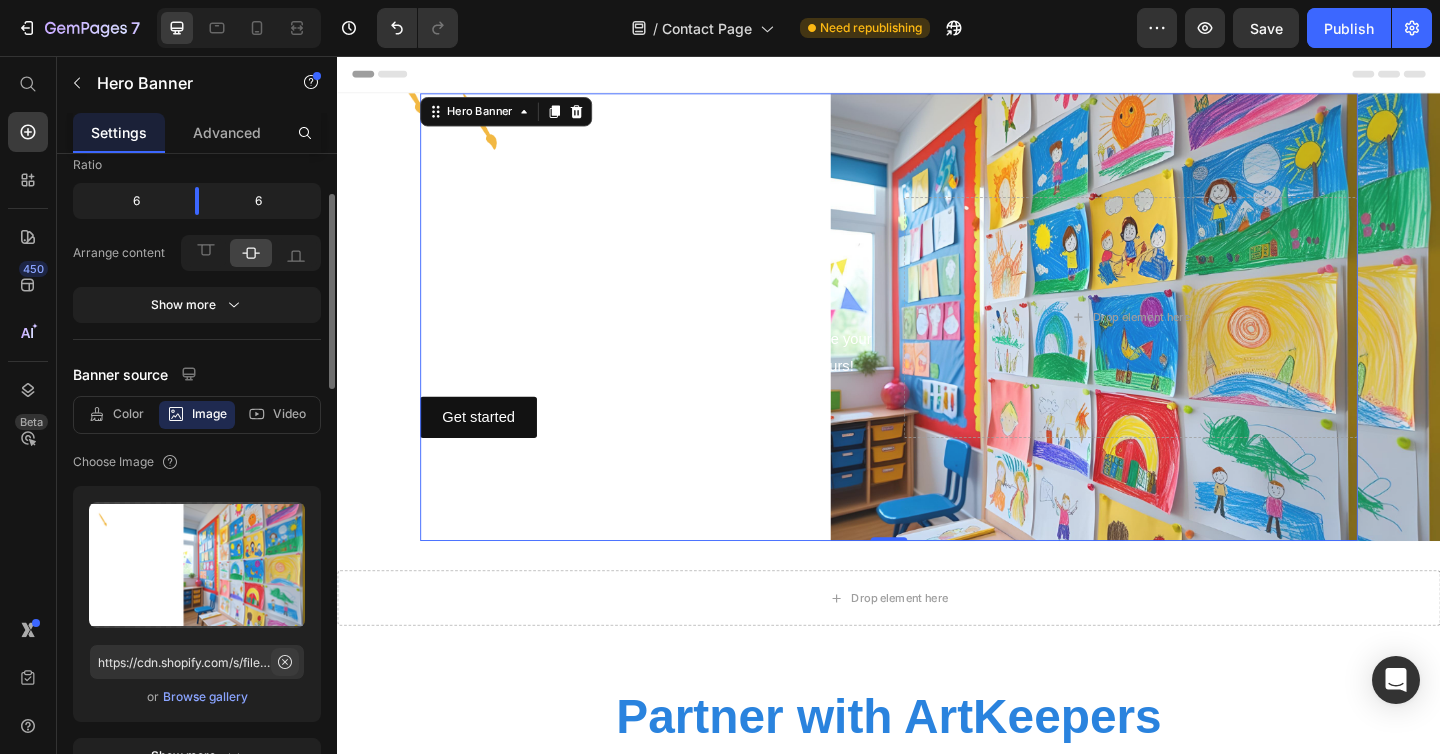 click 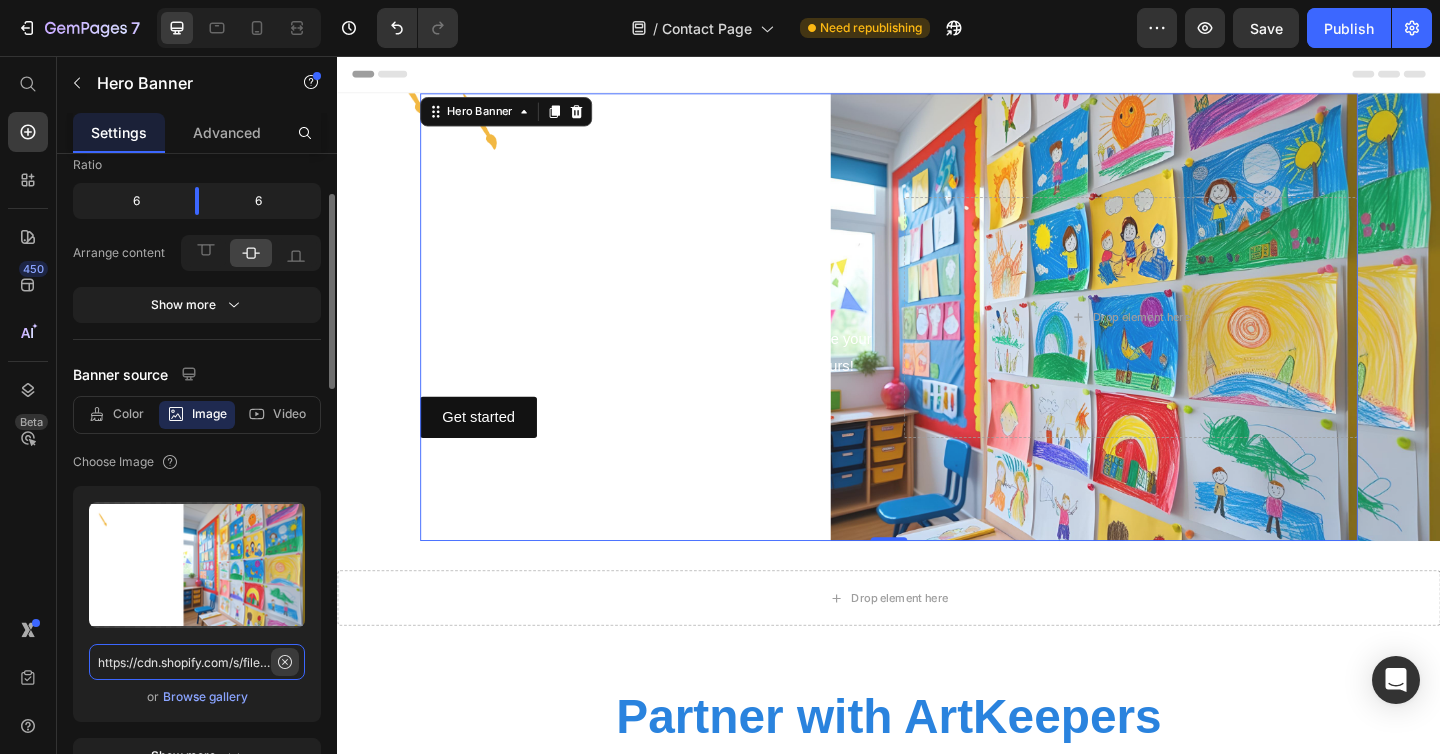type 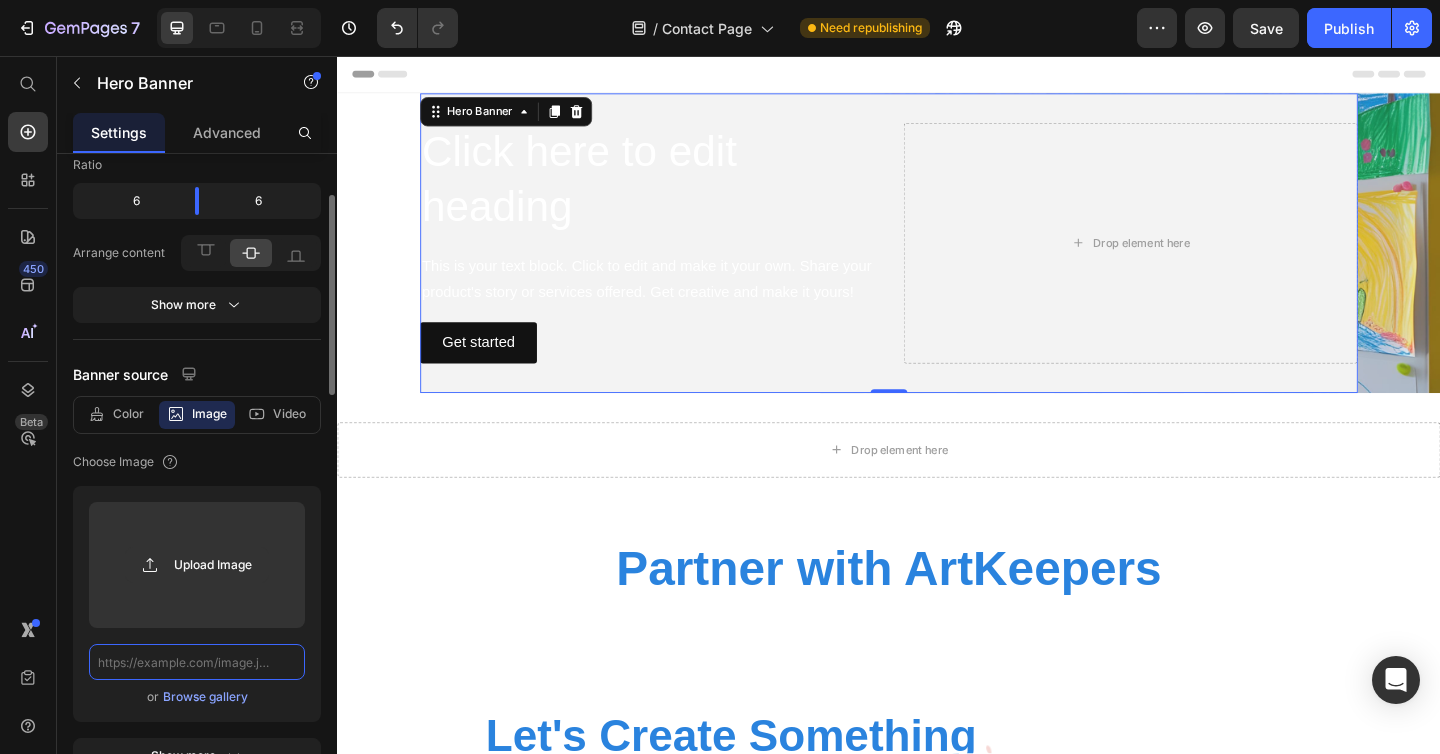 scroll, scrollTop: 0, scrollLeft: 0, axis: both 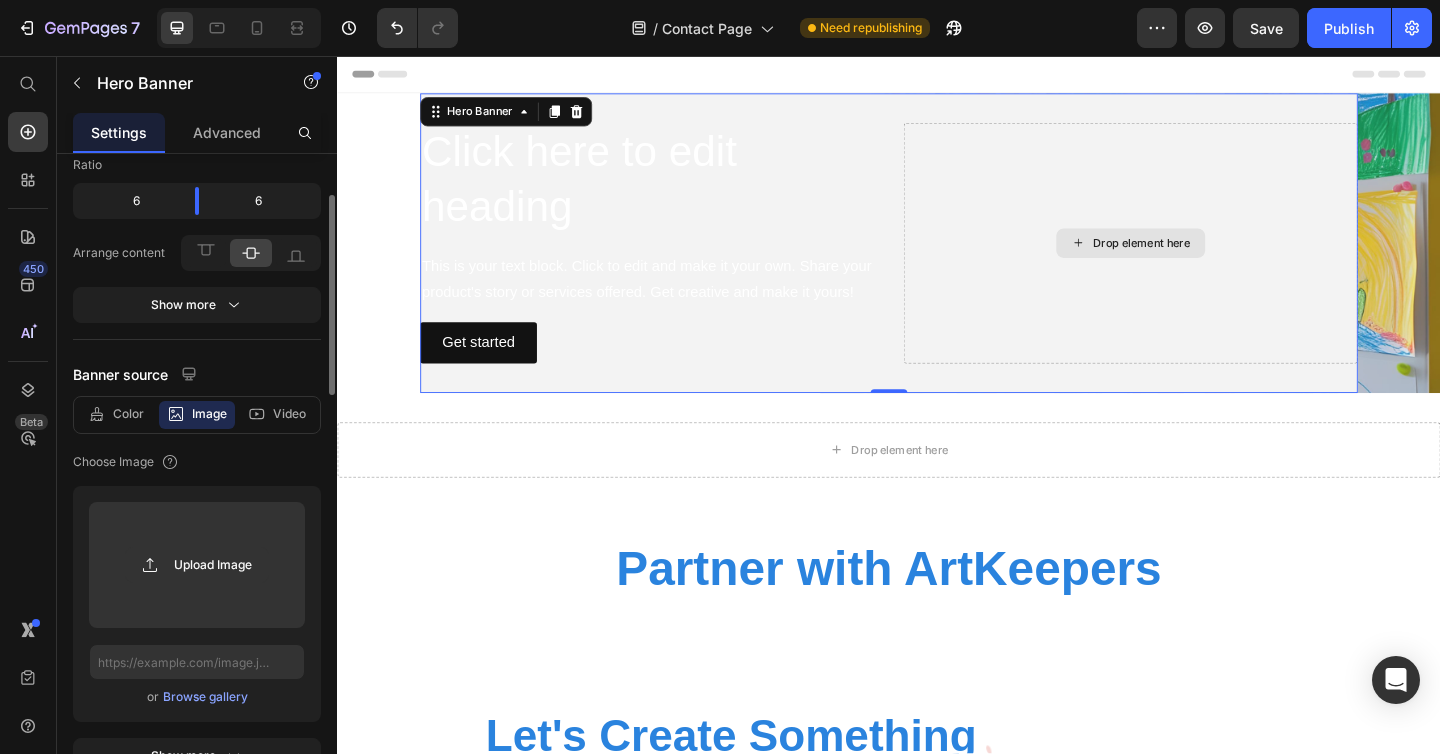 click on "Drop element here" at bounding box center (1200, 260) 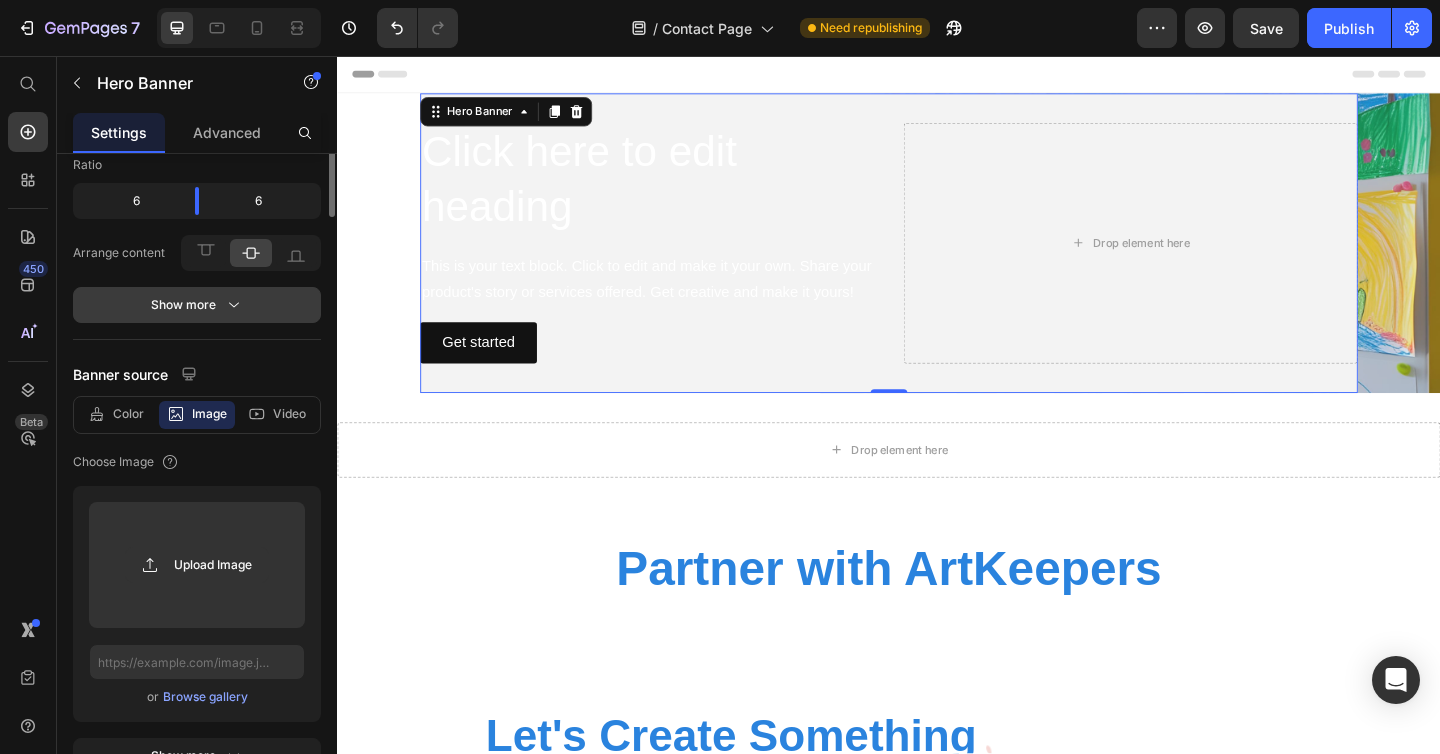scroll, scrollTop: 0, scrollLeft: 0, axis: both 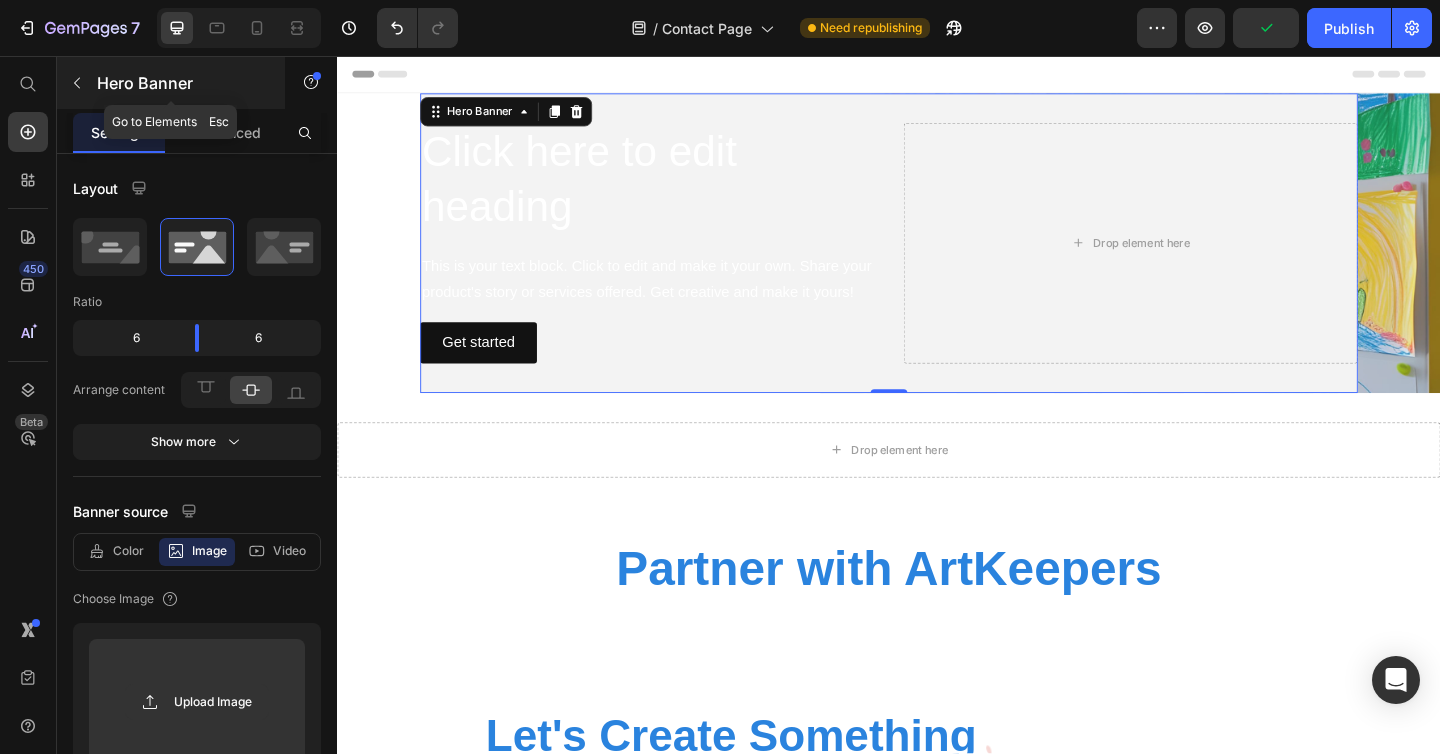click 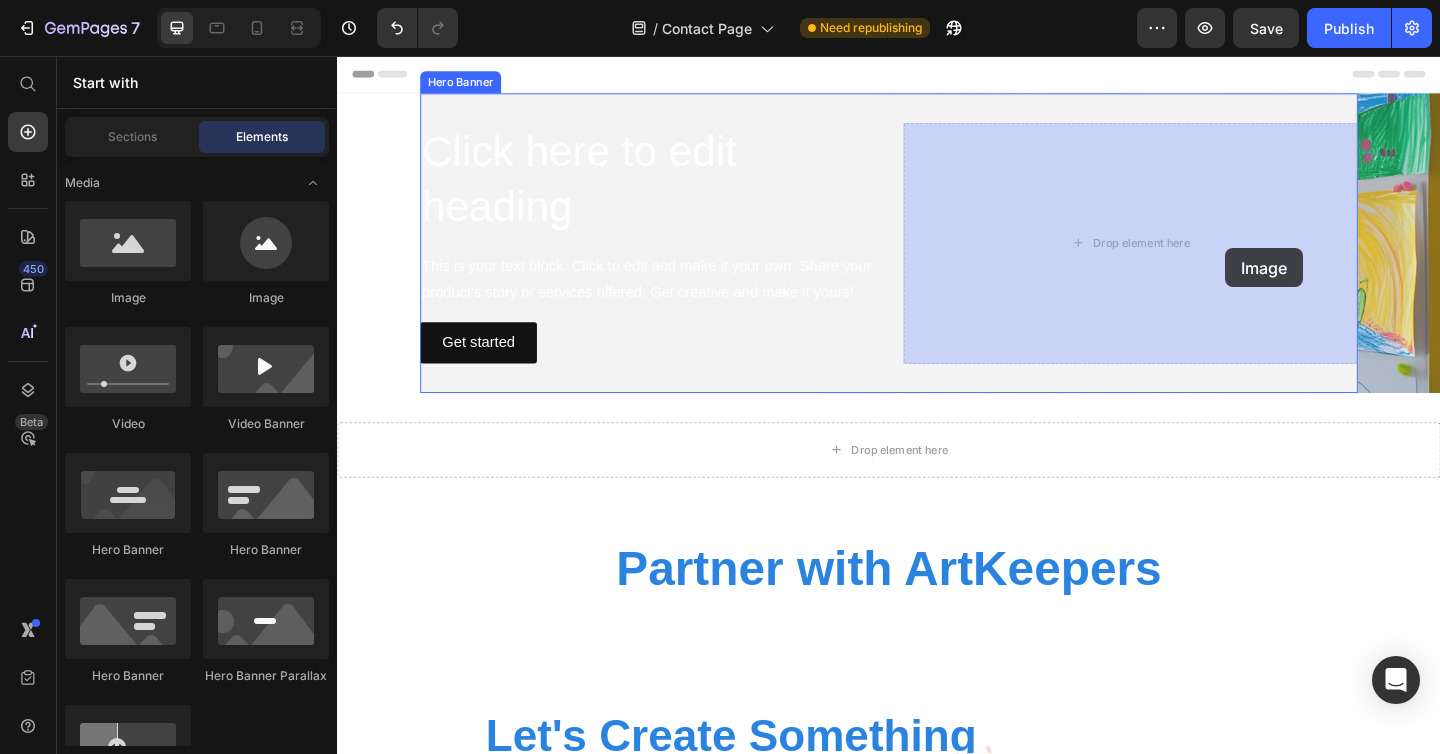drag, startPoint x: 476, startPoint y: 296, endPoint x: 1302, endPoint y: 259, distance: 826.82825 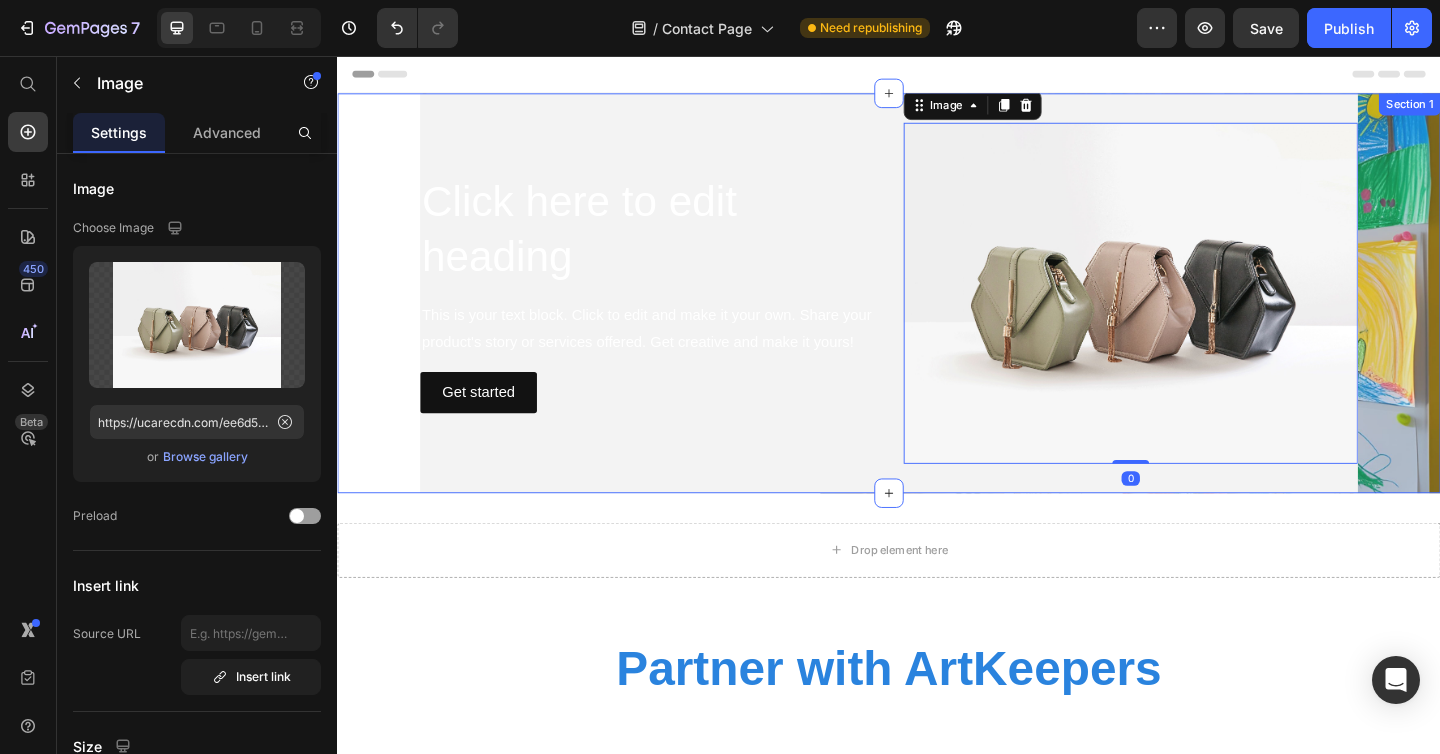 click on "Click here to edit heading Heading This is your text block. Click to edit and make it your own. Share your                       product's story or services offered. Get creative and make it yours! Text Block Get started Button Image   0 Hero Banner" at bounding box center [937, 314] 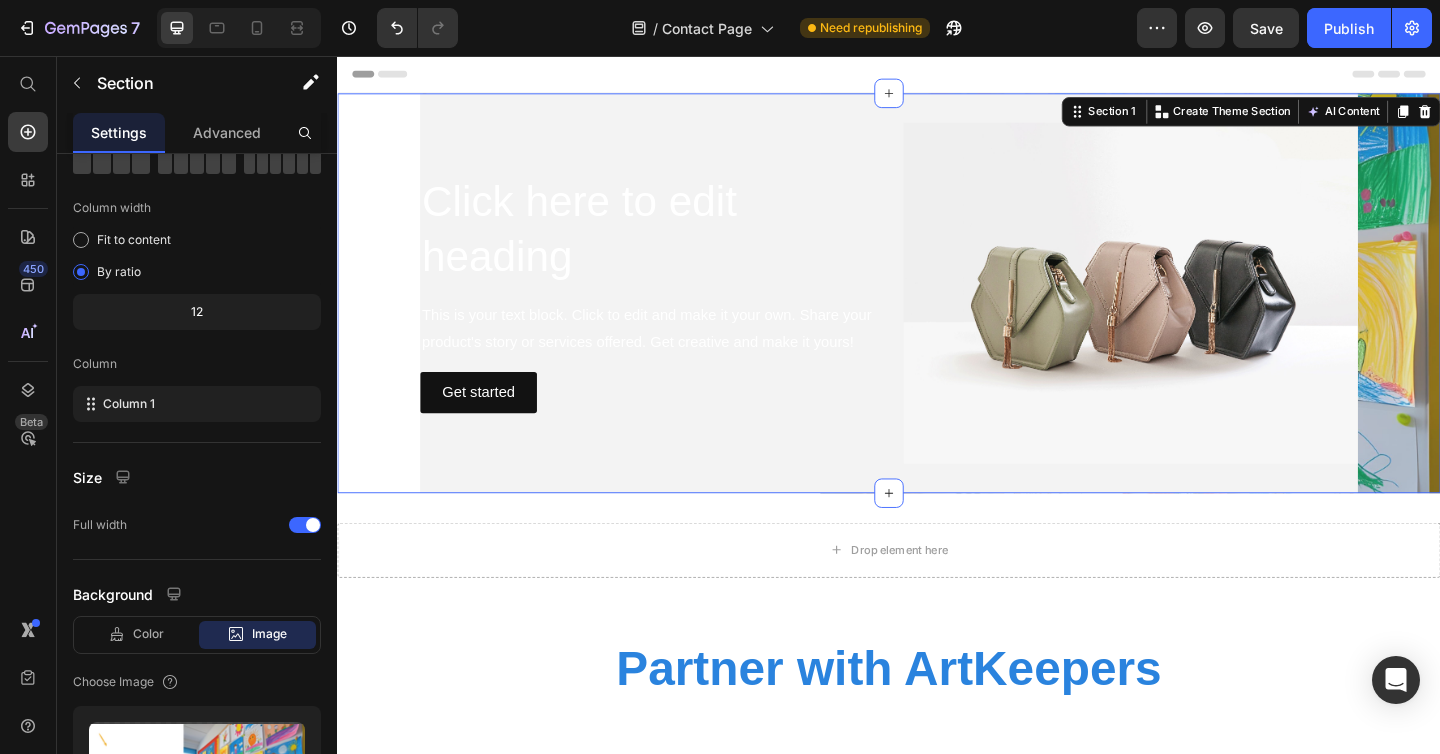 scroll, scrollTop: 507, scrollLeft: 0, axis: vertical 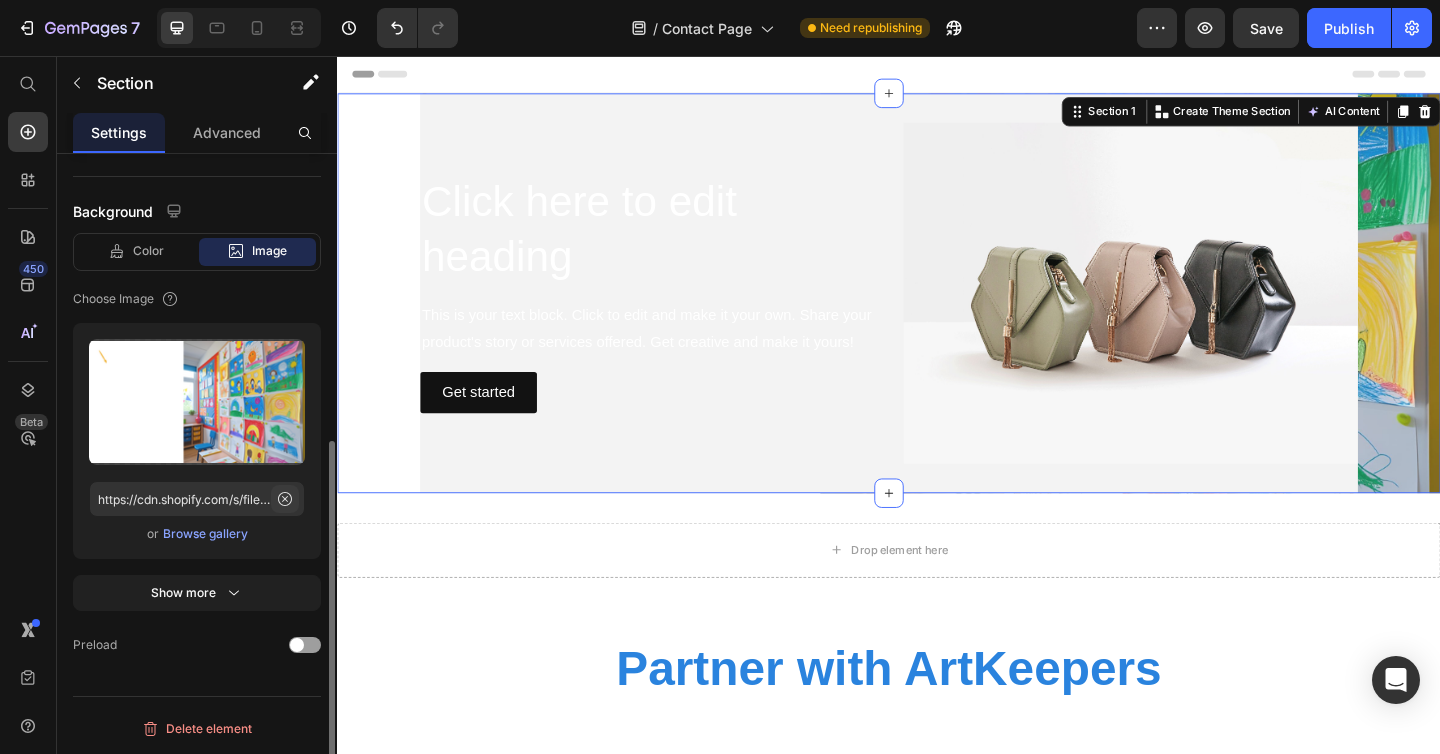 click 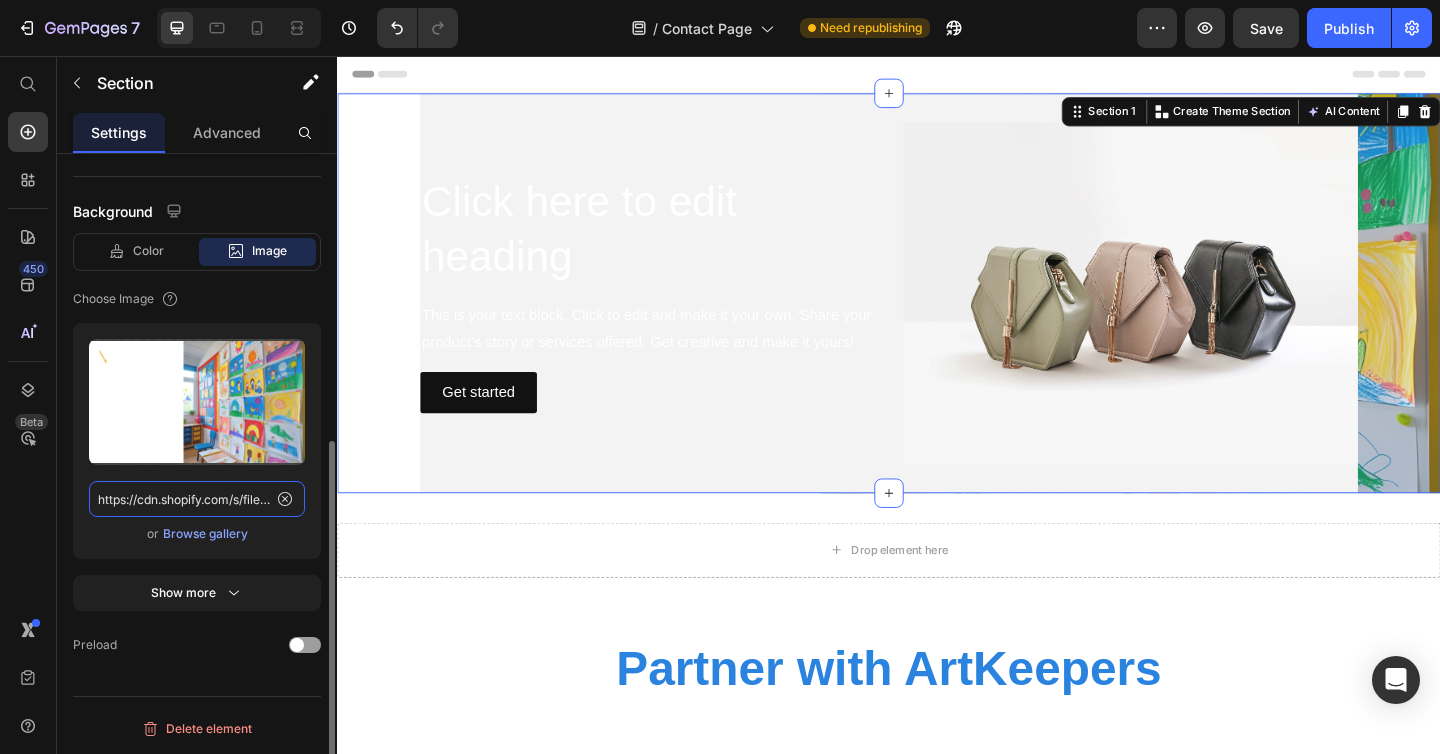 type 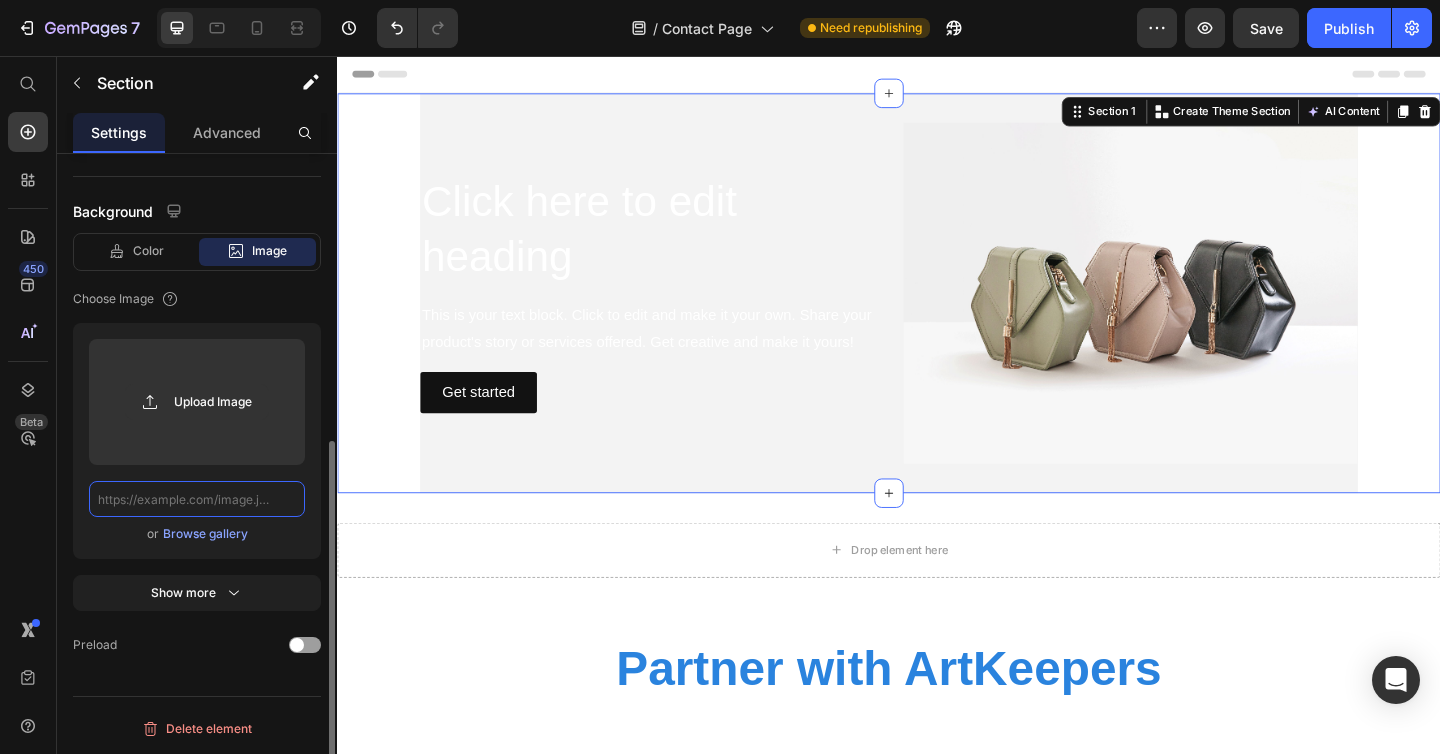 scroll, scrollTop: 0, scrollLeft: 0, axis: both 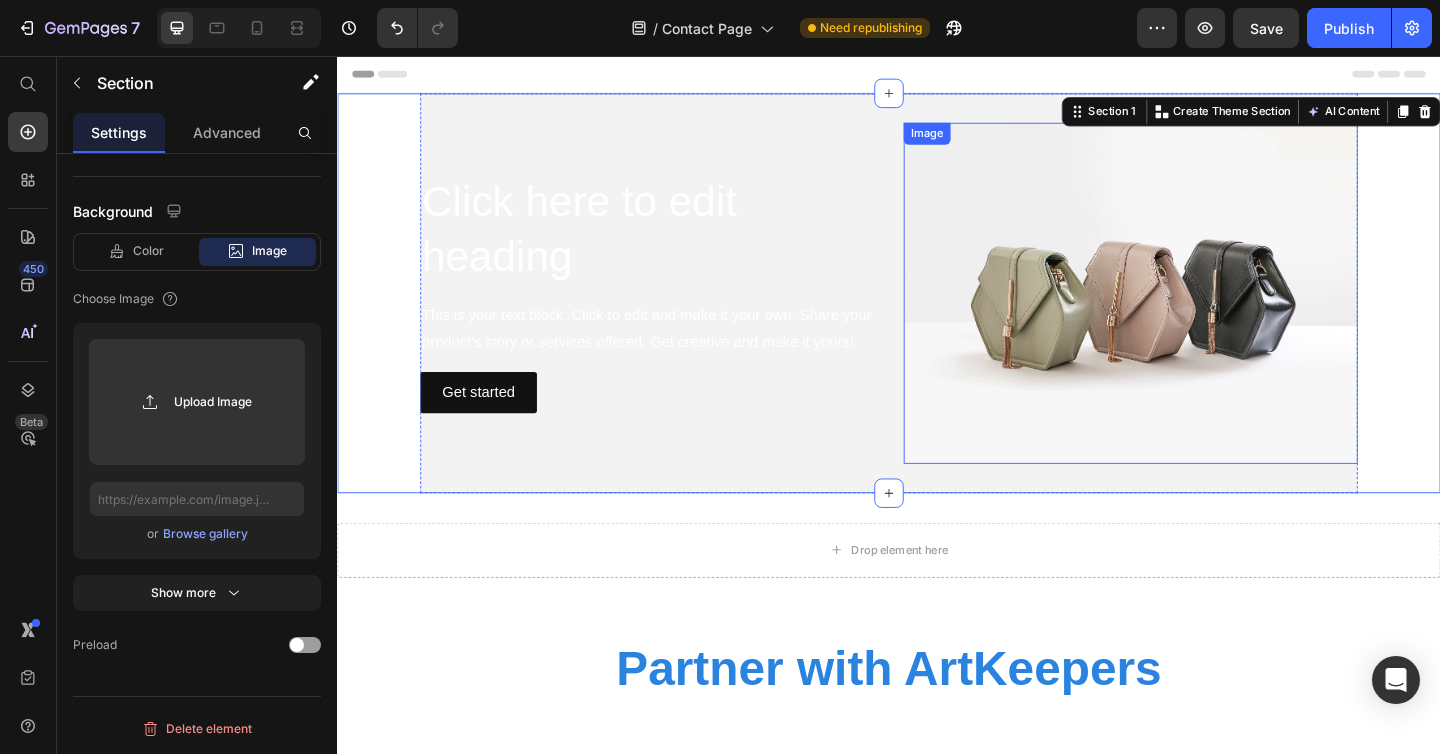click at bounding box center [1200, 314] 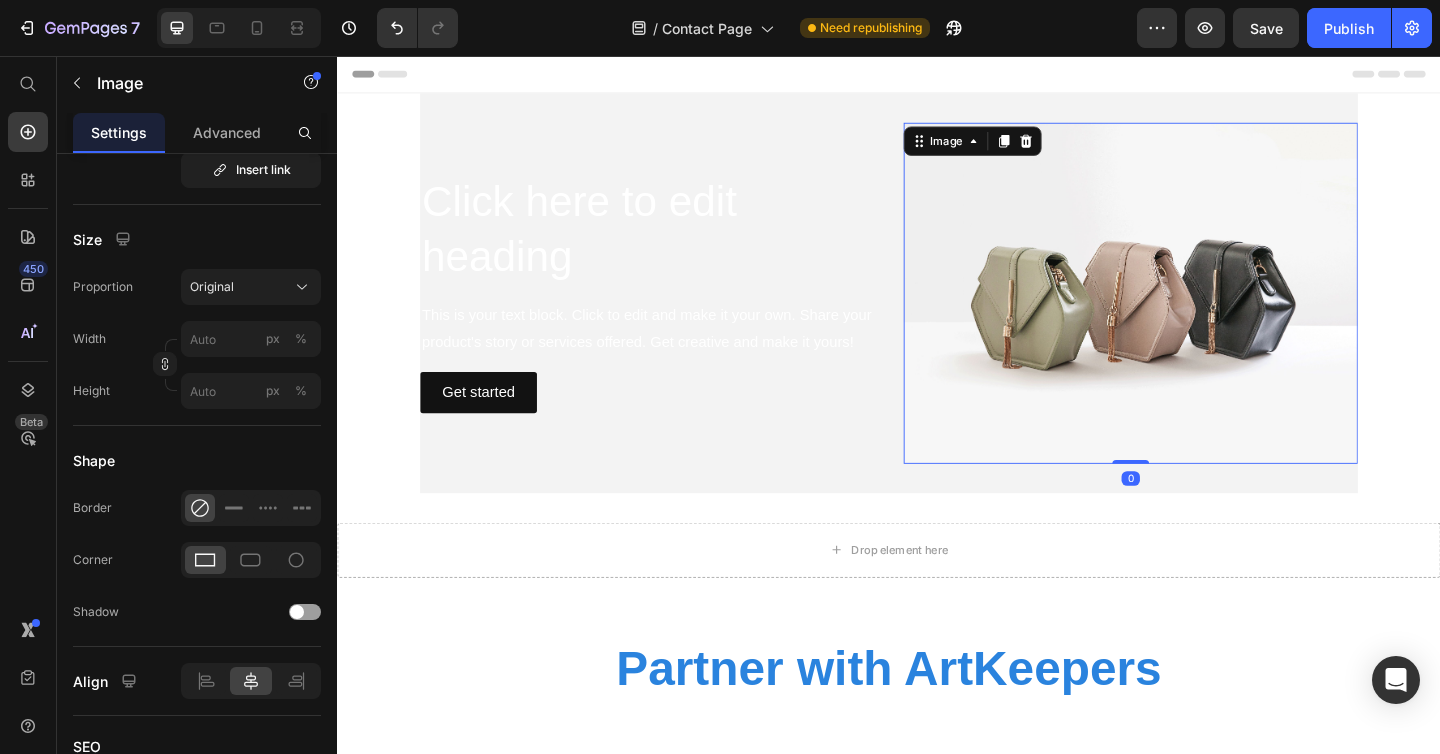 scroll, scrollTop: 0, scrollLeft: 0, axis: both 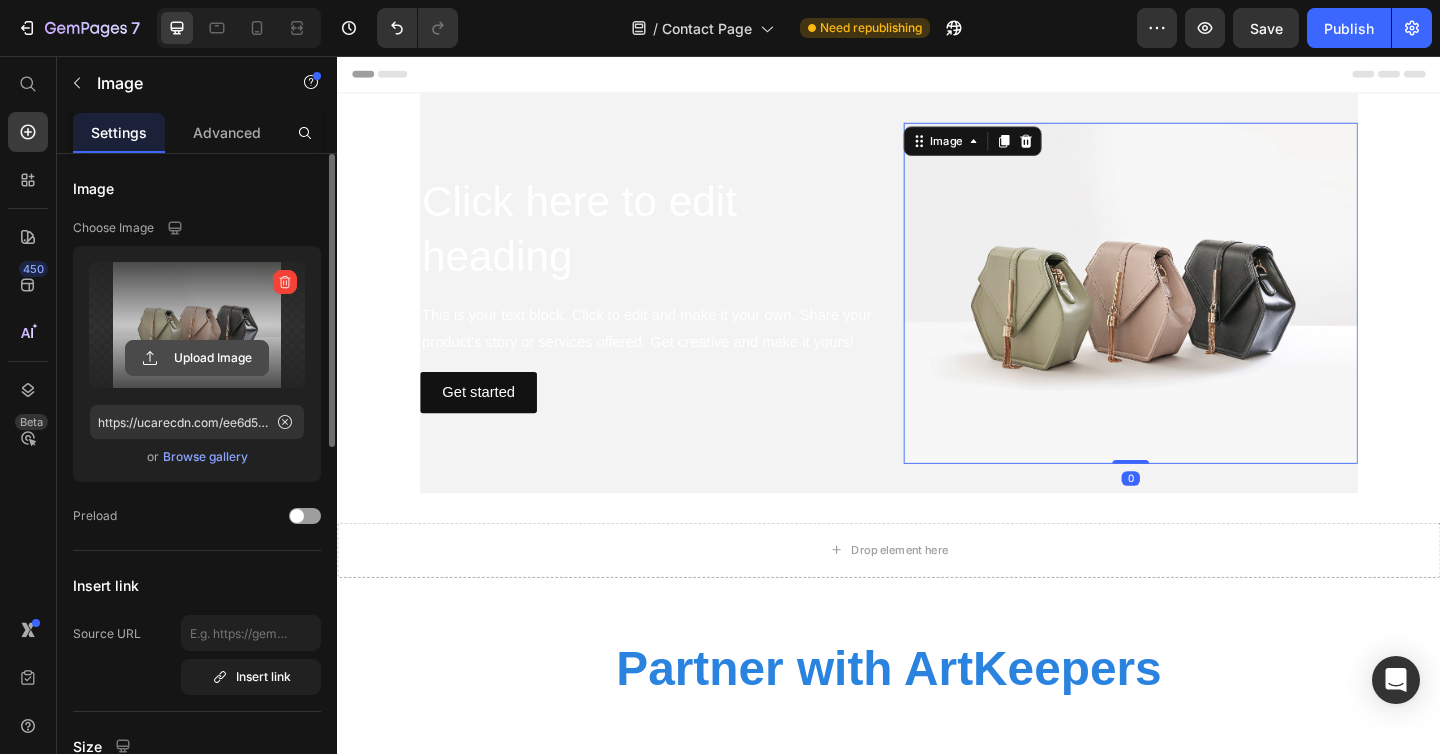 click 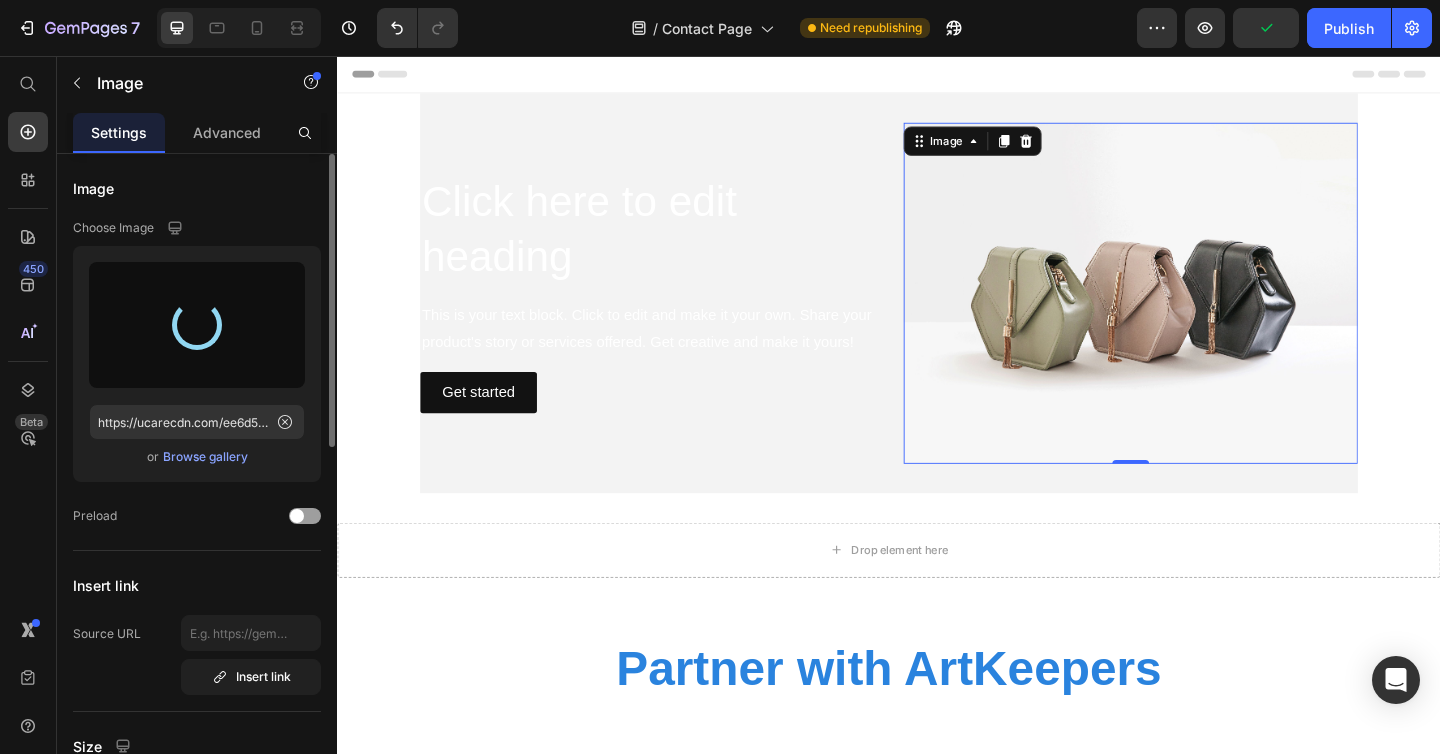 type on "https://cdn.shopify.com/s/files/1/0899/8646/6109/files/gempages_544403200644482109-6d991033-63c2-4050-845b-4035eb84d651.png" 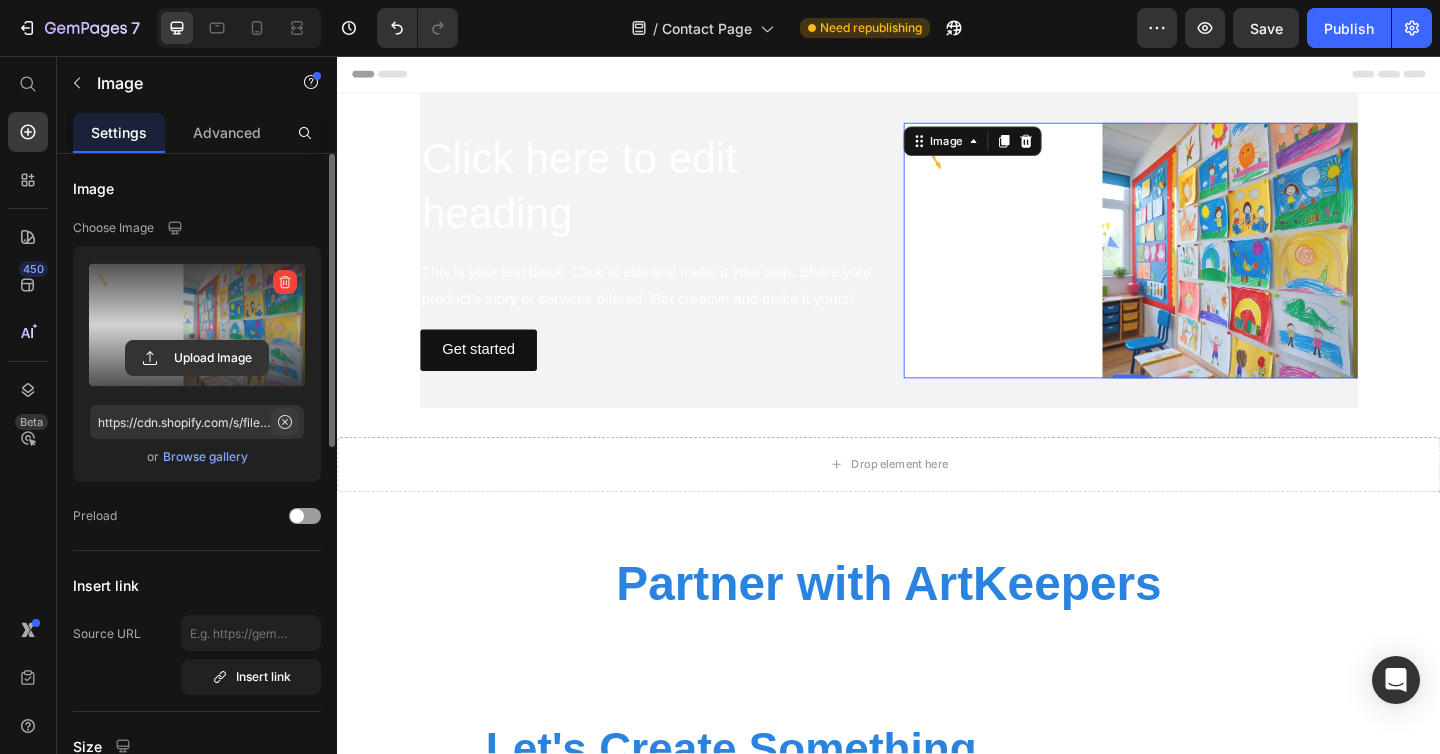 click 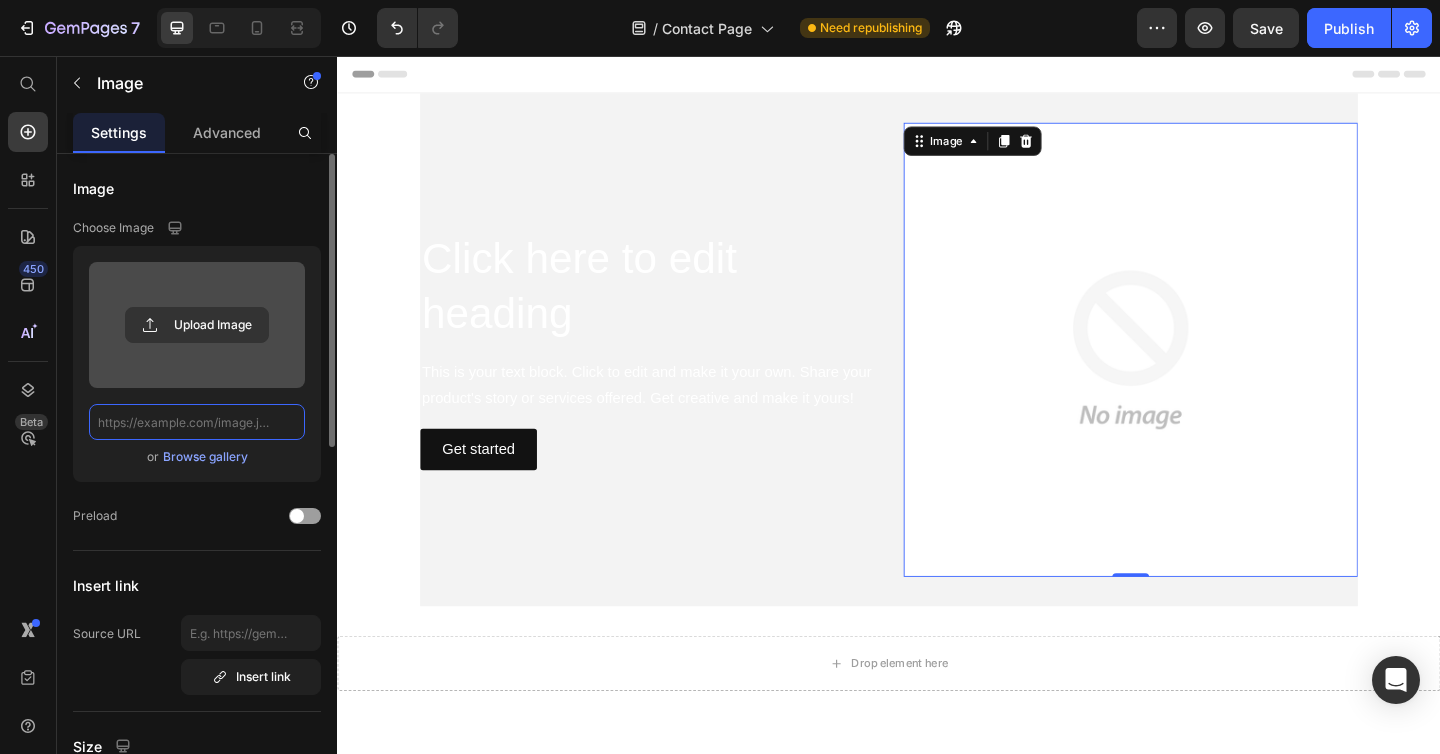 scroll, scrollTop: 0, scrollLeft: 0, axis: both 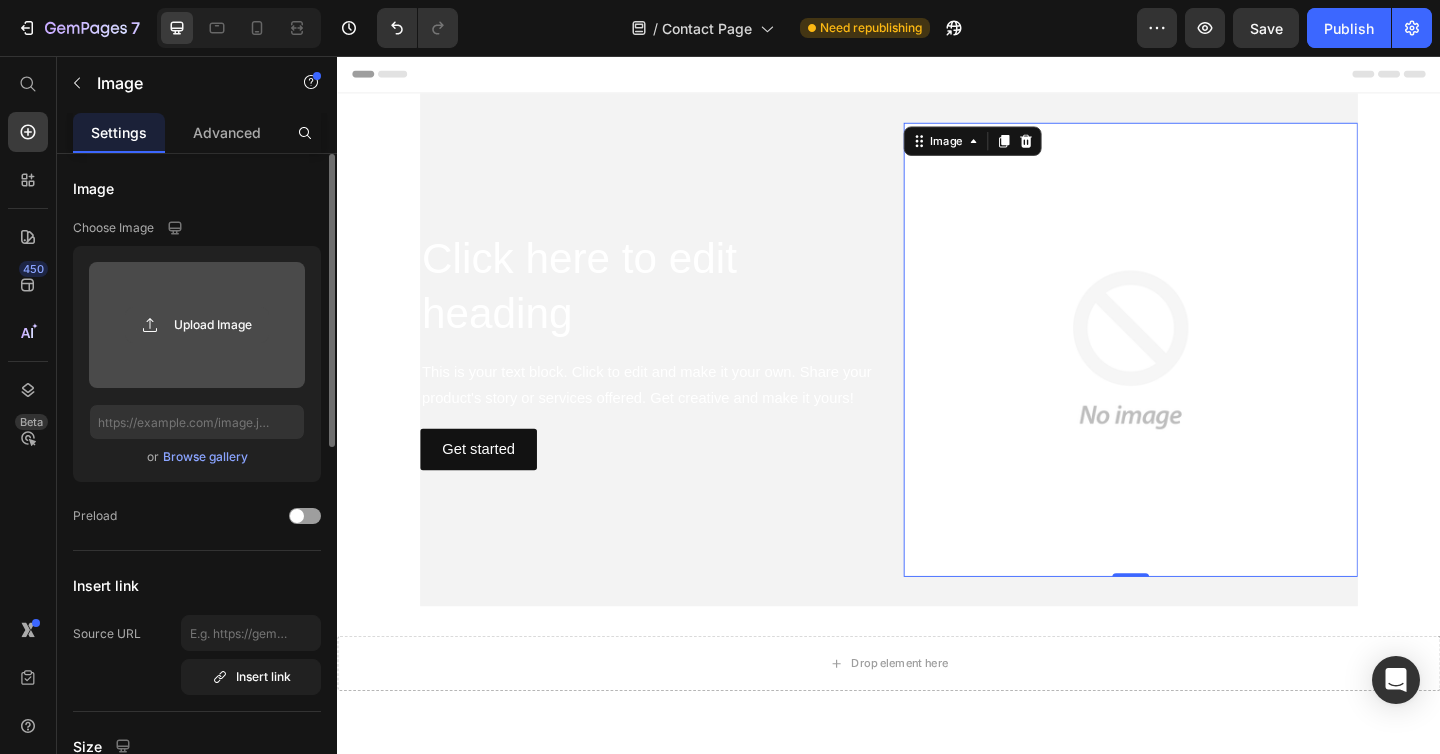 click 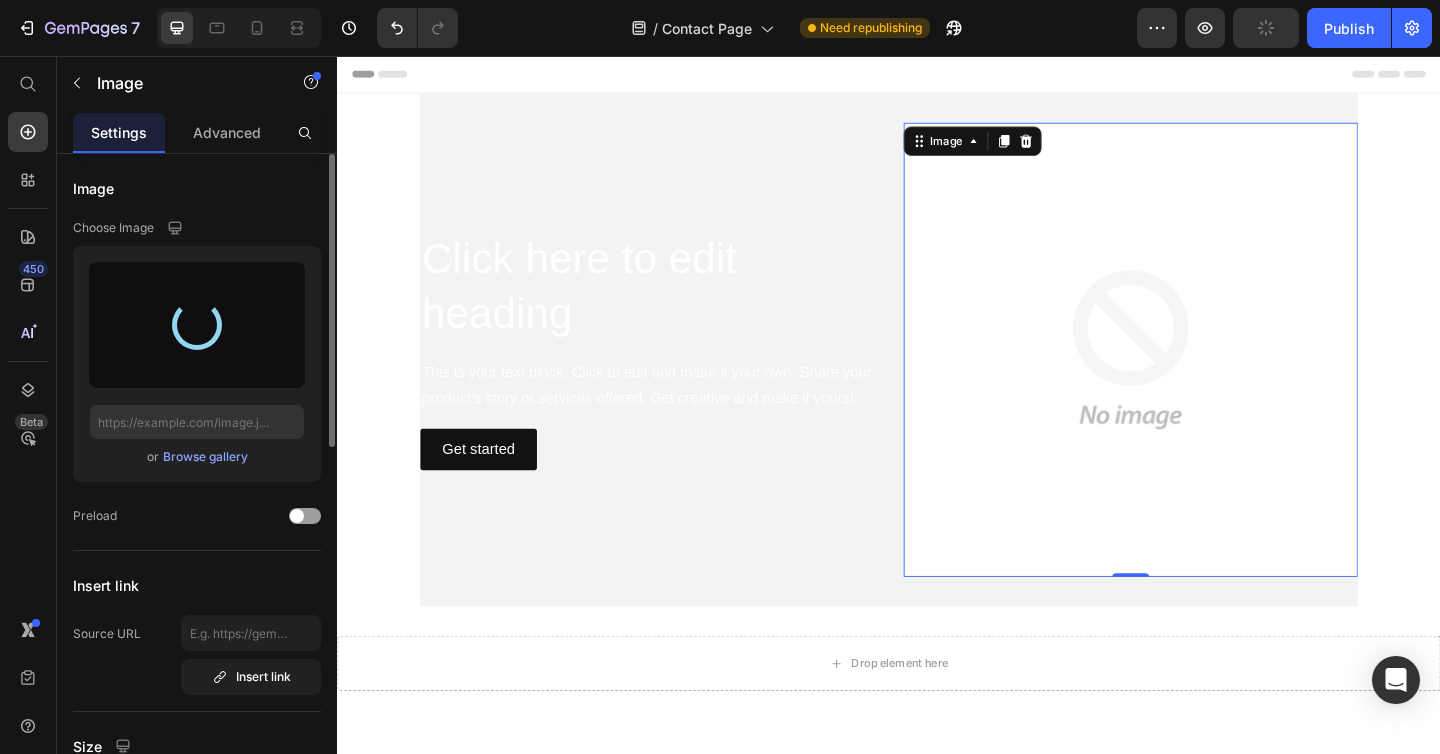 type on "https://cdn.shopify.com/s/files/1/0899/8646/6109/files/gempages_544403200644482109-ad97ba4c-d29b-42d6-ab6f-d48aeed213c6.png" 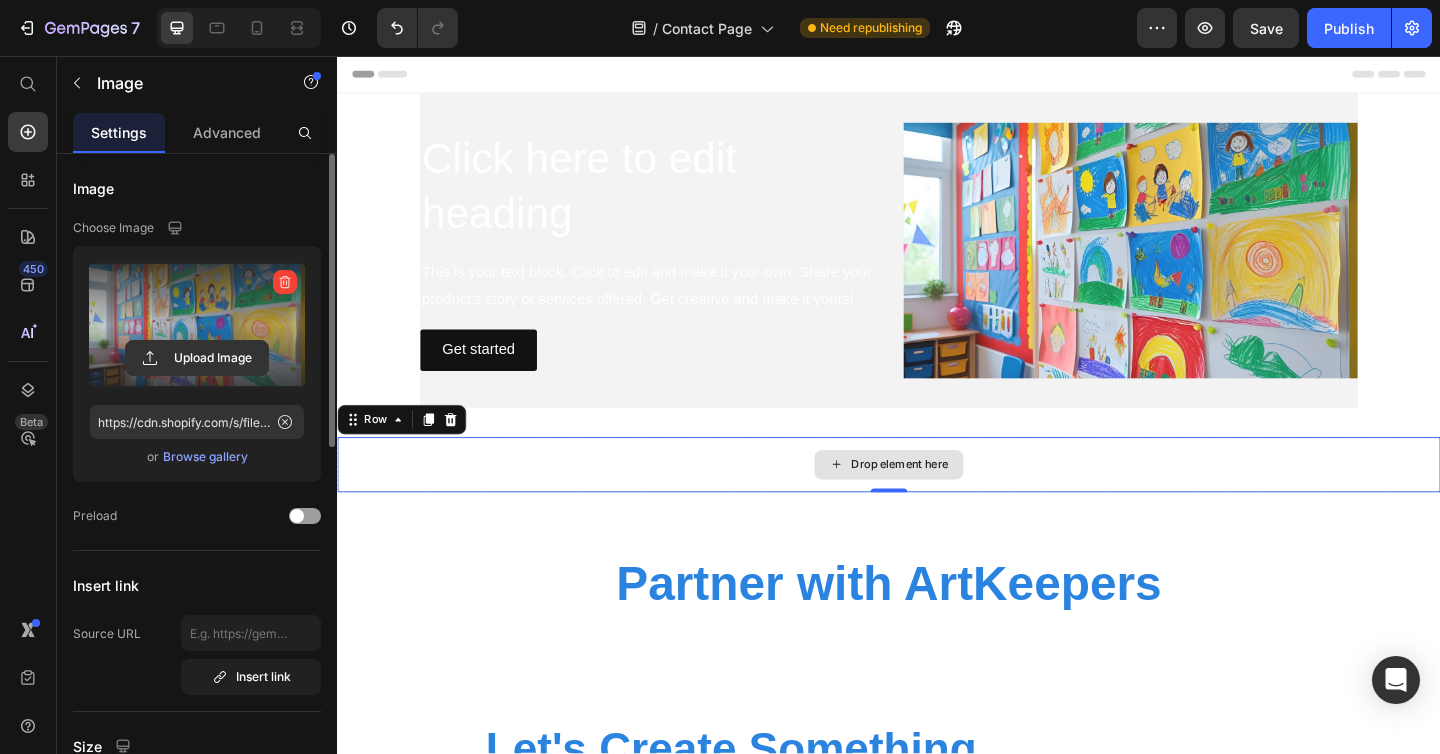 click on "Drop element here" at bounding box center (937, 501) 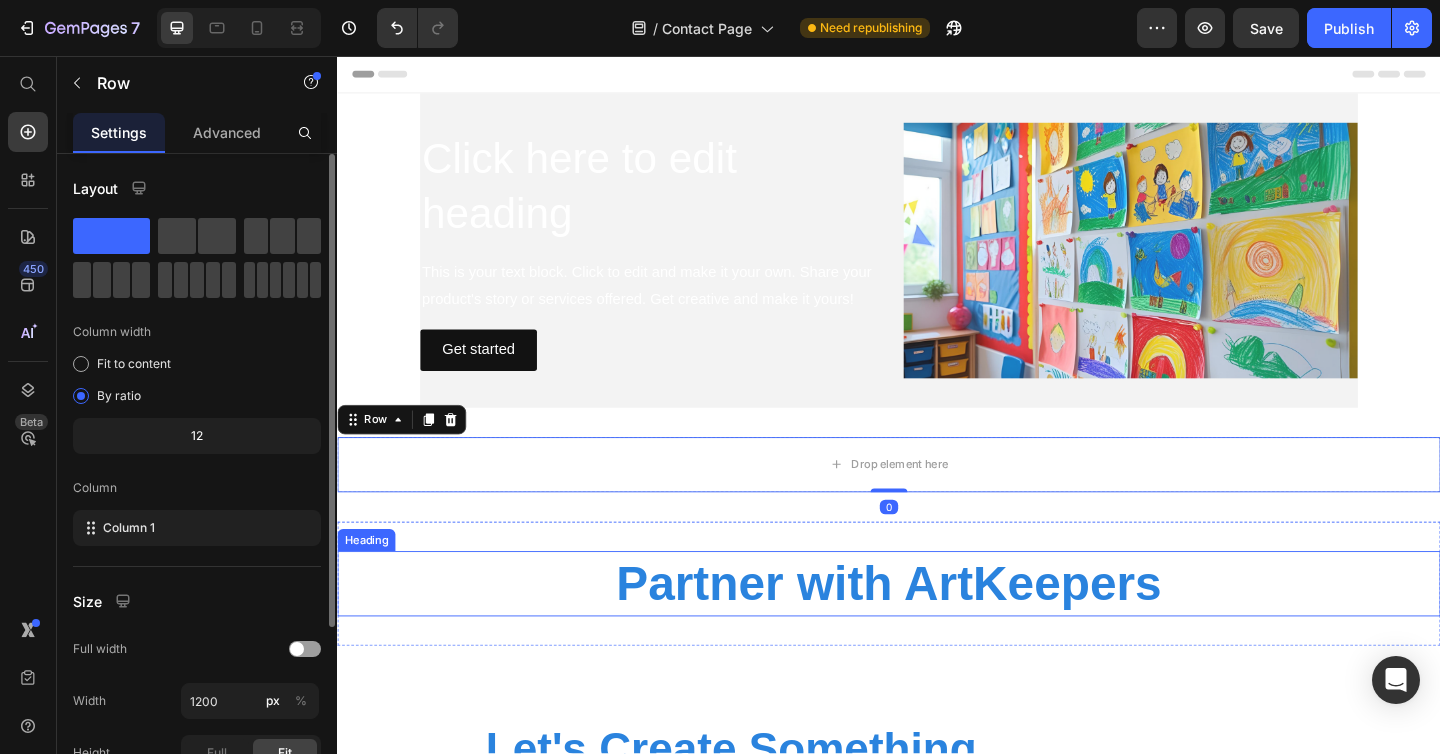 click on "Partner with ArtKeepers" at bounding box center [937, 631] 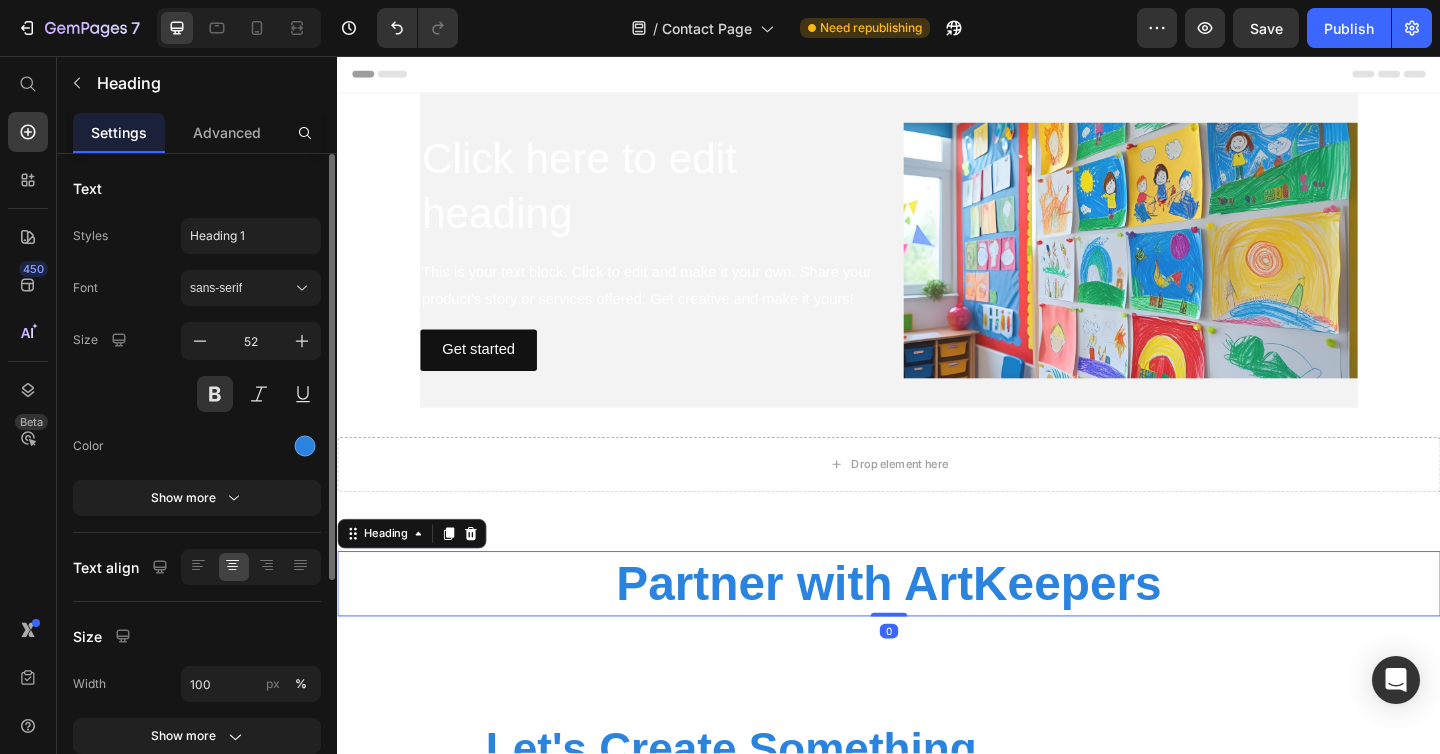 click on "Partner with ArtKeepers" at bounding box center [937, 631] 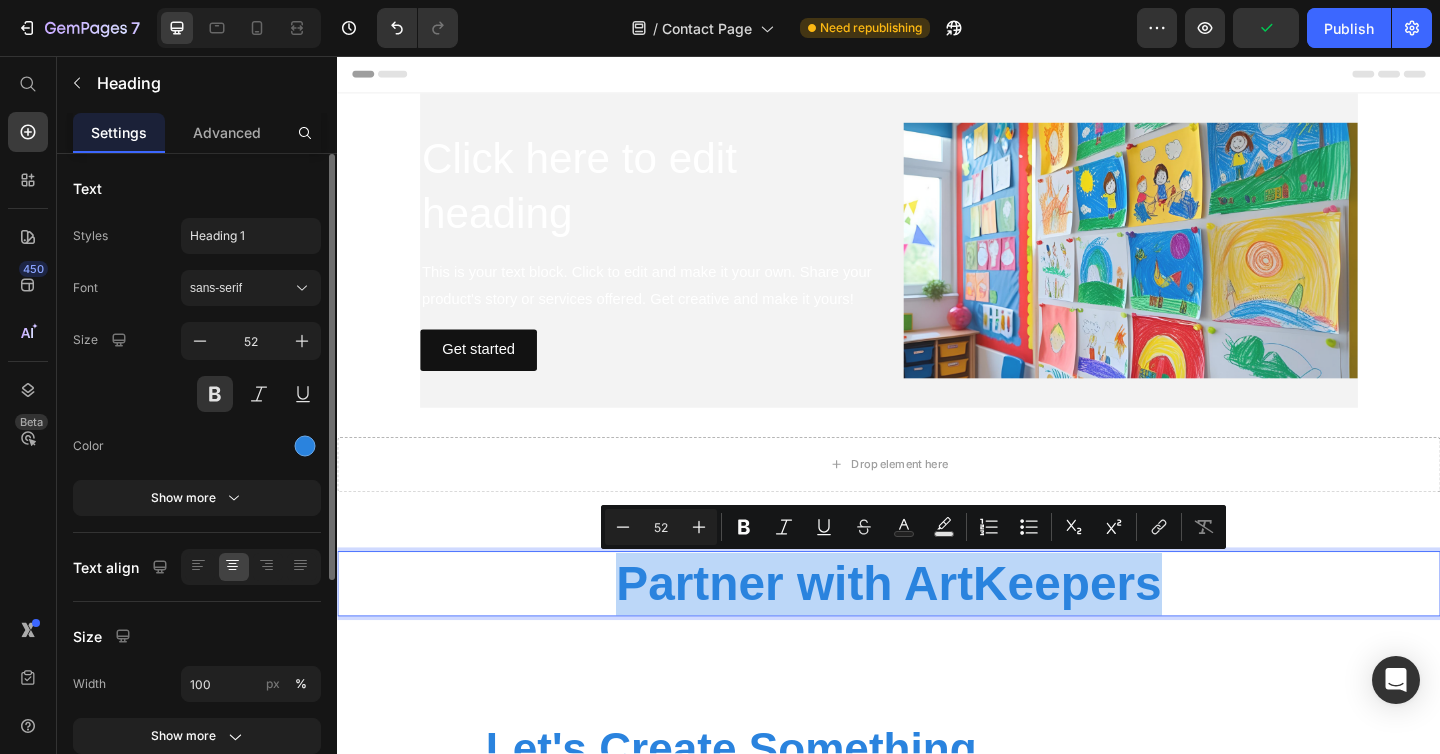 copy on "Partner with ArtKeepers" 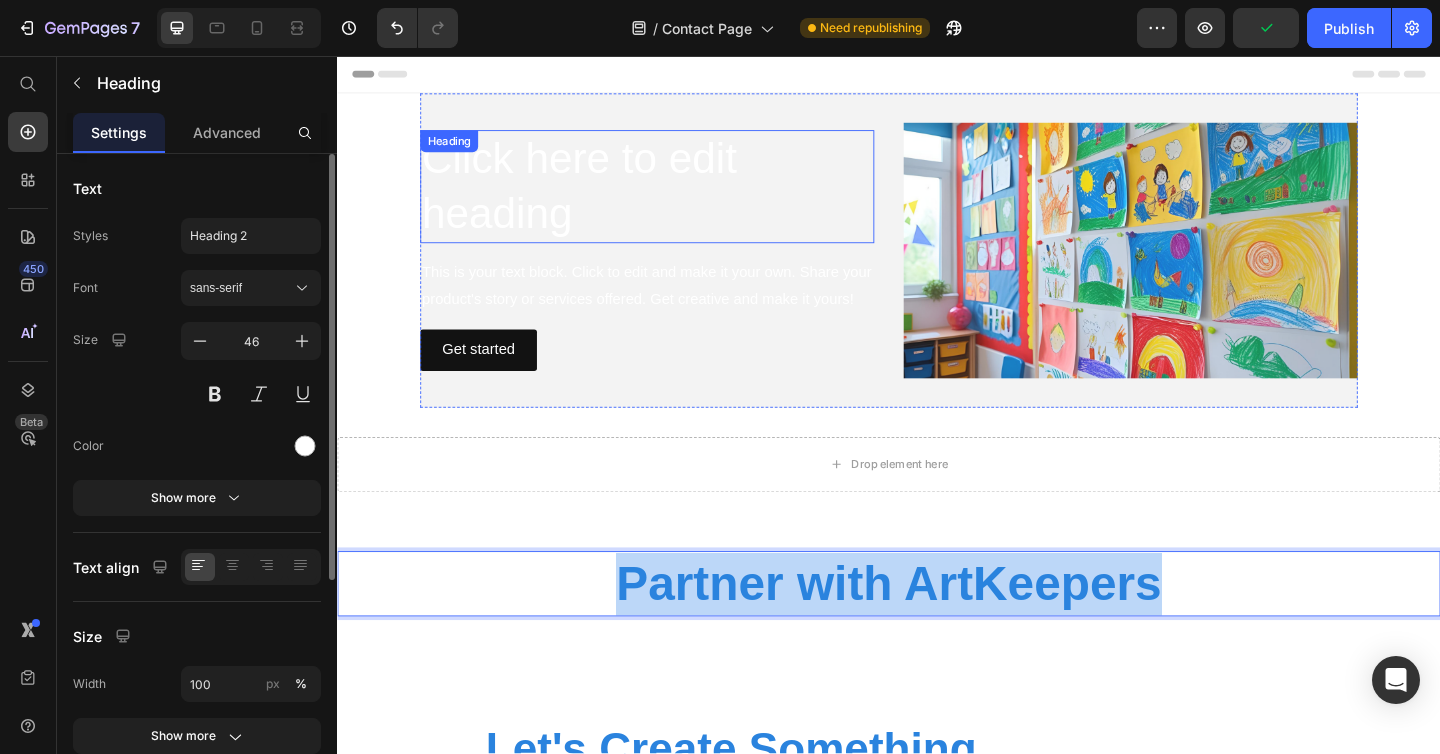 click on "Click here to edit heading" at bounding box center (674, 199) 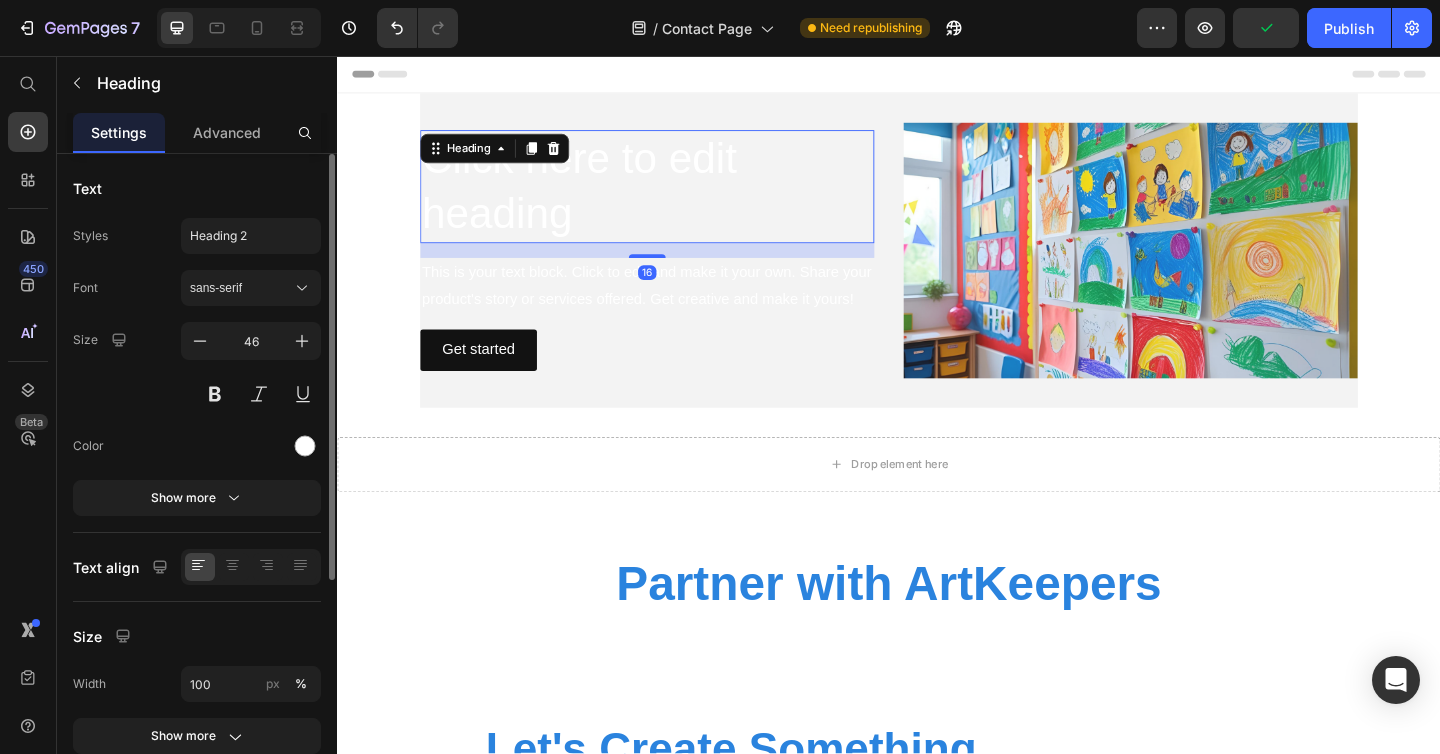 click on "Click here to edit heading" at bounding box center [674, 199] 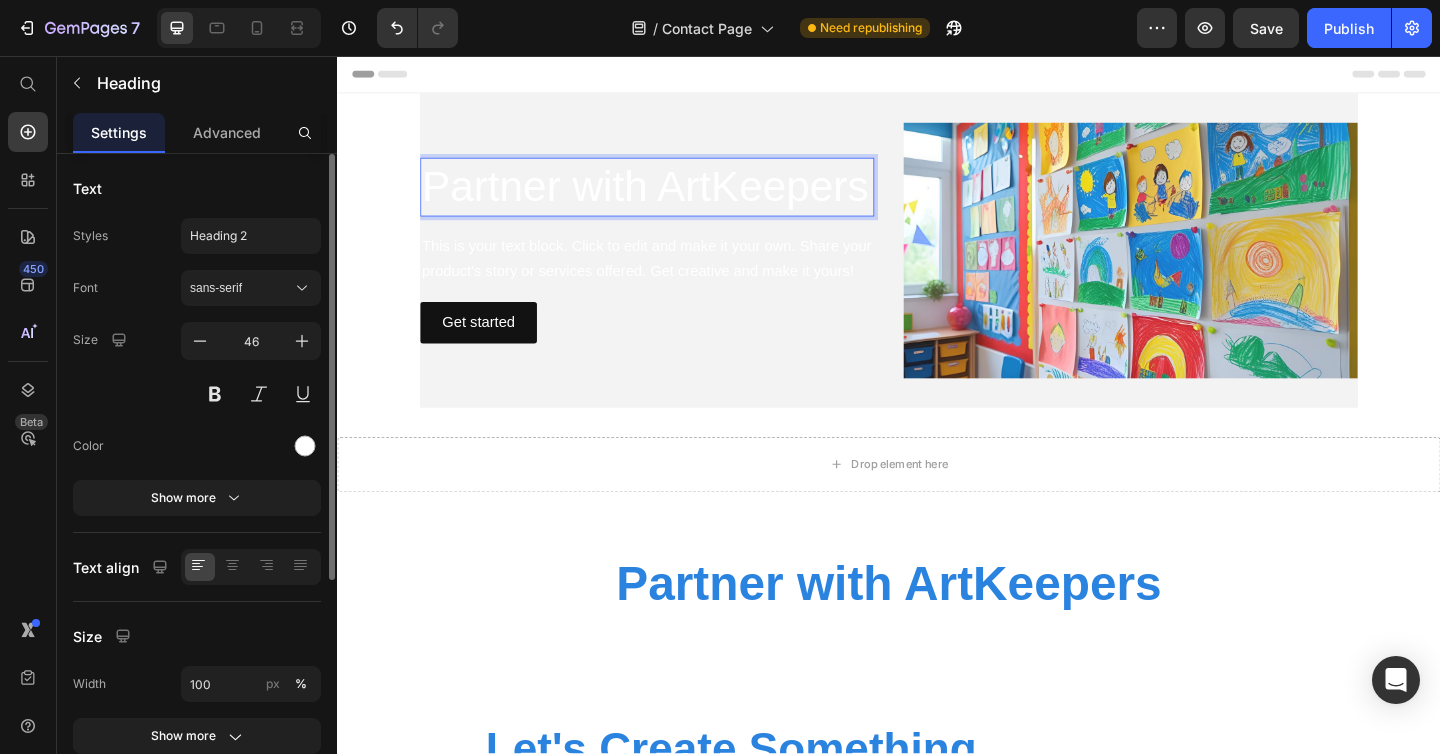 click on "Partner with ArtKeepers" at bounding box center (674, 199) 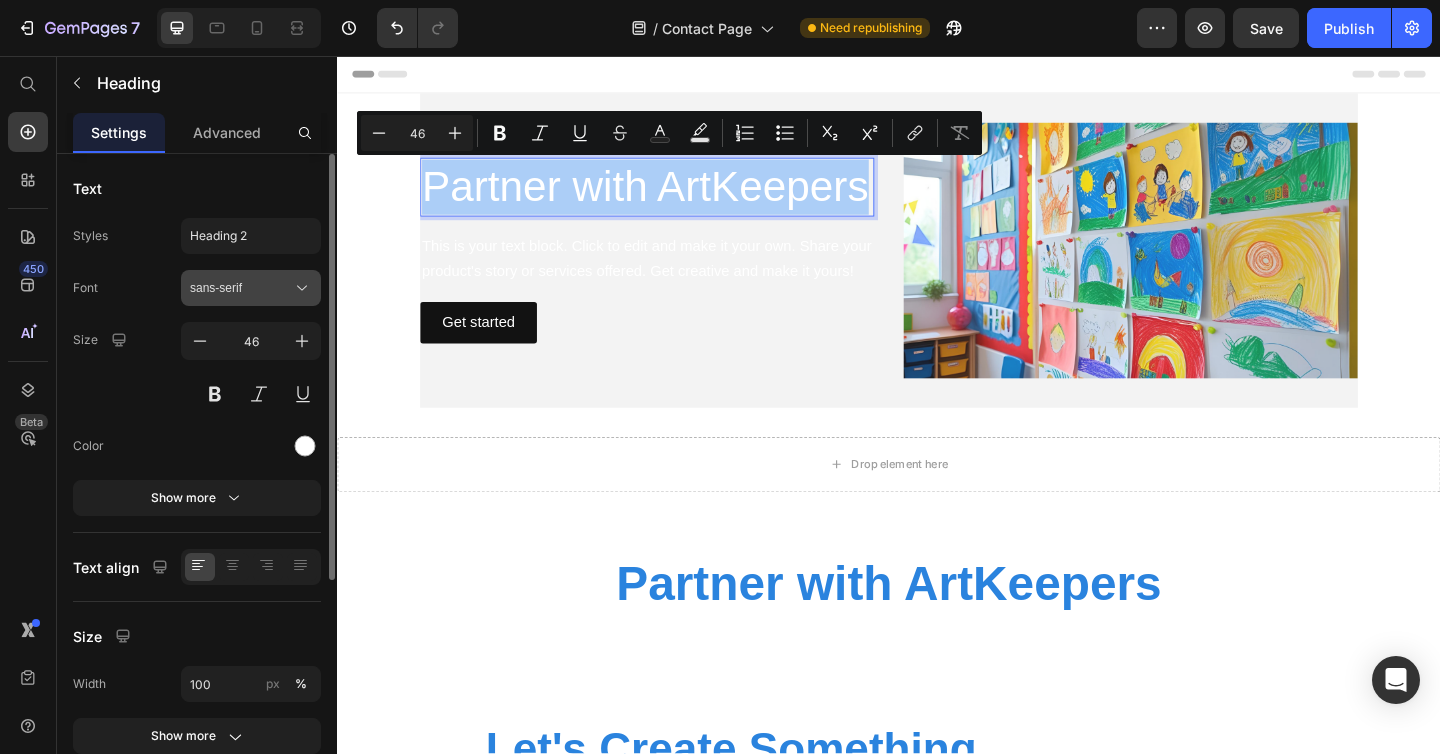 click on "sans-serif" at bounding box center (241, 288) 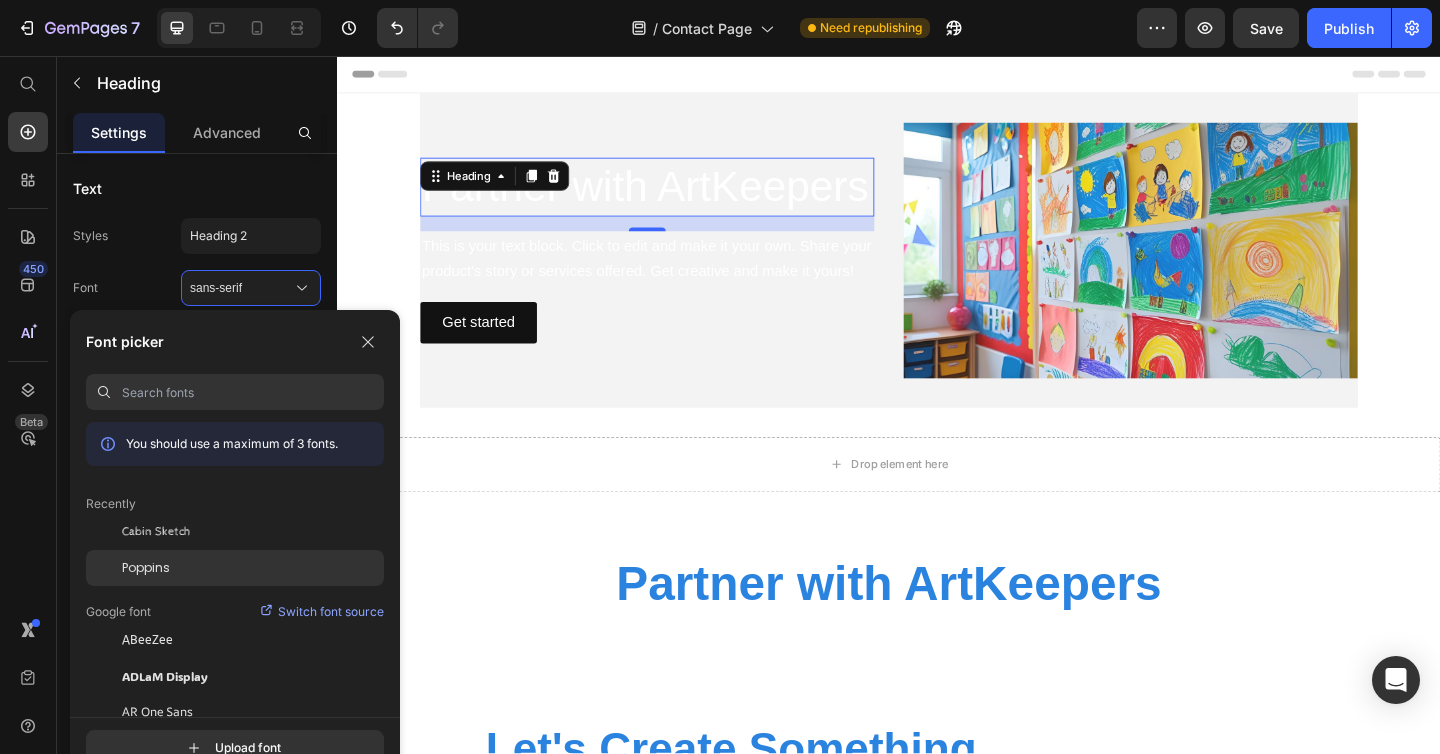 click on "Poppins" at bounding box center [146, 568] 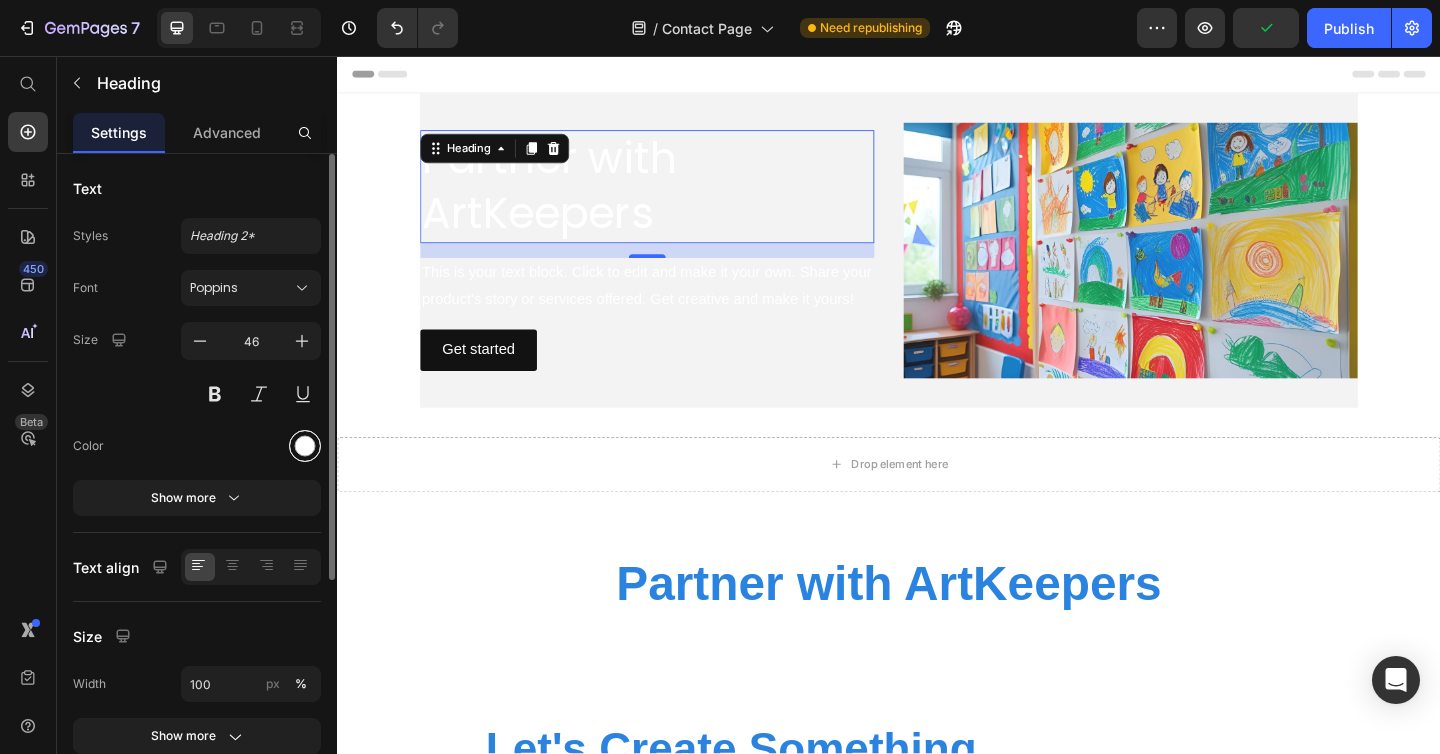 click at bounding box center (305, 446) 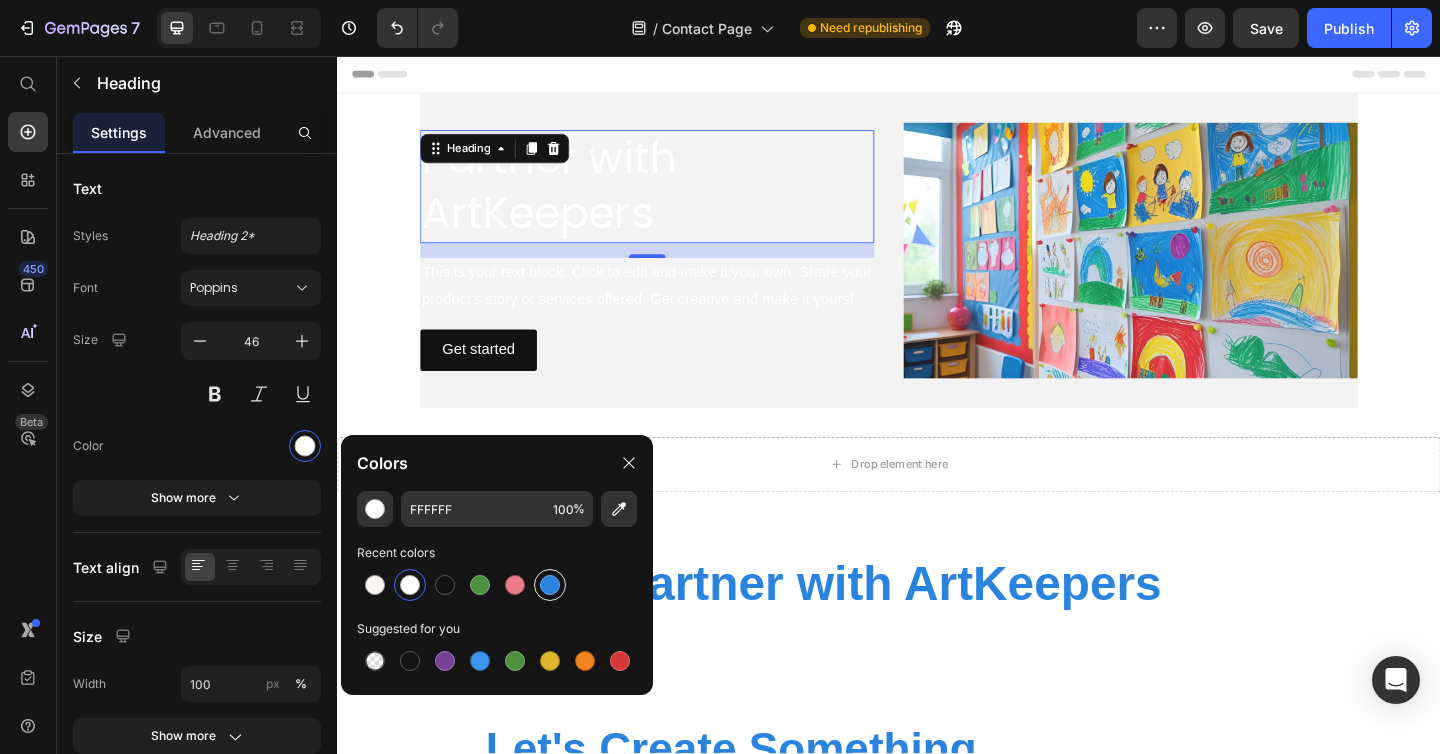 click at bounding box center (550, 585) 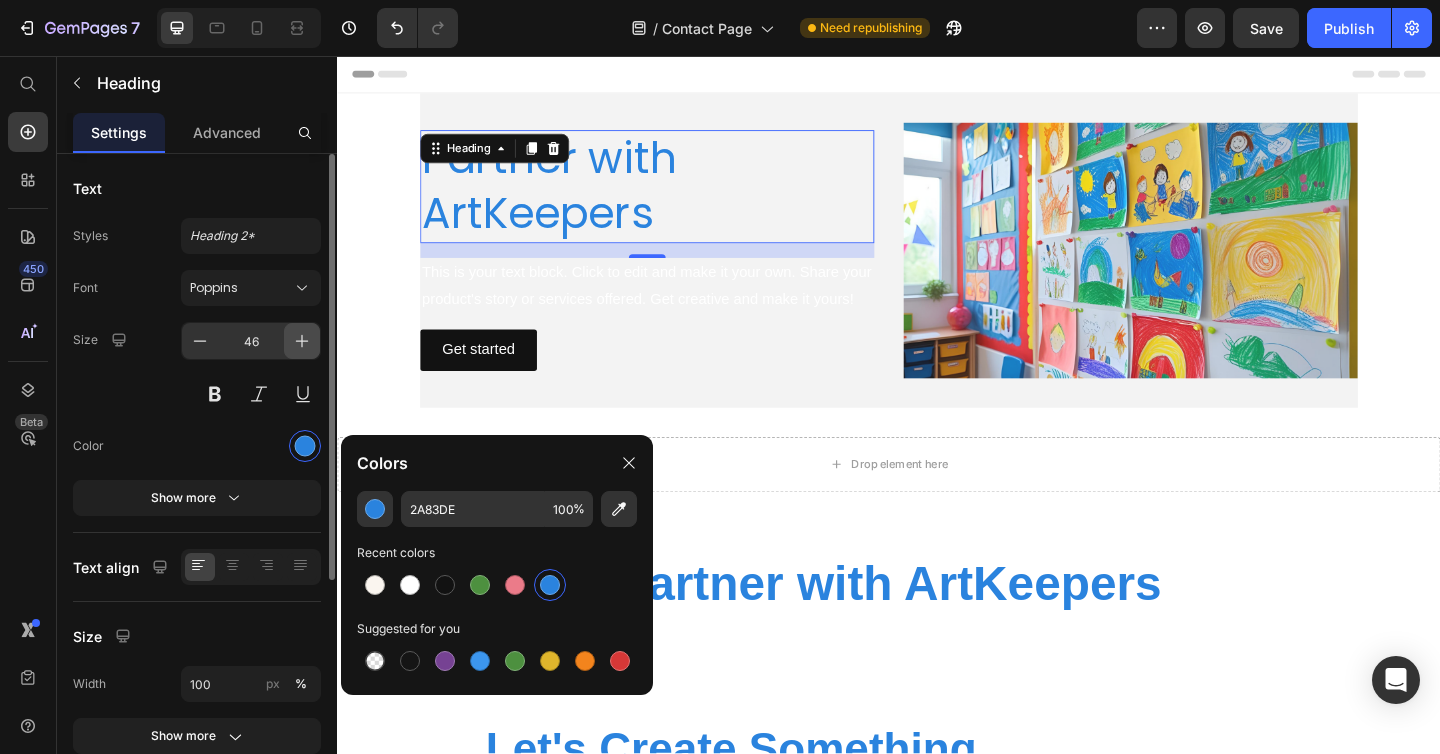 click 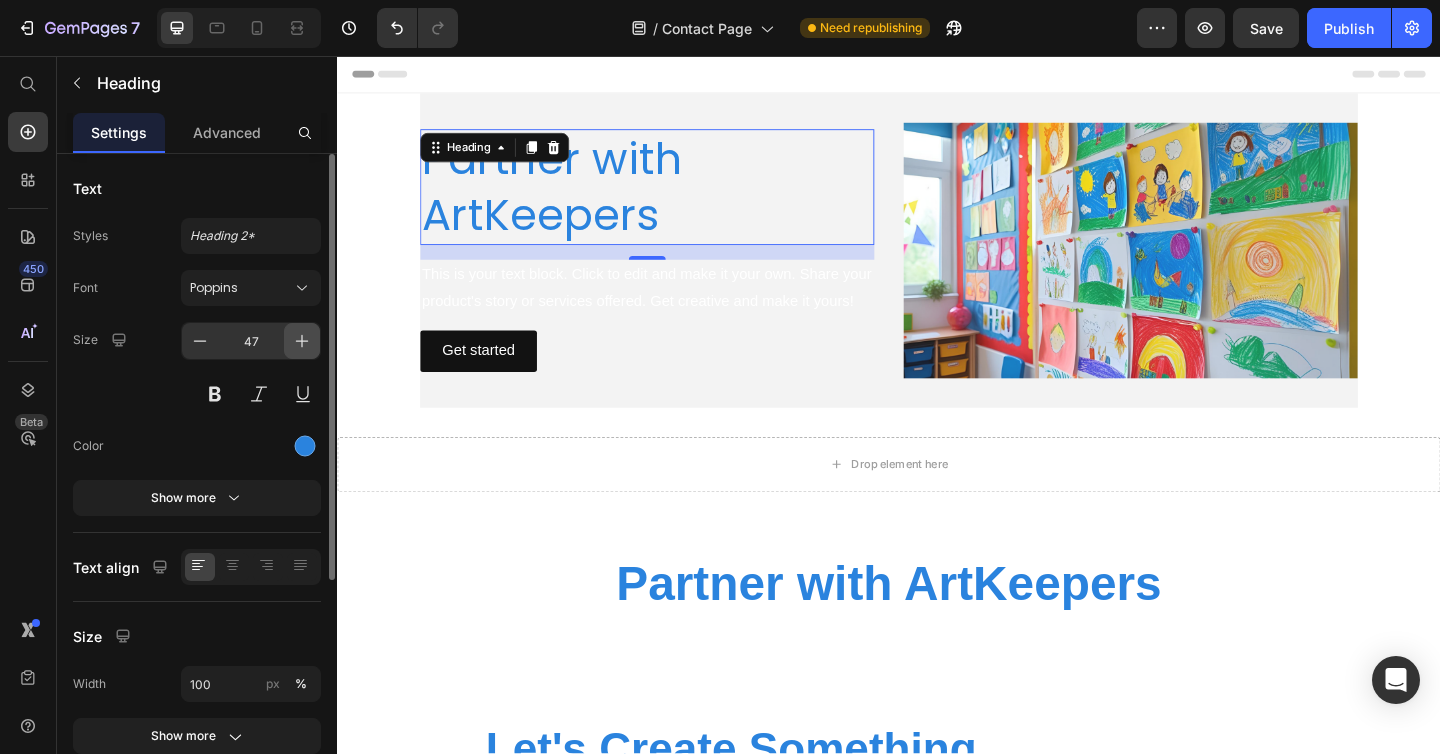 click 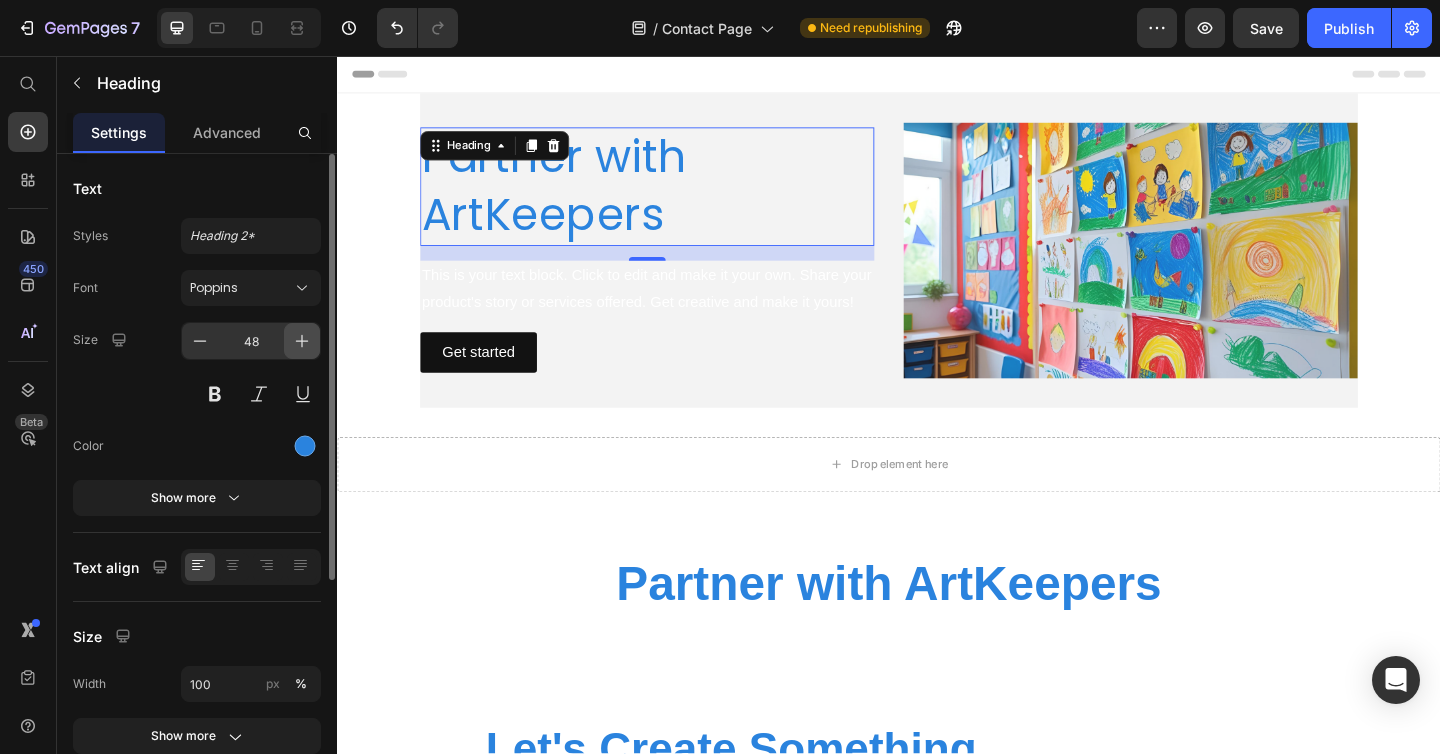 click 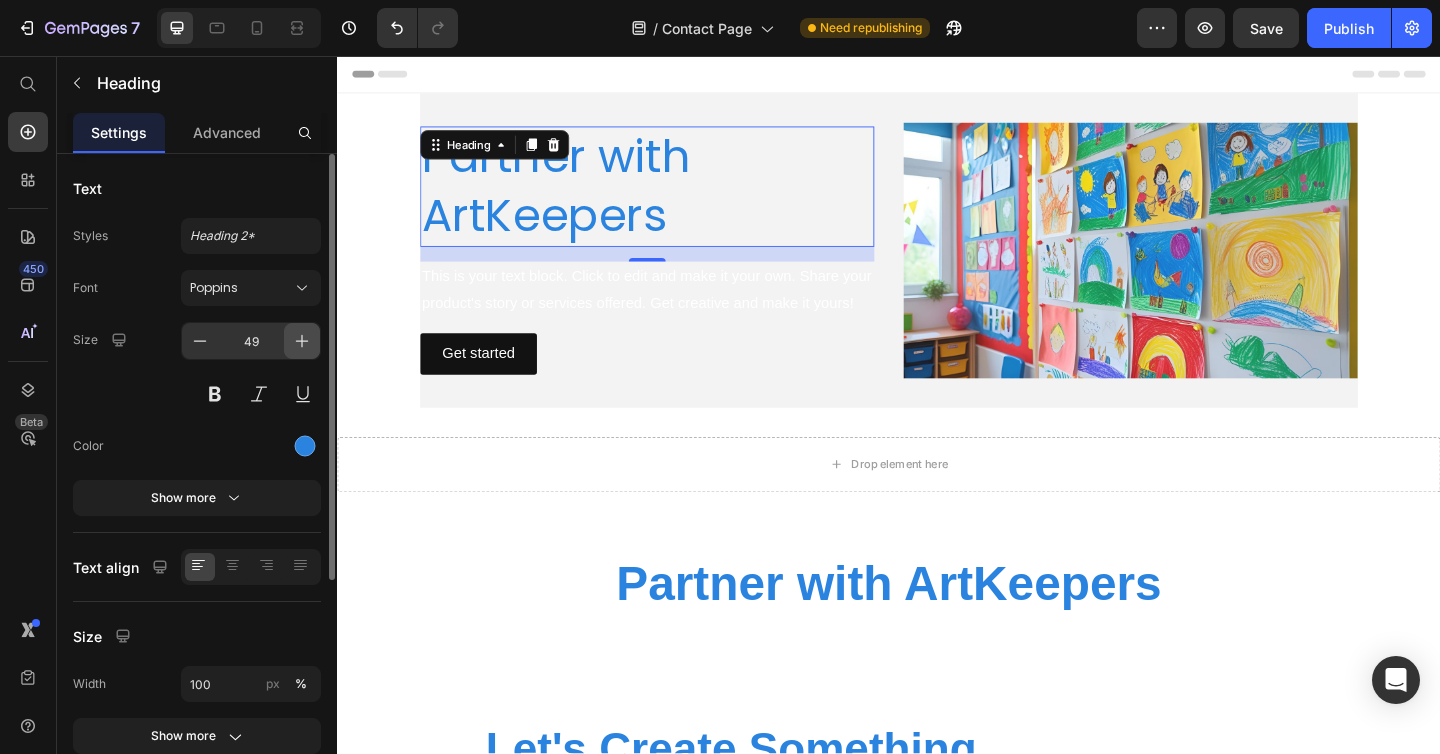 click 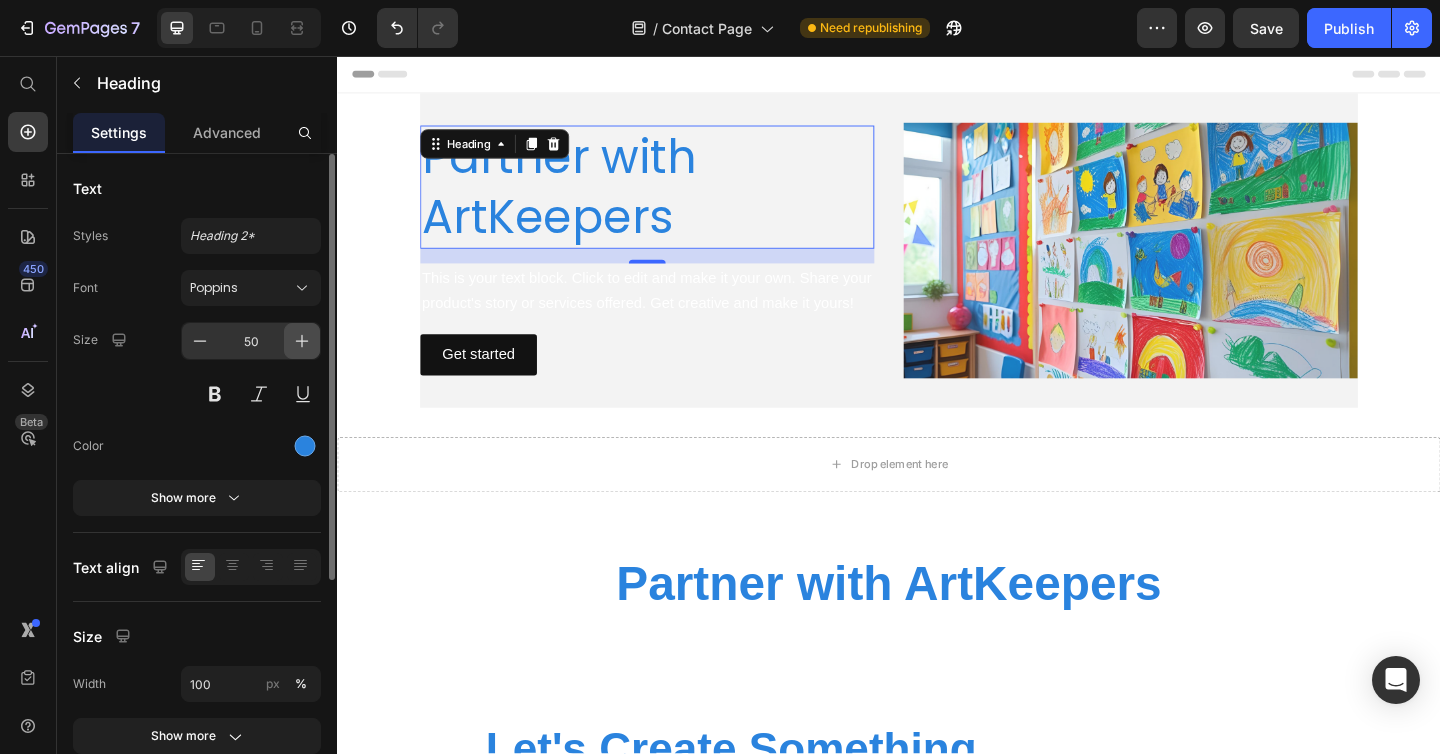 click 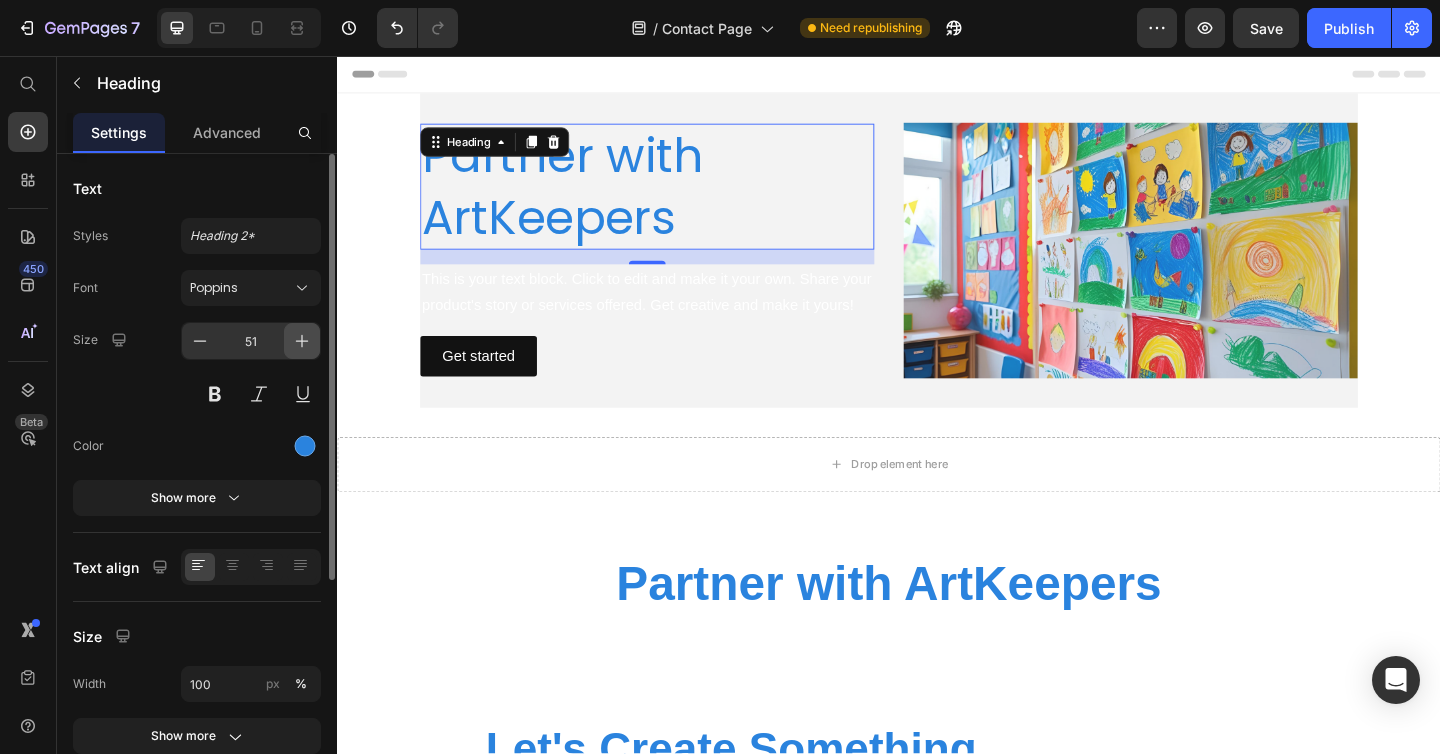 click 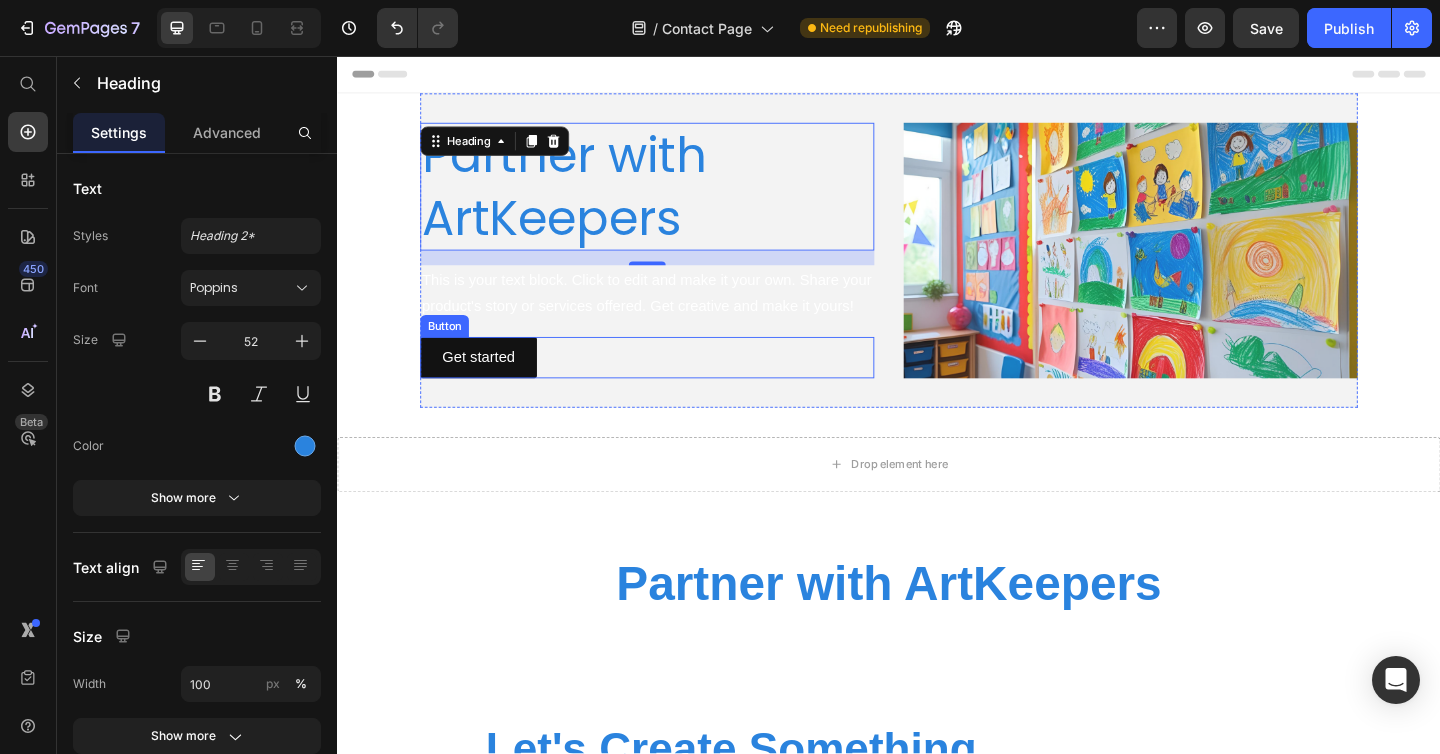 click on "Get started Button" at bounding box center [674, 384] 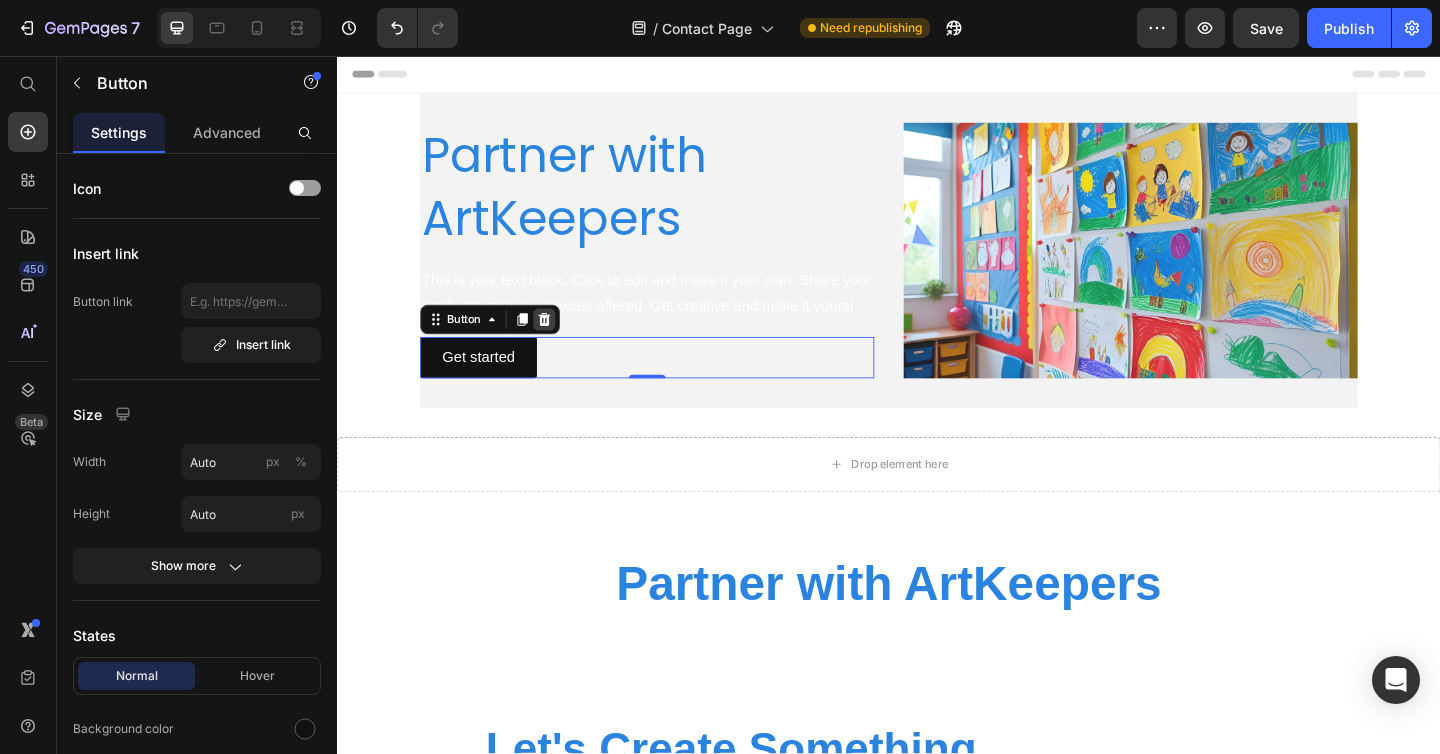 click 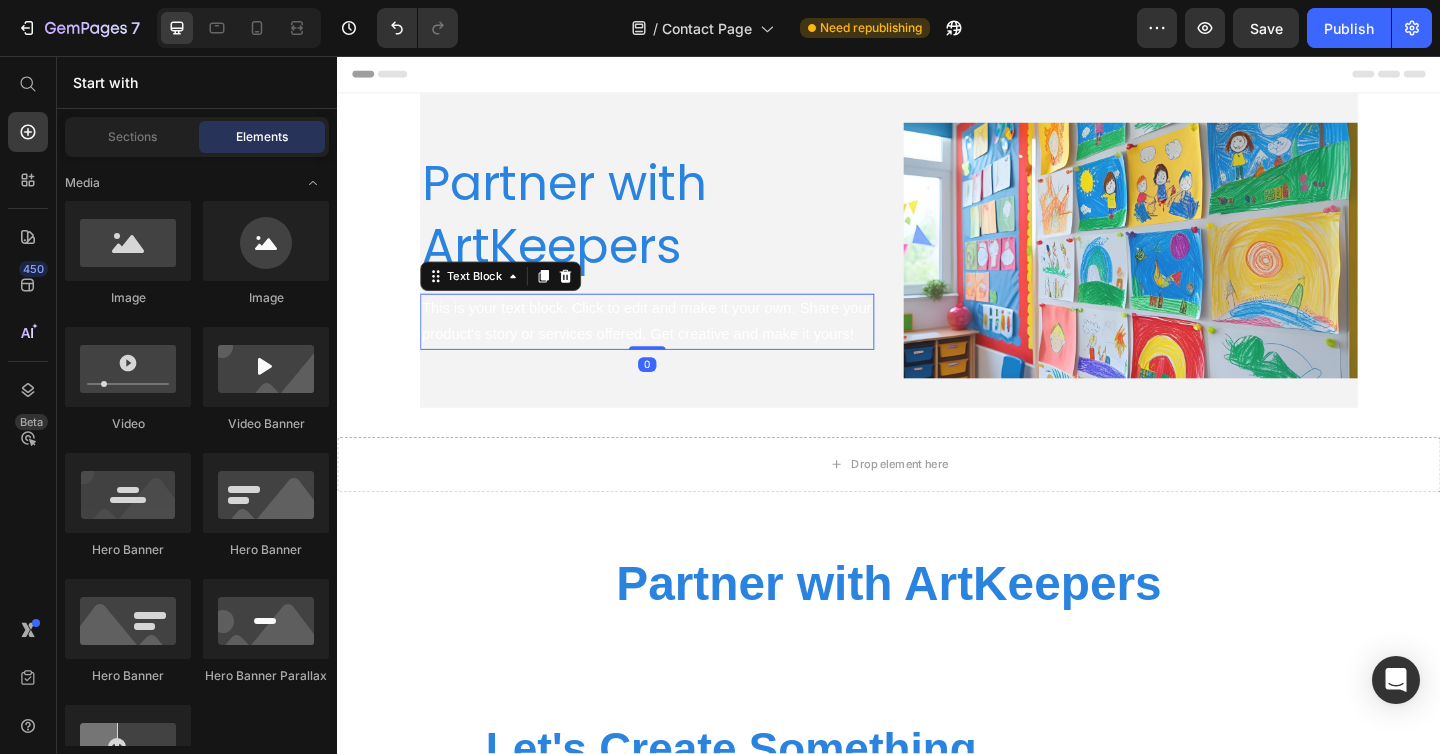 click on "This is your text block. Click to edit and make it your own. Share your                       product's story or services offered. Get creative and make it yours!" at bounding box center (674, 346) 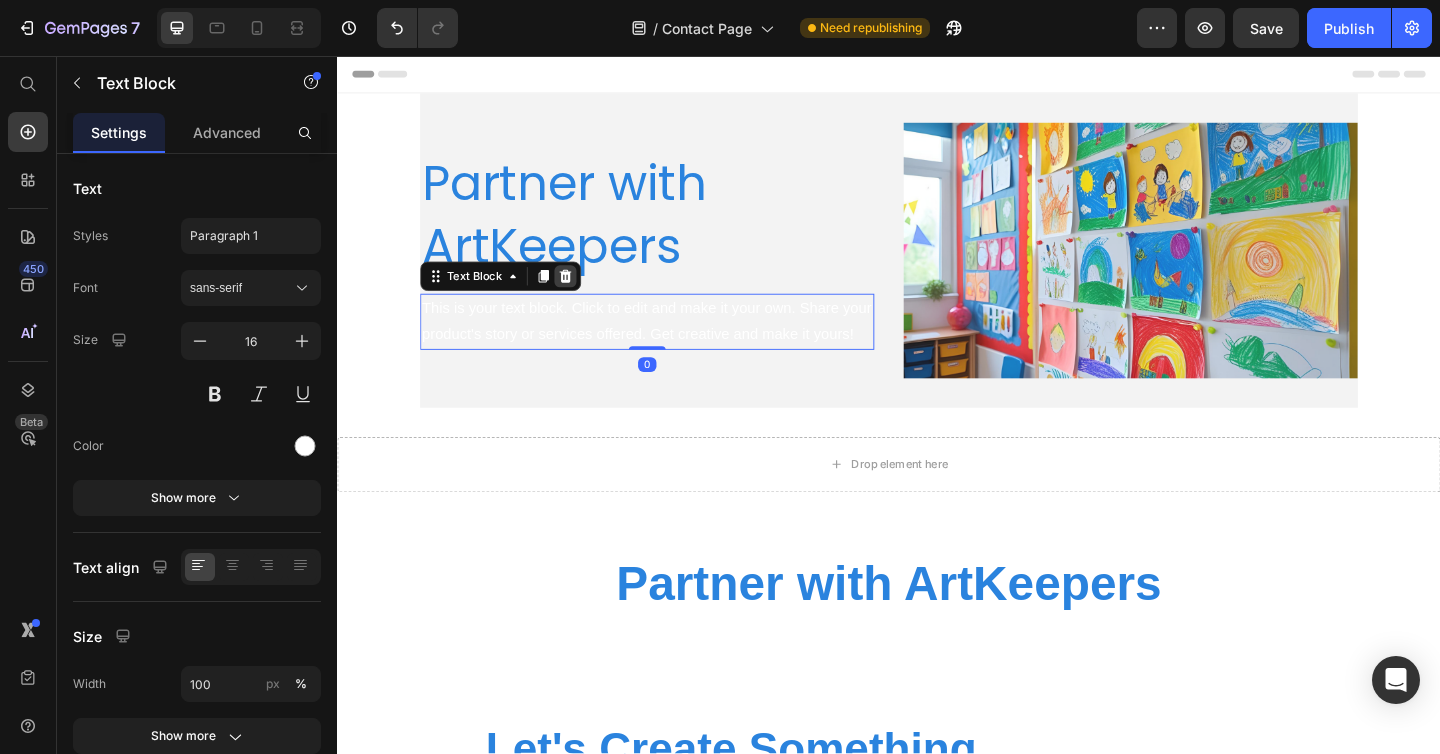 click 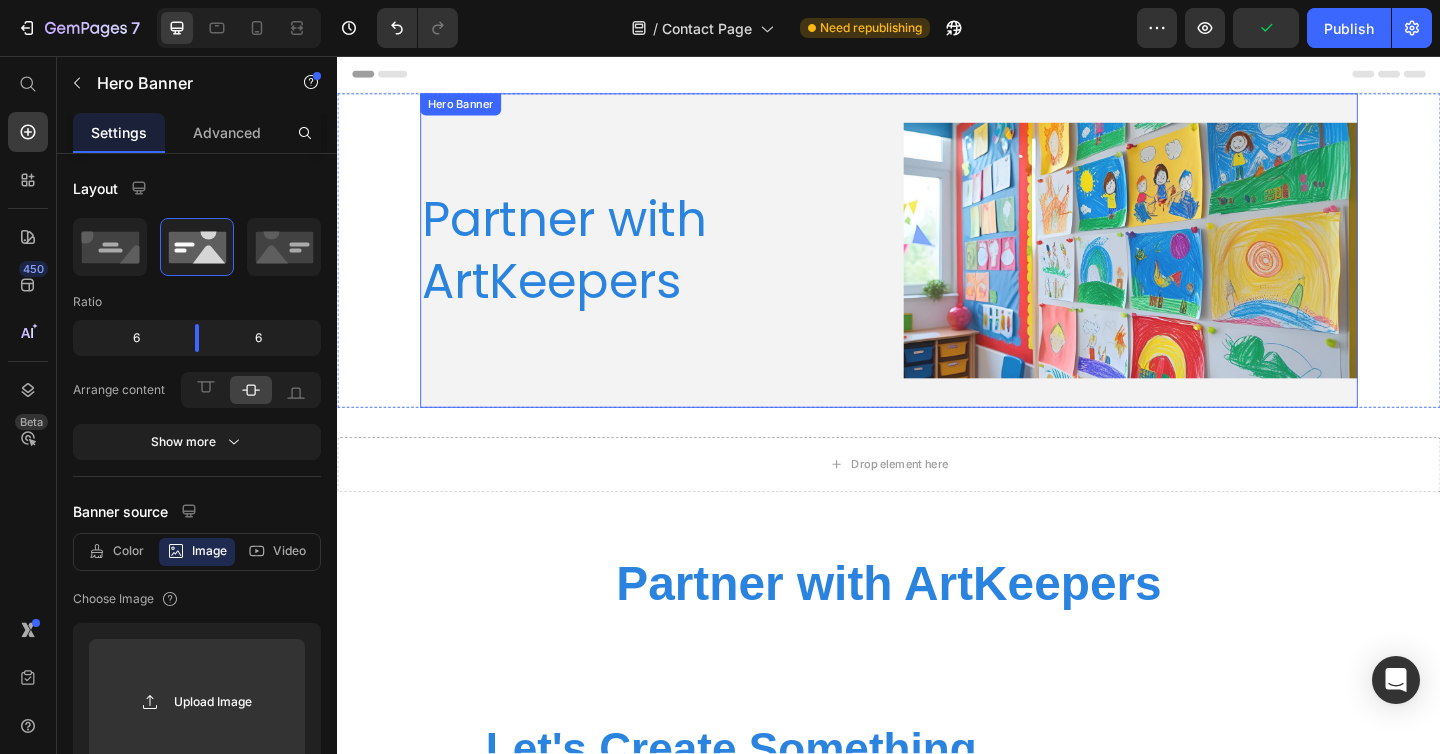 click on "Partner with ArtKeepers Heading" at bounding box center [674, 268] 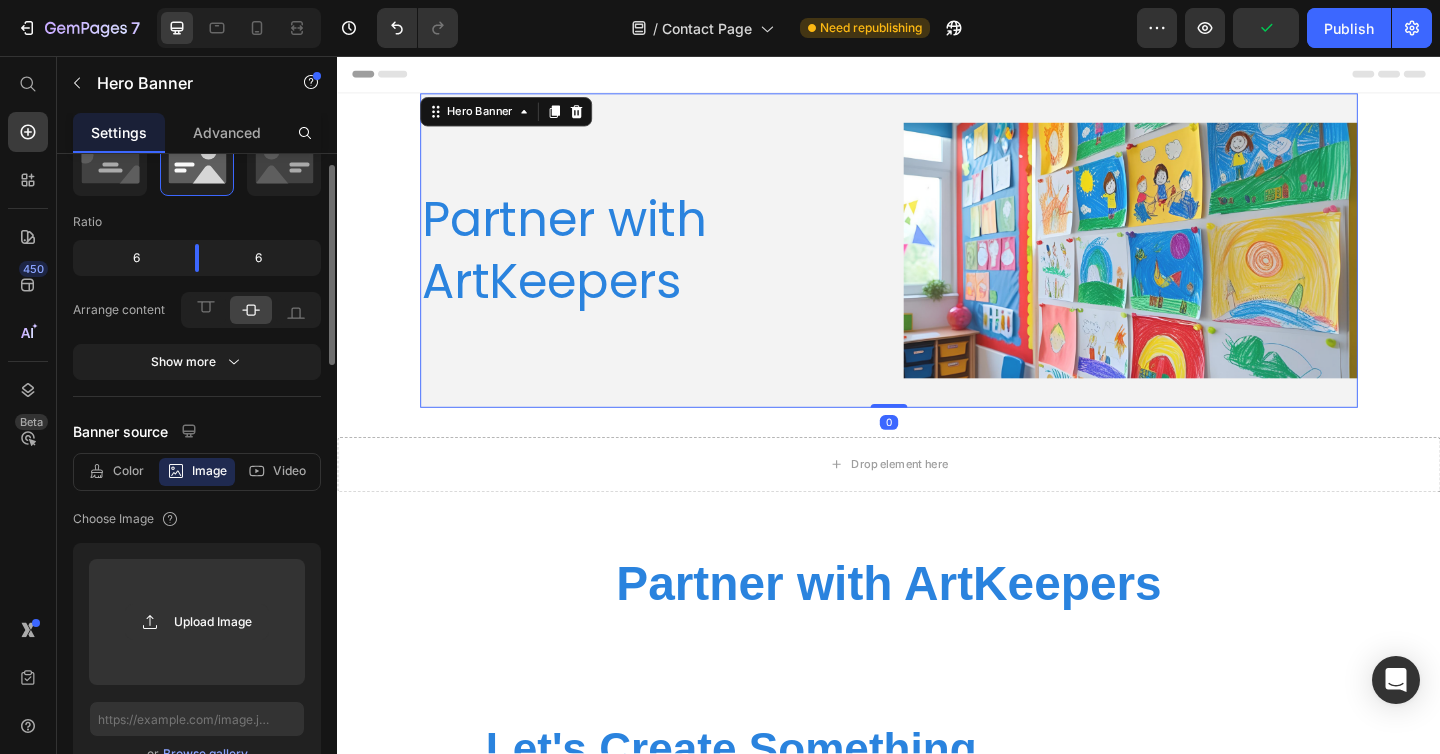 scroll, scrollTop: 84, scrollLeft: 0, axis: vertical 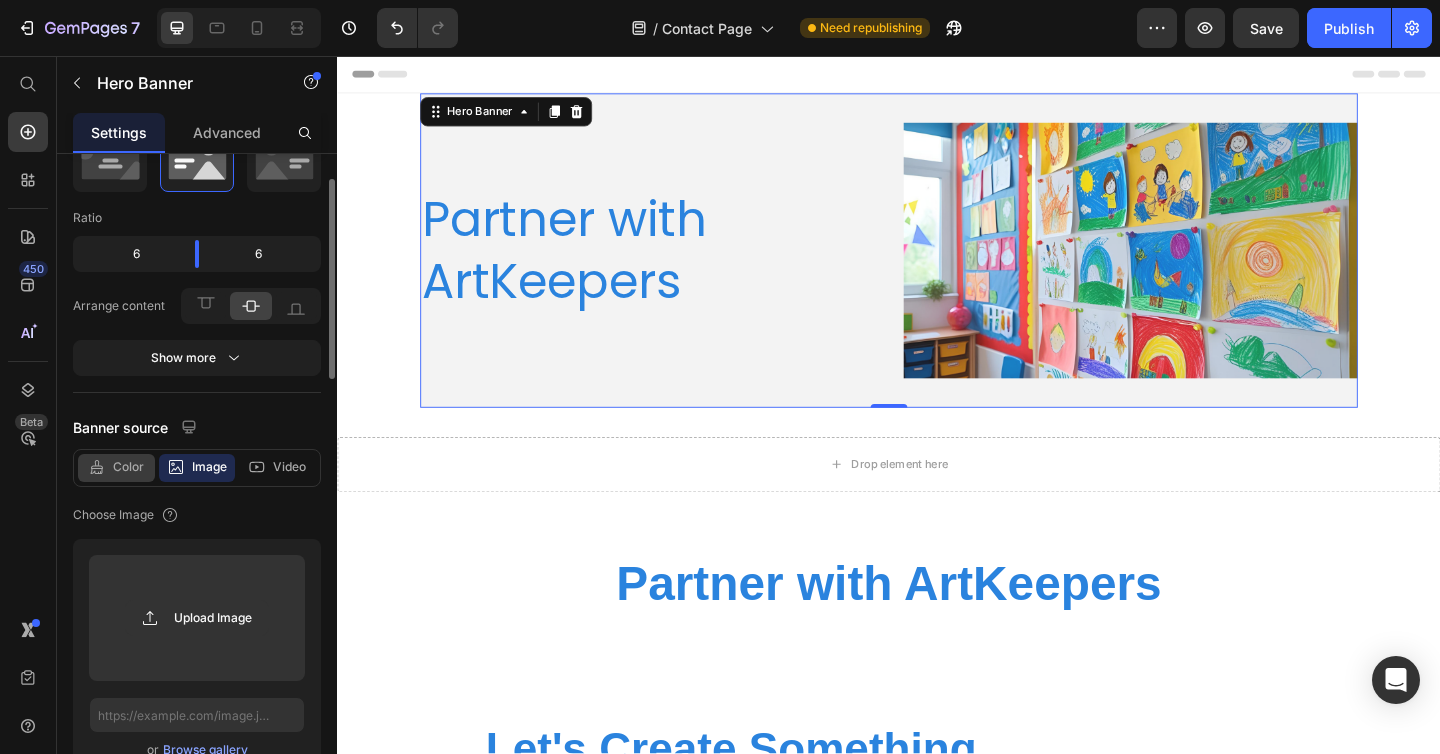 click 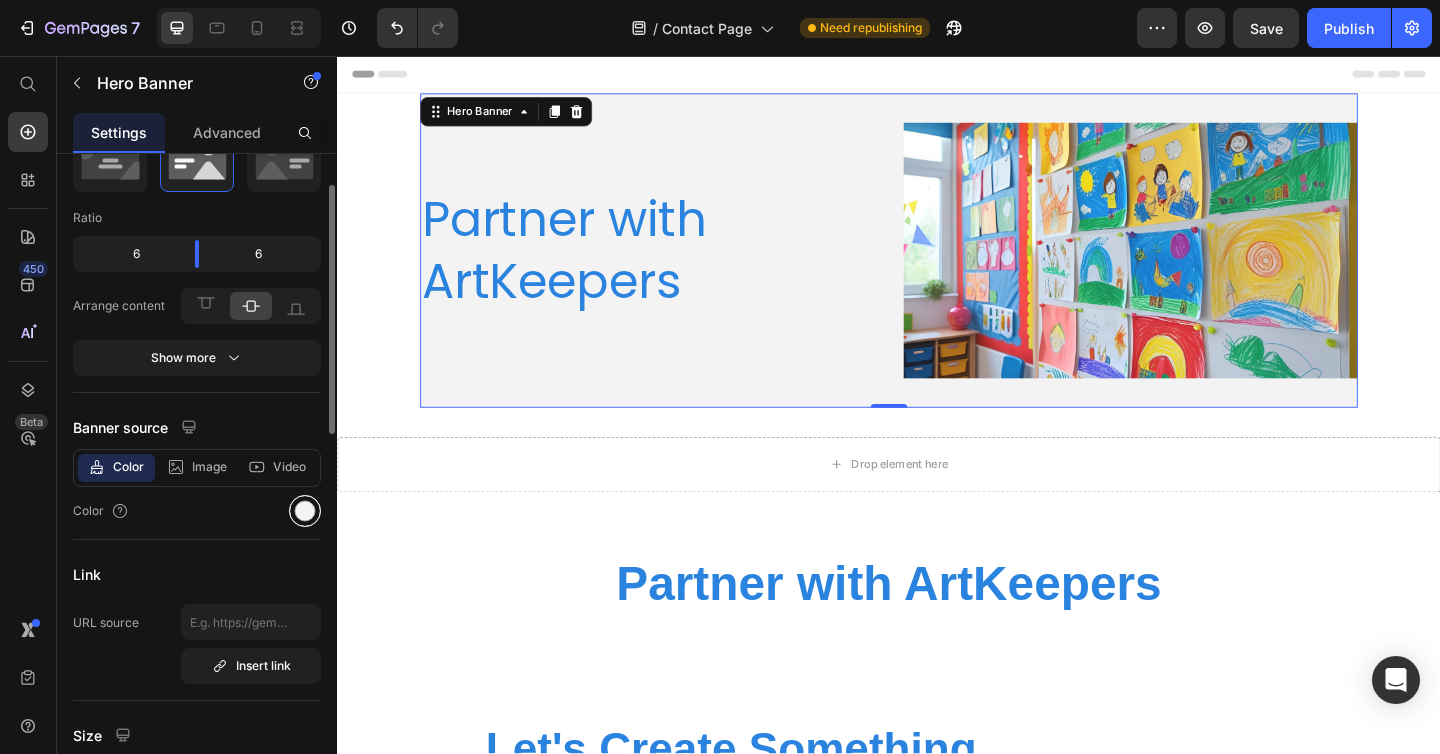 click at bounding box center (305, 511) 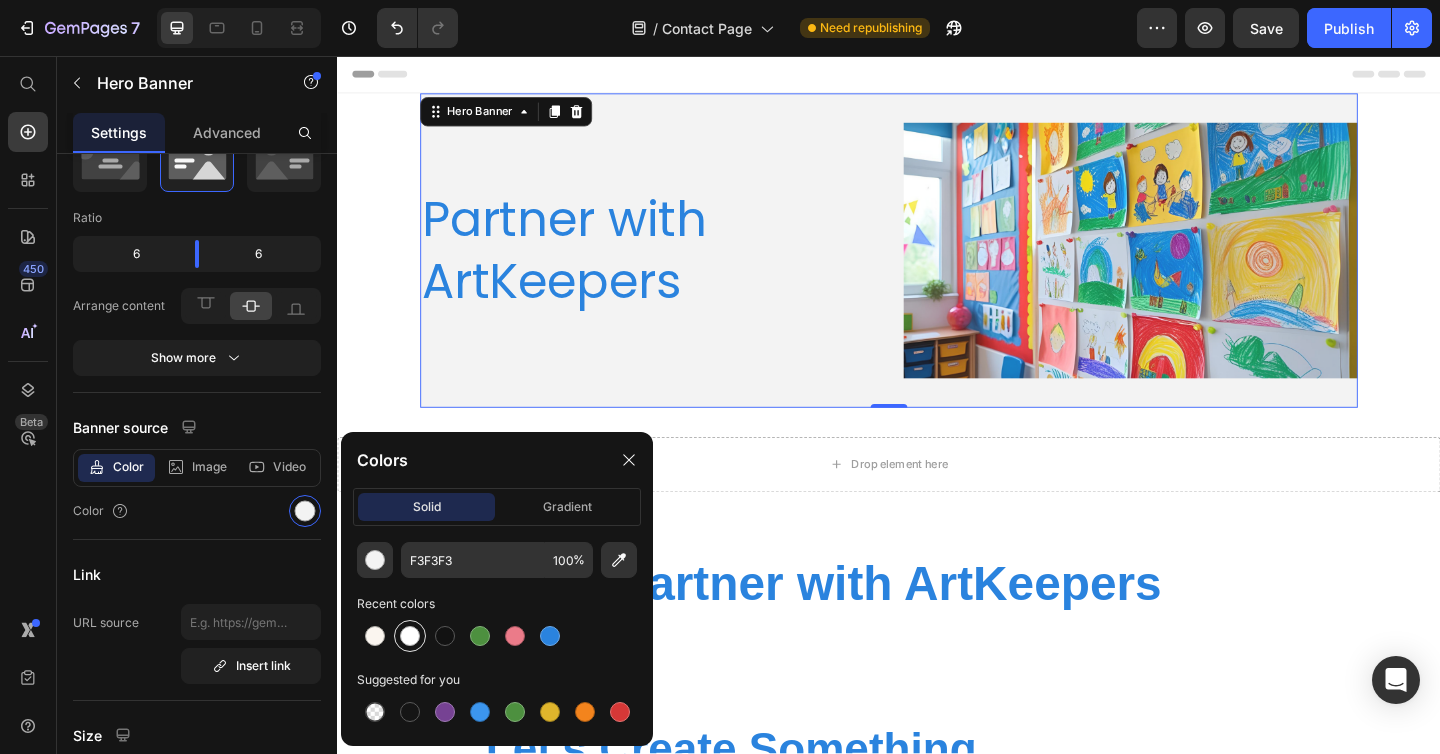 click at bounding box center [410, 636] 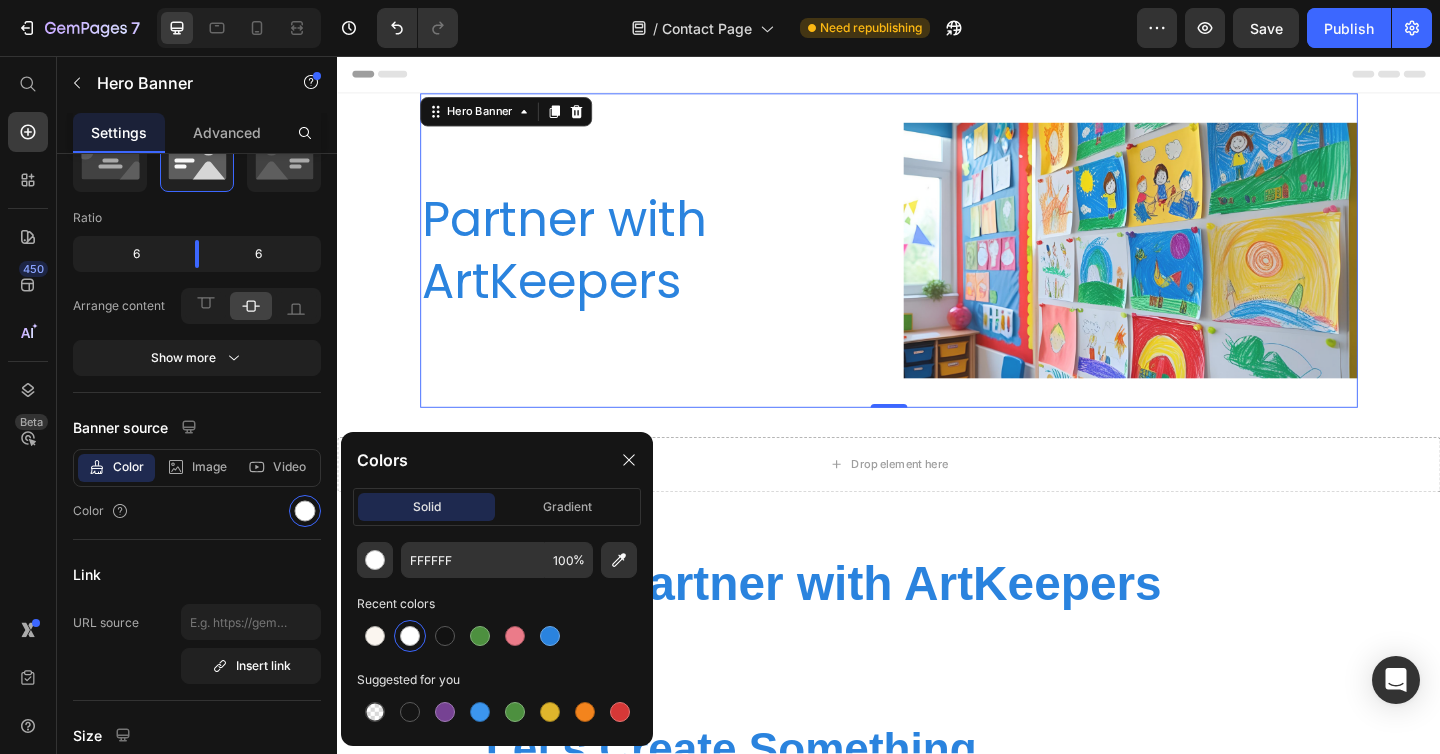 click on "Partner with ArtKeepers Heading" at bounding box center [674, 268] 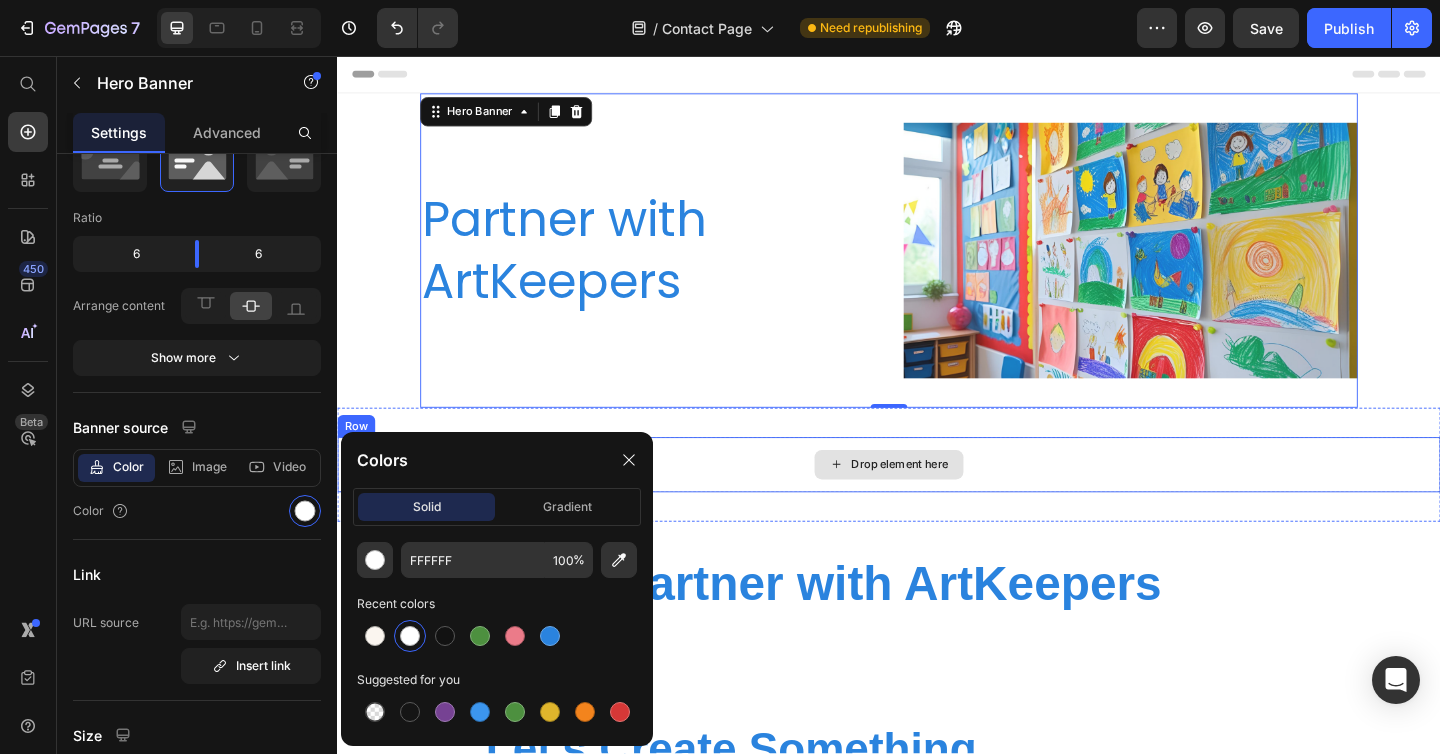 click on "Drop element here Row Section 2" at bounding box center (937, 501) 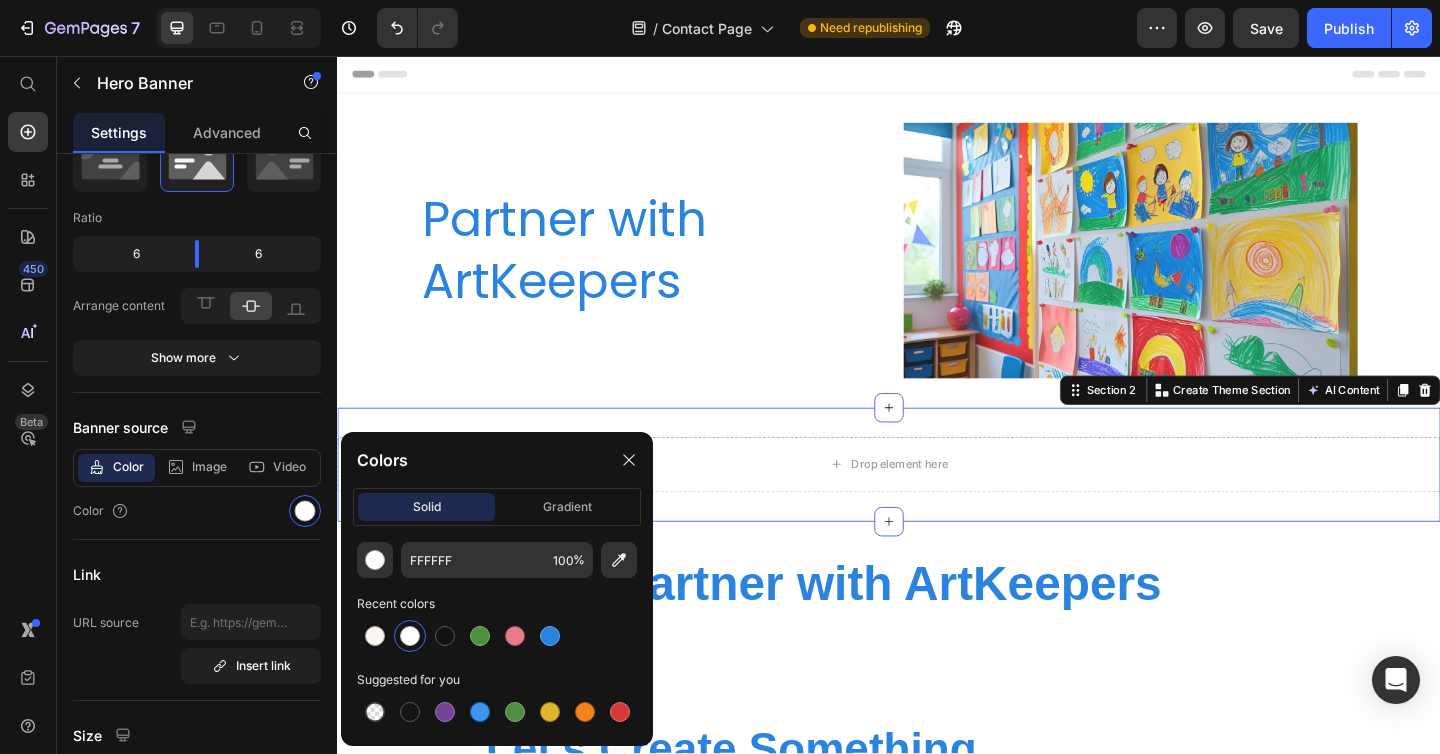 scroll, scrollTop: 0, scrollLeft: 0, axis: both 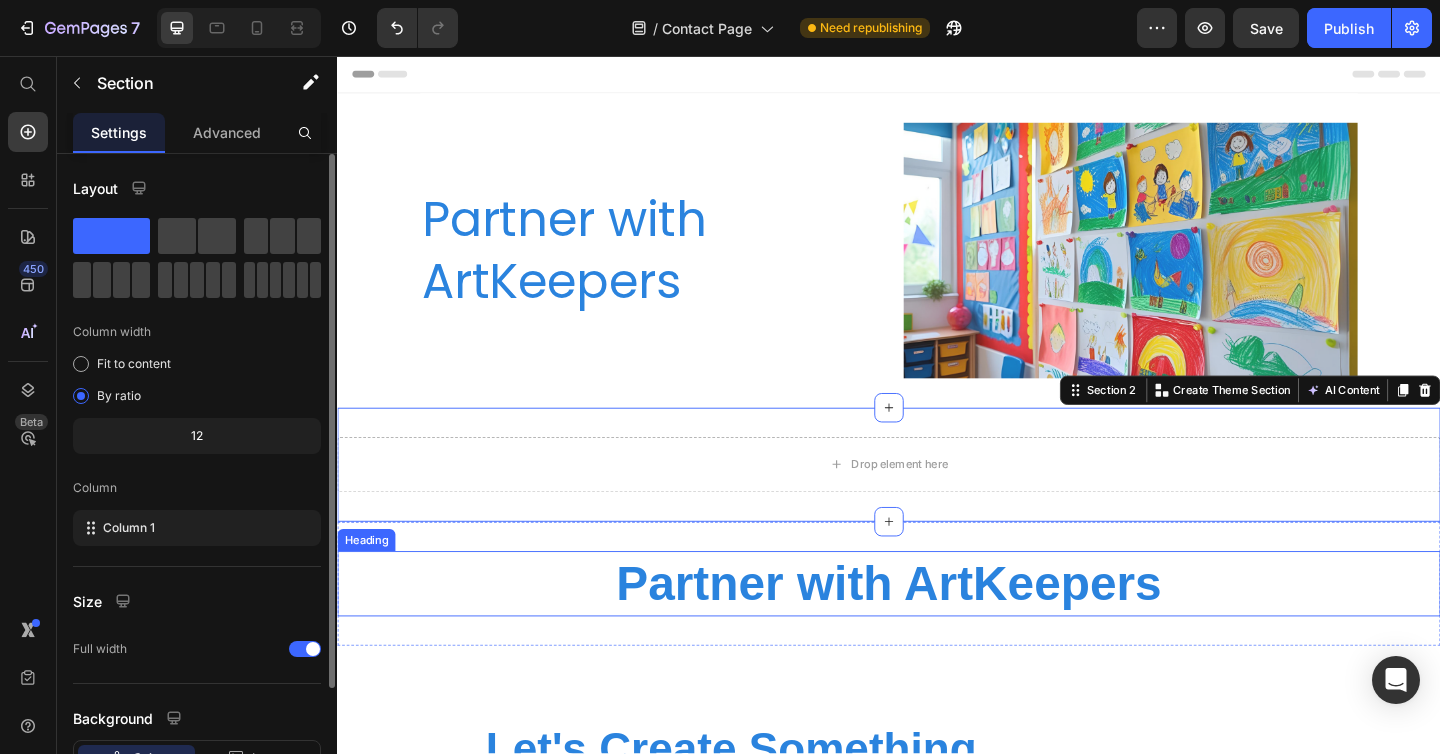 click on "Partner with ArtKeepers" at bounding box center [937, 631] 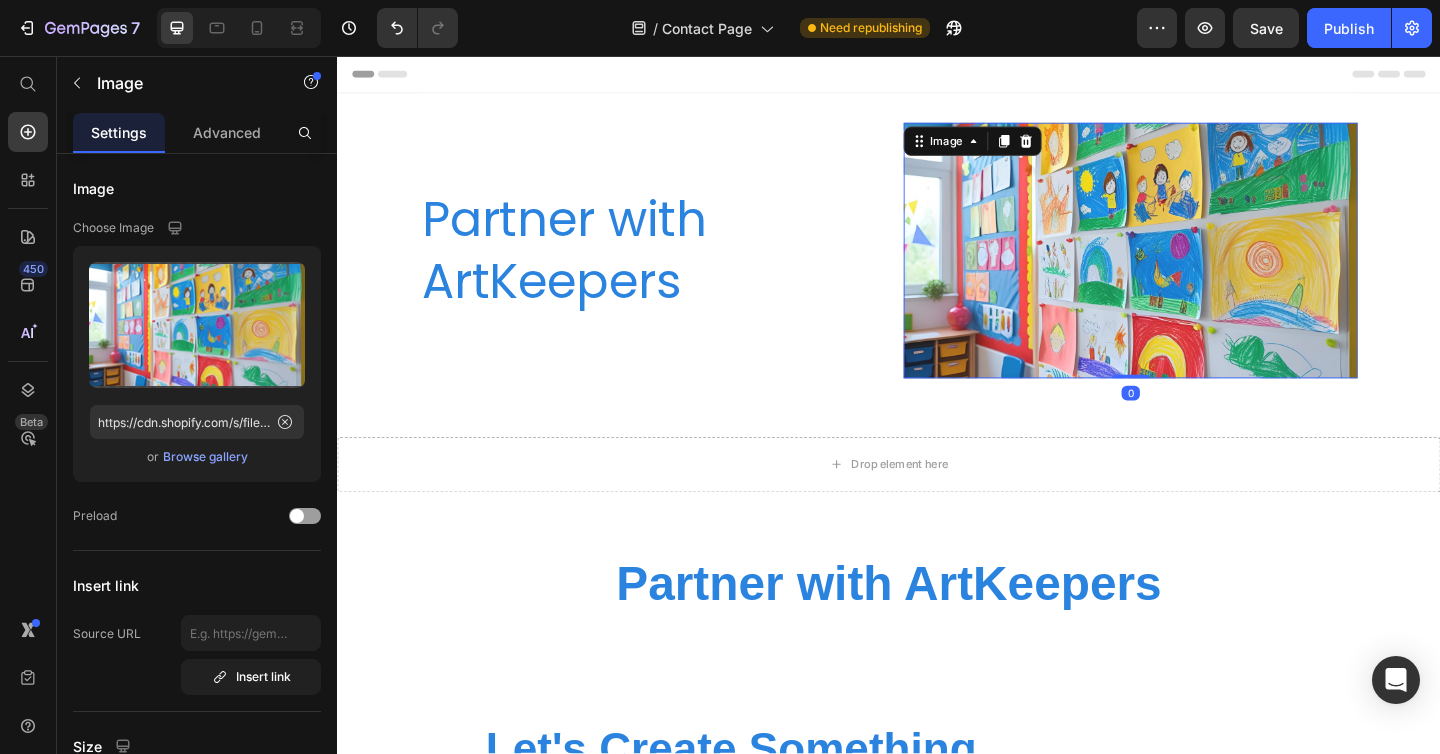 click at bounding box center (1200, 268) 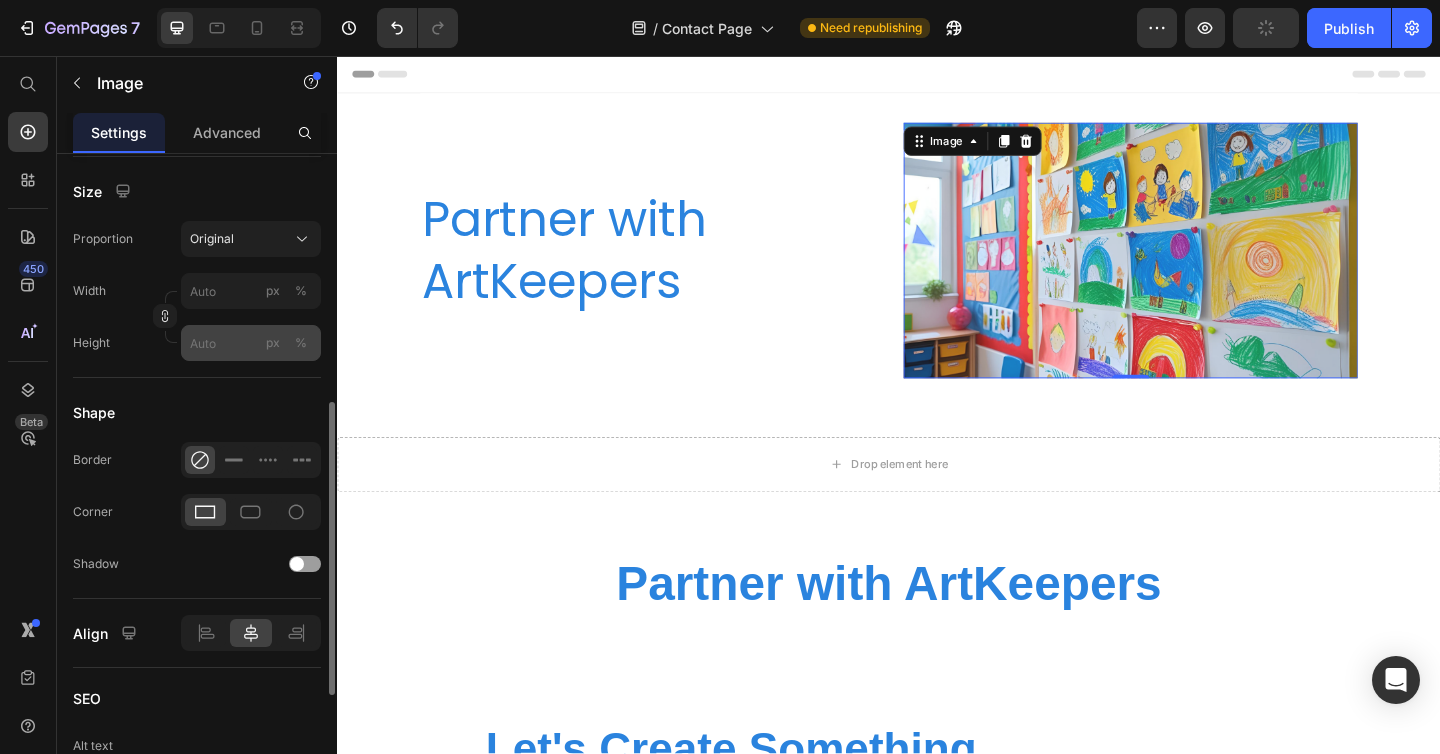 scroll, scrollTop: 569, scrollLeft: 0, axis: vertical 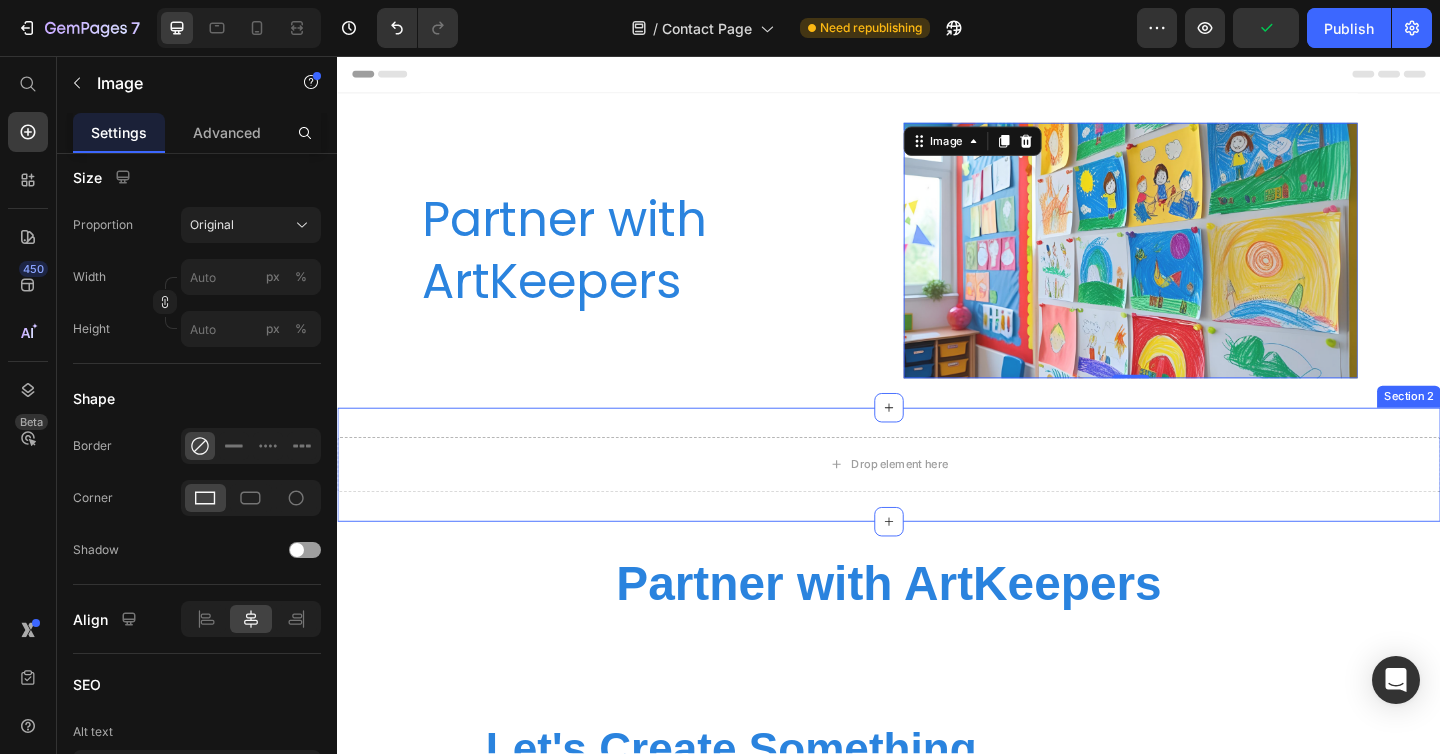 click on "Partner with ArtKeepers Heading Image   0" at bounding box center [937, 268] 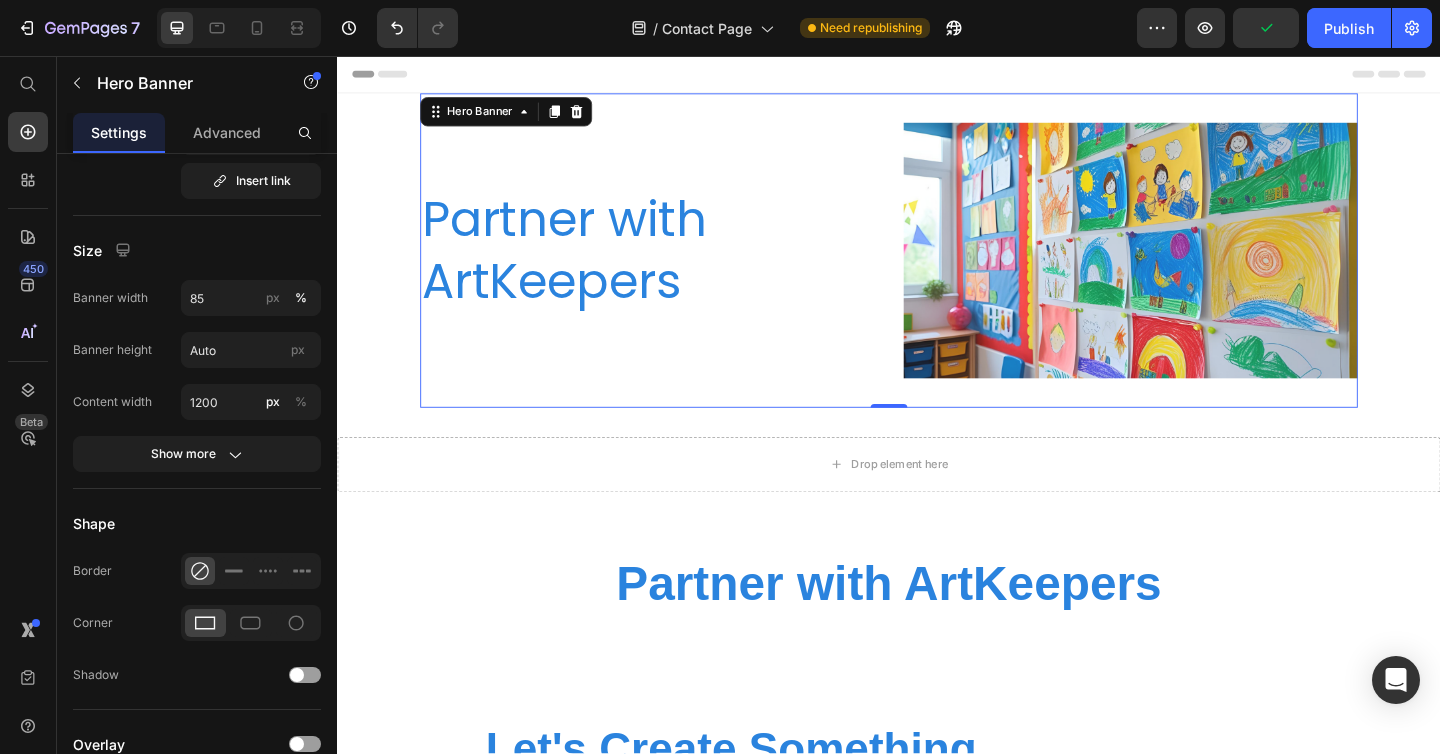 scroll, scrollTop: 0, scrollLeft: 0, axis: both 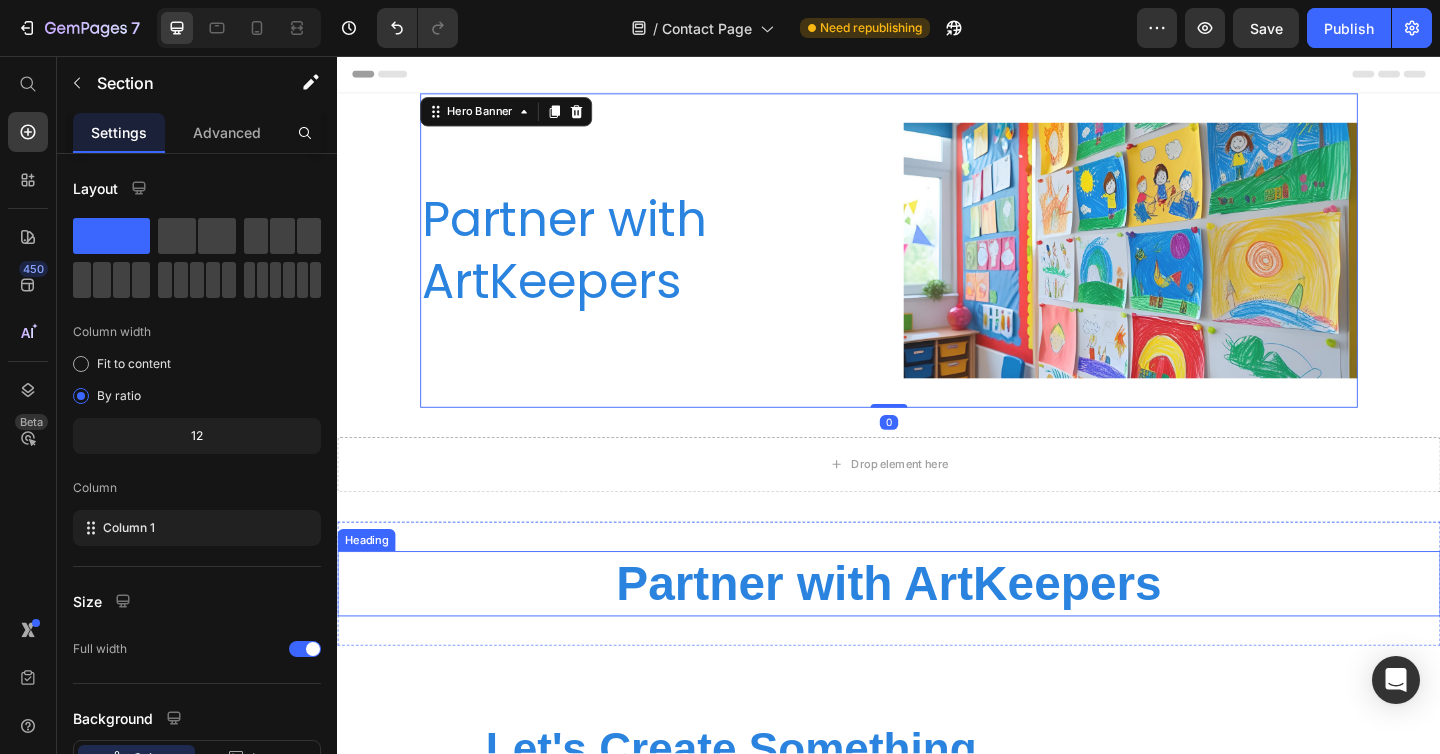 click on "Partner with ArtKeepers Heading Section 3" at bounding box center (937, 631) 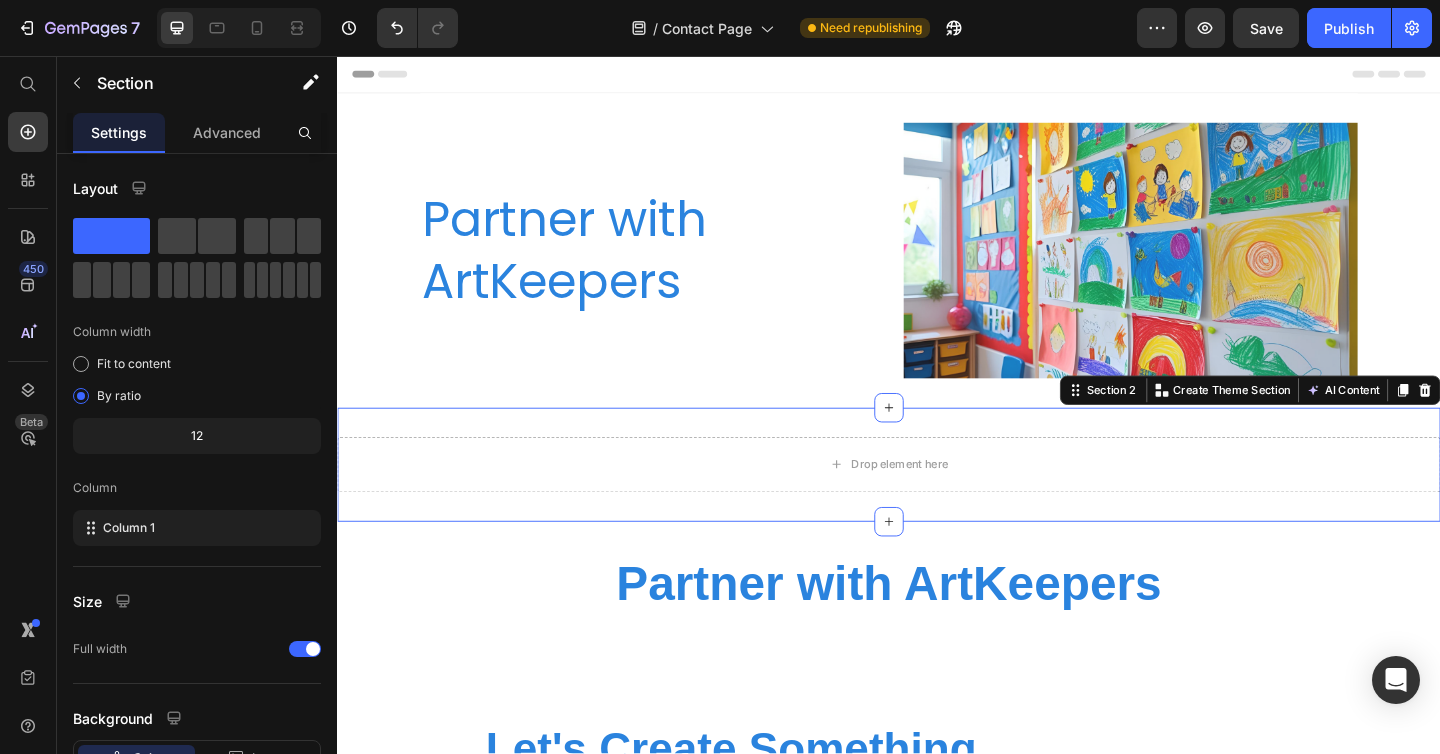 click on "Drop element here Row Section 2   Create Theme Section AI Content Write with GemAI What would you like to describe here? Tone and Voice Persuasive Product Kids Zipper Hoodie Embroidery Drawing Show more Generate" at bounding box center [937, 501] 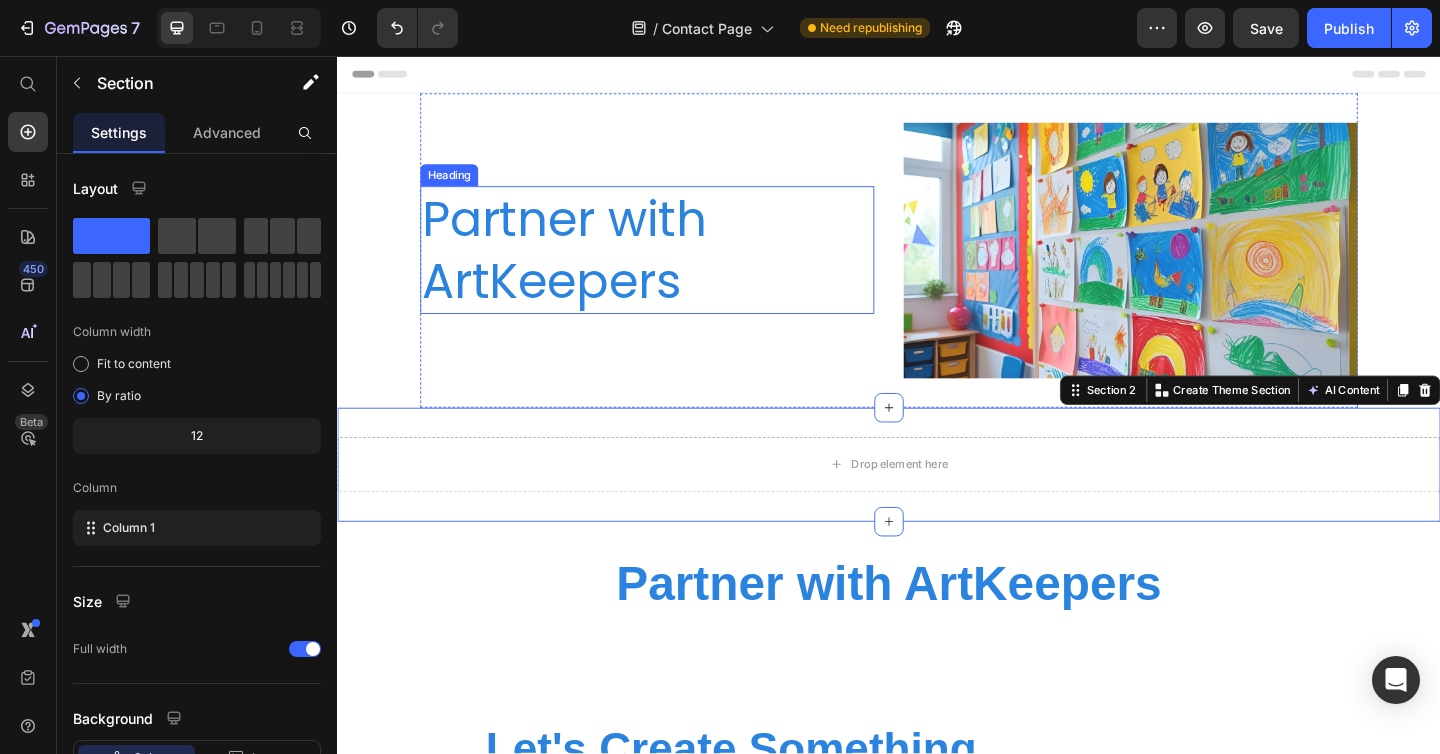 click on "Partner with ArtKeepers" at bounding box center [674, 267] 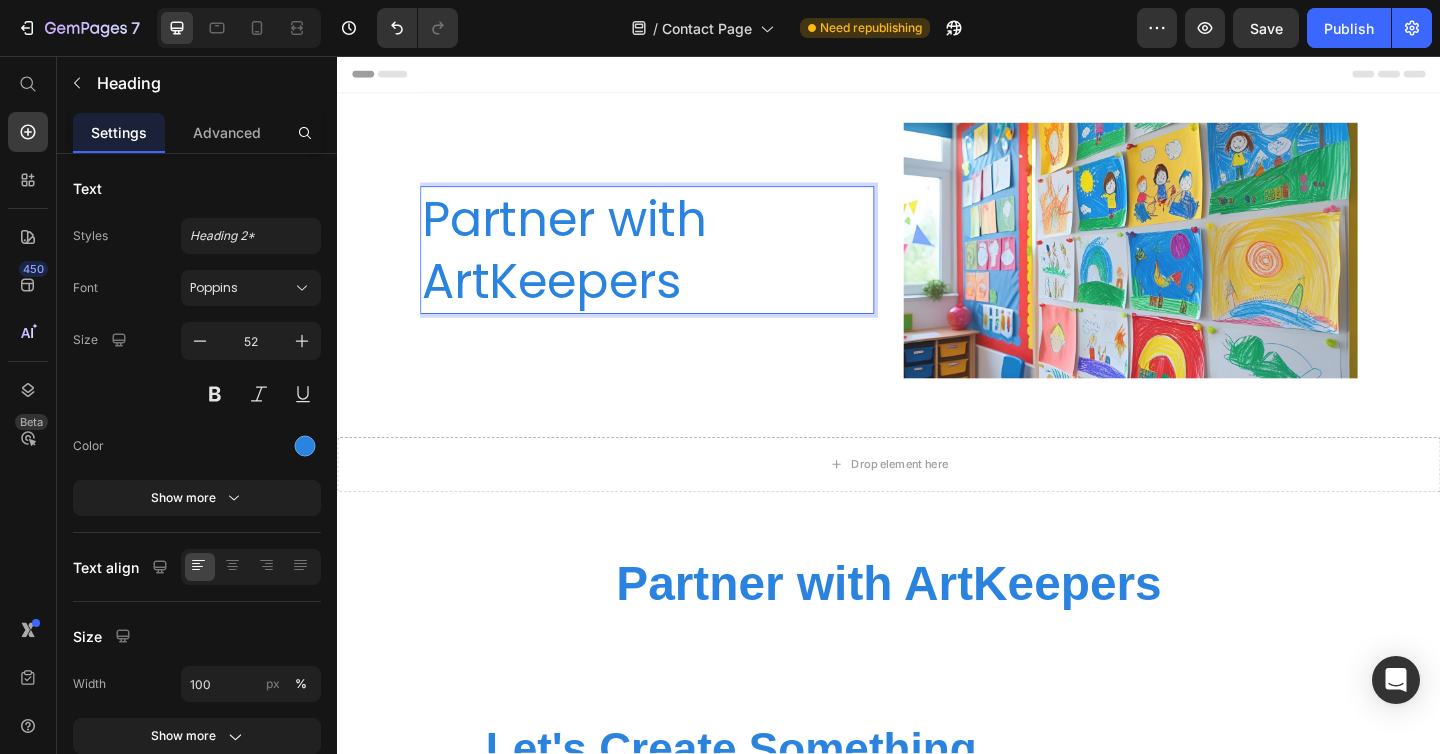 click on "Partner with ArtKeepers" at bounding box center [674, 267] 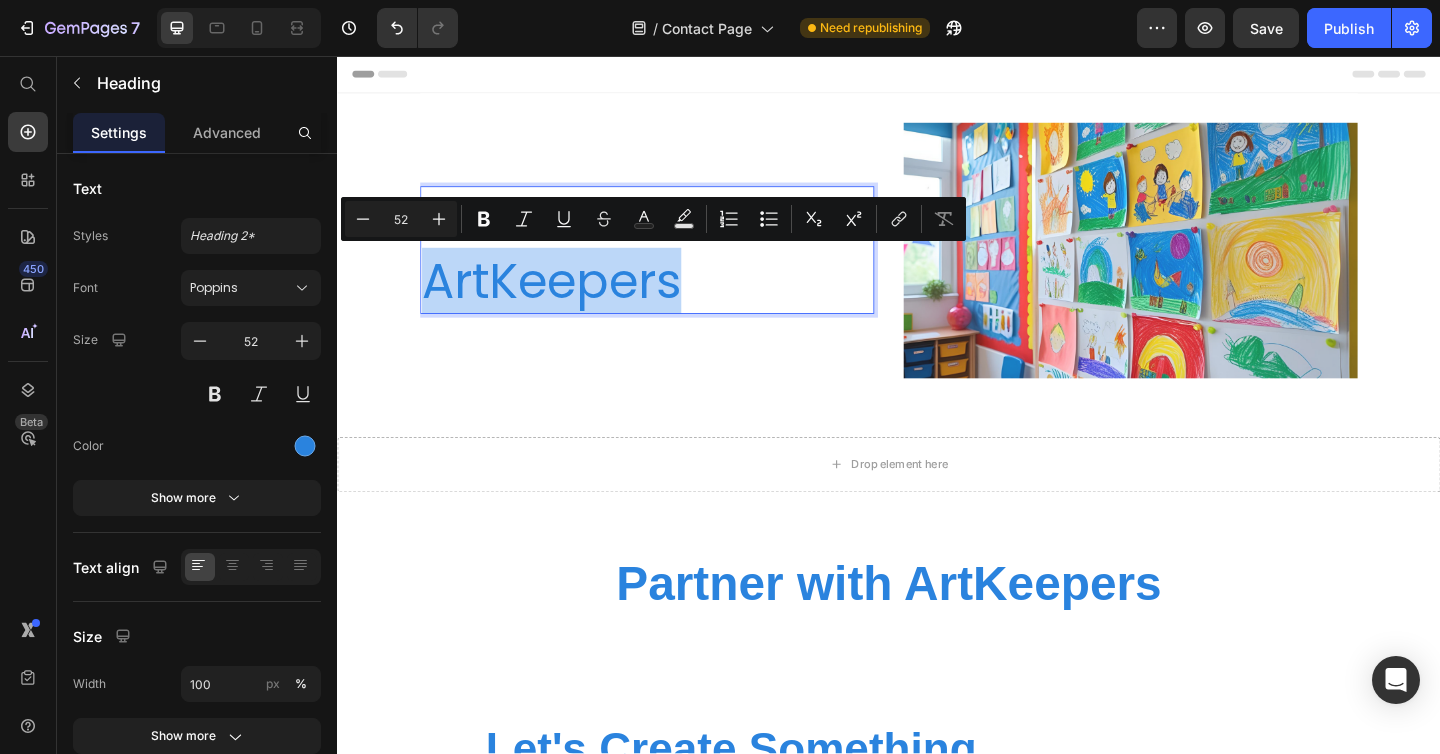 drag, startPoint x: 732, startPoint y: 313, endPoint x: 439, endPoint y: 308, distance: 293.04266 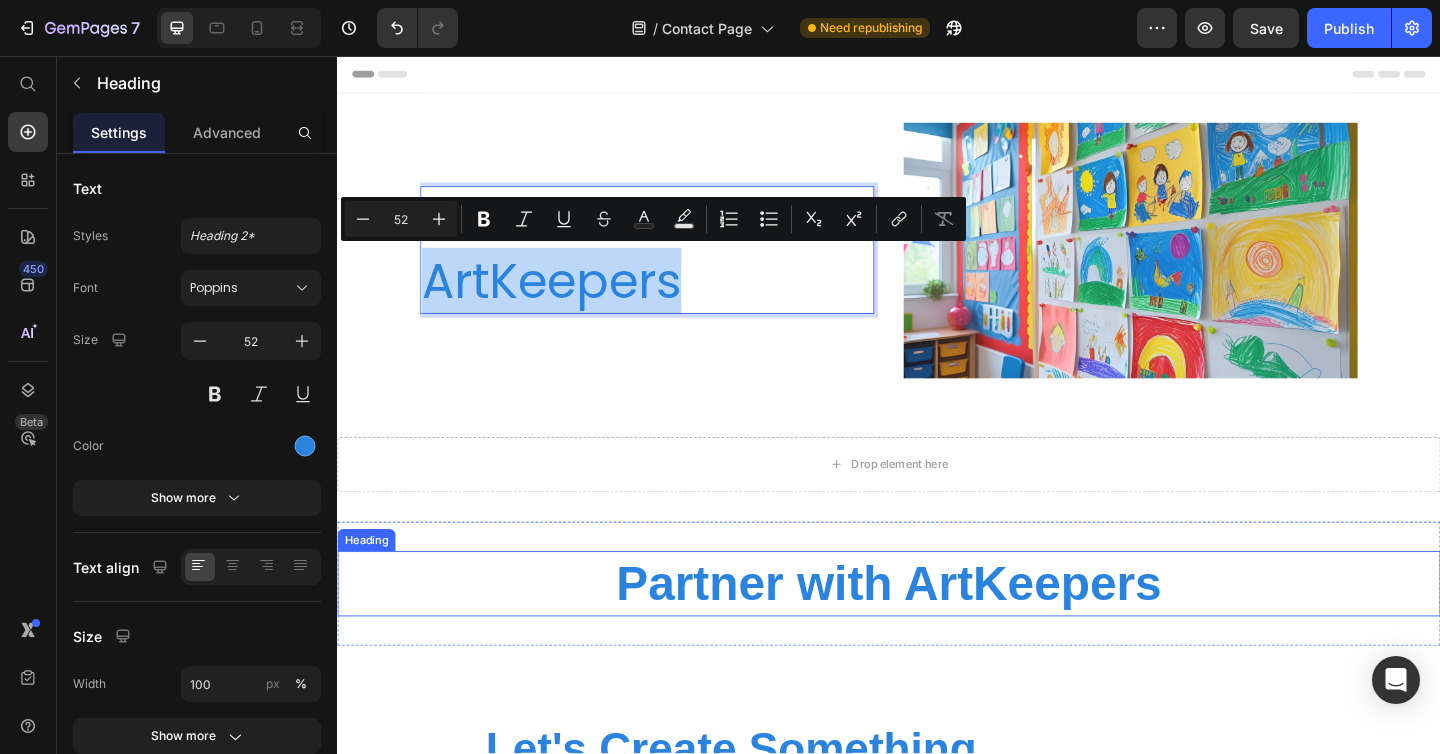 click on "Partner with ArtKeepers" at bounding box center (937, 631) 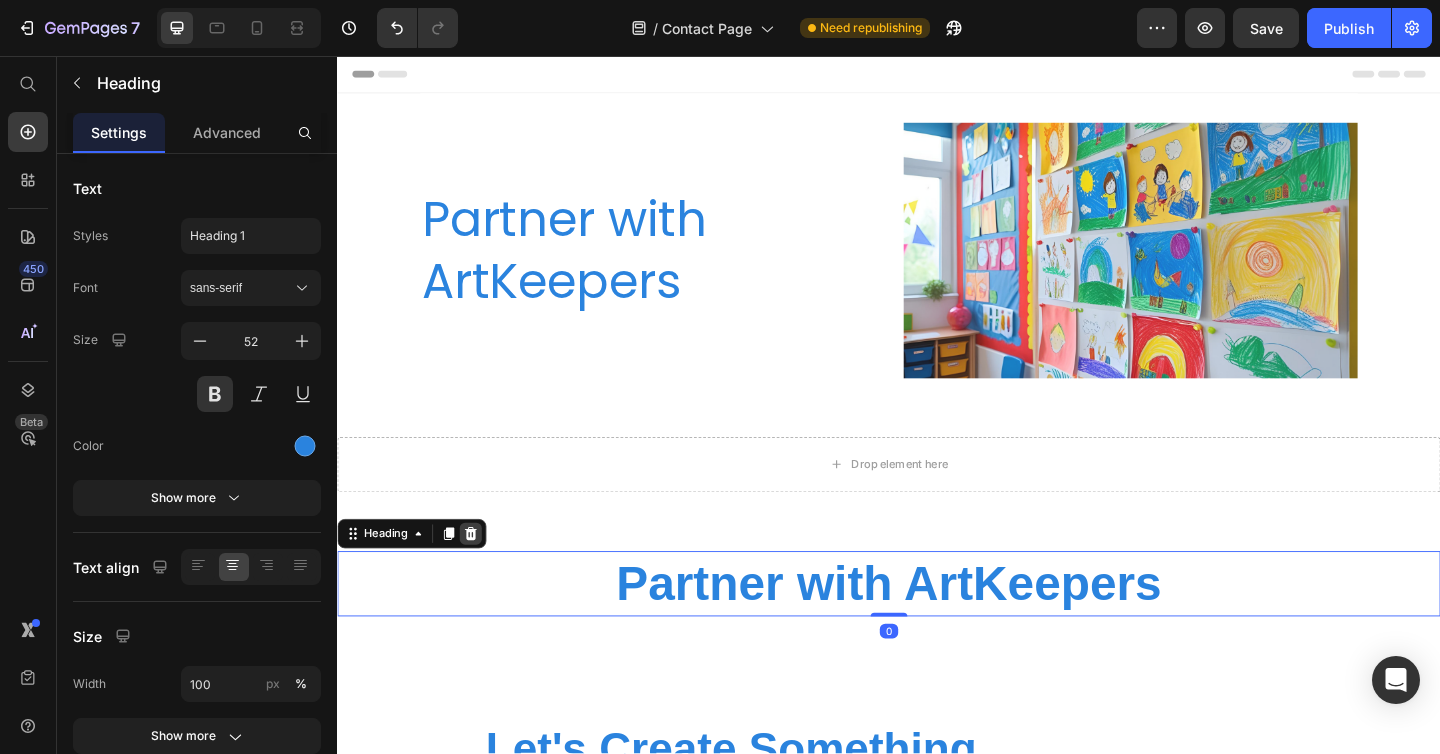 click 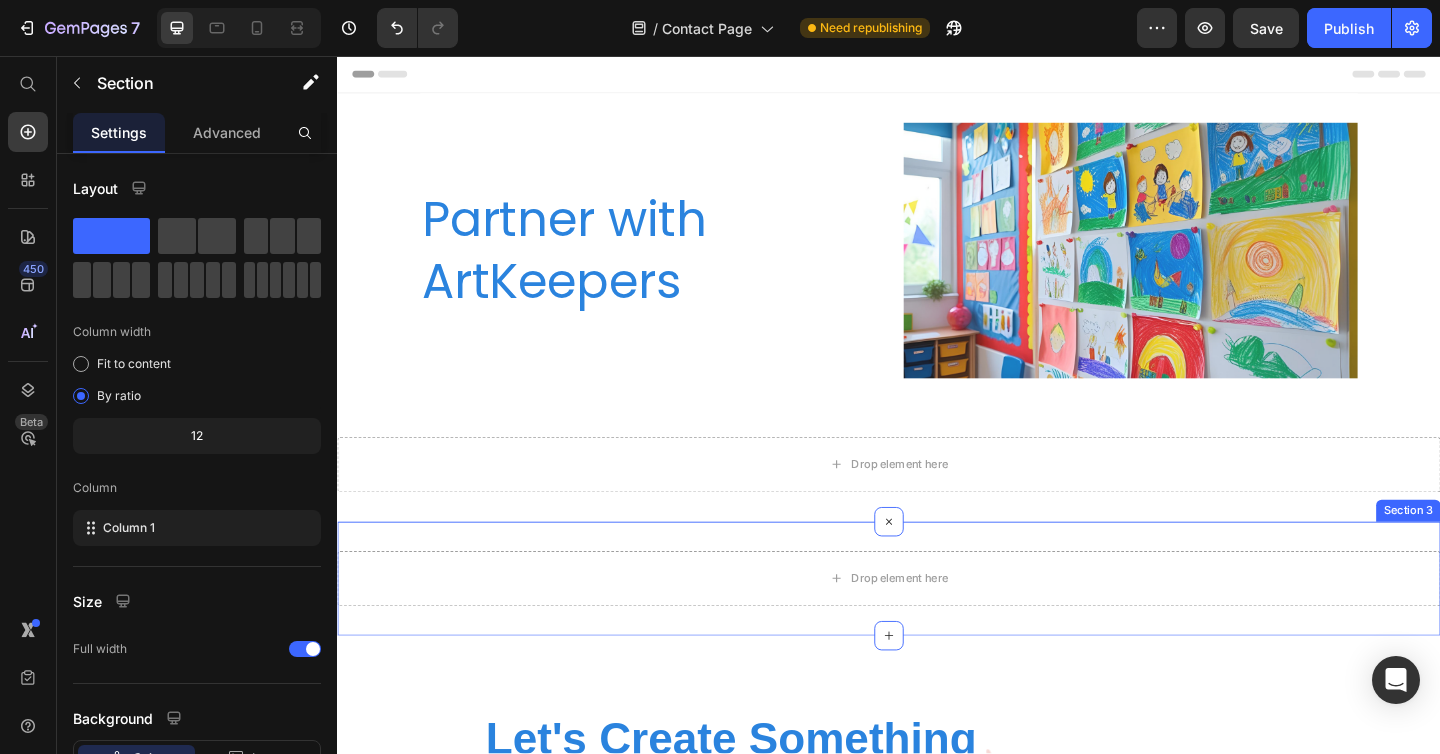 click on "Drop element here Section 3" at bounding box center [937, 625] 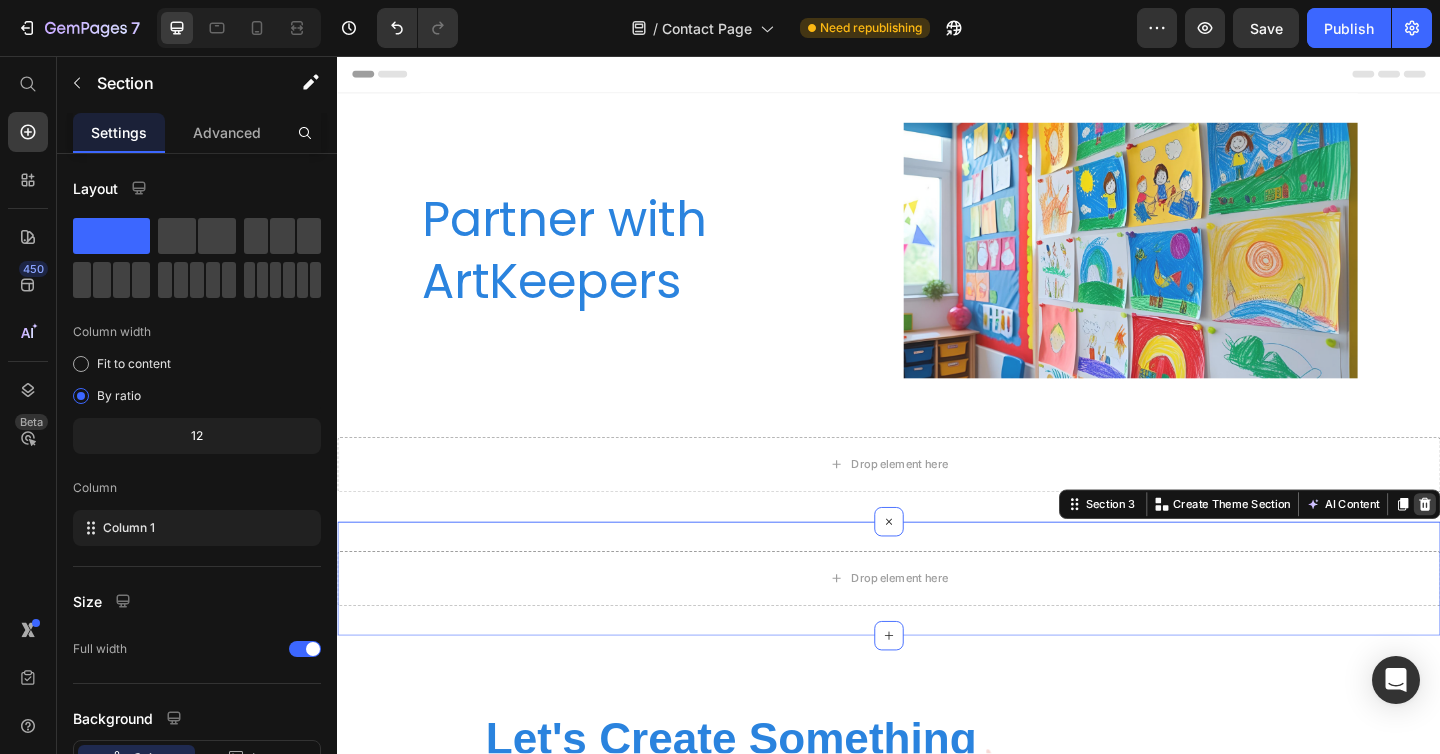 click at bounding box center [1520, 544] 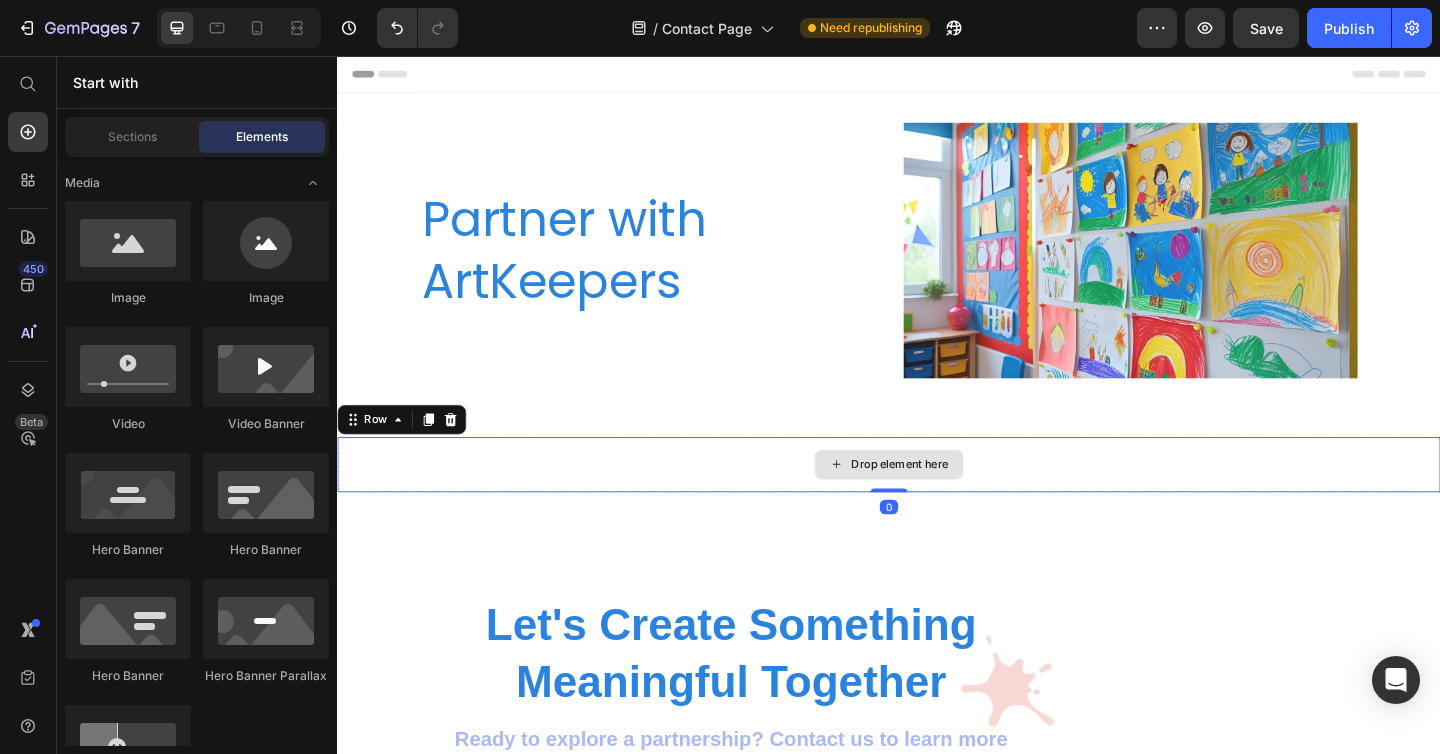 click on "Drop element here" at bounding box center (937, 501) 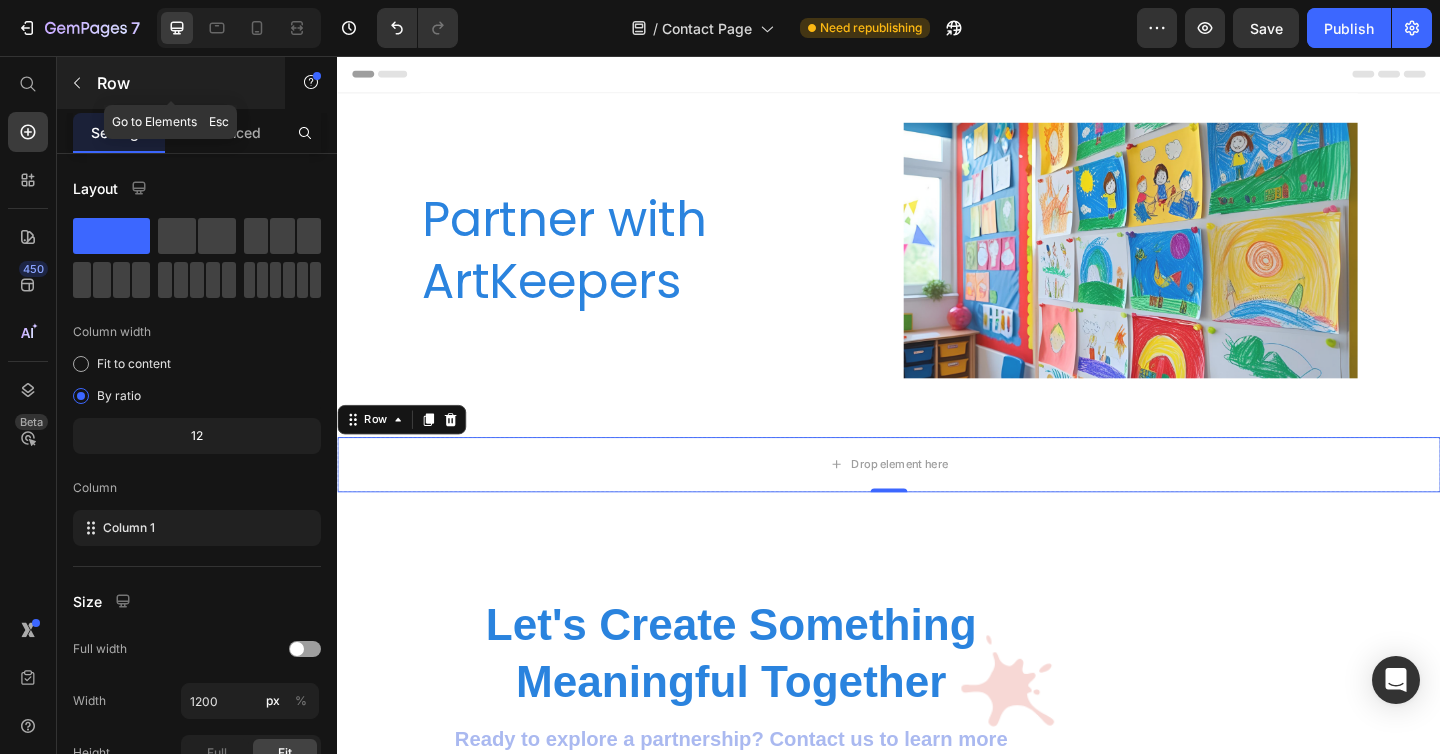 click 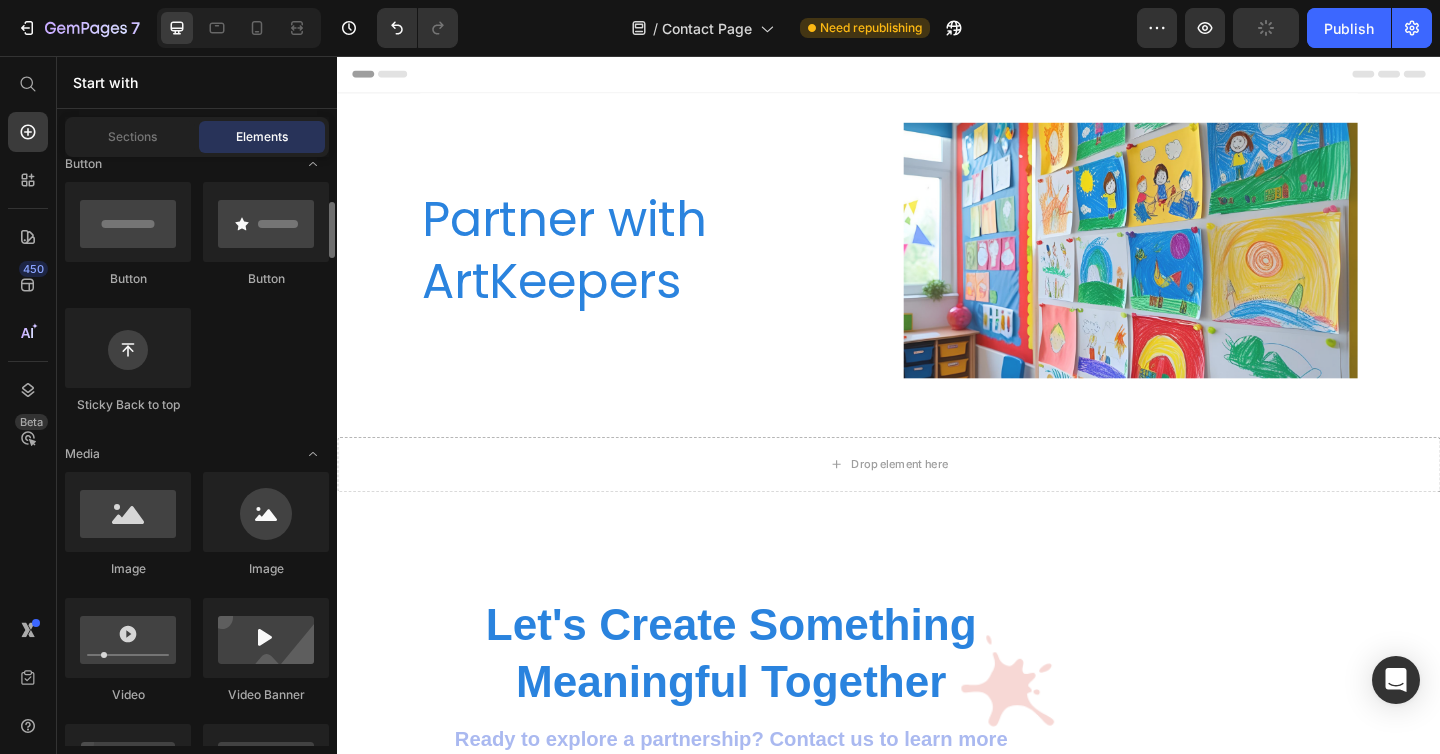 scroll, scrollTop: 0, scrollLeft: 0, axis: both 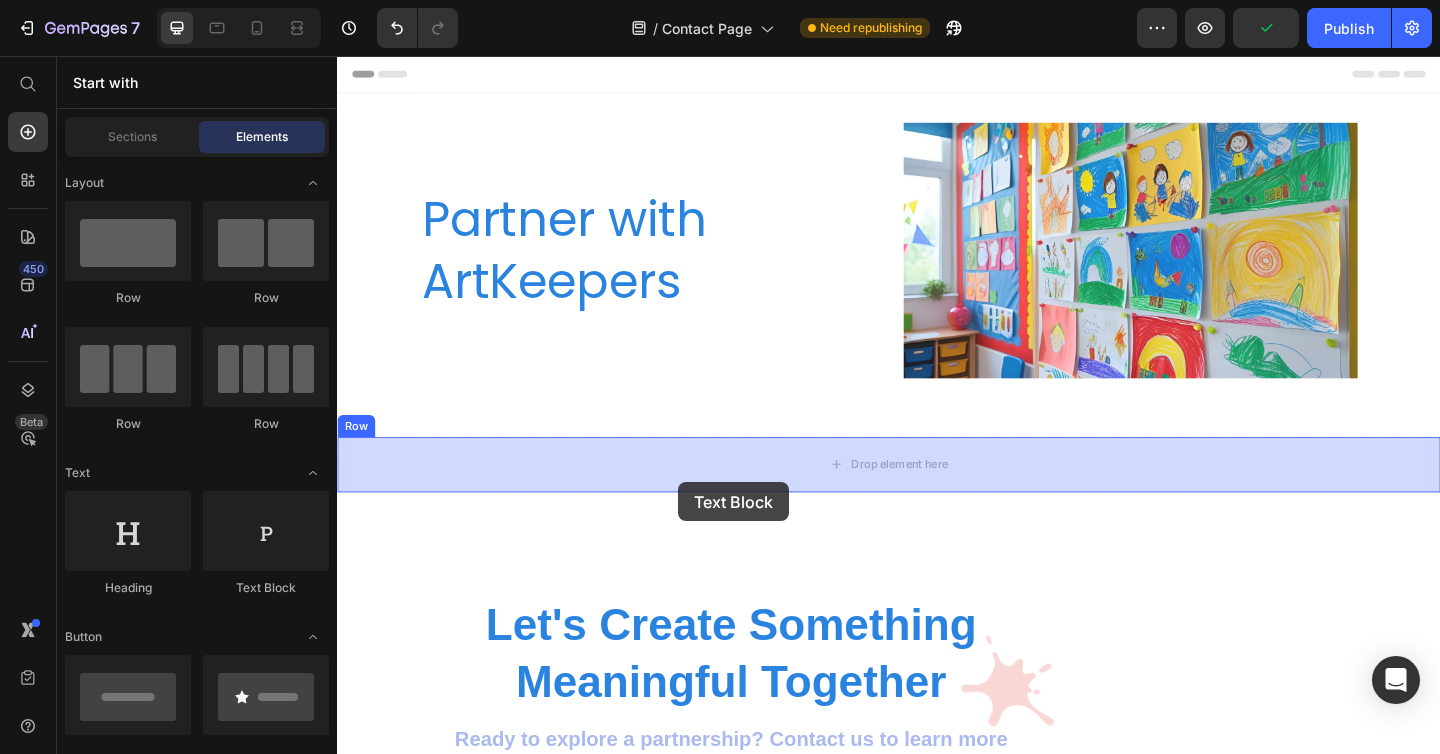 drag, startPoint x: 581, startPoint y: 596, endPoint x: 625, endPoint y: 526, distance: 82.68011 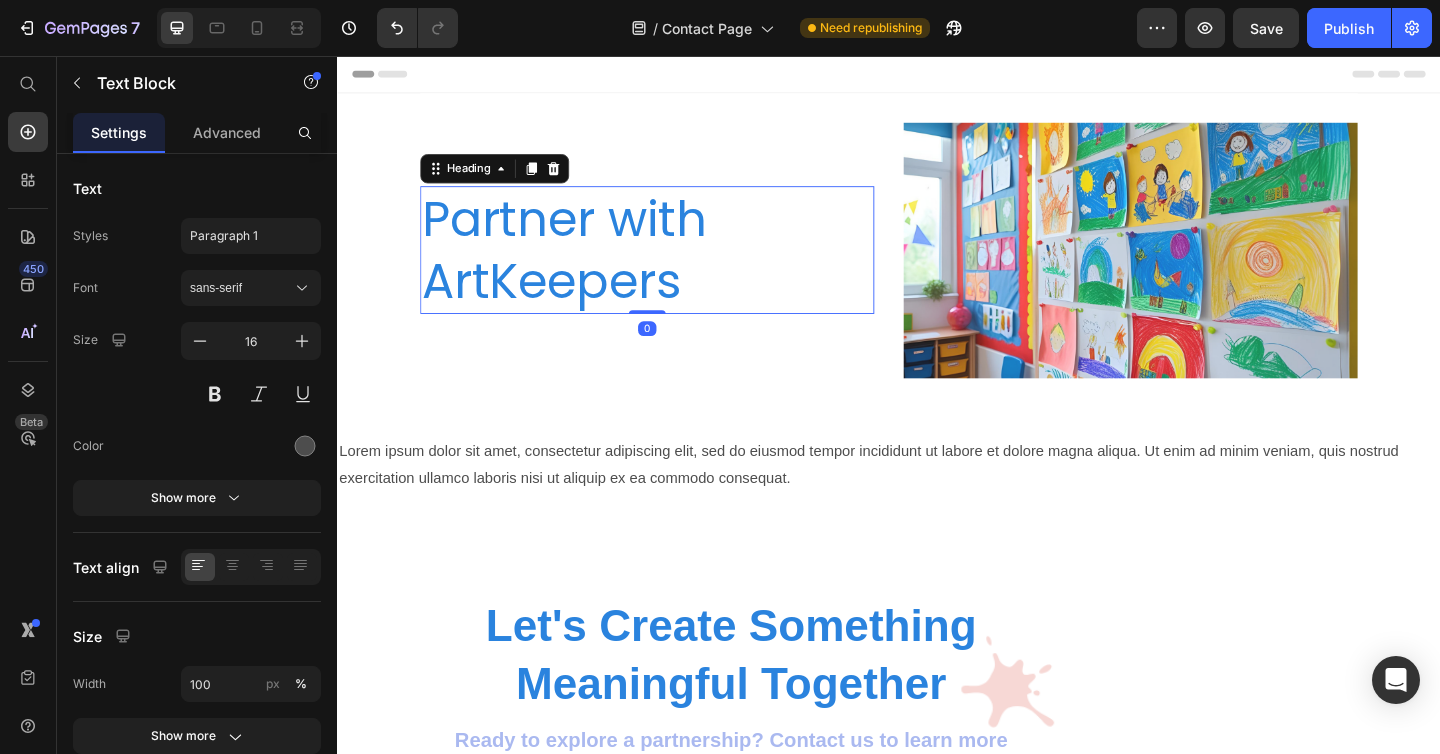 click on "Partner with ArtKeepers" at bounding box center [674, 267] 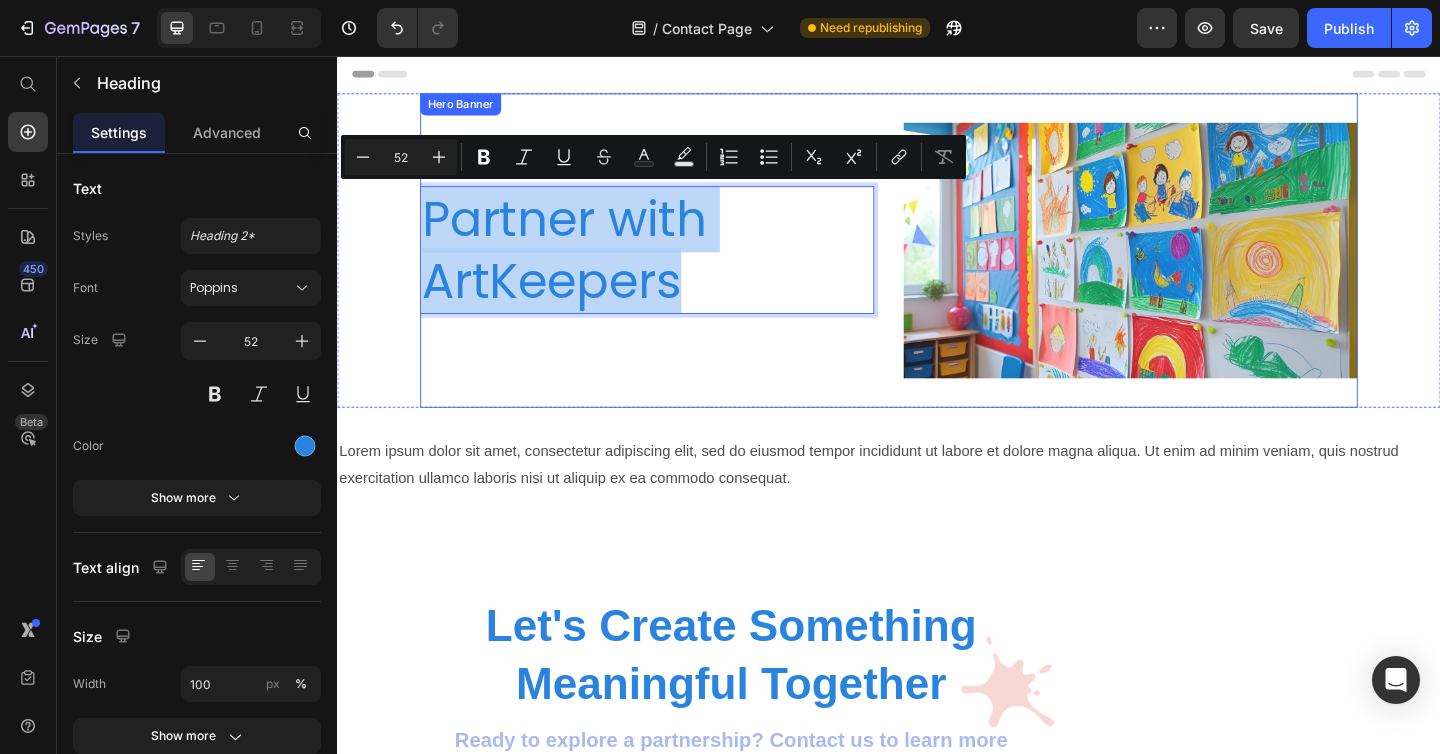 click on "Partner with ArtKeepers Heading   0 Image" at bounding box center [937, 268] 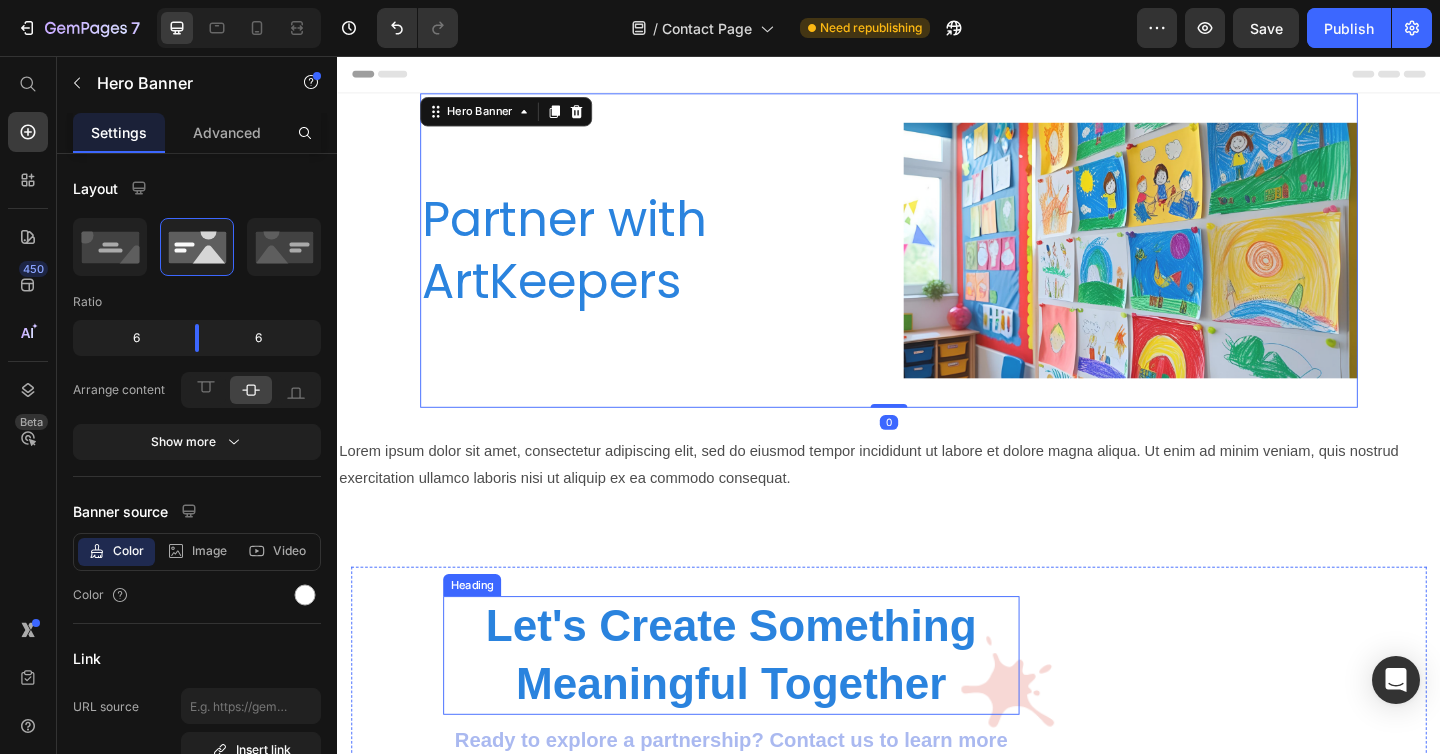 click on "Let's Create Something Meaningful Together" at bounding box center (765, 708) 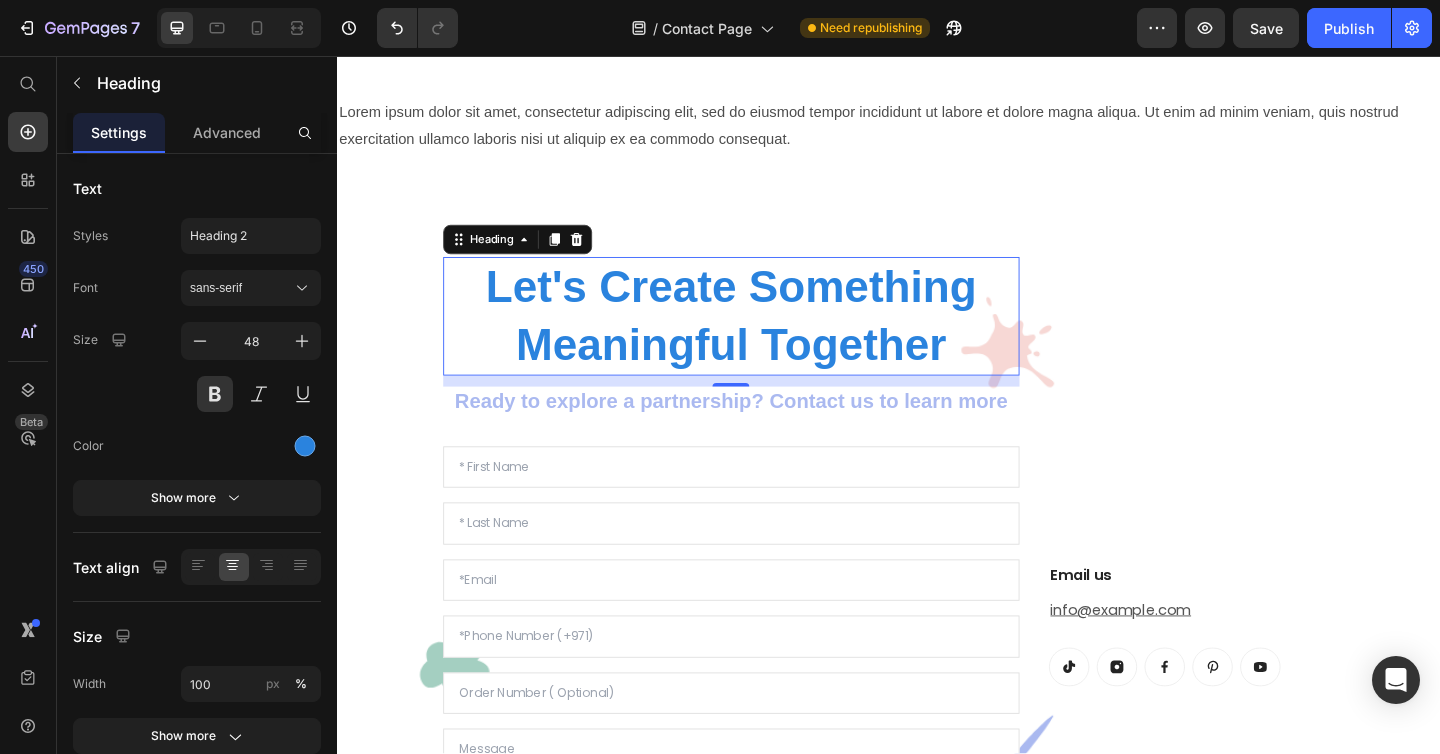 scroll, scrollTop: 0, scrollLeft: 0, axis: both 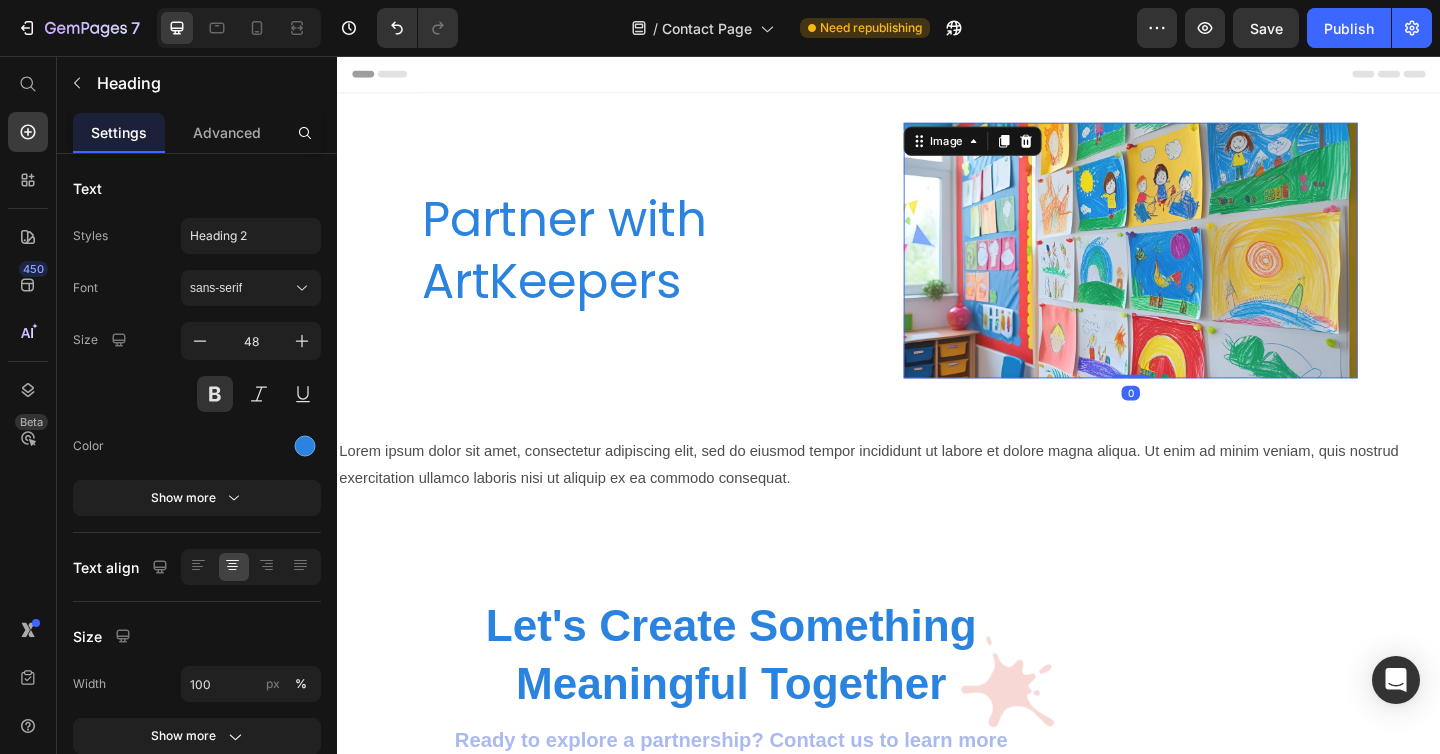 click at bounding box center (1200, 268) 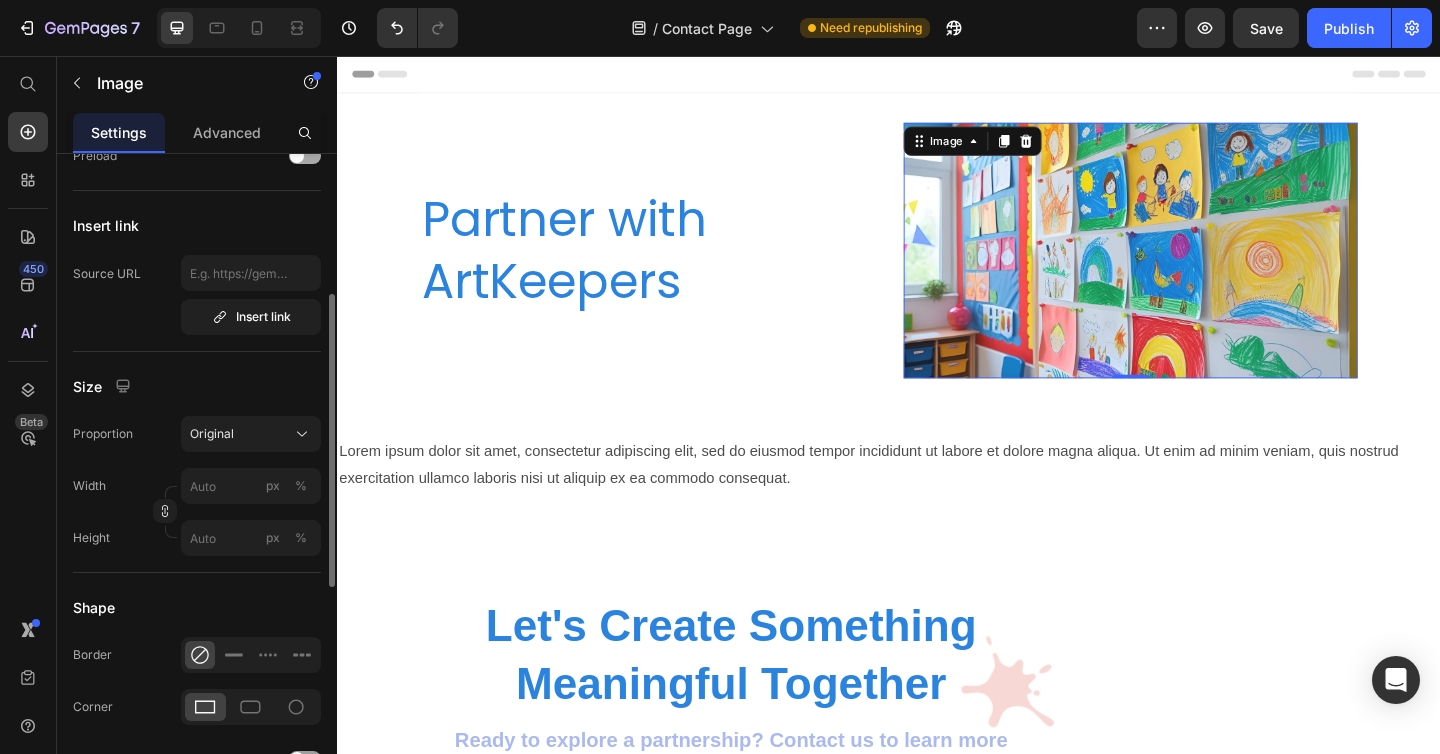 scroll, scrollTop: 377, scrollLeft: 0, axis: vertical 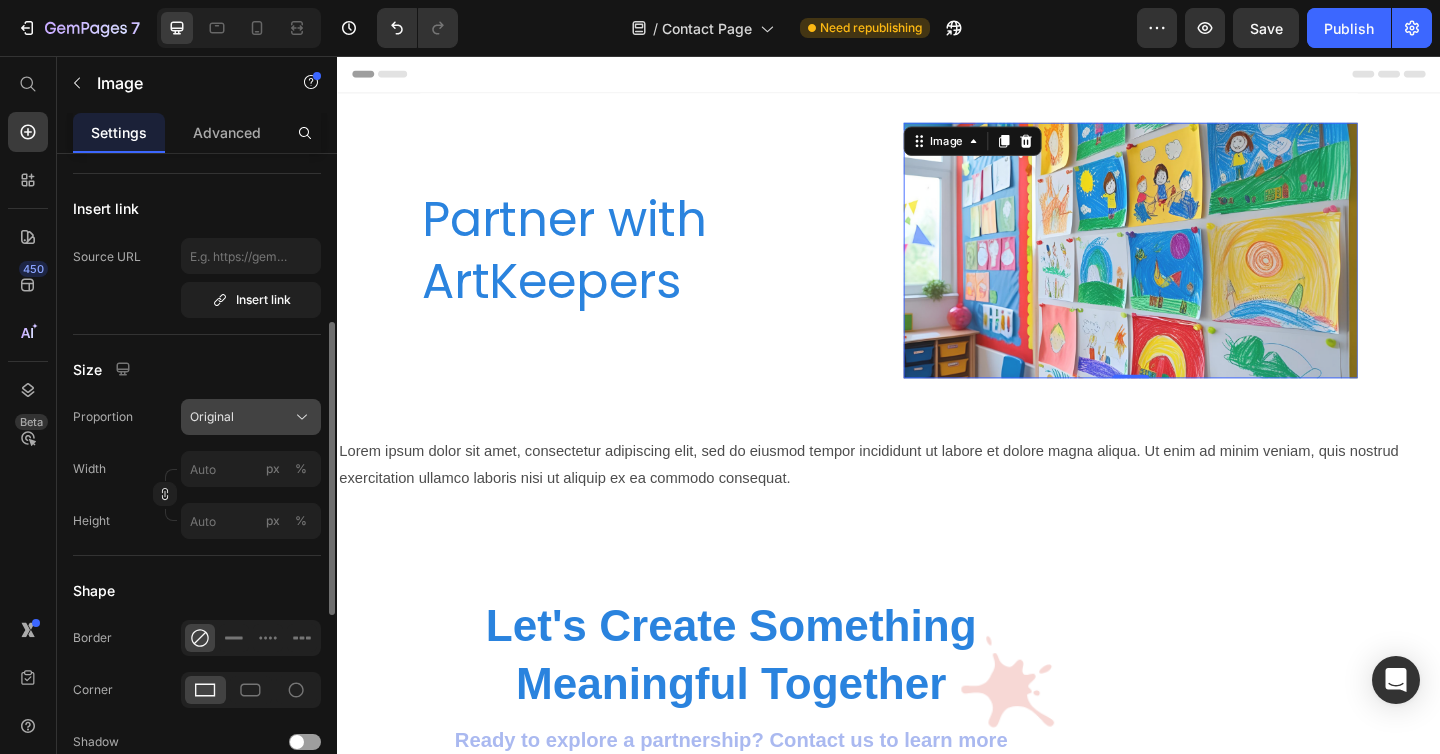 click 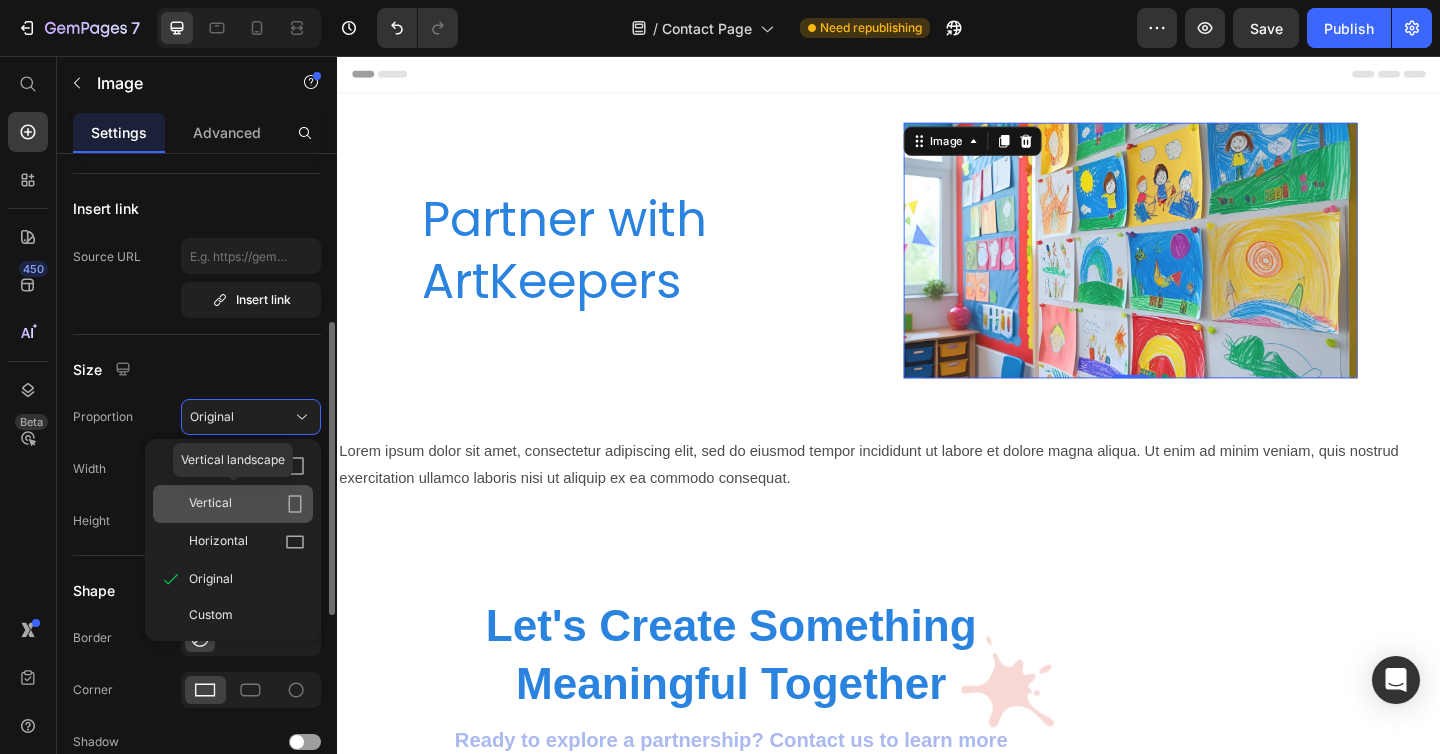 click on "Vertical" at bounding box center (210, 504) 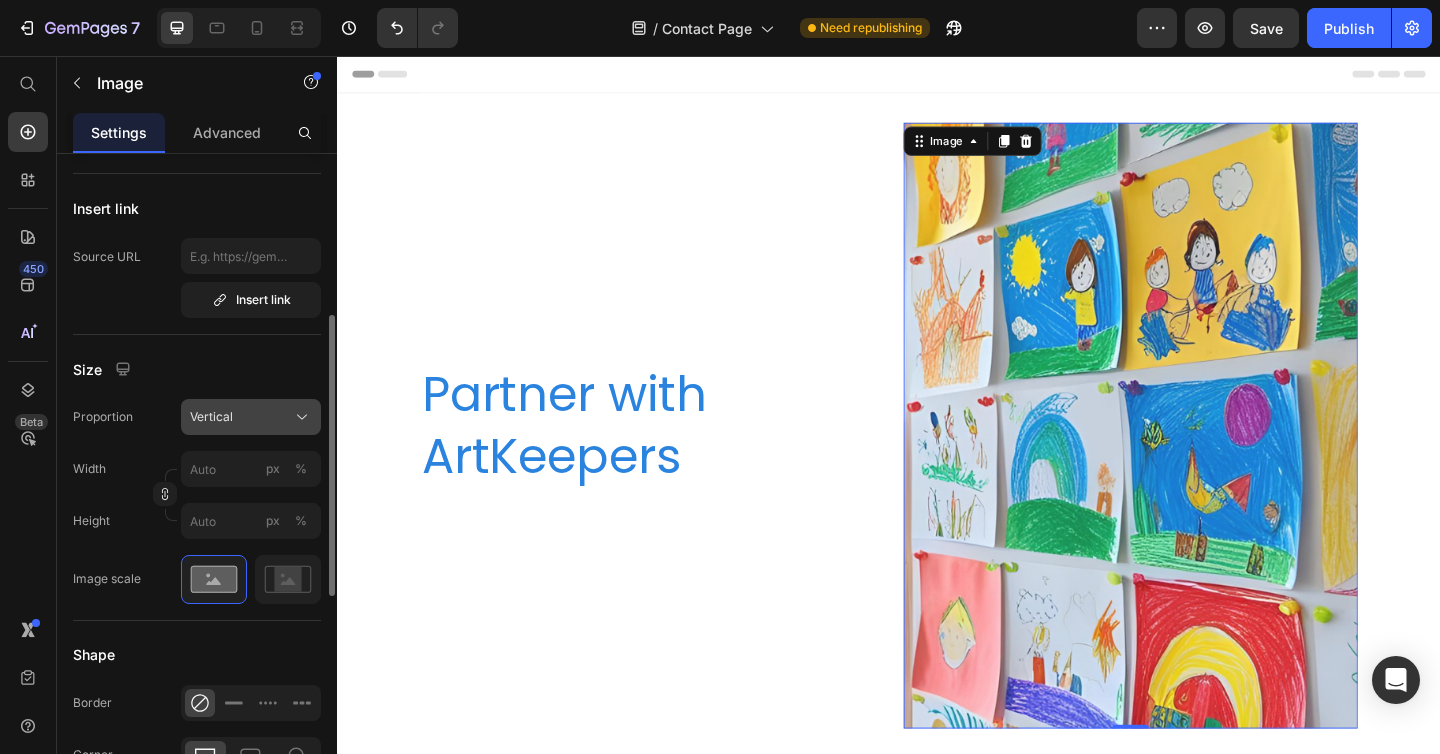 click on "Vertical" 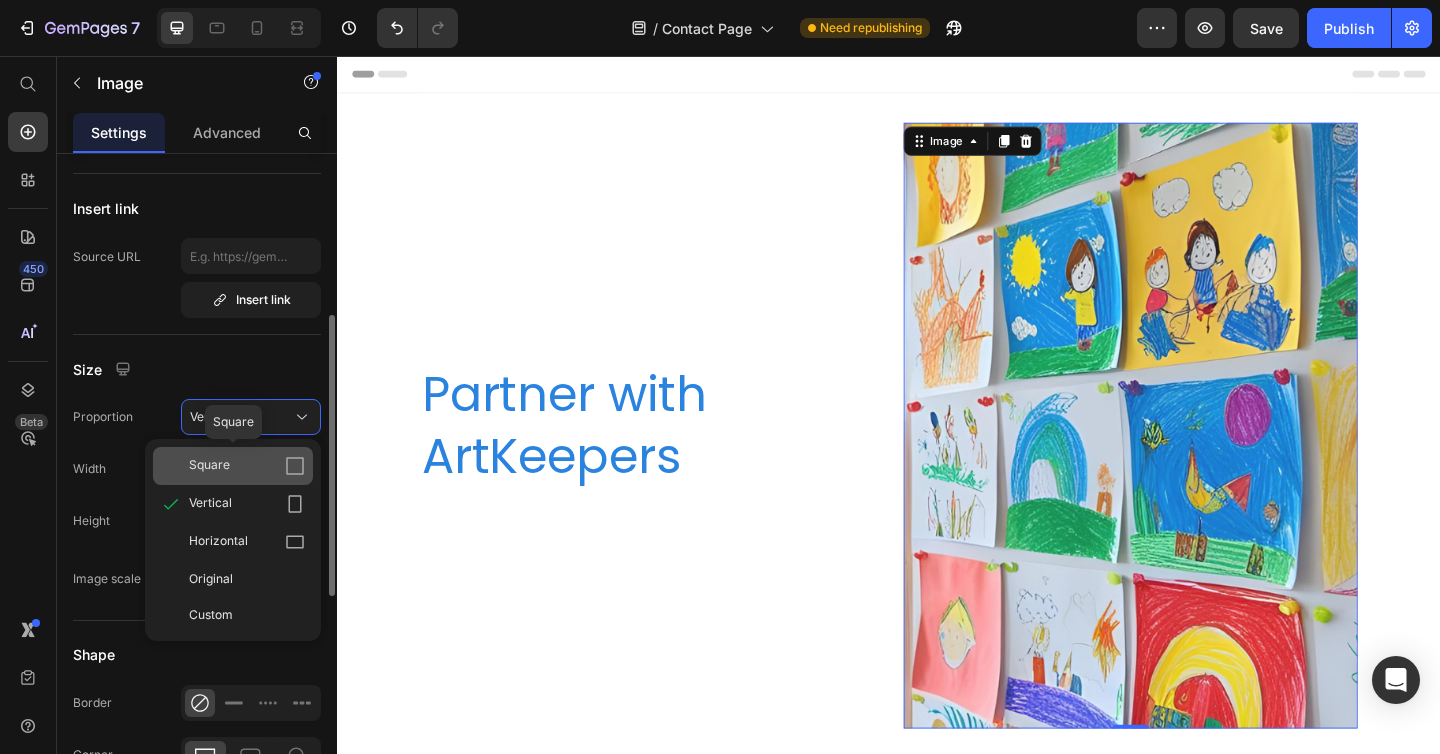 click on "Square" at bounding box center [247, 466] 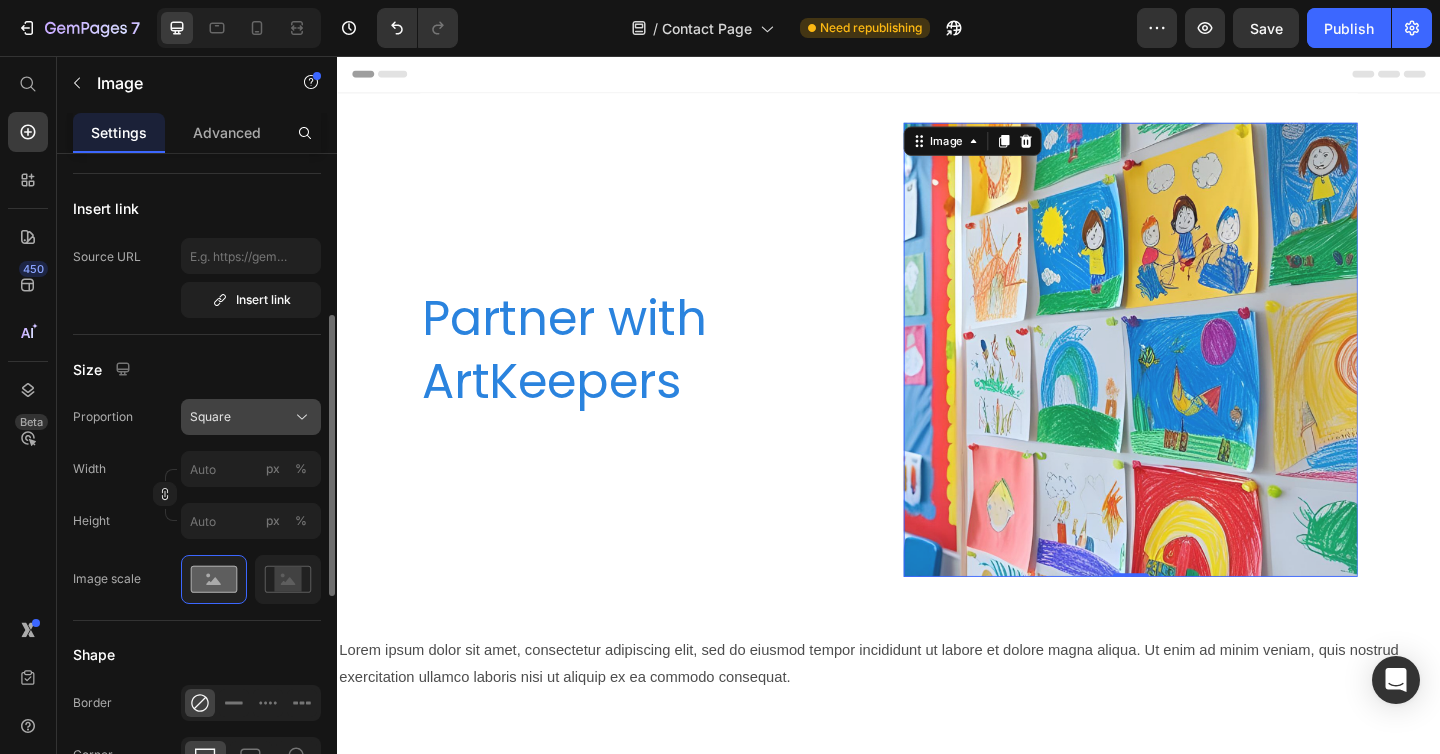 click on "Square" 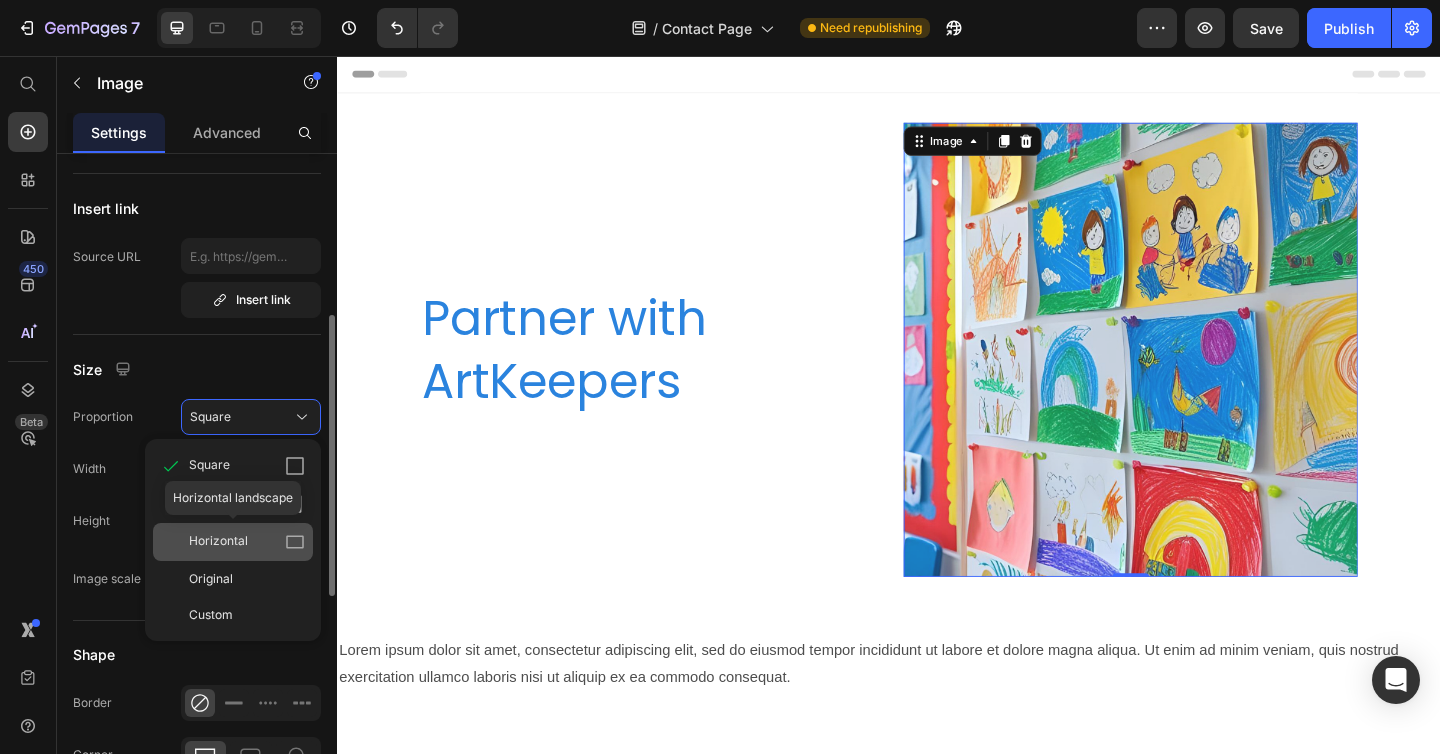click on "Horizontal" at bounding box center (218, 542) 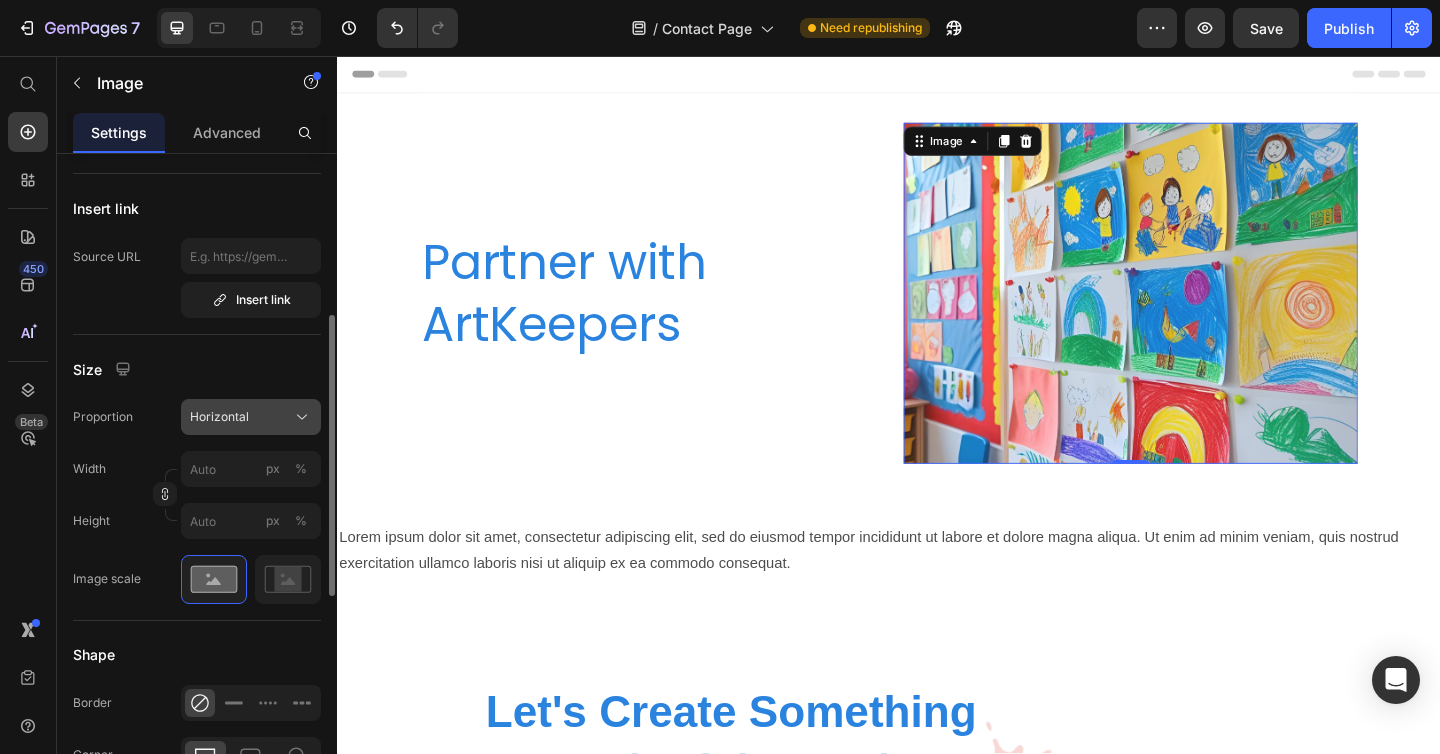 click on "Horizontal" at bounding box center [219, 417] 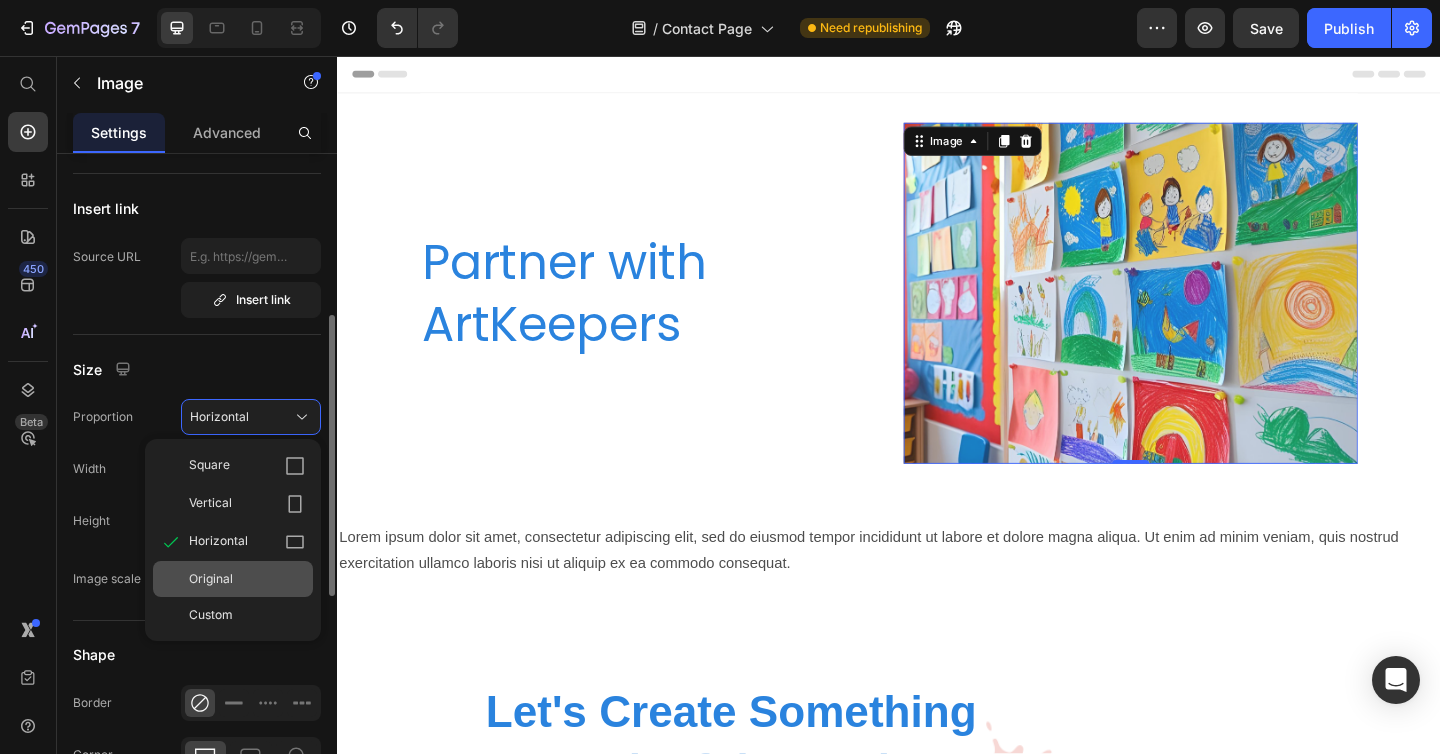 click on "Original" at bounding box center [211, 579] 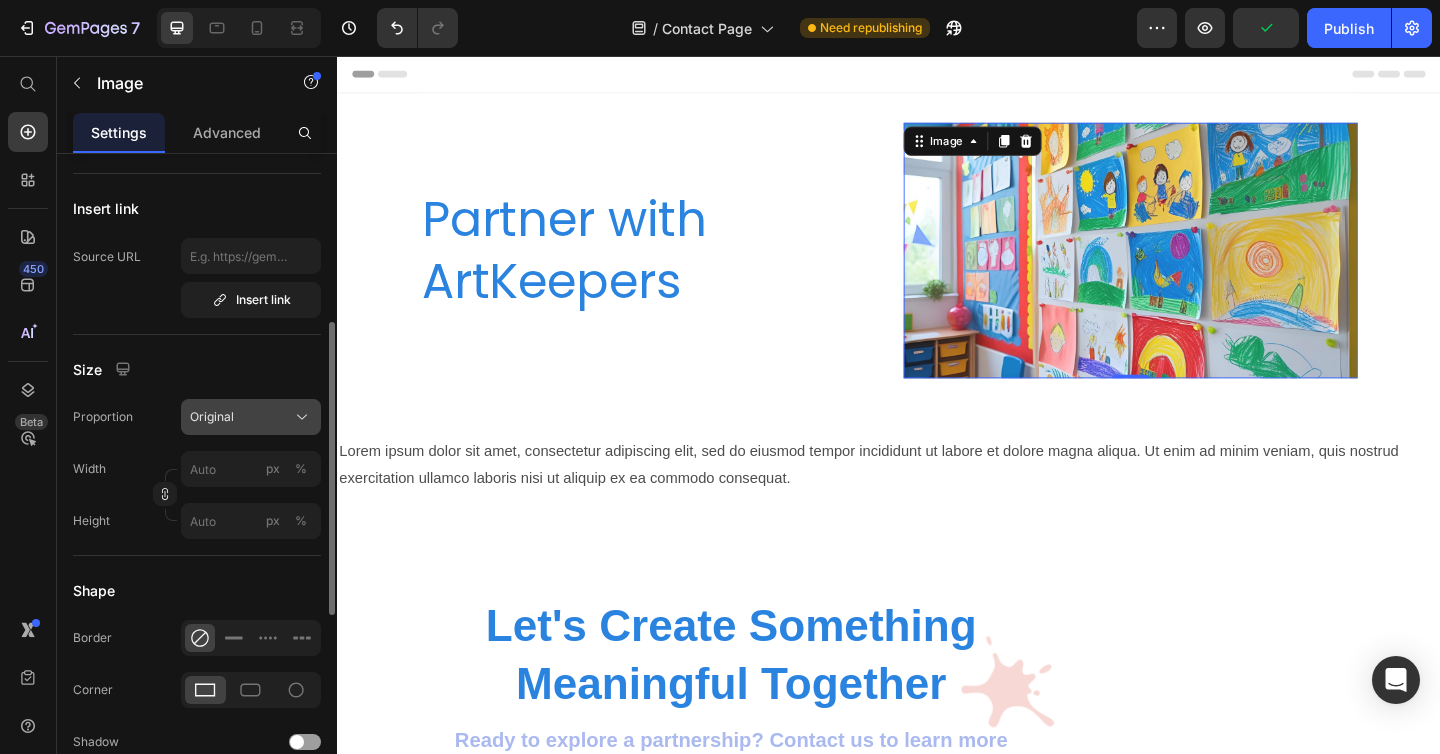 click on "Original" 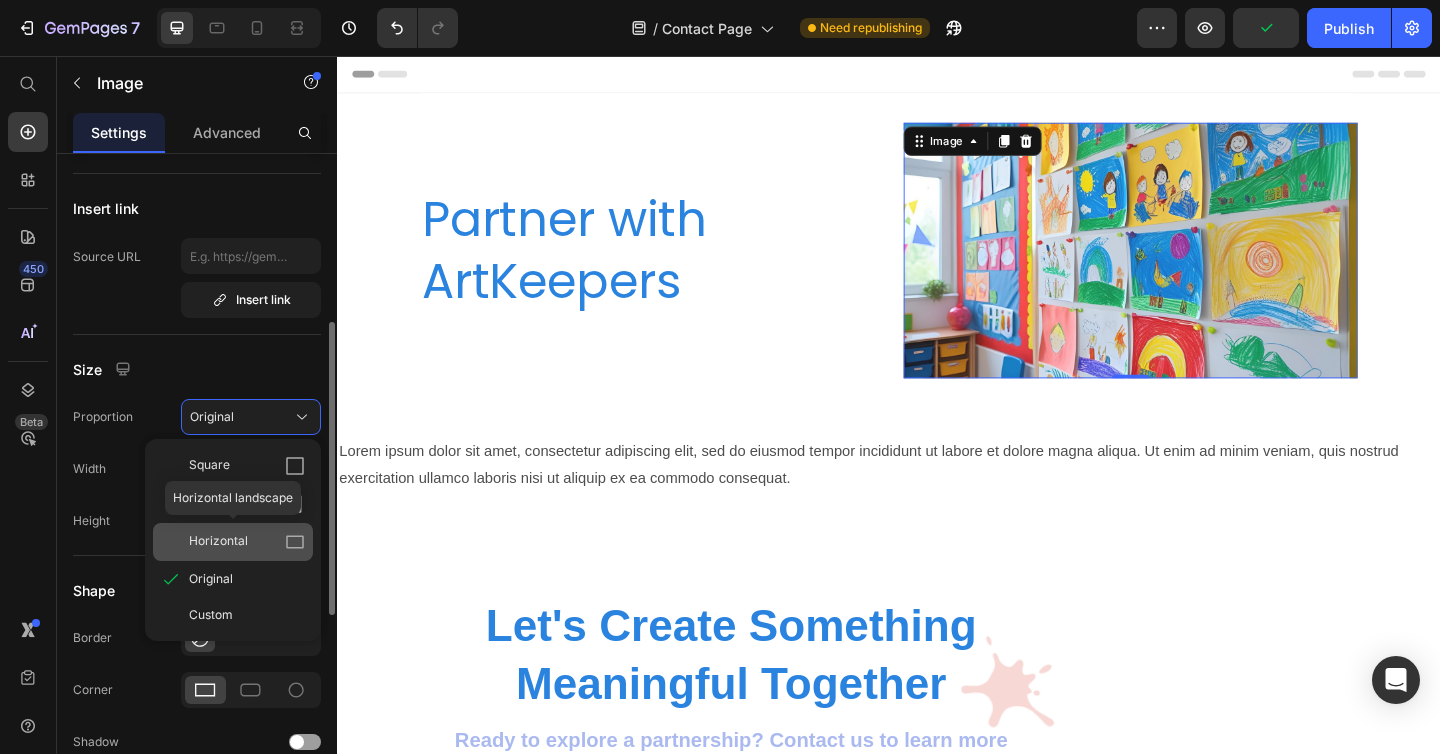 click on "Horizontal" at bounding box center (247, 542) 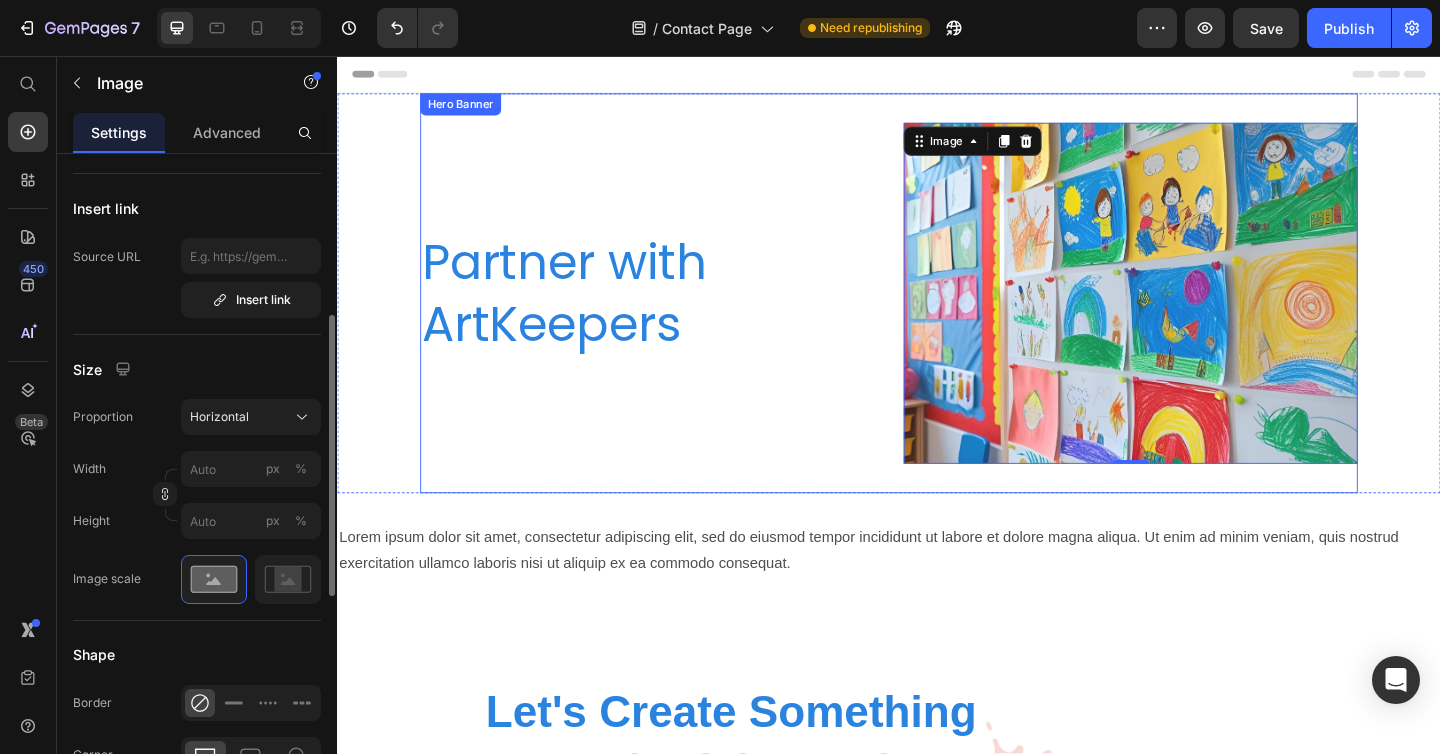 click on "Partner with ArtKeepers Heading" at bounding box center (674, 314) 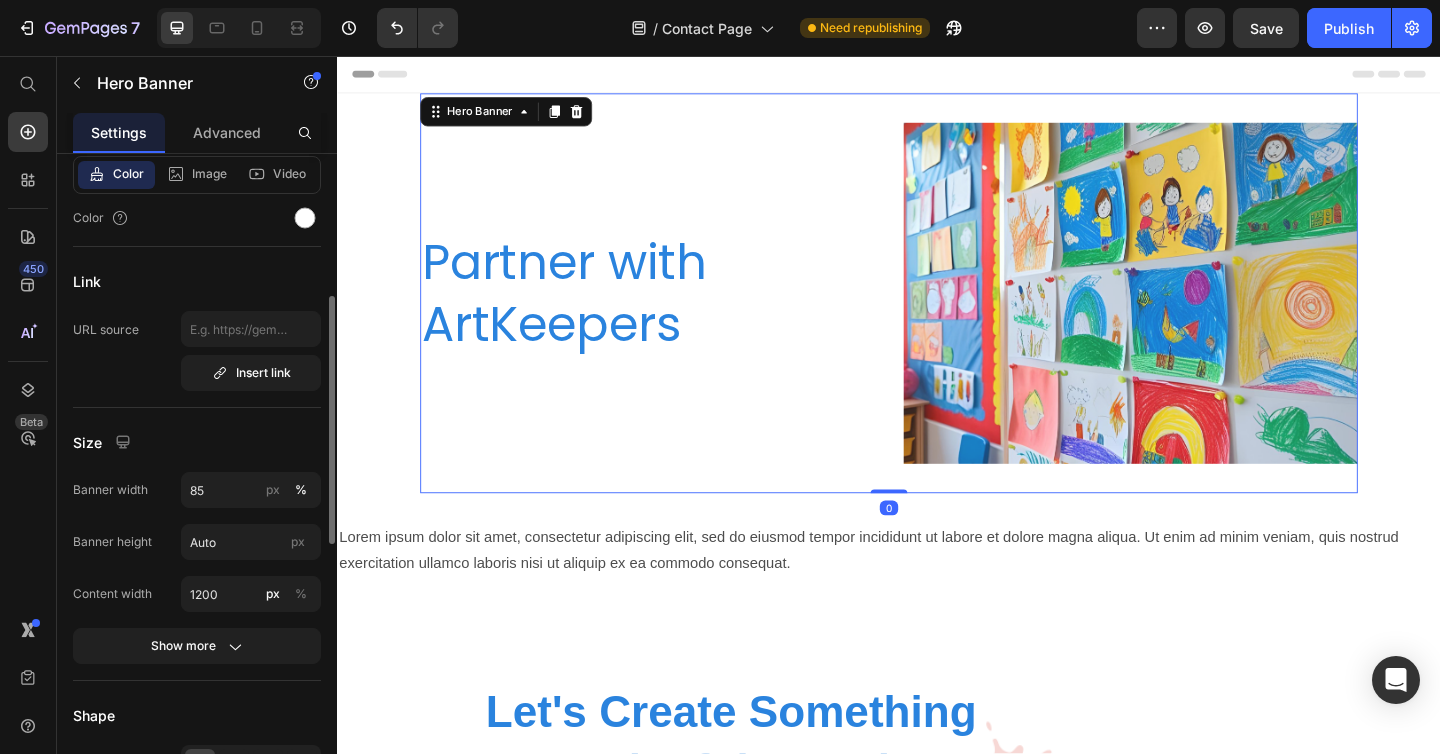 scroll, scrollTop: 0, scrollLeft: 0, axis: both 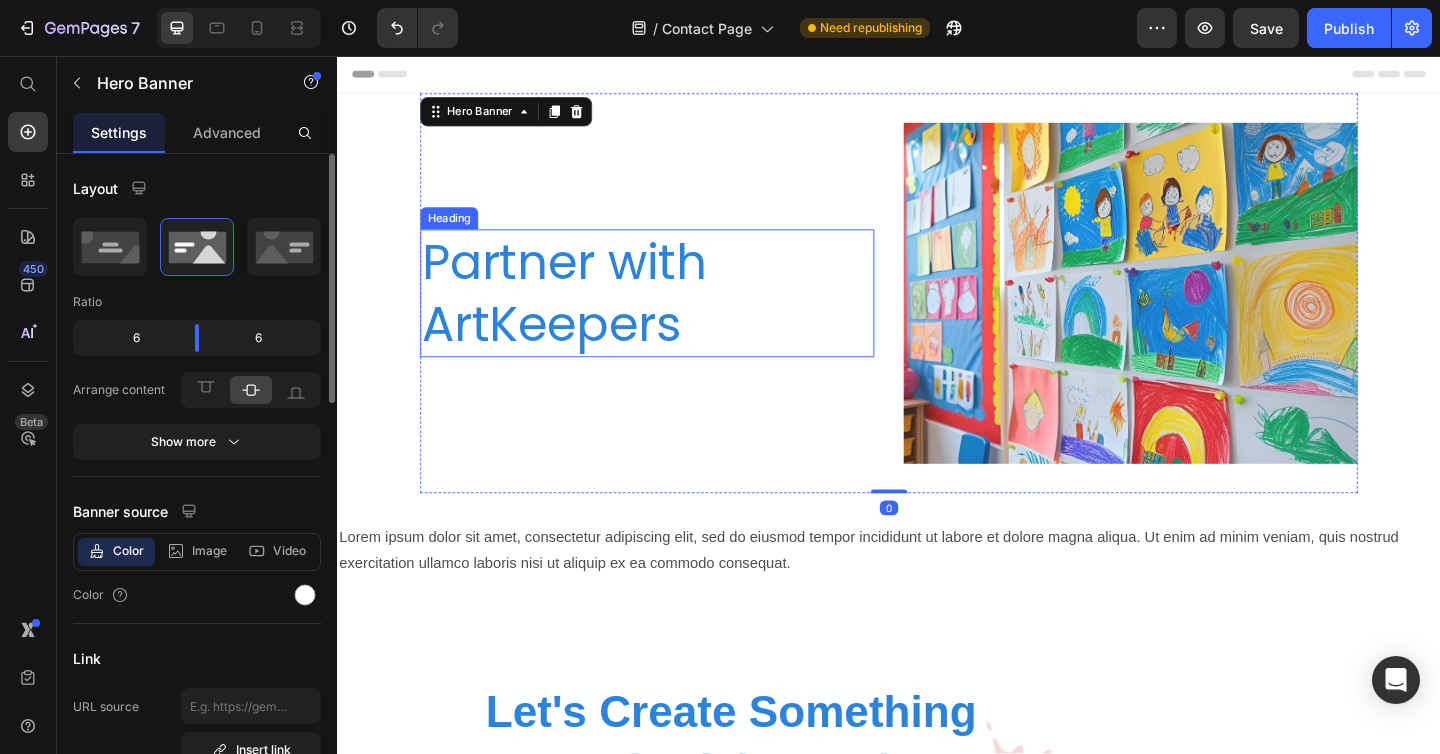 click on "Partner with ArtKeepers" at bounding box center (674, 314) 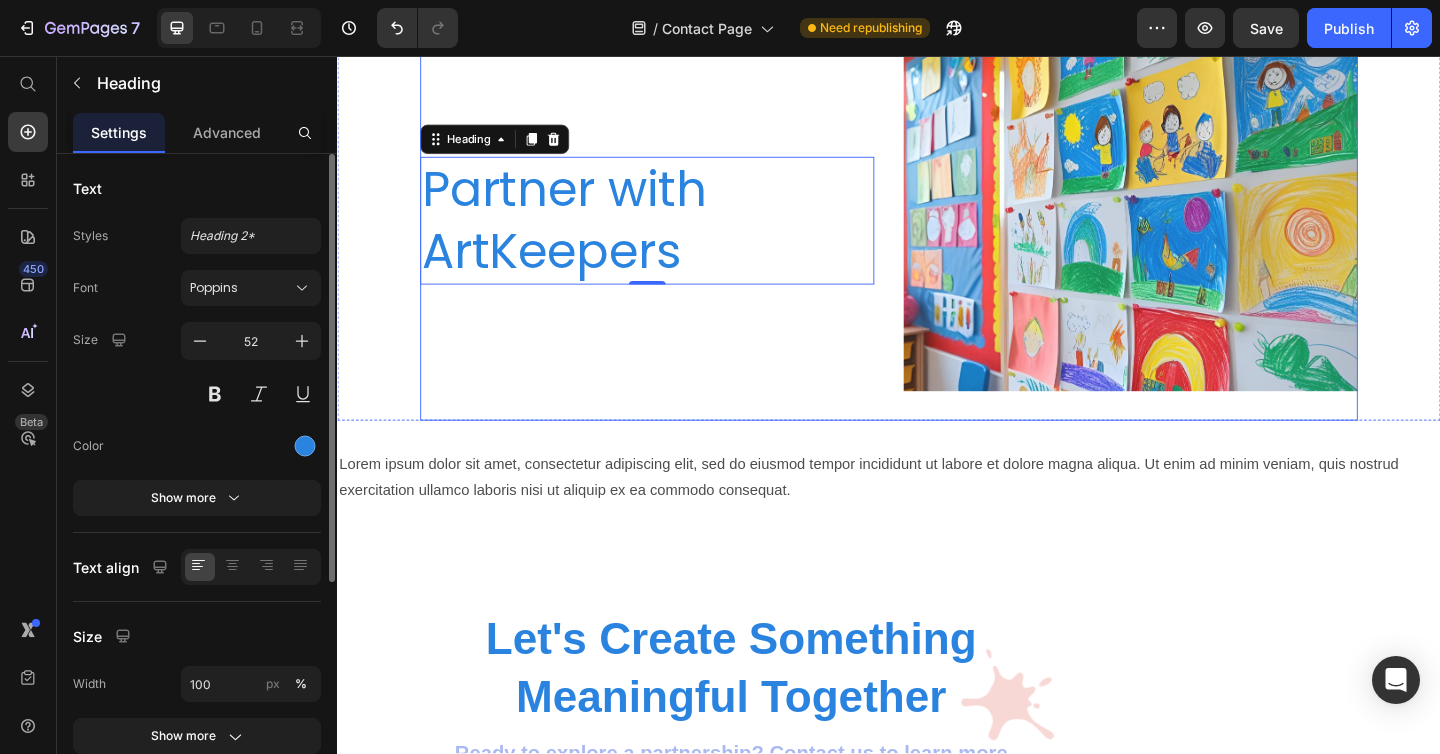 scroll, scrollTop: 158, scrollLeft: 0, axis: vertical 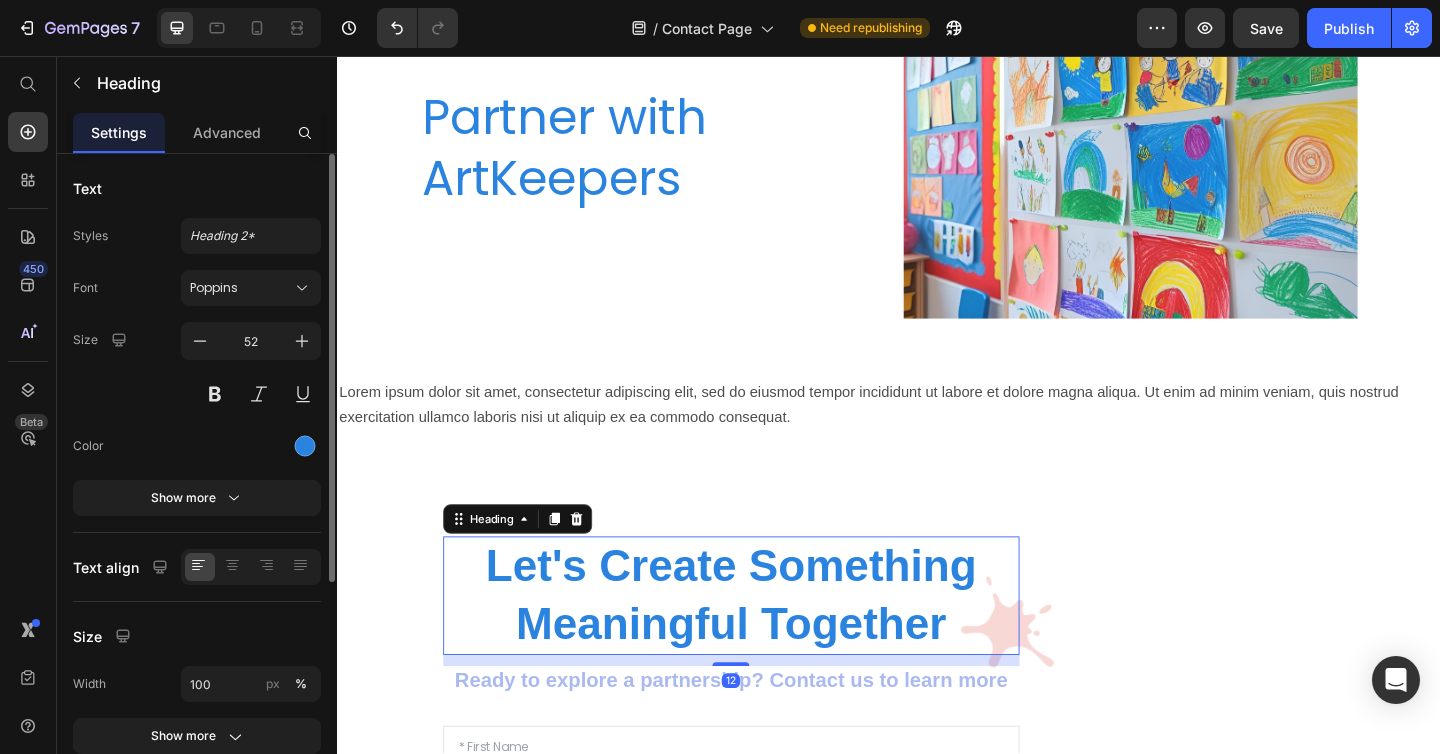 click on "Let's Create Something Meaningful Together" at bounding box center (765, 643) 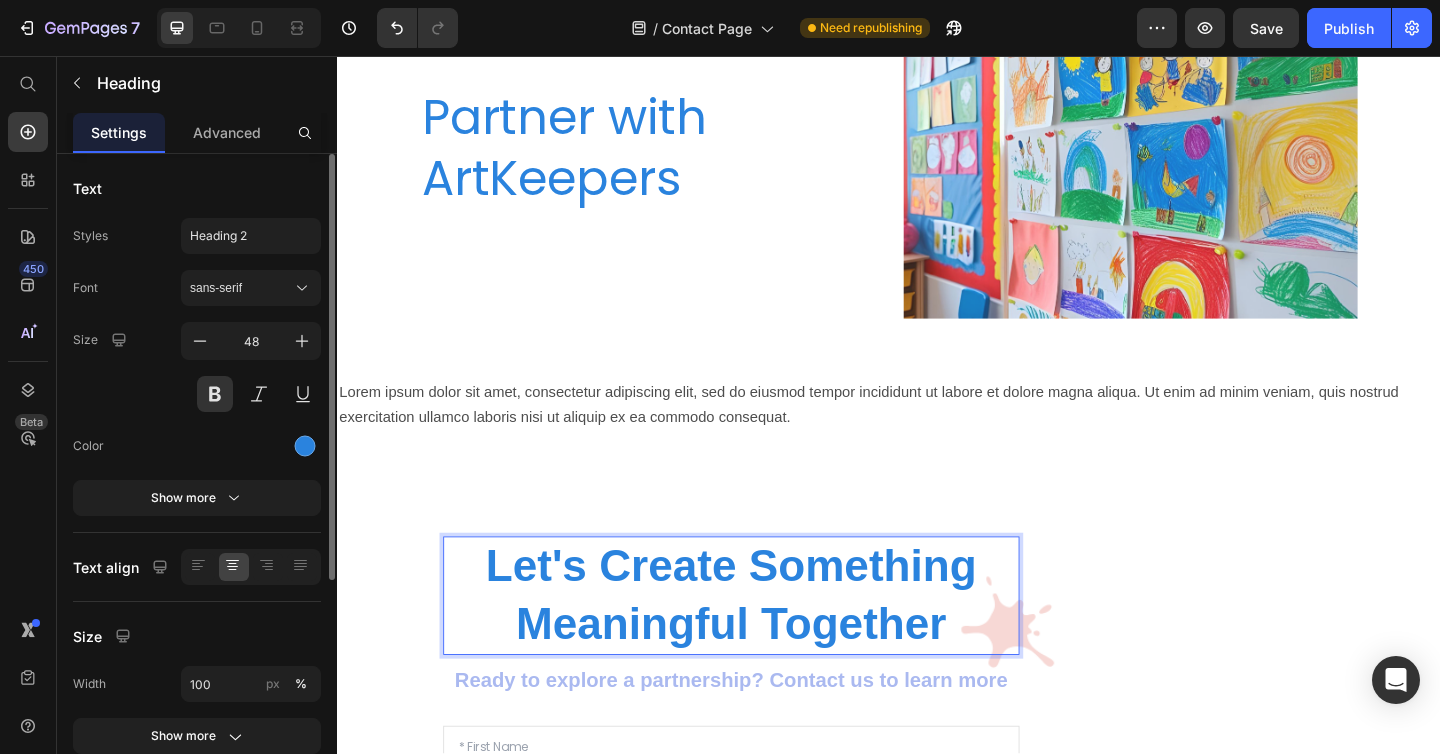 click on "Let's Create Something Meaningful Together" at bounding box center [765, 643] 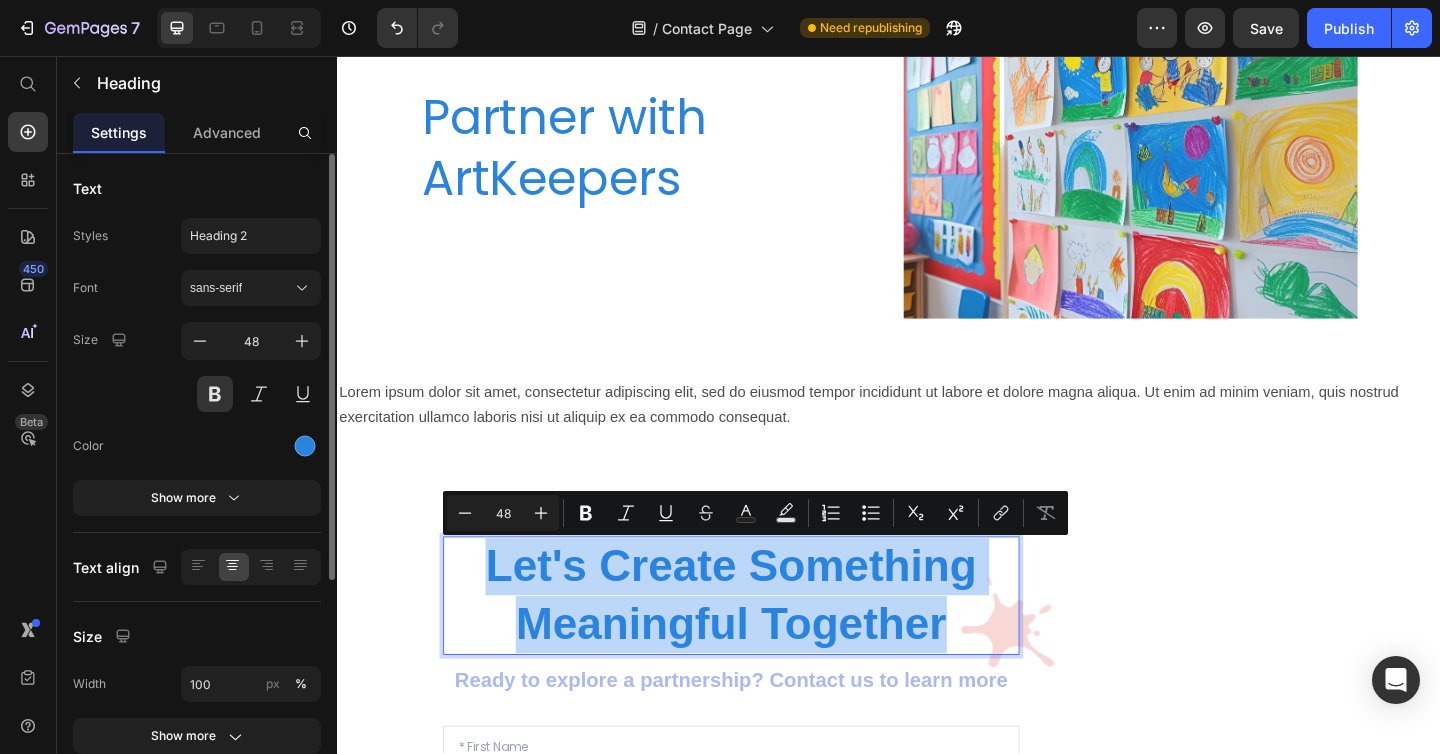 copy on "Let's Create Something Meaningful Together" 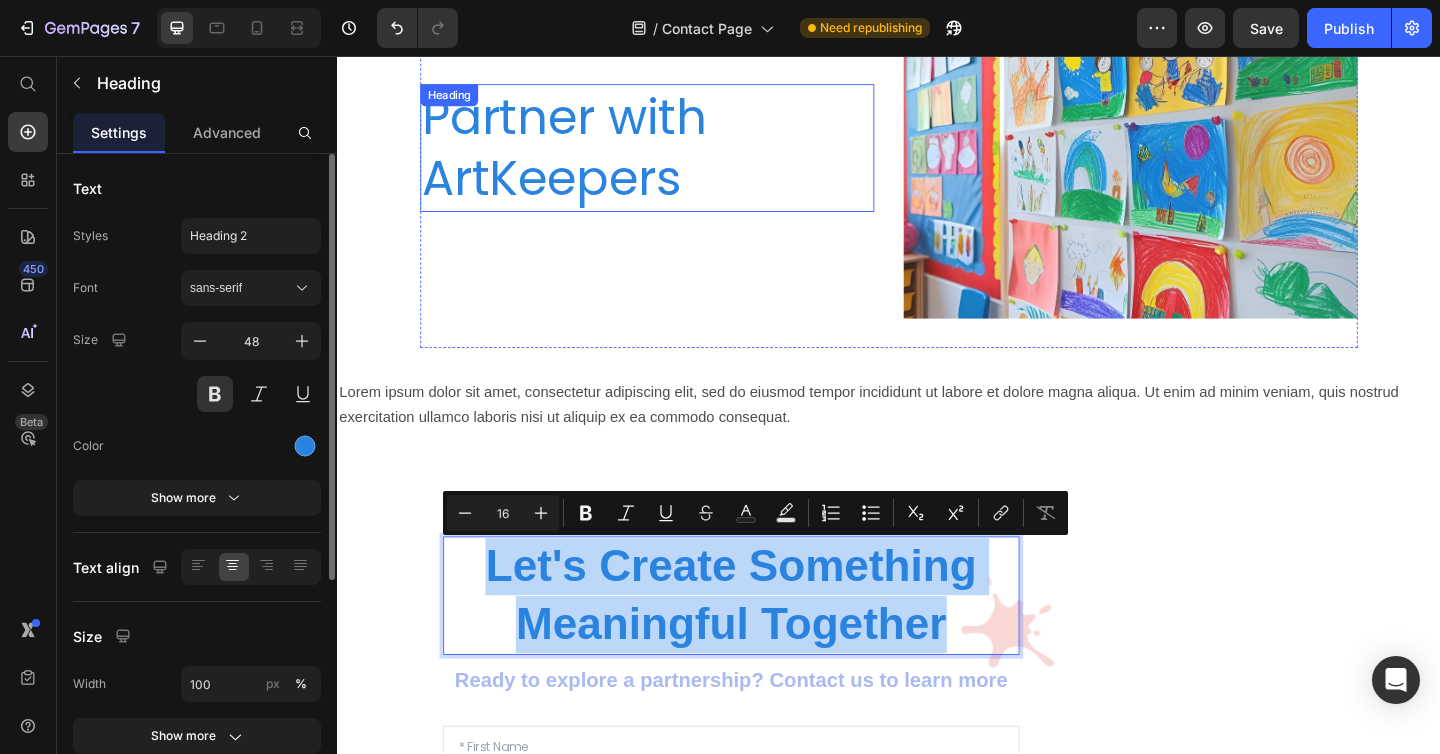 click on "Partner with ArtKeepers" at bounding box center [674, 156] 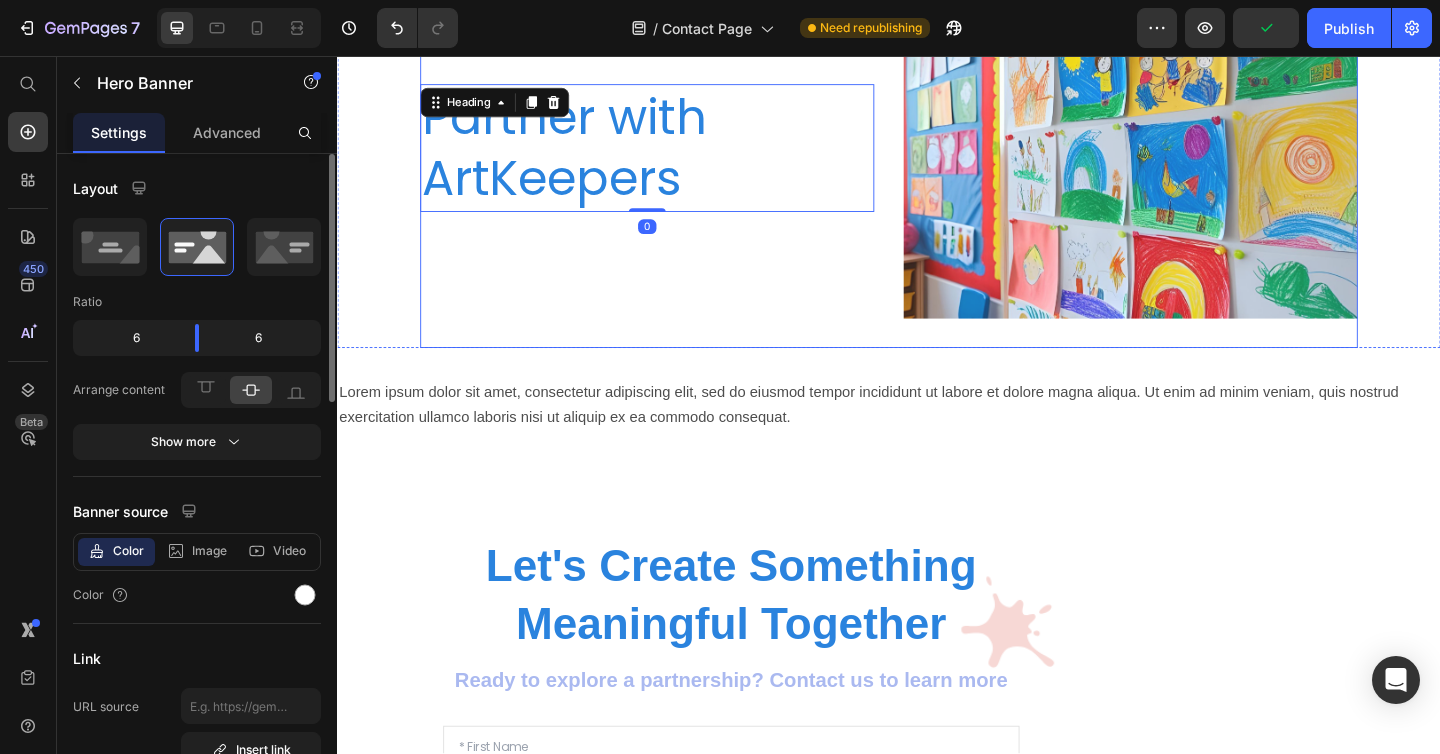 click on "Partner with ArtKeepers Heading   0" at bounding box center (674, 156) 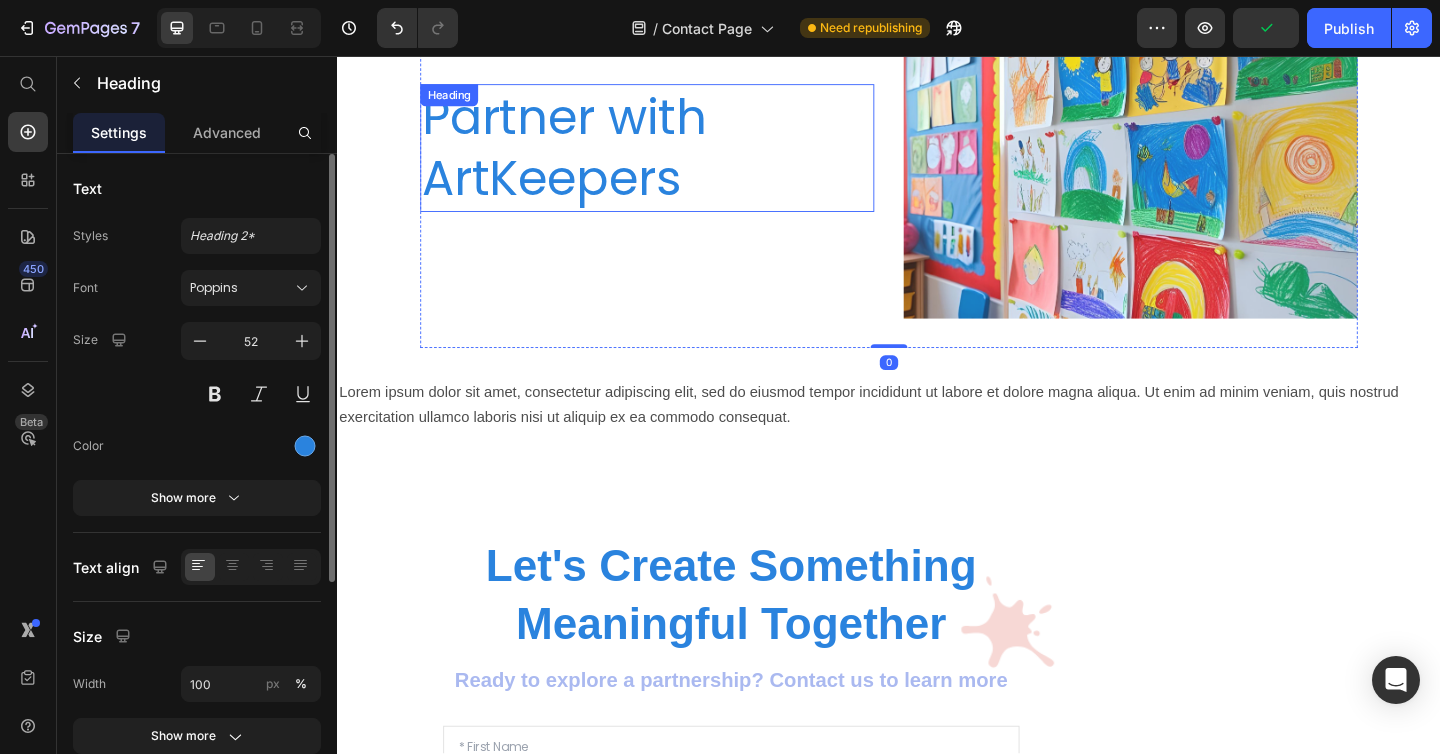 click on "Partner with ArtKeepers" at bounding box center (674, 156) 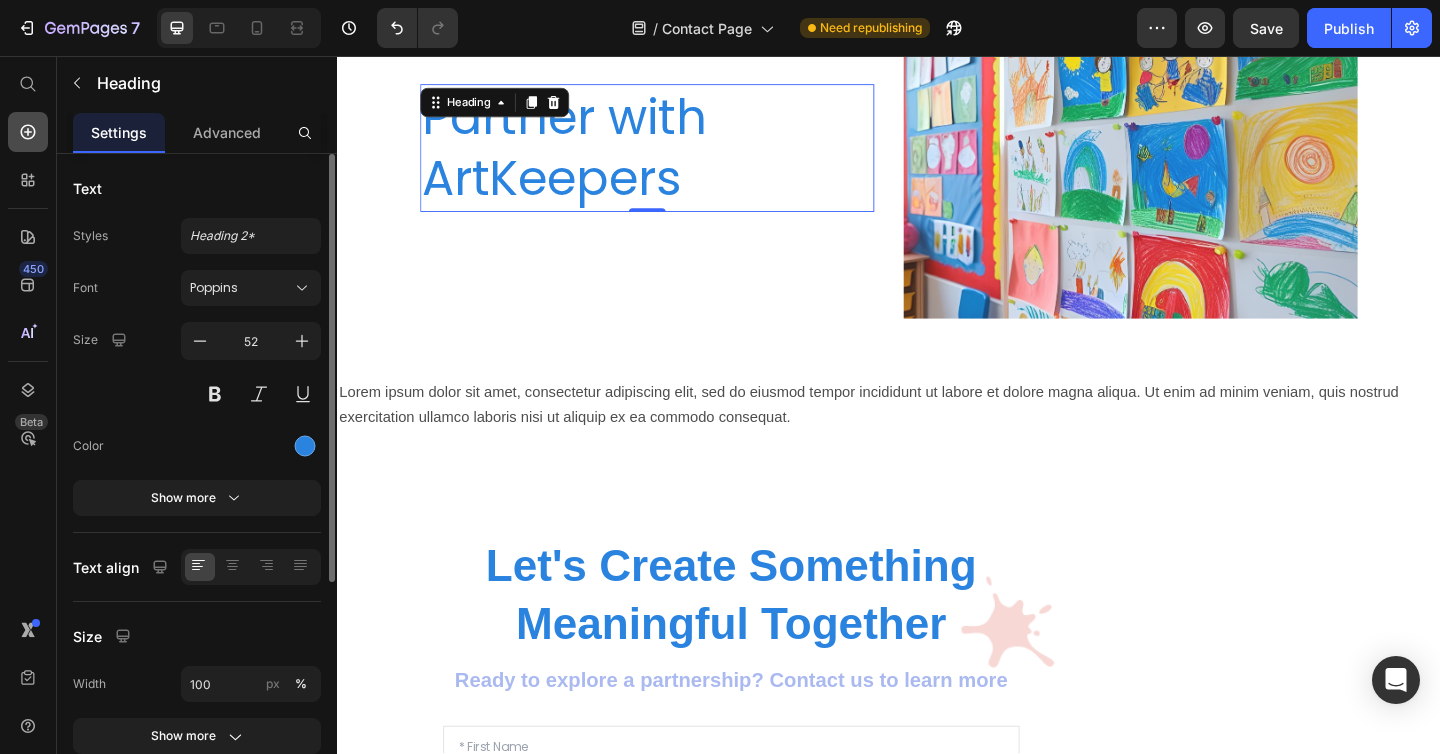 click 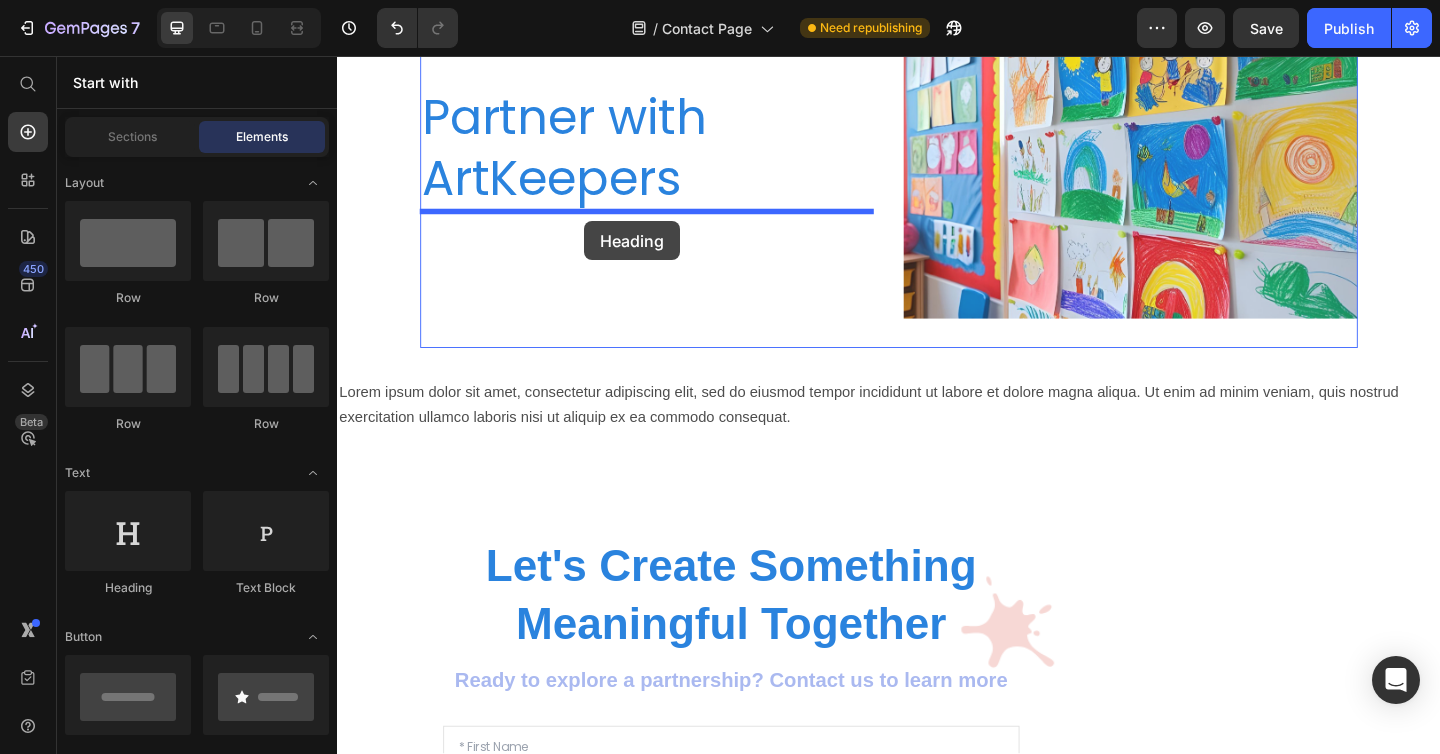 drag, startPoint x: 469, startPoint y: 598, endPoint x: 606, endPoint y: 236, distance: 387.05685 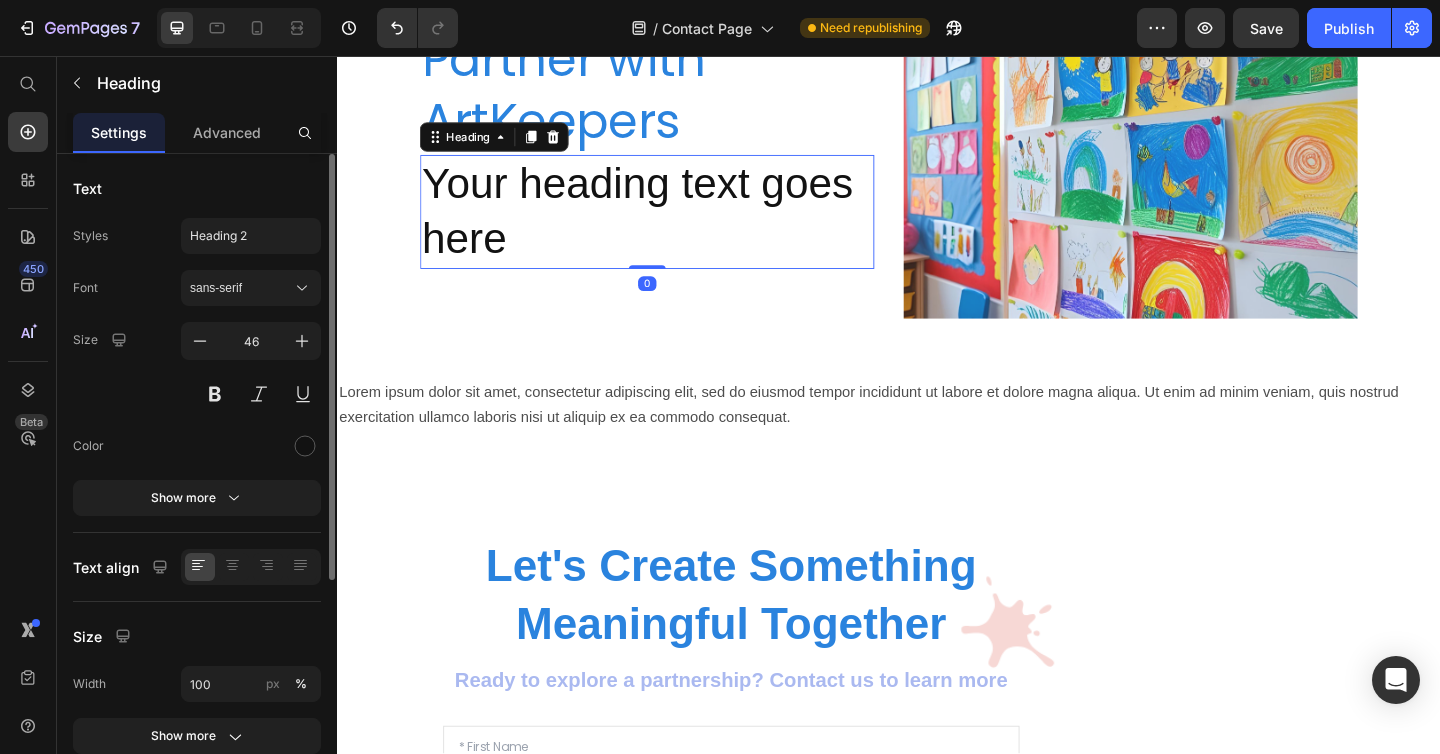 click on "Your heading text goes here" at bounding box center (674, 226) 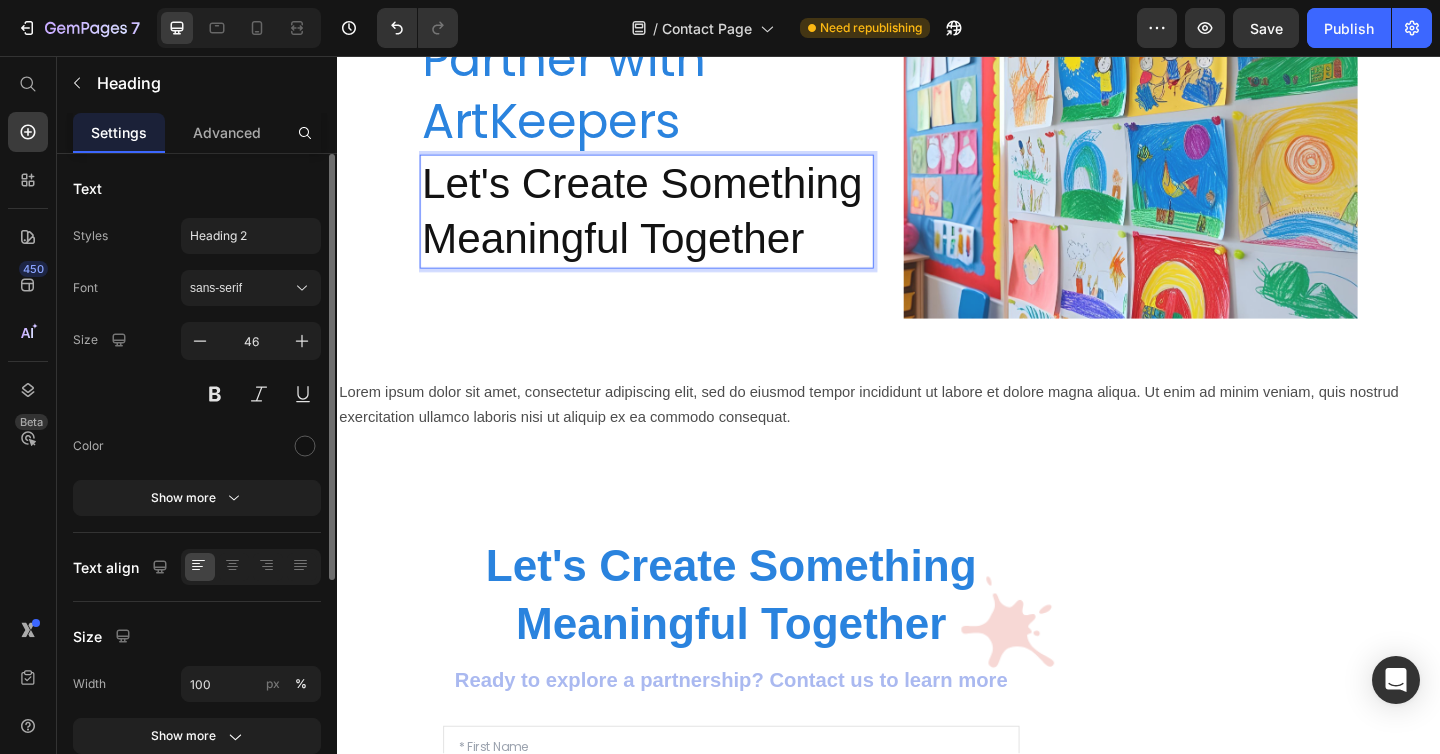 click on "Let's Create Something Meaningful Together" at bounding box center (674, 226) 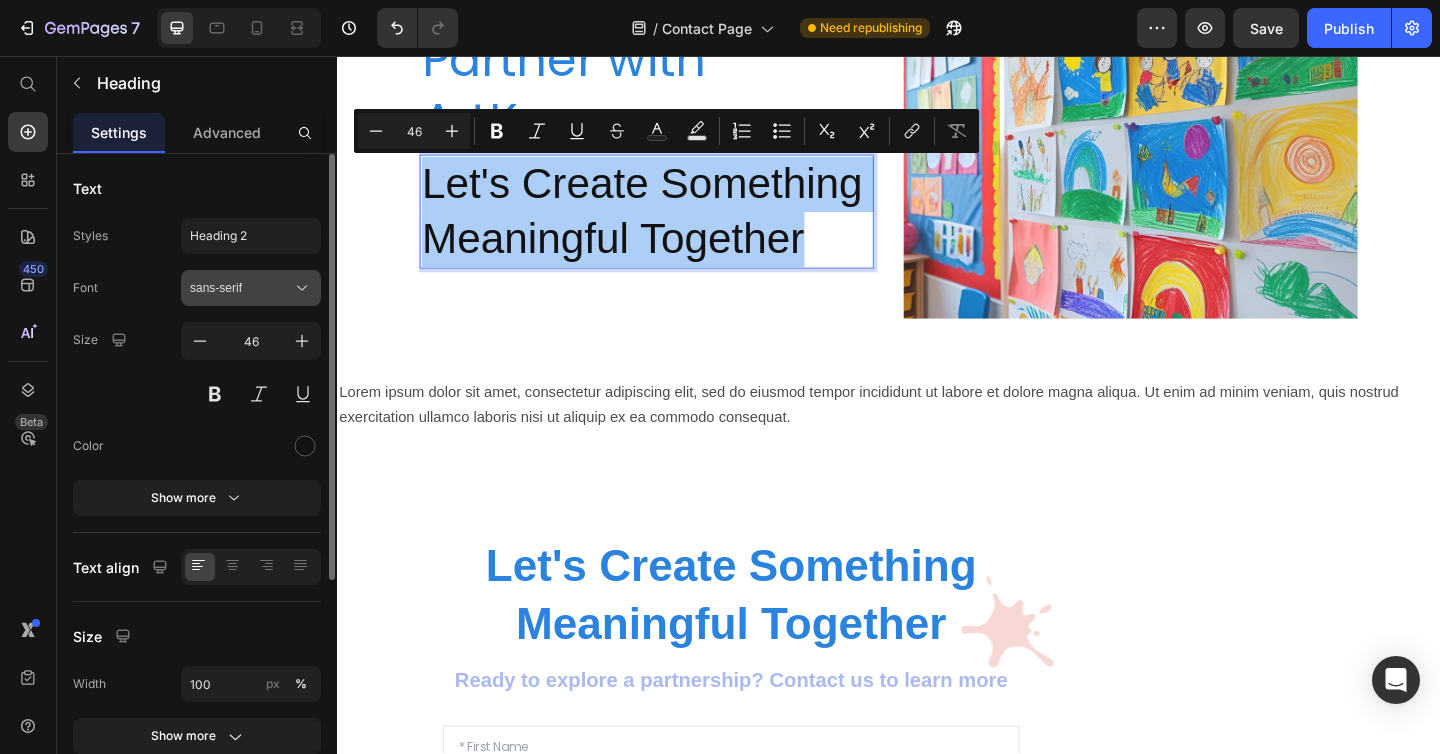 click on "sans-serif" at bounding box center [241, 288] 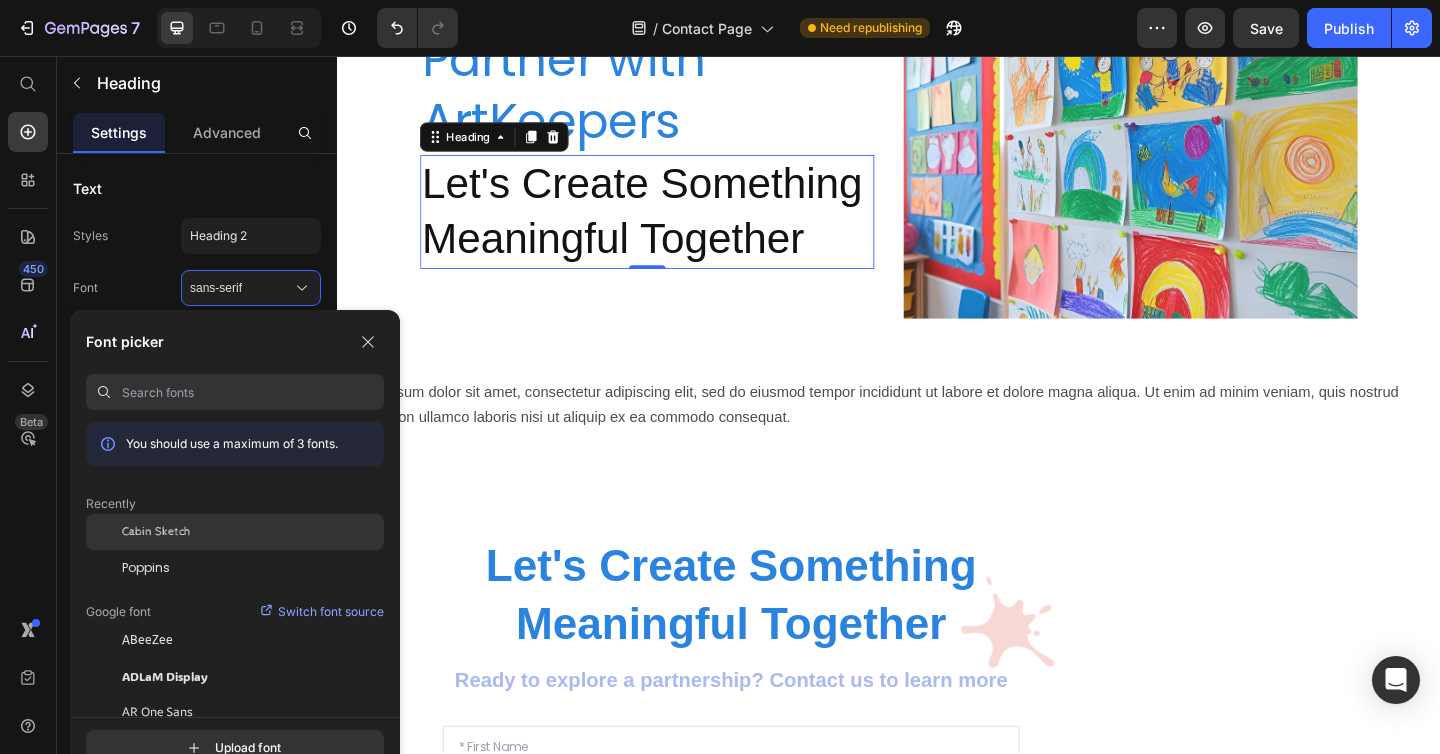 click on "Cabin Sketch" at bounding box center (156, 532) 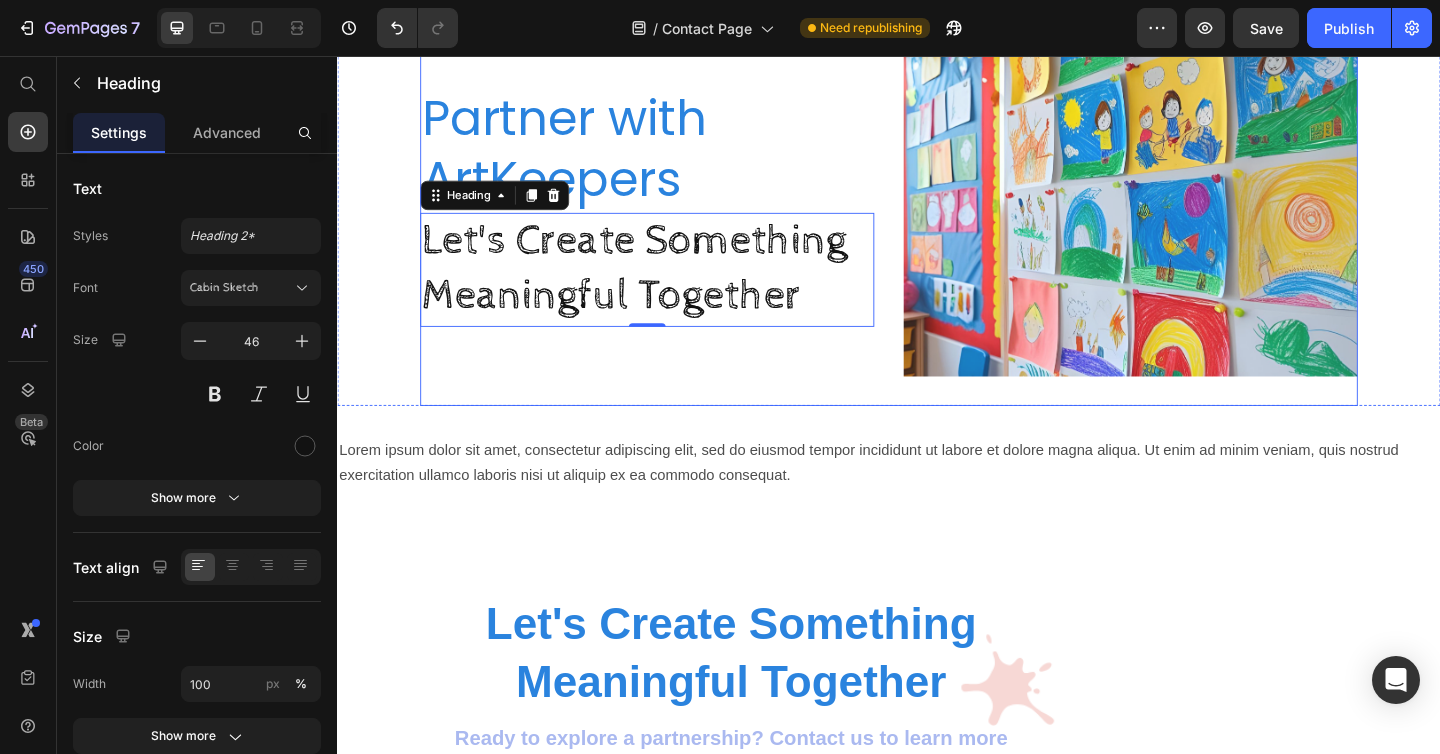 scroll, scrollTop: 62, scrollLeft: 0, axis: vertical 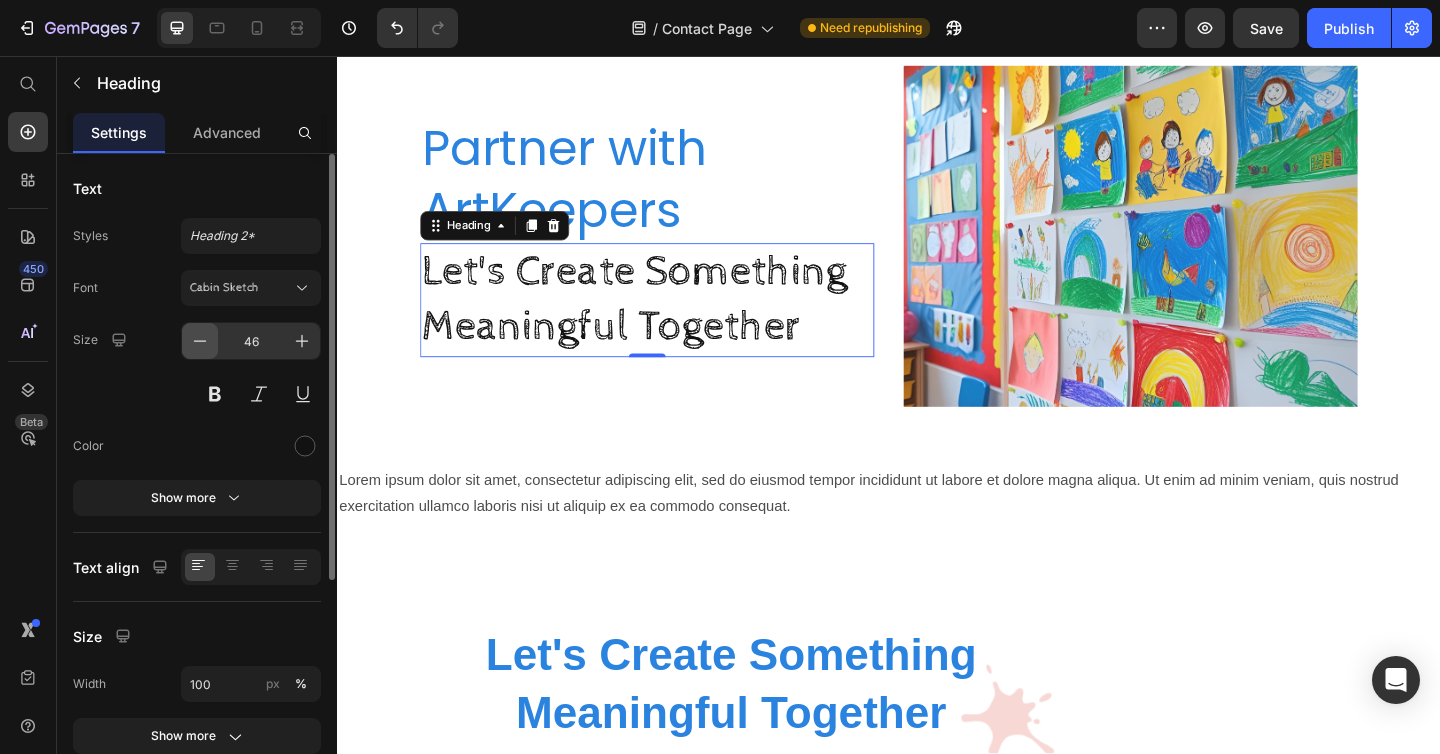 click 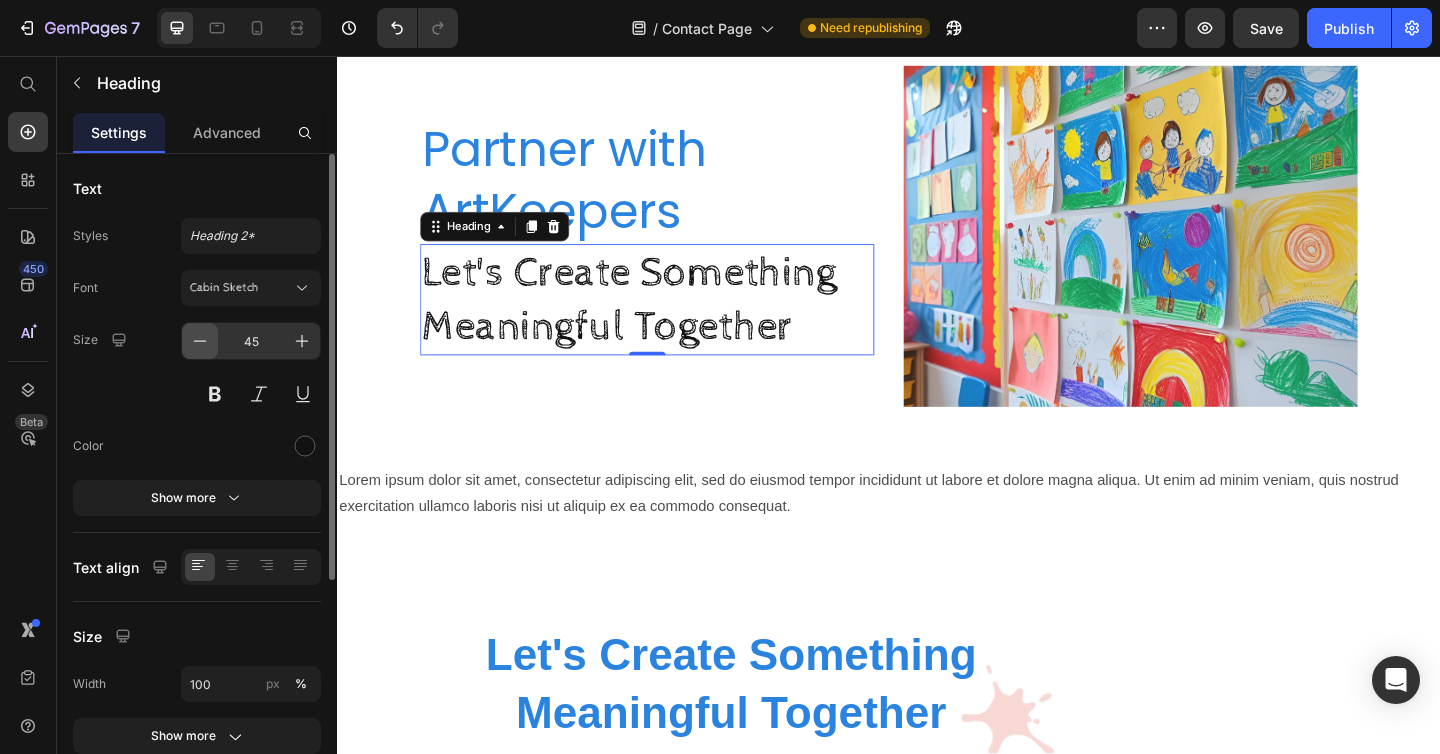 click 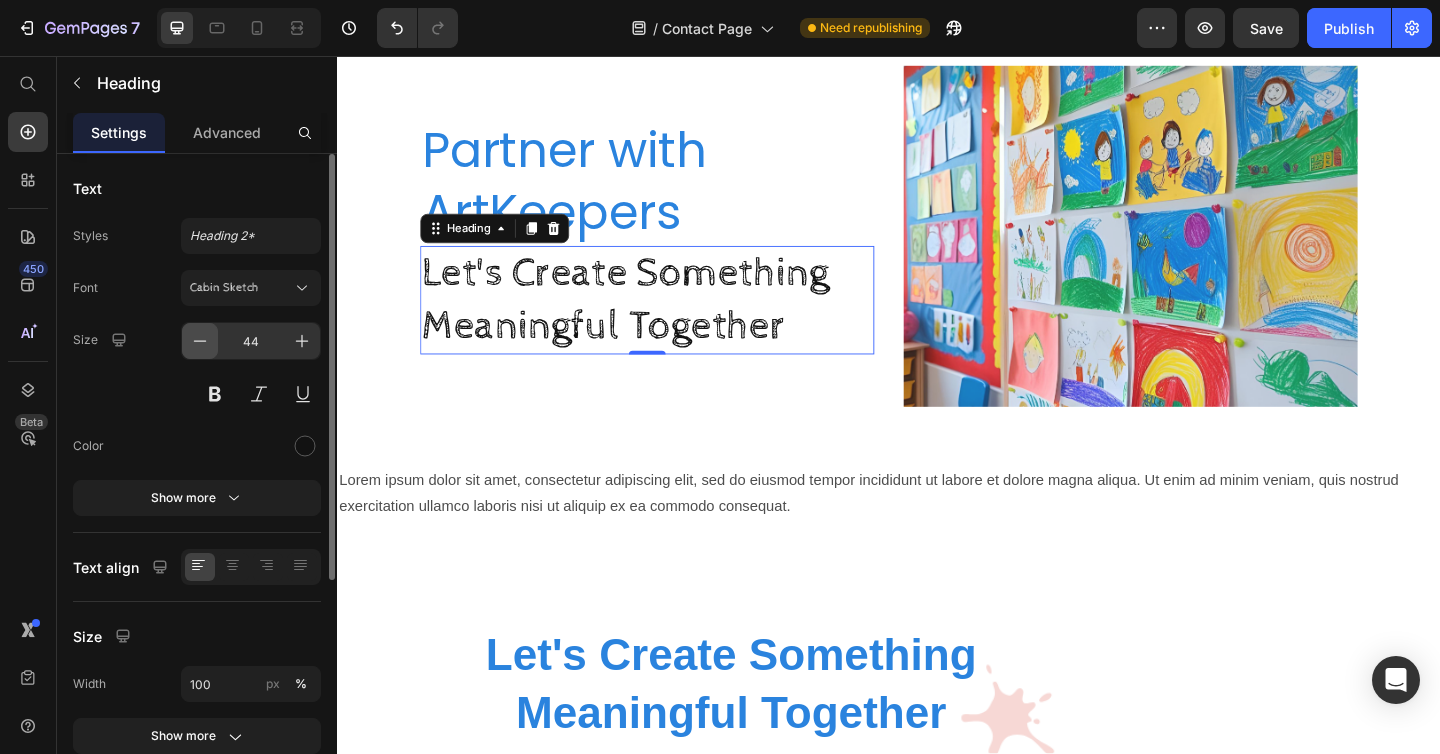 click 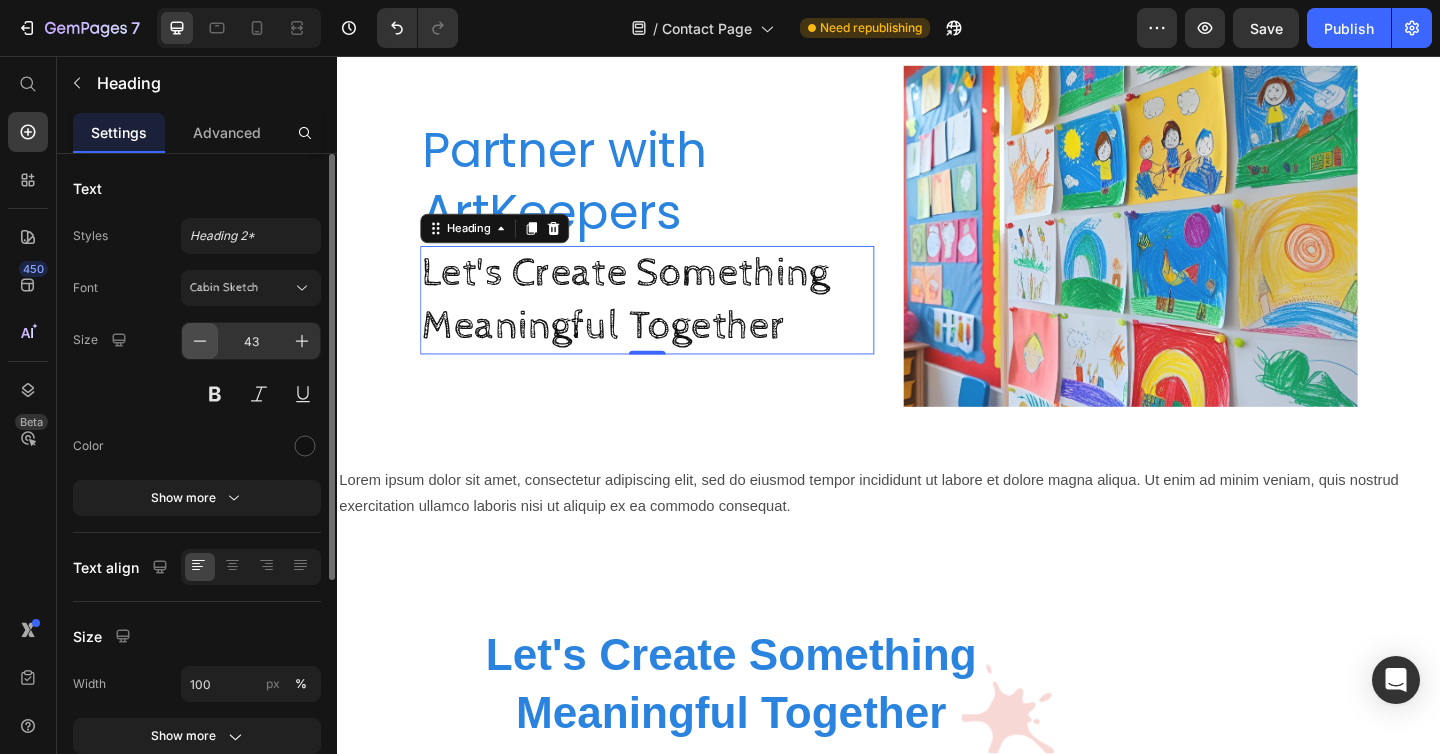 click 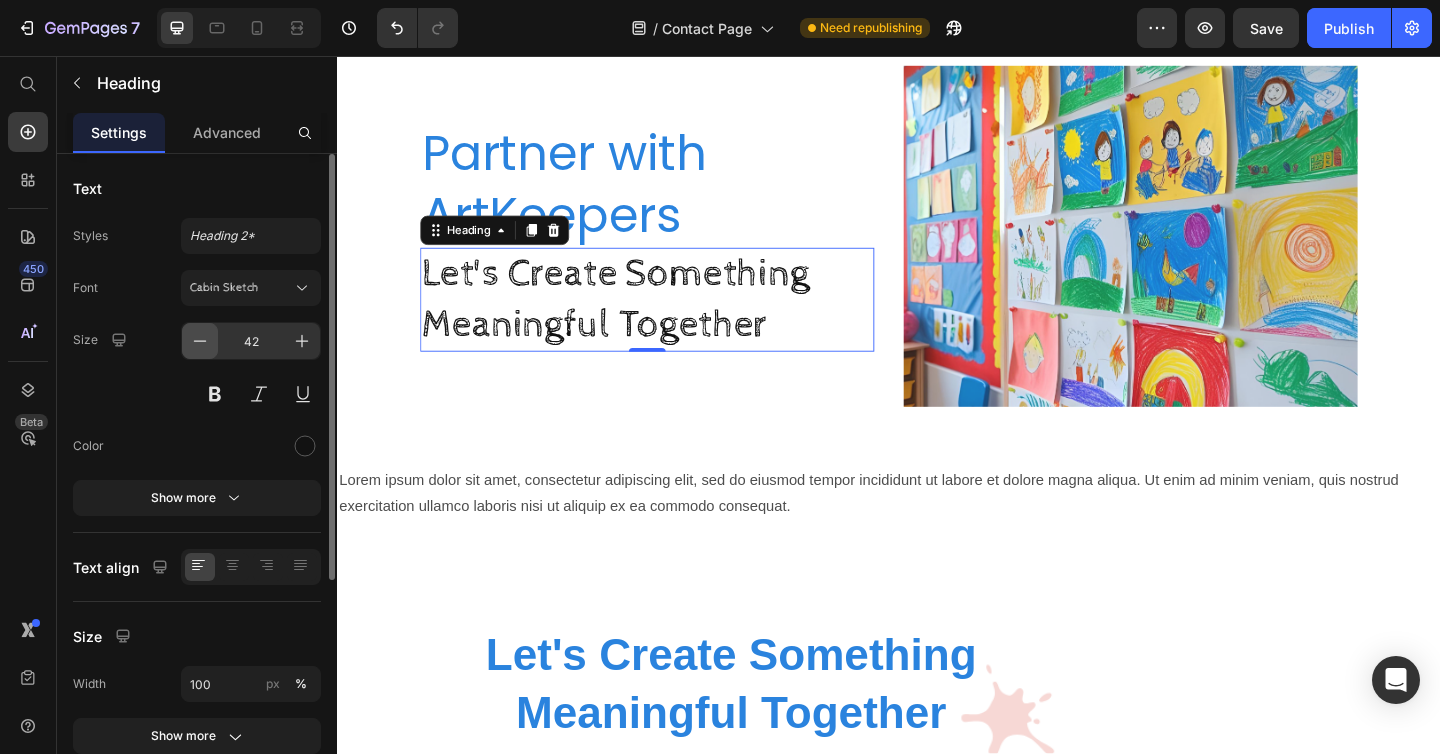 click 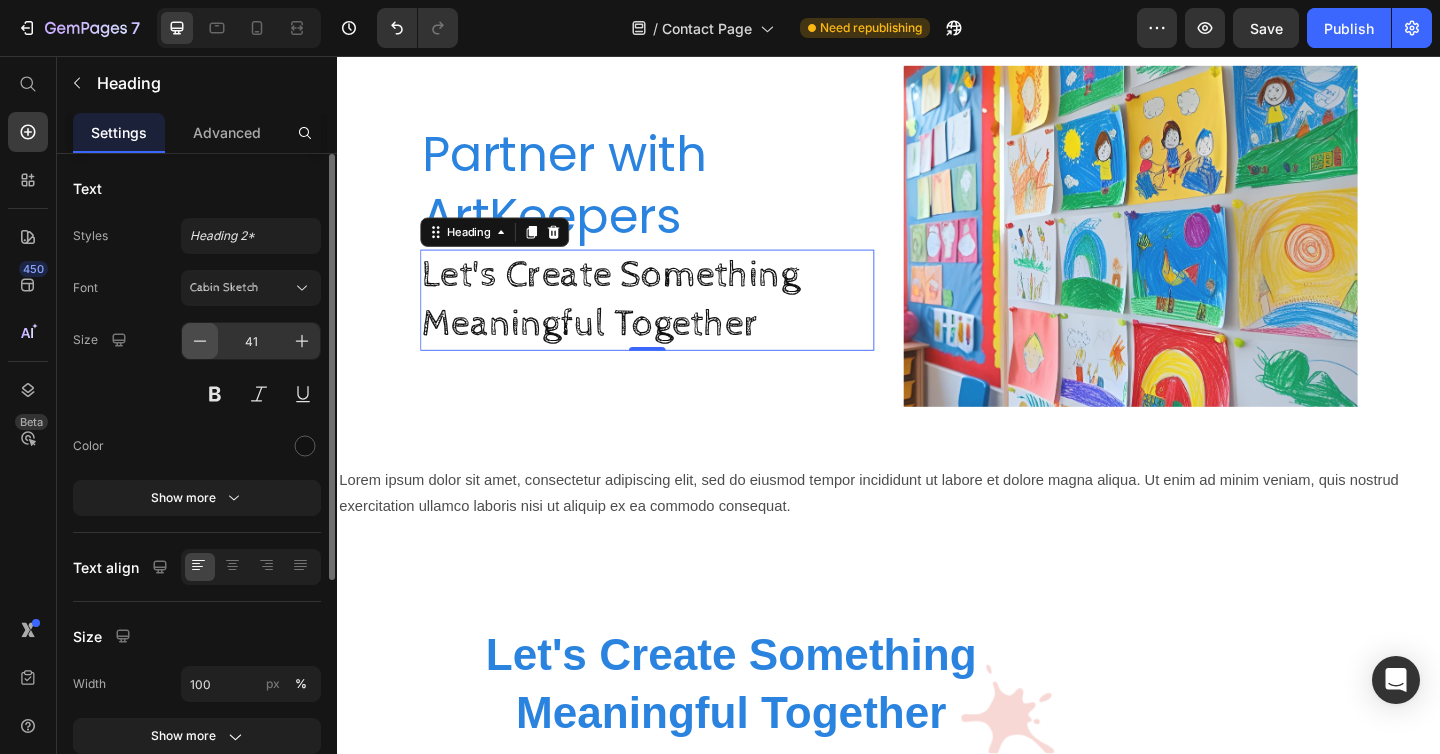 click 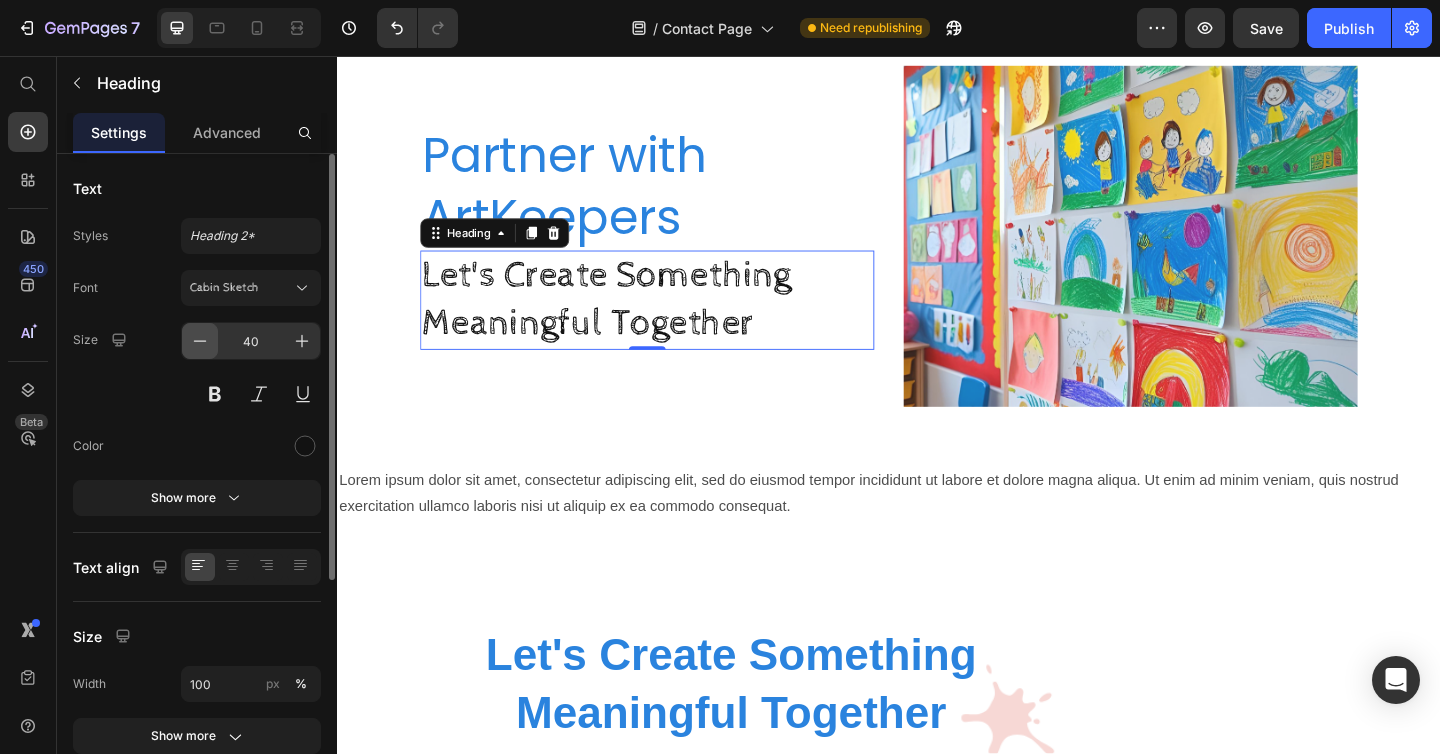 click 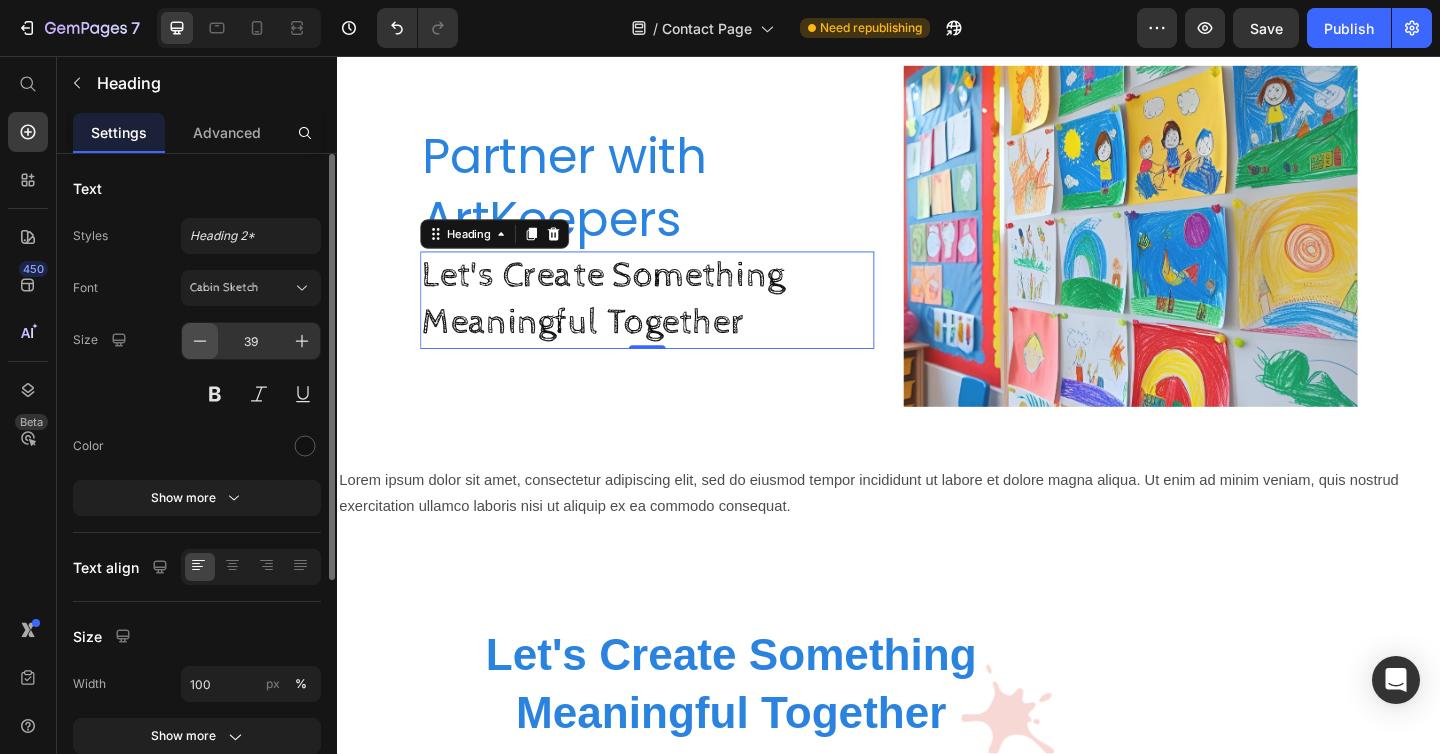 click 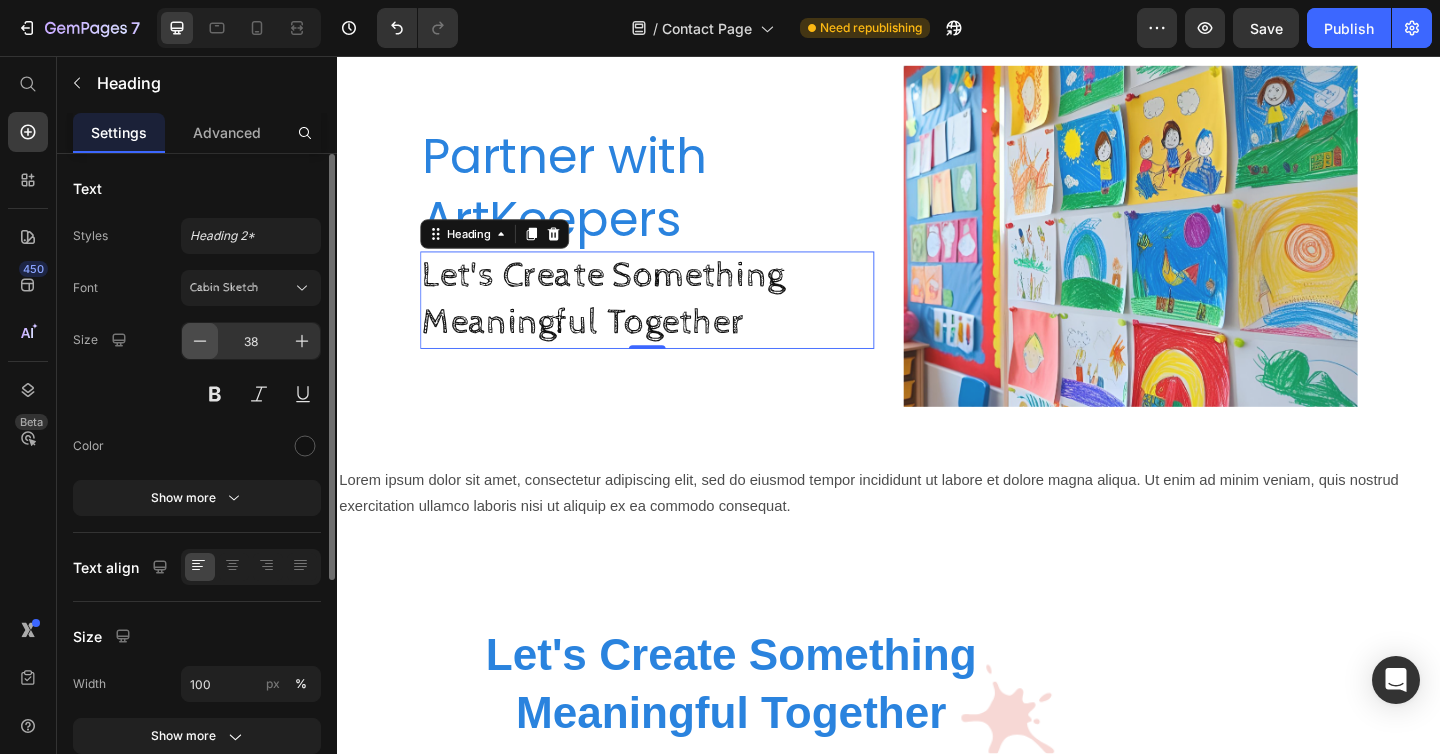 click 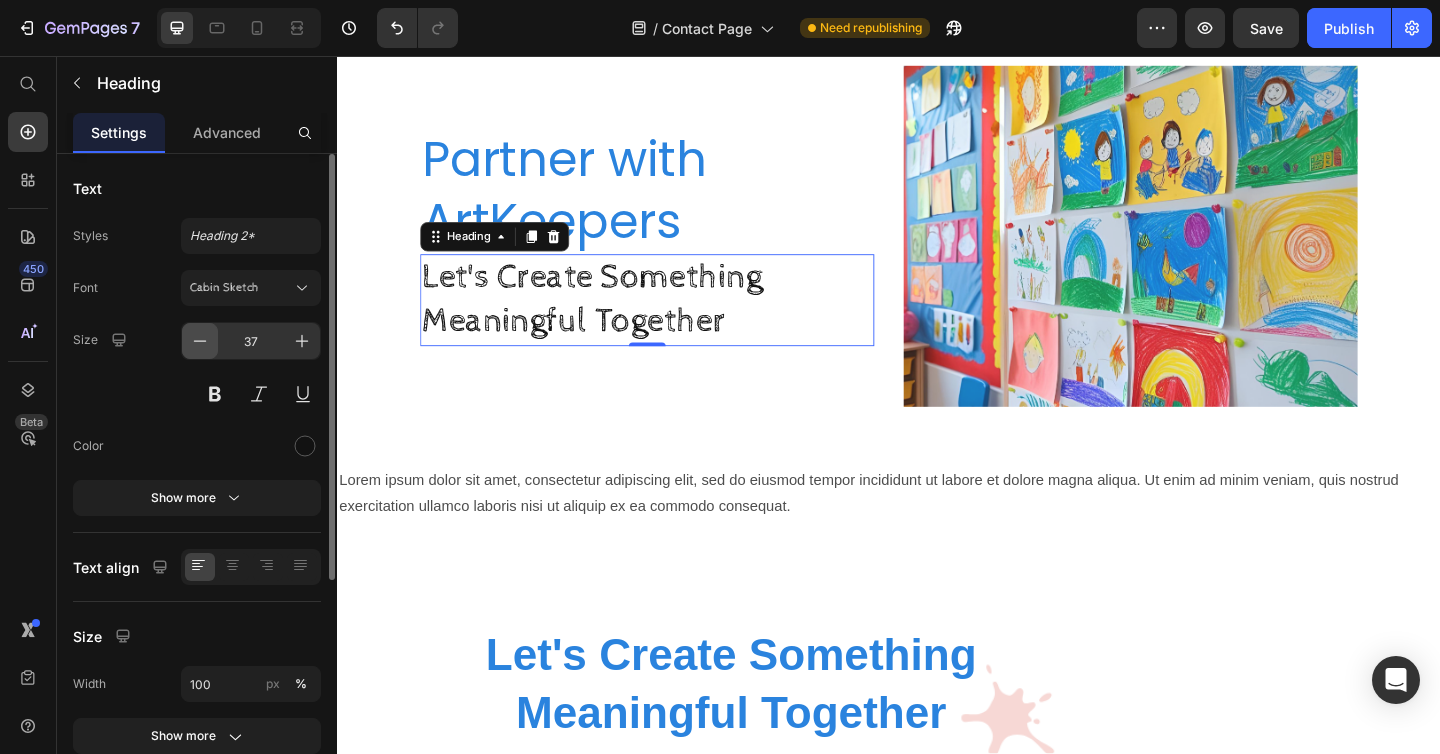 click 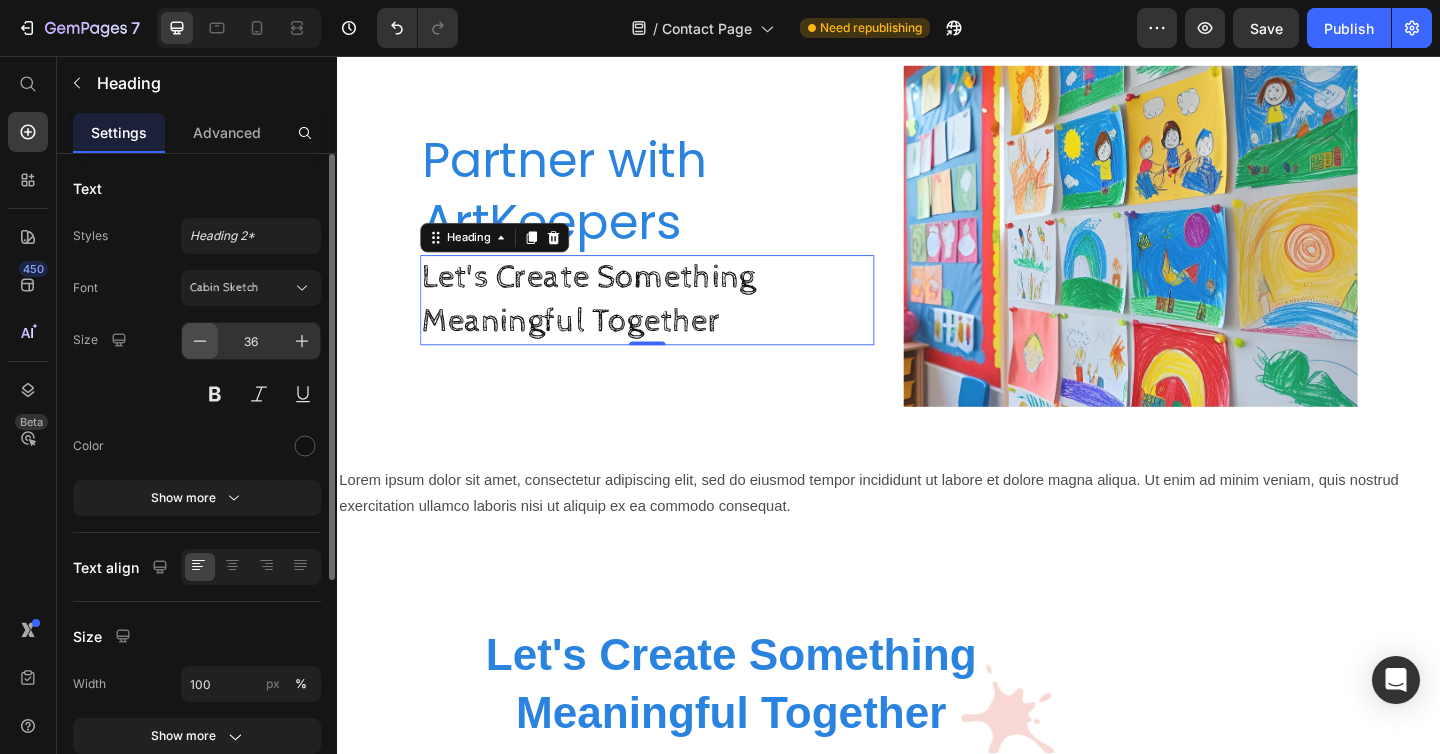 click 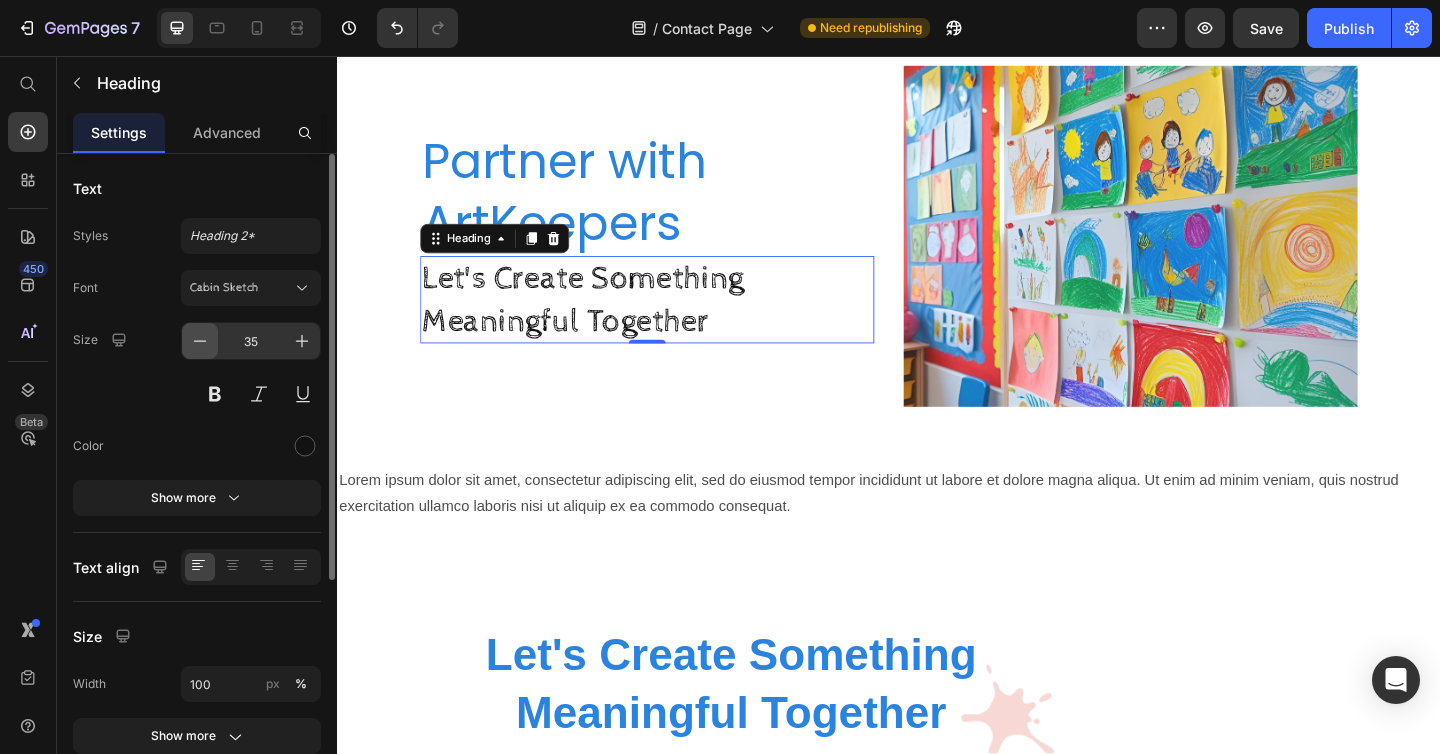 click 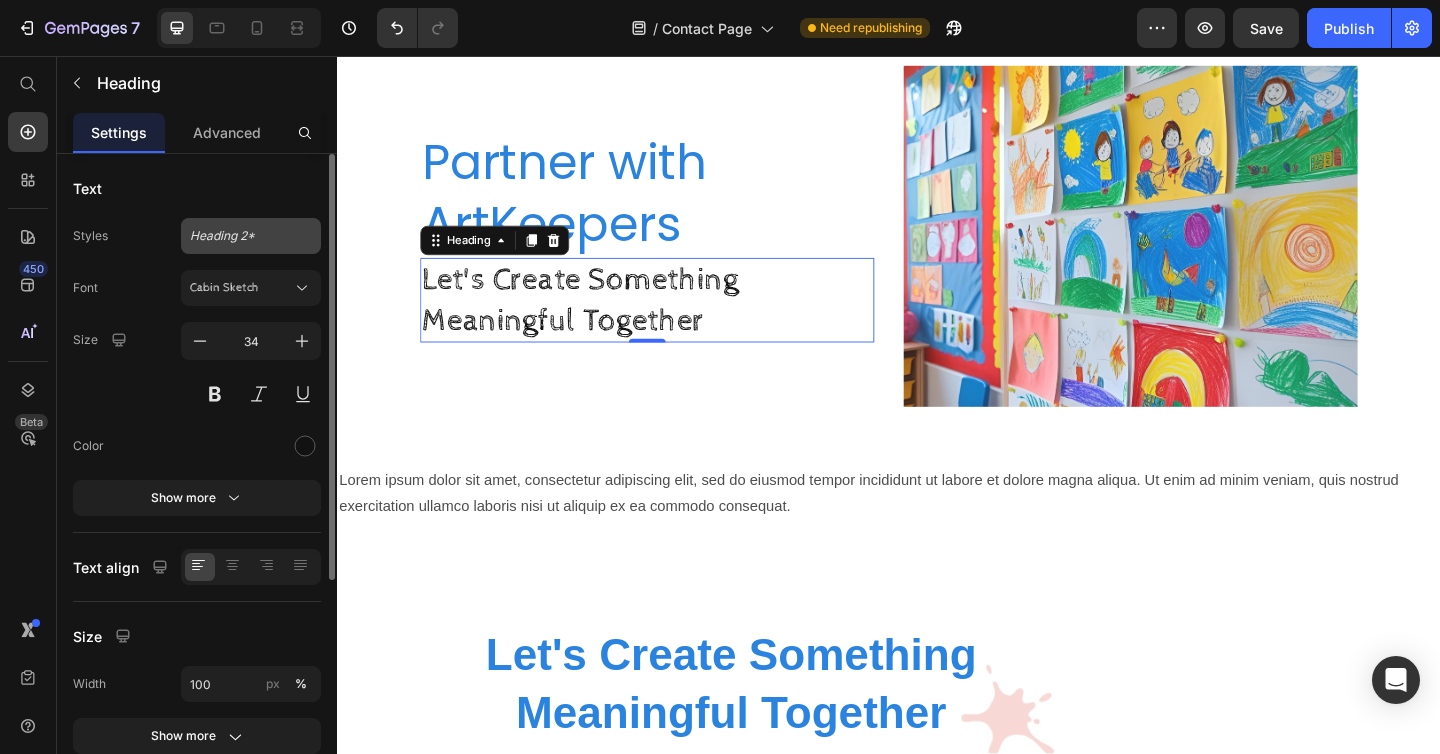 click on "Heading 2*" 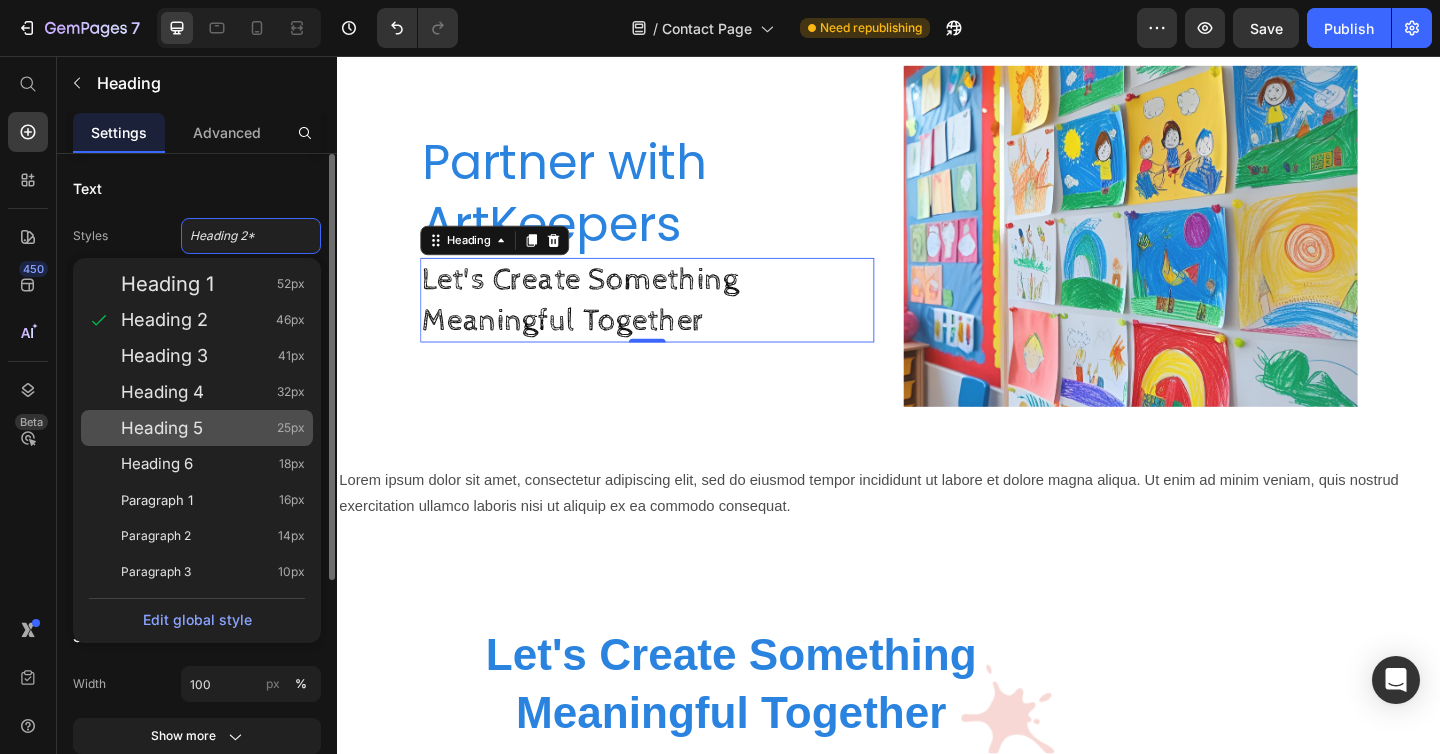 click on "Heading 5" at bounding box center (162, 428) 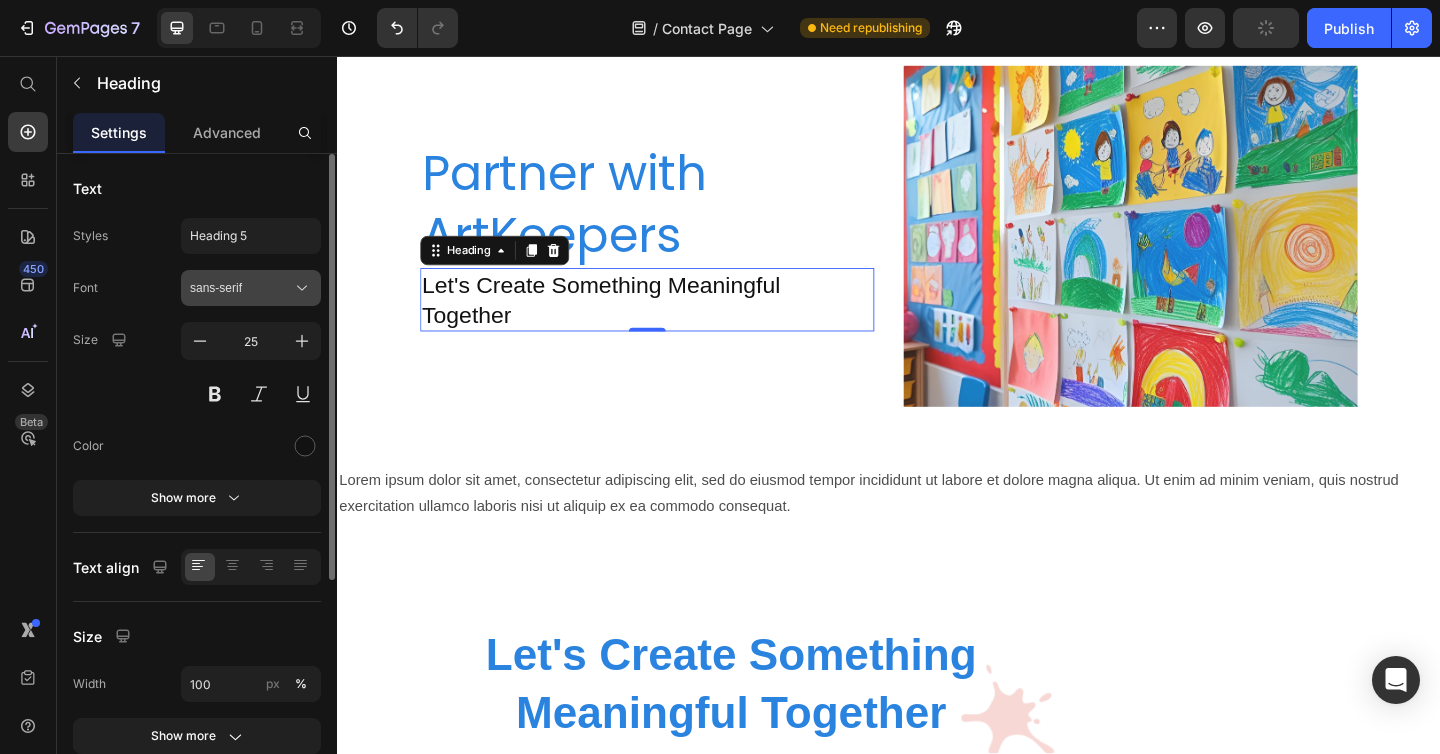 click on "sans-serif" at bounding box center [251, 288] 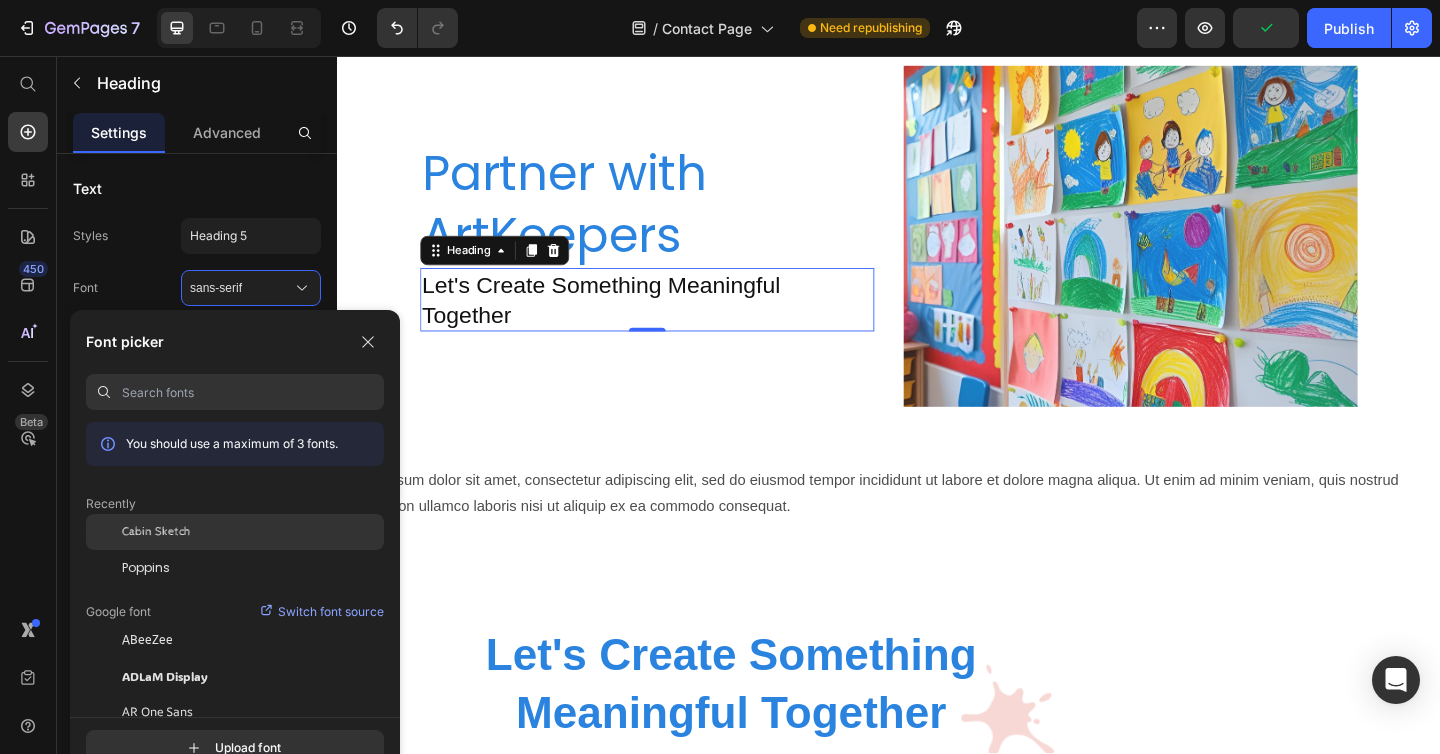 click on "Cabin Sketch" at bounding box center [156, 532] 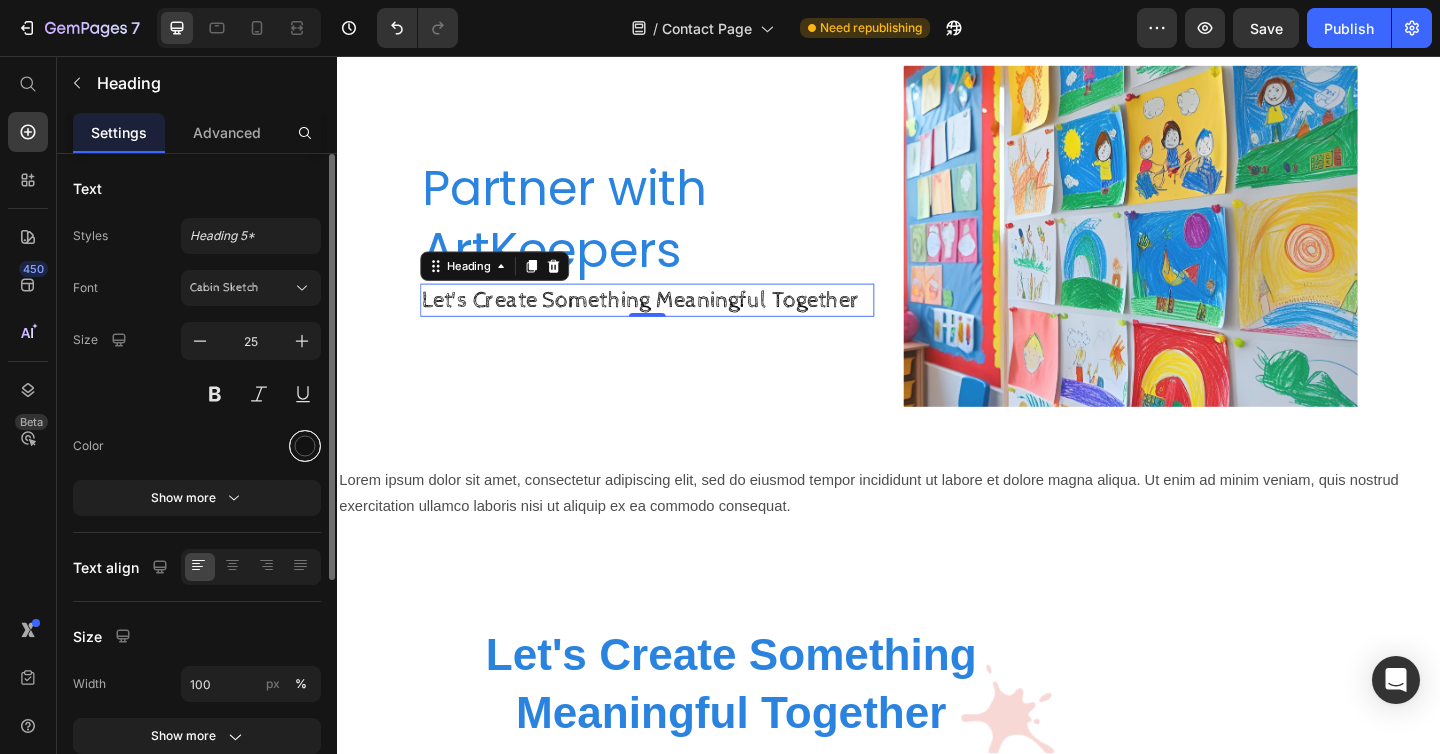 click at bounding box center (305, 446) 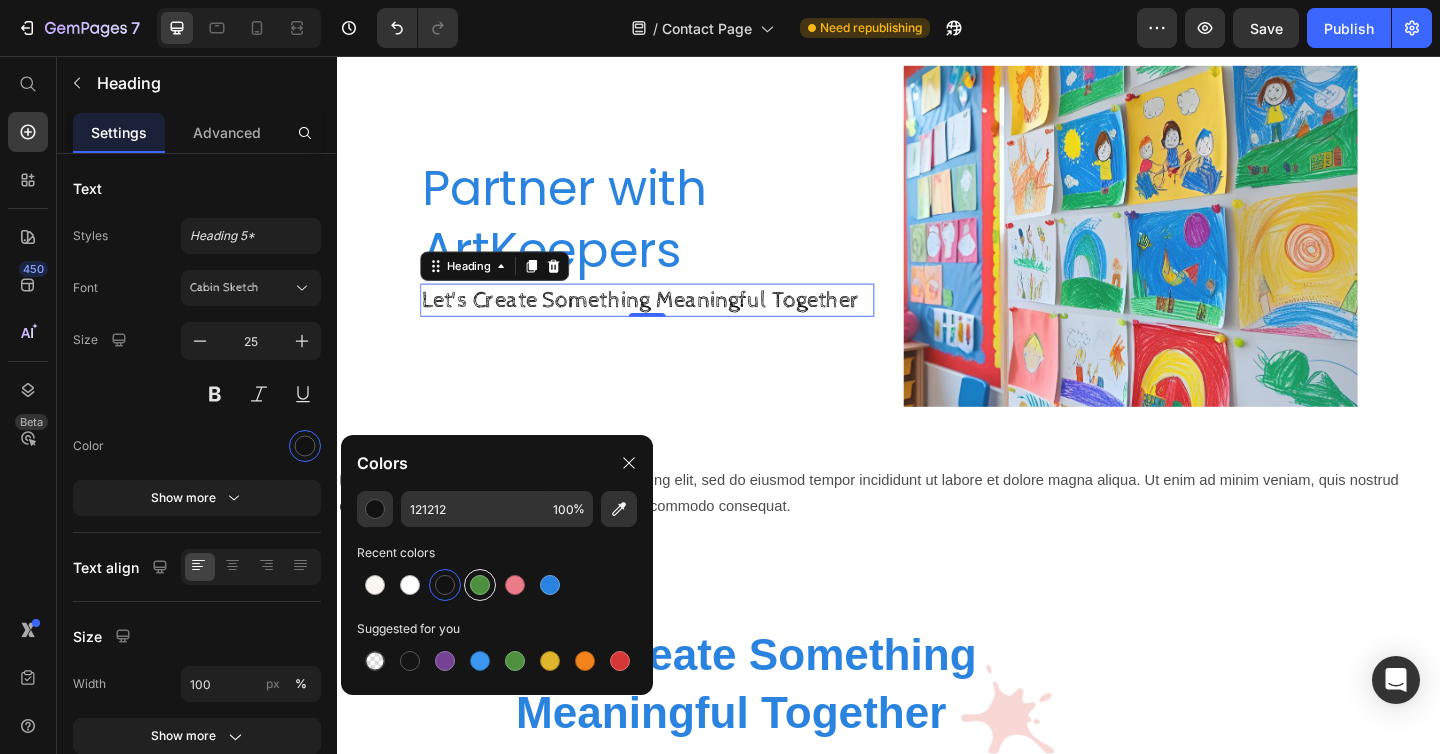 click at bounding box center [480, 585] 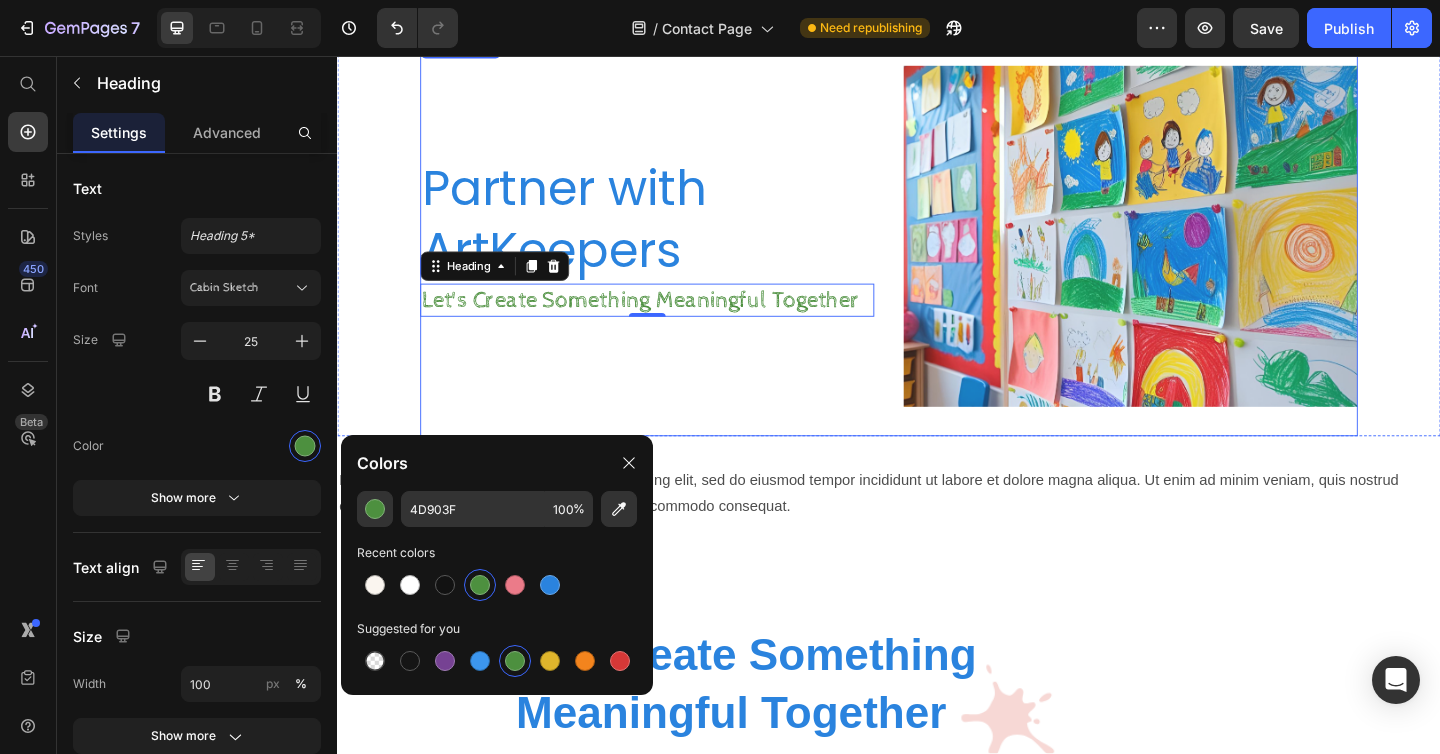click on "Partner with ArtKeepers Heading Let's Create Something Meaningful Together Heading   0" at bounding box center [674, 252] 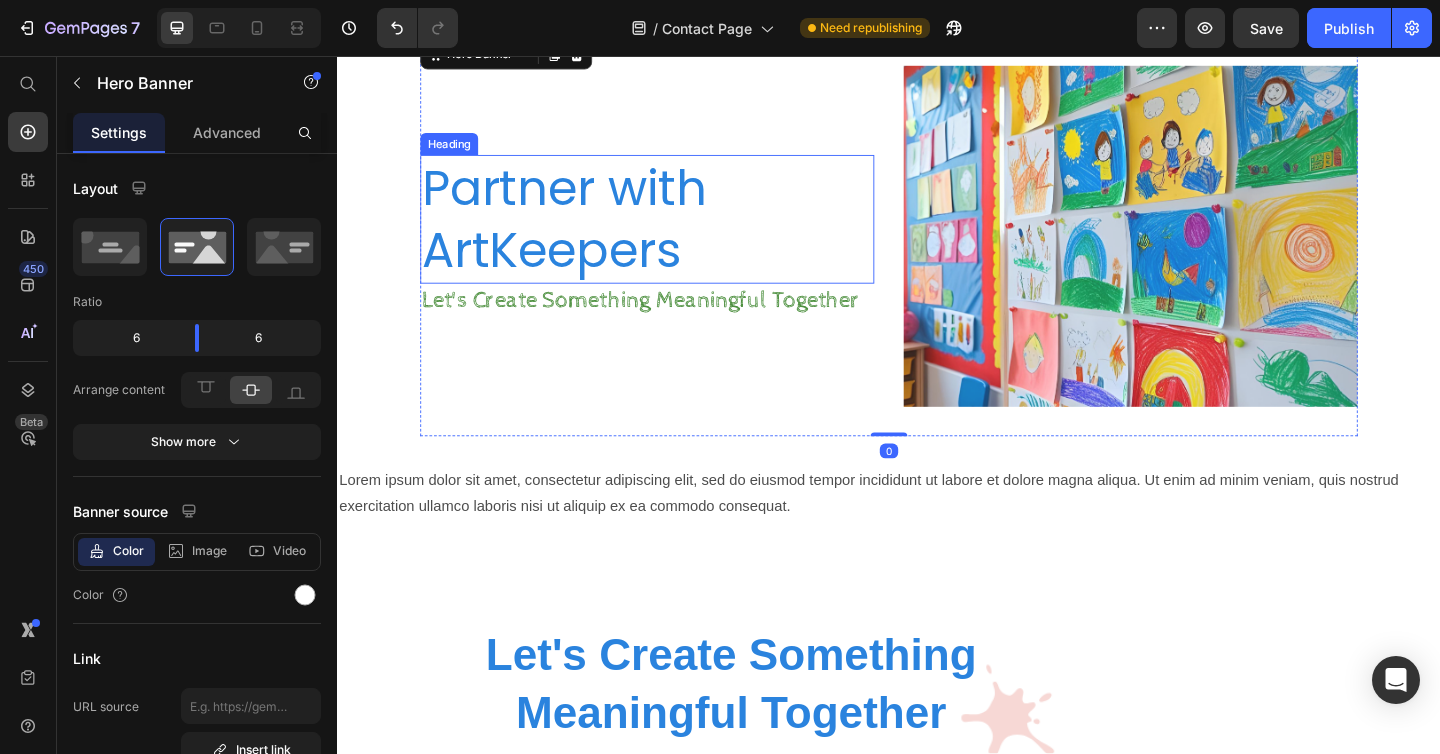 click on "Partner with ArtKeepers" at bounding box center [674, 233] 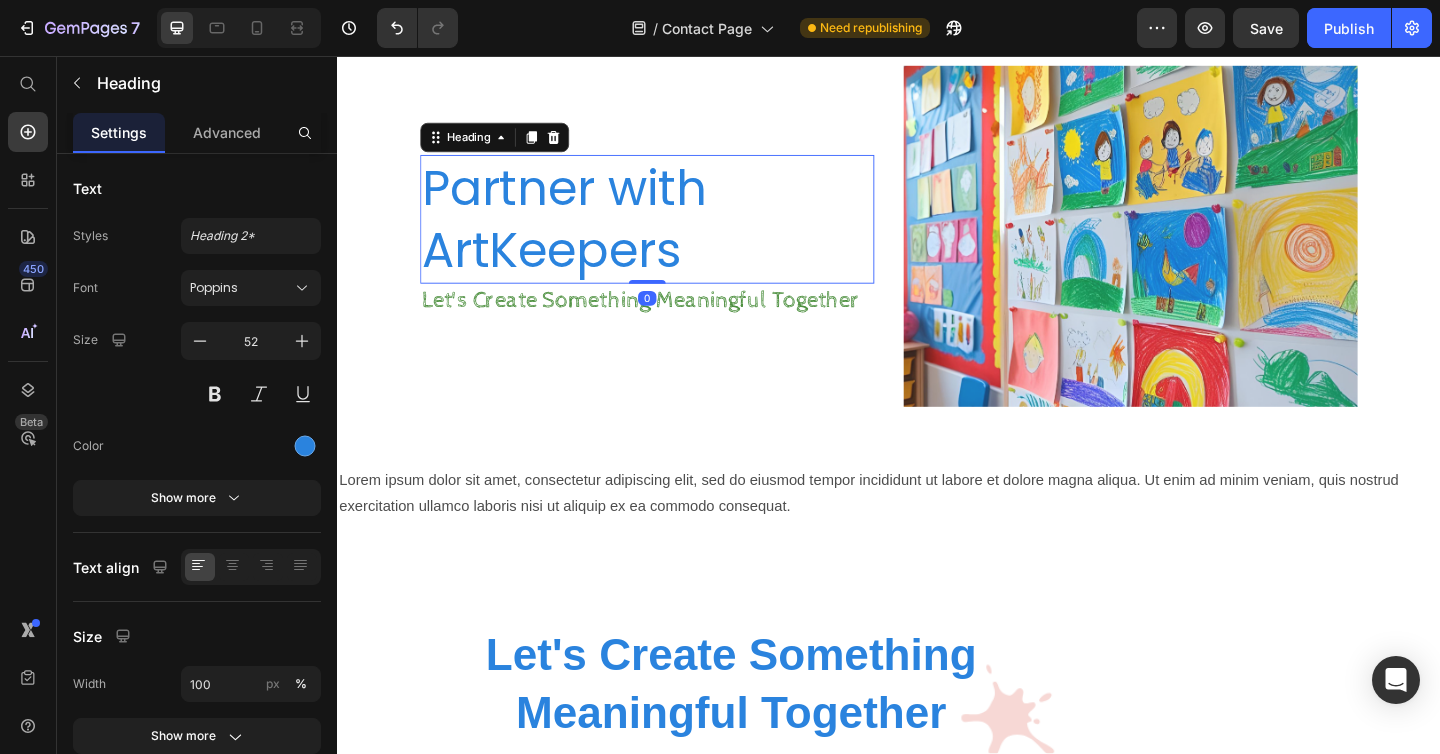 click on "Partner with ArtKeepers" at bounding box center (674, 233) 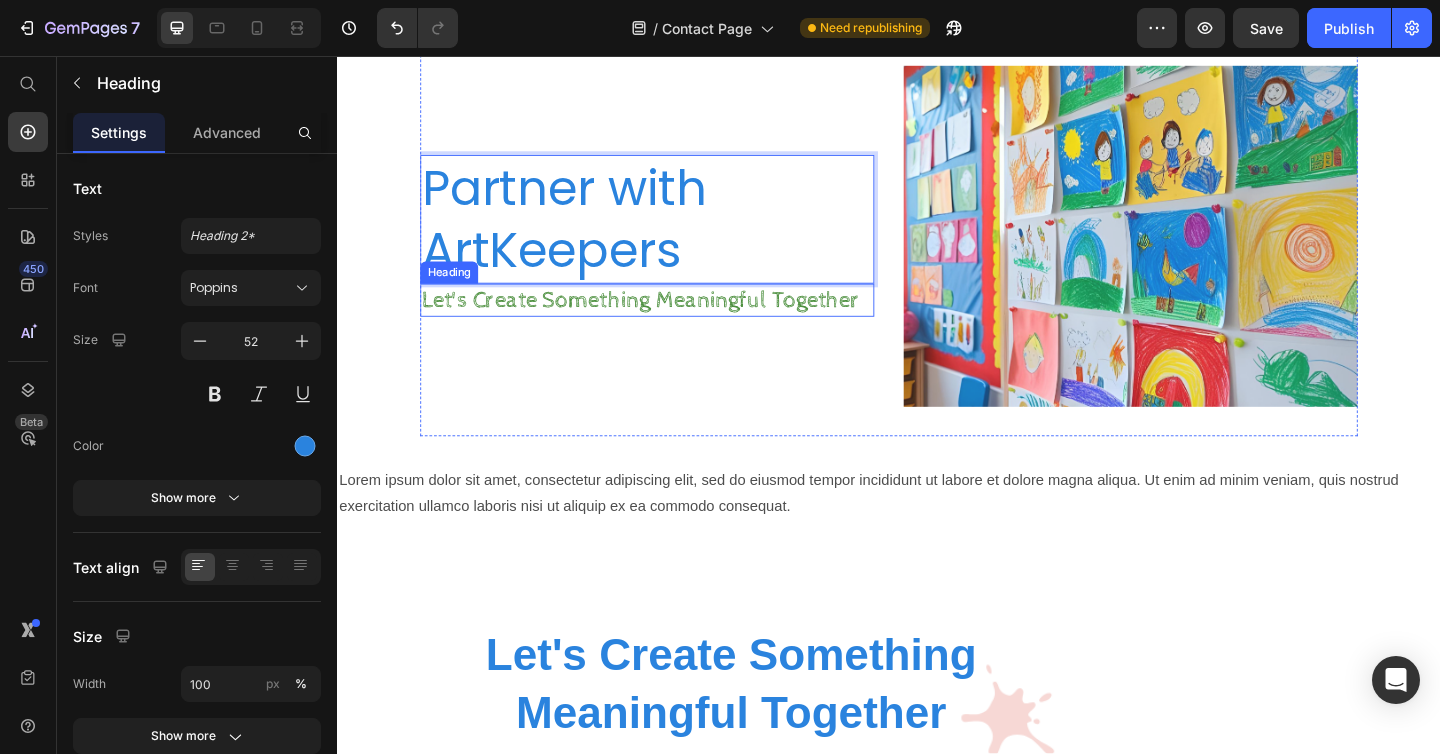 click on "Partner with ArtKeepers Heading   0 Let's Create Something Meaningful Together Heading" at bounding box center (674, 252) 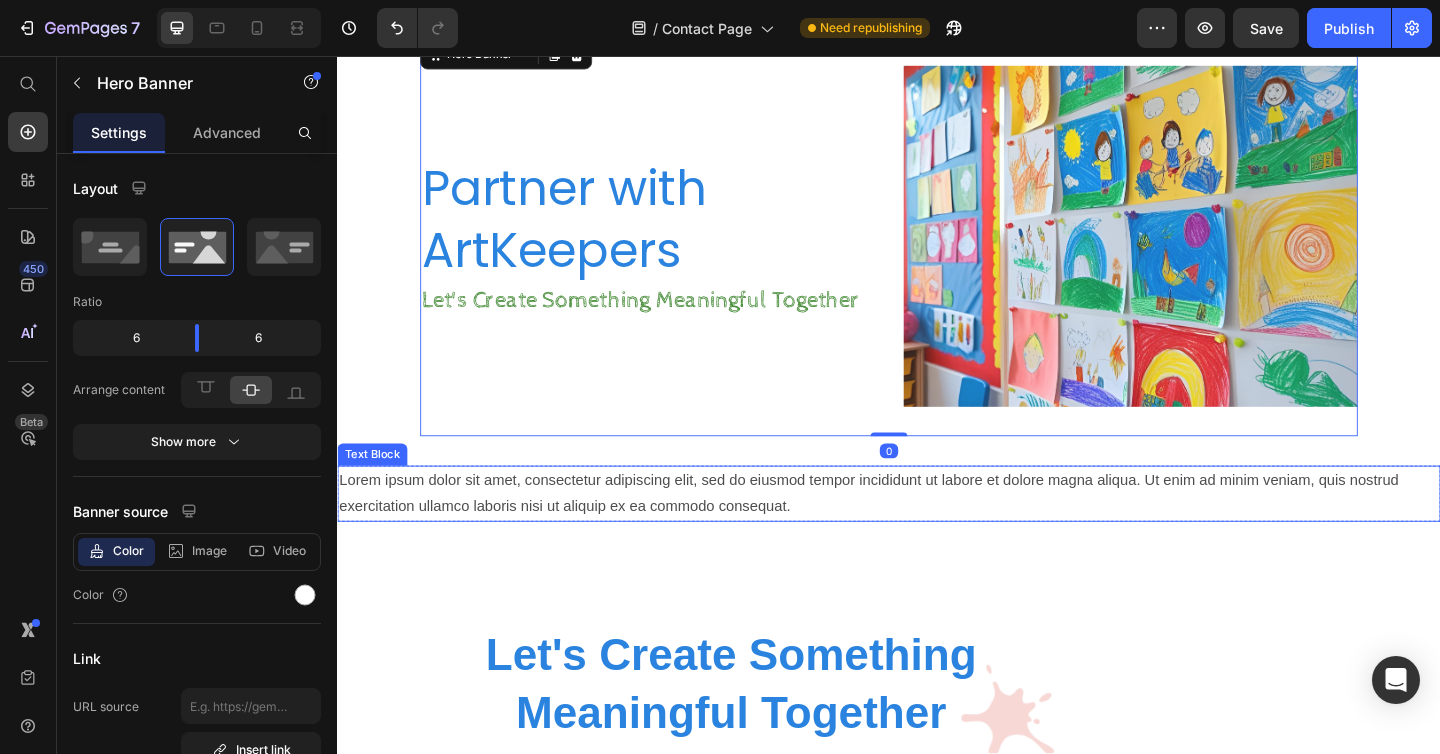 click on "Lorem ipsum dolor sit amet, consectetur adipiscing elit, sed do eiusmod tempor incididunt ut labore et dolore magna aliqua. Ut enim ad minim veniam, quis nostrud exercitation ullamco laboris nisi ut aliquip ex ea commodo consequat." at bounding box center [937, 533] 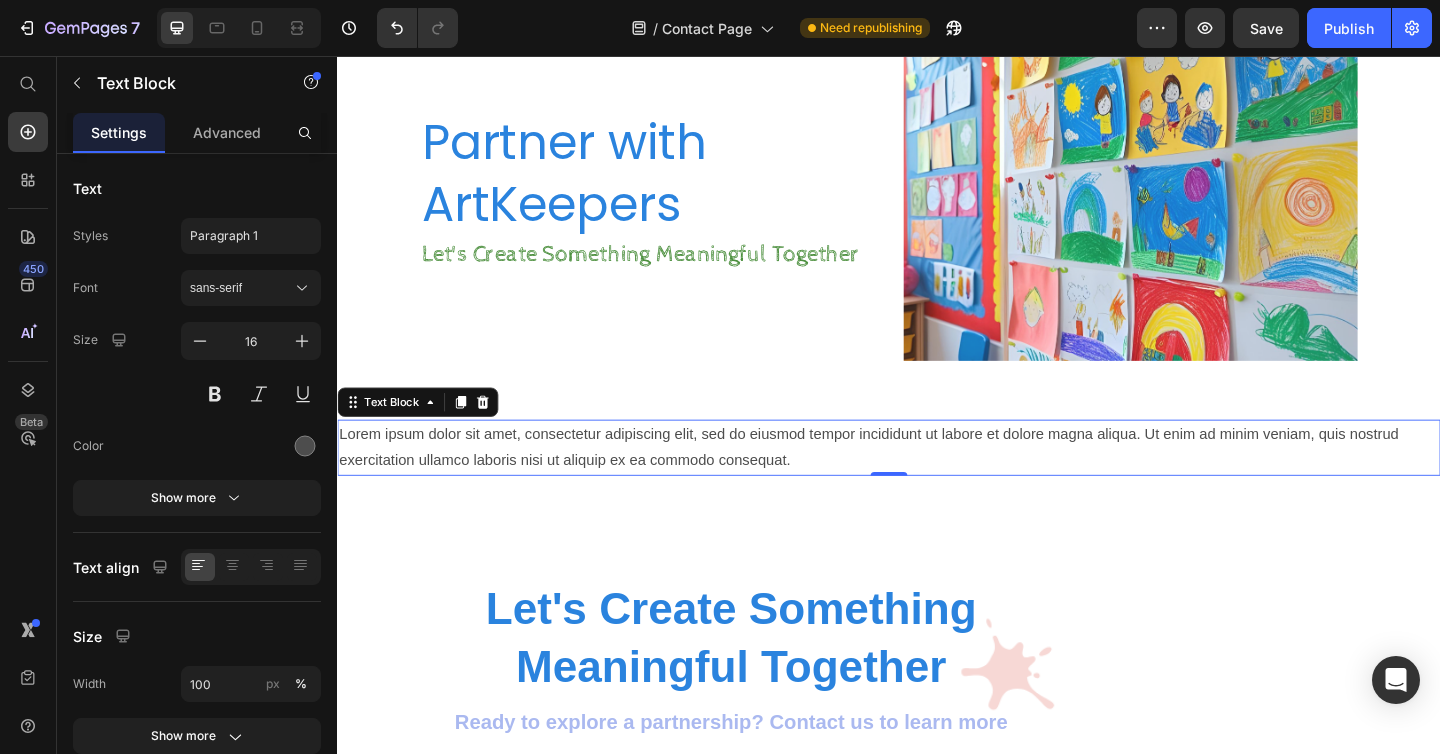 scroll, scrollTop: 108, scrollLeft: 0, axis: vertical 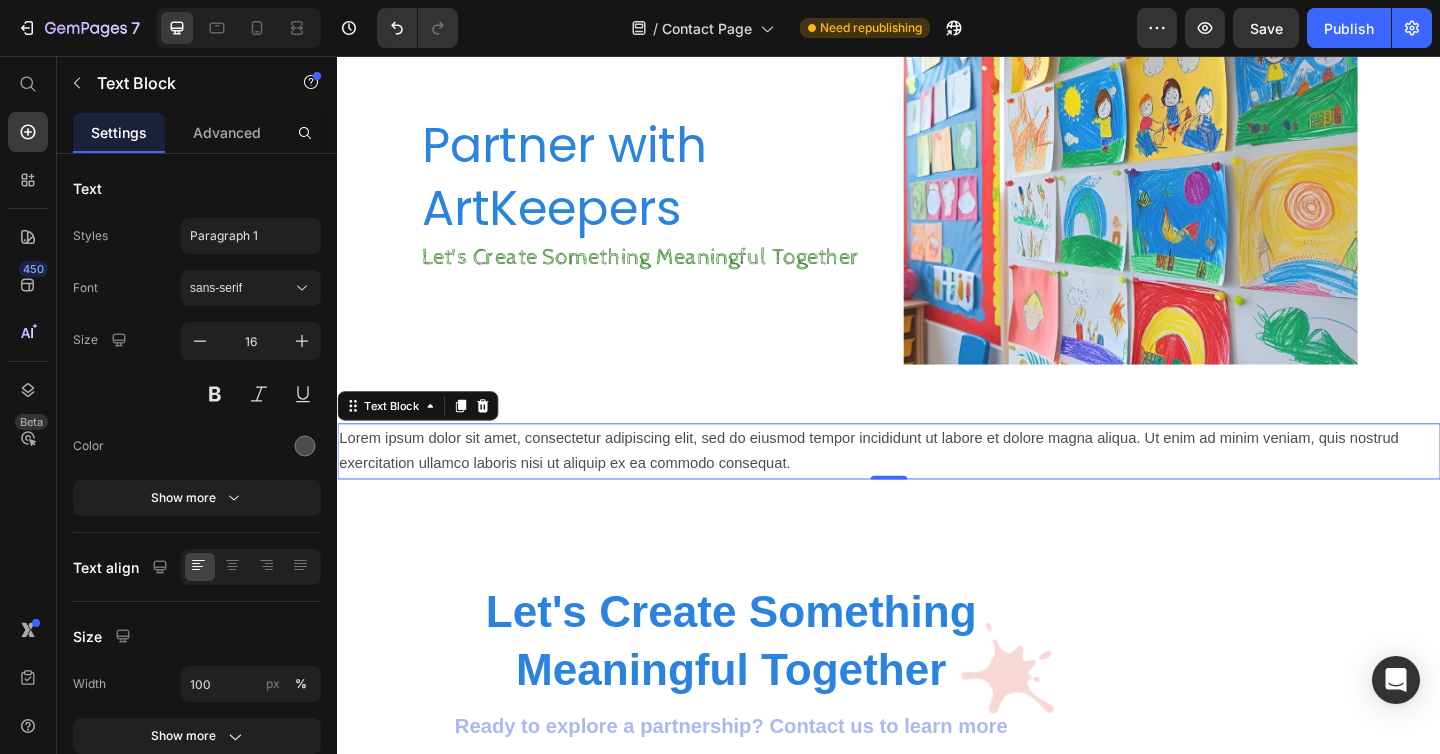 click on "Lorem ipsum dolor sit amet, consectetur adipiscing elit, sed do eiusmod tempor incididunt ut labore et dolore magna aliqua. Ut enim ad minim veniam, quis nostrud exercitation ullamco laboris nisi ut aliquip ex ea commodo consequat." at bounding box center (937, 487) 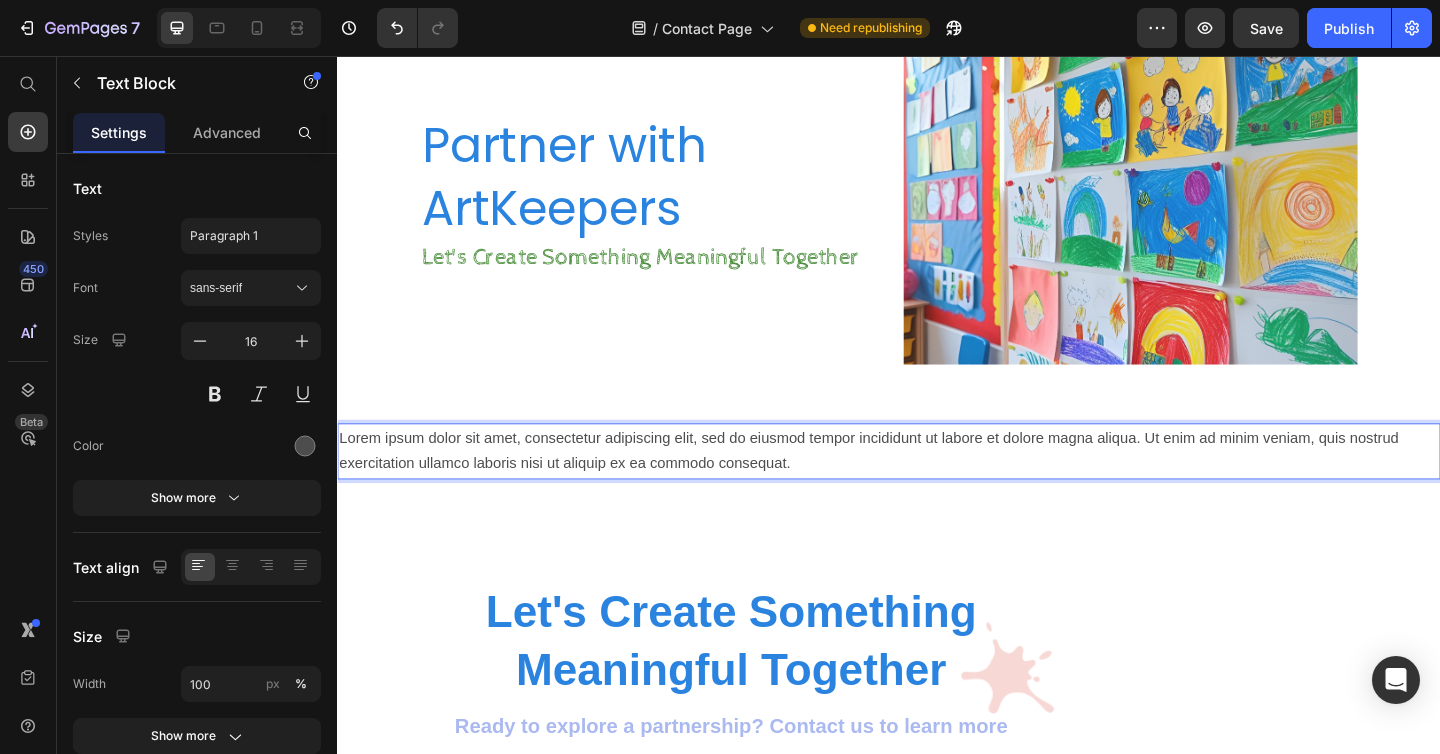 click on "Lorem ipsum dolor sit amet, consectetur adipiscing elit, sed do eiusmod tempor incididunt ut labore et dolore magna aliqua. Ut enim ad minim veniam, quis nostrud exercitation ullamco laboris nisi ut aliquip ex ea commodo consequat." at bounding box center [937, 487] 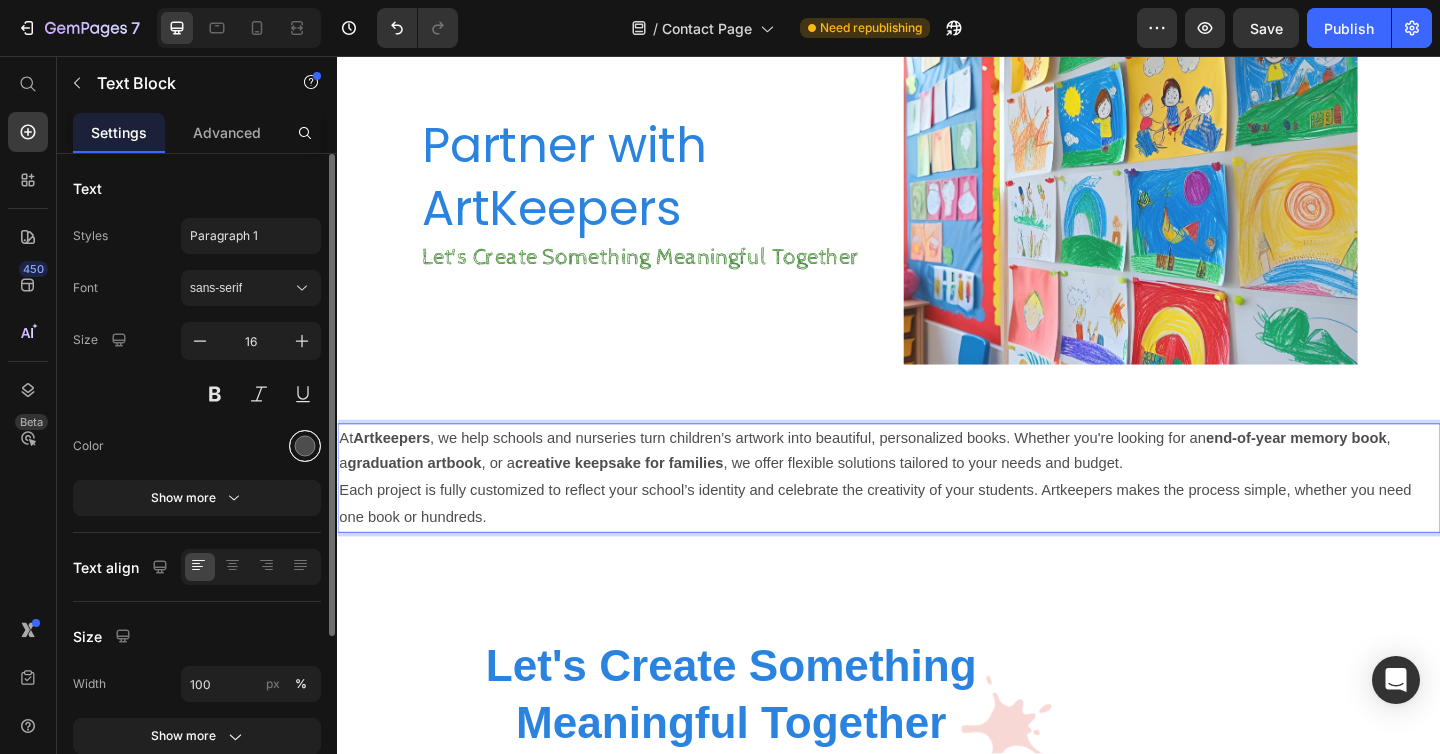 click at bounding box center [305, 446] 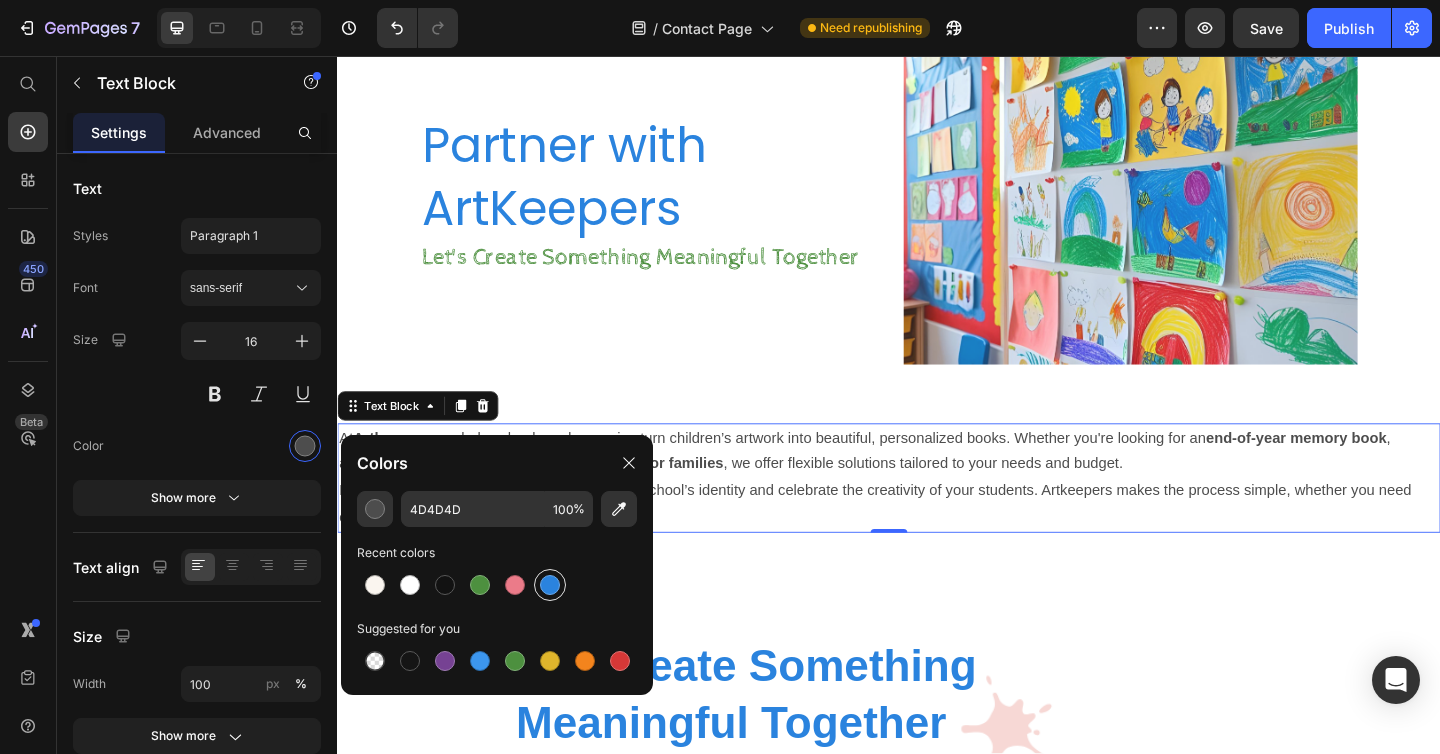 click at bounding box center (550, 585) 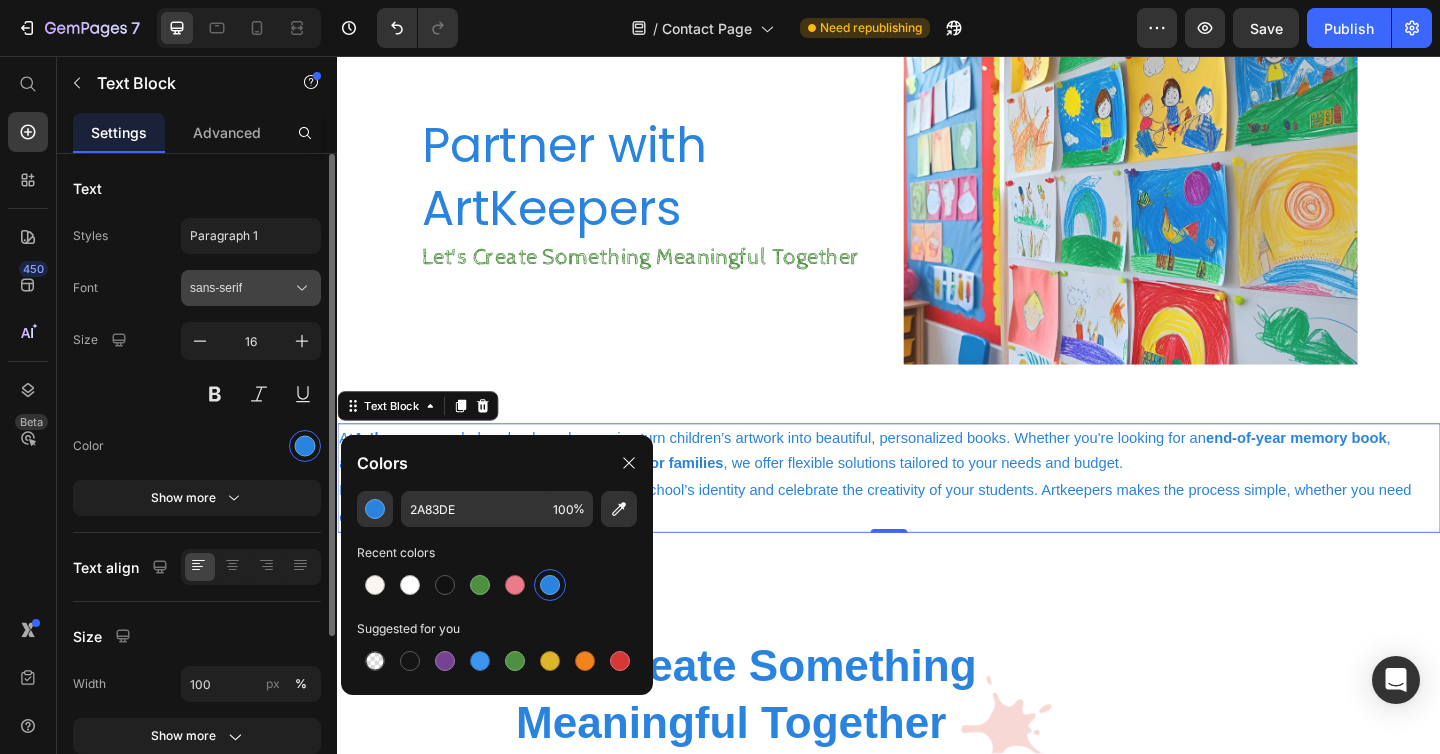 click on "sans-serif" at bounding box center (241, 288) 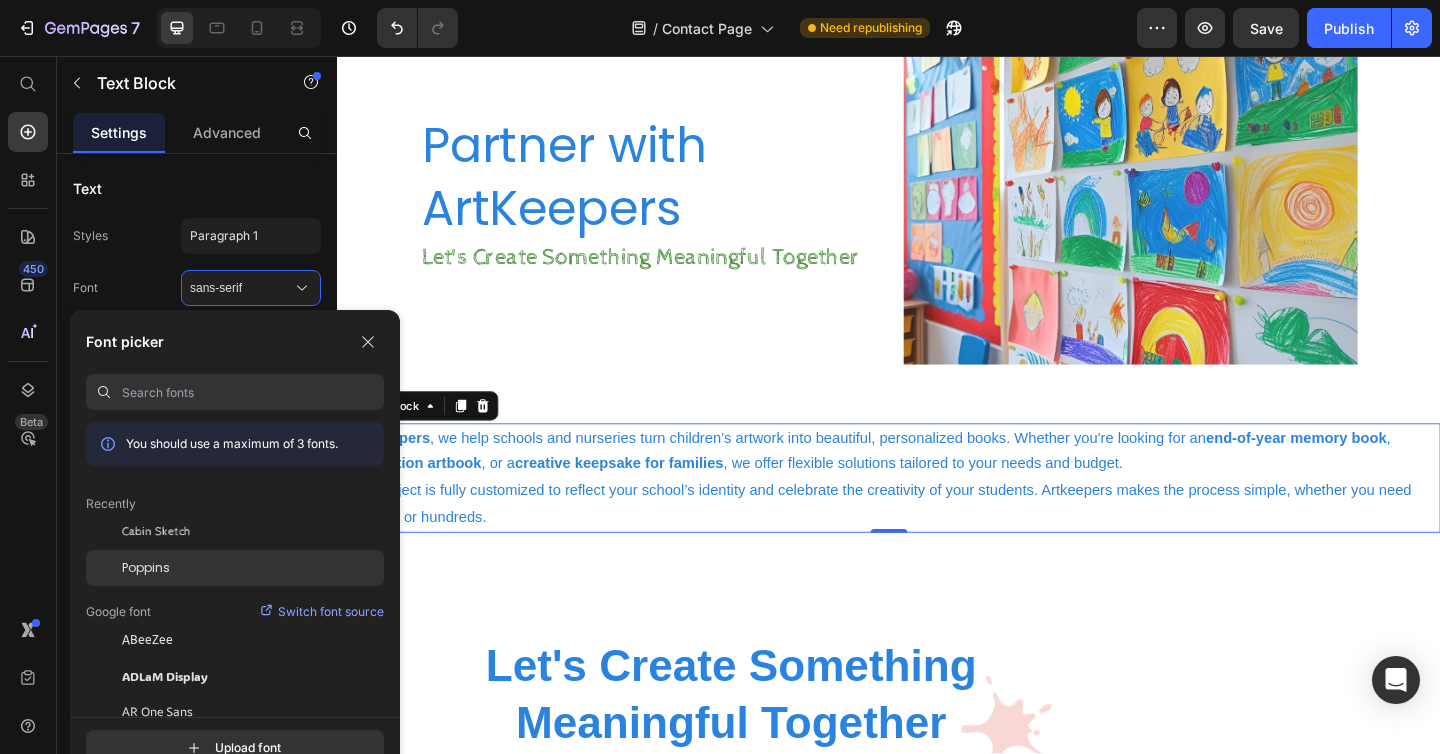 click on "Poppins" 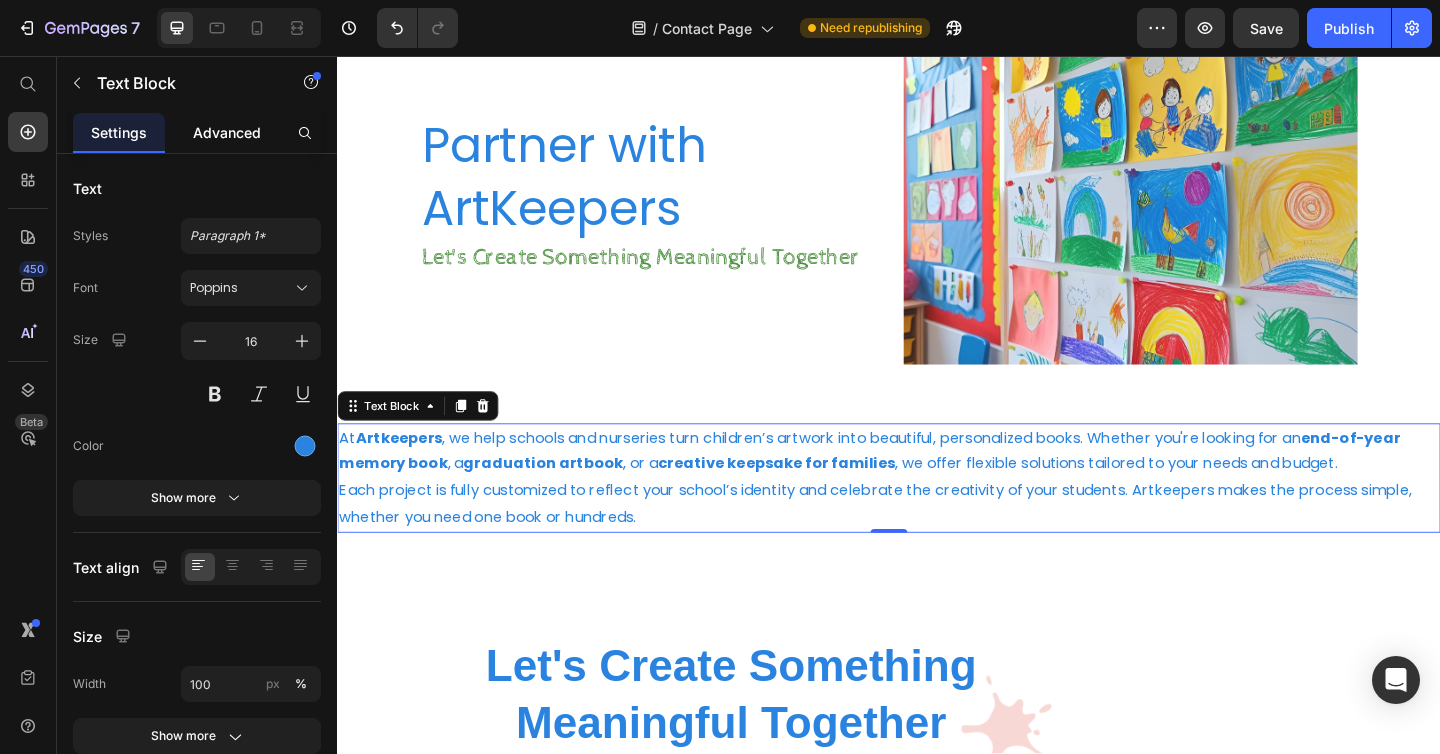 click on "Advanced" 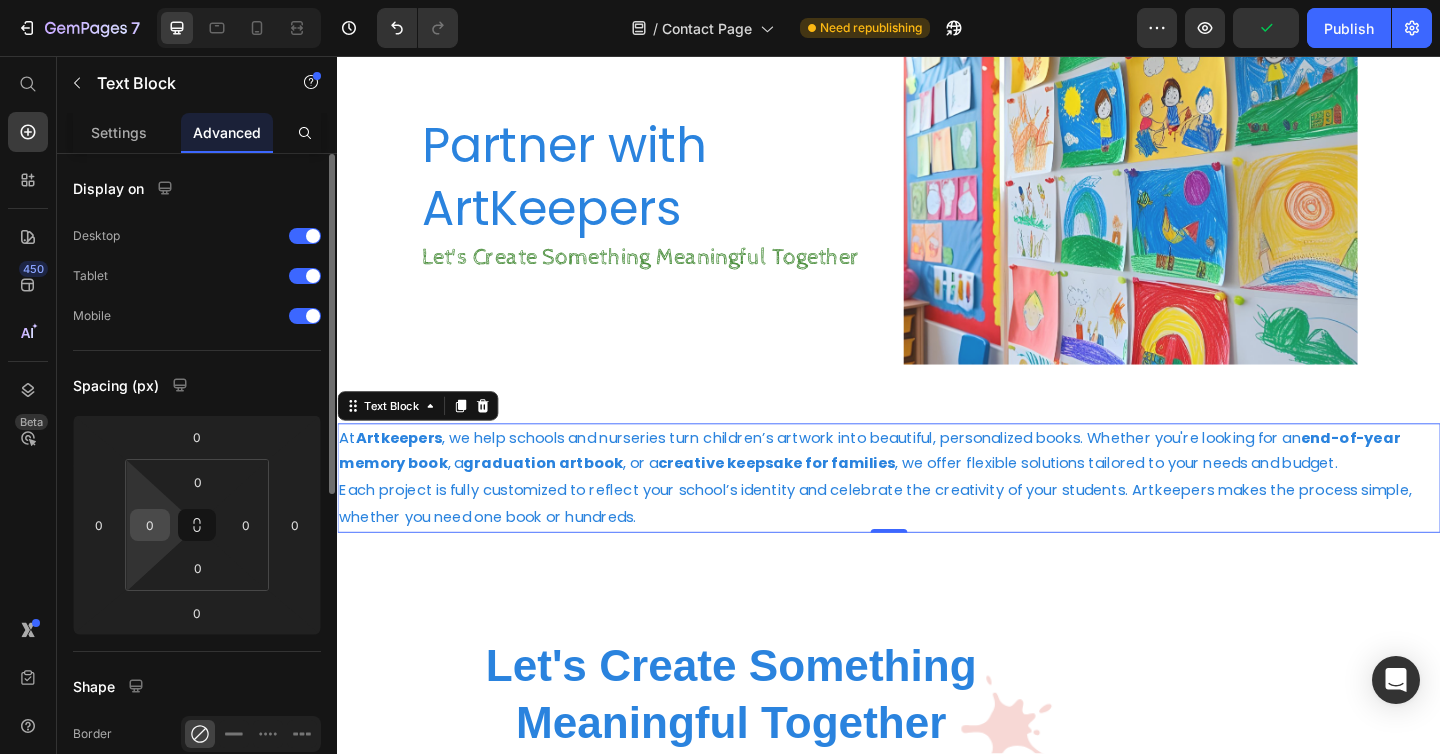 click on "0" at bounding box center (150, 525) 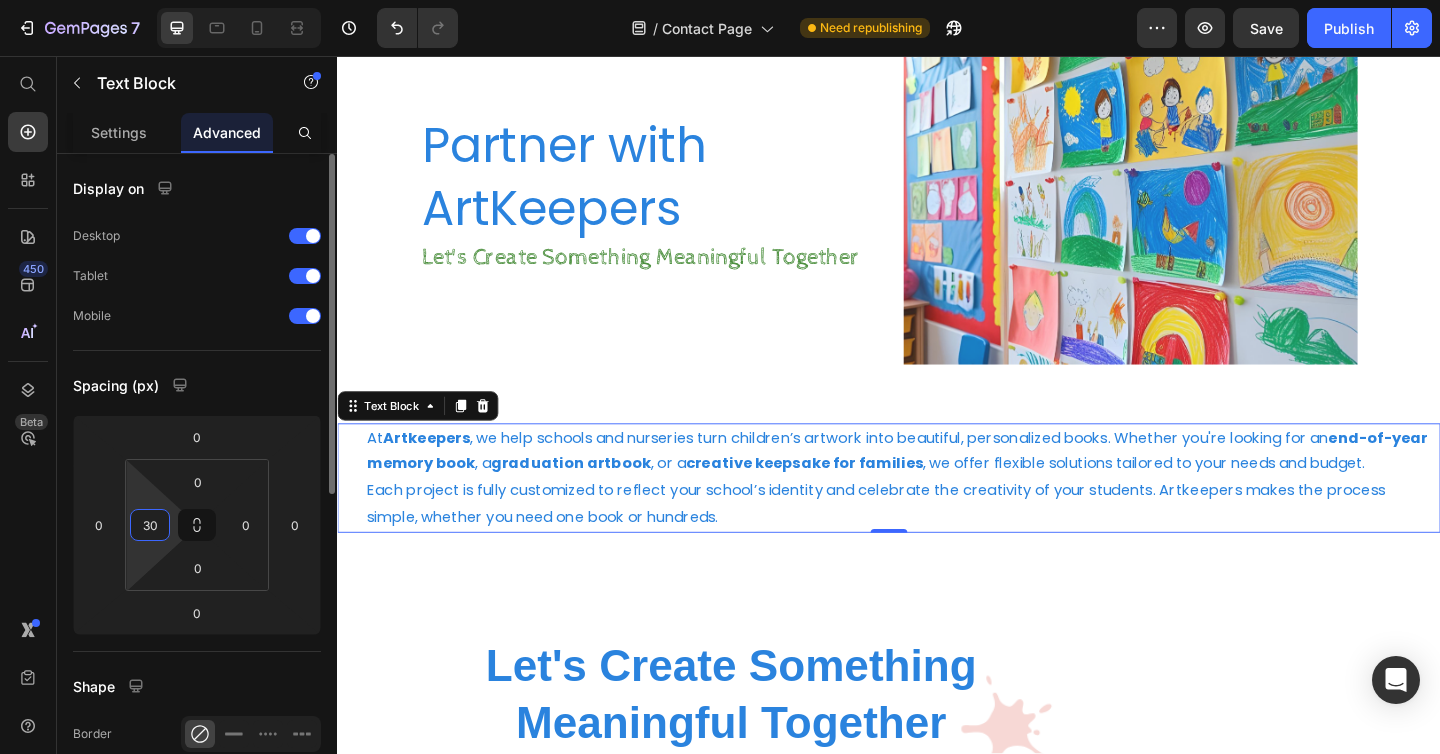type on "3" 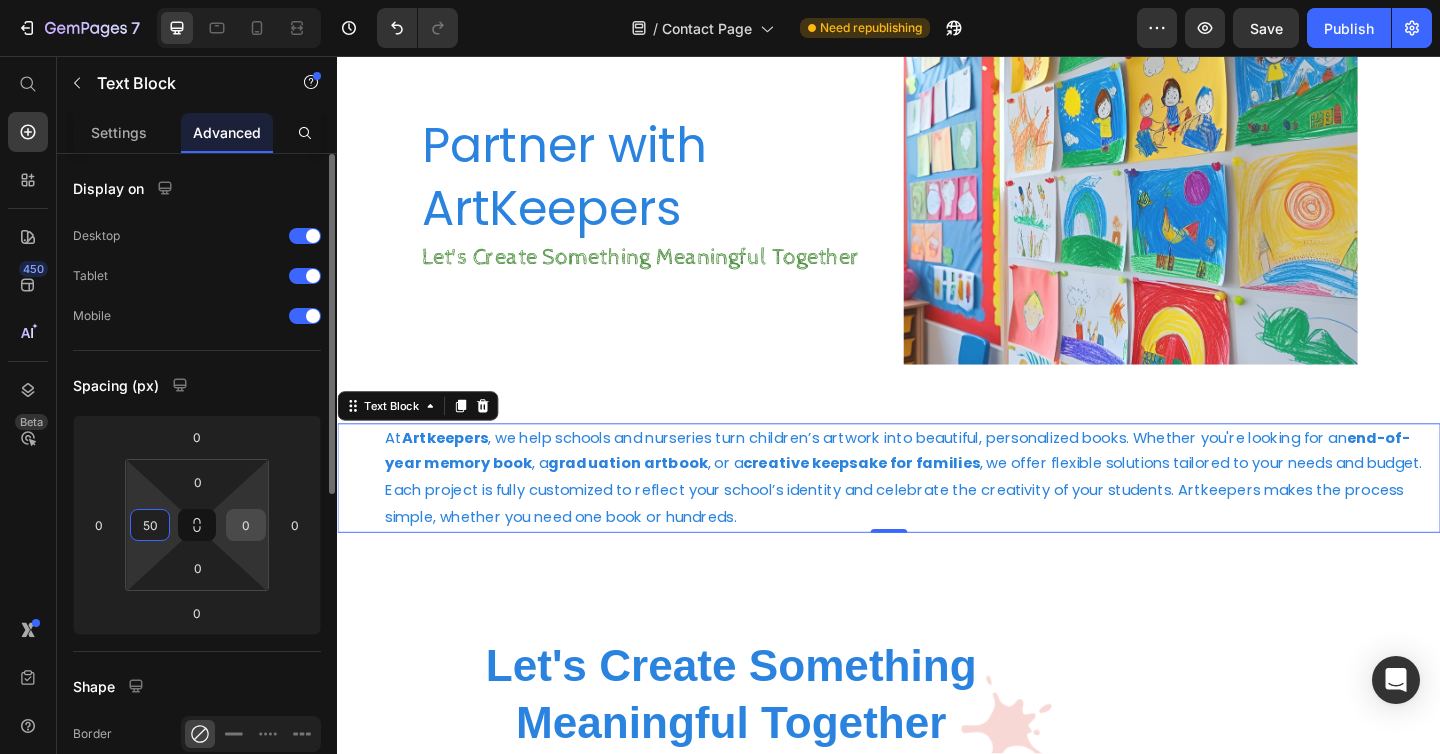 type on "50" 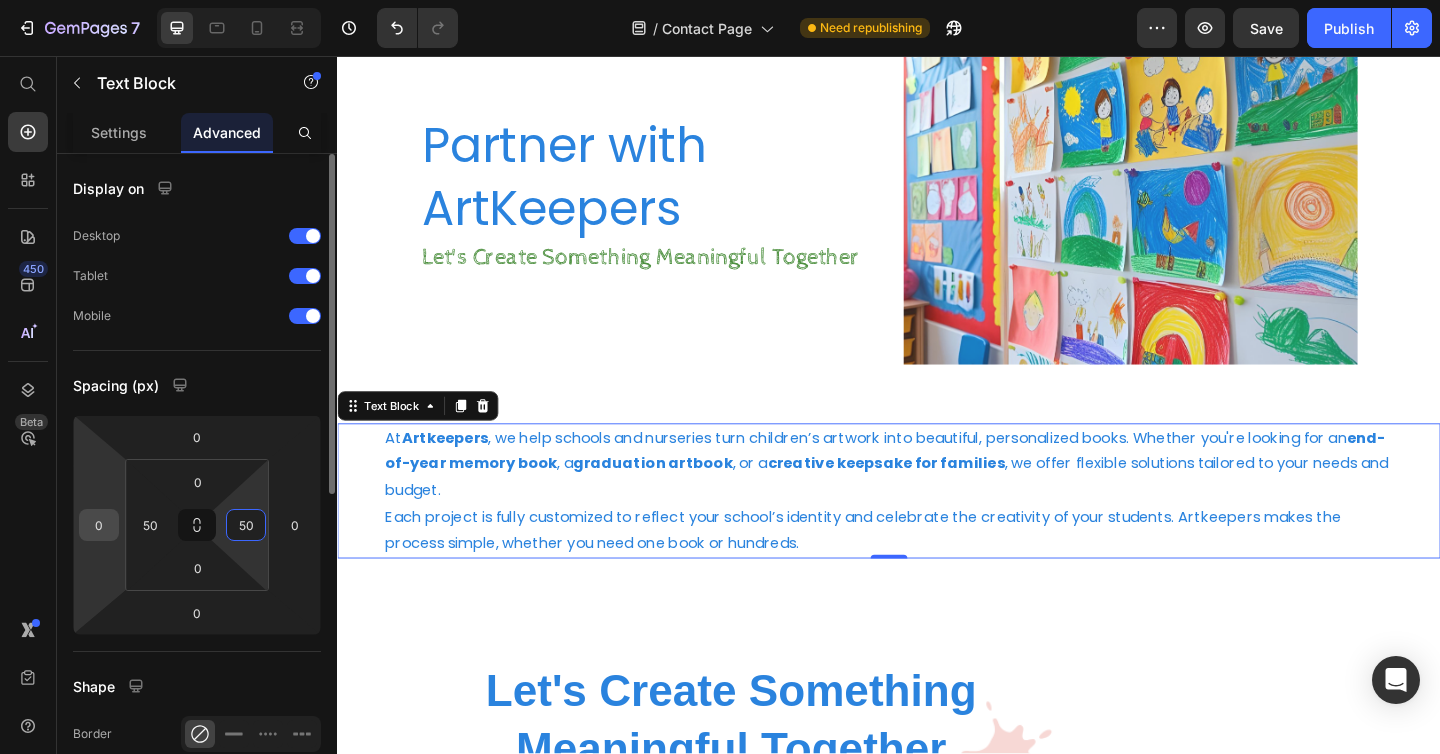 type on "50" 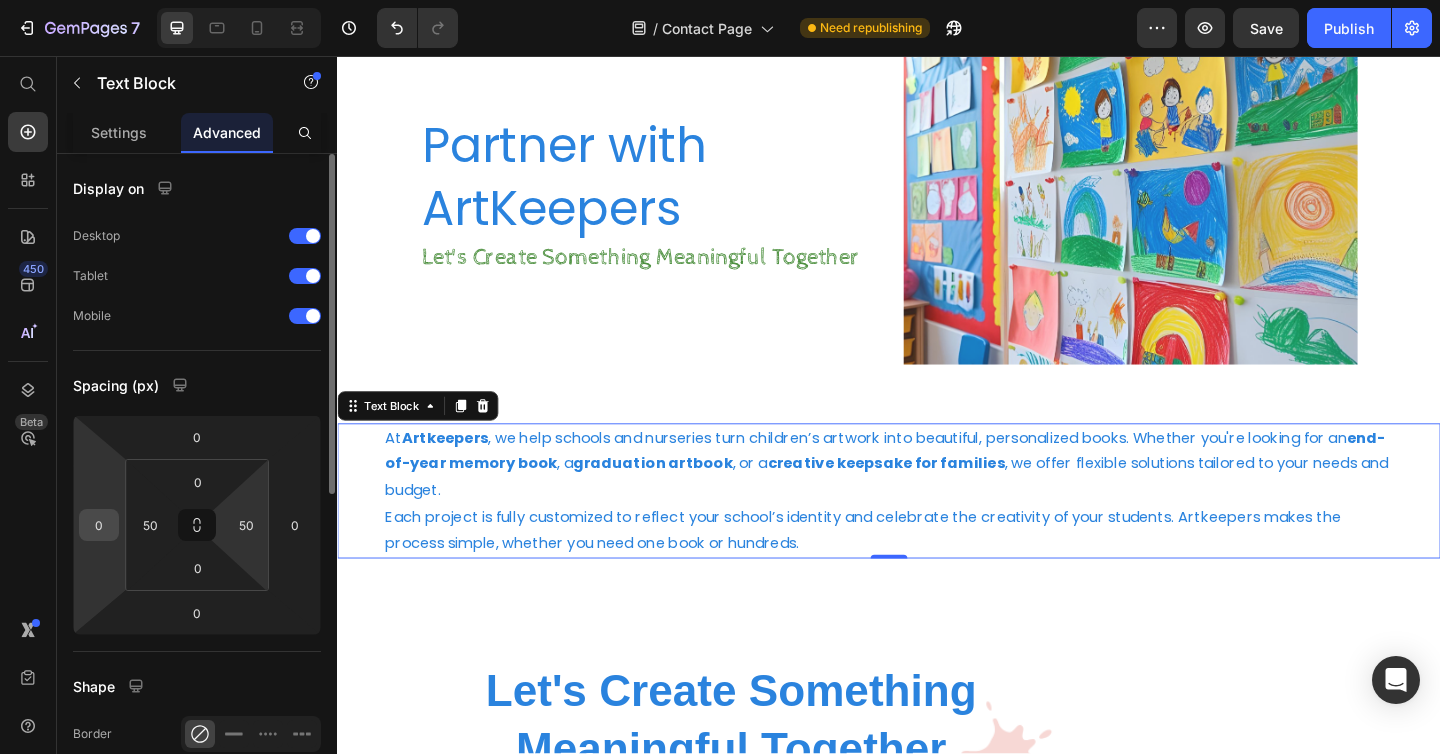 click on "0" at bounding box center [99, 525] 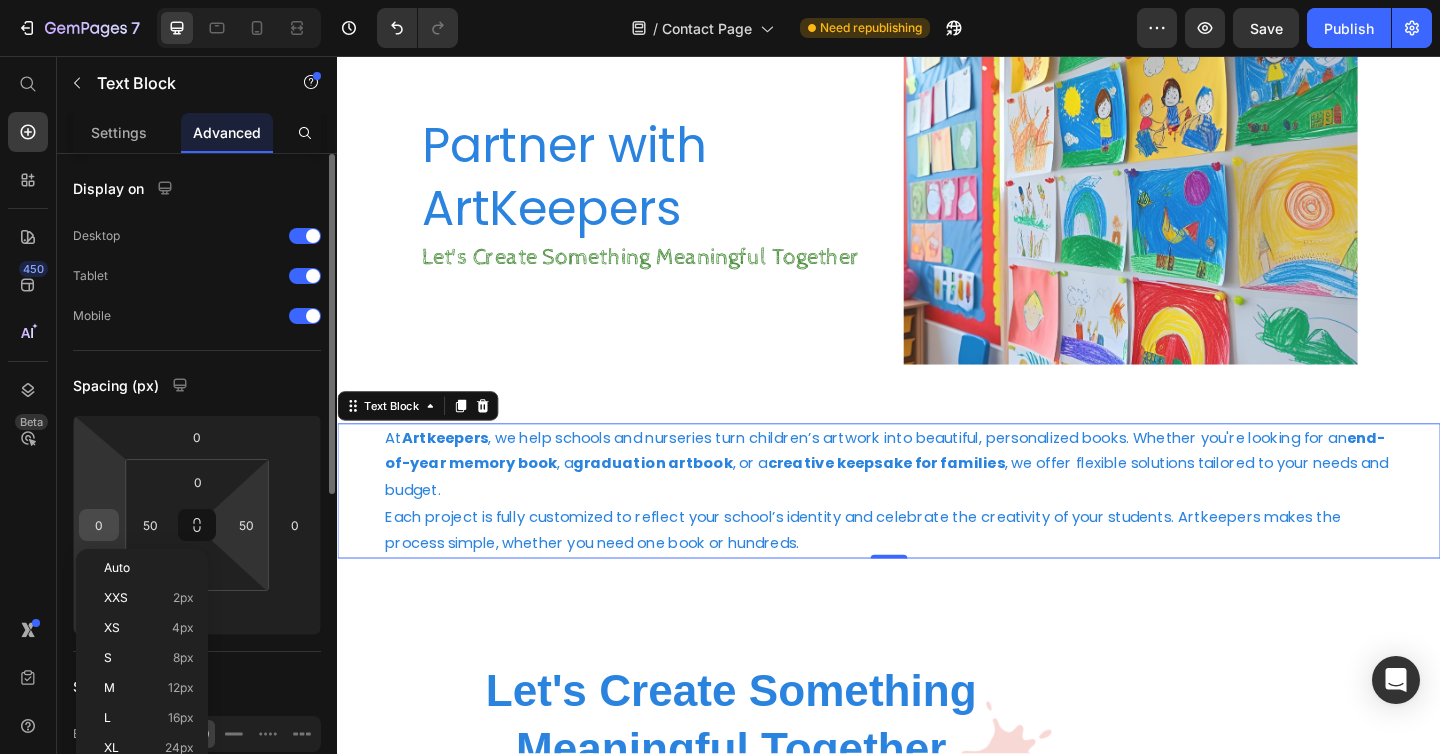 click on "0" at bounding box center (99, 525) 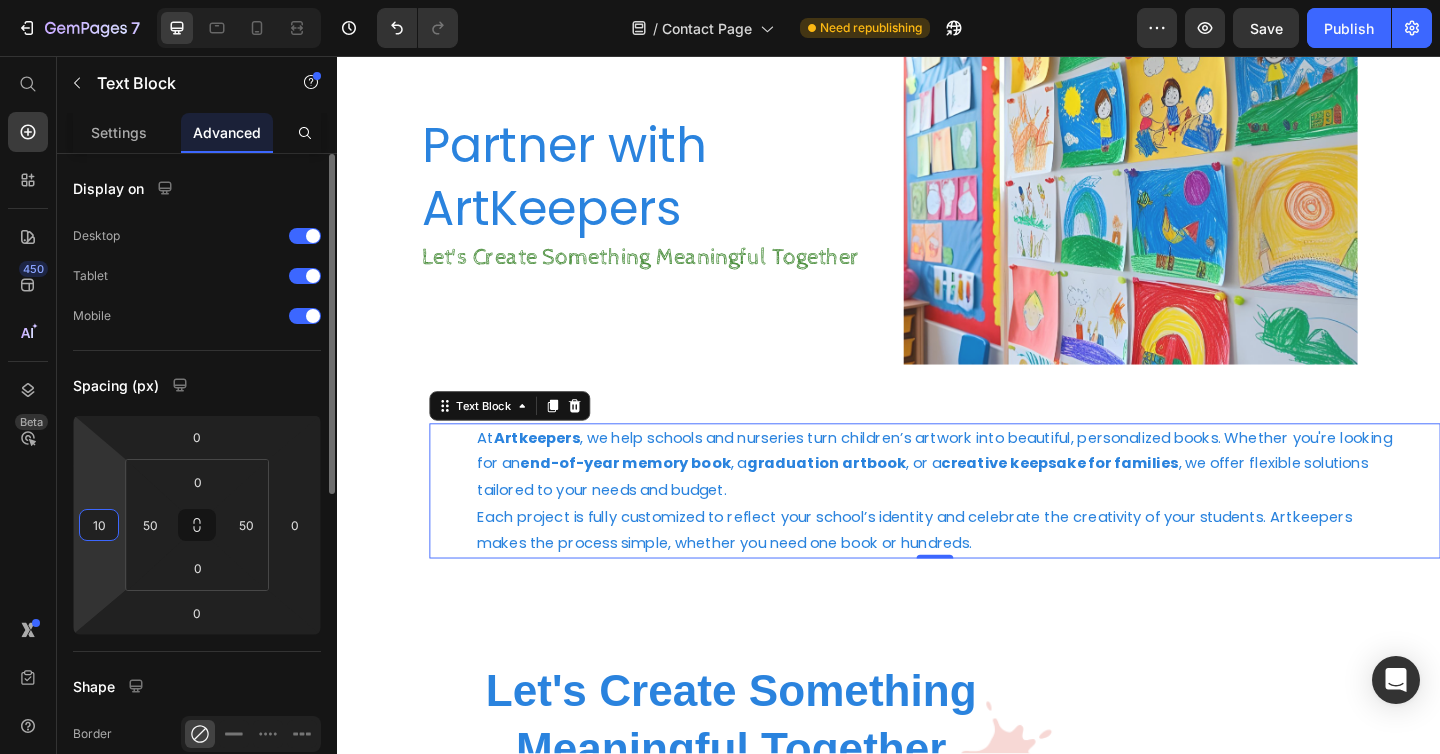 type on "1" 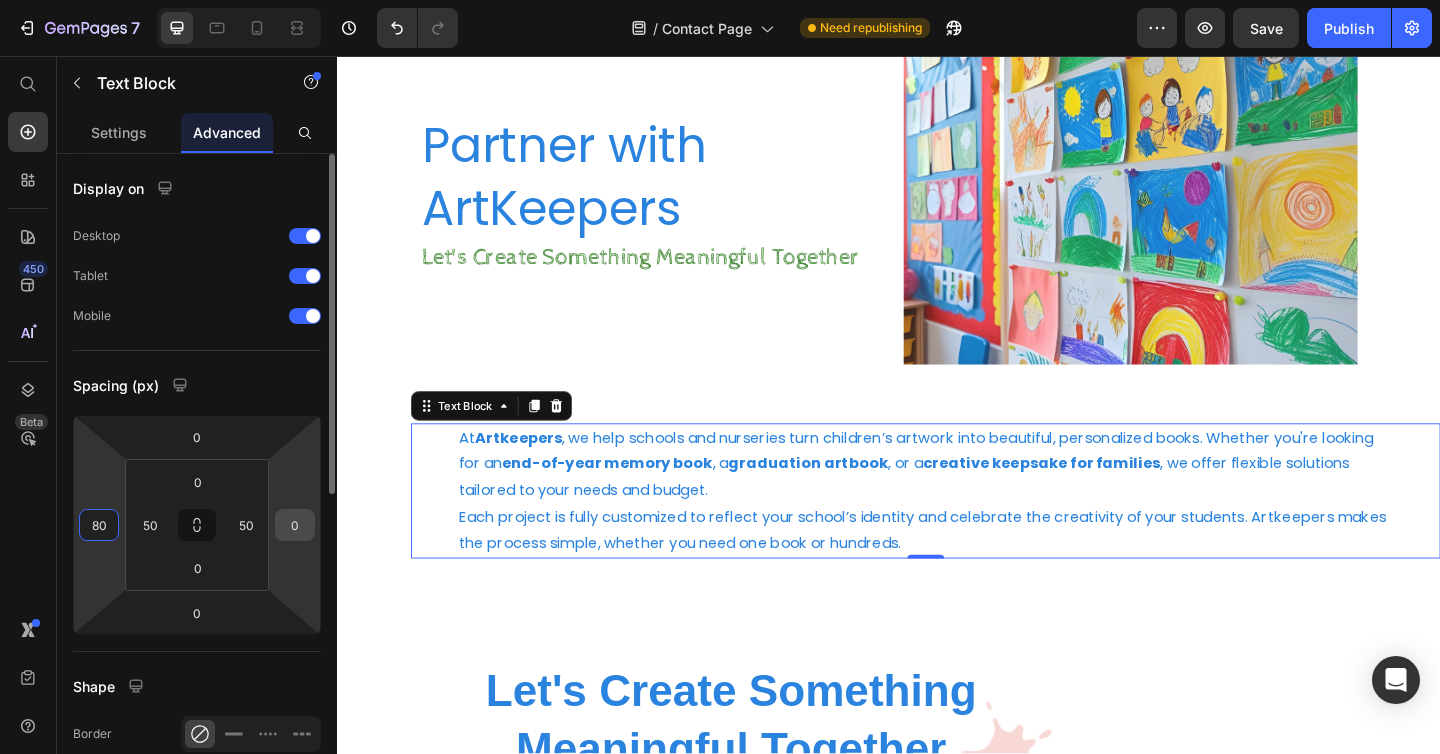 type on "80" 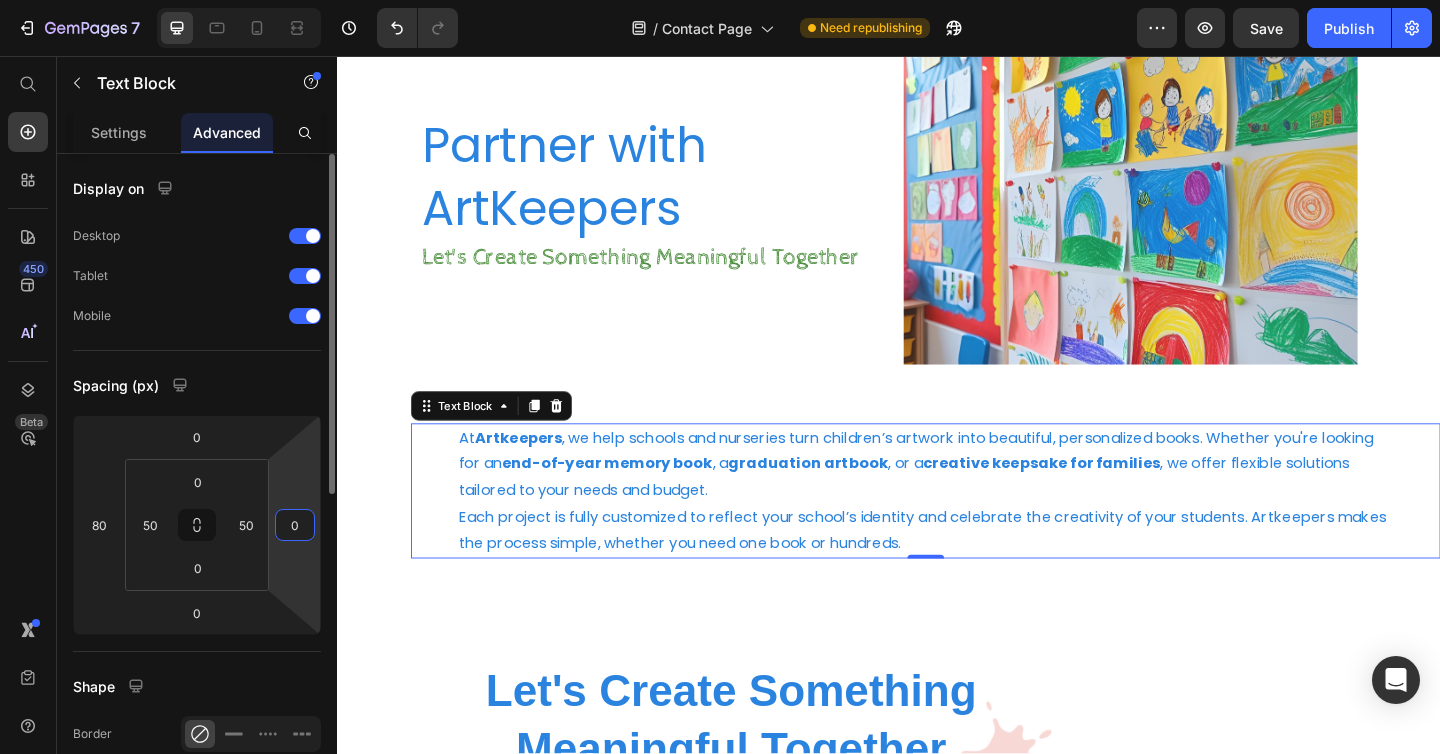 click on "0" at bounding box center [295, 525] 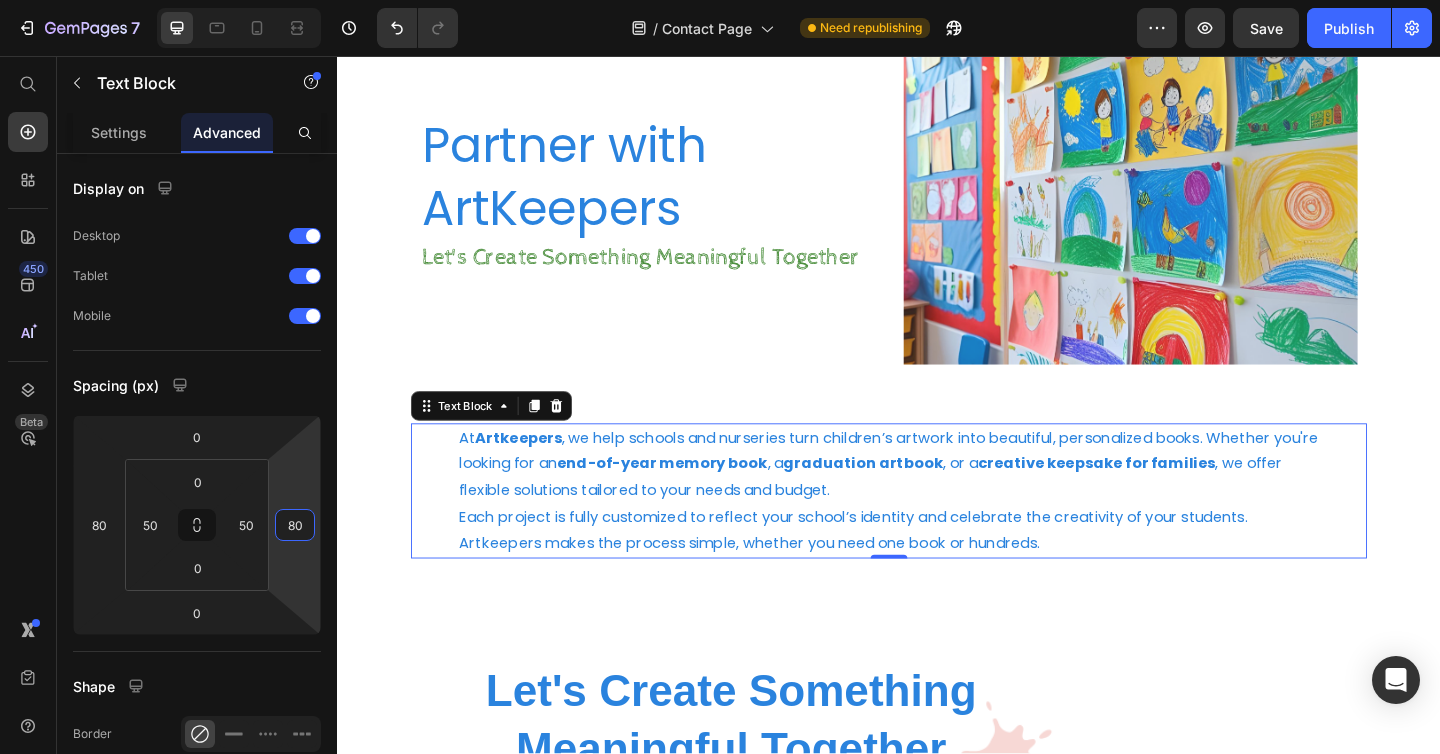 type on "80" 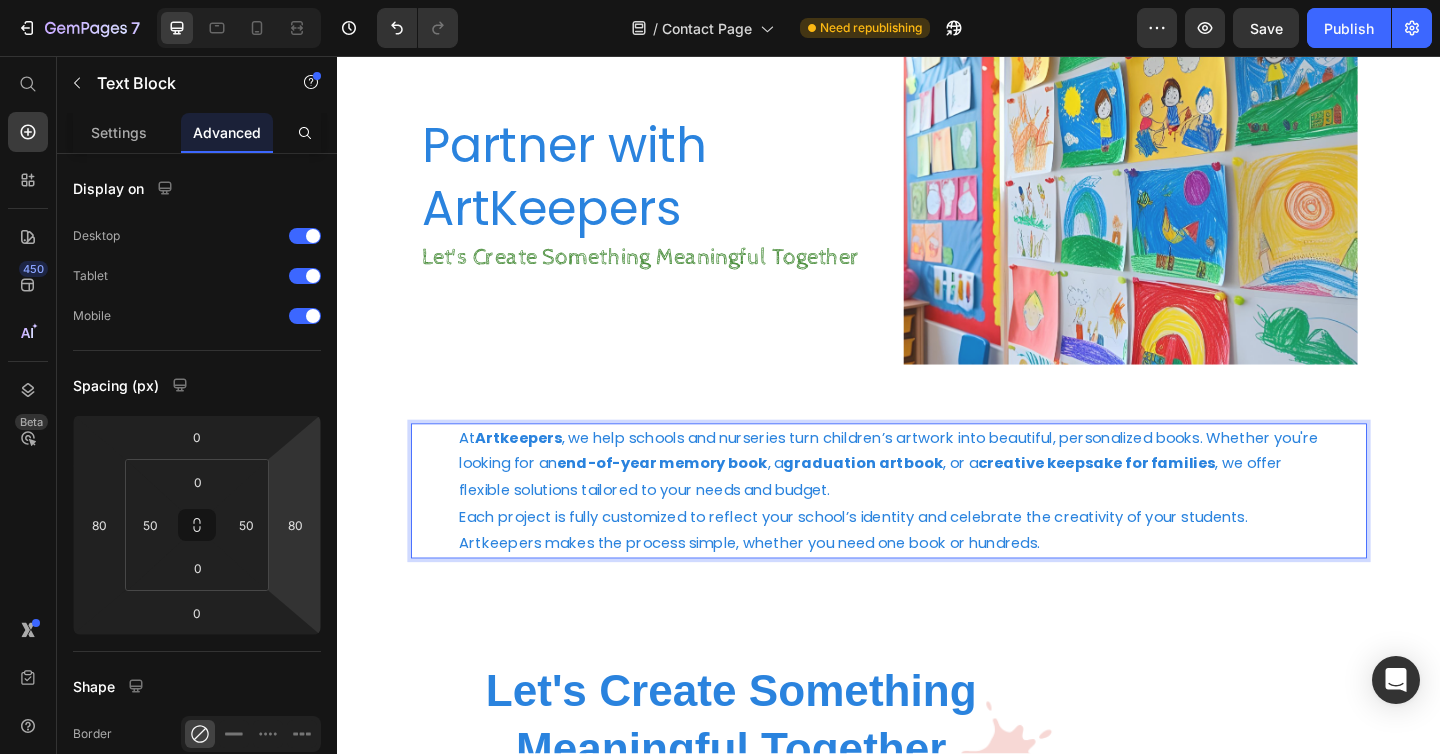 click on "At  Artkeepers , we help schools and nurseries turn children’s artwork into beautiful, personalized books. Whether you're looking for an  end-of-year memory book , a  graduation artbook , or a  creative keepsake for families , we offer flexible solutions tailored to your needs and budget." at bounding box center [937, 501] 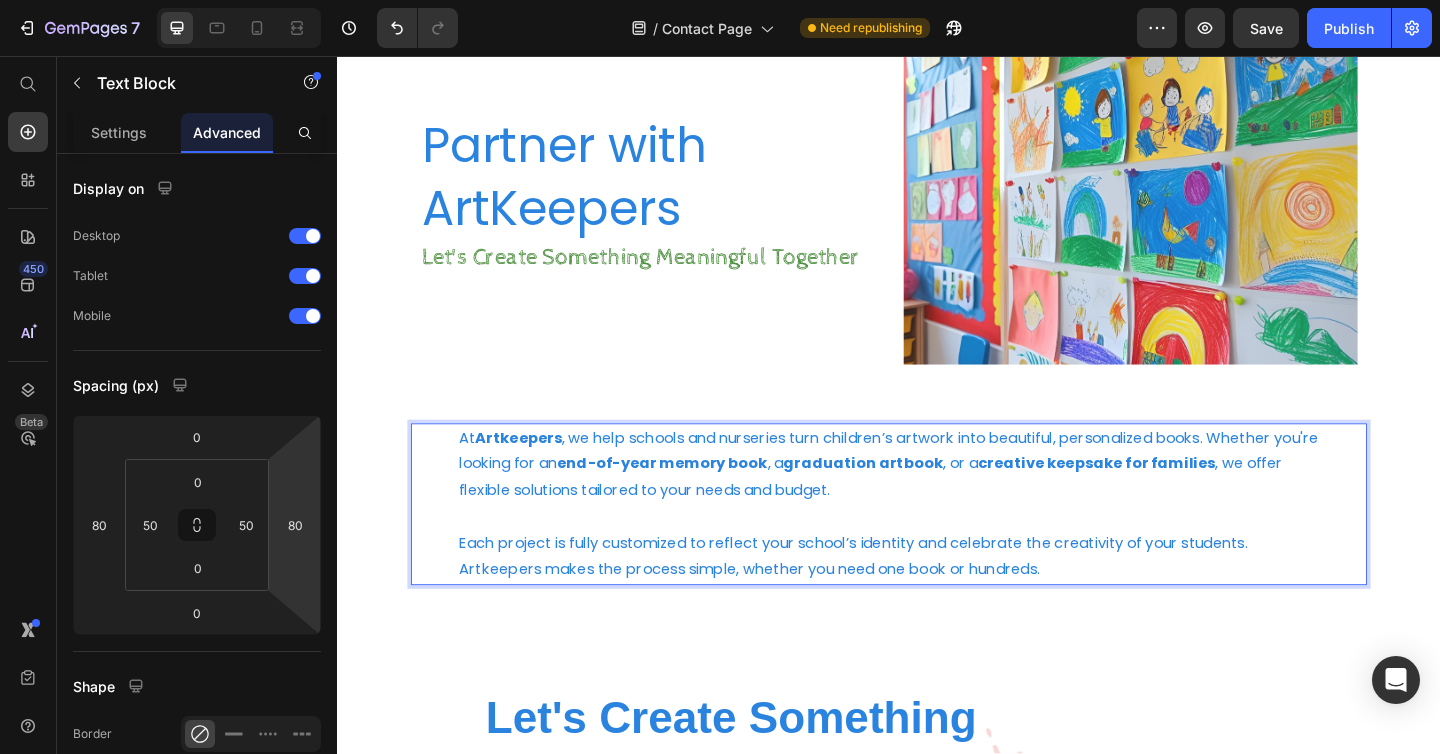 click at bounding box center [937, 558] 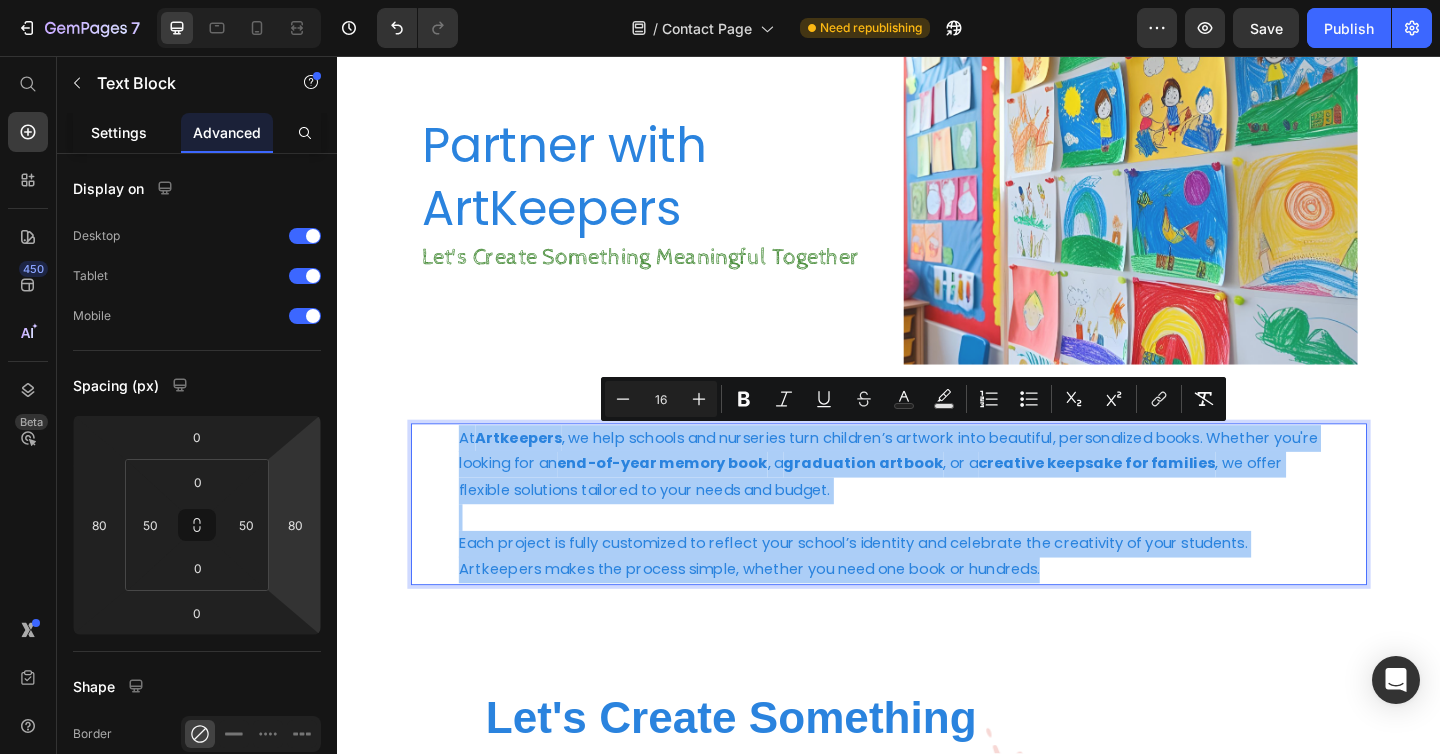 click on "Settings" 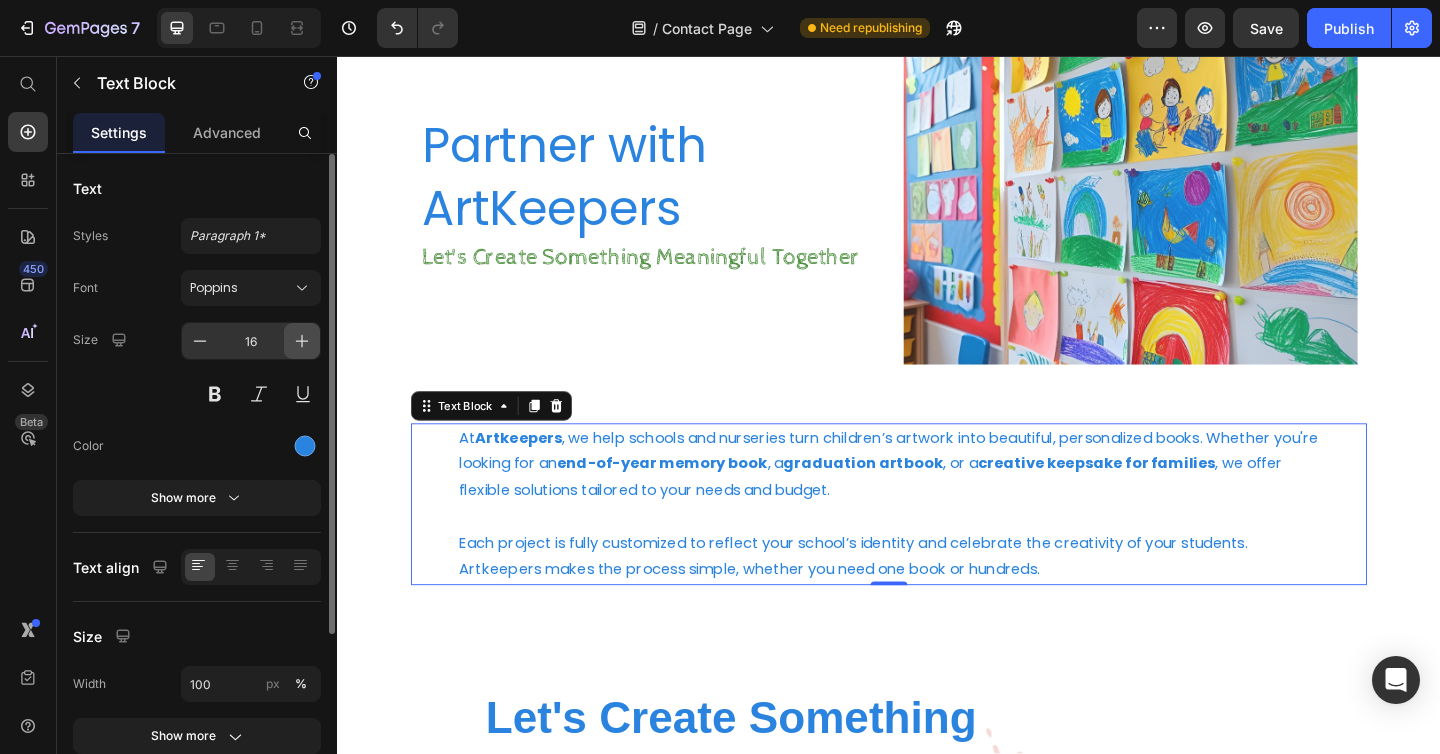 click 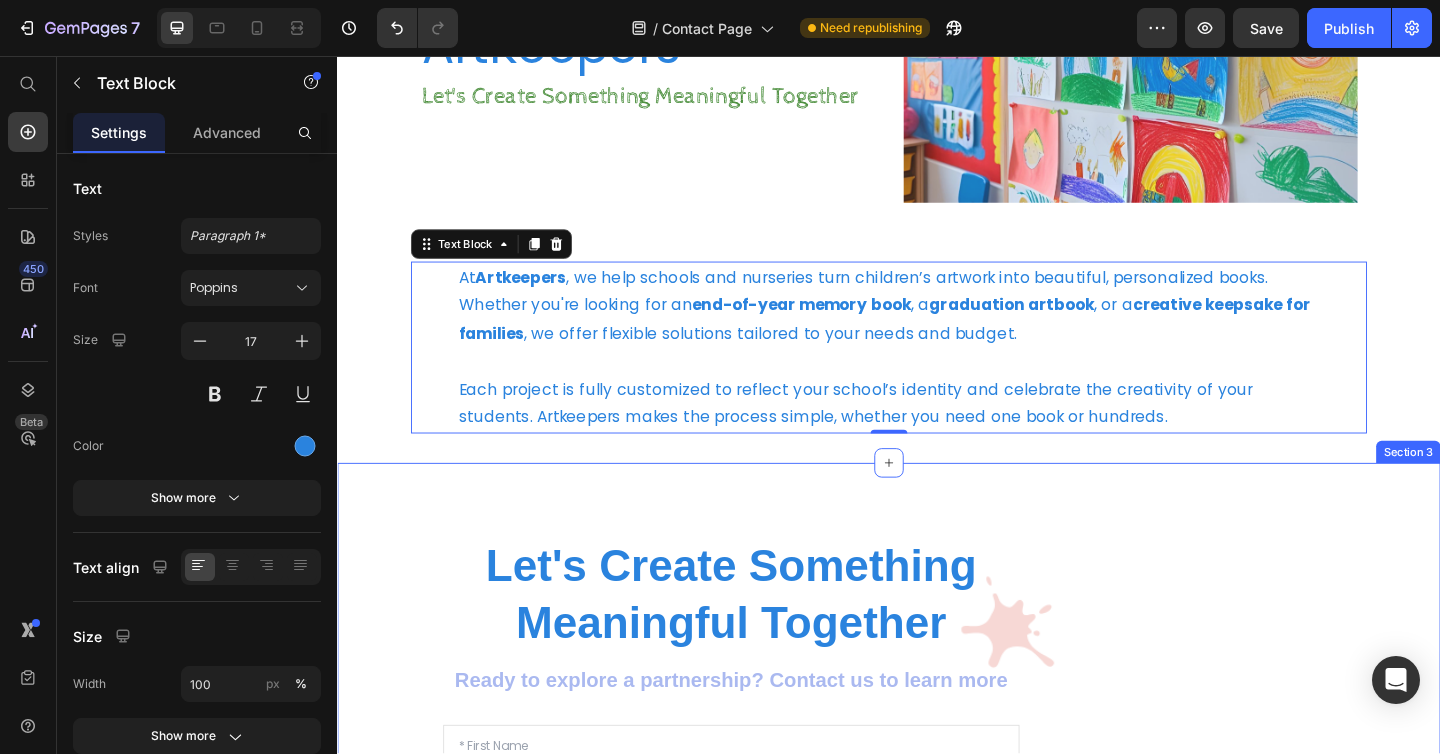 scroll, scrollTop: 315, scrollLeft: 0, axis: vertical 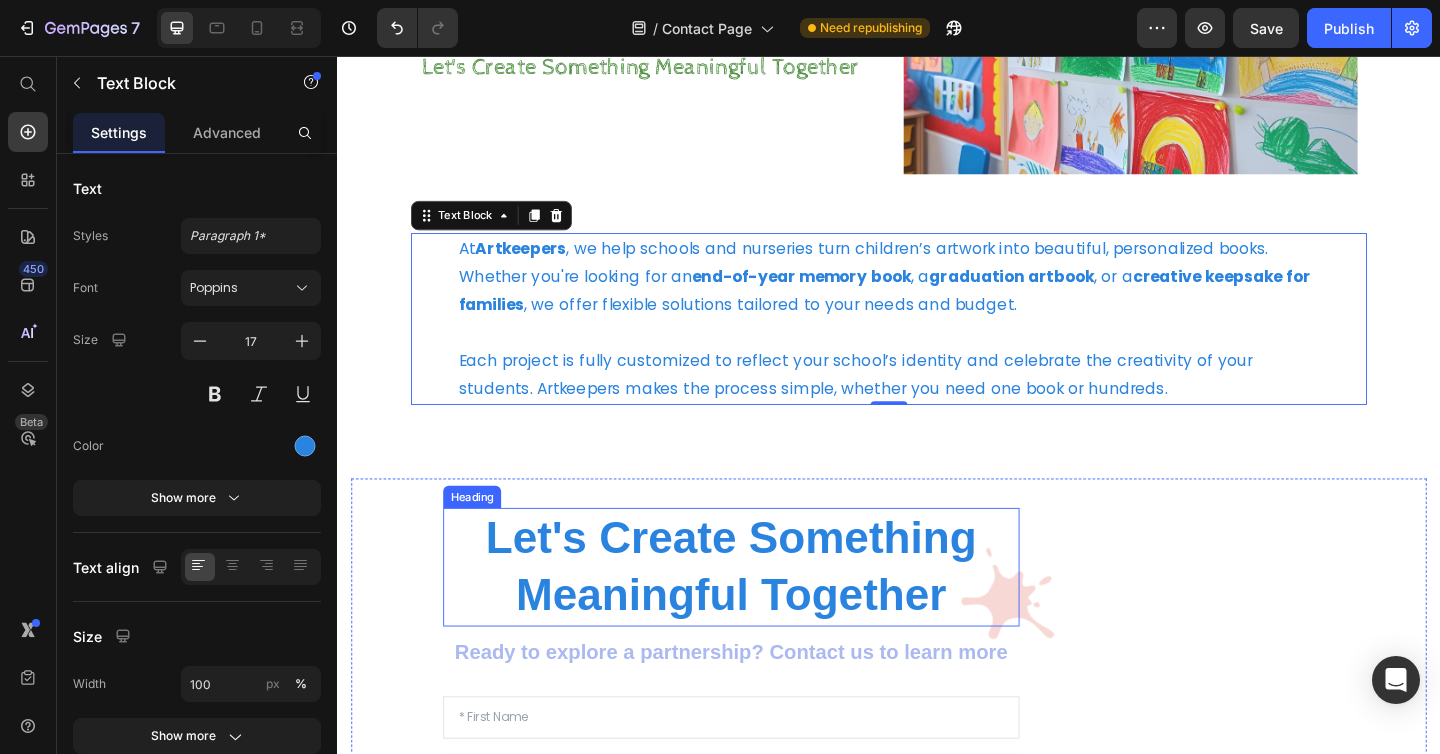click on "Let's Create Something Meaningful Together" at bounding box center [765, 612] 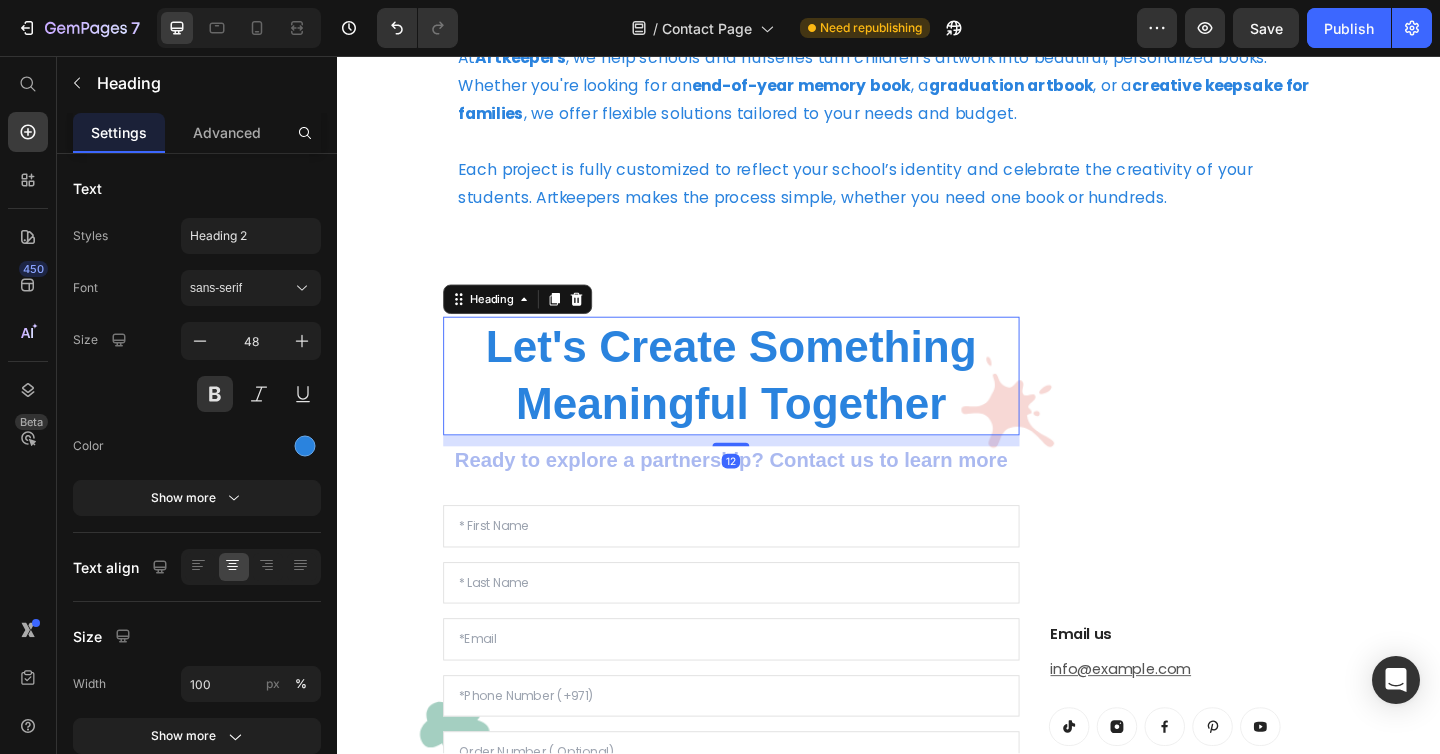 scroll, scrollTop: 544, scrollLeft: 0, axis: vertical 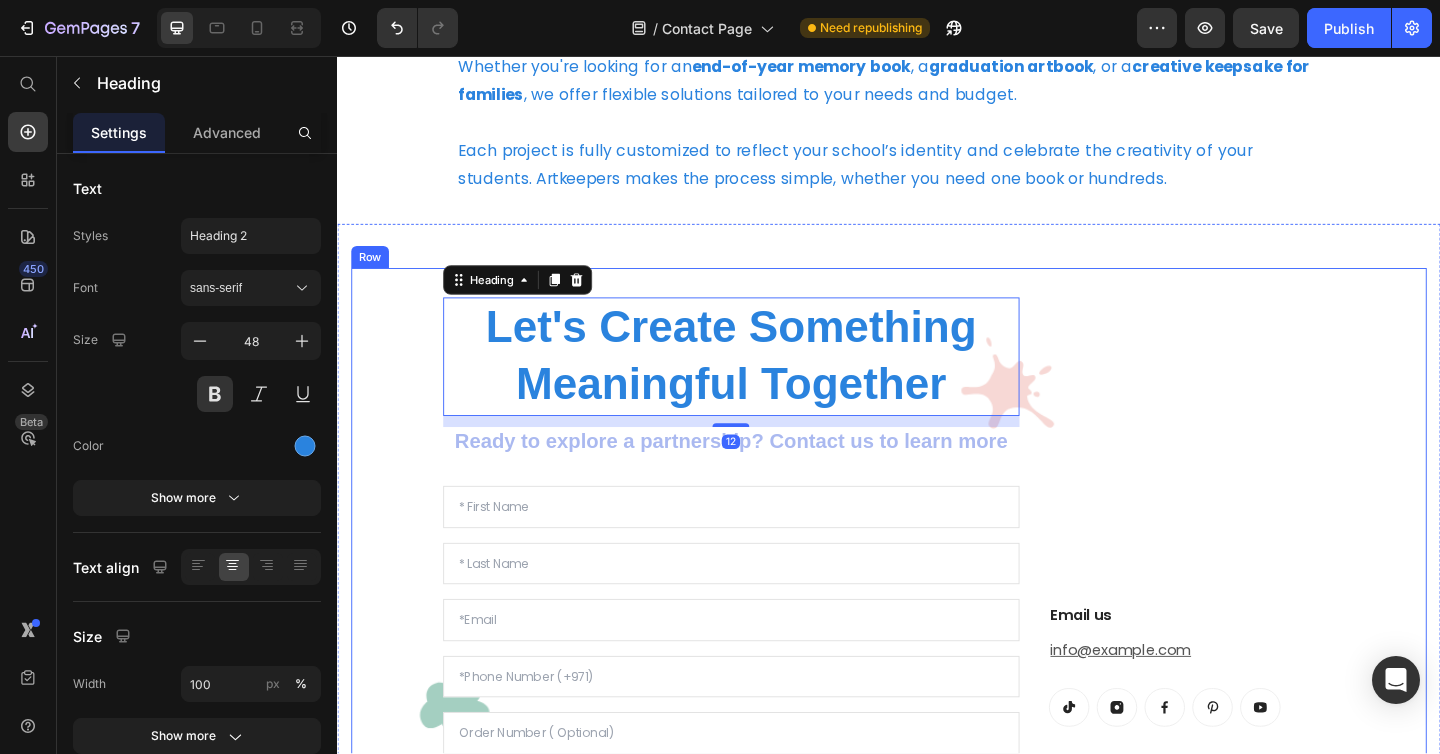 click on "Email us Heading info@theartkeepers.com Text block
Button     Button     Button
Button
Button Row Row" at bounding box center (1265, 690) 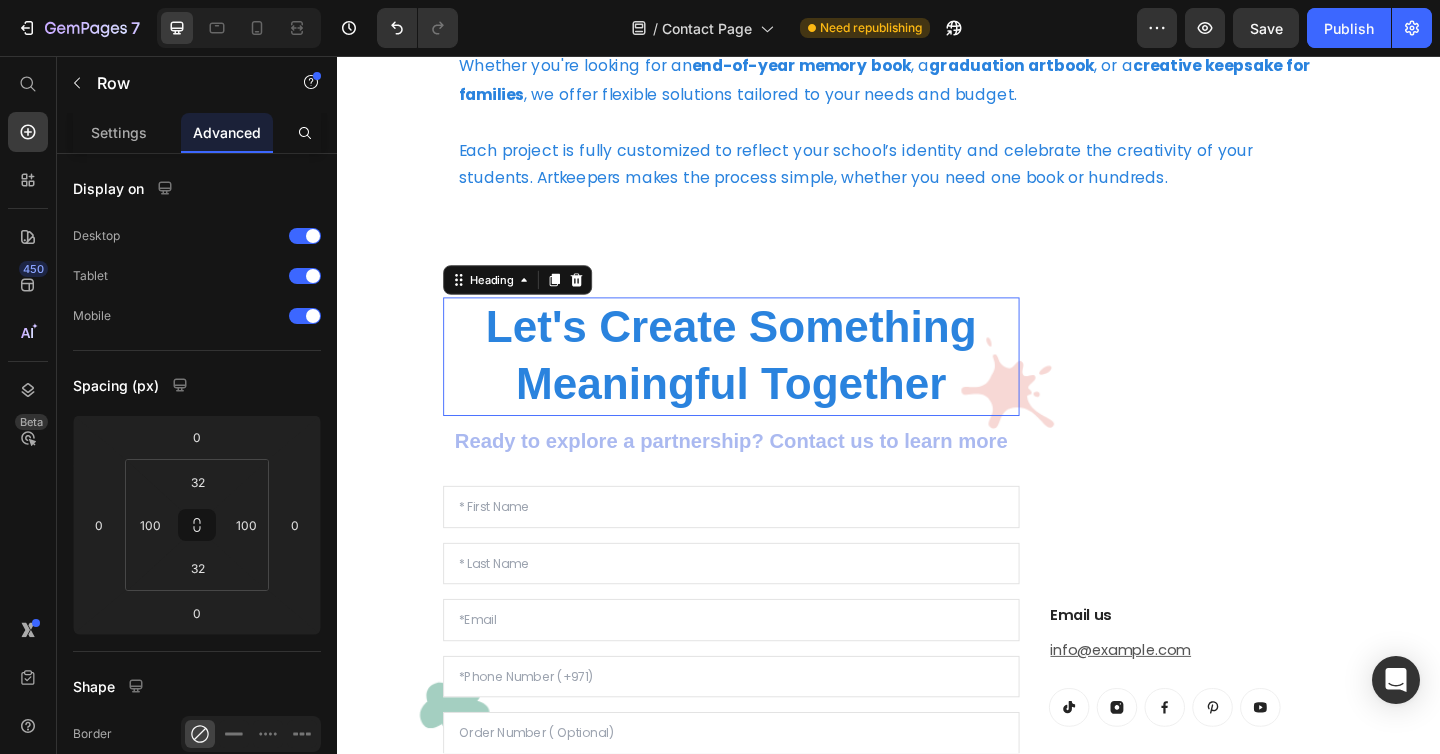 click on "Let's Create Something Meaningful Together" at bounding box center (765, 383) 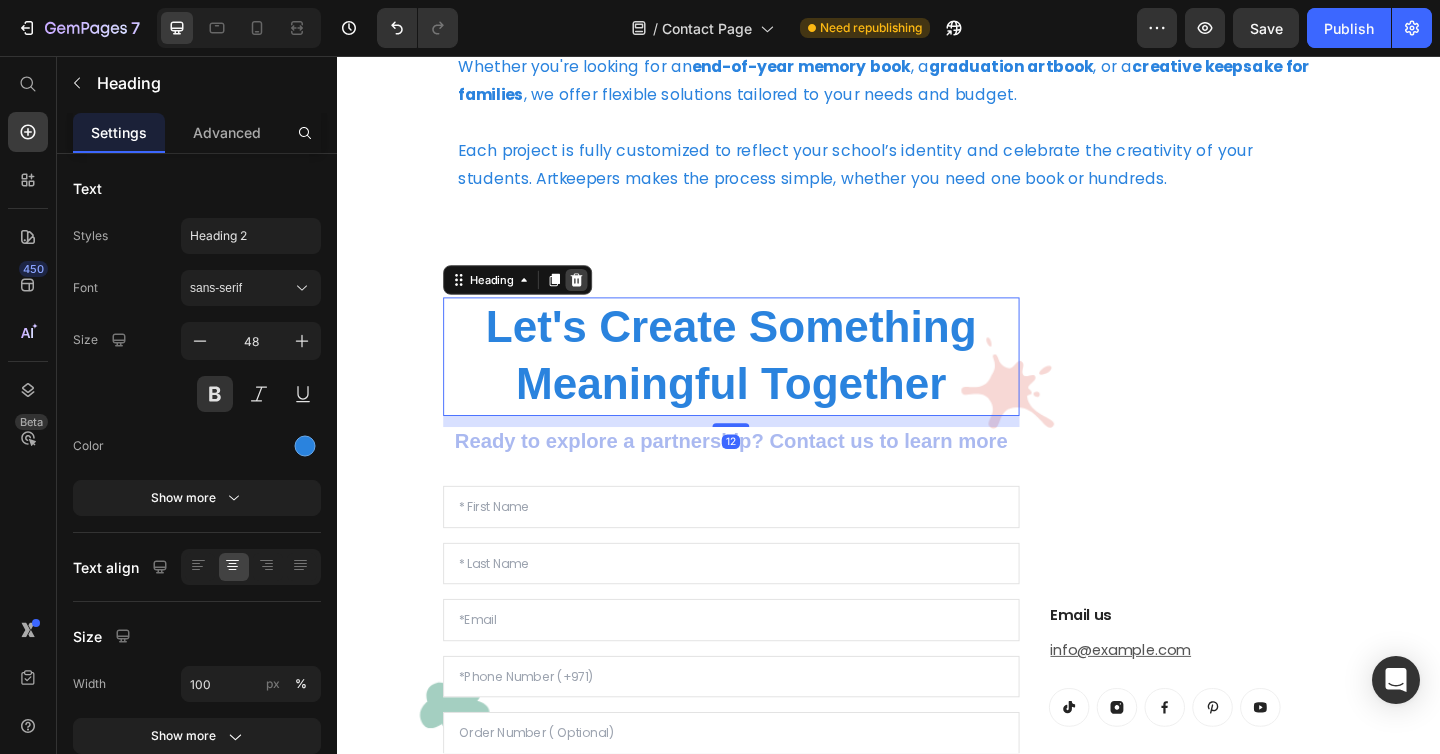 click at bounding box center (597, 300) 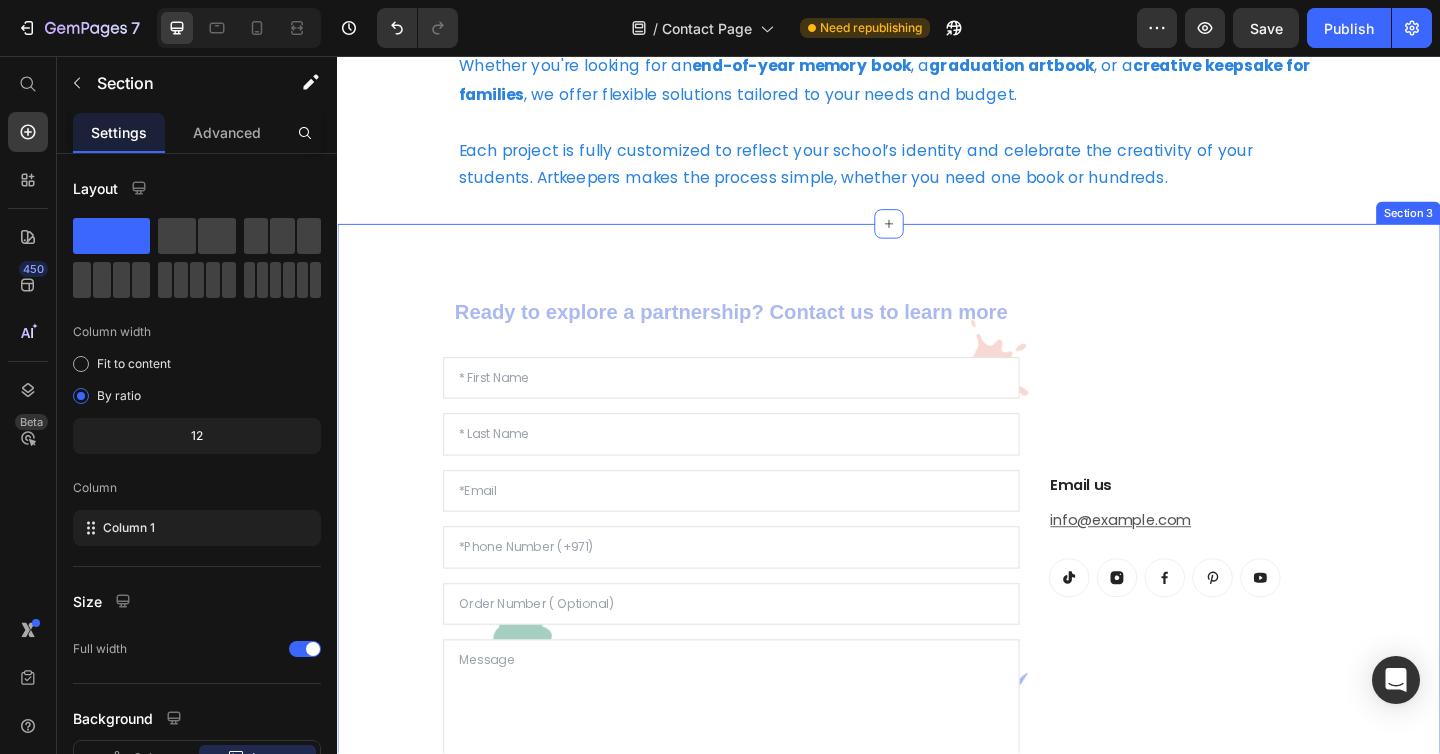 click on "Ready to explore a partnership? Contact us to learn more Text block Text Field Text Field Email Field Text Field Email Field Text Area Submit Submit Button Contact Form Email us Heading info@theartkeepers.com Text block
Button     Button     Button
Button
Button Row Row Row Section 3" at bounding box center [937, 619] 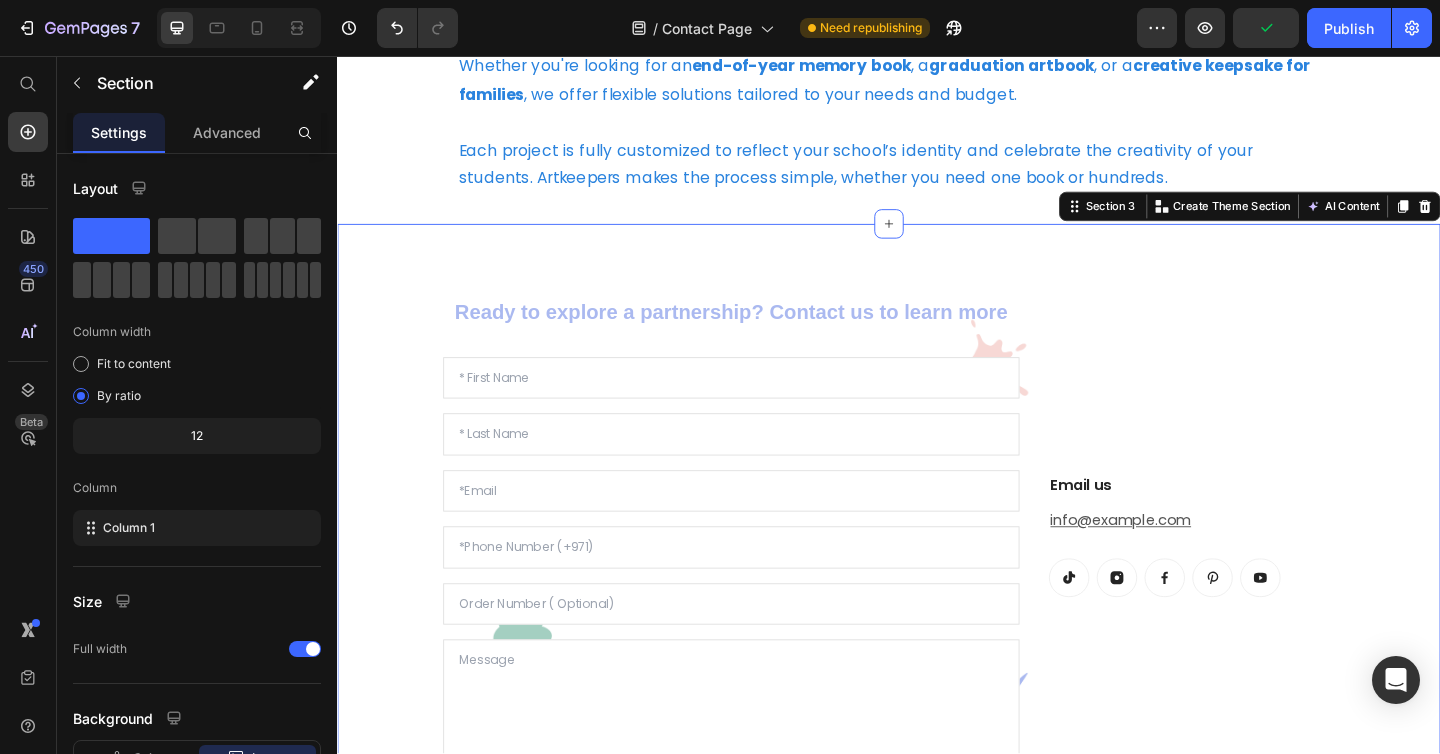 click on "Ready to explore a partnership? Contact us to learn more Text block Text Field Text Field Email Field Text Field Email Field Text Area Submit Submit Button Contact Form Email us Heading info@theartkeepers.com Text block
Button     Button     Button
Button
Button Row Row Row Section 3   Create Theme Section AI Content Write with GemAI What would you like to describe here? Tone and Voice Persuasive Product Kids Zipper Hoodie Embroidery Drawing Show more Generate" at bounding box center (937, 619) 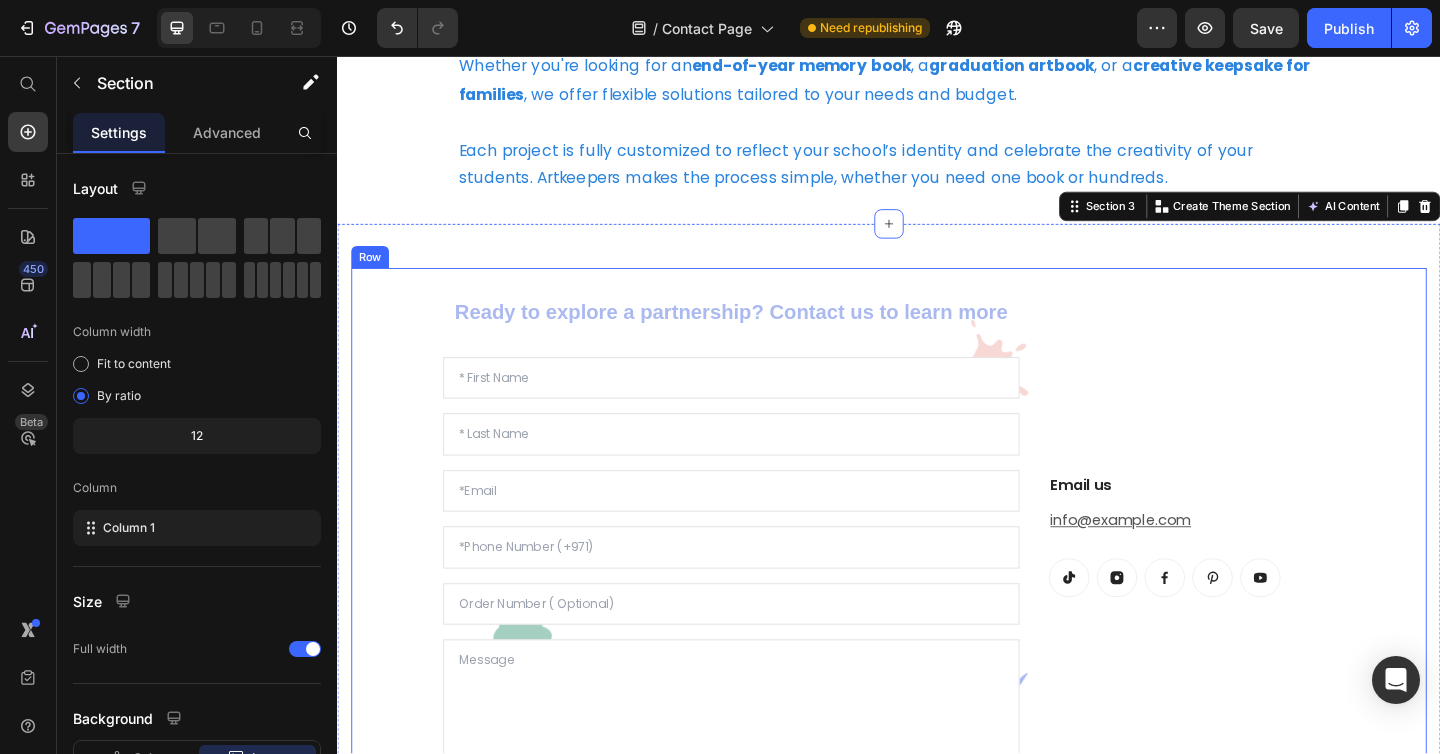 click on "Ready to explore a partnership? Contact us to learn more Text block Text Field Text Field Email Field Text Field Email Field Text Area Submit Submit Button Contact Form Email us Heading info@theartkeepers.com Text block
Button     Button     Button
Button
Button Row Row Row" at bounding box center (937, 619) 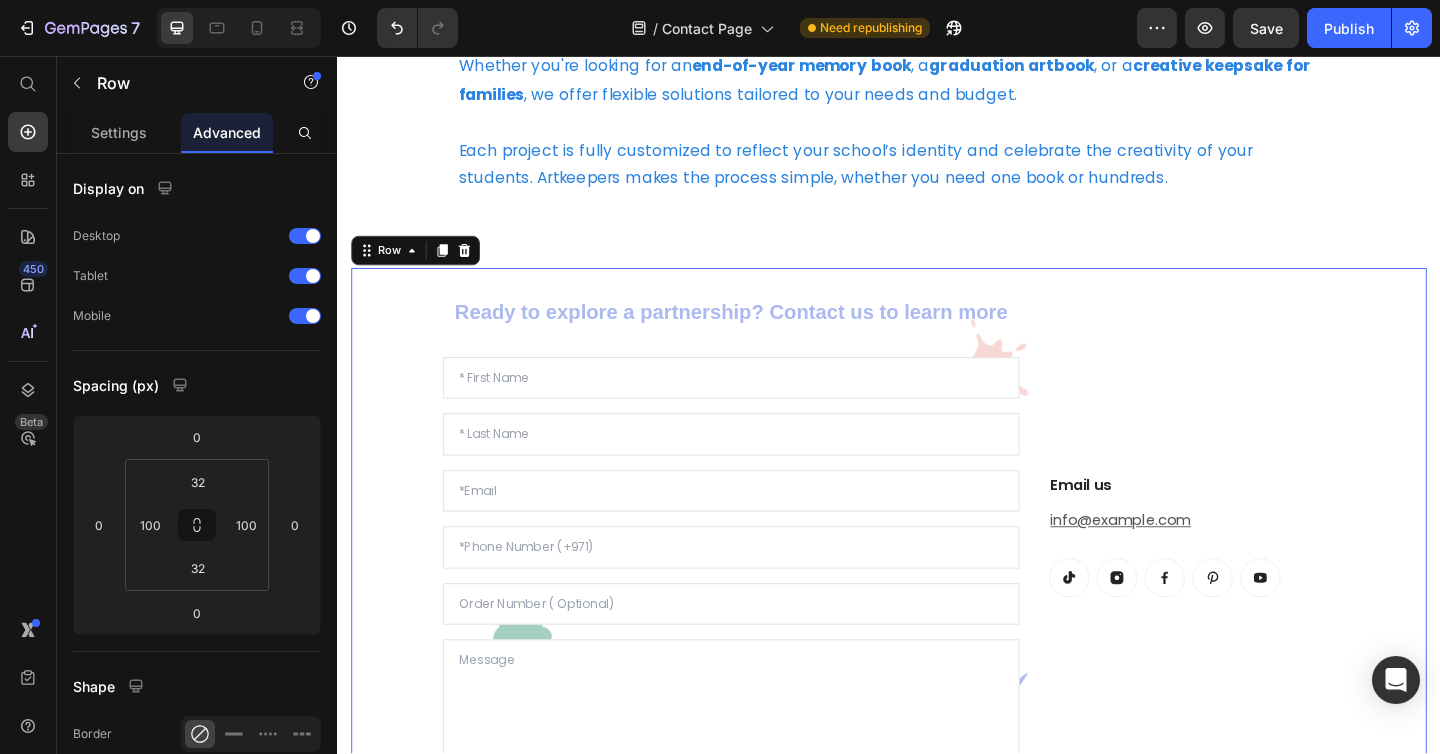 click on "Email us Heading info@theartkeepers.com Text block
Button     Button     Button
Button
Button Row Row" at bounding box center [1265, 619] 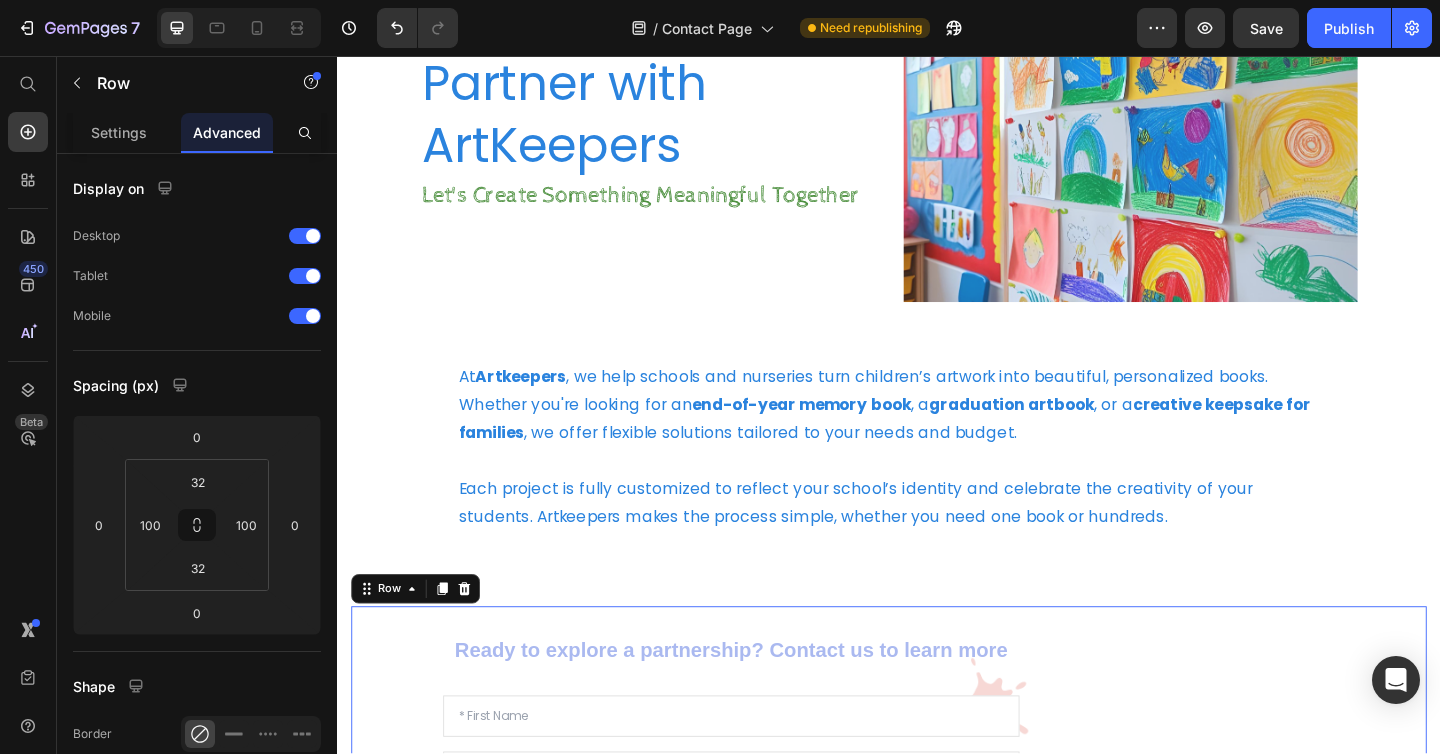 scroll, scrollTop: 39, scrollLeft: 0, axis: vertical 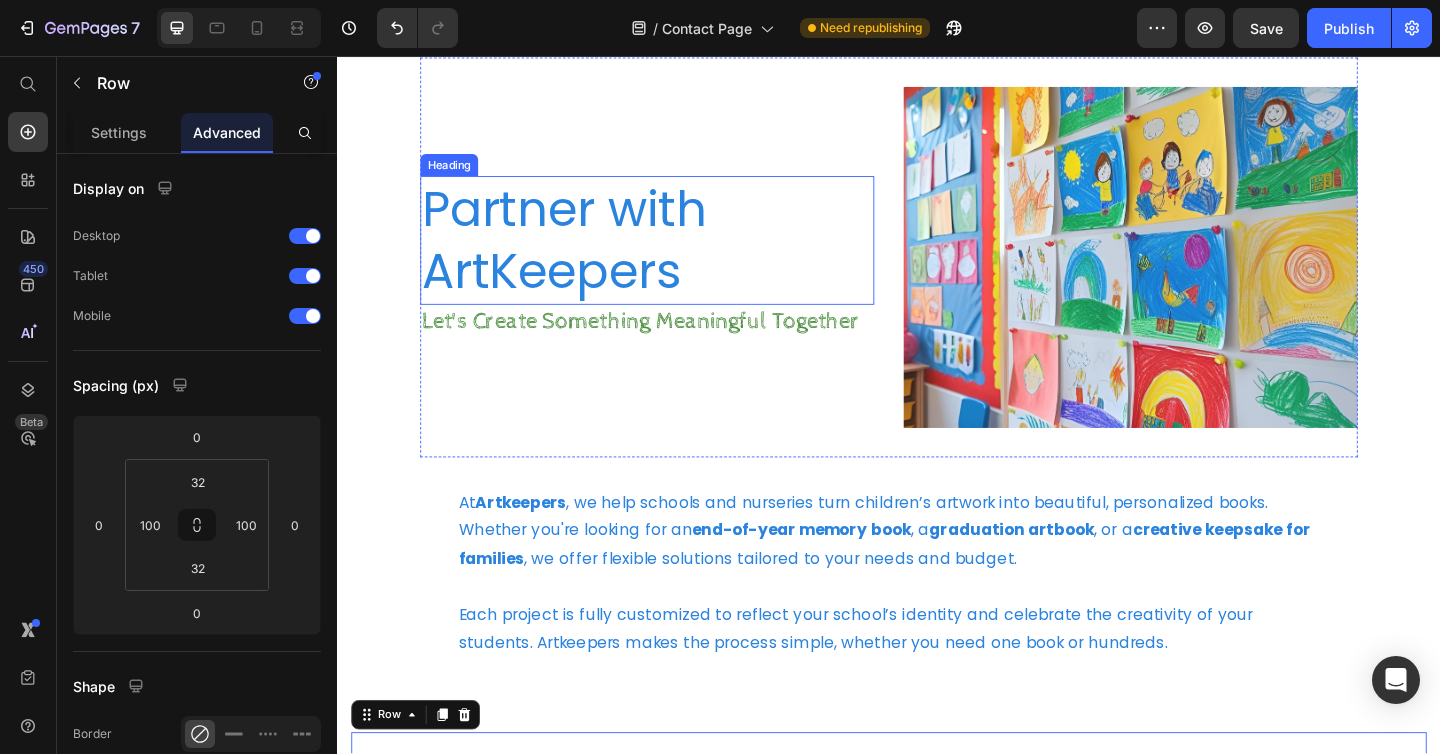 click on "Partner with ArtKeepers" at bounding box center (674, 256) 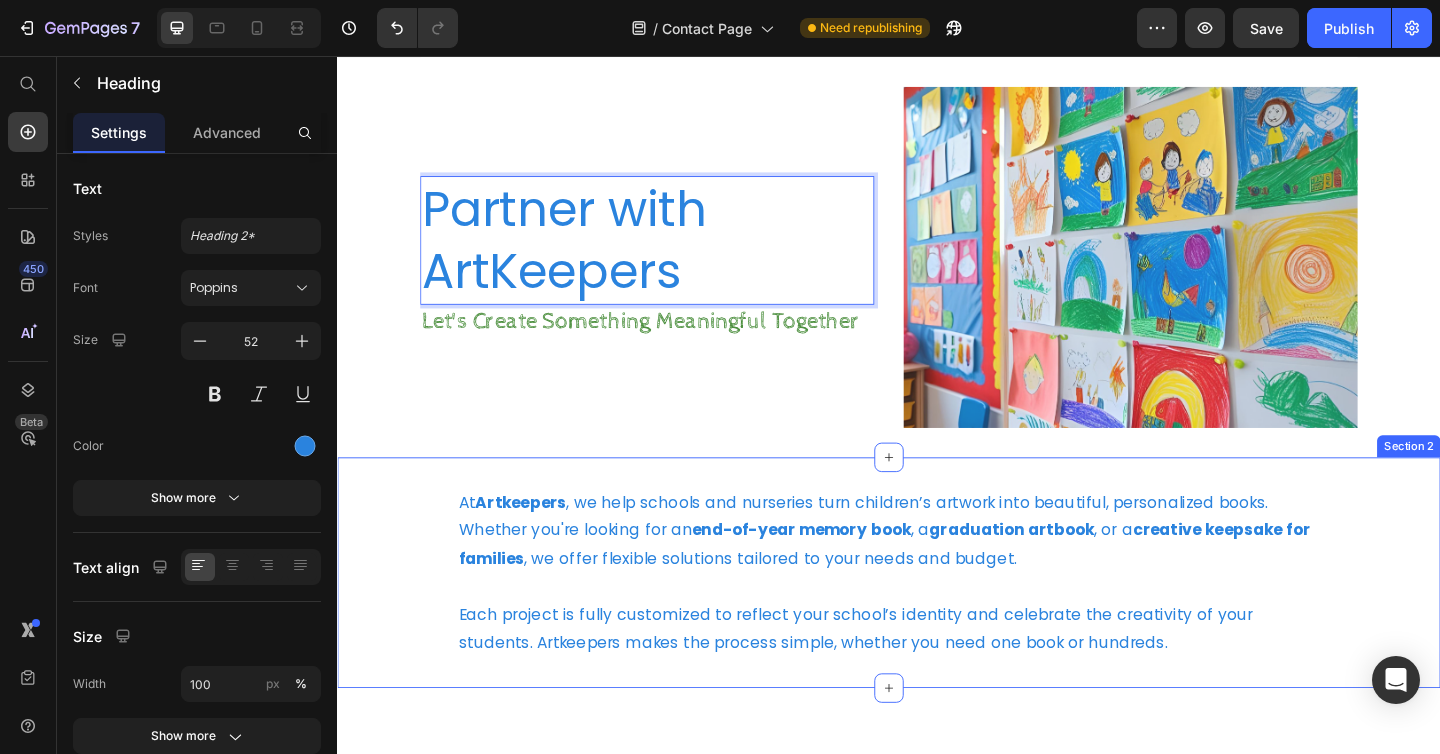 click on "At  Artkeepers , we help schools and nurseries turn children’s artwork into beautiful, personalized books. Whether you're looking for an  end-of-year memory book , a  graduation artbook , or a  creative keepsake for families , we offer flexible solutions tailored to your needs and budget. Each project is fully customized to reflect your school’s identity and celebrate the creativity of your students. Artkeepers makes the process simple, whether you need one book or hundreds. Text Block Row Section 2" at bounding box center [937, 619] 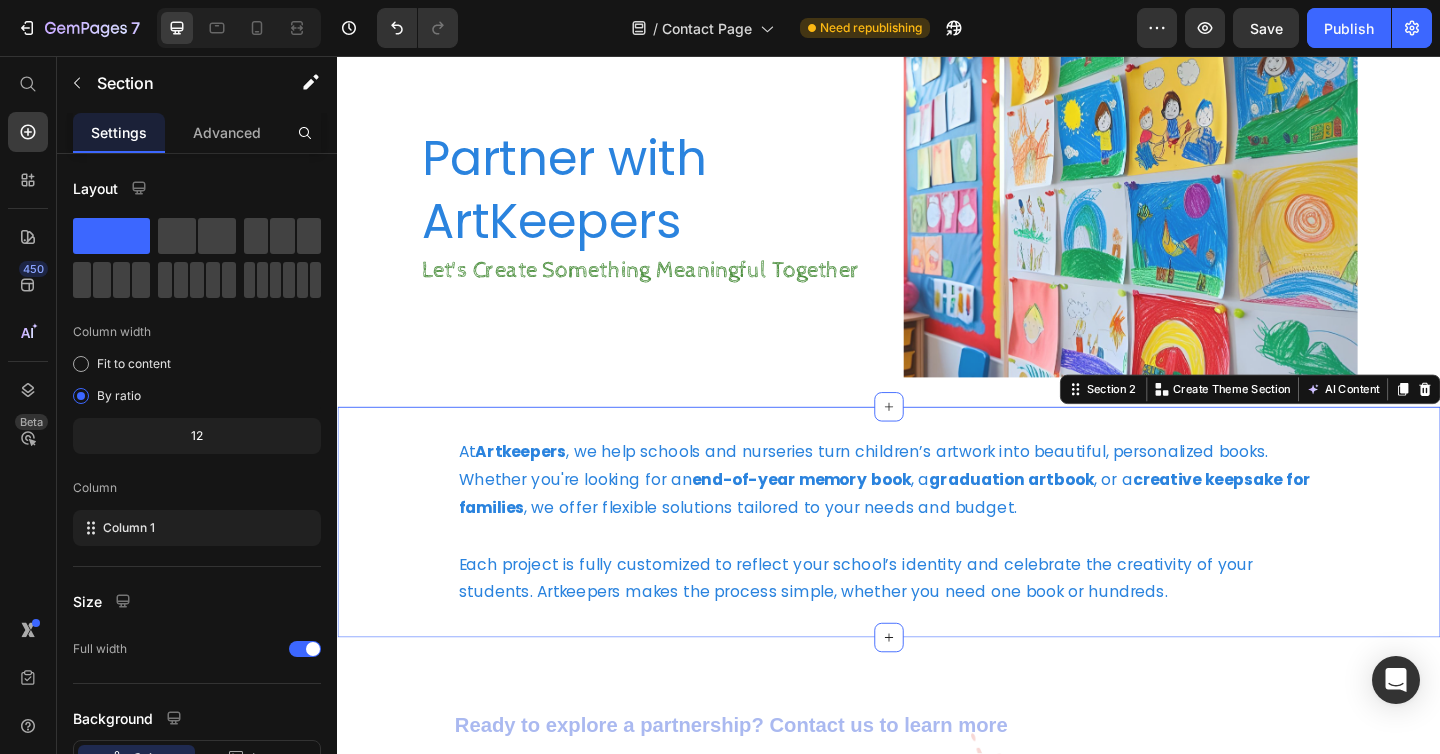 scroll, scrollTop: 93, scrollLeft: 0, axis: vertical 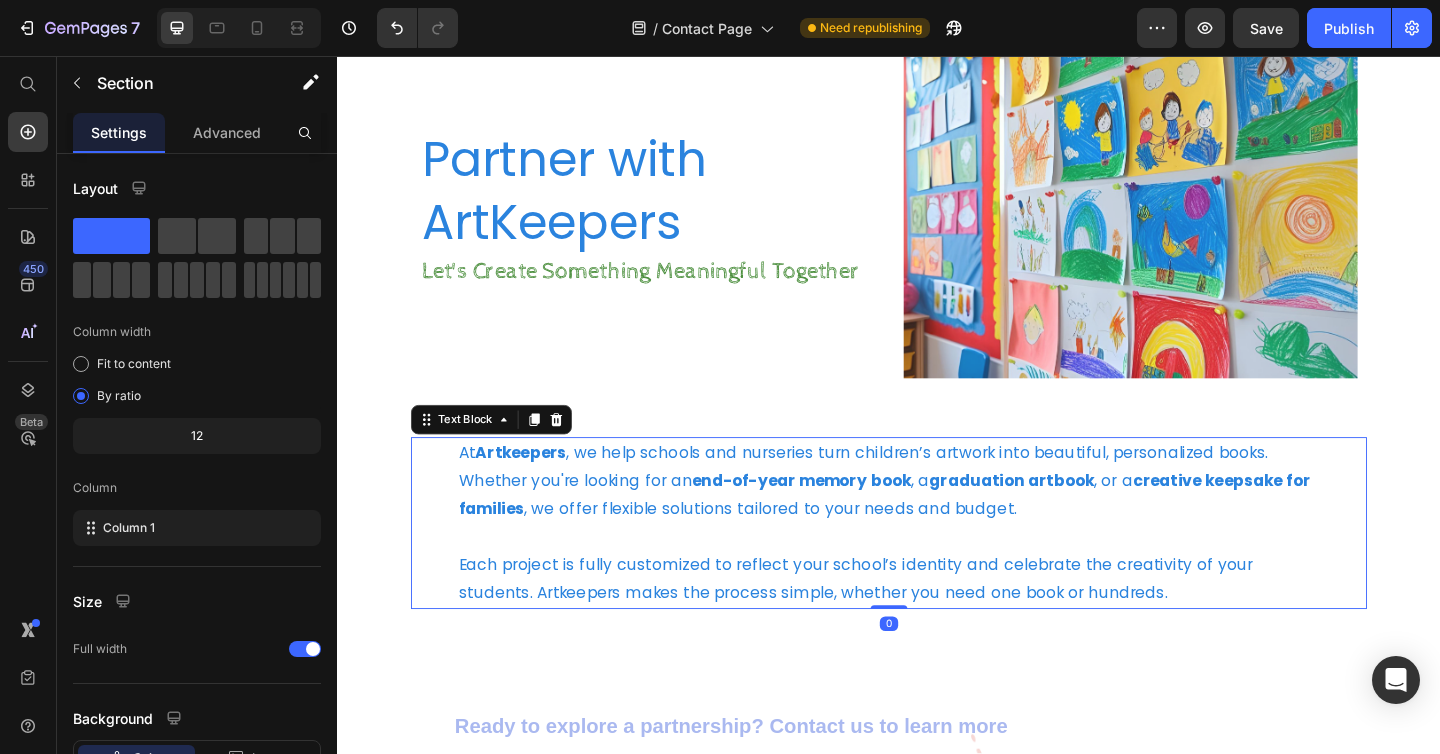 click on "At  Artkeepers , we help schools and nurseries turn children’s artwork into beautiful, personalized books. Whether you're looking for an  end-of-year memory book , a  graduation artbook , or a  creative keepsake for families , we offer flexible solutions tailored to your needs and budget." at bounding box center [937, 519] 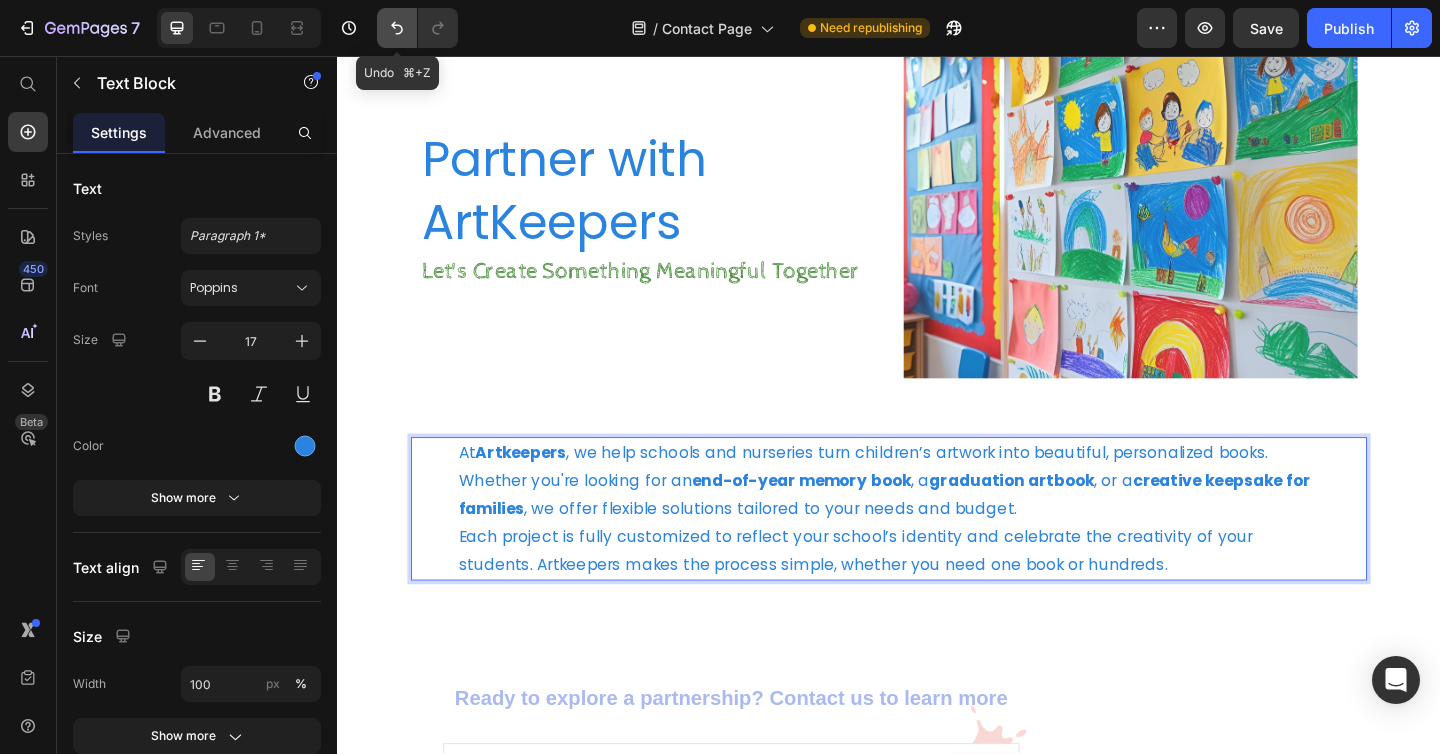 click 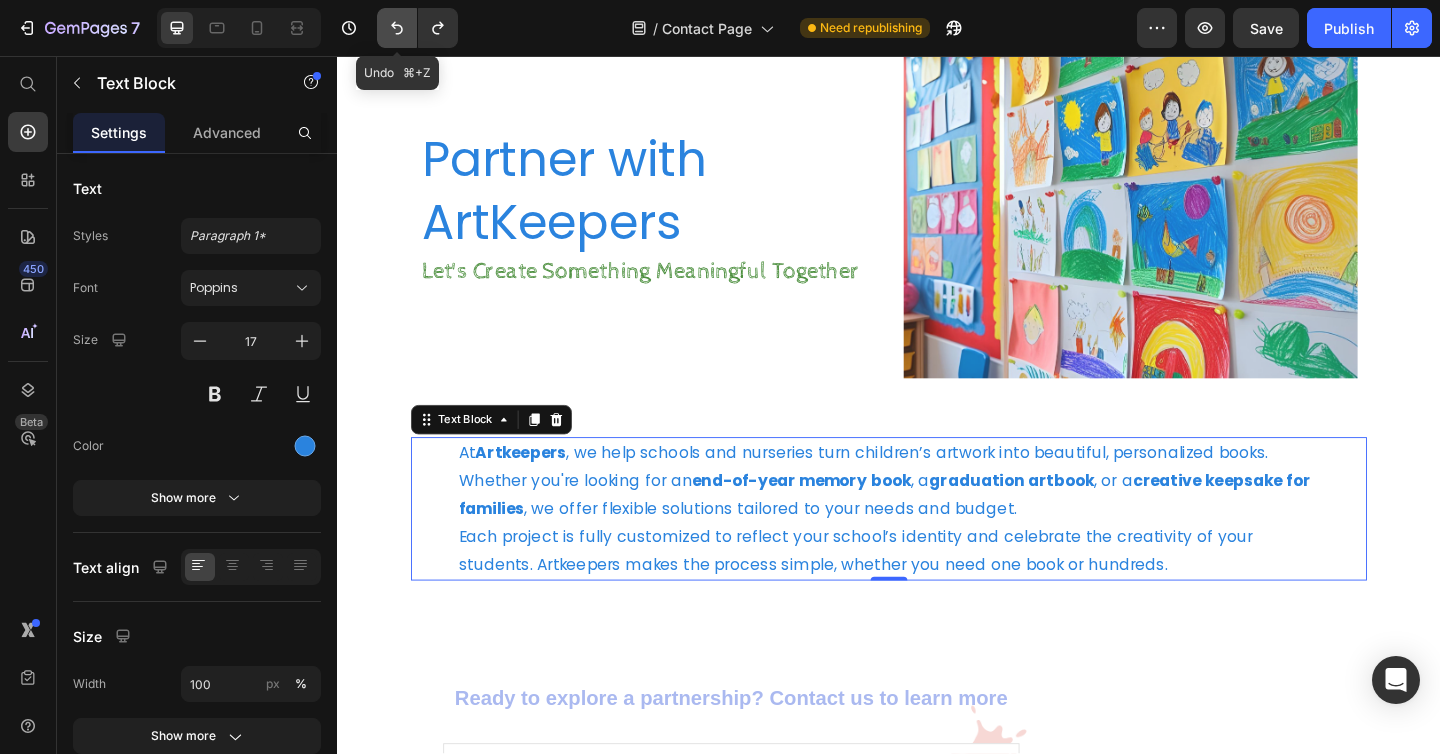 click 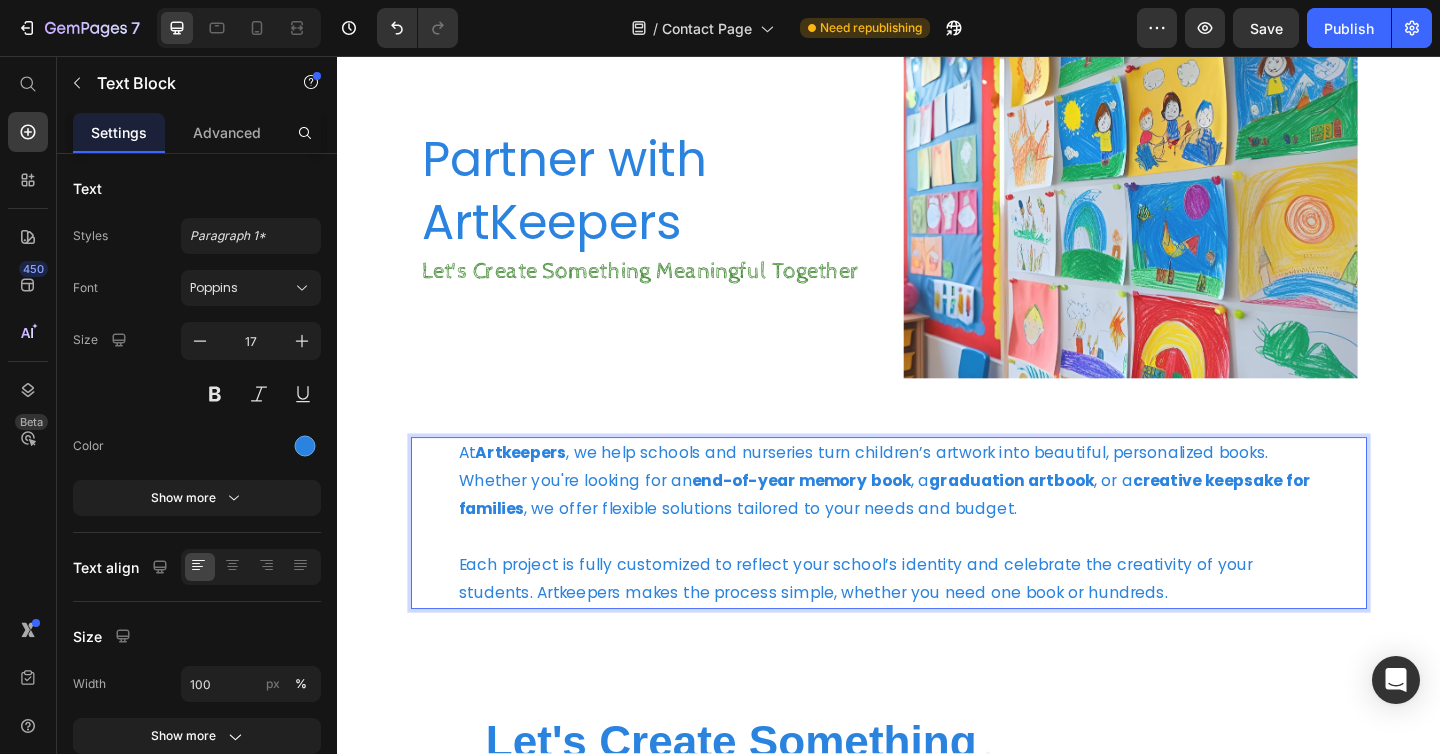 click on "At  Artkeepers , we help schools and nurseries turn children’s artwork into beautiful, personalized books. Whether you're looking for an  end-of-year memory book , a  graduation artbook , or a  creative keepsake for families , we offer flexible solutions tailored to your needs and budget." at bounding box center (937, 519) 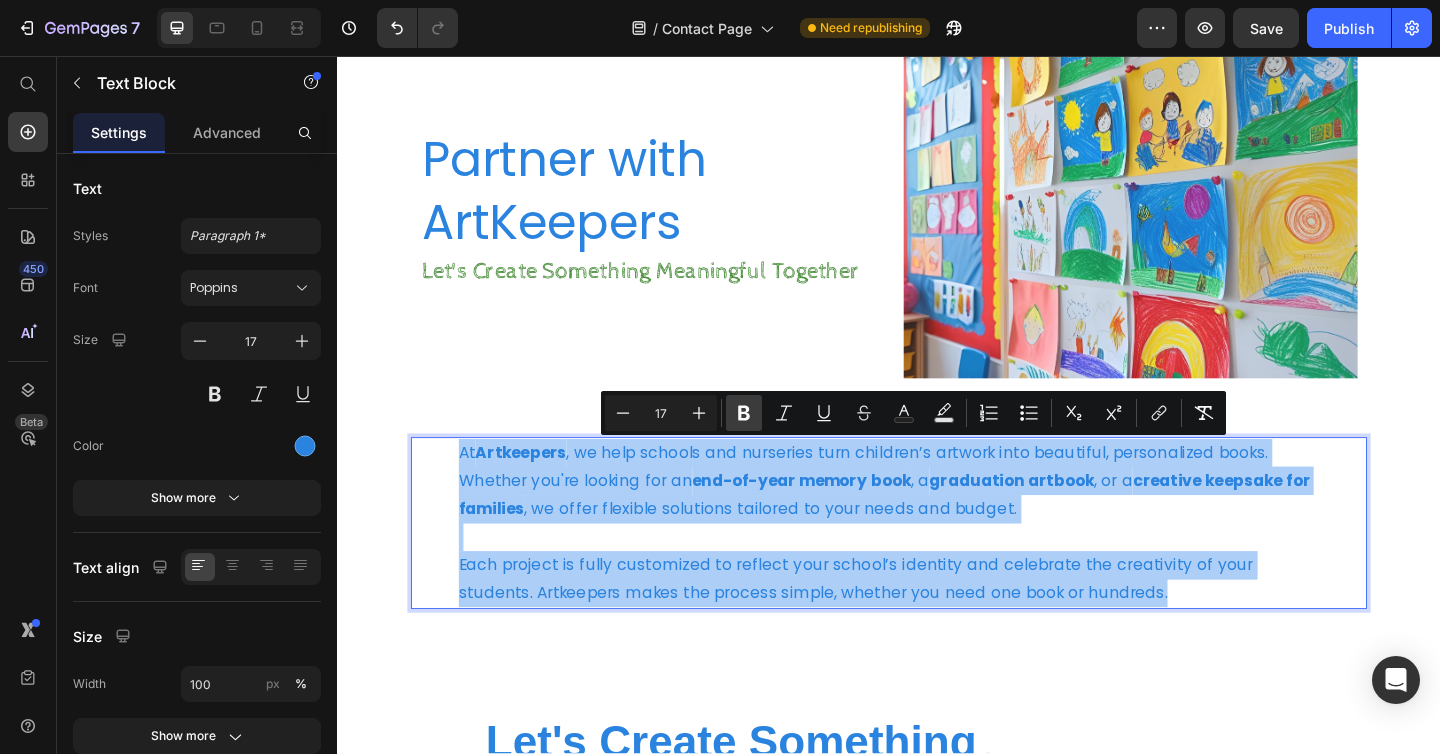 click 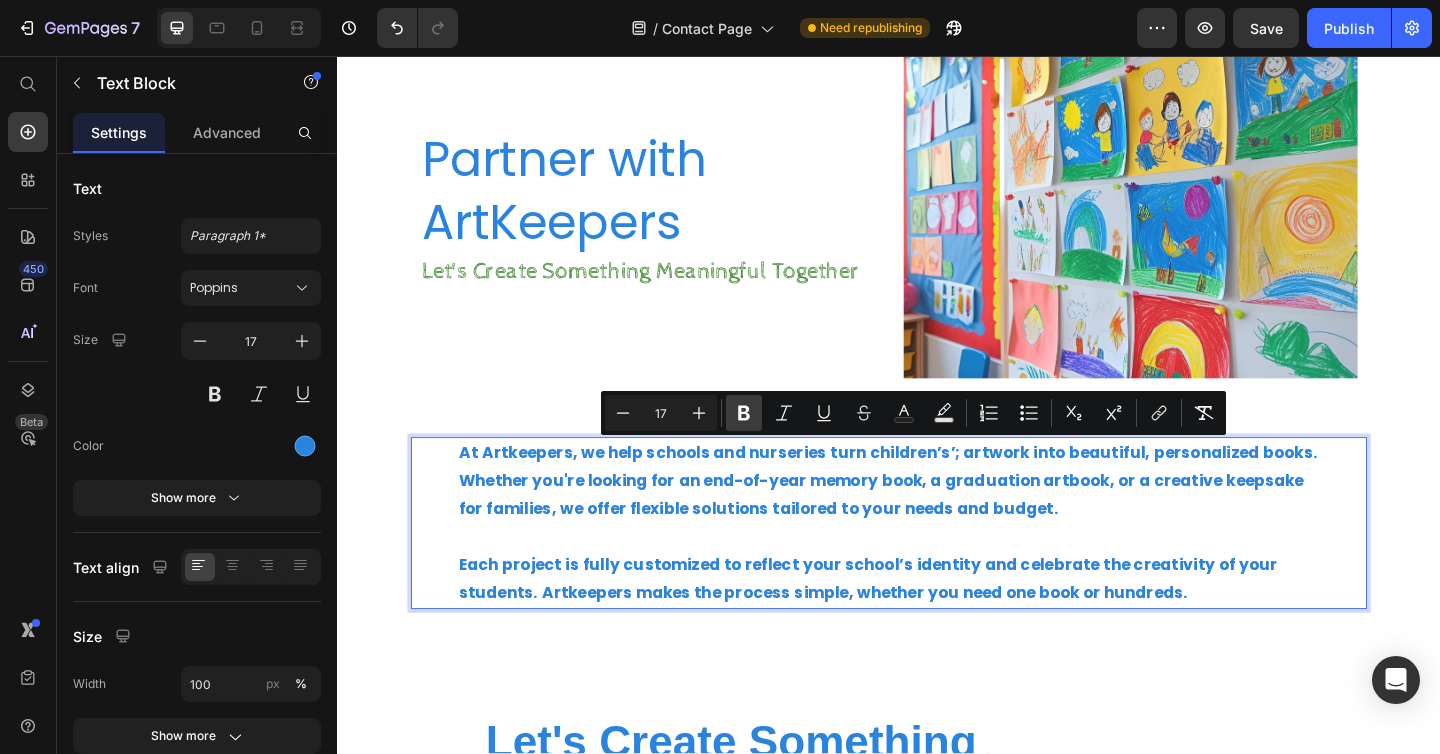 click 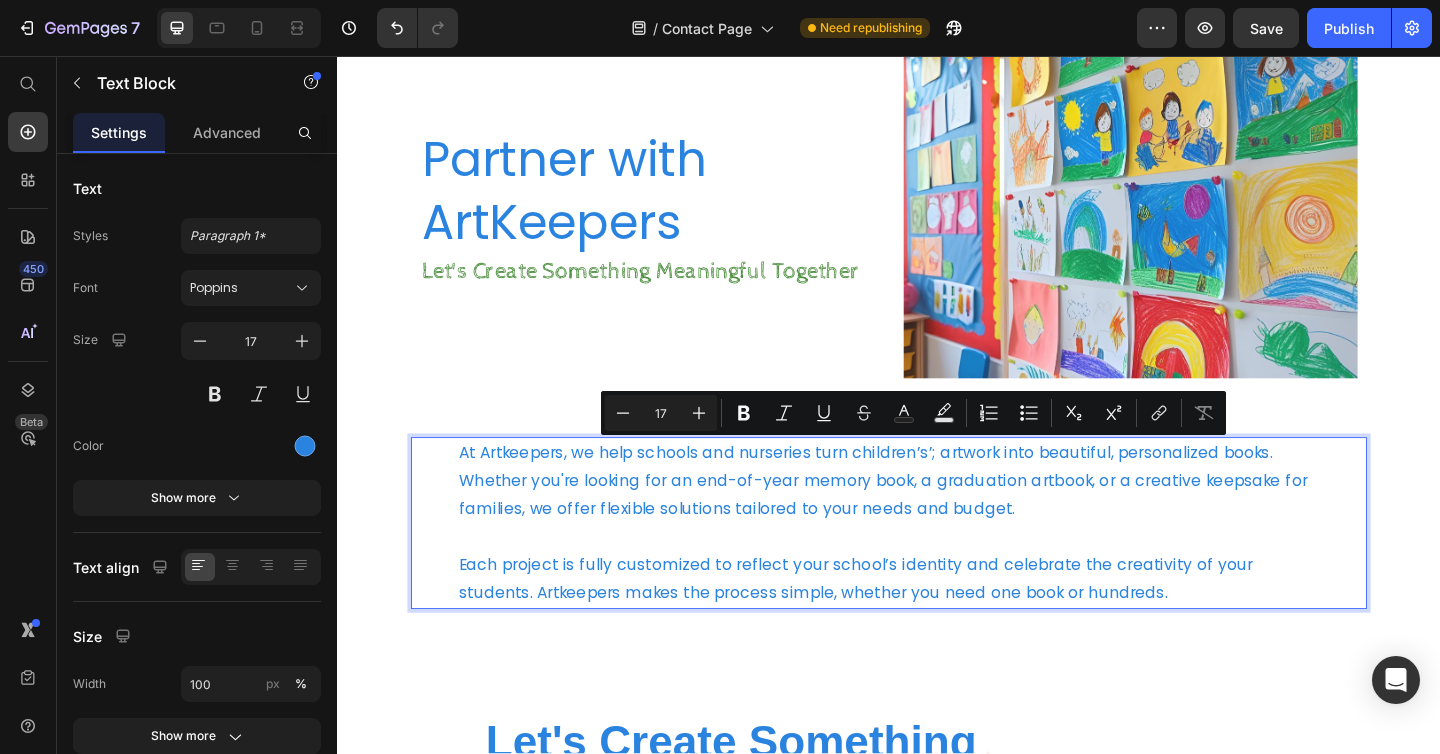 click on "Each project is fully customized to reflect your school’s identity and celebrate the creativity of your students. Artkeepers makes the process simple, whether you need one book or hundreds." at bounding box center [937, 625] 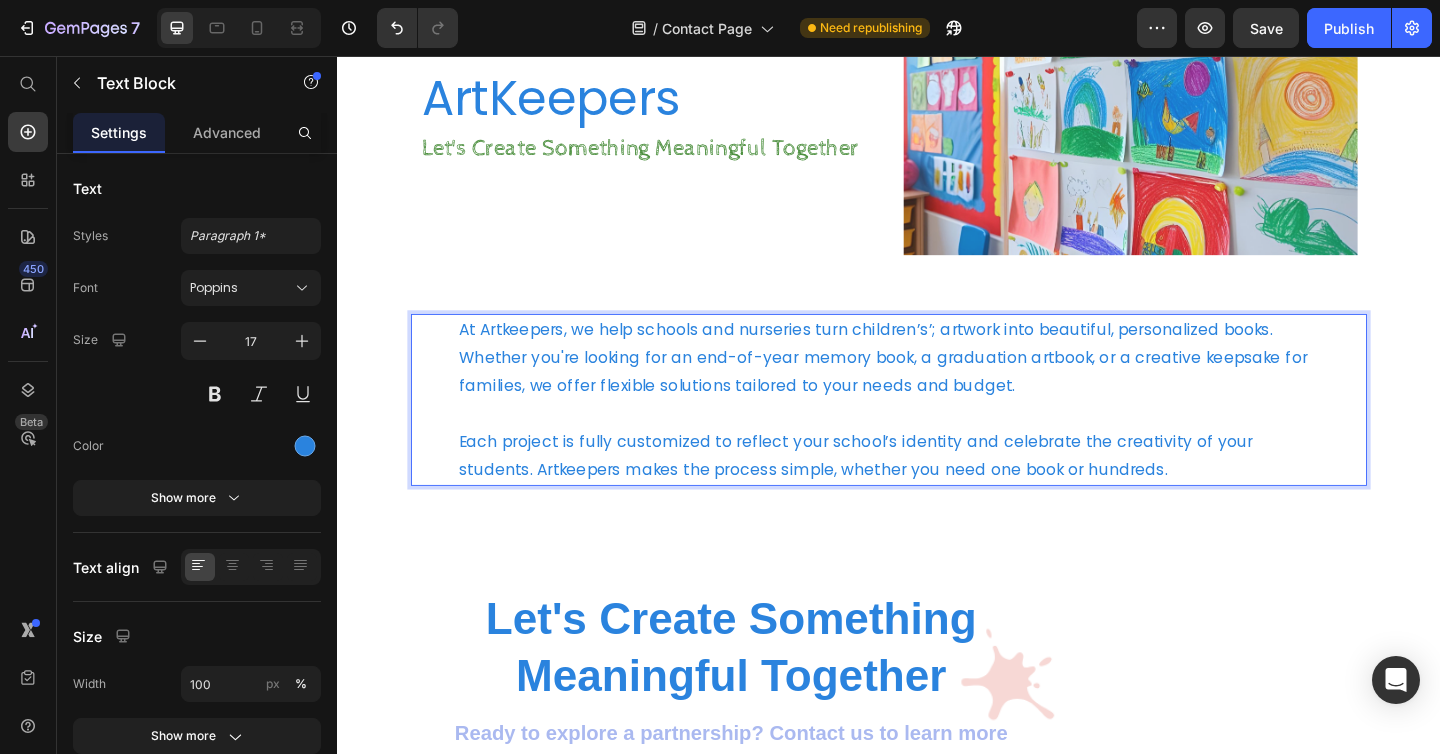 scroll, scrollTop: 216, scrollLeft: 0, axis: vertical 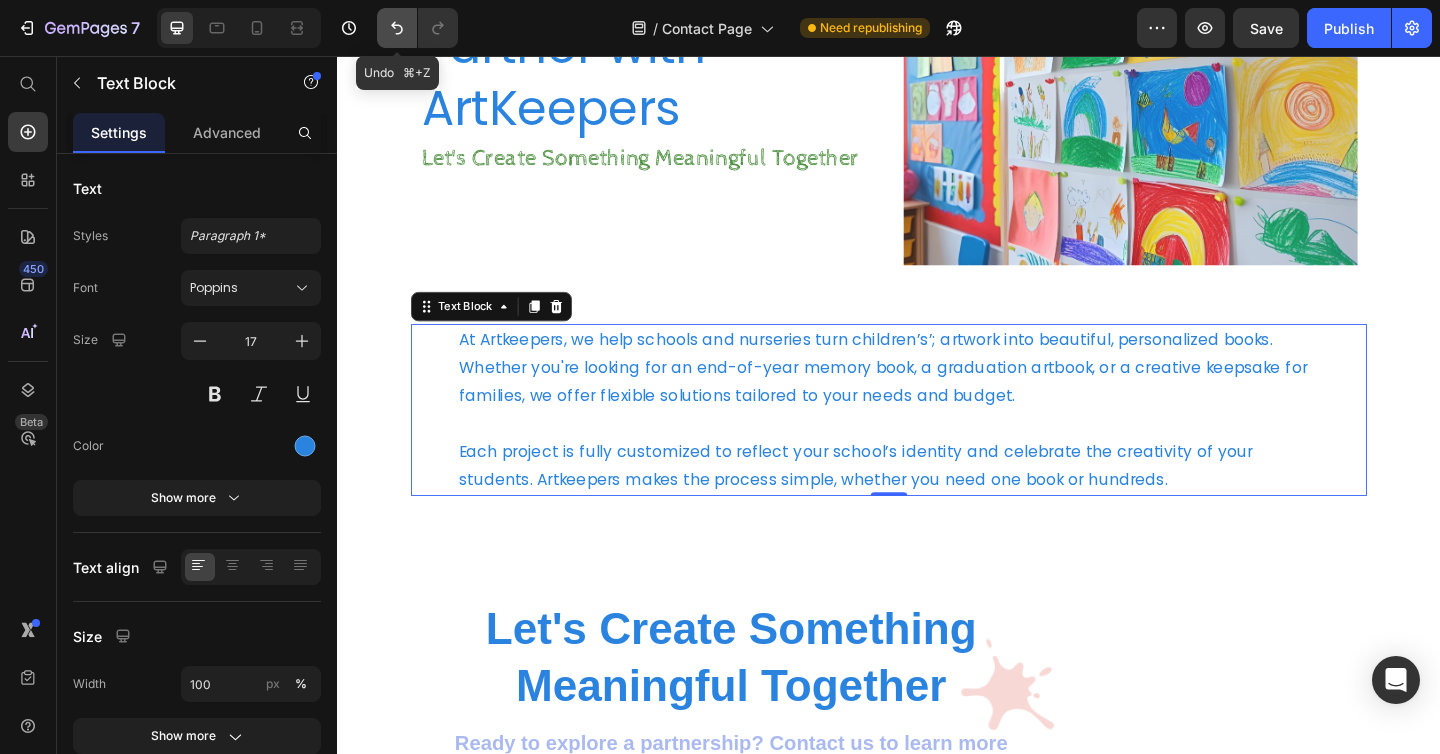 click 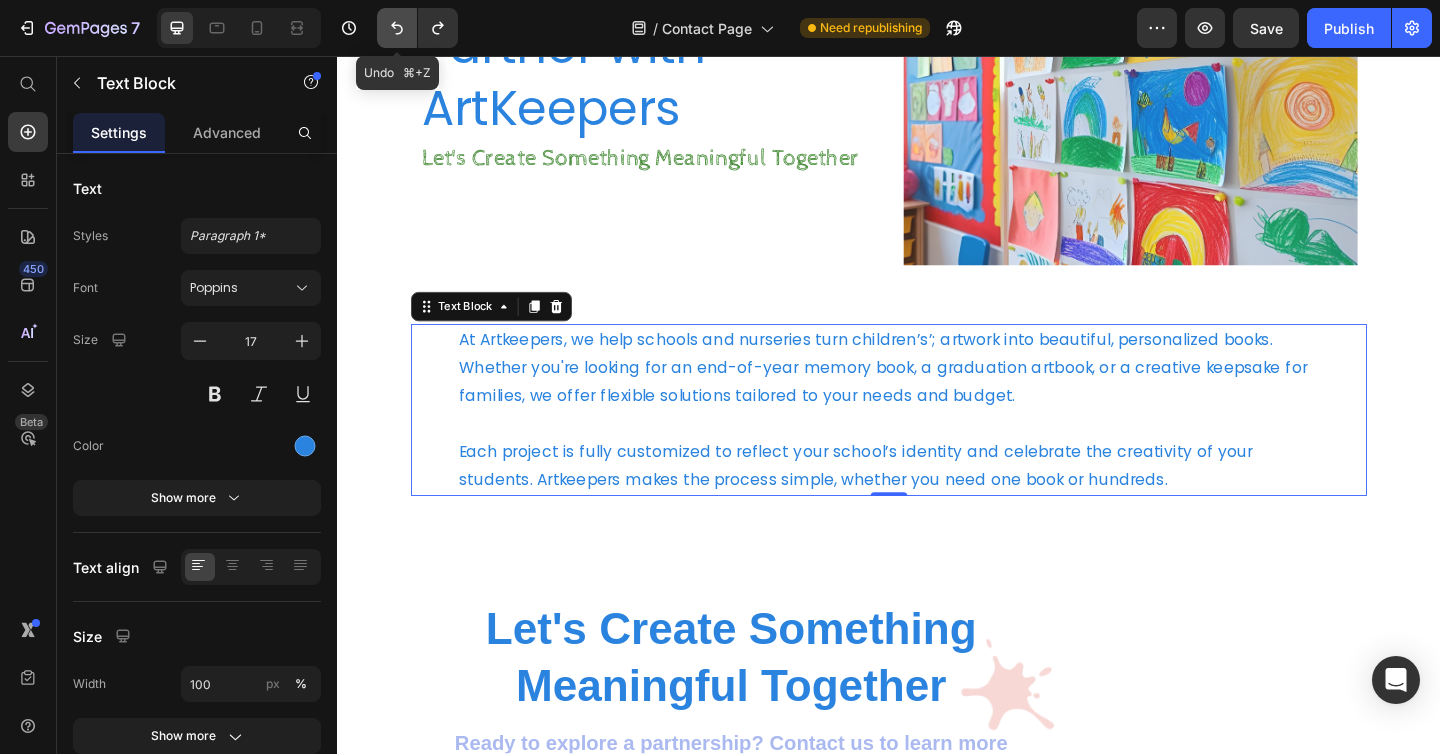 click 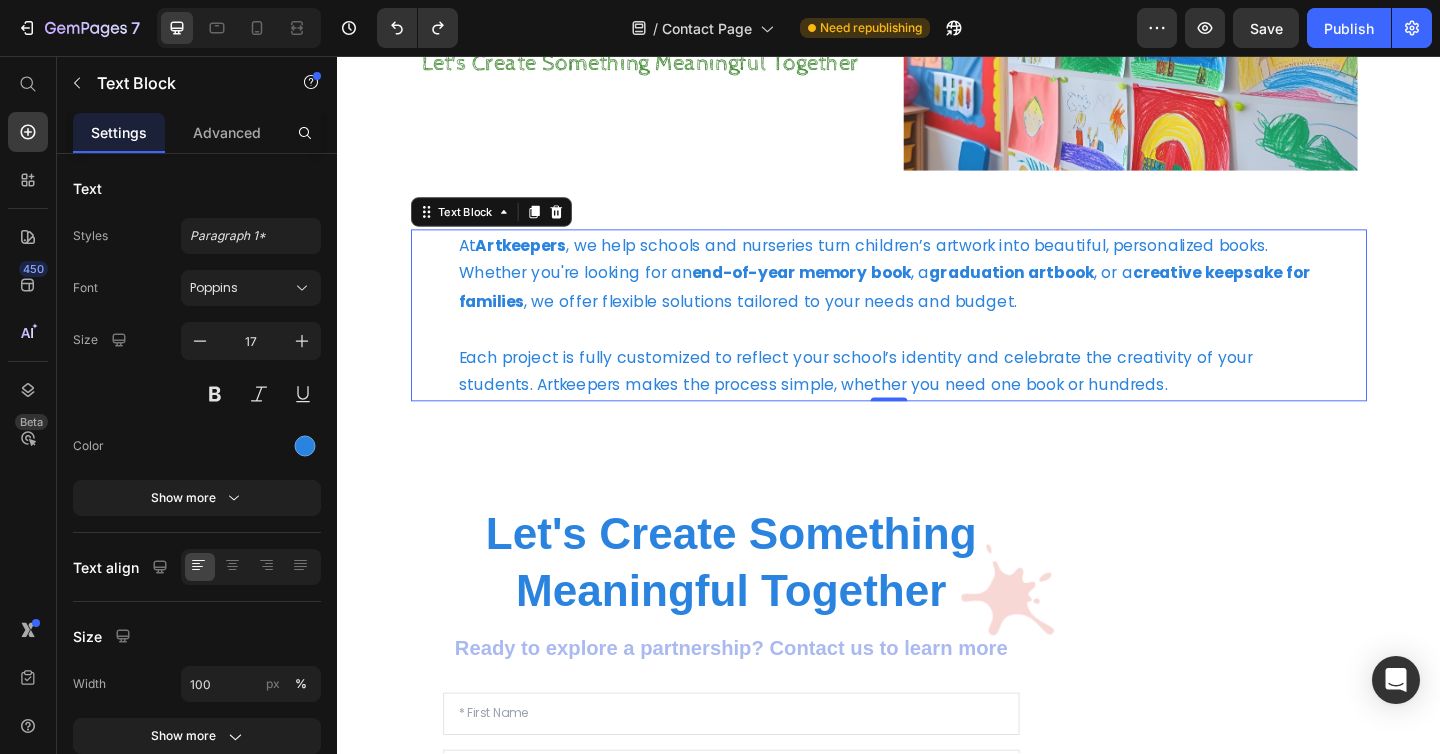 scroll, scrollTop: 320, scrollLeft: 0, axis: vertical 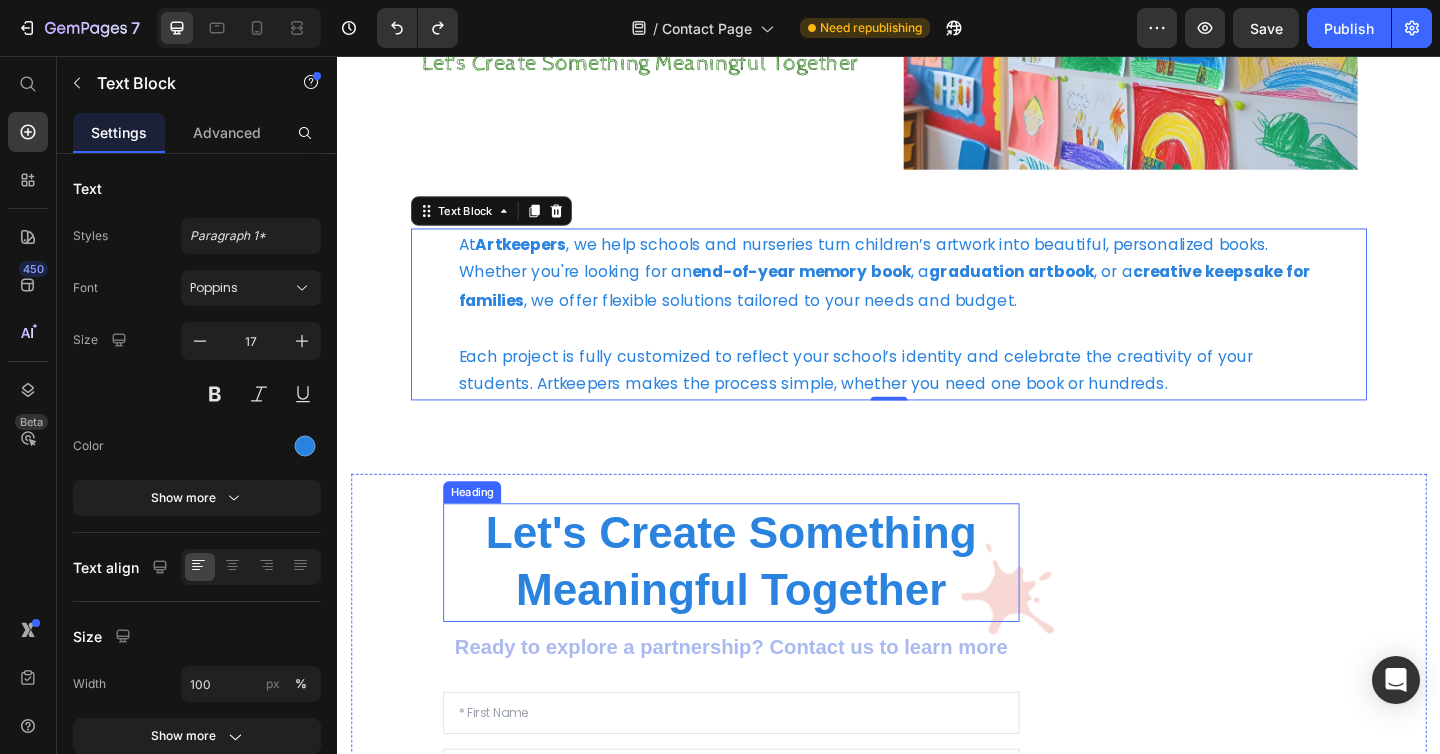 click on "Let's Create Something Meaningful Together" at bounding box center (765, 607) 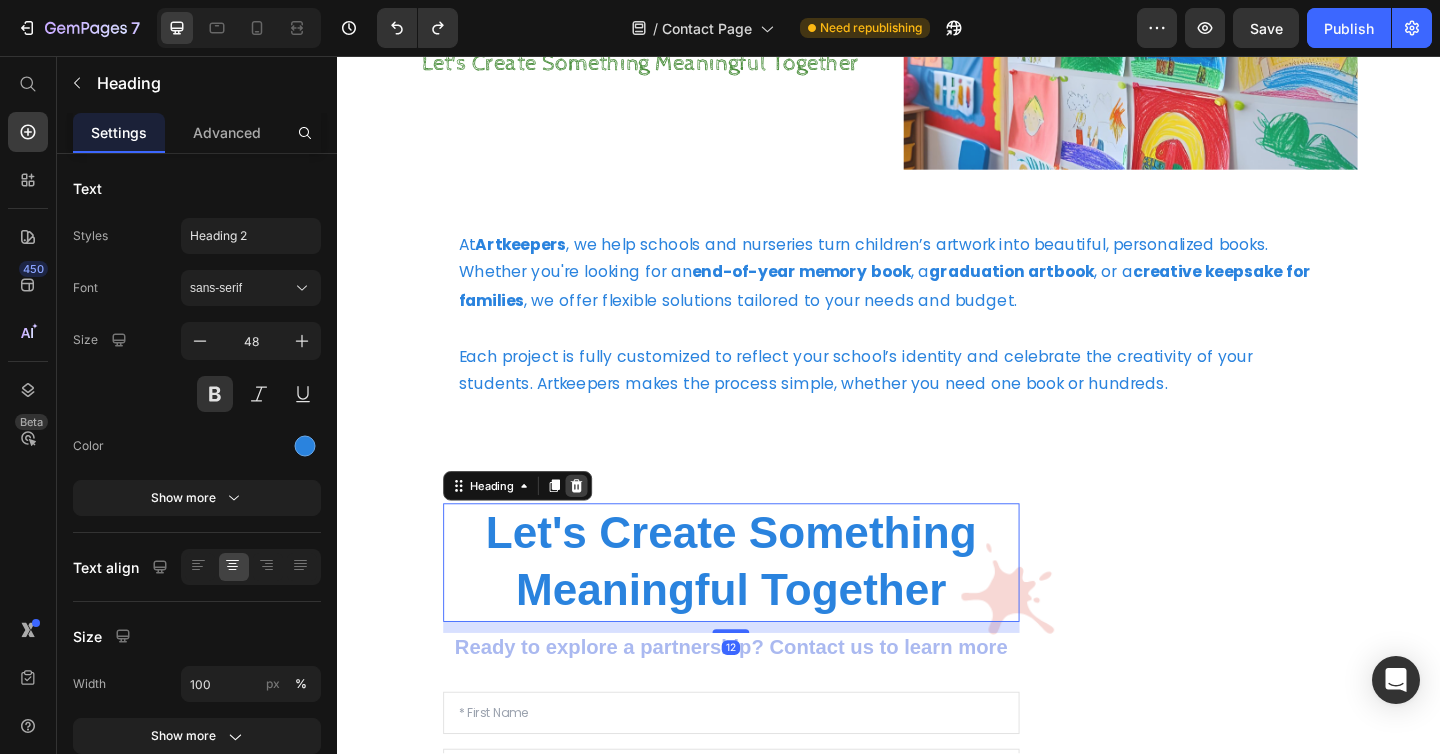 click 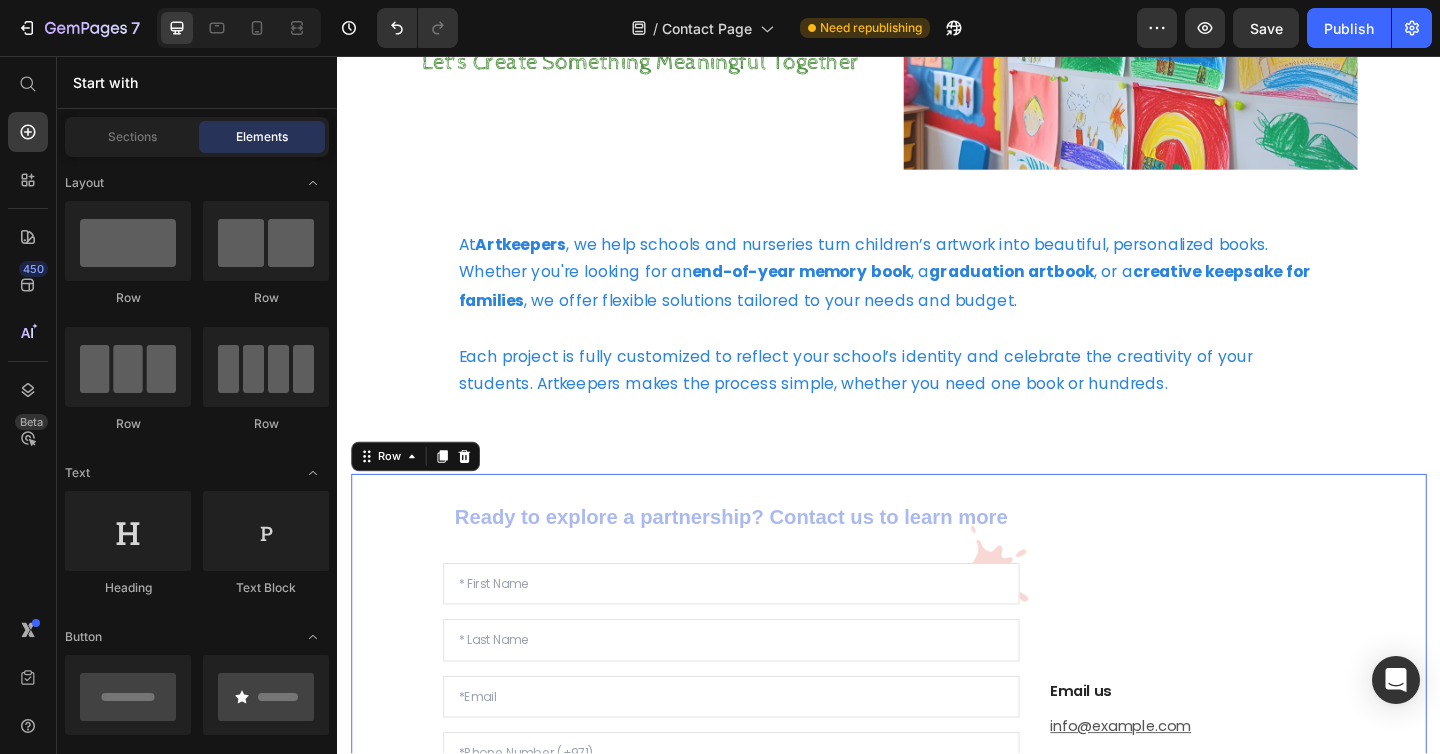 click on "Ready to explore a partnership? Contact us to learn more Text block Text Field Text Field Email Field Text Field Email Field Text Area Submit Submit Button Contact Form Email us Heading info@theartkeepers.com Text block
Button     Button     Button
Button
Button Row Row Row   0" at bounding box center [937, 843] 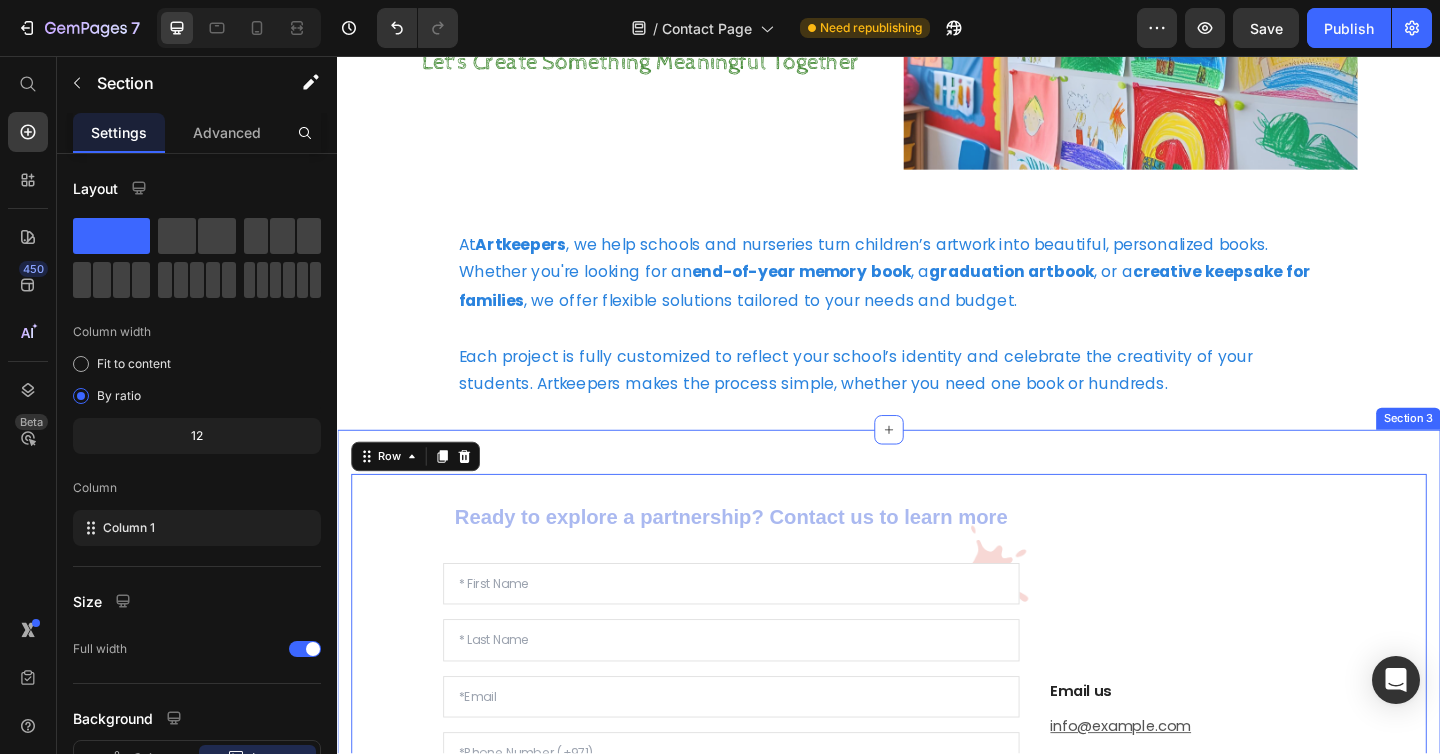 click on "Ready to explore a partnership? Contact us to learn more Text block Text Field Text Field Email Field Text Field Email Field Text Area Submit Submit Button Contact Form Email us Heading info@theartkeepers.com Text block
Button     Button     Button
Button
Button Row Row Row   0 Section 3" at bounding box center (937, 843) 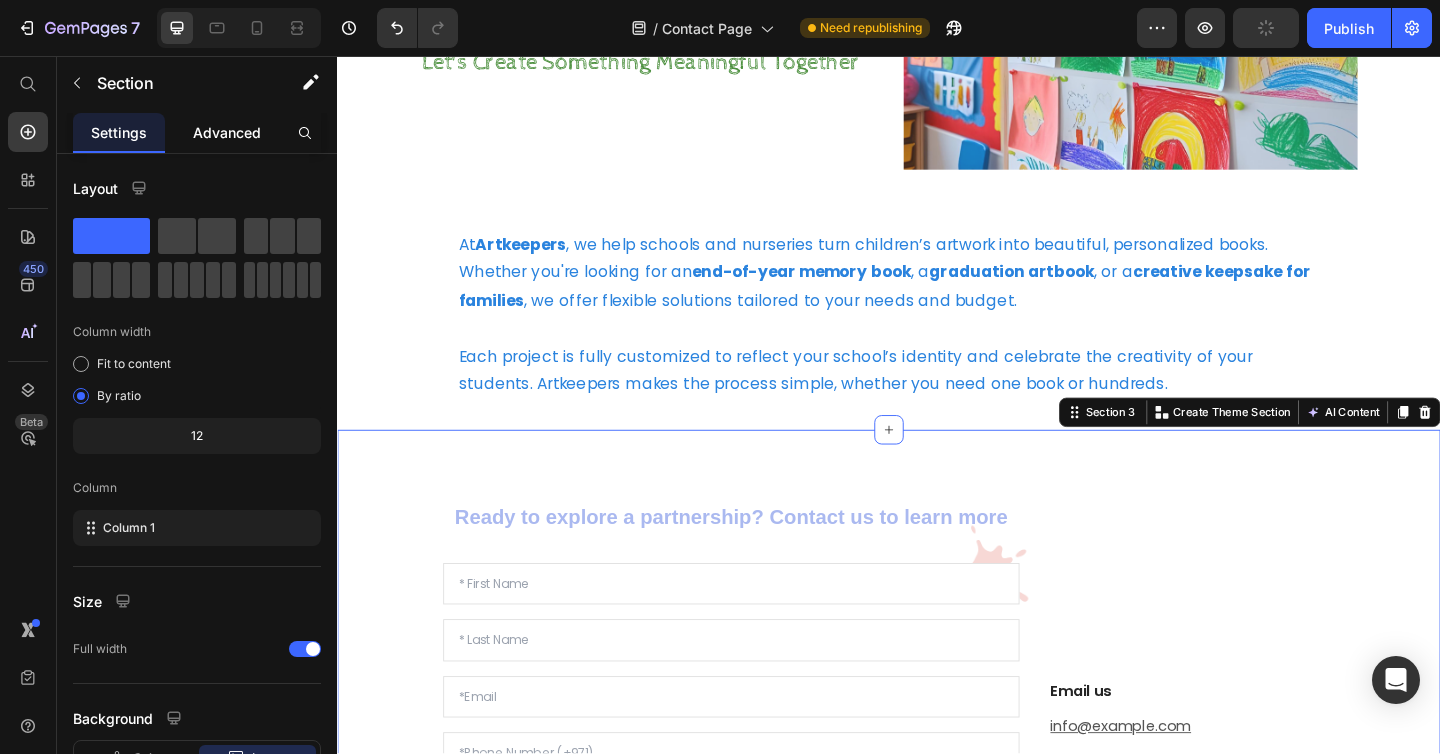click on "Advanced" at bounding box center [227, 132] 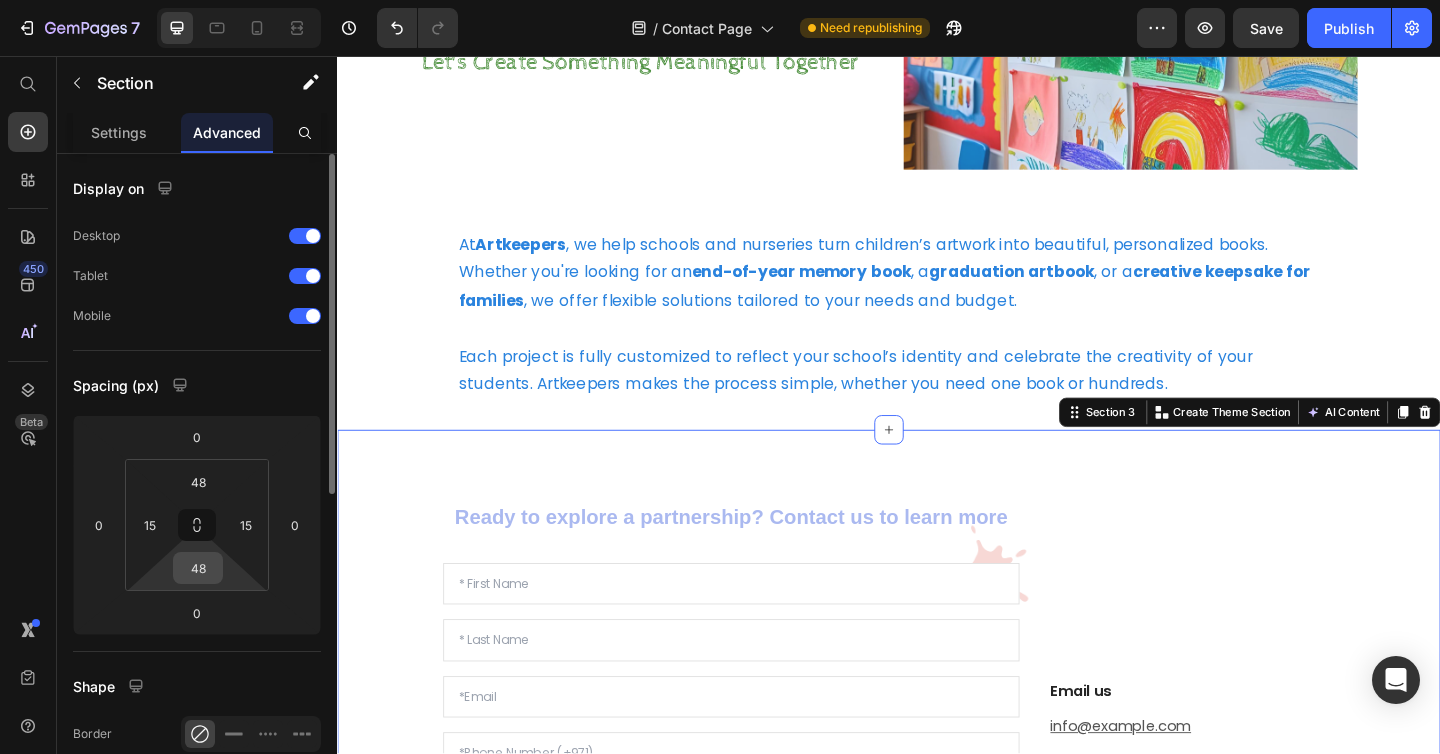 click on "48" at bounding box center (198, 568) 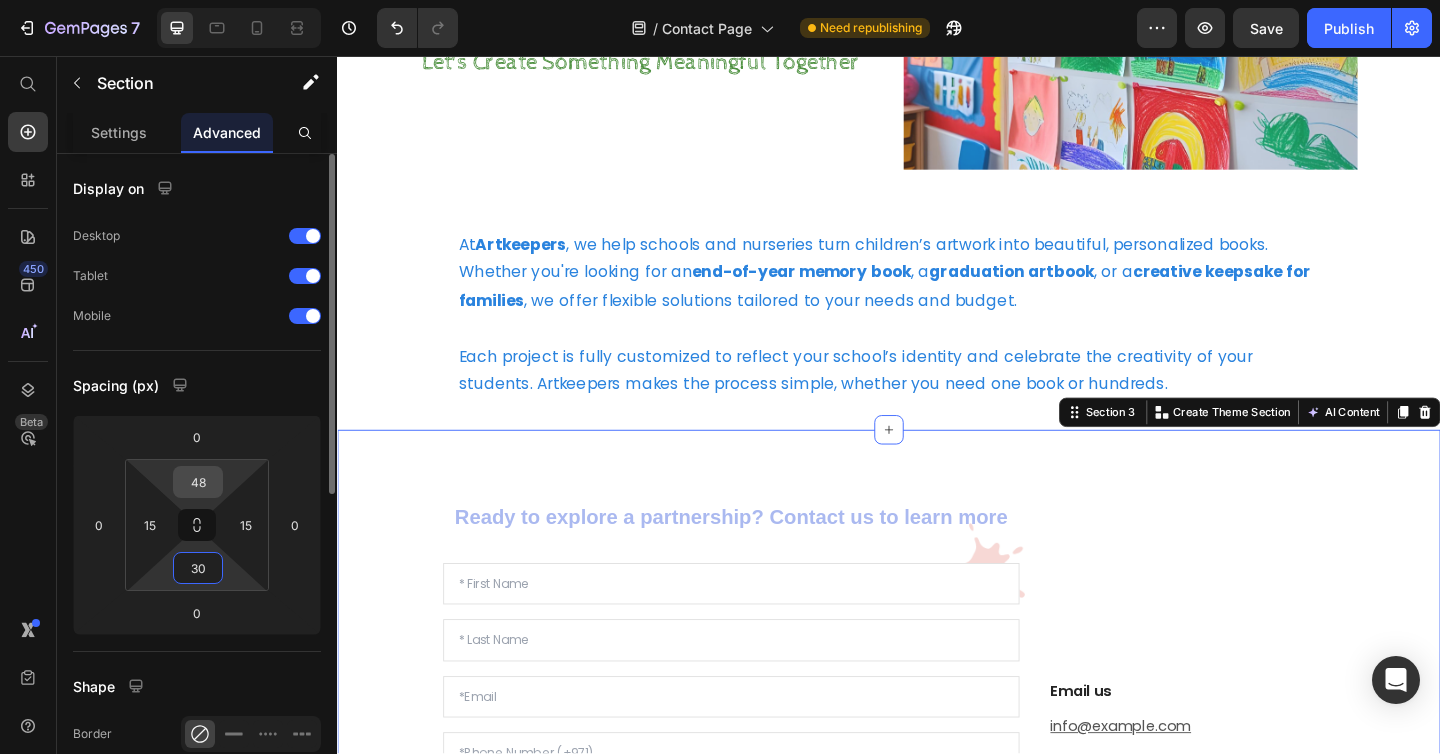 type on "30" 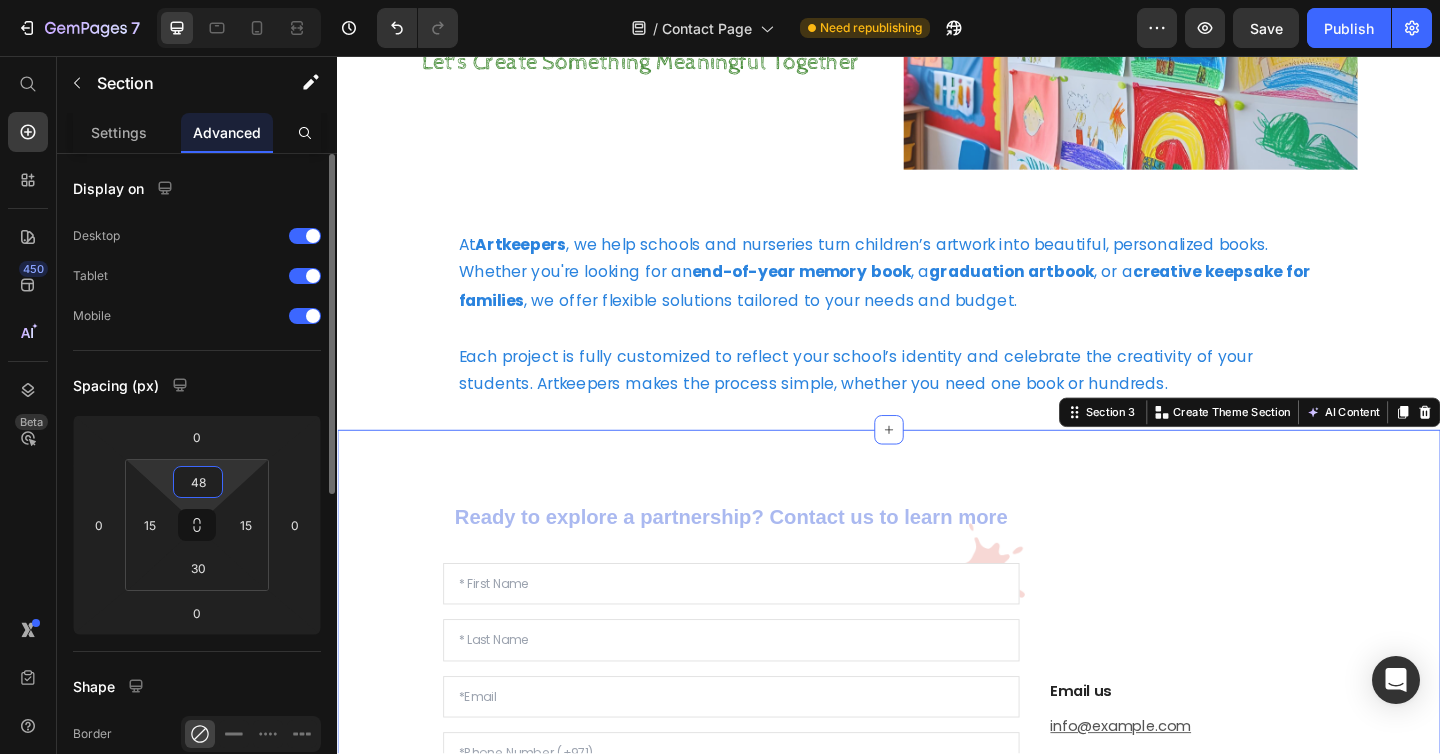 click on "48" at bounding box center (198, 482) 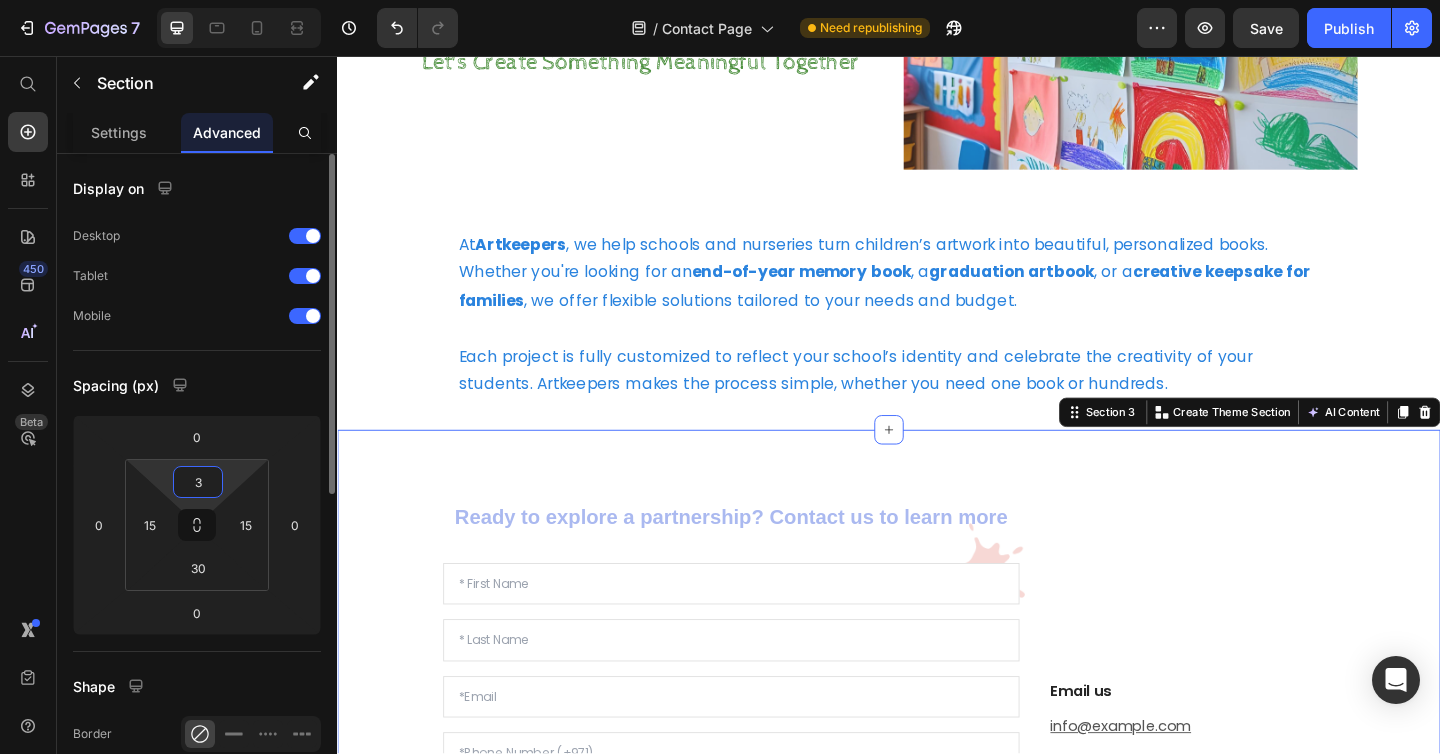 type on "30" 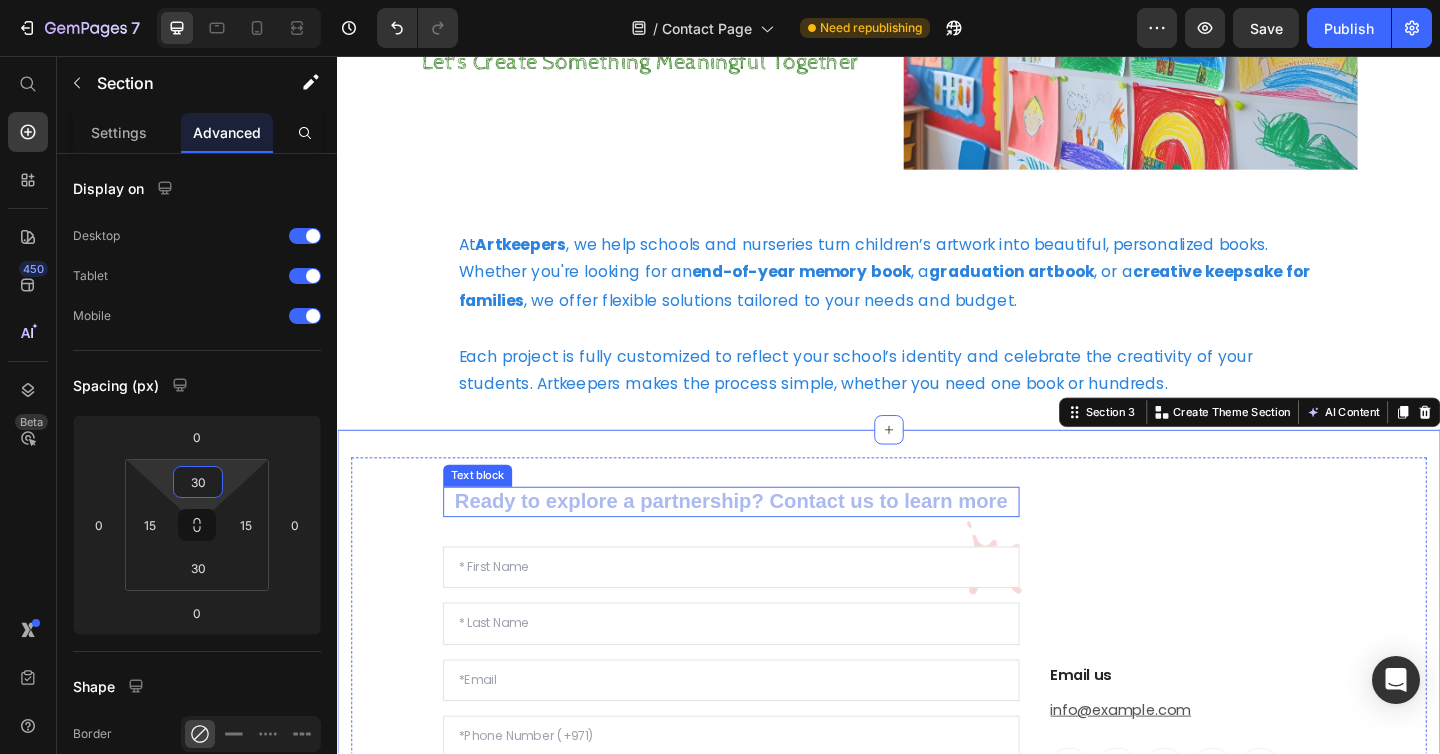 click on "Ready to explore a partnership? Contact us to learn more" at bounding box center [765, 541] 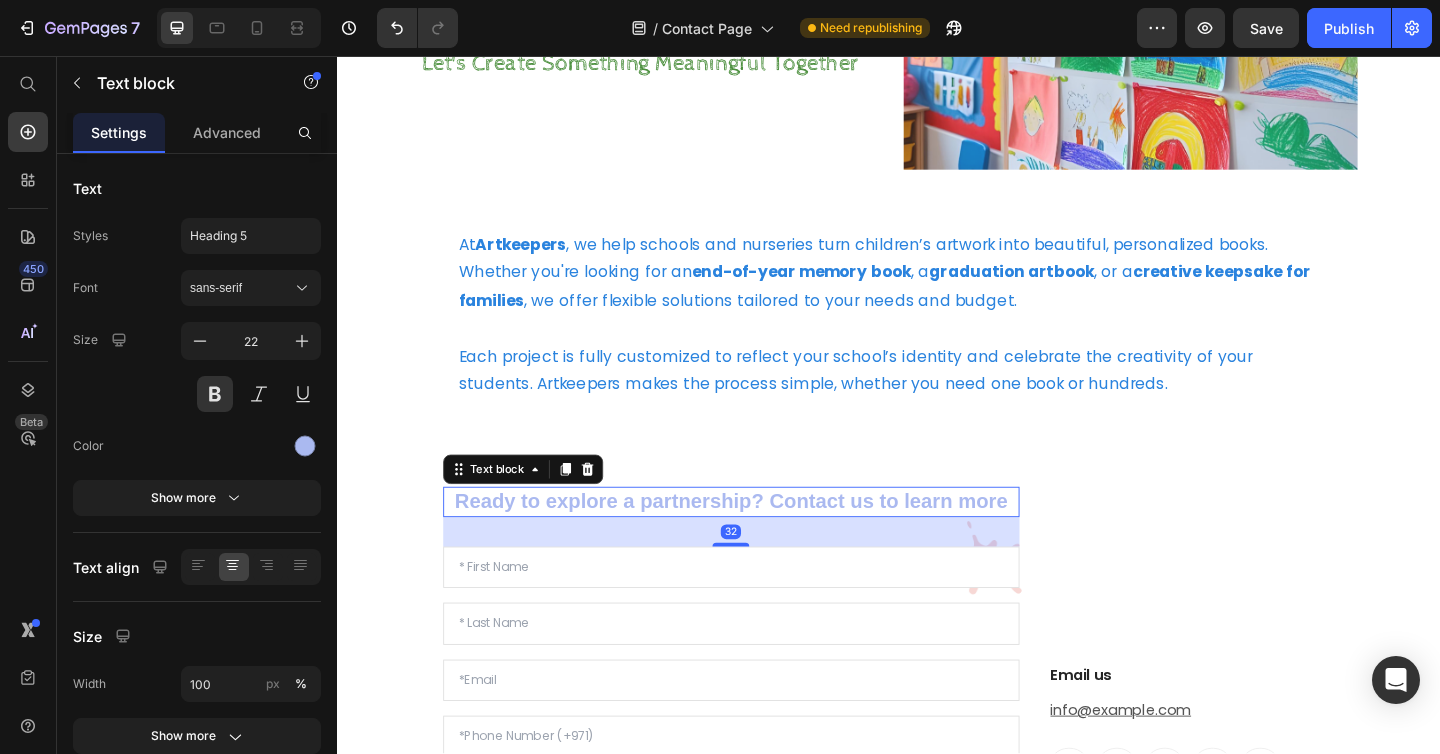 click on "Ready to explore a partnership? Contact us to learn more" at bounding box center (765, 541) 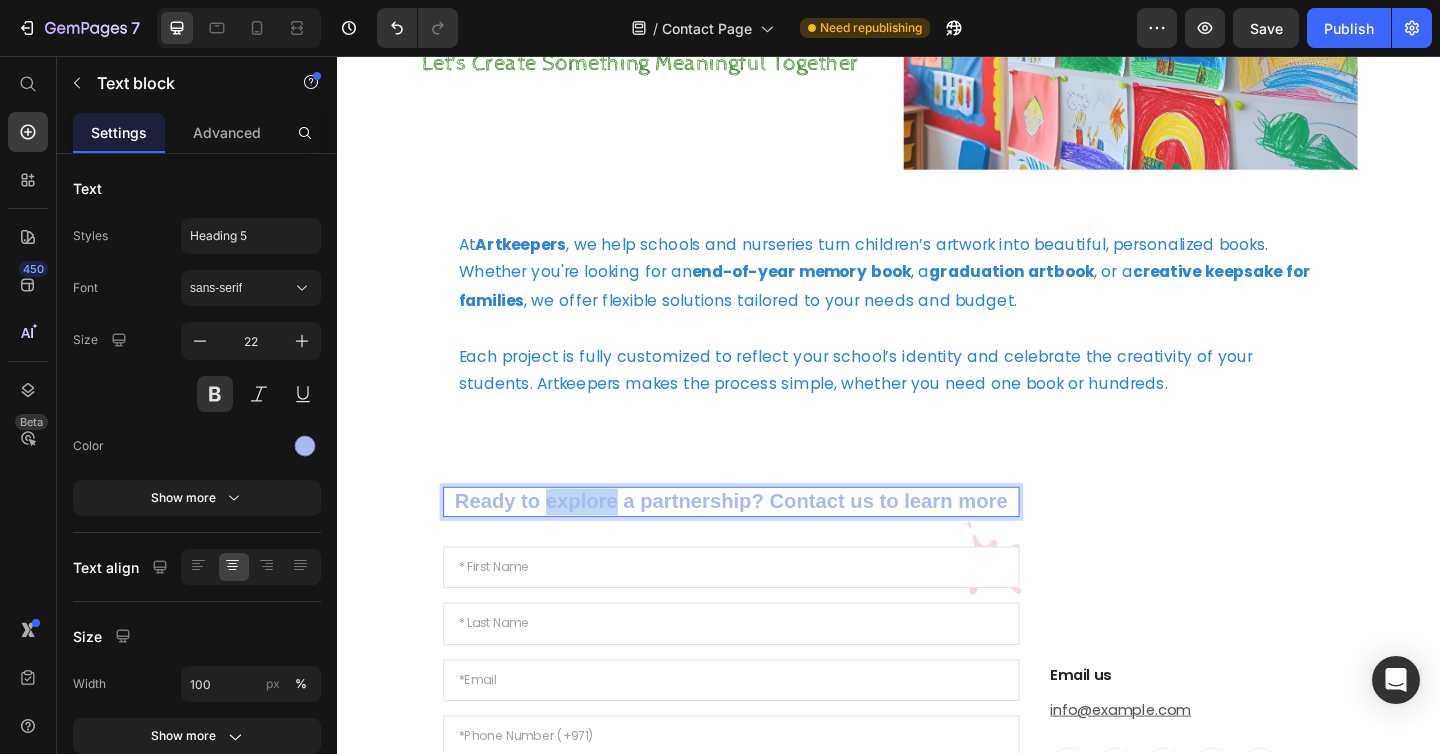 click on "Ready to explore a partnership? Contact us to learn more" at bounding box center (765, 541) 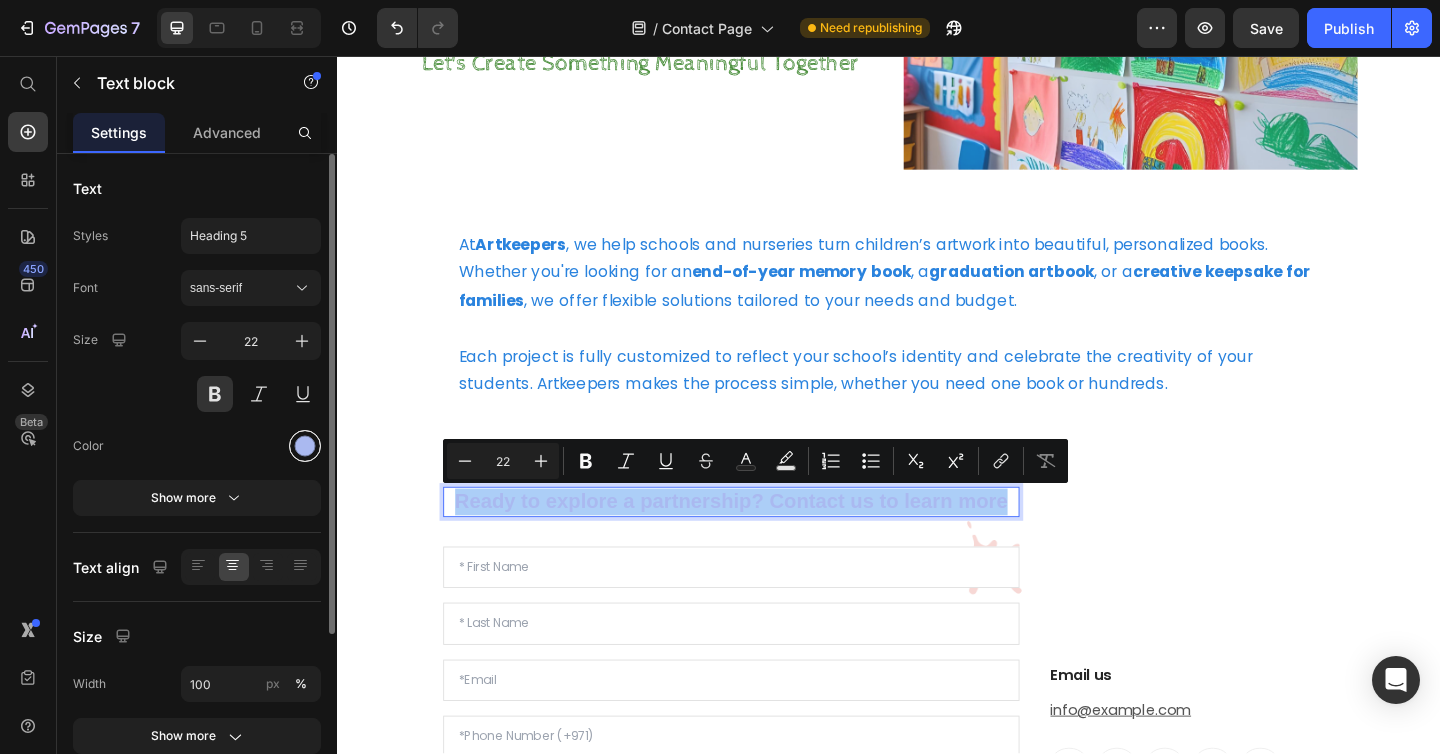 click at bounding box center (305, 446) 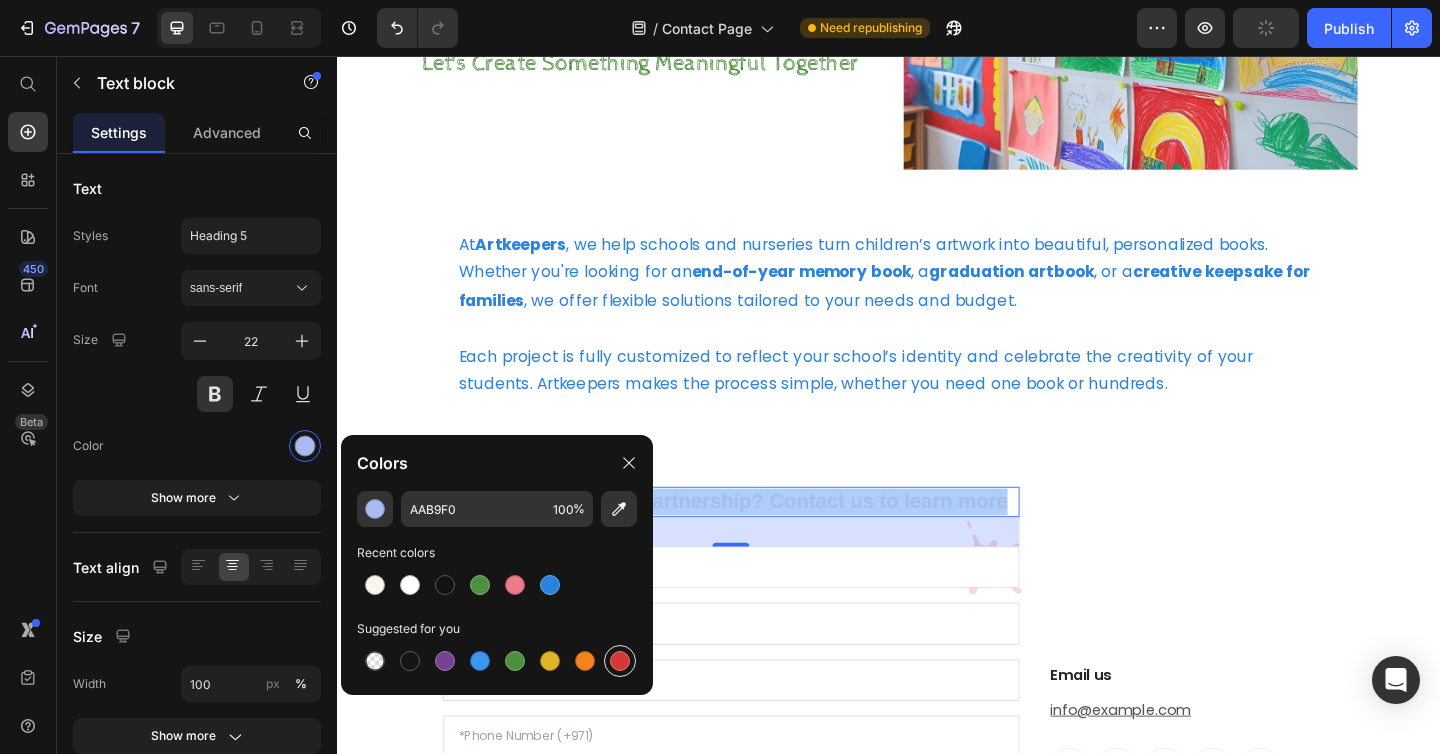 click at bounding box center (620, 661) 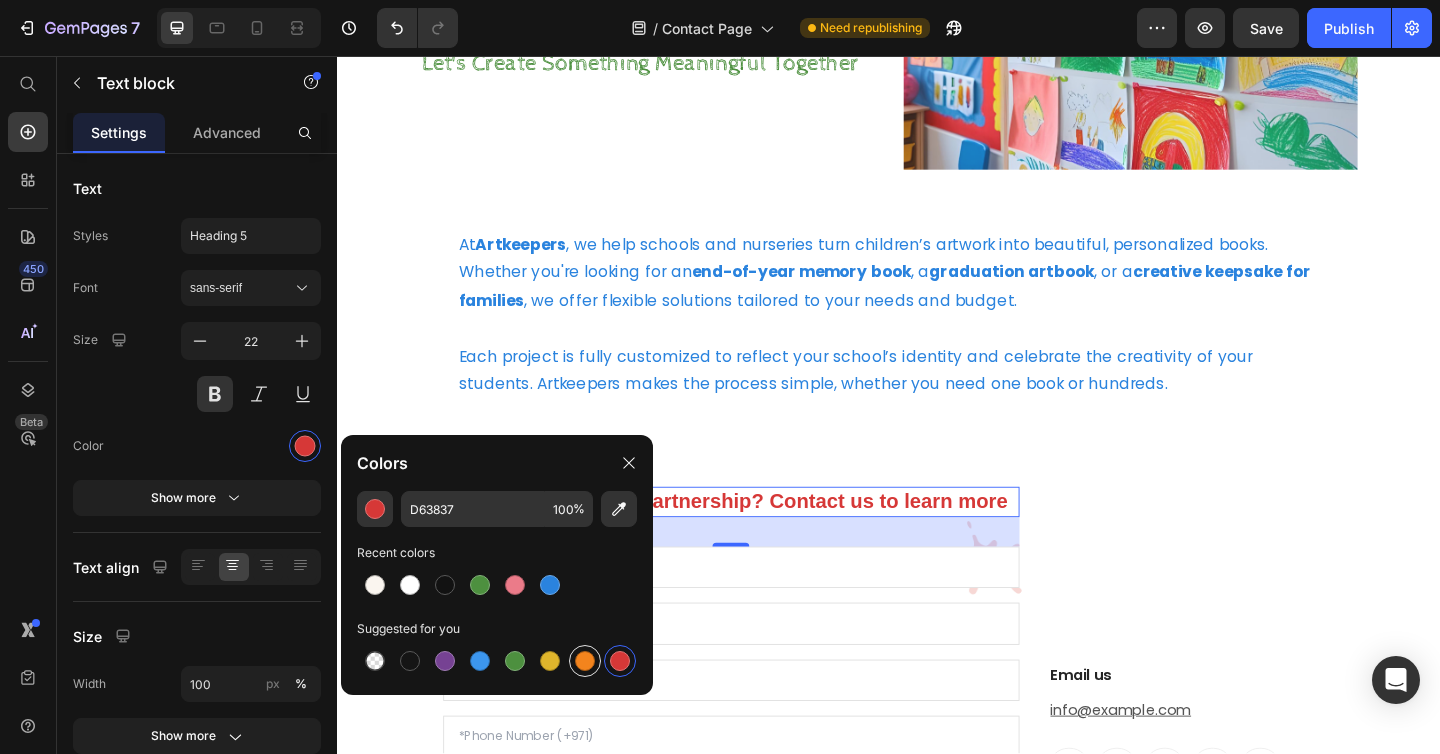 click at bounding box center [585, 661] 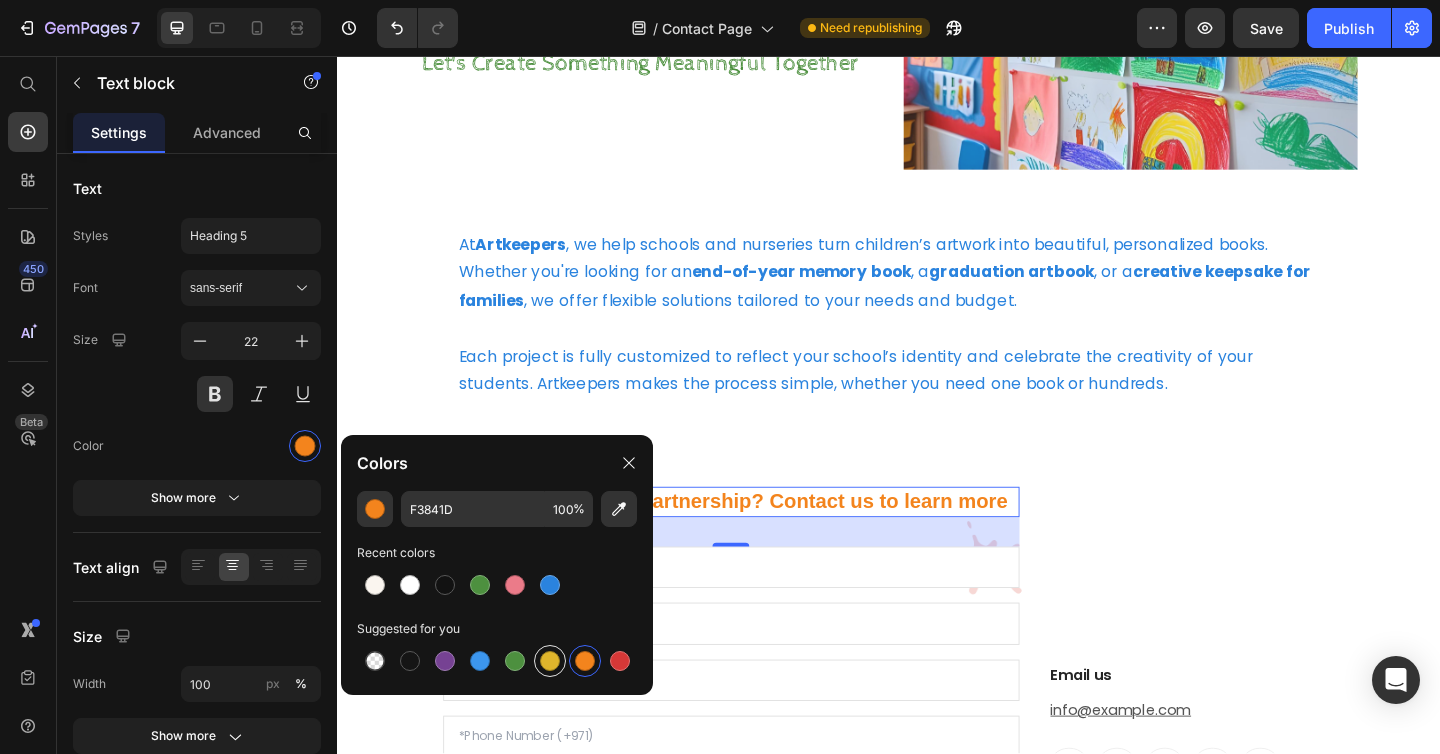 click at bounding box center [550, 661] 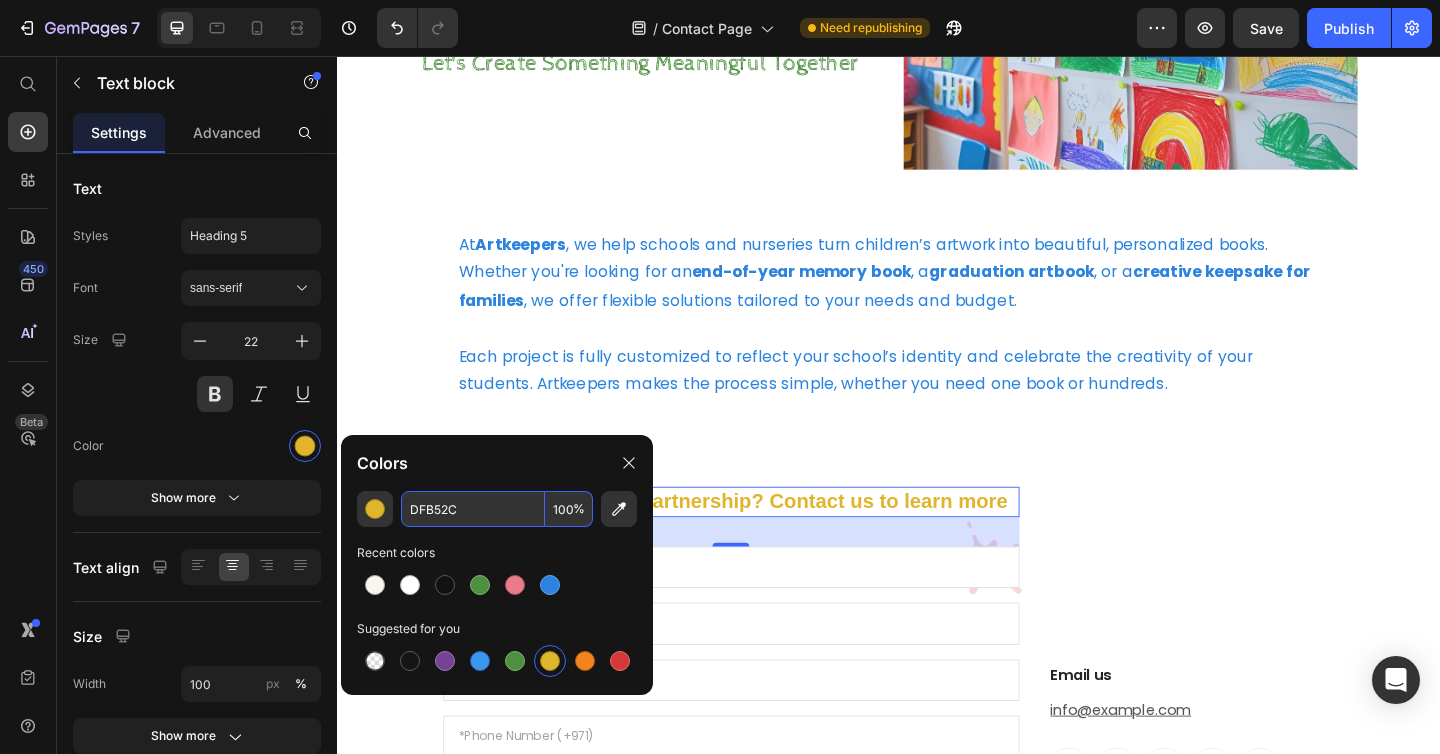drag, startPoint x: 470, startPoint y: 508, endPoint x: 401, endPoint y: 508, distance: 69 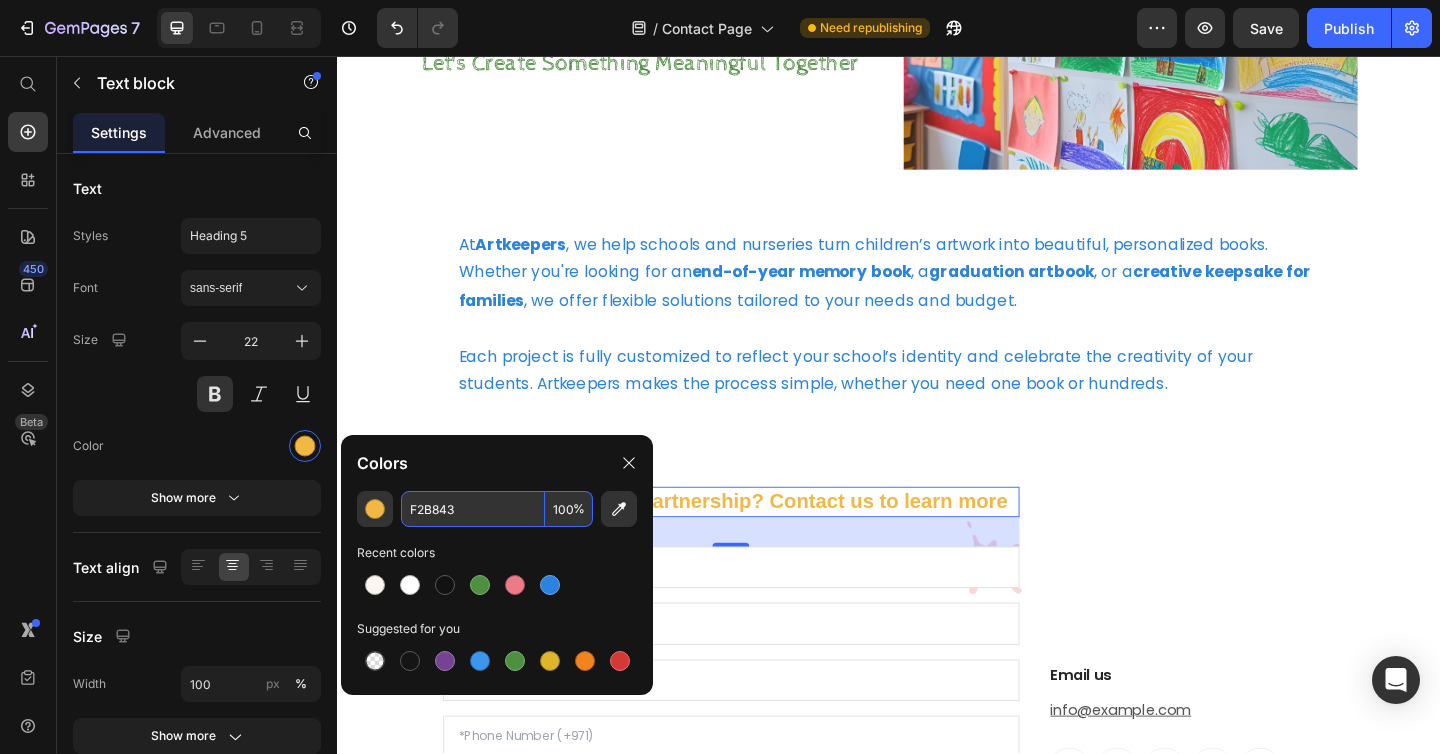 type on "F2B843" 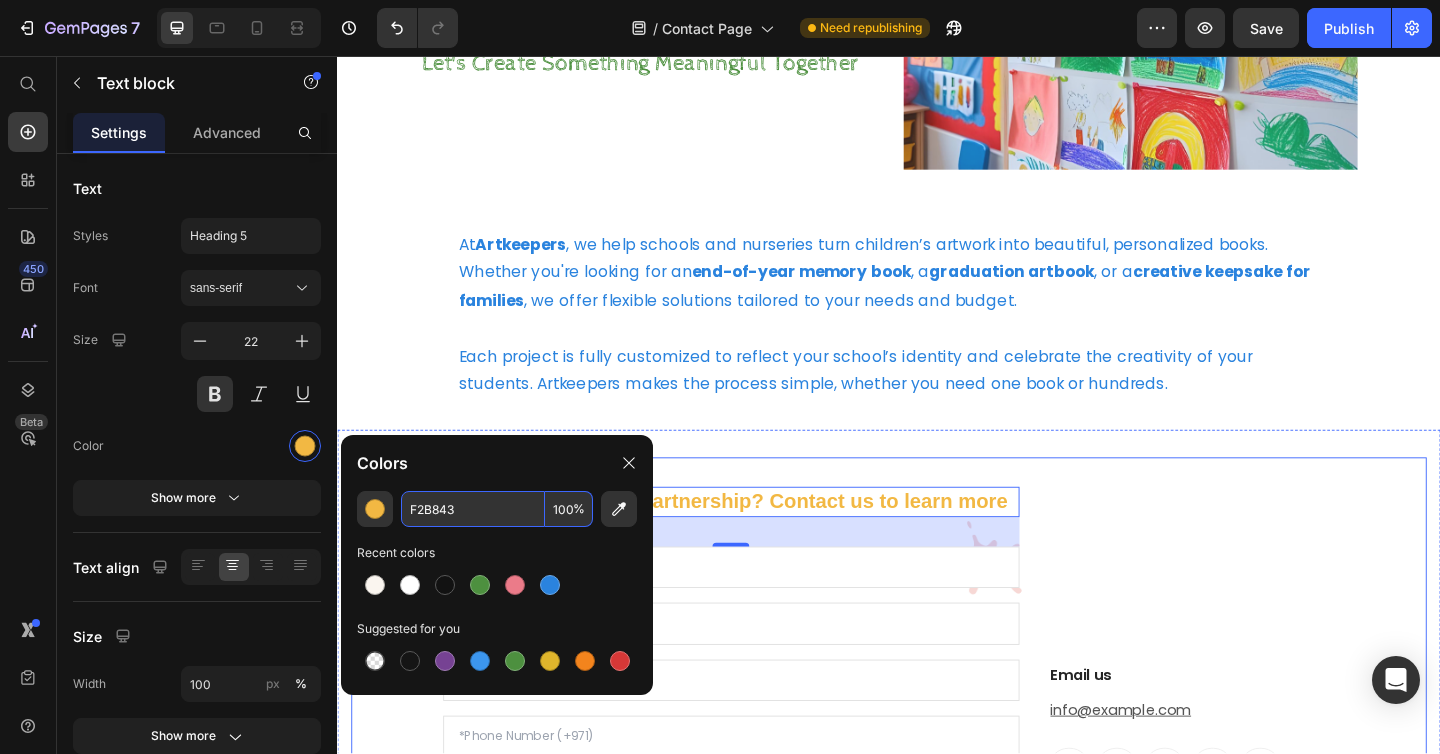click on "Ready to explore a partnership? Contact us to learn more Text block   32 Text Field Text Field Email Field Text Field Email Field Text Area Submit Submit Button Contact Form Email us Heading info@theartkeepers.com Text block
Button     Button     Button
Button
Button Row Row Row Section 3" at bounding box center [937, 825] 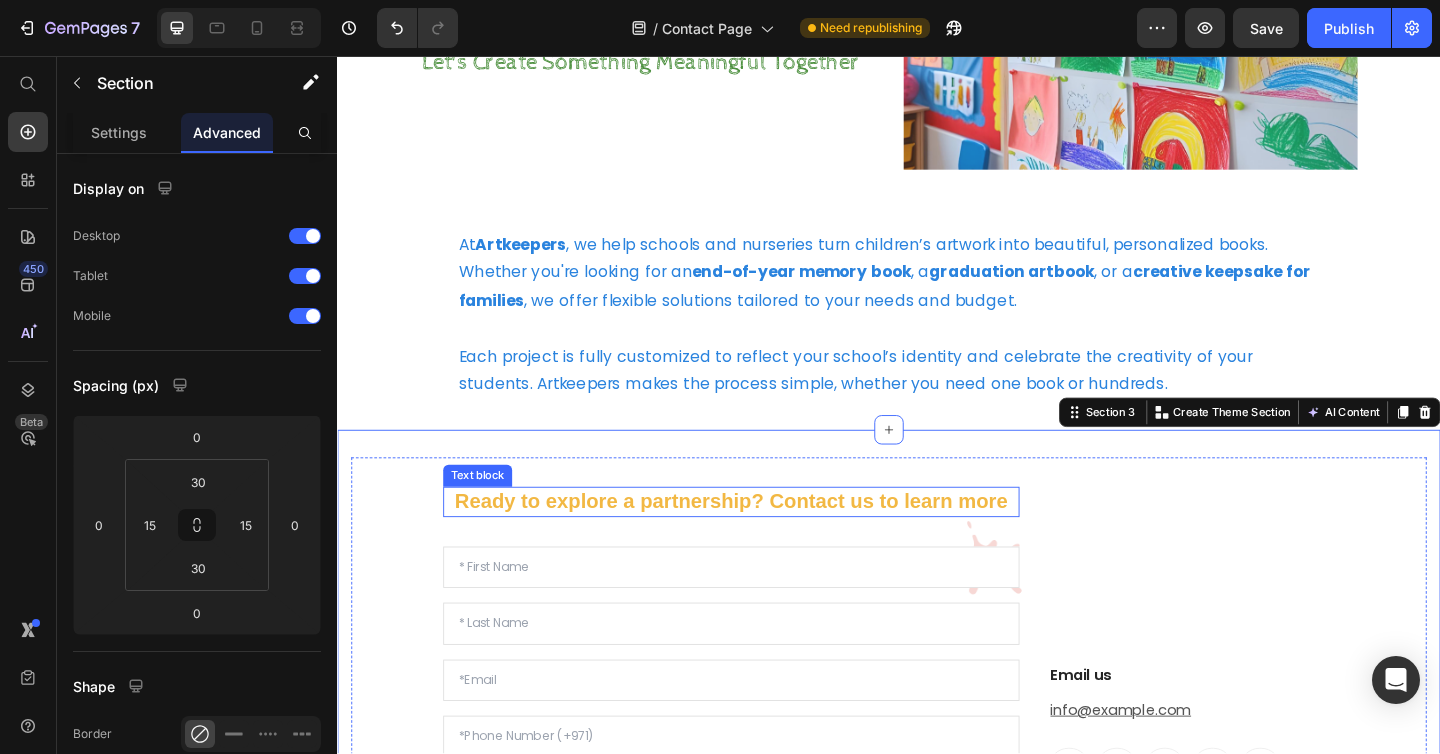 click on "Ready to explore a partnership? Contact us to learn more" at bounding box center [765, 541] 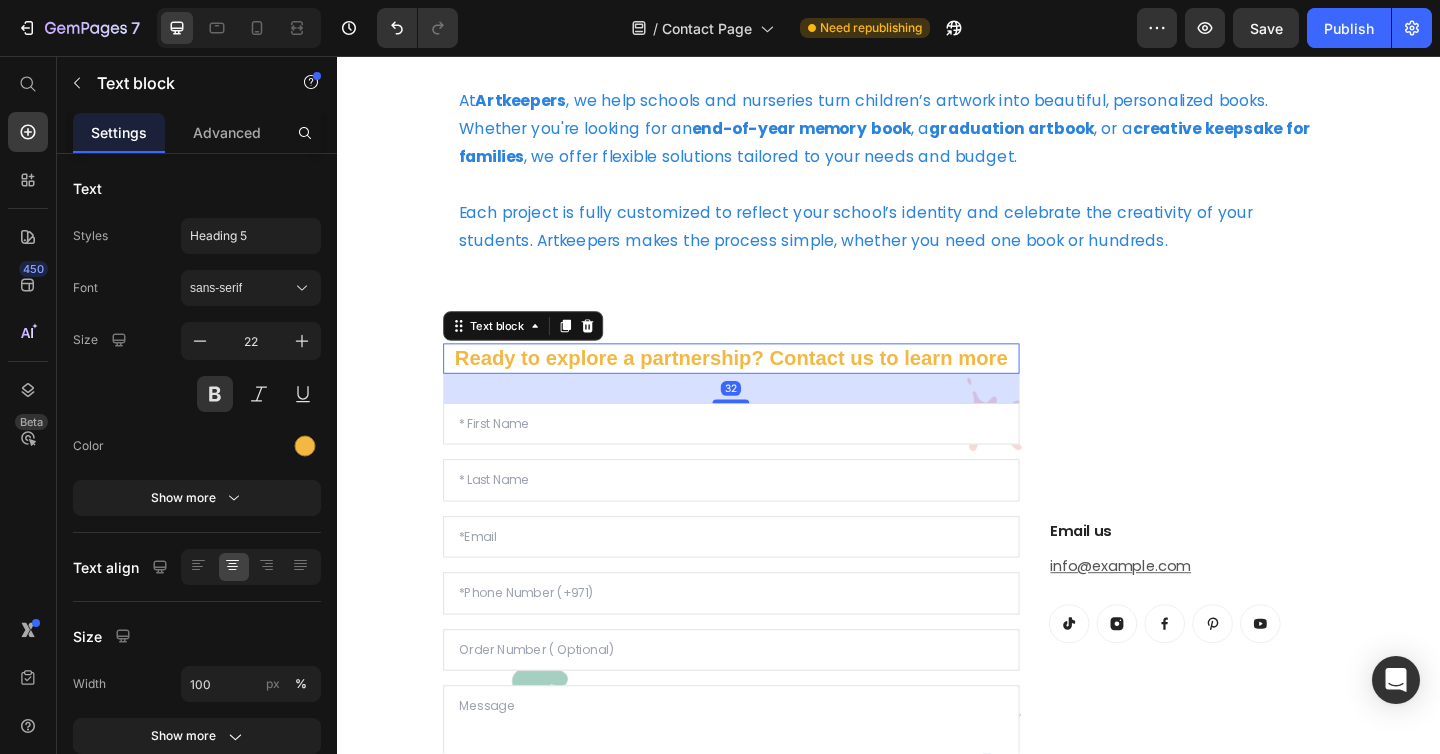 scroll, scrollTop: 487, scrollLeft: 0, axis: vertical 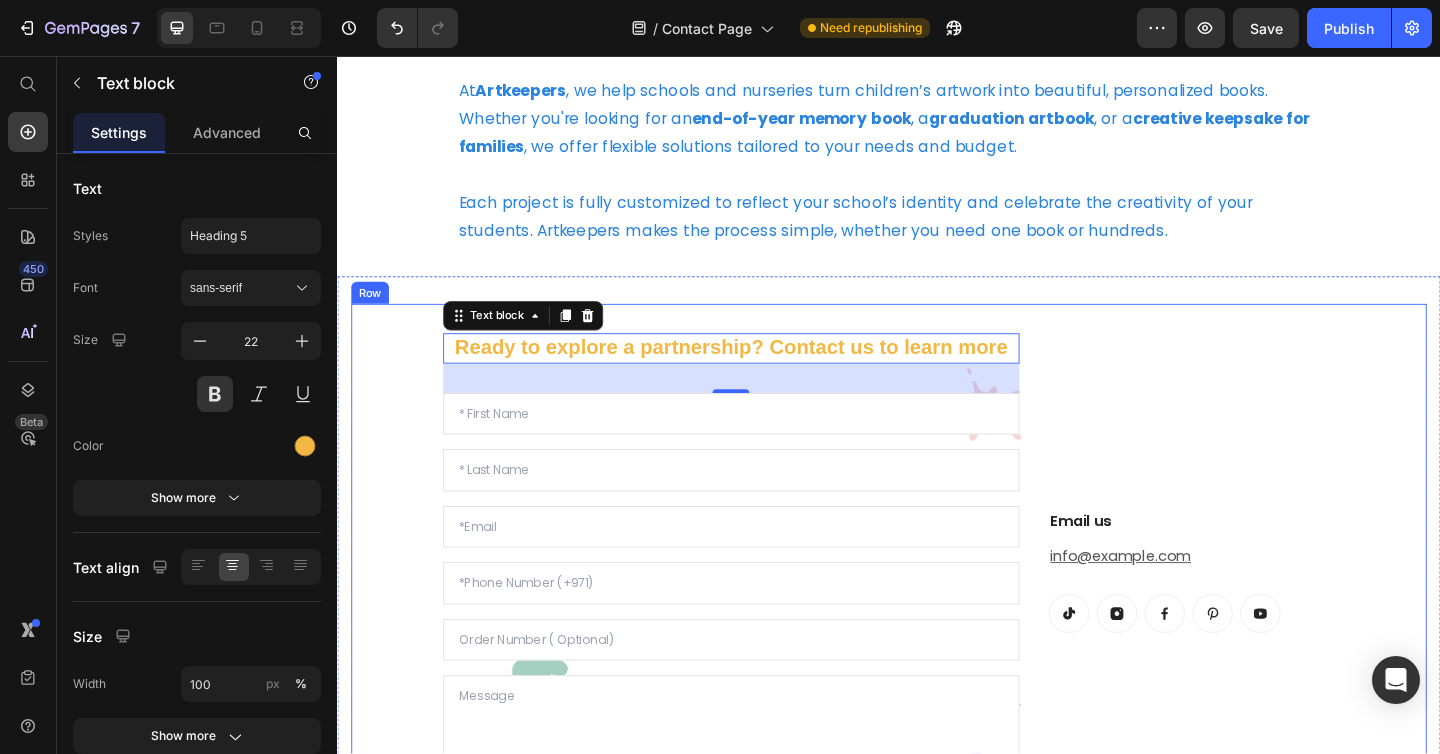 click on "Email us Heading info@theartkeepers.com Text block
Button     Button     Button
Button
Button Row Row" at bounding box center [1265, 658] 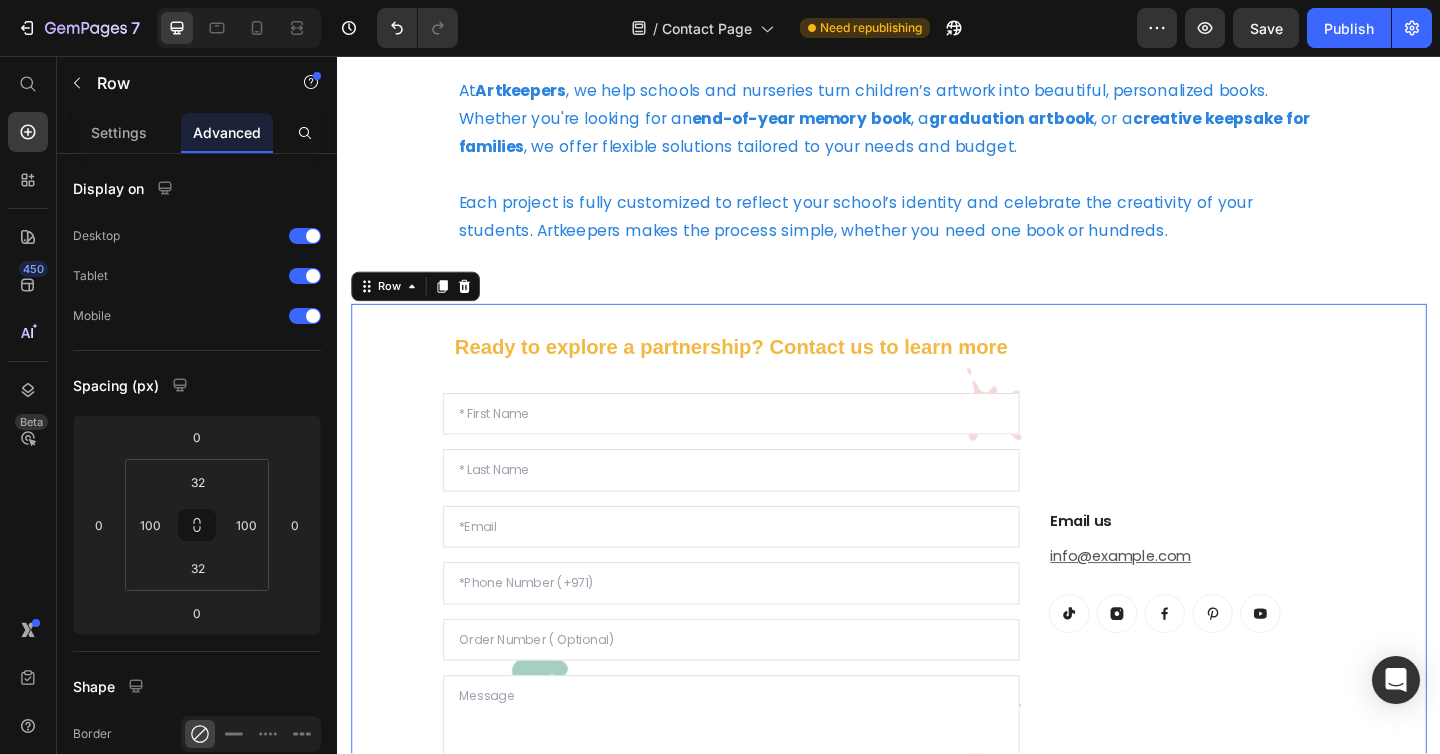 click on "Ready to explore a partnership? Contact us to learn more Text block Text Field Text Field Email Field Text Field Email Field Text Area Submit Submit Button Contact Form Email us Heading info@theartkeepers.com Text block
Button     Button     Button
Button
Button Row Row Row   0" at bounding box center [937, 658] 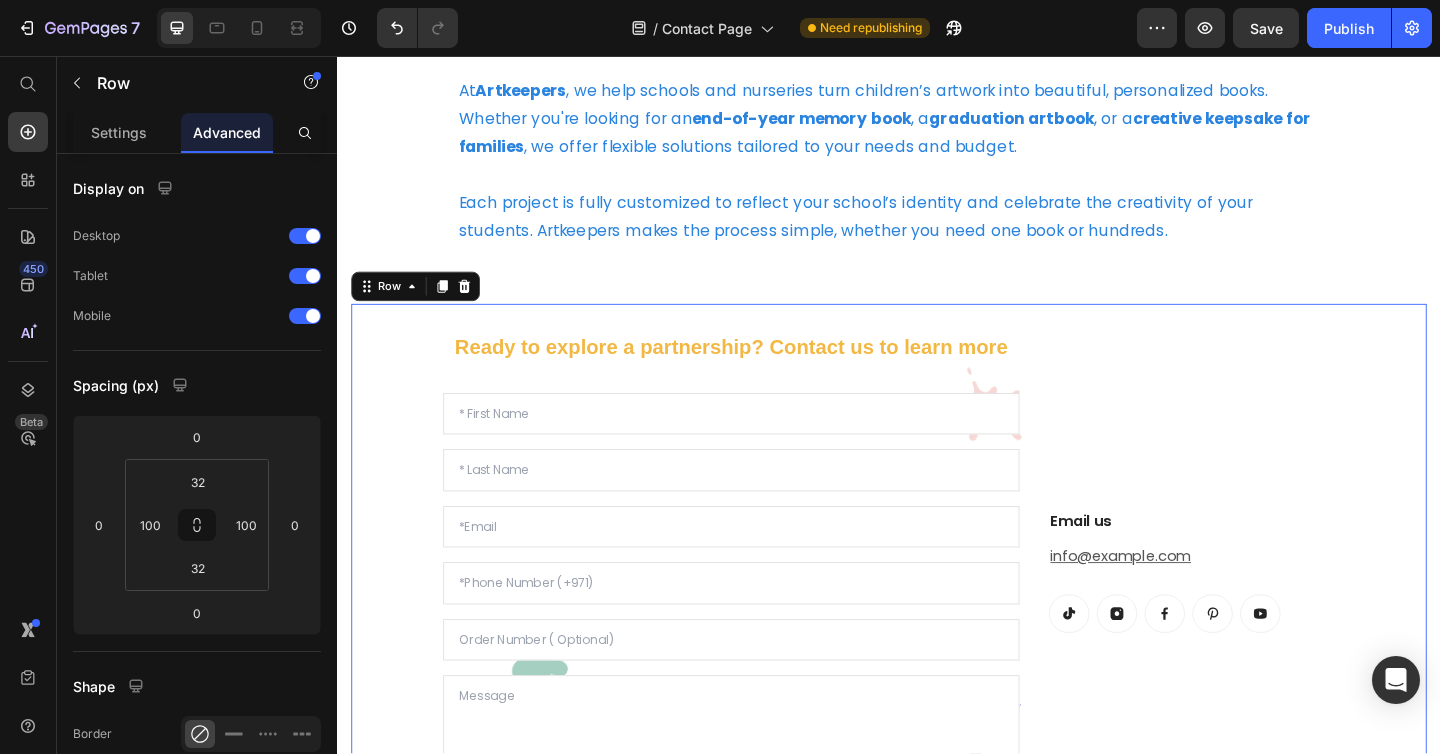click at bounding box center (765, 446) 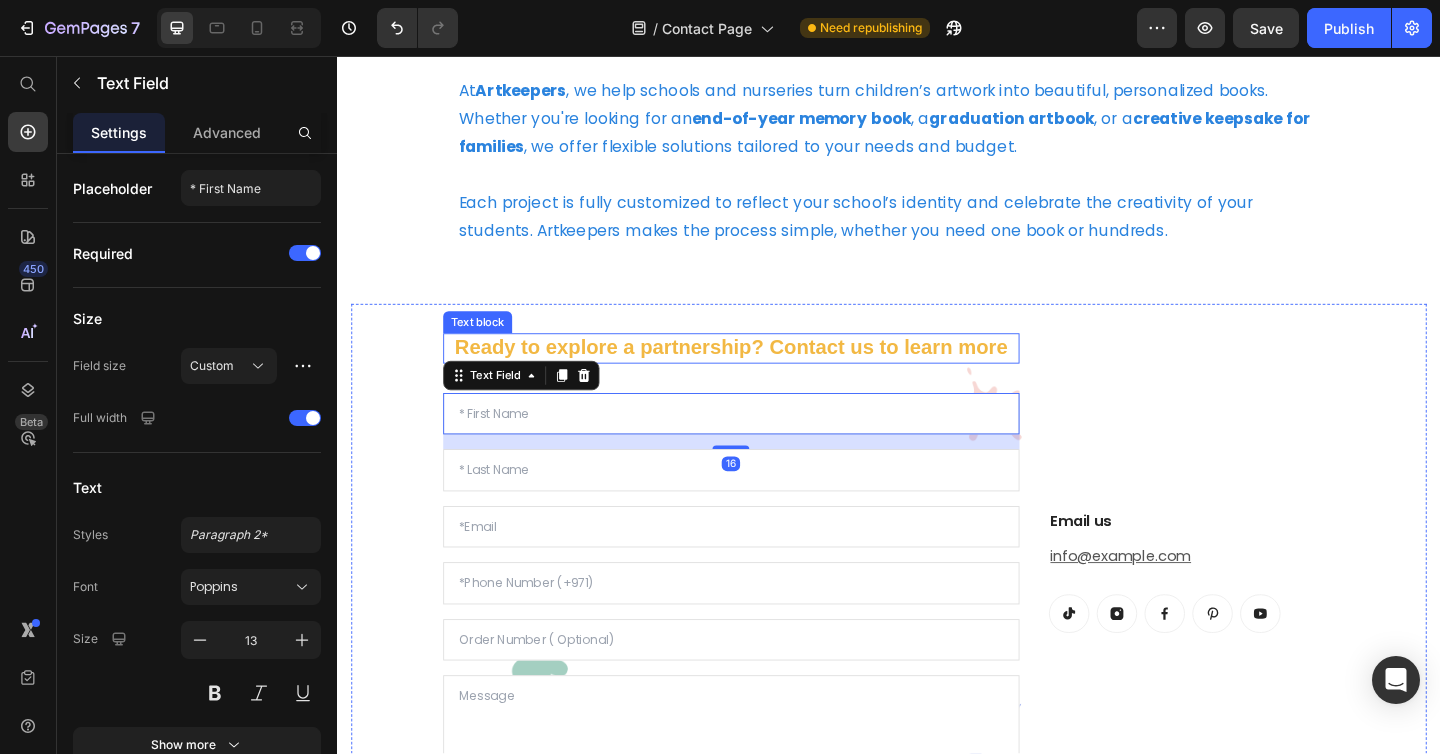 click on "Ready to explore a partnership? Contact us to learn more" at bounding box center [765, 374] 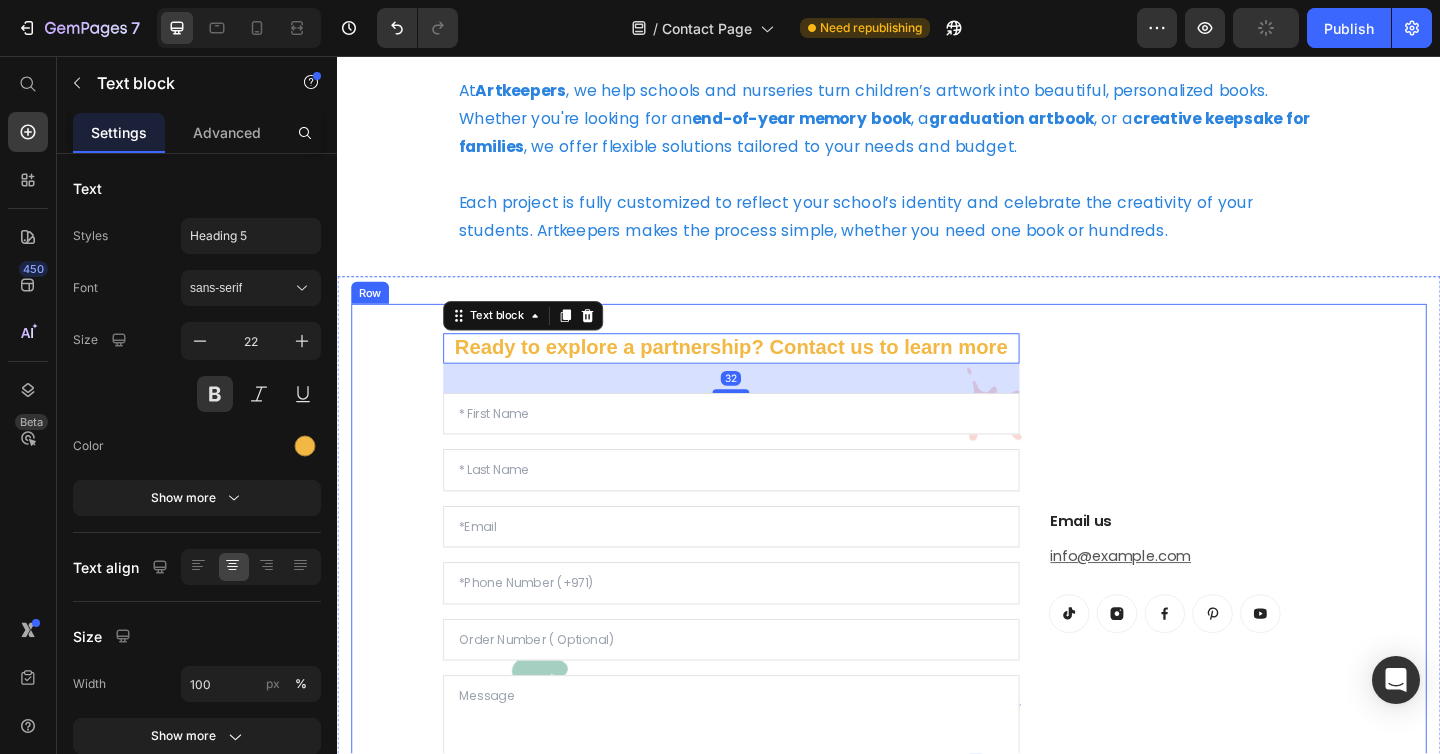 click on "Ready to explore a partnership? Contact us to learn more Text block   32 Text Field Text Field Email Field Text Field Email Field Text Area Submit Submit Button Contact Form Email us Heading info@theartkeepers.com Text block
Button     Button     Button
Button
Button Row Row Row" at bounding box center [937, 658] 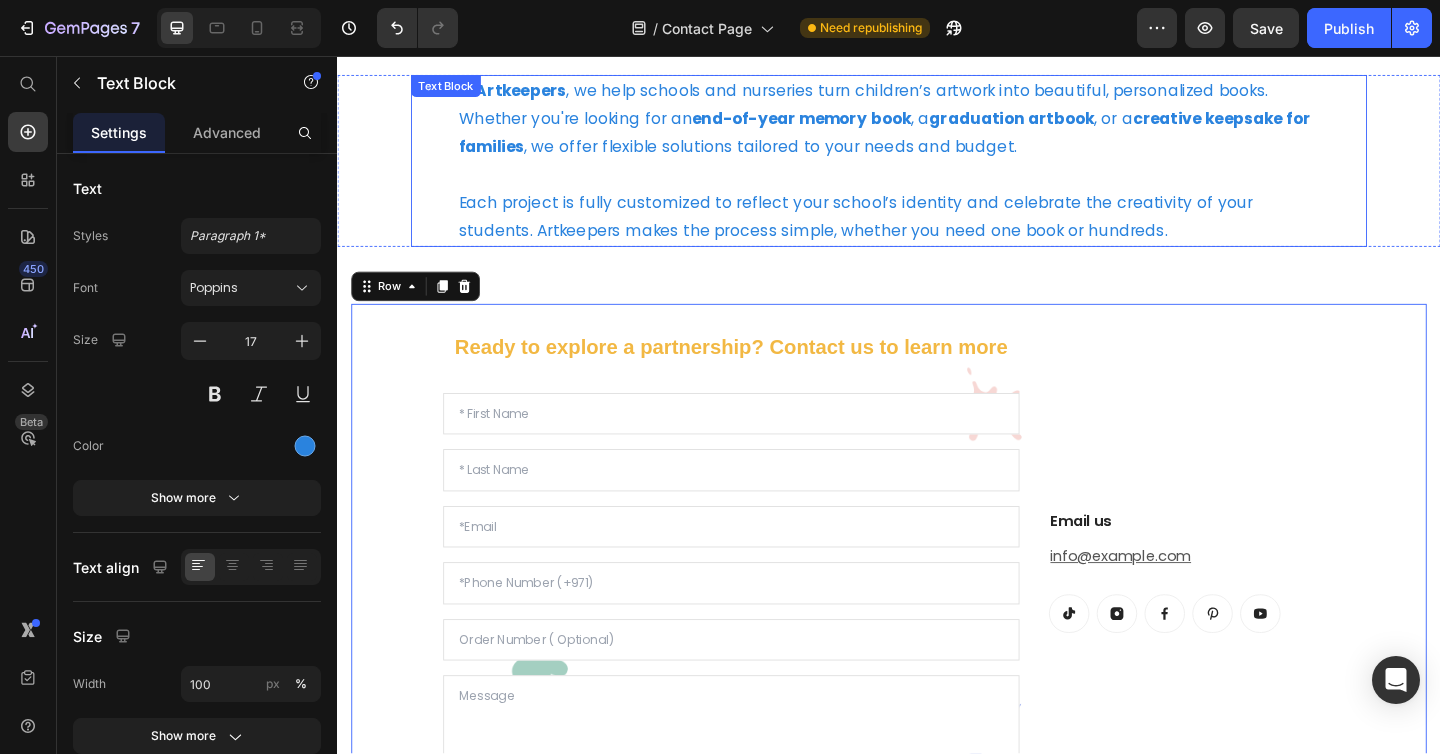 click on "Each project is fully customized to reflect your school’s identity and celebrate the creativity of your students. Artkeepers makes the process simple, whether you need one book or hundreds." at bounding box center (937, 231) 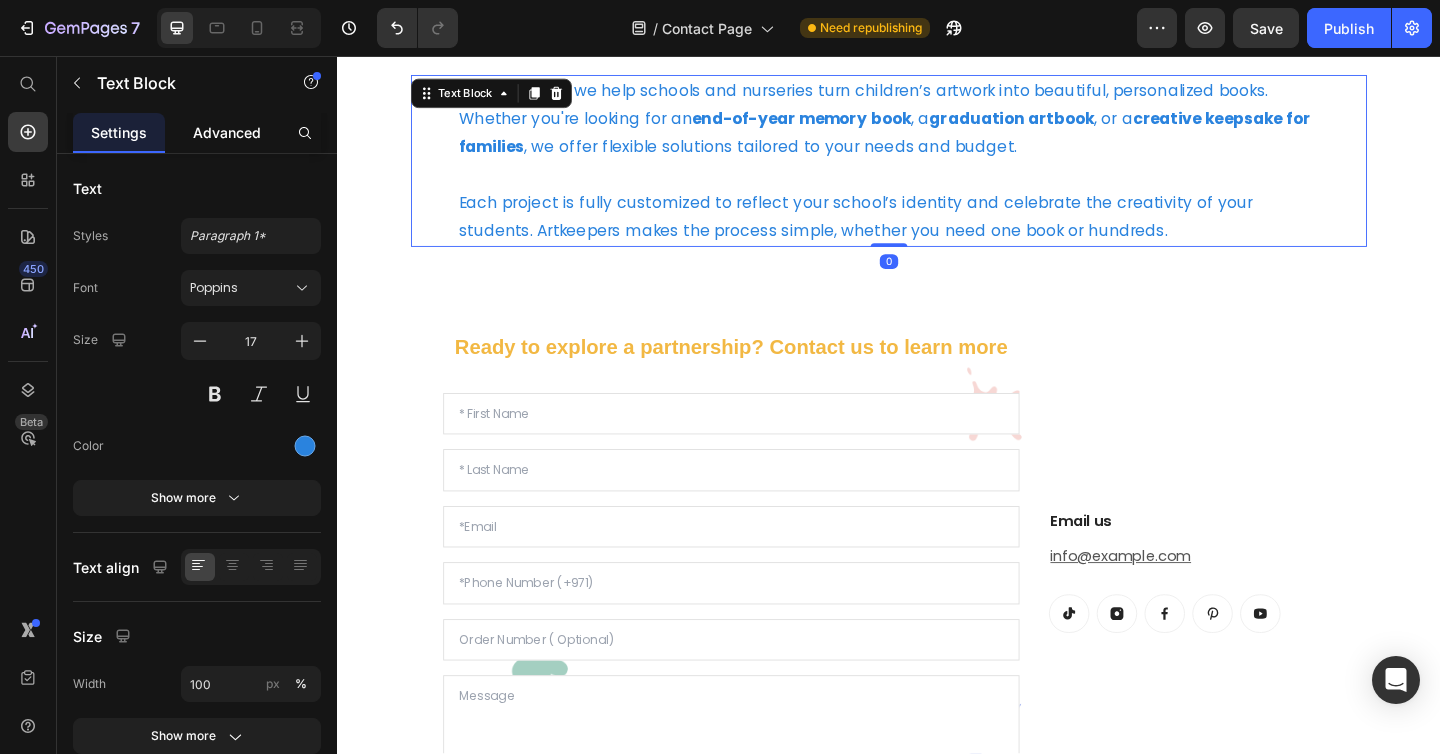 click on "Advanced" at bounding box center (227, 132) 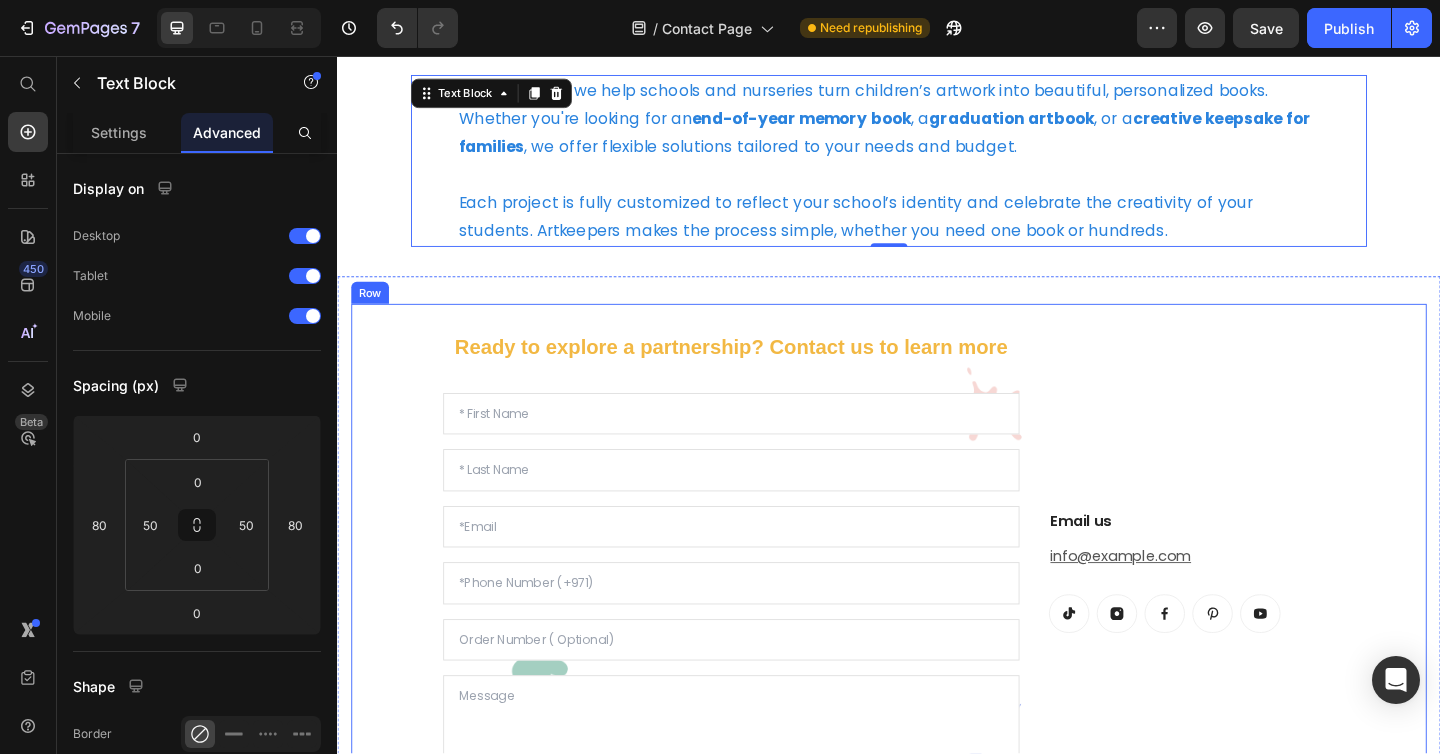 click on "Ready to explore a partnership? Contact us to learn more Text block Text Field Text Field Email Field Text Field Email Field Text Area Submit Submit Button Contact Form Email us Heading info@theartkeepers.com Text block
Button     Button     Button
Button
Button Row Row Row" at bounding box center [937, 658] 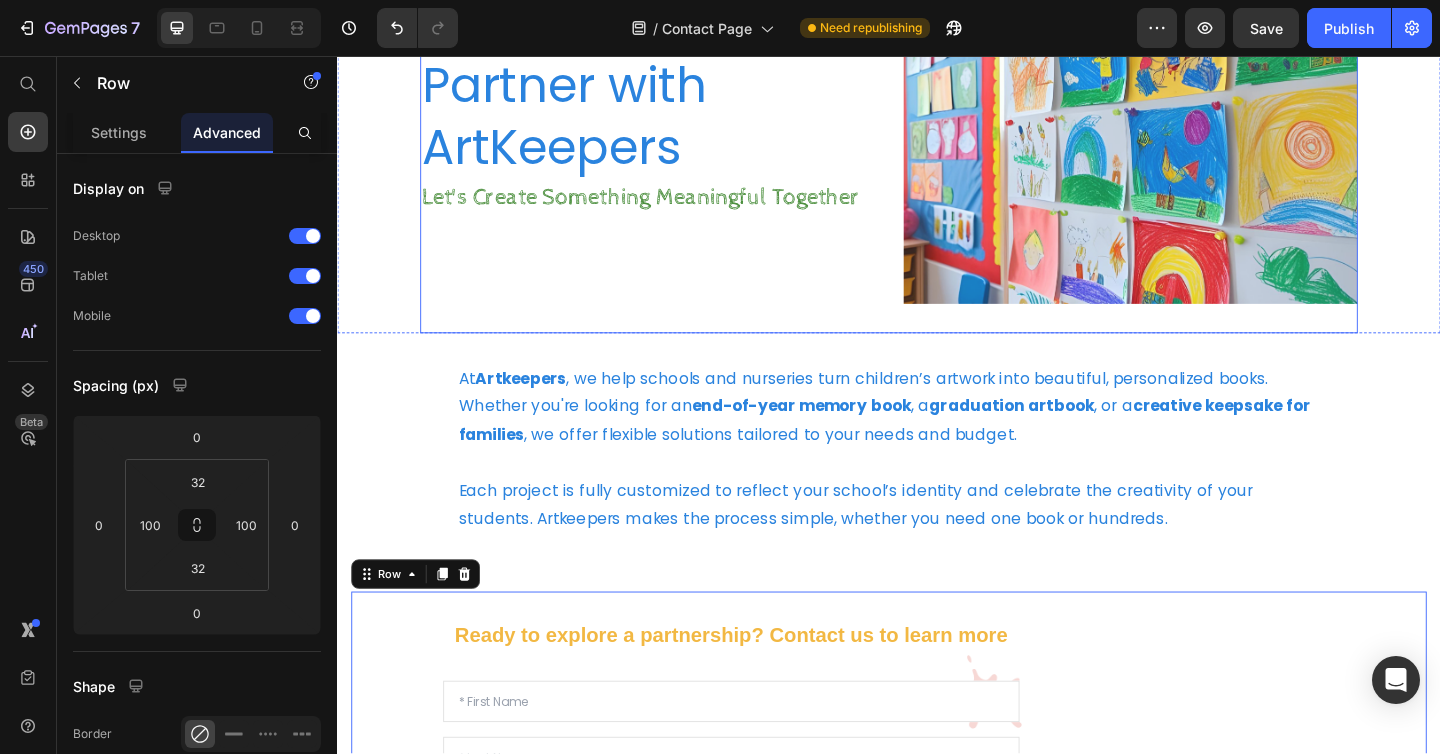 scroll, scrollTop: 181, scrollLeft: 0, axis: vertical 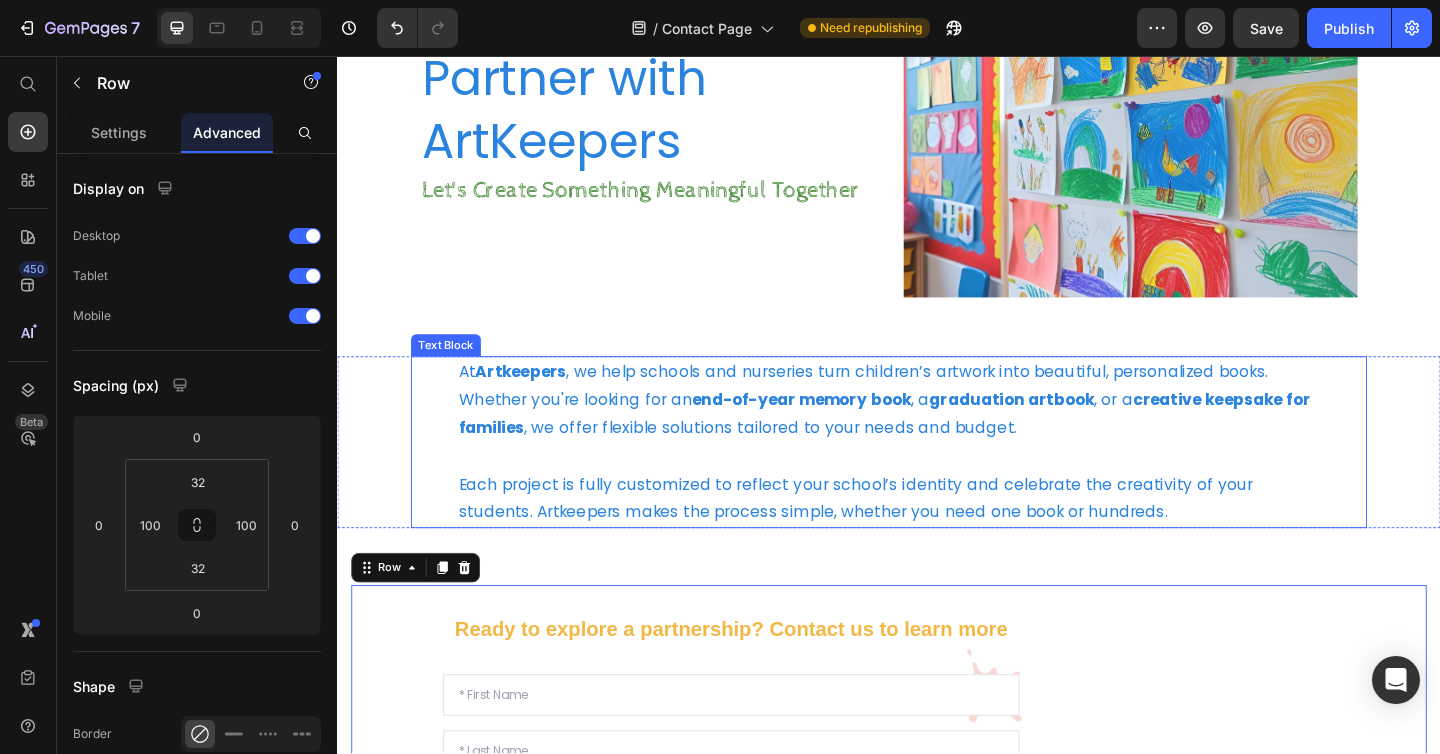 click on "creative keepsake for families" at bounding box center [932, 445] 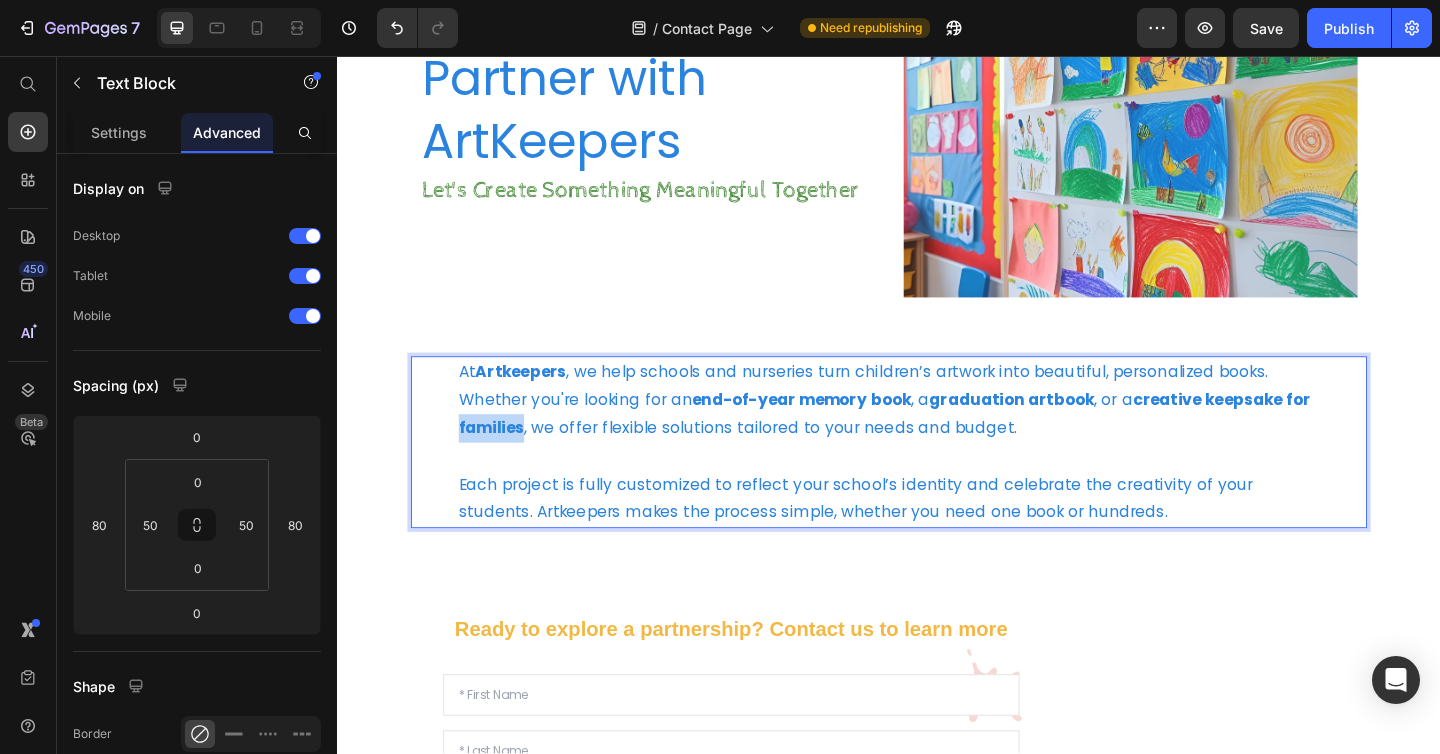 drag, startPoint x: 539, startPoint y: 464, endPoint x: 471, endPoint y: 470, distance: 68.26419 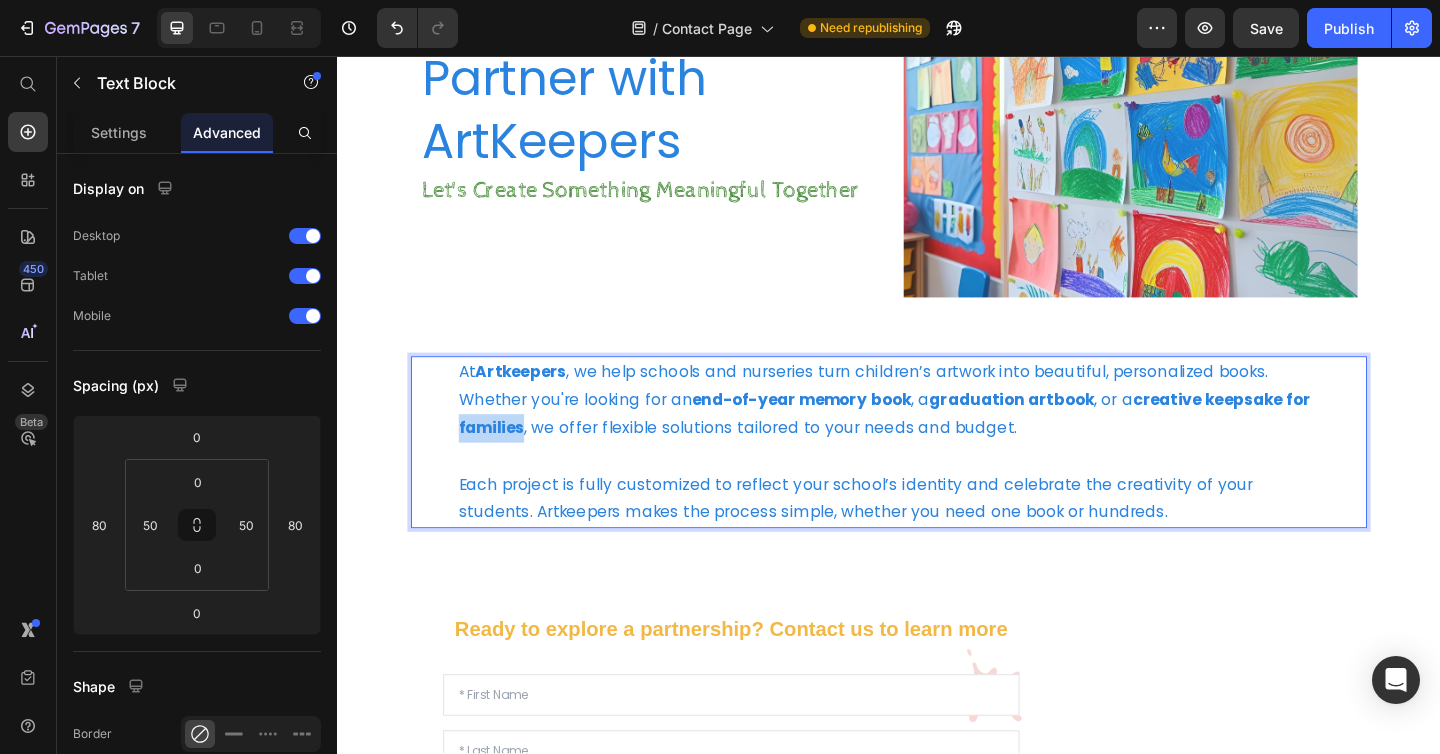 click on "creative keepsake for families" at bounding box center [932, 445] 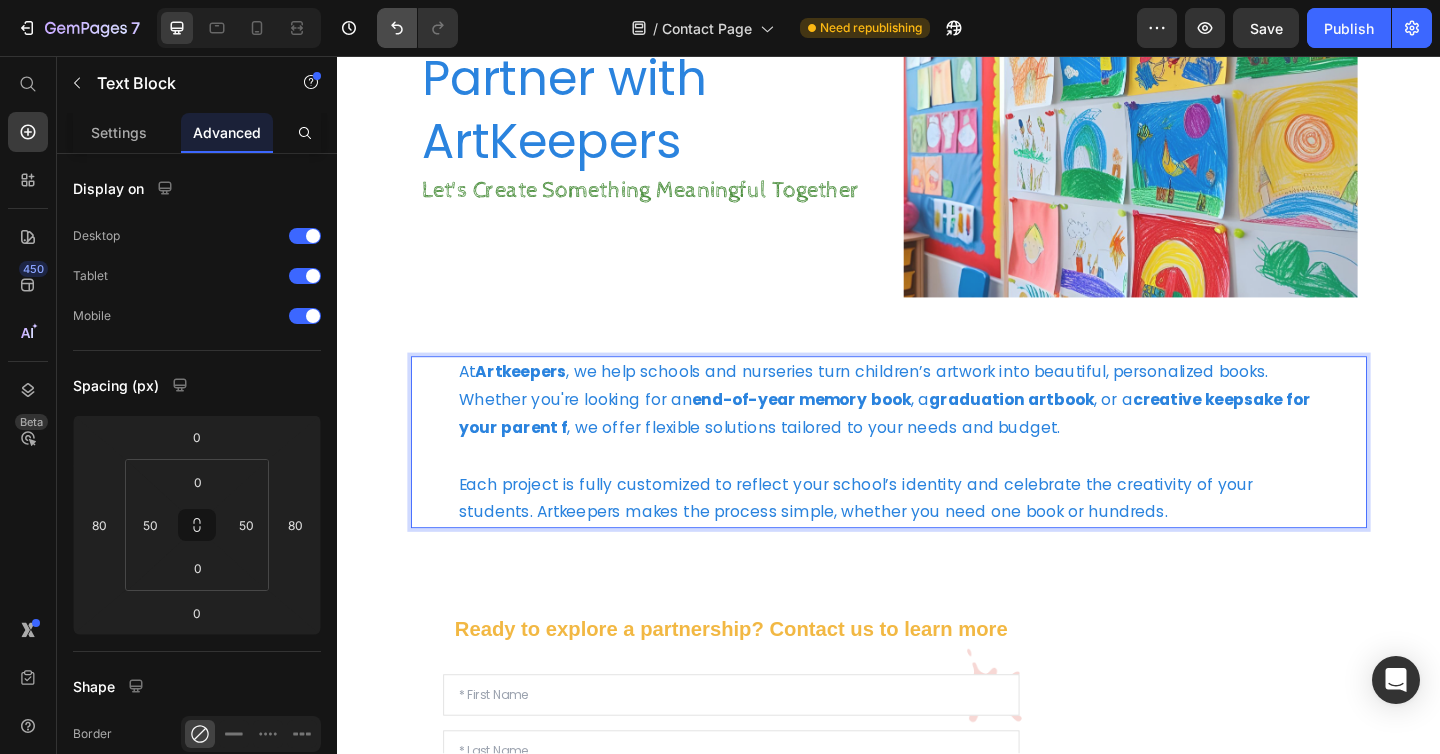 click 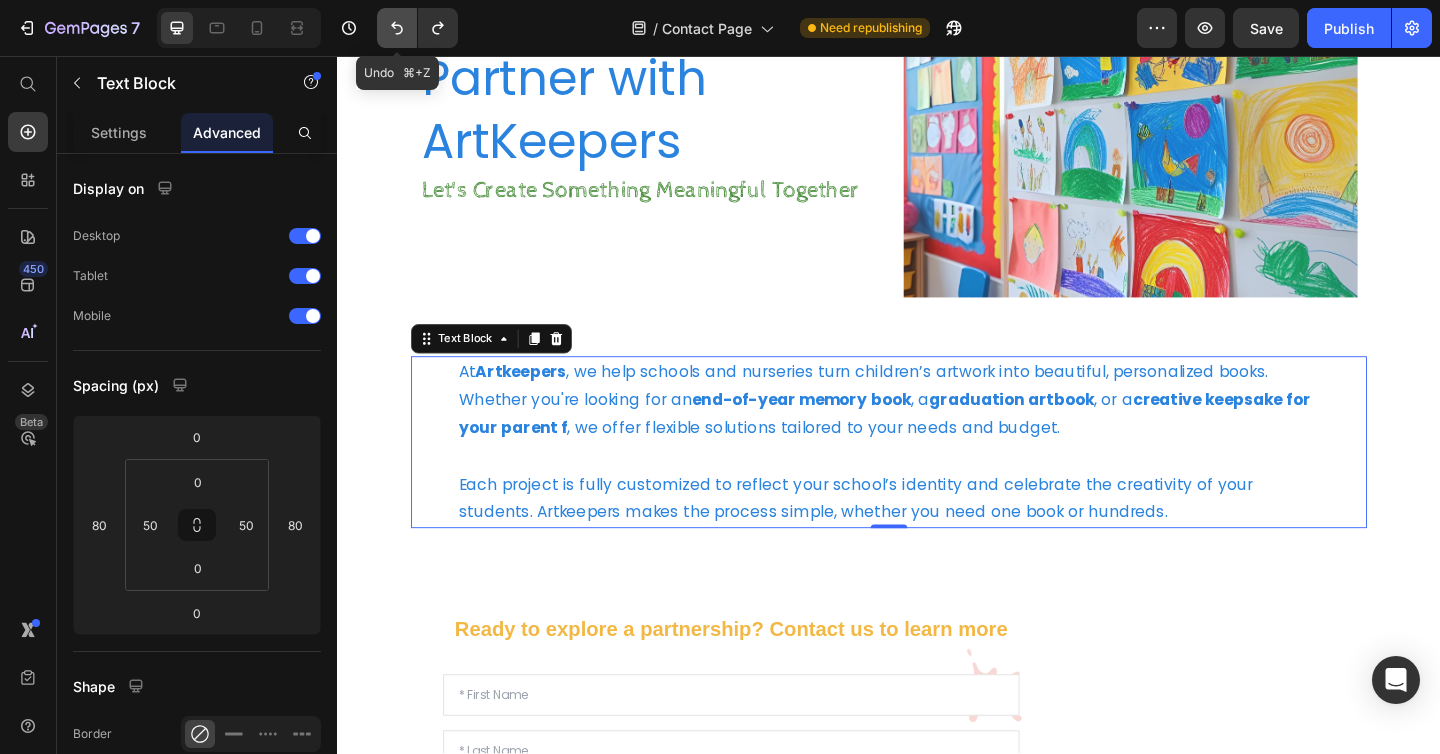click 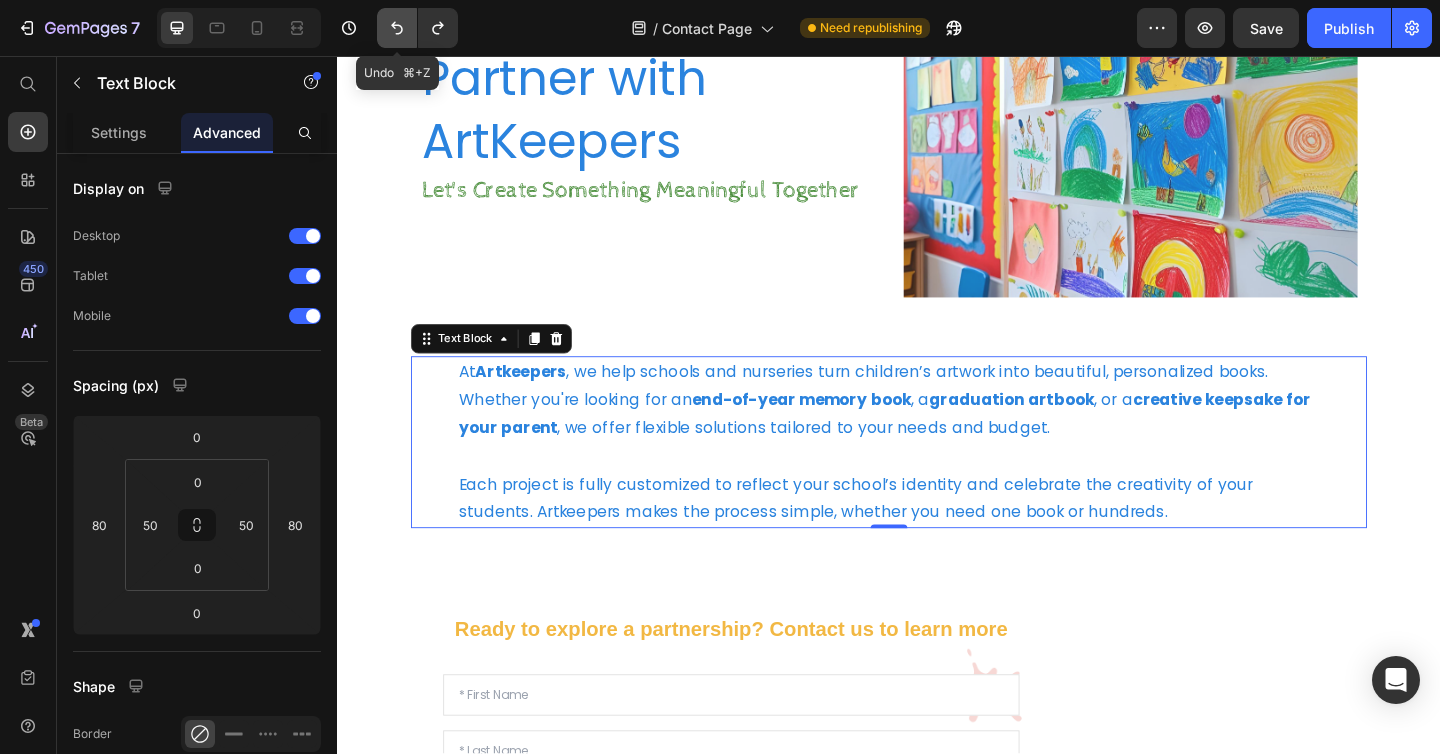 click 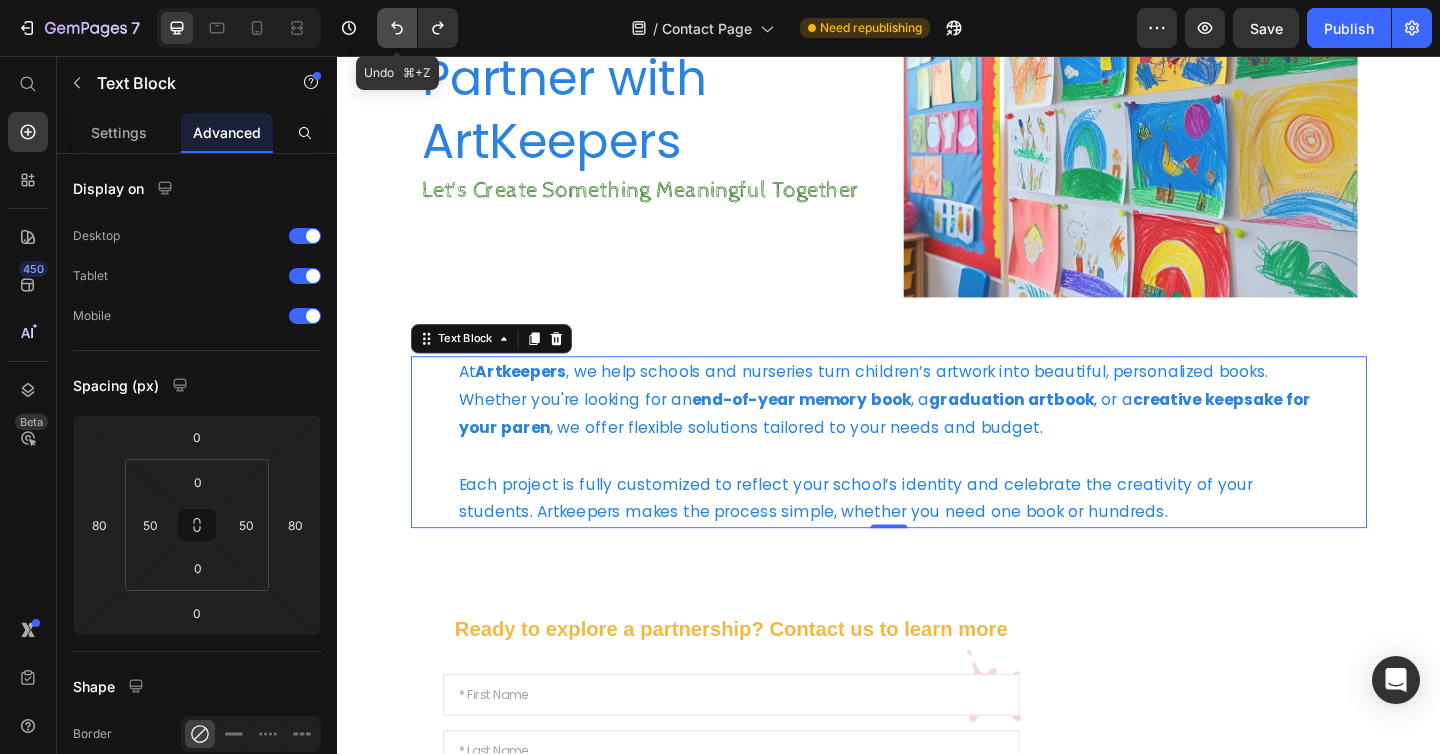 click 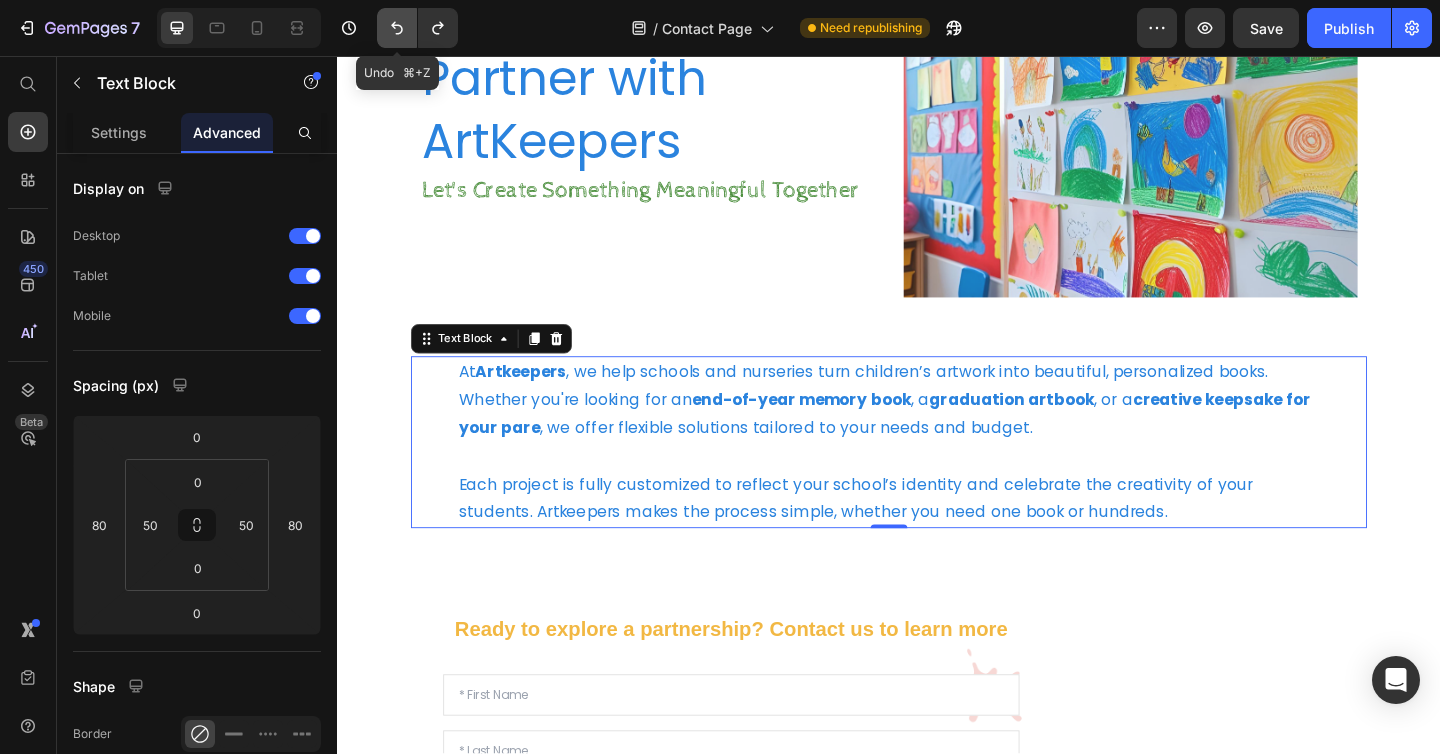 click 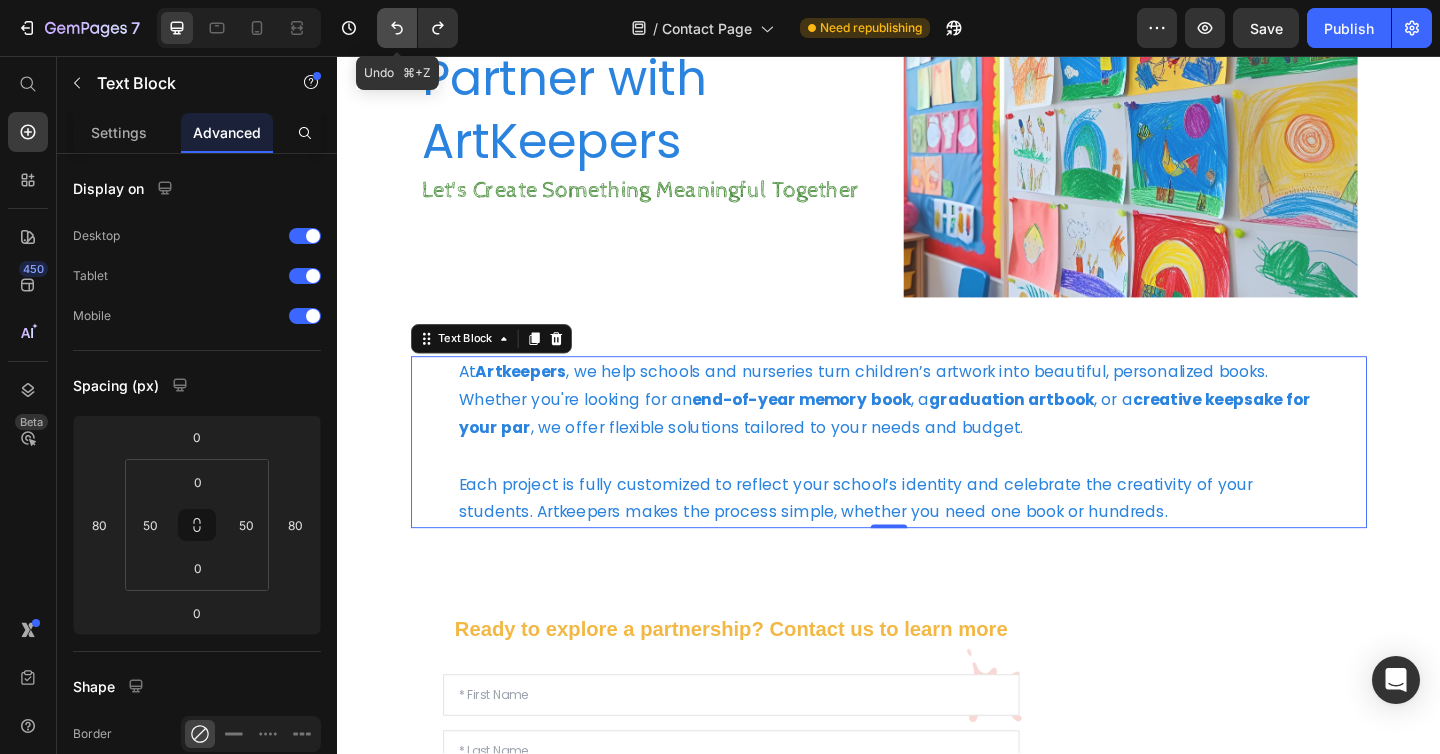 click 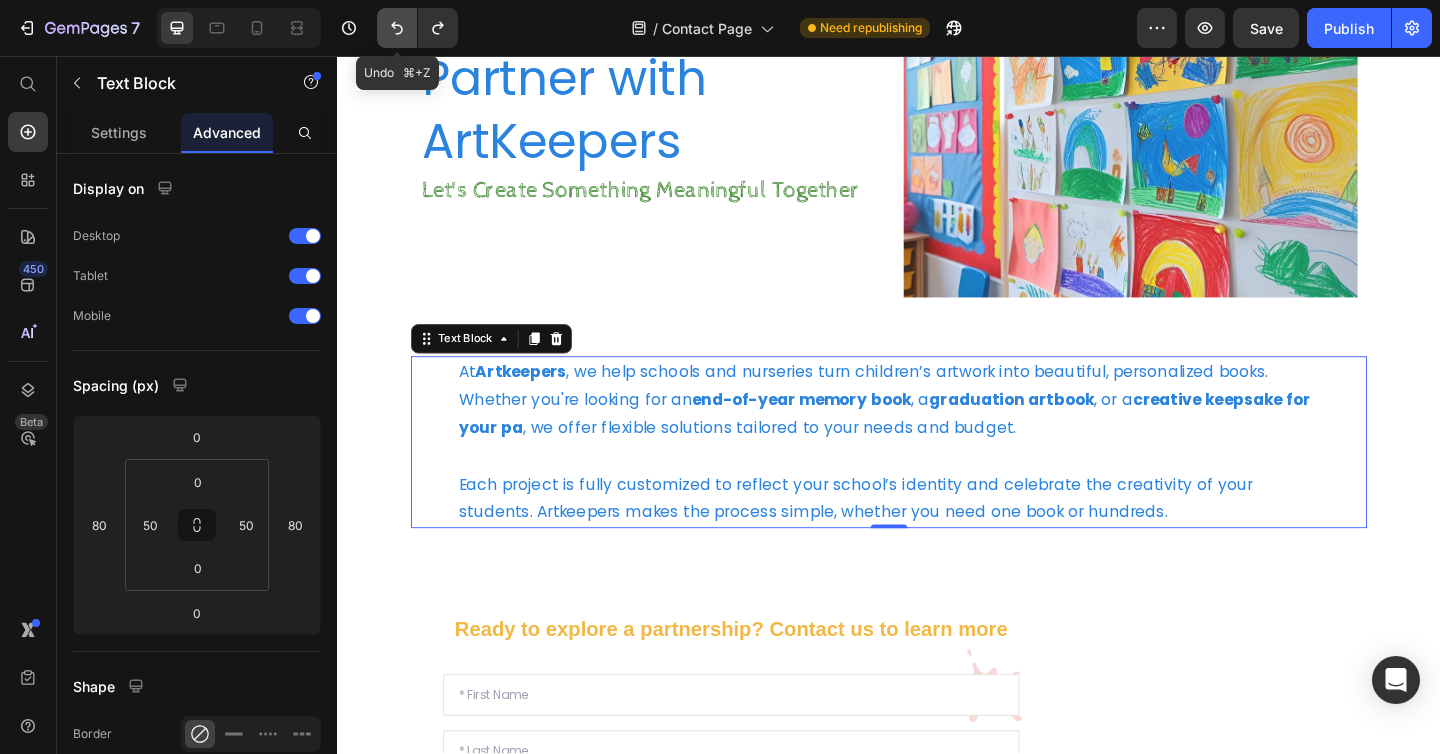 click 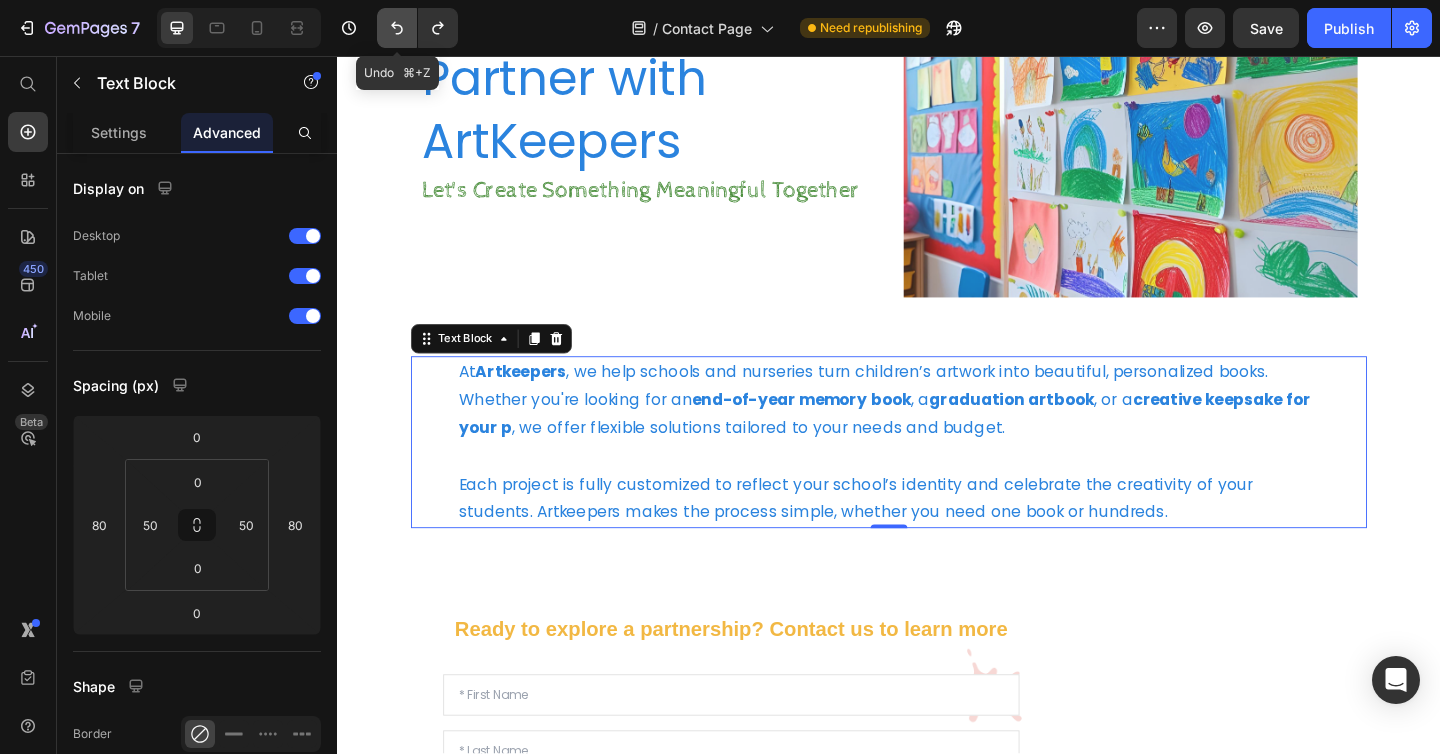 click 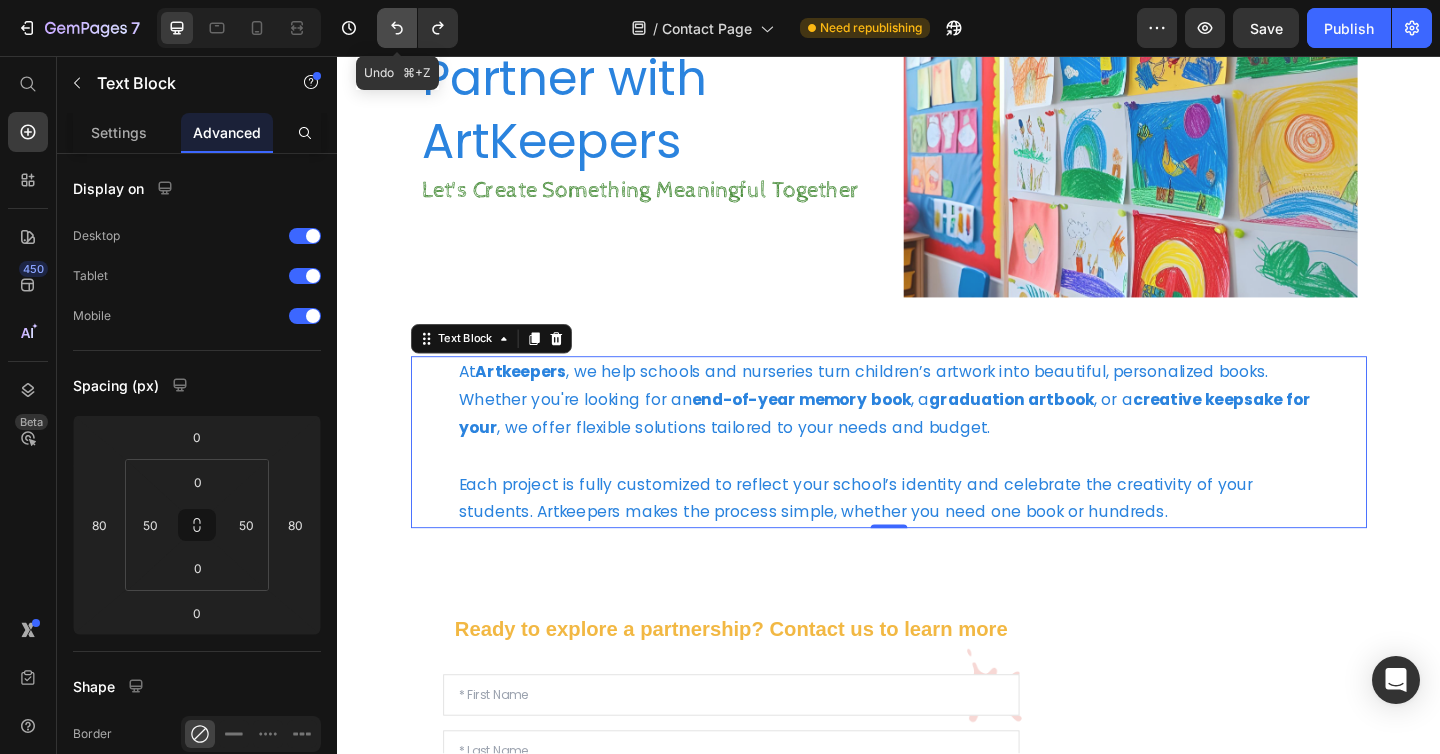 click 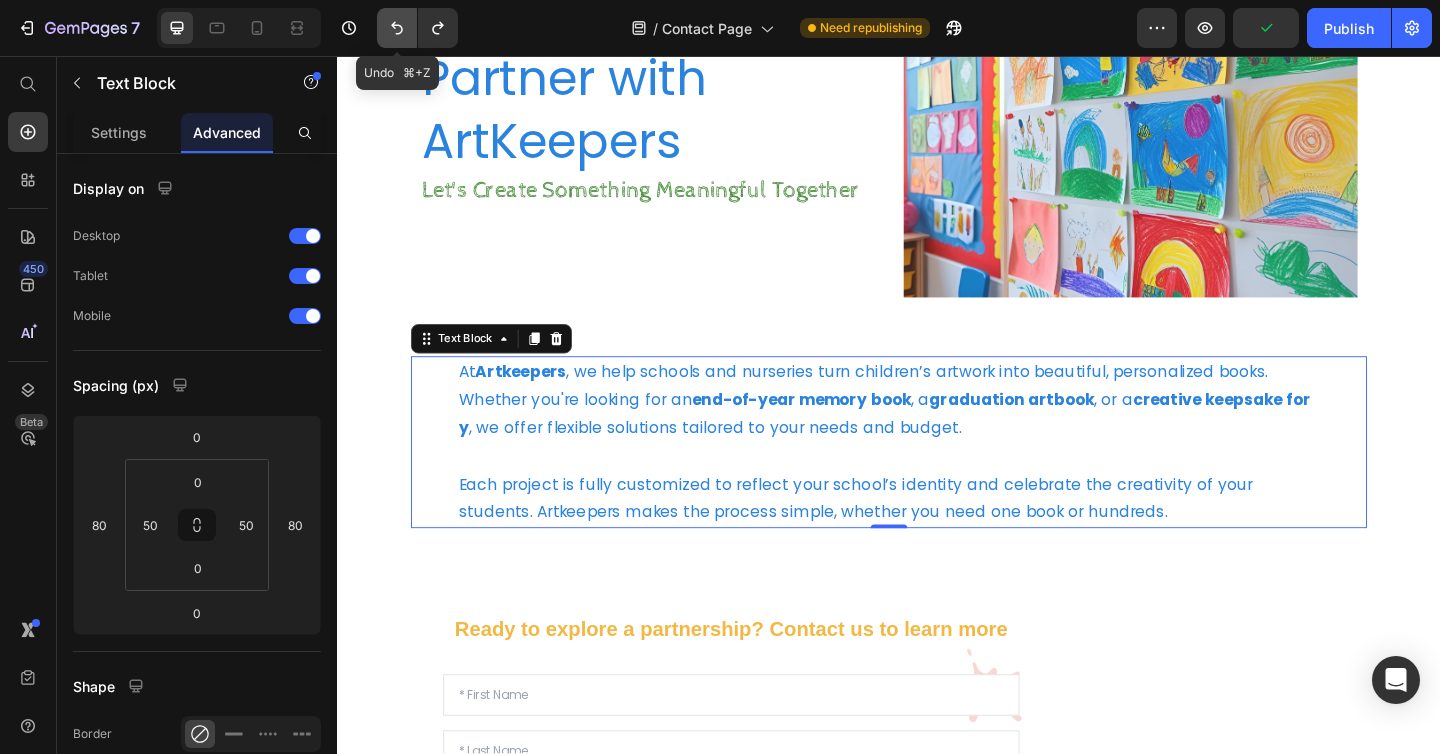 click 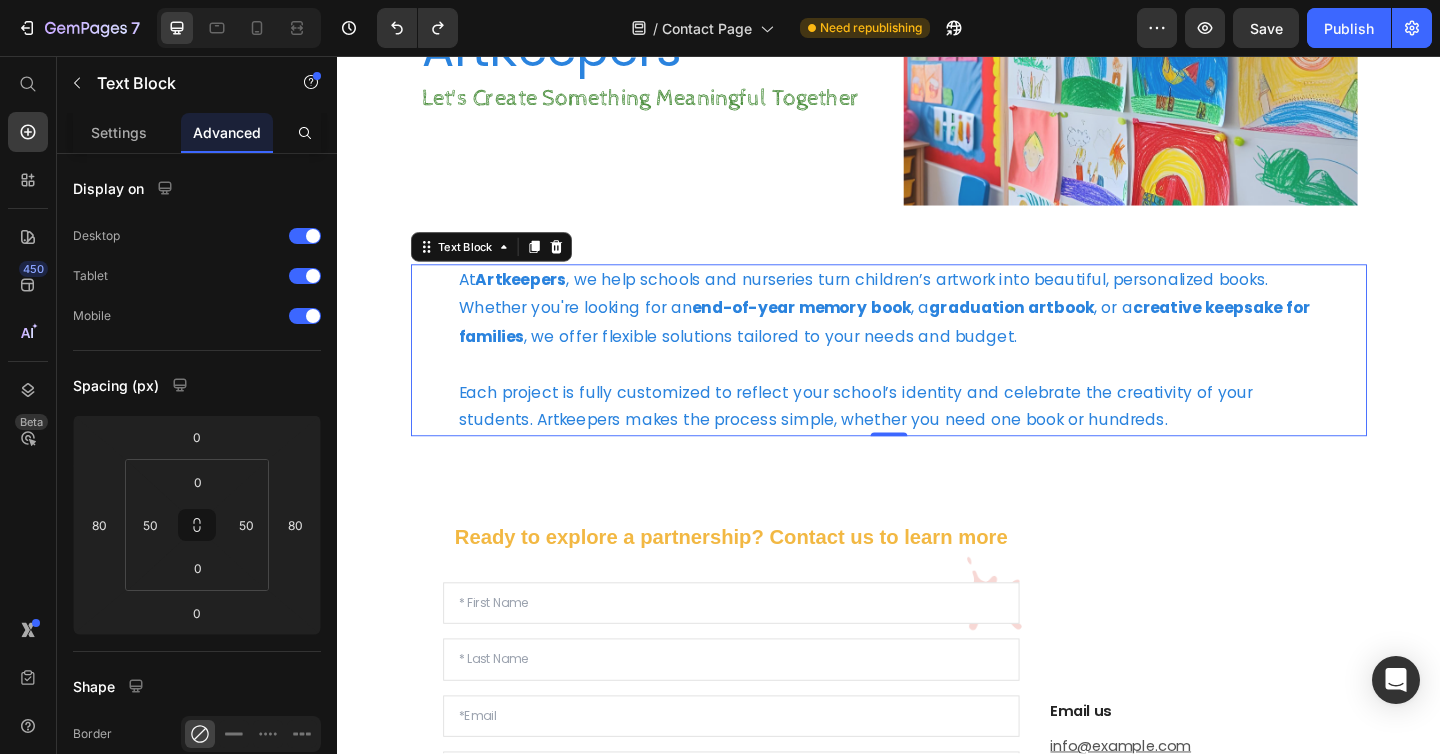 scroll, scrollTop: 274, scrollLeft: 0, axis: vertical 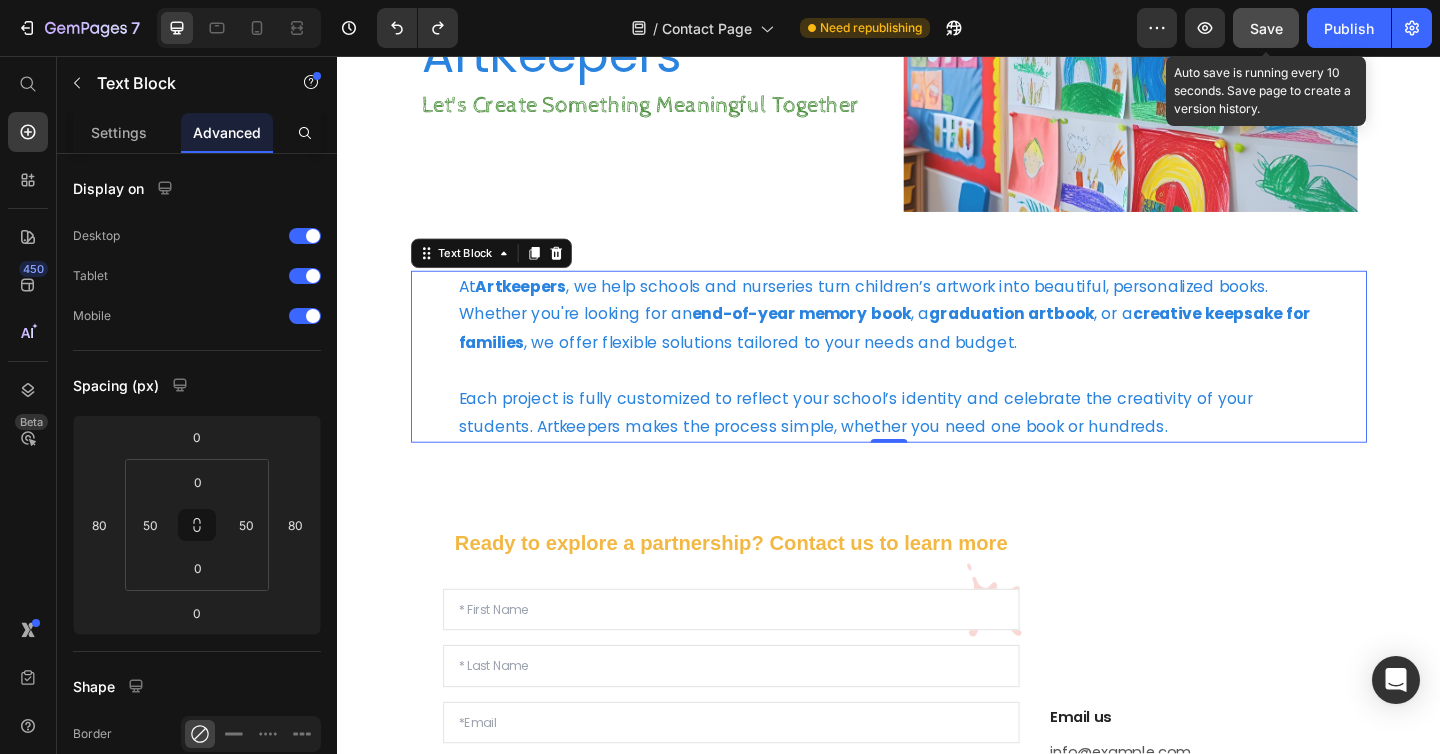 click on "Save" at bounding box center [1266, 28] 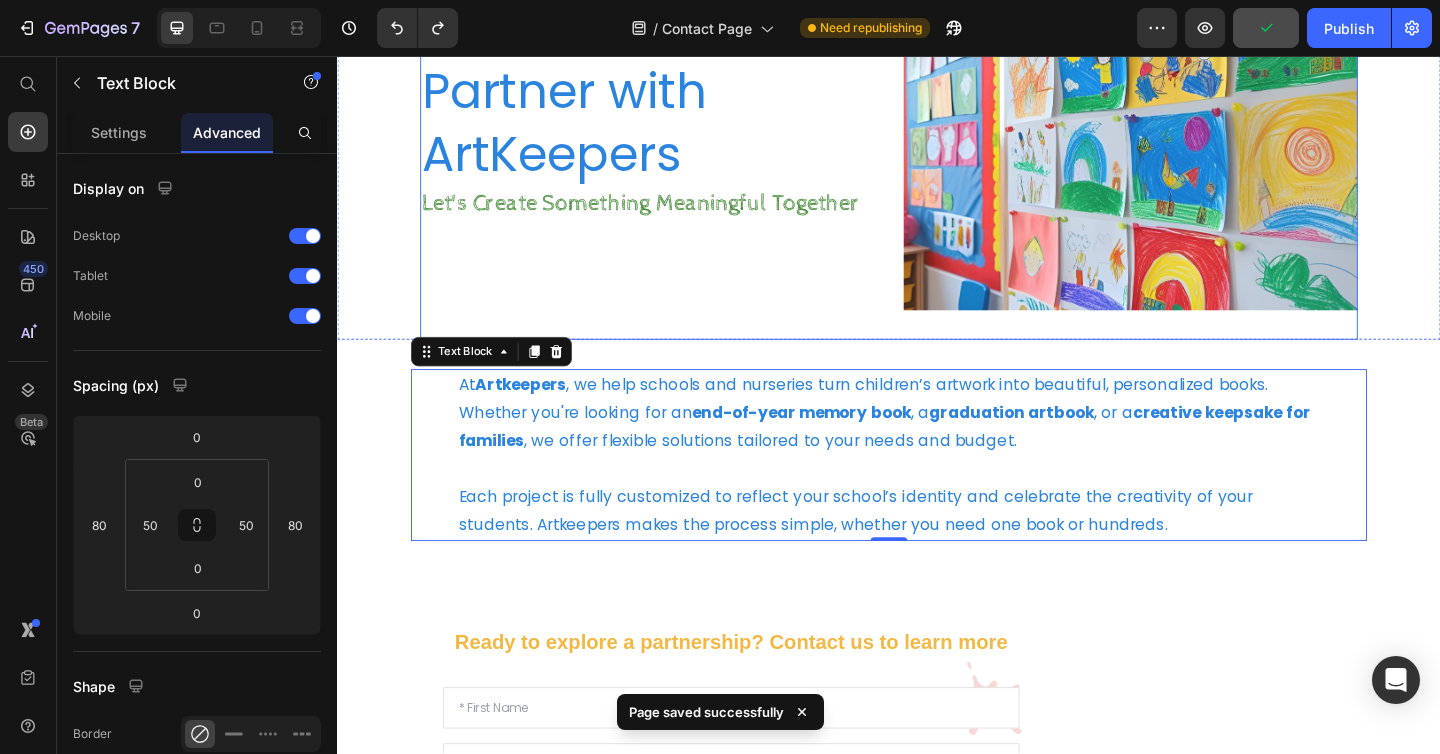 scroll, scrollTop: 0, scrollLeft: 0, axis: both 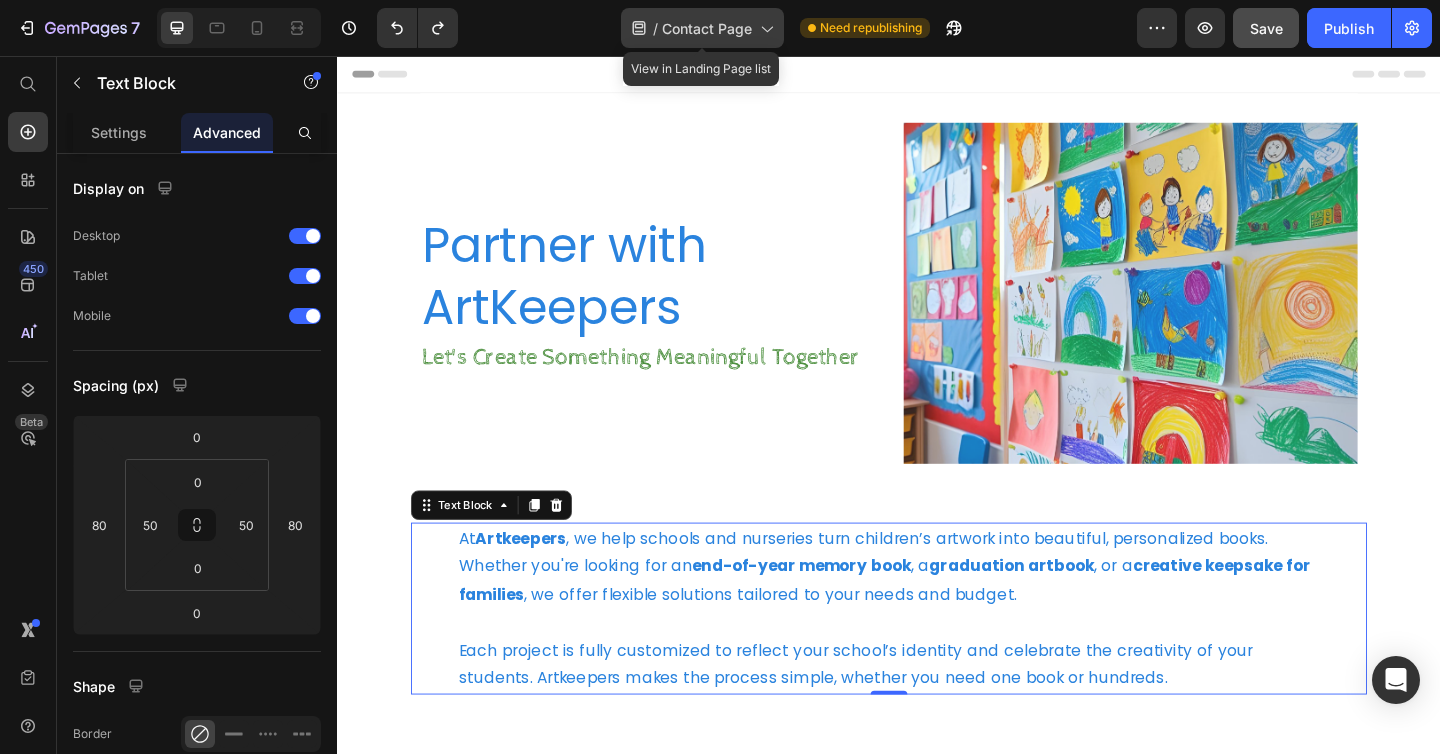 click 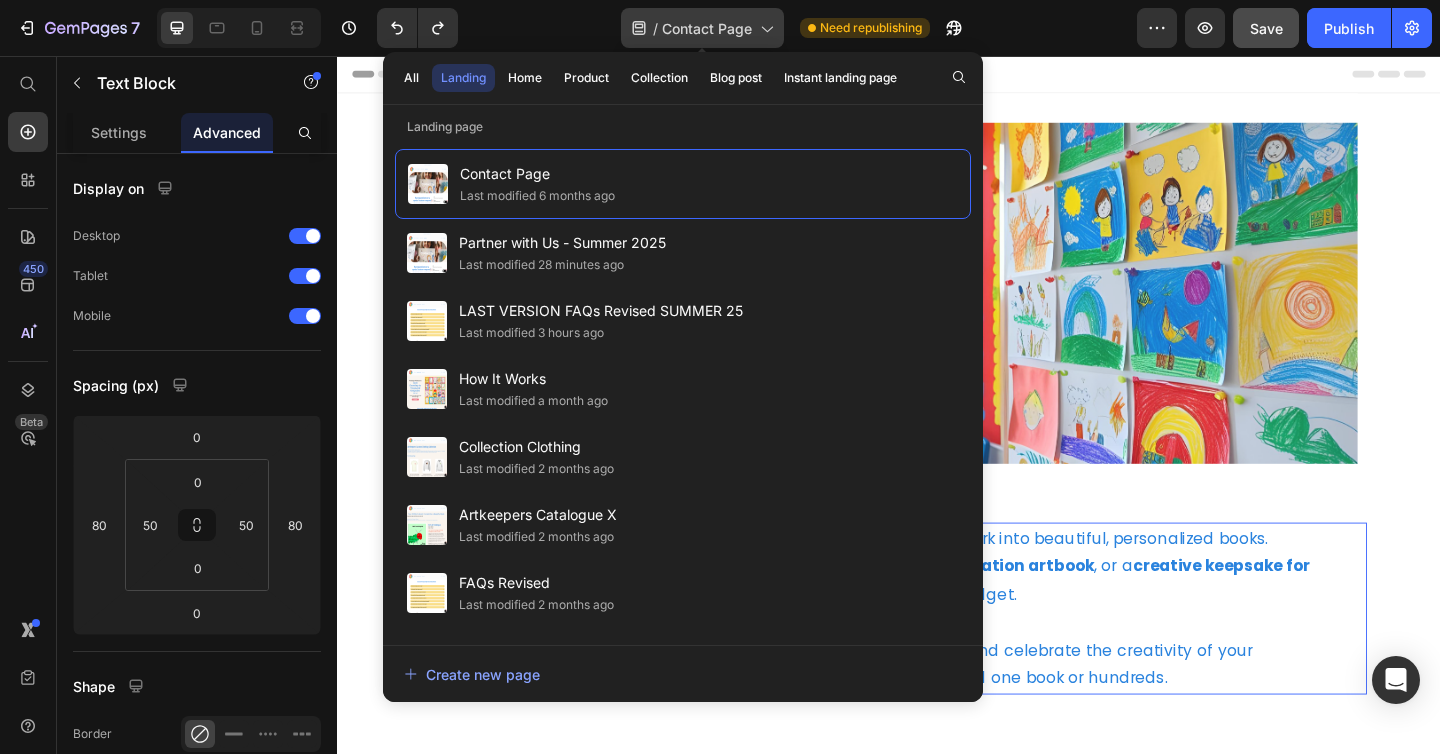 click 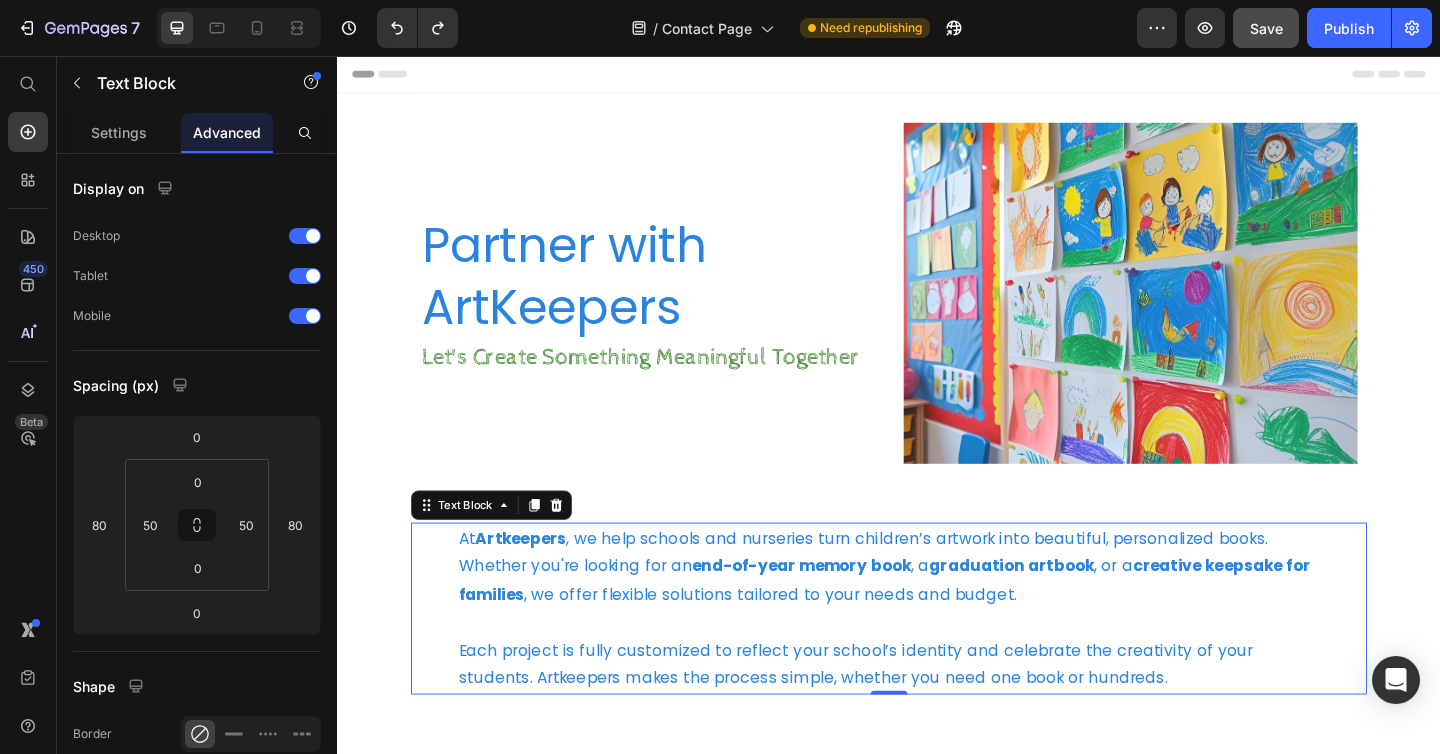 click on "/  Contact Page Need republishing" 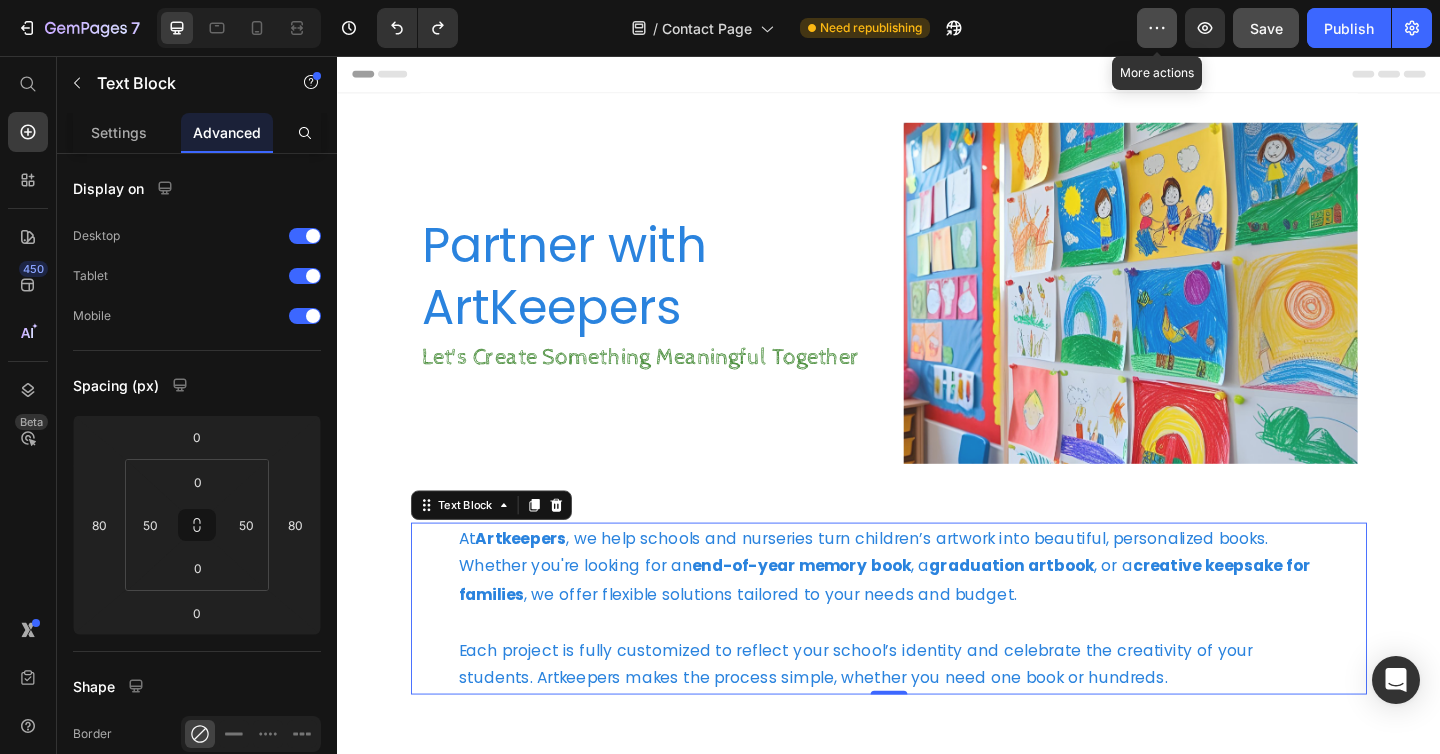 click 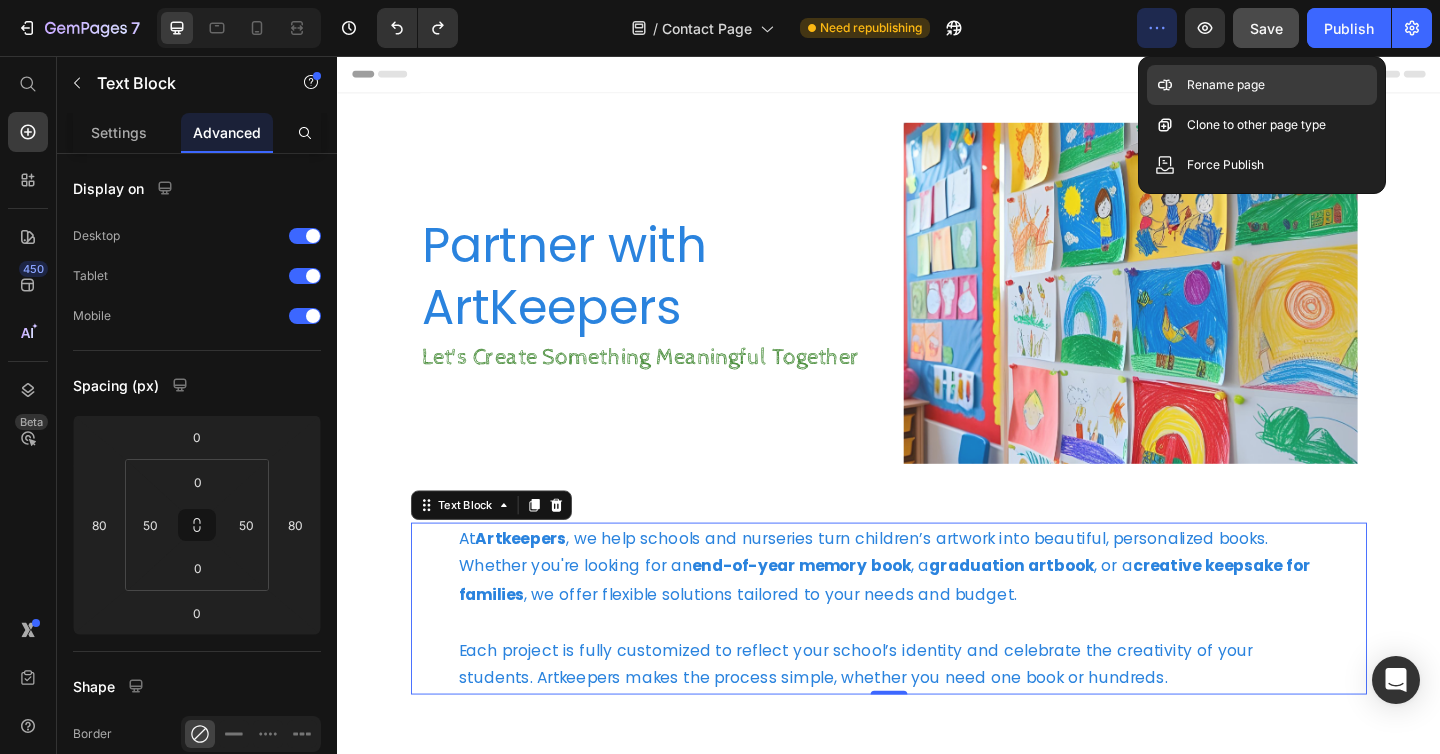 click on "Rename page" 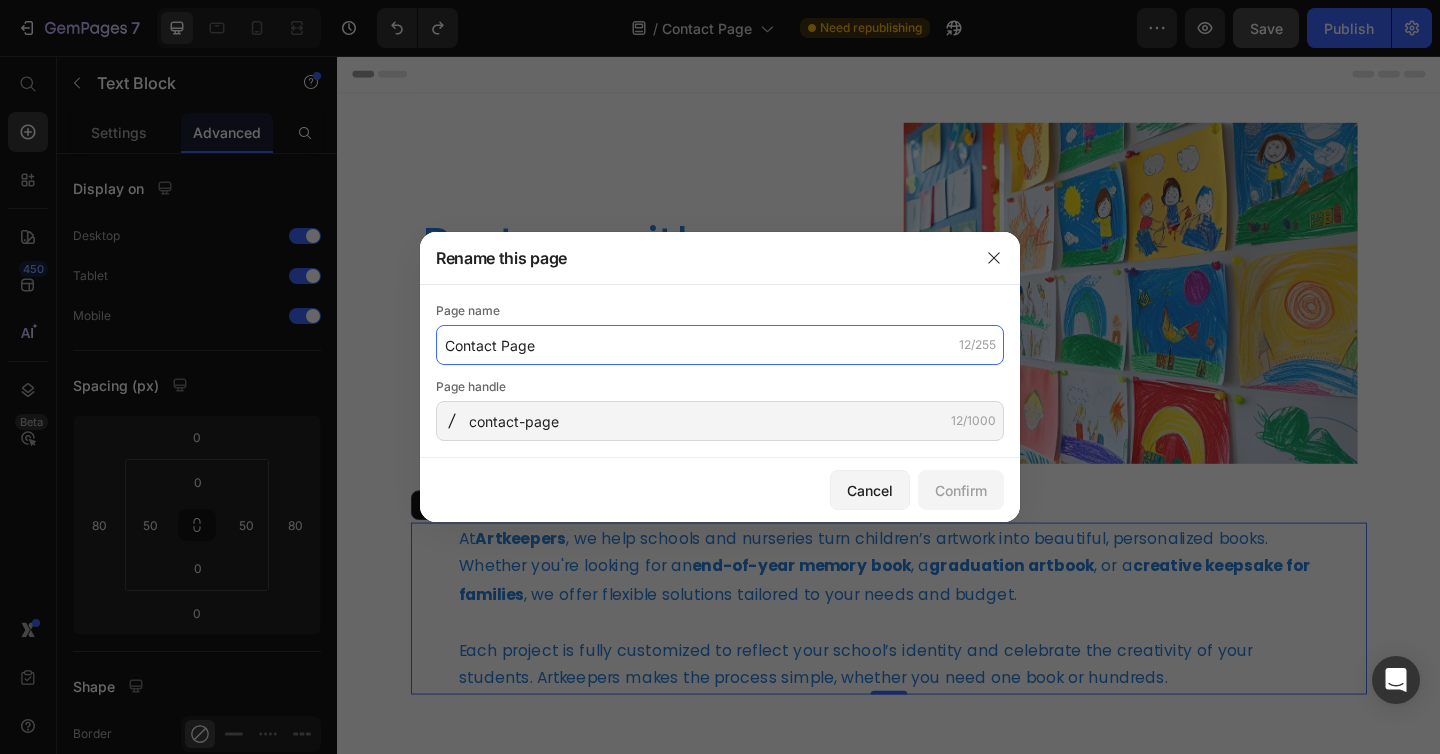 click on "Contact Page" 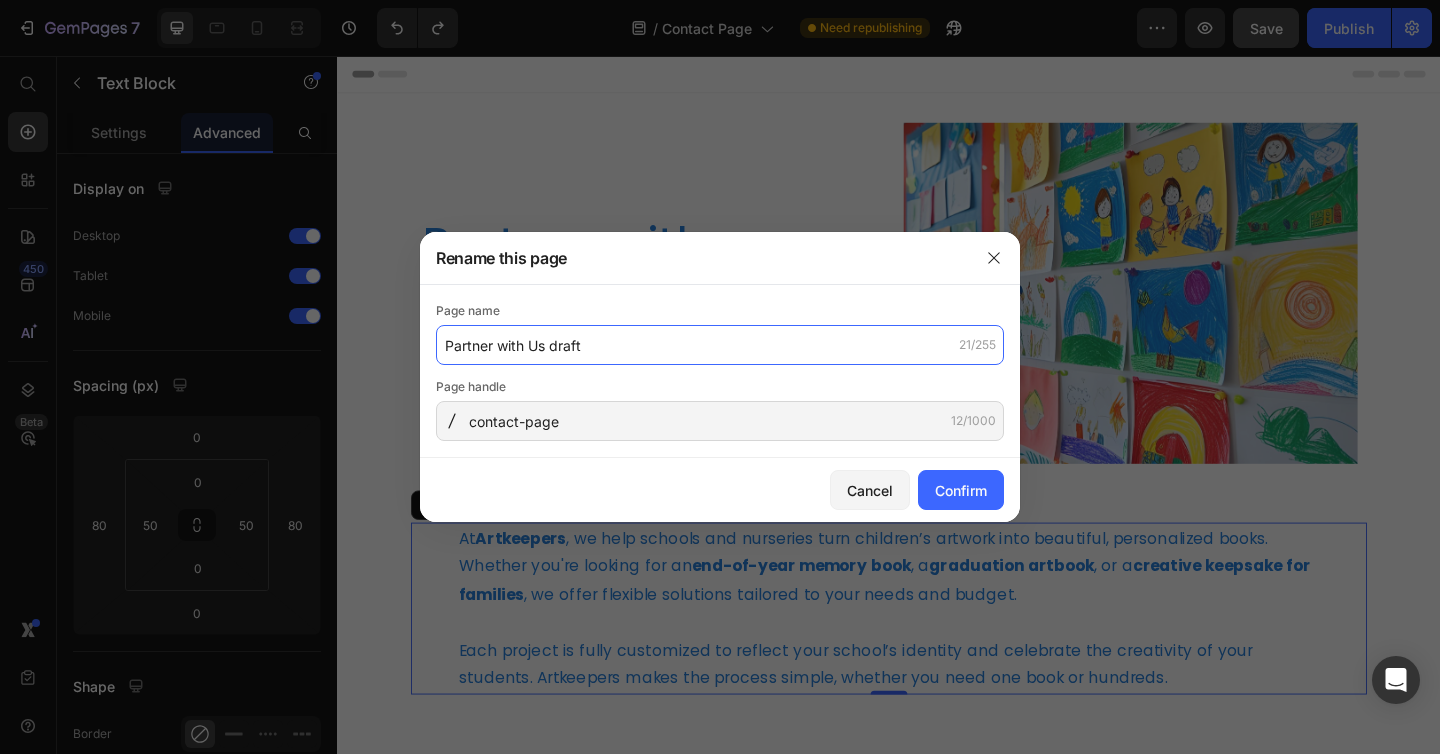 type on "Partner with Us draft" 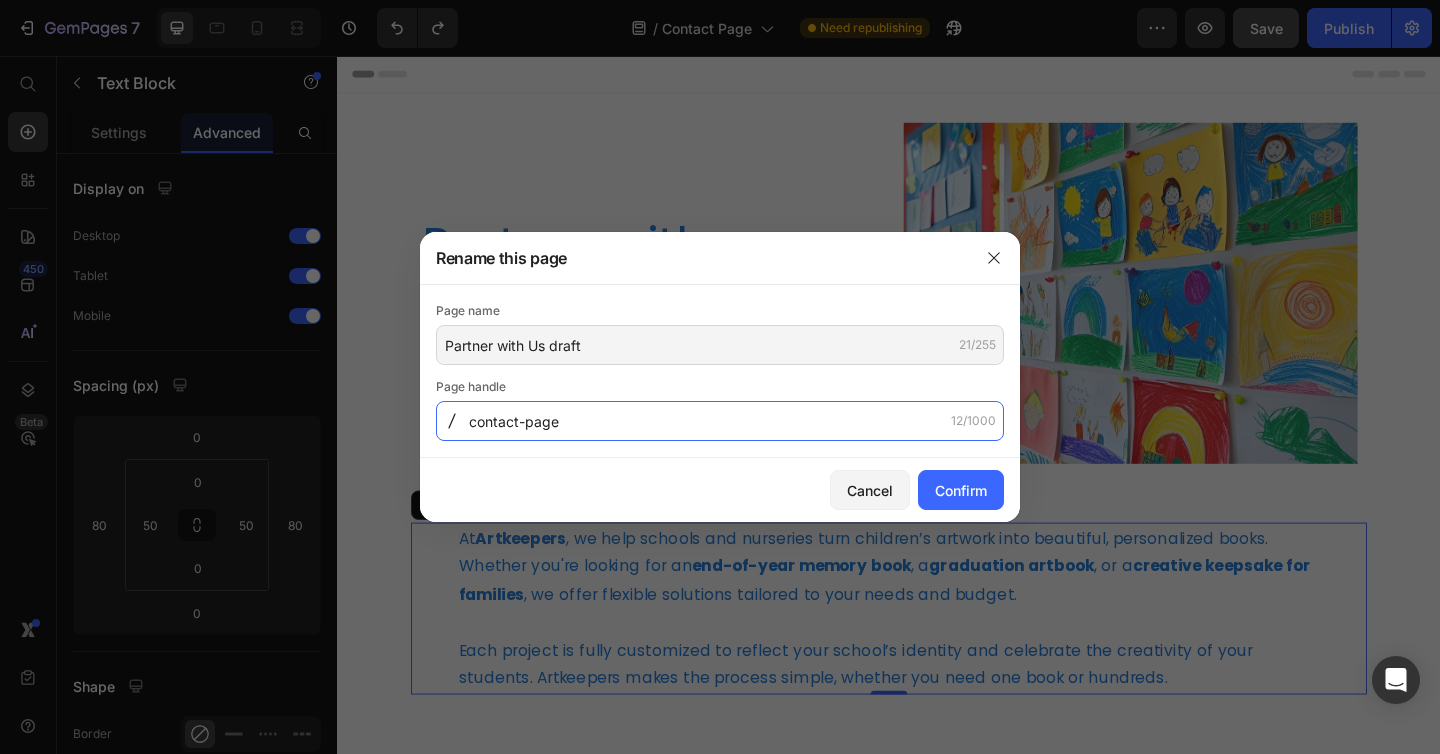 click on "contact-page" 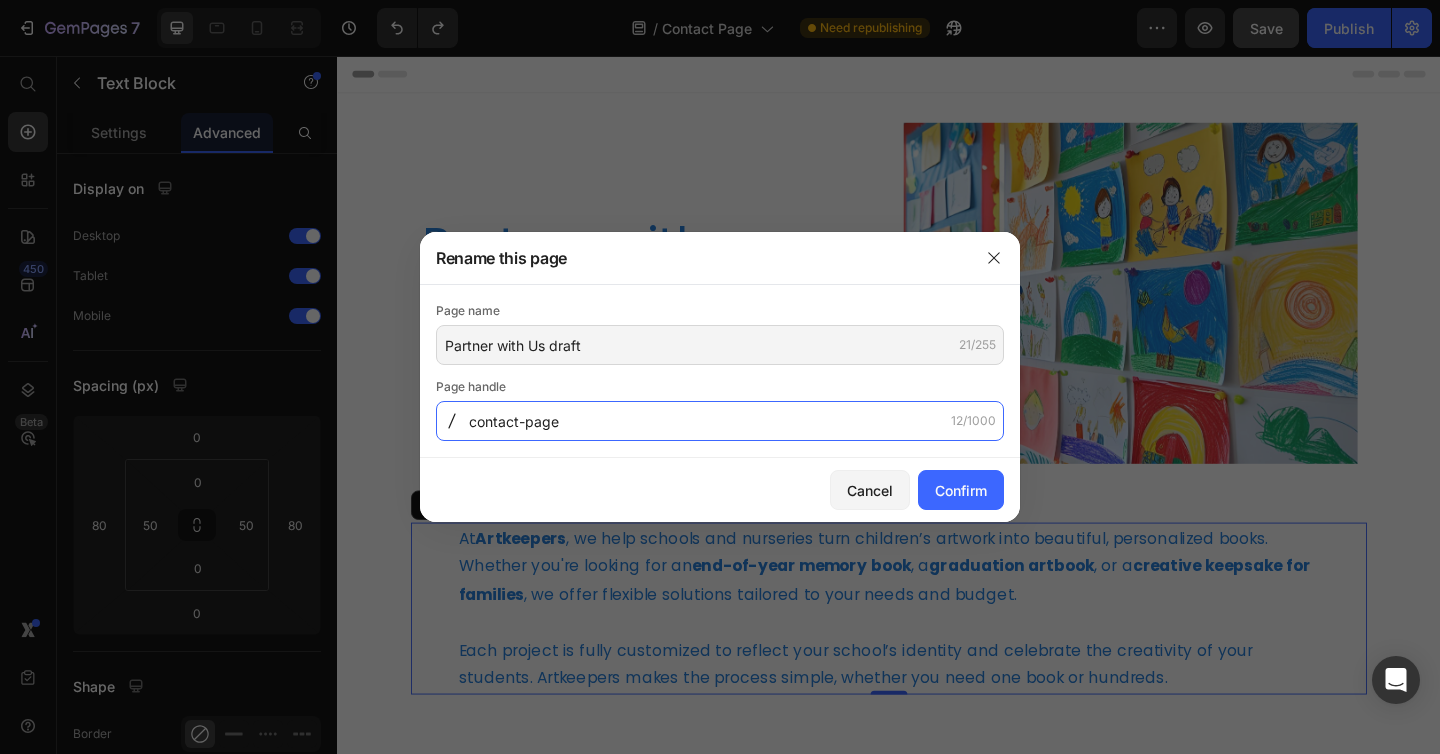 click on "contact-page" 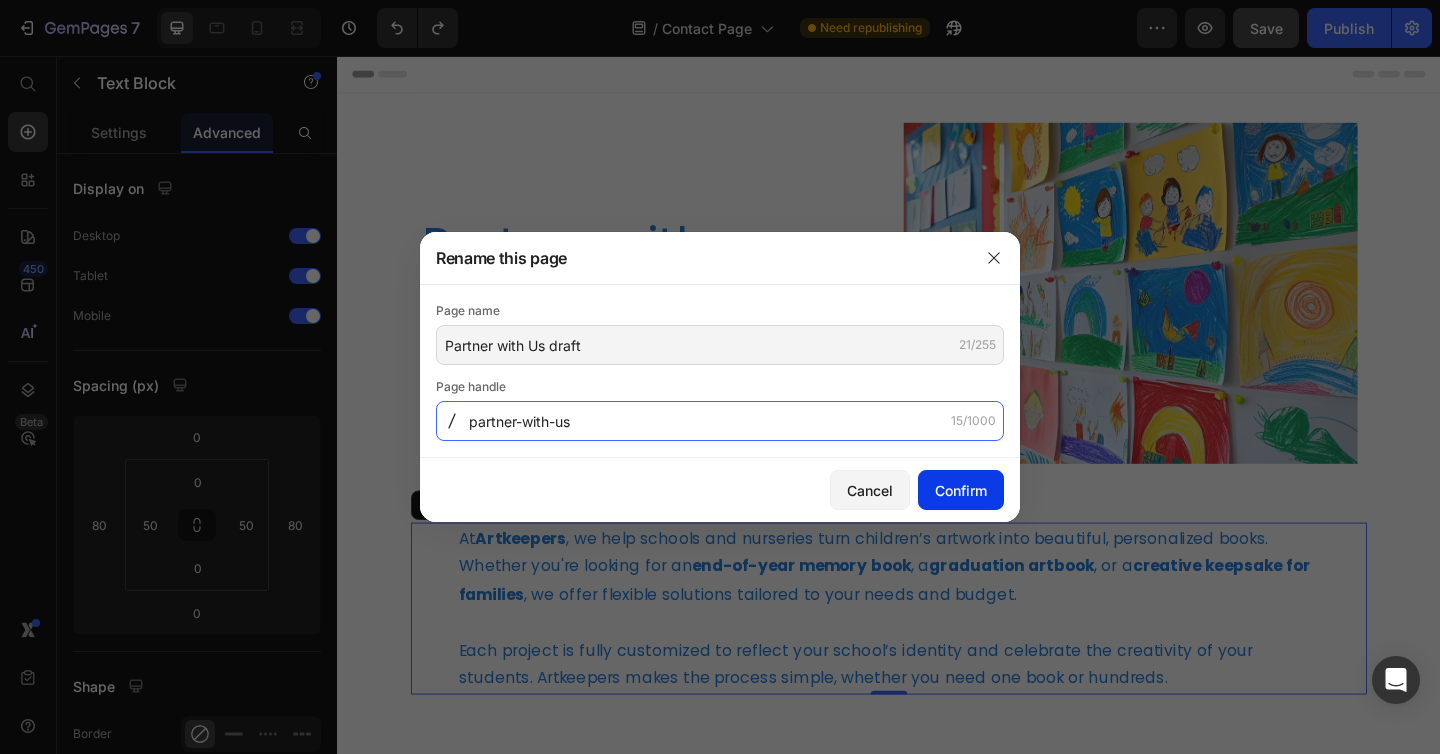 type on "partner-with-us" 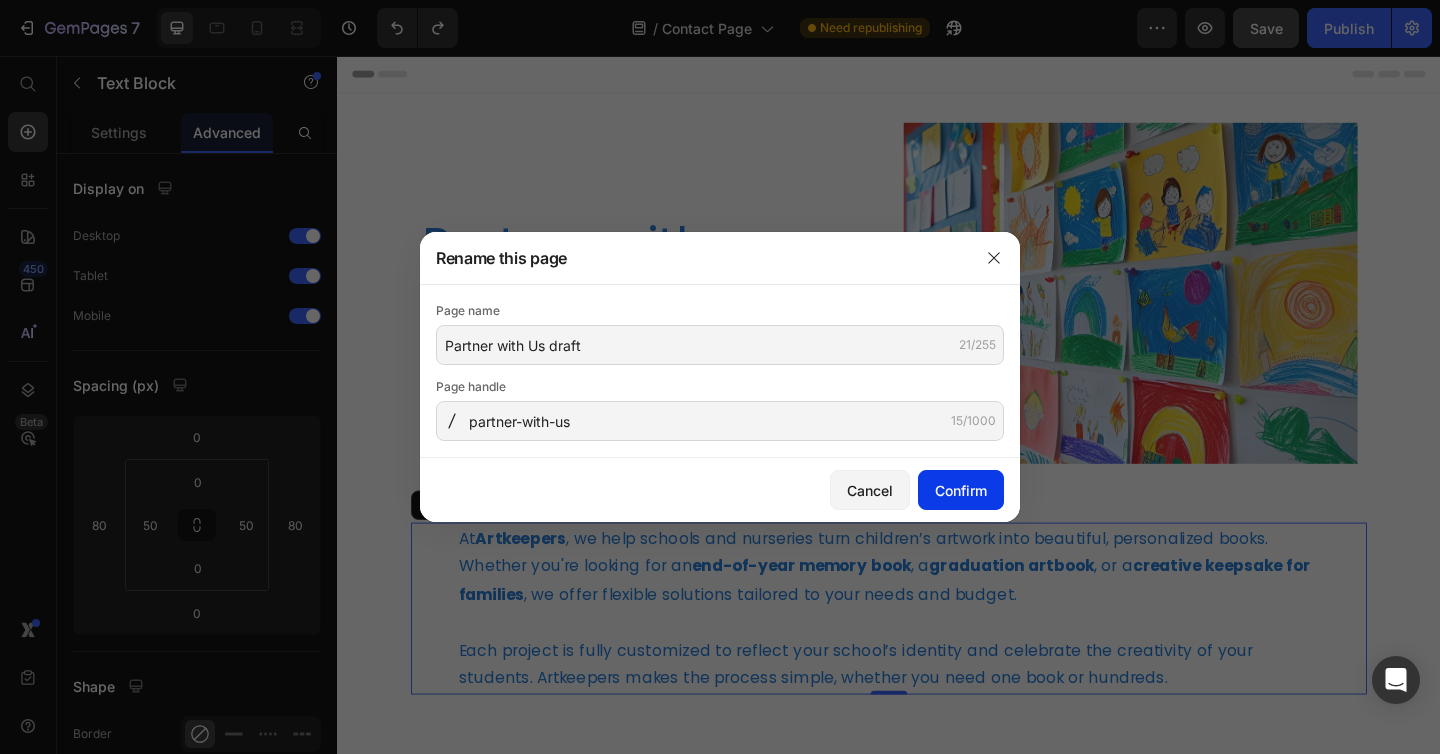 click on "Confirm" at bounding box center [961, 490] 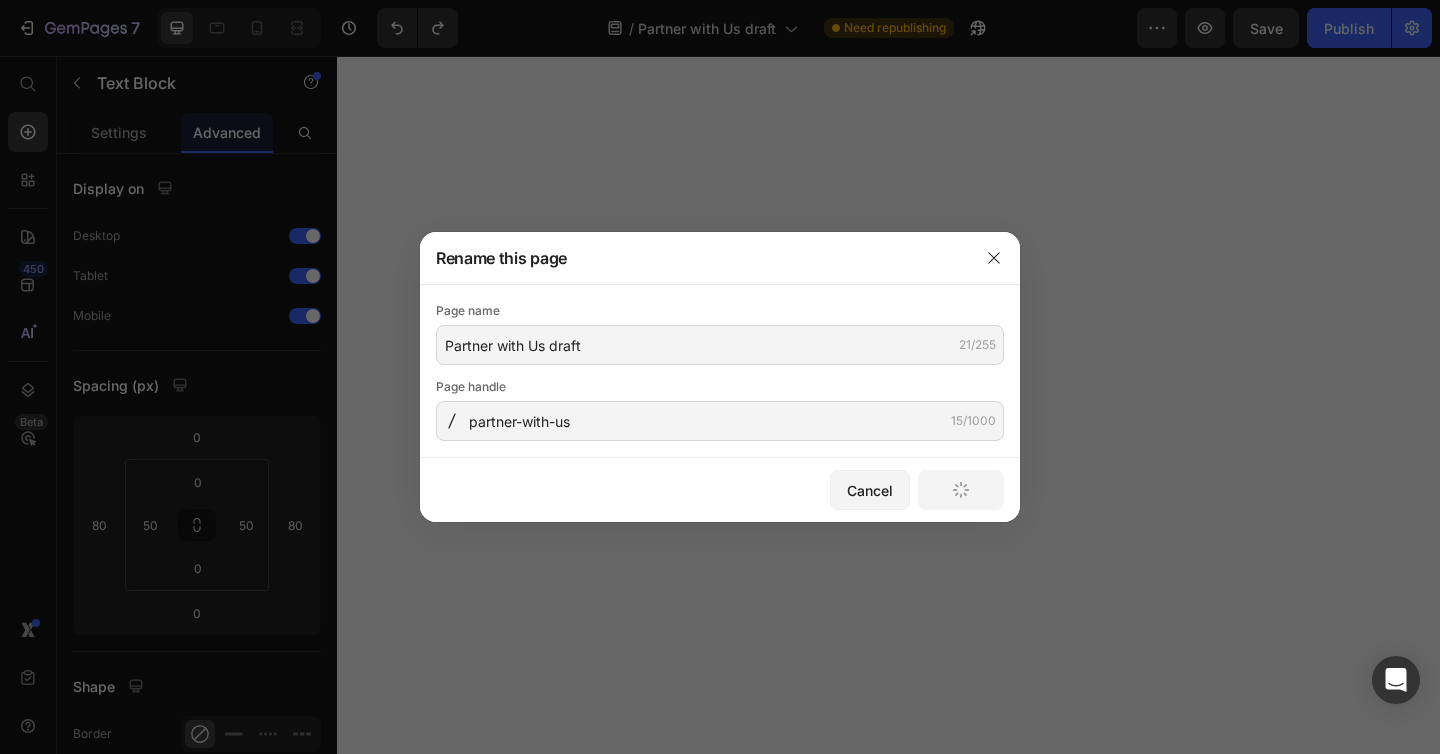 scroll, scrollTop: 0, scrollLeft: 0, axis: both 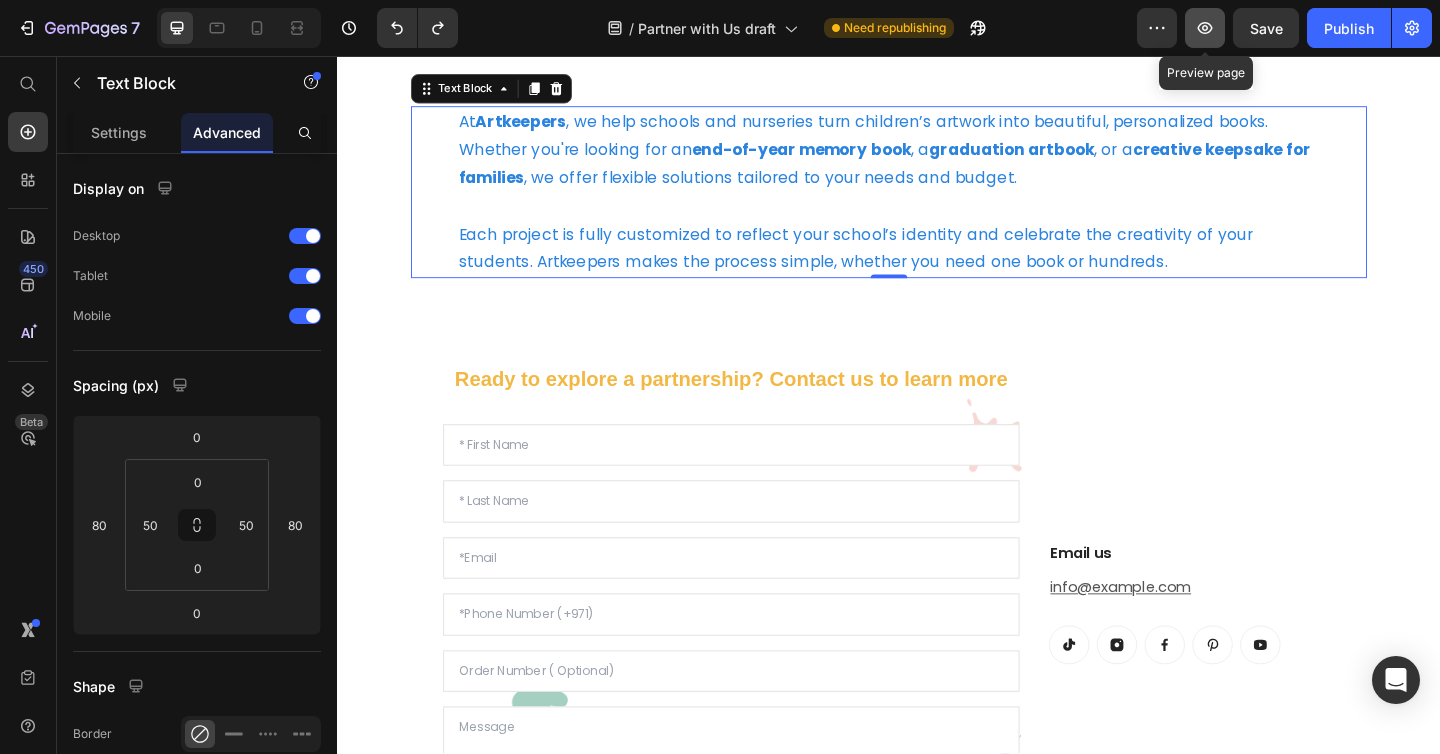 click 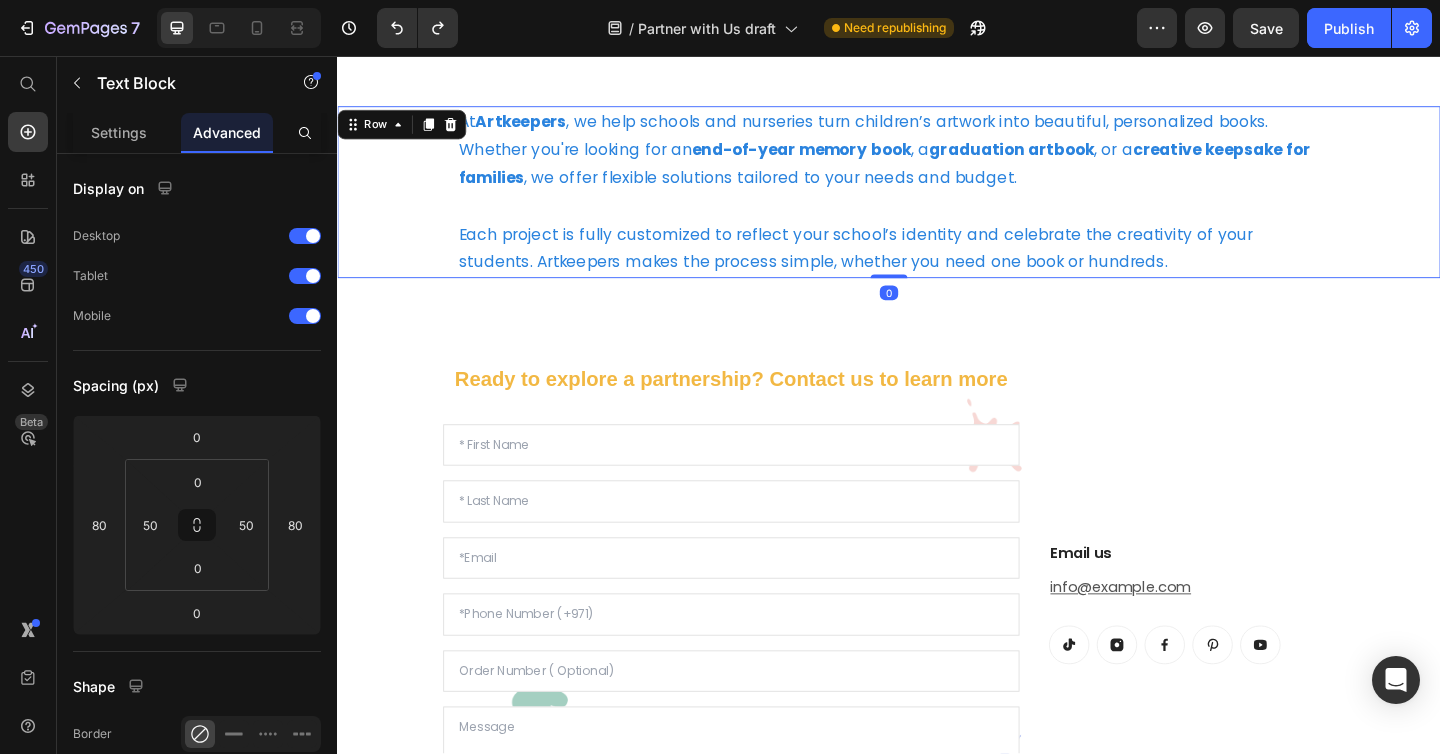 click on "At  Artkeepers , we help schools and nurseries turn children’s artwork into beautiful, personalized books. Whether you're looking for an  end-of-year memory book , a  graduation artbook , or a  creative keepsake for families , we offer flexible solutions tailored to your needs and budget.   Each project is fully customized to reflect your school’s identity and celebrate the creativity of your students. Artkeepers makes the process simple, whether you need one book or hundreds. Text Block" at bounding box center (937, 205) 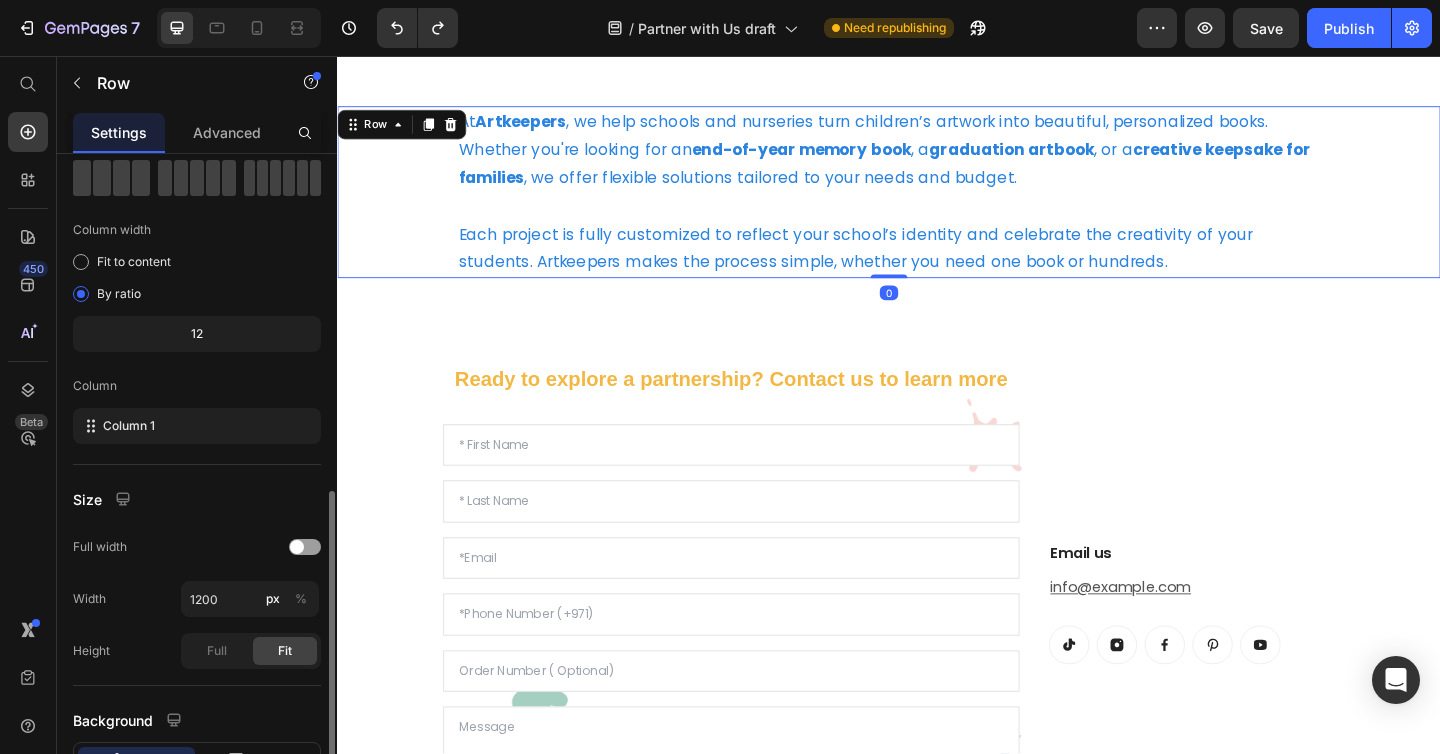 scroll, scrollTop: 255, scrollLeft: 0, axis: vertical 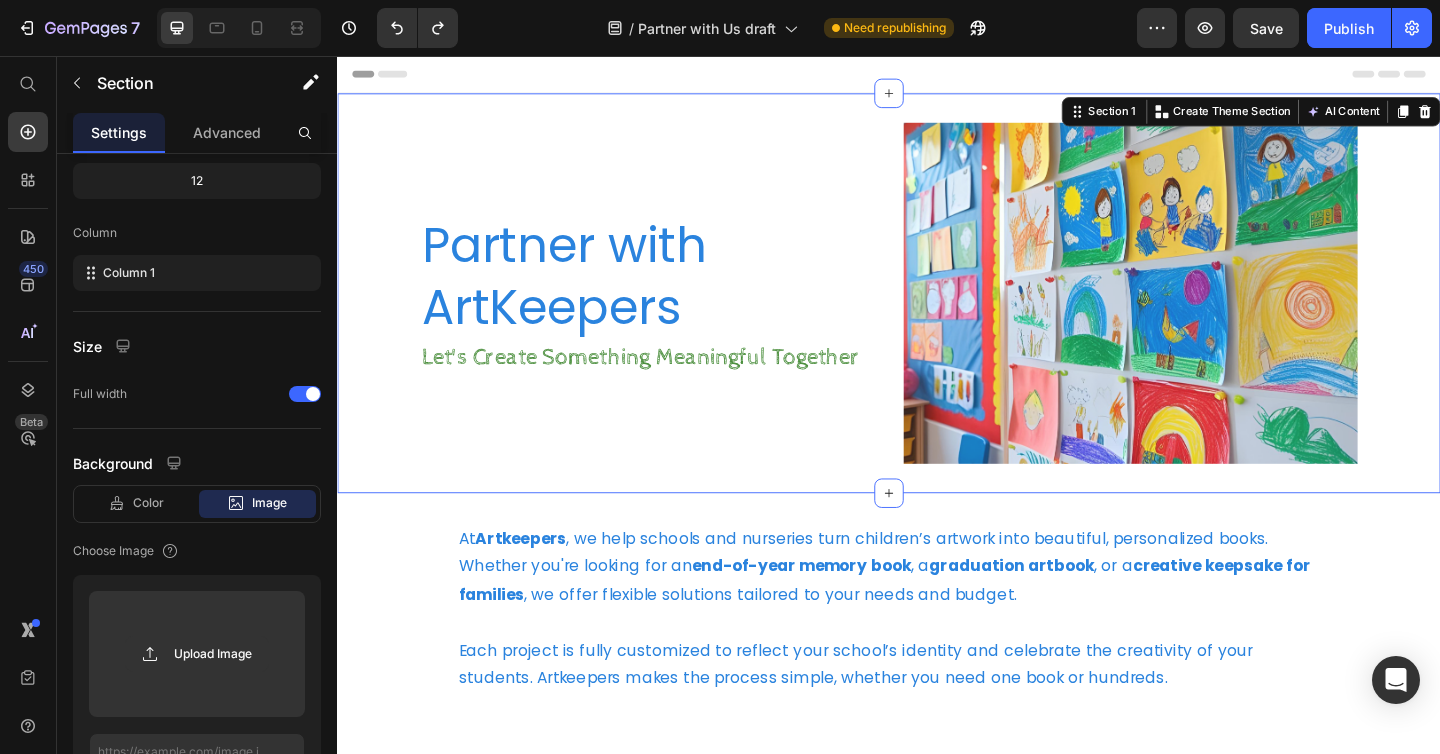 click on "Partner with ArtKeepers Heading Let's Create Something Meaningful Together Heading Image Hero Banner" at bounding box center (937, 314) 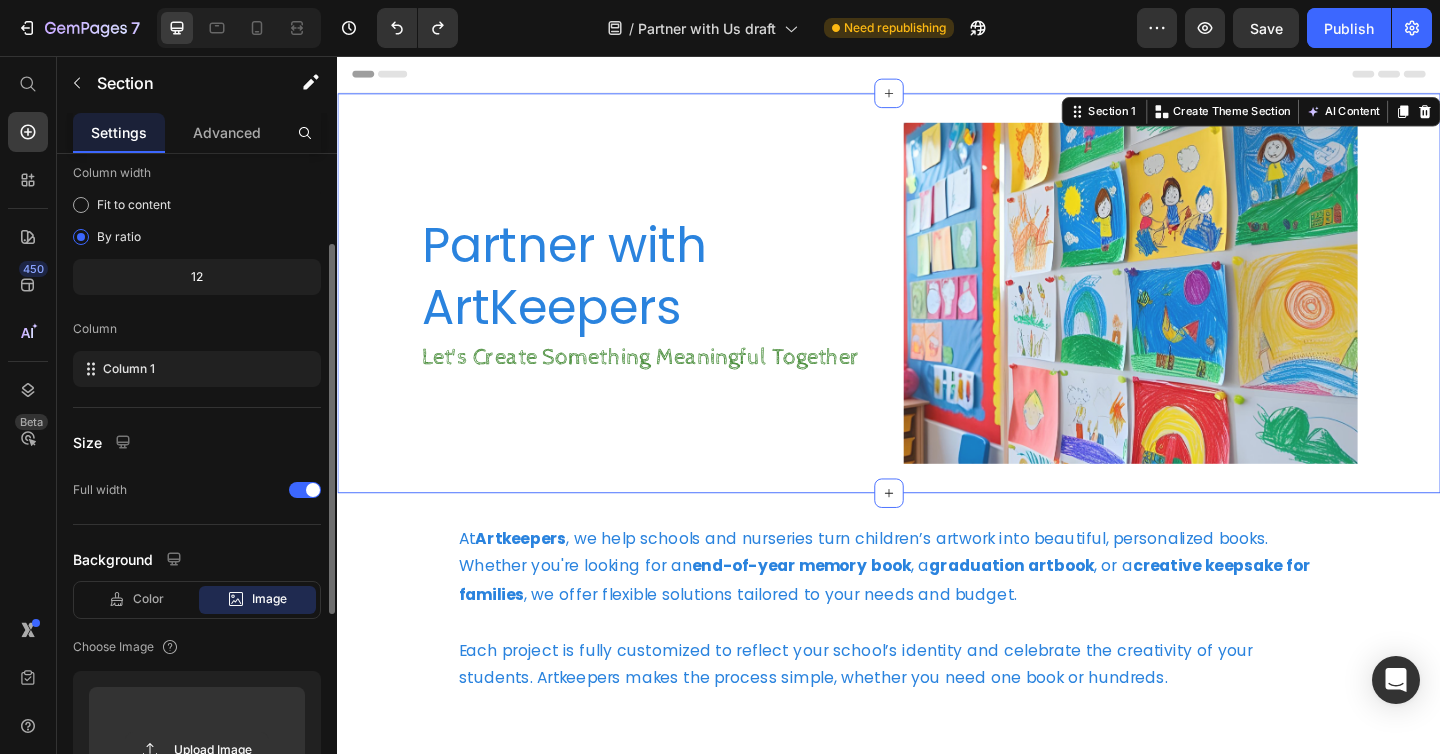 scroll, scrollTop: 507, scrollLeft: 0, axis: vertical 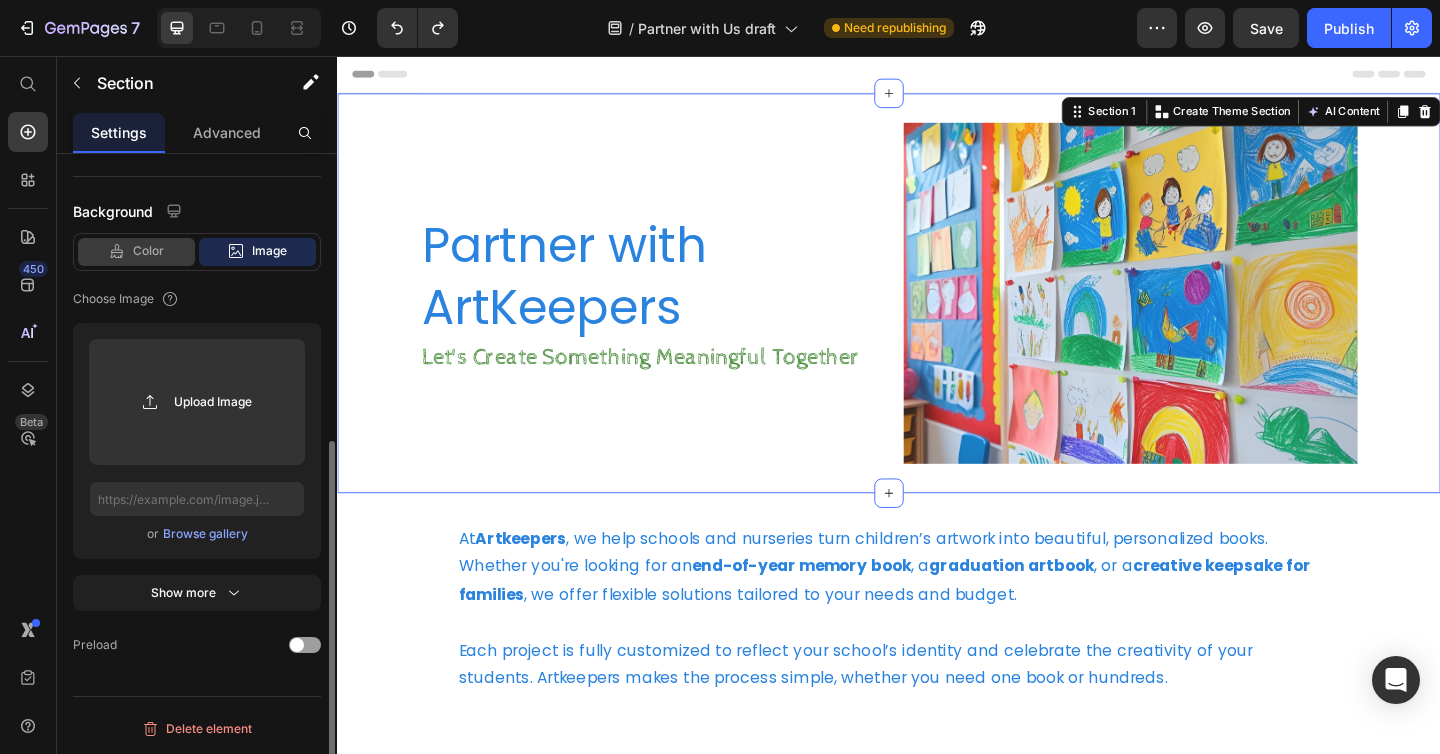 click 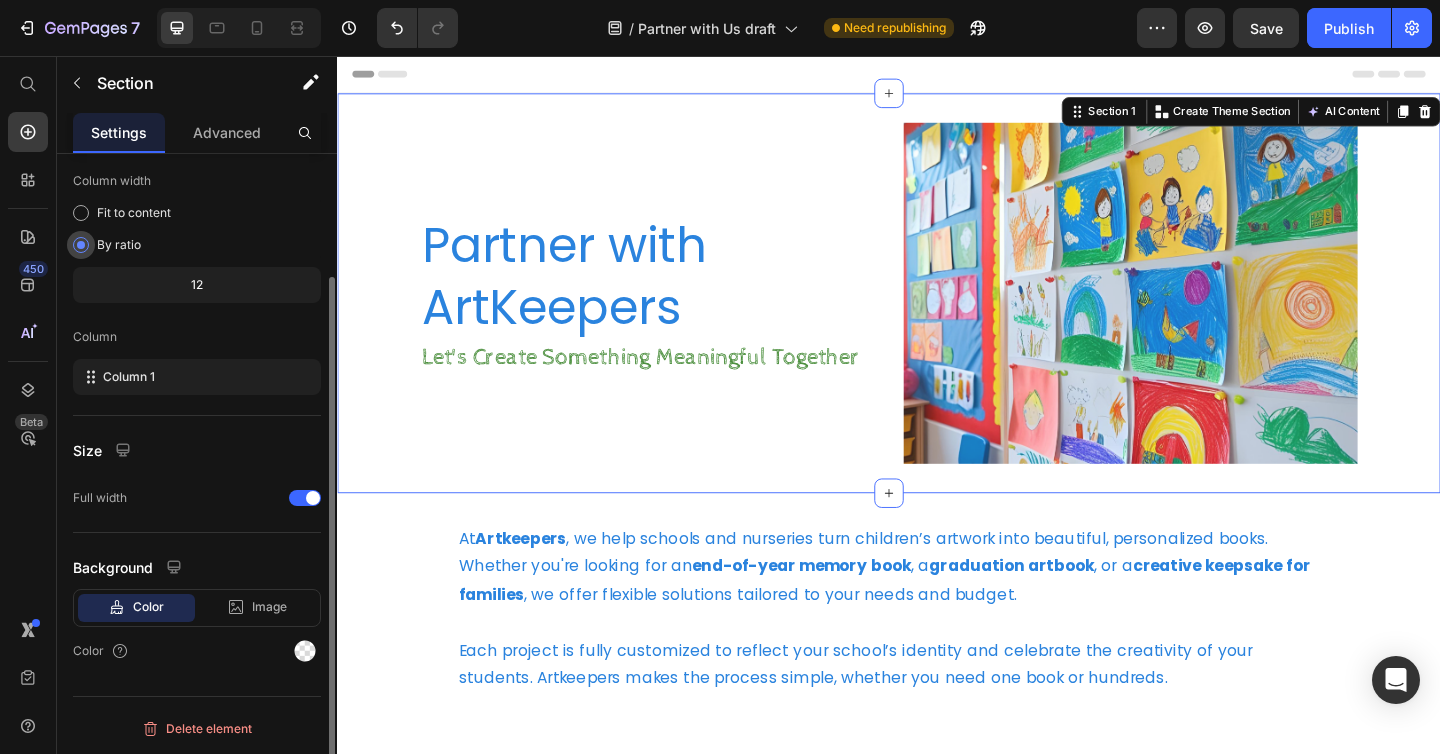 scroll, scrollTop: 151, scrollLeft: 0, axis: vertical 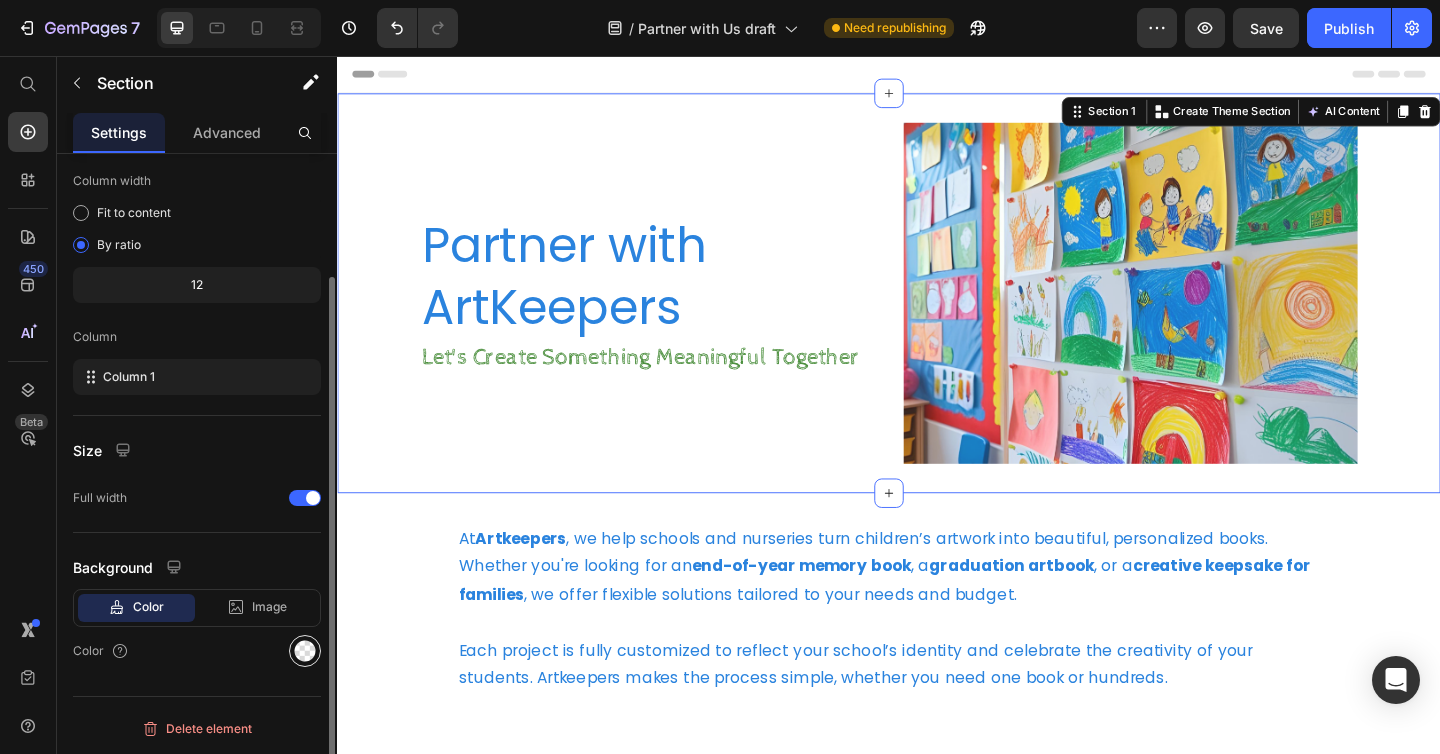 click at bounding box center (305, 651) 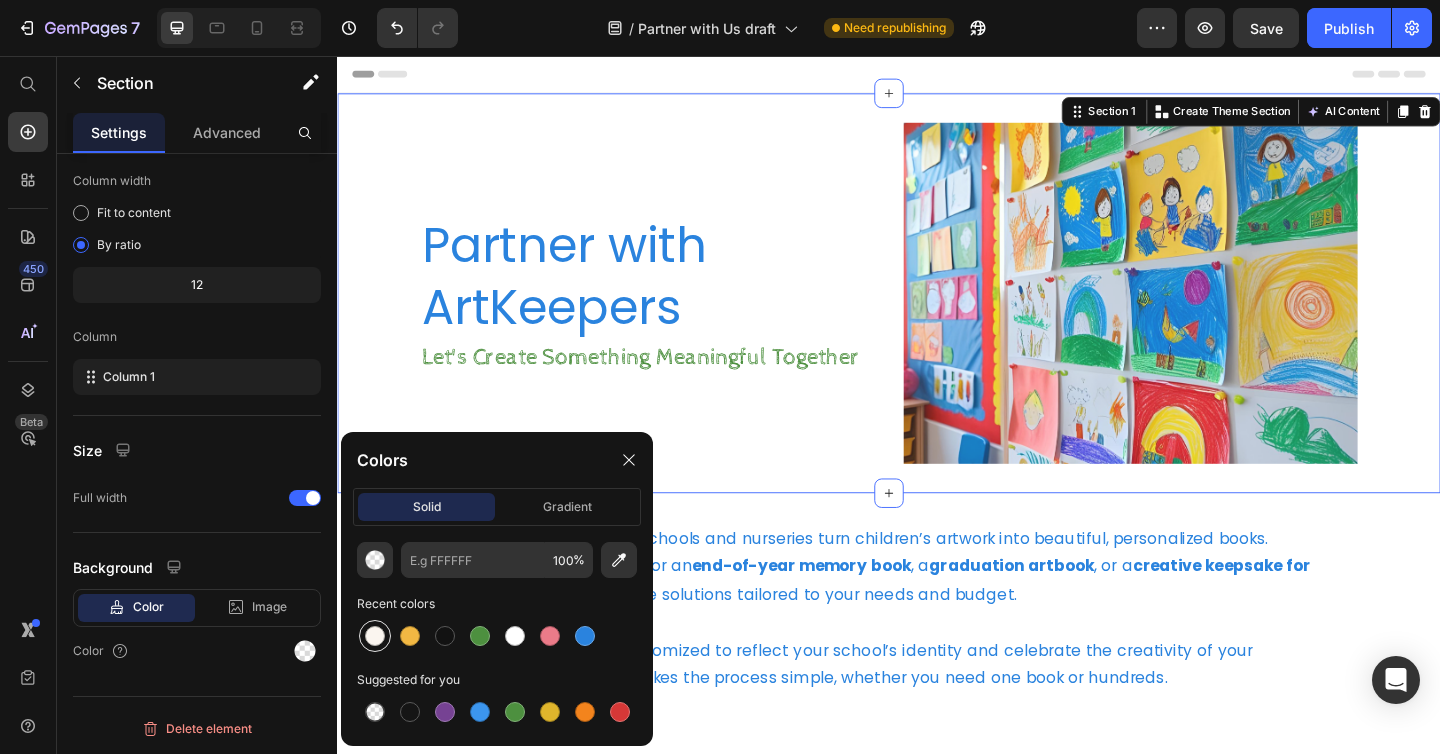 click at bounding box center (375, 636) 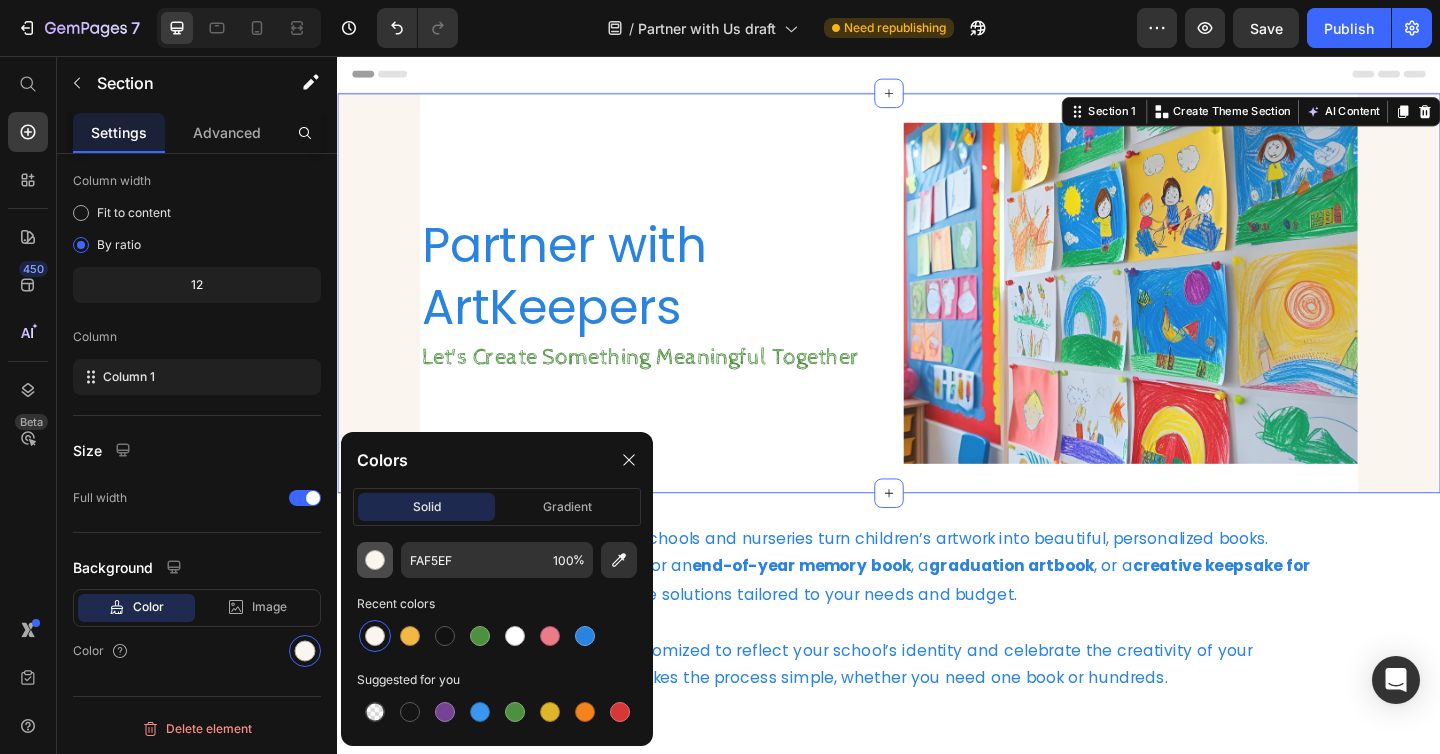 click at bounding box center (375, 560) 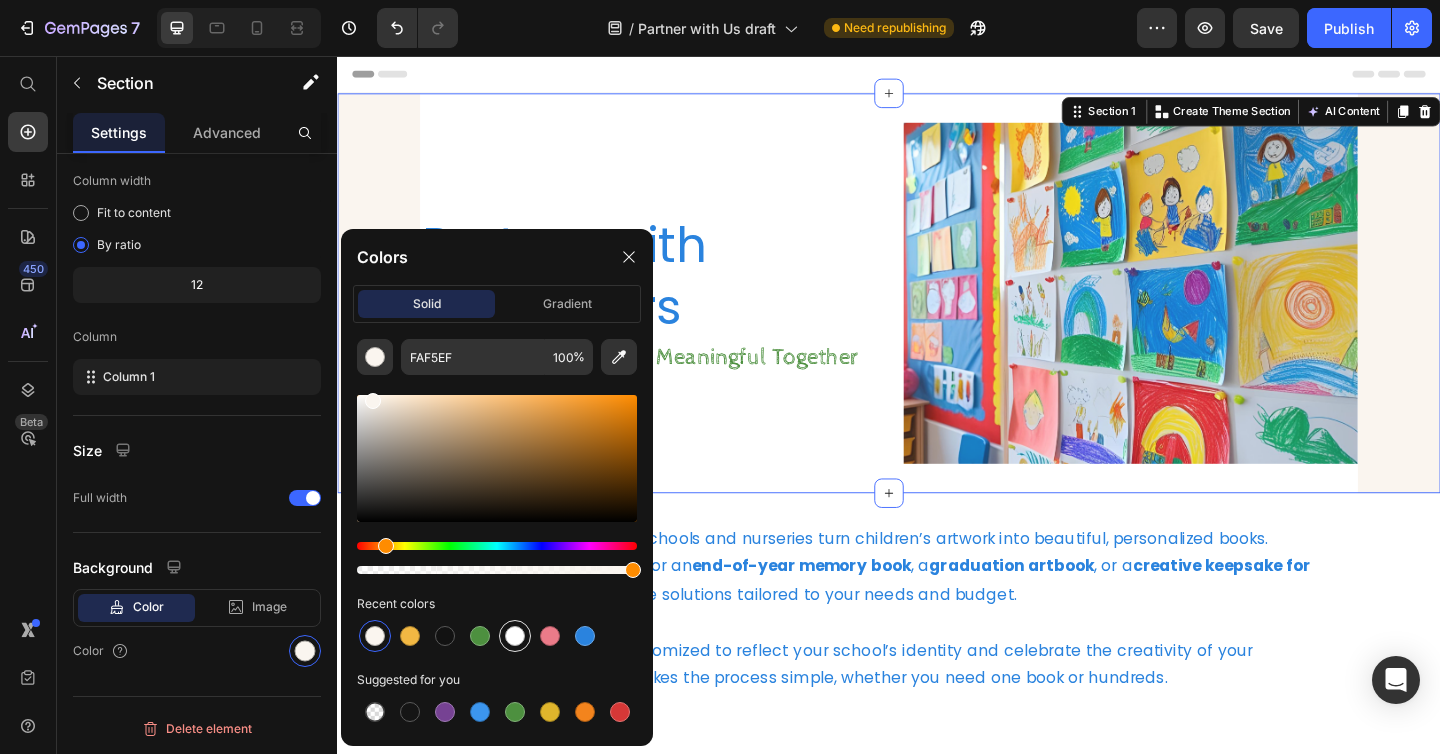 click at bounding box center (515, 636) 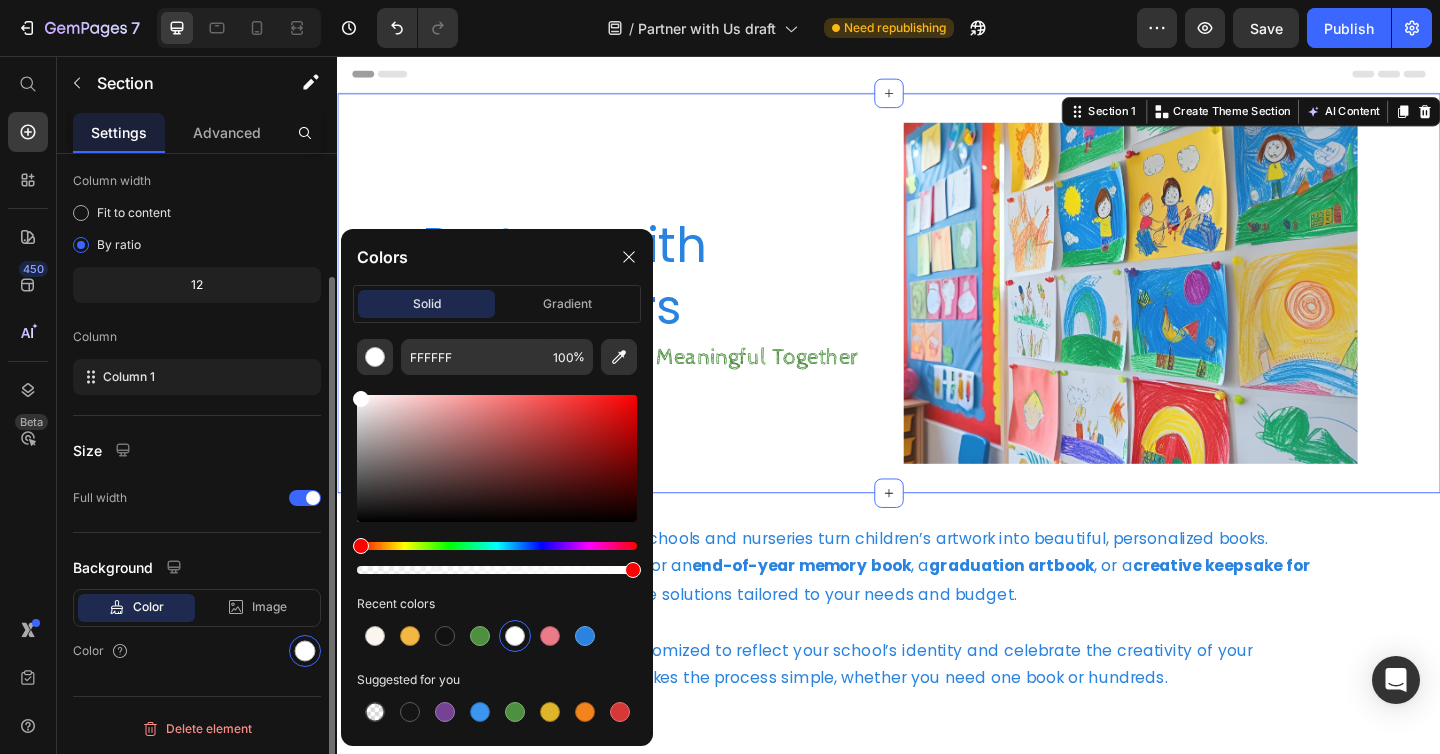 click on "Layout Column width Fit to content By ratio 12 Column Column 1 Size Full width Background Color Image Video  Color" at bounding box center [197, 357] 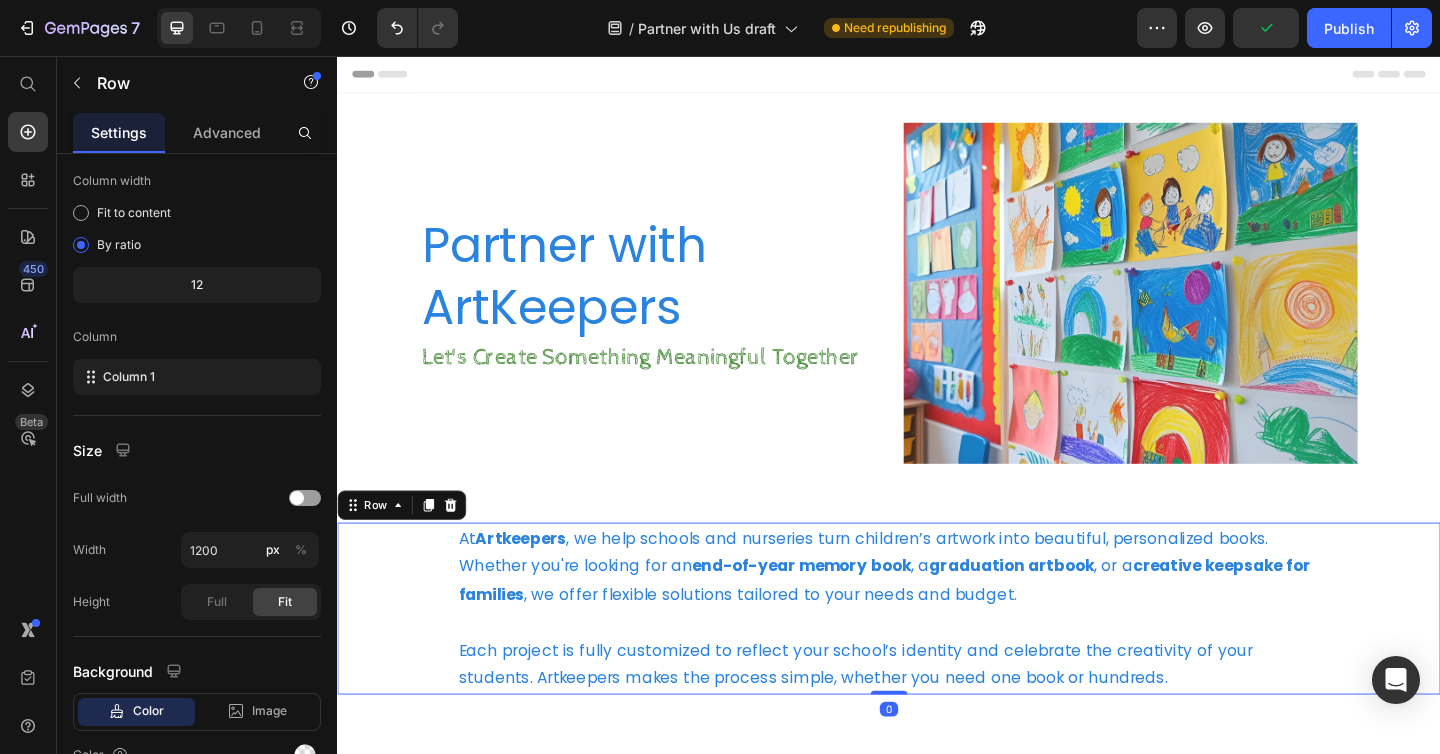 click on "At  Artkeepers , we help schools and nurseries turn children’s artwork into beautiful, personalized books. Whether you're looking for an  end-of-year memory book , a  graduation artbook , or a  creative keepsake for families , we offer flexible solutions tailored to your needs and budget.   Each project is fully customized to reflect your school’s identity and celebrate the creativity of your students. Artkeepers makes the process simple, whether you need one book or hundreds. Text Block" at bounding box center [937, 658] 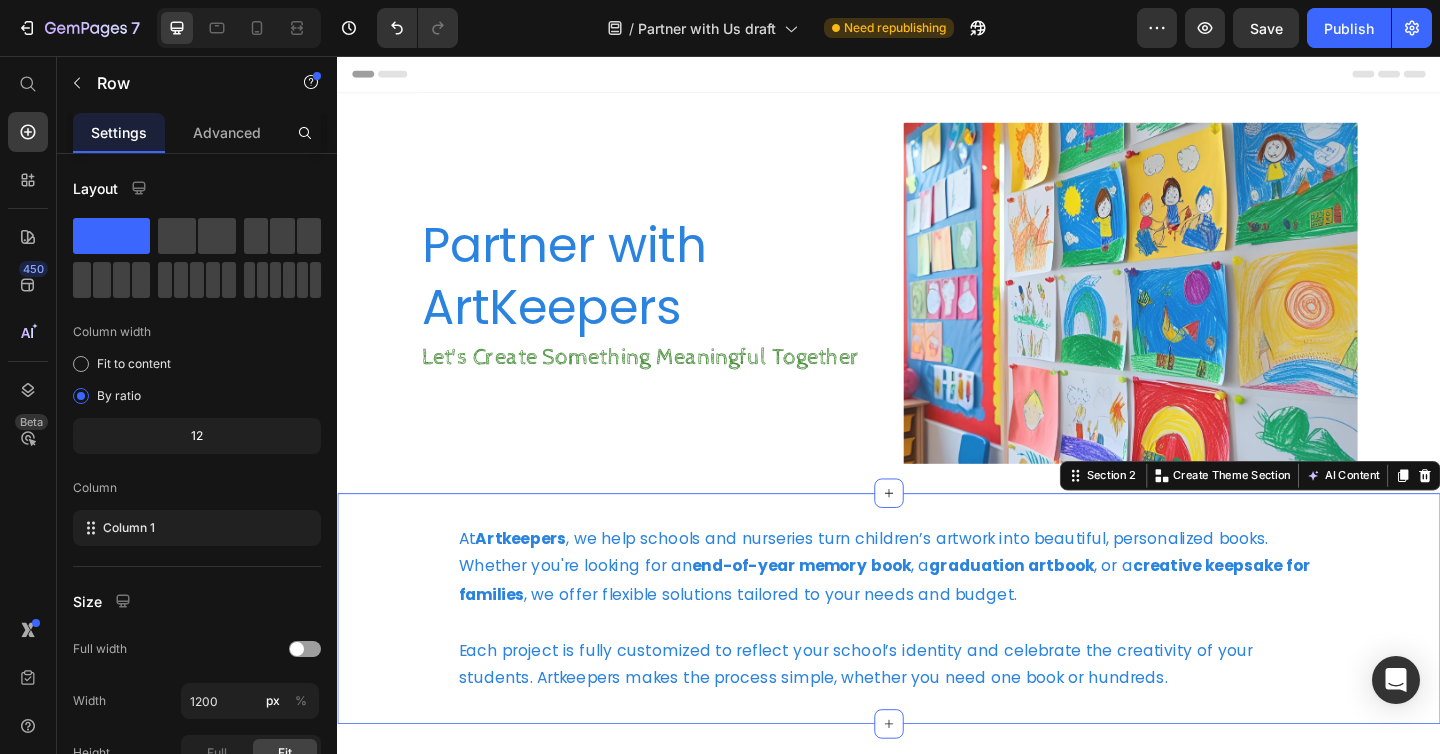 click on "At  Artkeepers , we help schools and nurseries turn children’s artwork into beautiful, personalized books. Whether you're looking for an  end-of-year memory book , a  graduation artbook , or a  creative keepsake for families , we offer flexible solutions tailored to your needs and budget.   Each project is fully customized to reflect your school’s identity and celebrate the creativity of your students. Artkeepers makes the process simple, whether you need one book or hundreds. Text Block Row Section 2   Create Theme Section AI Content Write with GemAI What would you like to describe here? Tone and Voice Persuasive Product Kids Zipper Hoodie Embroidery Drawing Show more Generate" at bounding box center (937, 658) 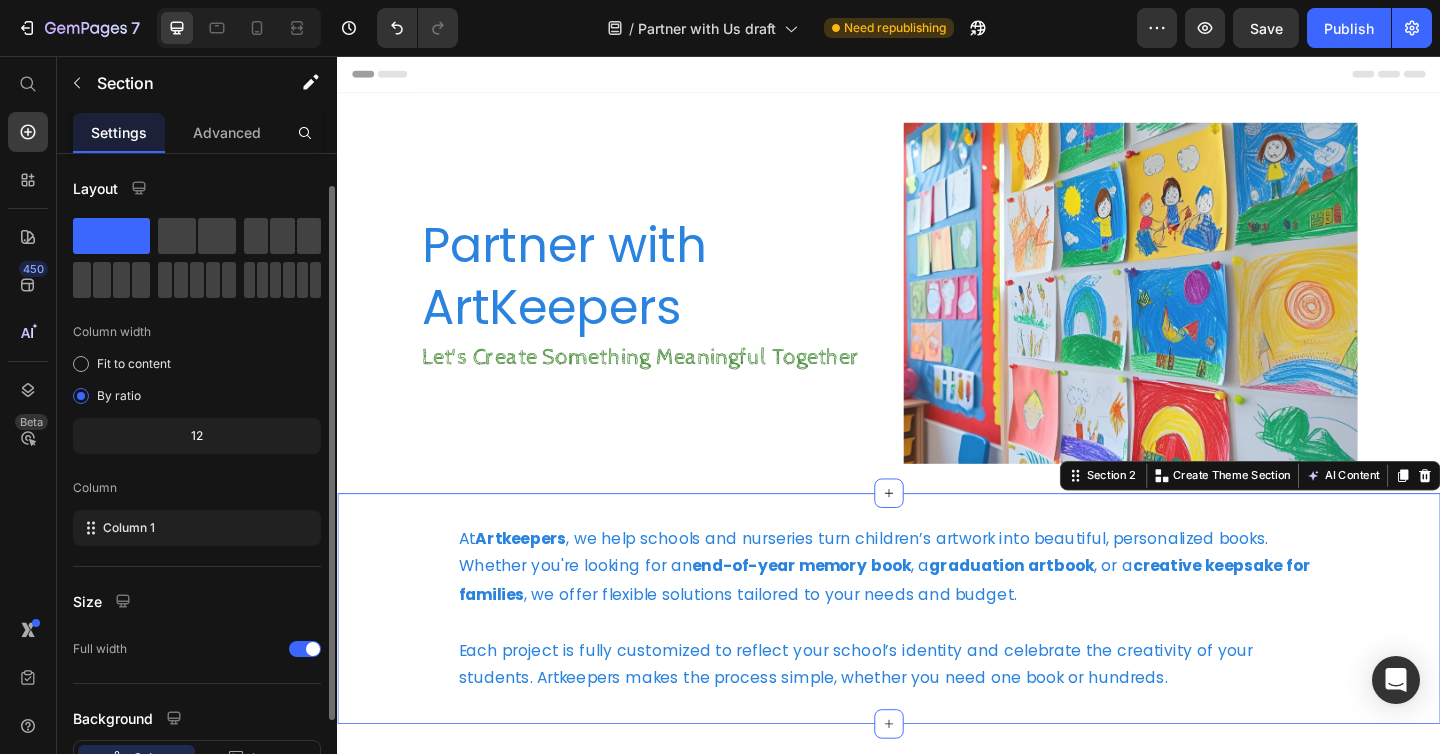 scroll, scrollTop: 151, scrollLeft: 0, axis: vertical 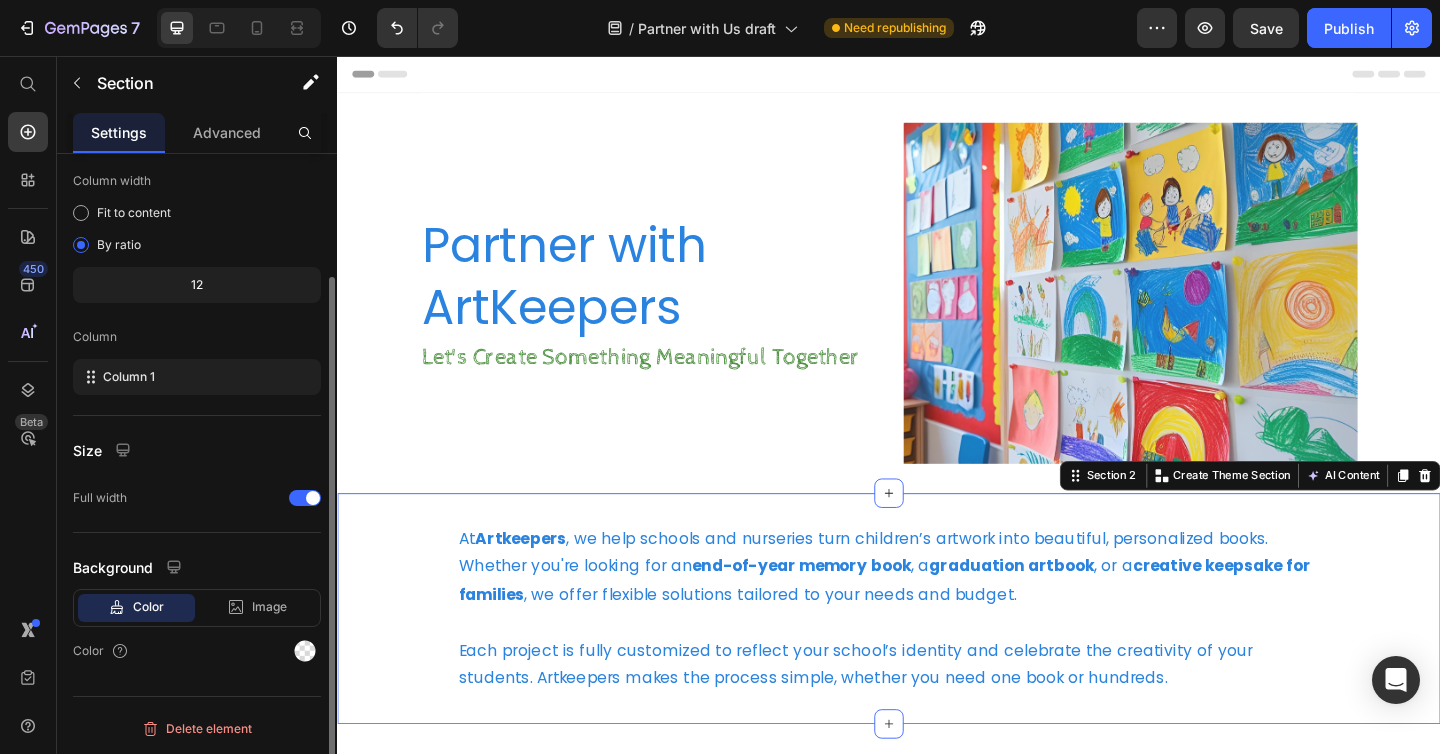 click on "Color Image Video" at bounding box center (197, 608) 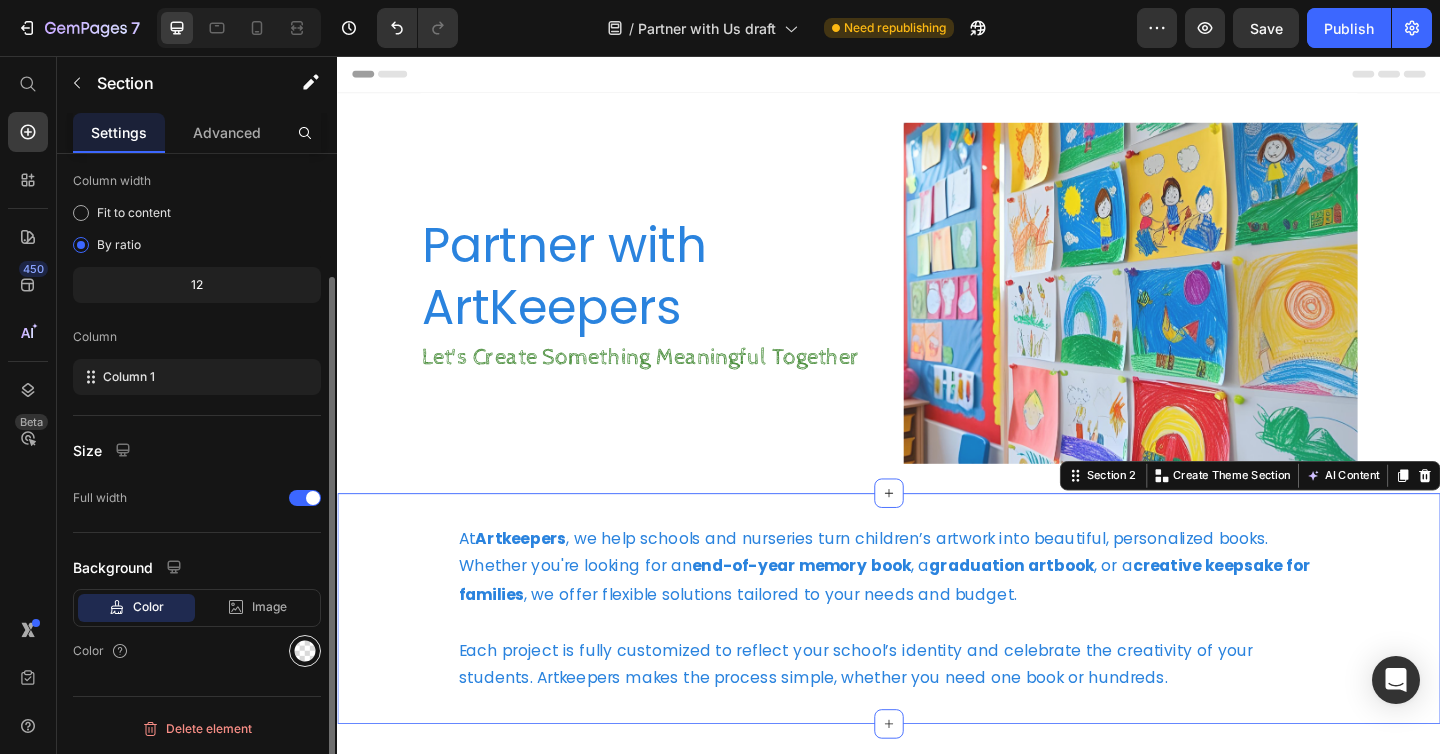 click at bounding box center [305, 651] 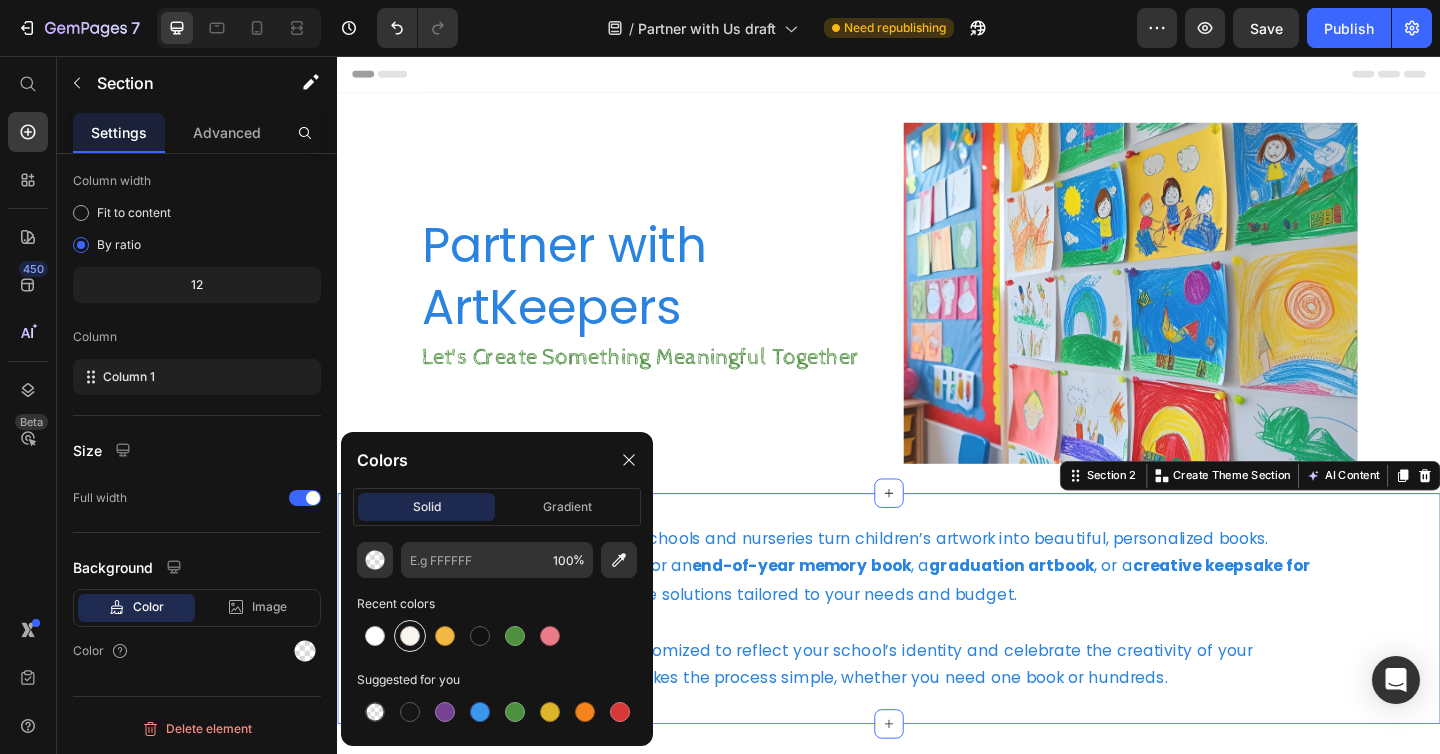 click at bounding box center [410, 636] 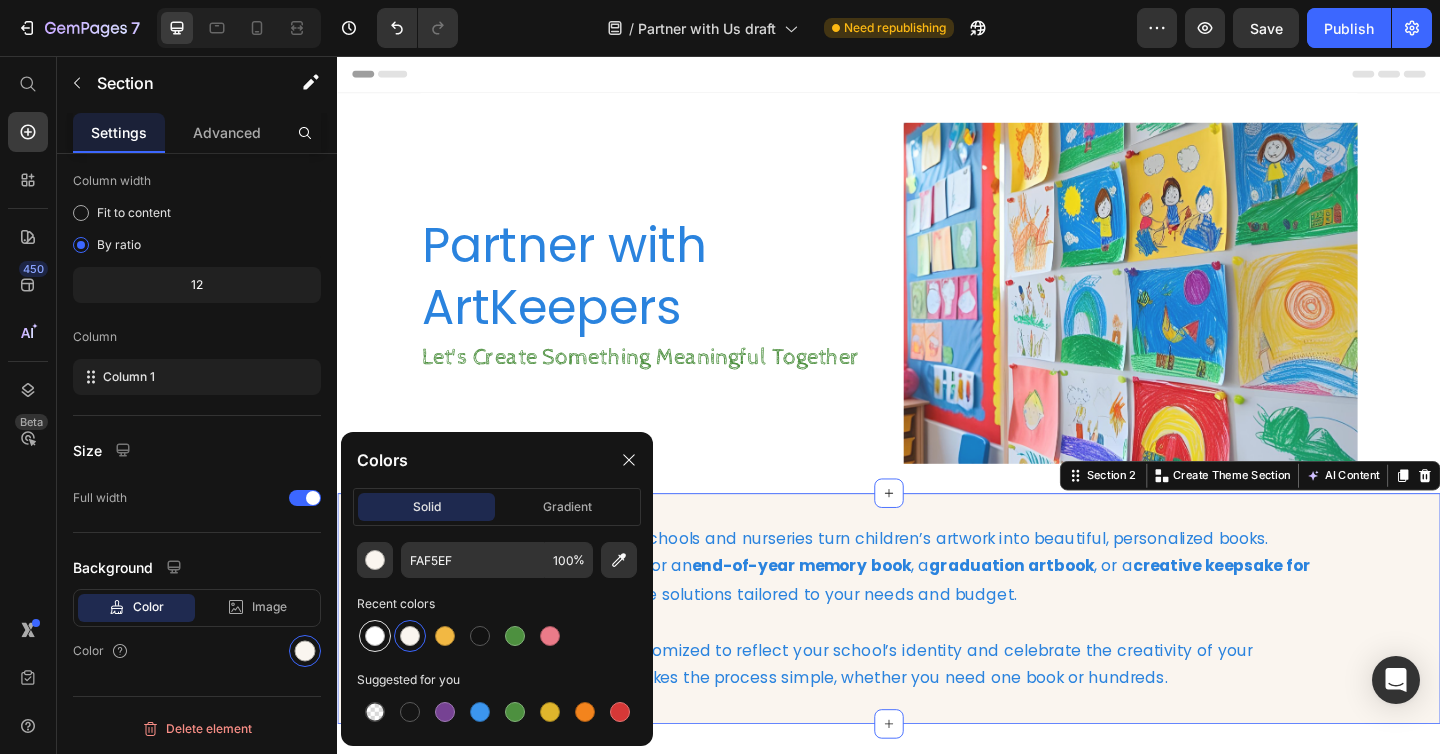 click at bounding box center (375, 636) 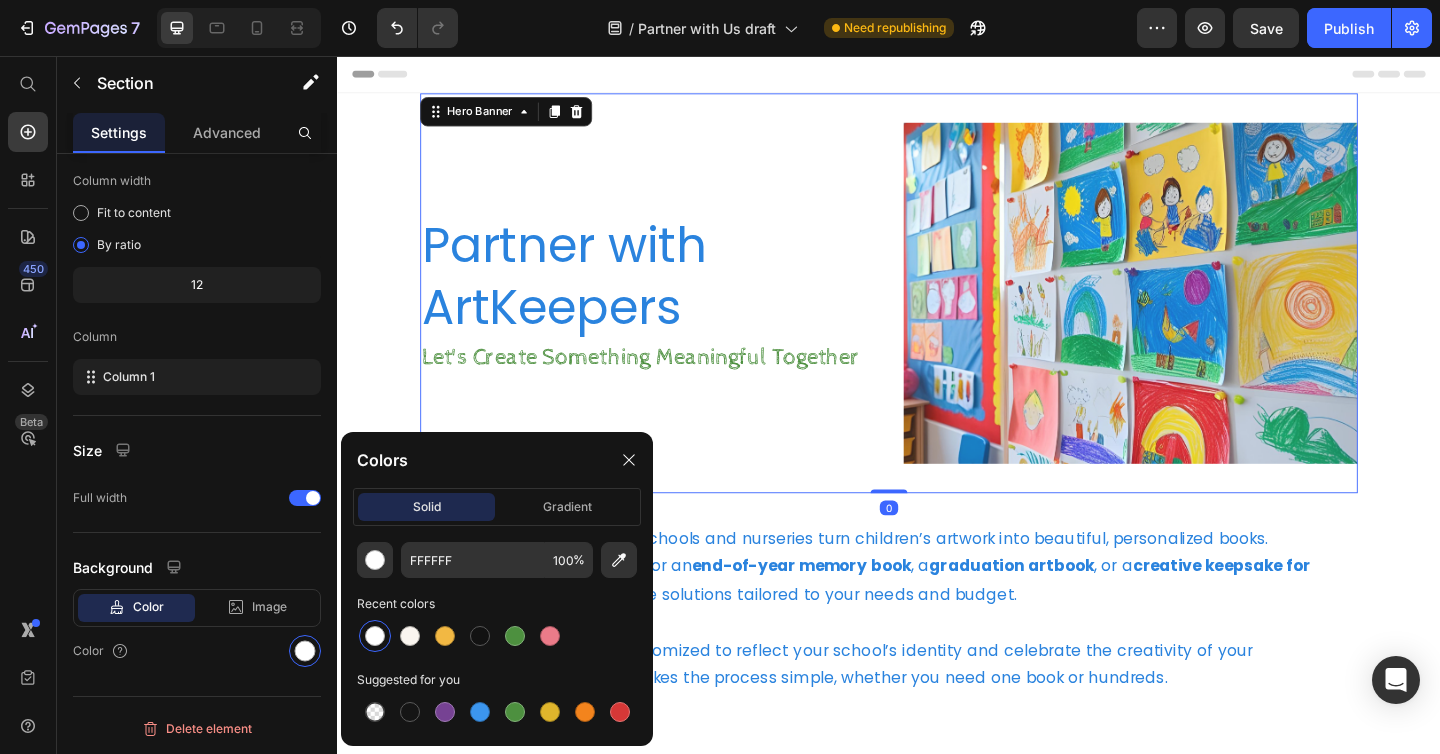 click on "Partner with ArtKeepers Heading Let's Create Something Meaningful Together Heading" at bounding box center [674, 314] 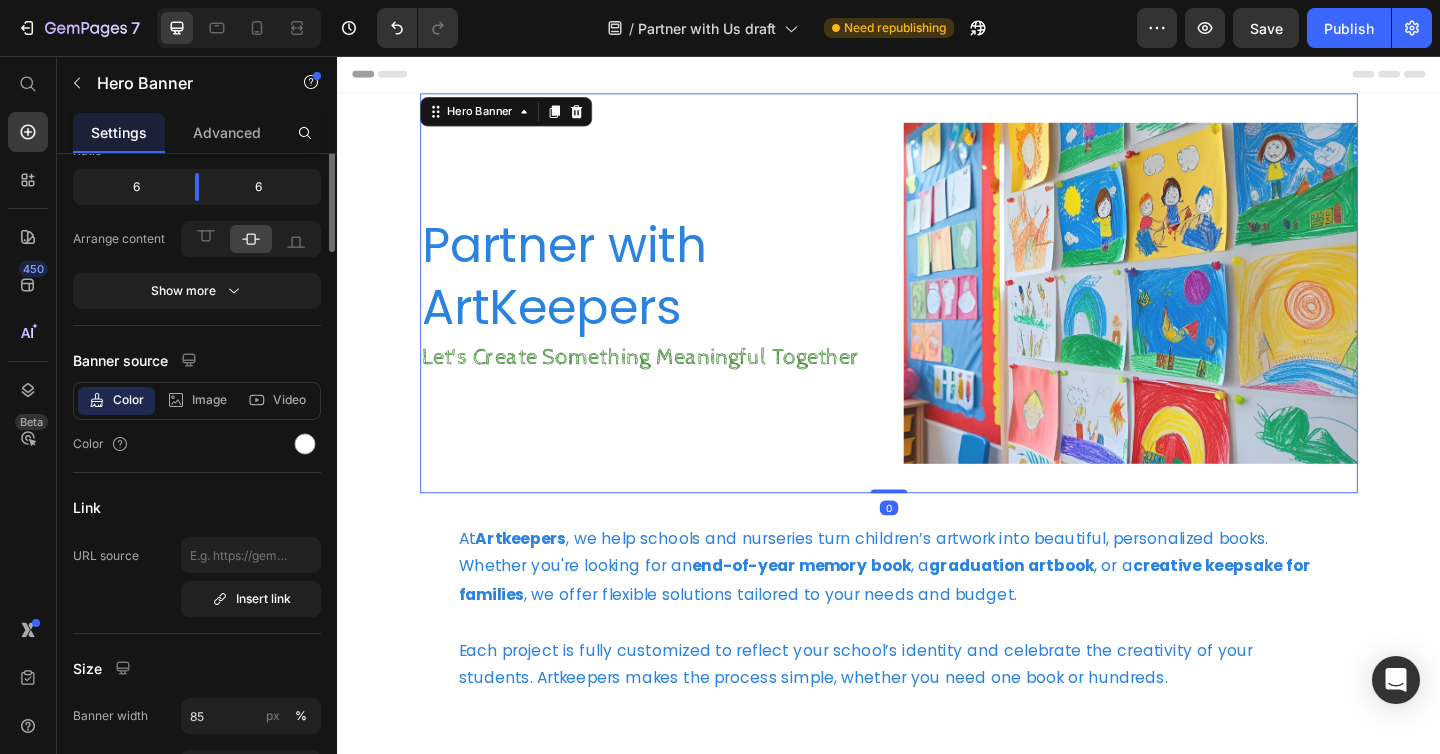scroll, scrollTop: 0, scrollLeft: 0, axis: both 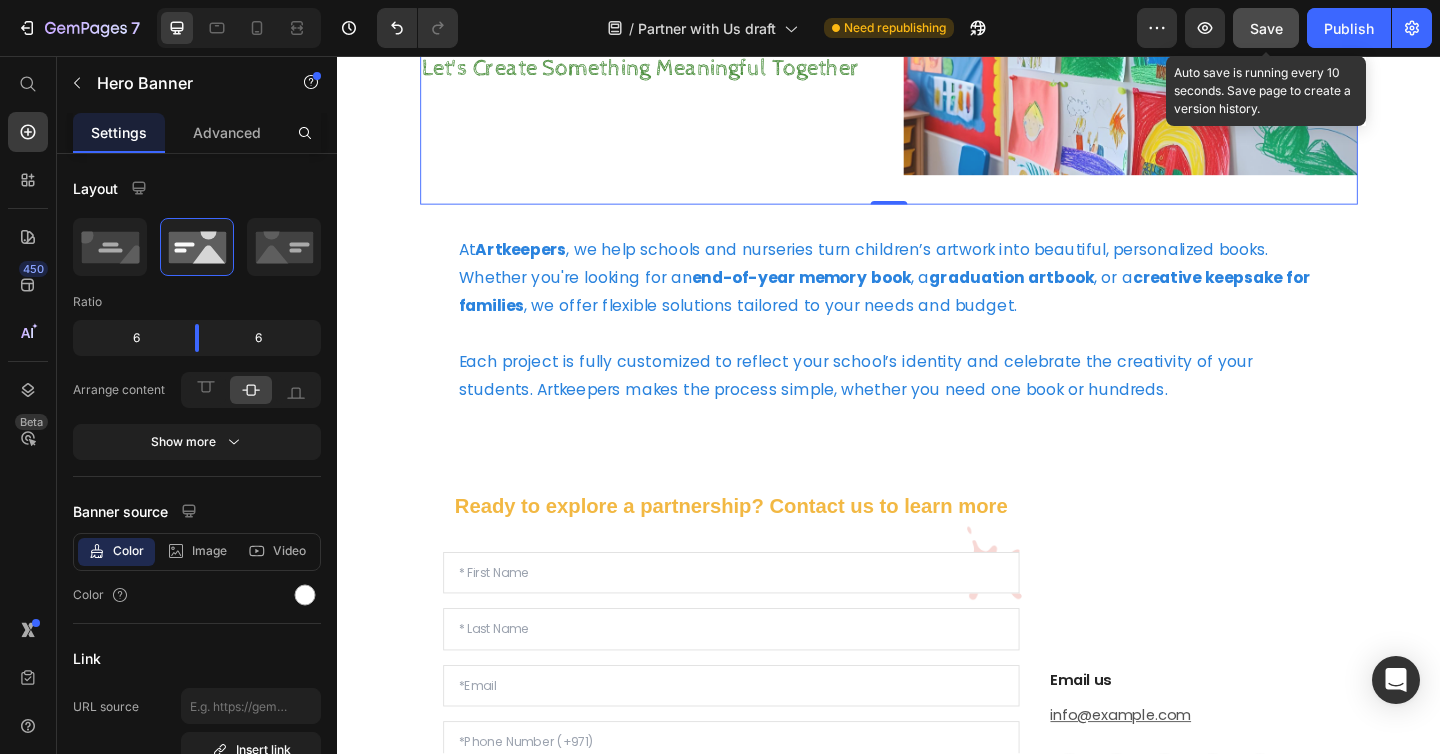 click on "Save" at bounding box center [1266, 28] 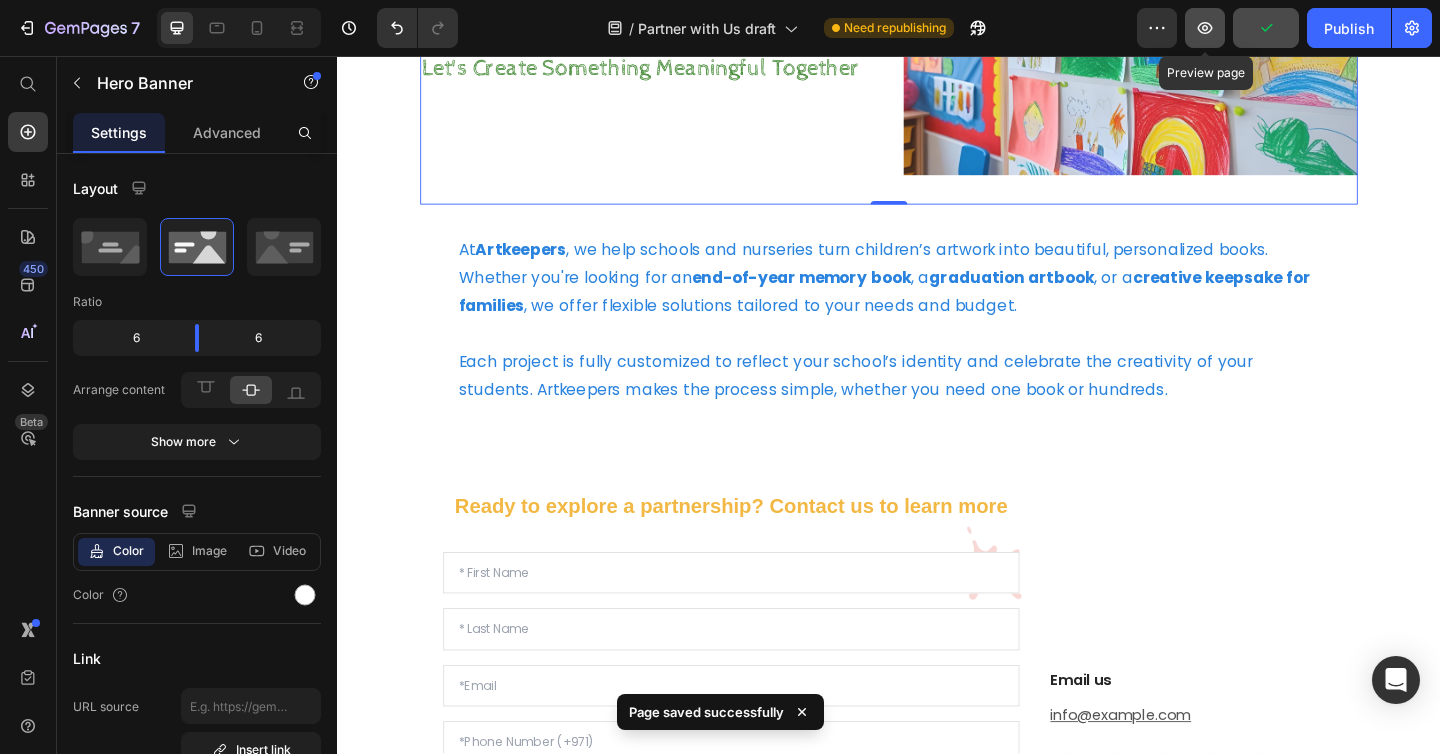 click 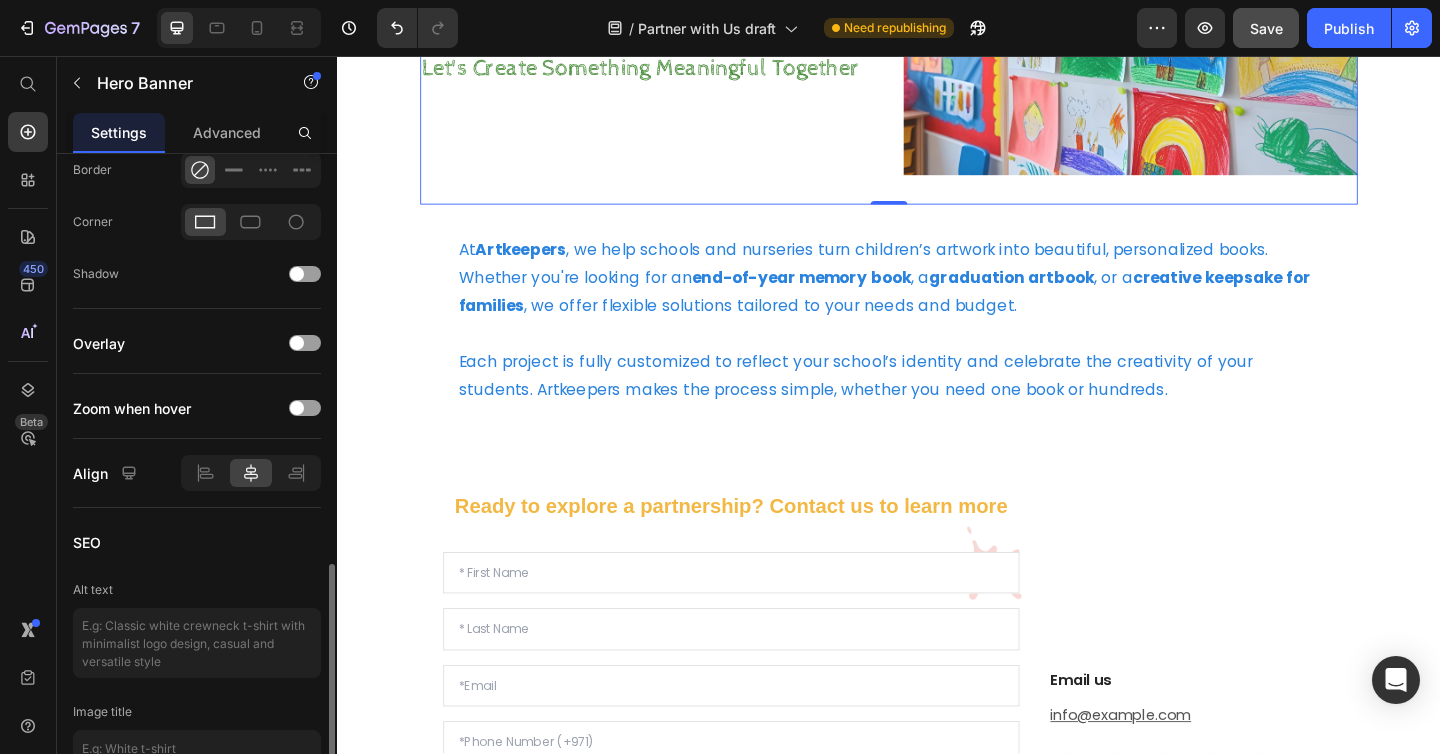scroll, scrollTop: 1073, scrollLeft: 0, axis: vertical 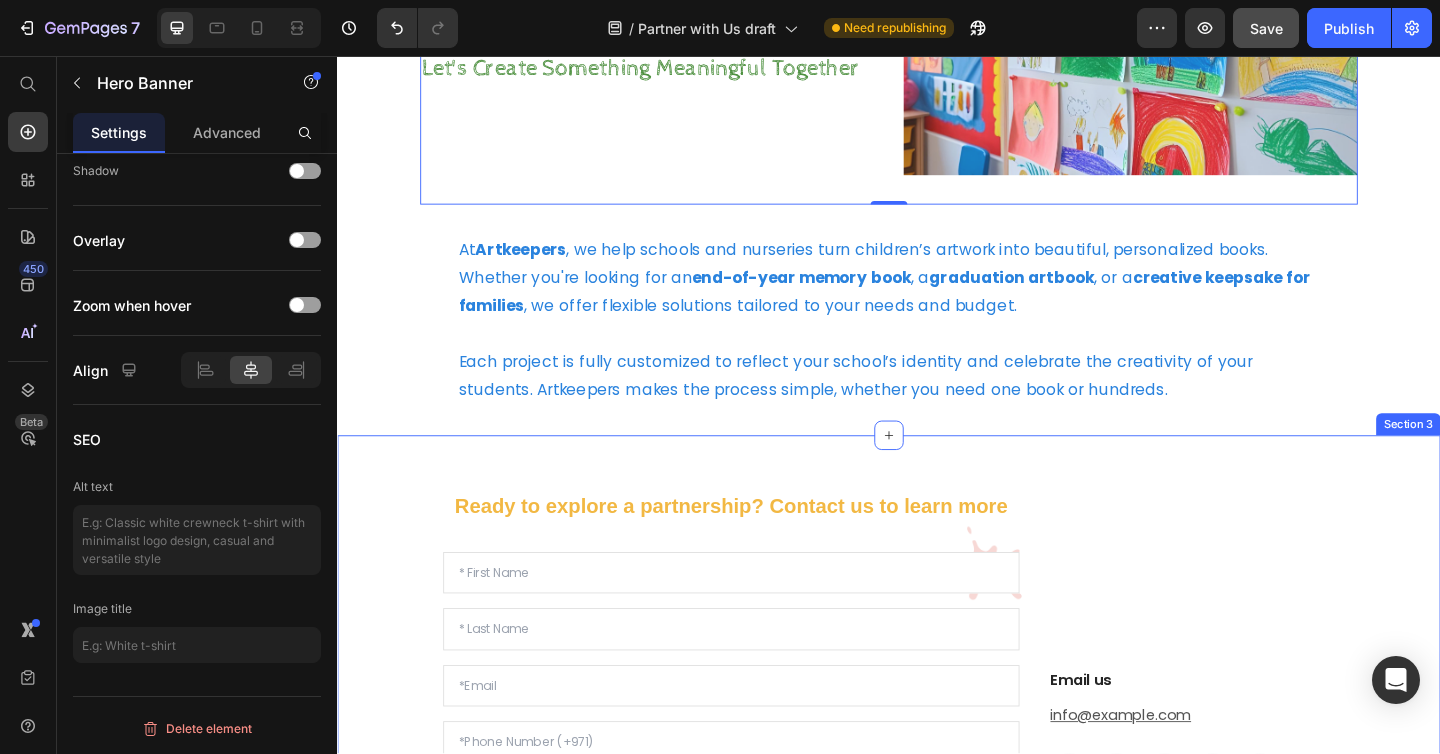 click on "Ready to explore a partnership? Contact us to learn more Text block Text Field Text Field Email Field Text Field Email Field Text Area Submit Submit Button Contact Form Email us Heading info@theartkeepers.com Text block
Button     Button     Button
Button
Button Row Row Row Section 3" at bounding box center [937, 831] 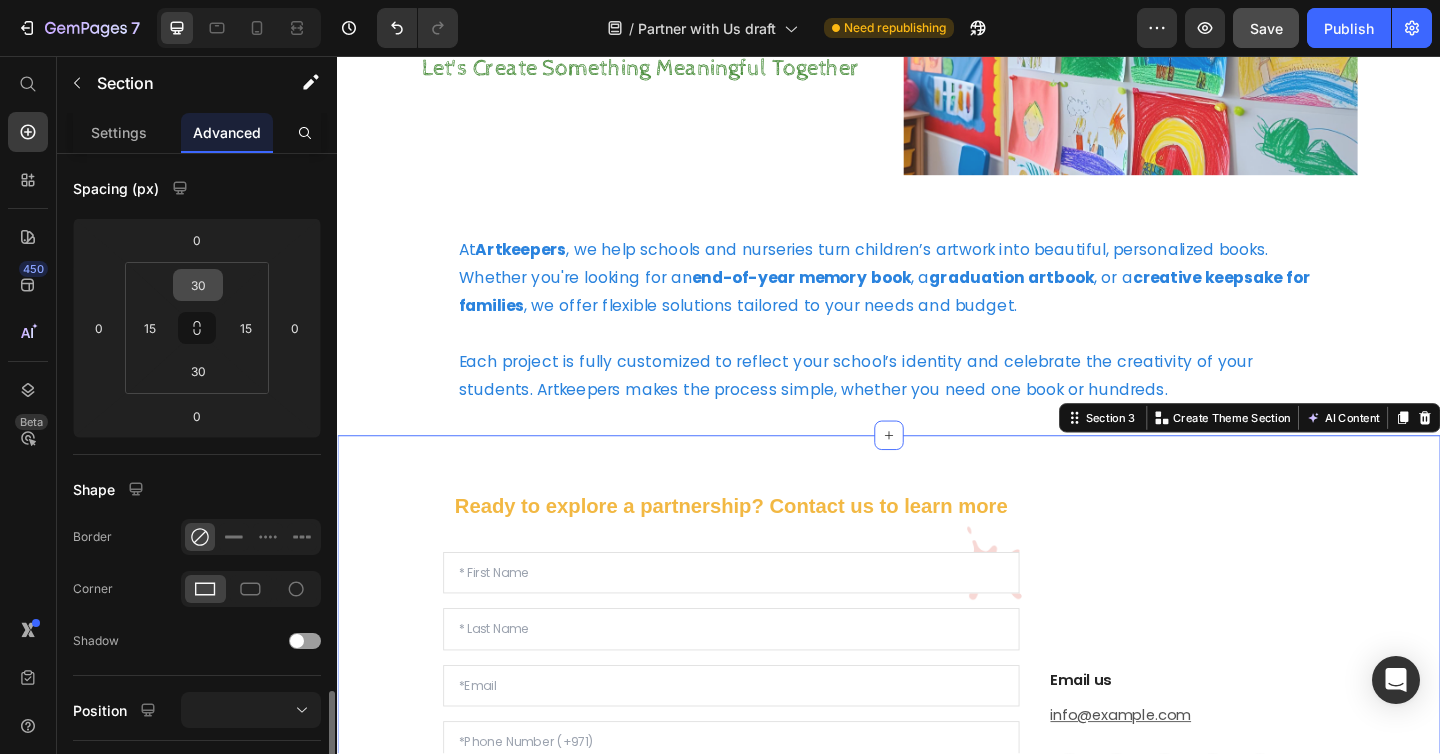 scroll, scrollTop: 0, scrollLeft: 0, axis: both 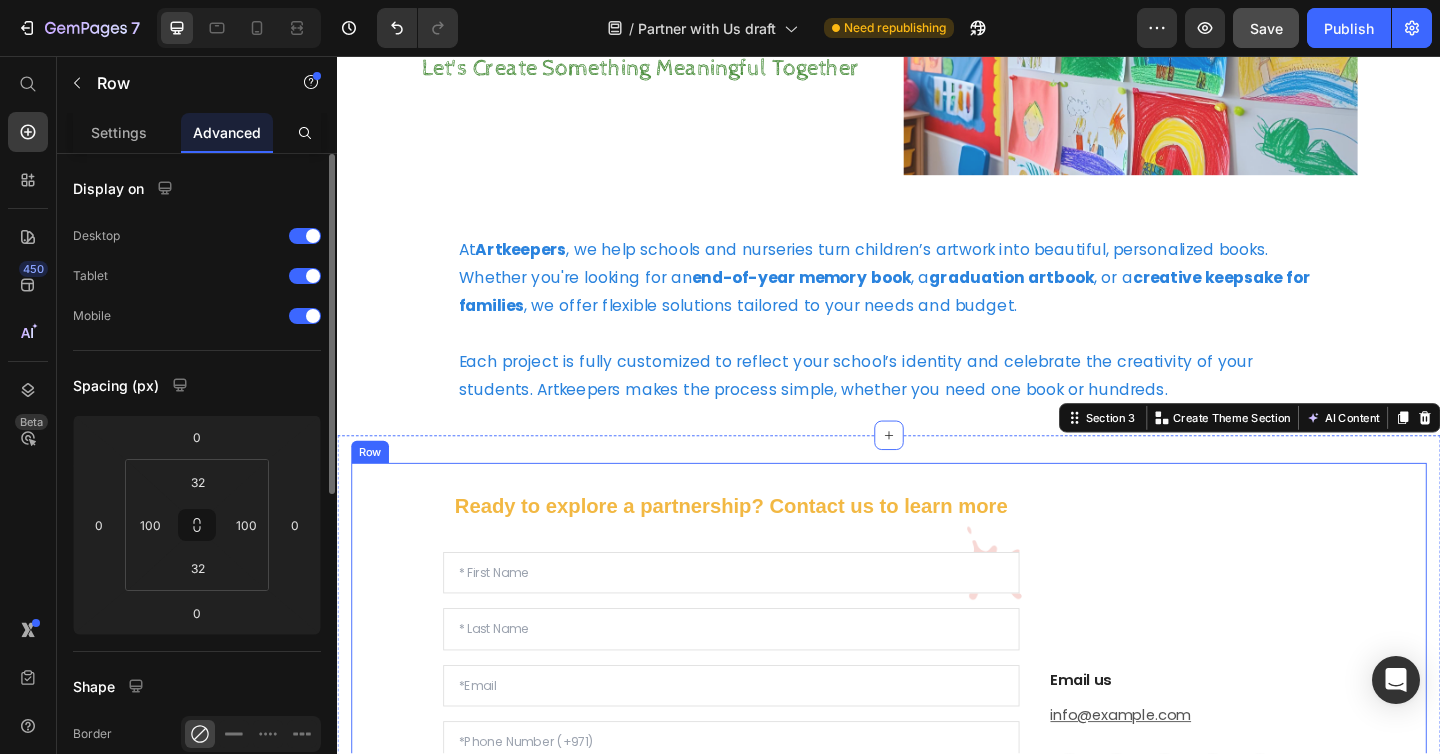 click on "Ready to explore a partnership? Contact us to learn more Text block Text Field Text Field Email Field Text Field Email Field Text Area Submit Submit Button Contact Form Email us Heading info@theartkeepers.com Text block
Button     Button     Button
Button
Button Row Row Row" at bounding box center [937, 831] 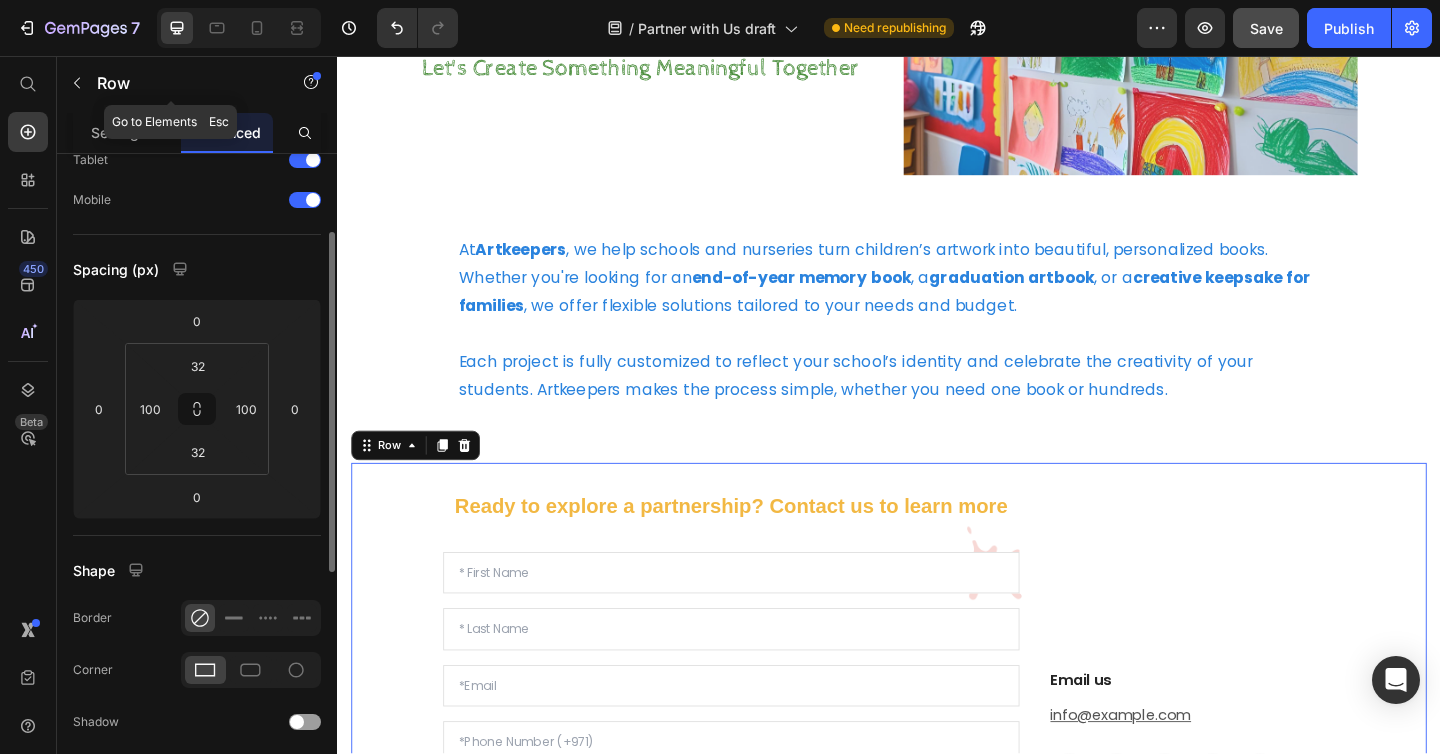 scroll, scrollTop: 128, scrollLeft: 0, axis: vertical 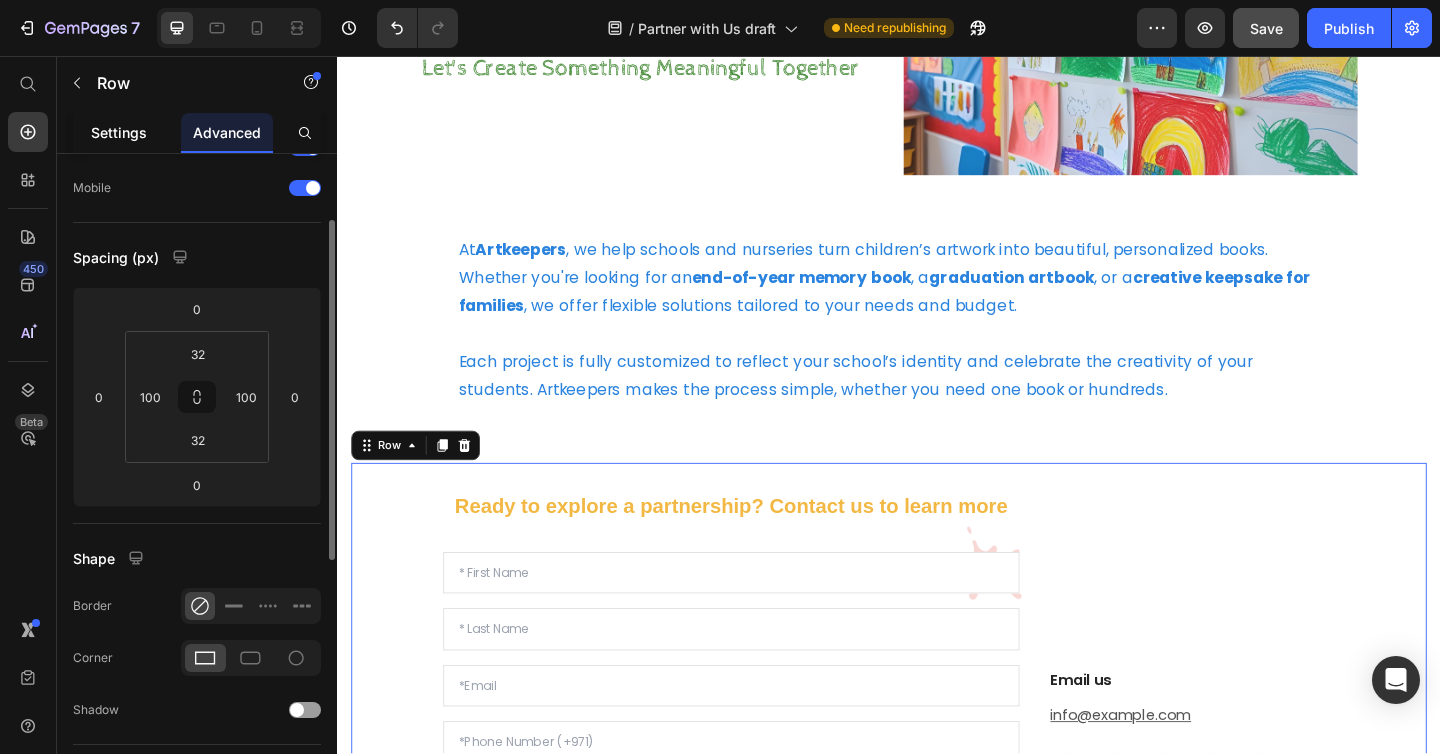 click on "Settings" 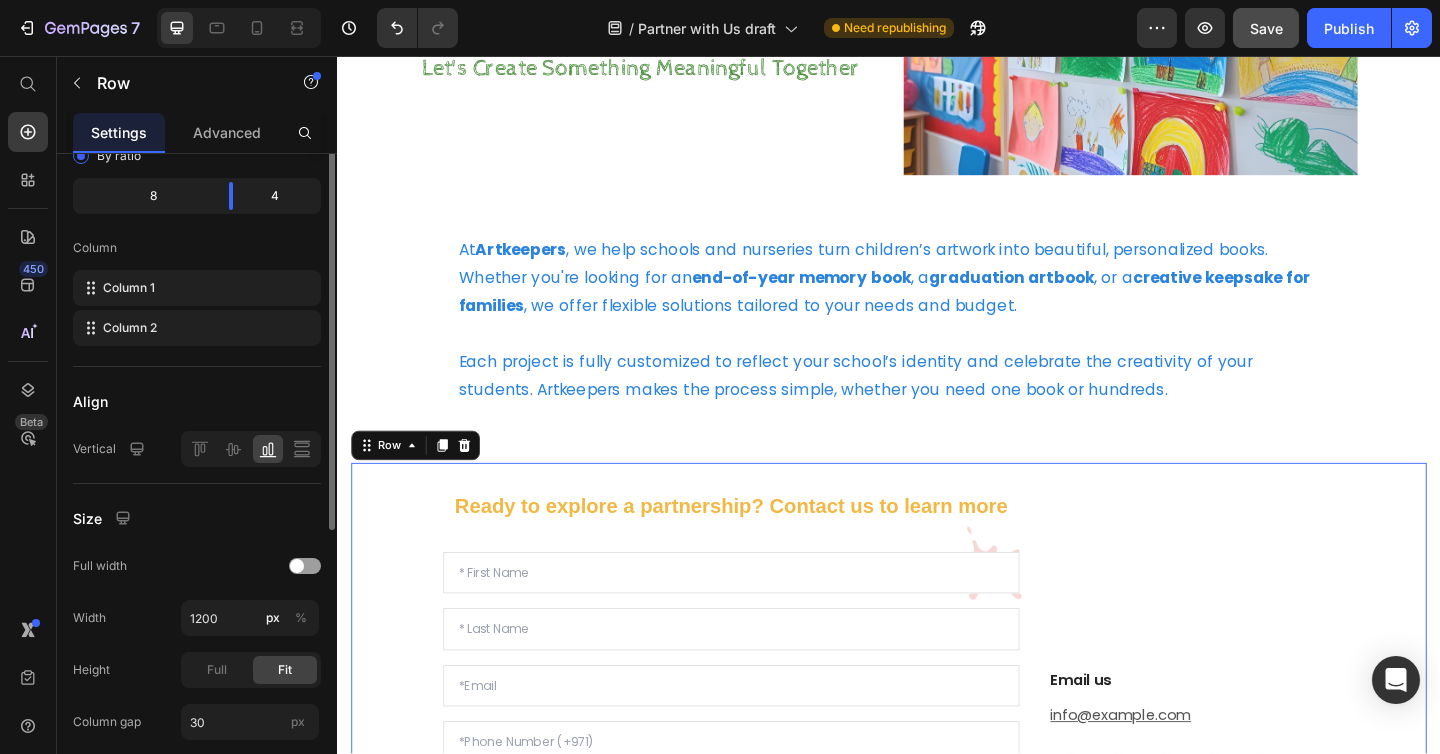scroll, scrollTop: 464, scrollLeft: 0, axis: vertical 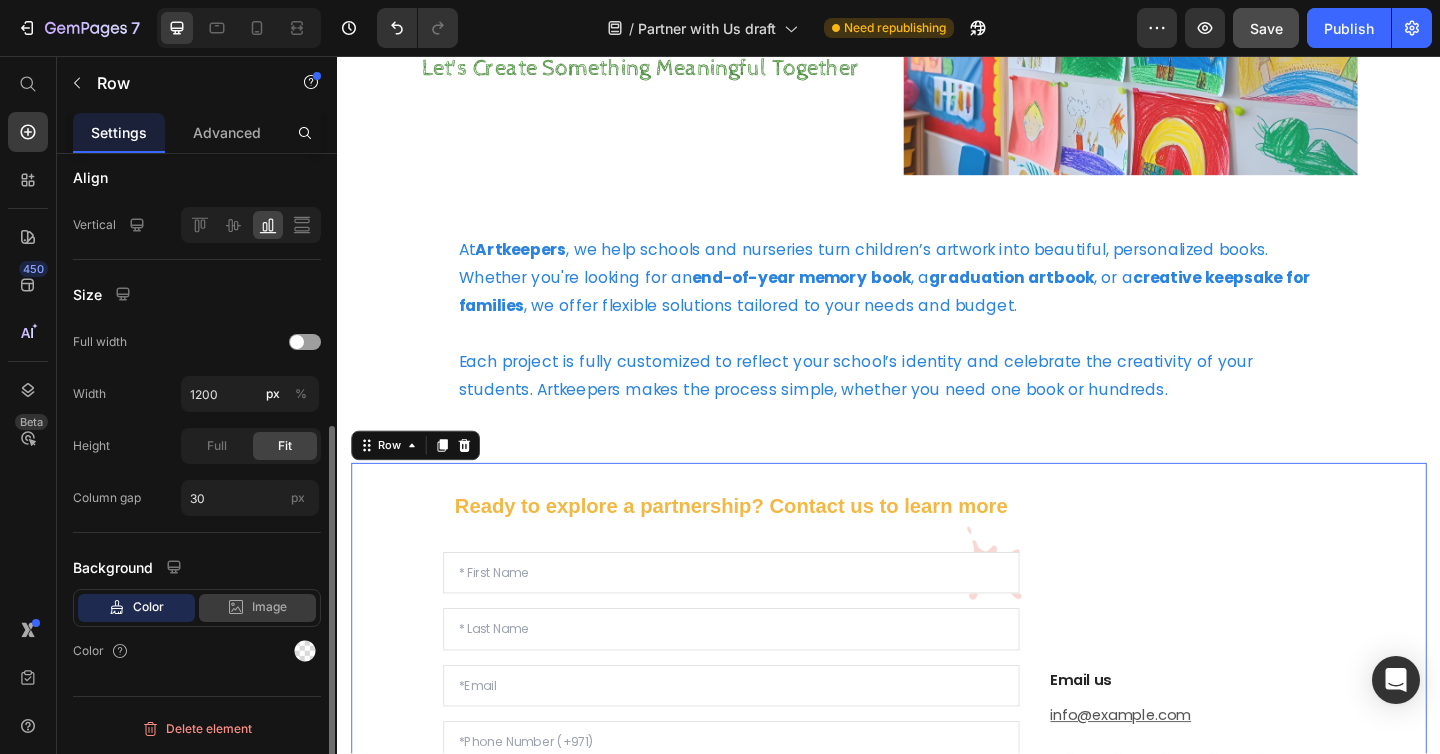 click 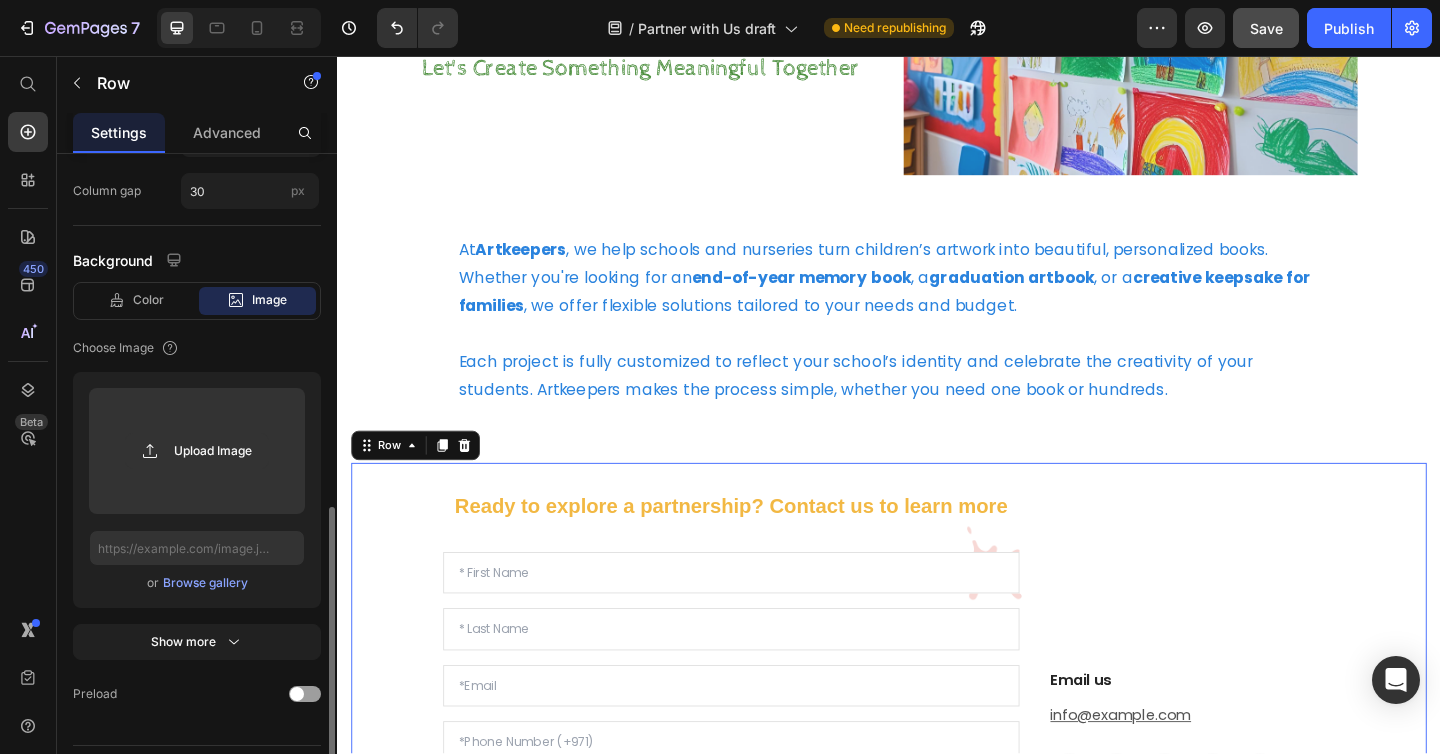 scroll, scrollTop: 778, scrollLeft: 0, axis: vertical 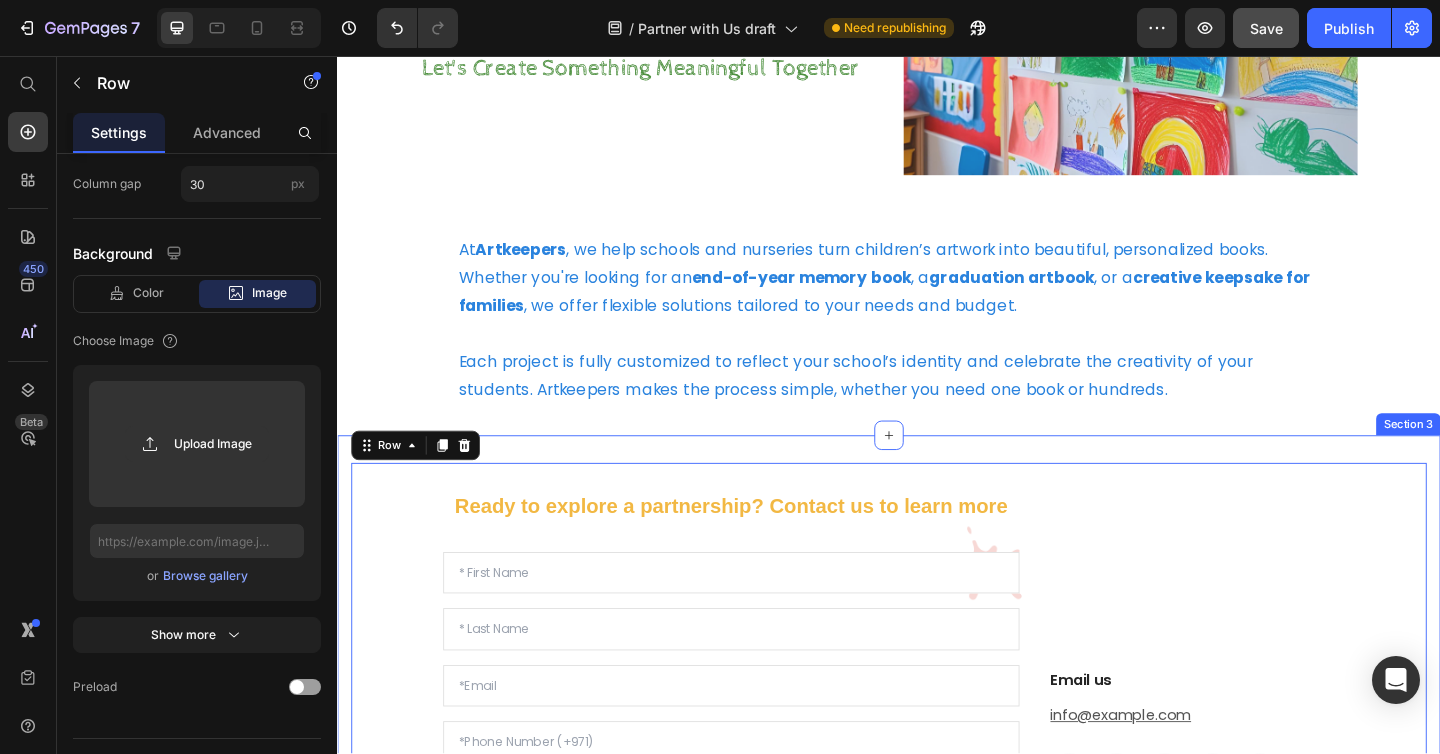 click on "Ready to explore a partnership? Contact us to learn more Text block Text Field Text Field Email Field Text Field Email Field Text Area Submit Submit Button Contact Form Email us Heading info@theartkeepers.com Text block
Button     Button     Button
Button
Button Row Row Row   0 Section 3" at bounding box center (937, 831) 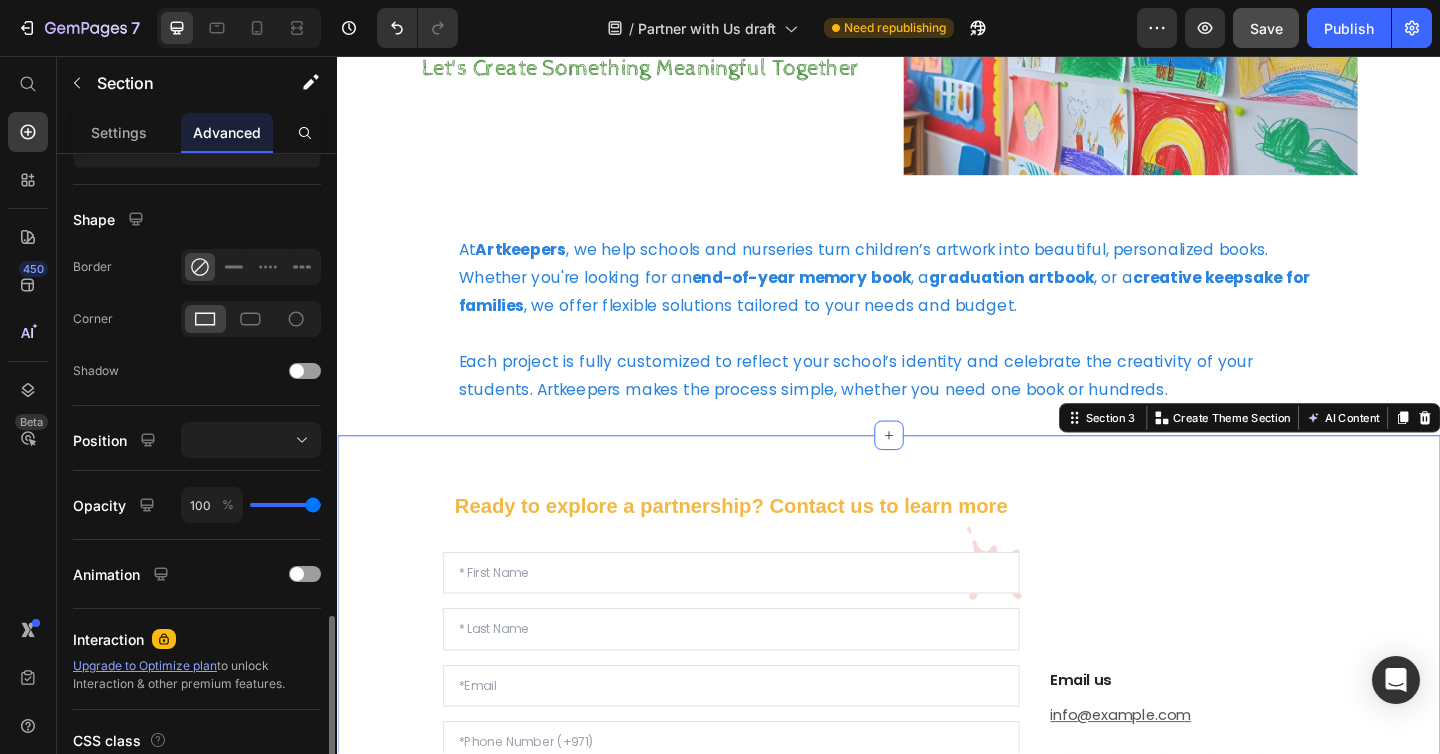 scroll, scrollTop: 612, scrollLeft: 0, axis: vertical 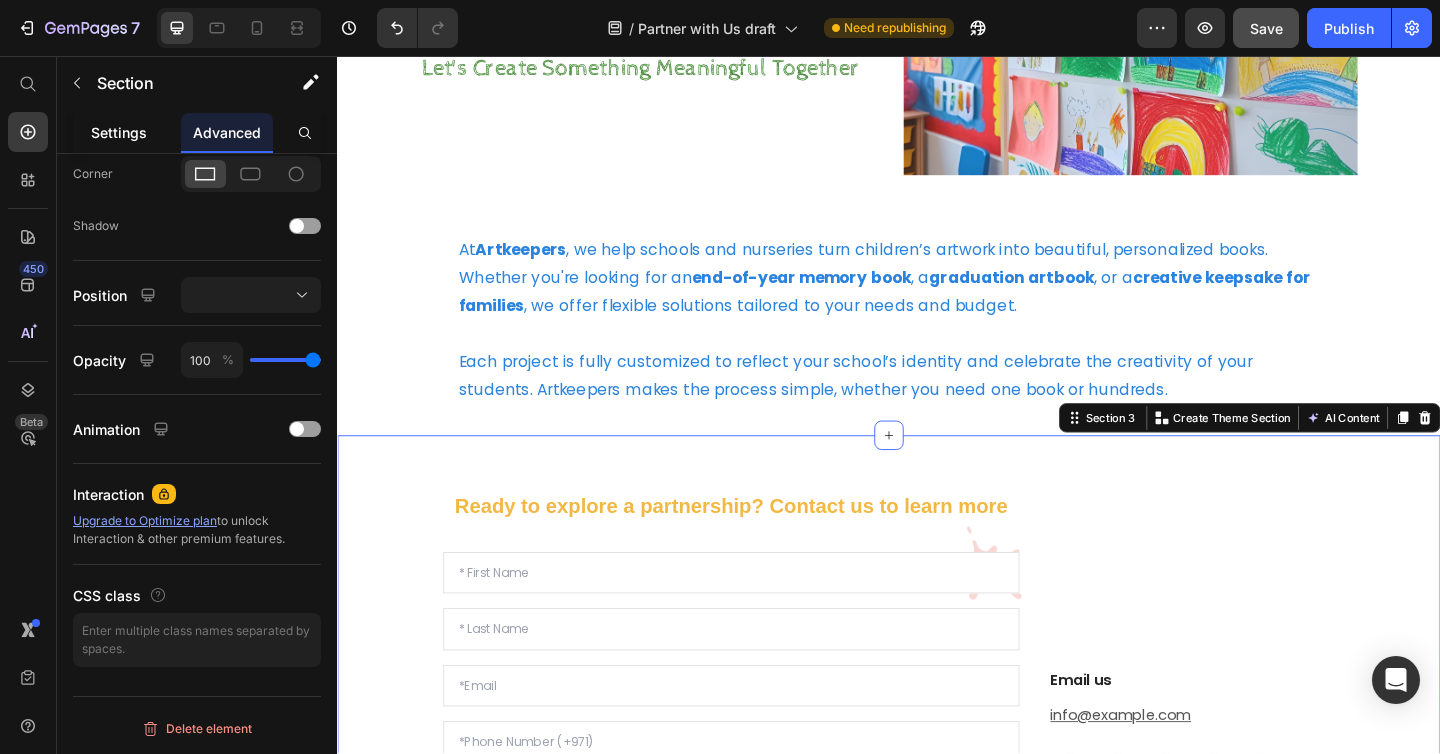 click on "Settings" at bounding box center [119, 132] 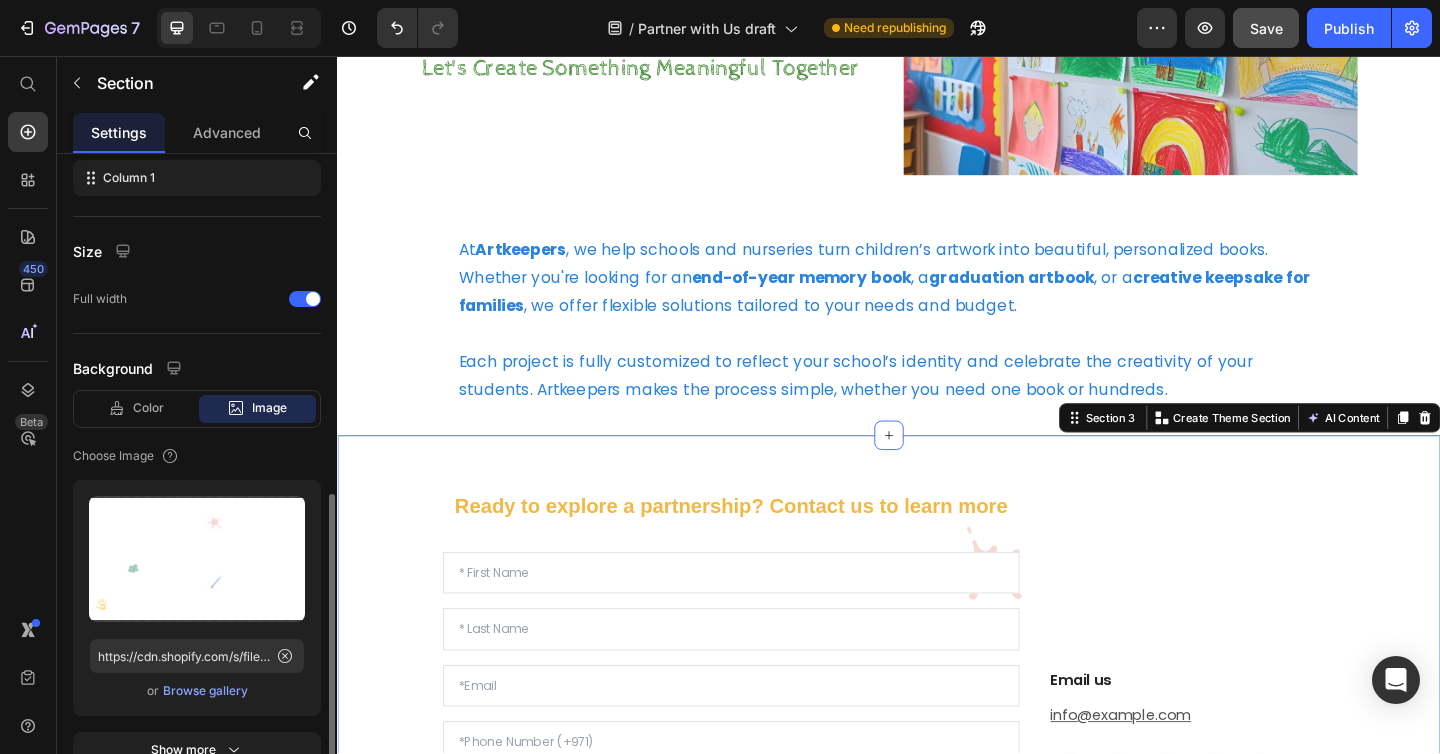 scroll, scrollTop: 507, scrollLeft: 0, axis: vertical 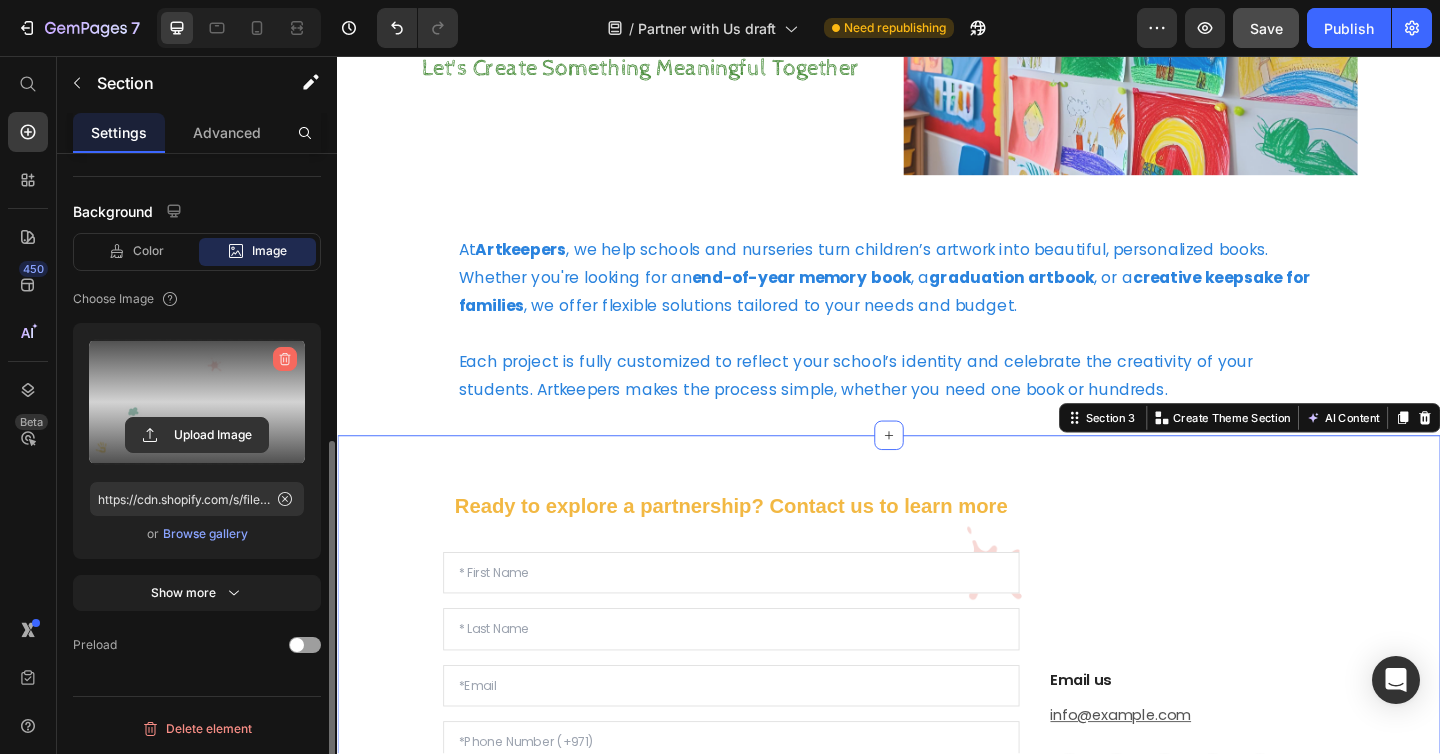click 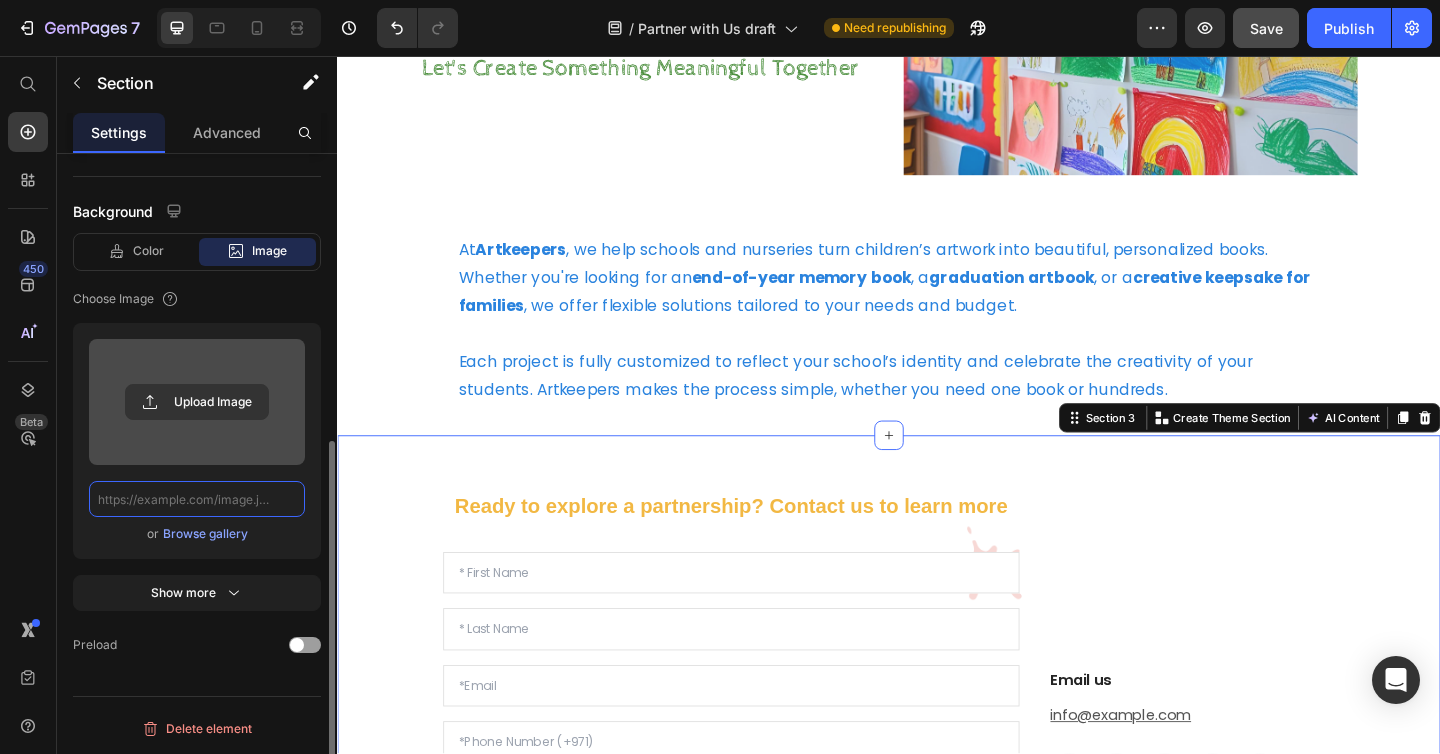 scroll, scrollTop: 0, scrollLeft: 0, axis: both 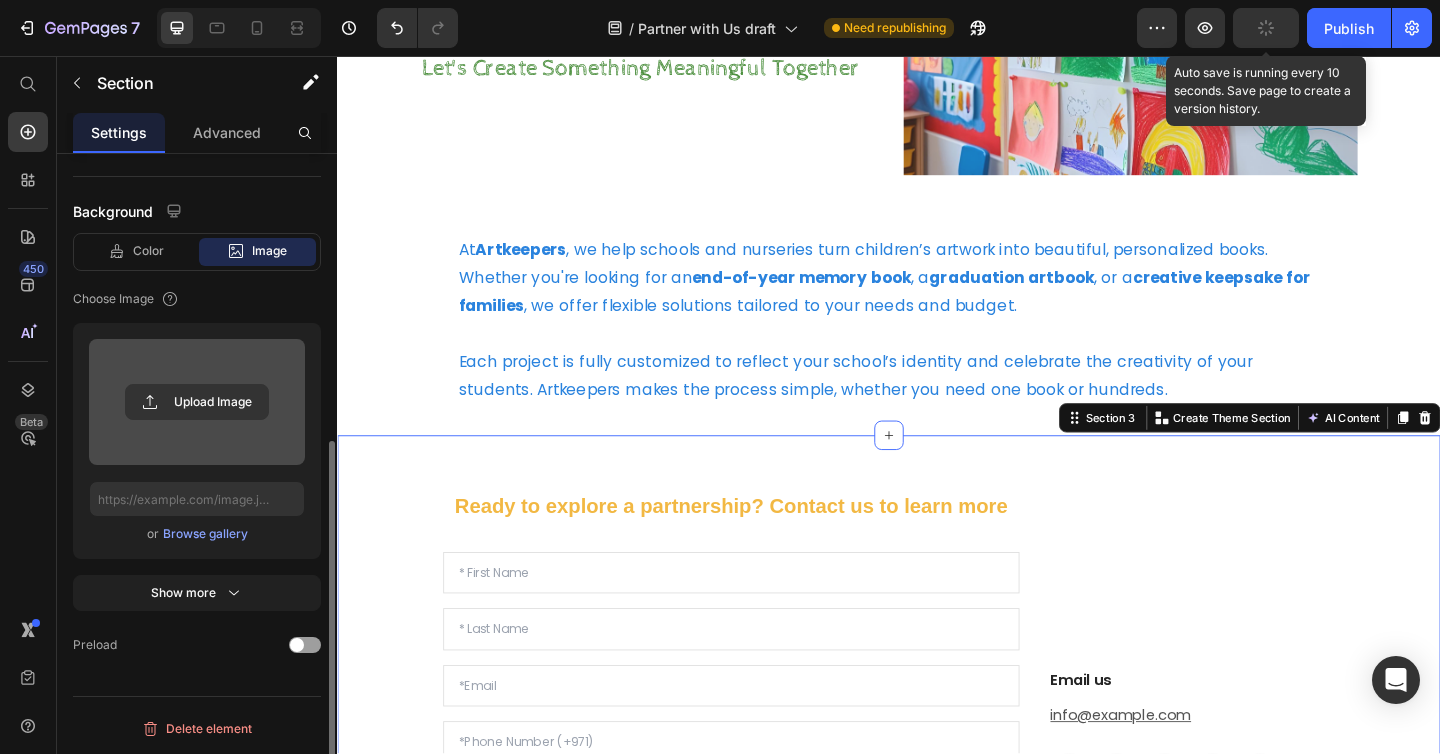 click 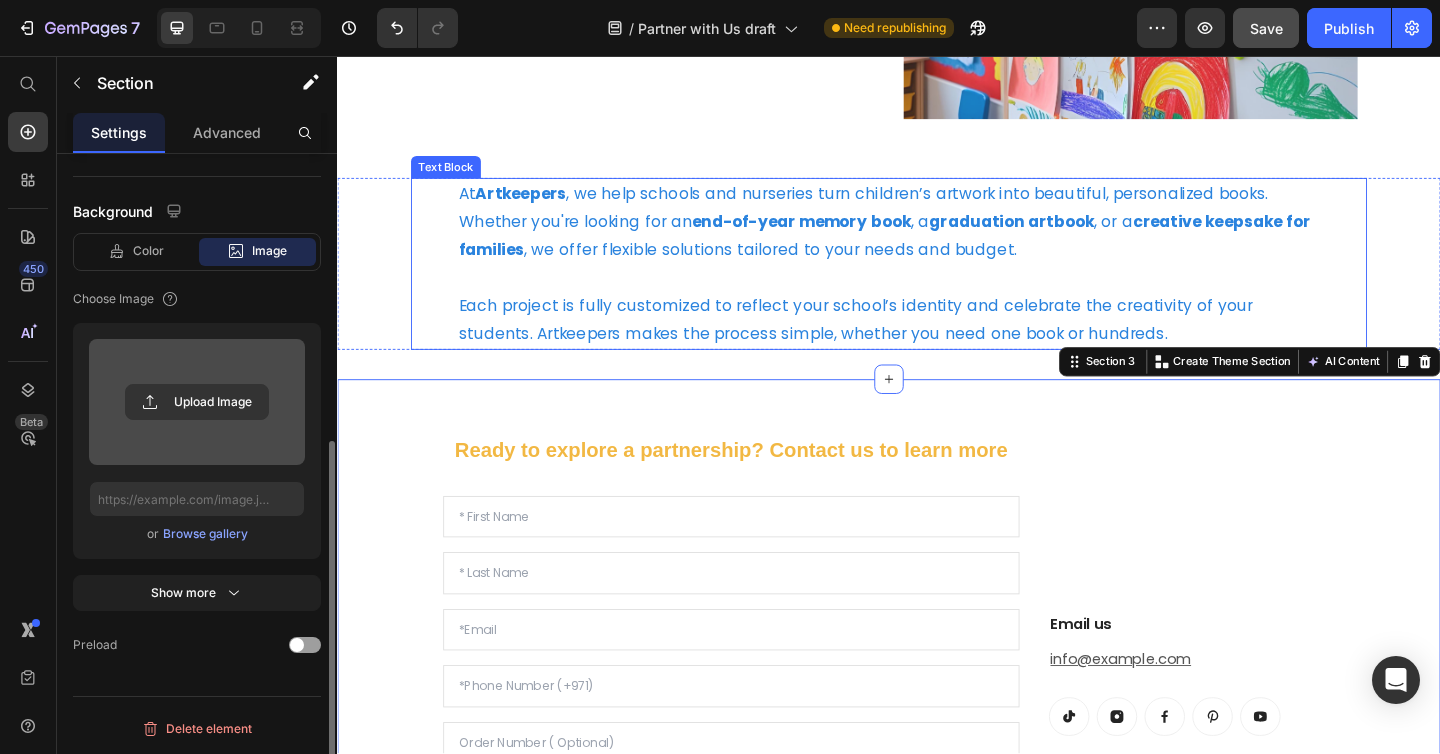 scroll, scrollTop: 0, scrollLeft: 0, axis: both 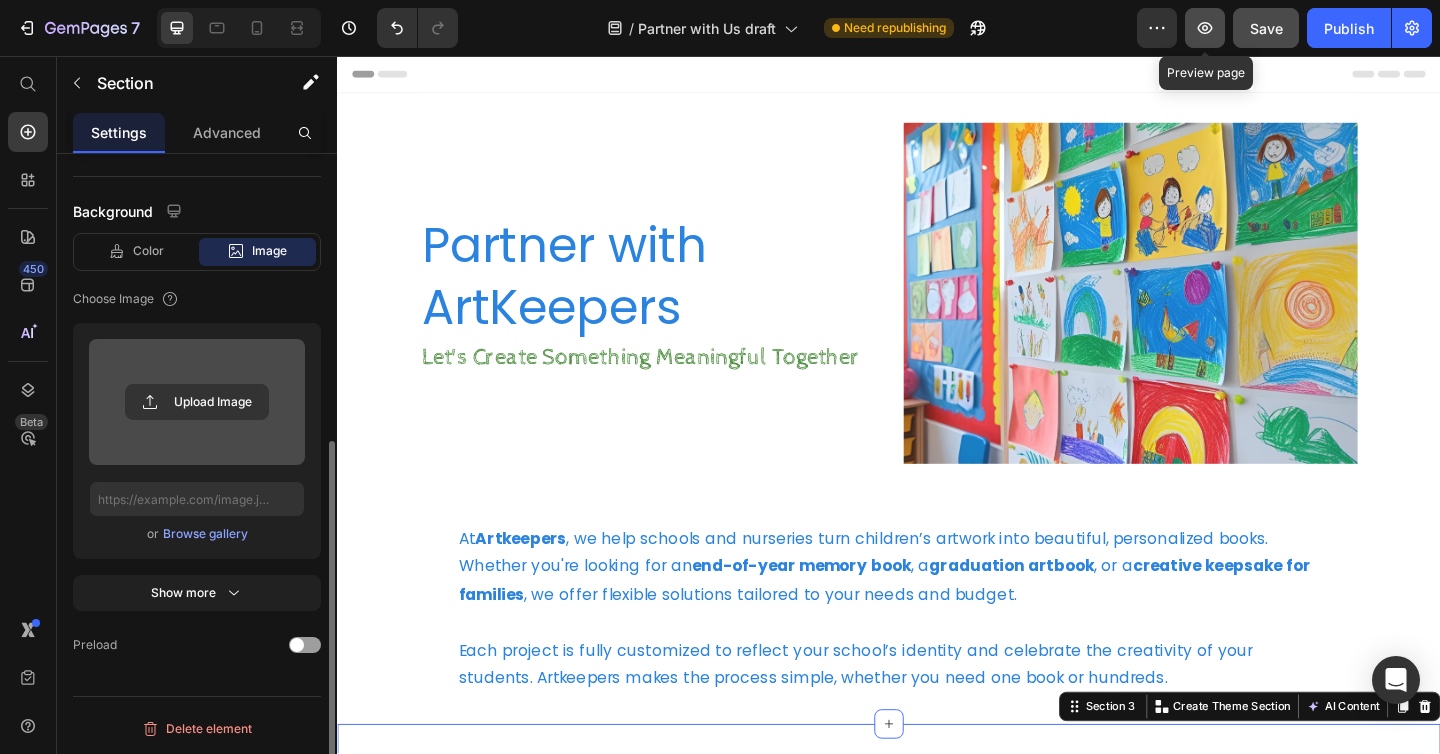 click 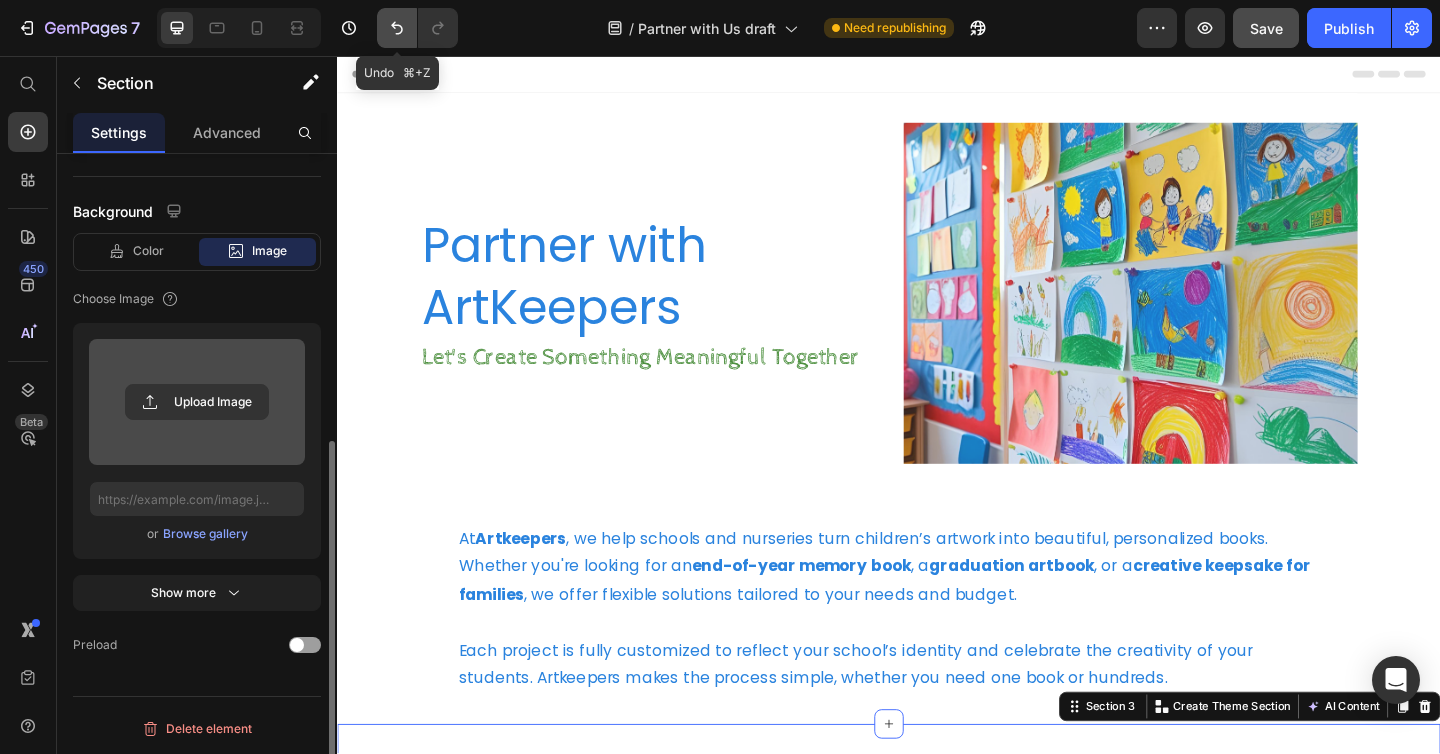click 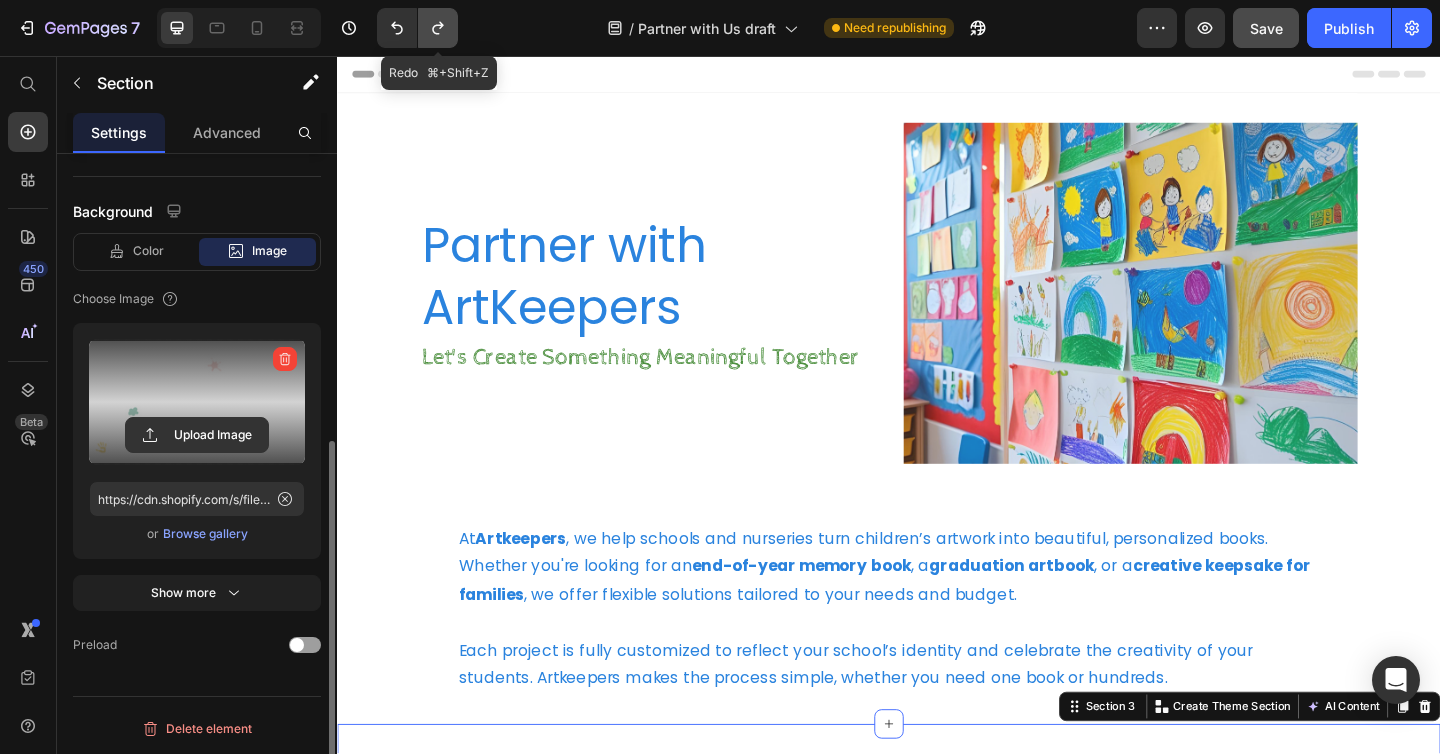 click 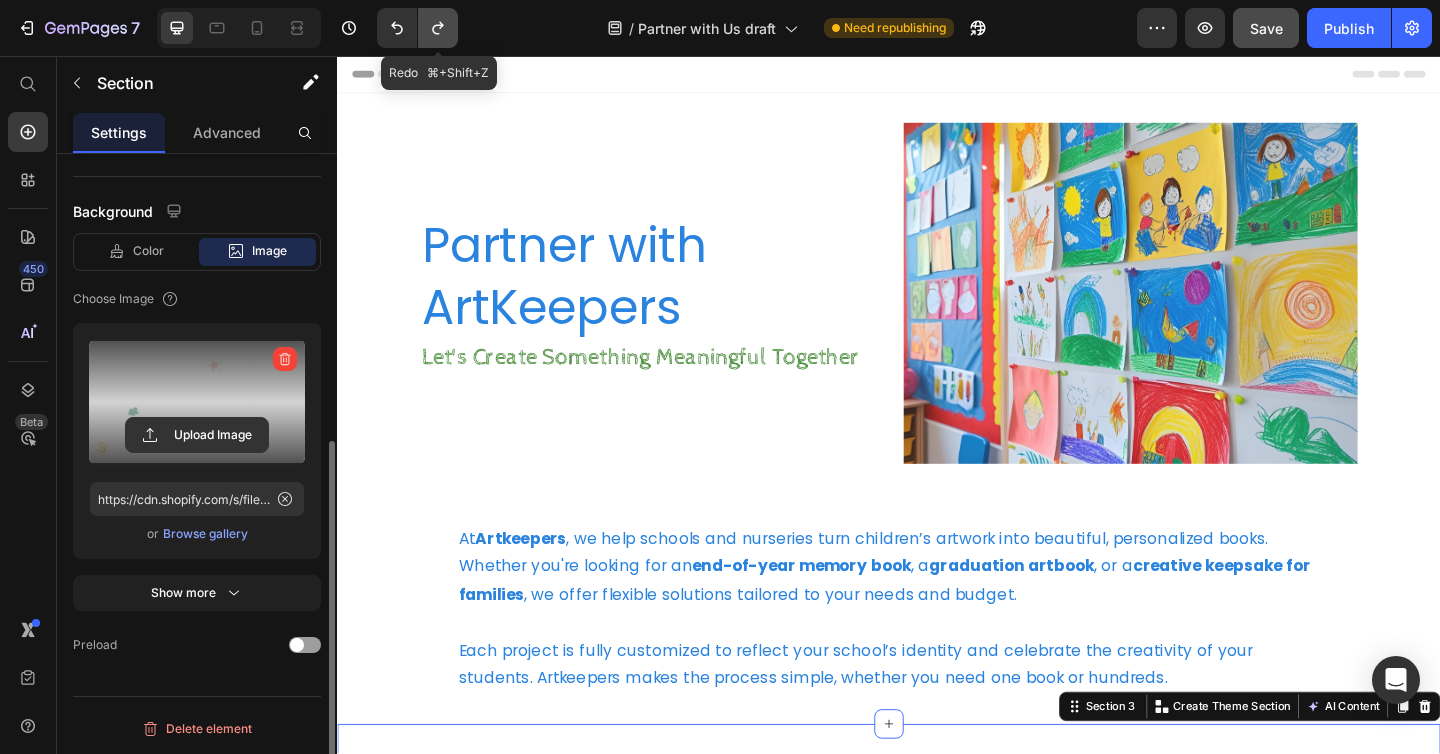 type 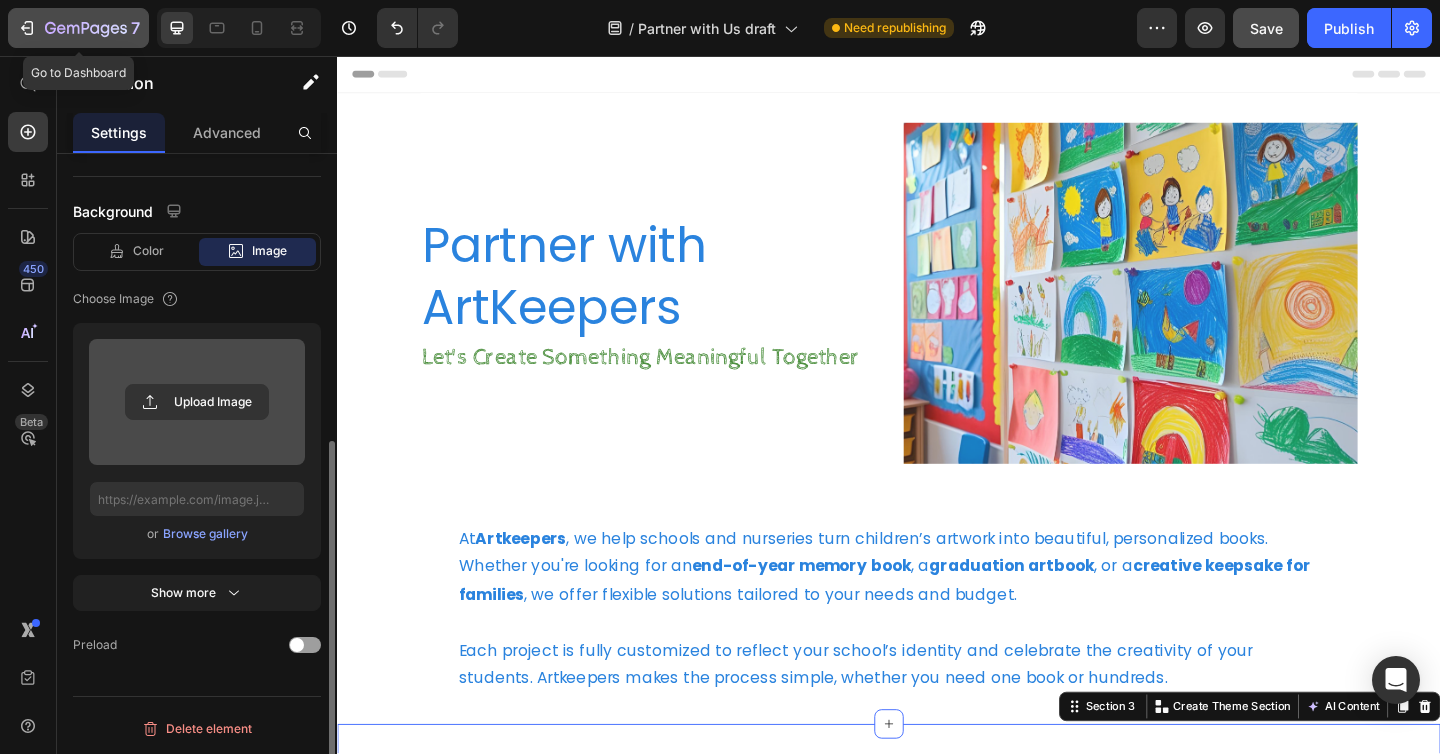 click 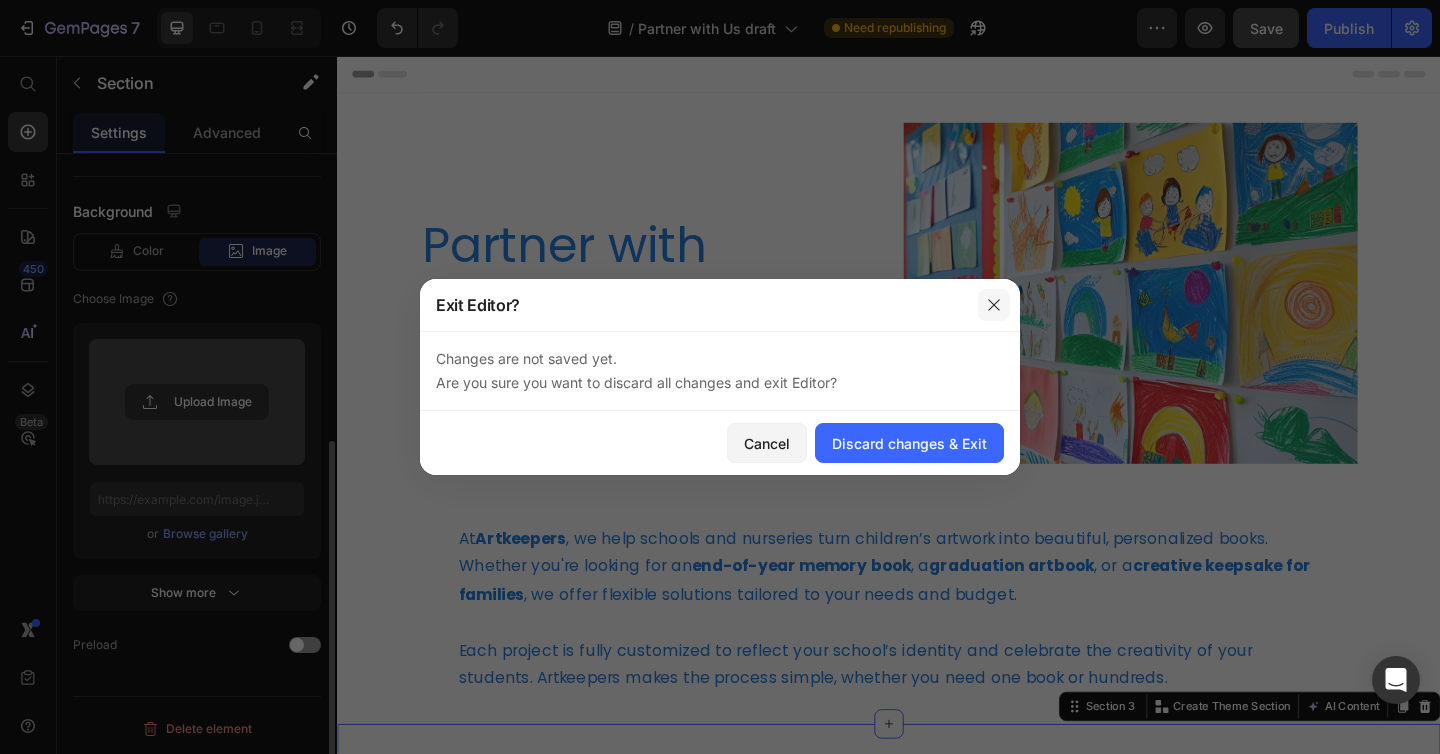click at bounding box center (994, 305) 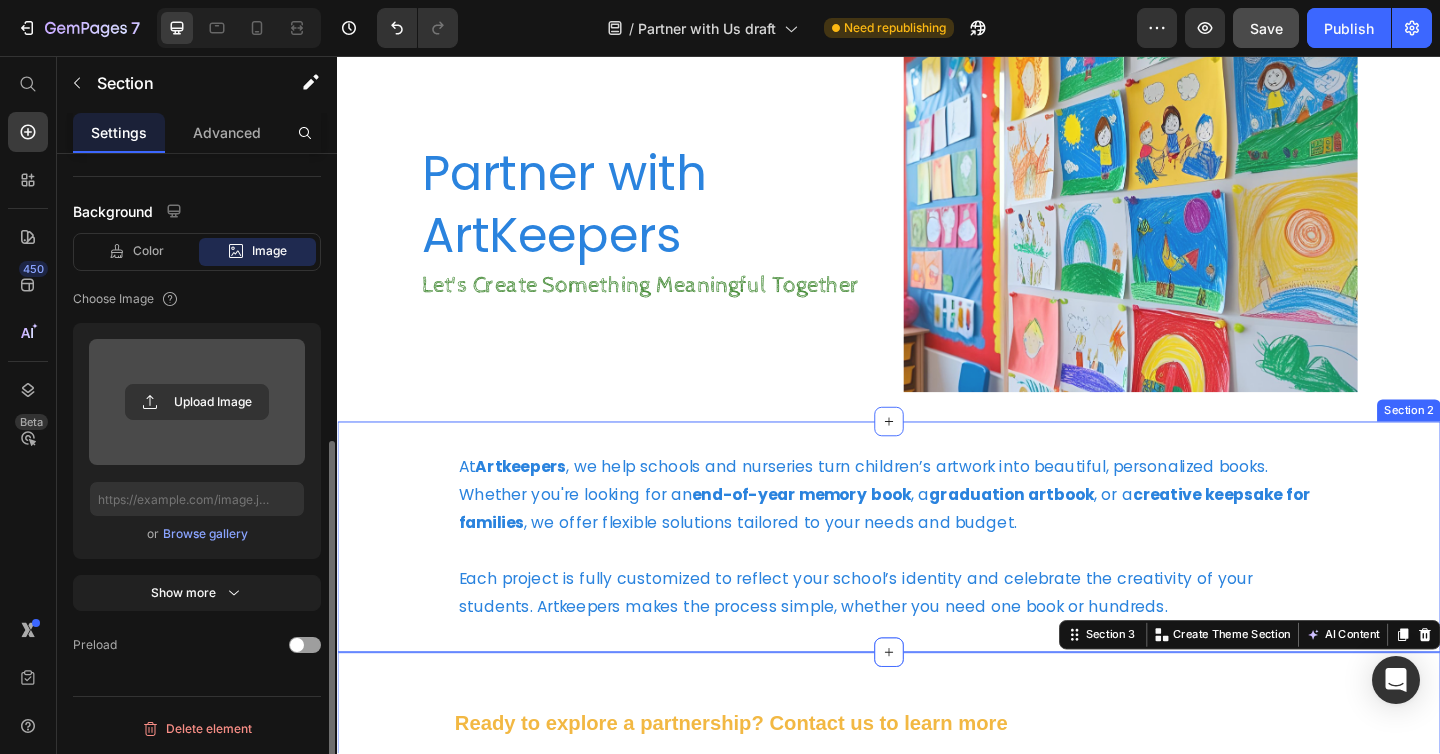 scroll, scrollTop: 0, scrollLeft: 0, axis: both 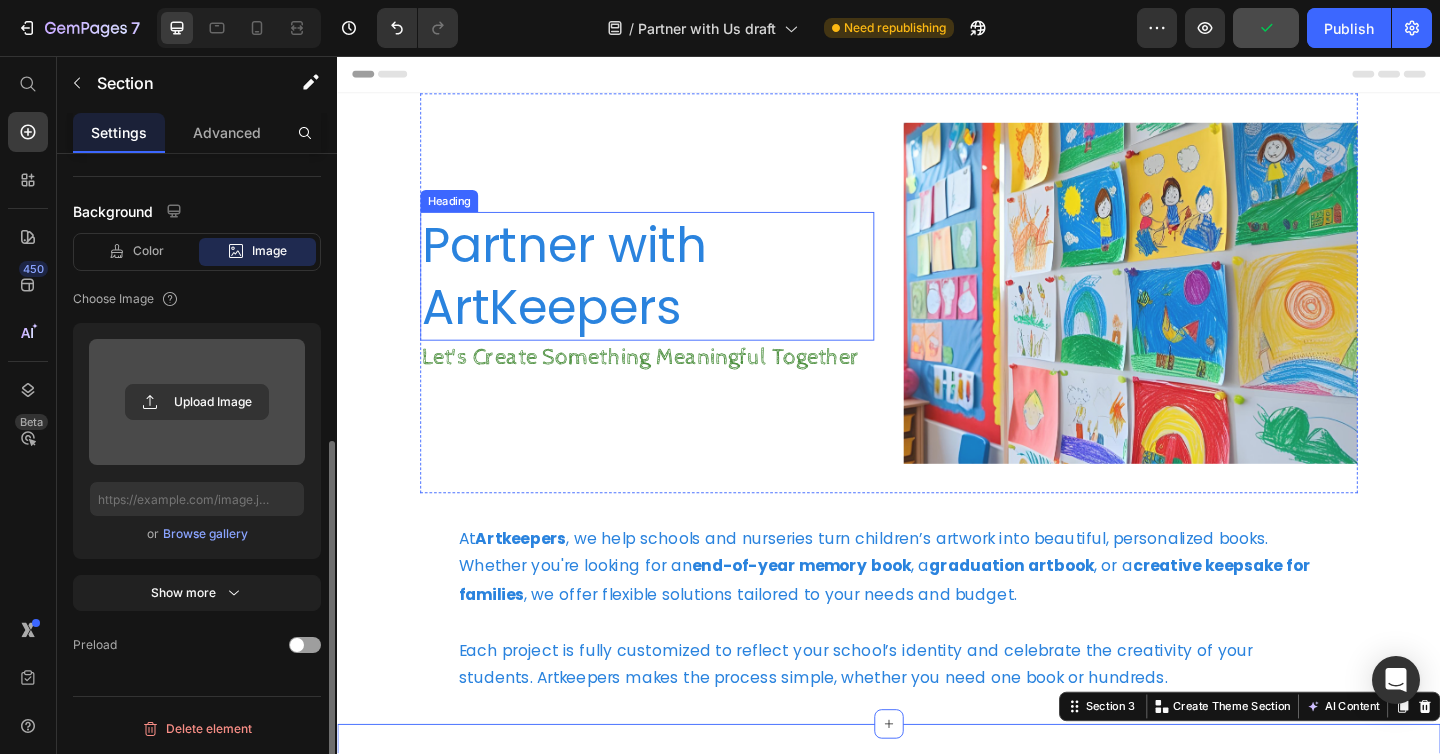 click on "Partner with ArtKeepers" at bounding box center [674, 295] 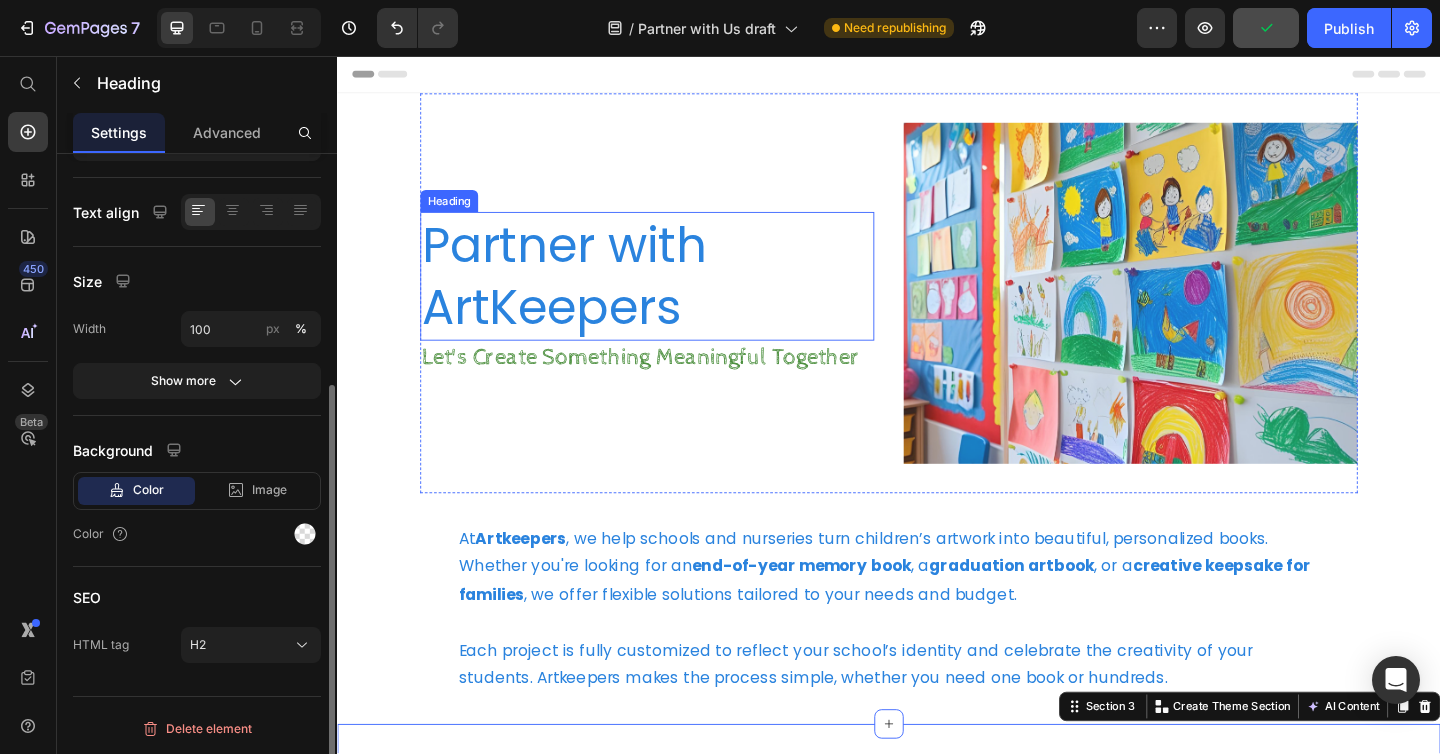 scroll, scrollTop: 0, scrollLeft: 0, axis: both 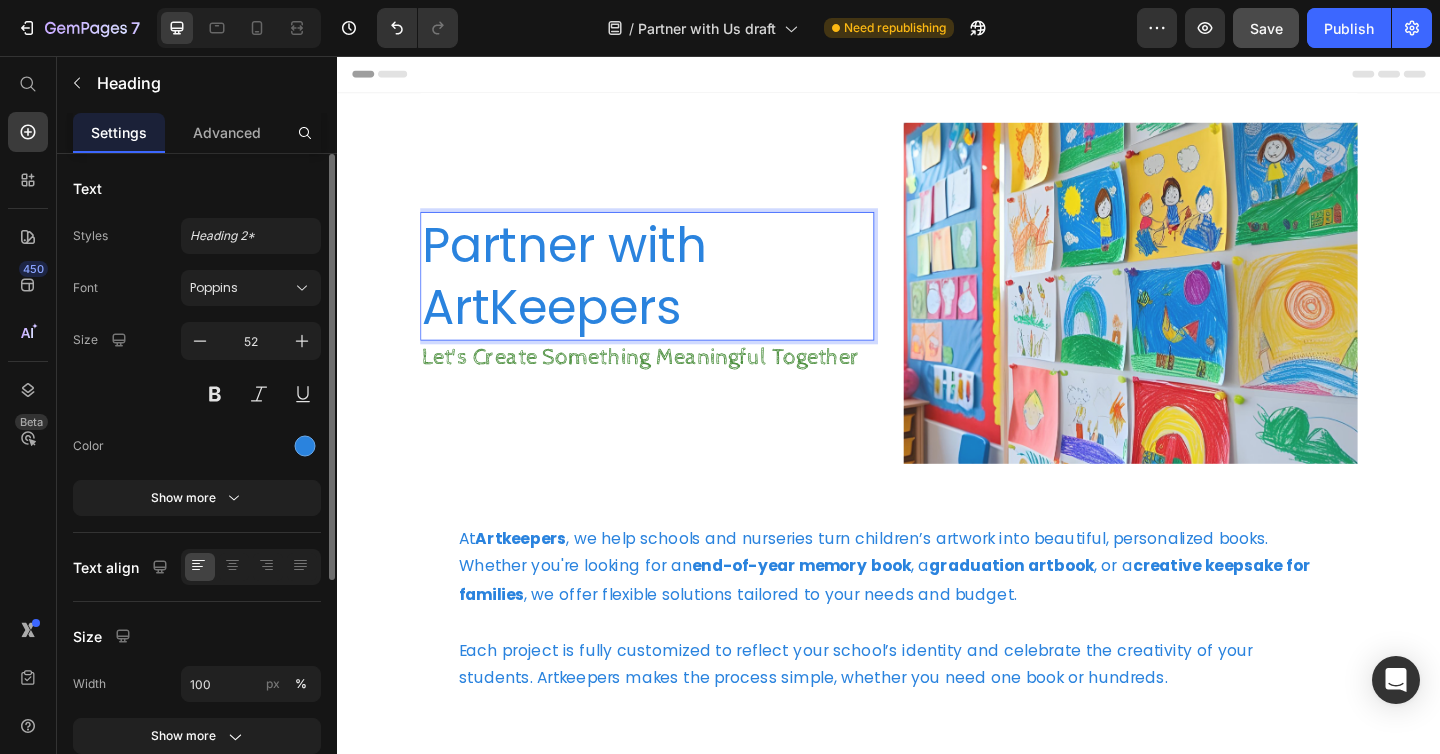 click on "Partner with ArtKeepers" at bounding box center (674, 295) 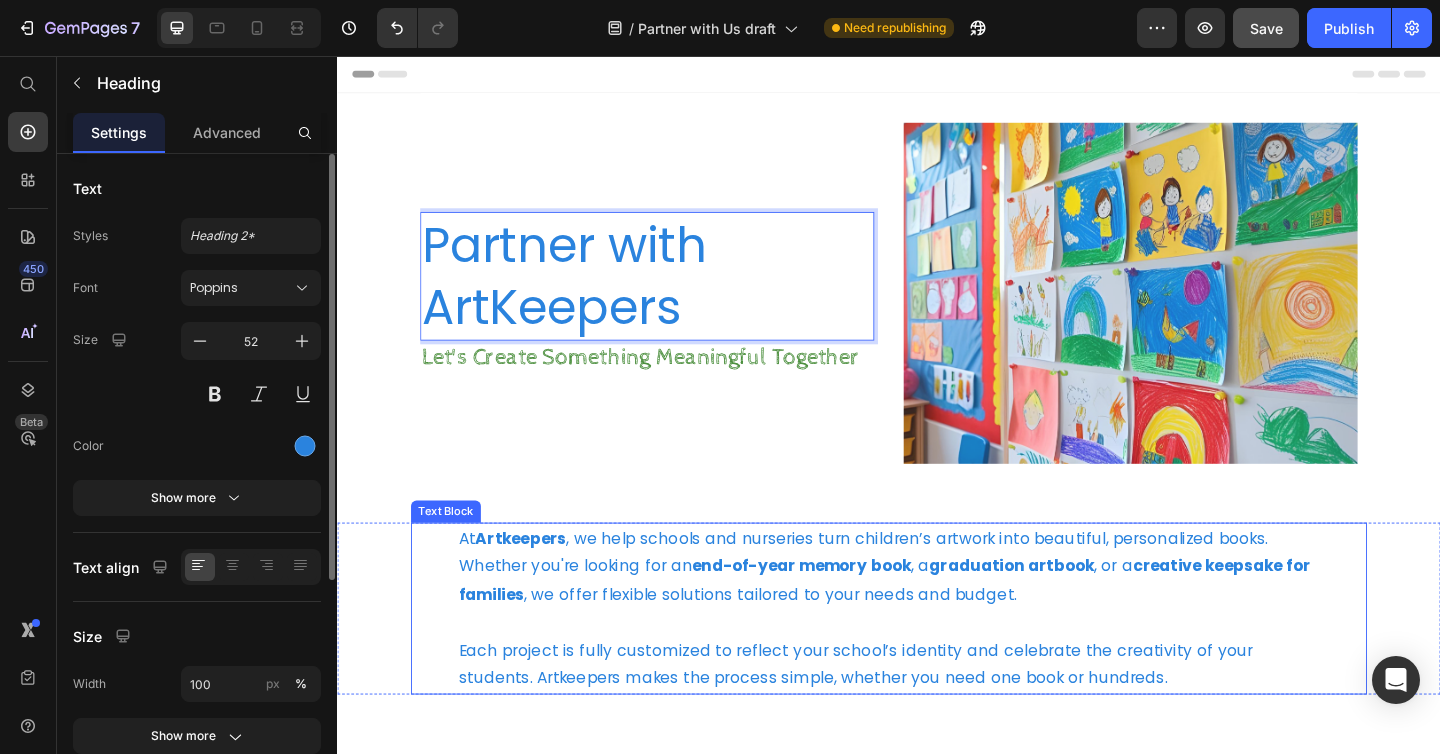 click on "At  Artkeepers , we help schools and nurseries turn children’s artwork into beautiful, personalized books. Whether you're looking for an  end-of-year memory book , a  graduation artbook , or a  creative keepsake for families , we offer flexible solutions tailored to your needs and budget." at bounding box center [937, 612] 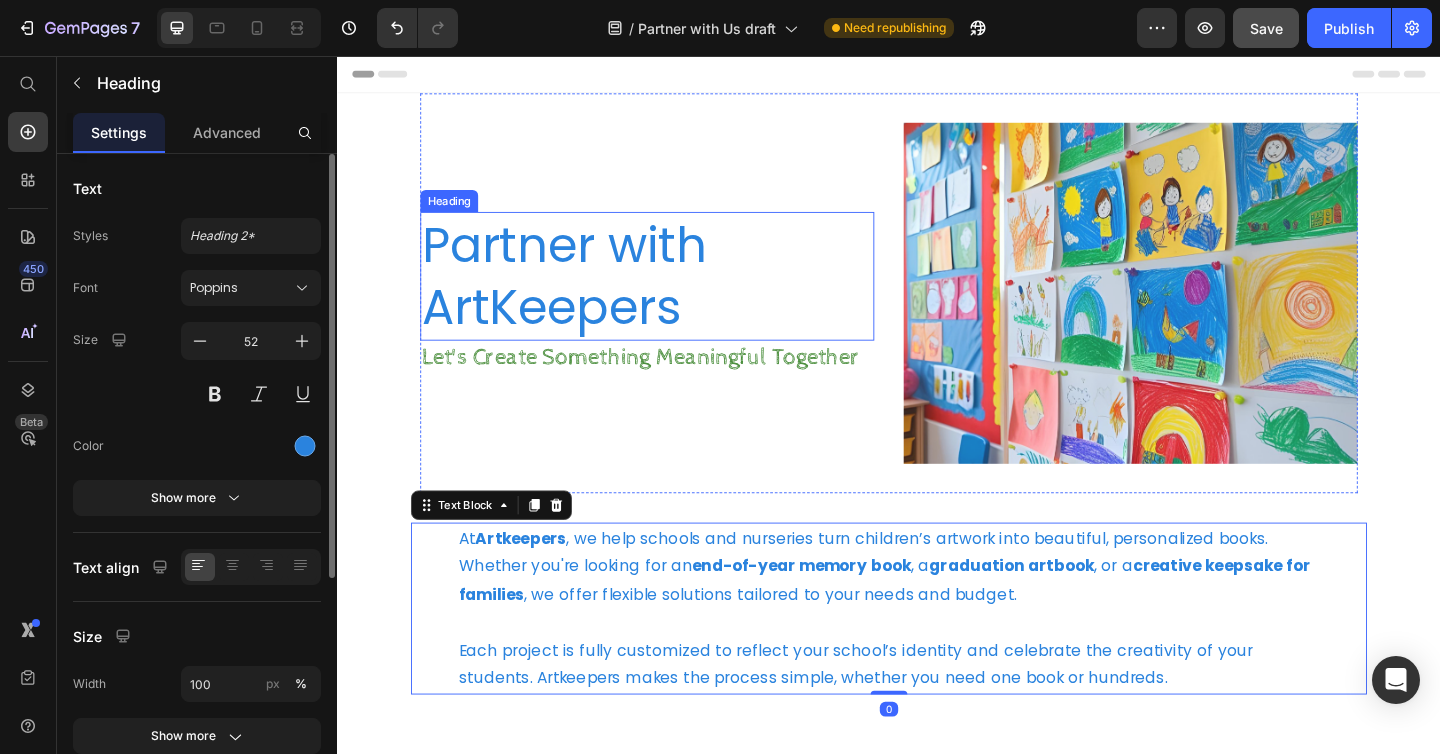 click on "Partner with ArtKeepers" at bounding box center [674, 295] 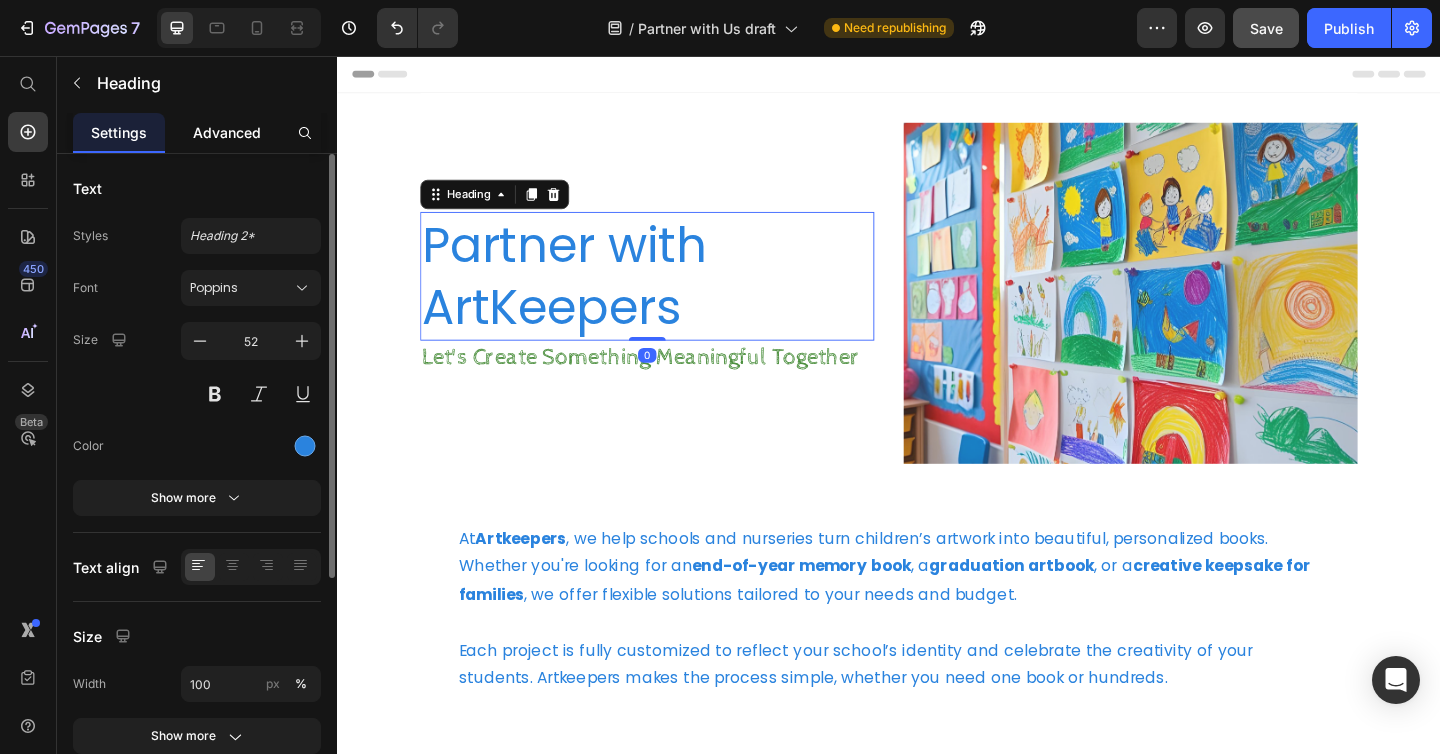 click on "Advanced" at bounding box center (227, 132) 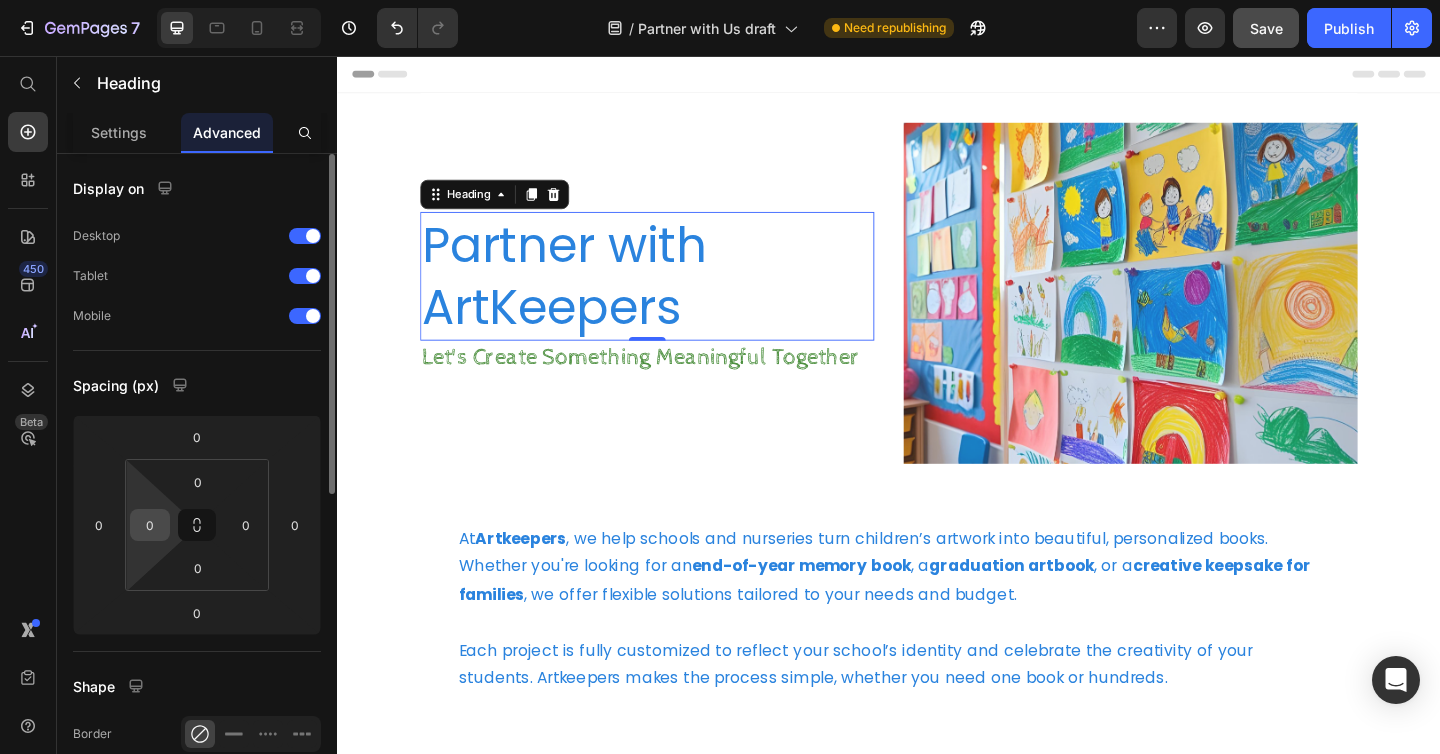 click on "0" at bounding box center (150, 525) 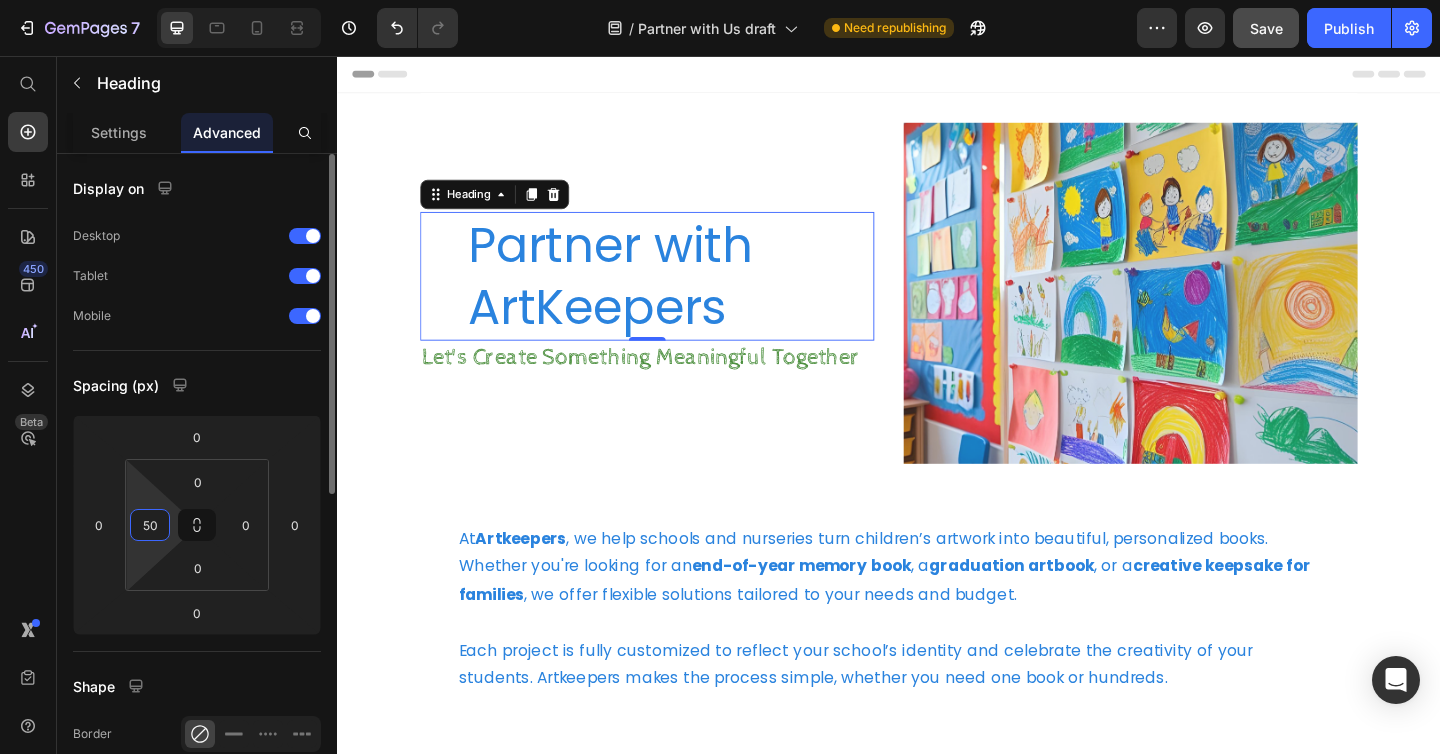 type on "5" 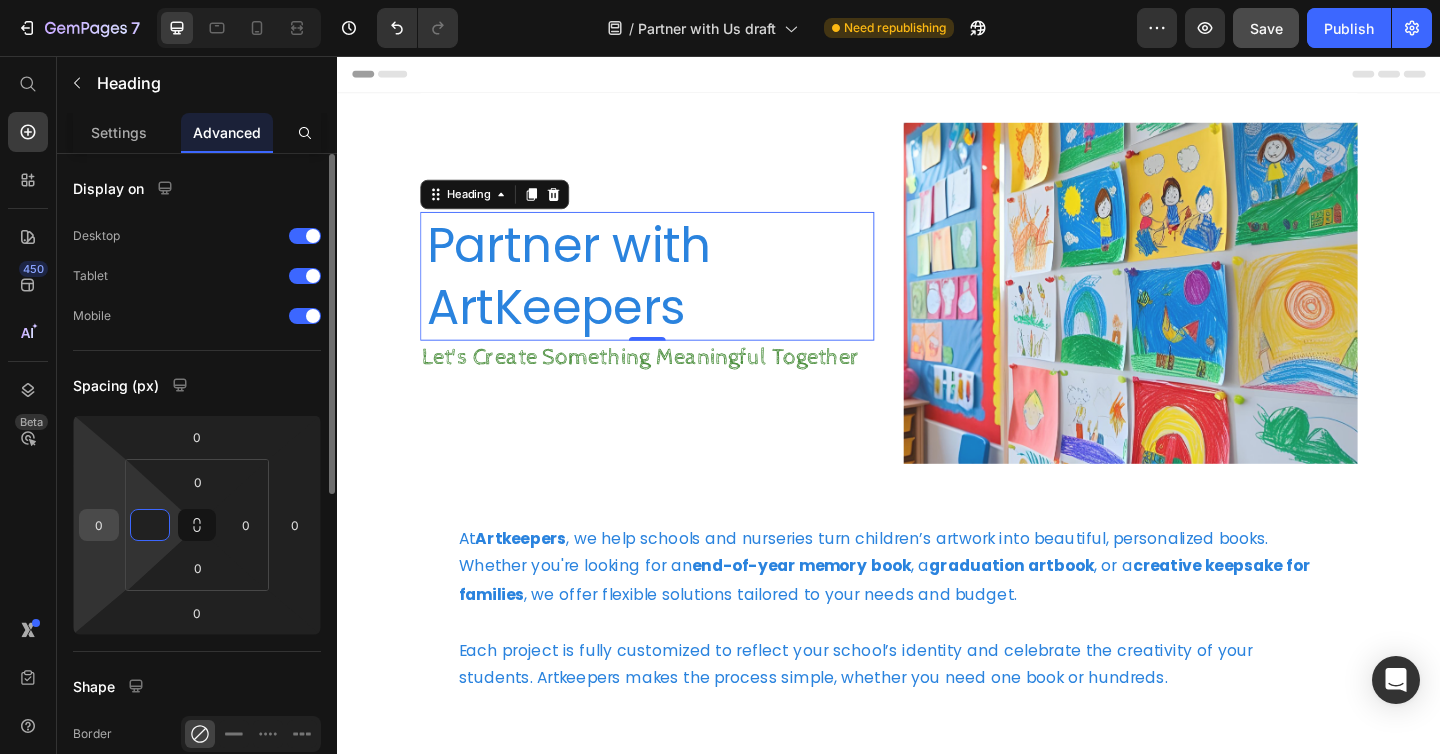 click on "0" at bounding box center [99, 525] 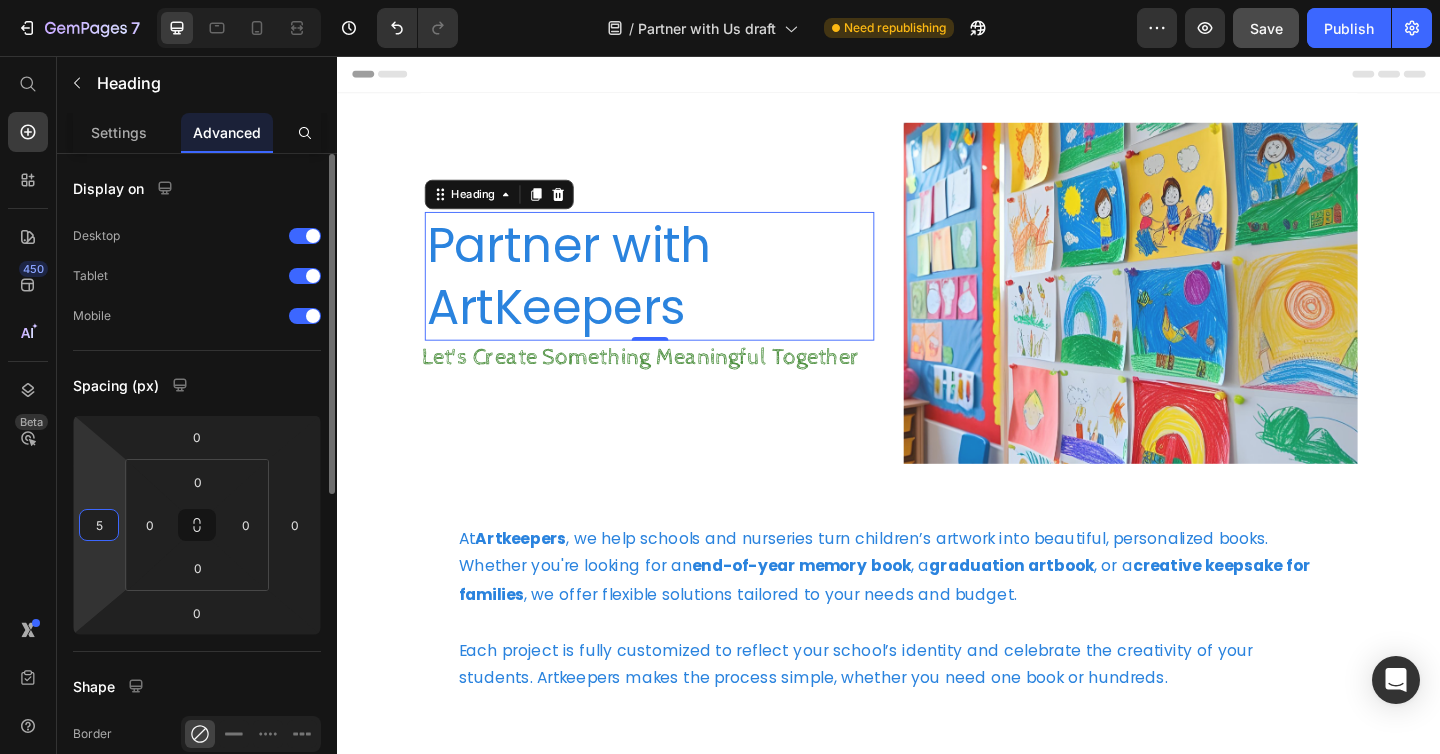 type on "50" 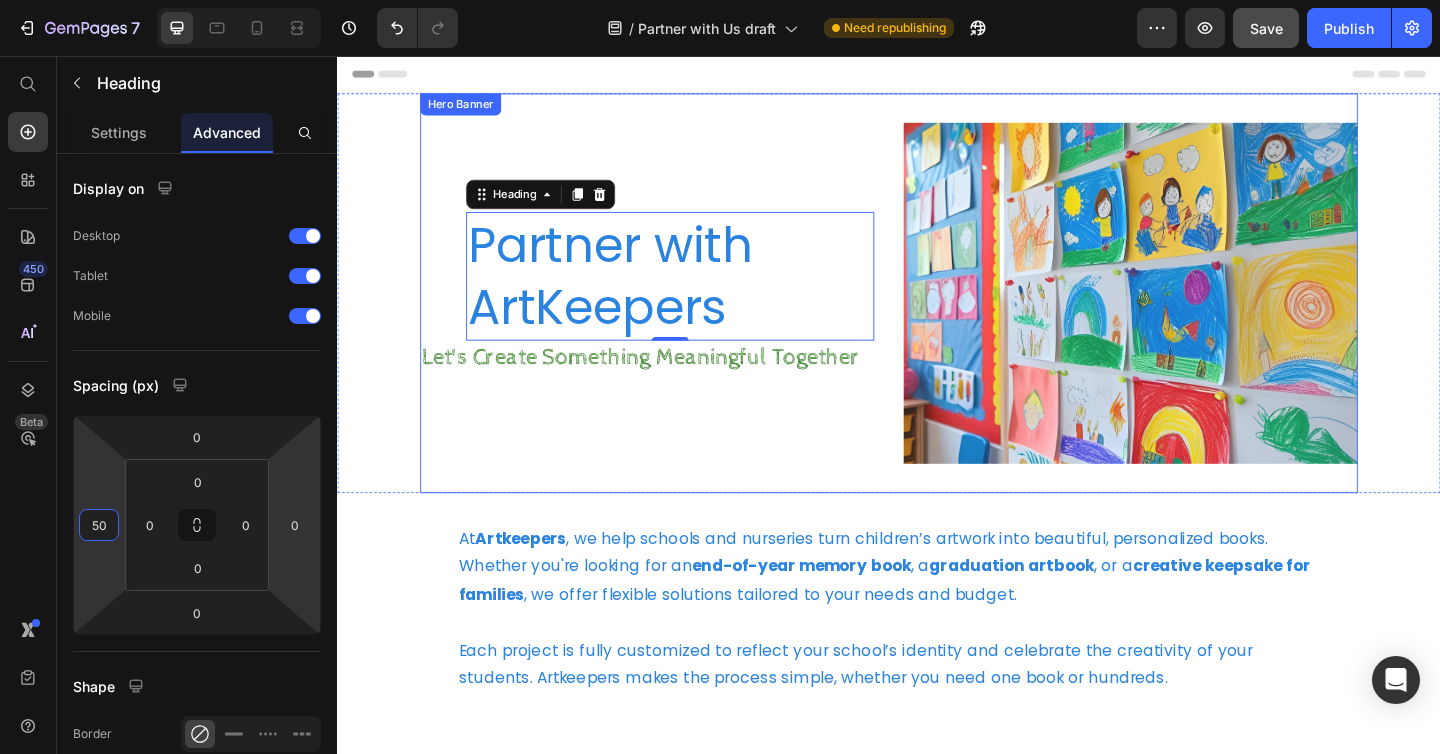 click on "Let's Create Something Meaningful Together" at bounding box center (674, 384) 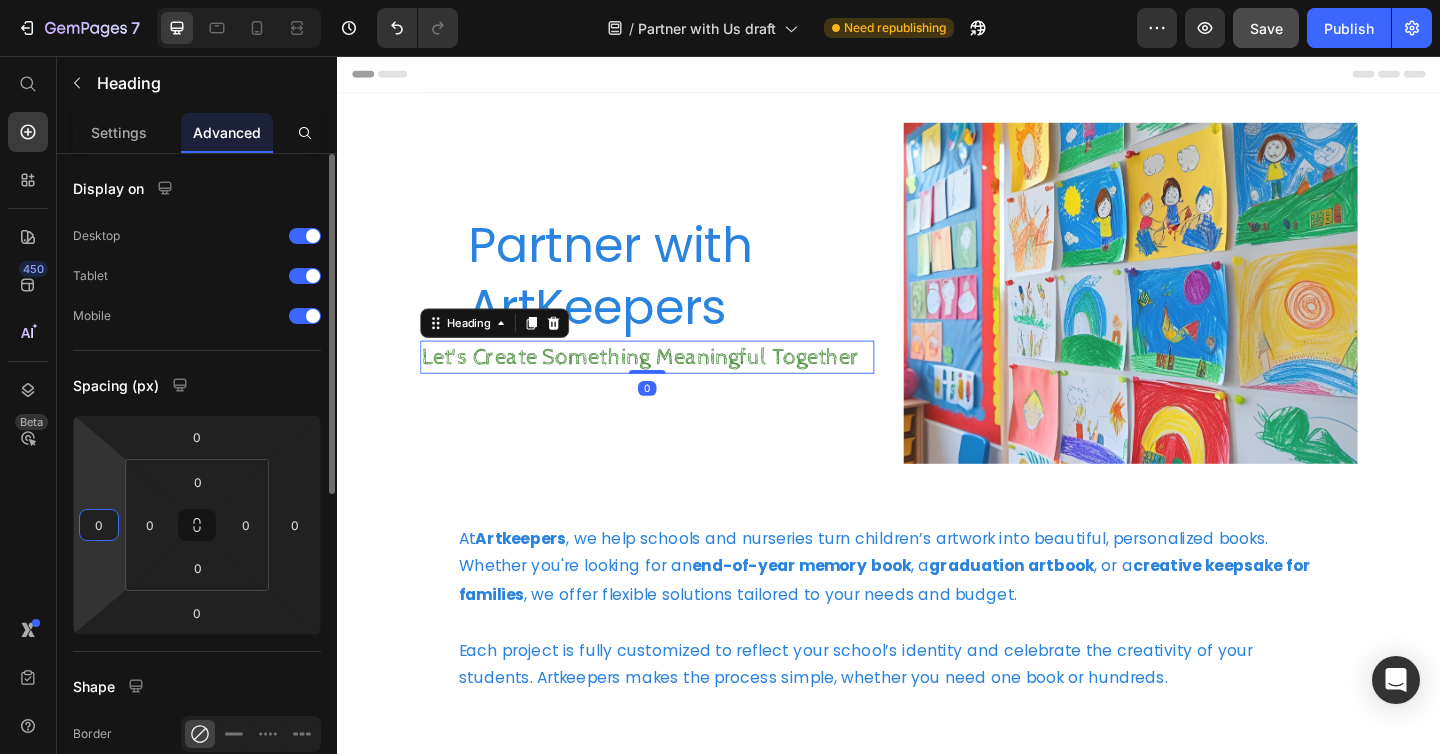 click on "0" at bounding box center [99, 525] 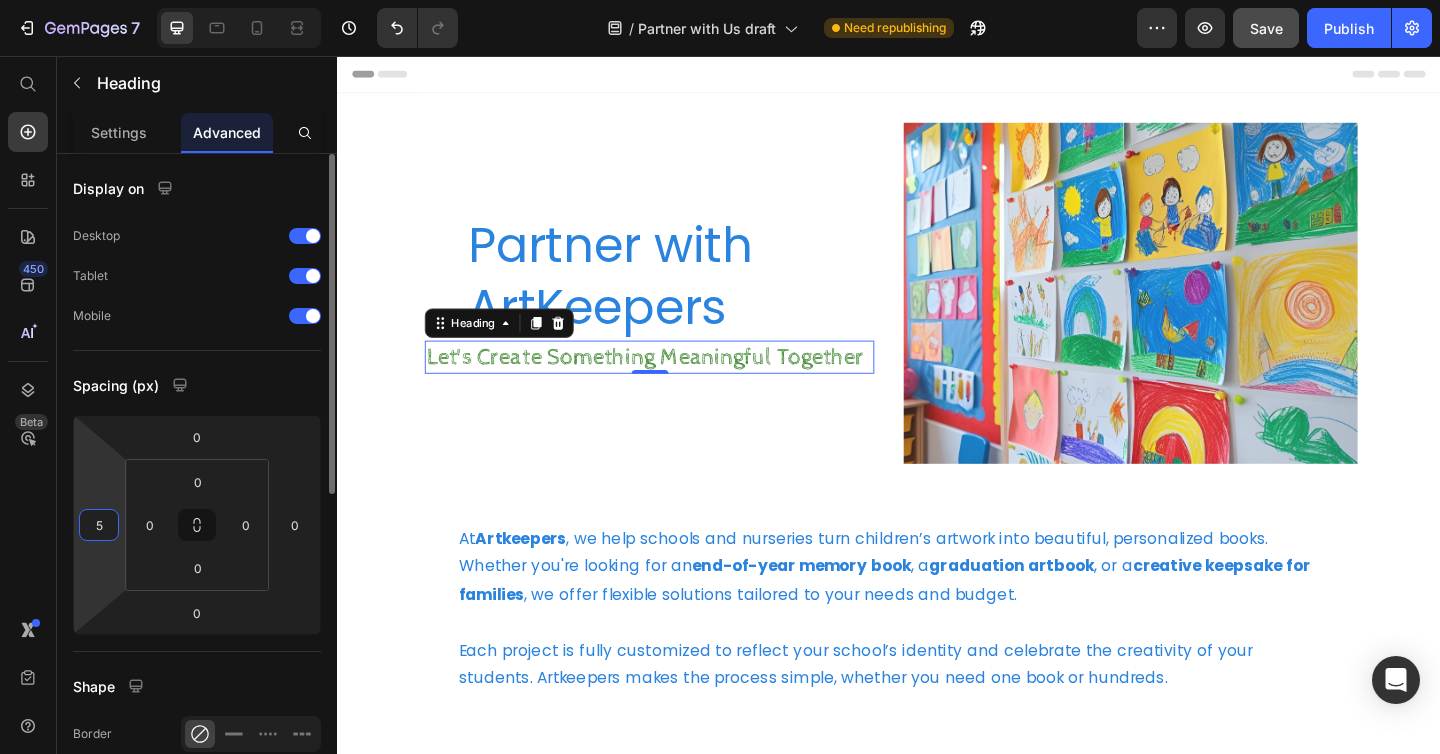 type on "50" 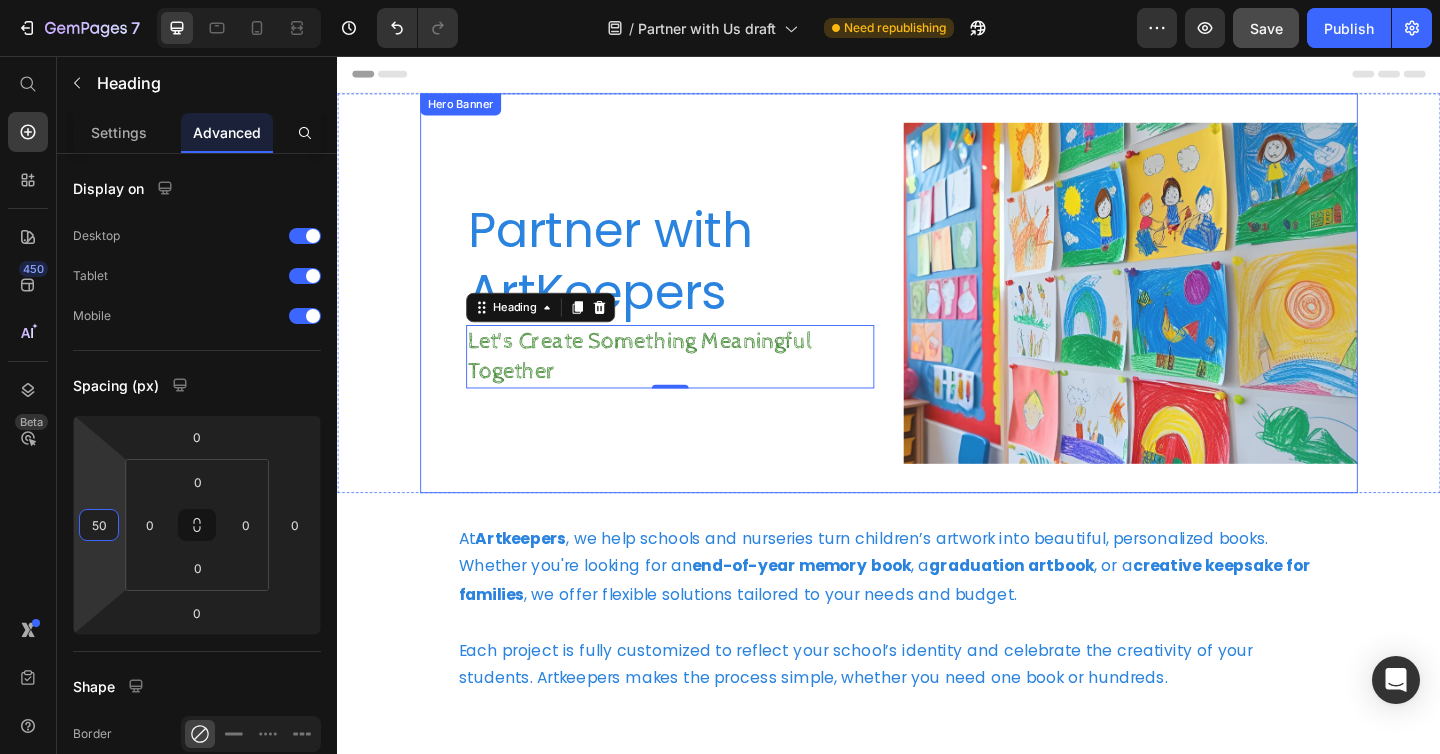 click on "Partner with ArtKeepers Heading Let's Create Something Meaningful Together Heading   0" at bounding box center [674, 314] 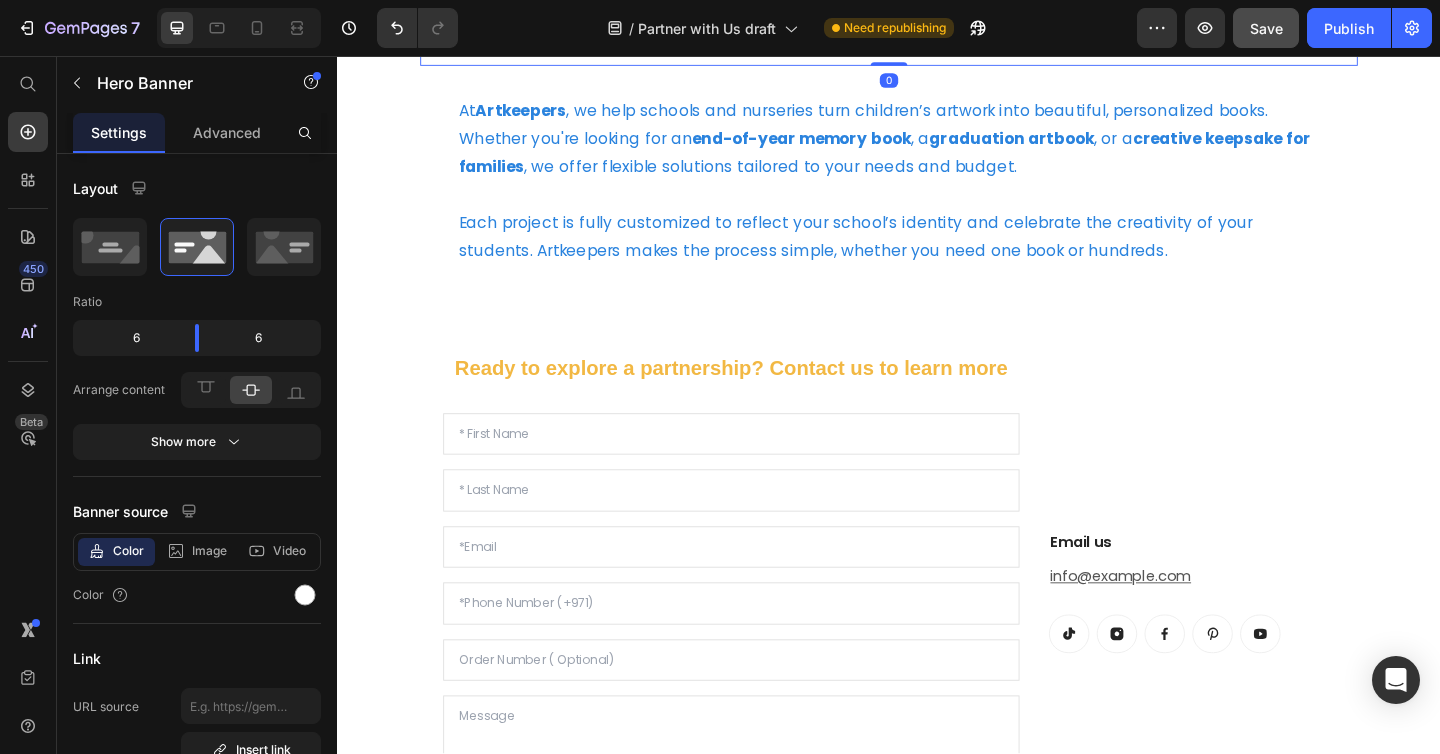 scroll, scrollTop: 475, scrollLeft: 0, axis: vertical 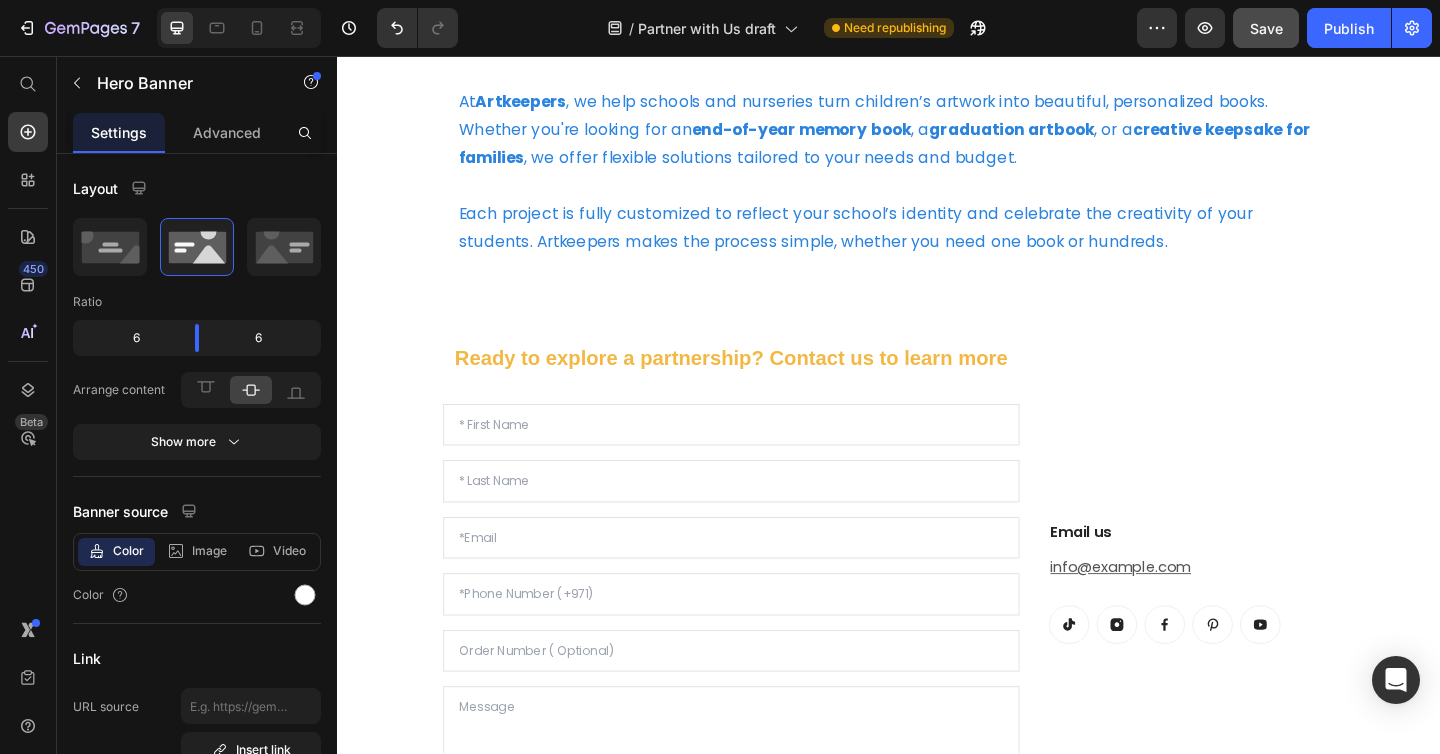 click at bounding box center [765, 519] 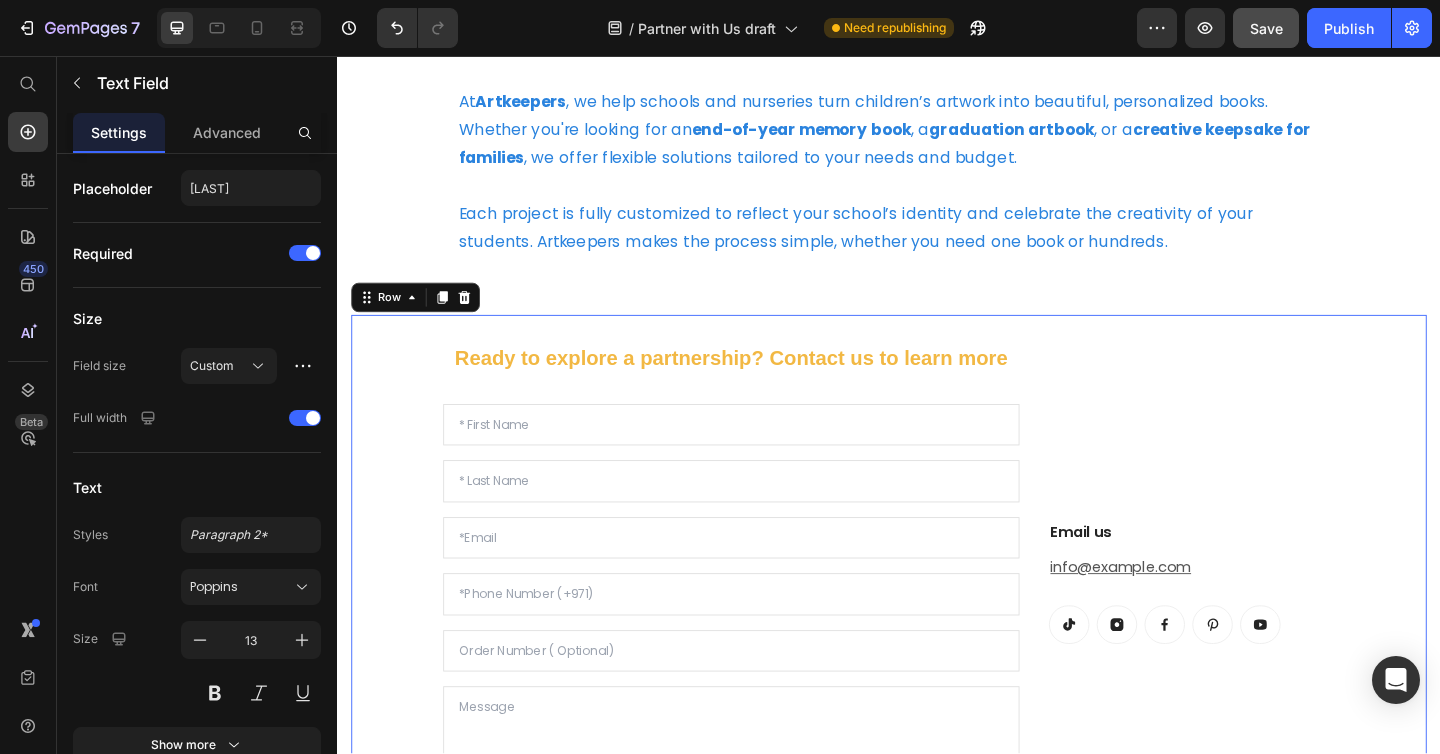 click on "Ready to explore a partnership? Contact us to learn more Text block Text Field Text Field Email Field Text Field Email Field Text Area Submit Submit Button Contact Form Email us Heading info@theartkeepers.com Text block
Button     Button     Button
Button
Button Row Row Row   0" at bounding box center [937, 670] 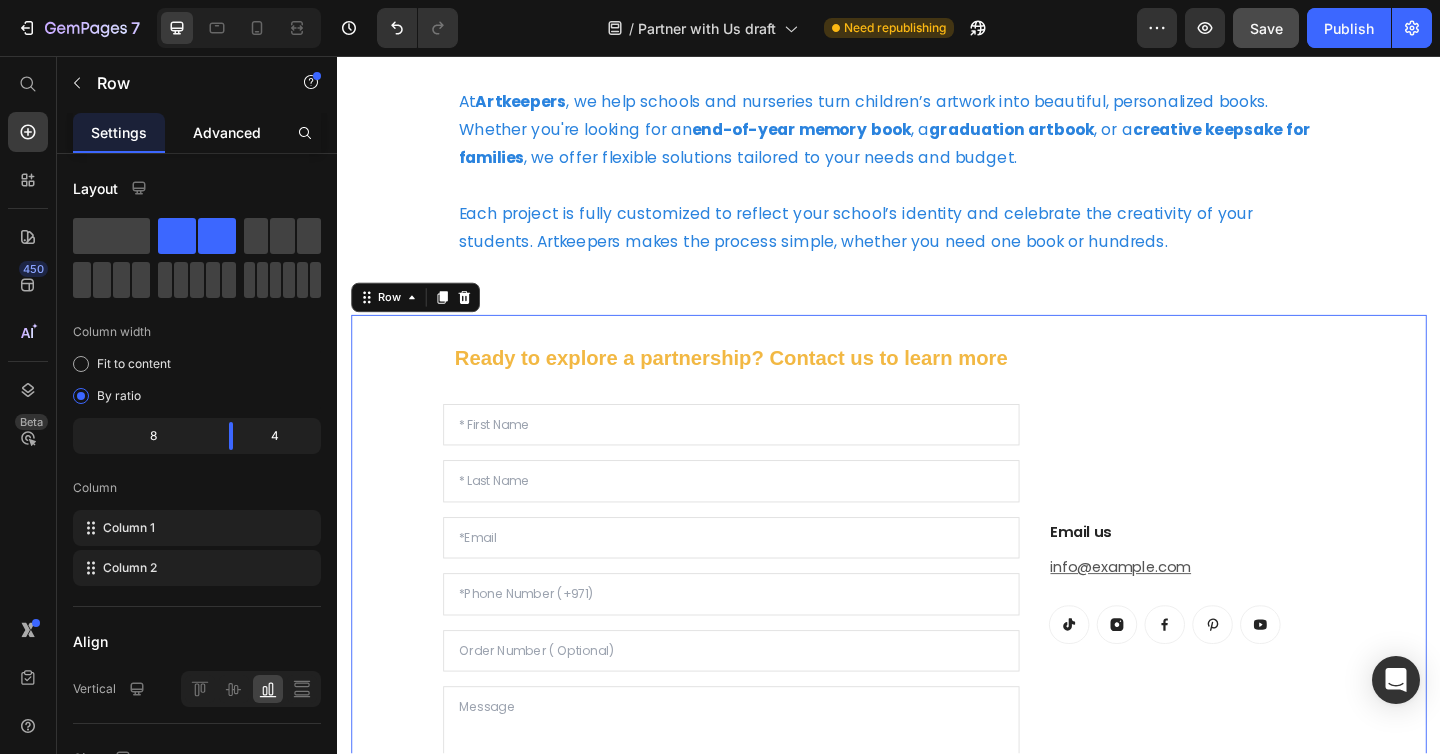 click on "Advanced" at bounding box center [227, 132] 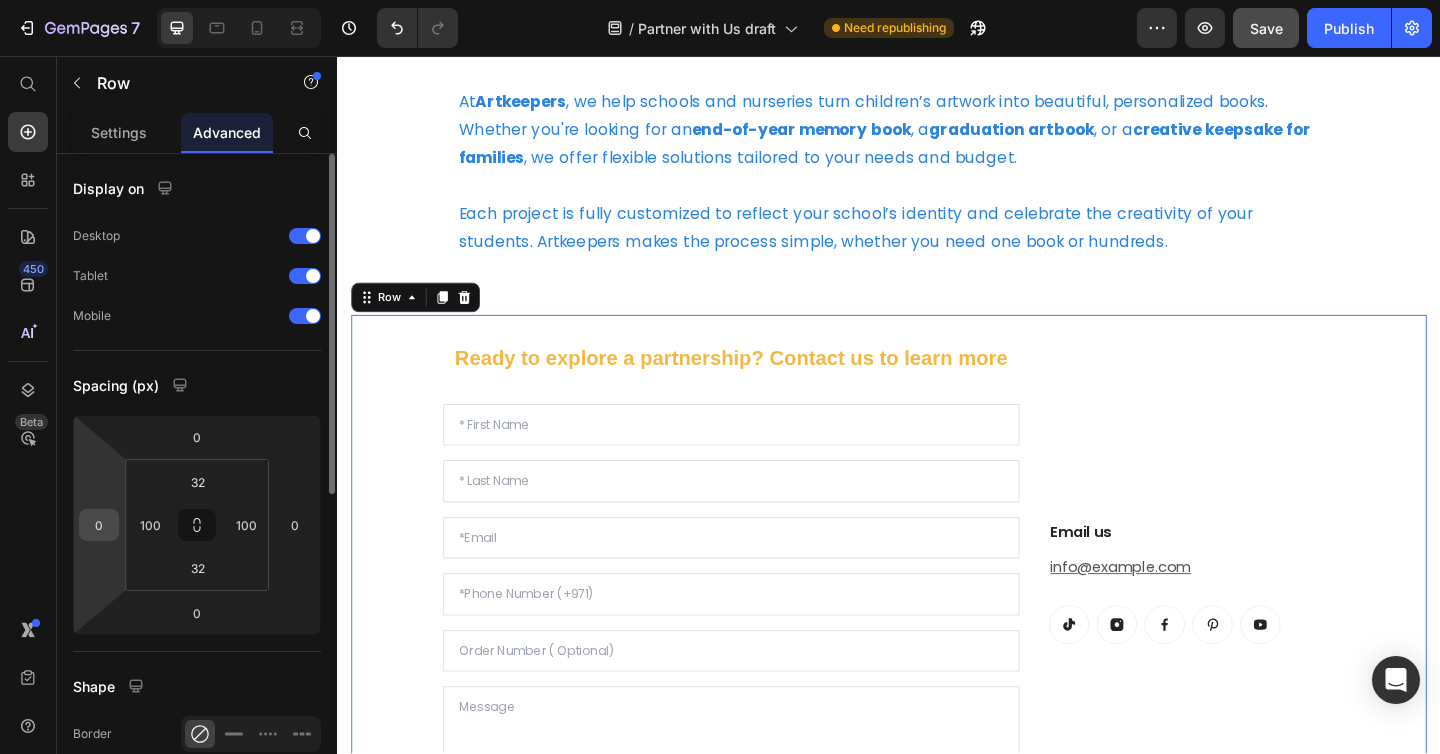 click on "0" at bounding box center [99, 525] 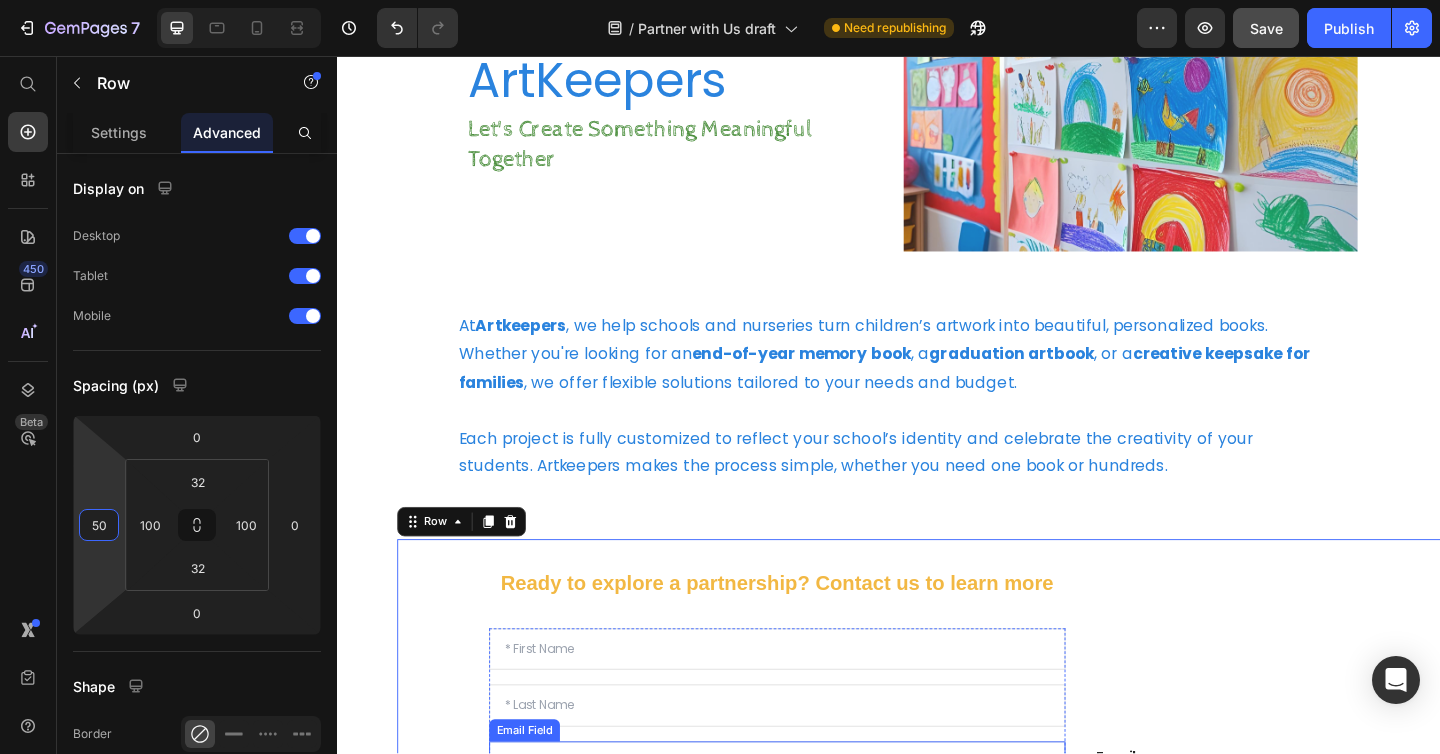 scroll, scrollTop: 233, scrollLeft: 0, axis: vertical 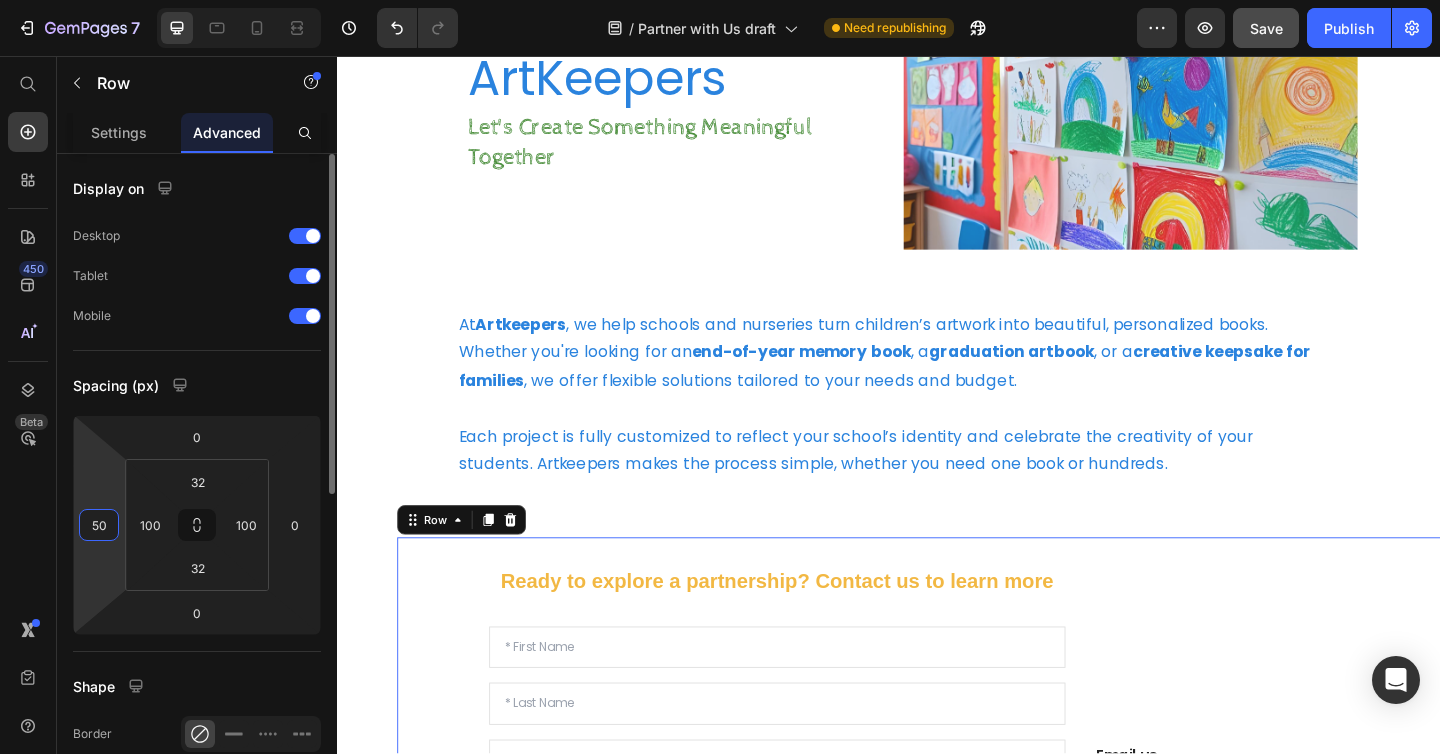 type on "5" 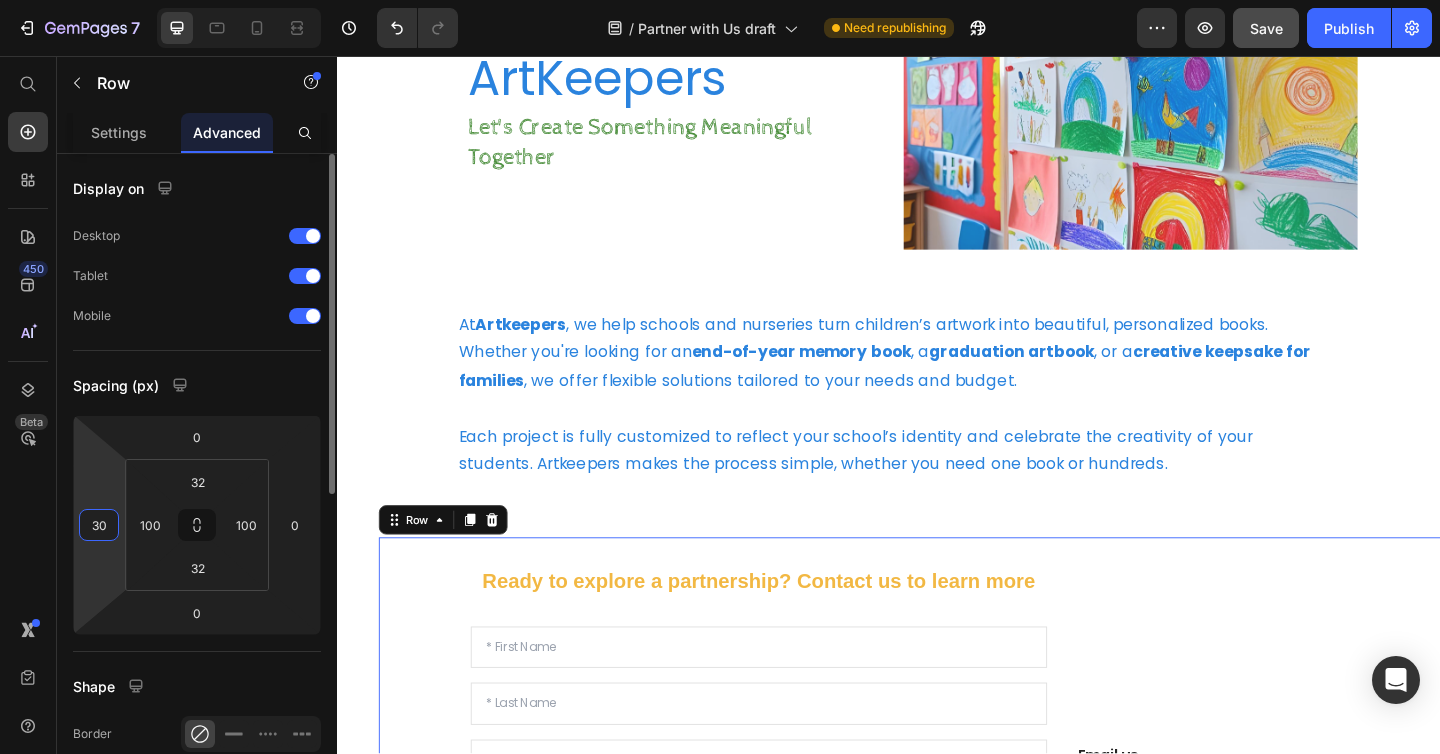 type on "3" 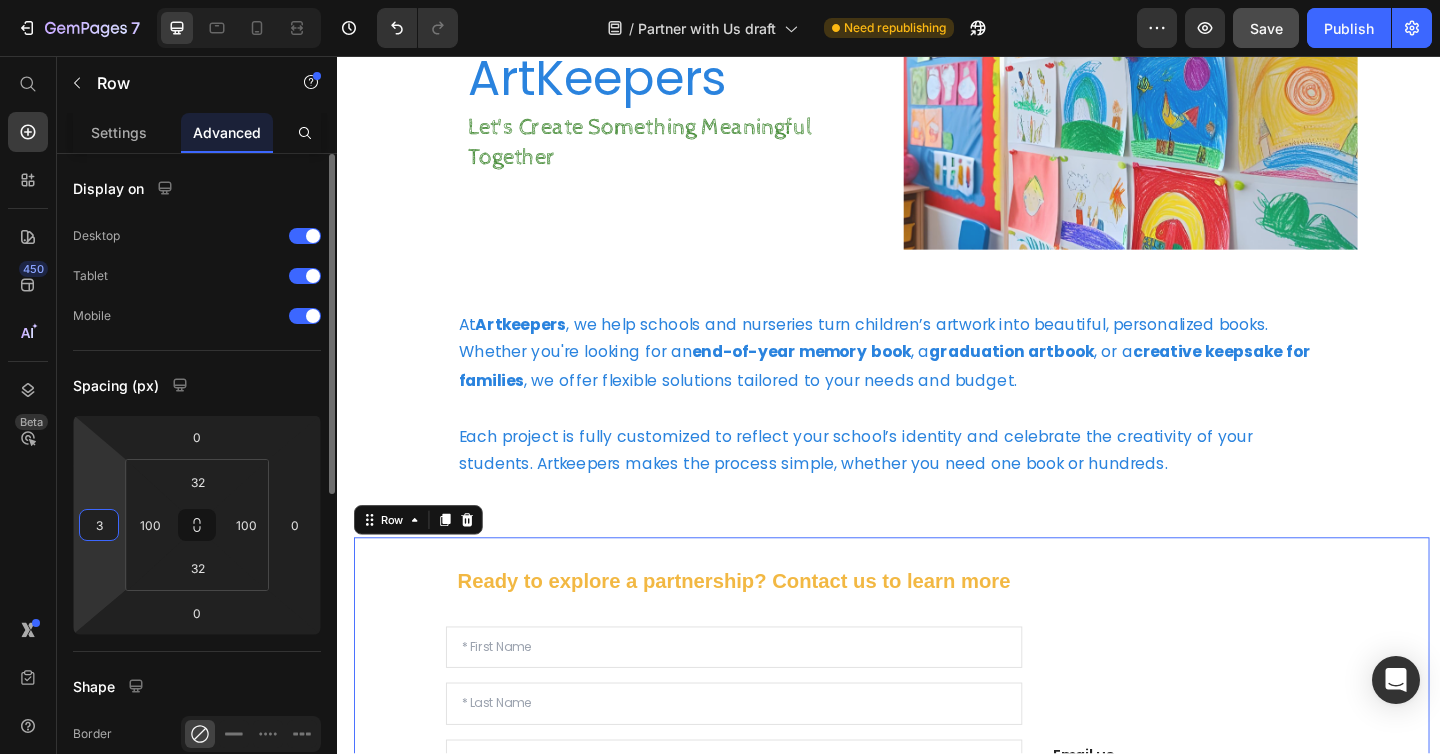 type 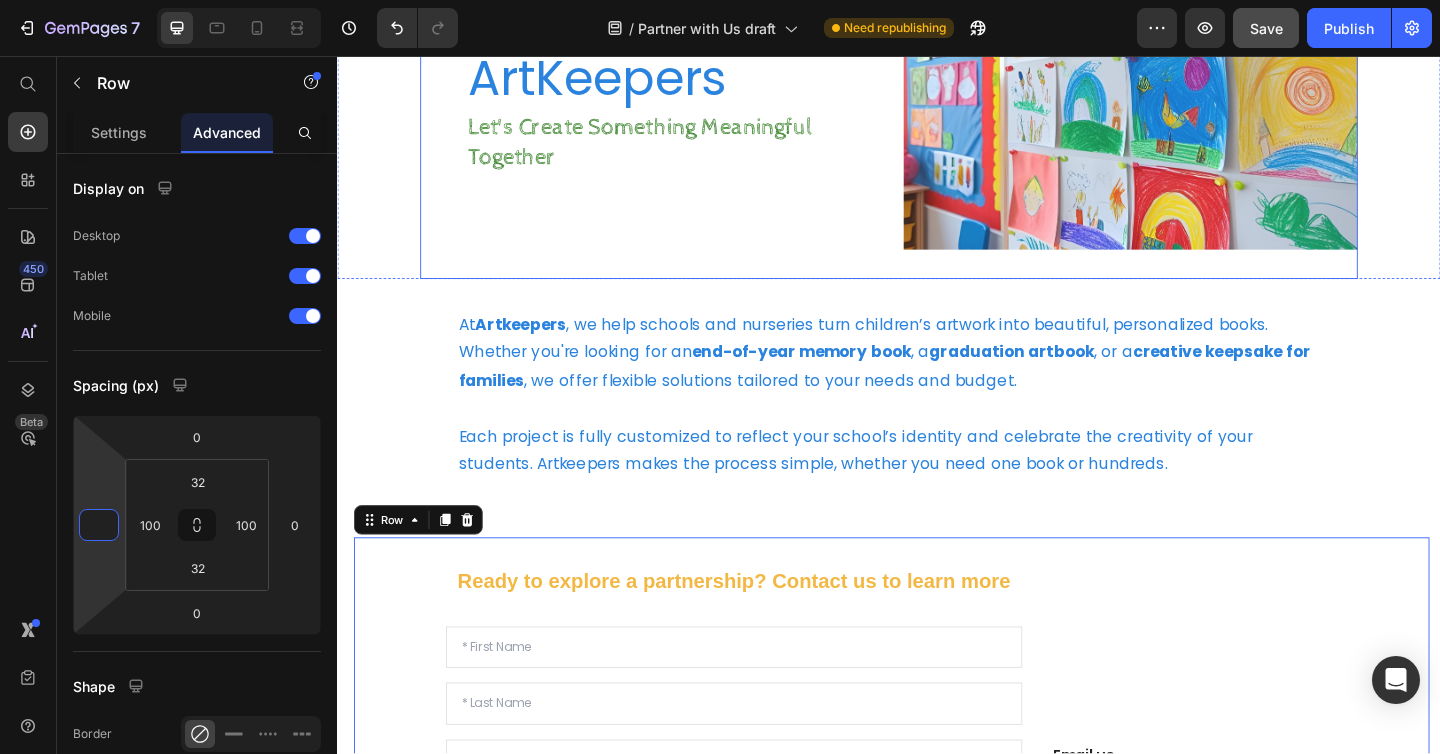 click on "Partner with ArtKeepers Heading Let's Create Something Meaningful Together Heading Image" at bounding box center [937, 81] 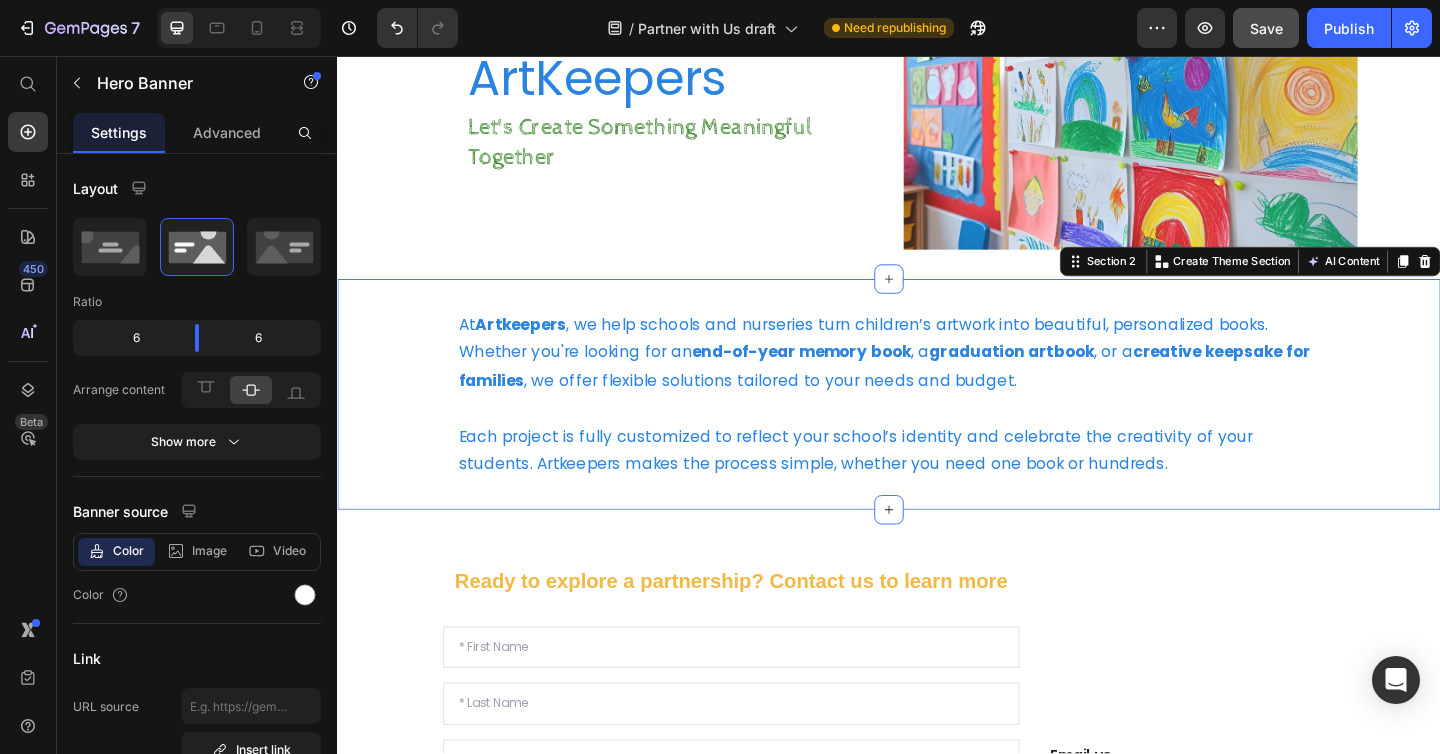 click on "At  Artkeepers , we help schools and nurseries turn children’s artwork into beautiful, personalized books. Whether you're looking for an  end-of-year memory book , a  graduation artbook , or a  creative keepsake for families , we offer flexible solutions tailored to your needs and budget.   Each project is fully customized to reflect your school’s identity and celebrate the creativity of your students. Artkeepers makes the process simple, whether you need one book or hundreds. Text Block Row Section 2   Create Theme Section AI Content Write with GemAI What would you like to describe here? Tone and Voice Persuasive Product Kids Zipper Hoodie Embroidery Drawing Show more Generate" at bounding box center [937, 425] 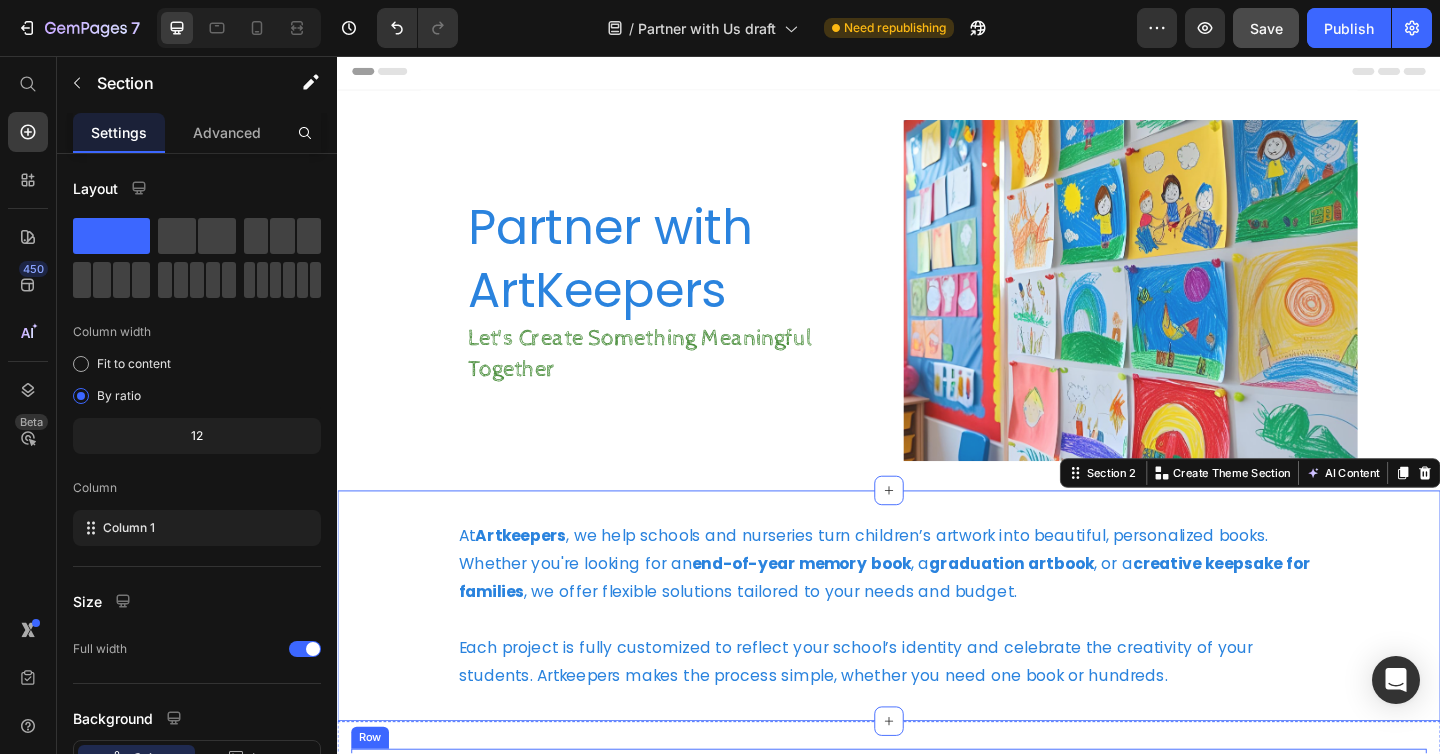 scroll, scrollTop: 0, scrollLeft: 0, axis: both 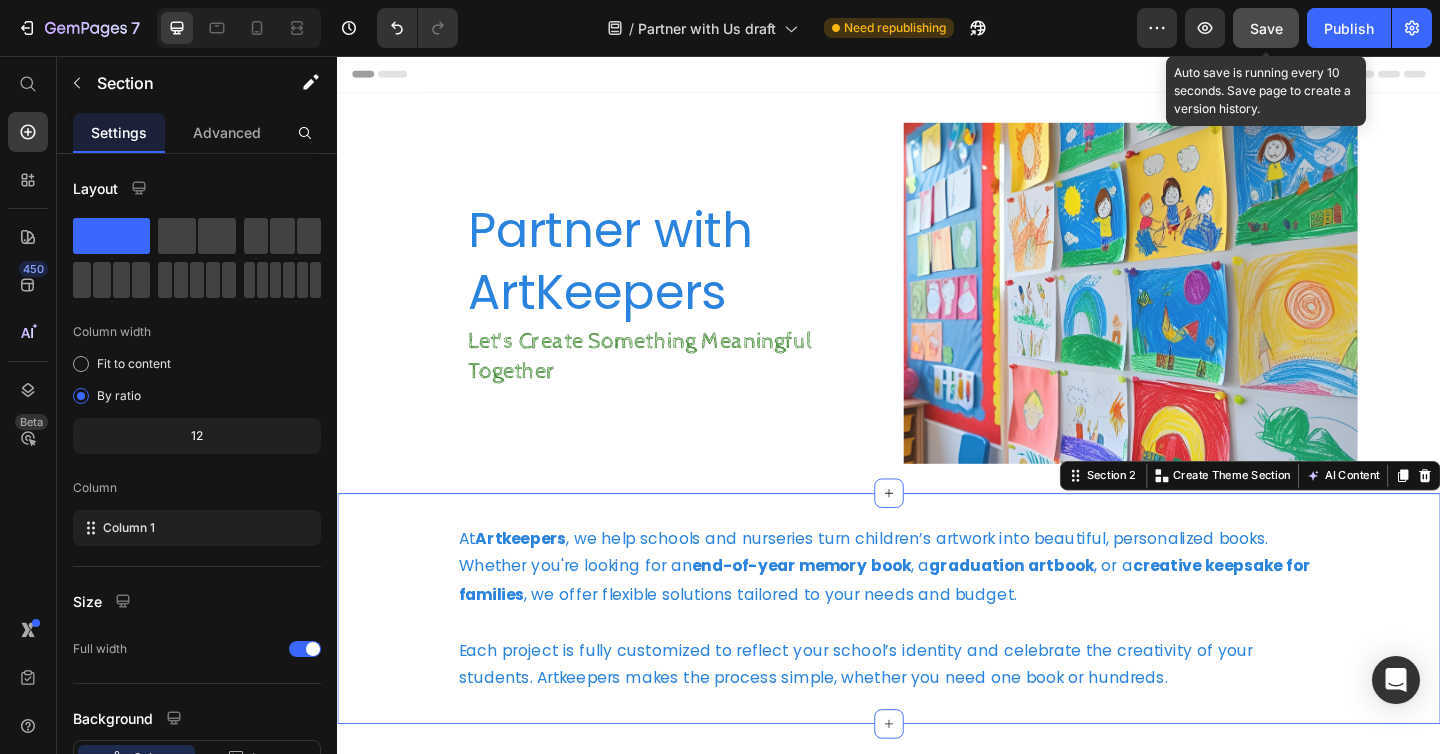 click on "Save" 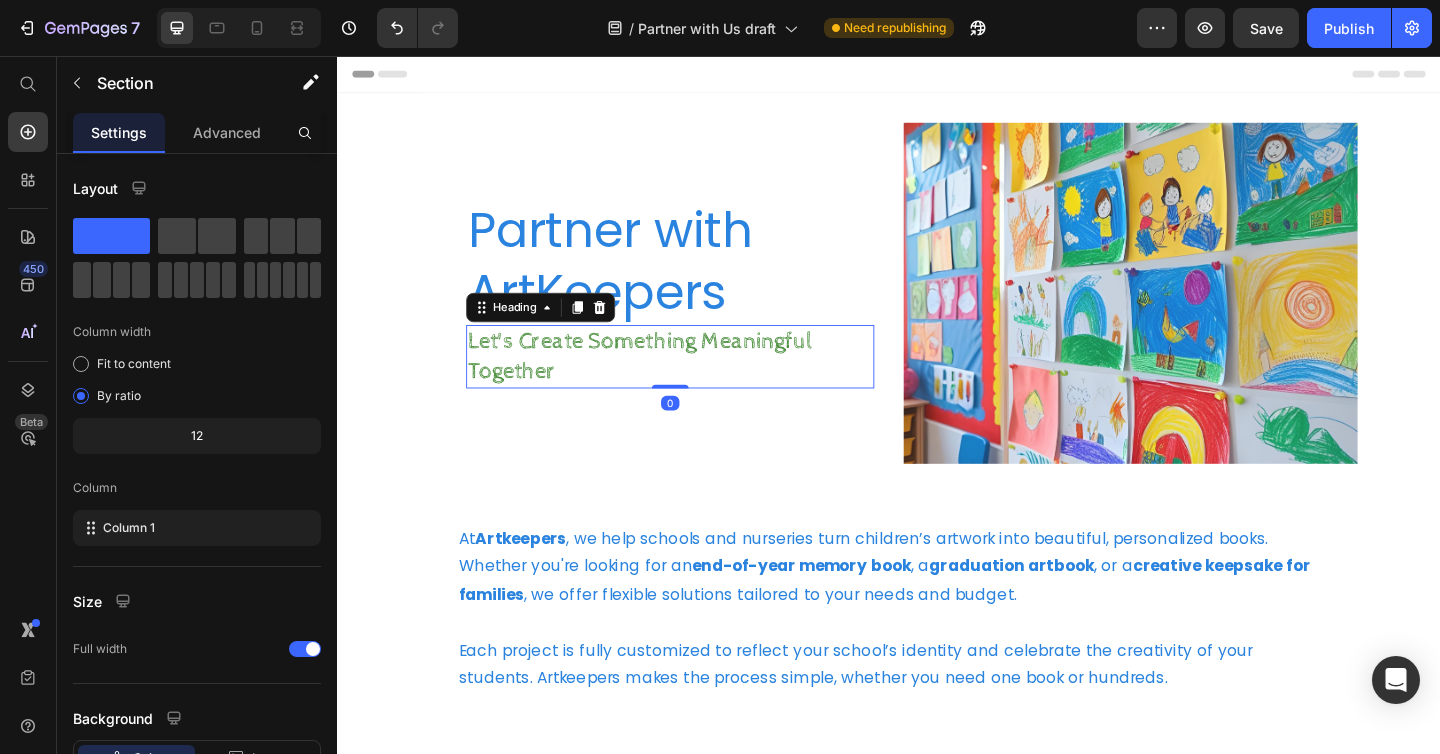click on "Let's Create Something Meaningful Together" at bounding box center [699, 383] 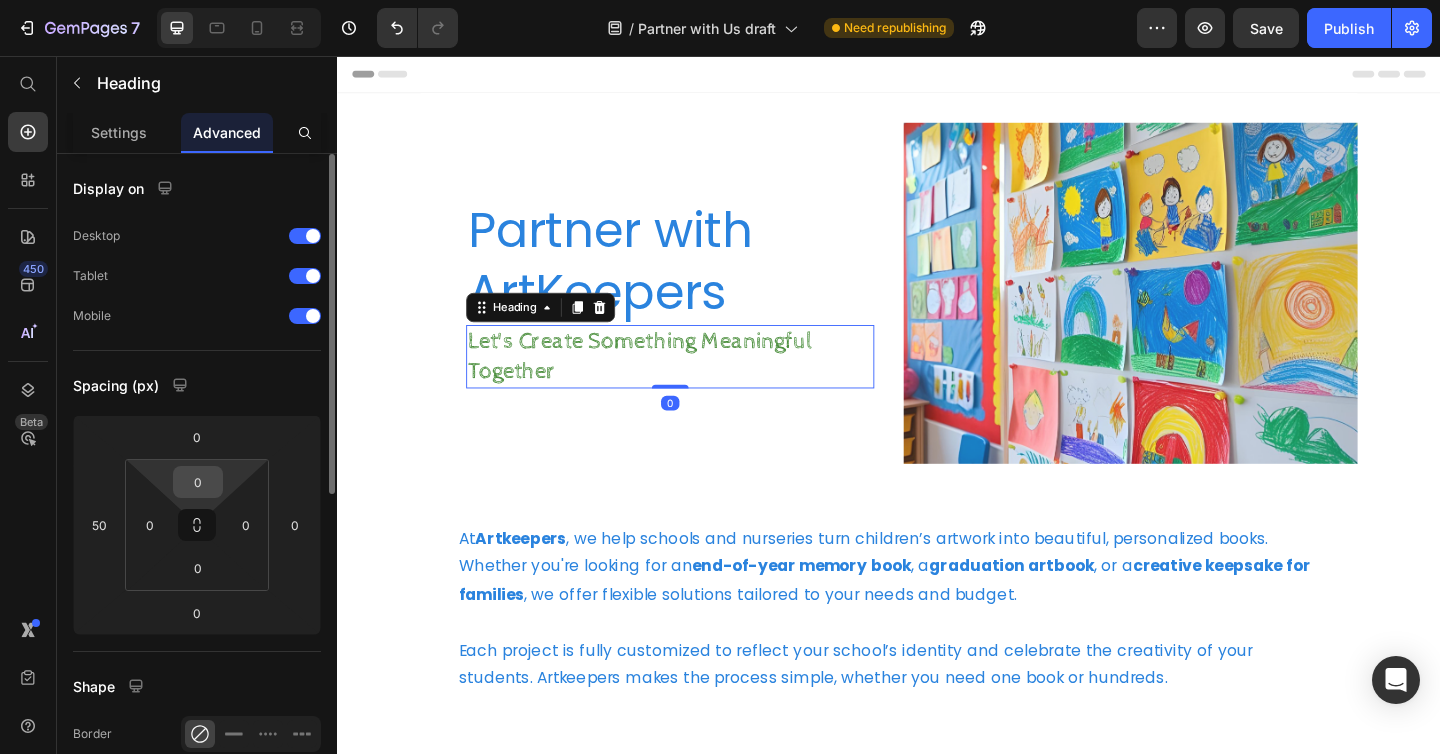 click on "0" at bounding box center (198, 482) 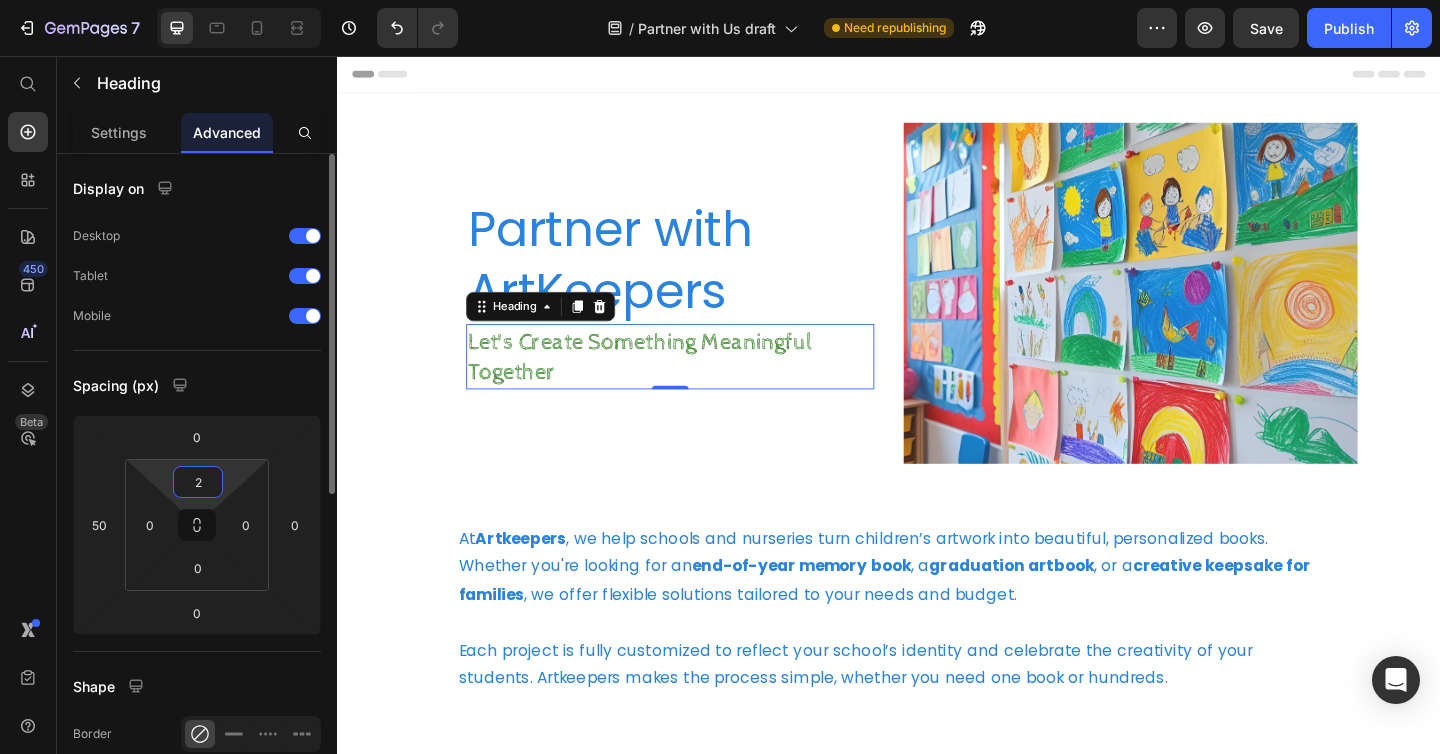 type on "20" 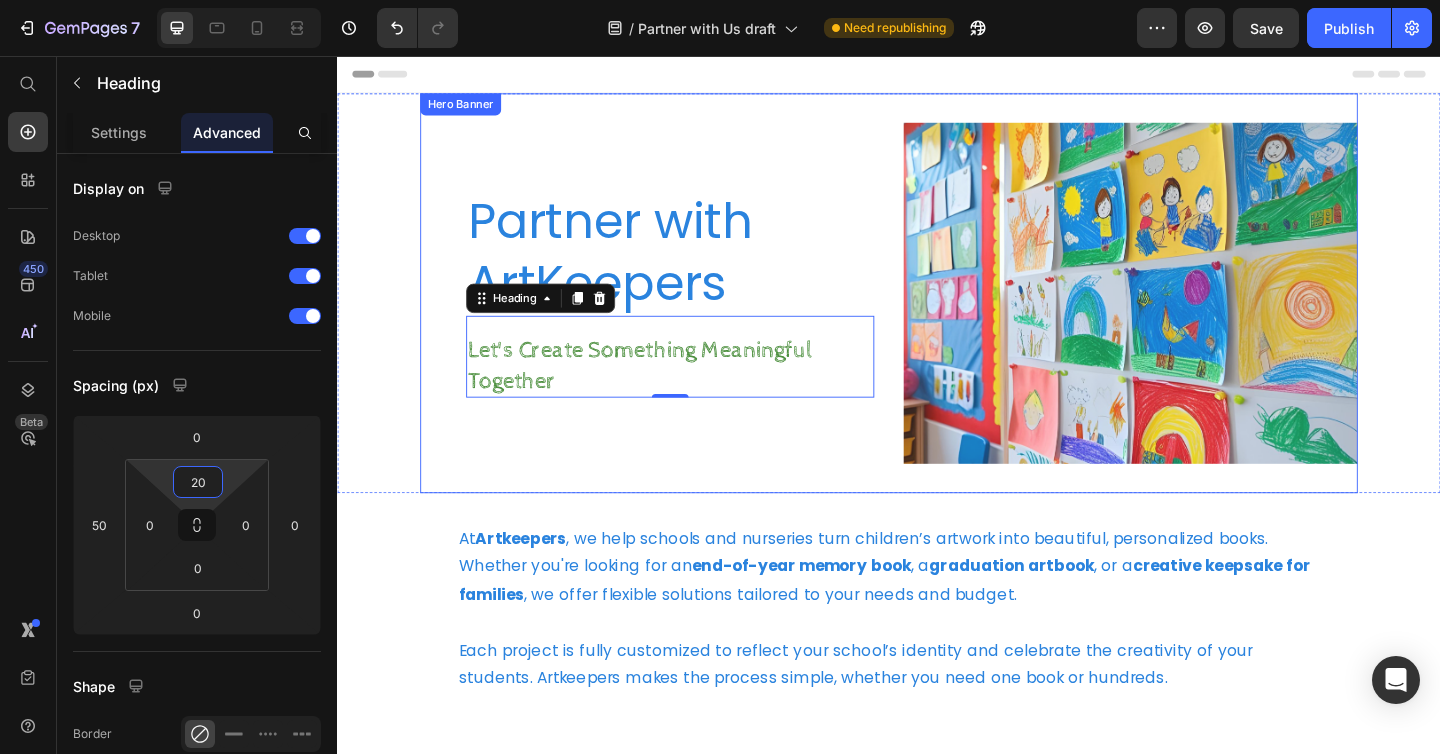 click on "Partner with ArtKeepers Heading Let's Create Something Meaningful Together Heading   0" at bounding box center [674, 314] 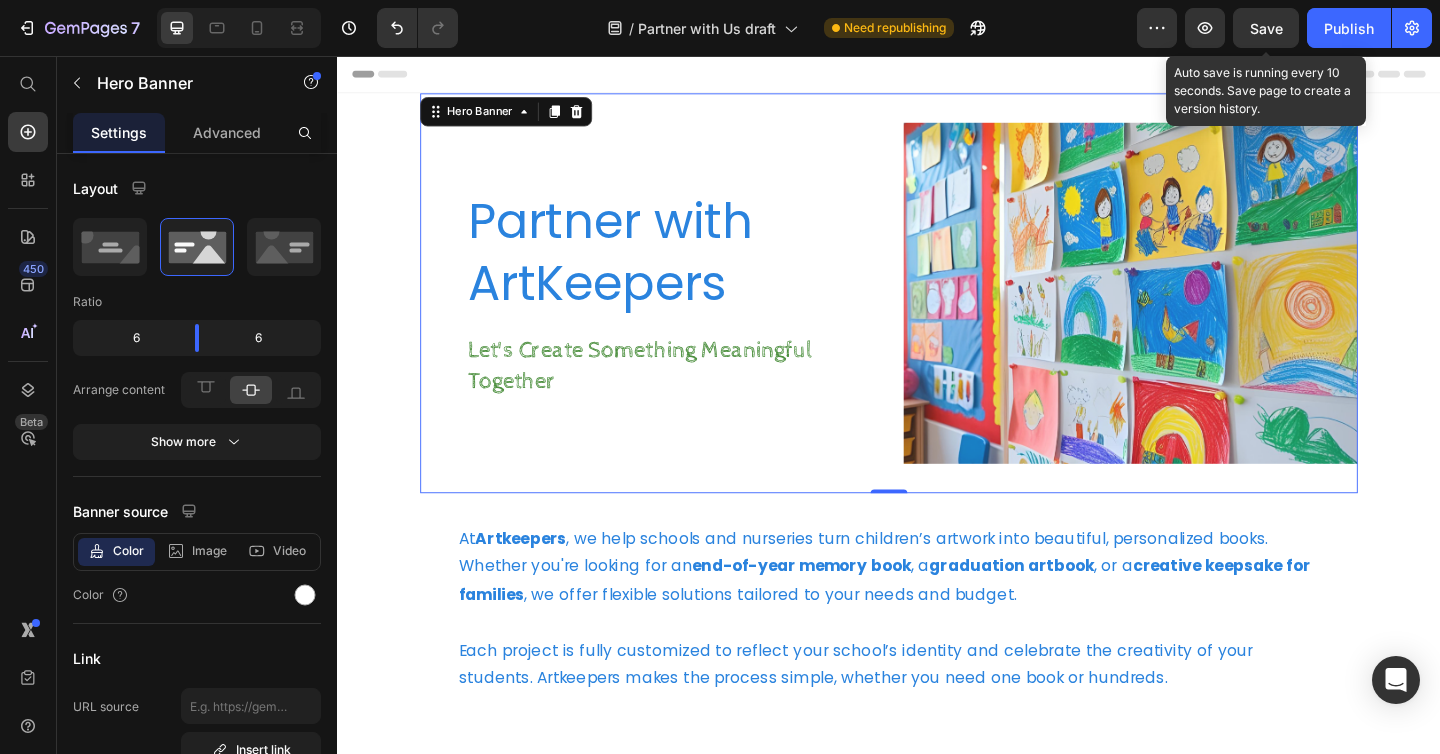 click on "Save" at bounding box center (1266, 28) 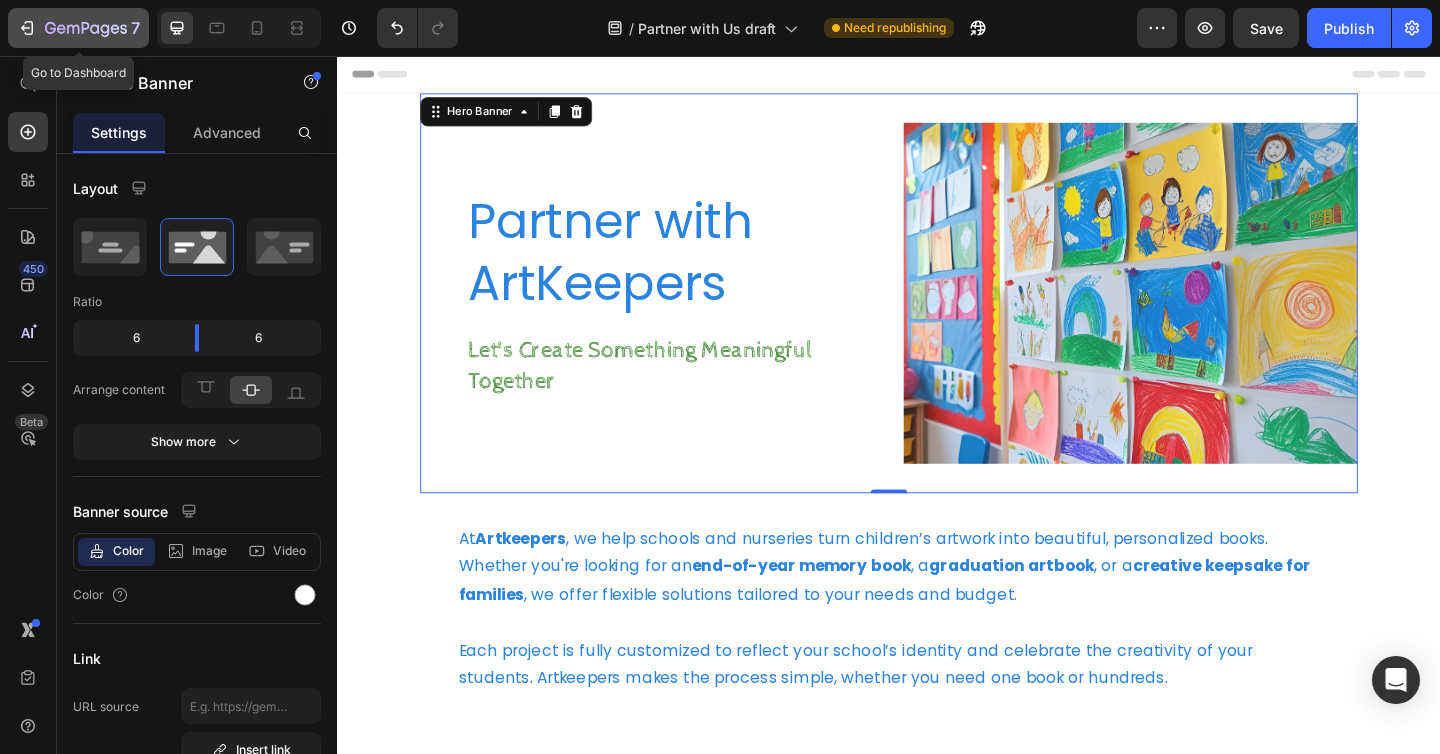 click 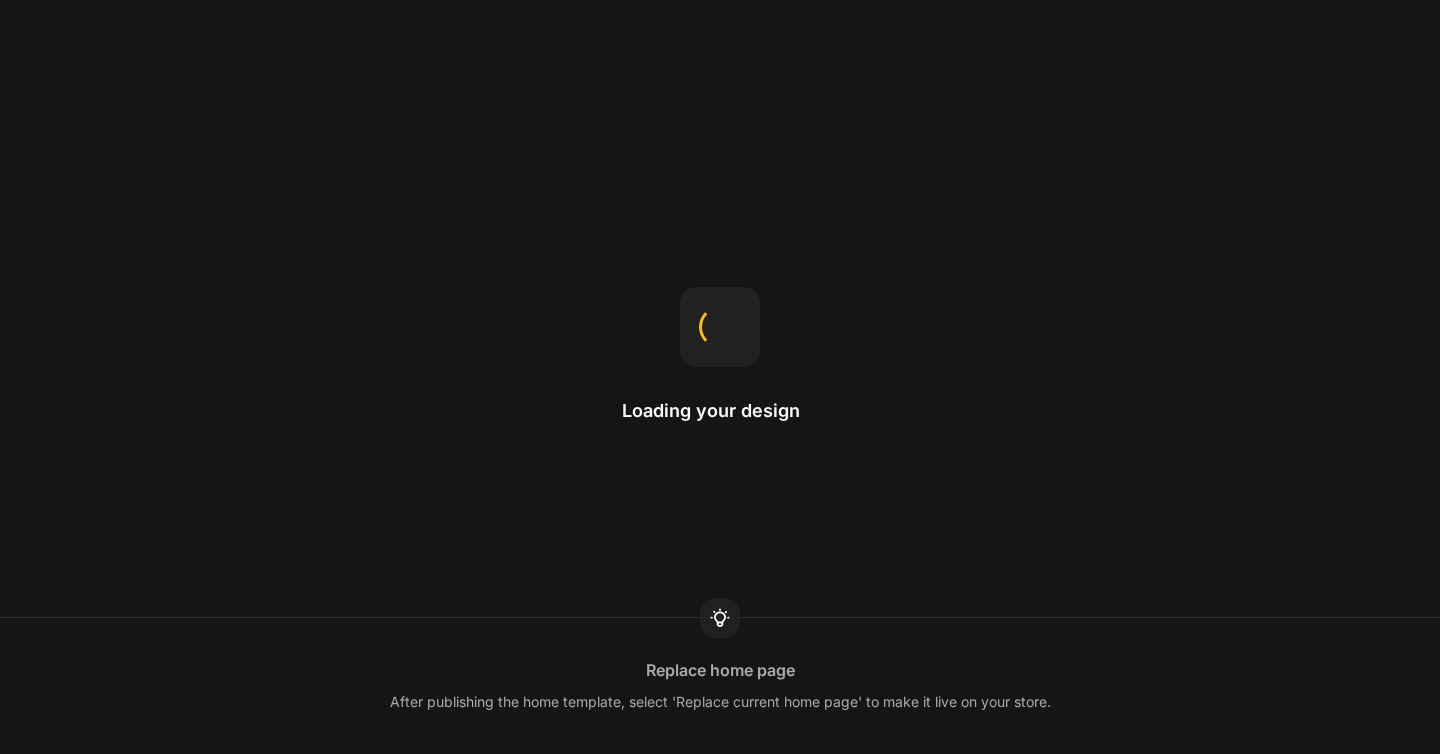 scroll, scrollTop: 0, scrollLeft: 0, axis: both 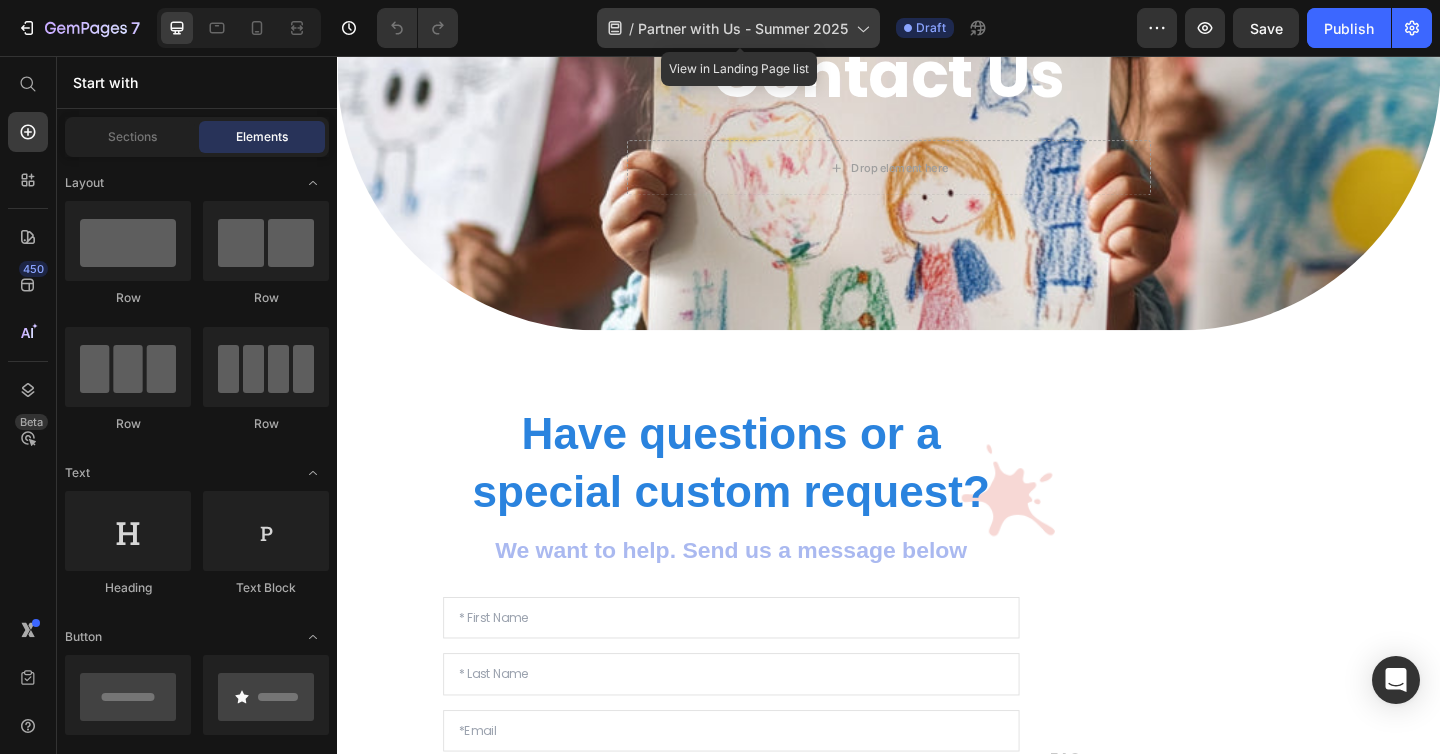 click on "Partner with Us - Summer 2025" at bounding box center [743, 28] 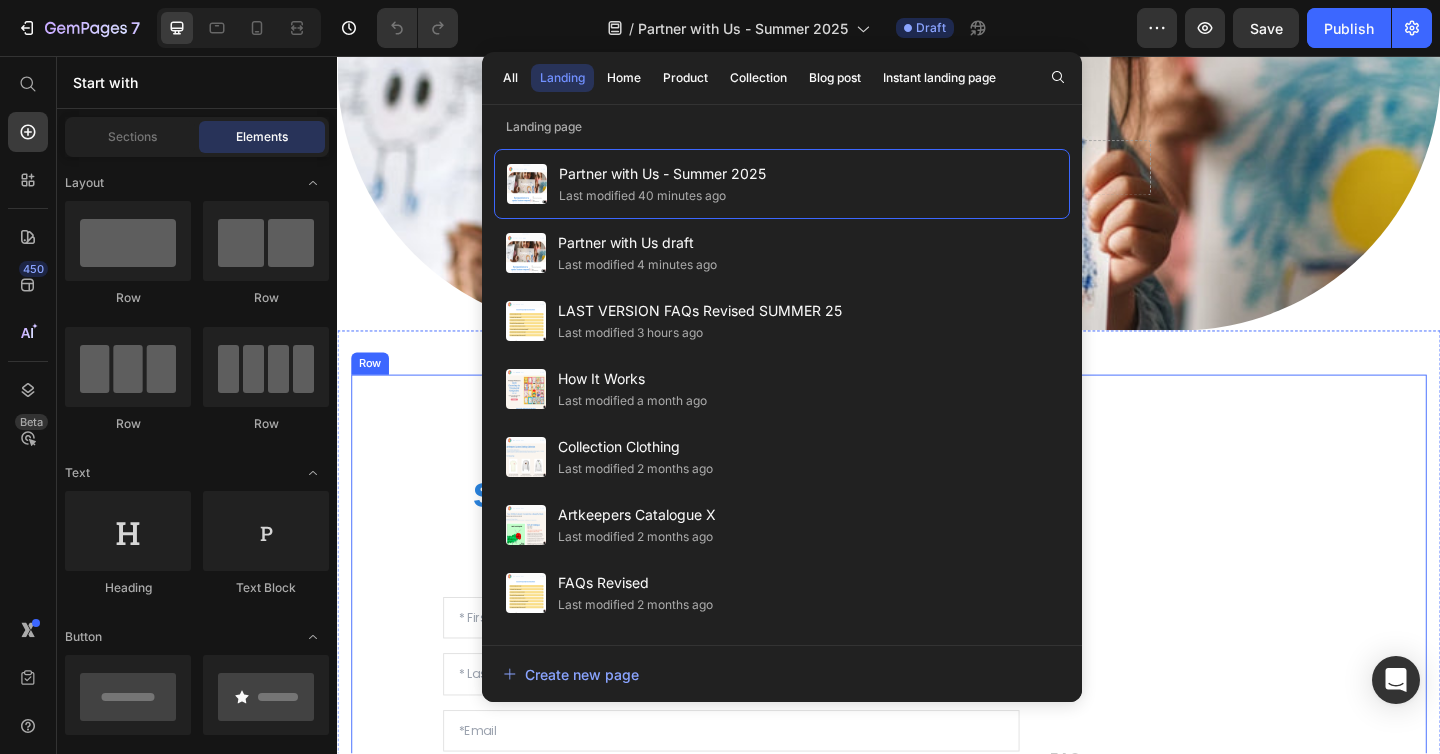 click on "FAQs Heading Check our  FAQs  for a quick answer Text block Email us Heading [EMAIL] Text block
Button     Button     Button
Button
Button Row Row" at bounding box center [1265, 808] 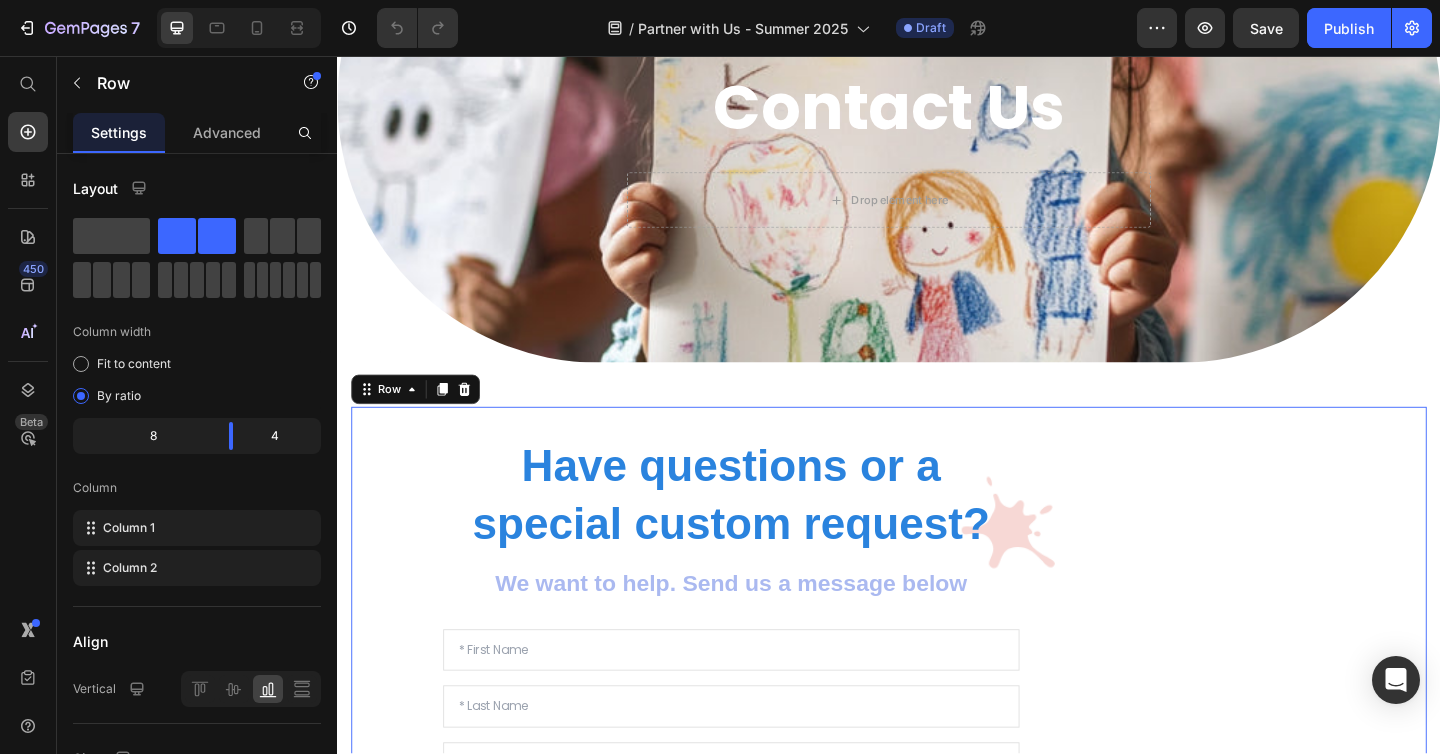 scroll, scrollTop: 216, scrollLeft: 0, axis: vertical 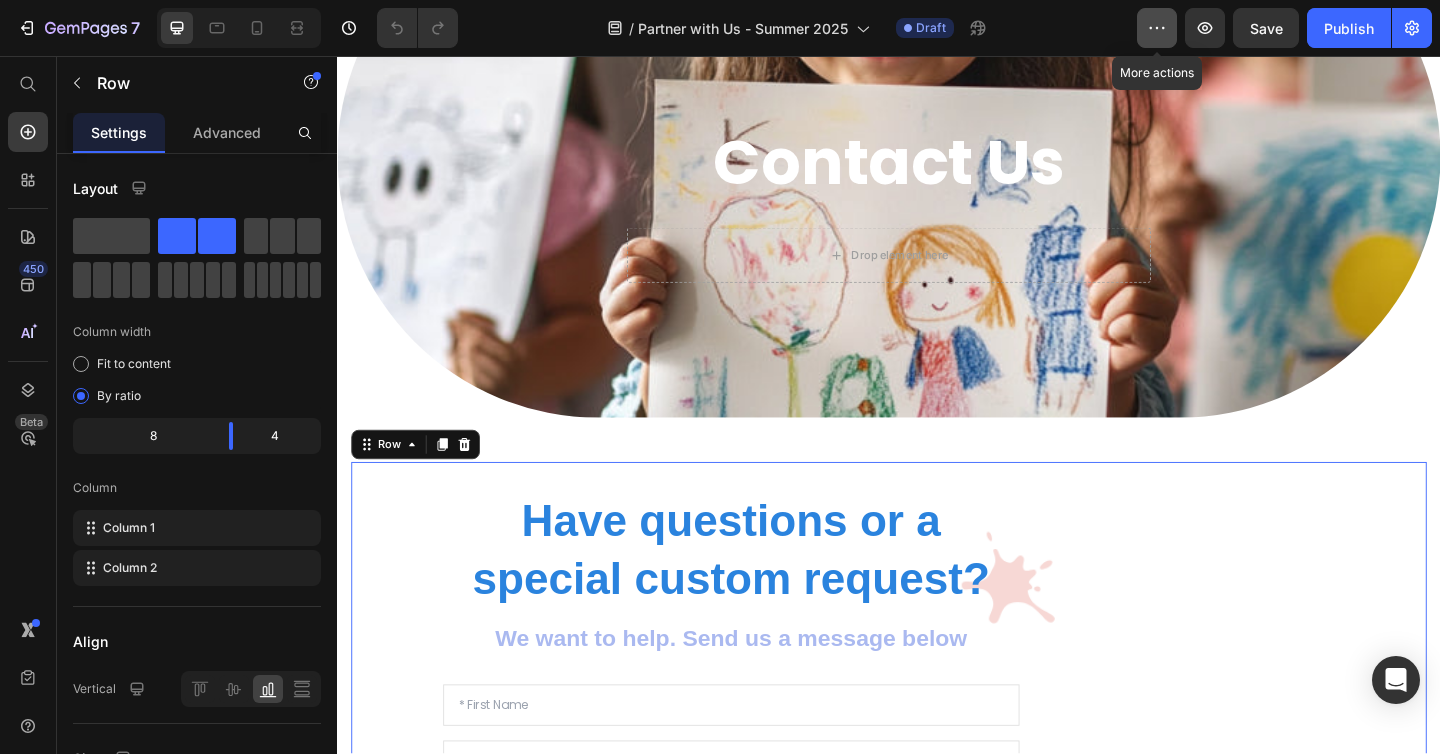 click 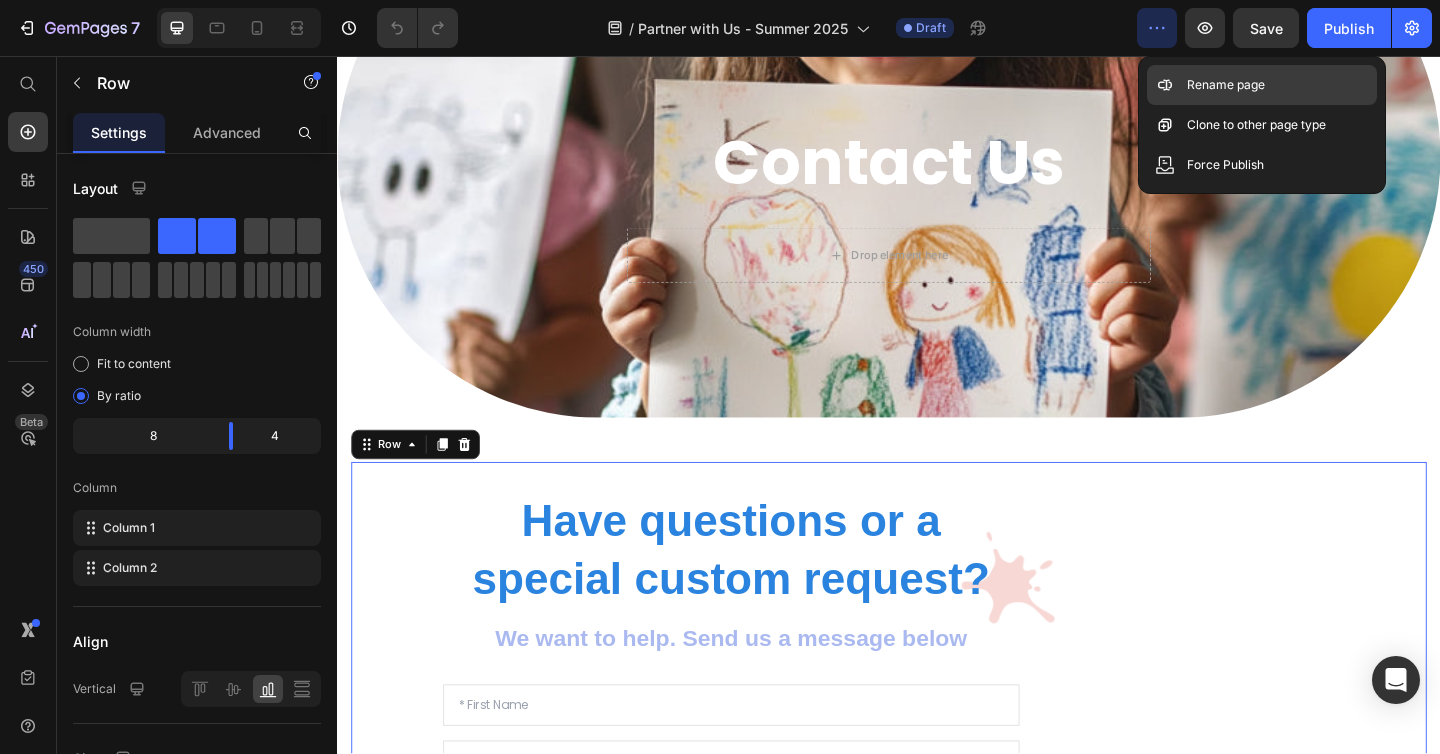 click on "Rename page" at bounding box center [1226, 85] 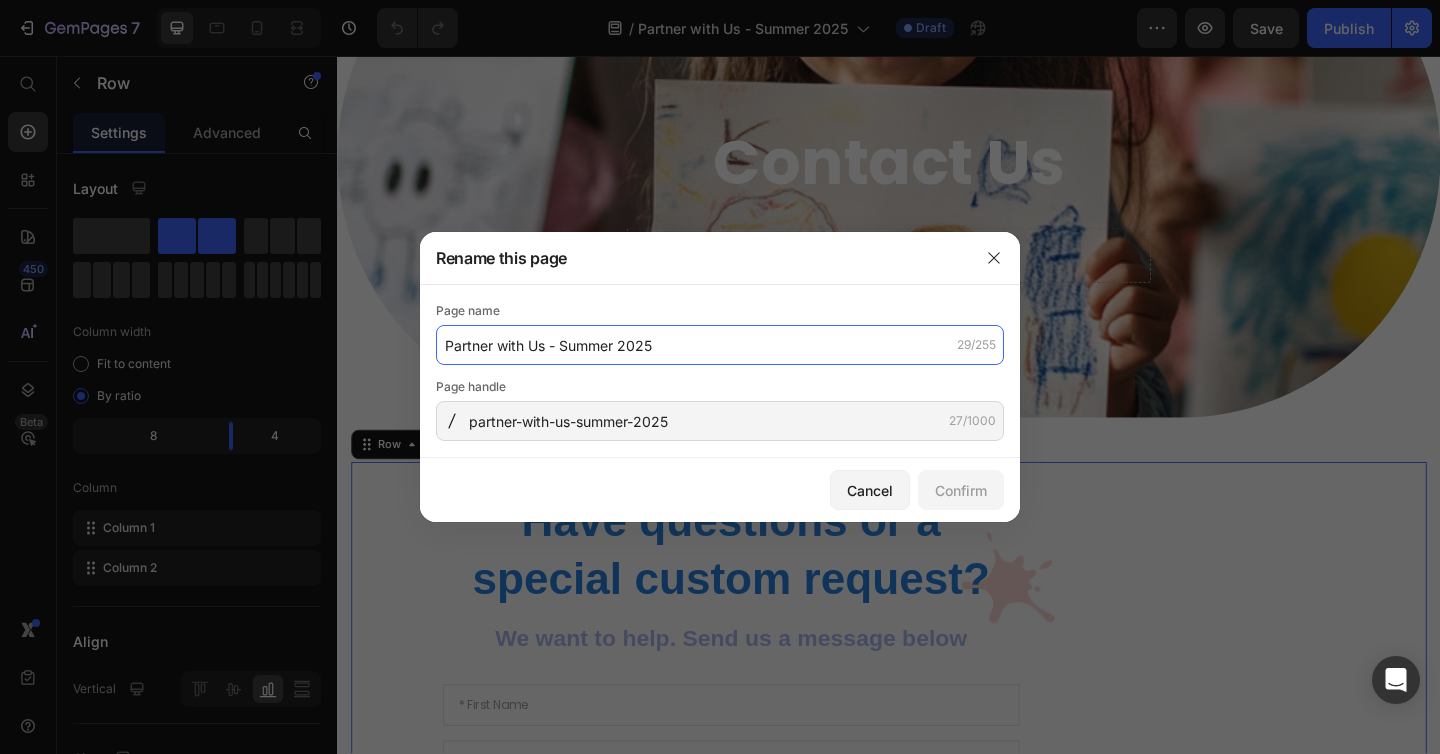 click on "Partner with Us - Summer 2025" 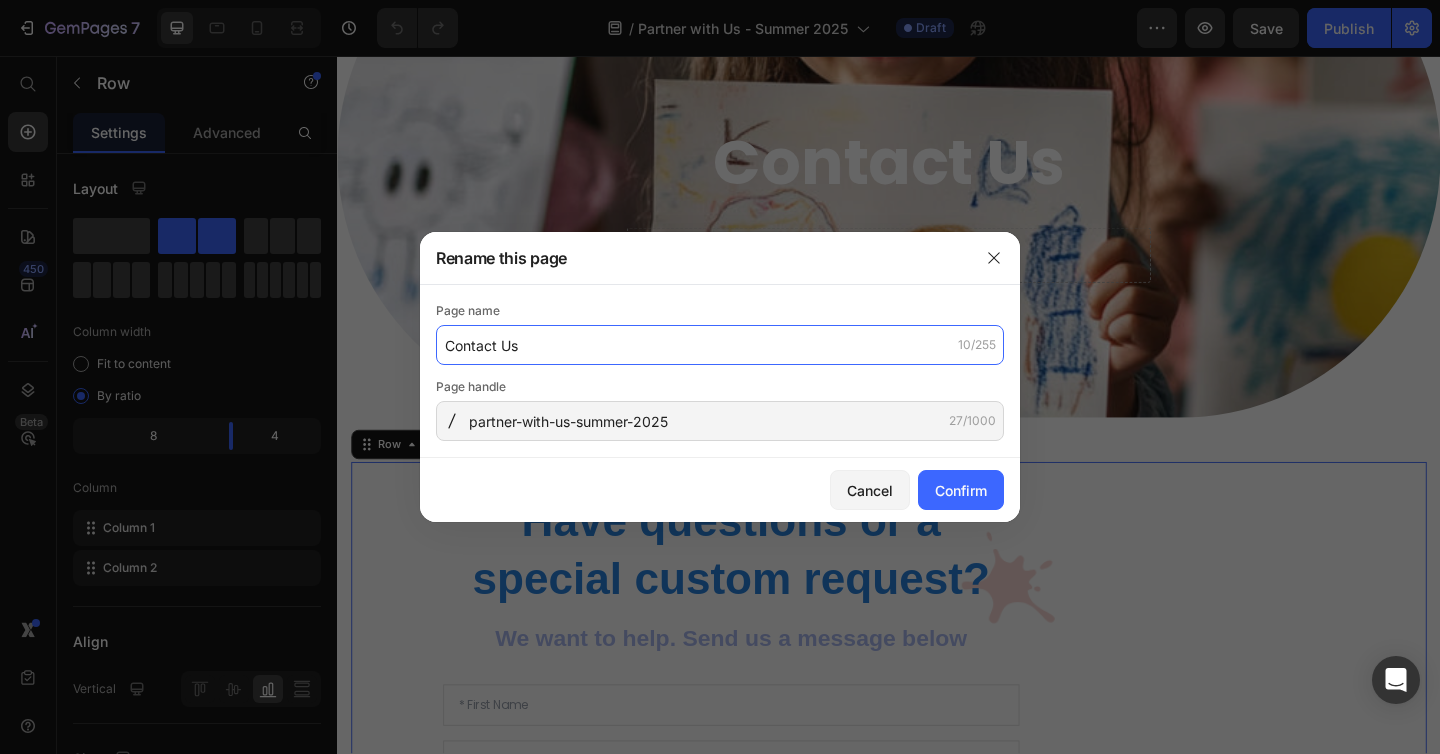 type on "Contact Us" 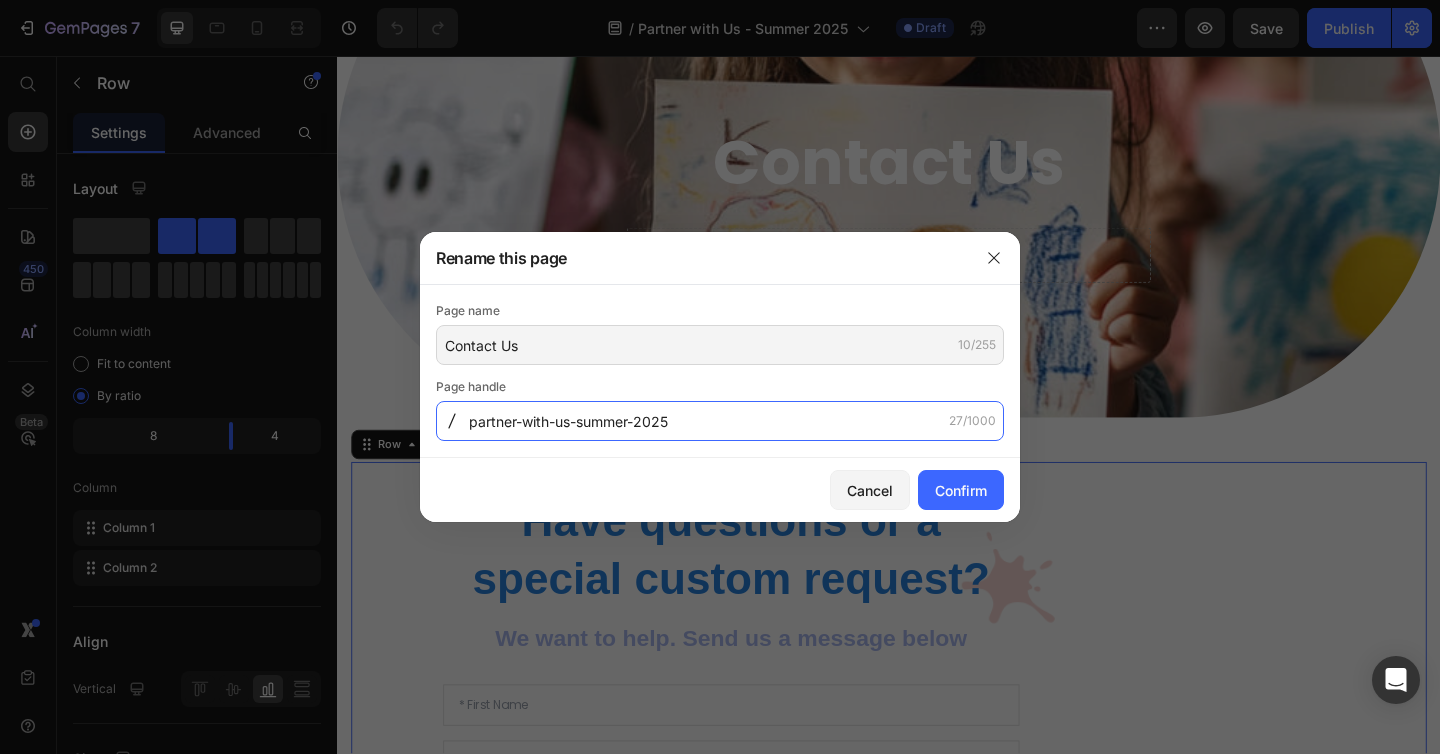 drag, startPoint x: 693, startPoint y: 425, endPoint x: 718, endPoint y: 428, distance: 25.179358 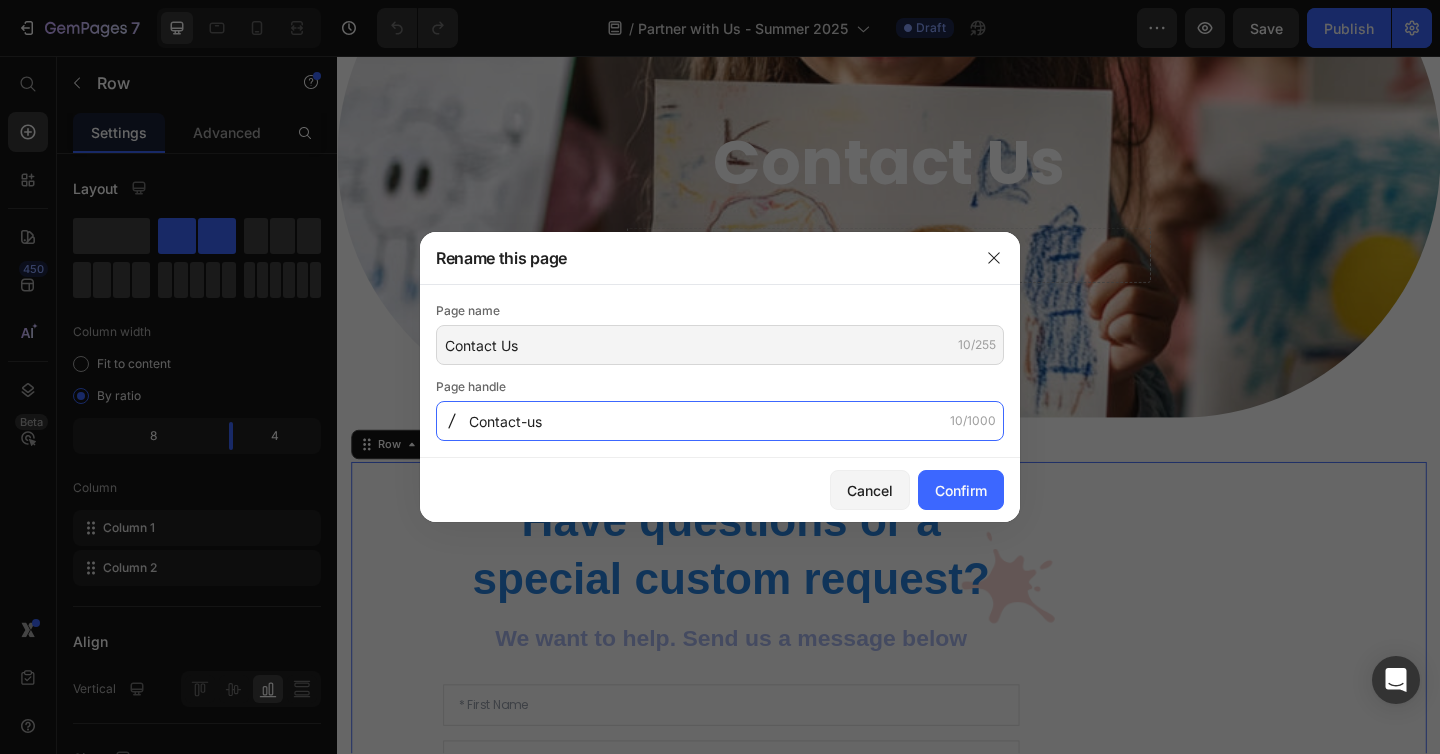 click on "Contact-us" 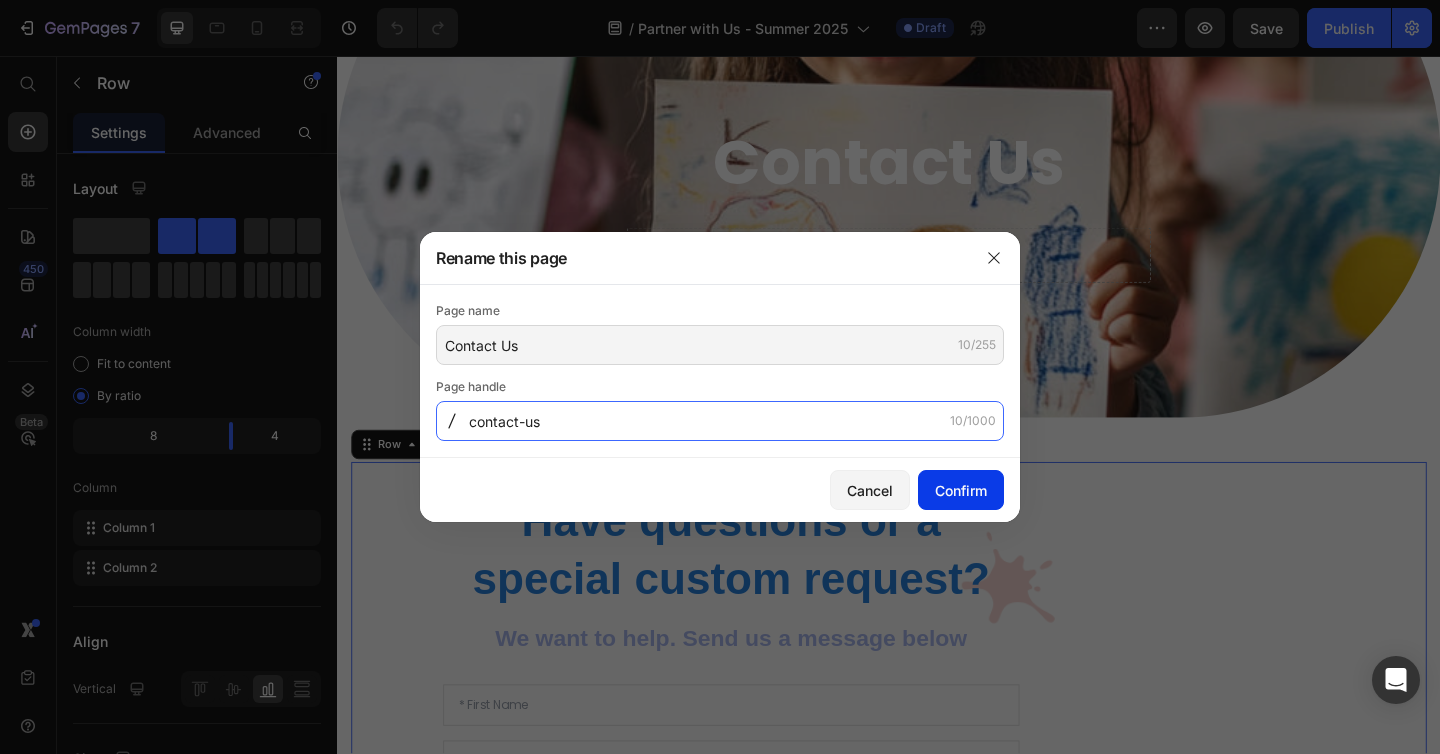 type on "contact-us" 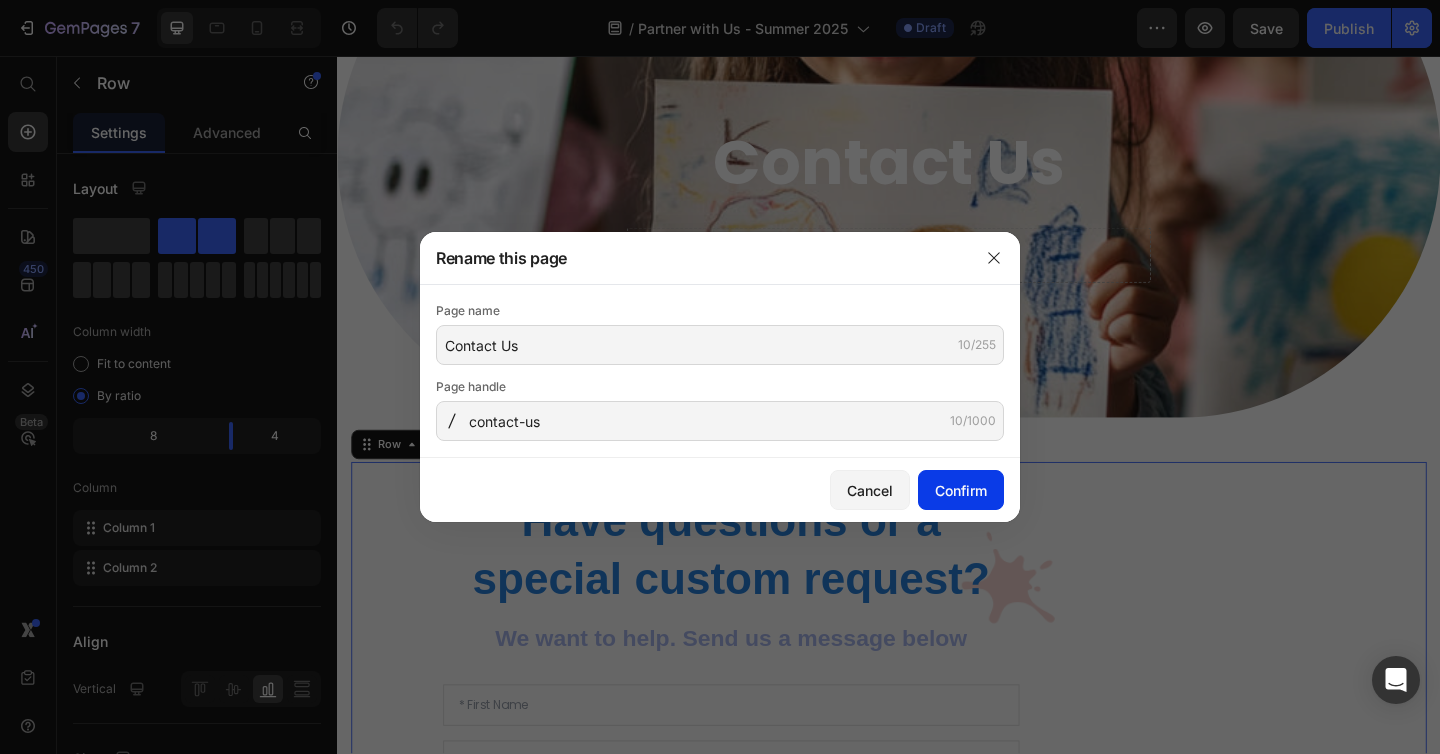 click on "Confirm" at bounding box center (961, 490) 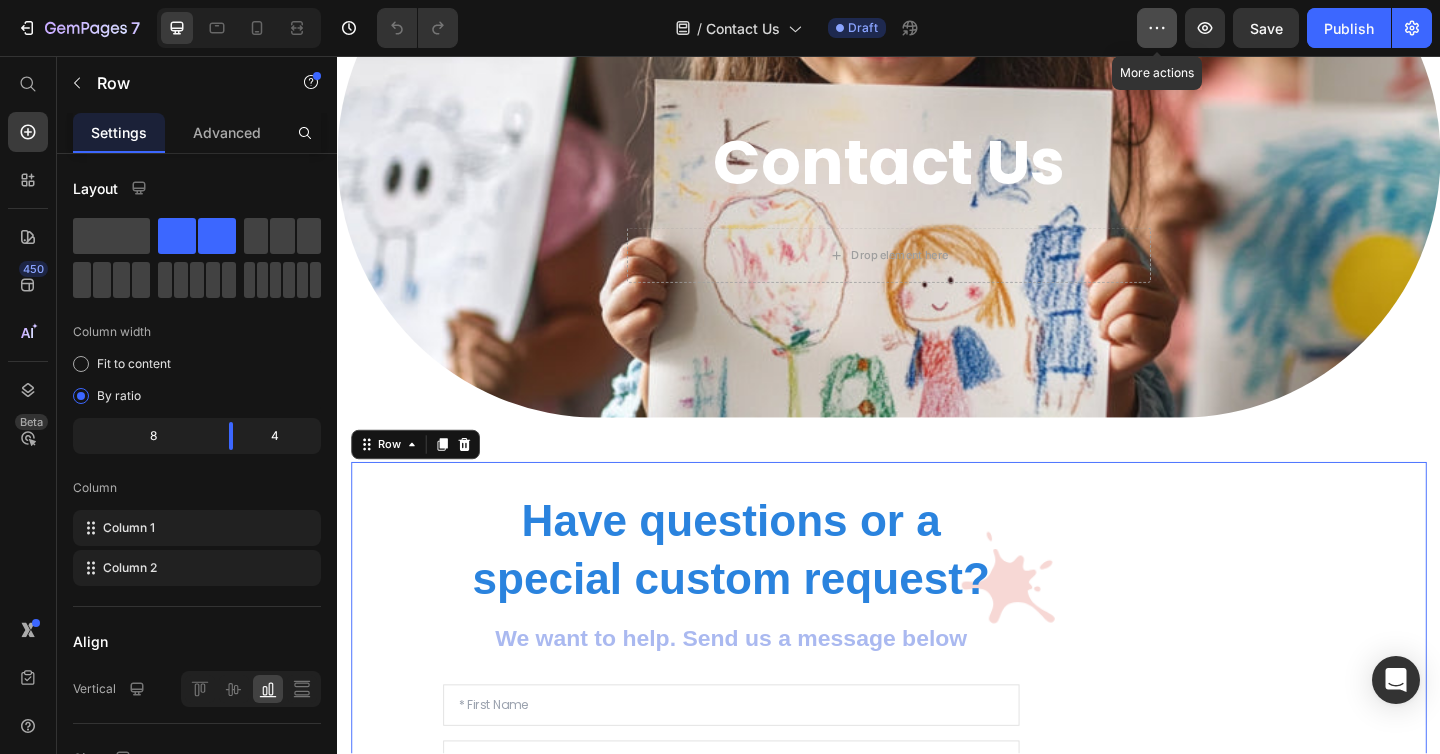 click 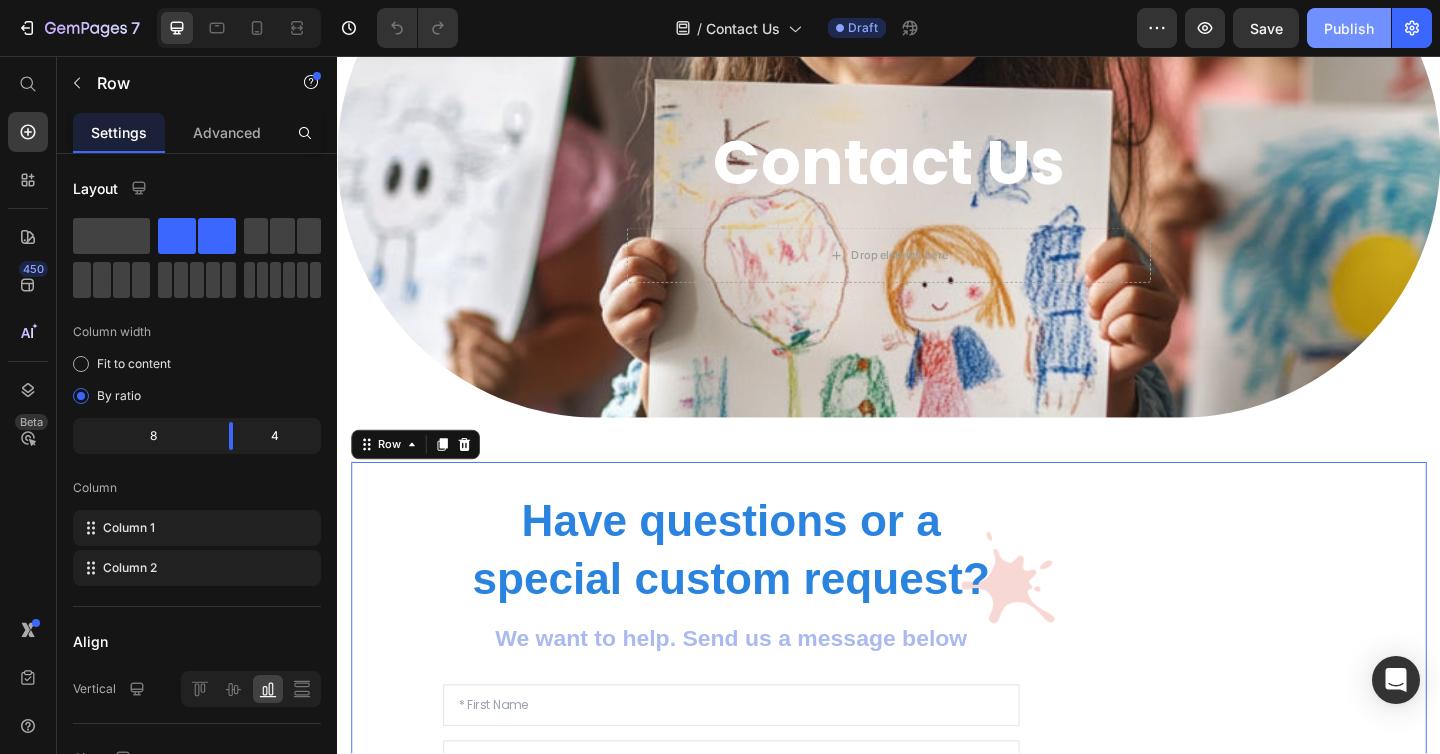 click on "Publish" at bounding box center (1349, 28) 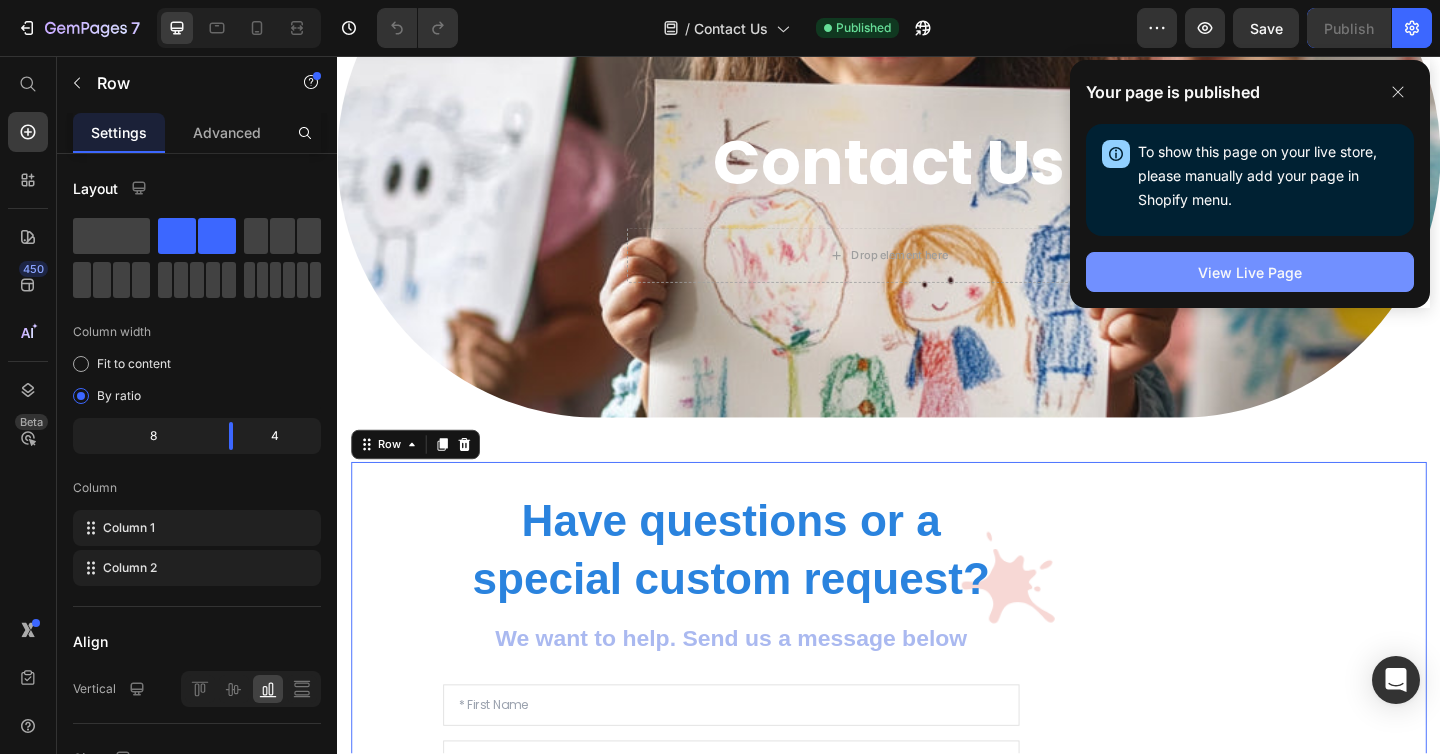 click on "View Live Page" at bounding box center (1250, 272) 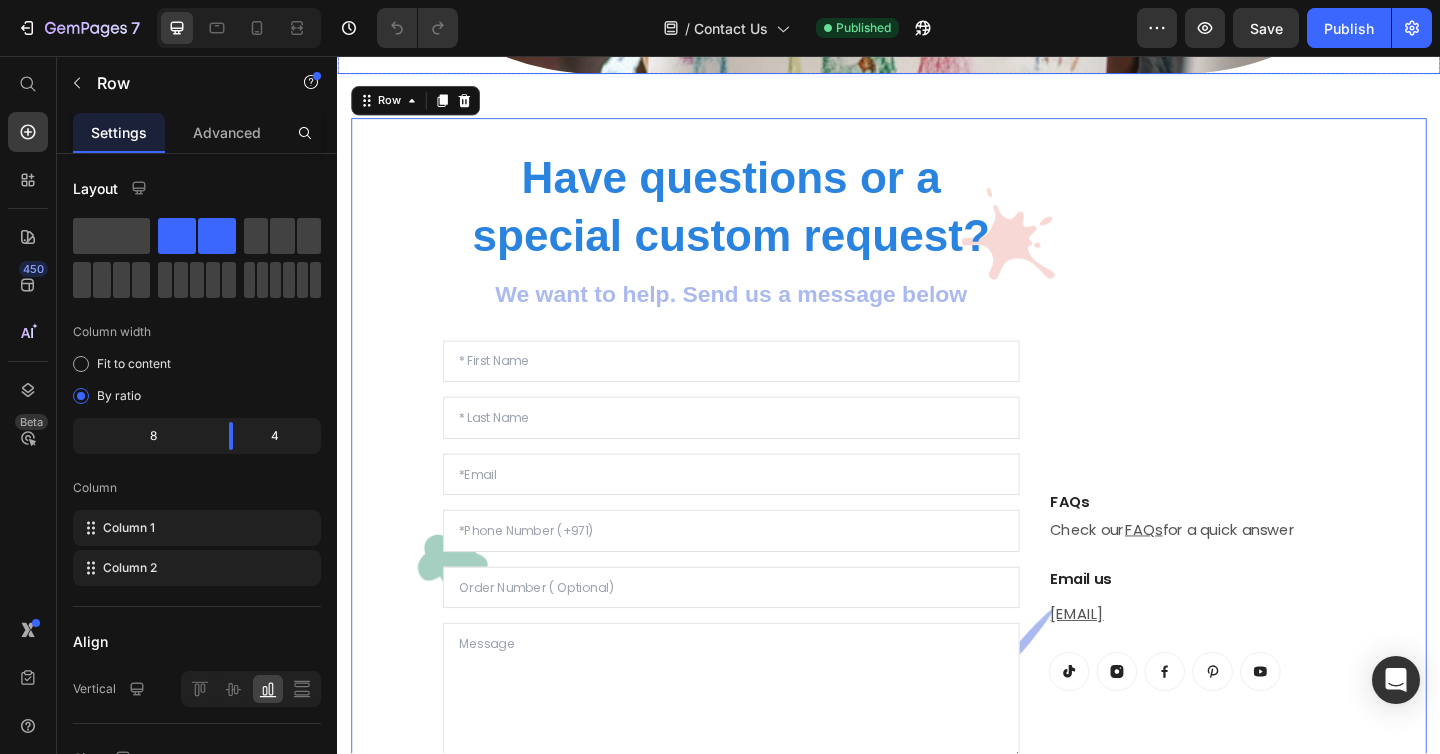 scroll, scrollTop: 786, scrollLeft: 0, axis: vertical 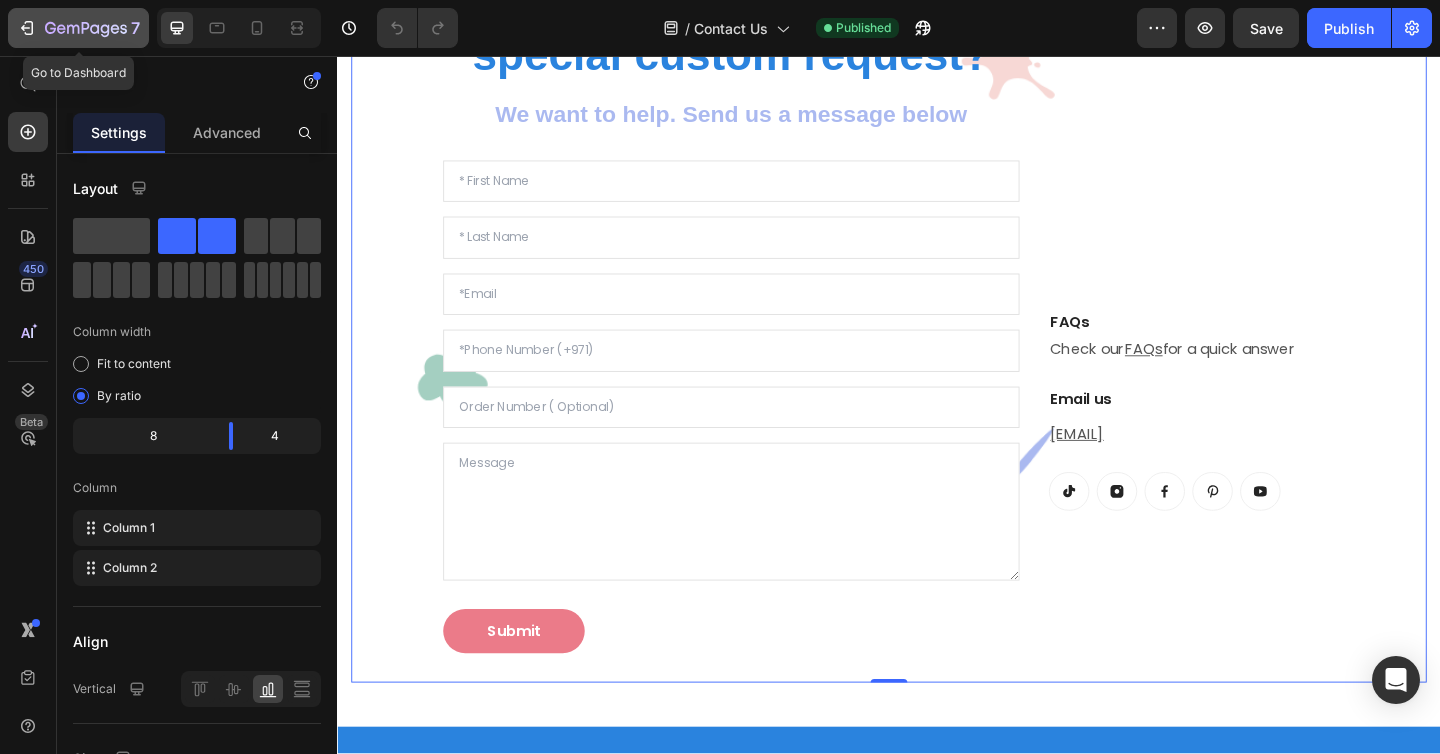 click on "7" at bounding box center (78, 28) 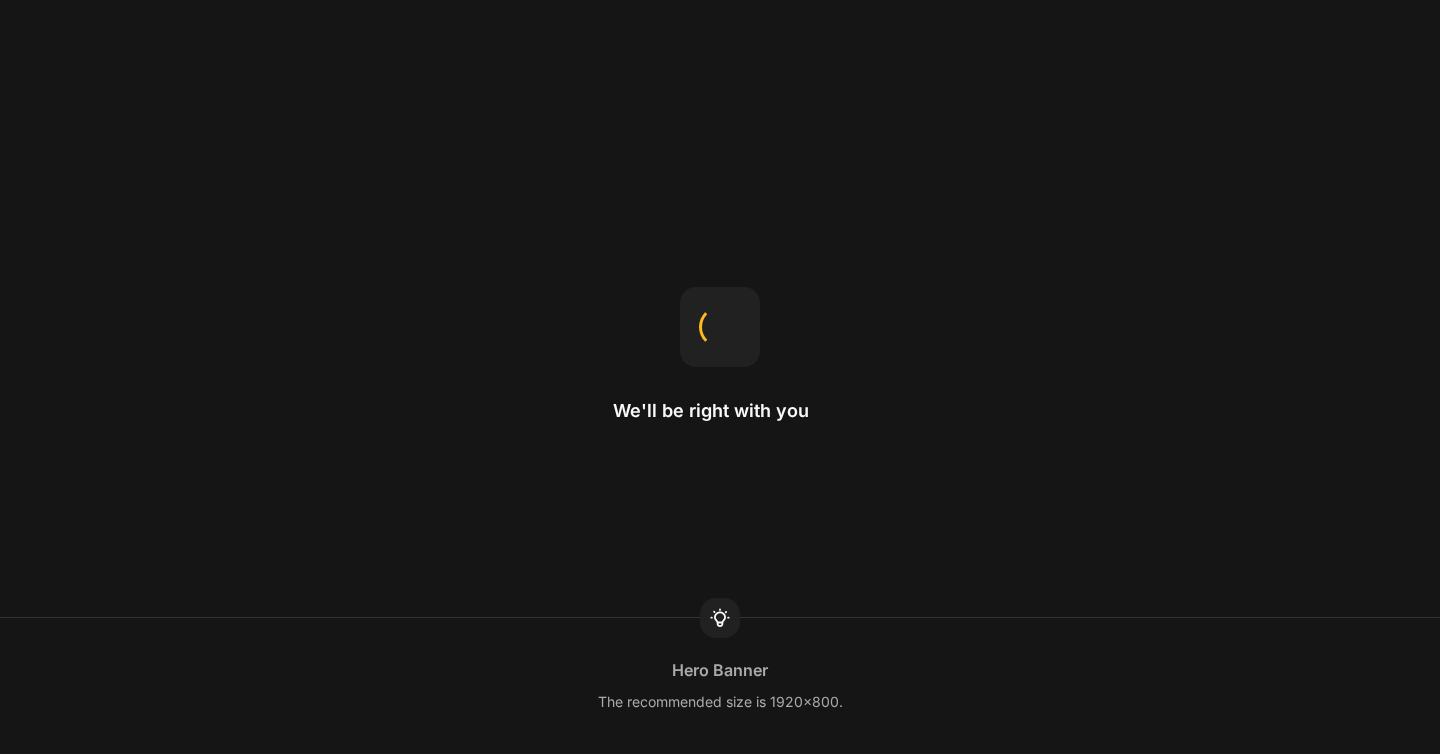 scroll, scrollTop: 0, scrollLeft: 0, axis: both 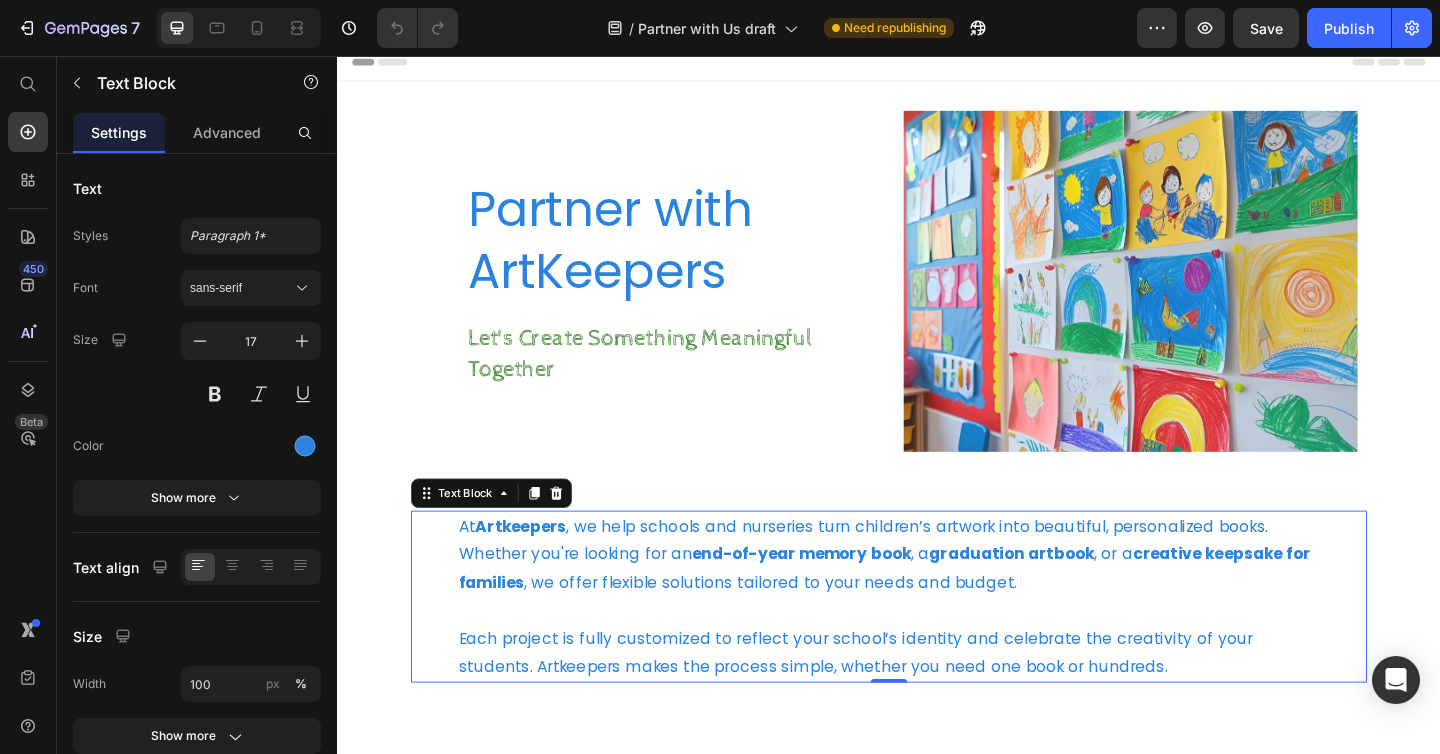 click on "end-of-year memory book" at bounding box center [842, 598] 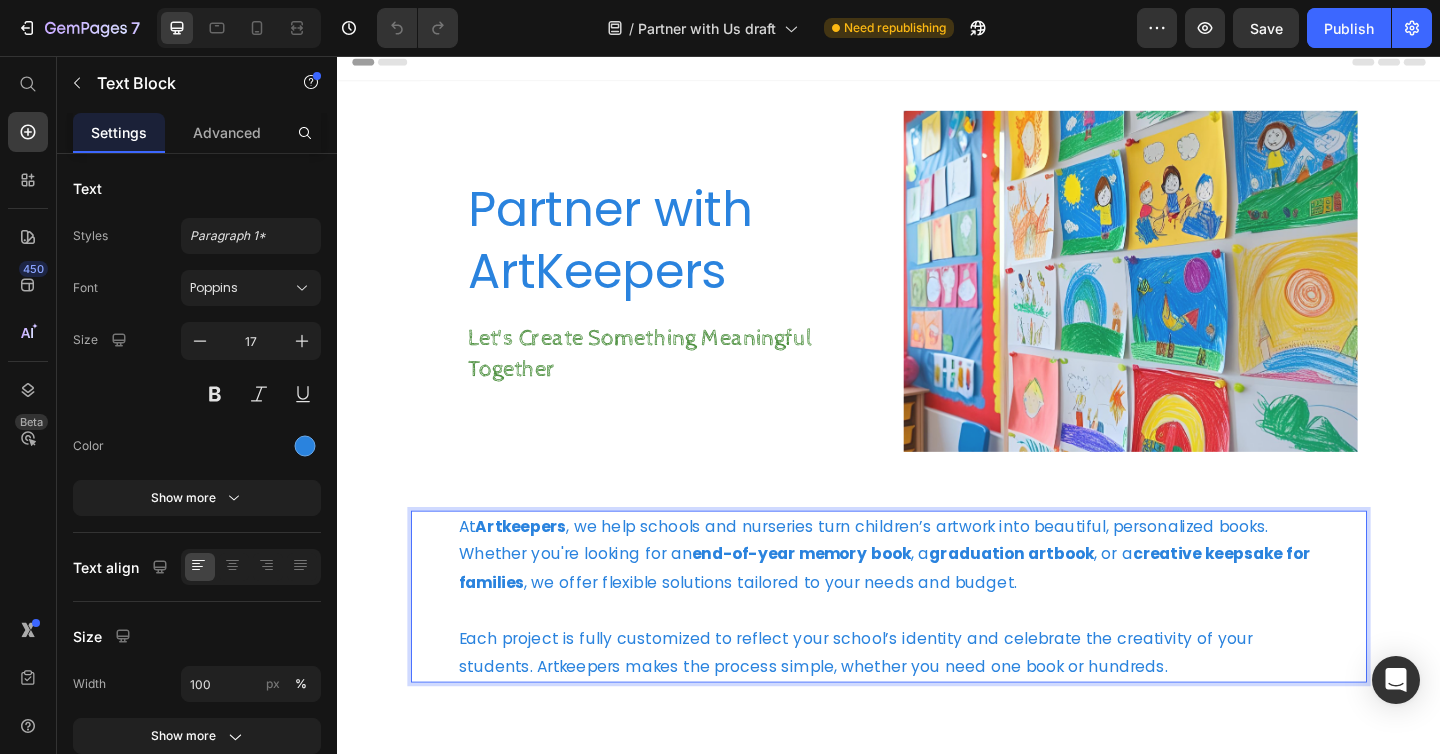 click on "At  Artkeepers , we help schools and nurseries turn children’s artwork into beautiful, personalized books. Whether you're looking for an  end-of-year memory book , a  graduation artbook , or a  creative keepsake for families , we offer flexible solutions tailored to your needs and budget." at bounding box center (937, 599) 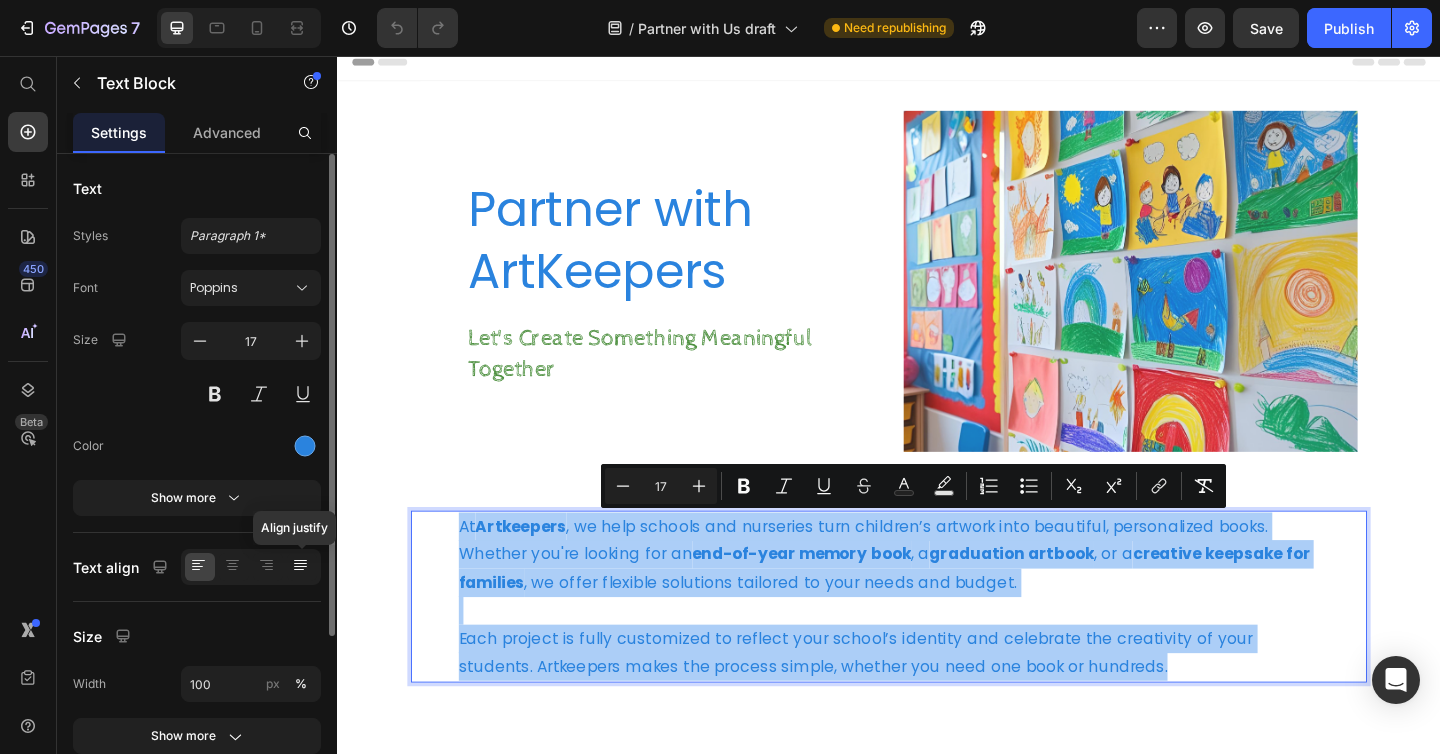 click 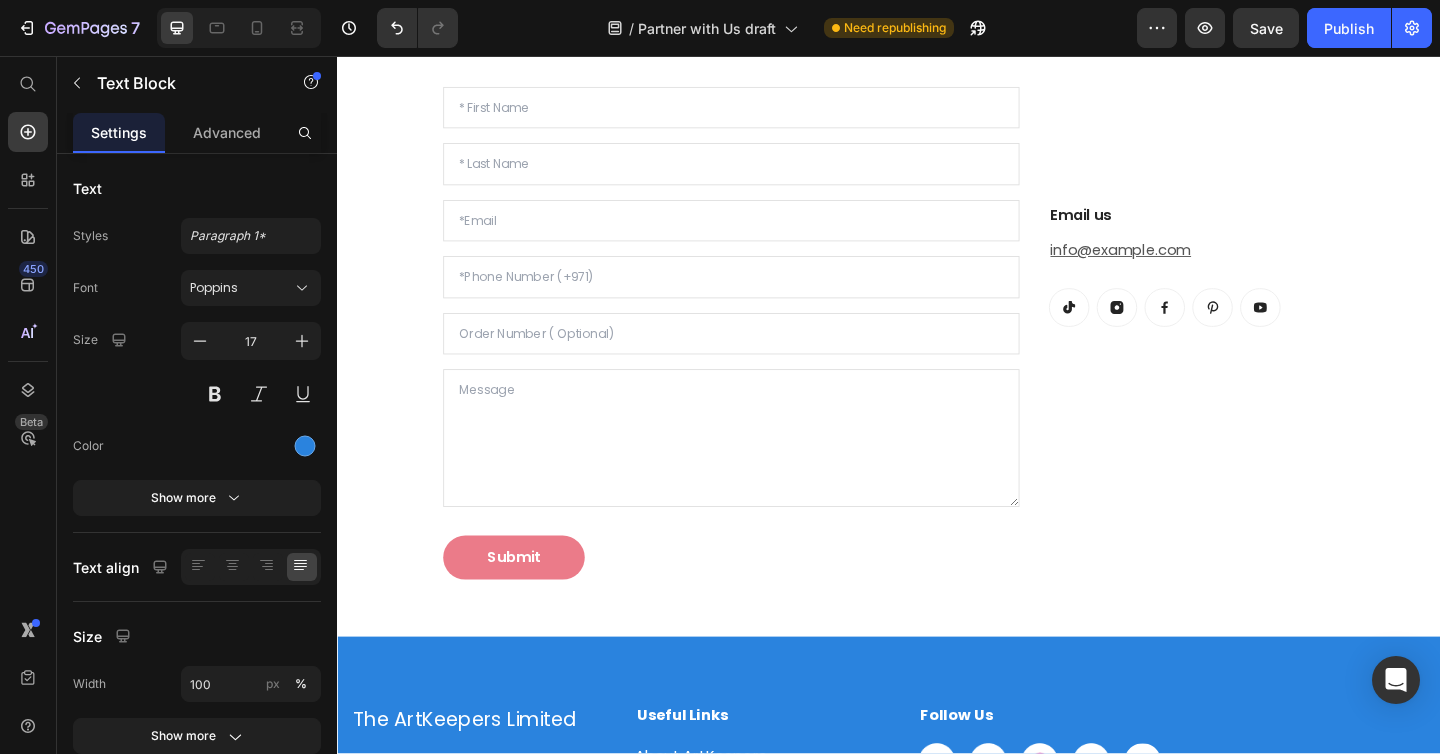 scroll, scrollTop: 821, scrollLeft: 0, axis: vertical 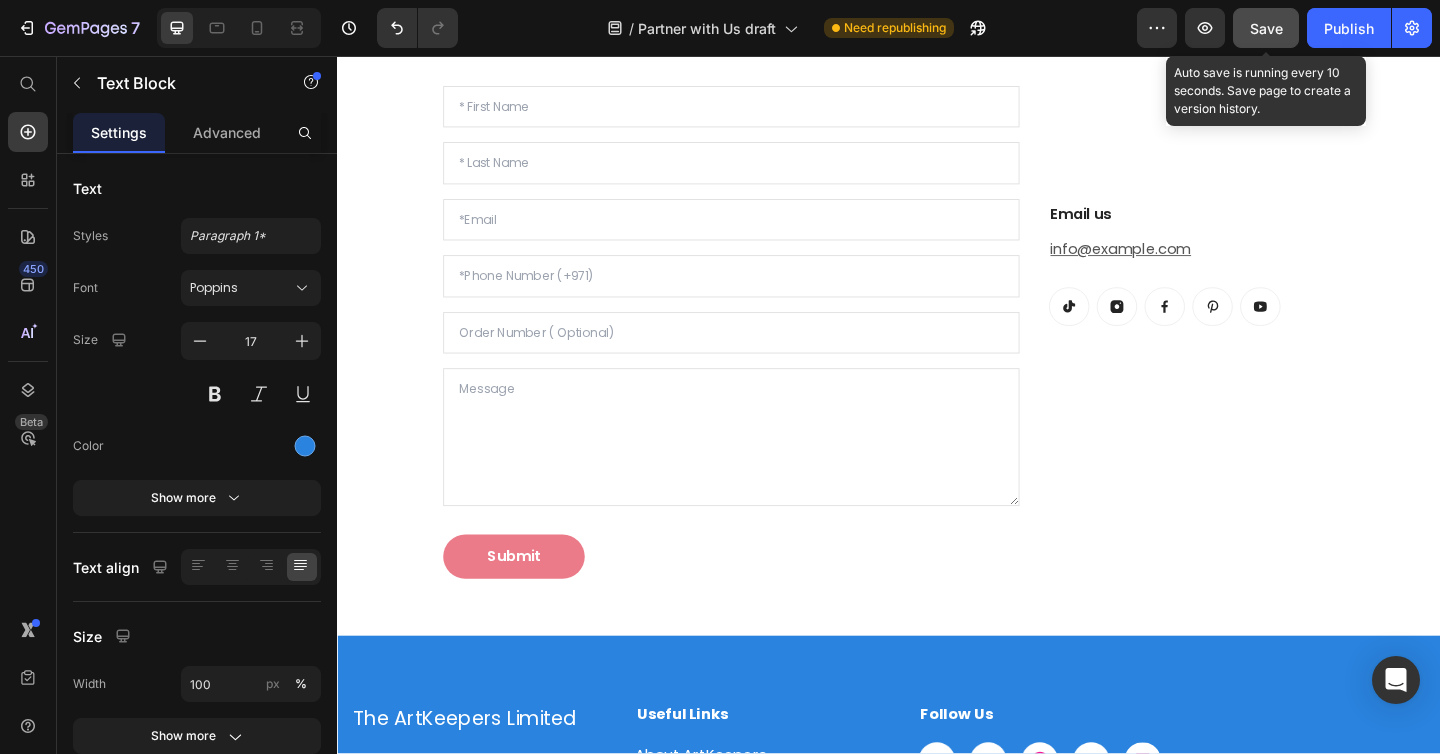 click on "Save" at bounding box center [1266, 28] 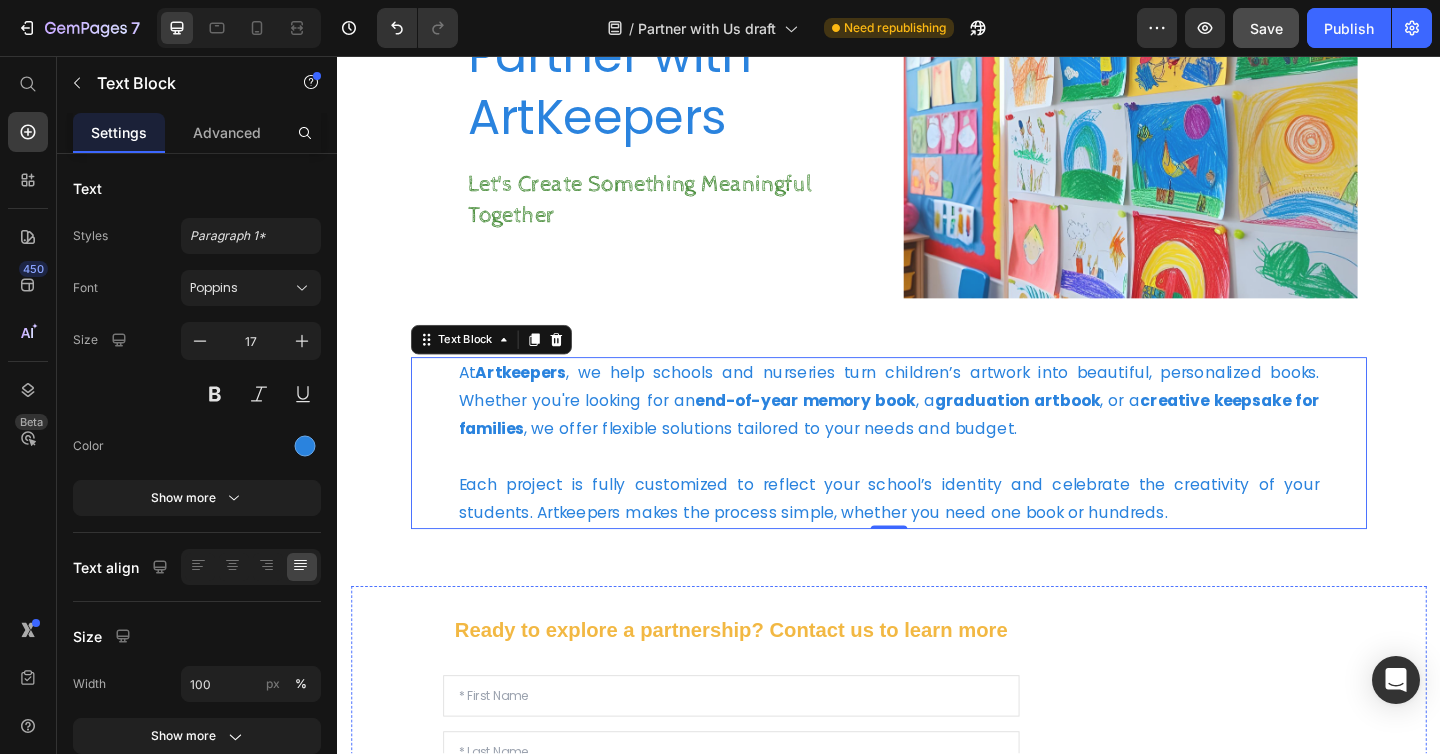 scroll, scrollTop: 0, scrollLeft: 0, axis: both 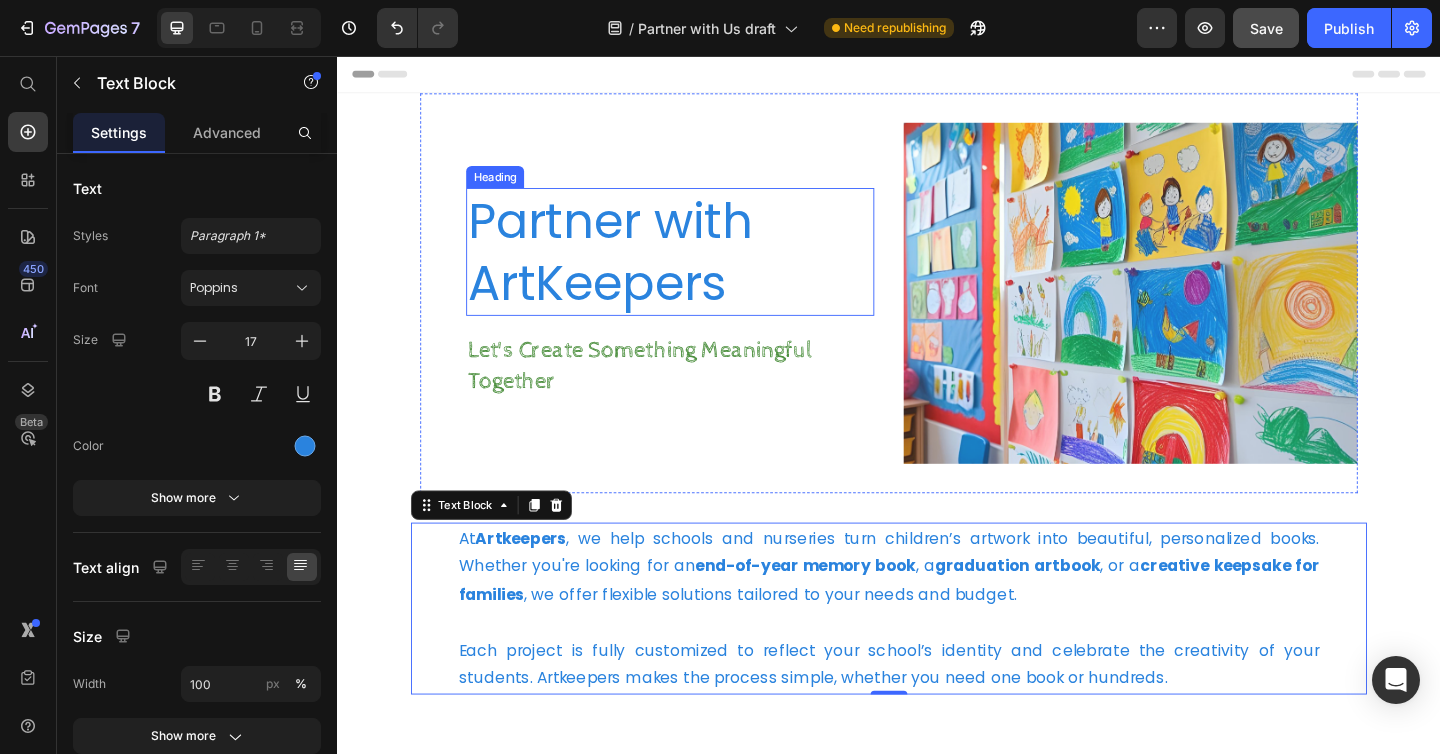 click on "Partner with ArtKeepers" at bounding box center [699, 269] 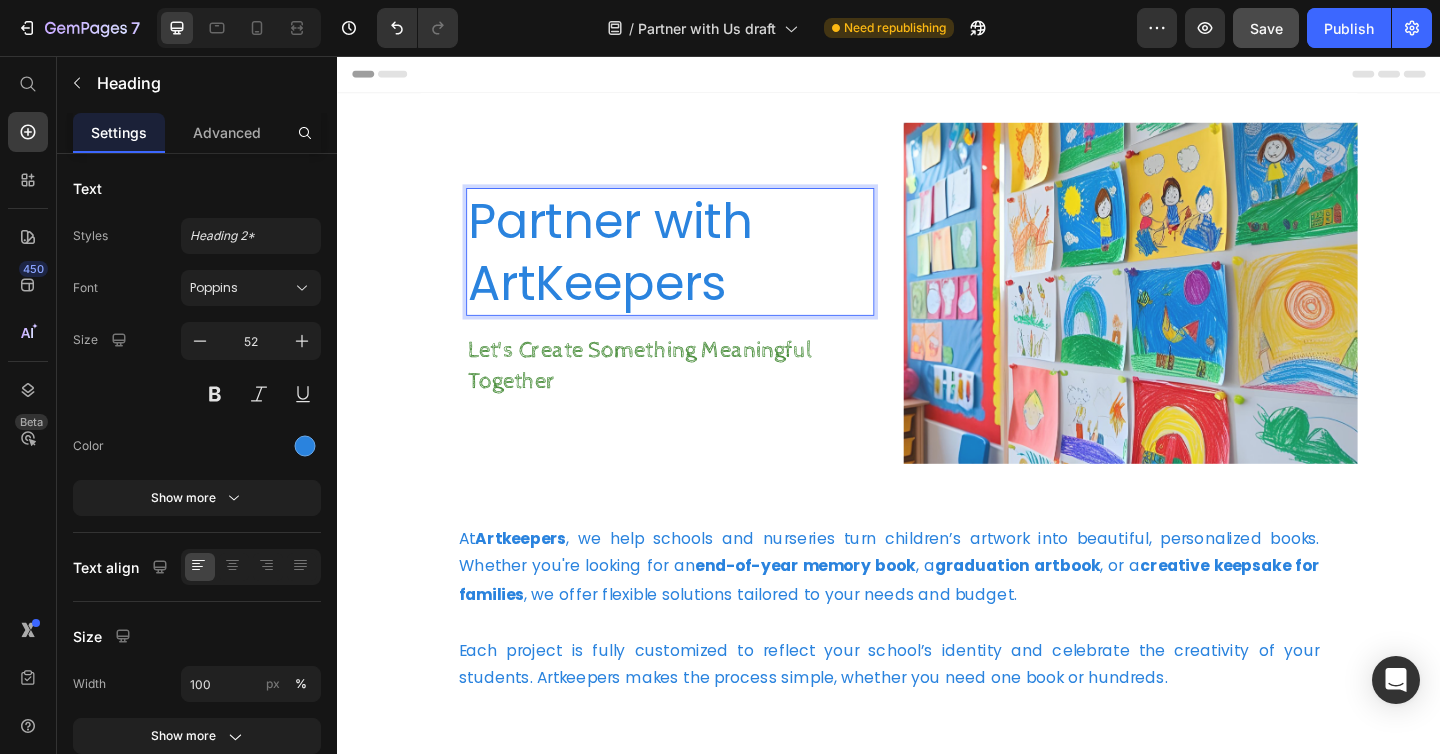 click on "Partner with ArtKeepers" at bounding box center [699, 269] 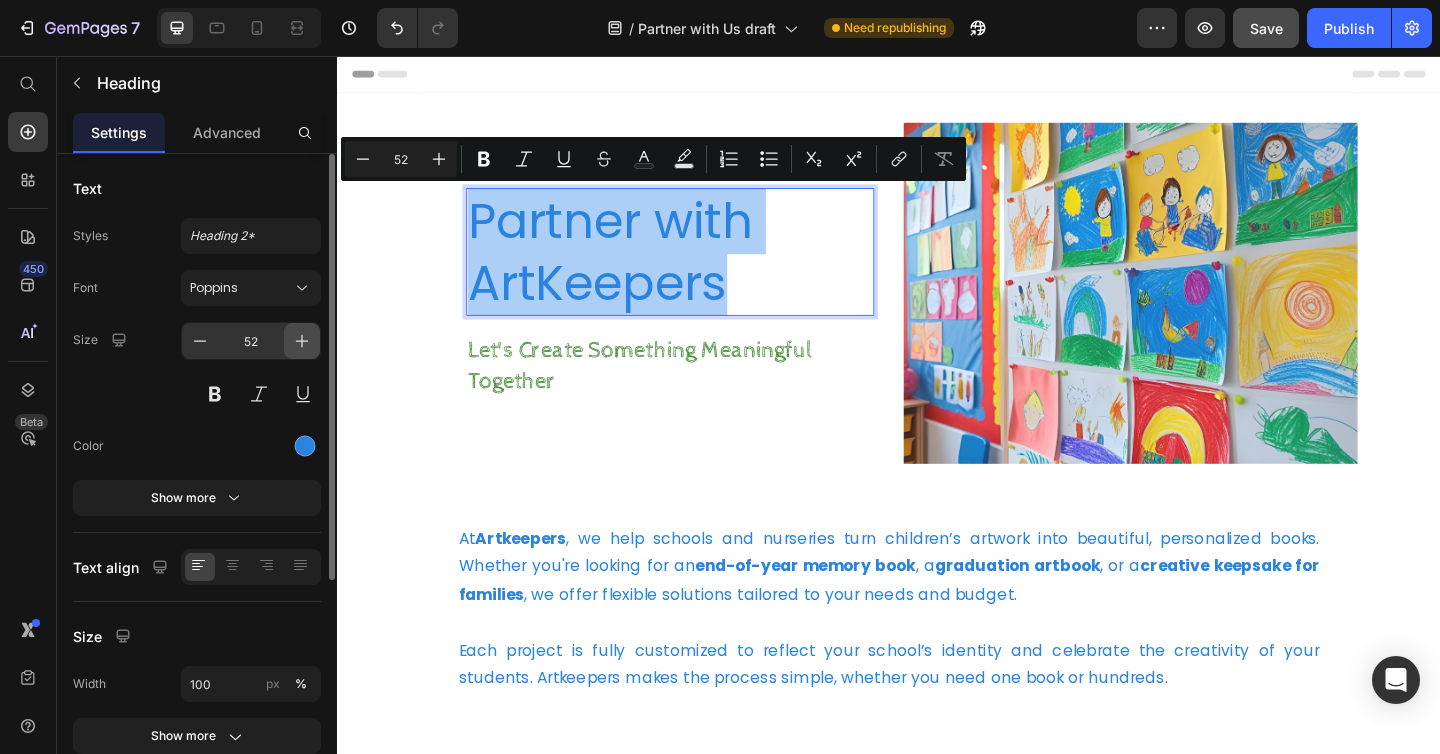 click 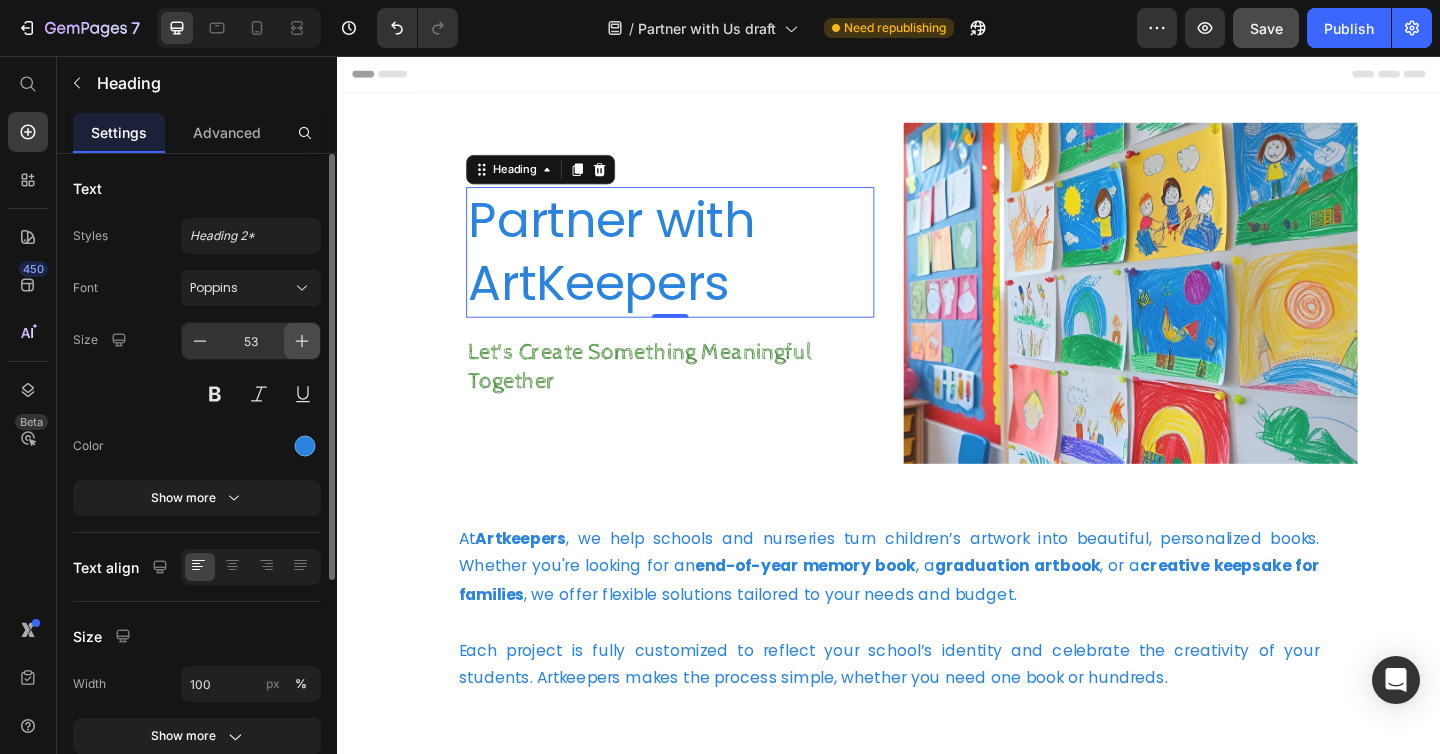 click 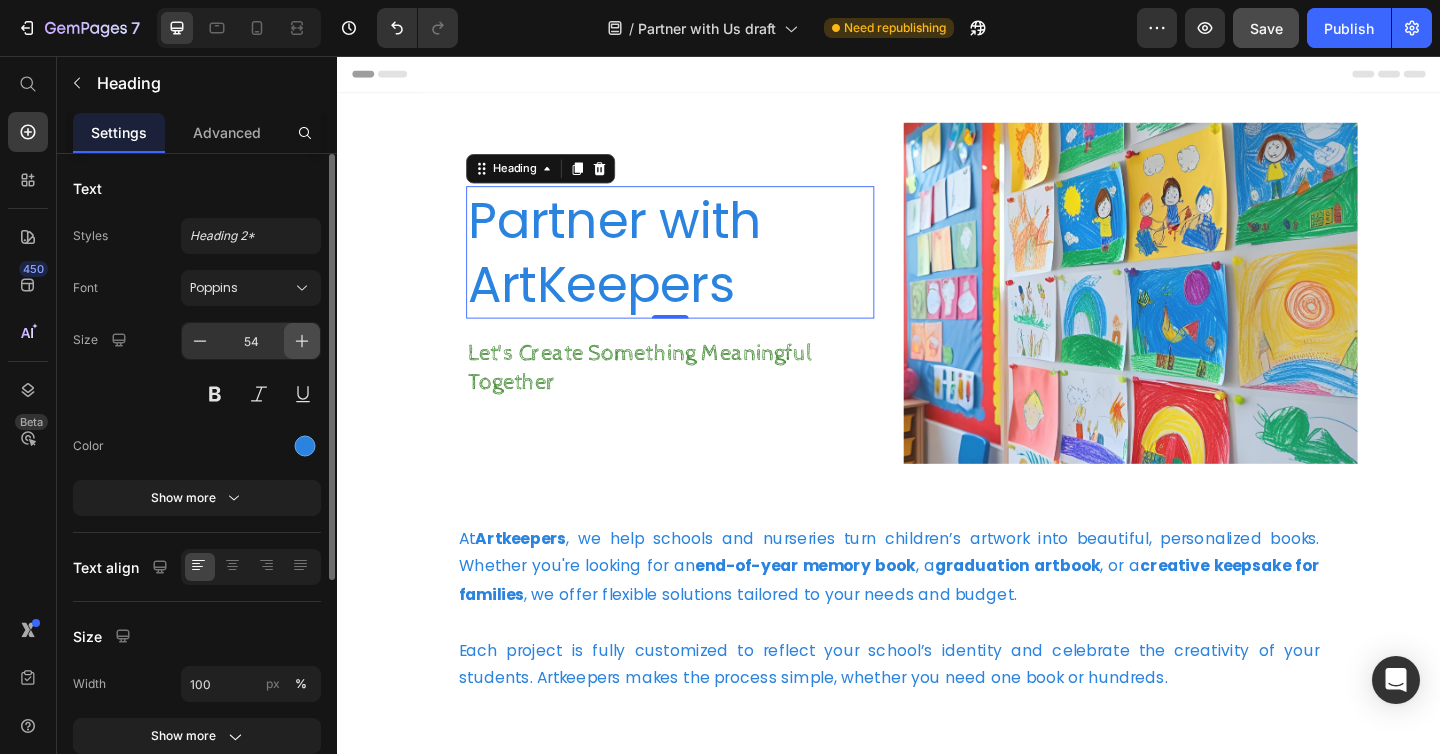 click 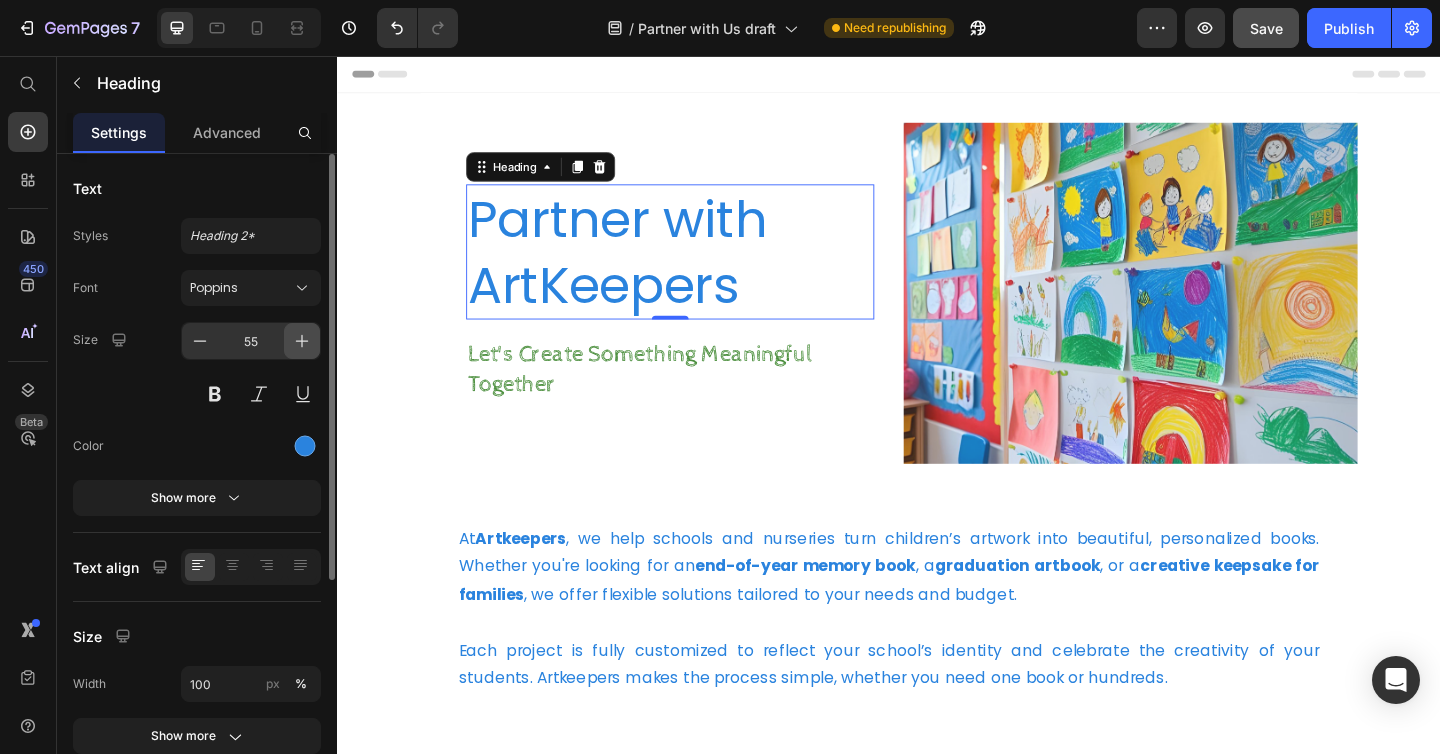 click 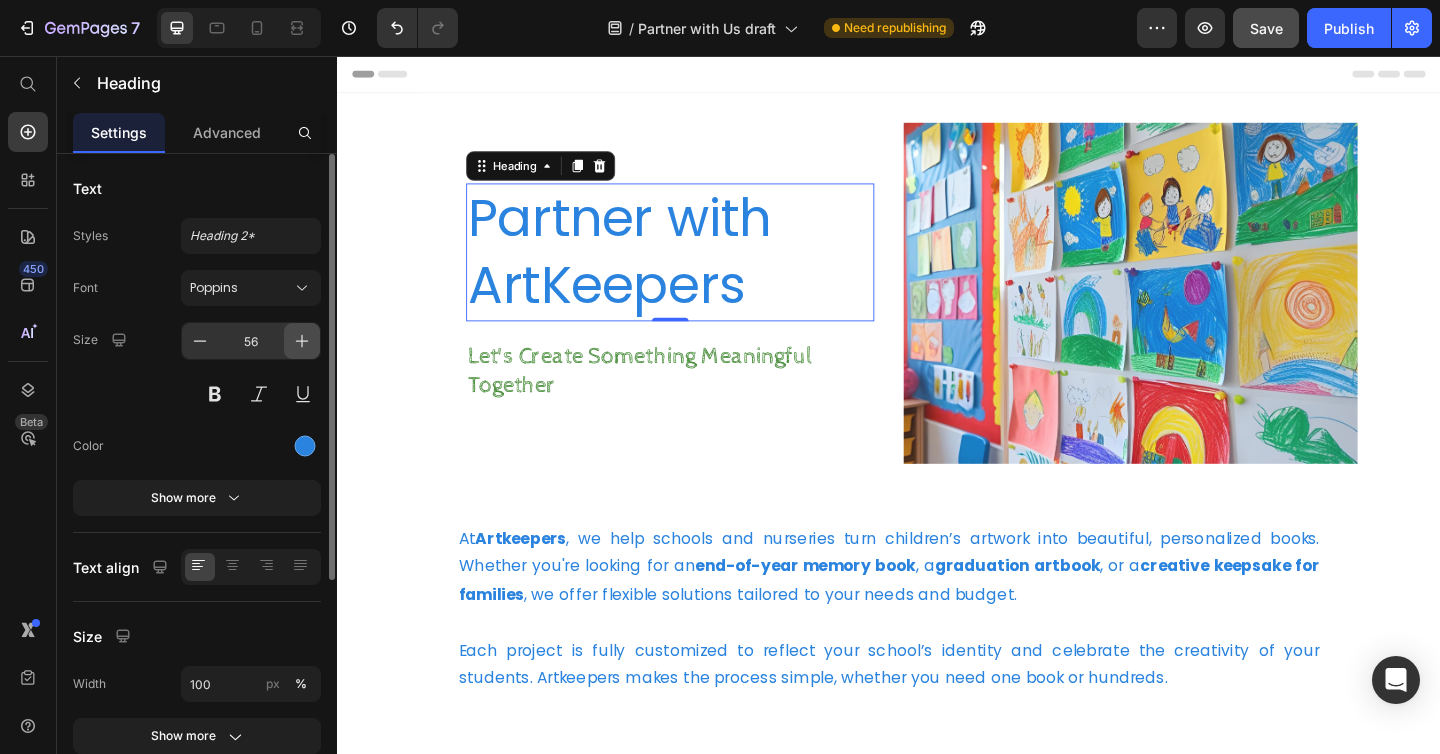 click 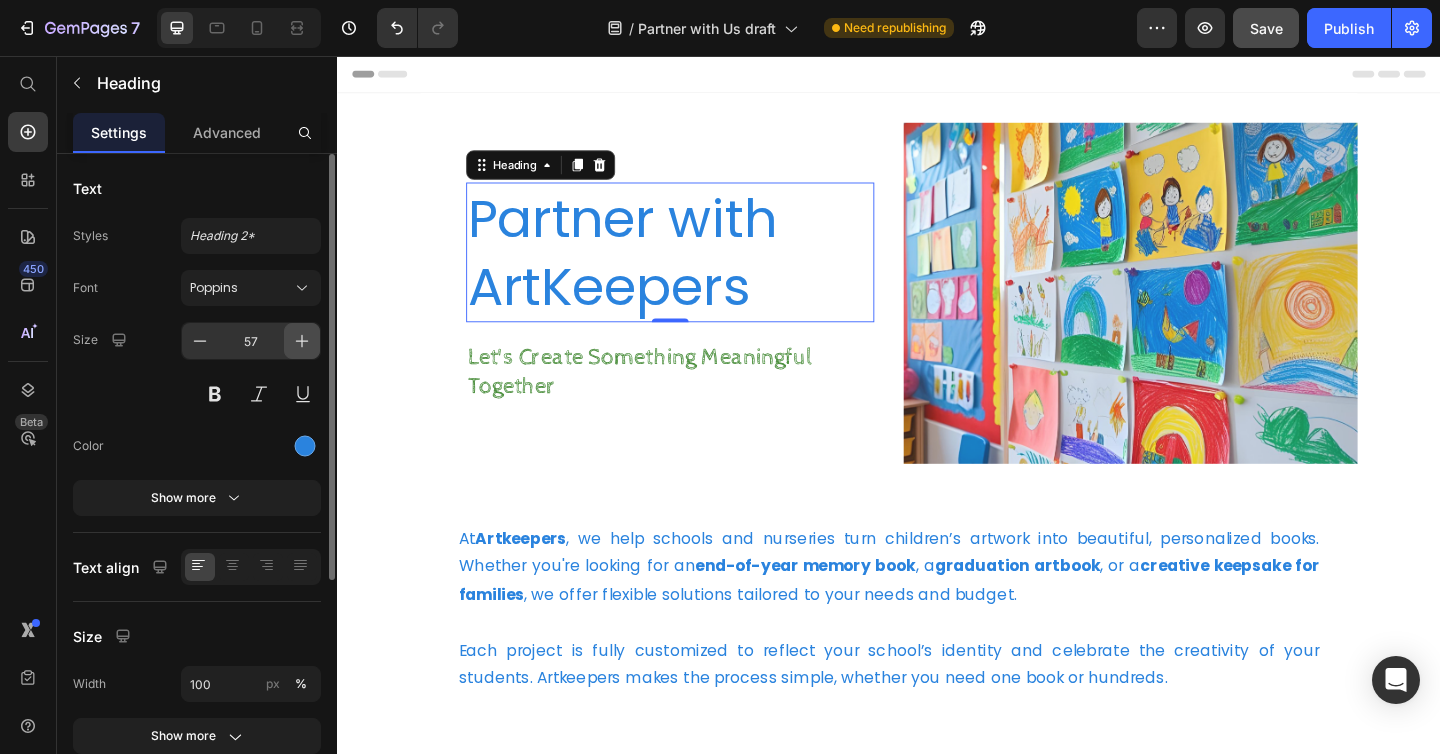 click 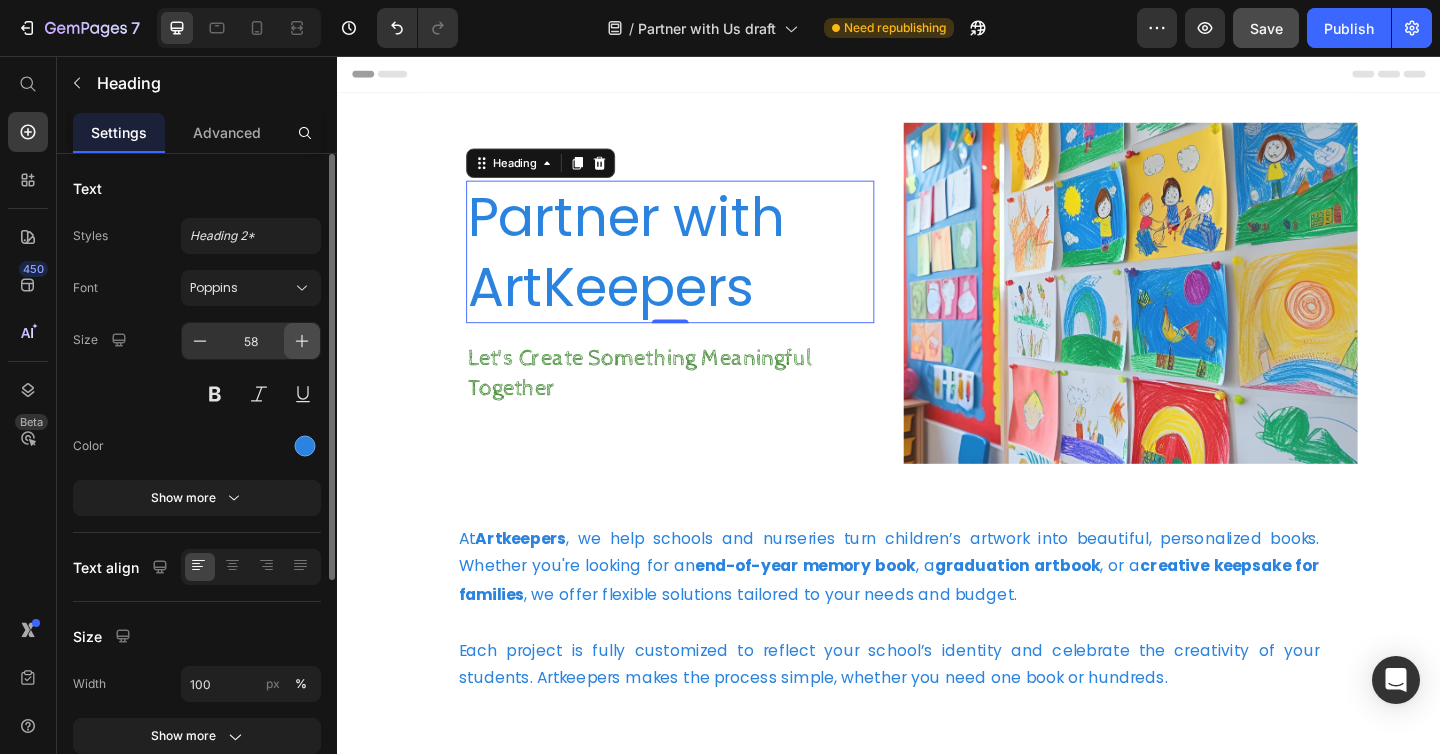 click 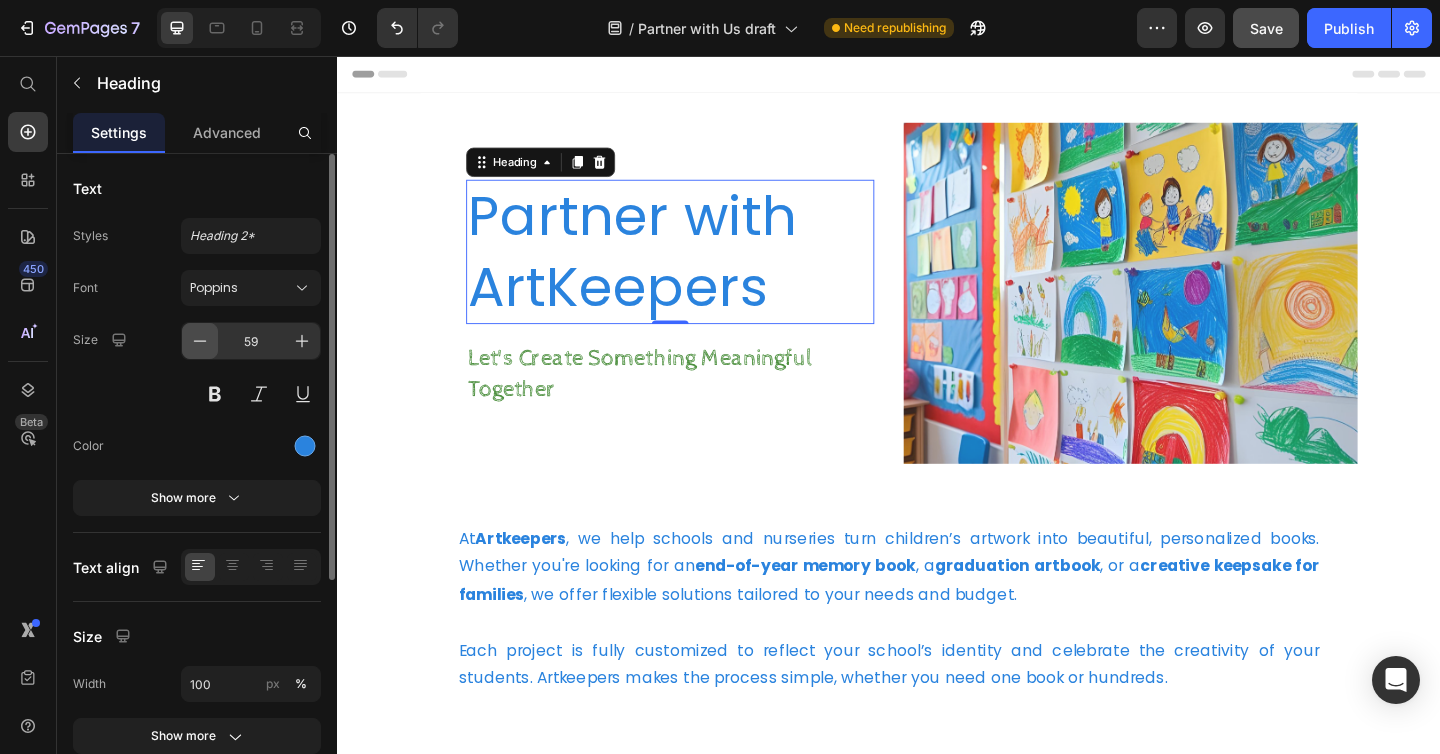 click 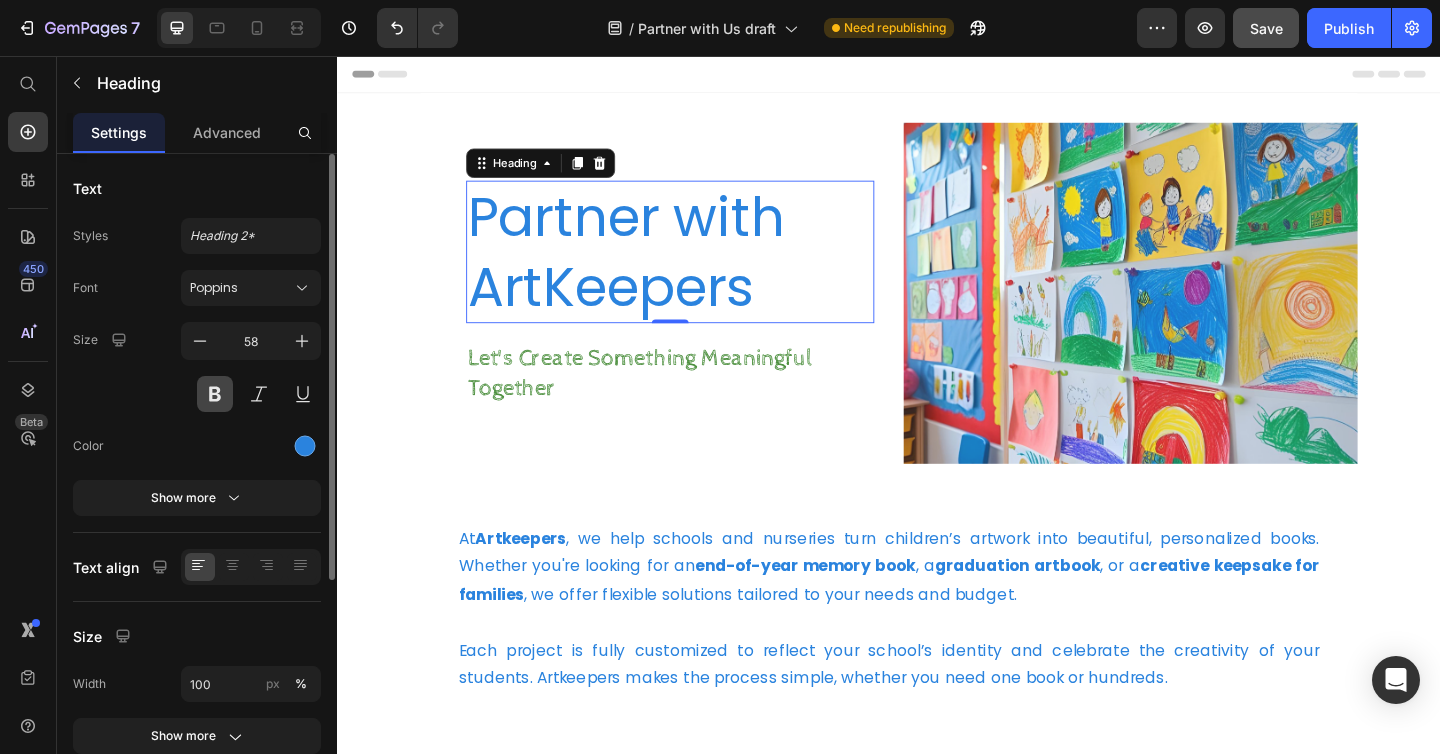 click at bounding box center [215, 394] 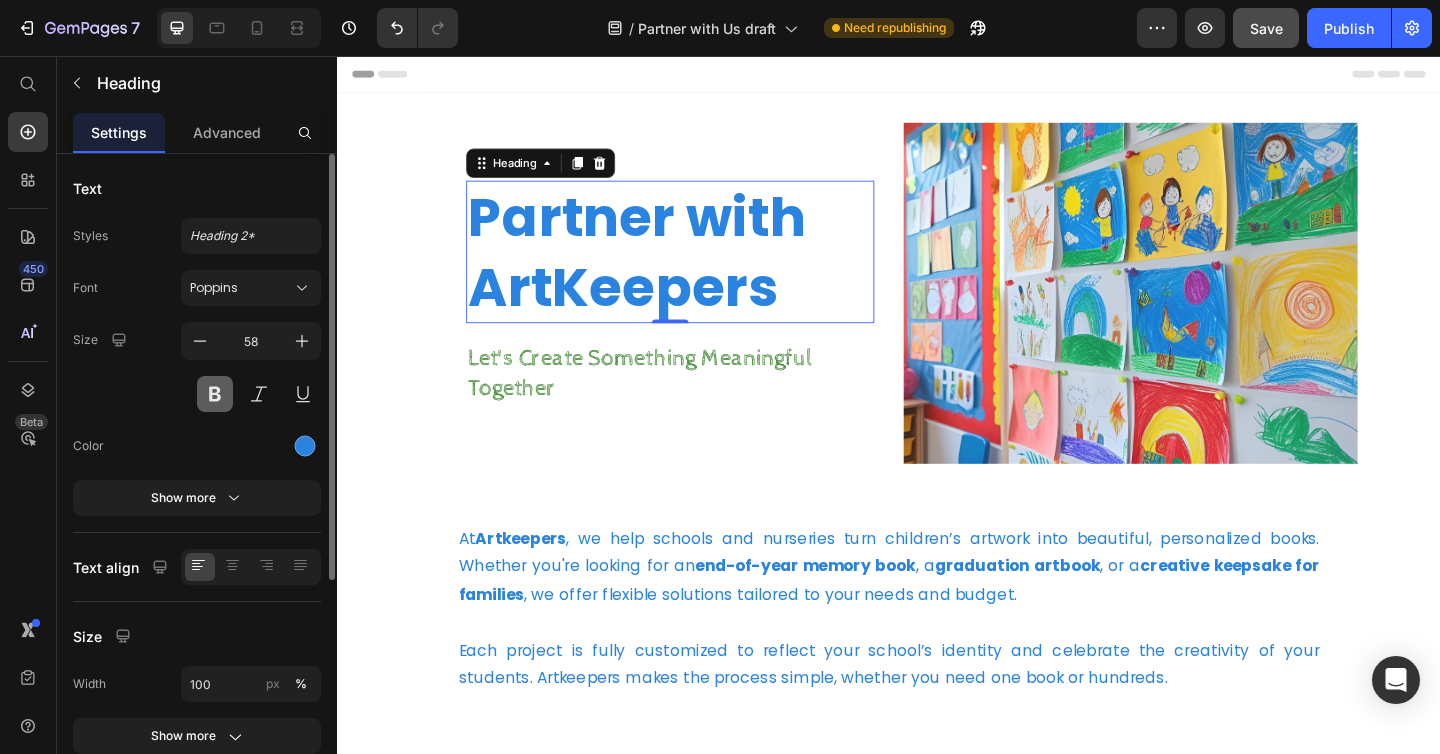 click at bounding box center [215, 394] 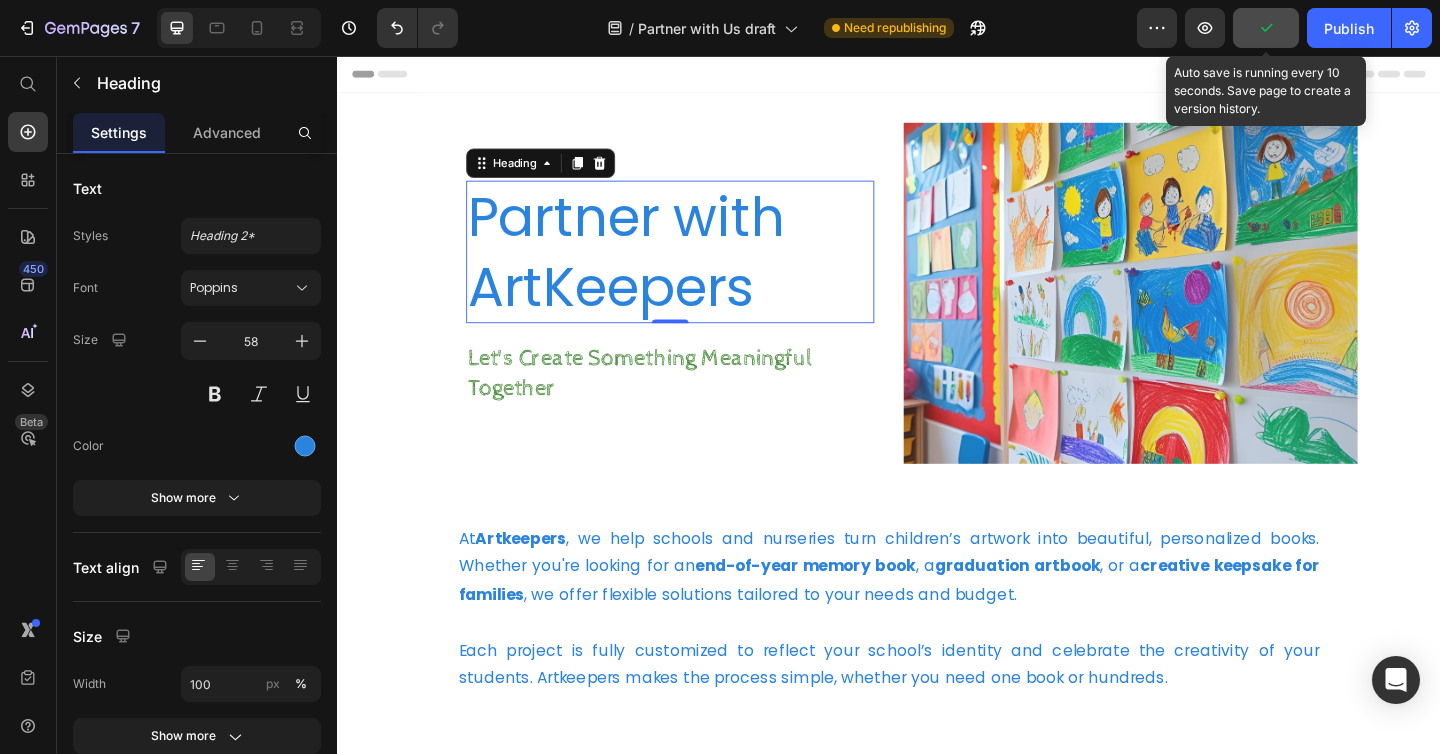 click 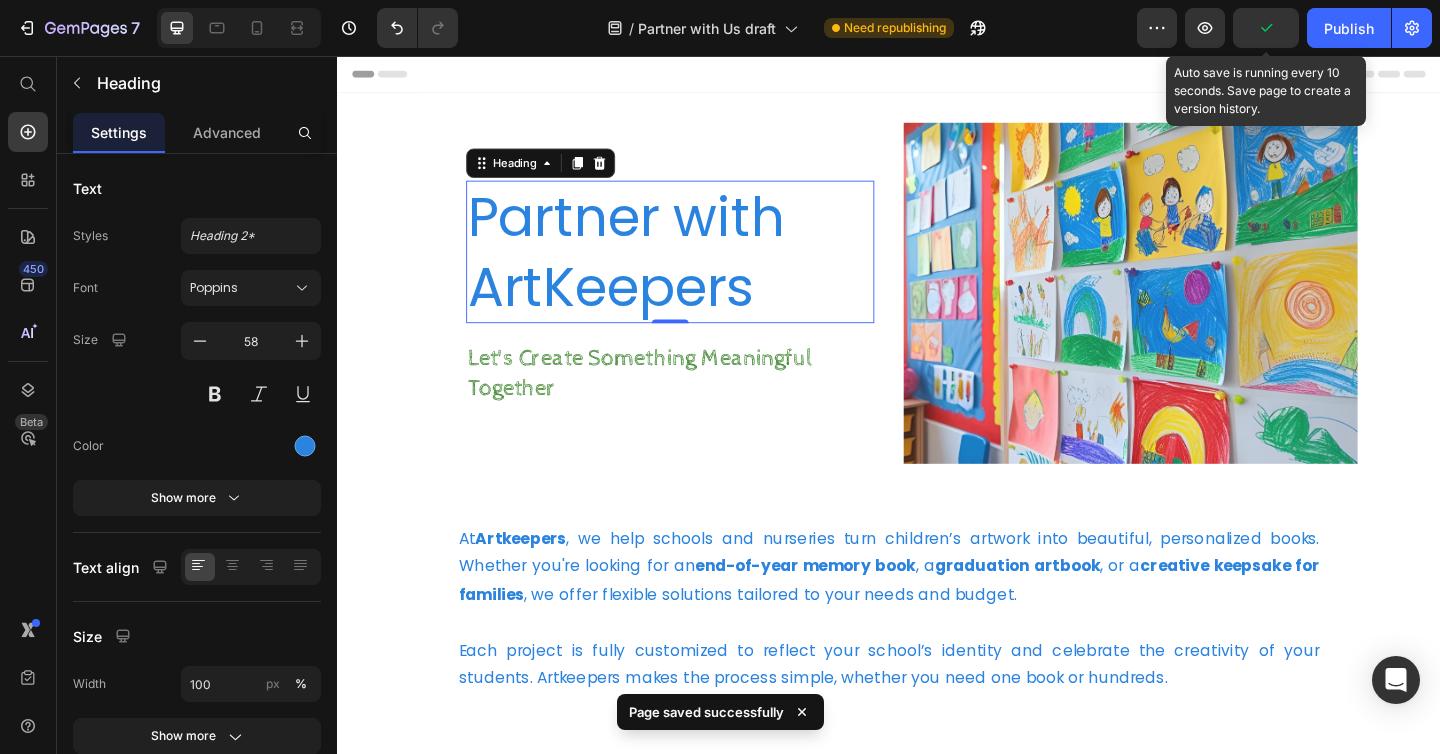 click 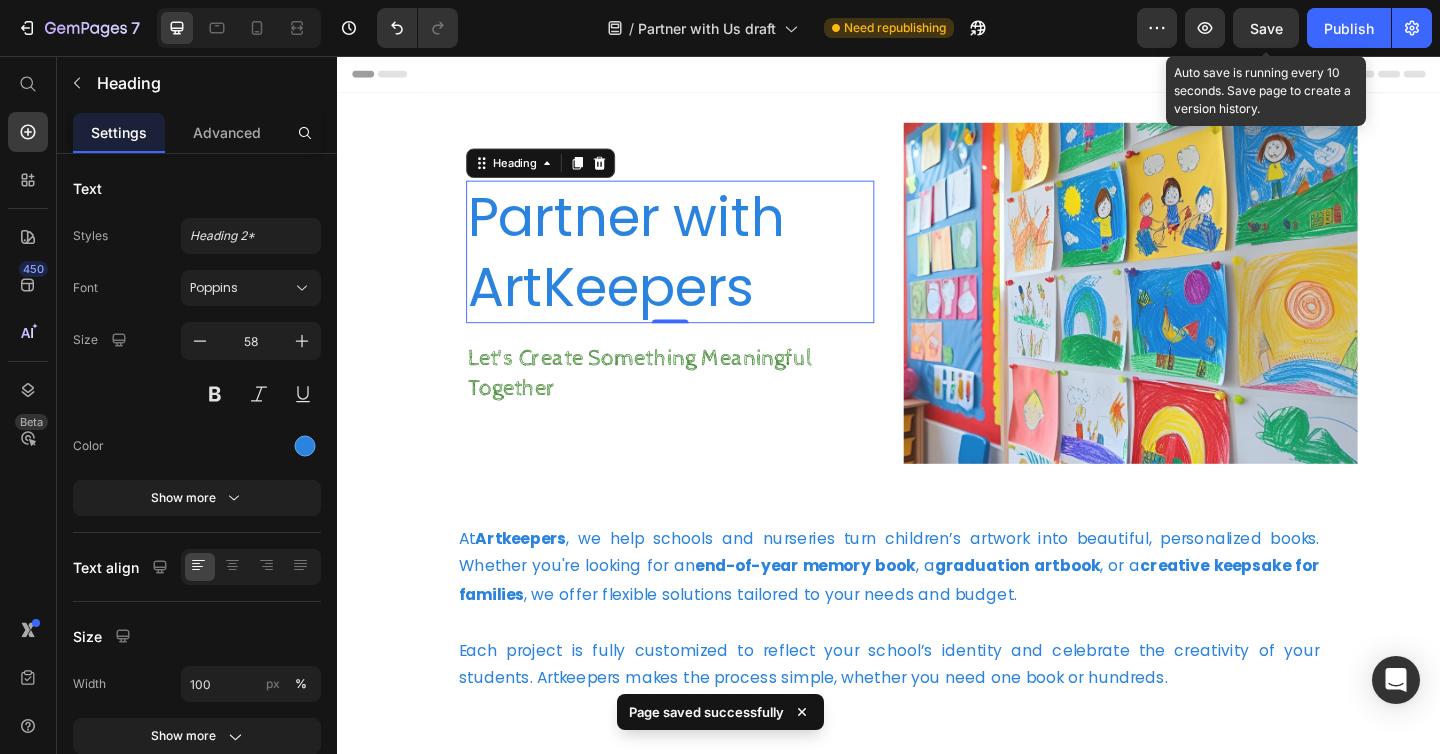 click on "Save" at bounding box center (1266, 28) 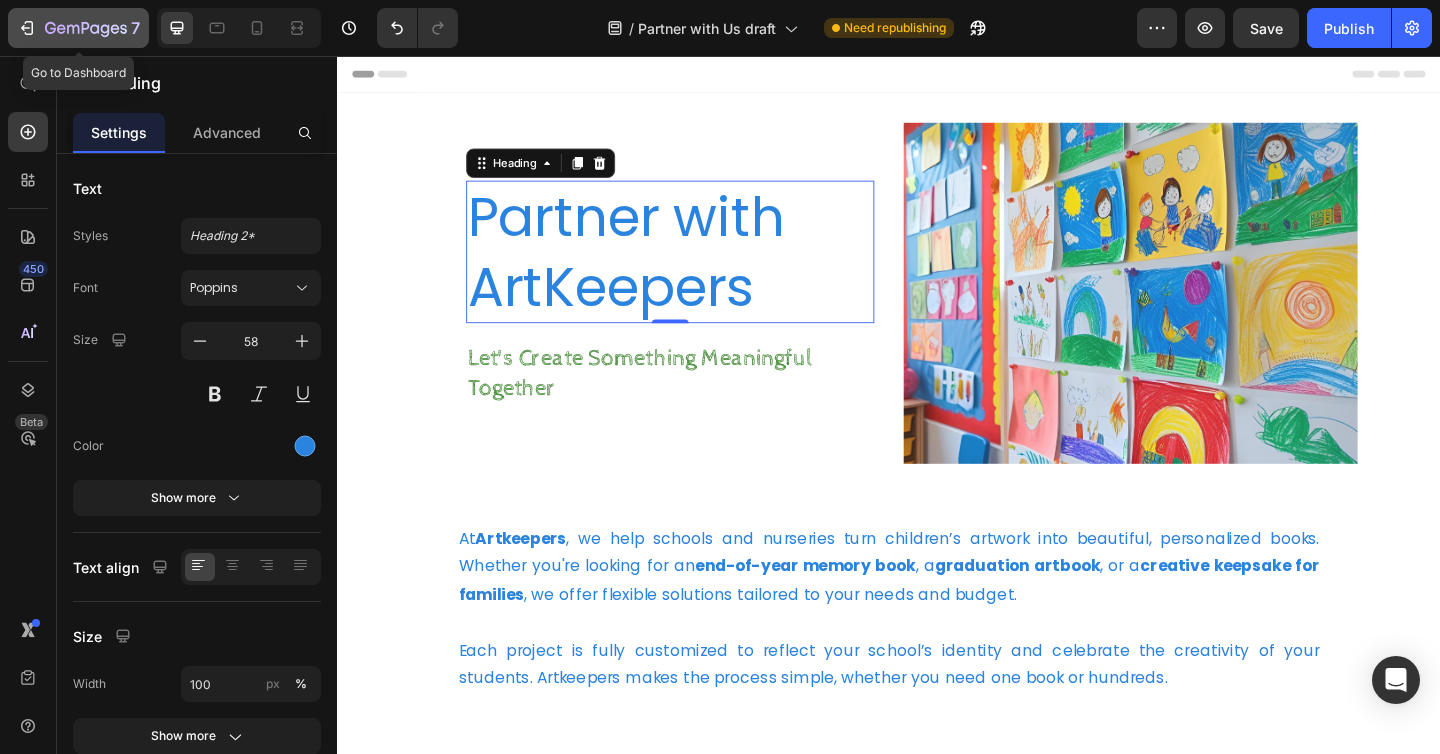 click 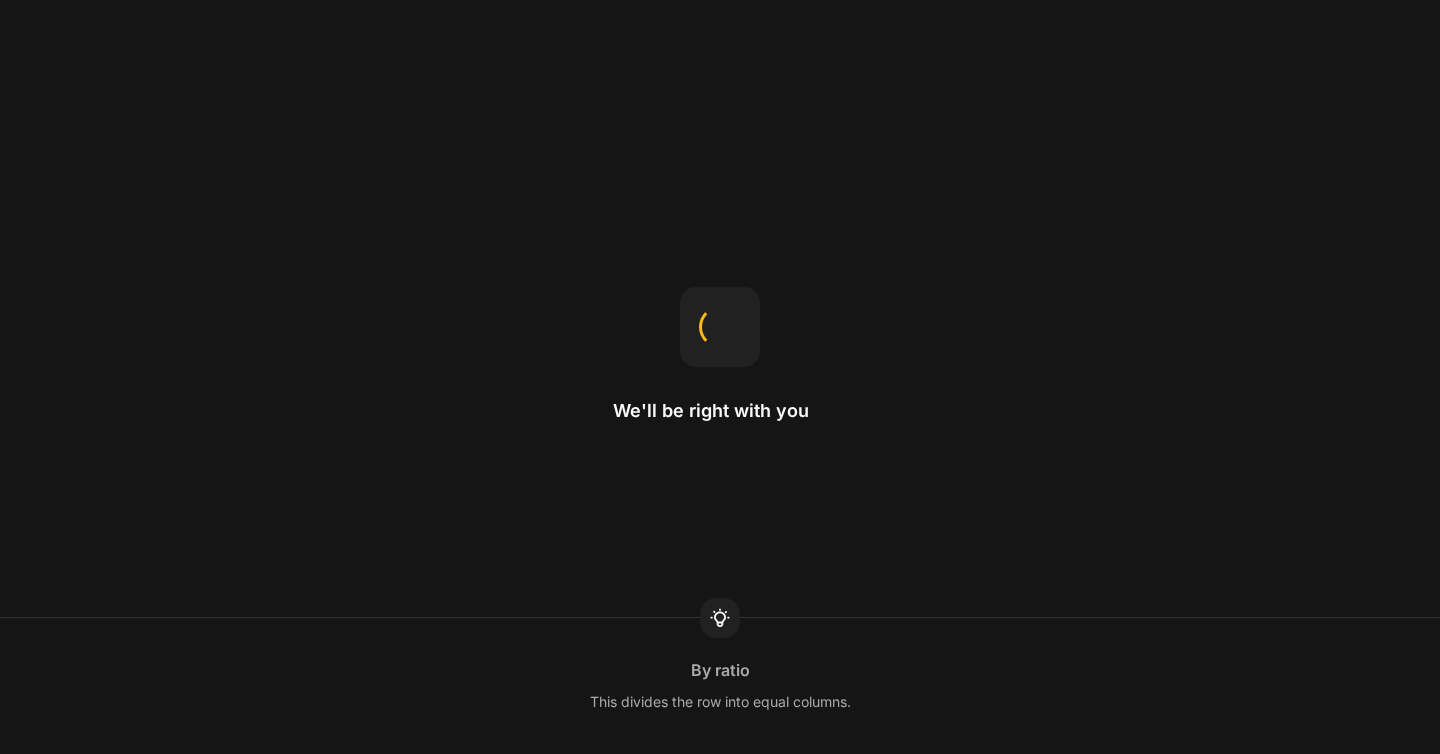 scroll, scrollTop: 0, scrollLeft: 0, axis: both 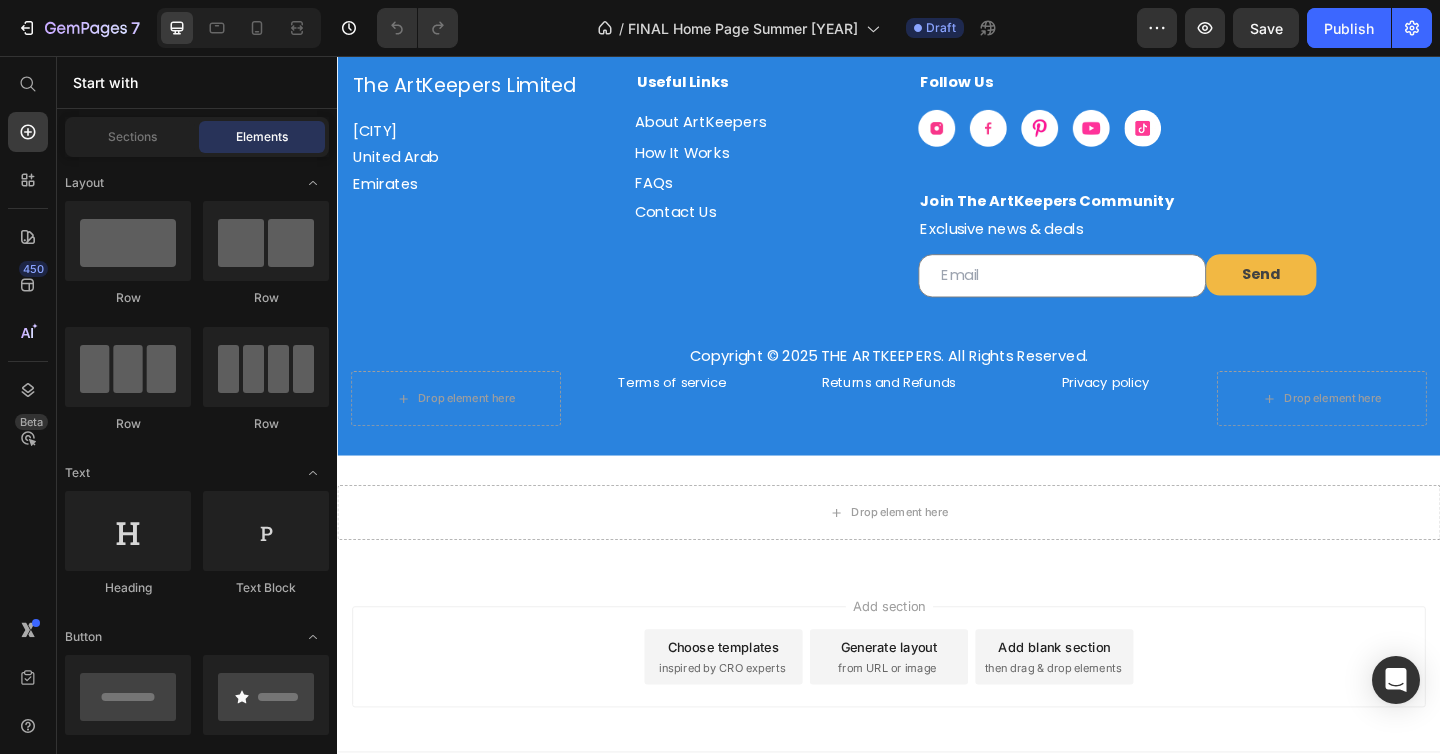 click on "Add section Choose templates inspired by CRO experts Generate layout from URL or image Add blank section then drag & drop elements" at bounding box center [937, 714] 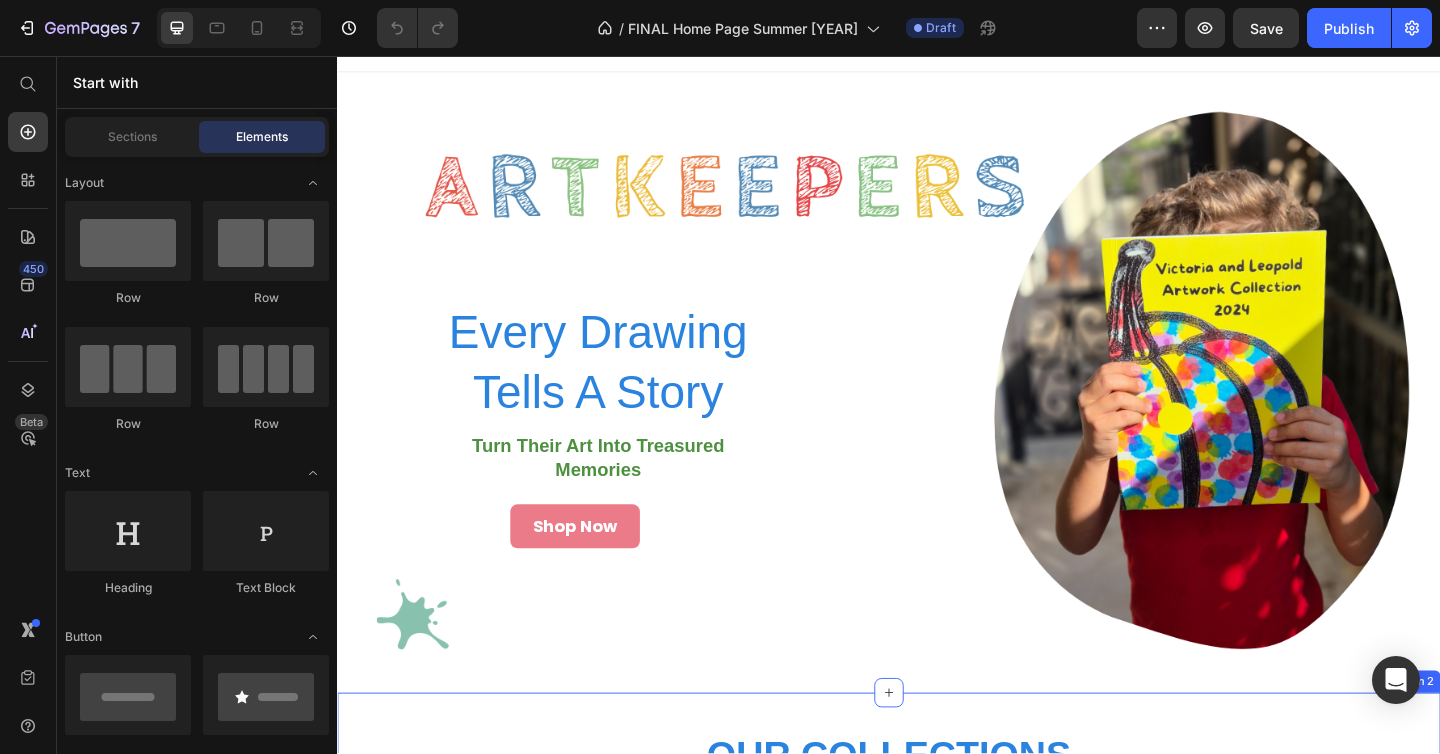scroll, scrollTop: 0, scrollLeft: 0, axis: both 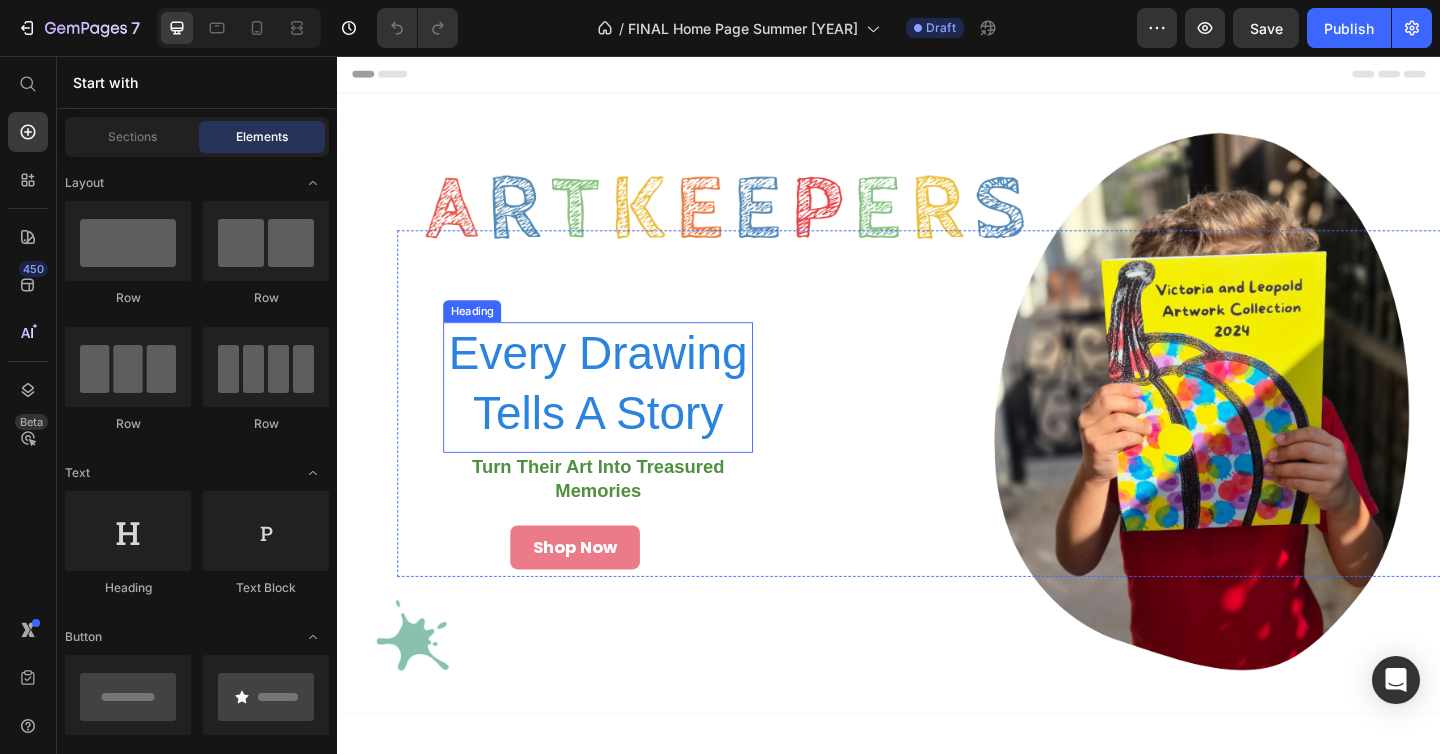 click on "Every Drawing Tells A Story" at bounding box center [620, 413] 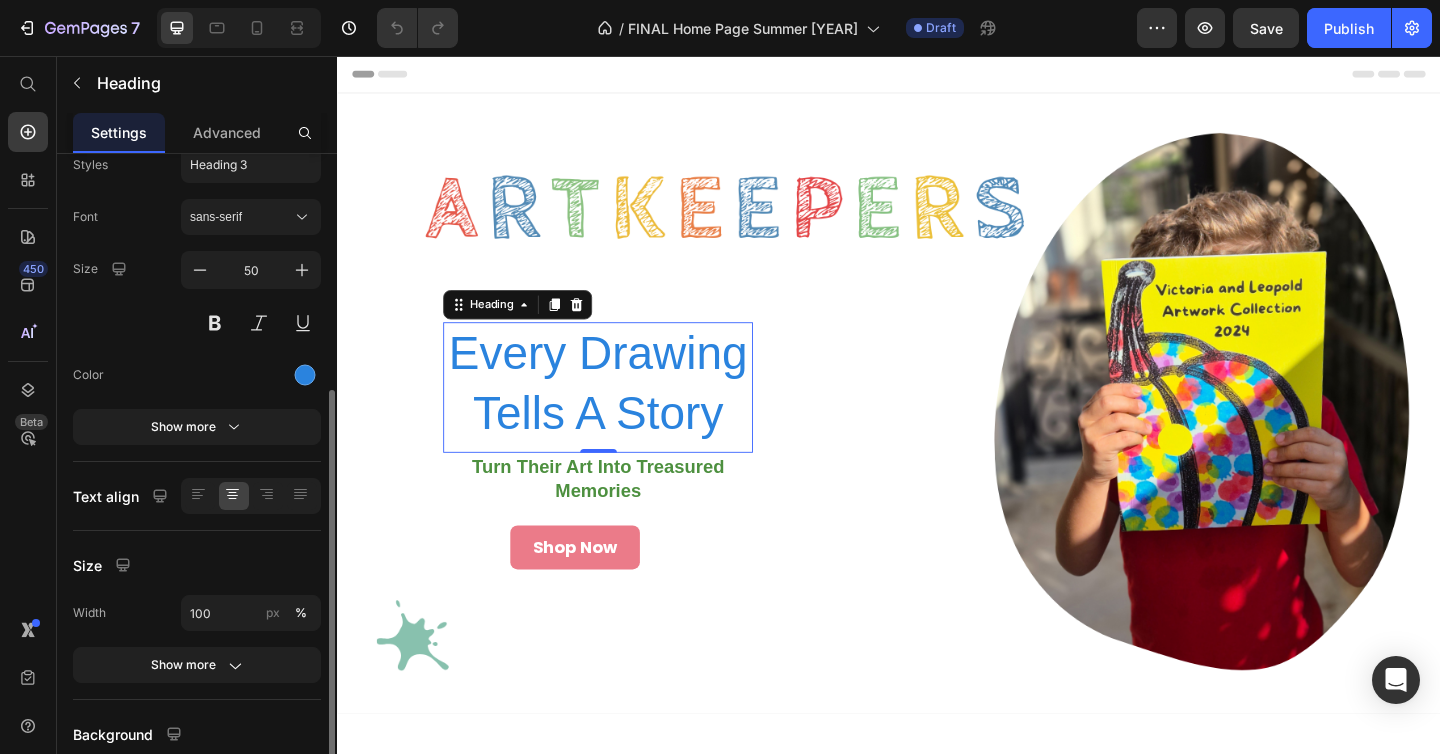 scroll, scrollTop: 0, scrollLeft: 0, axis: both 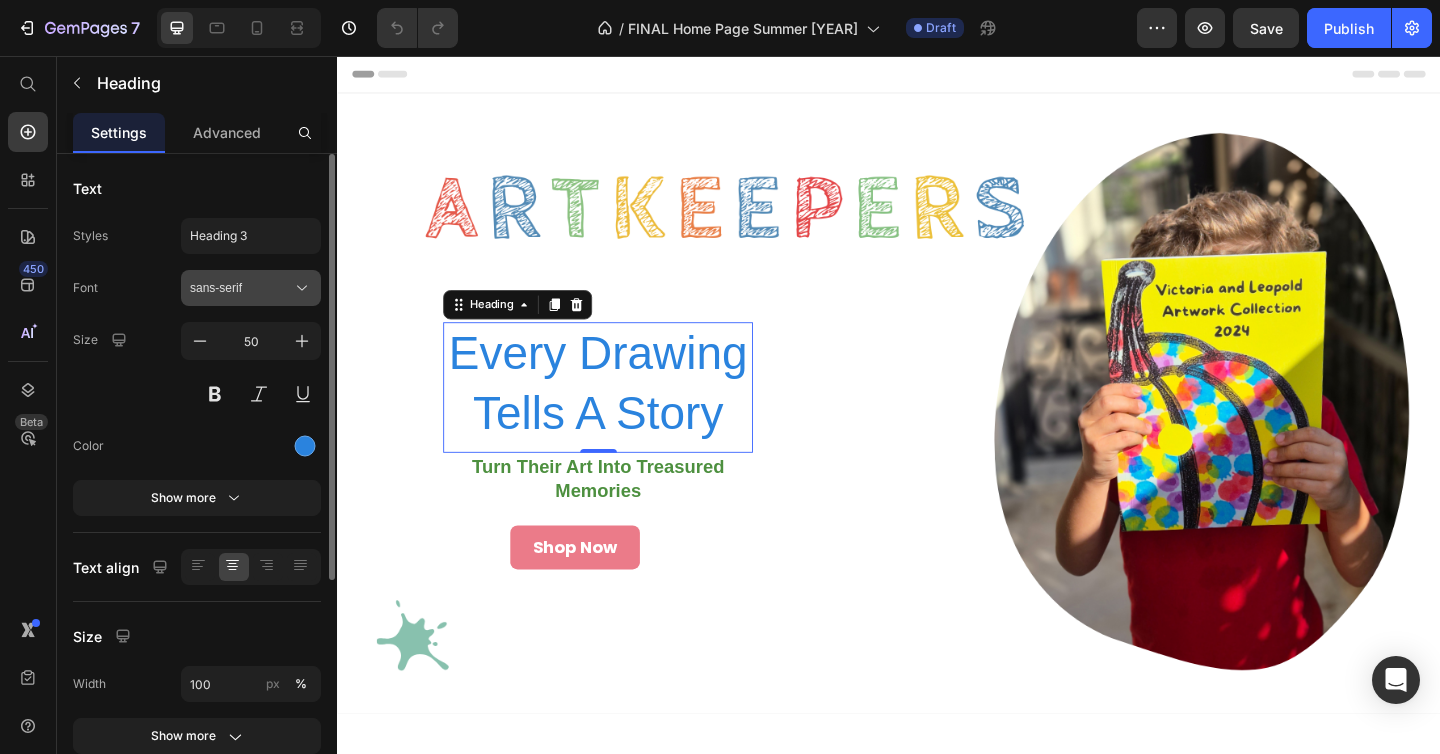 click on "sans-serif" at bounding box center [241, 288] 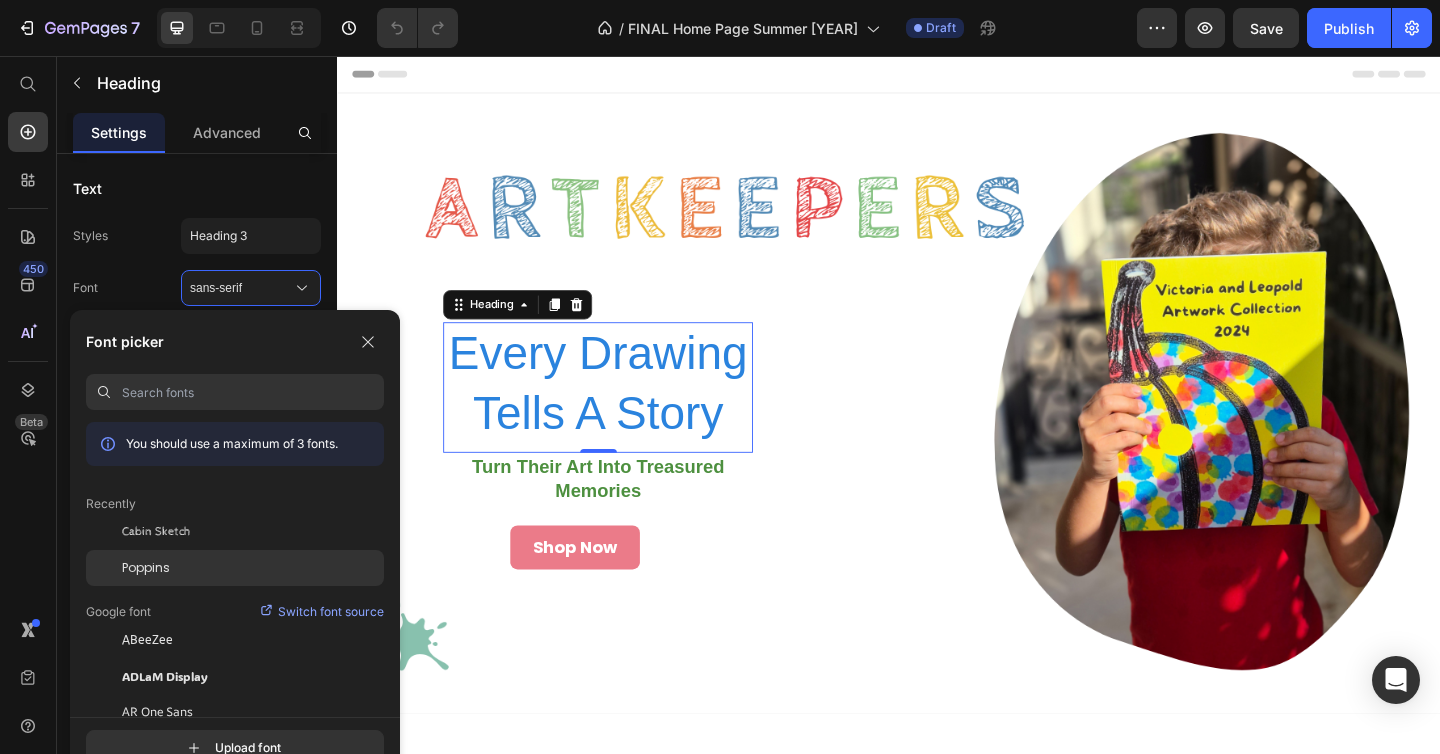 click on "Poppins" 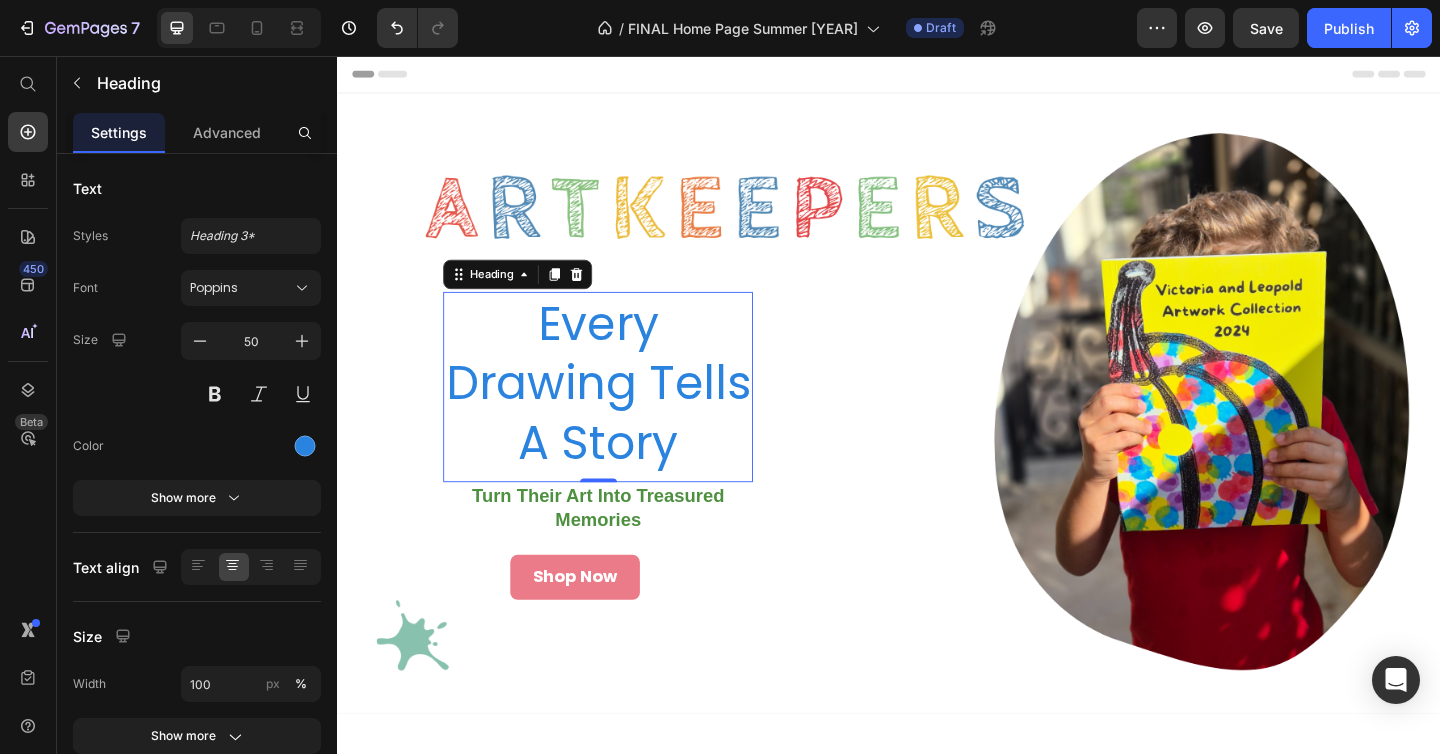 click on "Every Drawing Tells A Story" at bounding box center (620, 412) 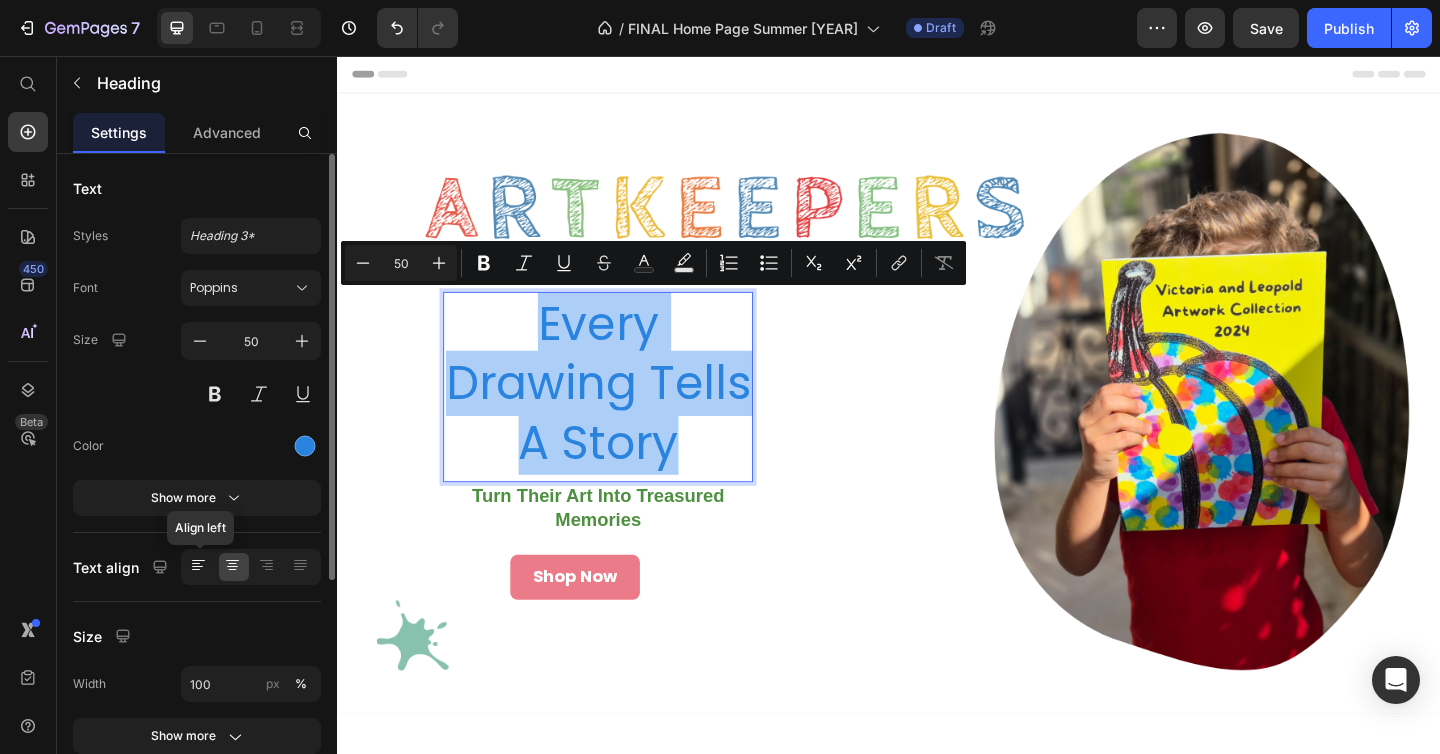 click 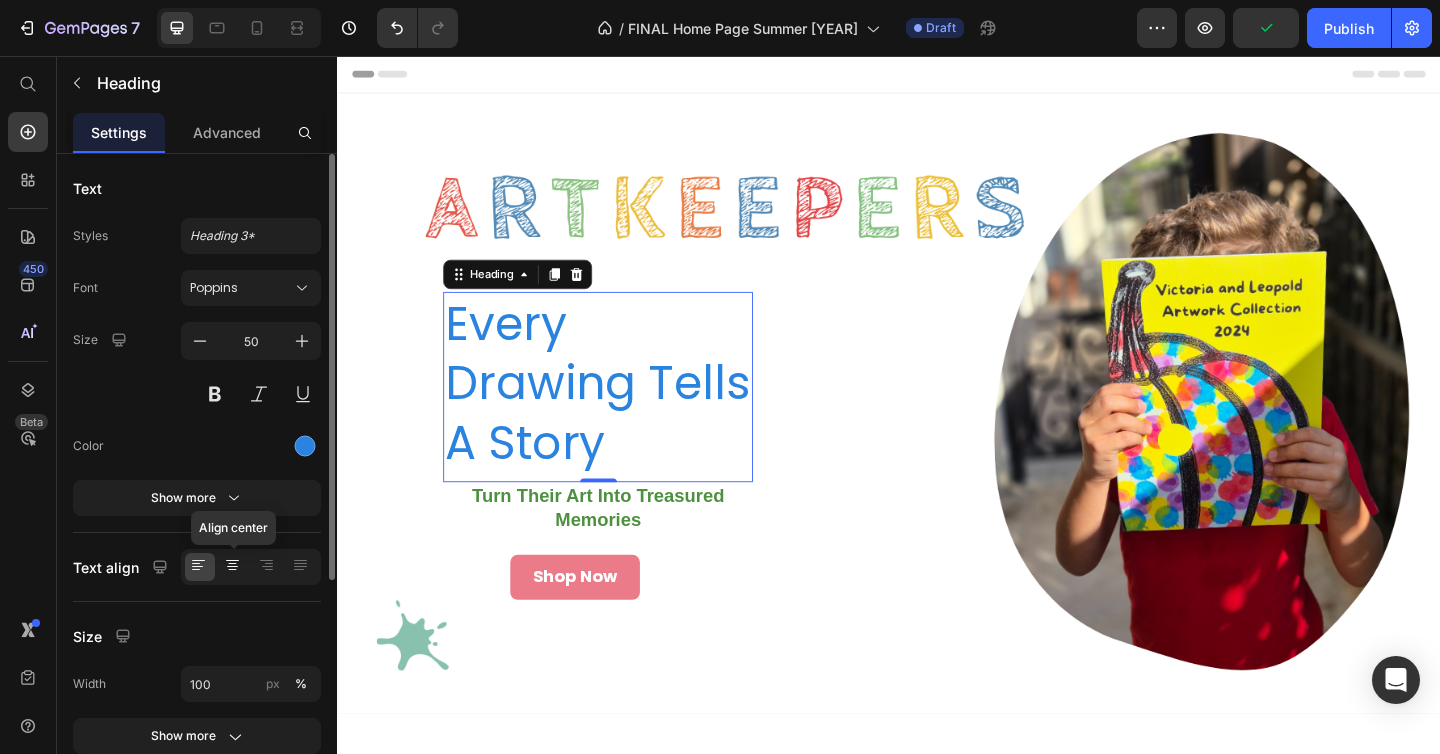 click 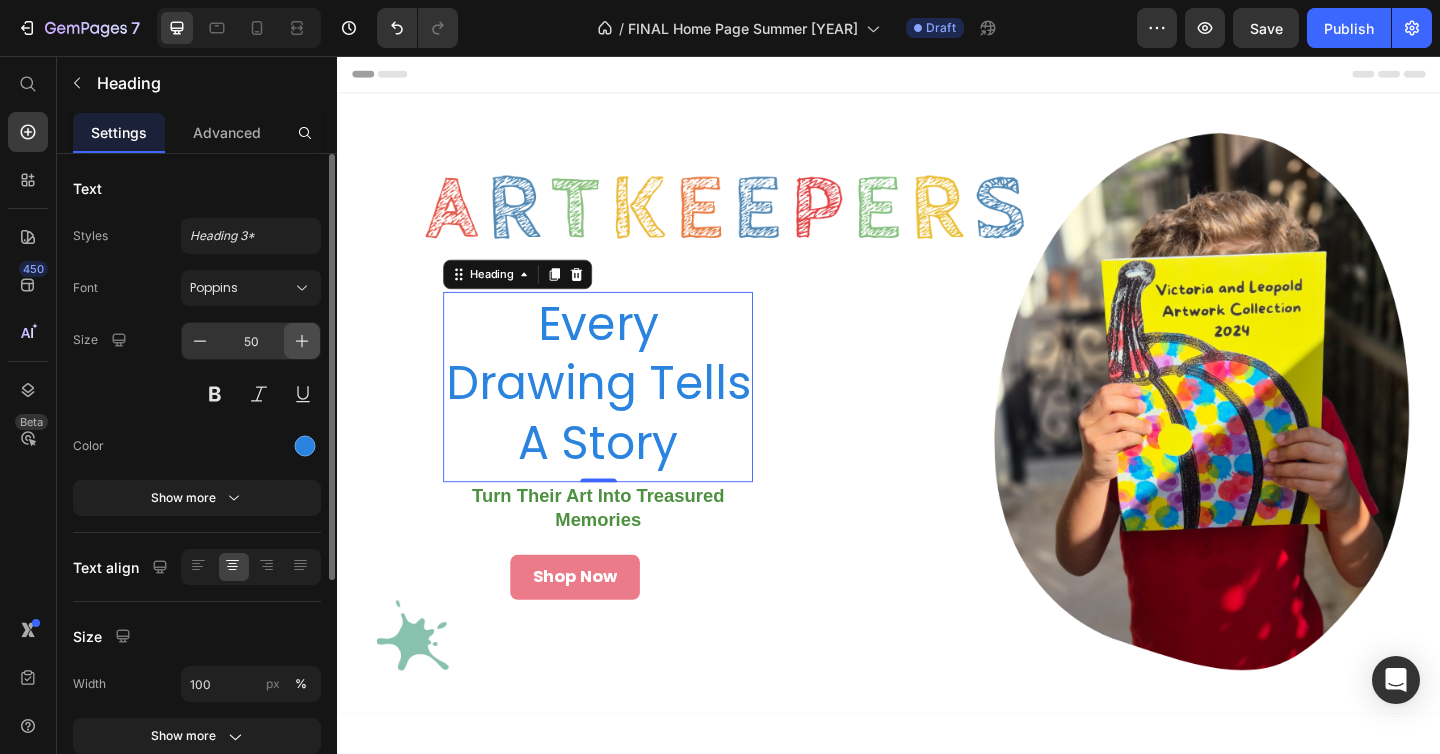 click 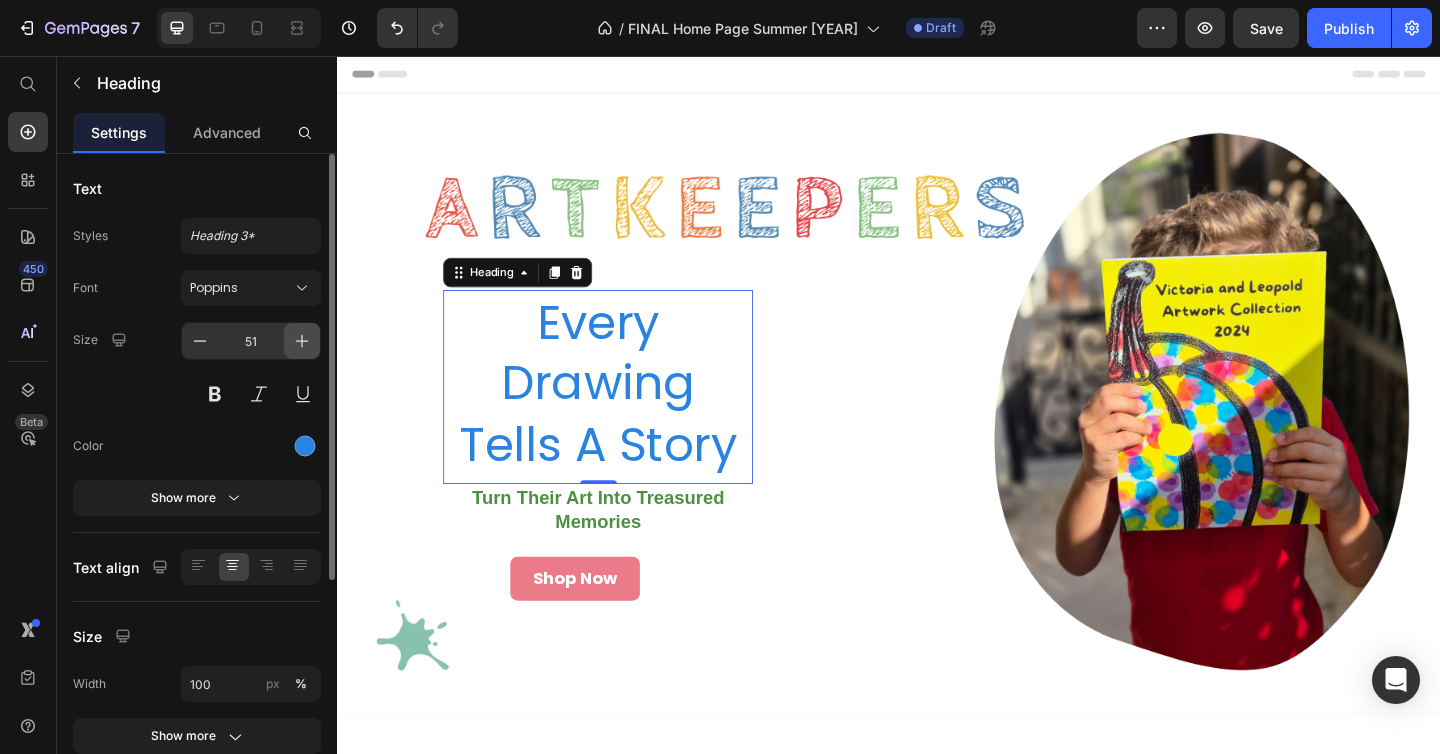 click 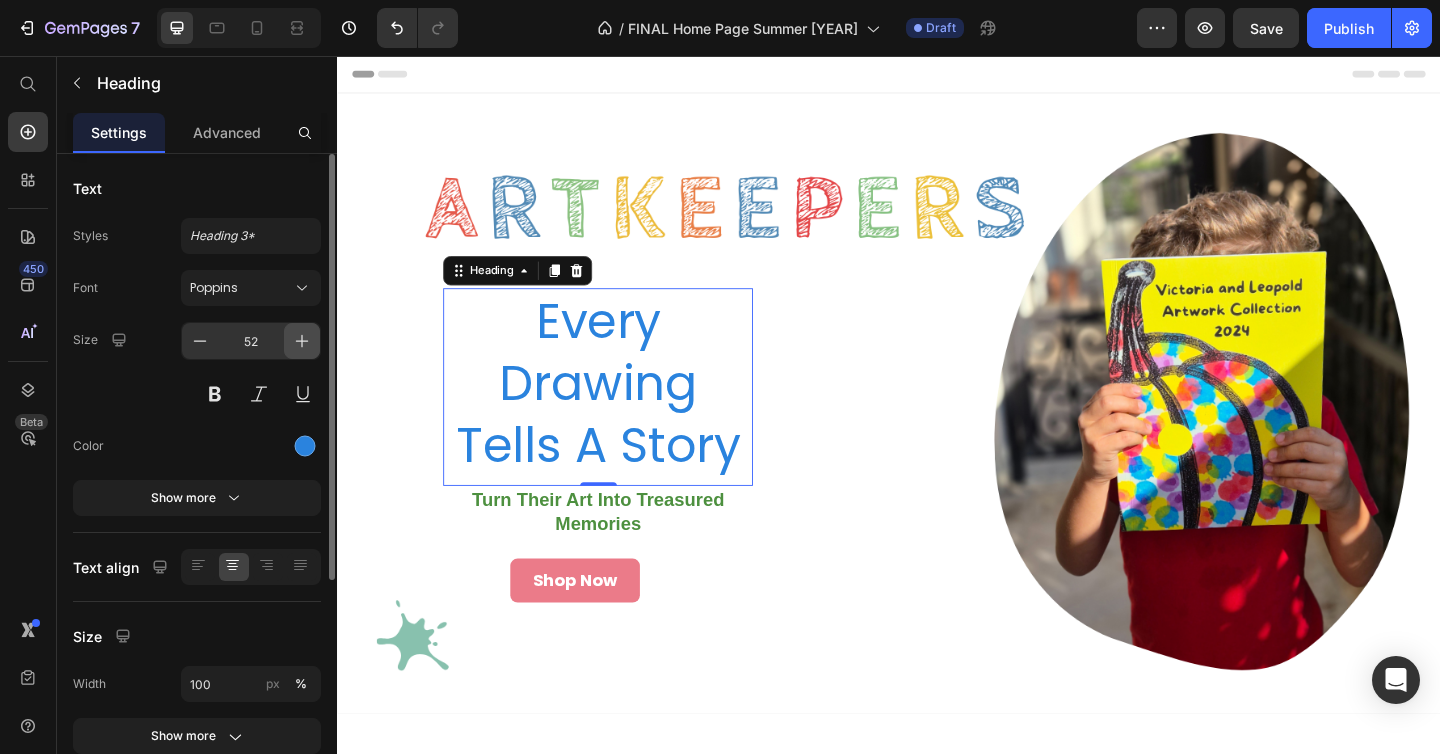 click 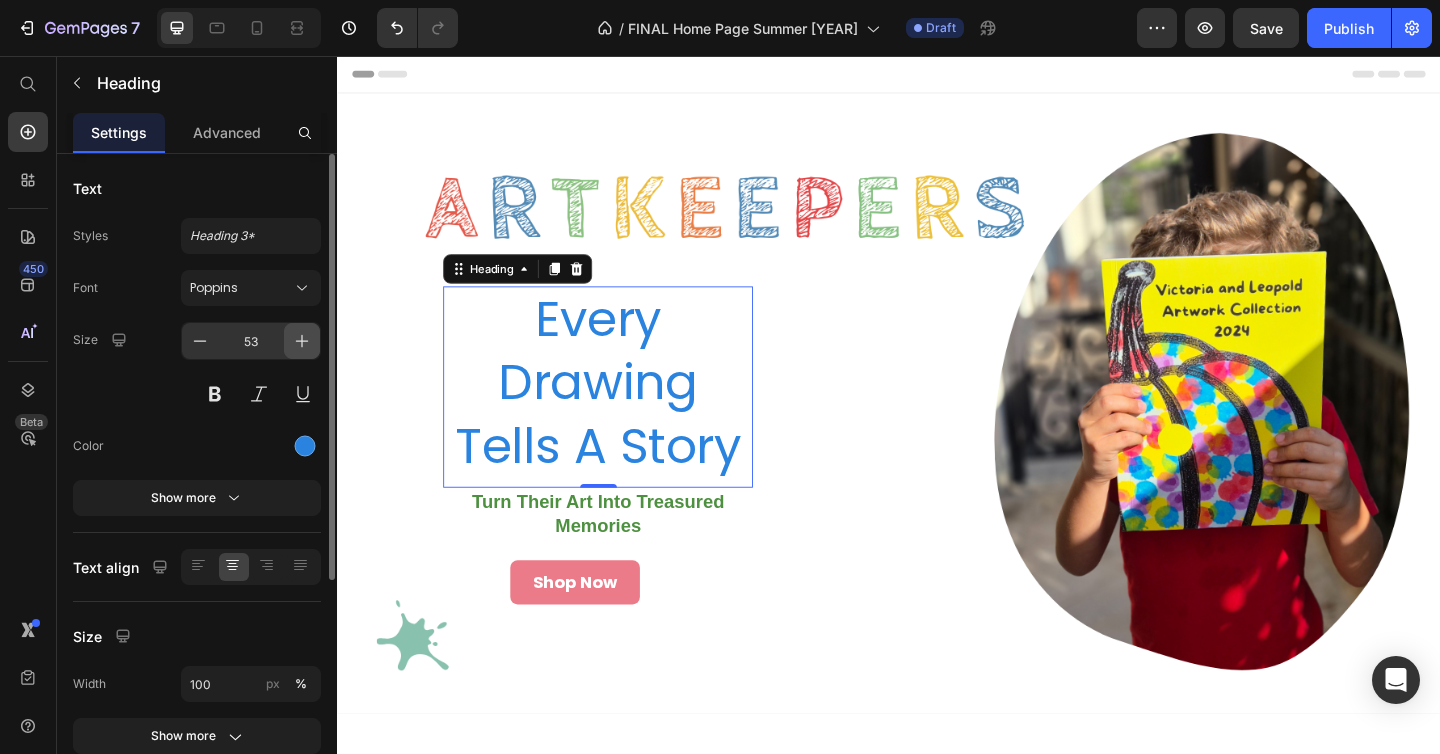 click 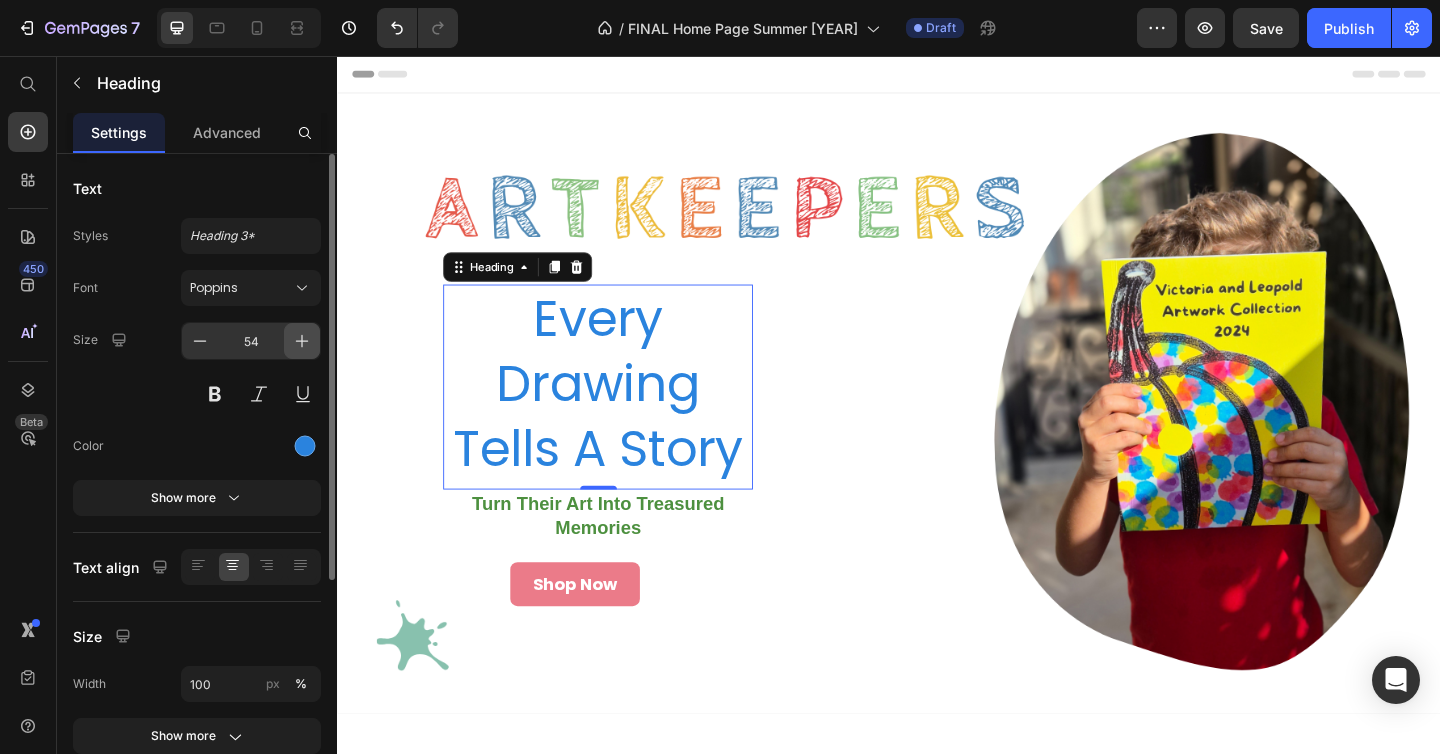 click 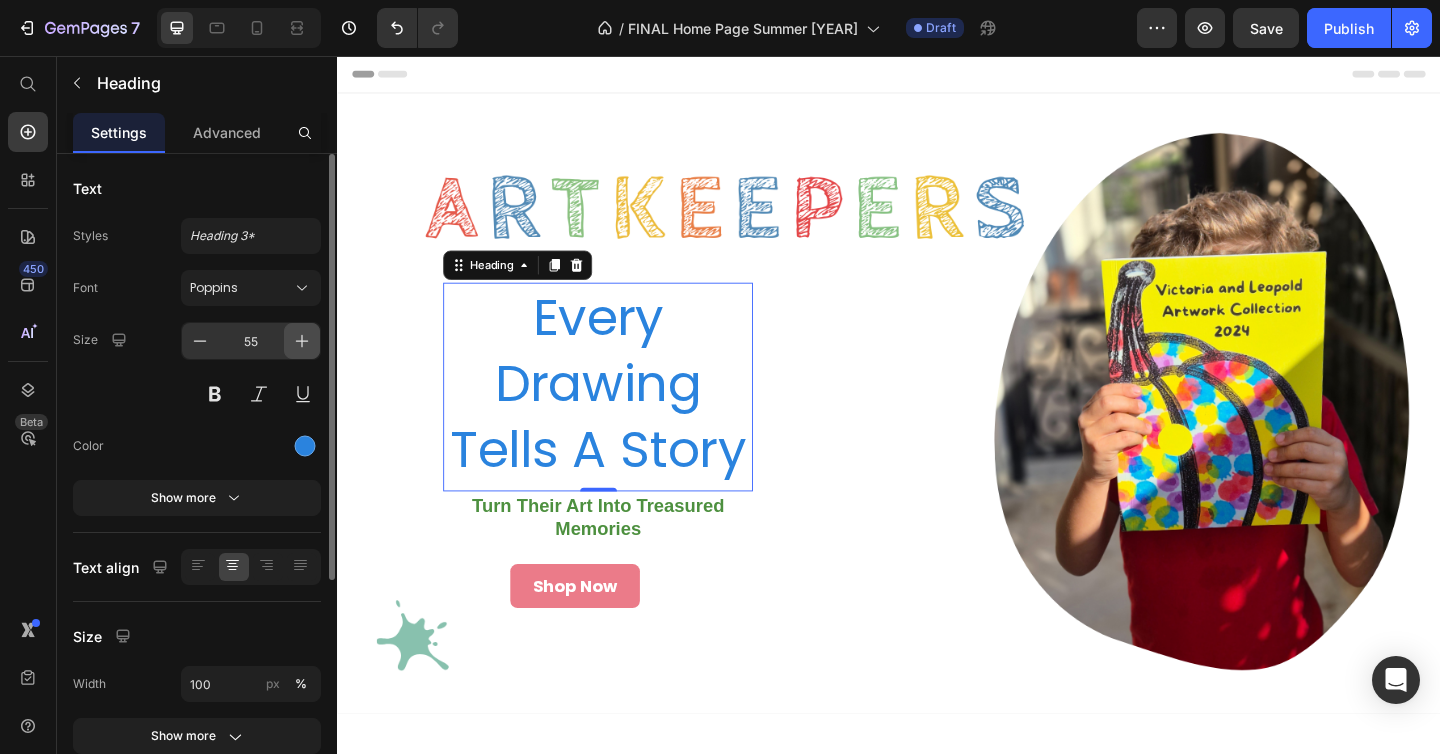 click 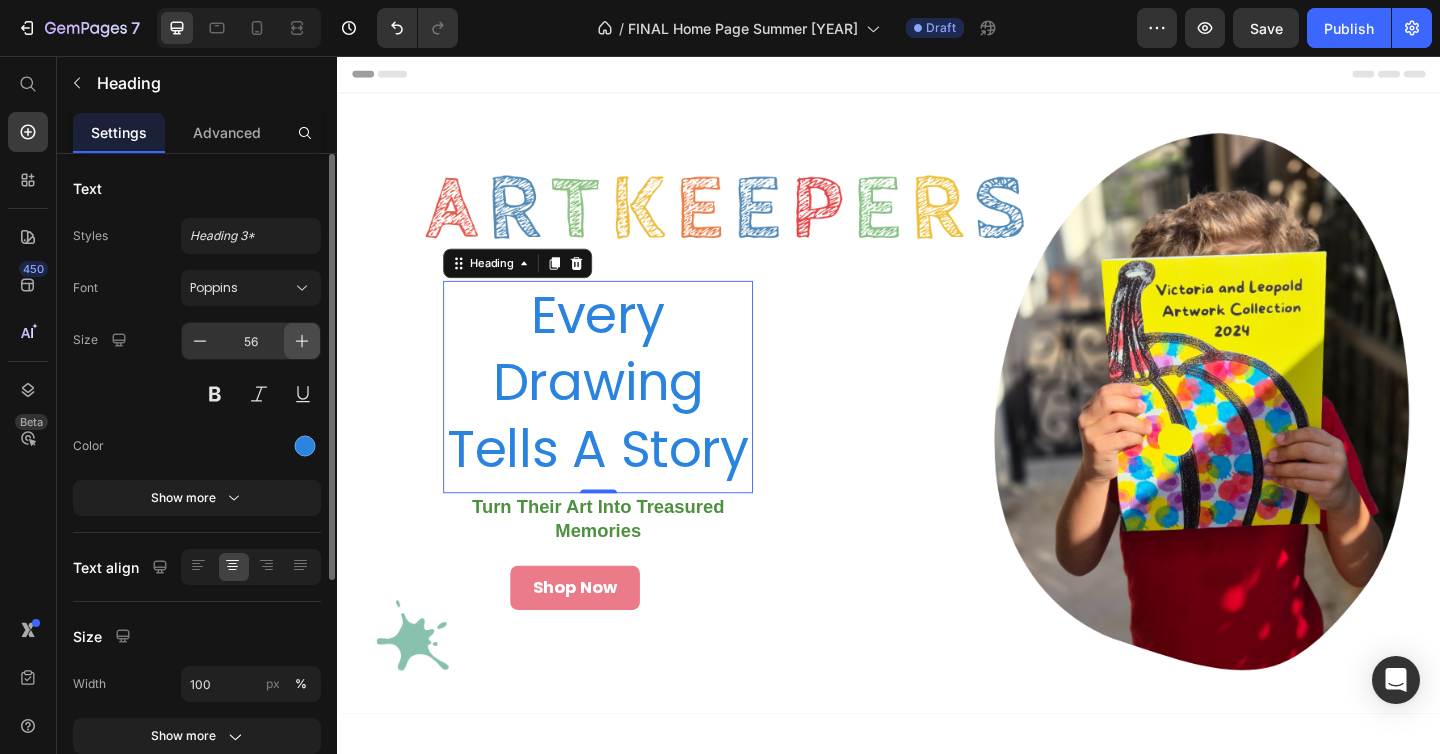 click 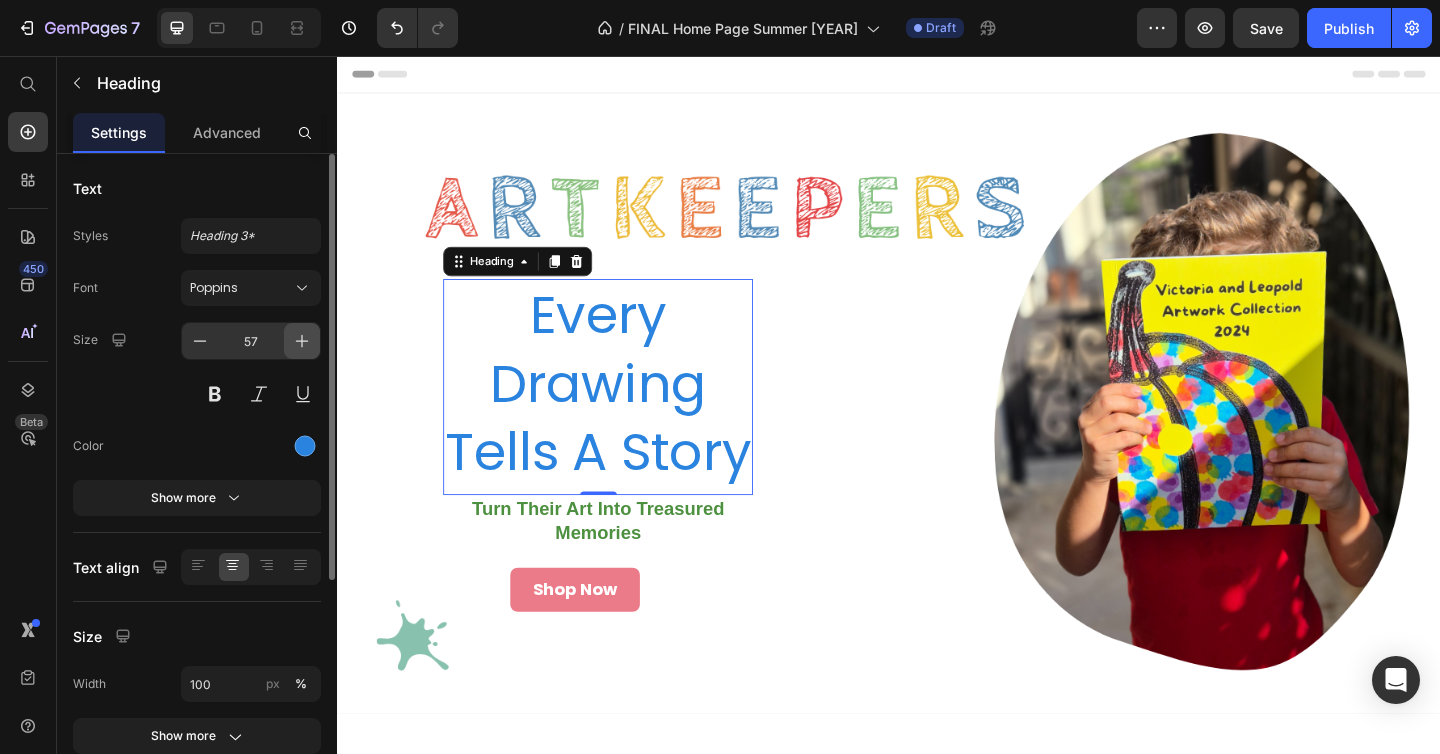 click 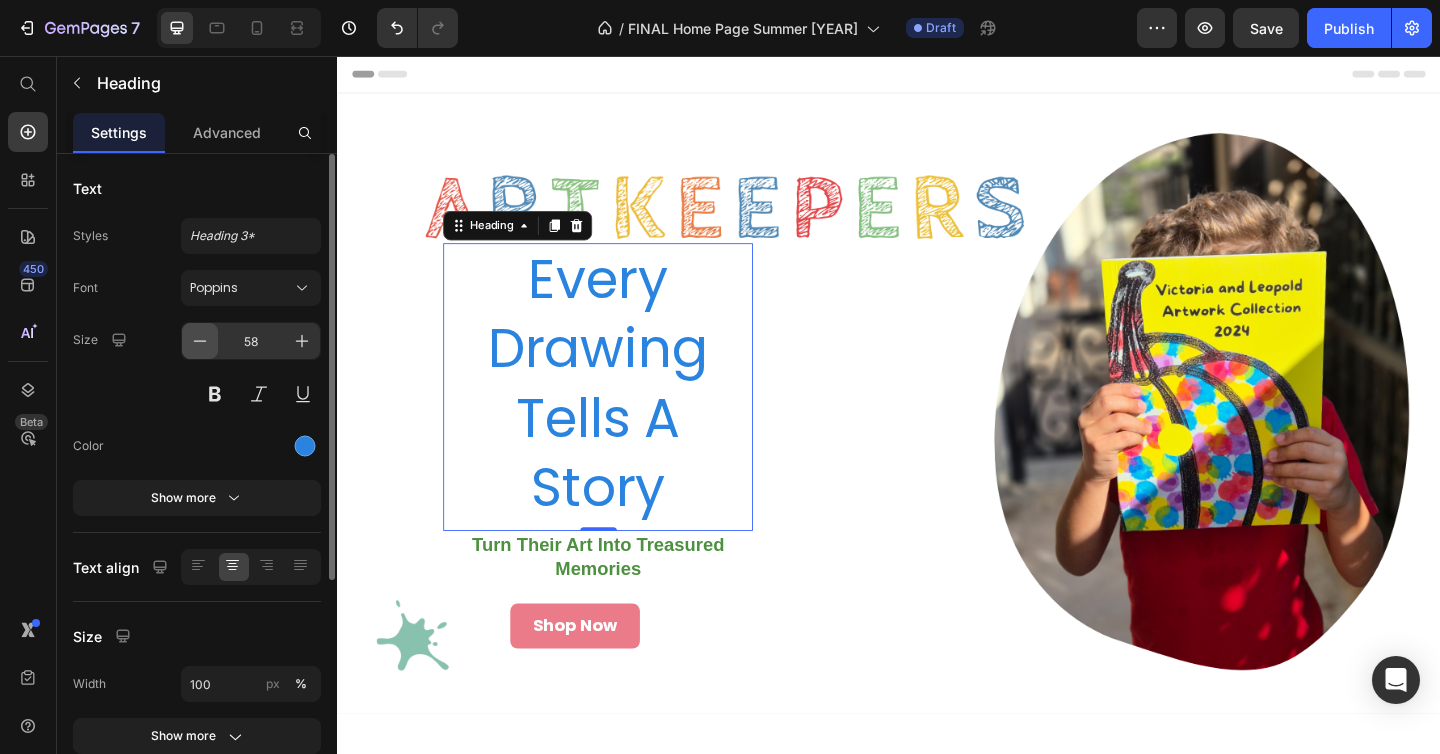 click at bounding box center (200, 341) 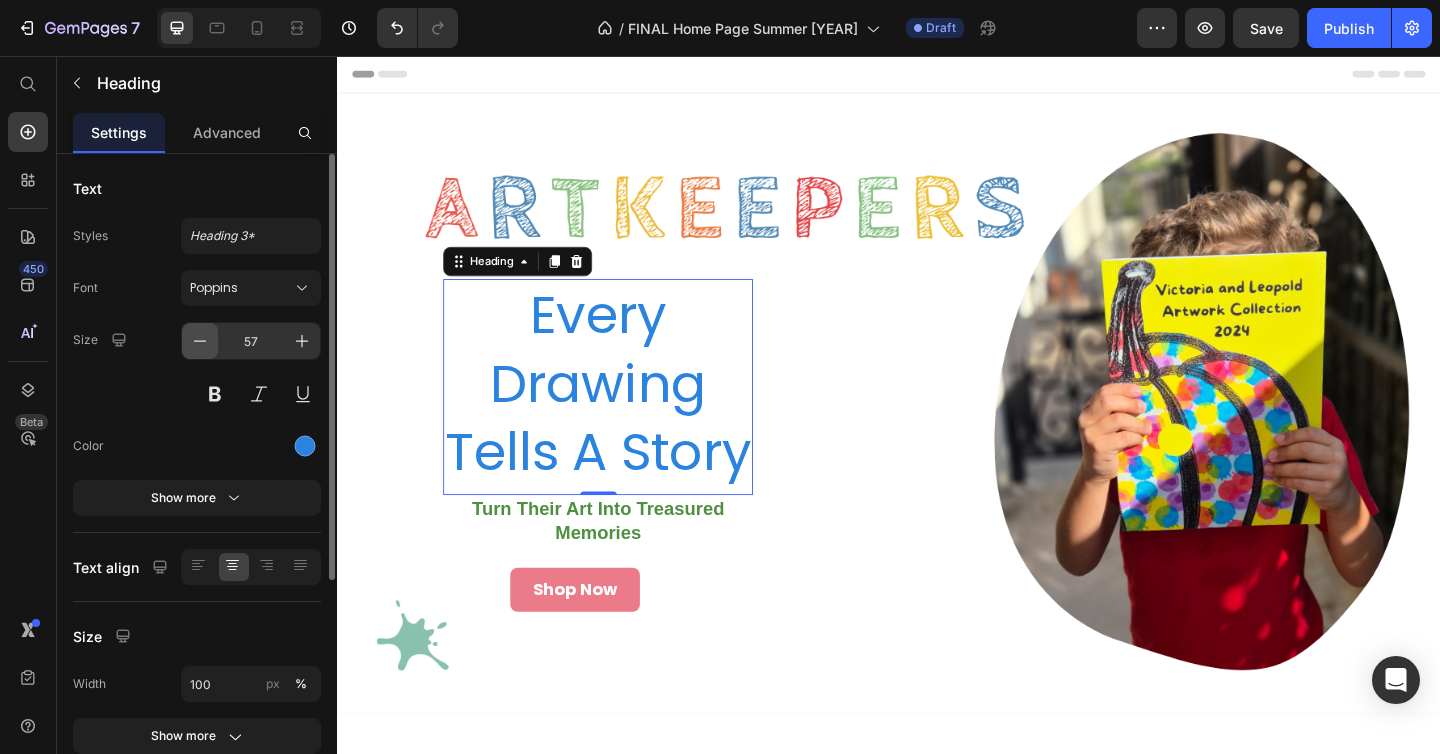 click at bounding box center (200, 341) 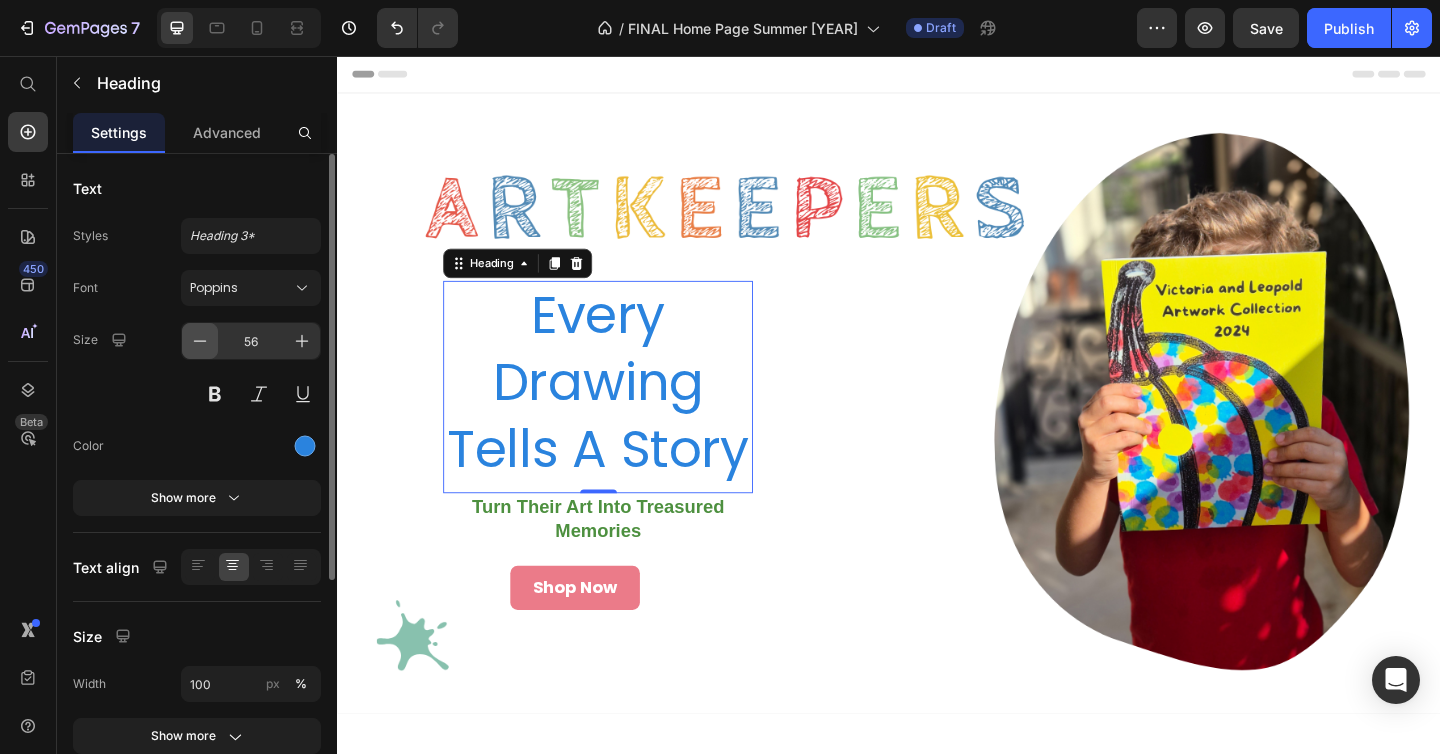 click at bounding box center (200, 341) 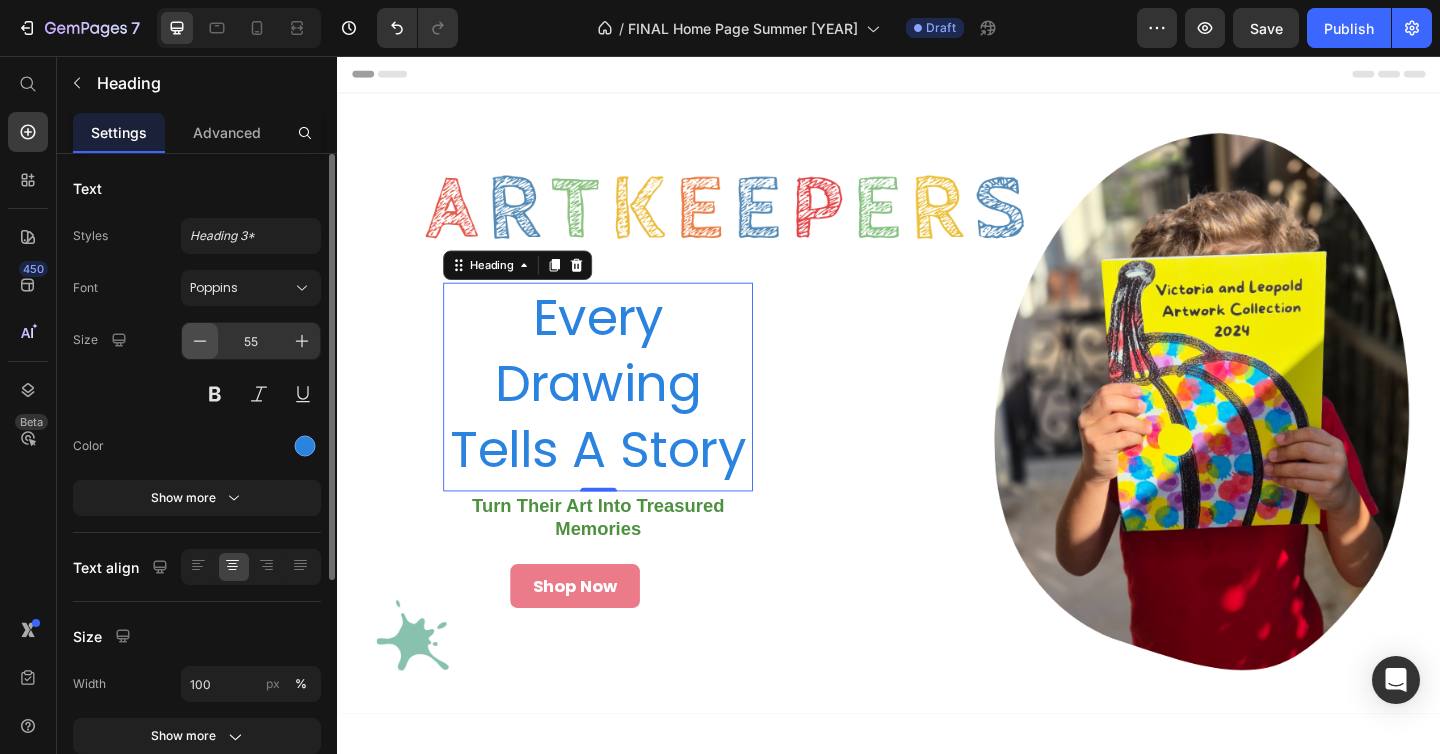 click at bounding box center [200, 341] 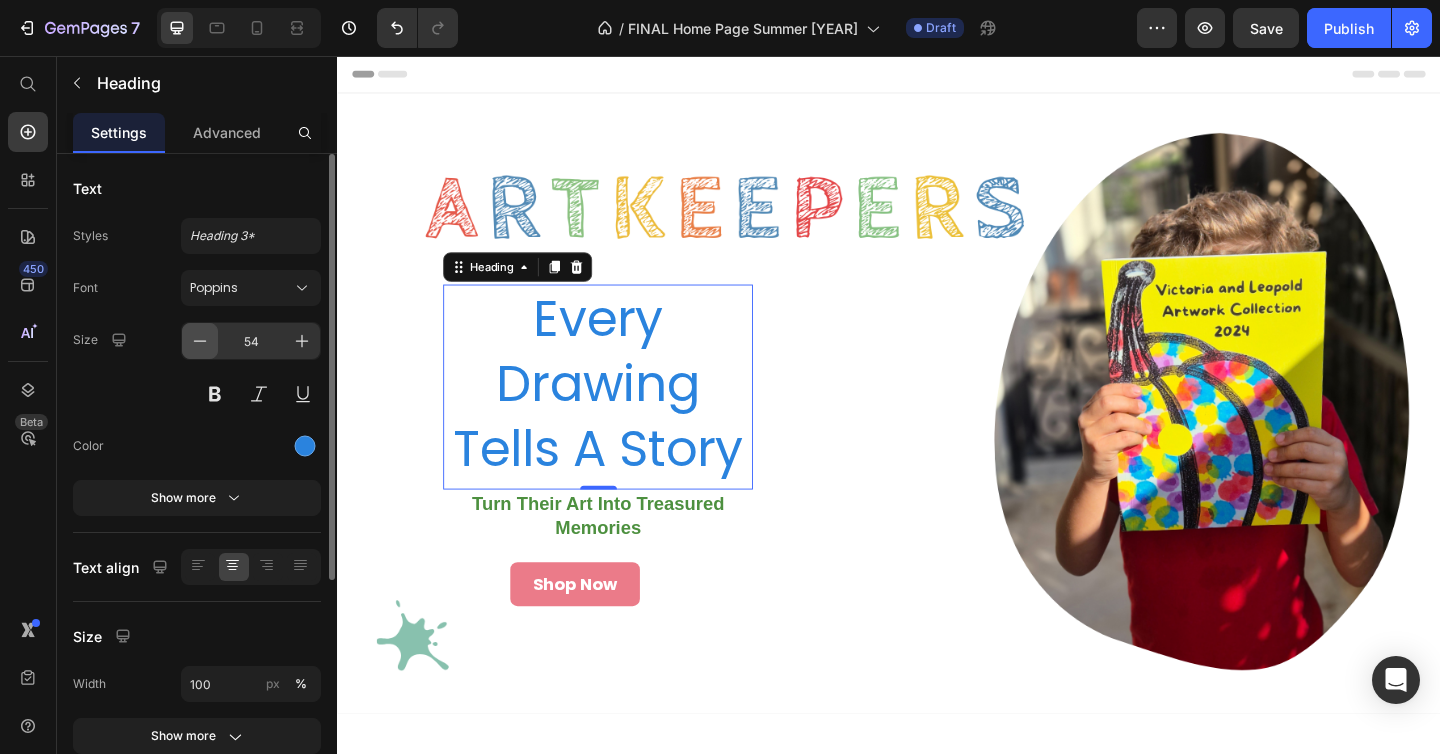 click at bounding box center (200, 341) 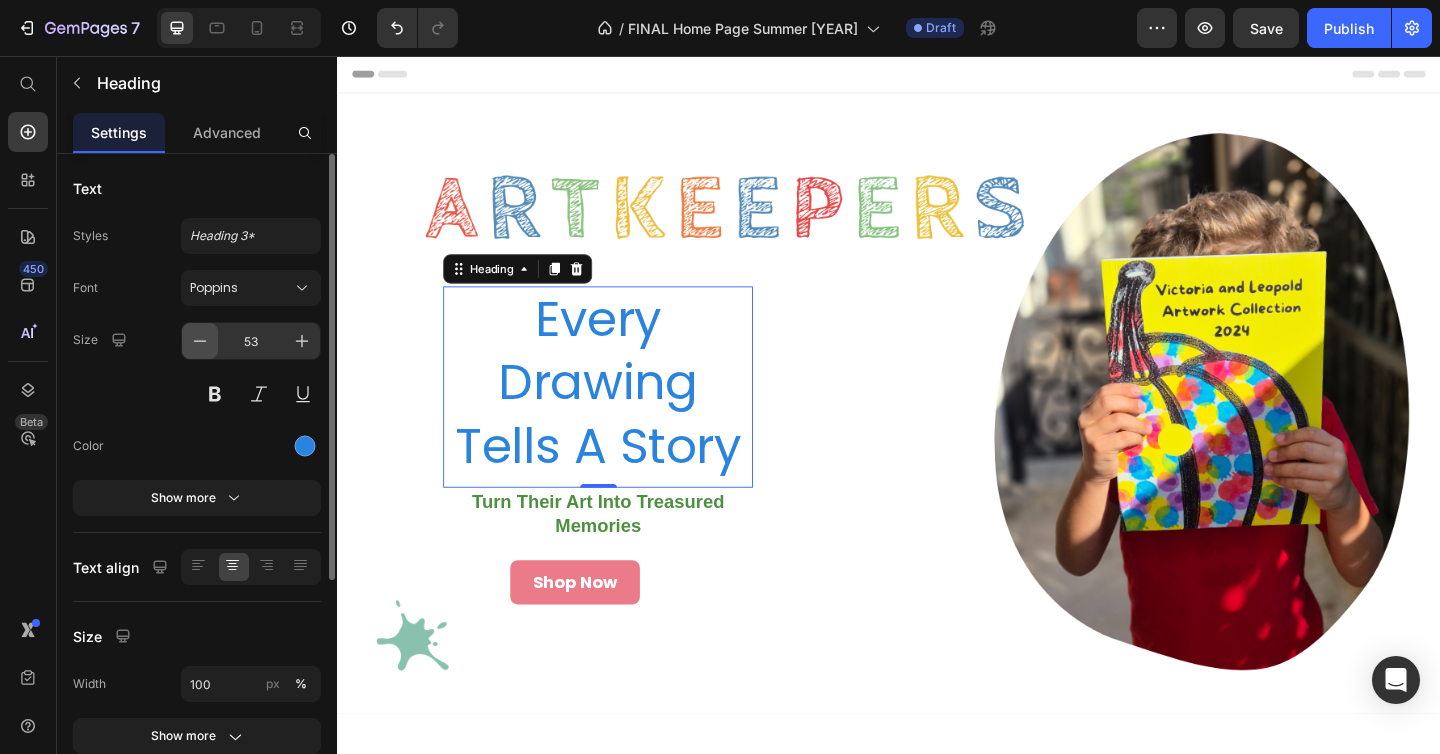 click at bounding box center [200, 341] 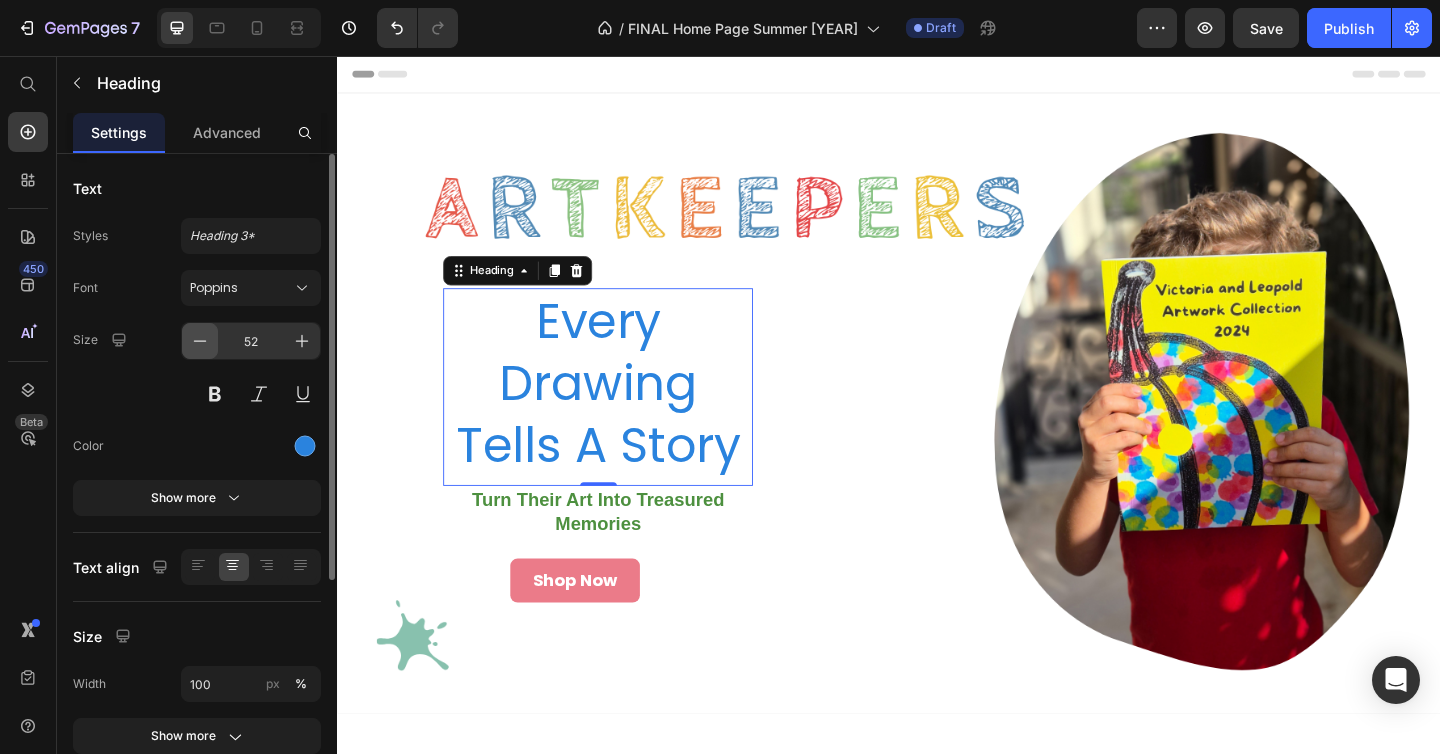 click at bounding box center [200, 341] 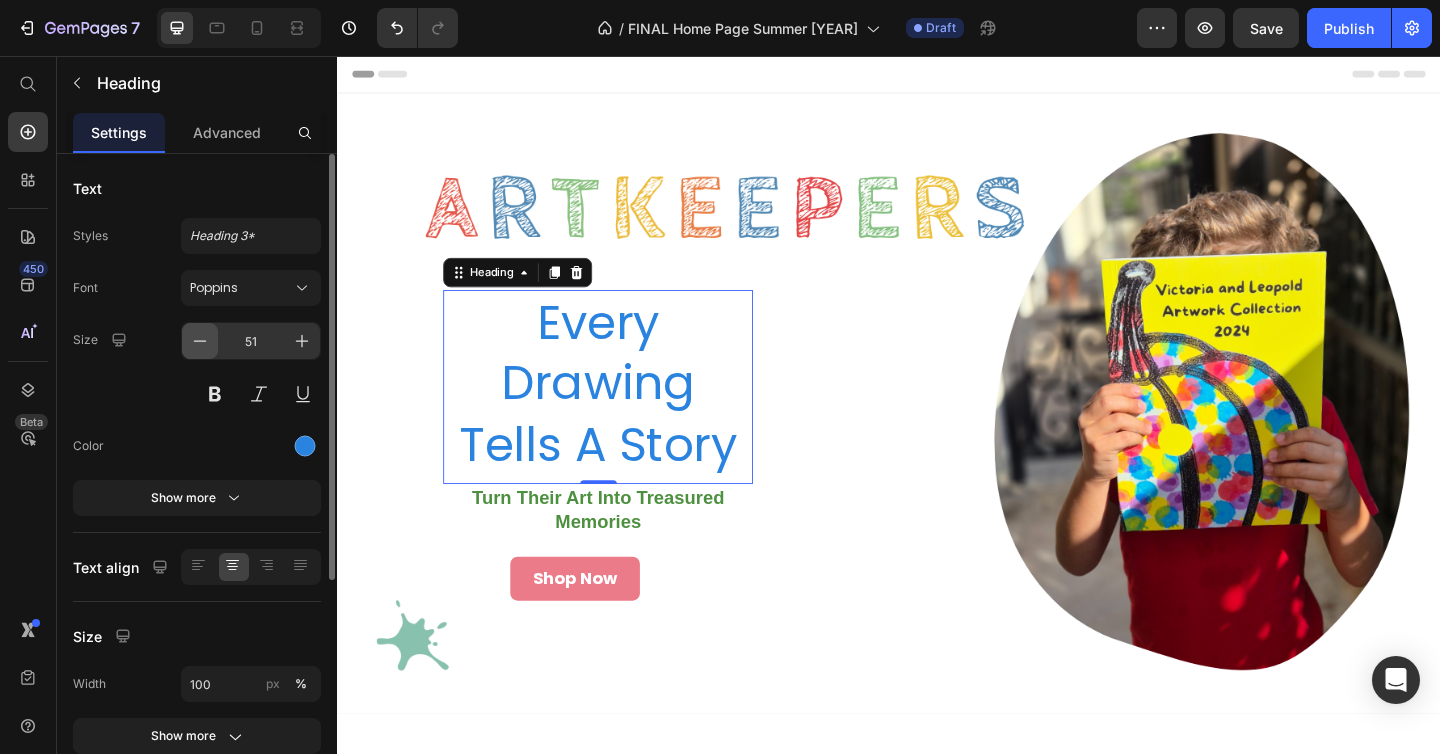 click at bounding box center [200, 341] 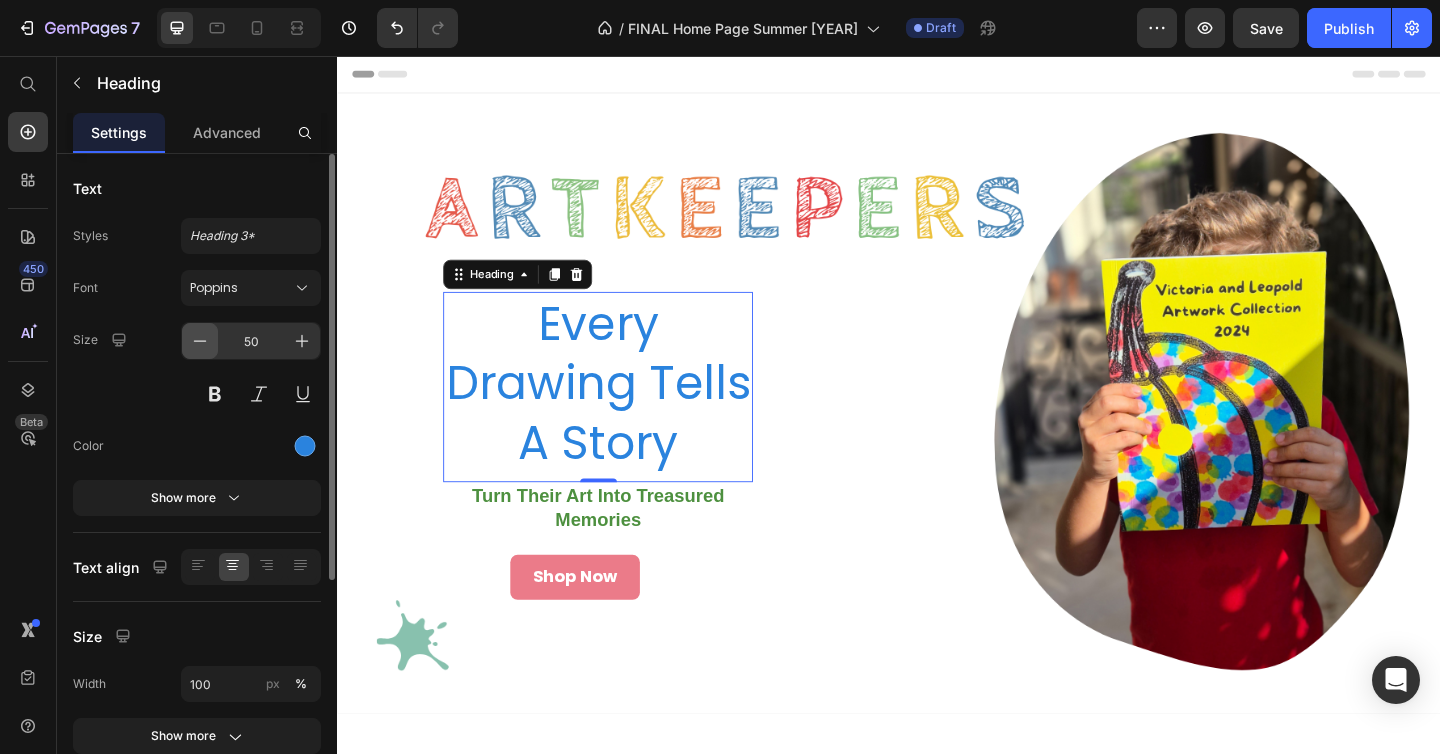 click at bounding box center (200, 341) 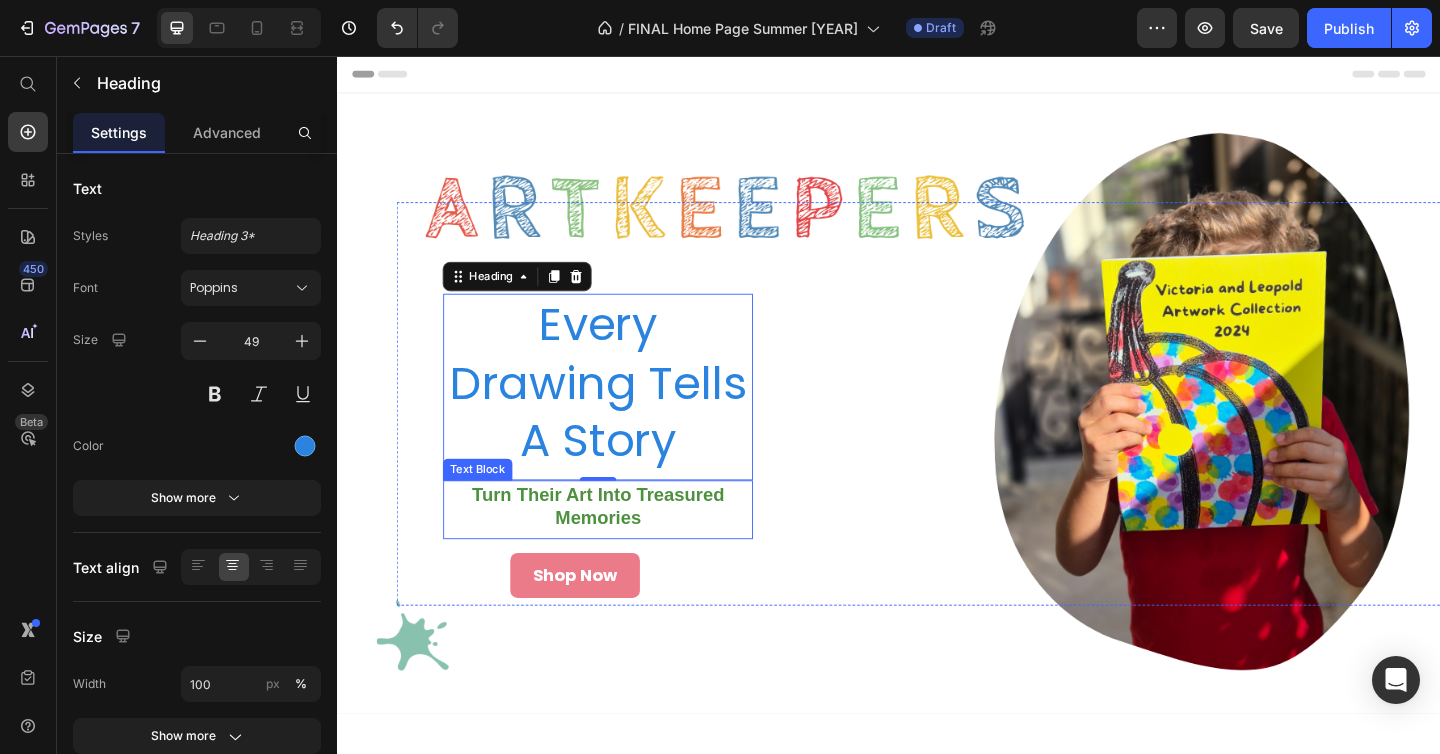 click on "Turn Their Art Into Treasured Memories" at bounding box center [620, 546] 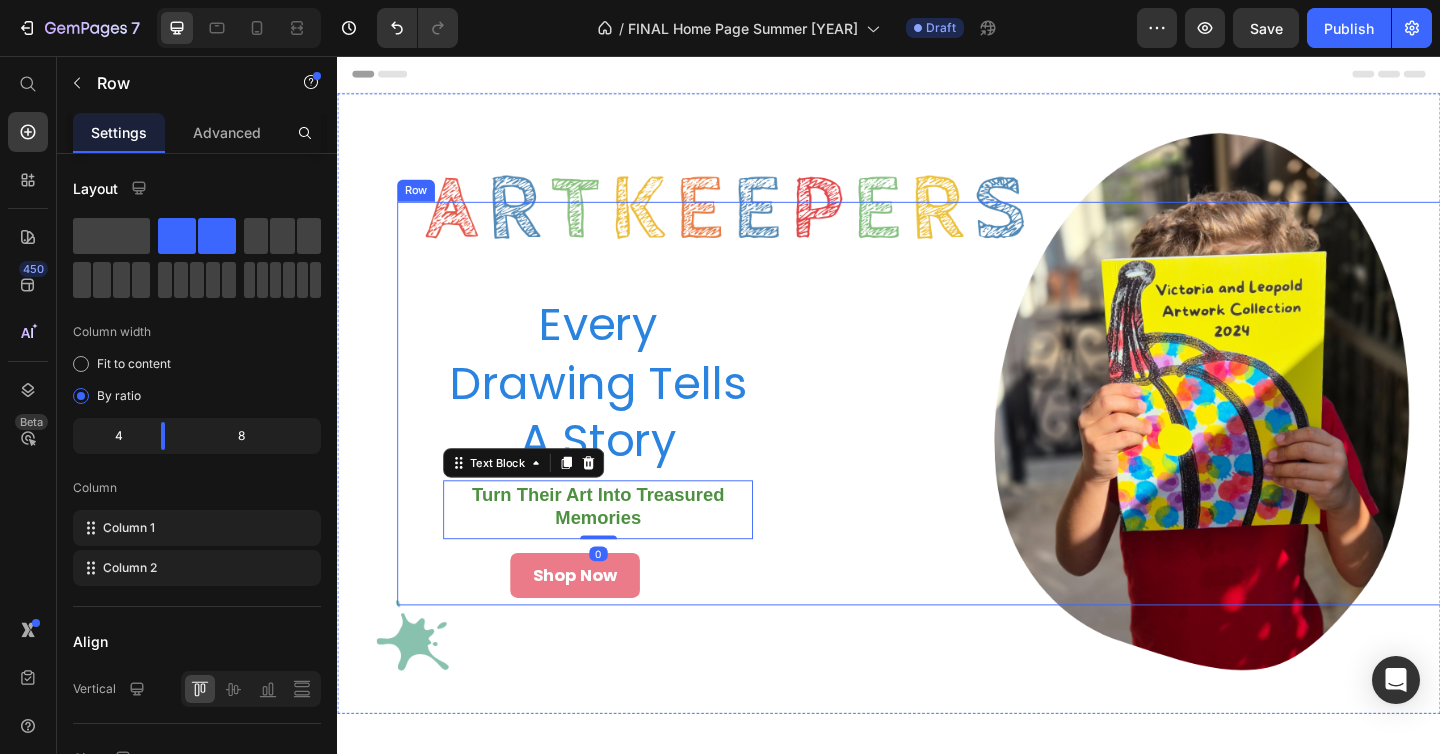 click on "Heading Heading Heading" at bounding box center [1184, 434] 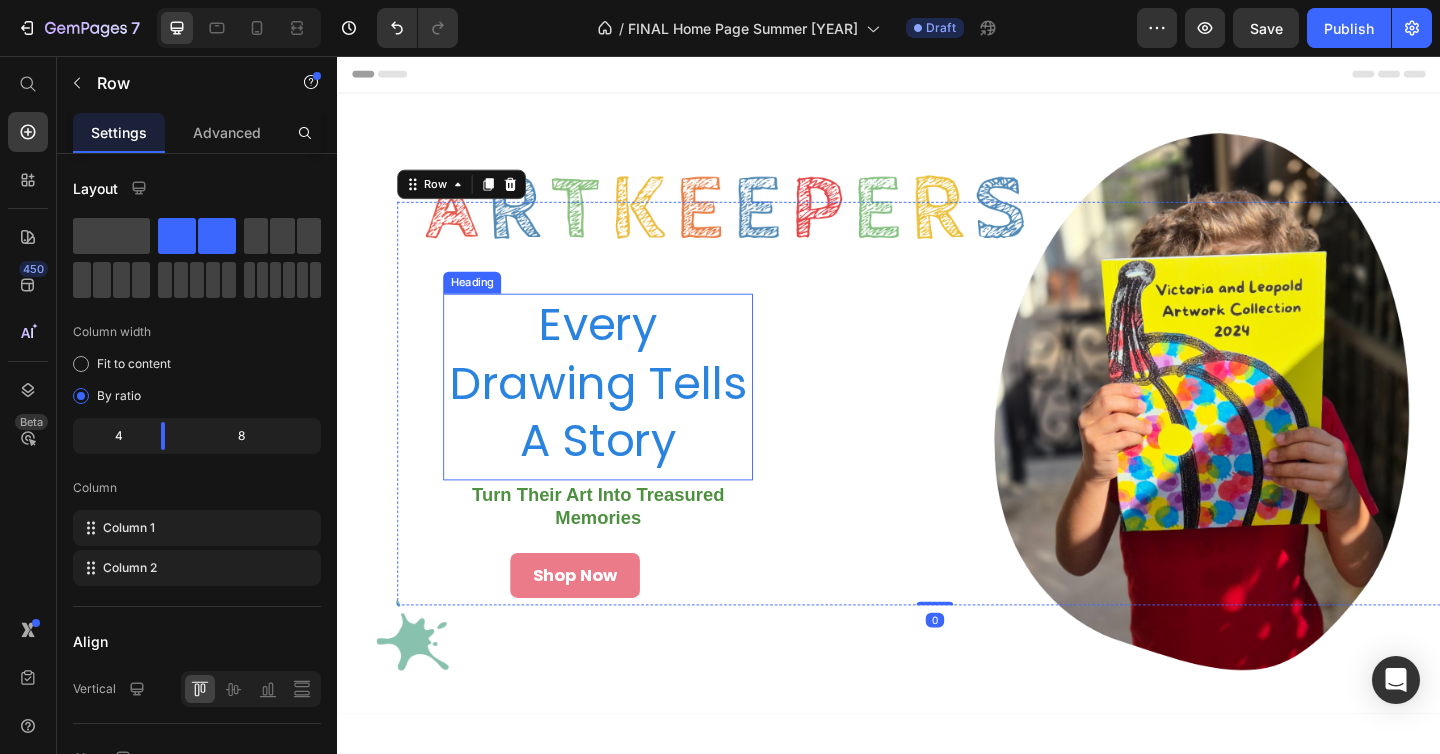 click on "Every Drawing Tells A Story" at bounding box center (620, 412) 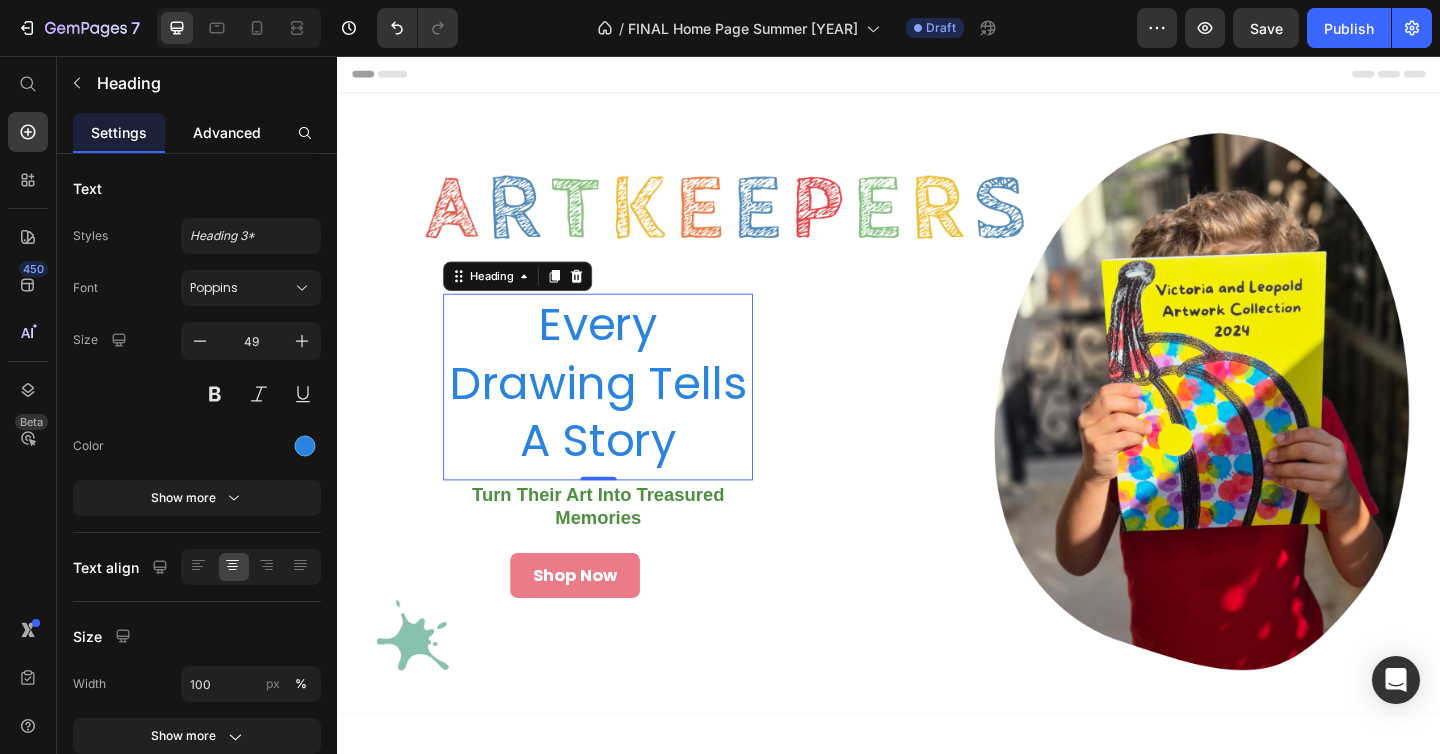 click on "Advanced" at bounding box center [227, 132] 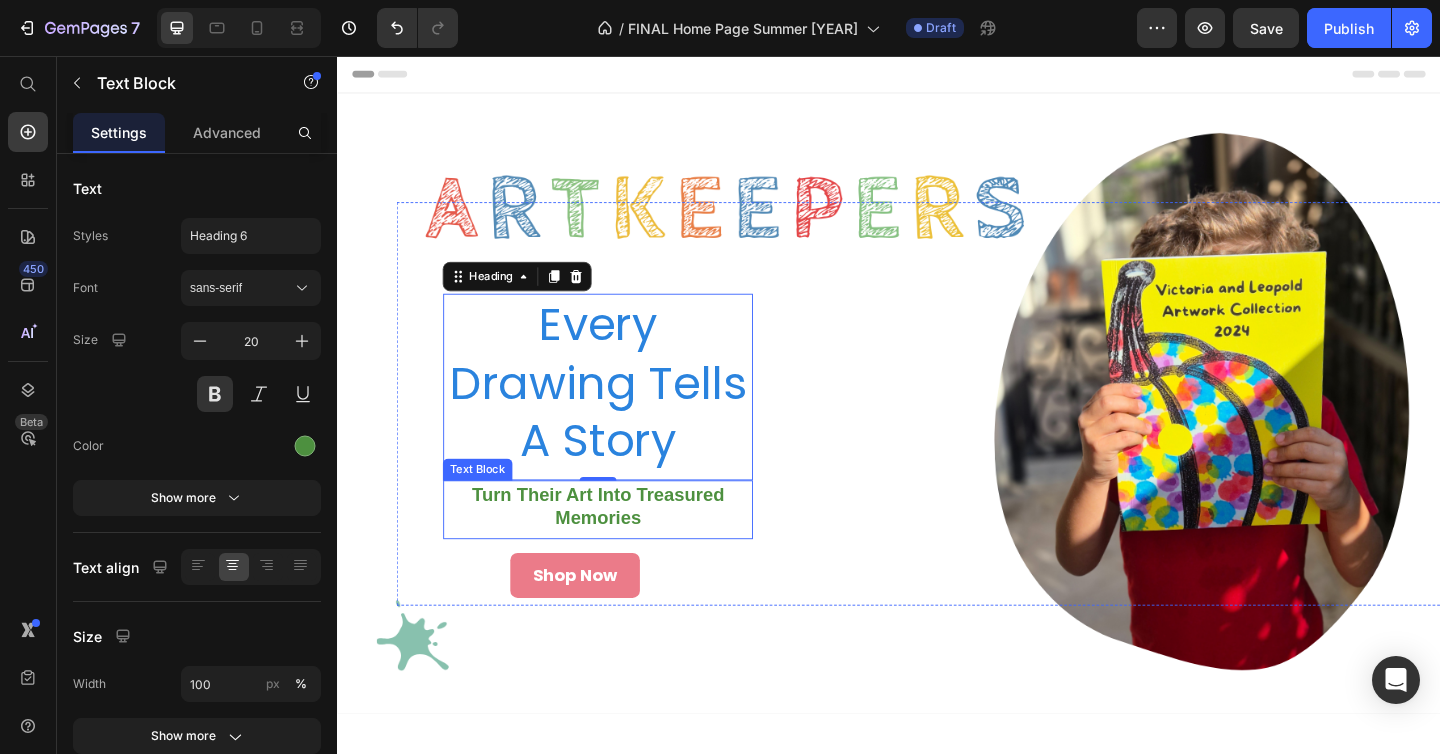 click on "Turn Their Art Into Treasured Memories" at bounding box center (620, 546) 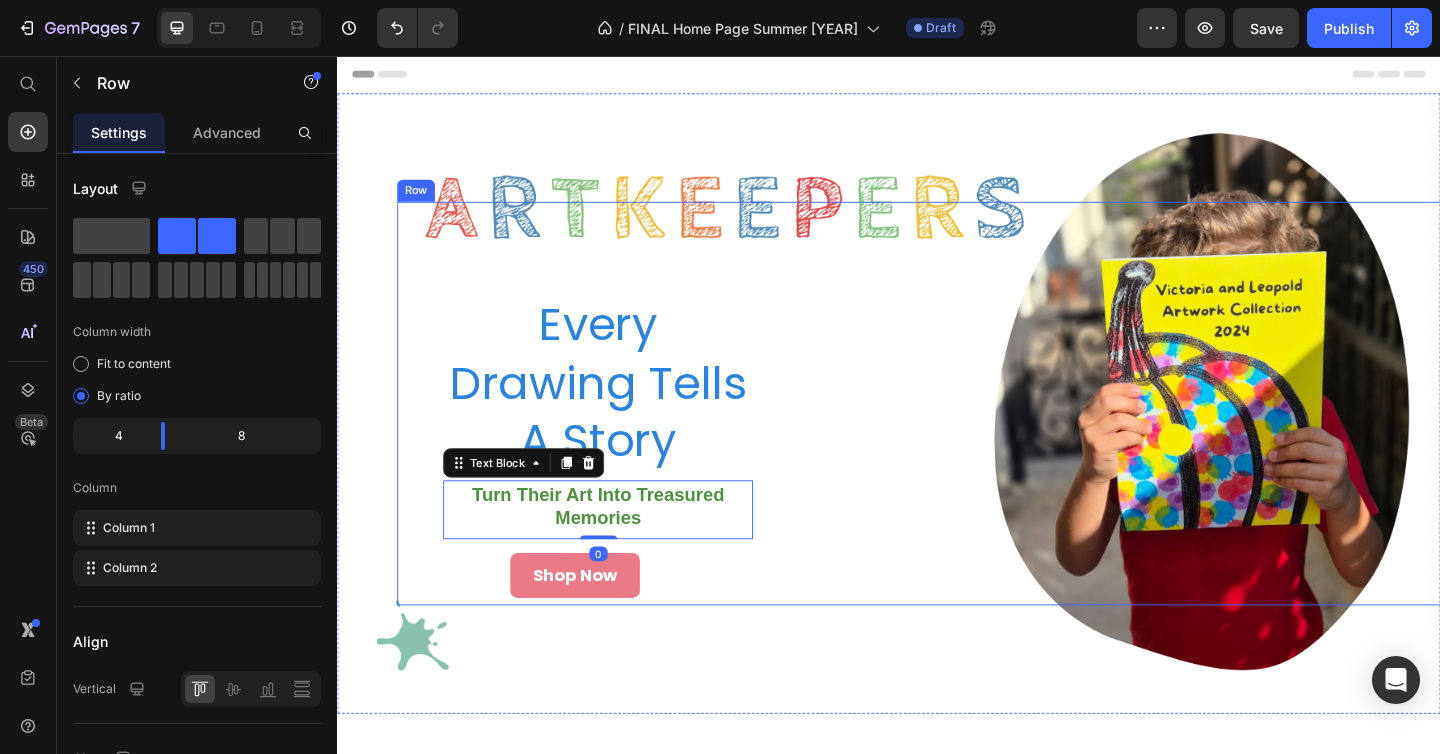 click on "Heading Heading Heading" at bounding box center (1184, 434) 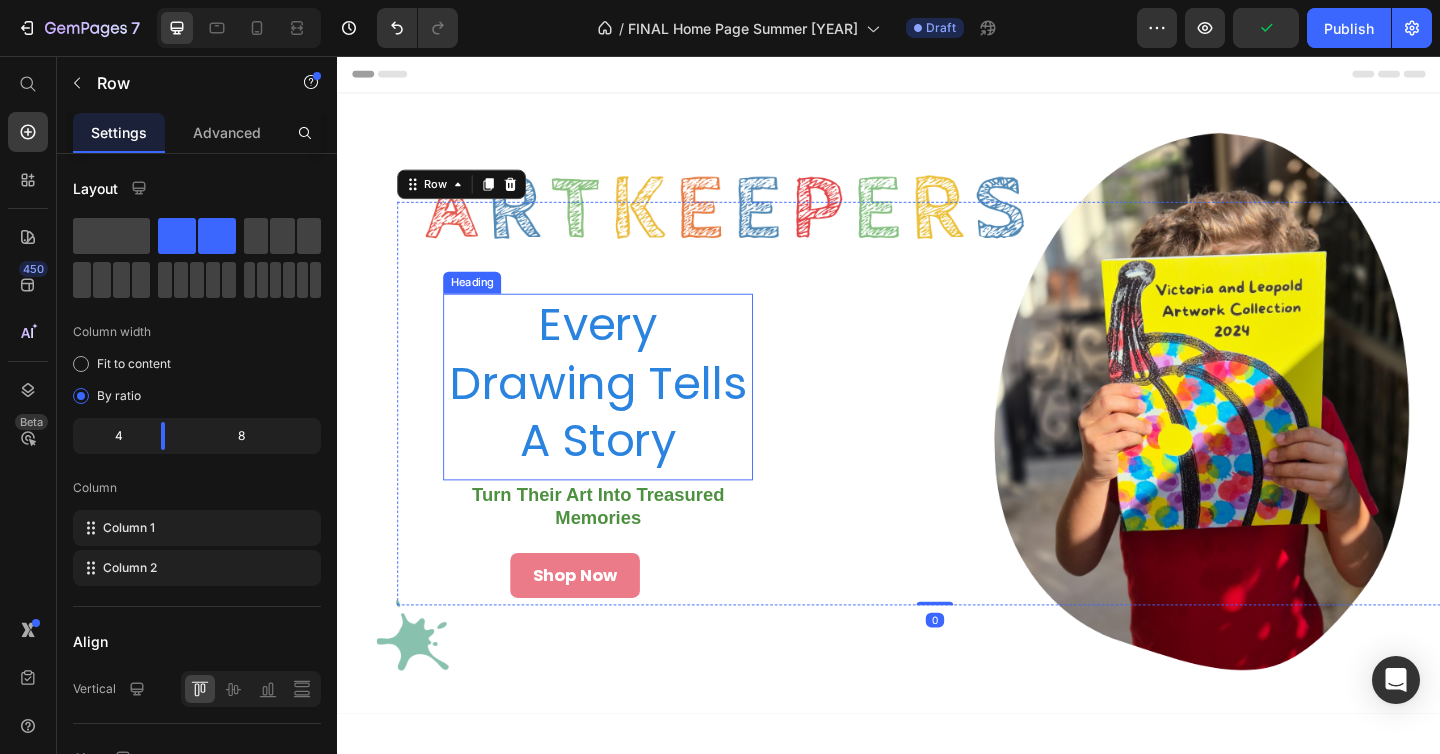 click on "Every Drawing Tells A Story" at bounding box center [620, 412] 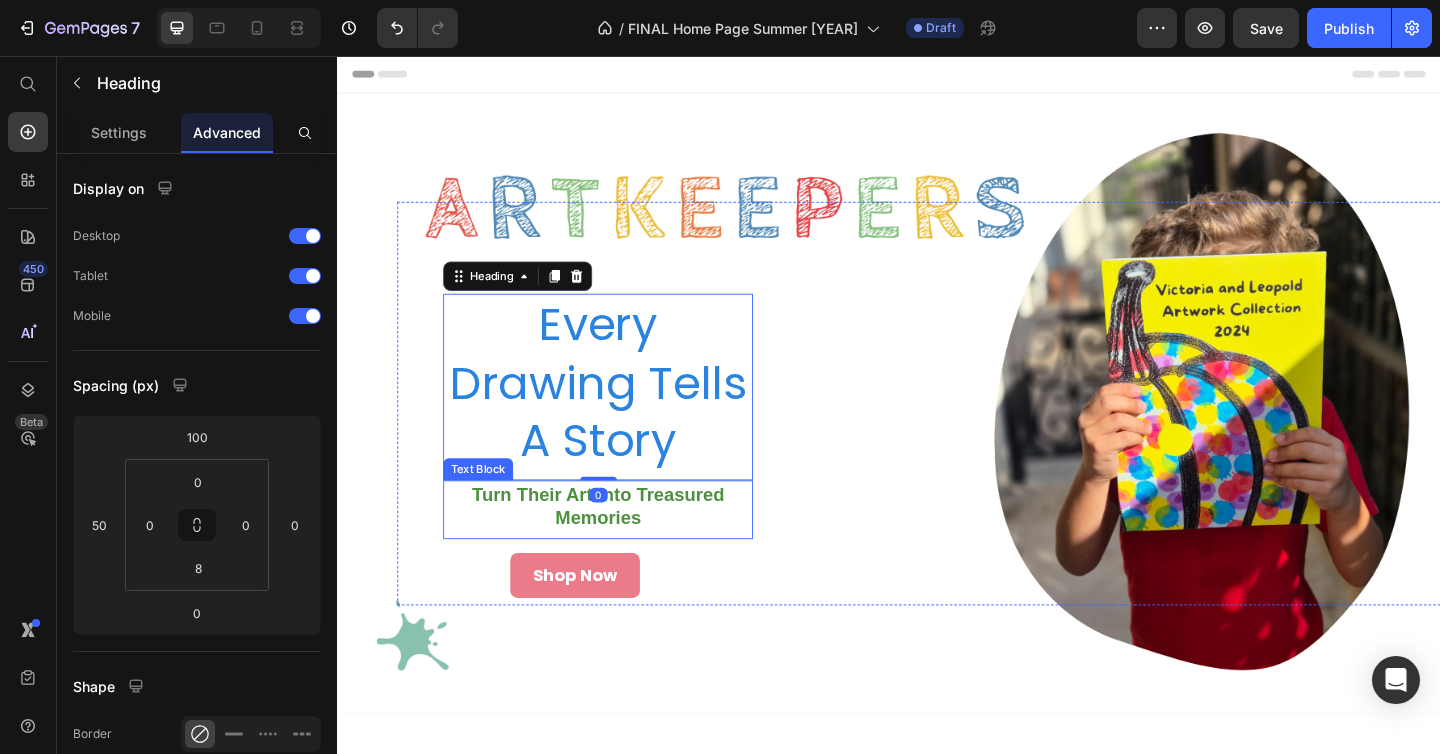 click on "Turn Their Art Into Treasured Memories" at bounding box center [620, 546] 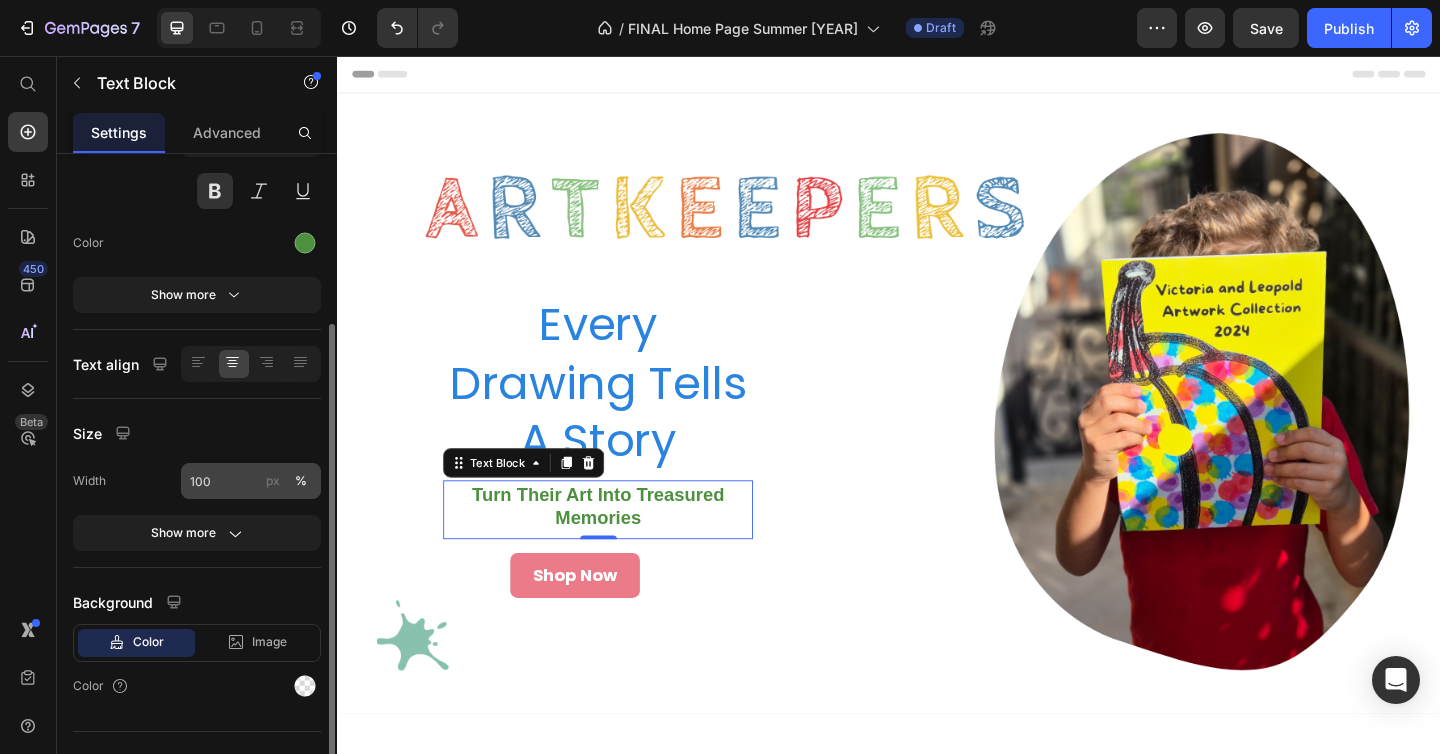 scroll, scrollTop: 238, scrollLeft: 0, axis: vertical 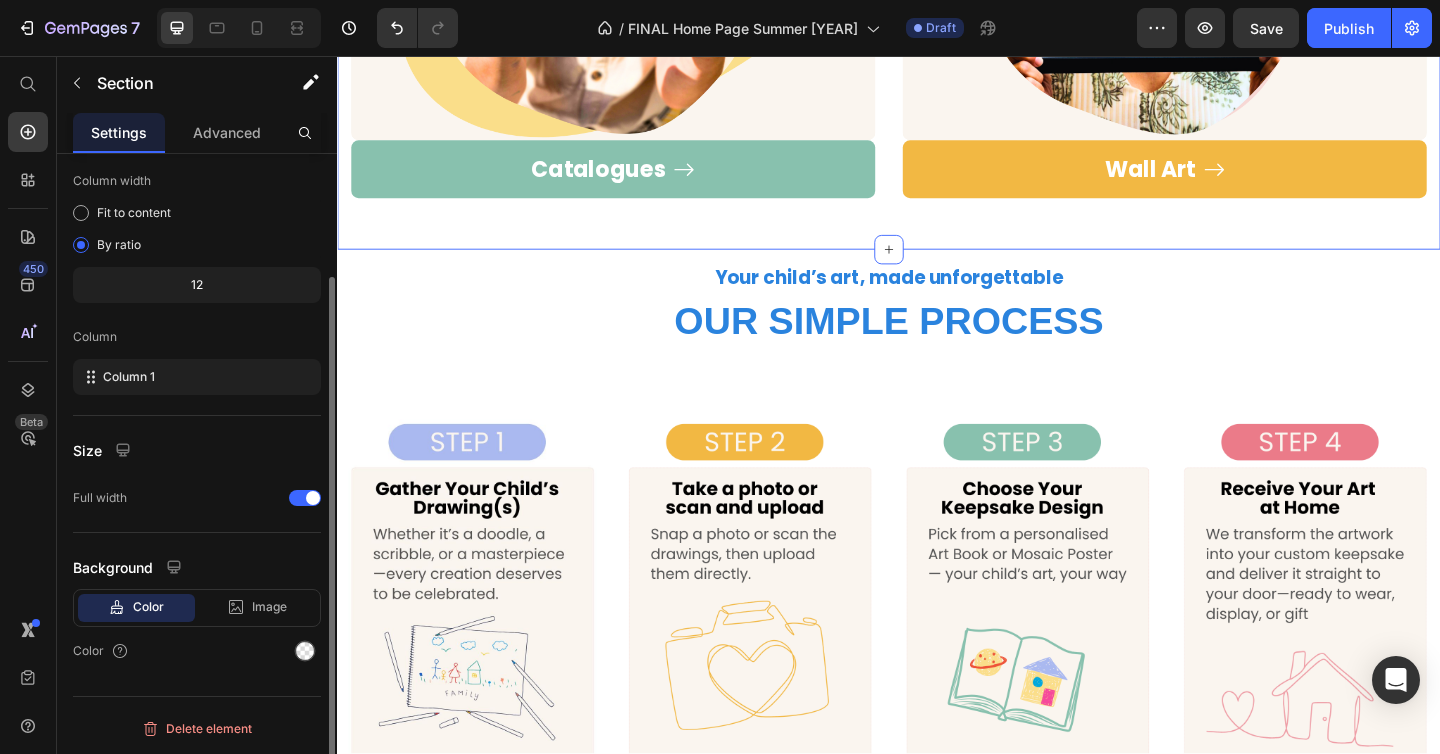 click on "OUR COLLECTIONS Heading Row
Drop element here Hero Banner                Catalogues Button
Drop element here Hero Banner                Wall Art Button Row Section [NUMBER]" at bounding box center [937, -110] 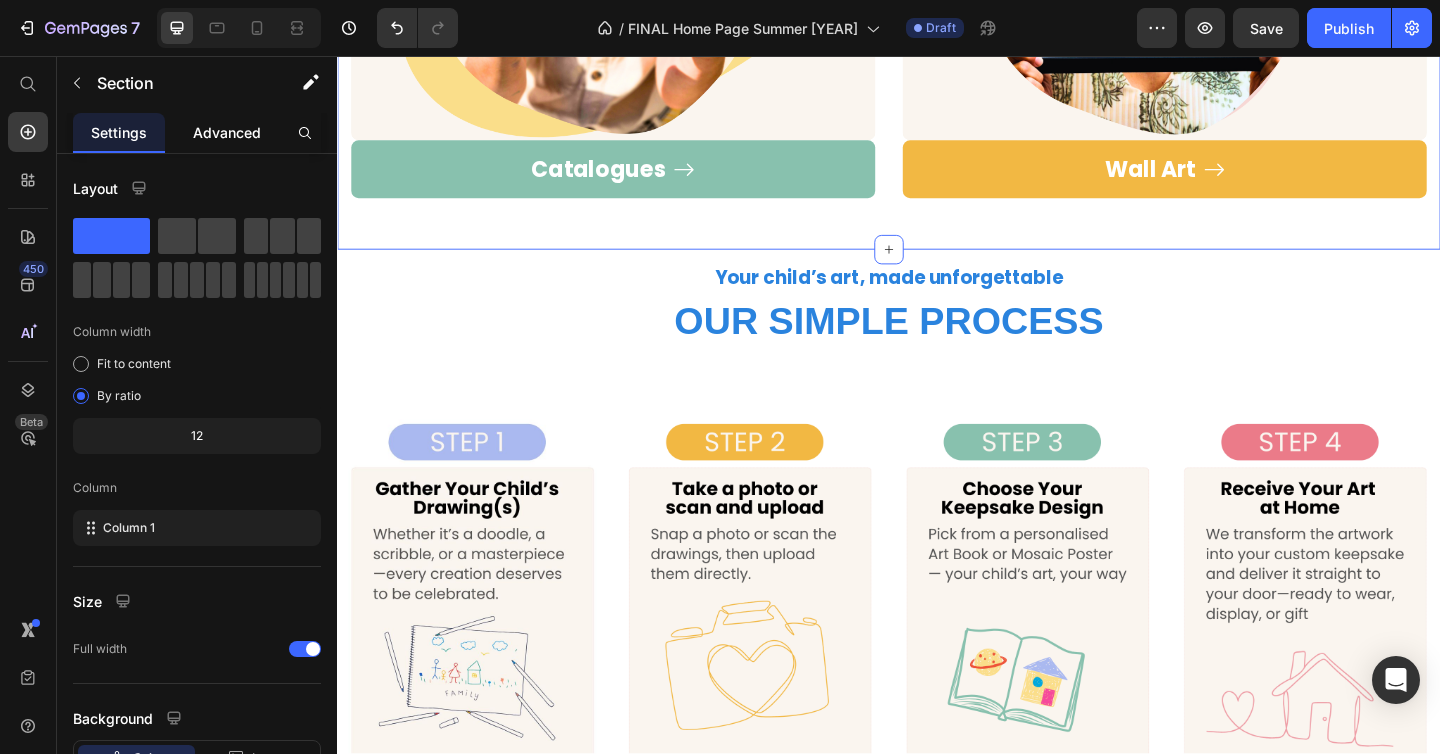 click on "Advanced" at bounding box center [227, 132] 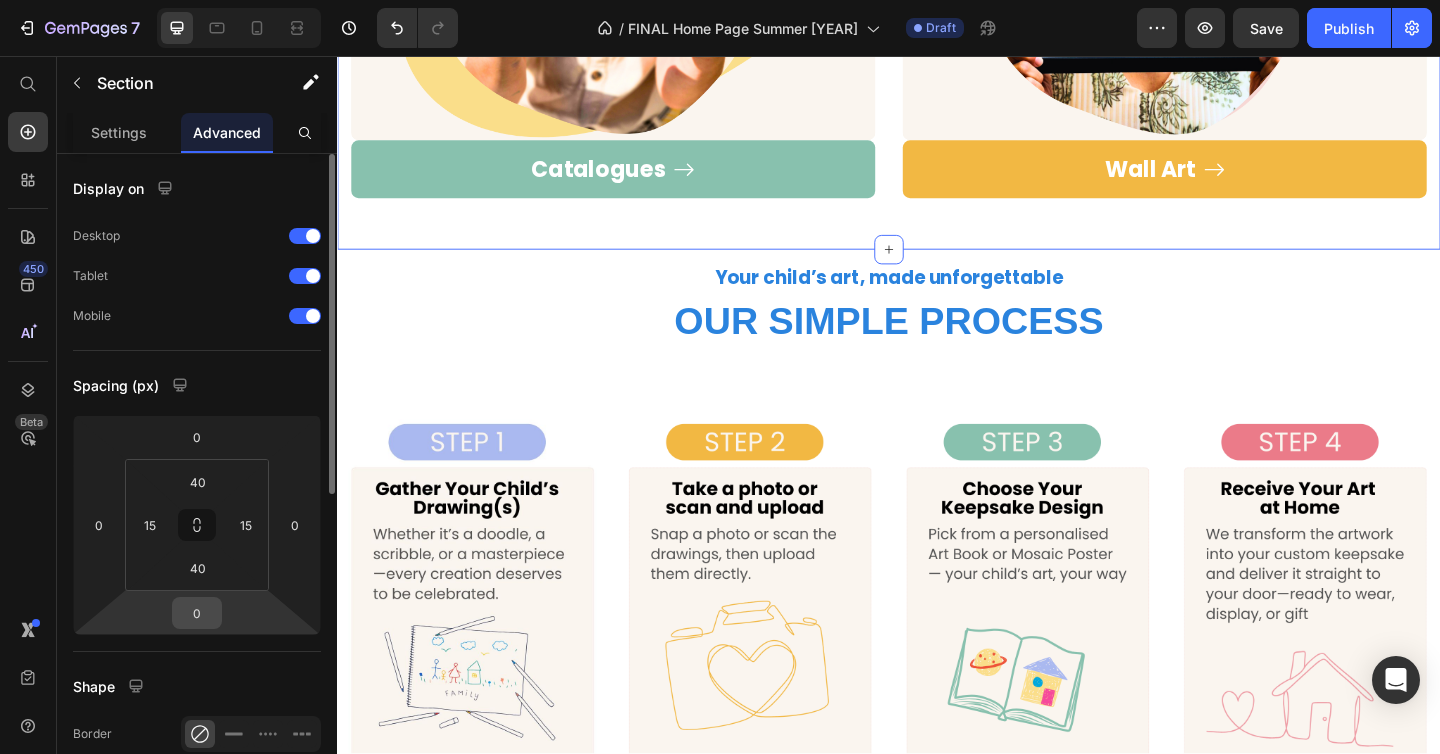 click on "0" at bounding box center (197, 613) 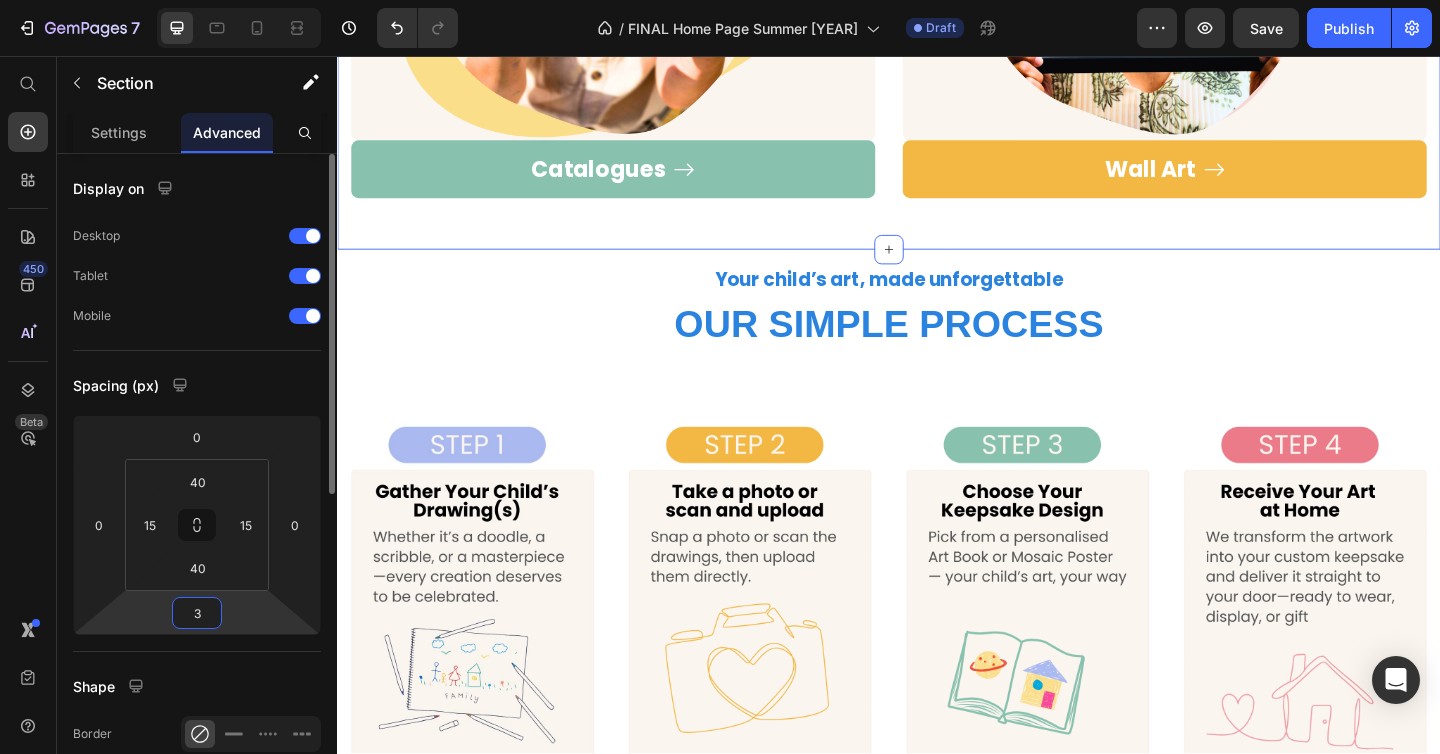 type on "30" 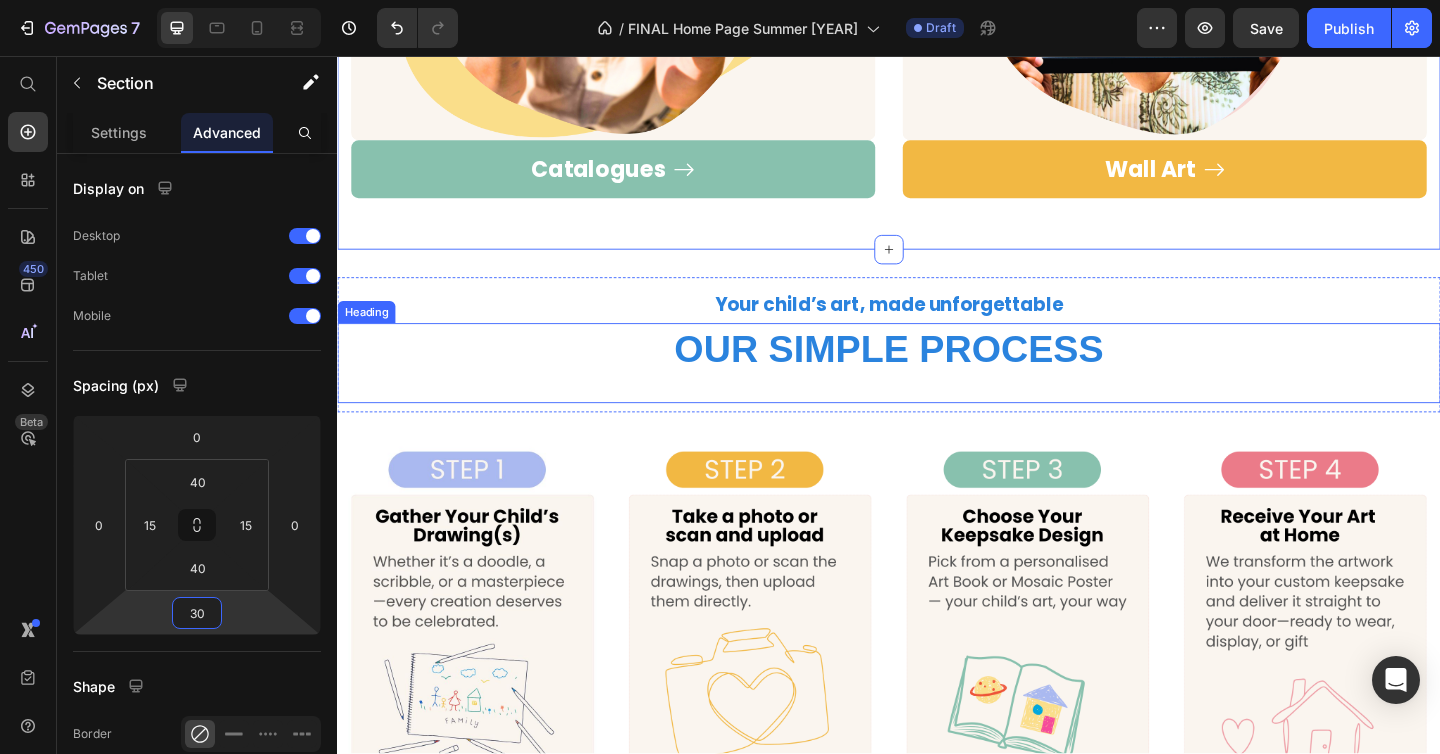 click on "OUR SIMPLE PROCESS Heading" at bounding box center [937, 390] 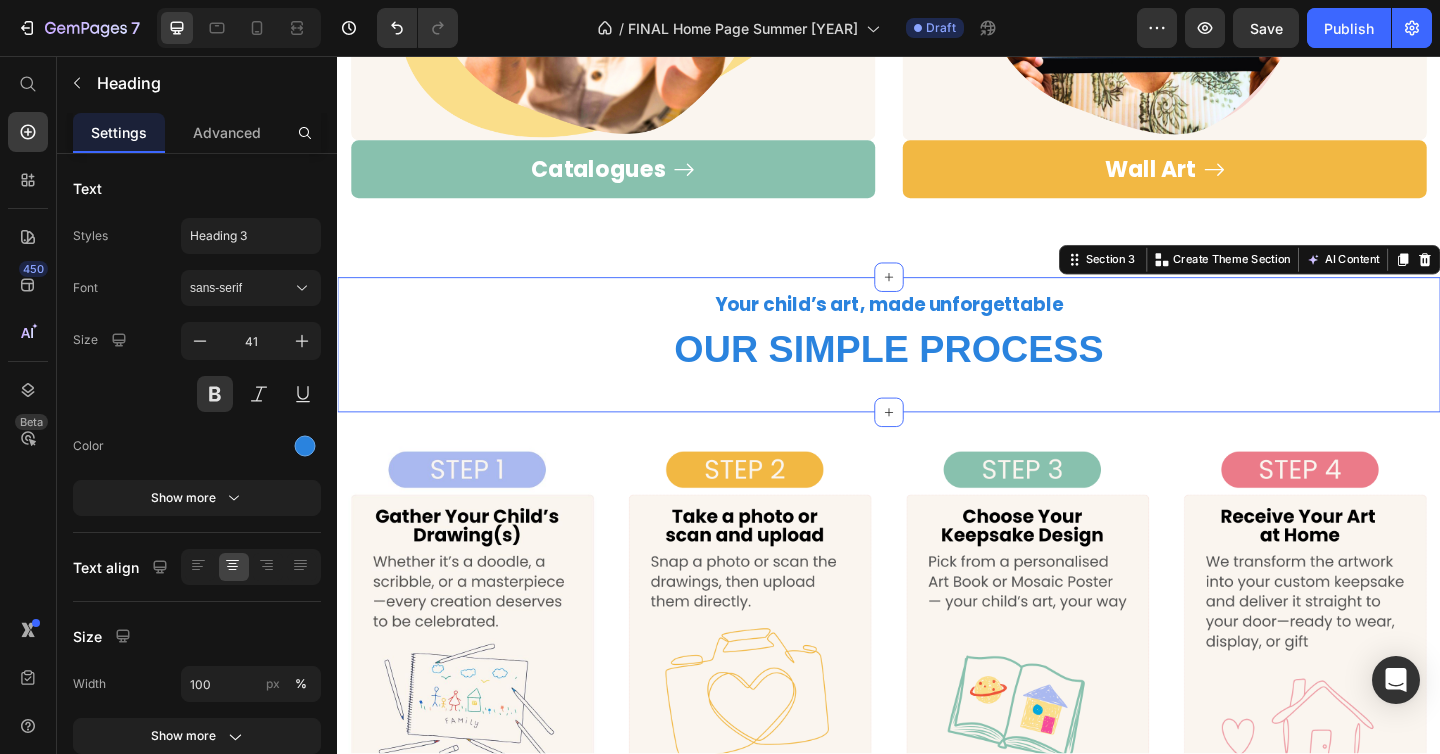 click on "Your child’s art, made unforgettable Text Block OUR SIMPLE PROCESS Heading Section [NUMBER]   Create Theme Section AI Content Write with GemAI What would you like to describe here? Tone and Voice Persuasive Product Kids Zipper Hoodie Embroidery Drawing Show more Generate" at bounding box center [937, 370] 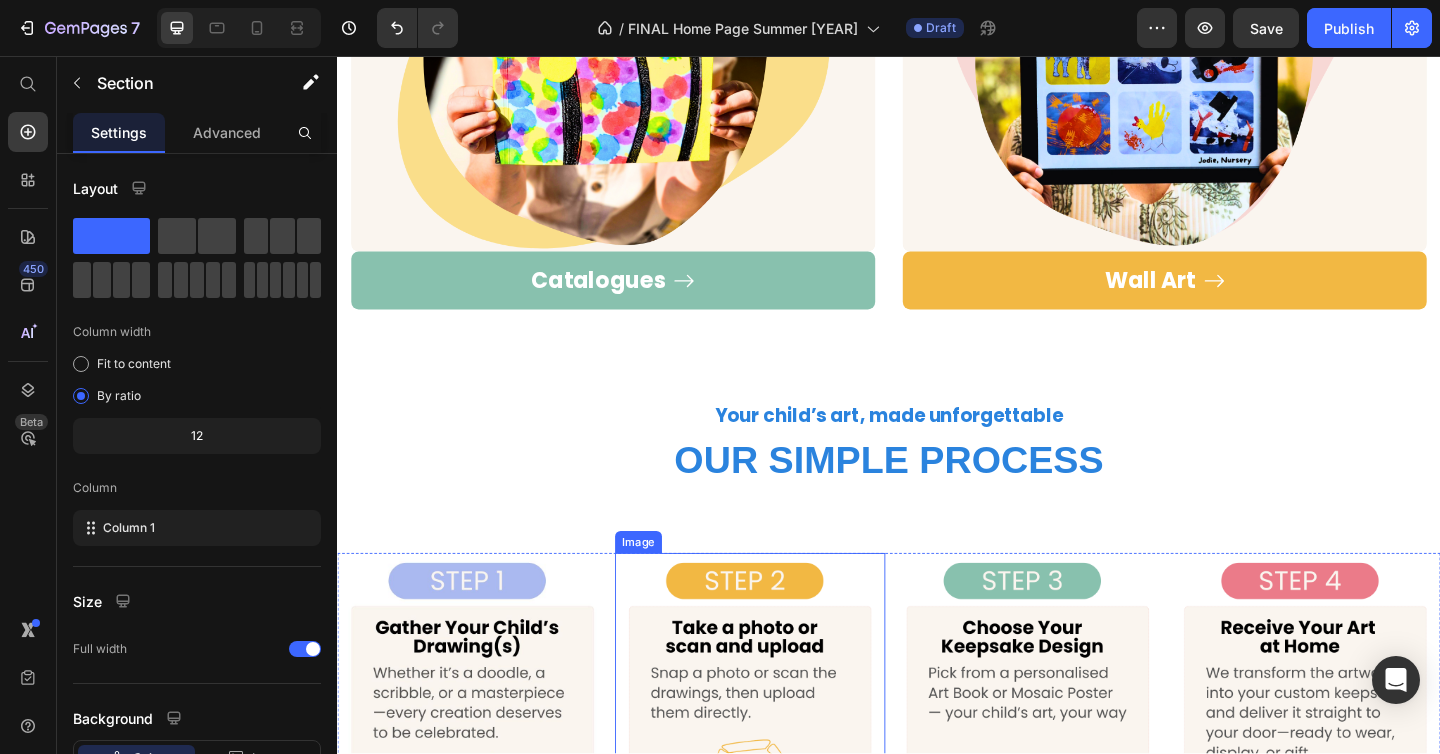 scroll, scrollTop: 1125, scrollLeft: 0, axis: vertical 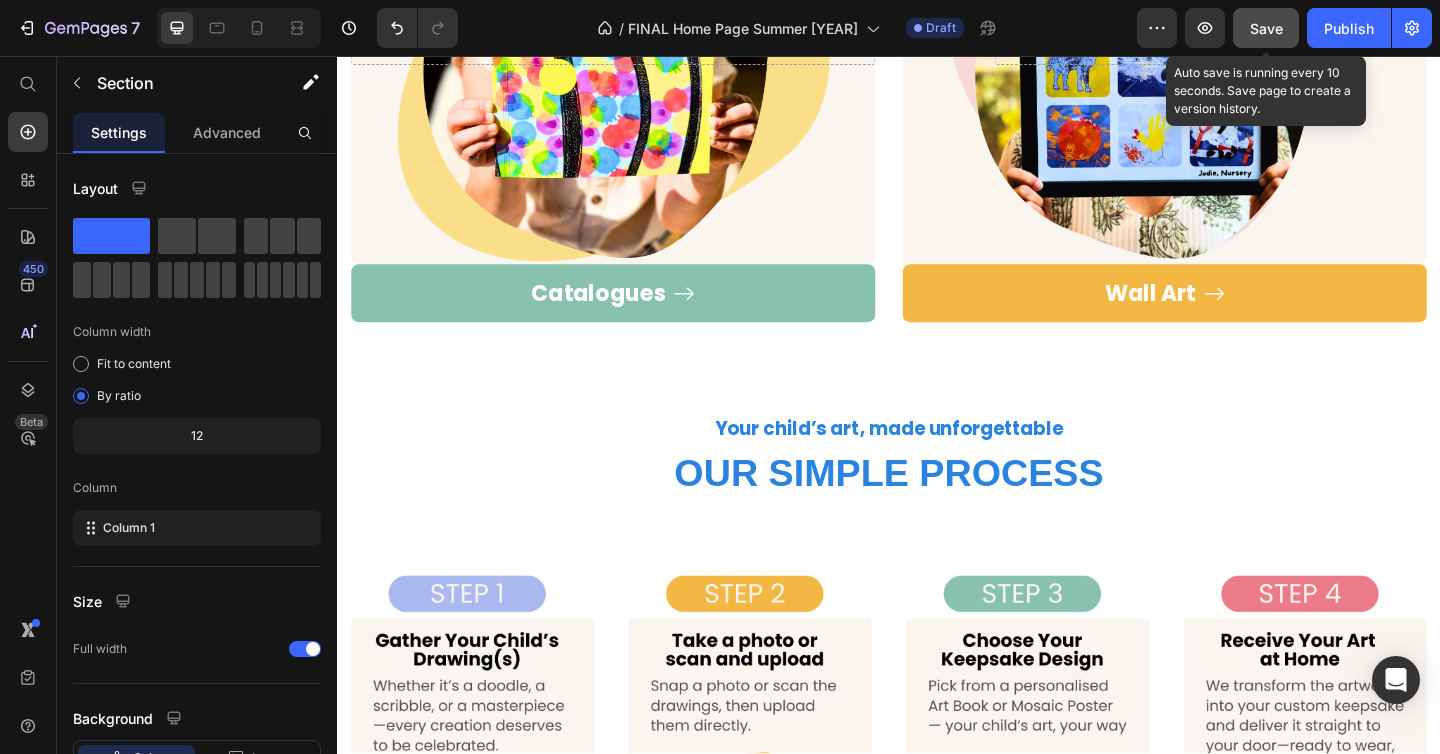 click on "Save" at bounding box center [1266, 28] 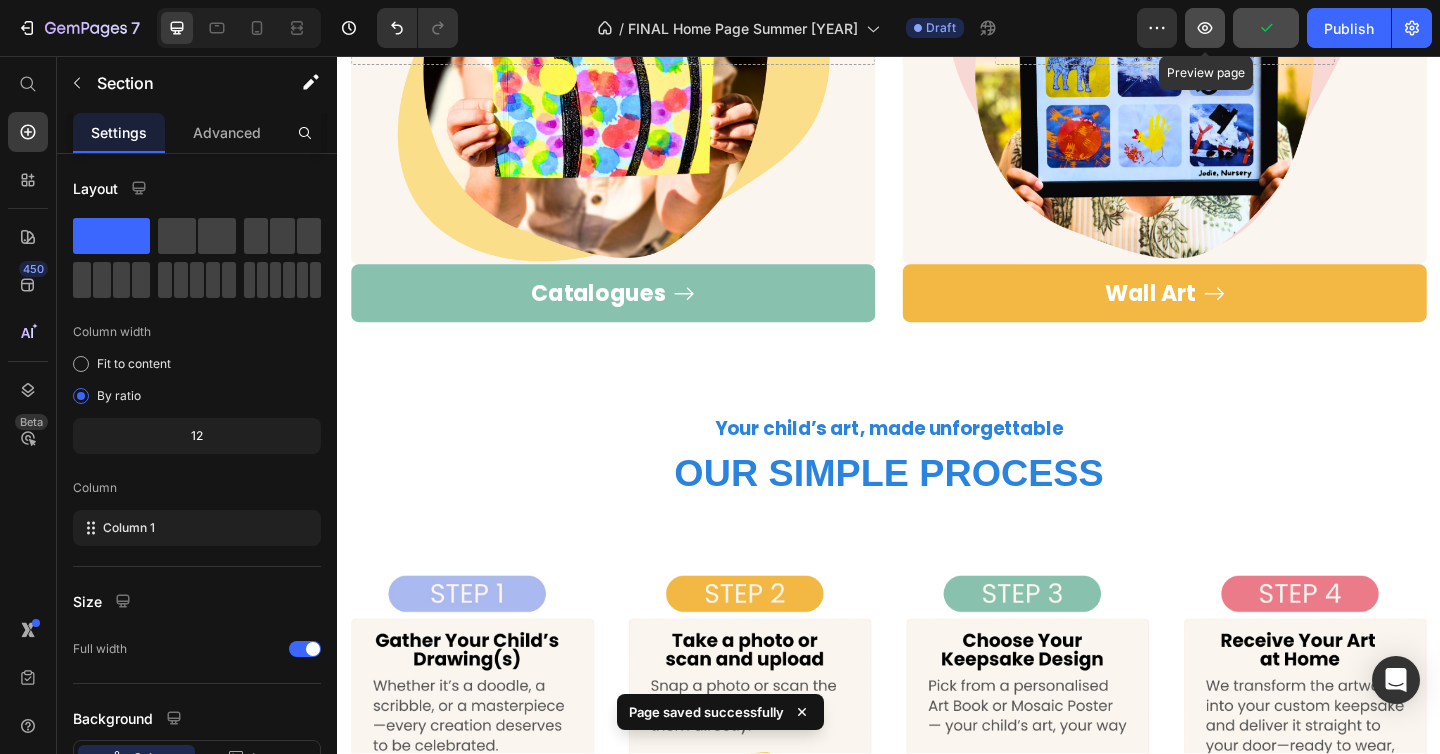 click 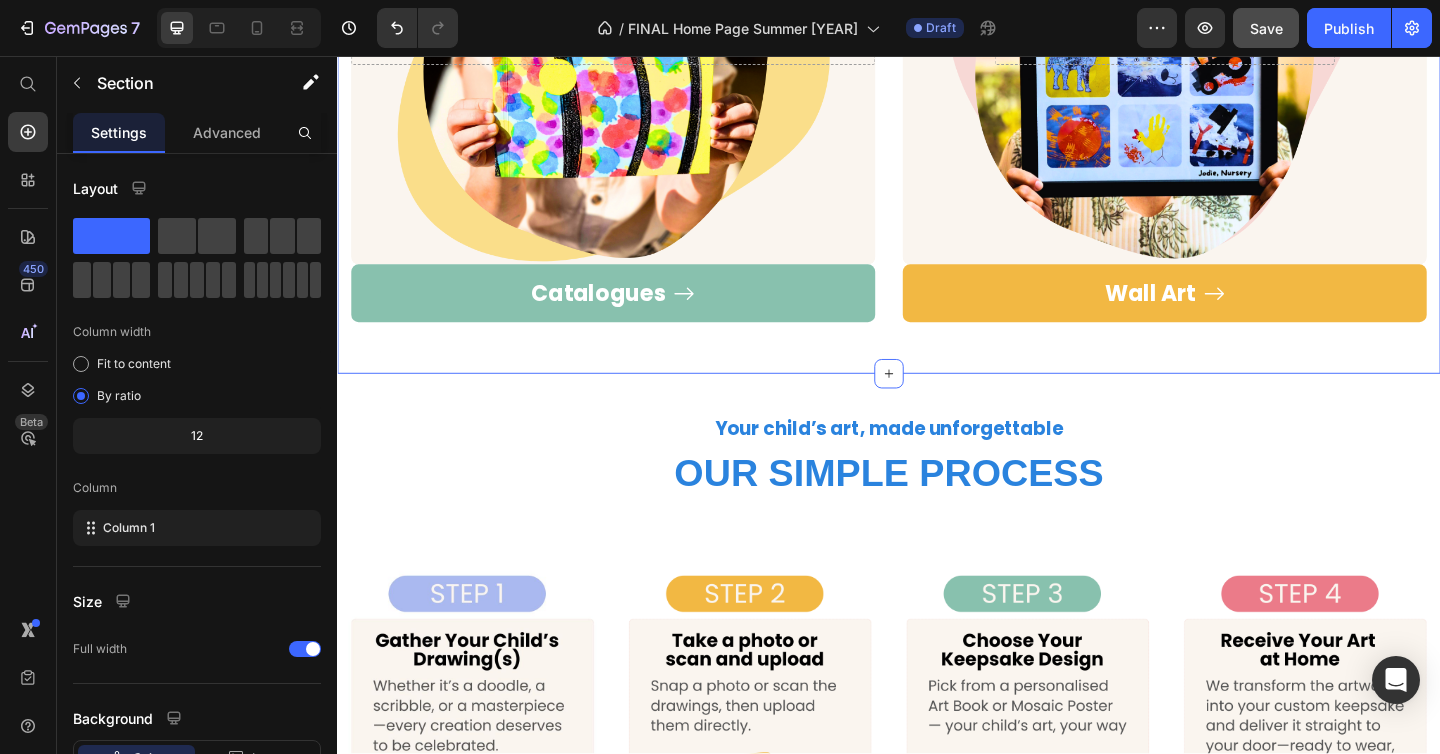 click on "OUR COLLECTIONS Heading Row
Drop element here Hero Banner                Catalogues Button
Drop element here Hero Banner                Wall Art Button Row Section [NUMBER]" at bounding box center (937, 25) 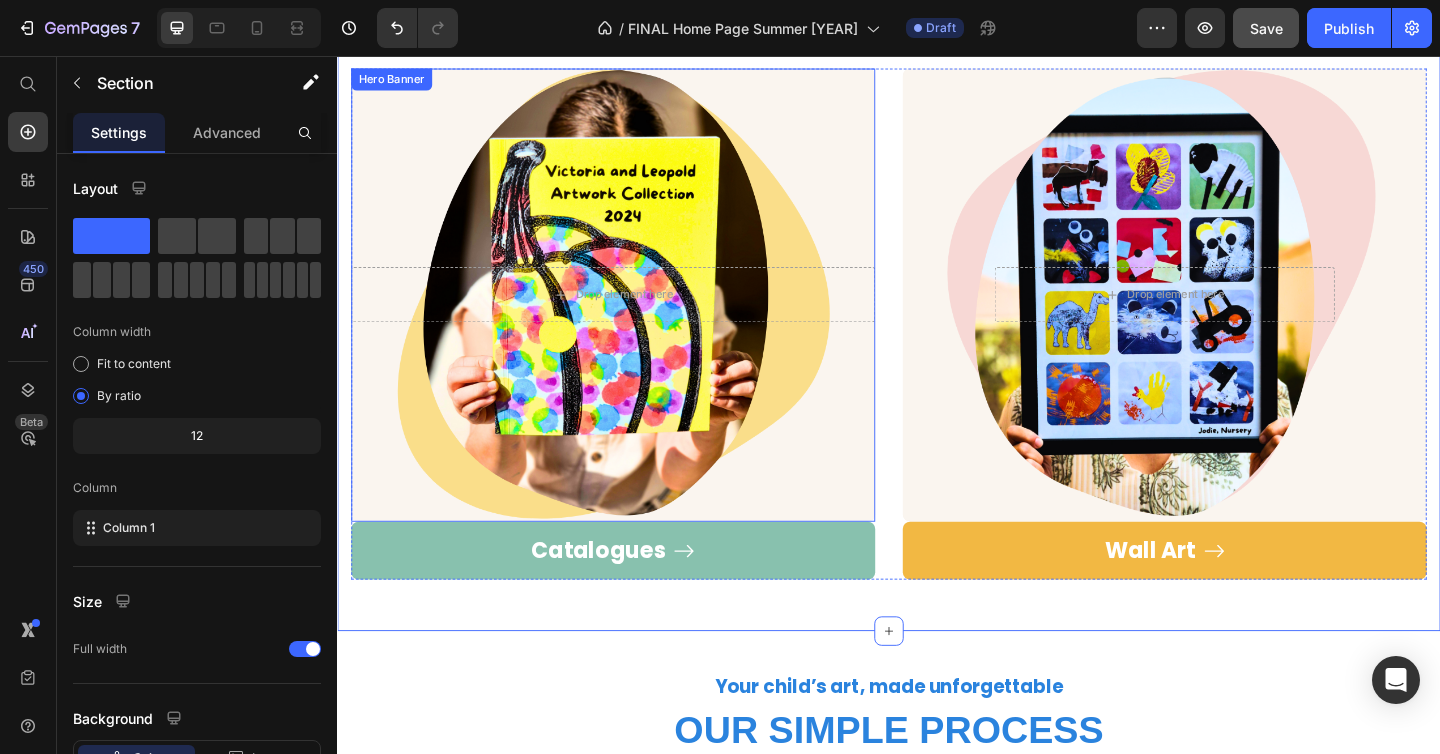 scroll, scrollTop: 375, scrollLeft: 0, axis: vertical 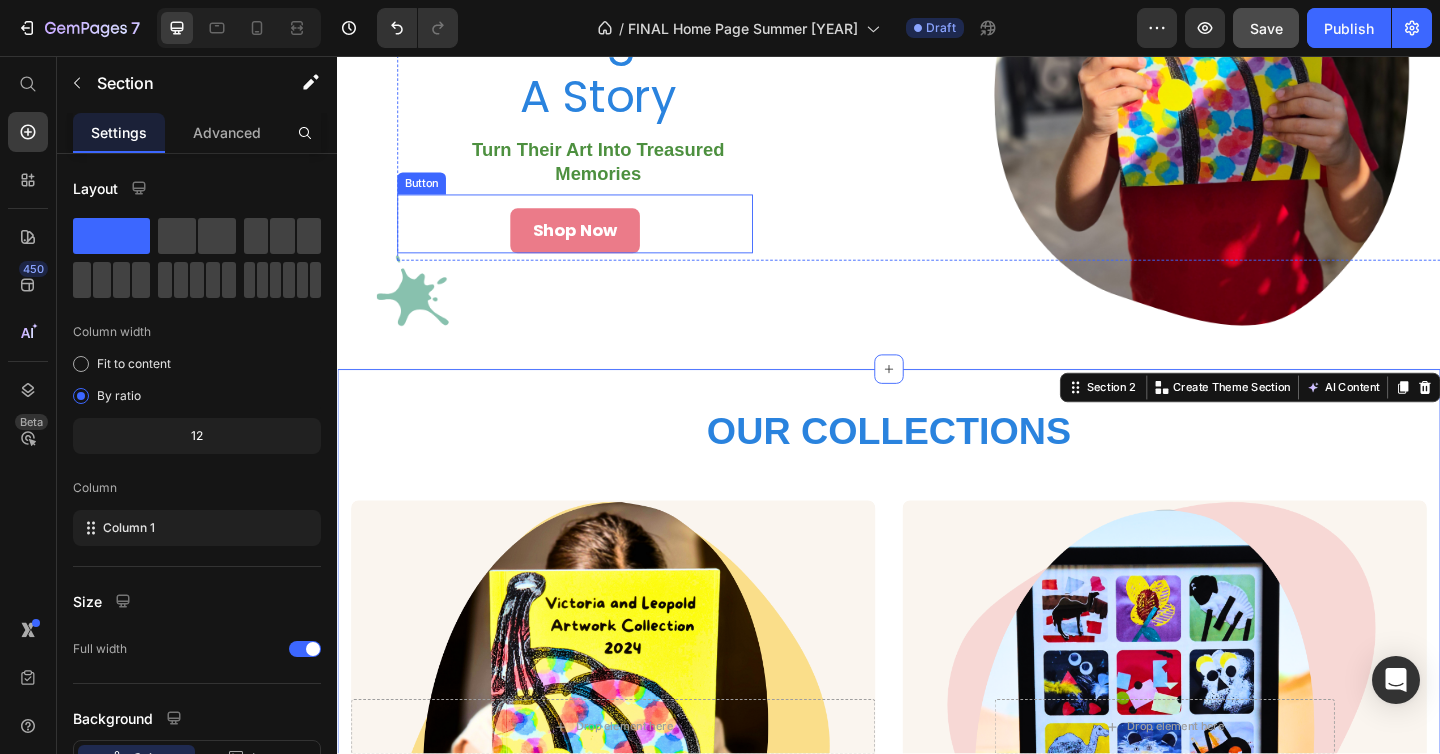 click on "Button" at bounding box center (428, 195) 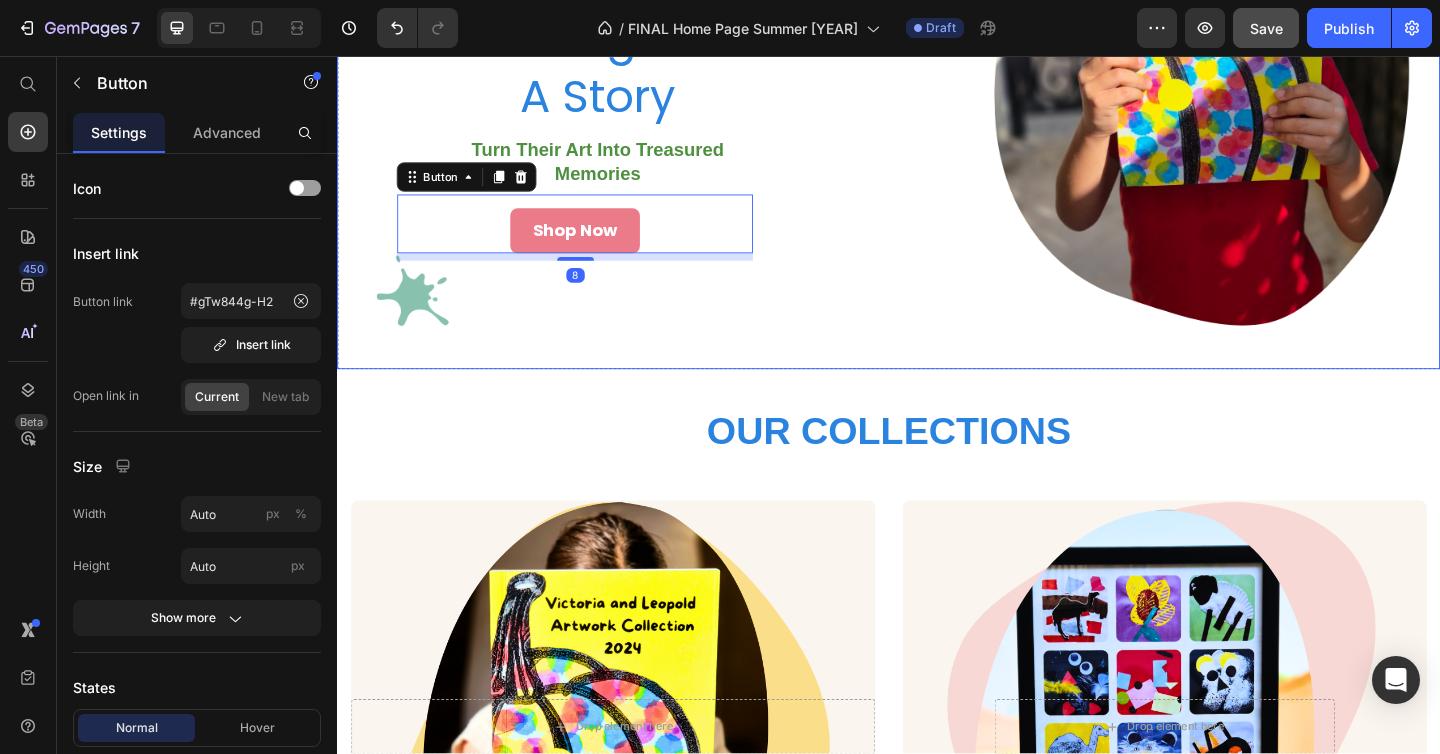 click on "Every Drawing Tells A Story Heading Turn Their Art Into Treasured Memories Text Block Shop Now Button   [NUMBER] Heading Heading Heading Row" at bounding box center [937, 59] 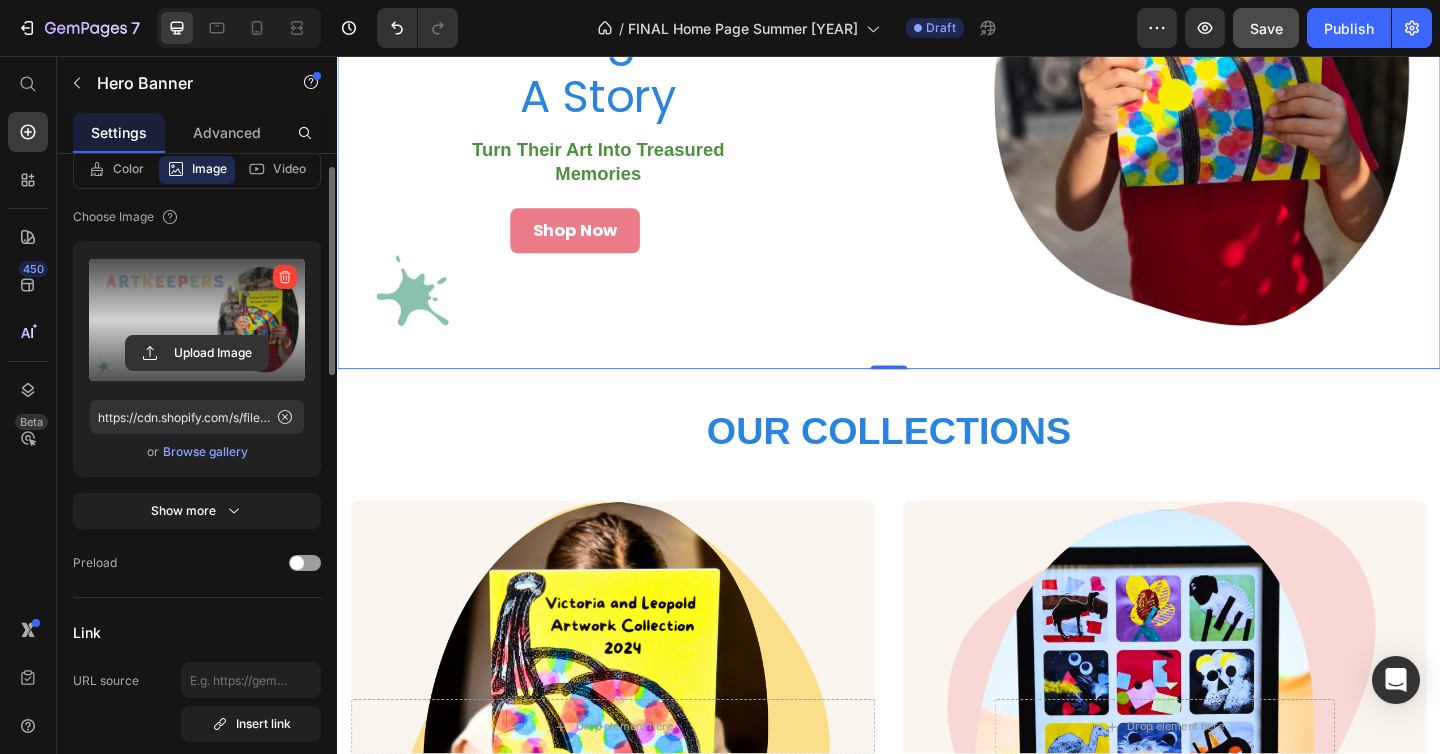 scroll, scrollTop: 143, scrollLeft: 0, axis: vertical 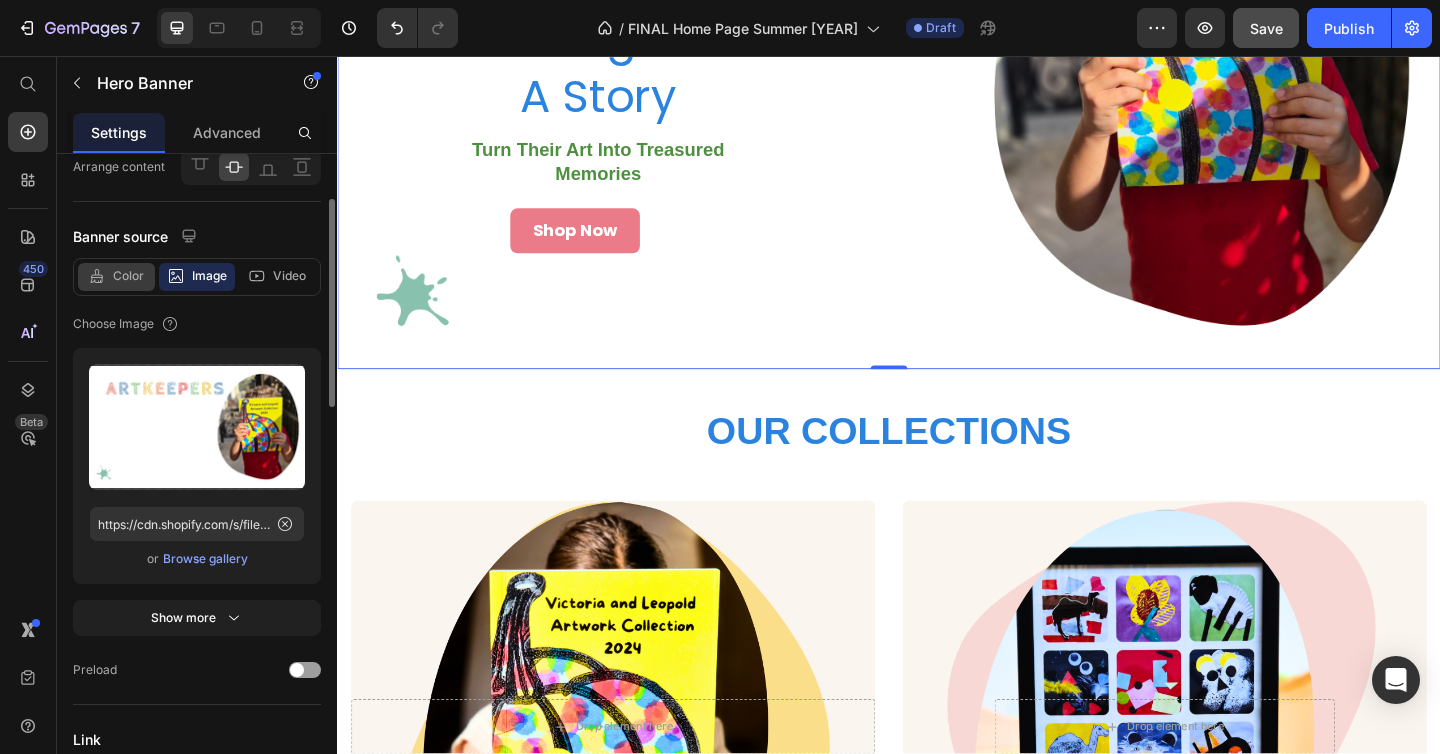 click on "Color" at bounding box center [128, 276] 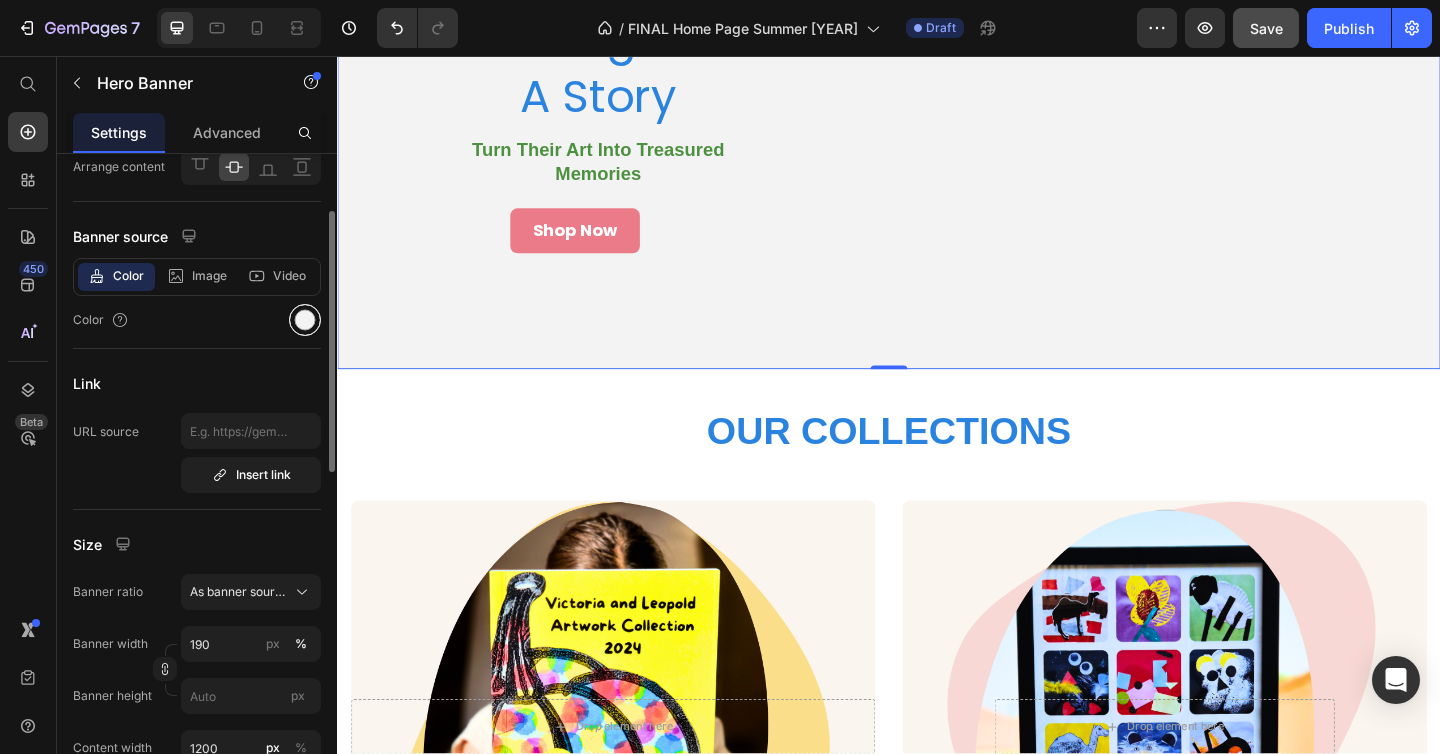 click at bounding box center [305, 320] 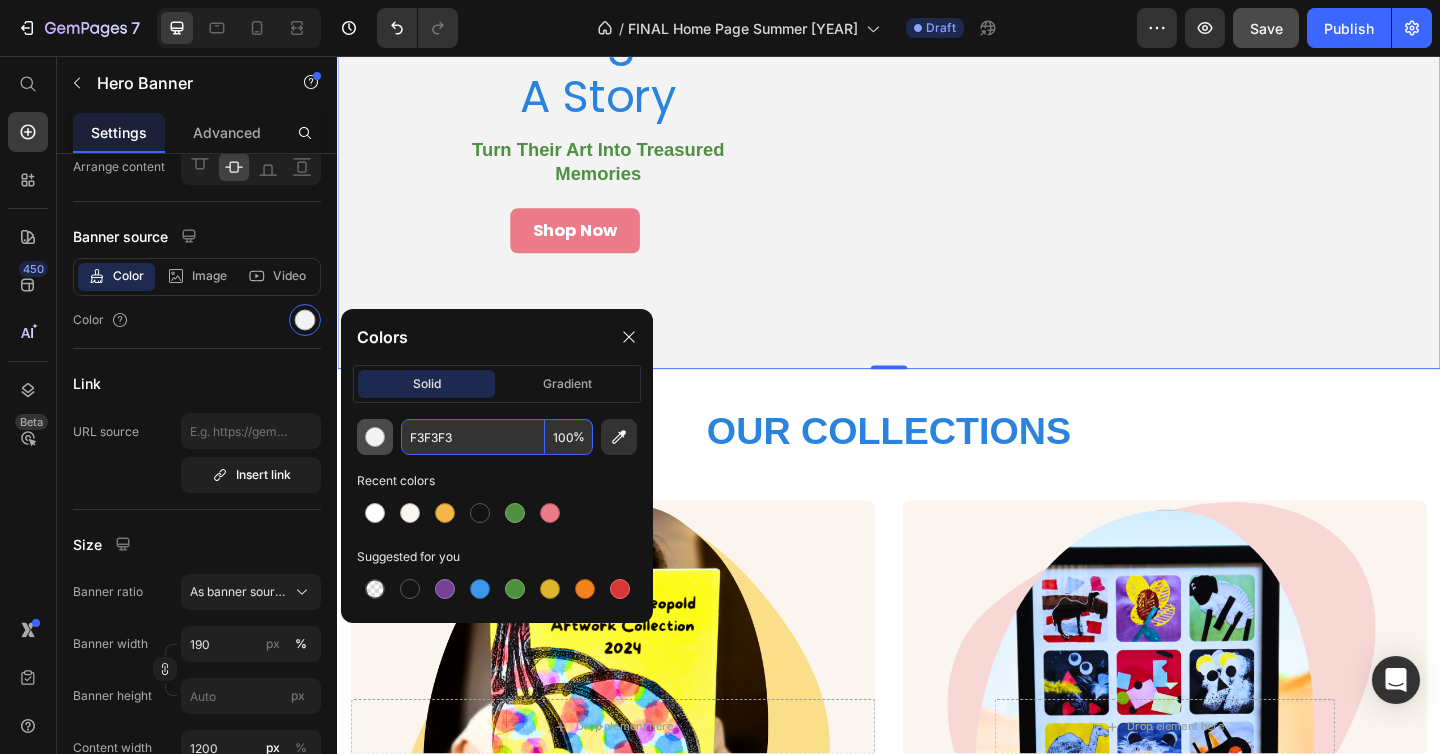 drag, startPoint x: 509, startPoint y: 443, endPoint x: 373, endPoint y: 437, distance: 136.1323 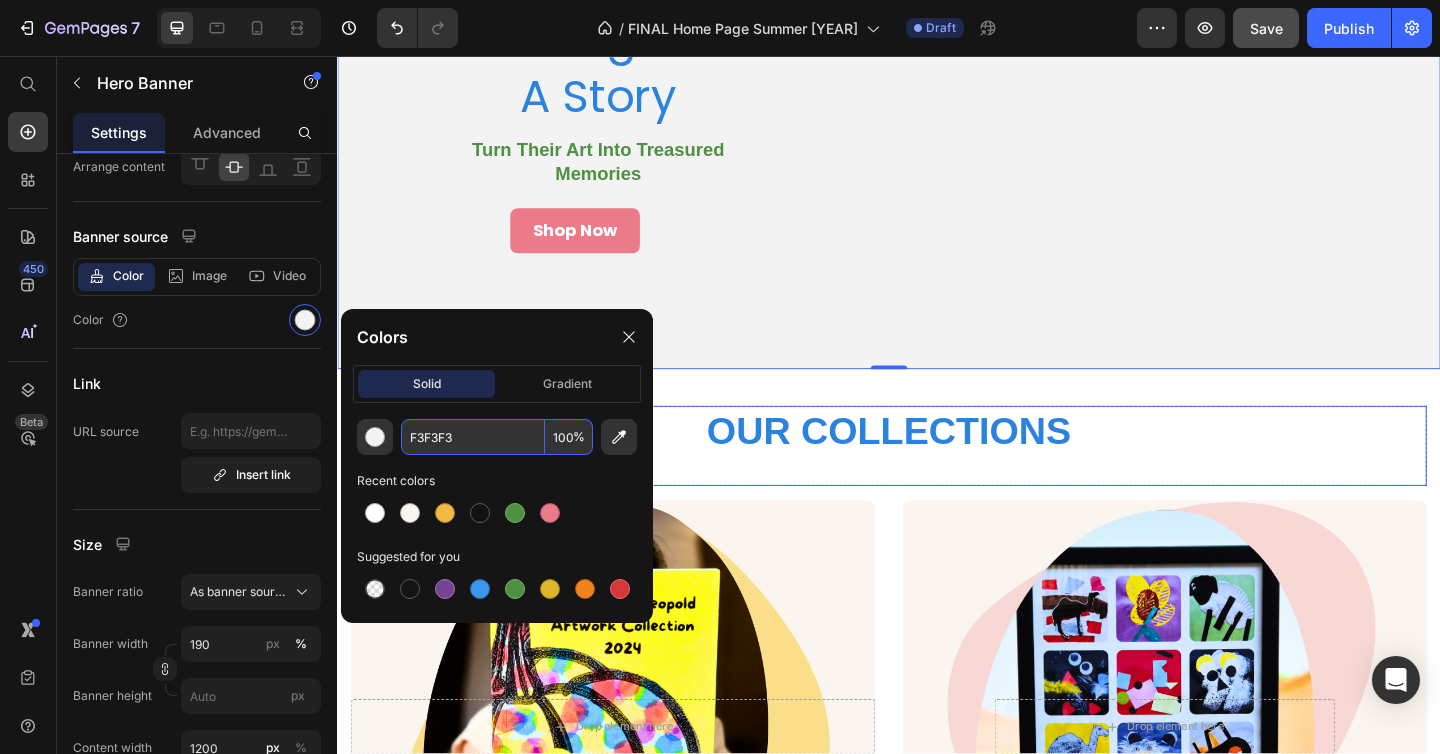 click on "OUR COLLECTIONS Heading" at bounding box center [937, 480] 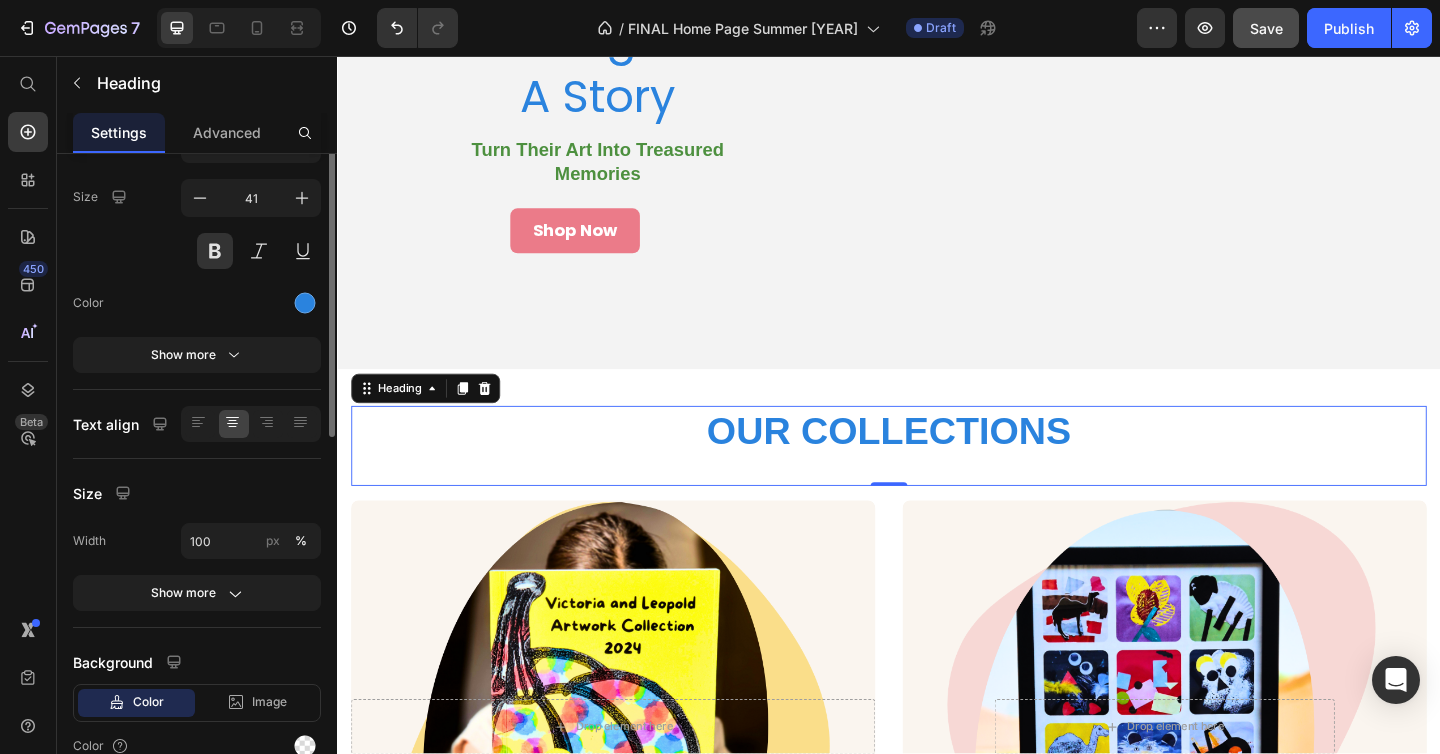 scroll, scrollTop: 0, scrollLeft: 0, axis: both 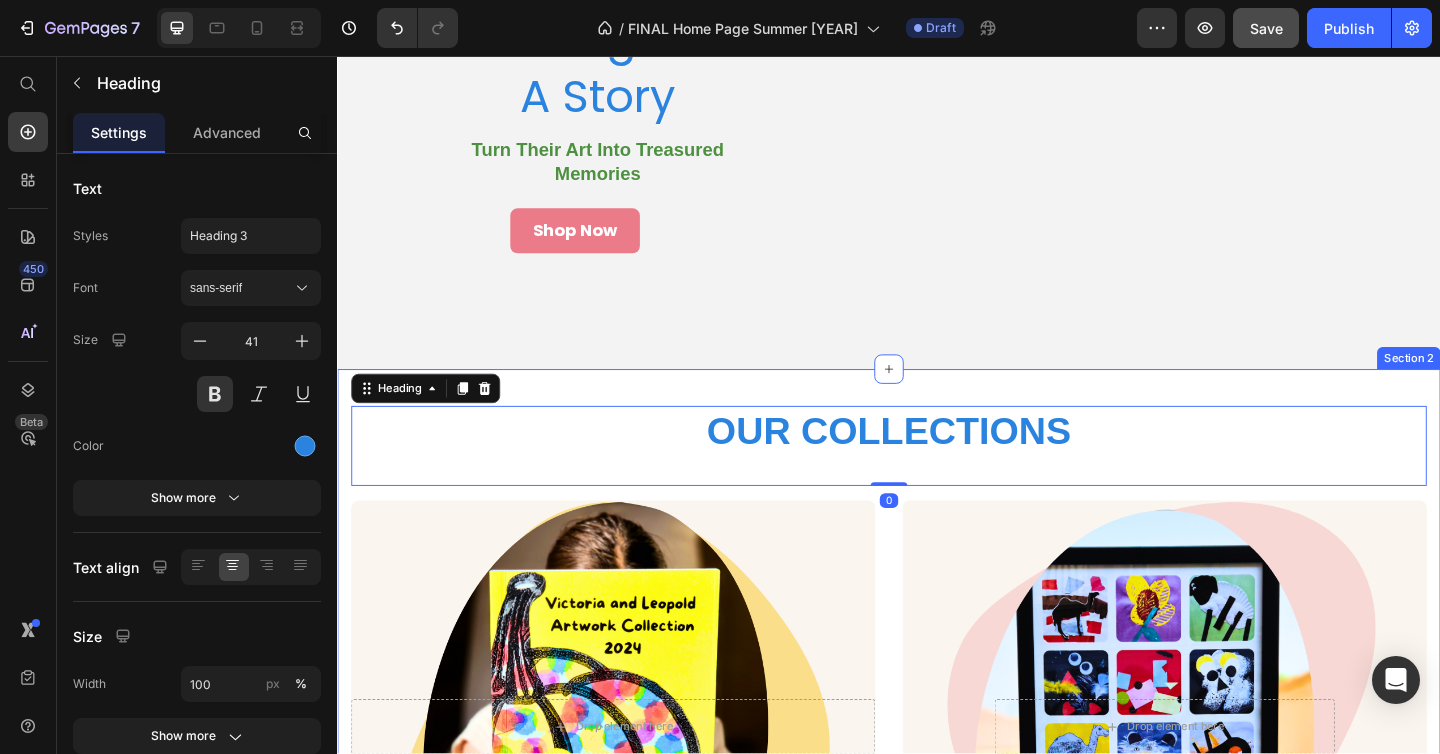 click on "OUR COLLECTIONS Heading   [NUMBER] Row
Drop element here Hero Banner                Catalogues Button
Drop element here Hero Banner                Wall Art Button Row Section [NUMBER]" at bounding box center [937, 775] 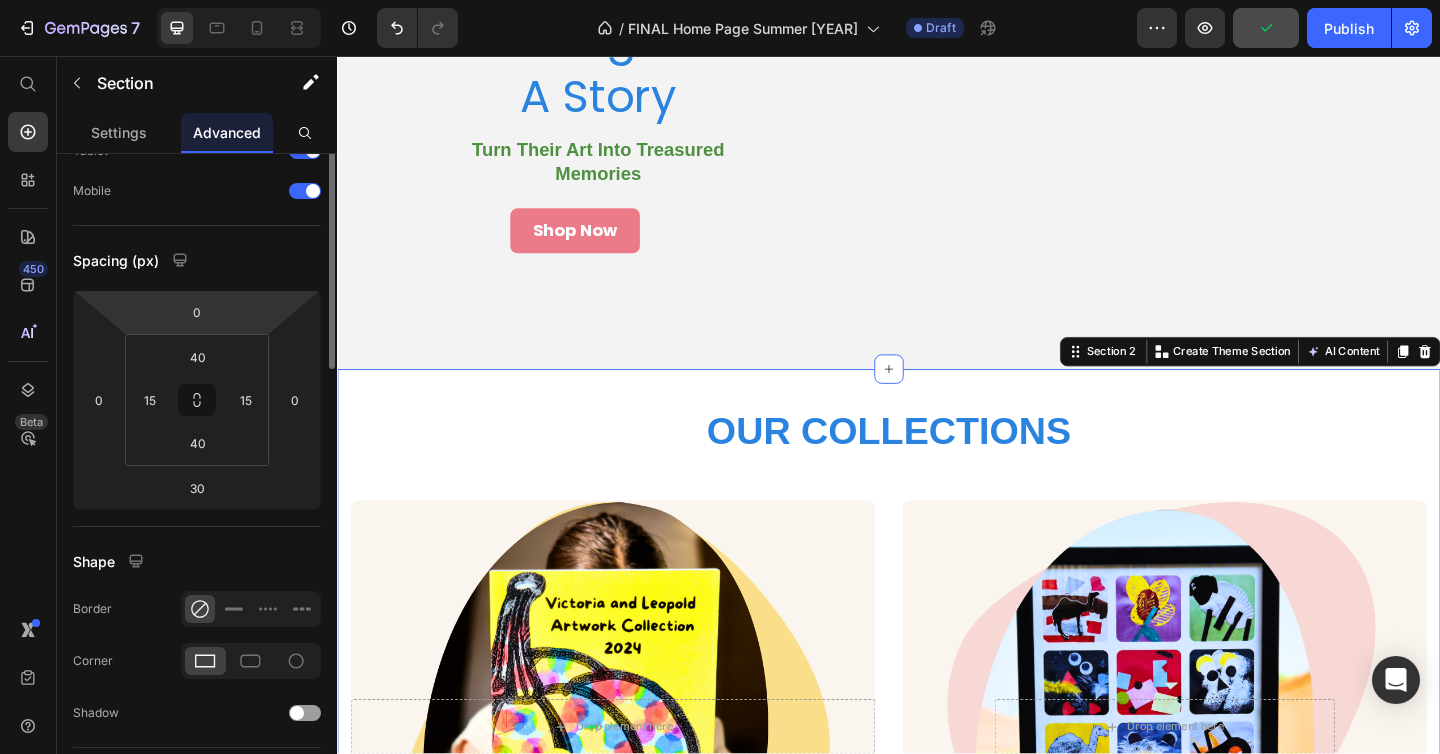 scroll, scrollTop: 0, scrollLeft: 0, axis: both 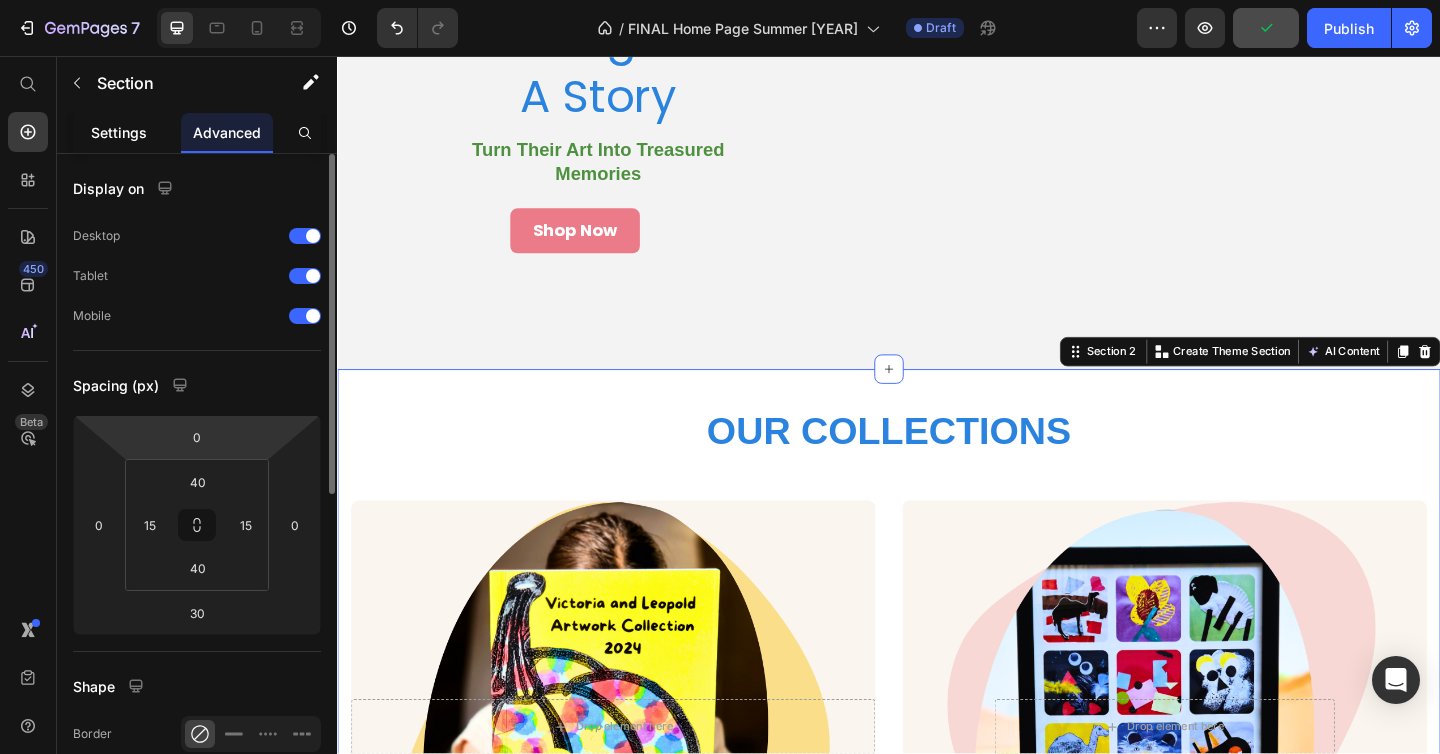 click on "Settings" at bounding box center [119, 132] 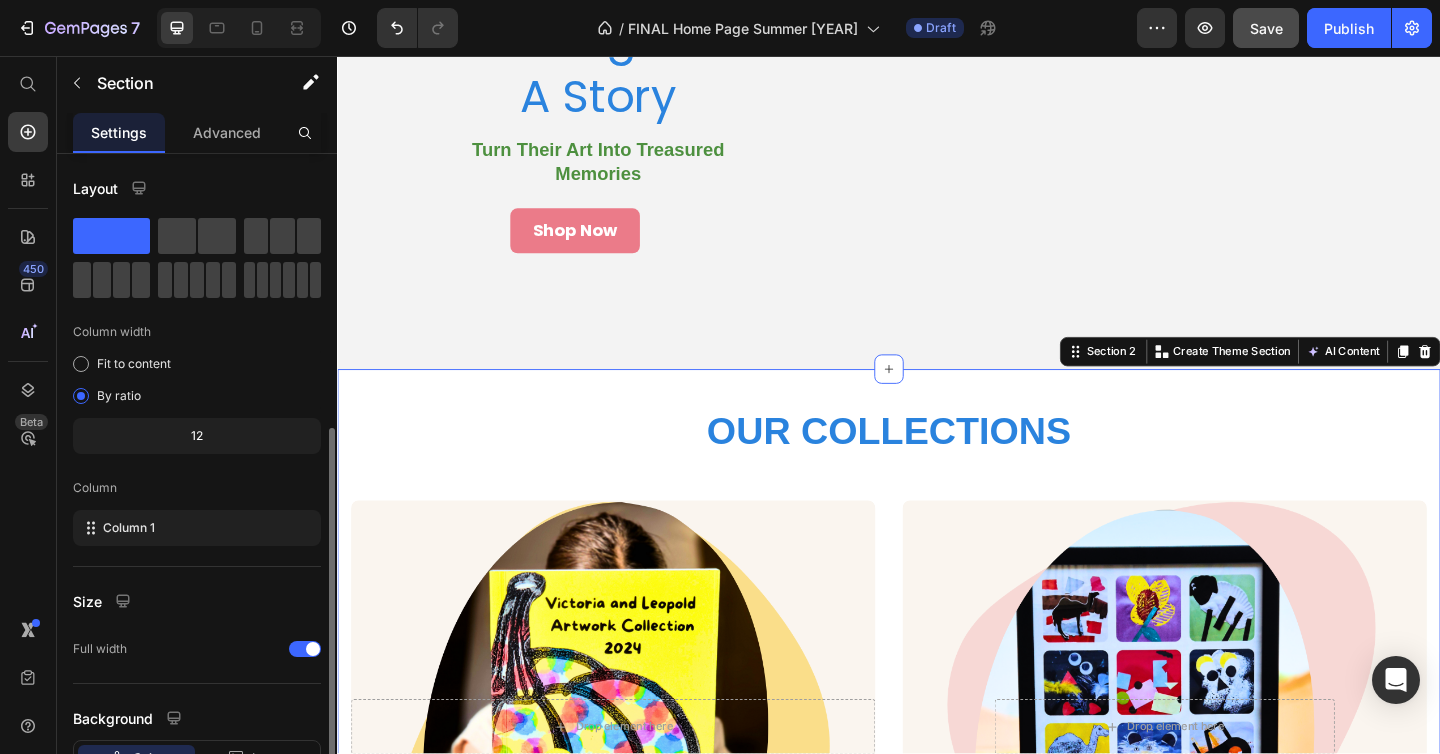 scroll, scrollTop: 151, scrollLeft: 0, axis: vertical 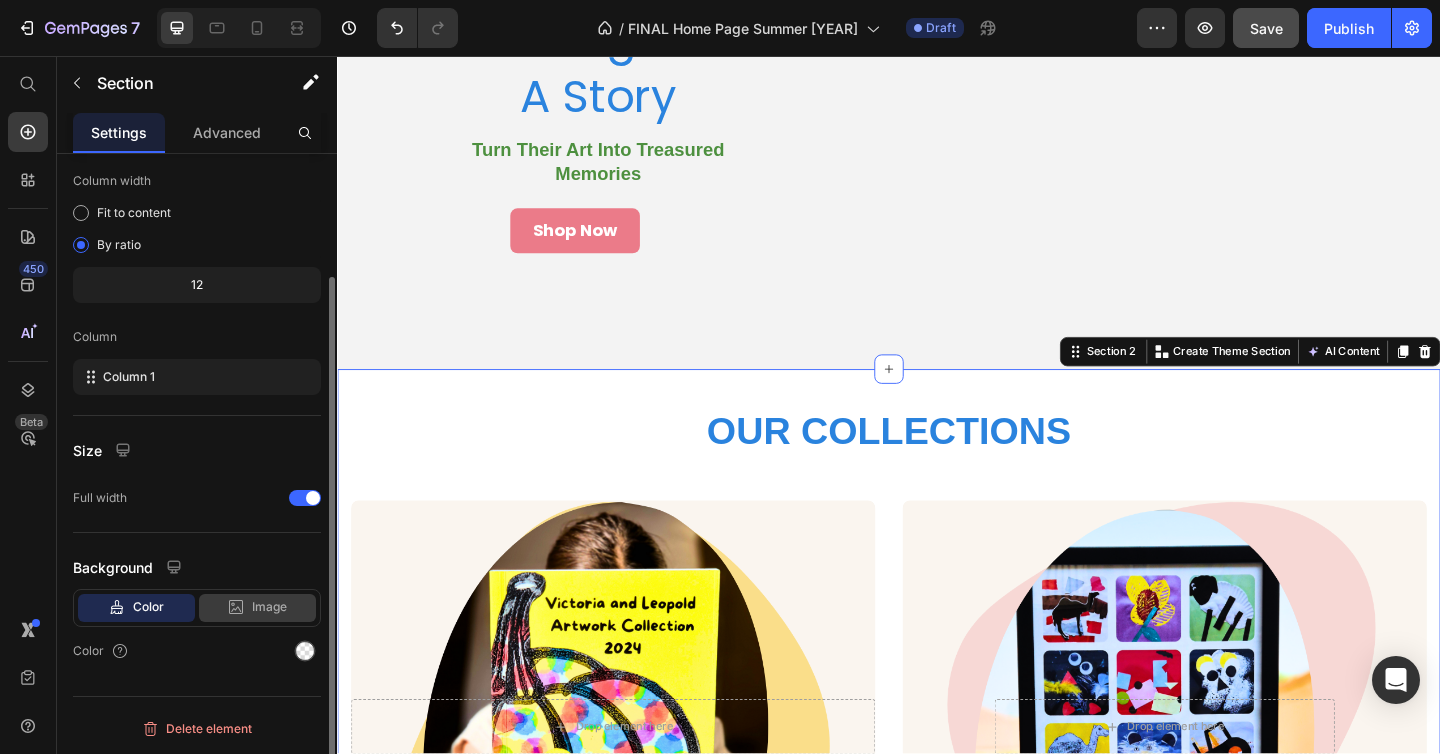 click on "Image" at bounding box center (269, 607) 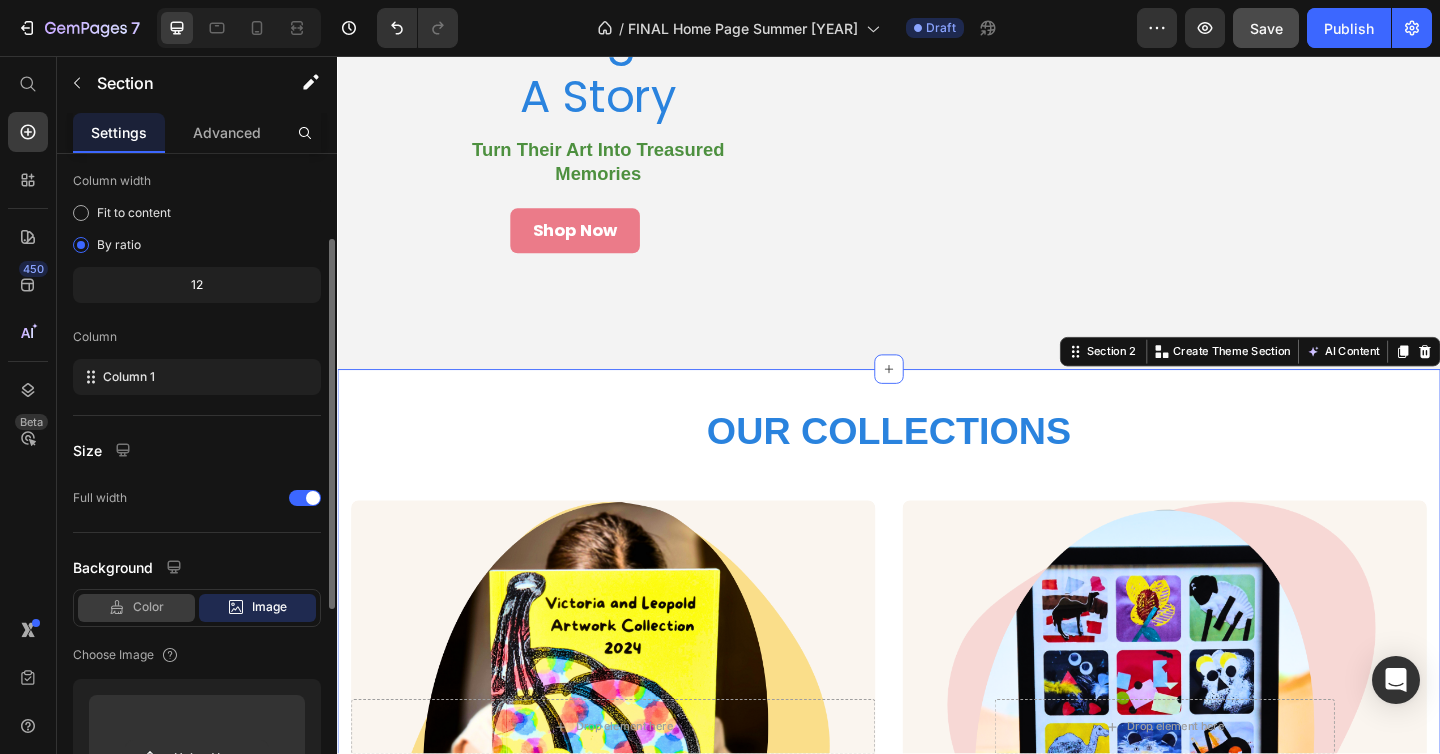 click on "Color" at bounding box center [148, 607] 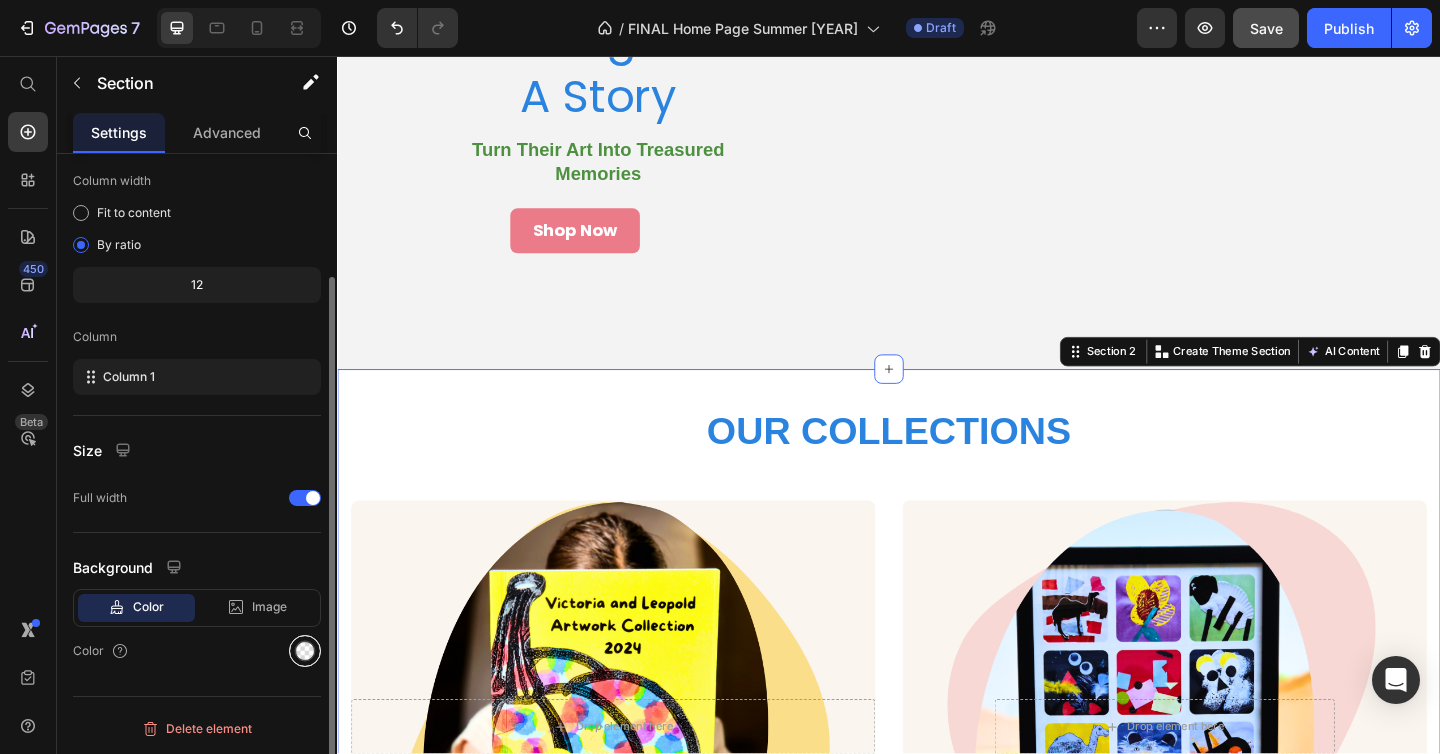 click at bounding box center [305, 651] 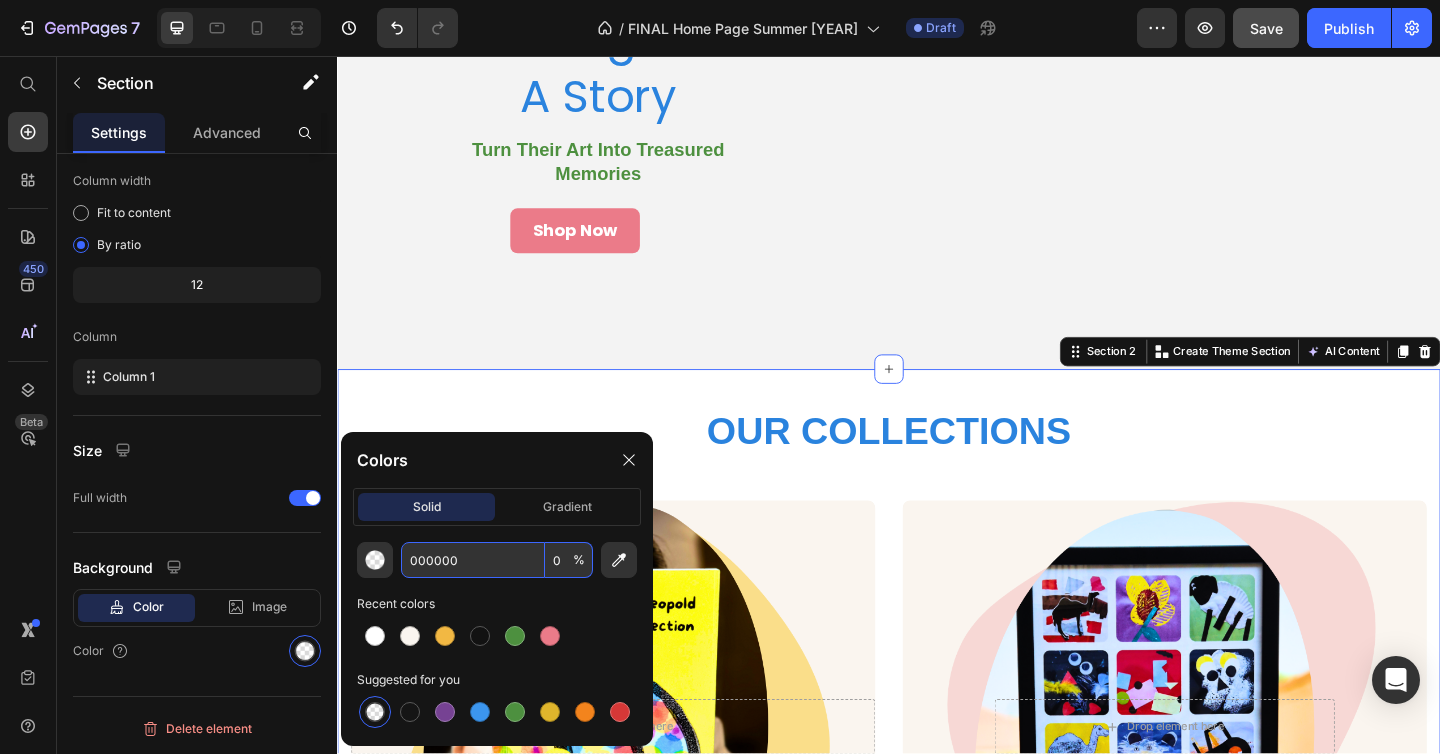 drag, startPoint x: 476, startPoint y: 564, endPoint x: 393, endPoint y: 564, distance: 83 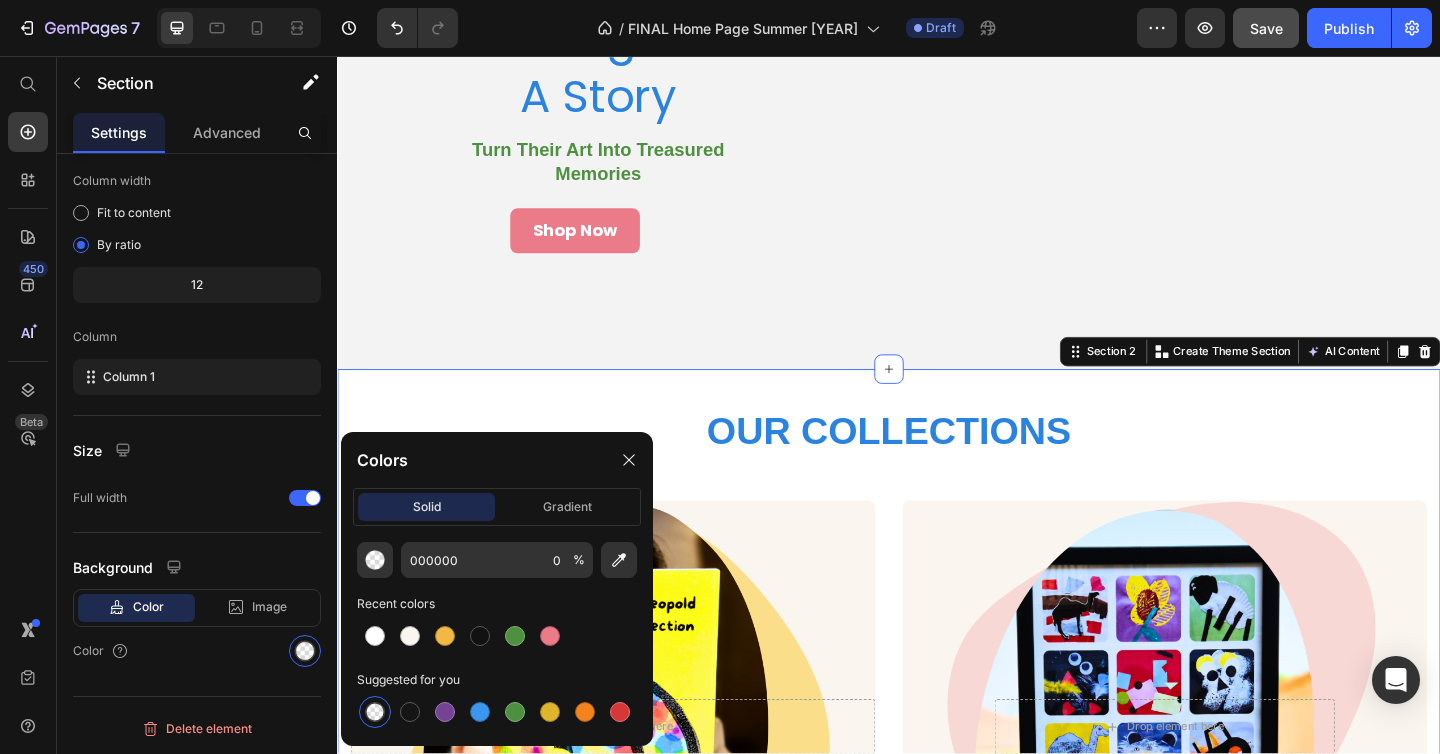 click on "000000 0 % Recent colors Suggested for you" 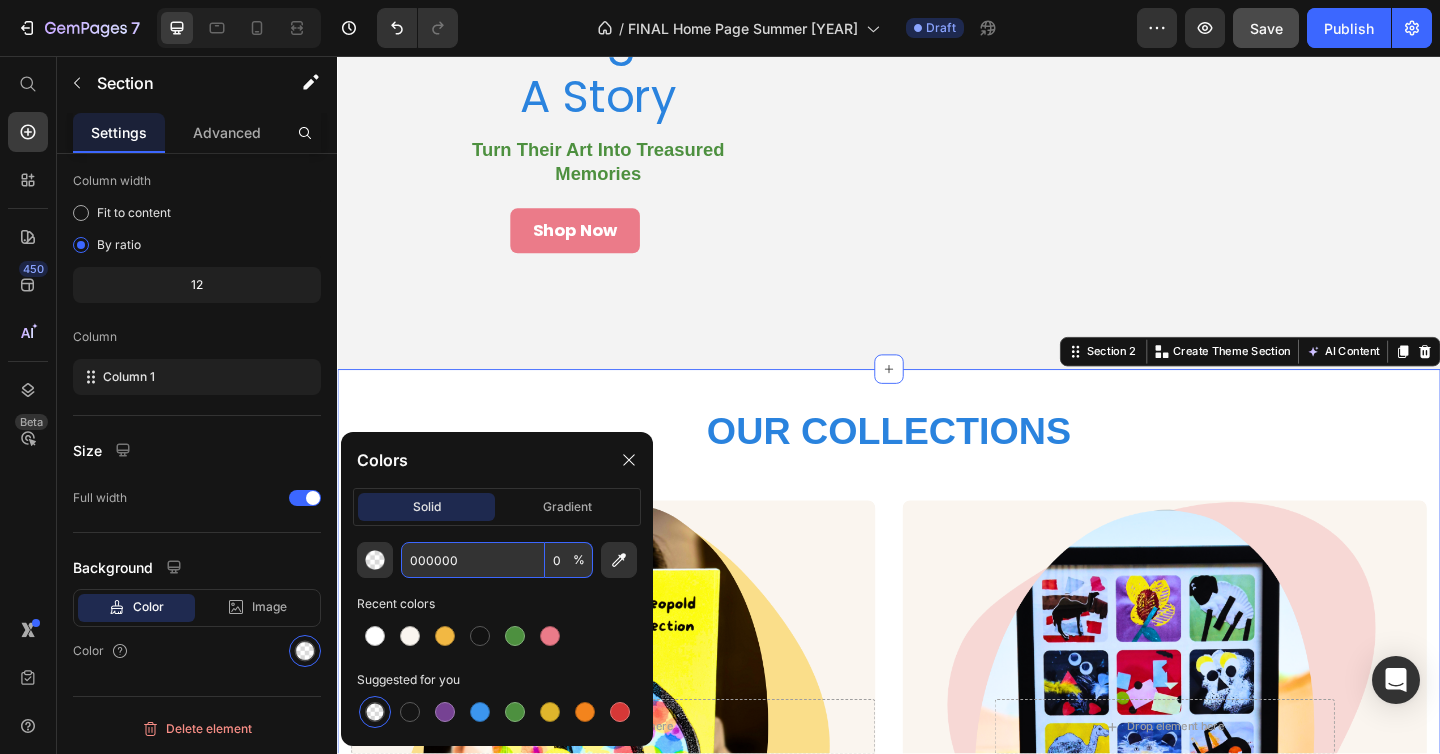 click on "000000" at bounding box center [473, 560] 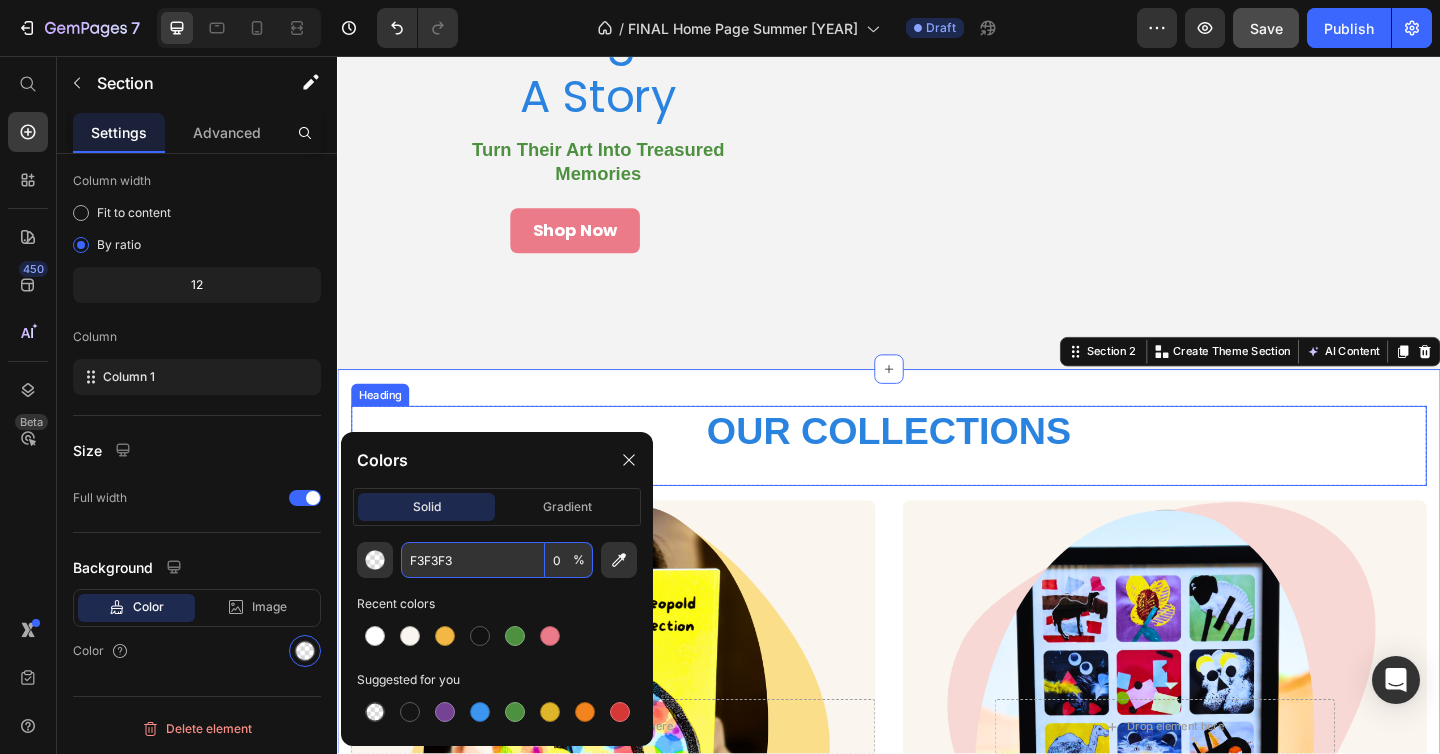 type on "F3F3F3" 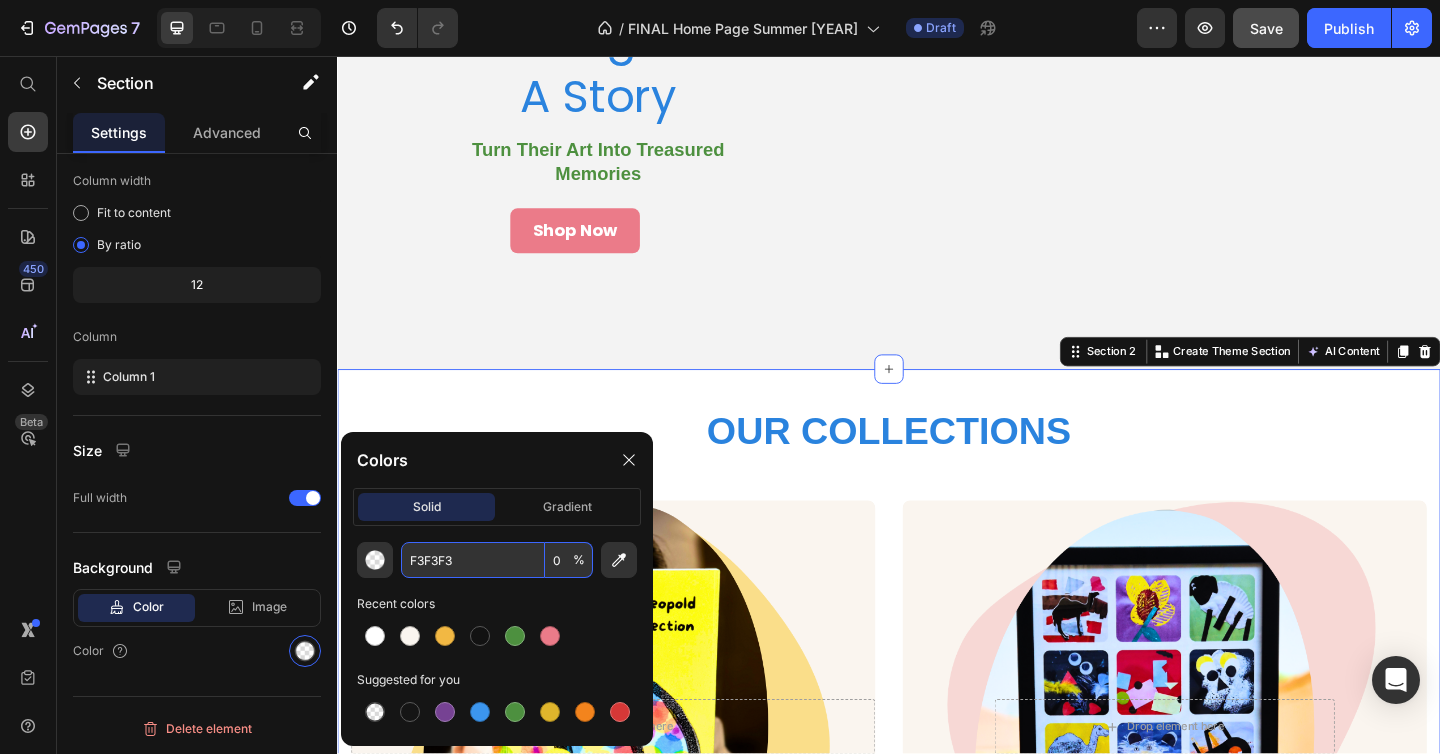 click on "OUR COLLECTIONS Heading Row
Drop element here Hero Banner                Catalogues Button
Drop element here Hero Banner                Wall Art Button Row Section [NUMBER]   Create Theme Section AI Content Write with GemAI What would you like to describe here? Tone and Voice Persuasive Product Kids Zipper Hoodie Embroidery Drawing Show more Generate" at bounding box center (937, 775) 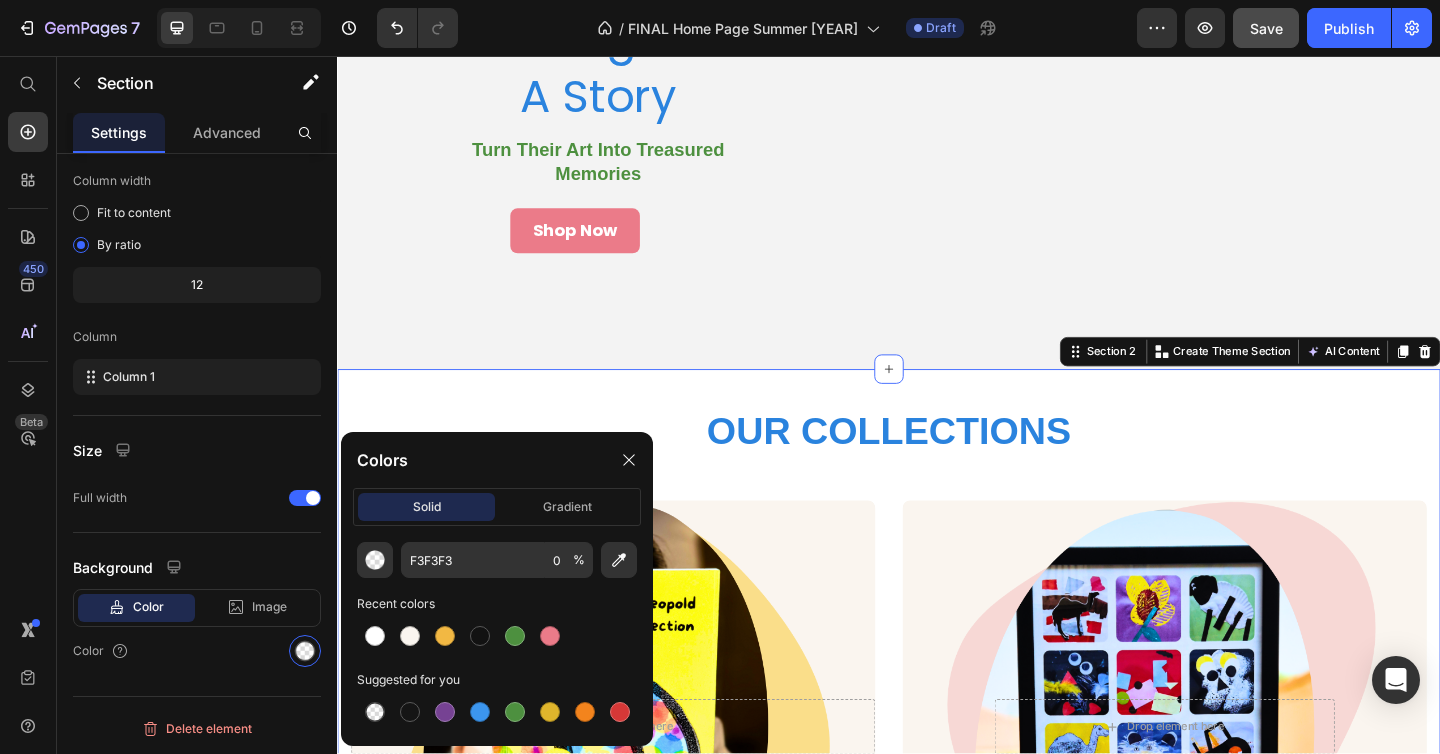 click on "OUR COLLECTIONS Heading Row
Drop element here Hero Banner                Catalogues Button
Drop element here Hero Banner                Wall Art Button Row Section [NUMBER]   Create Theme Section AI Content Write with GemAI What would you like to describe here? Tone and Voice Persuasive Product Kids Zipper Hoodie Embroidery Drawing Show more Generate" at bounding box center (937, 775) 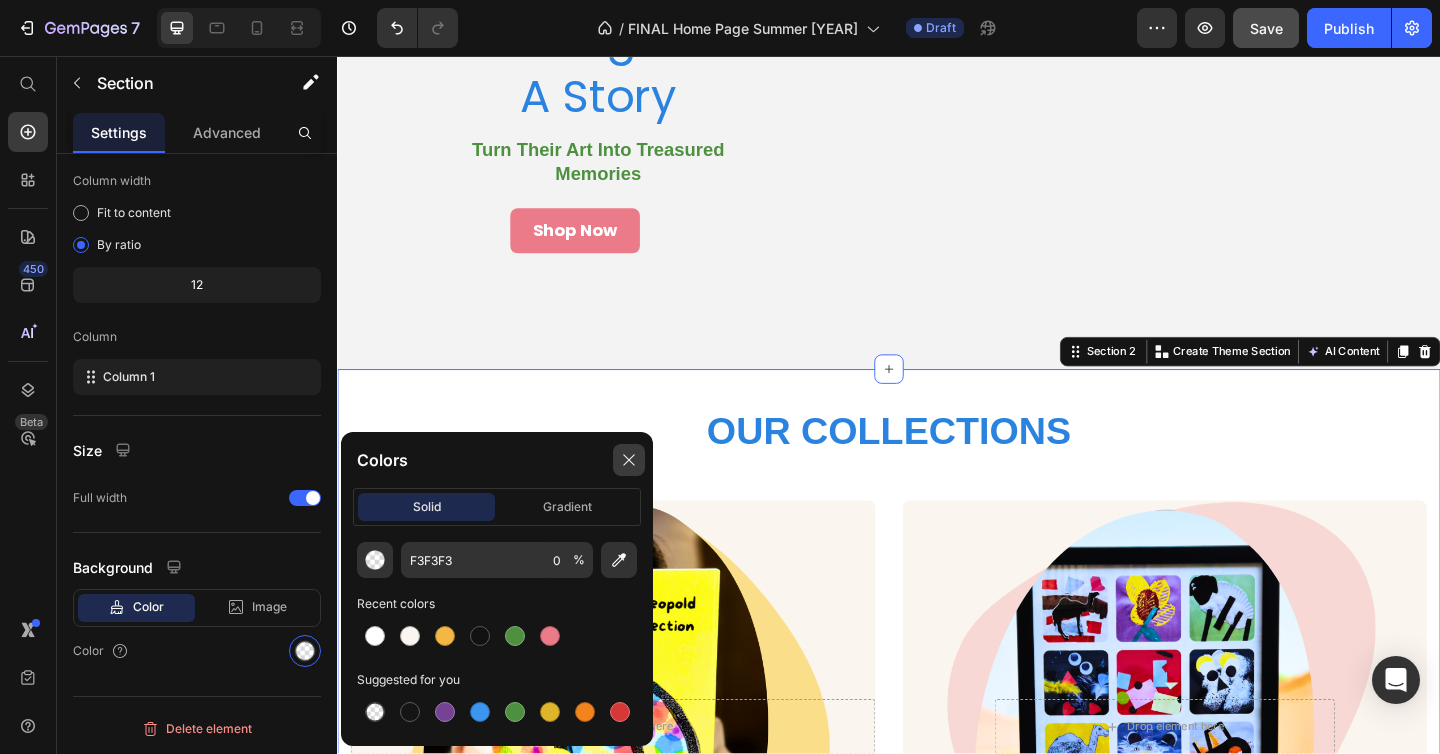 click 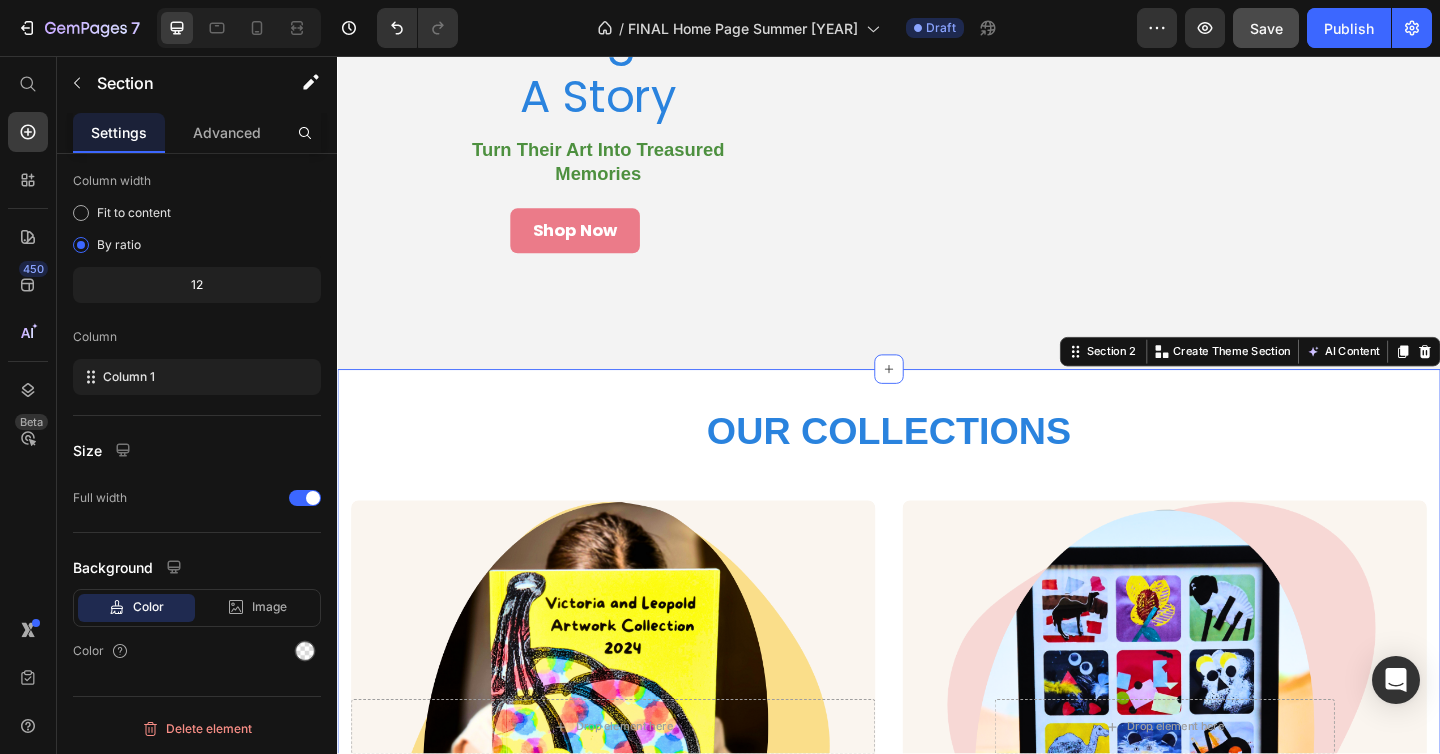 click on "OUR COLLECTIONS" at bounding box center (937, 465) 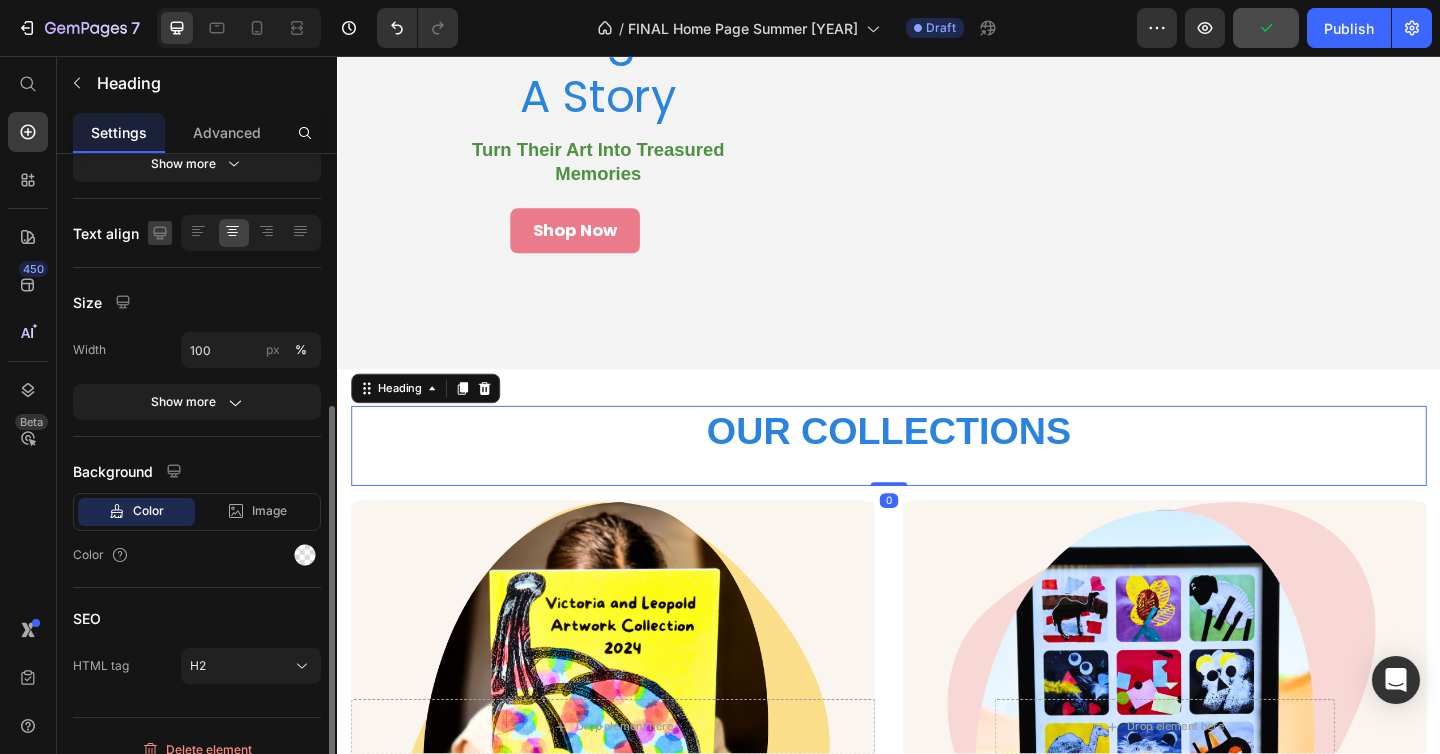 scroll, scrollTop: 355, scrollLeft: 0, axis: vertical 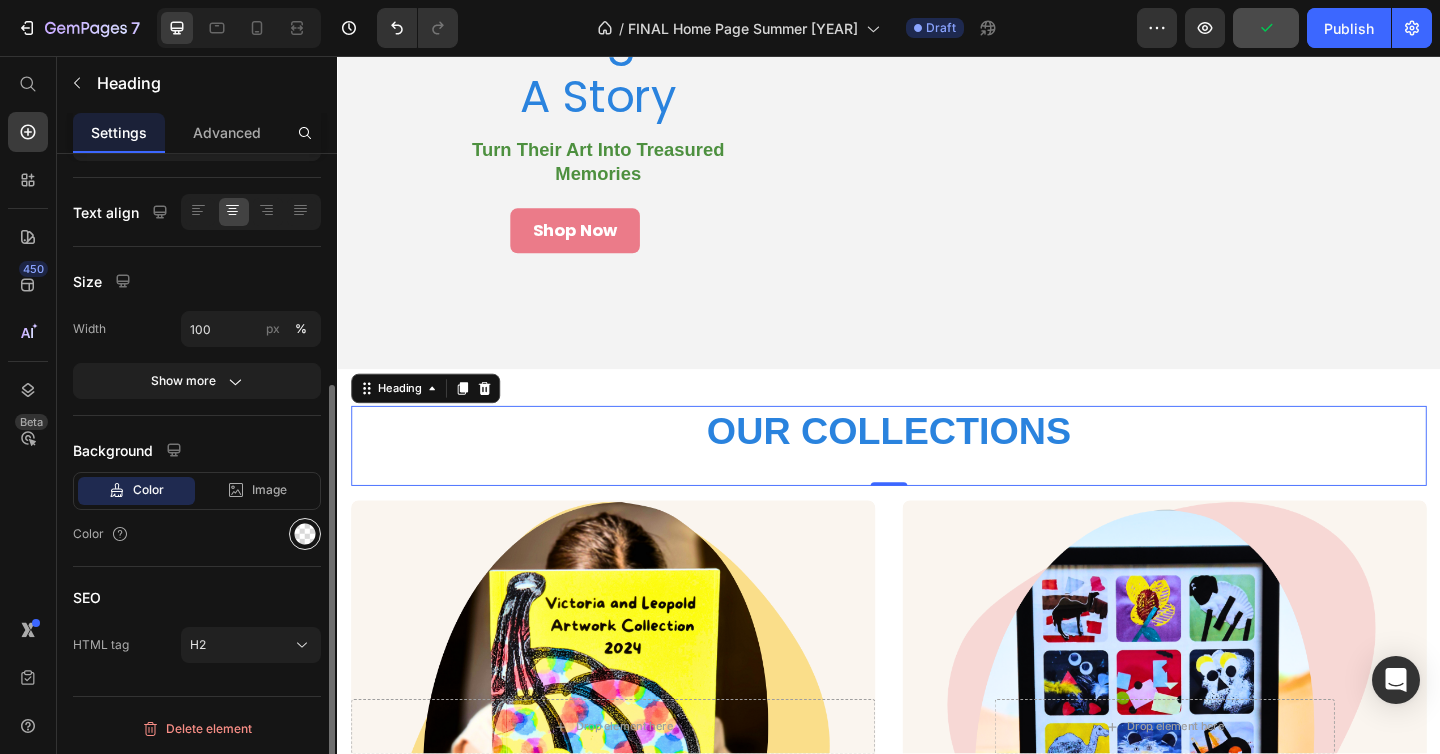 click at bounding box center [305, 534] 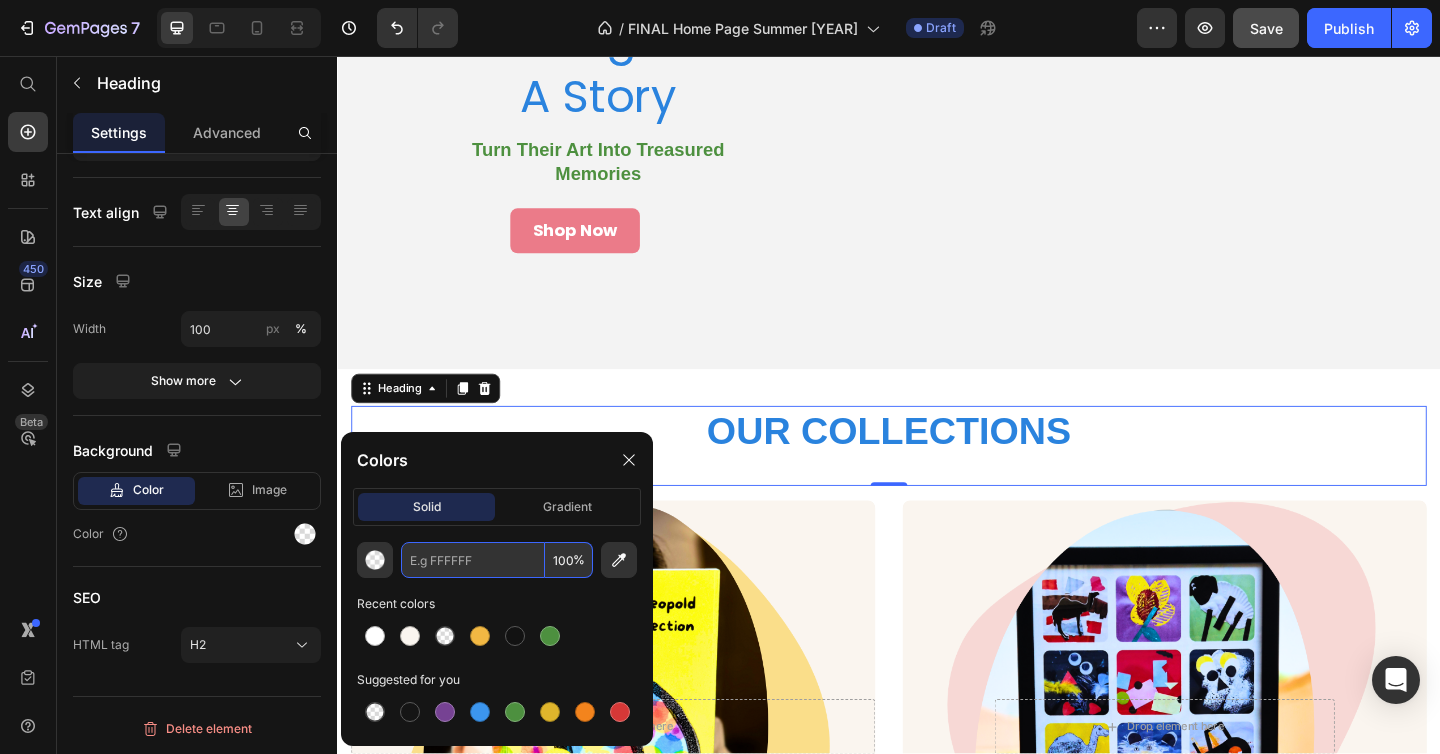 click at bounding box center [473, 560] 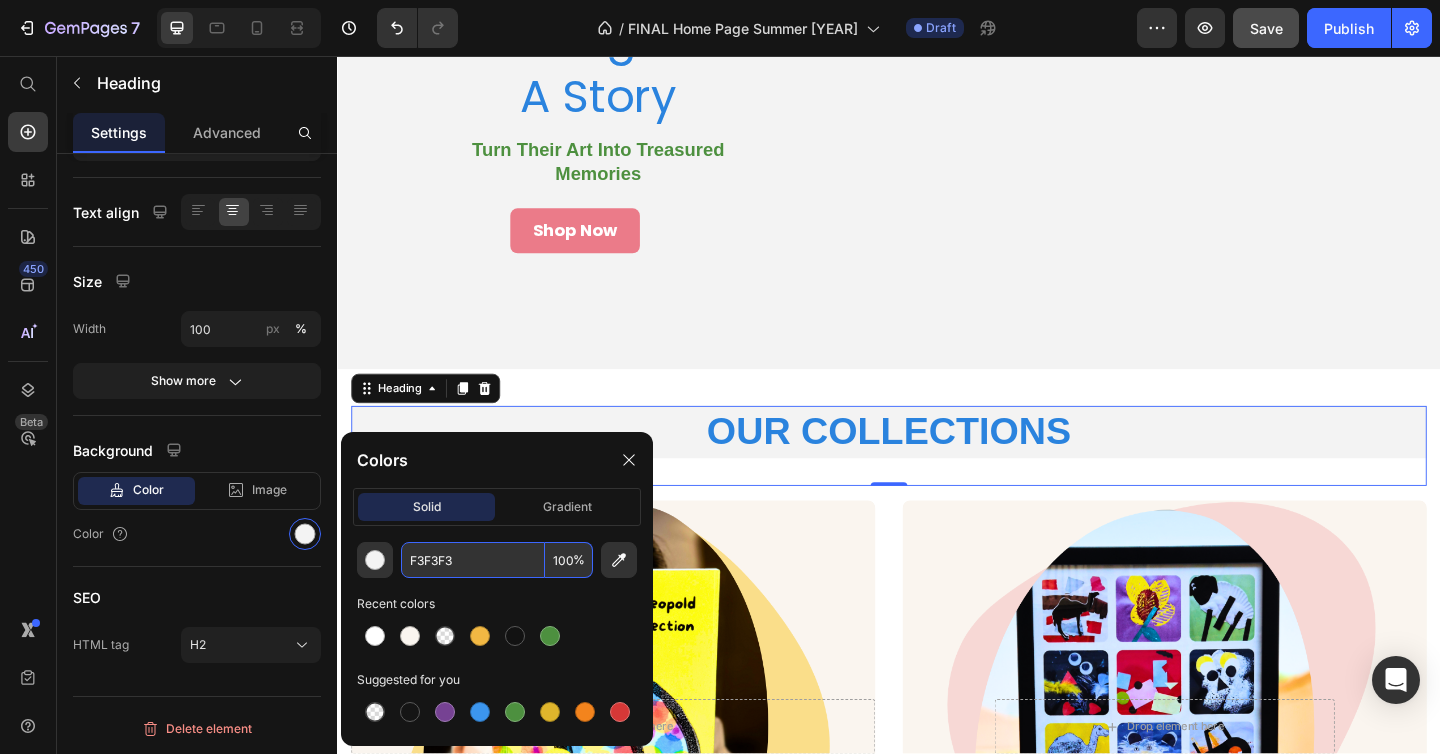 type on "F3F3F3" 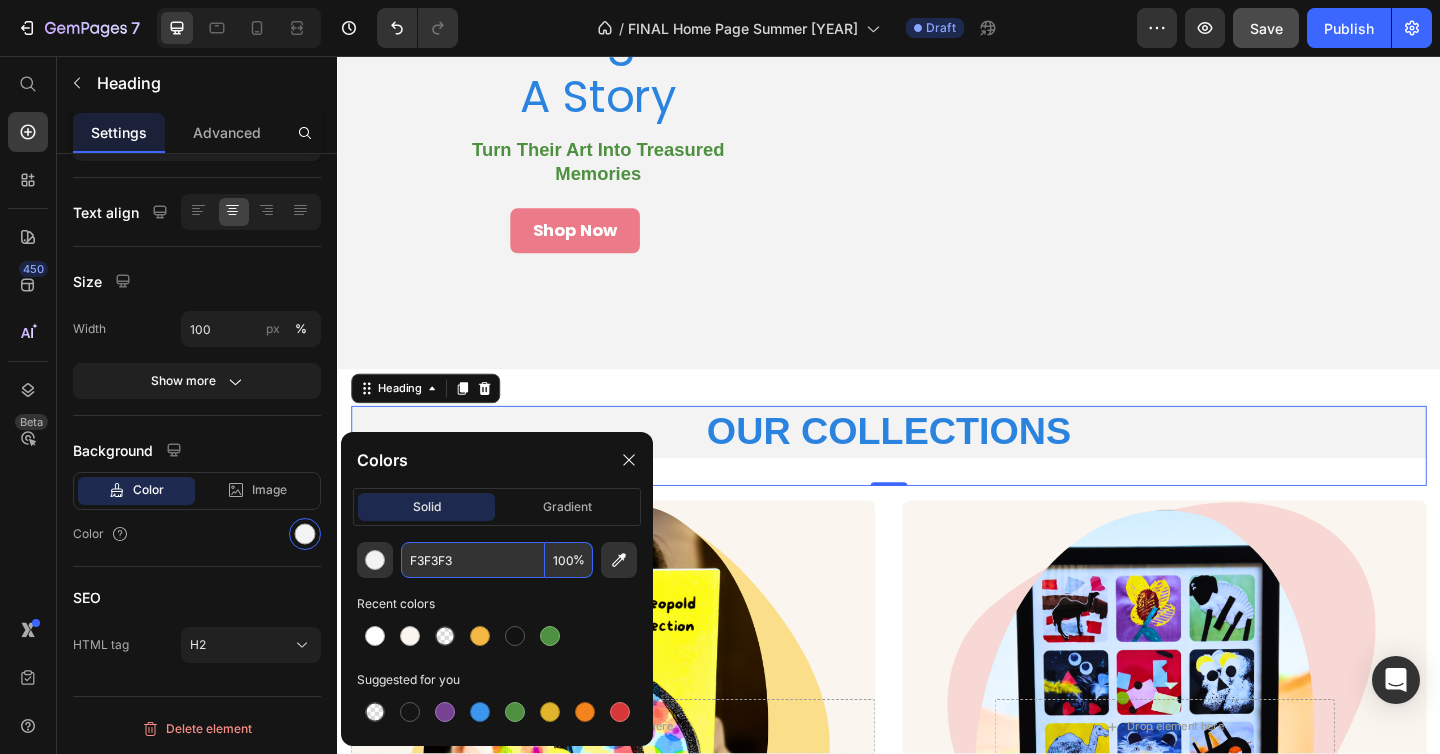 click on "OUR COLLECTIONS Heading   [NUMBER]" at bounding box center [937, 480] 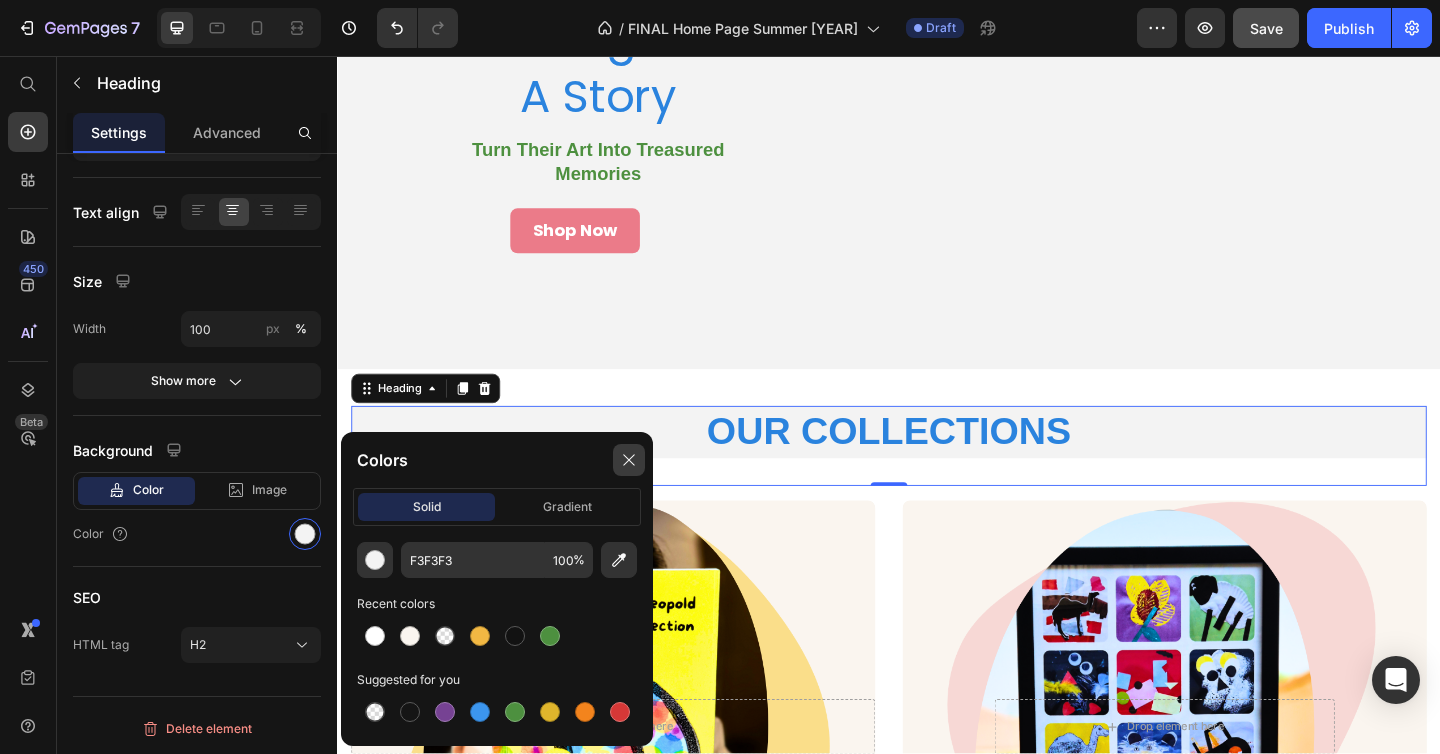 click 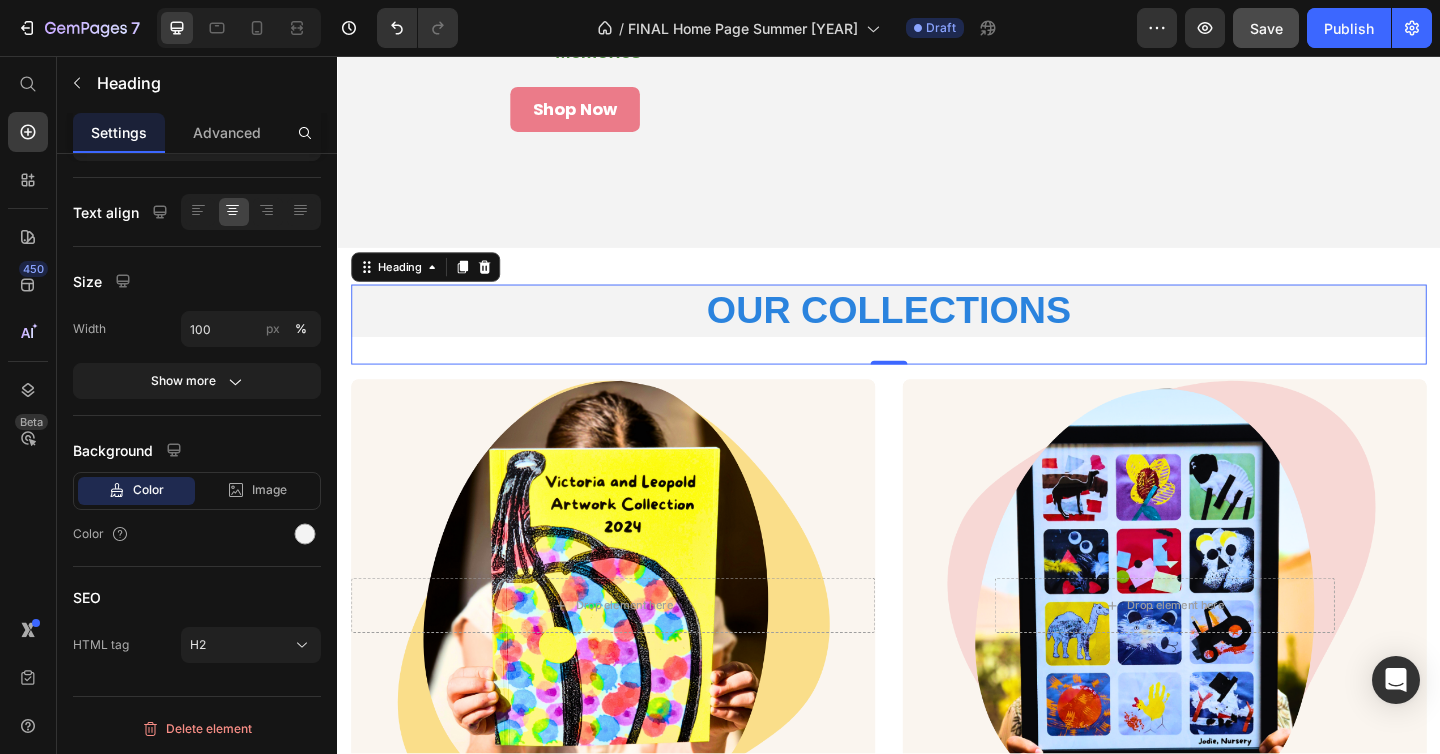 scroll, scrollTop: 516, scrollLeft: 0, axis: vertical 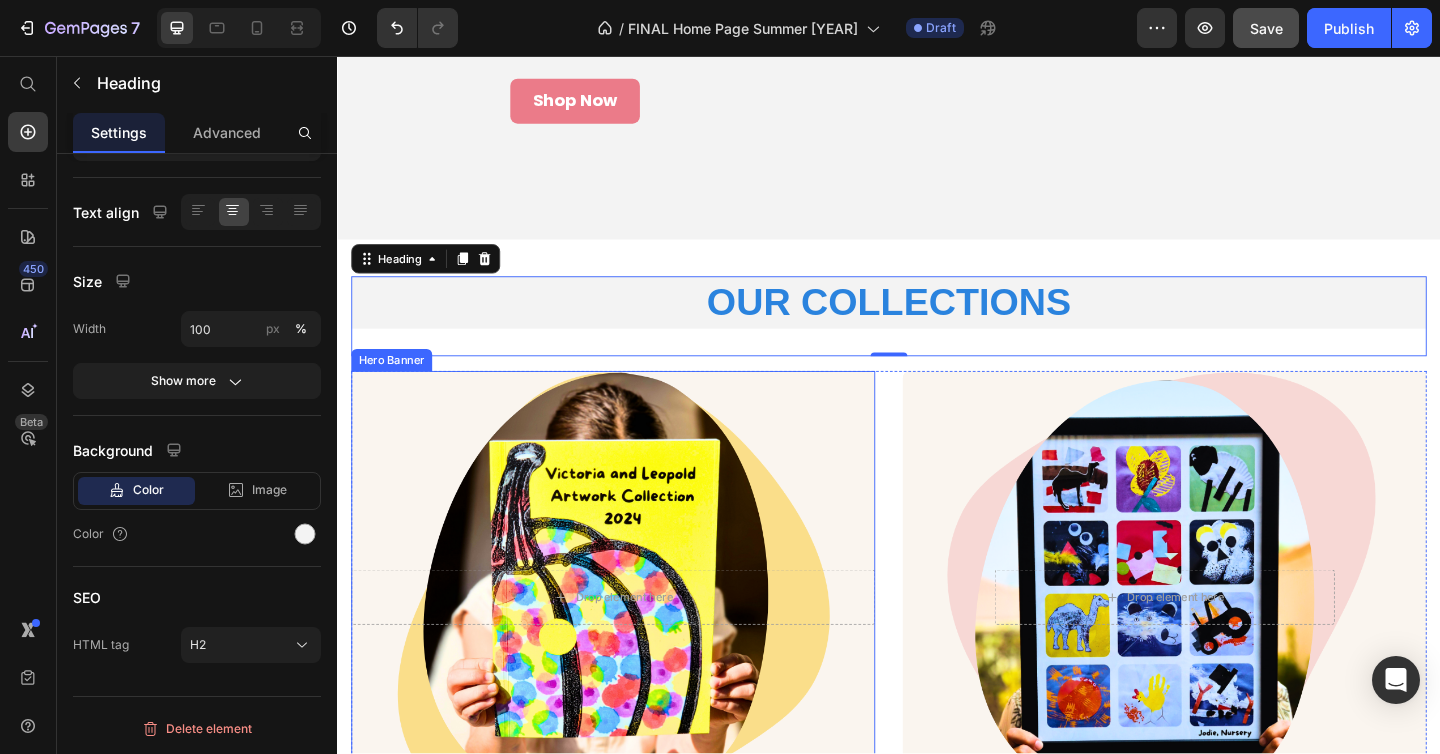click at bounding box center (637, 645) 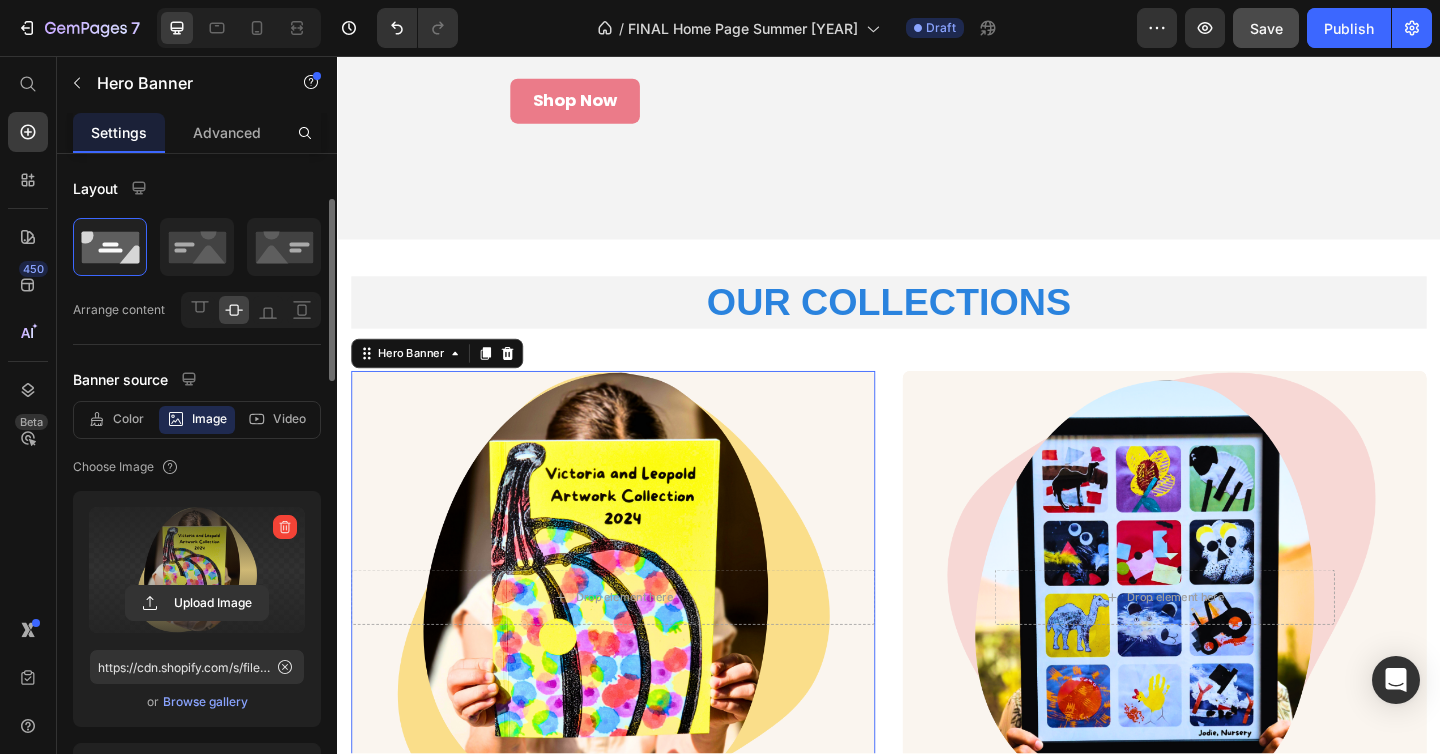 scroll, scrollTop: 57, scrollLeft: 0, axis: vertical 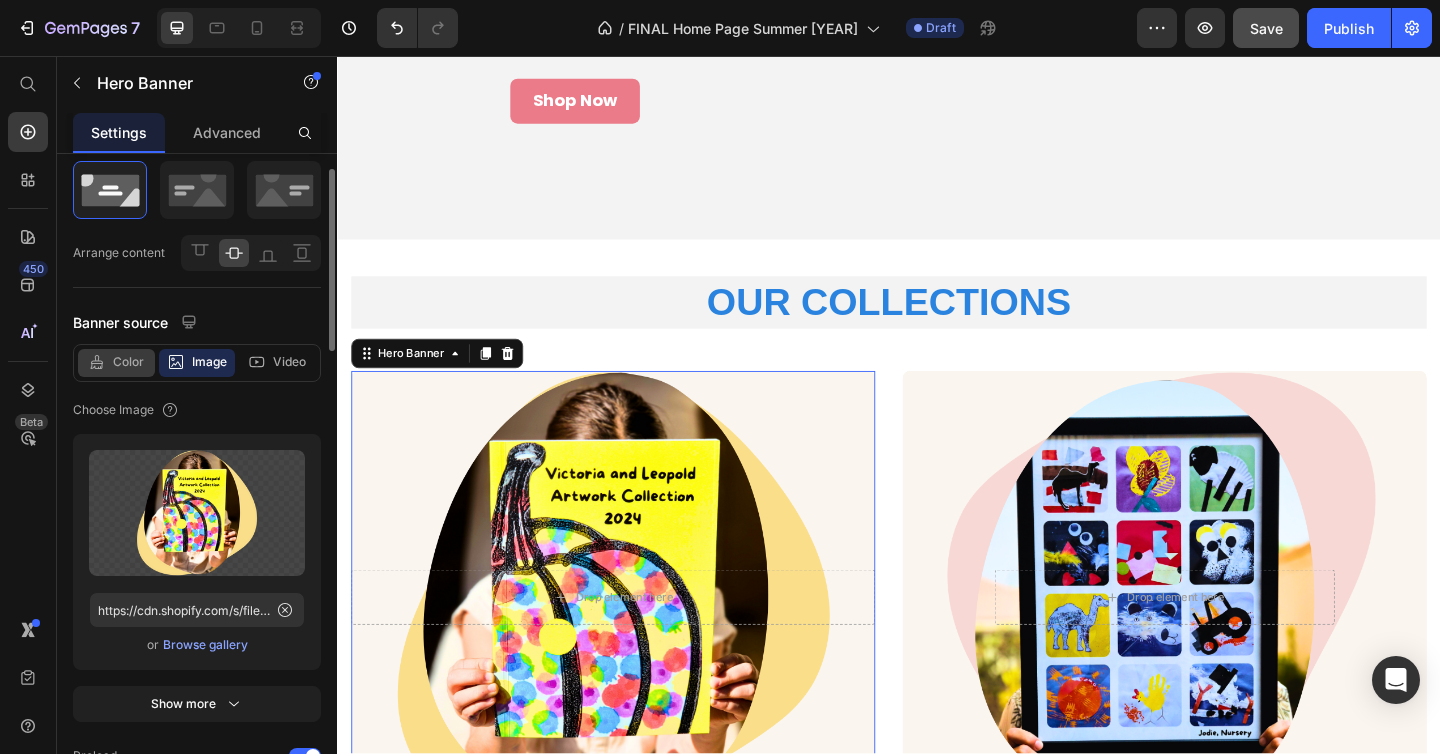 click on "Color" at bounding box center (128, 362) 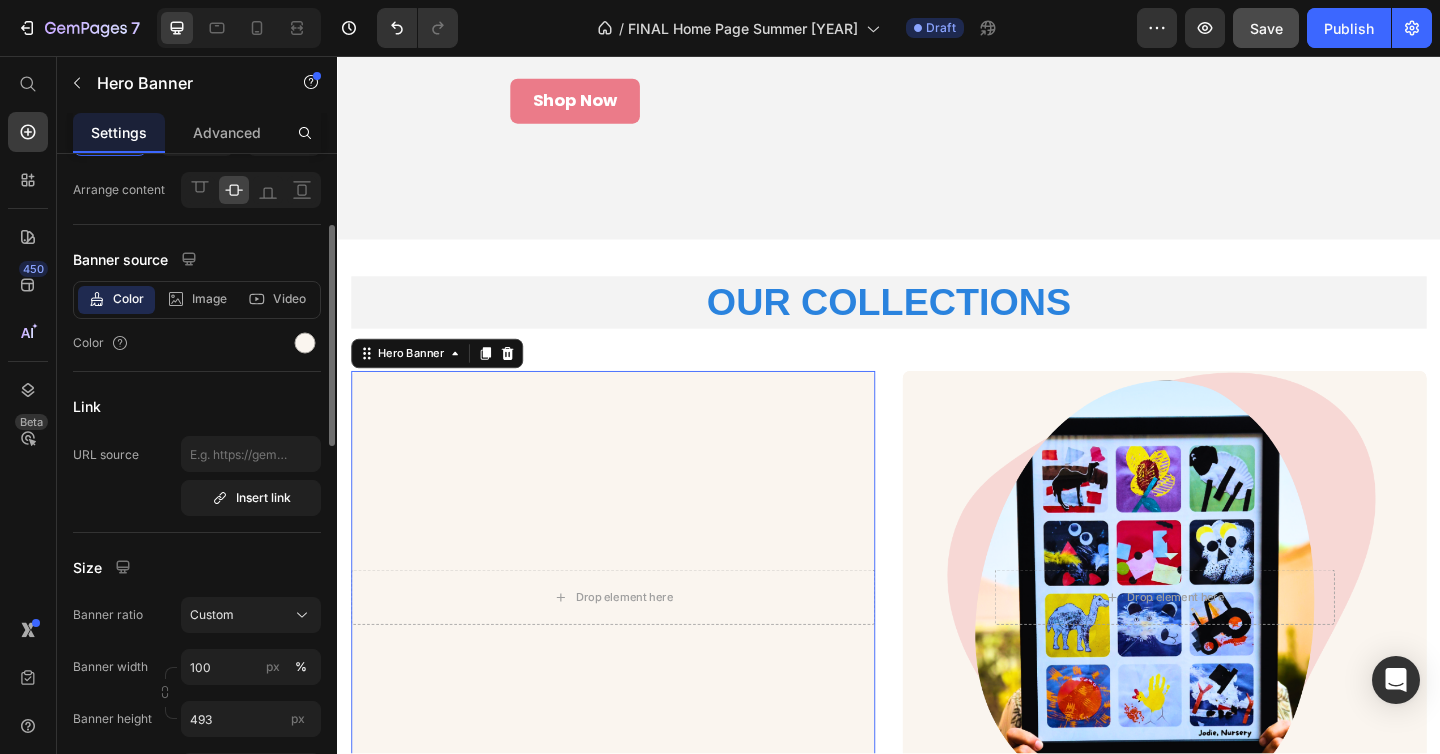 scroll, scrollTop: 147, scrollLeft: 0, axis: vertical 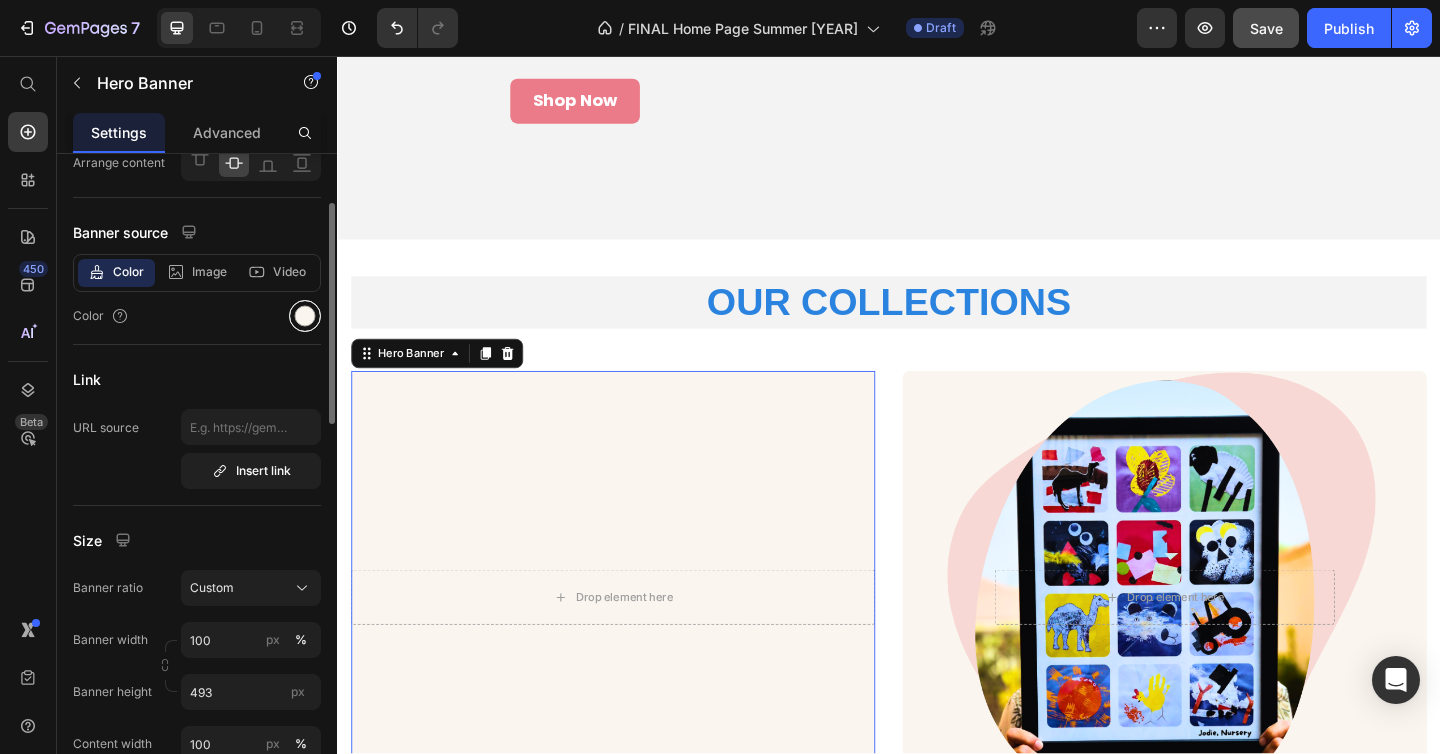click at bounding box center [305, 316] 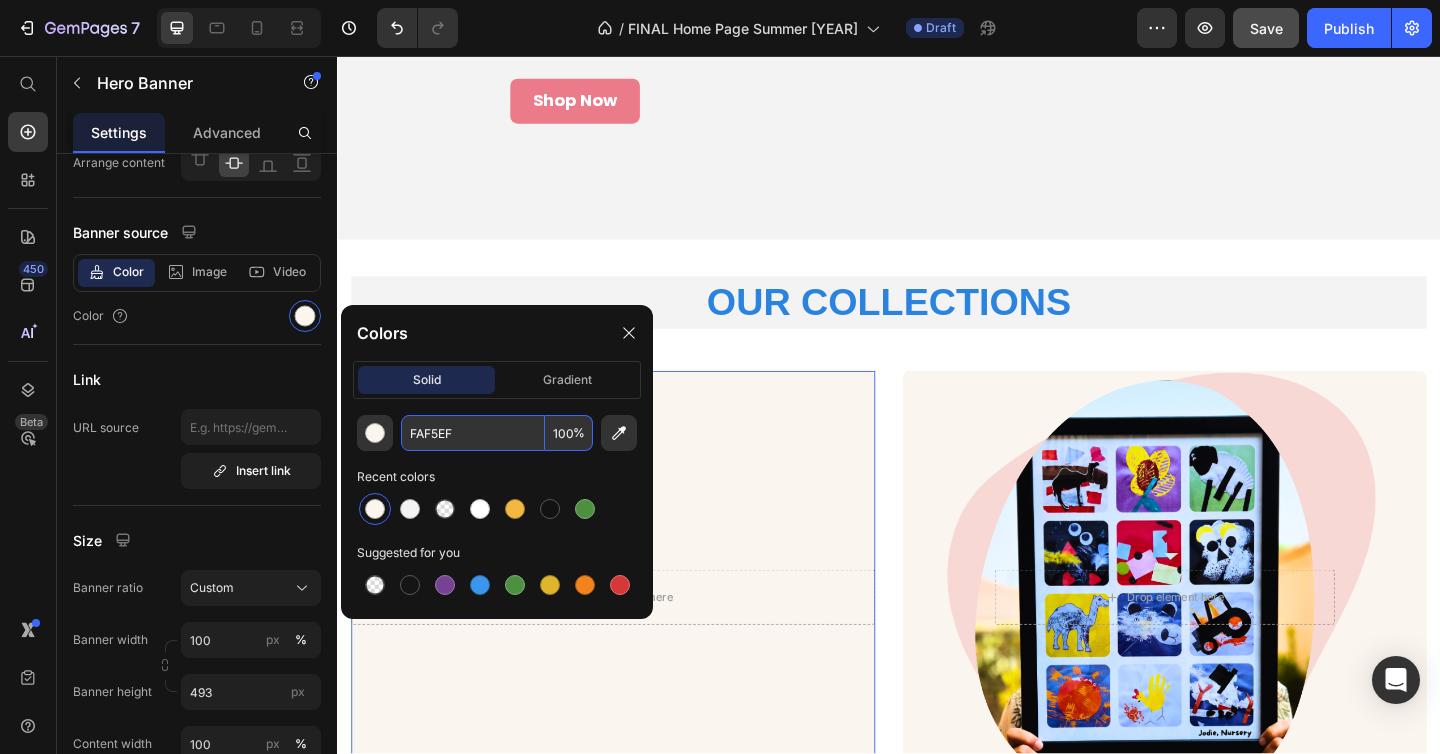 click on "FAF5EF" at bounding box center (473, 433) 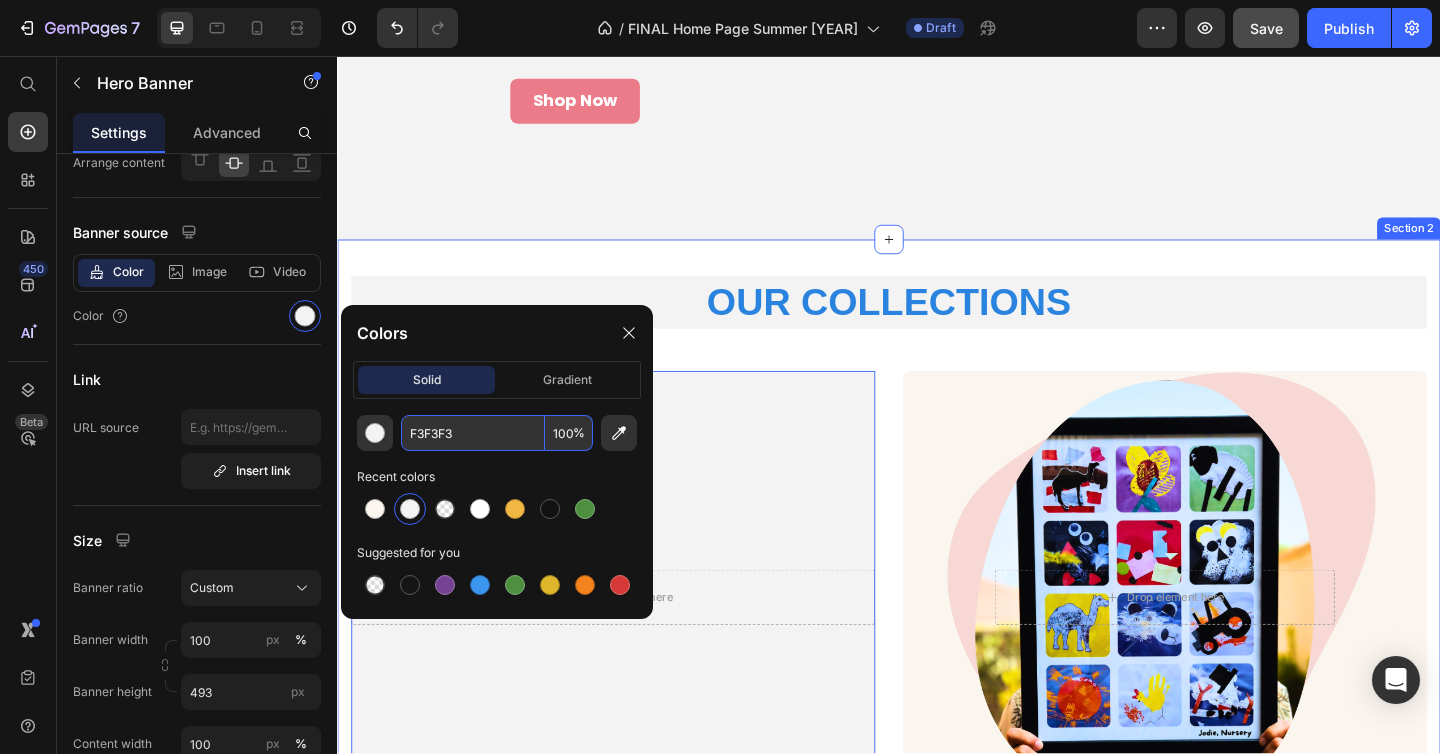 click at bounding box center (1237, 645) 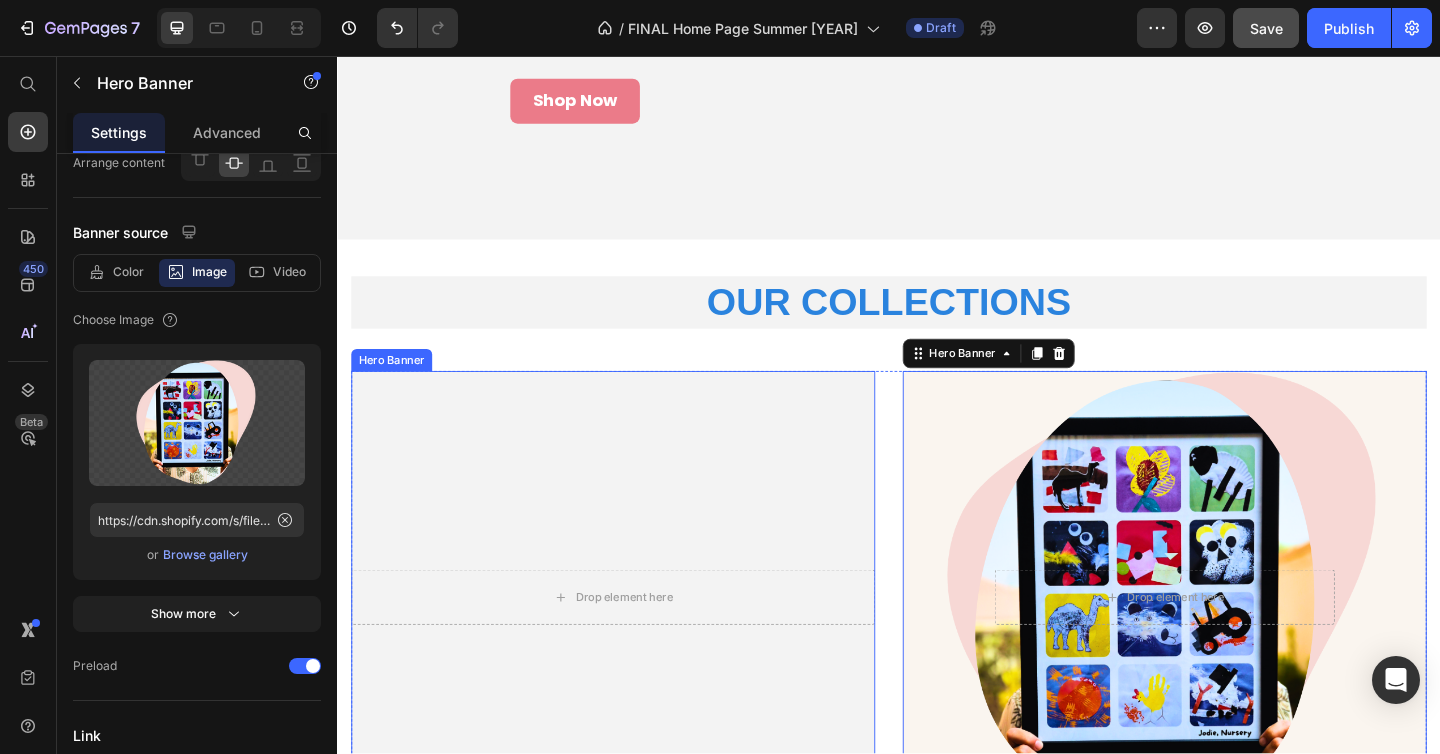 click at bounding box center [637, 645] 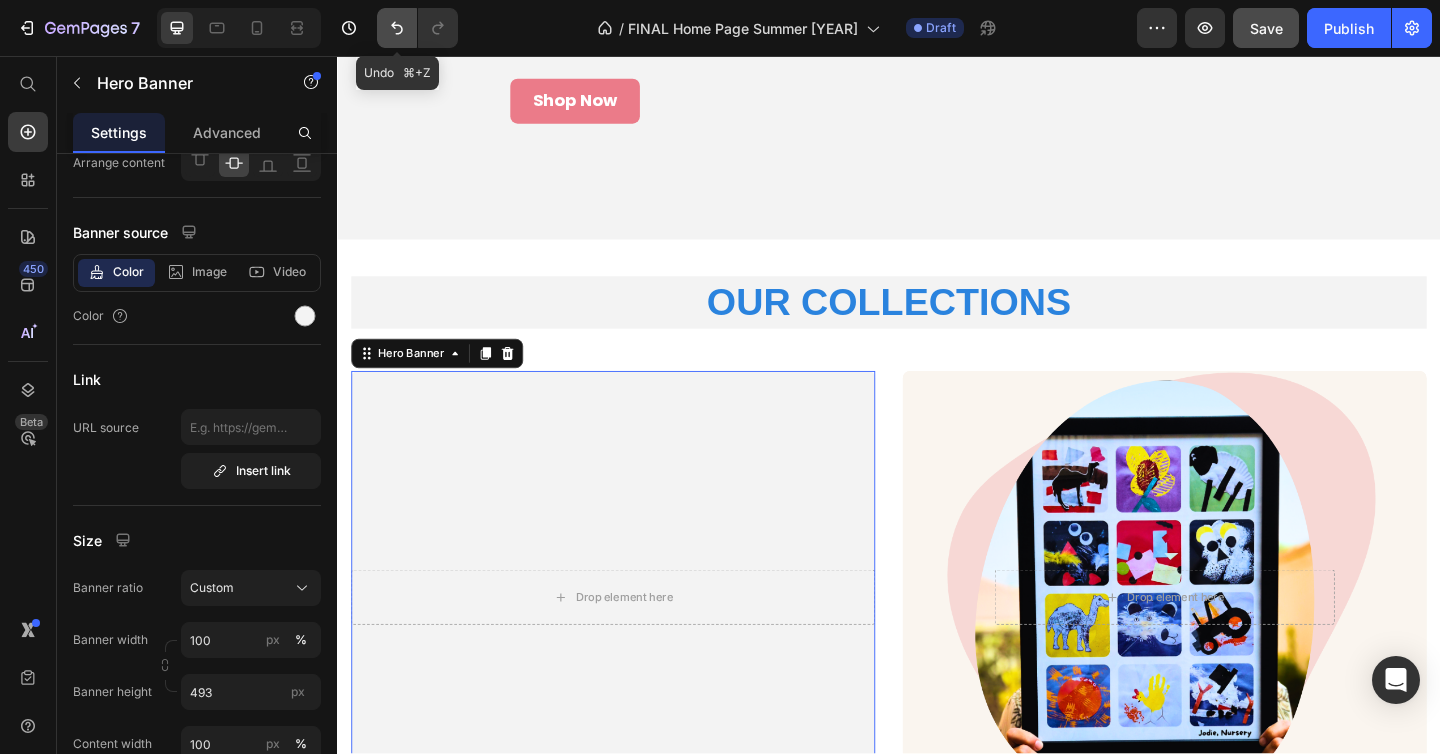 click 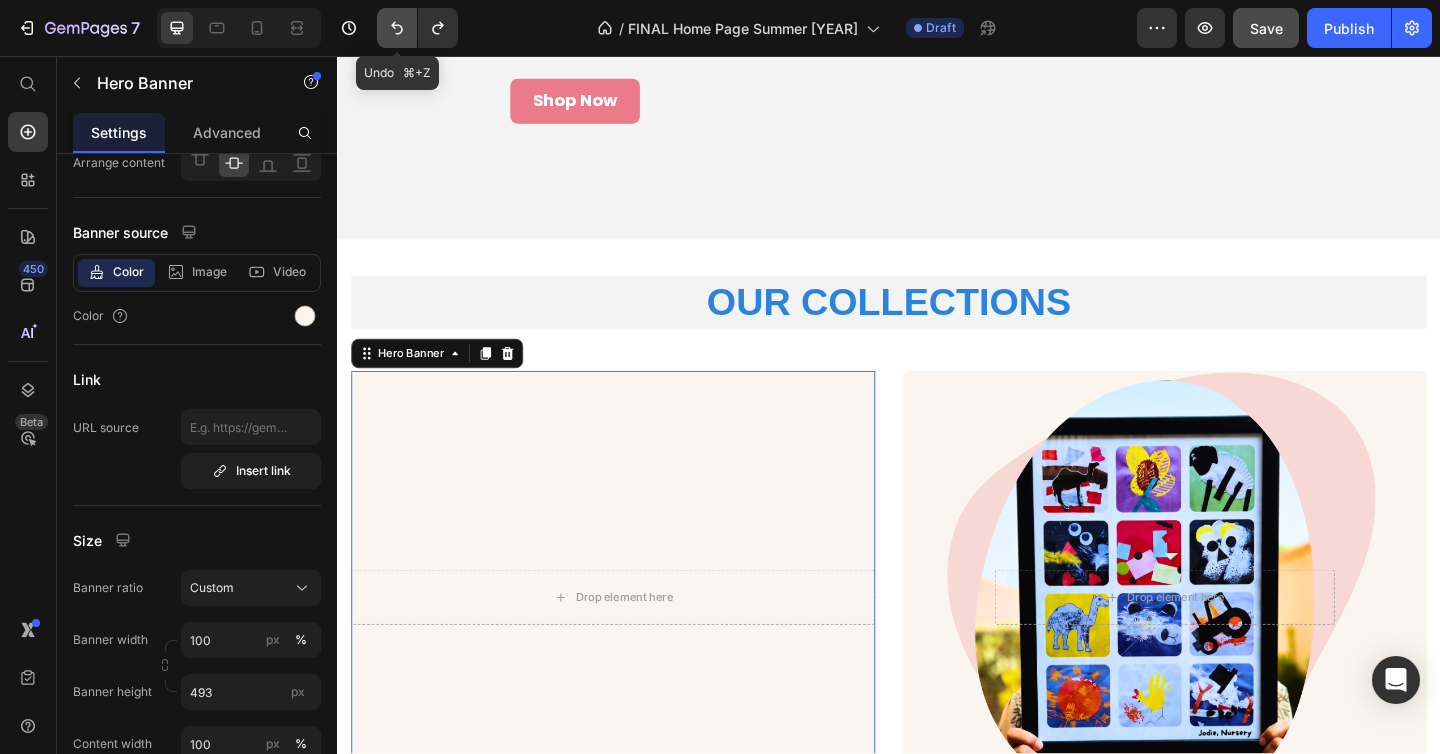 click 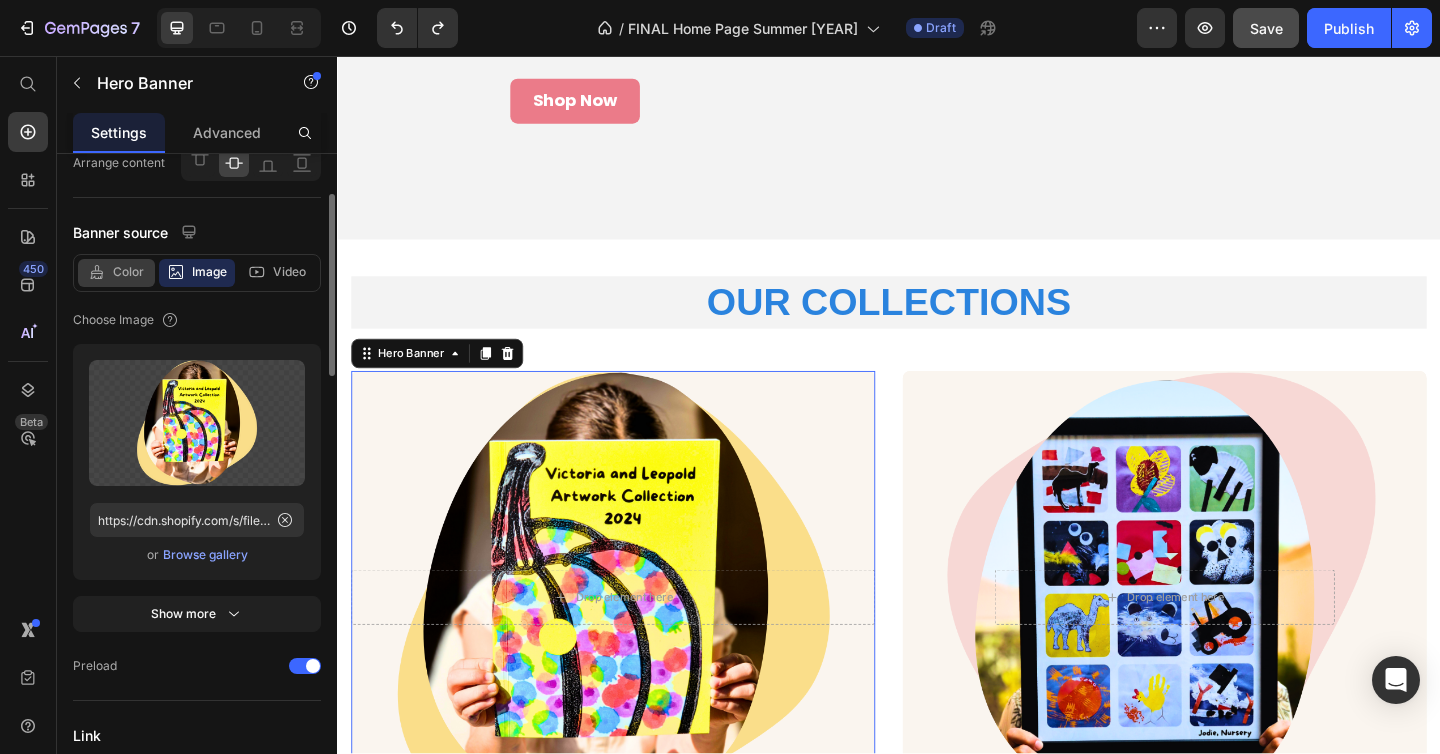 click on "Color" at bounding box center (128, 272) 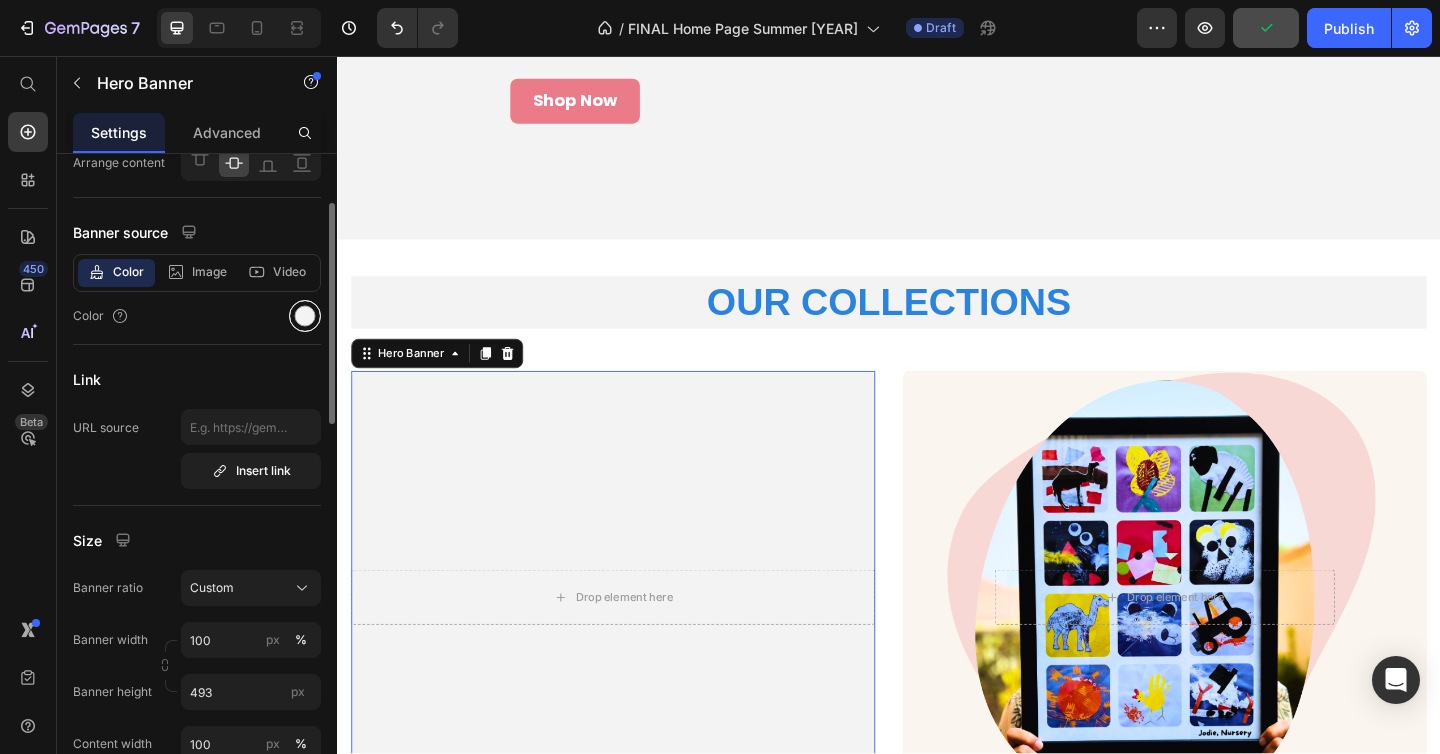 click at bounding box center (305, 316) 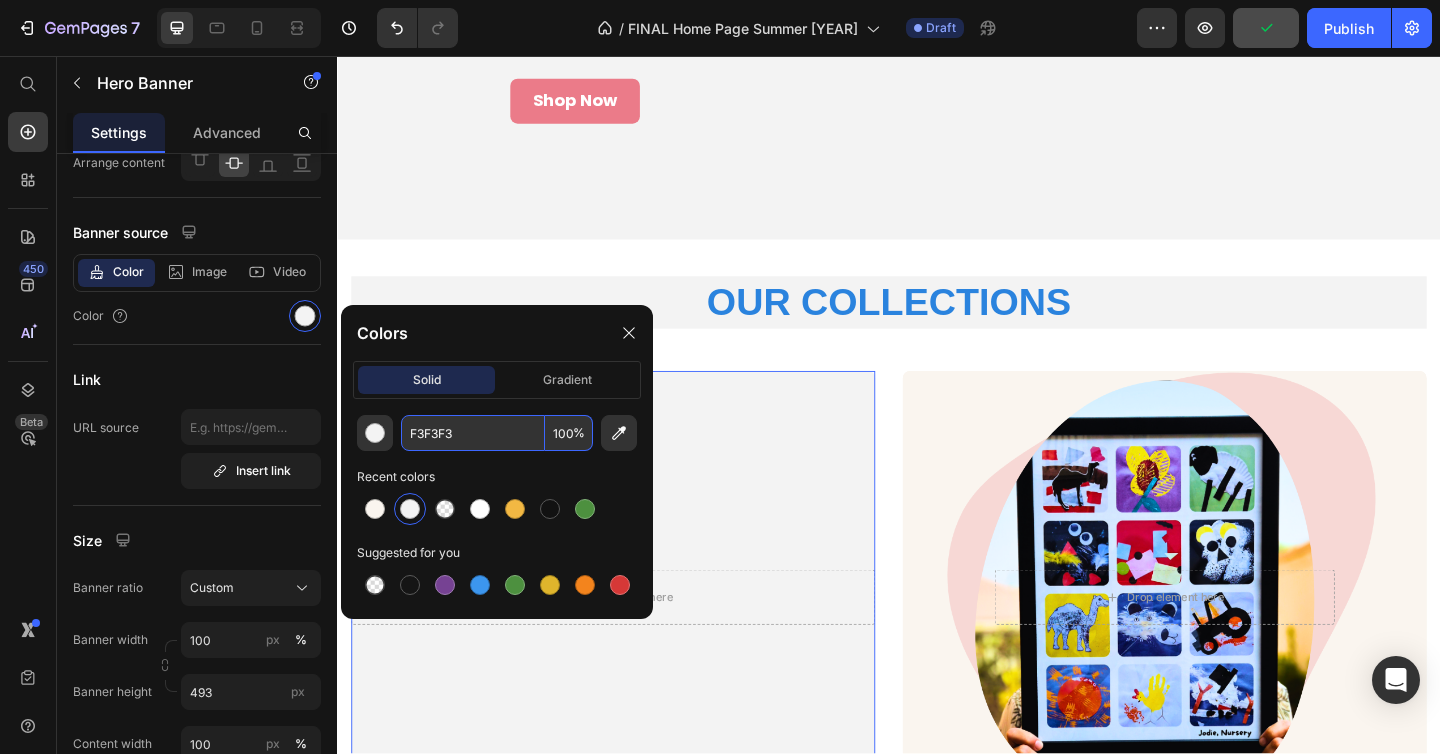 click on "F3F3F3" at bounding box center (473, 433) 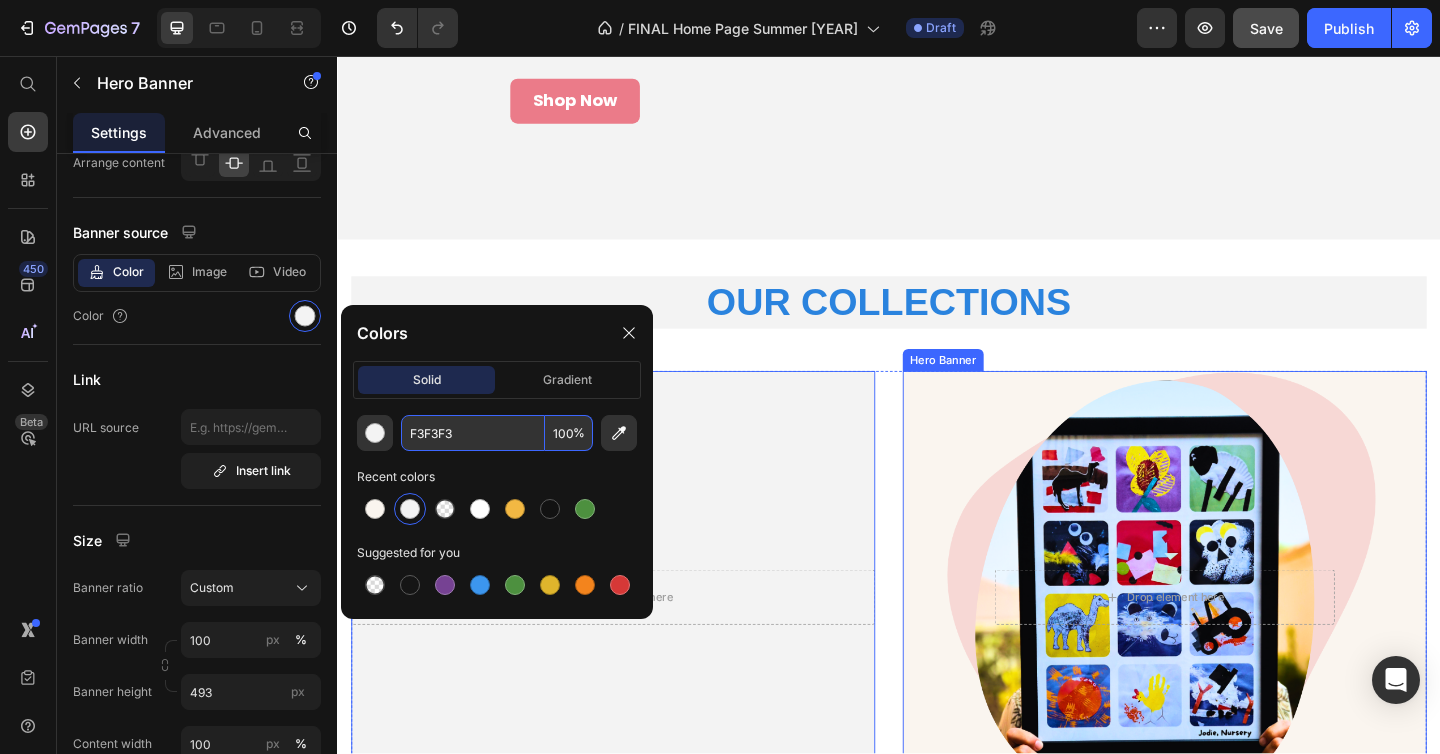 click at bounding box center (1237, 645) 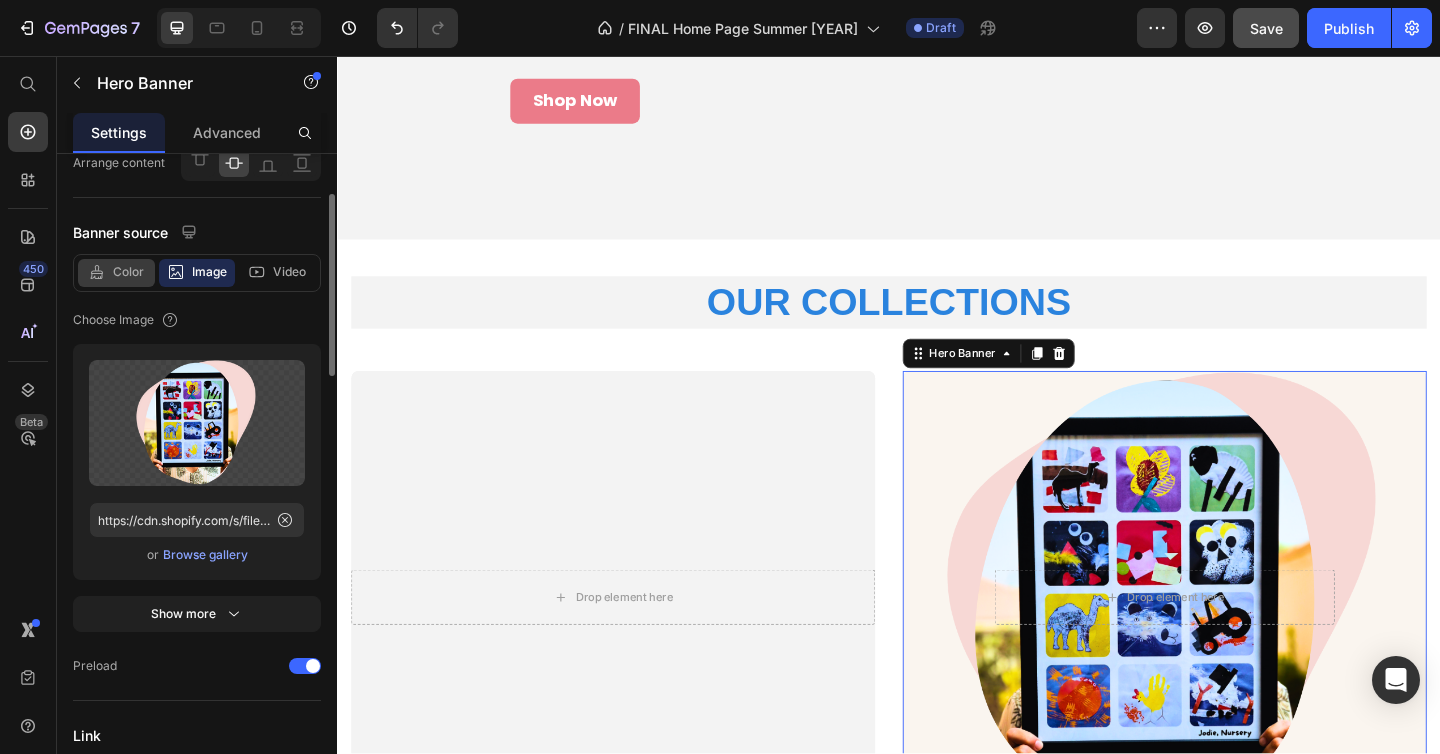 click 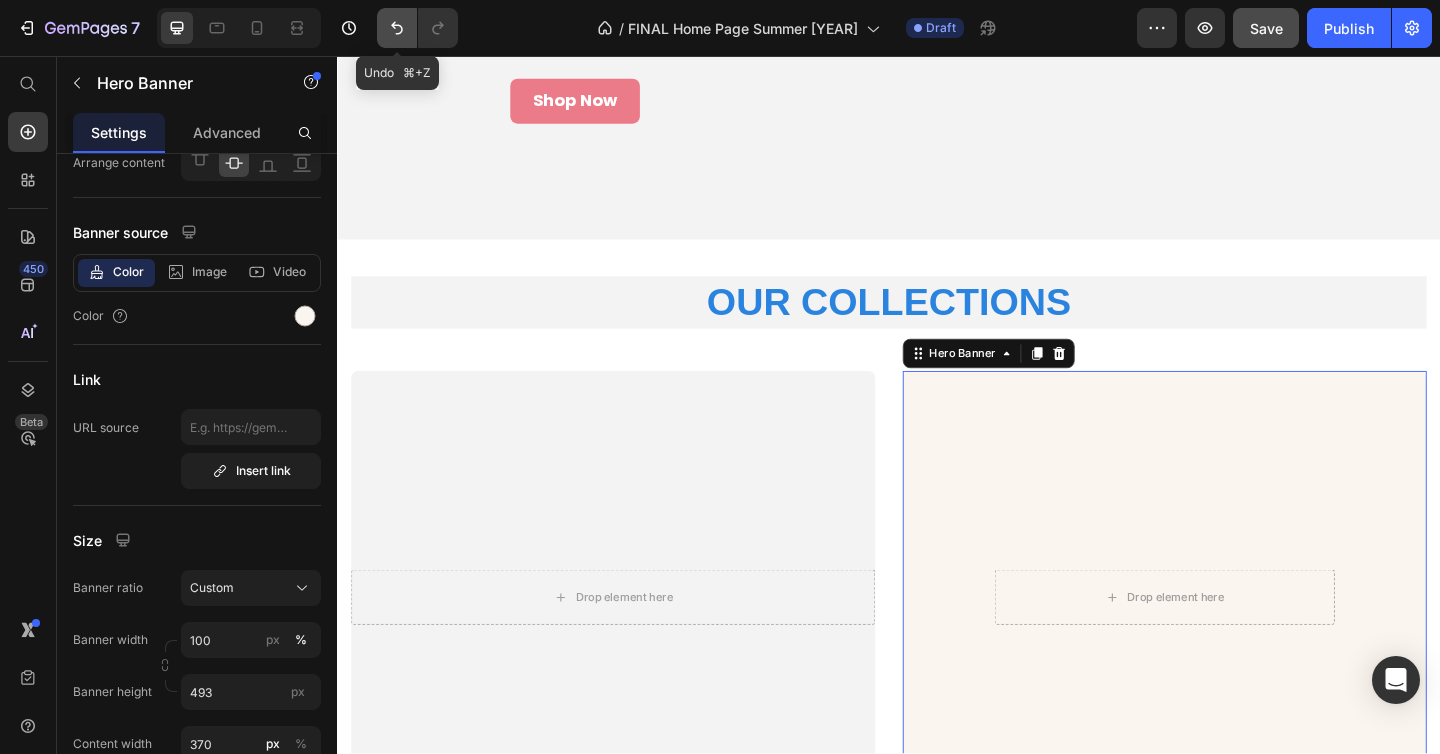 click 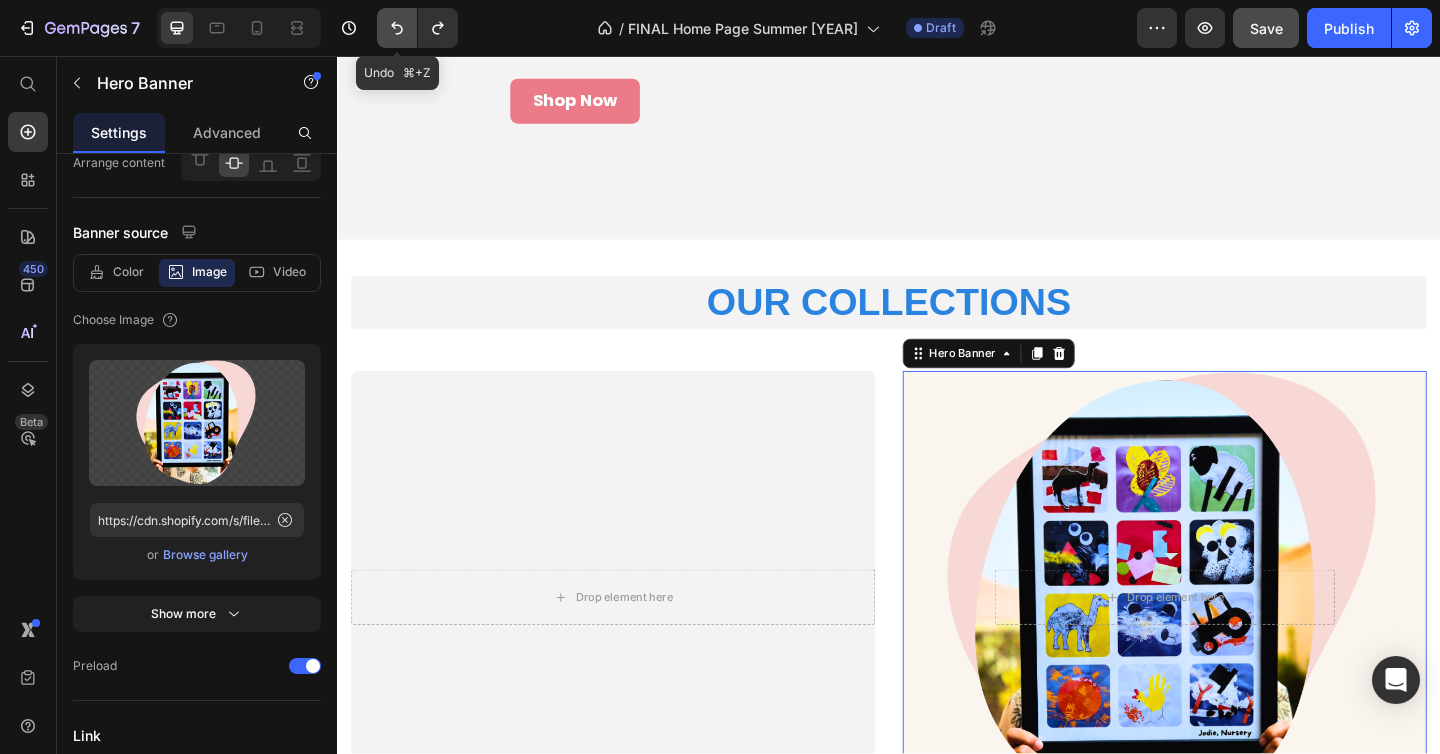 click 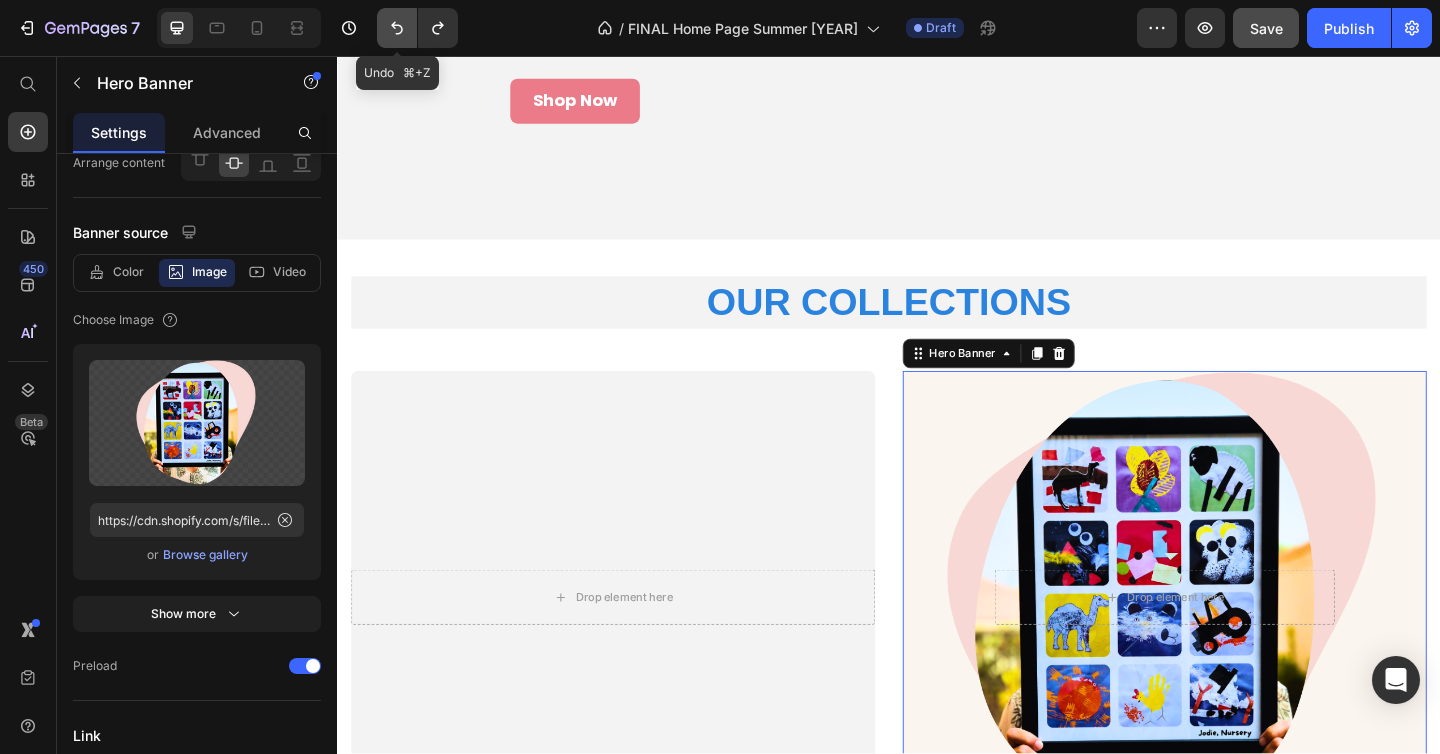 click 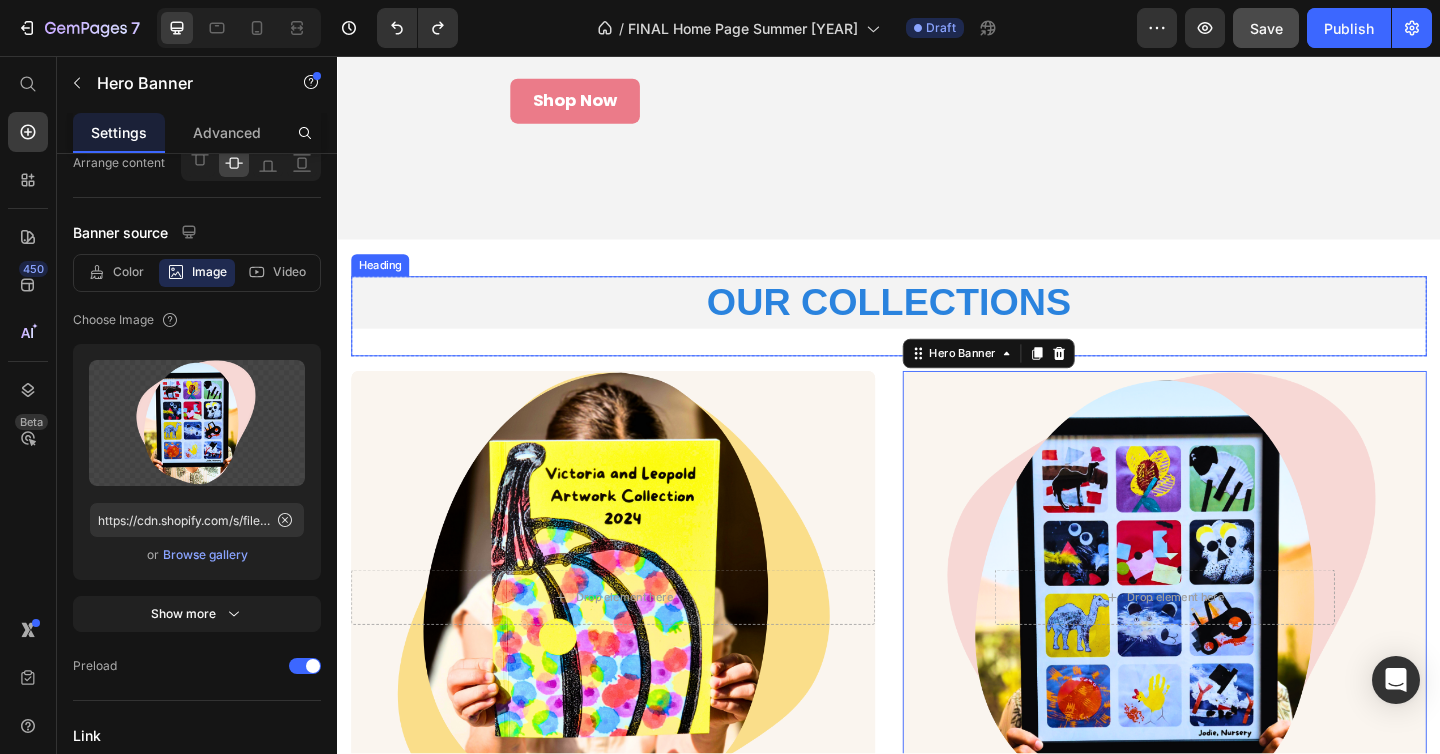 click on "OUR COLLECTIONS" at bounding box center [937, 324] 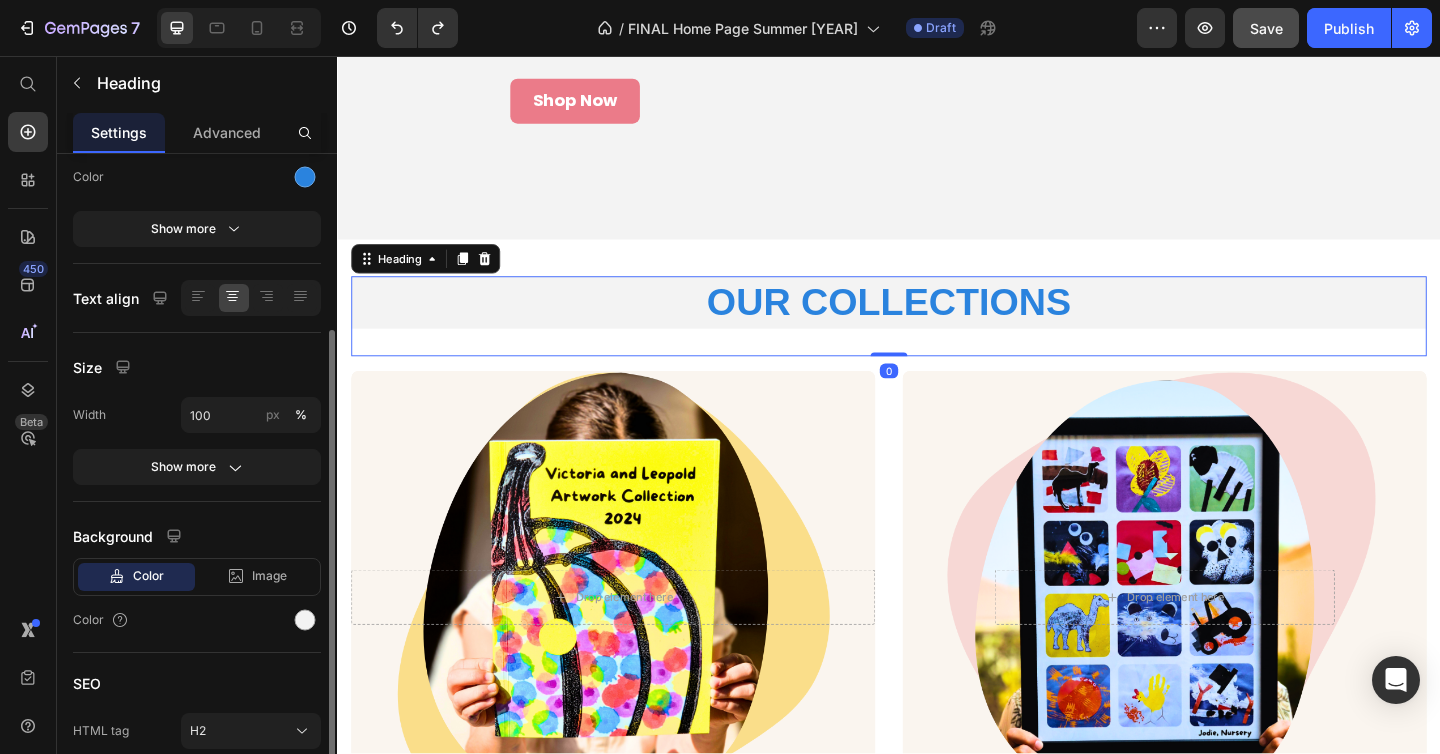 scroll, scrollTop: 272, scrollLeft: 0, axis: vertical 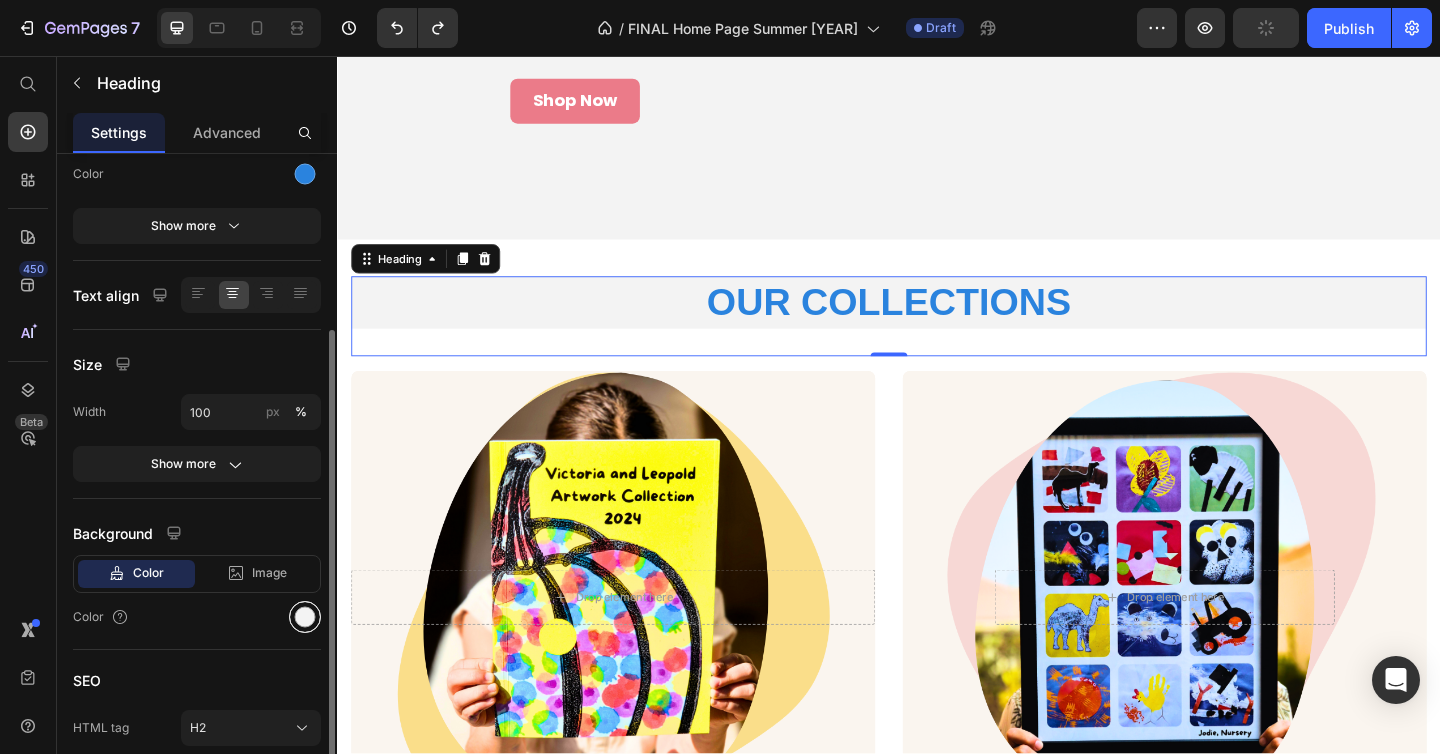 click at bounding box center [305, 617] 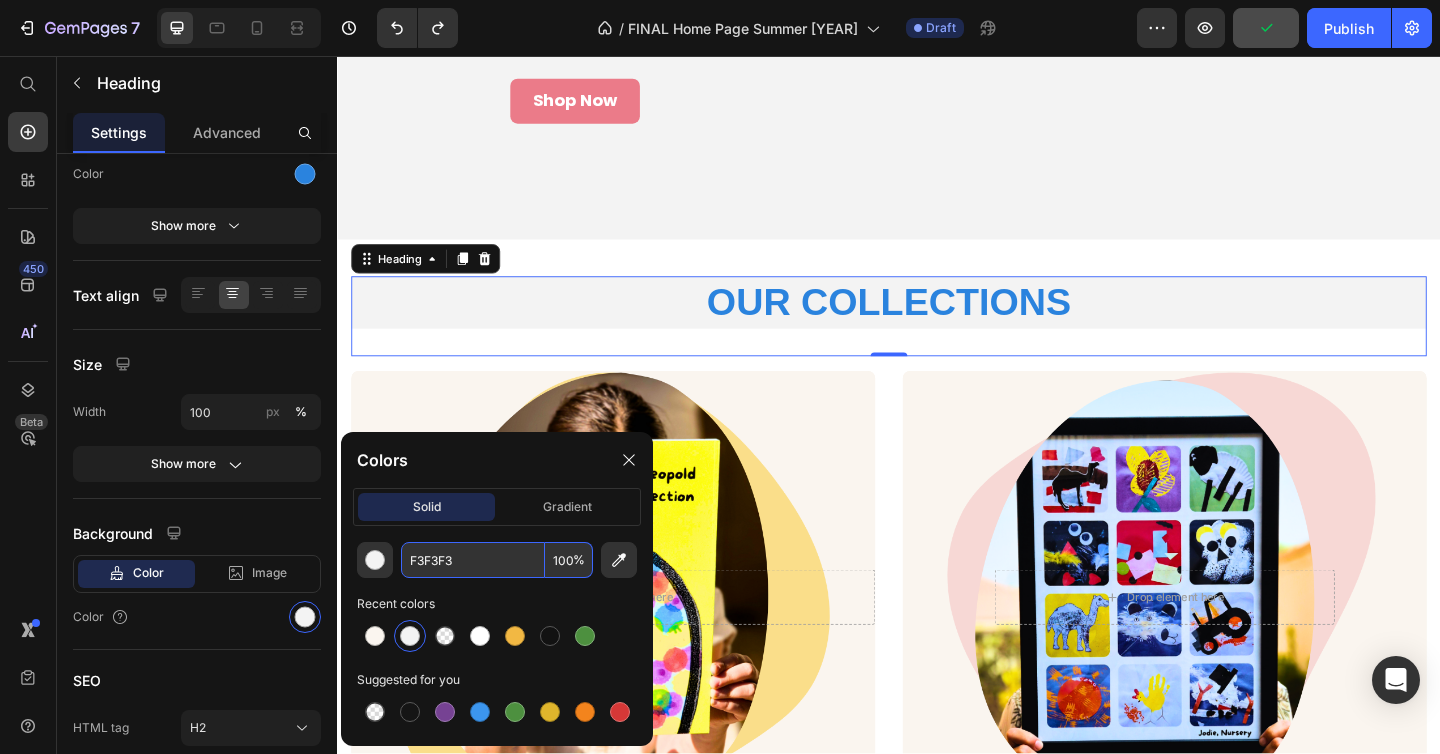 click on "F3F3F3" at bounding box center [473, 560] 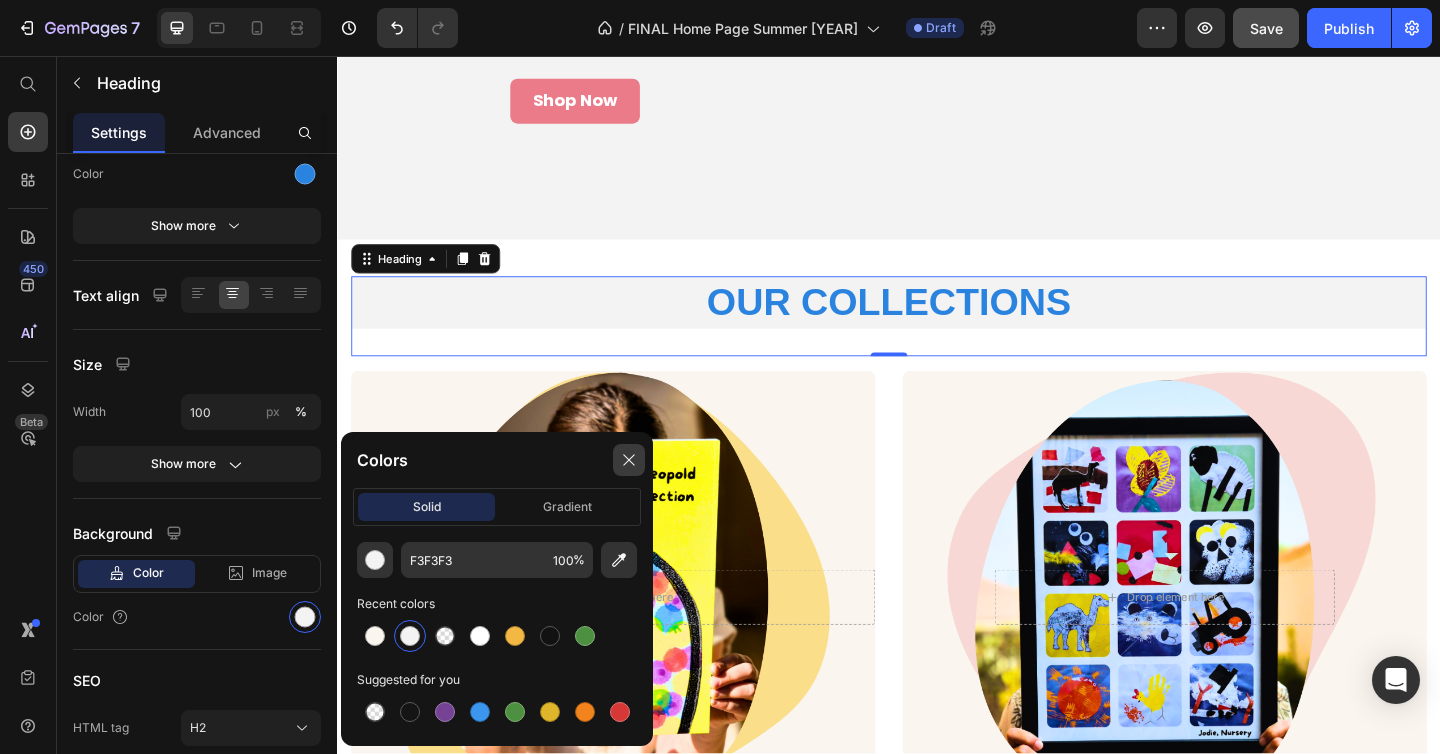 click 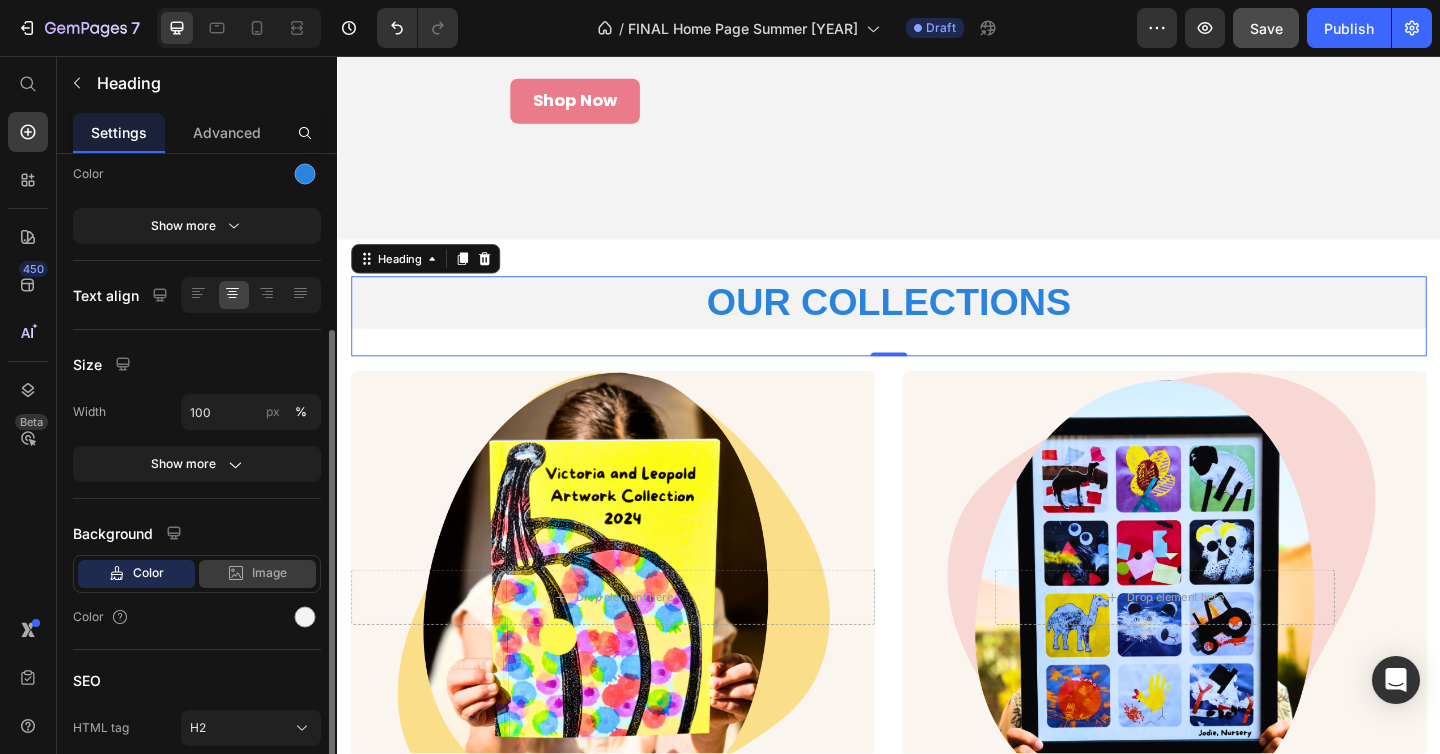 click on "Image" at bounding box center [269, 573] 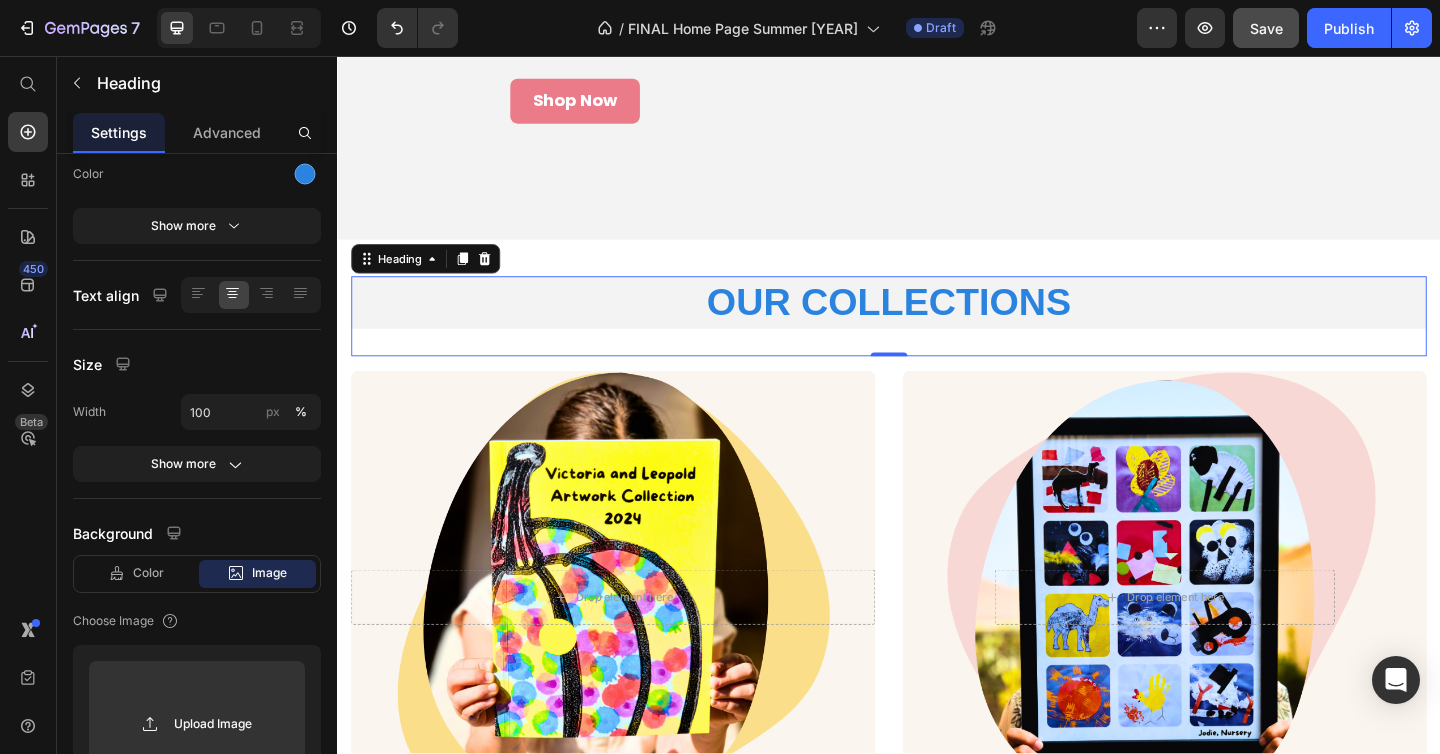 click on "OUR COLLECTIONS" at bounding box center (937, 324) 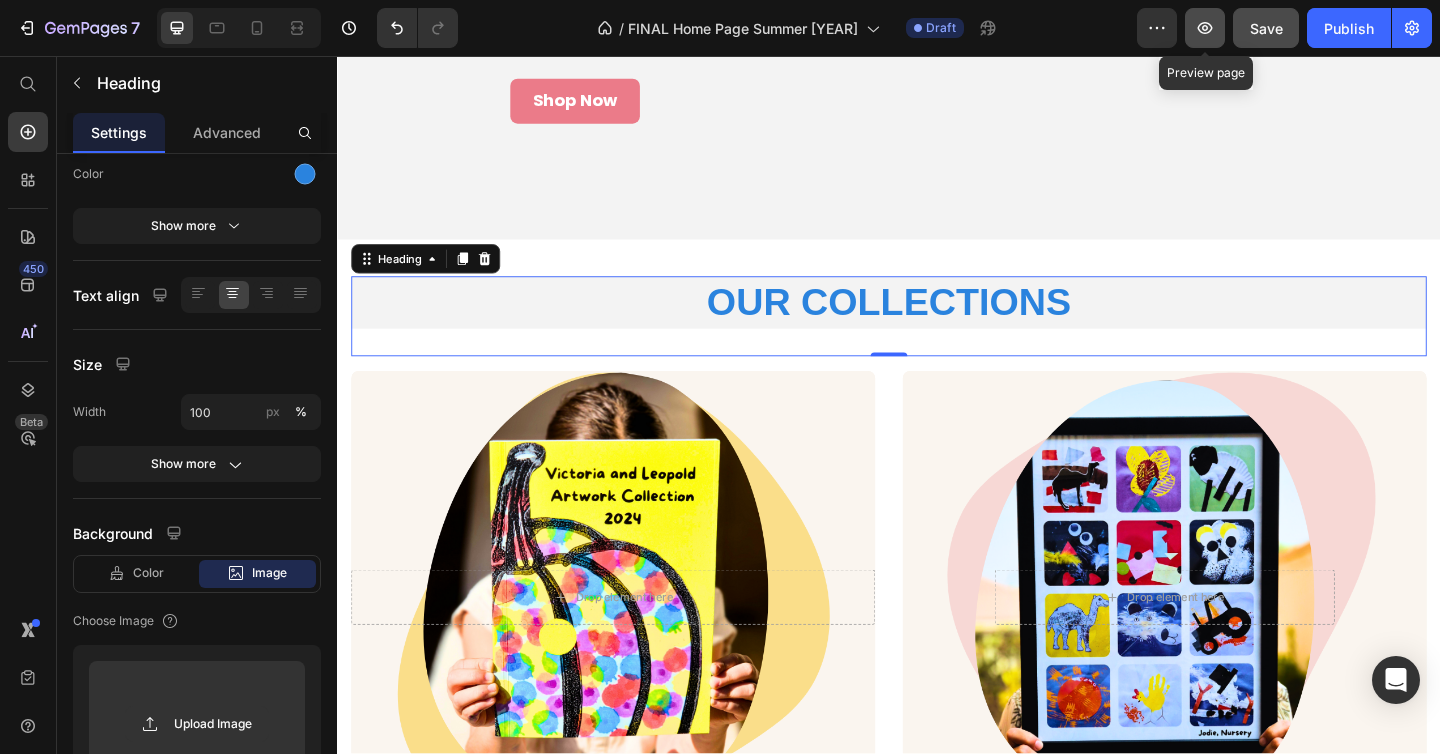 click 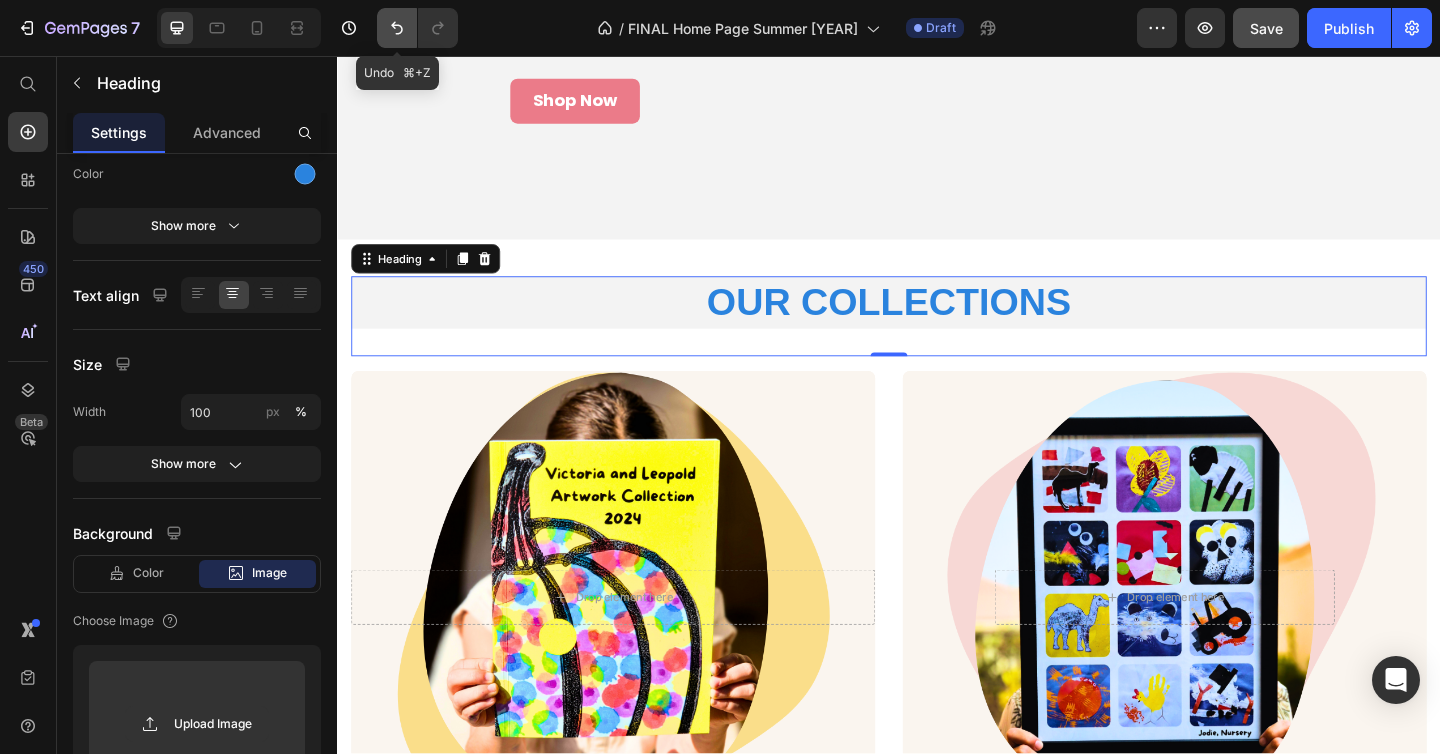 click 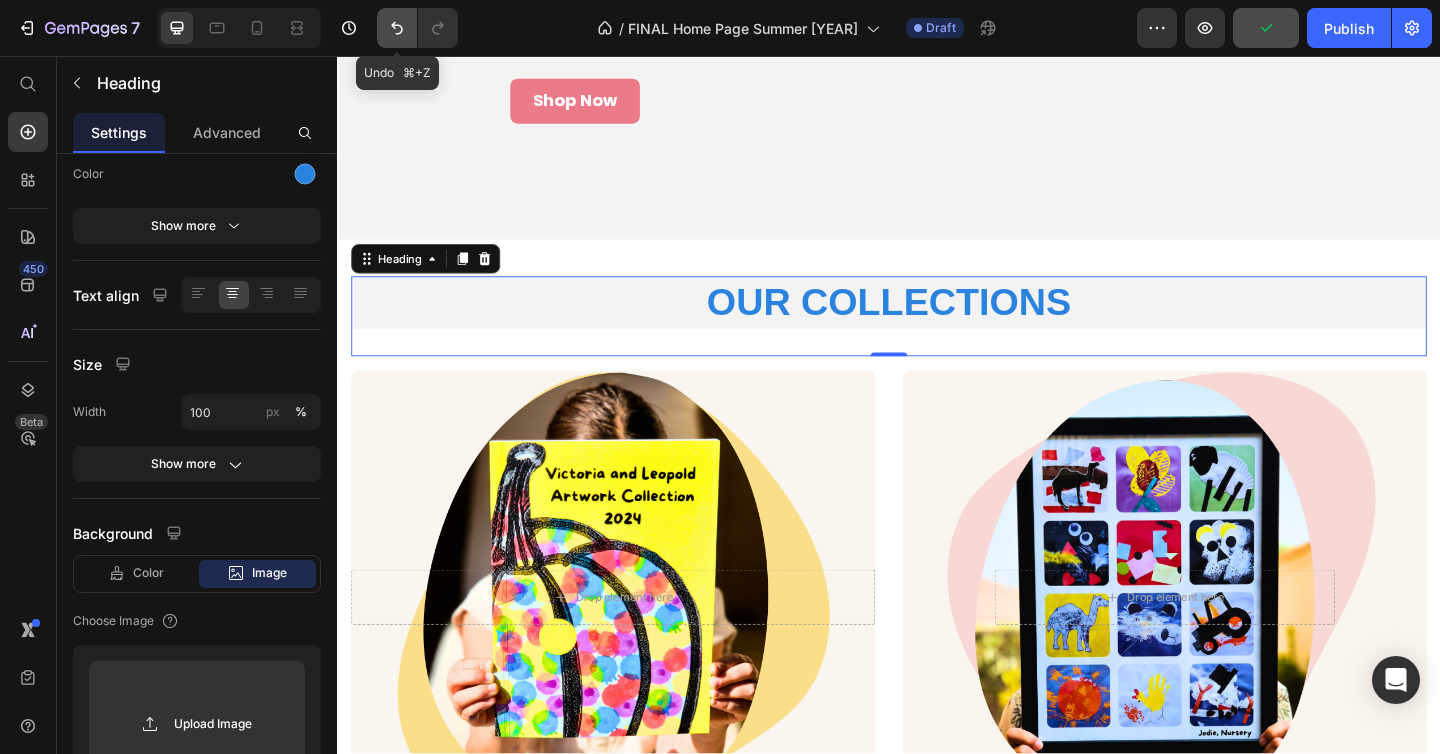 click 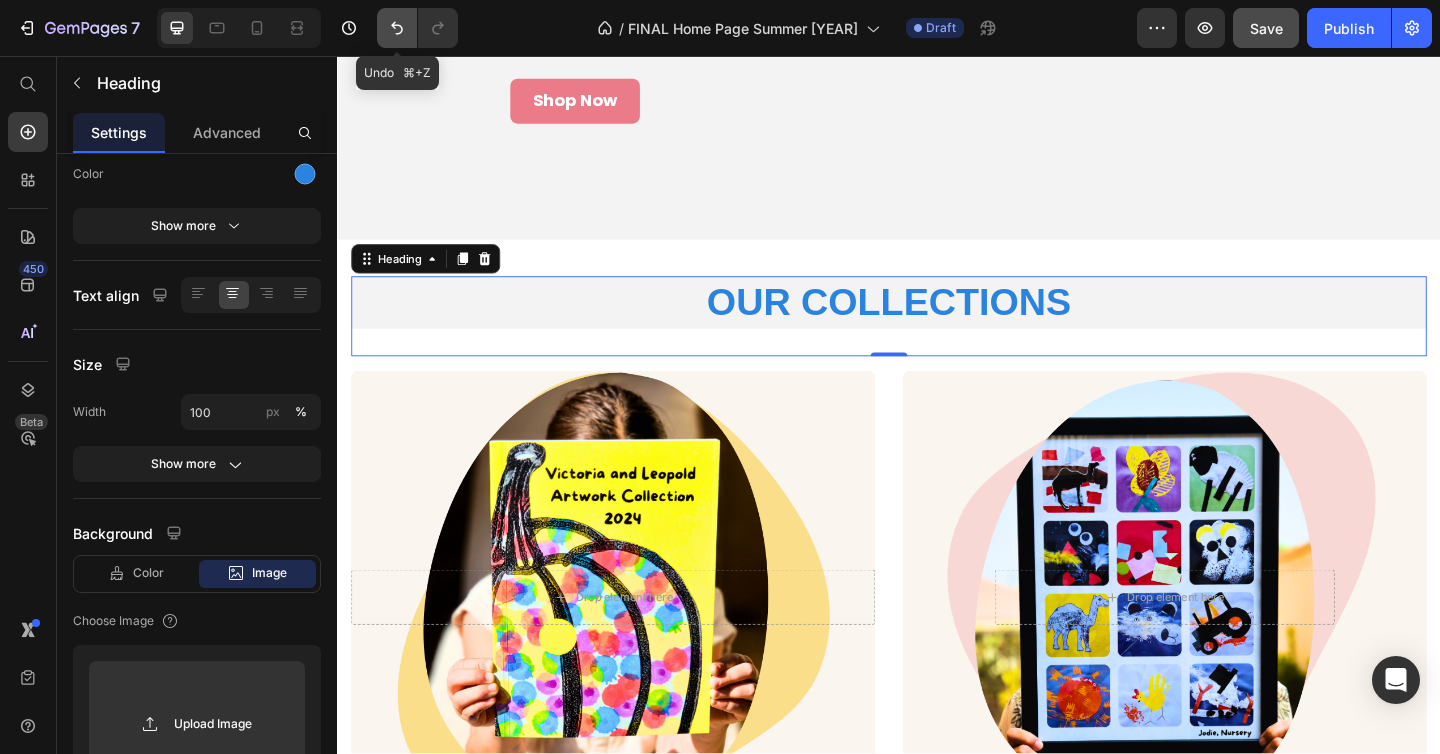 click 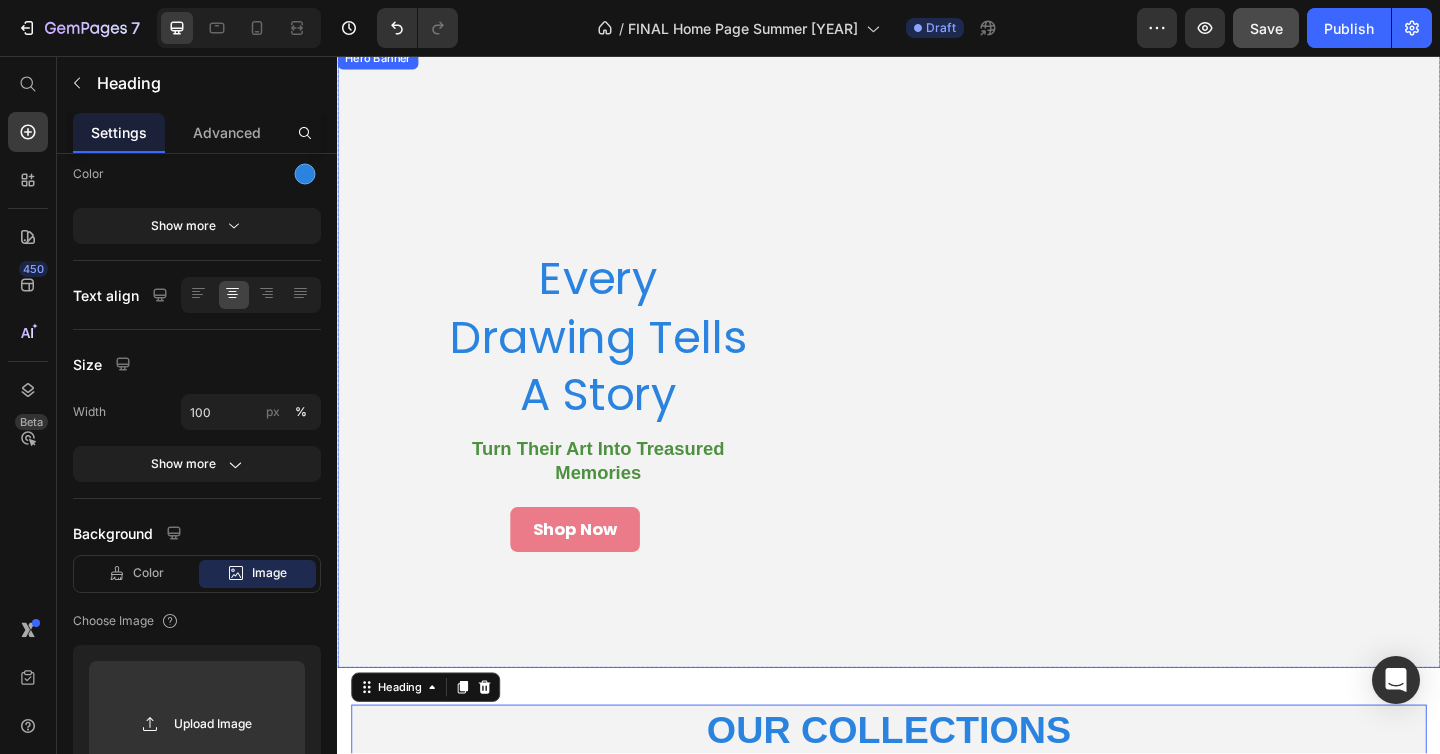 scroll, scrollTop: 0, scrollLeft: 0, axis: both 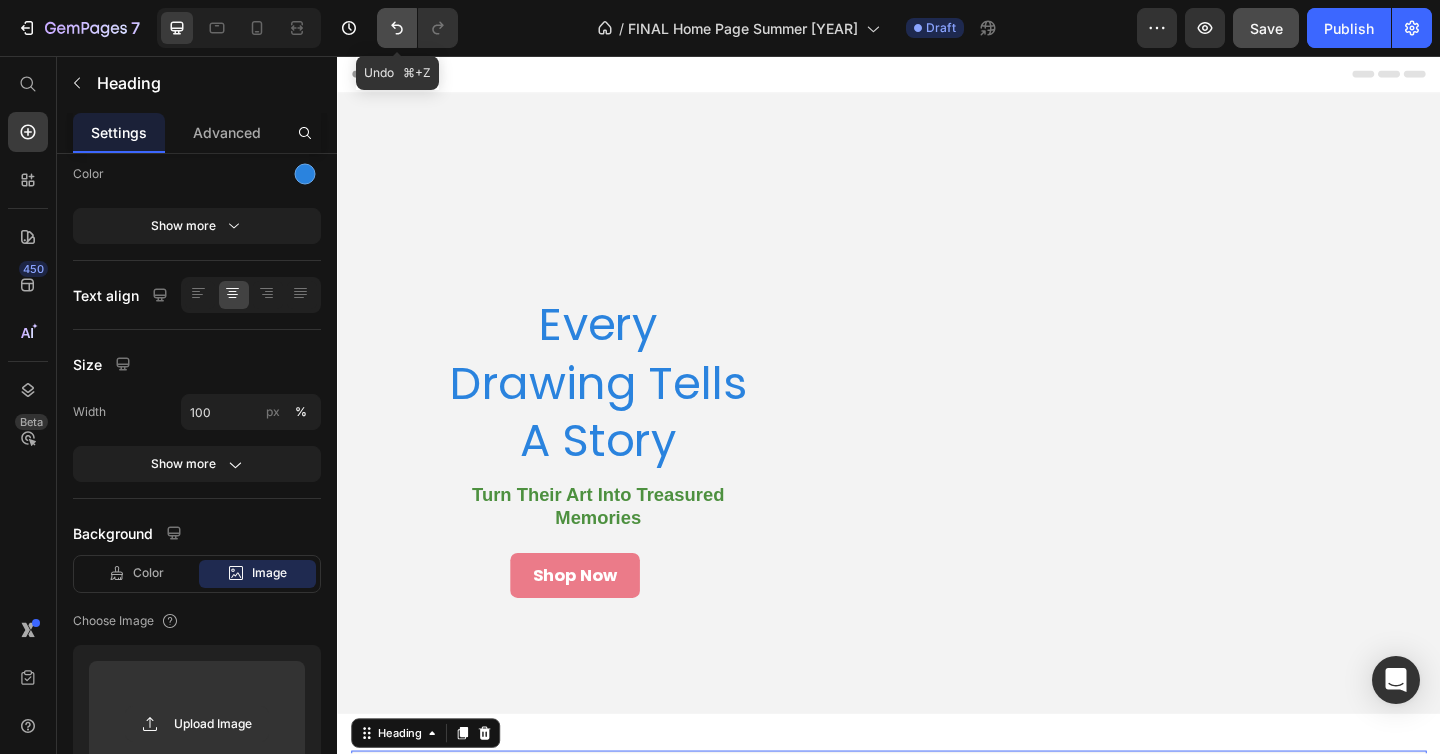 click 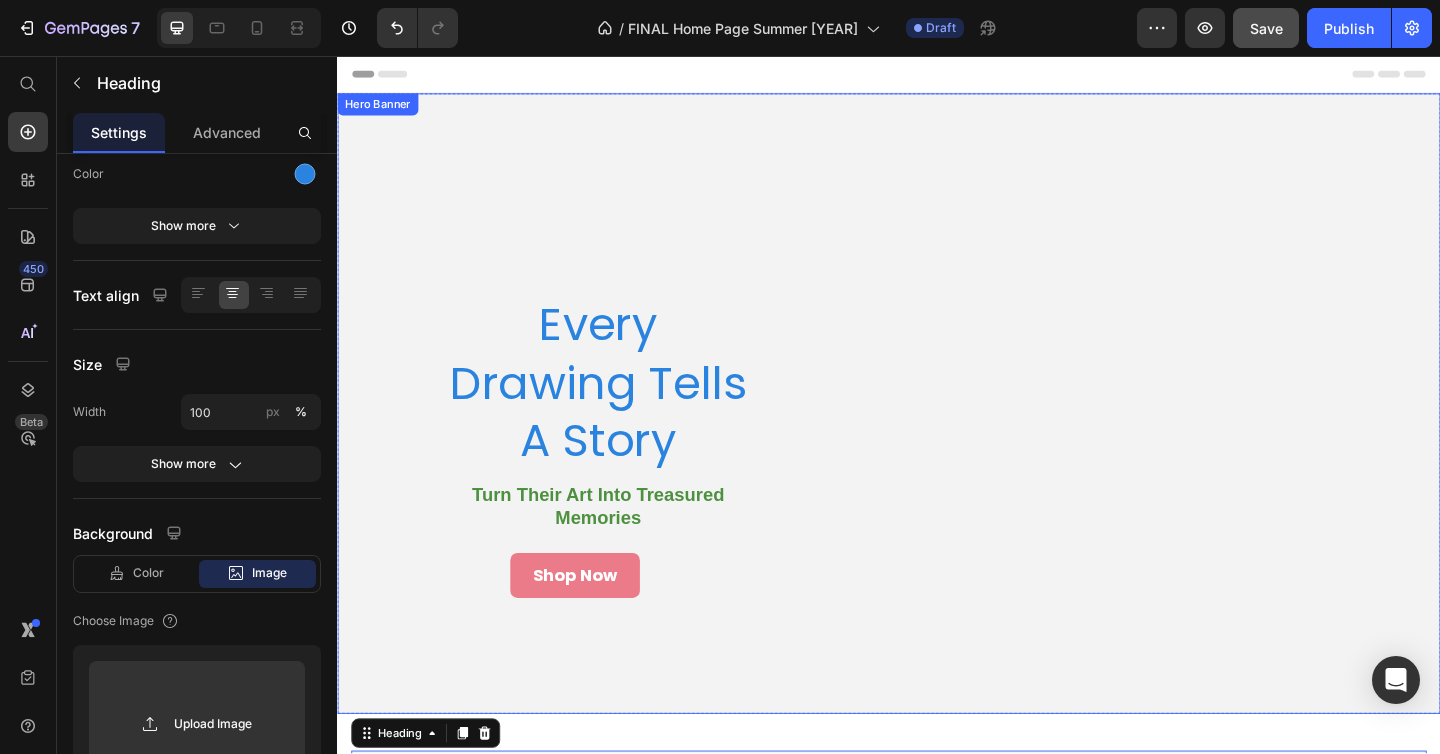 click at bounding box center [937, 434] 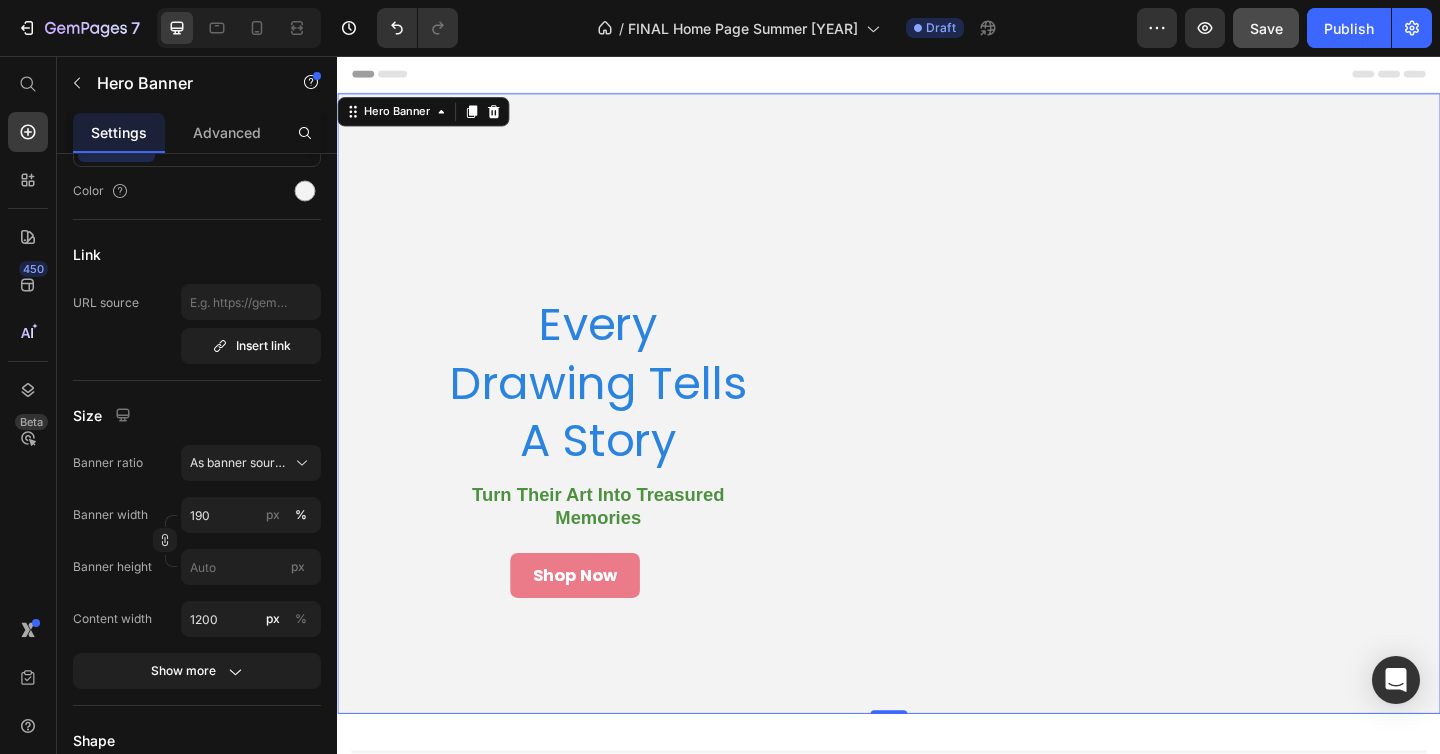scroll, scrollTop: 0, scrollLeft: 0, axis: both 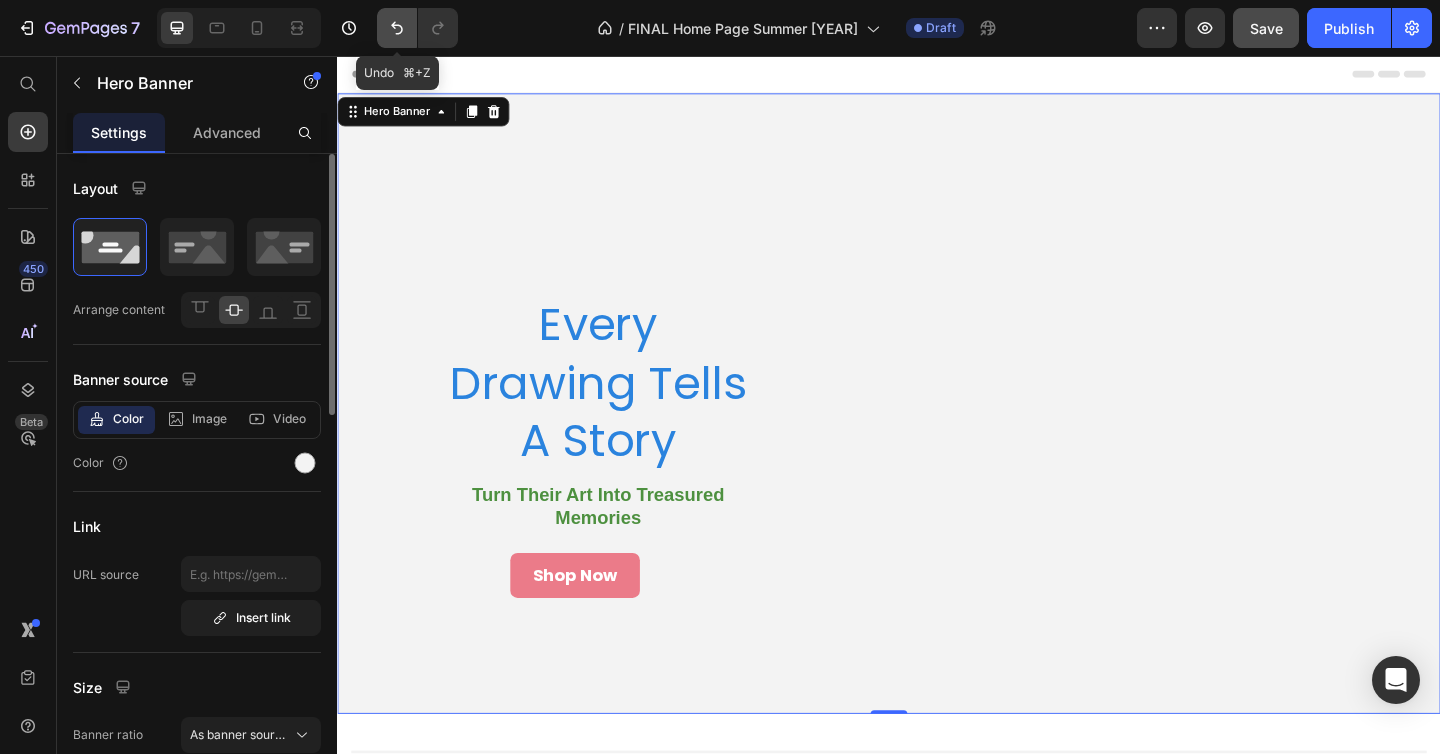 click 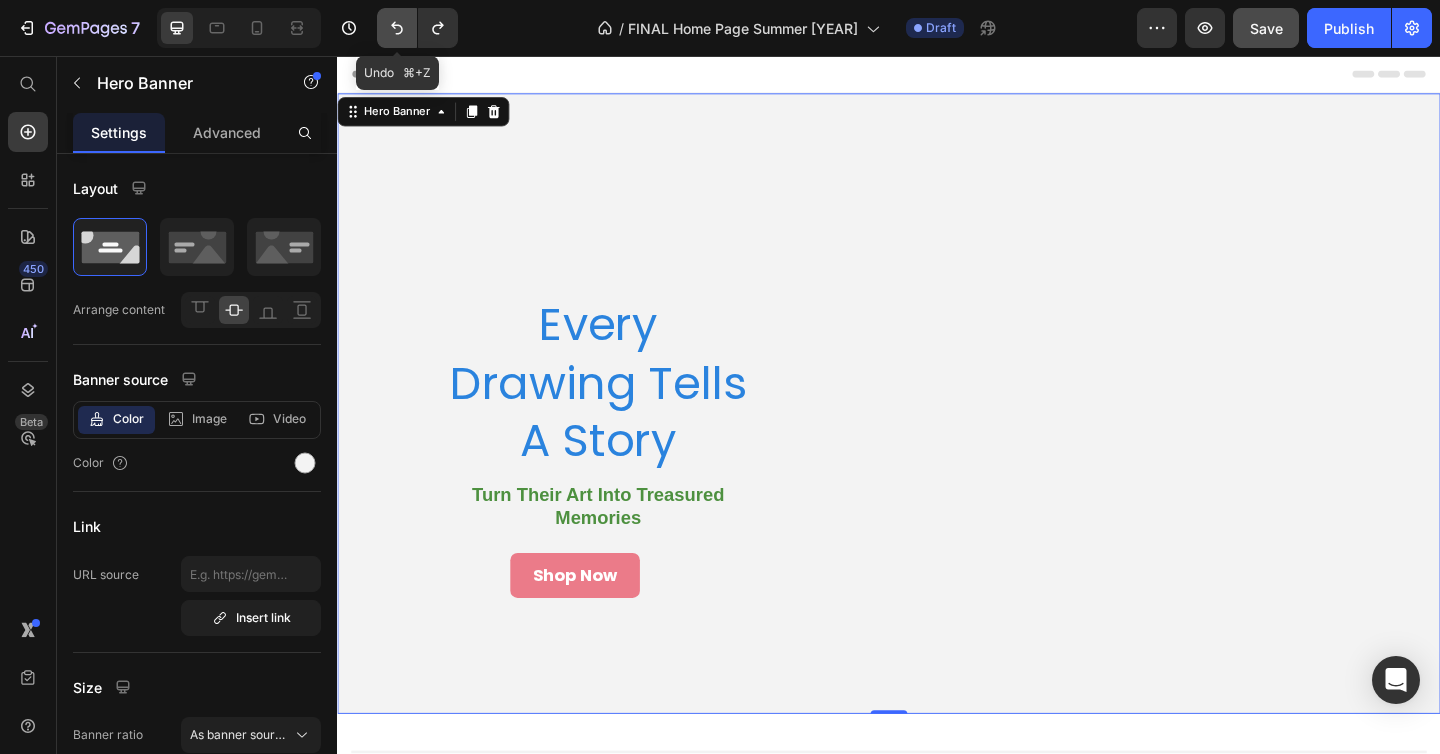 click 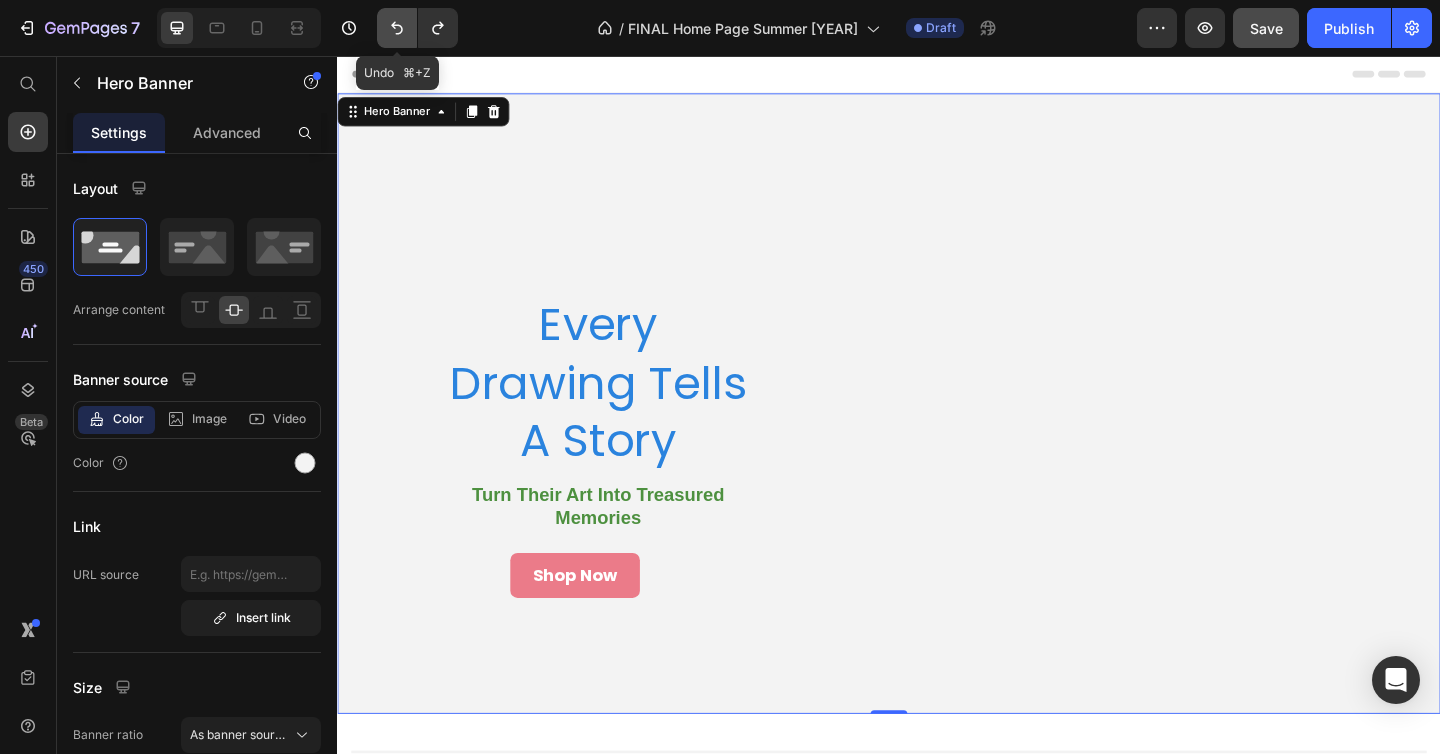 click 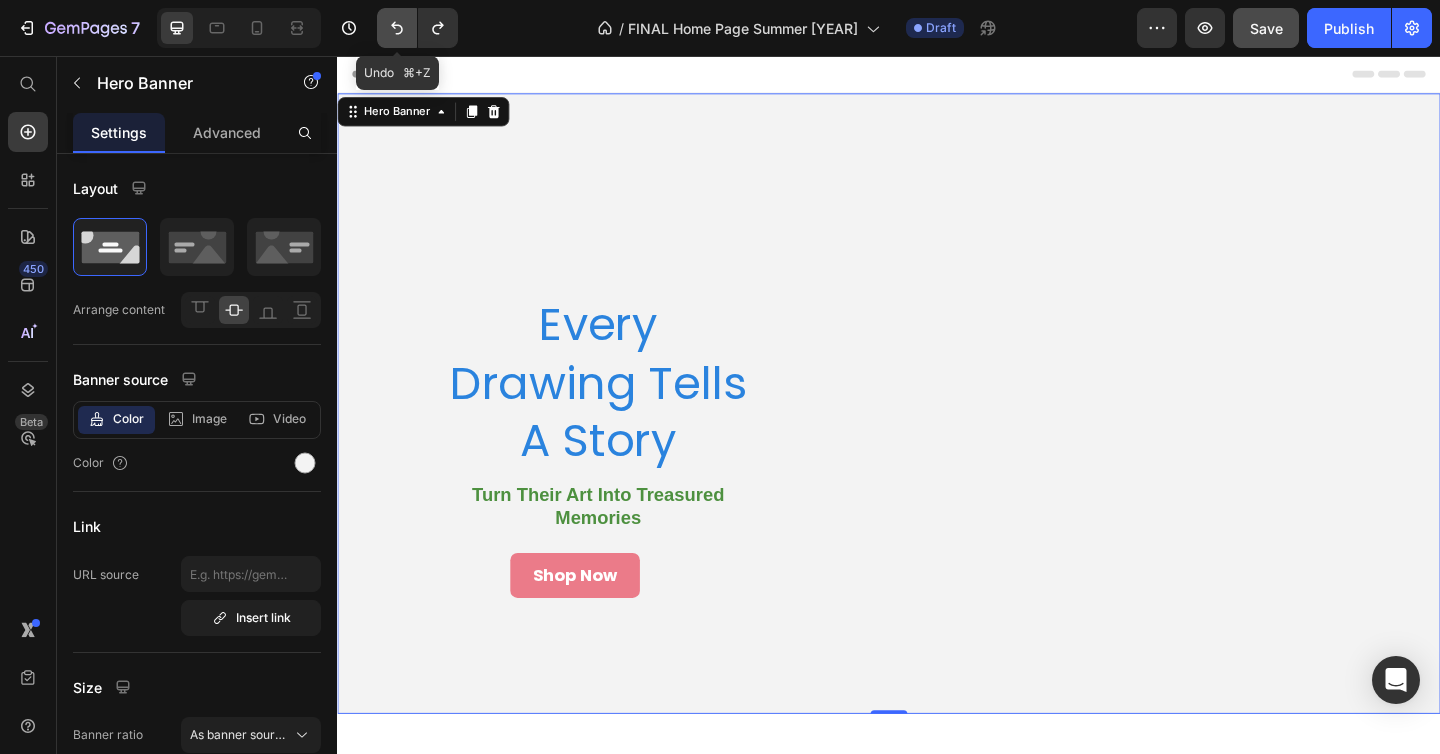 click 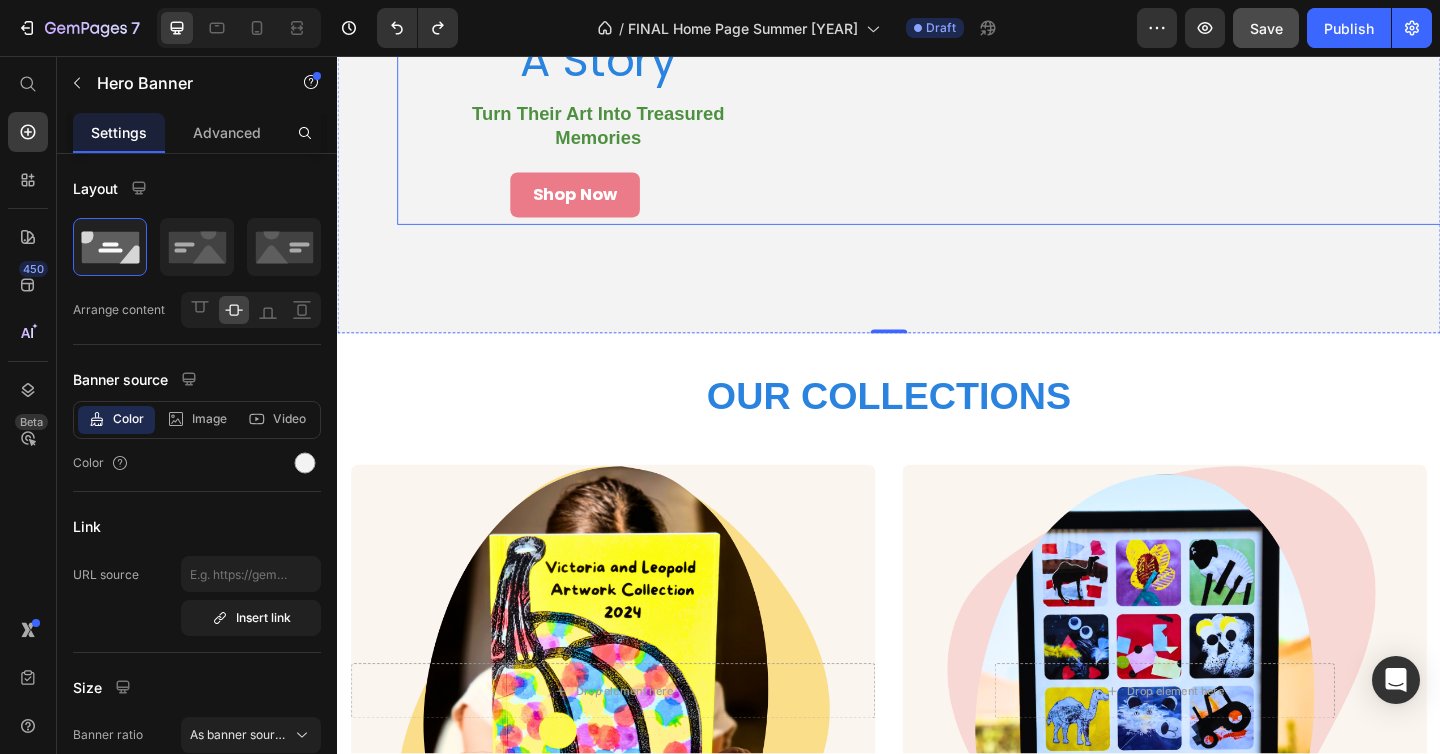 scroll, scrollTop: 731, scrollLeft: 0, axis: vertical 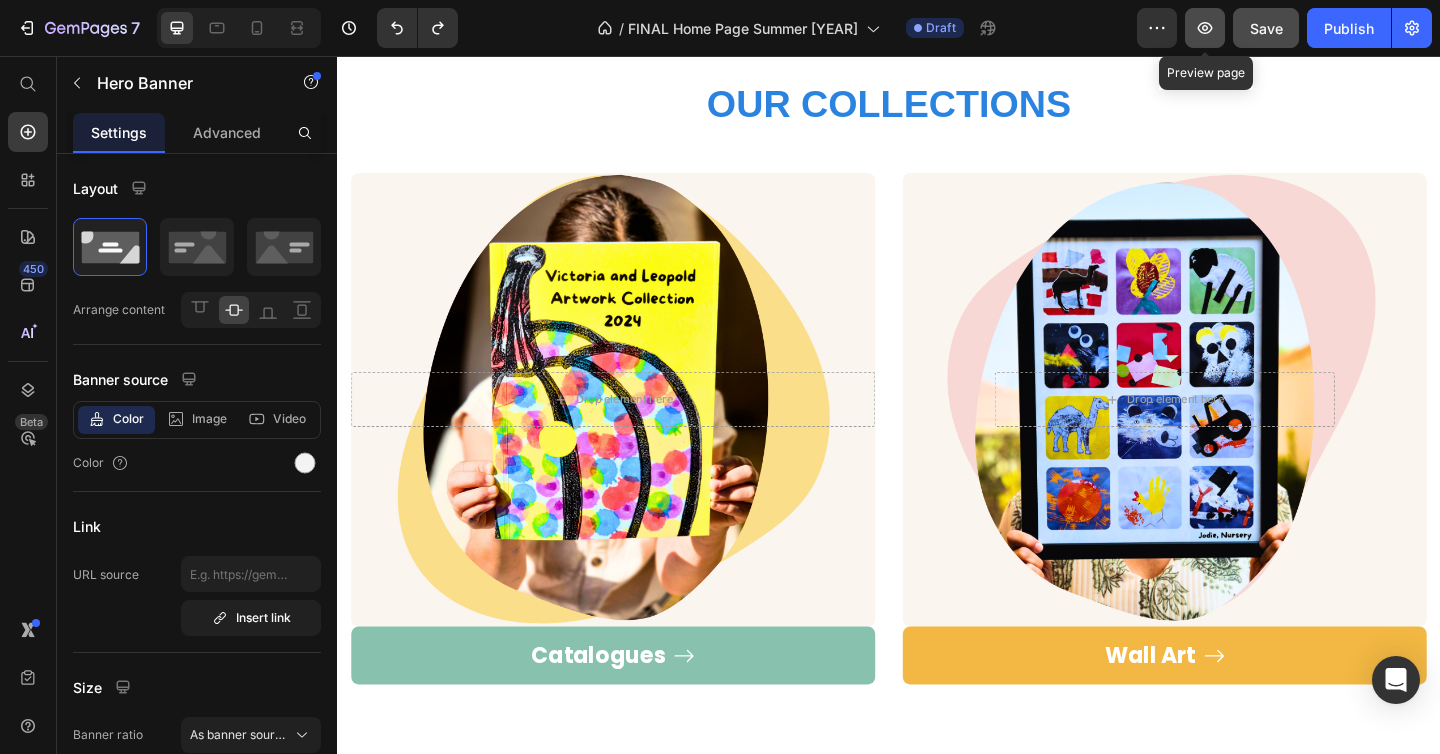 click 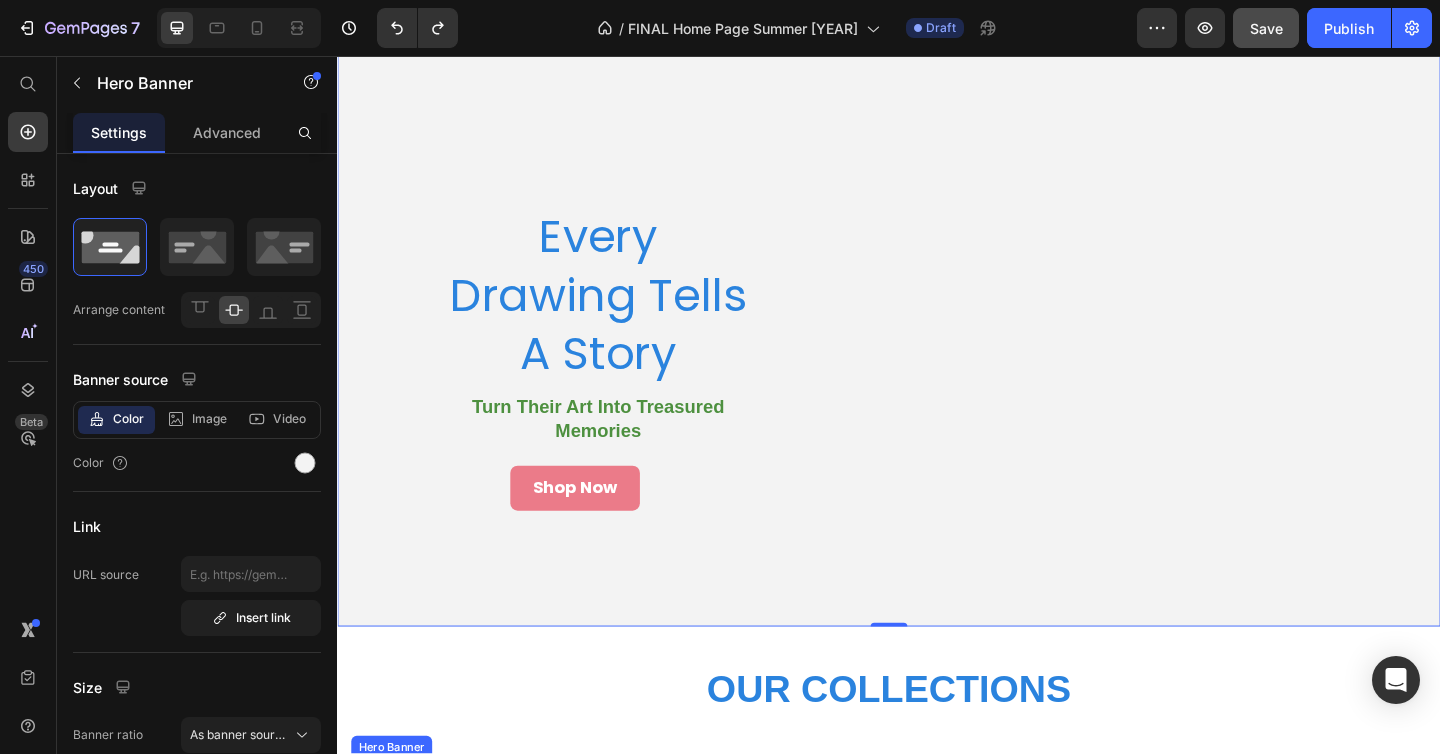 scroll, scrollTop: 48, scrollLeft: 0, axis: vertical 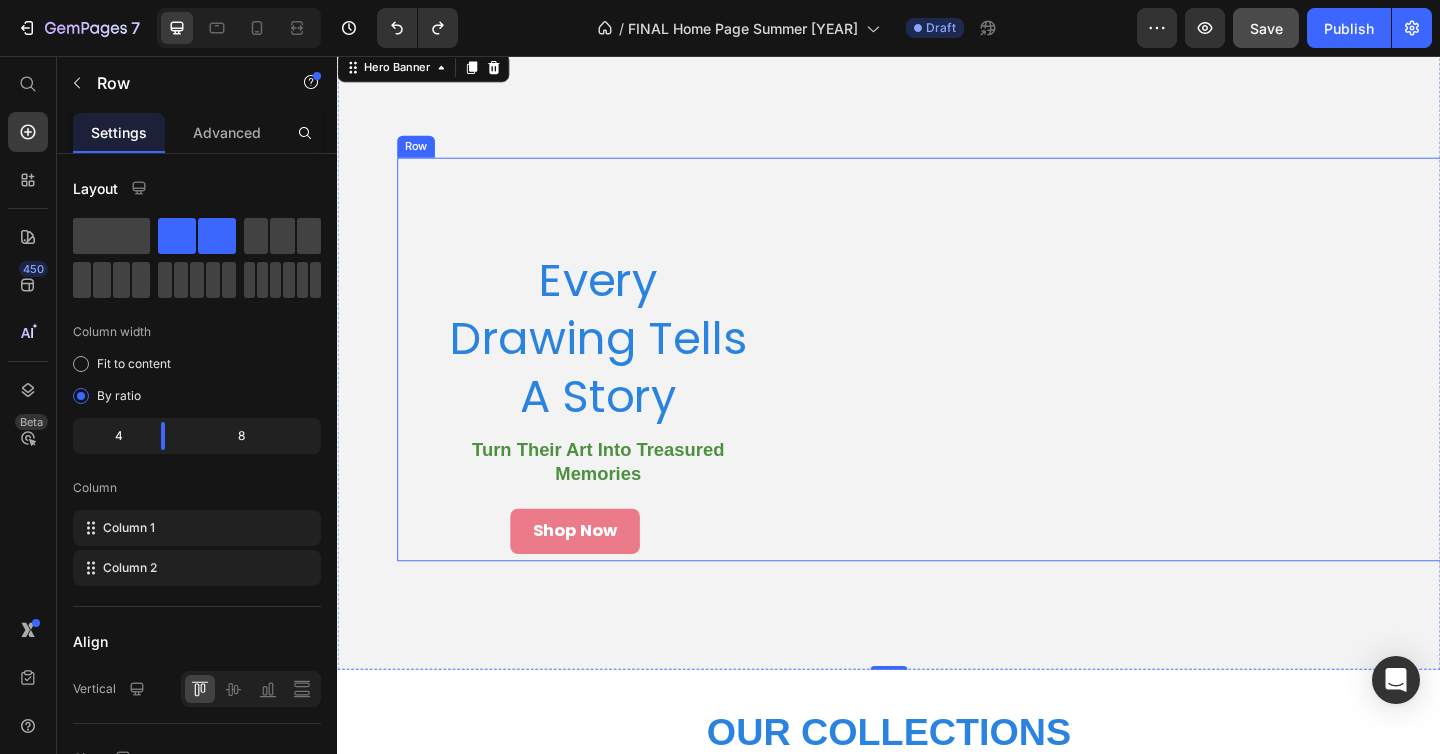 click on "Heading Heading Heading" at bounding box center (1184, 386) 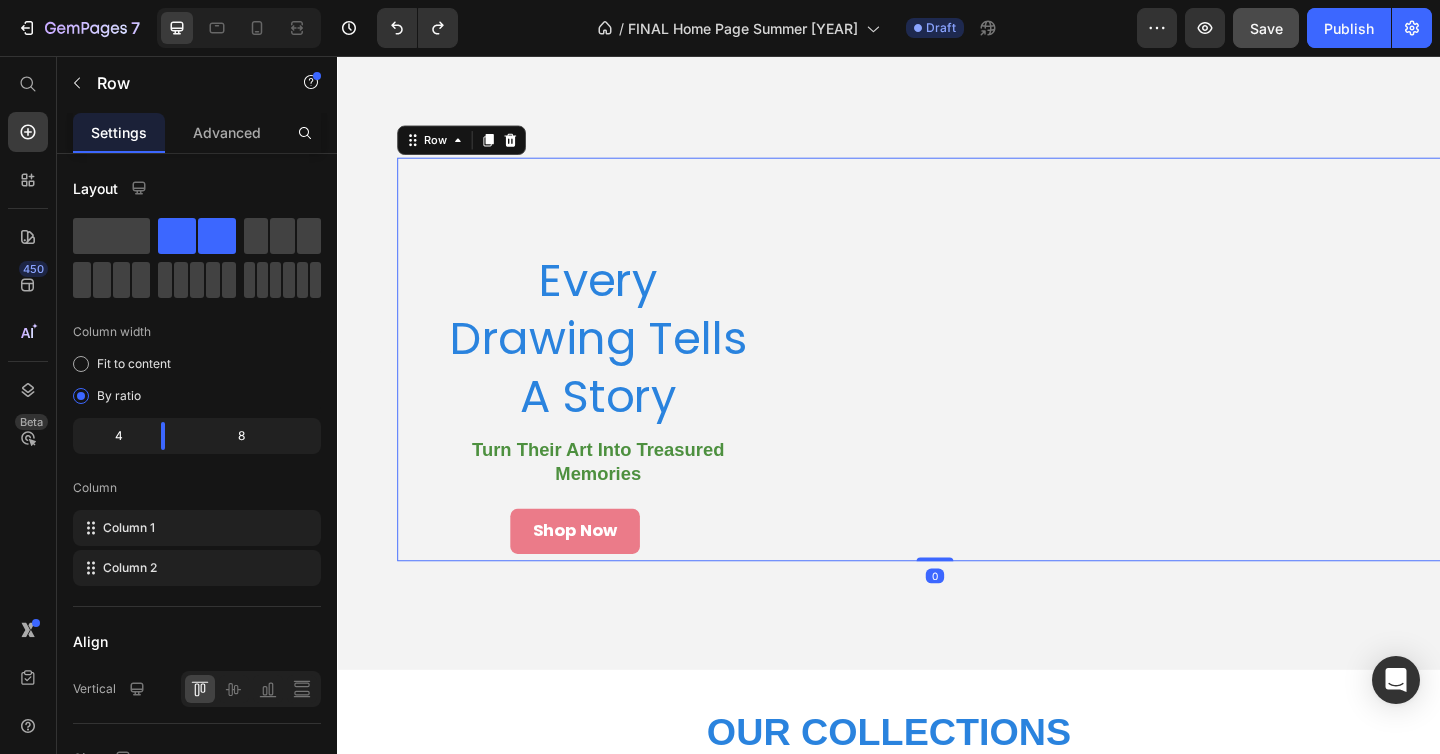 click on "Heading Heading Heading" at bounding box center [1184, 386] 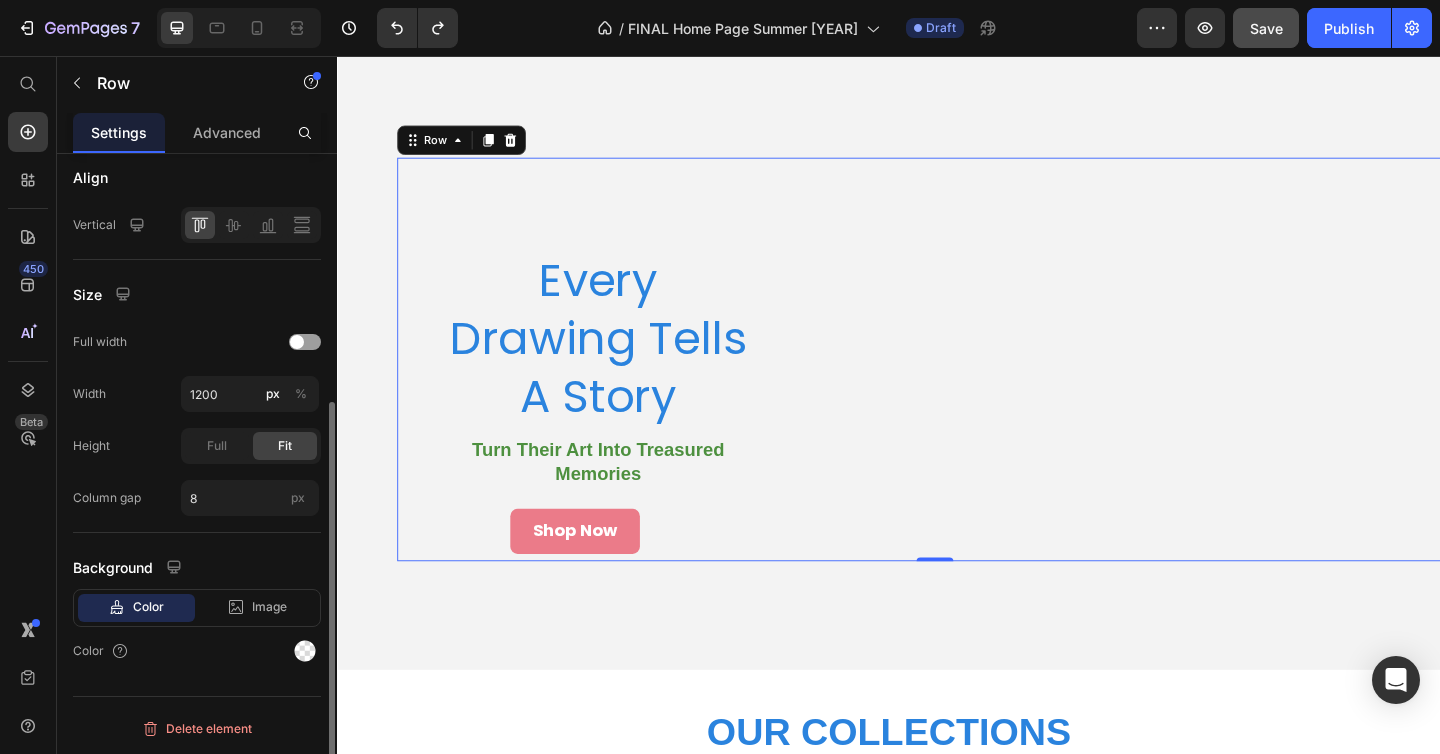 scroll, scrollTop: 448, scrollLeft: 0, axis: vertical 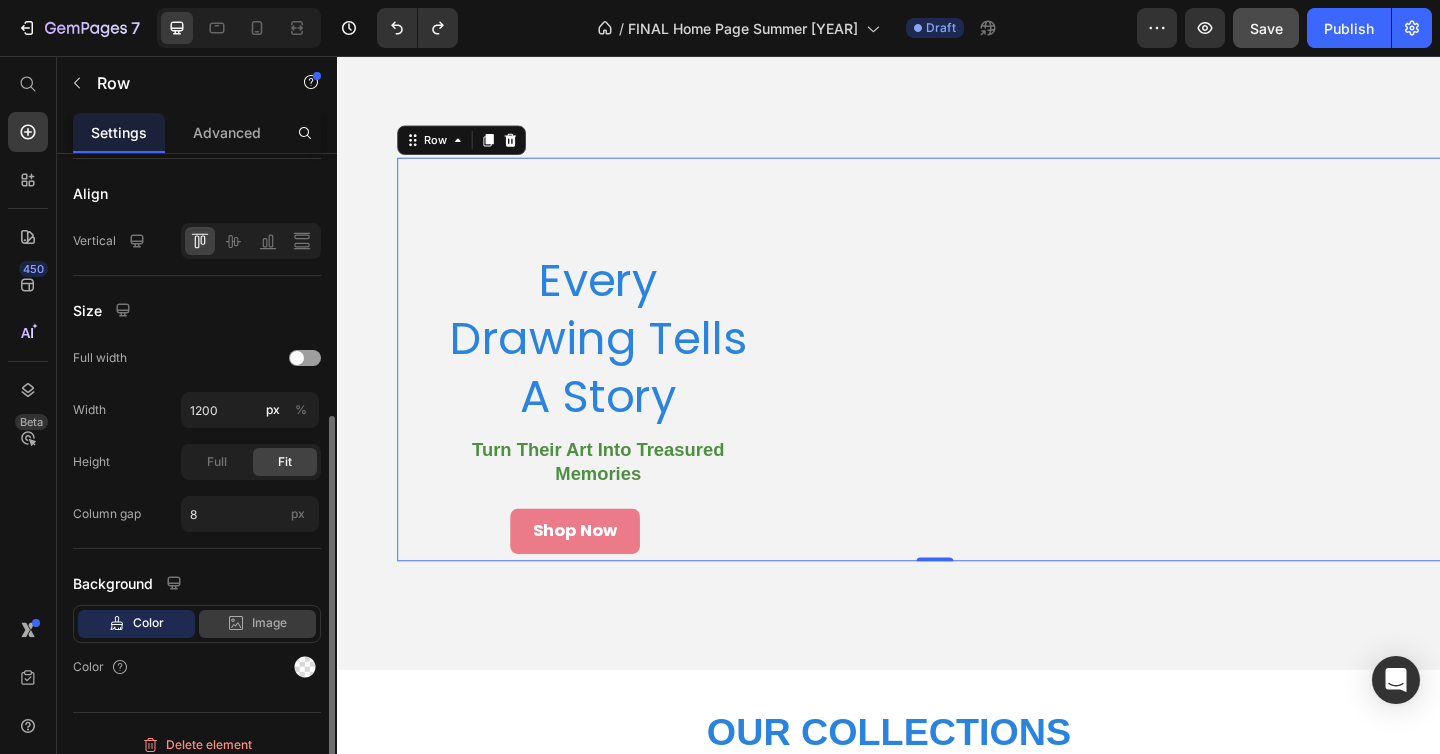 click on "Image" at bounding box center [269, 623] 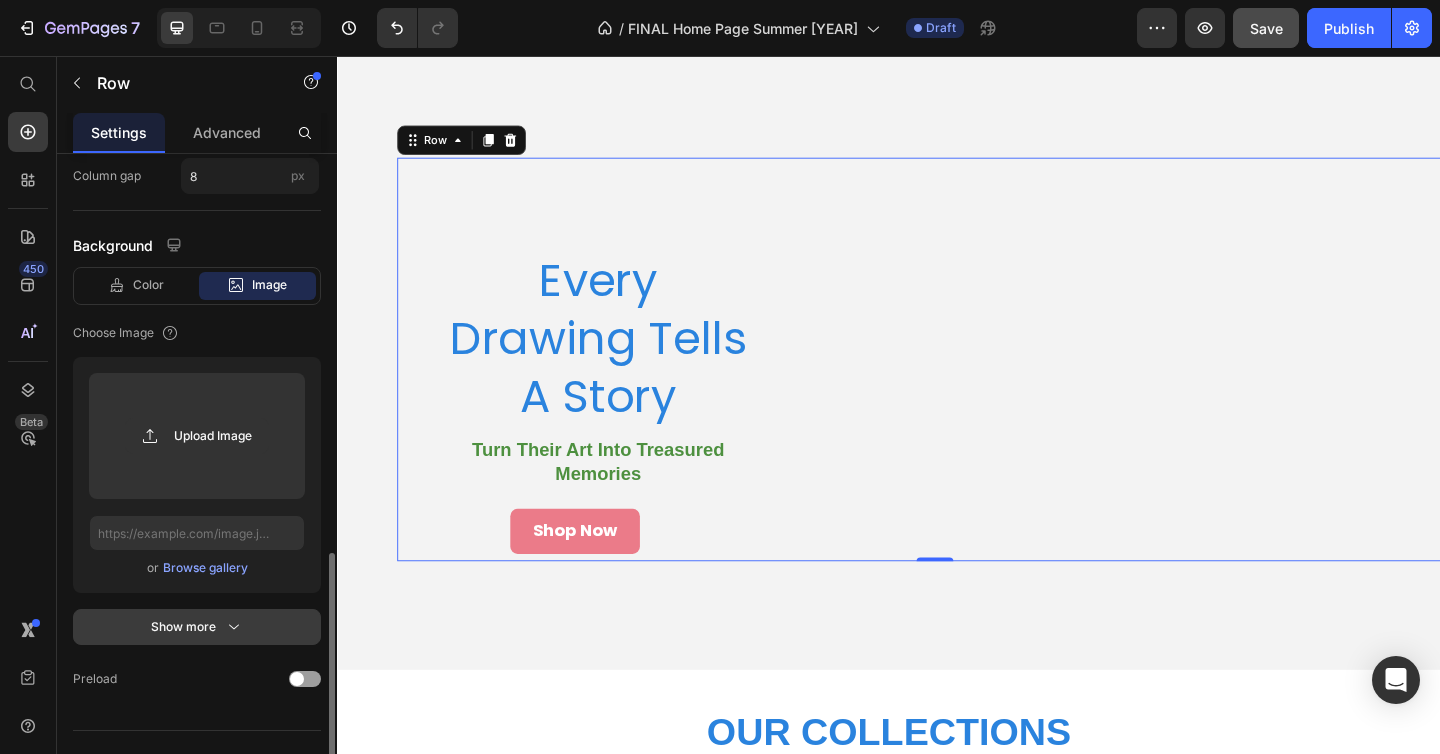 scroll, scrollTop: 820, scrollLeft: 0, axis: vertical 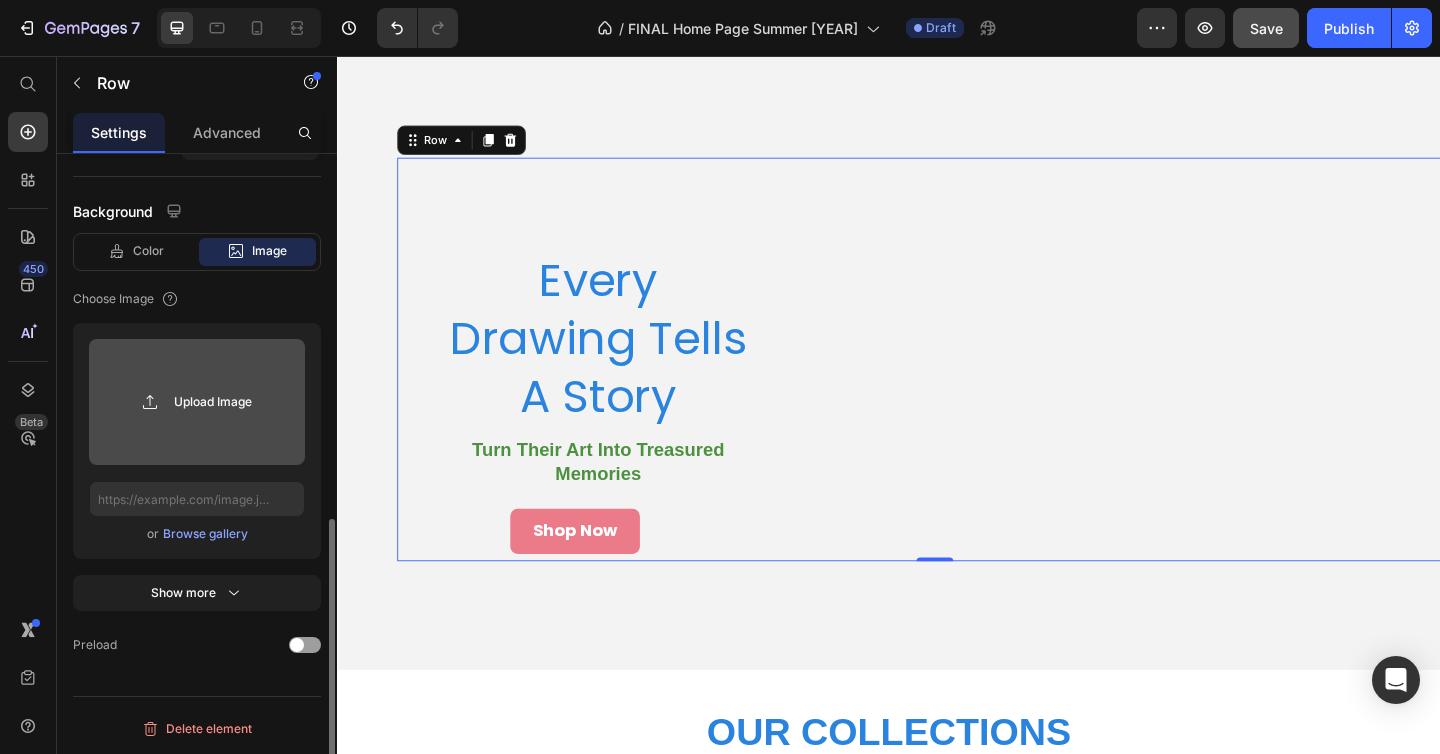click 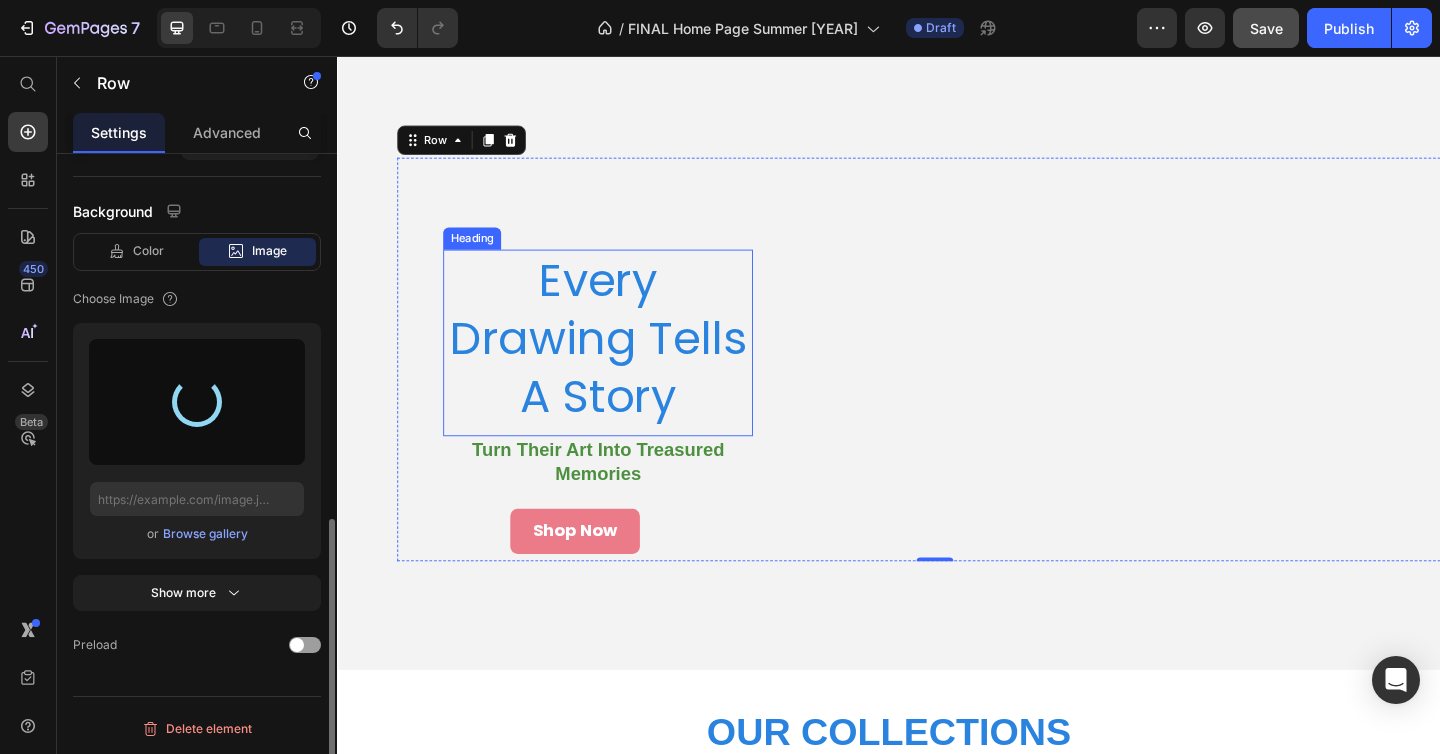 type on "https://cdn.shopify.com/s/files/1/0899/8646/6109/files/gempages_544403200644482109-a0667582-4ebf-4145-8dd6-2f73c28ca742.png" 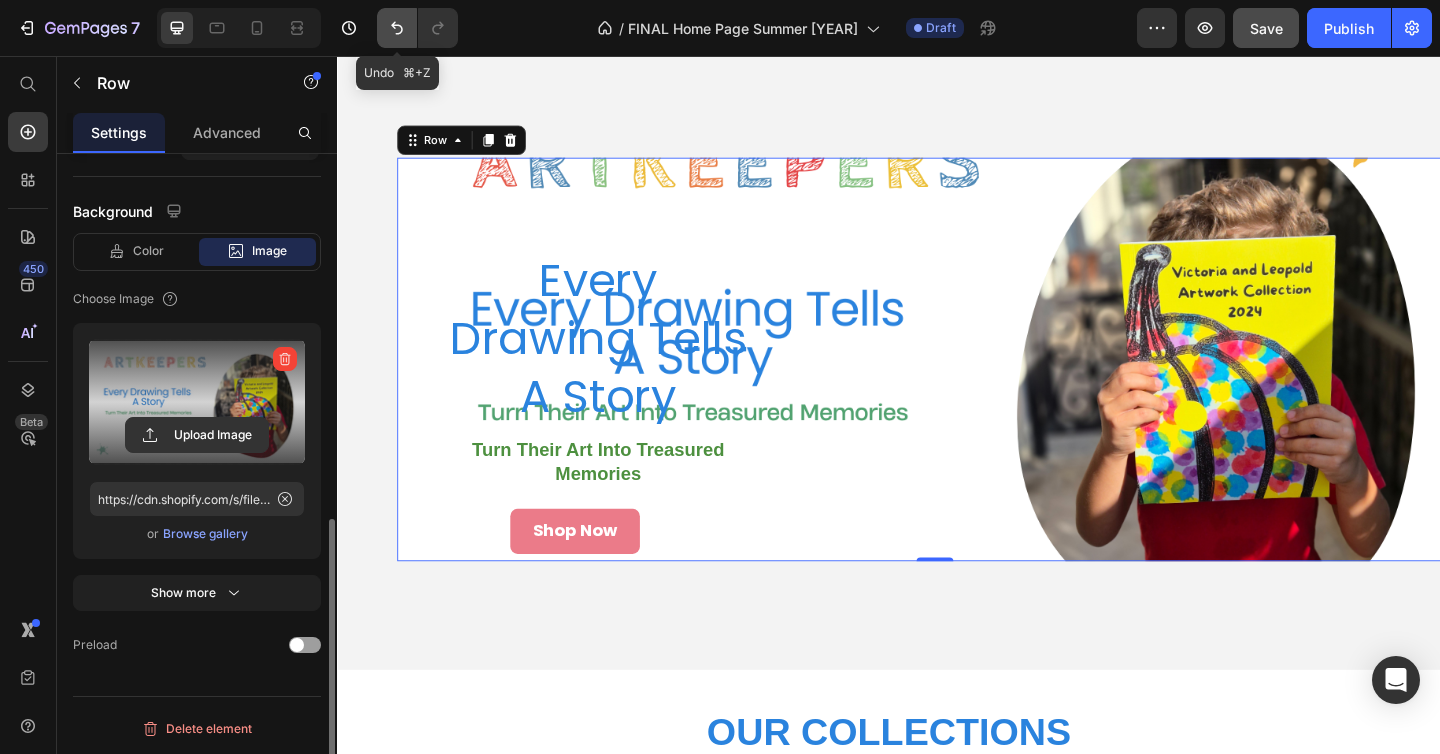 click 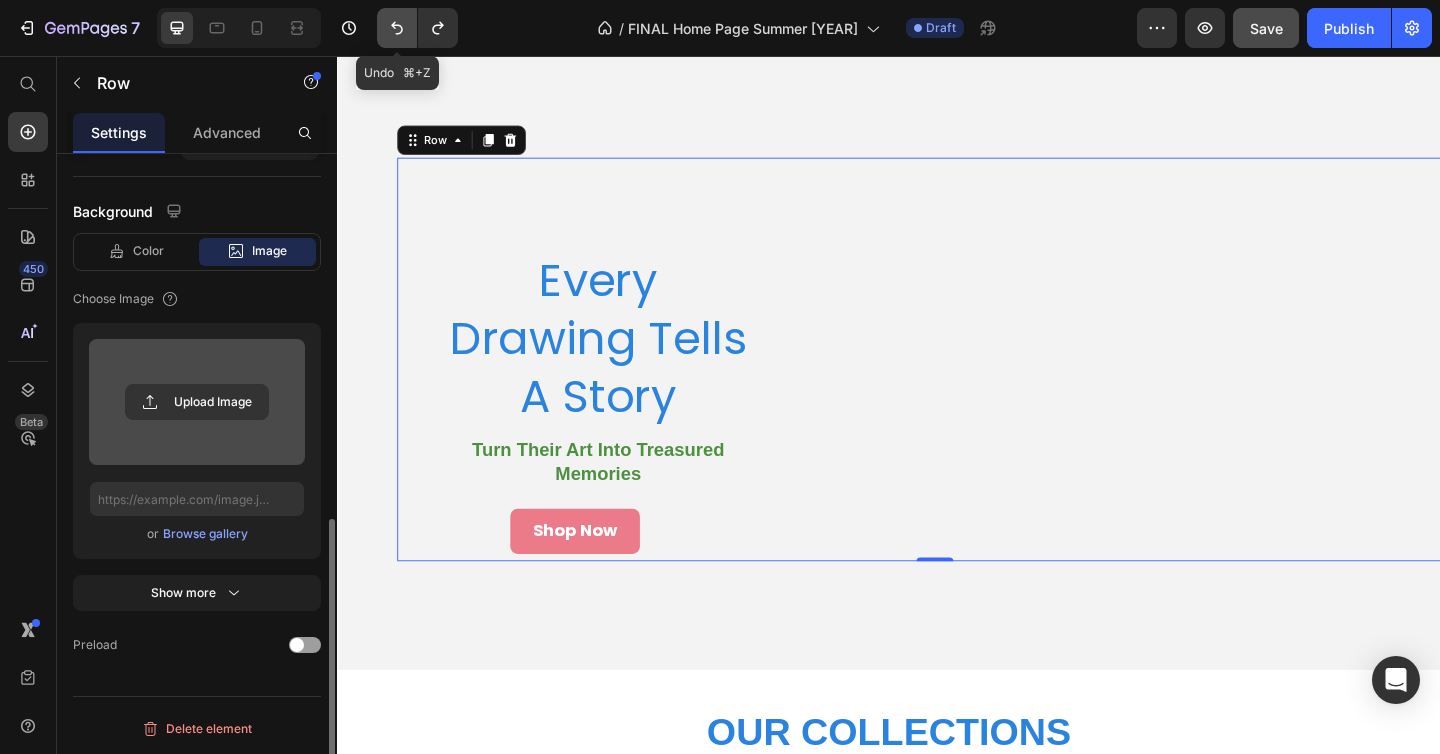 click 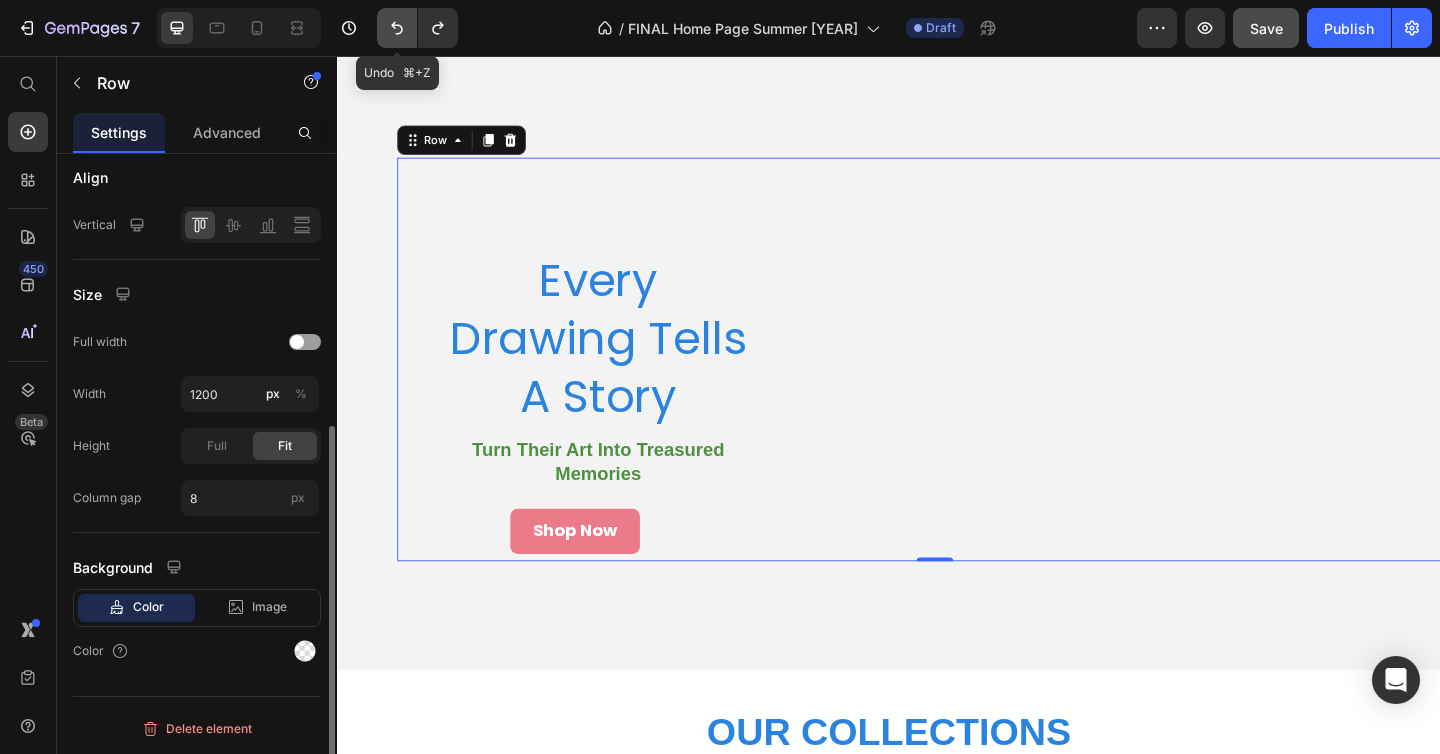 click 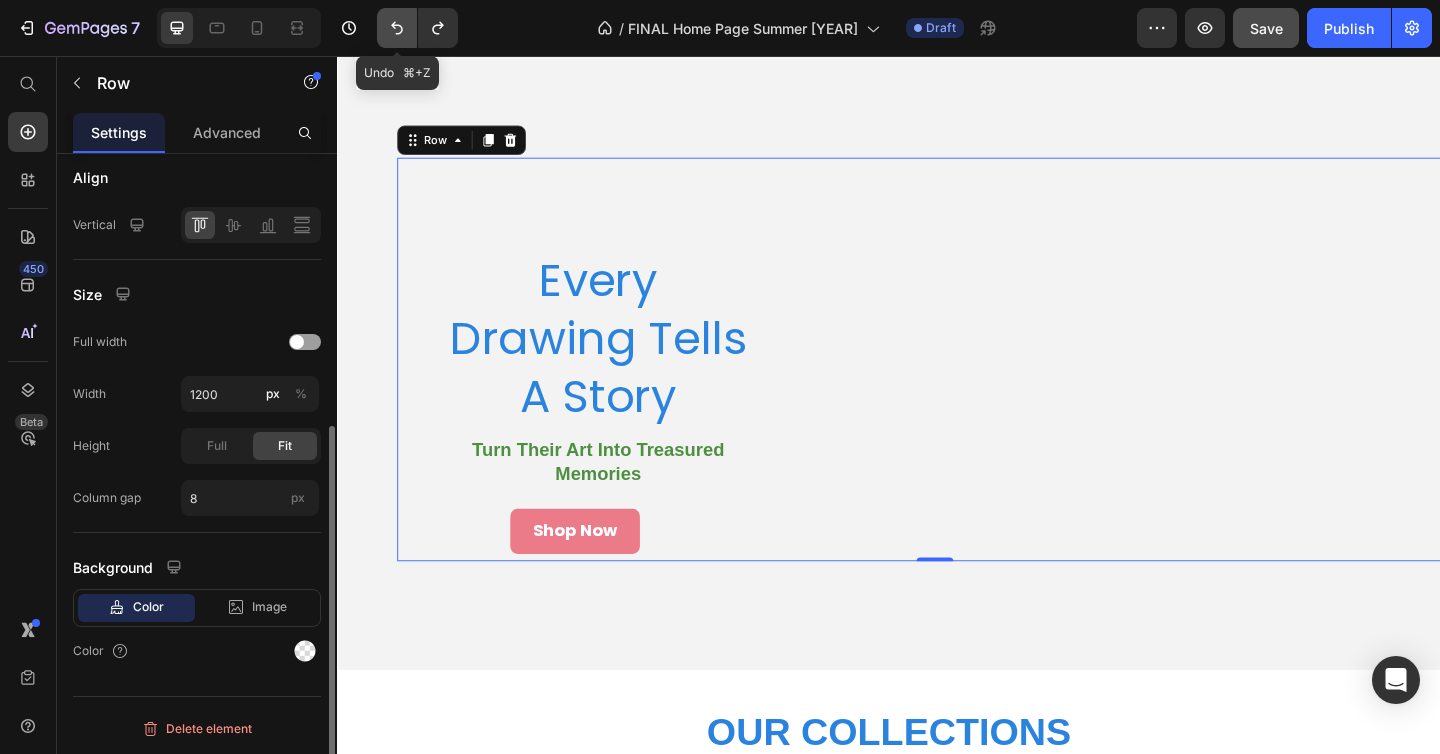 click 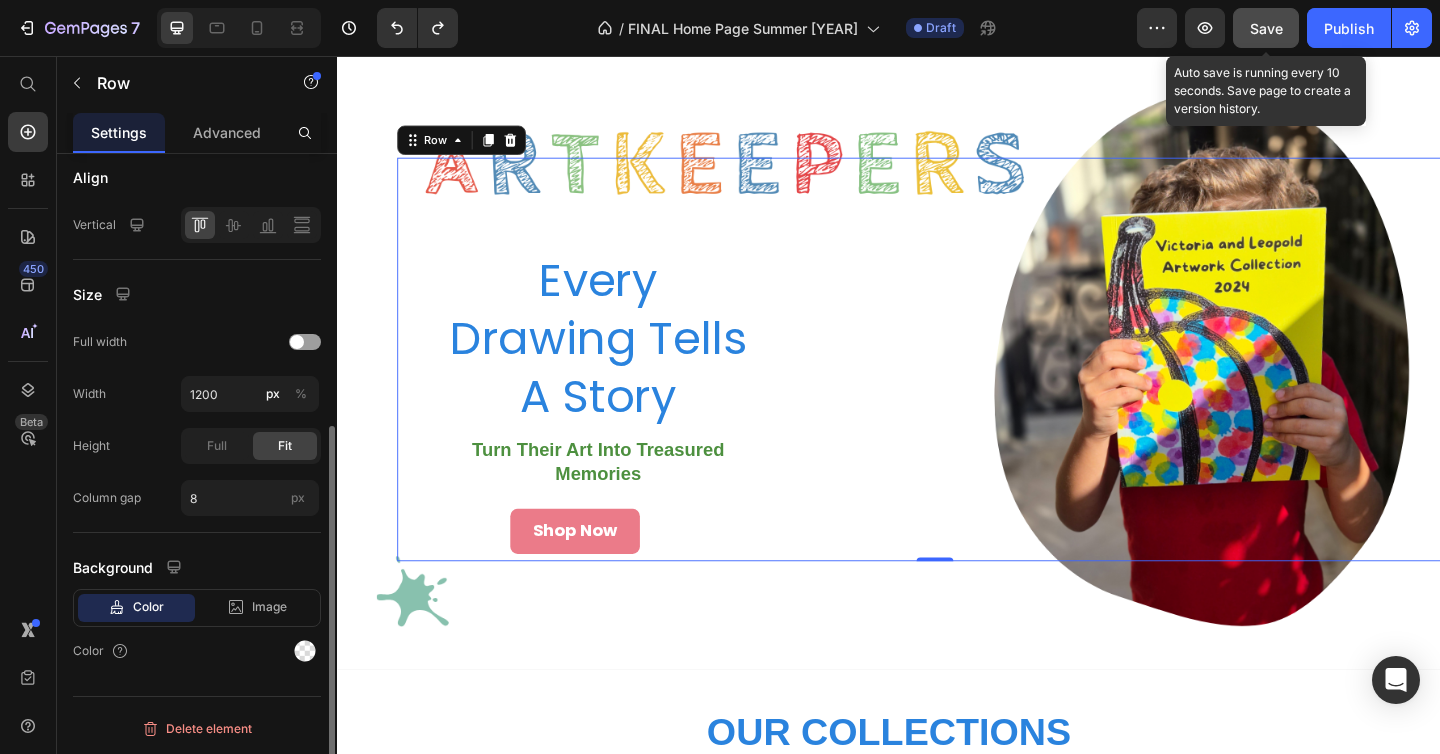 click on "Save" at bounding box center (1266, 28) 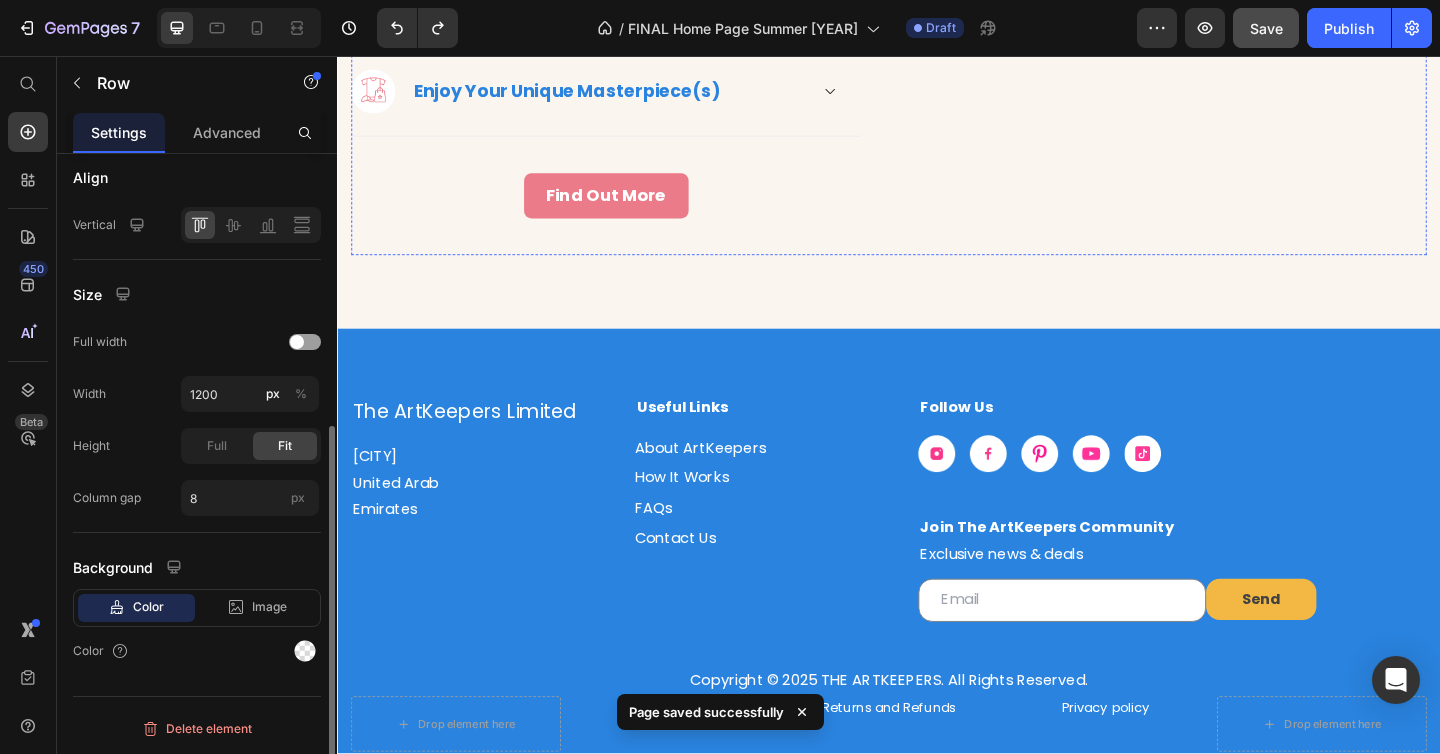 scroll, scrollTop: 3081, scrollLeft: 0, axis: vertical 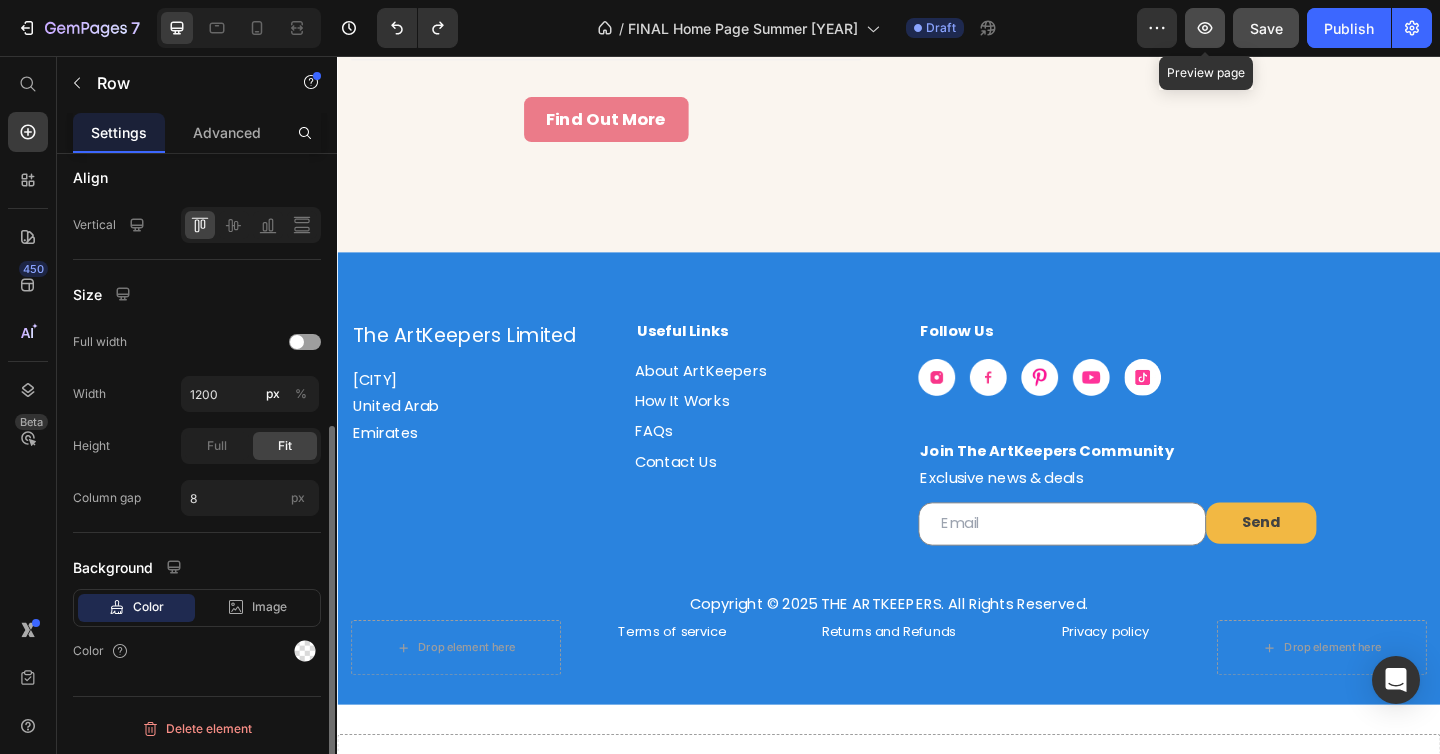 click 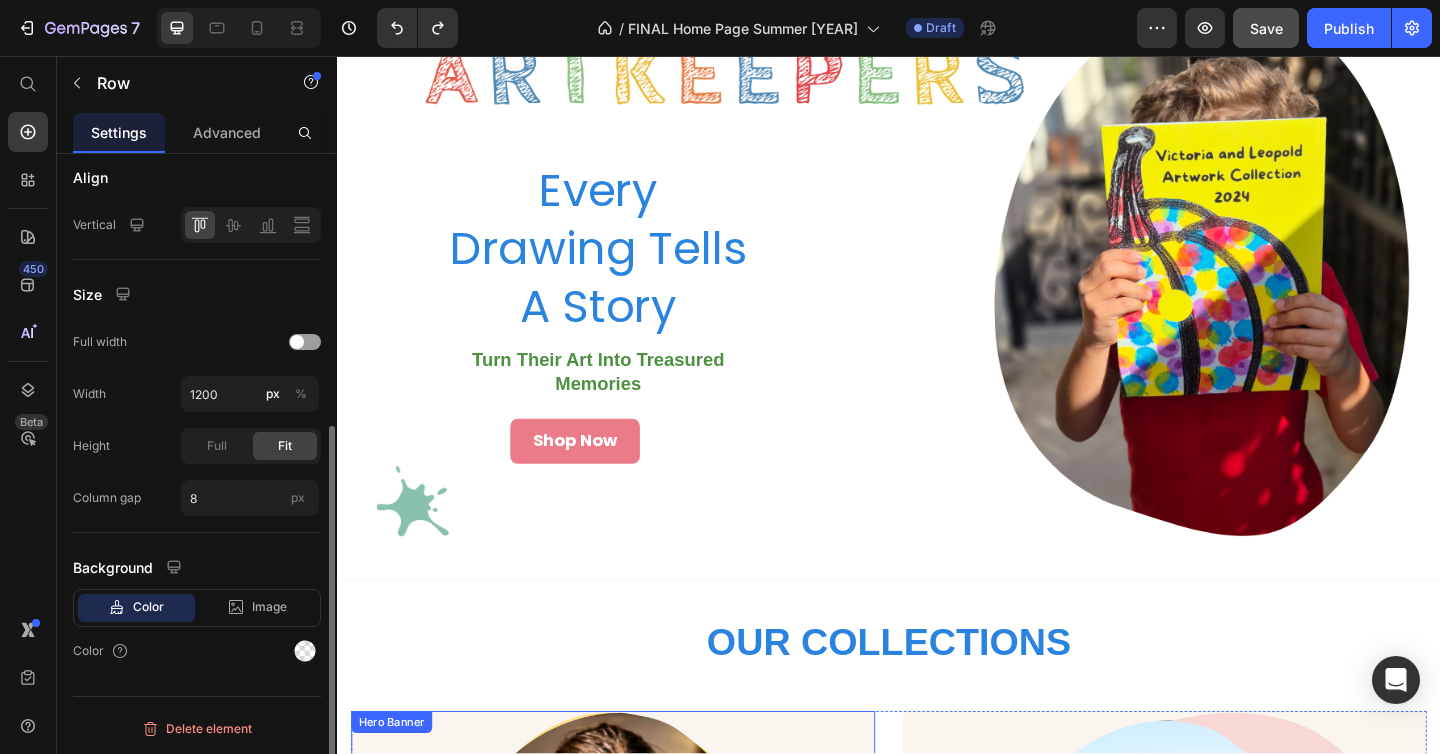 scroll, scrollTop: 60, scrollLeft: 0, axis: vertical 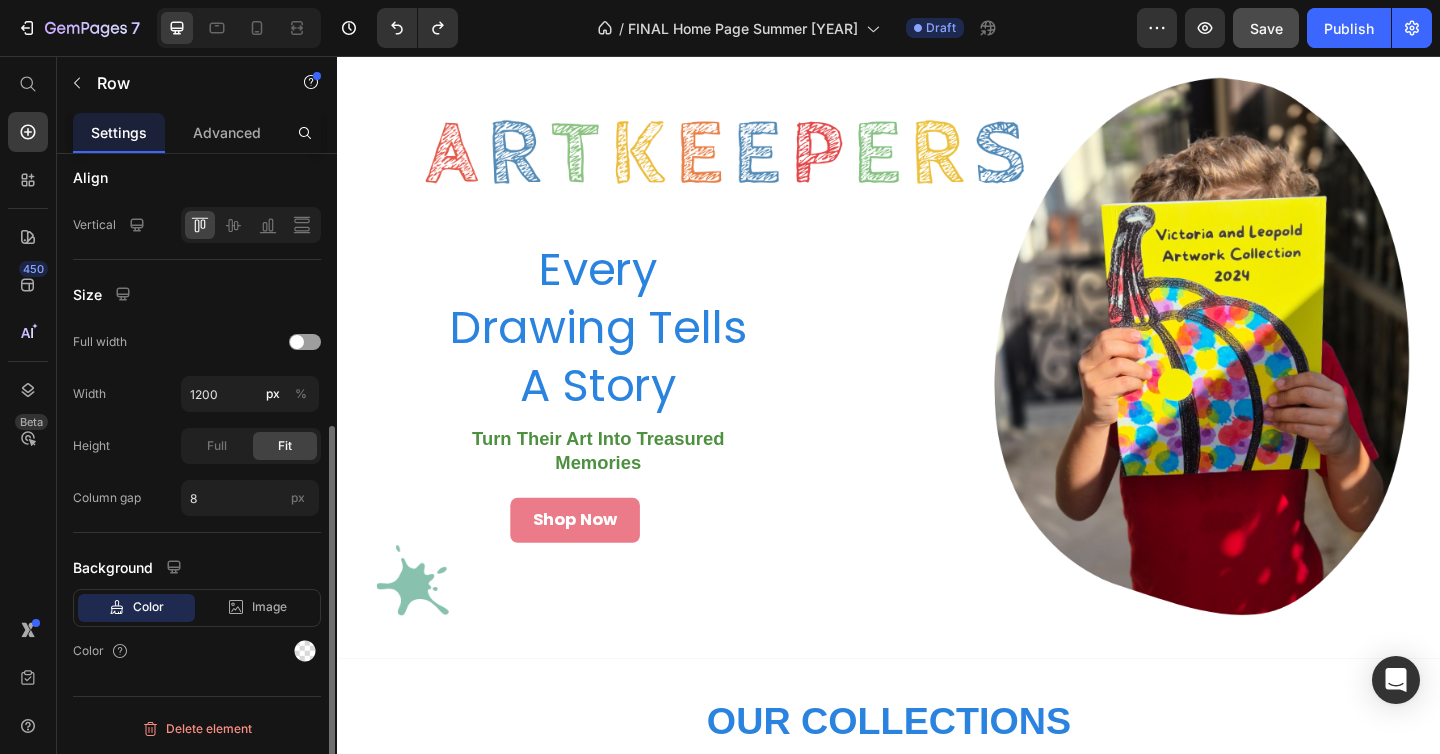 click on "Heading Heading Heading" at bounding box center [1184, 374] 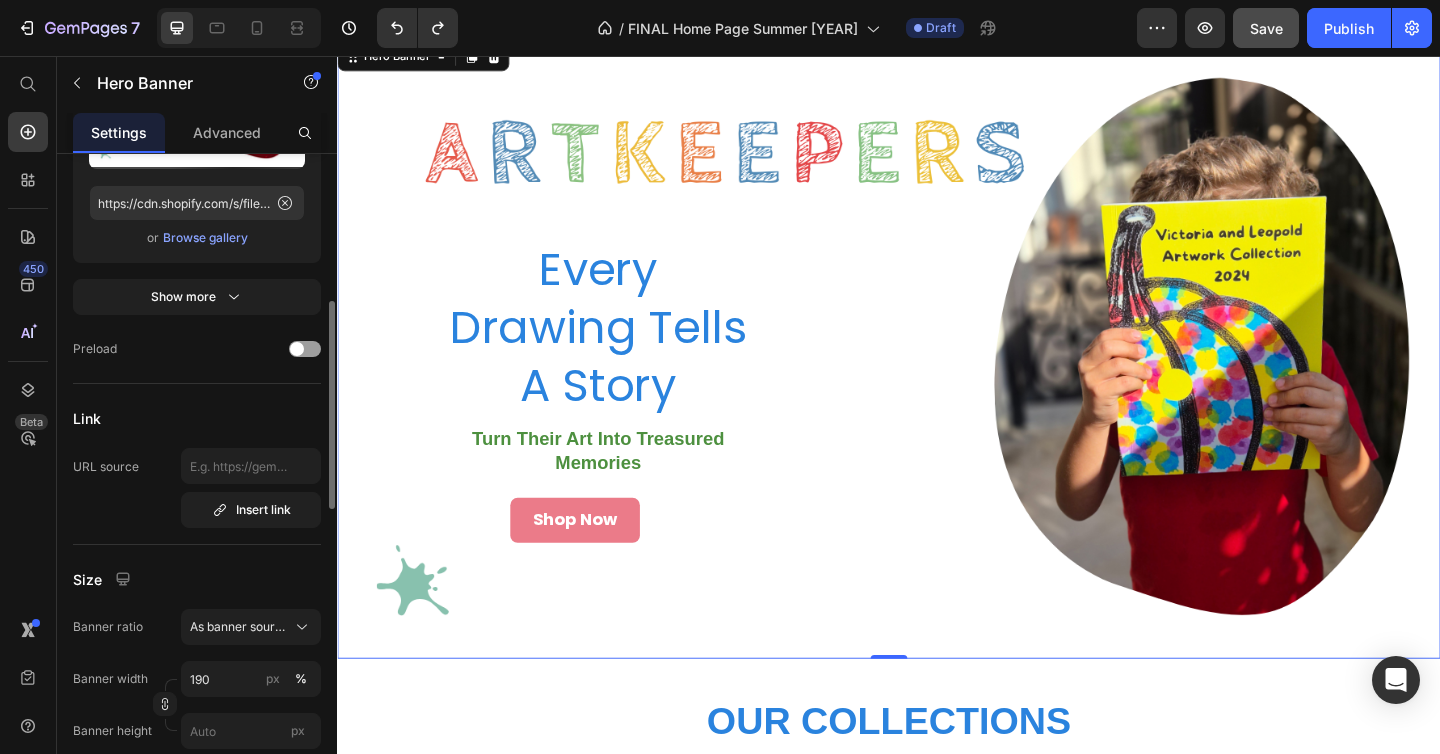 click at bounding box center [937, 374] 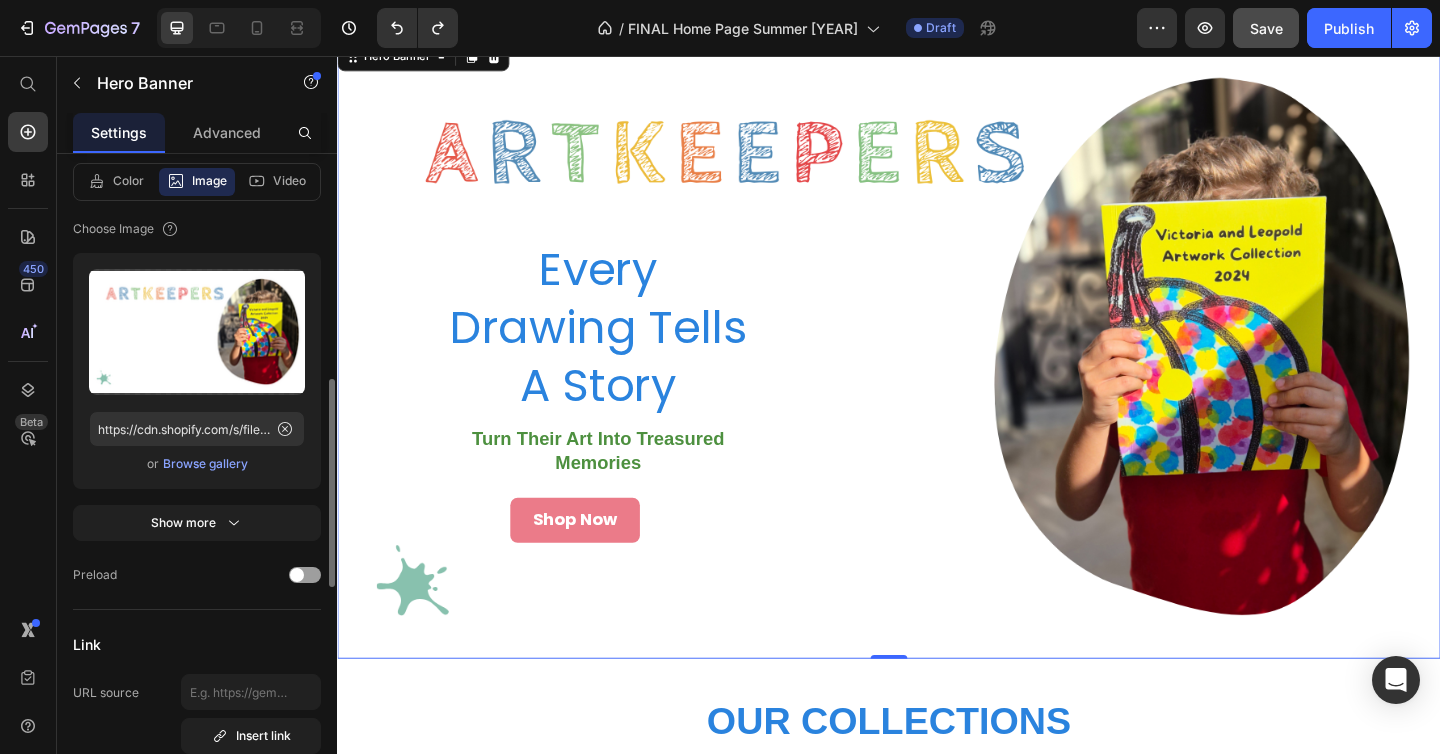 scroll, scrollTop: 497, scrollLeft: 0, axis: vertical 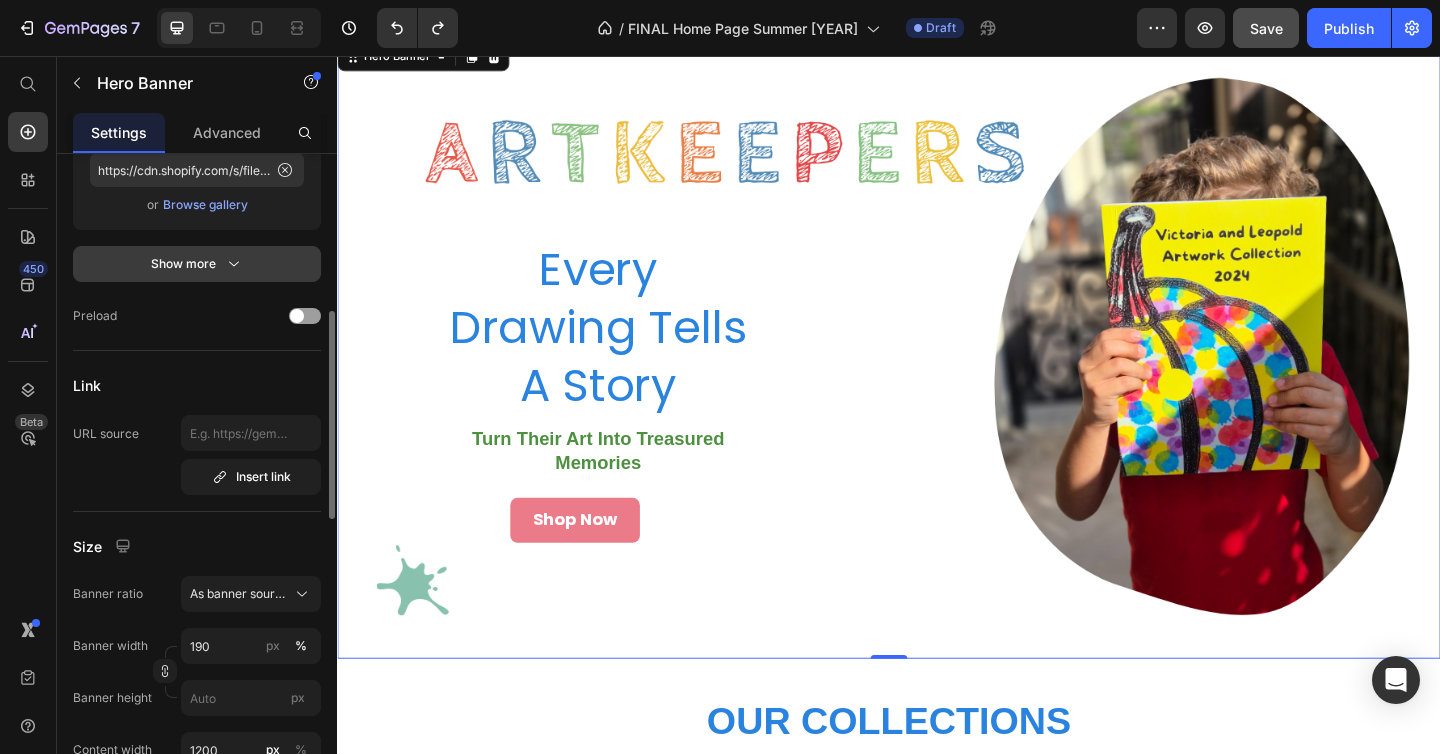 click 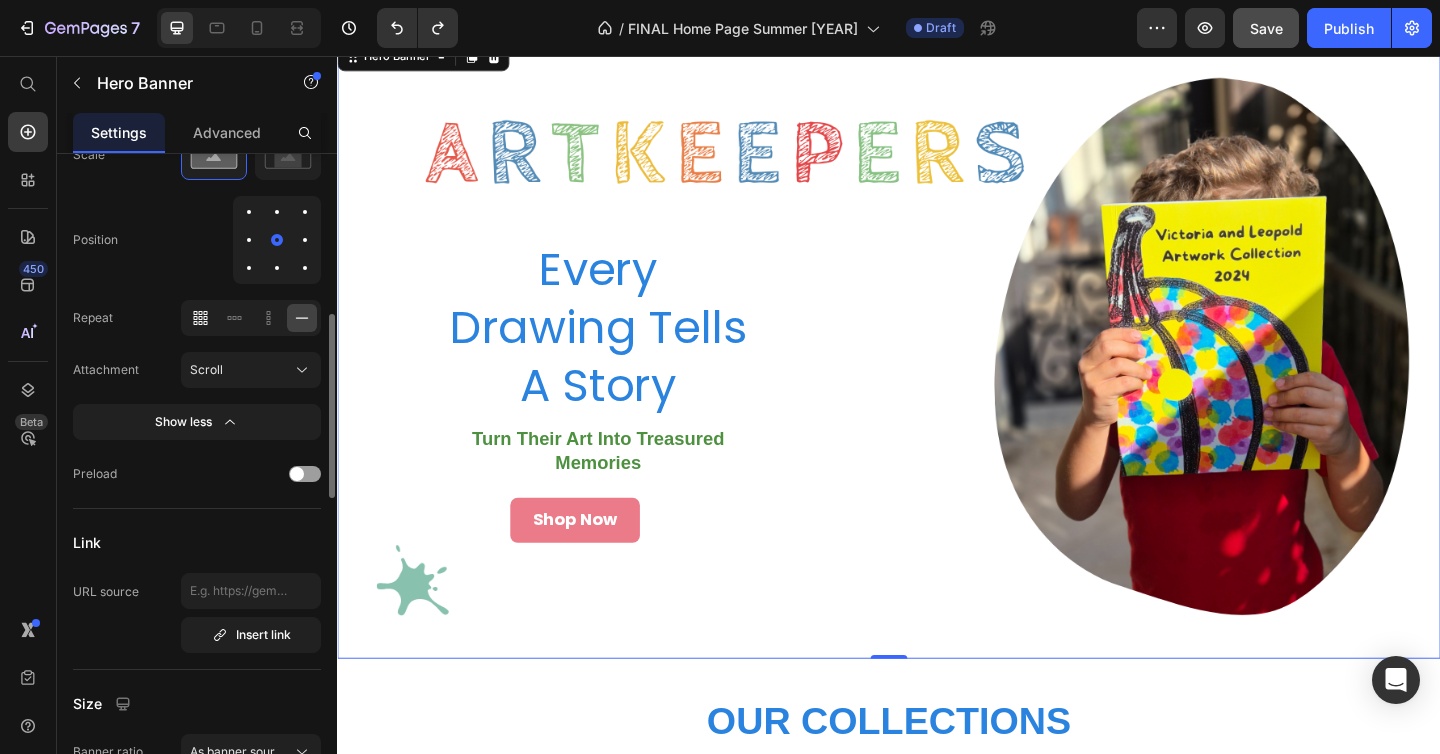 scroll, scrollTop: 616, scrollLeft: 0, axis: vertical 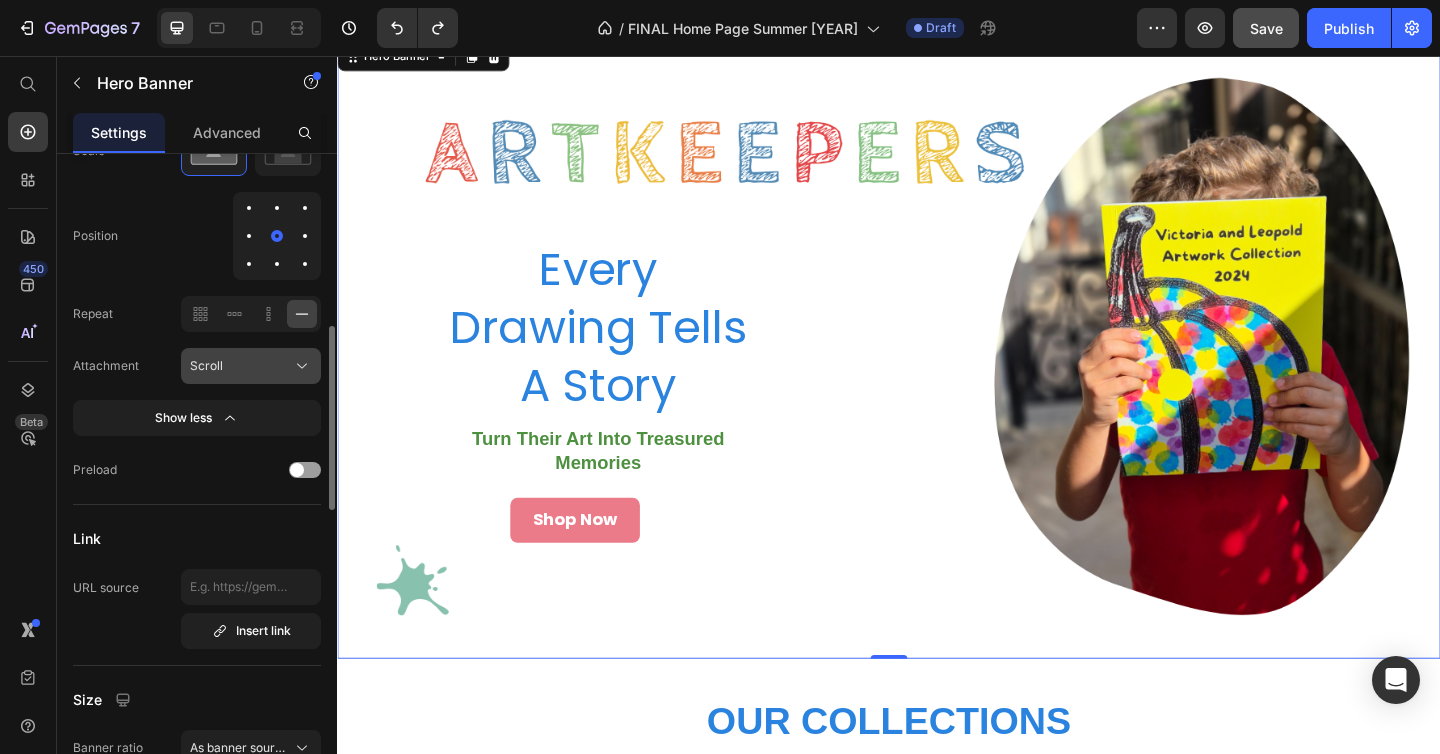 click on "Scroll" 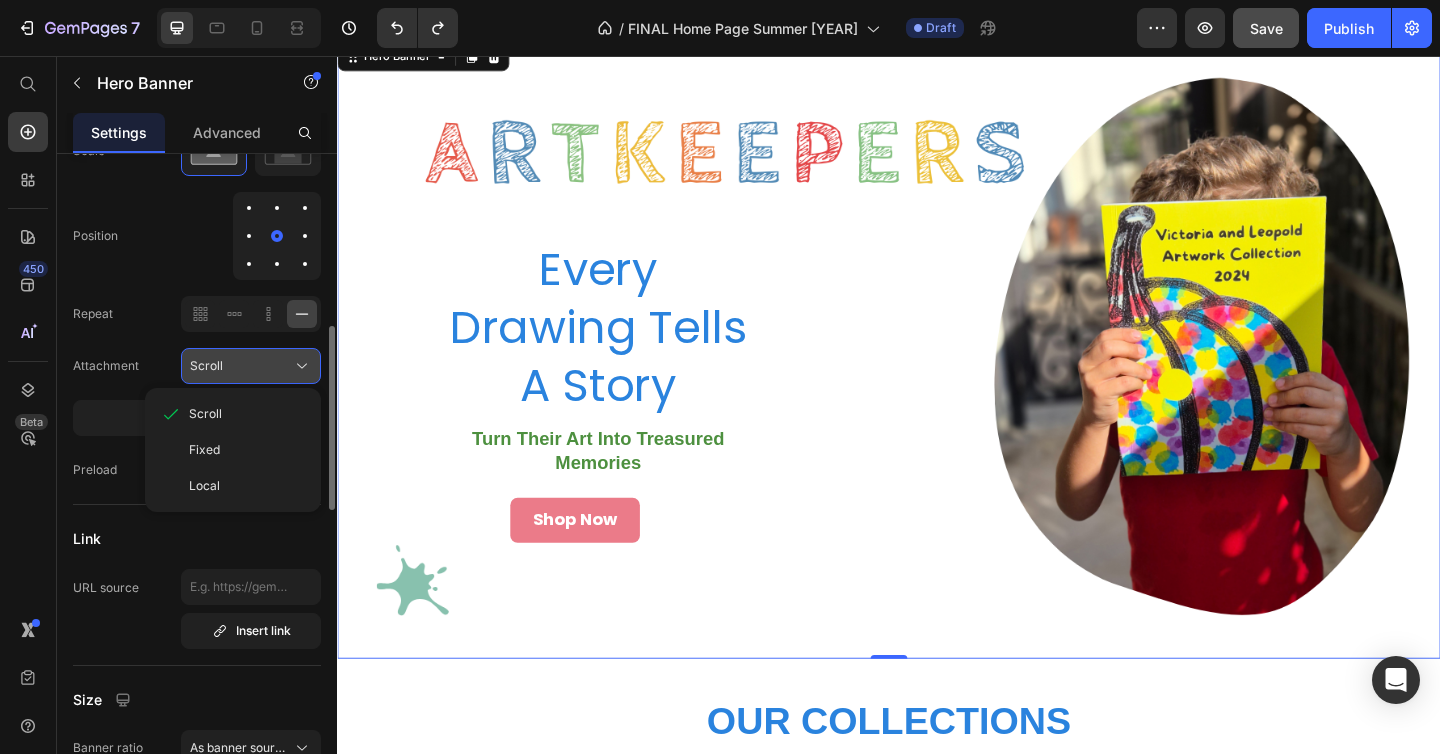 click on "Scroll" 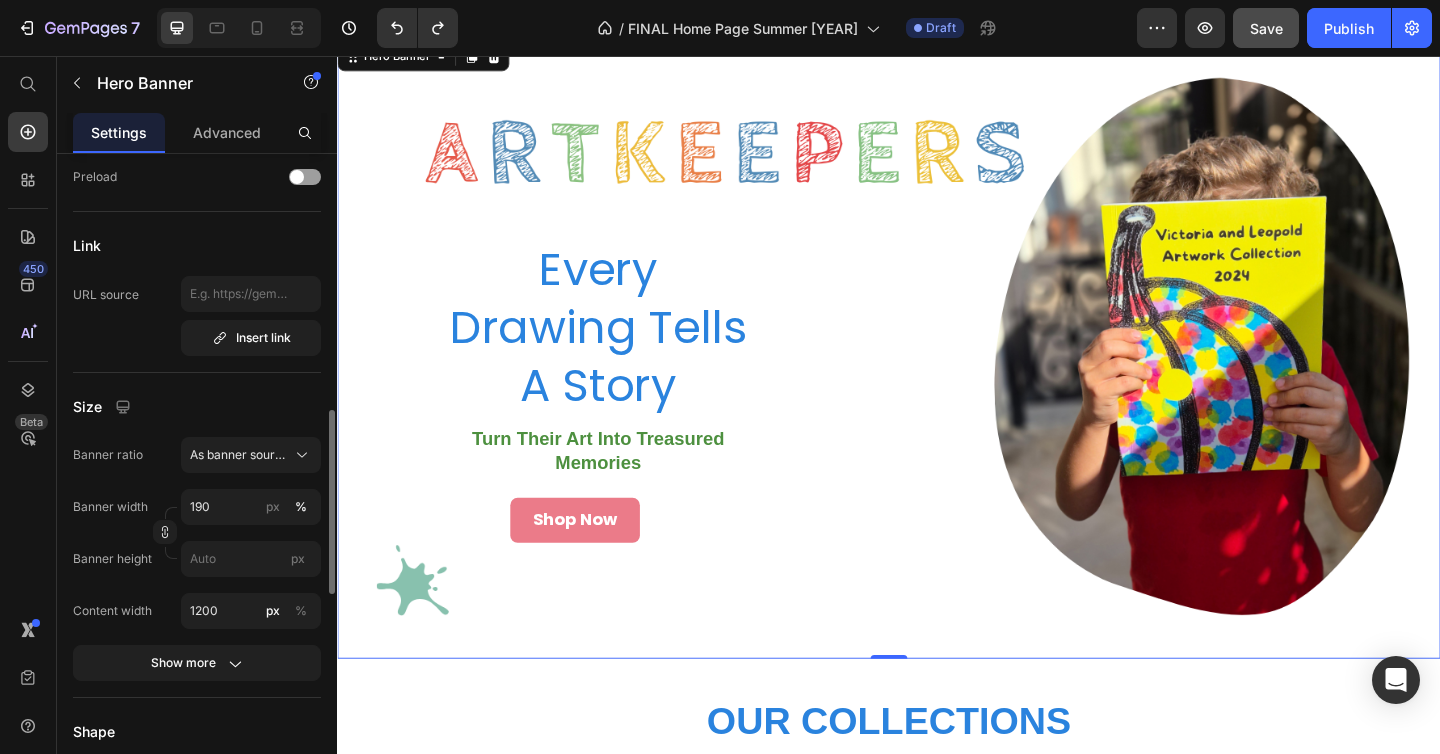 scroll, scrollTop: 910, scrollLeft: 0, axis: vertical 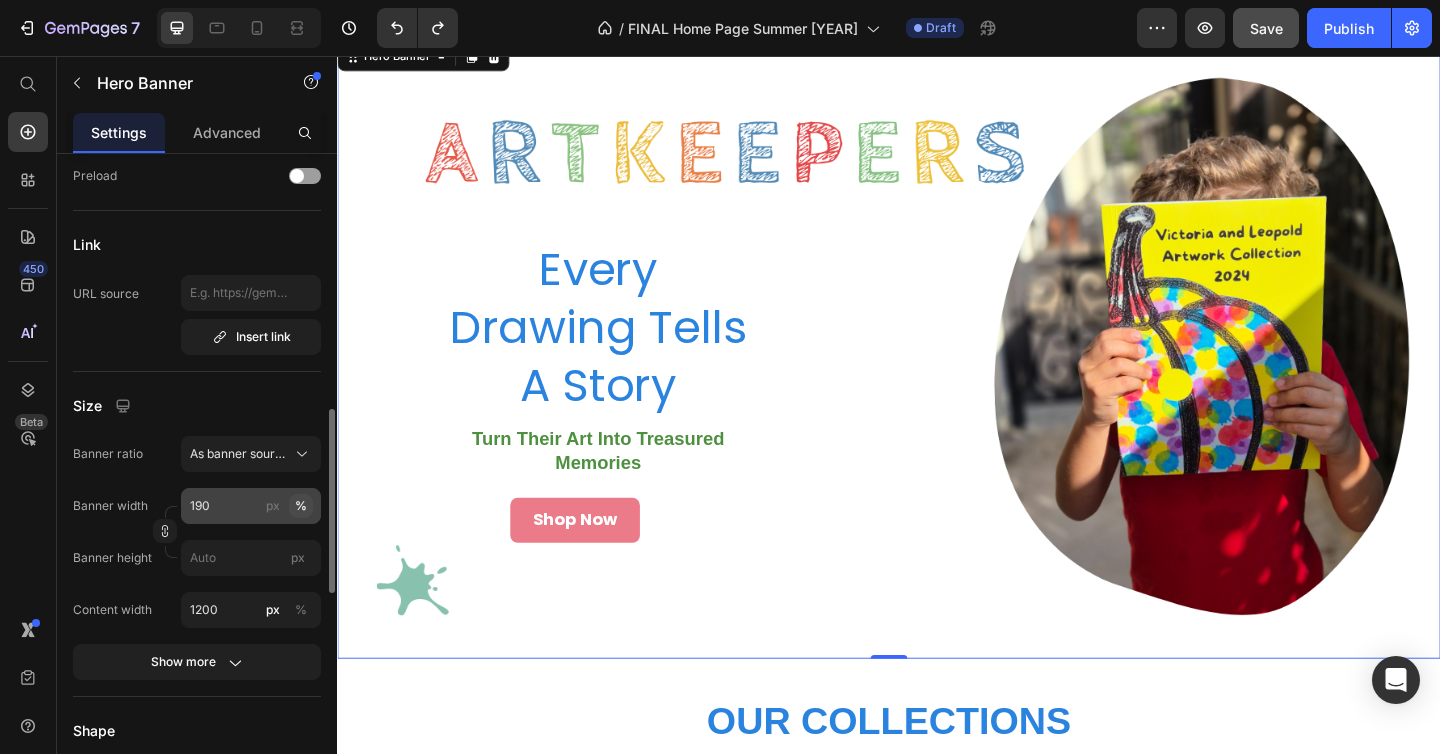 click on "%" at bounding box center (301, 506) 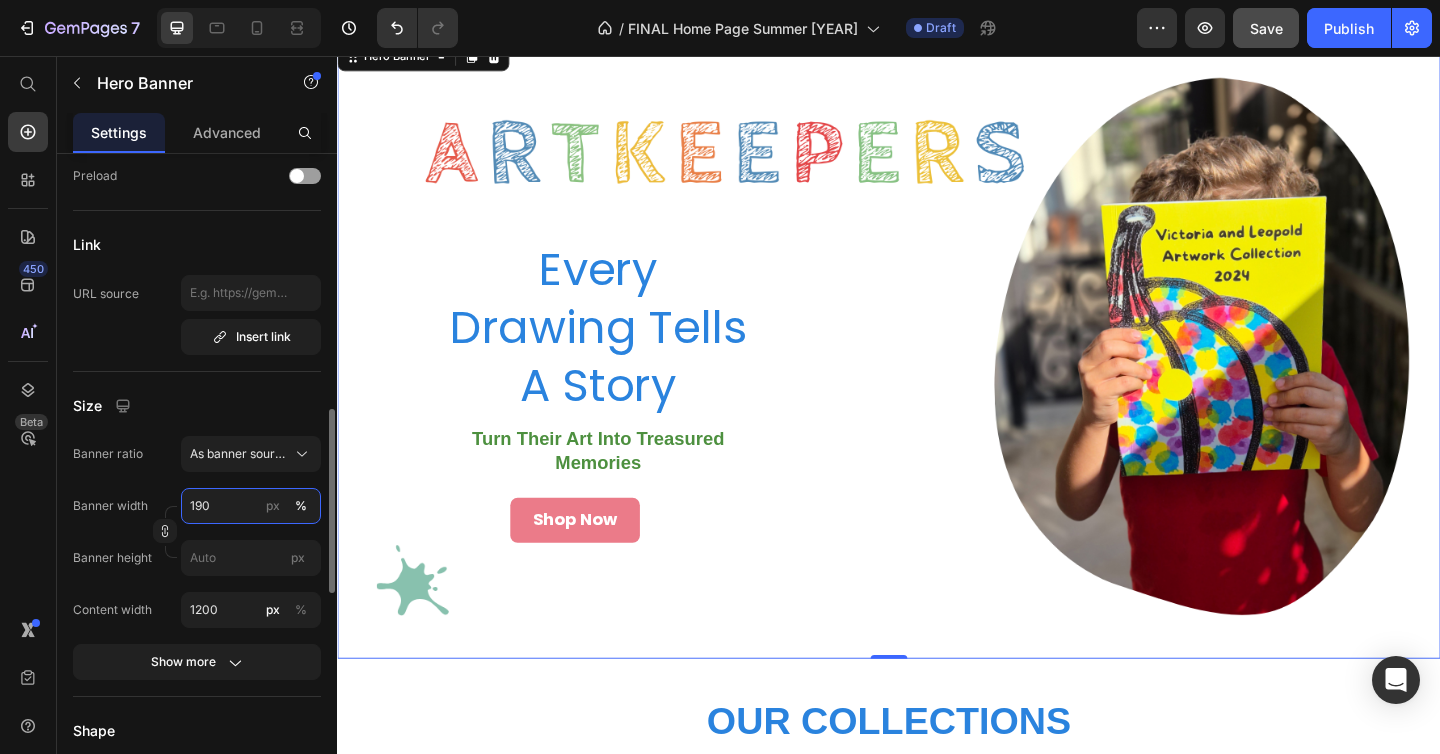 click on "190" at bounding box center [251, 506] 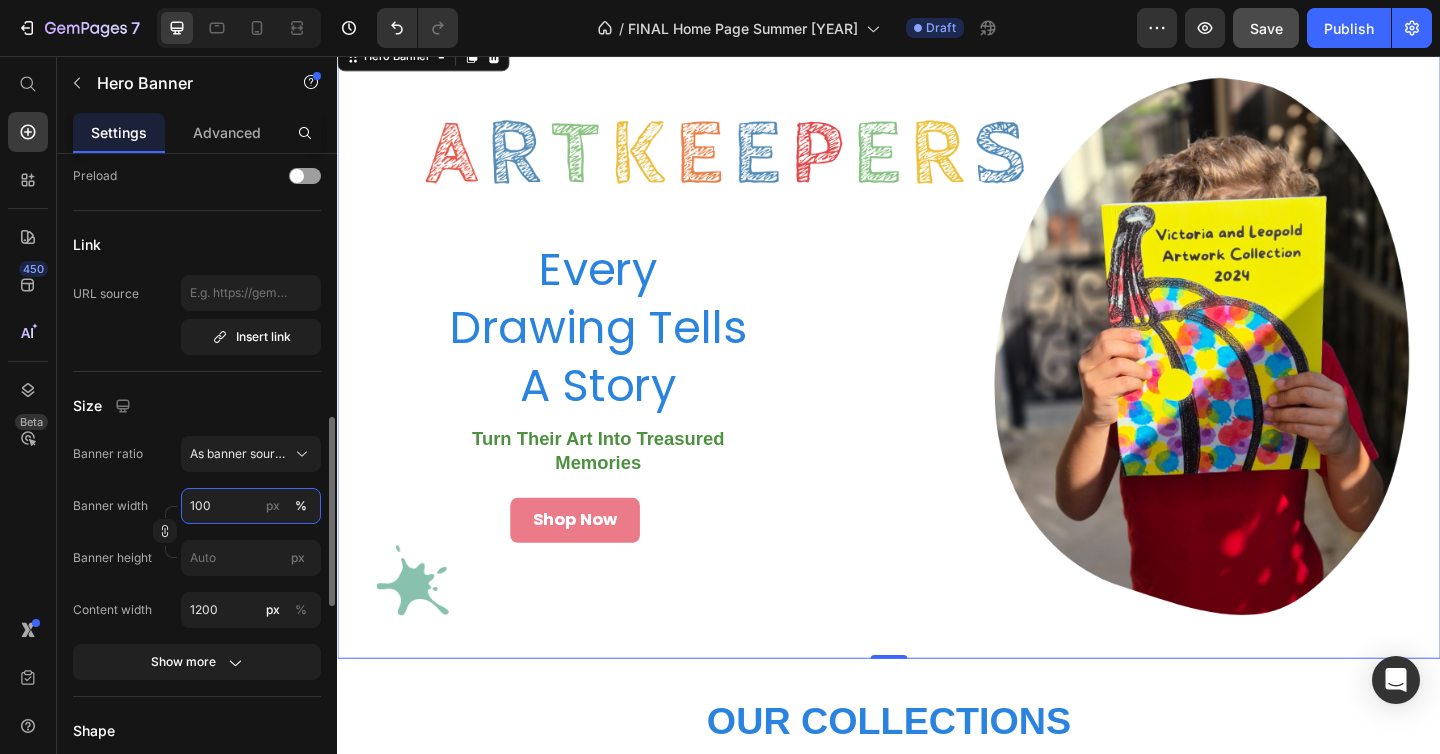 type on "100" 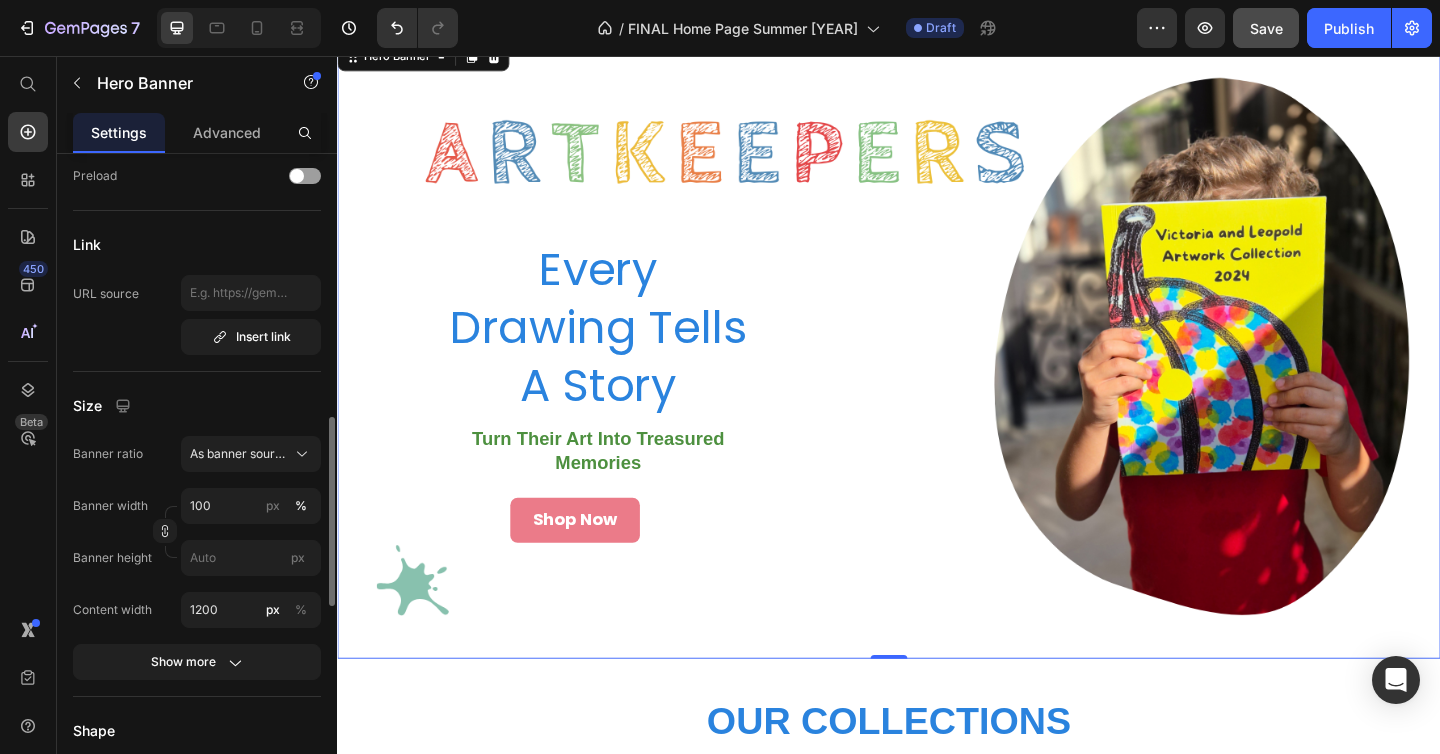 click on "Banner width 100 px % Banner height px" 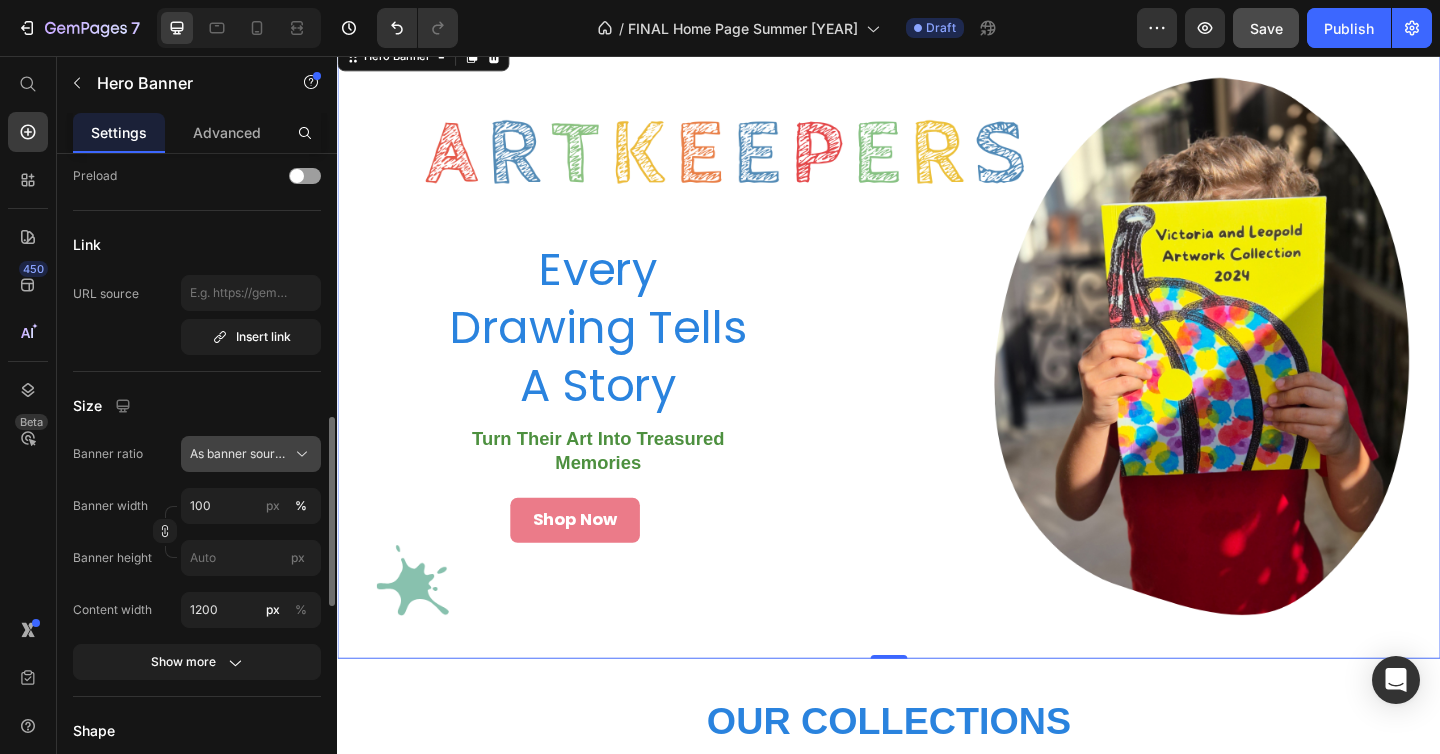 click on "As banner source" at bounding box center [239, 454] 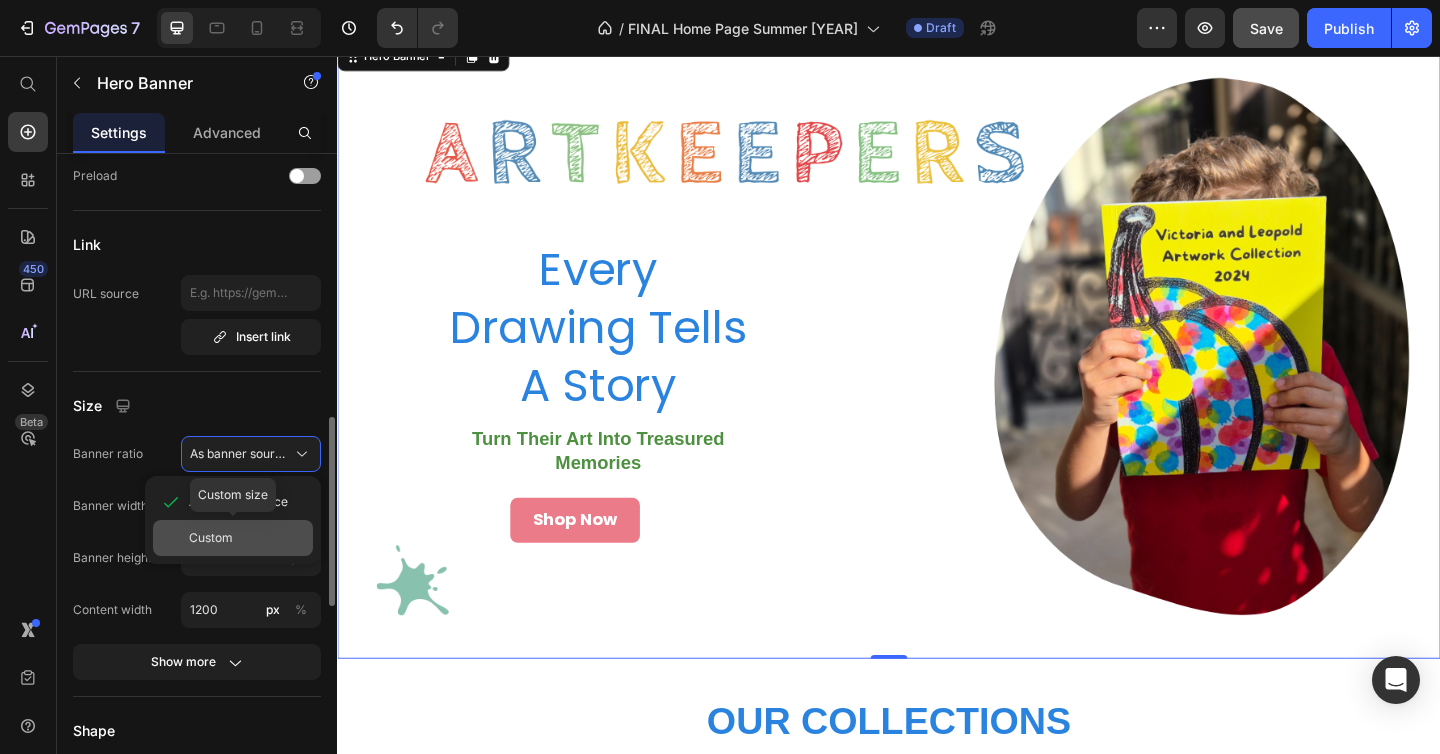click on "Custom" at bounding box center (211, 538) 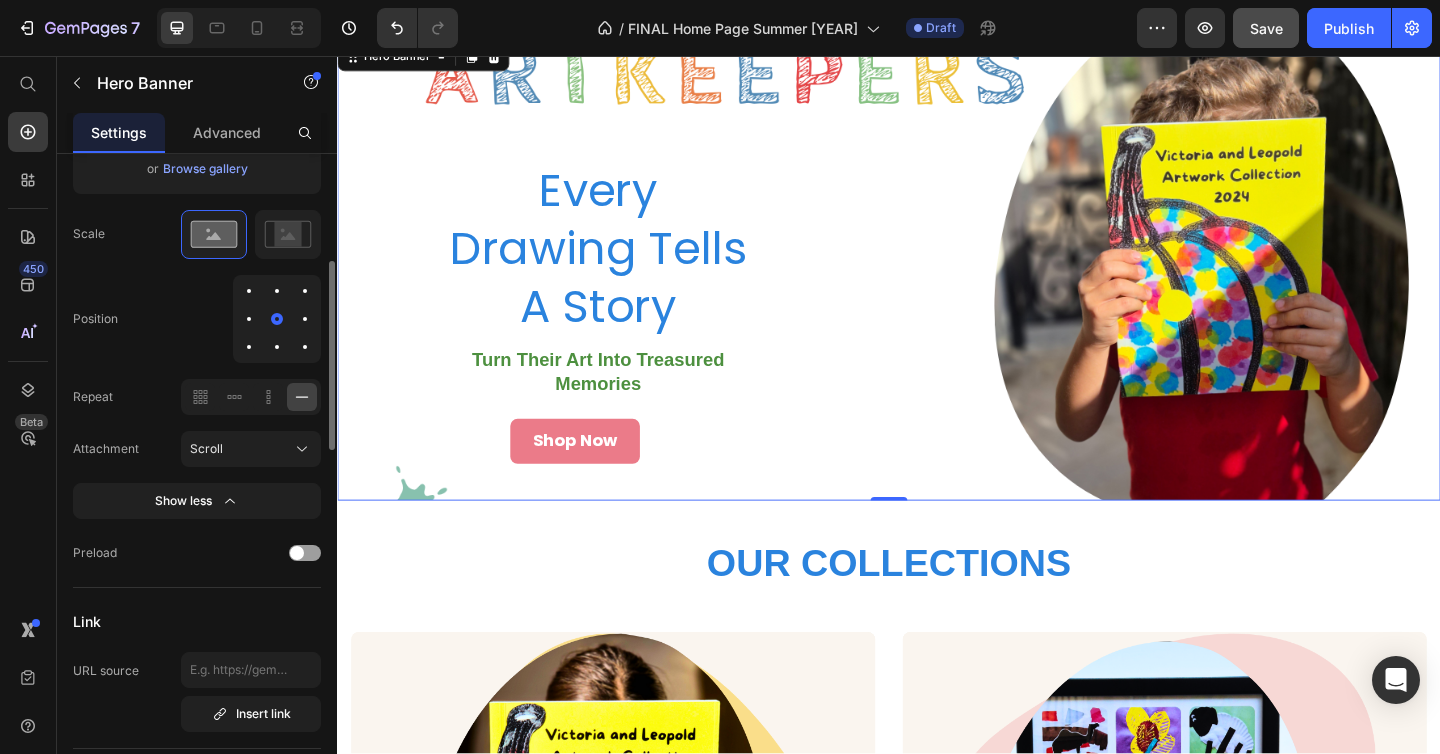 scroll, scrollTop: 497, scrollLeft: 0, axis: vertical 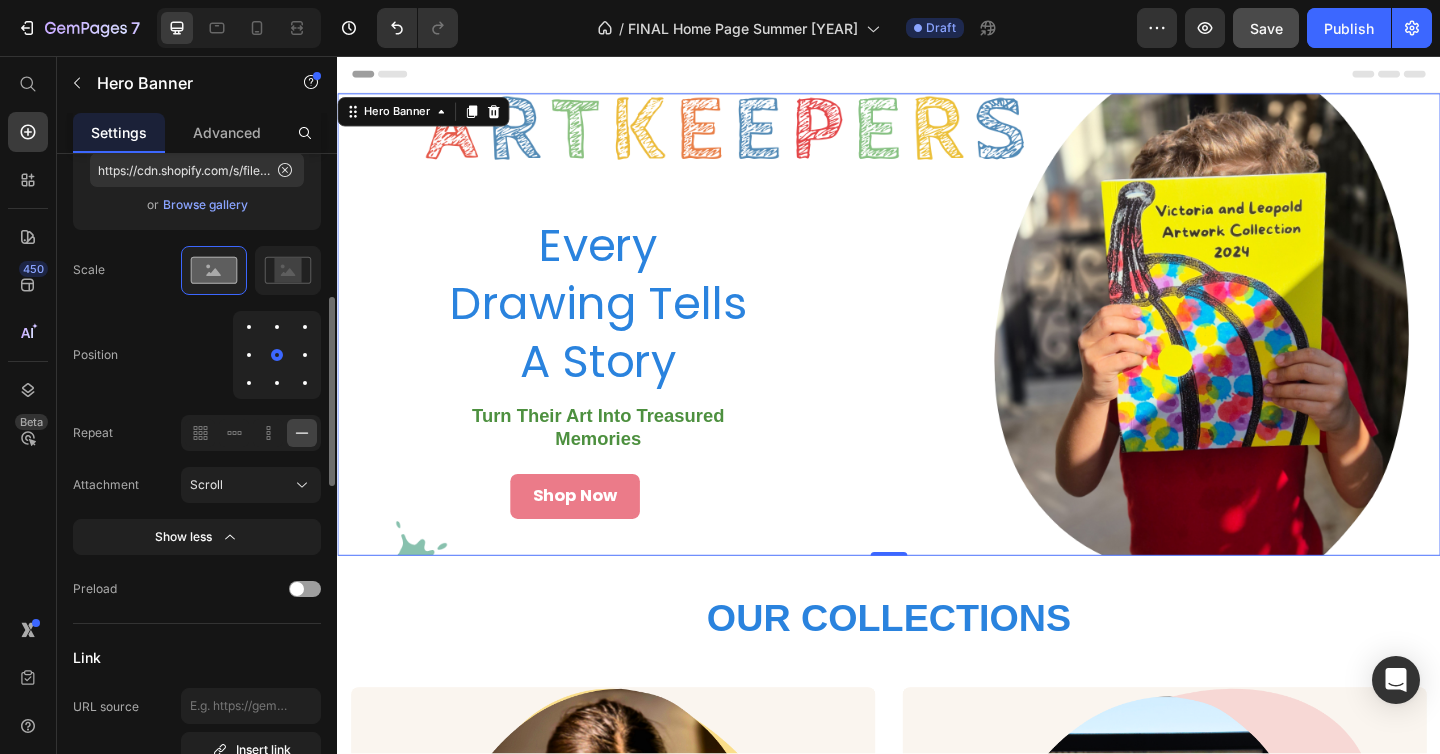 click on "Every Drawing Tells A Story Heading Turn Their Art Into Treasured Memories Text Block Shop Now Button Heading Heading Heading Row" at bounding box center [937, 348] 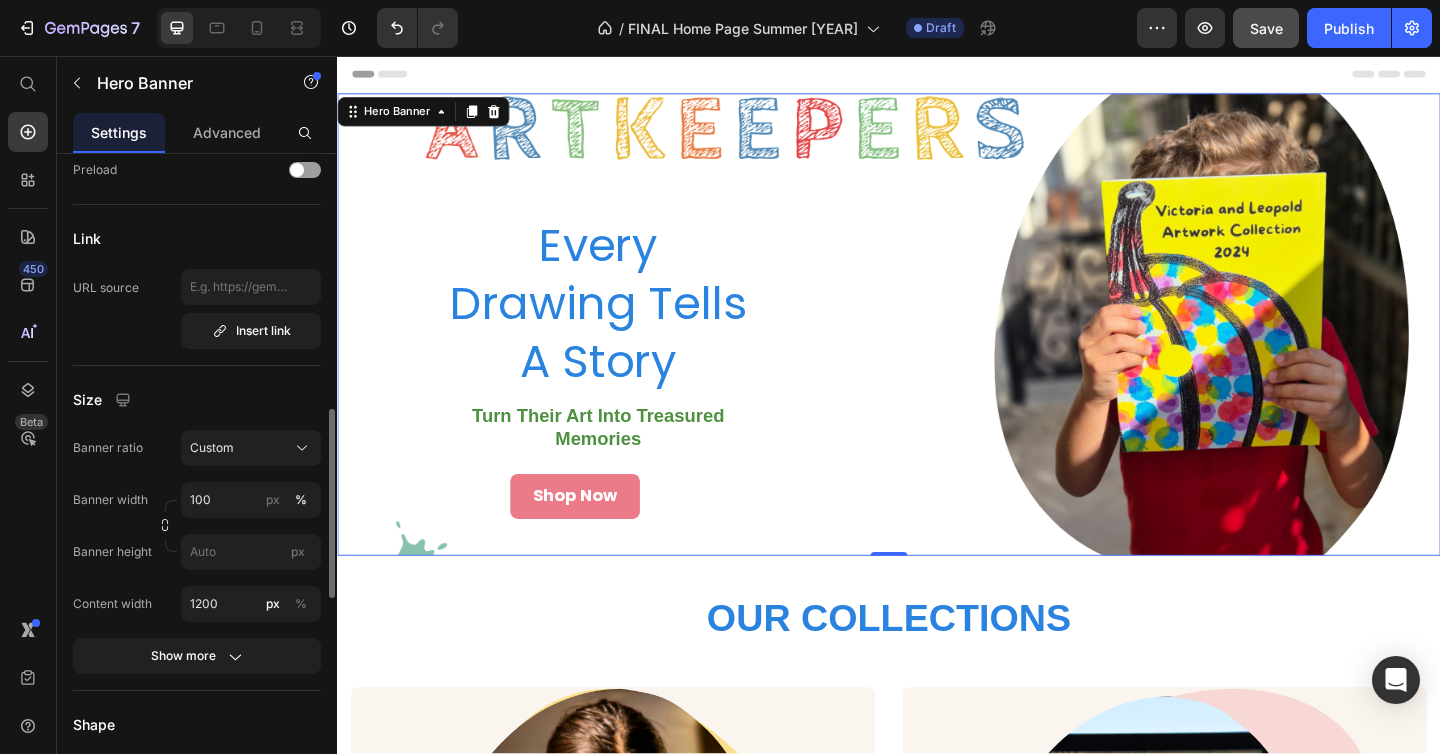 scroll, scrollTop: 922, scrollLeft: 0, axis: vertical 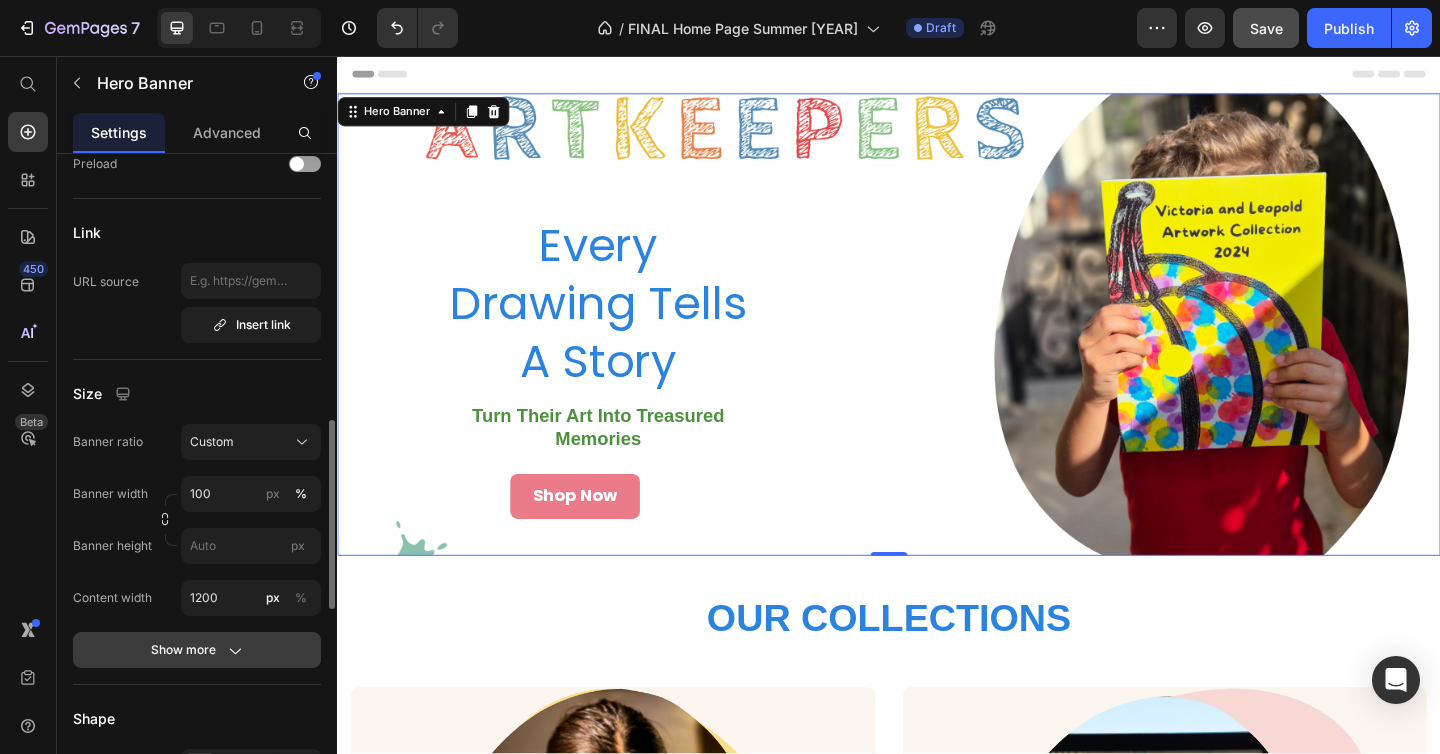 click 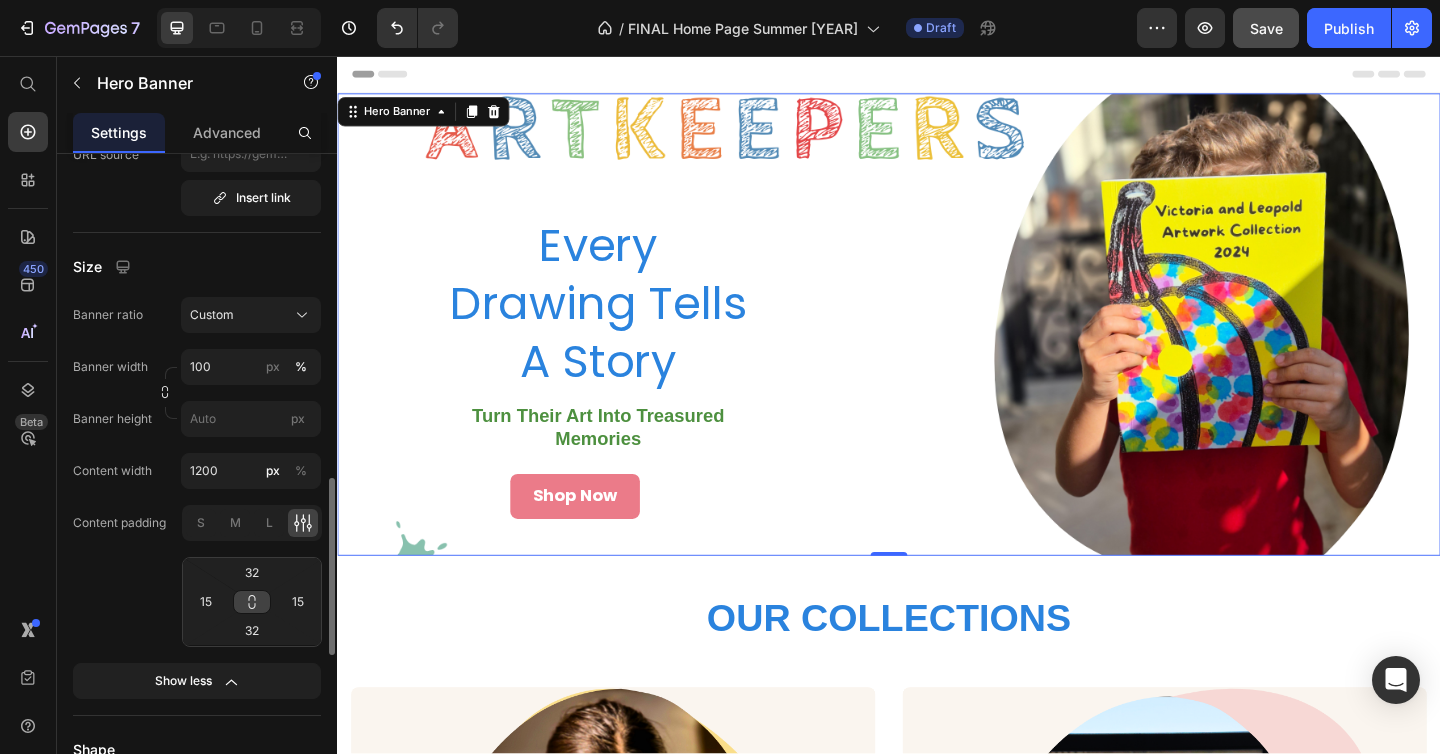 scroll, scrollTop: 1094, scrollLeft: 0, axis: vertical 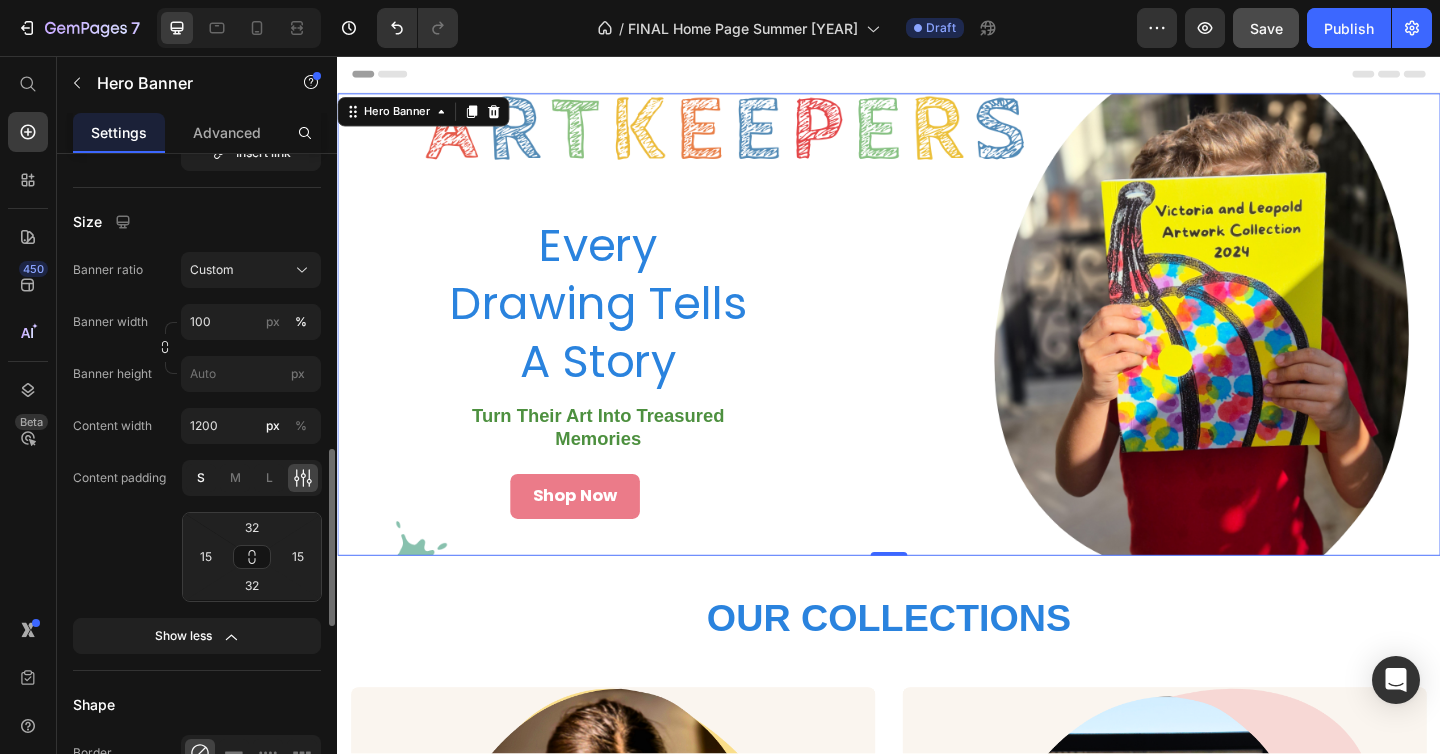 click on "S" 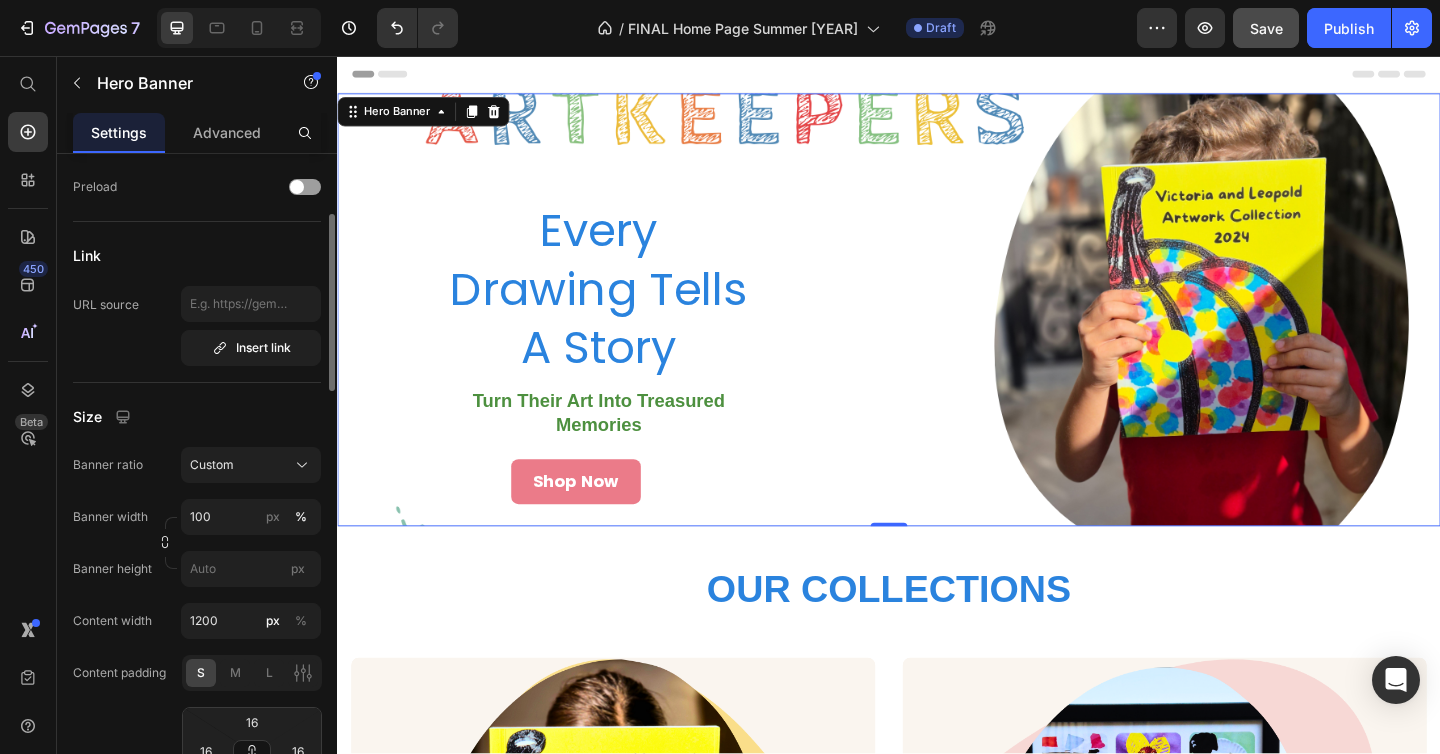 scroll, scrollTop: 574, scrollLeft: 0, axis: vertical 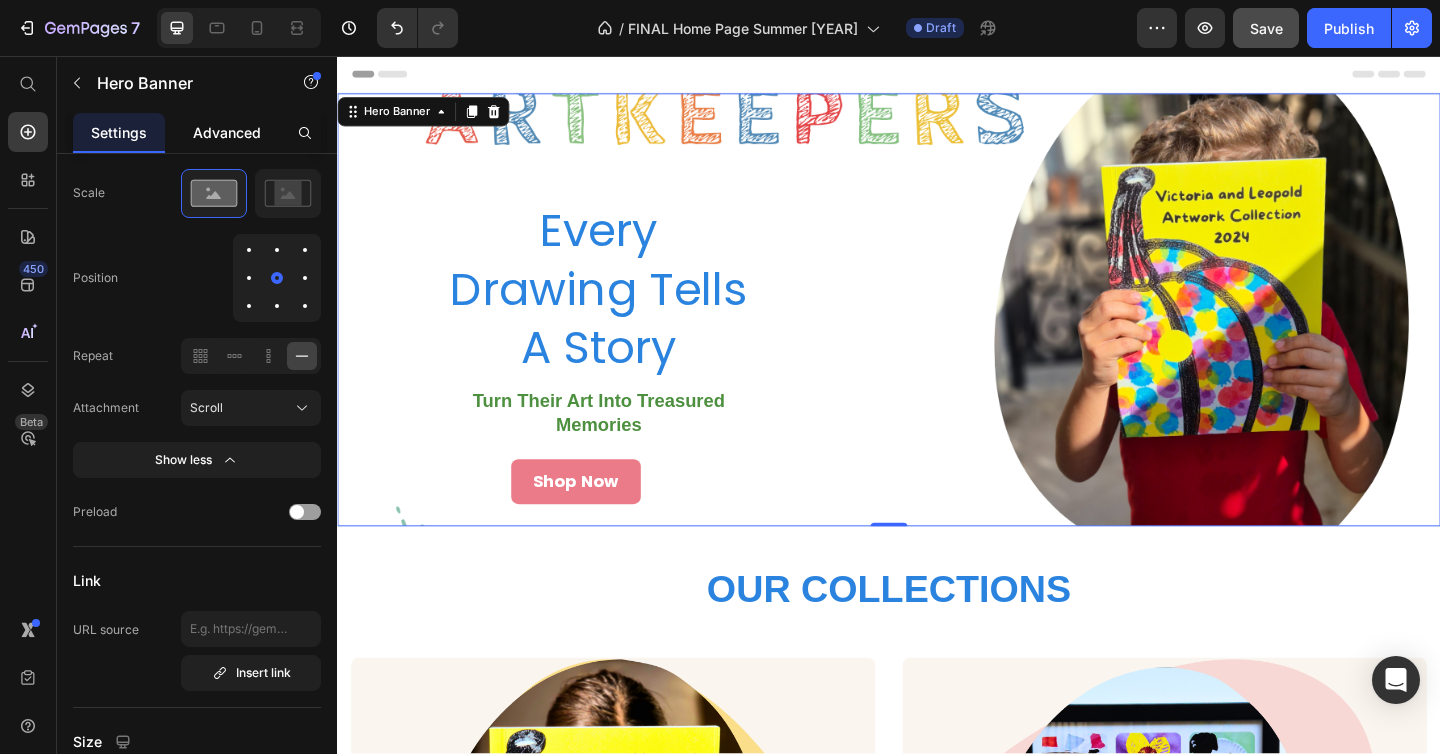 click on "Advanced" at bounding box center [227, 132] 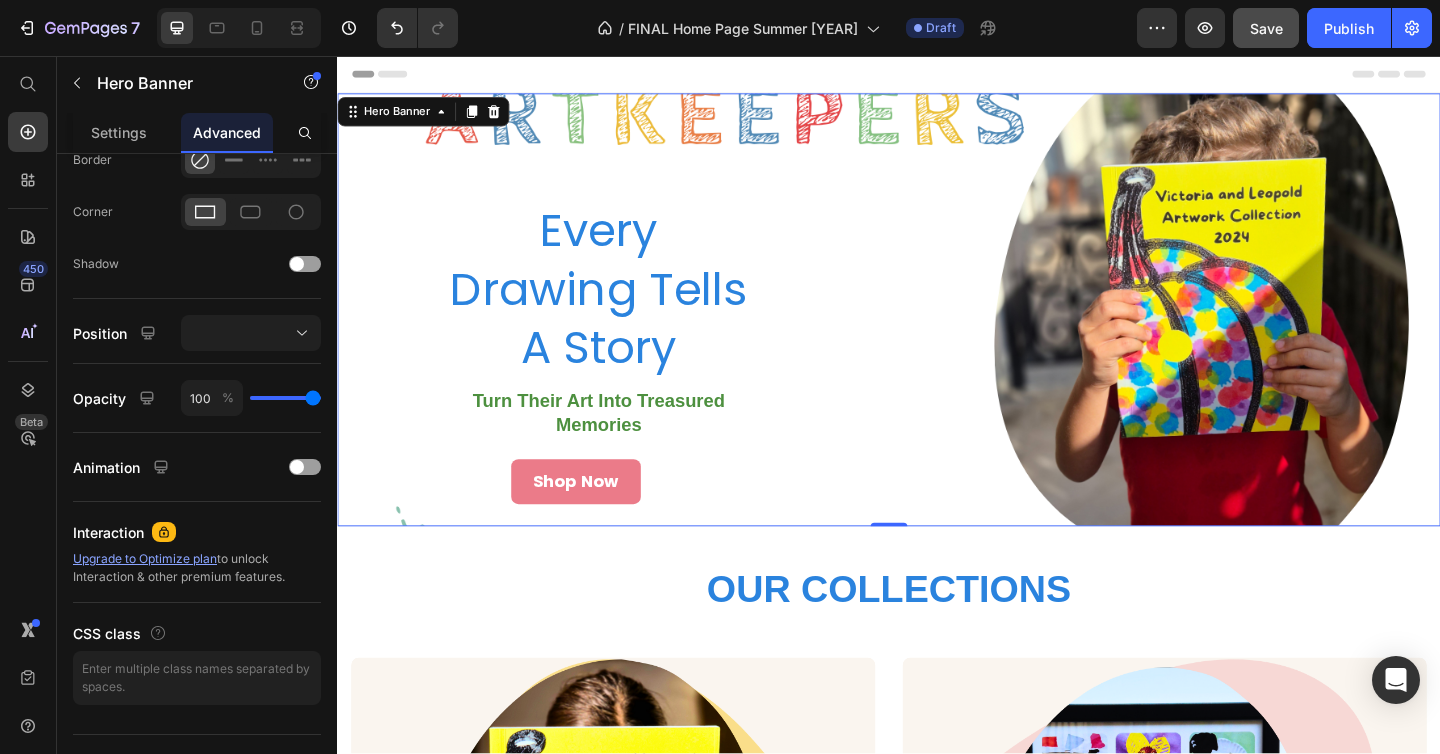 scroll, scrollTop: 0, scrollLeft: 0, axis: both 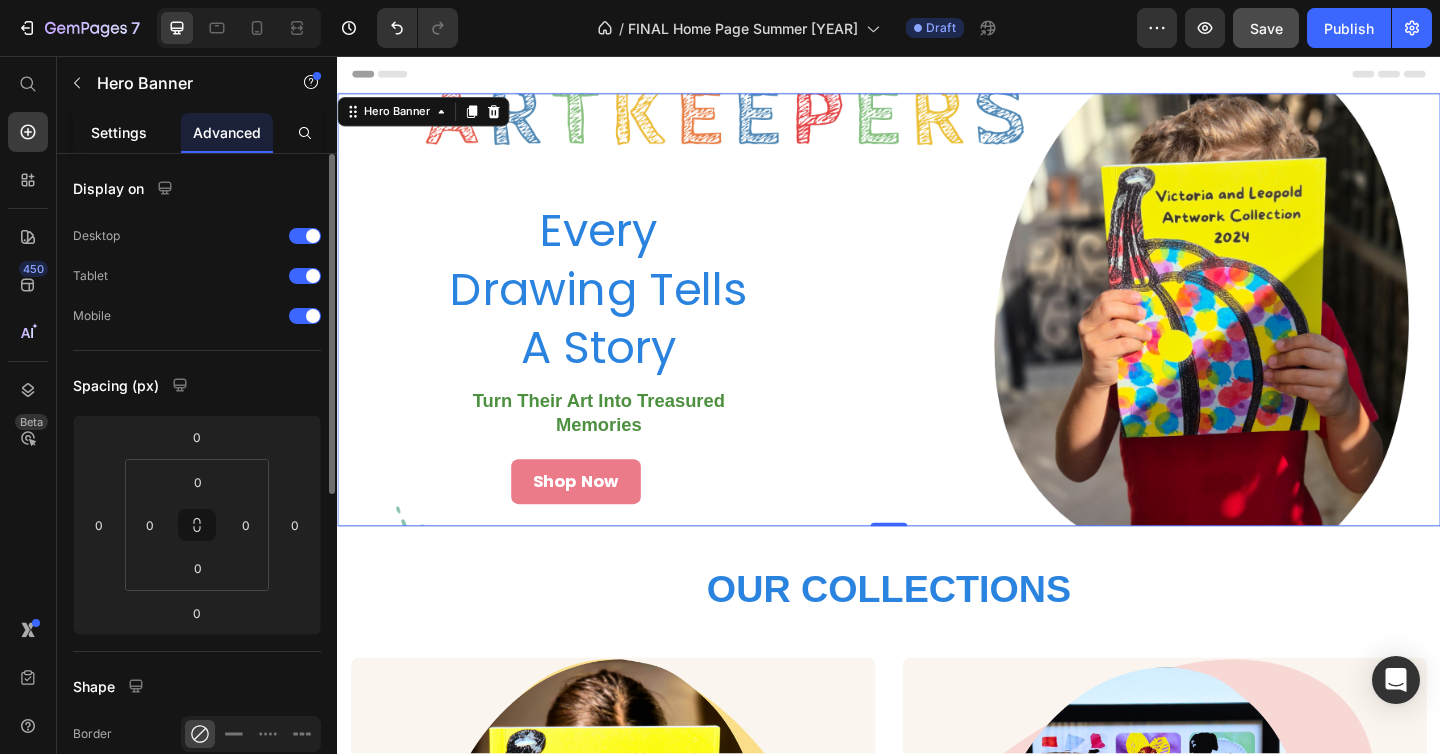 click on "Settings" at bounding box center (119, 132) 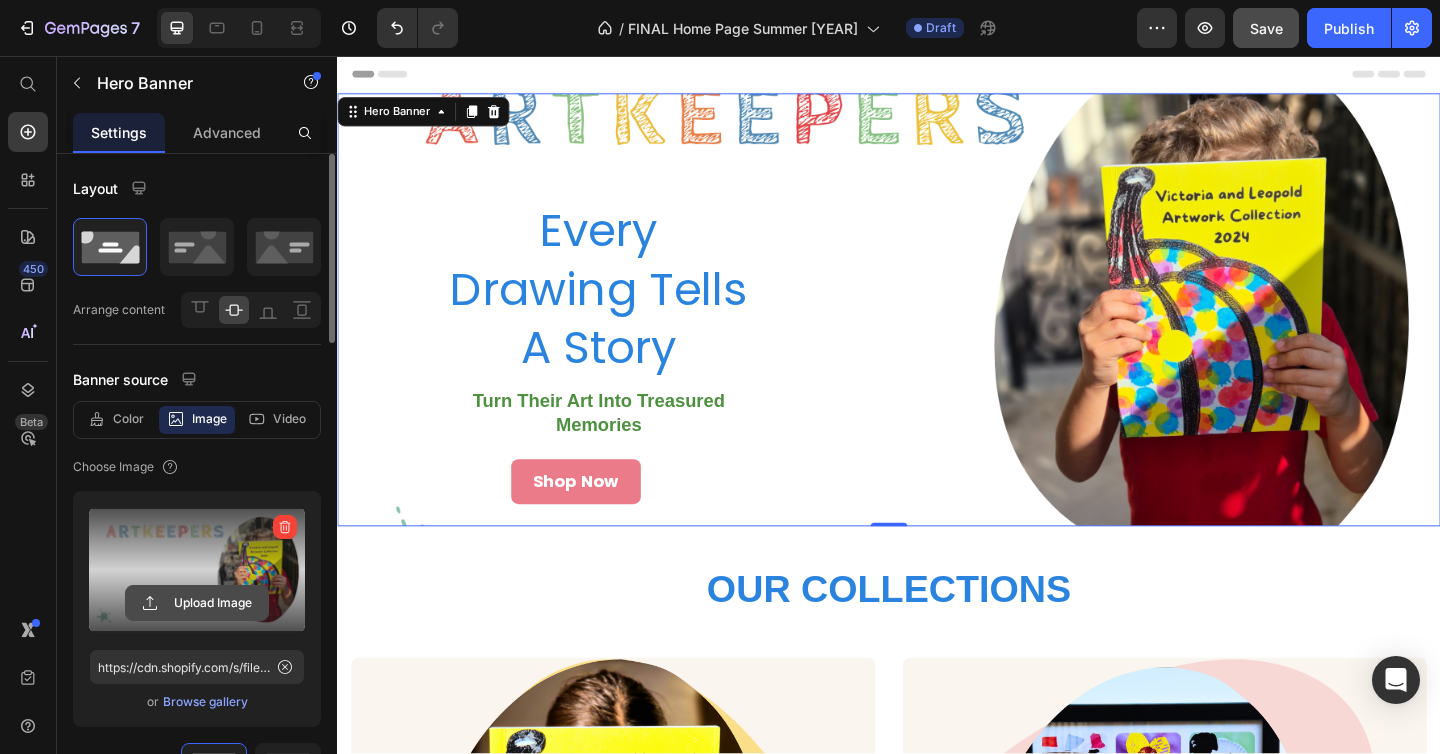 click 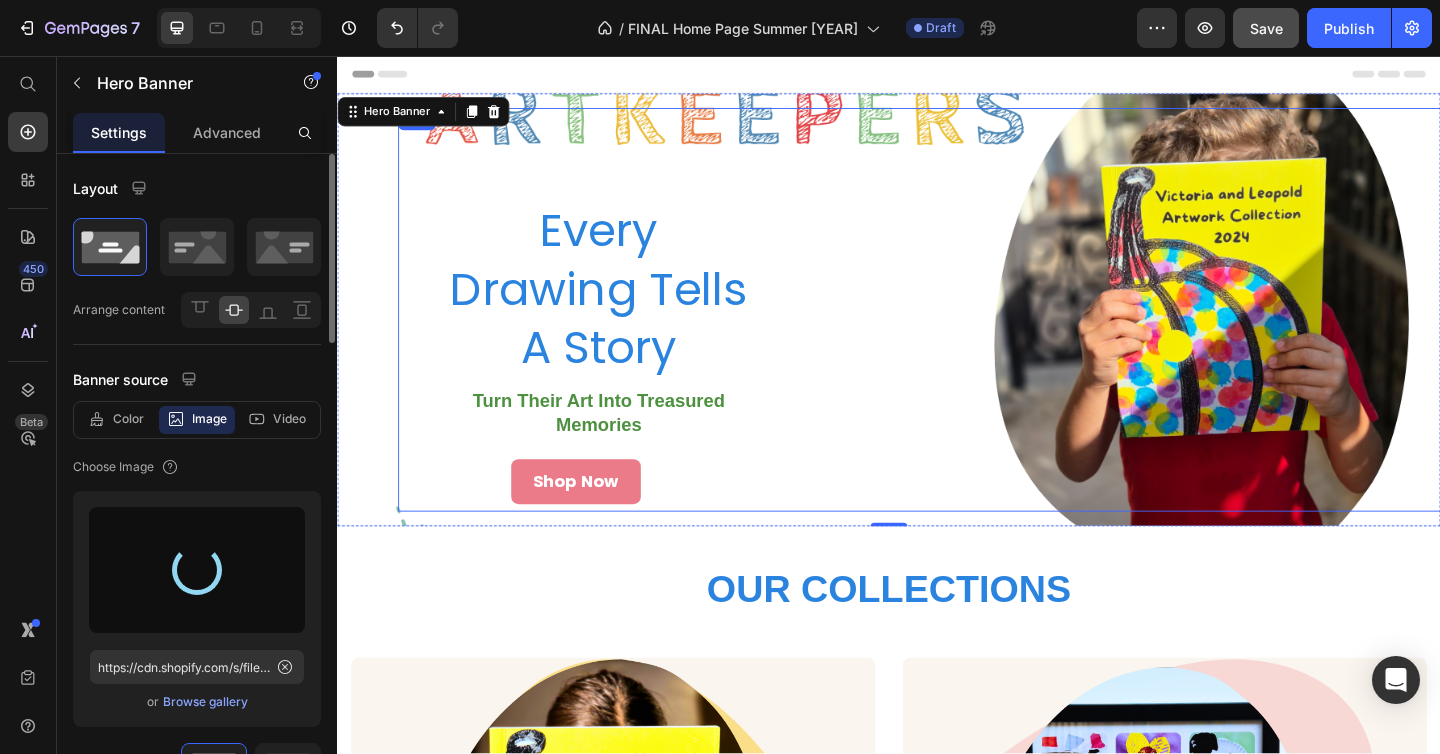 type on "https://cdn.shopify.com/s/files/1/0899/8646/6109/files/gempages_544403200644482109-4cf0b46c-a323-4db4-99a5-002c7541215b.png" 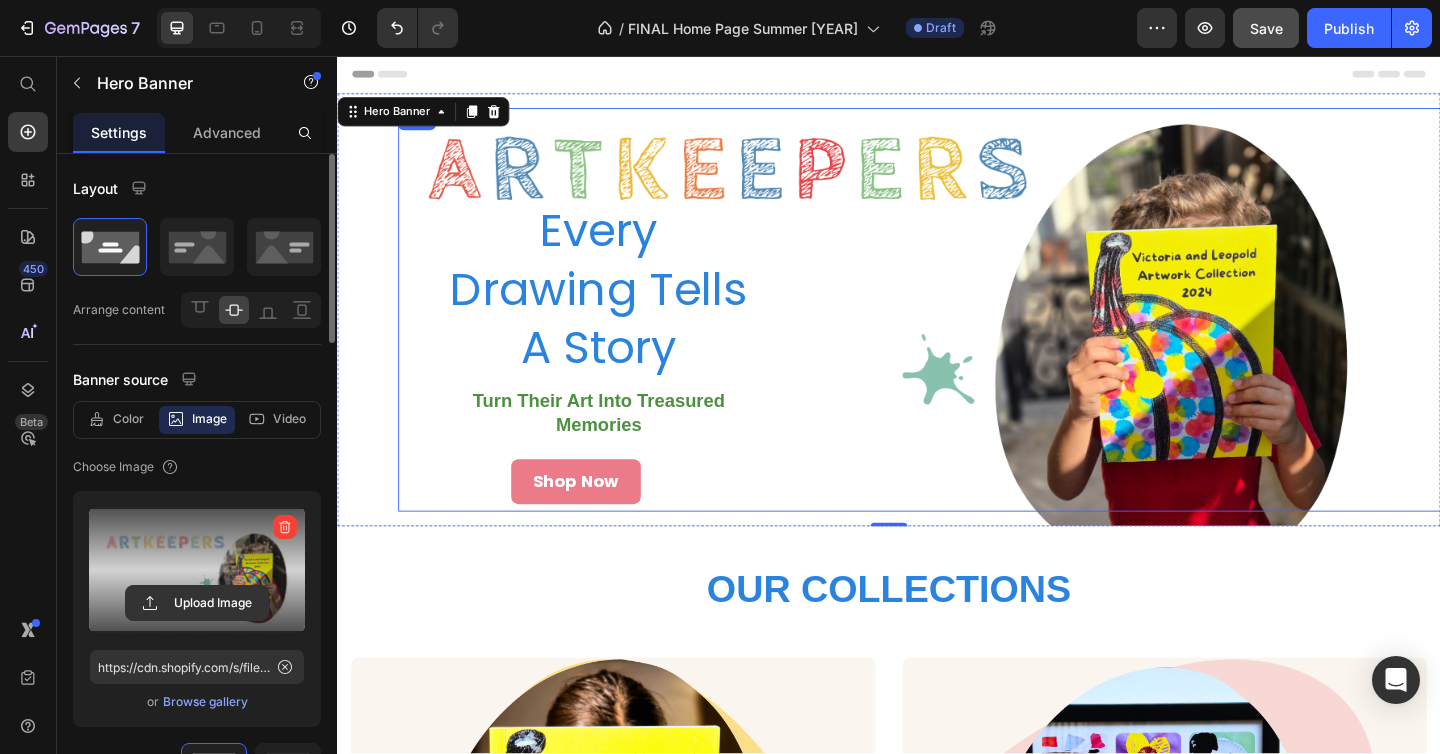 click on "Heading Heading Heading" at bounding box center (1184, 332) 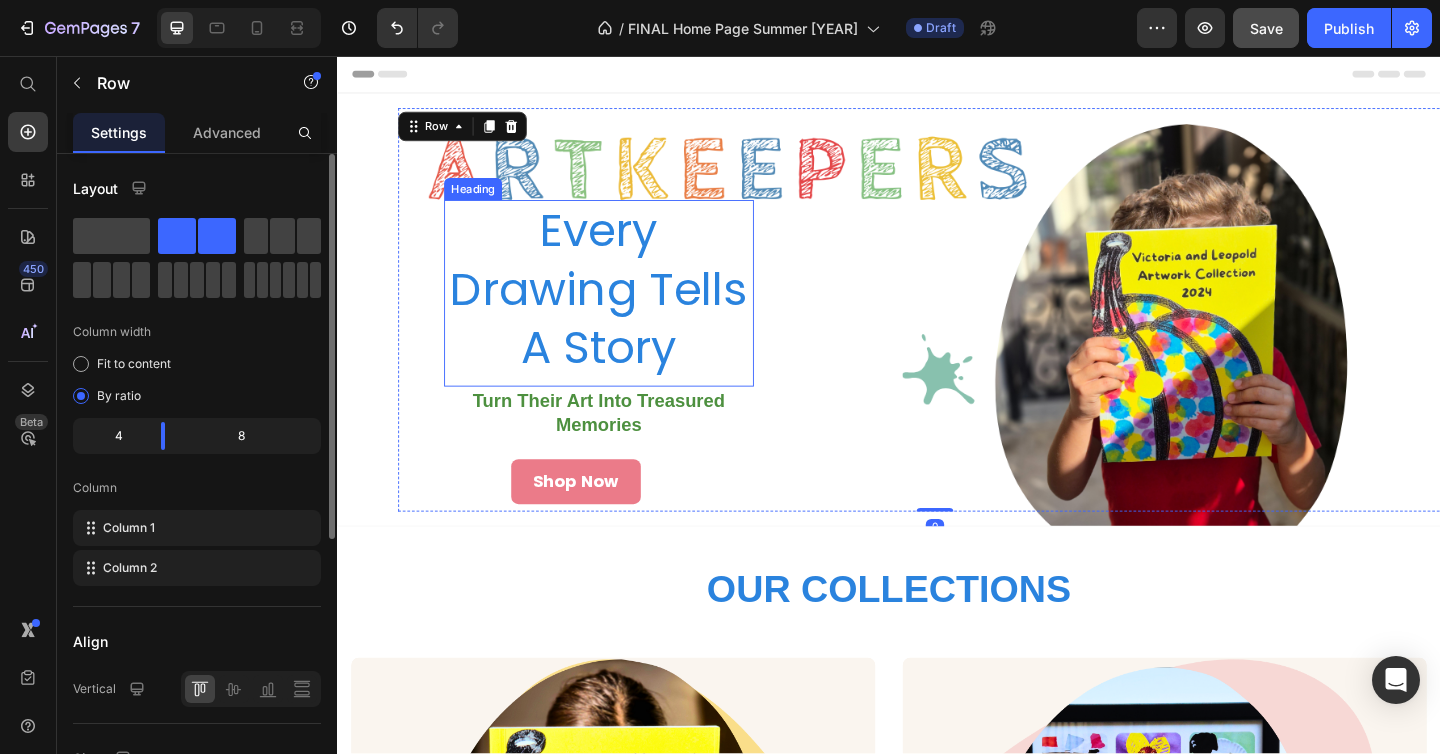 click on "Every Drawing Tells A Story" at bounding box center [621, 310] 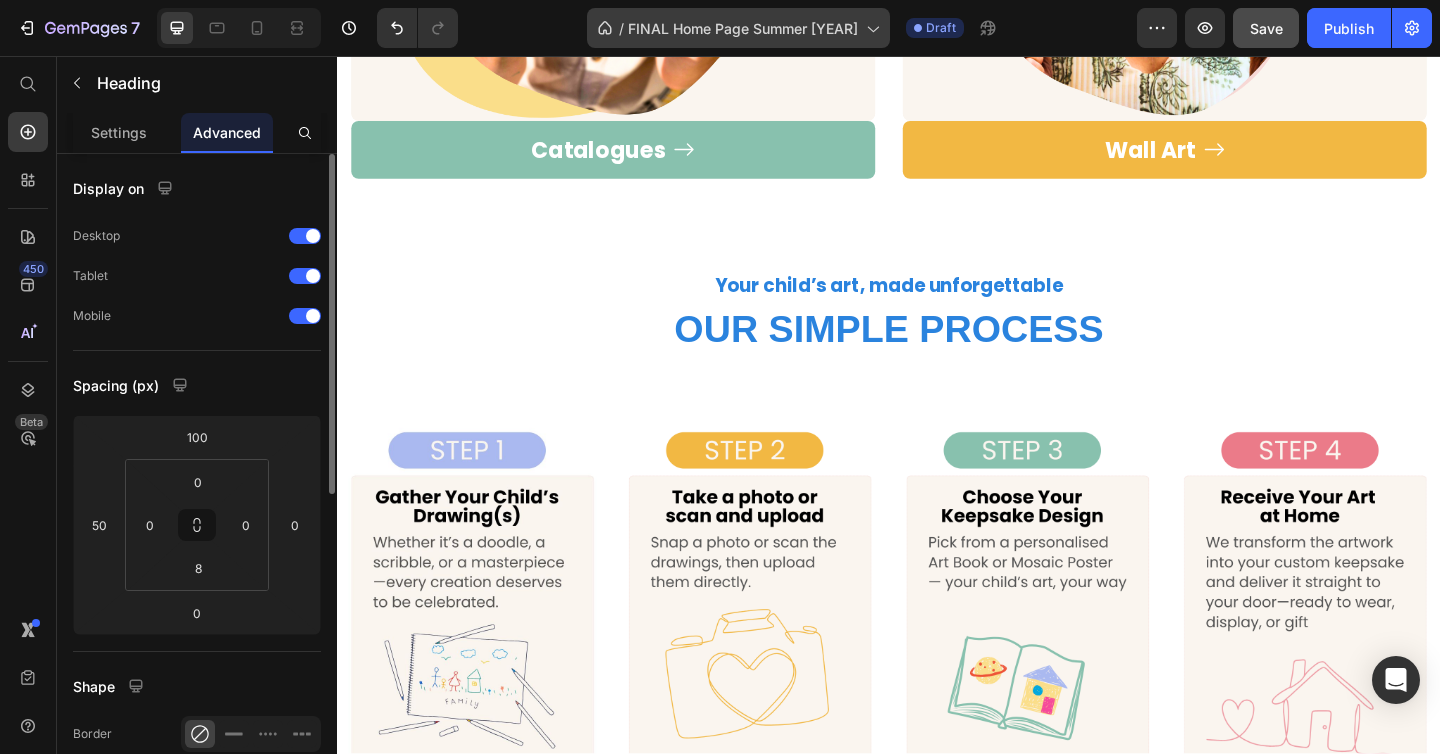 scroll, scrollTop: 0, scrollLeft: 0, axis: both 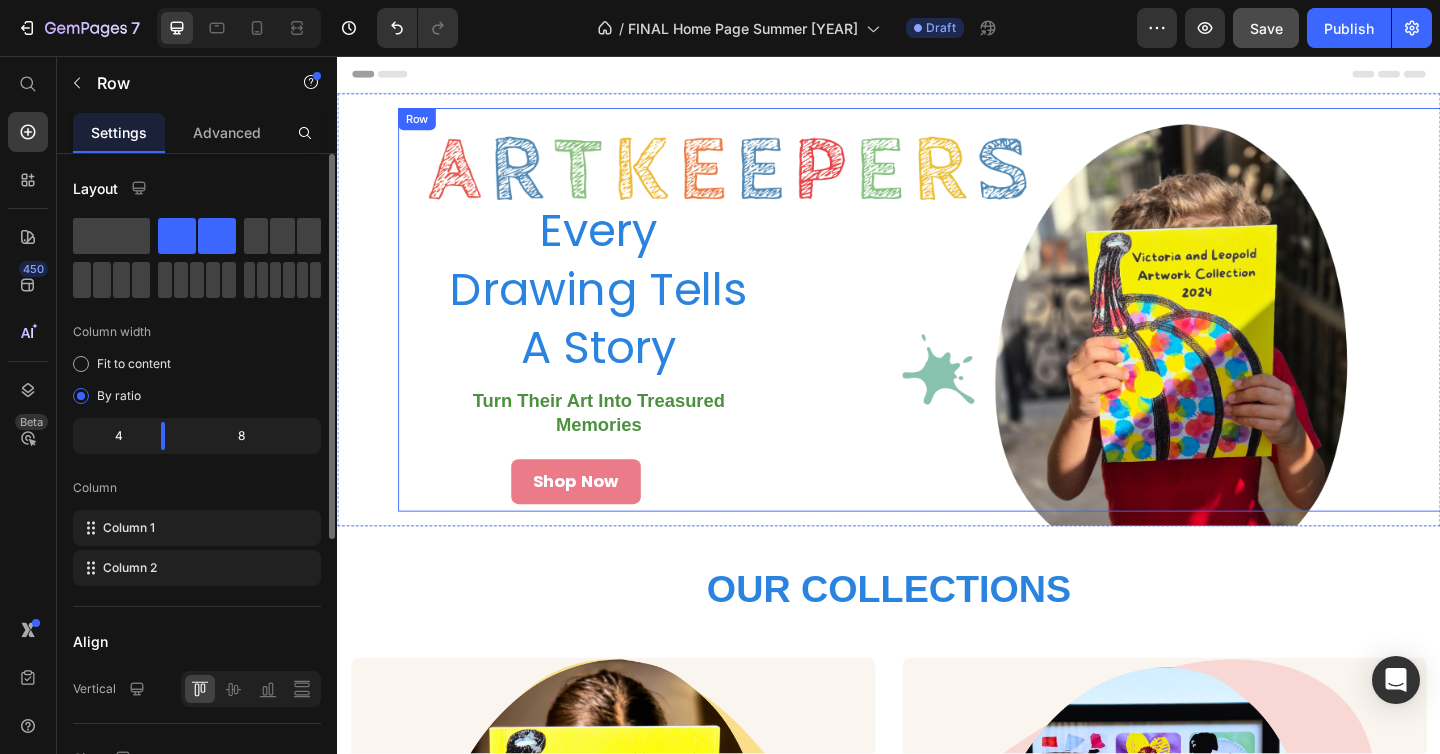 click on "Heading Heading Heading" at bounding box center (1184, 332) 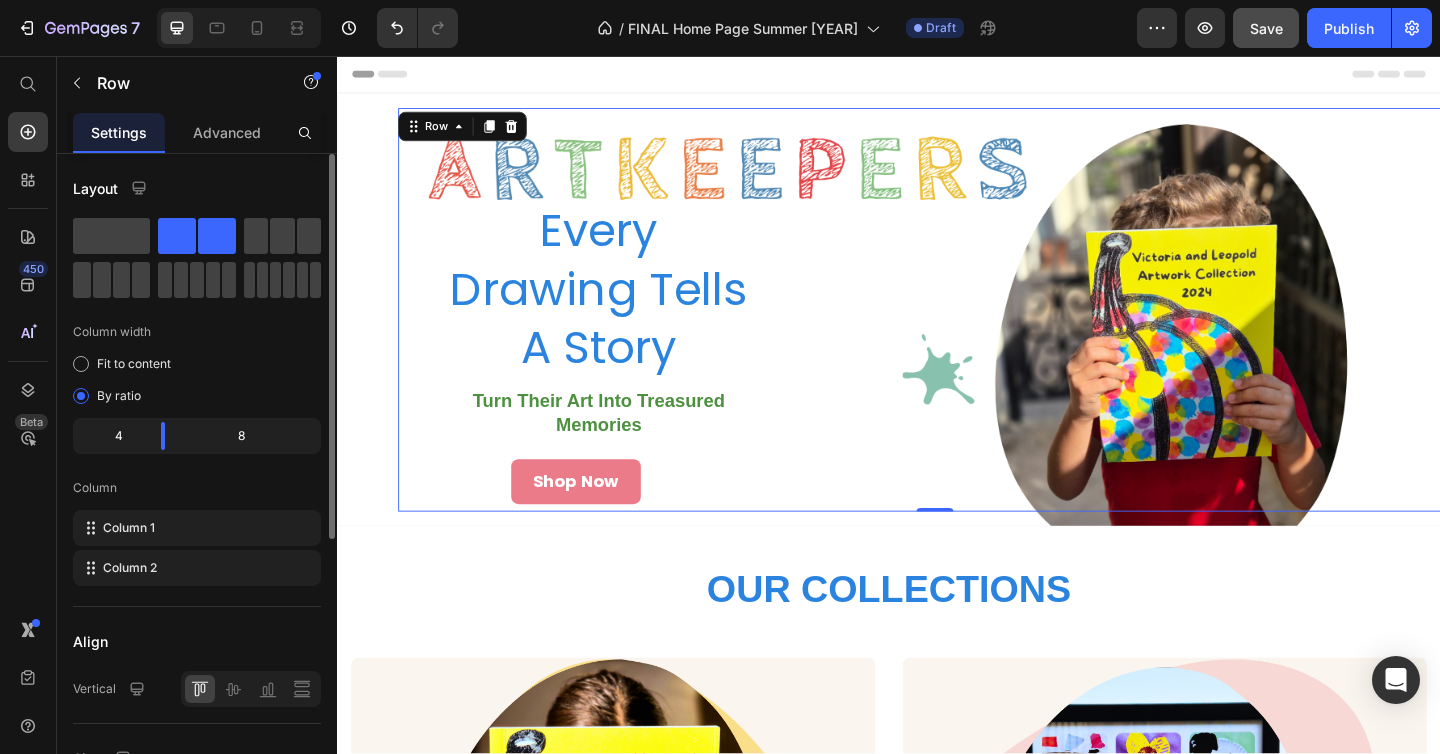 click on "Every Drawing Tells A Story Heading Turn Their Art Into Treasured Memories Text Block Shop Now Button" at bounding box center (596, 332) 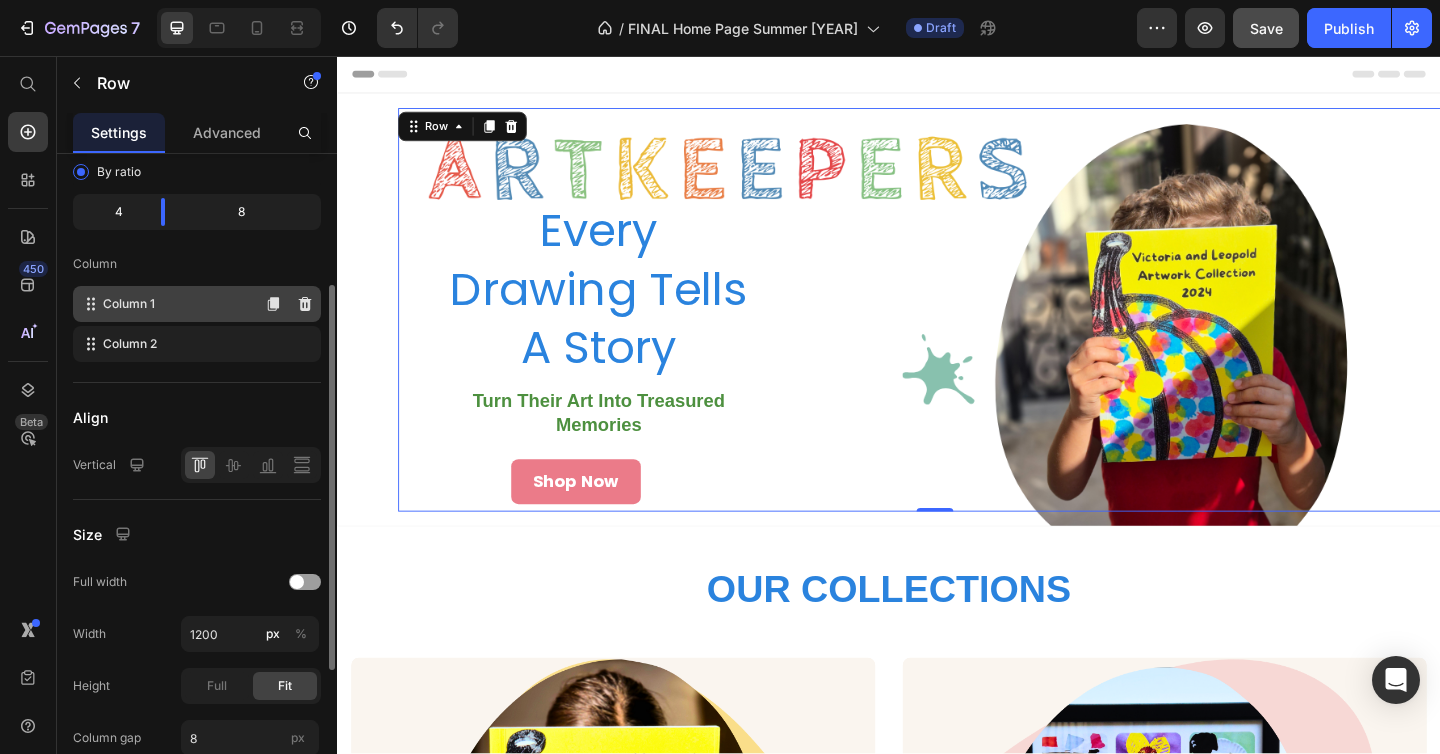scroll, scrollTop: 464, scrollLeft: 0, axis: vertical 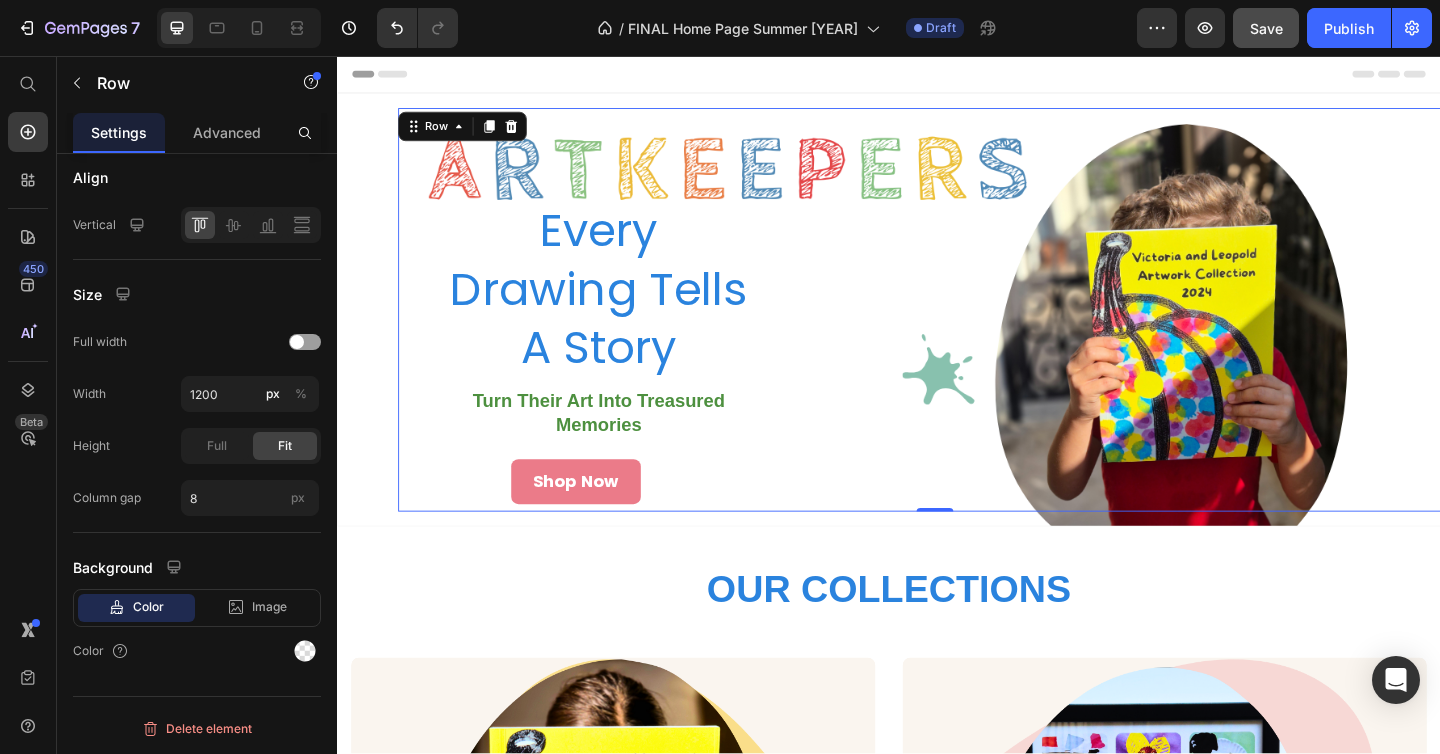 click on "Every Drawing Tells A Story Heading Turn Their Art Into Treasured Memories Text Block Shop Now Button" at bounding box center [596, 332] 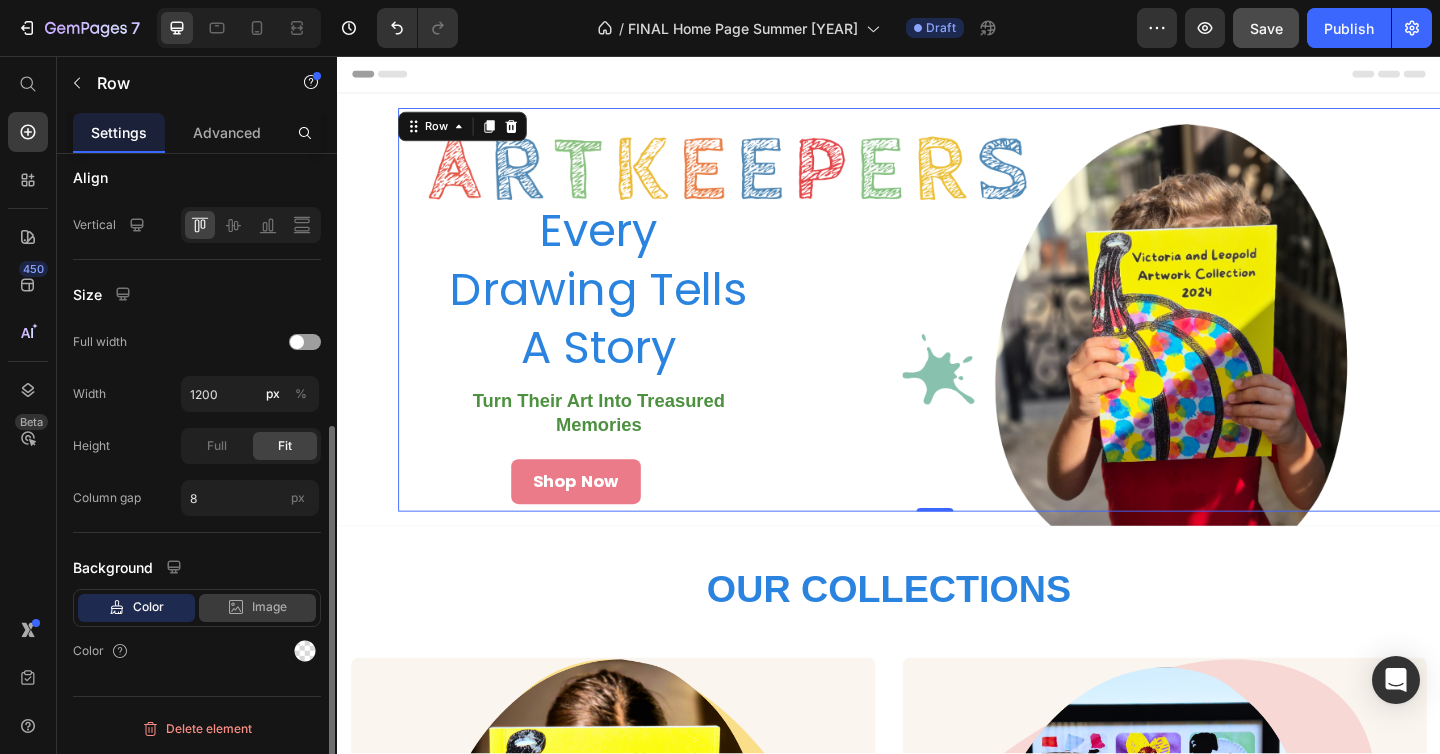 click on "Image" 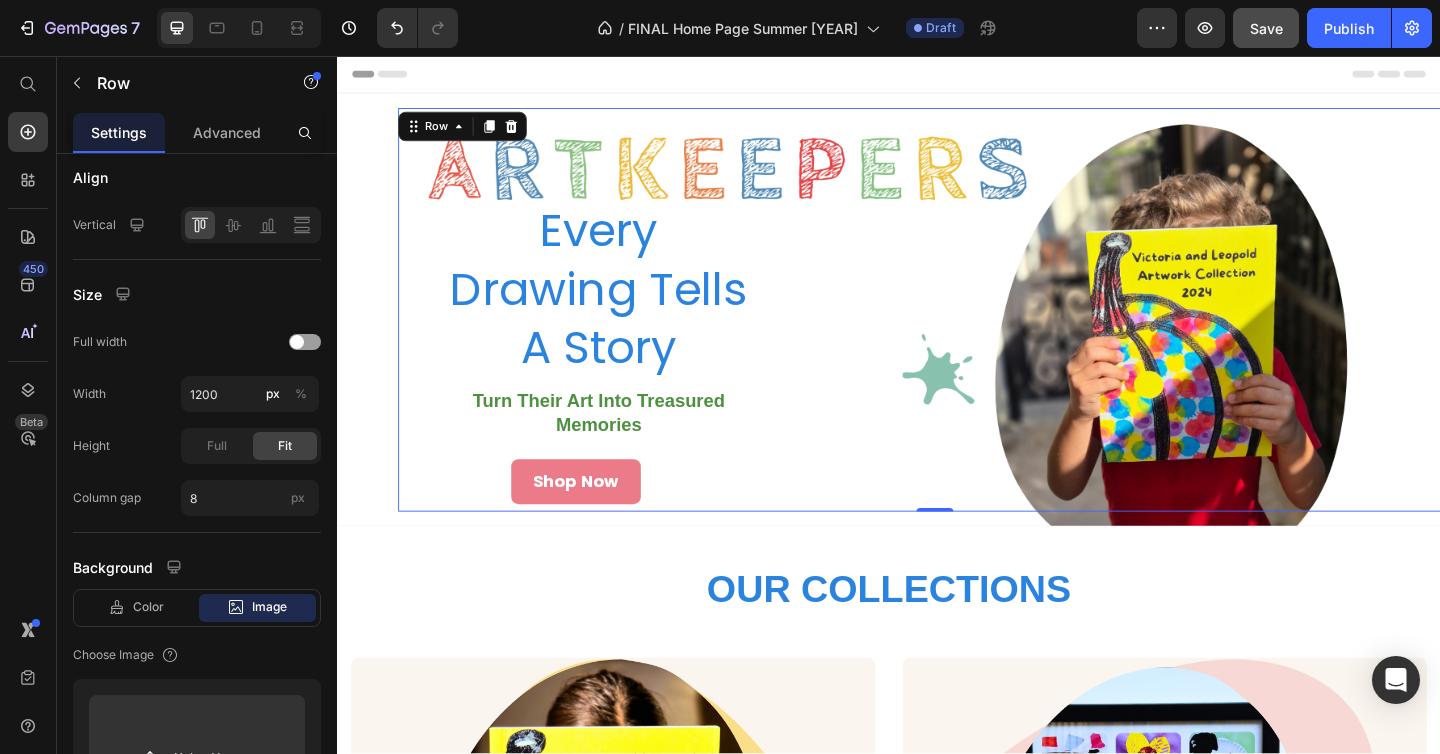 click on "Heading Heading Heading" at bounding box center (1184, 332) 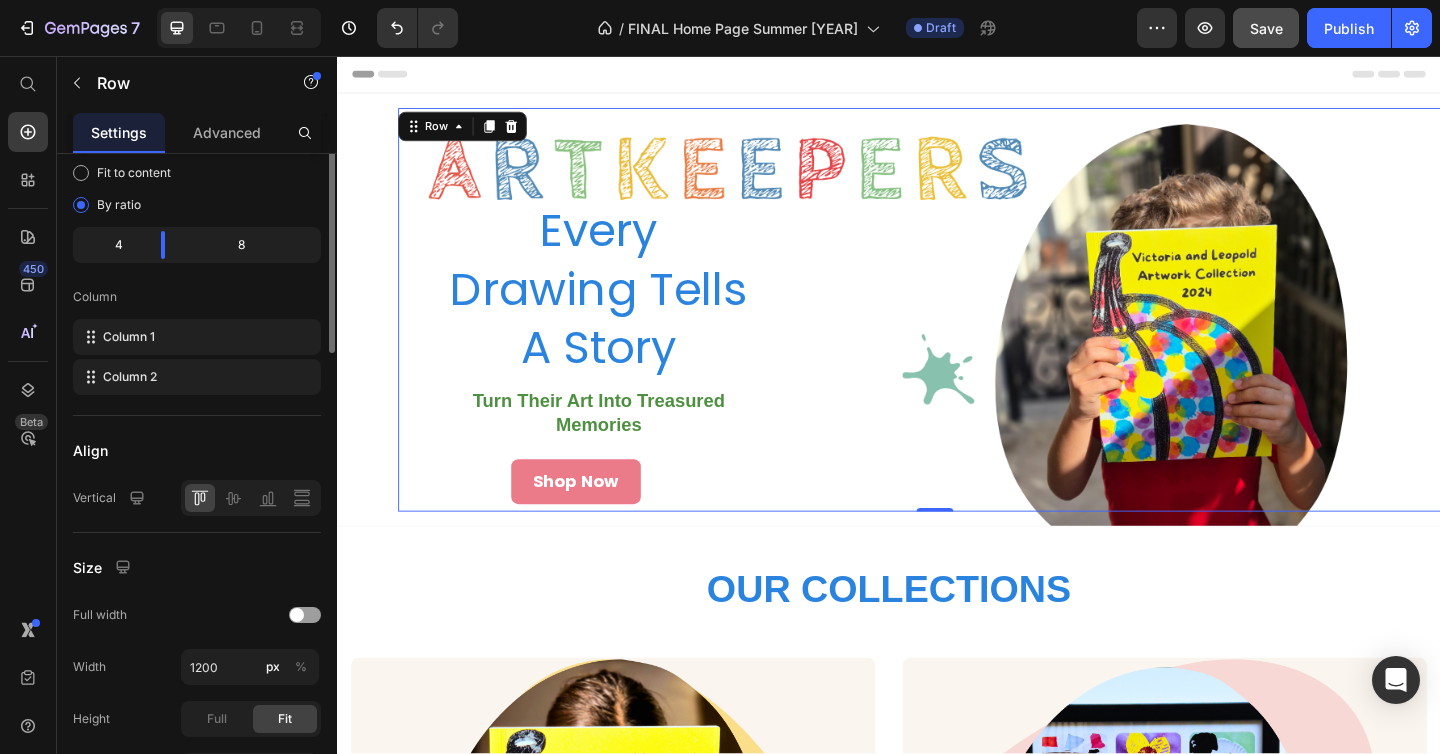 scroll, scrollTop: 0, scrollLeft: 0, axis: both 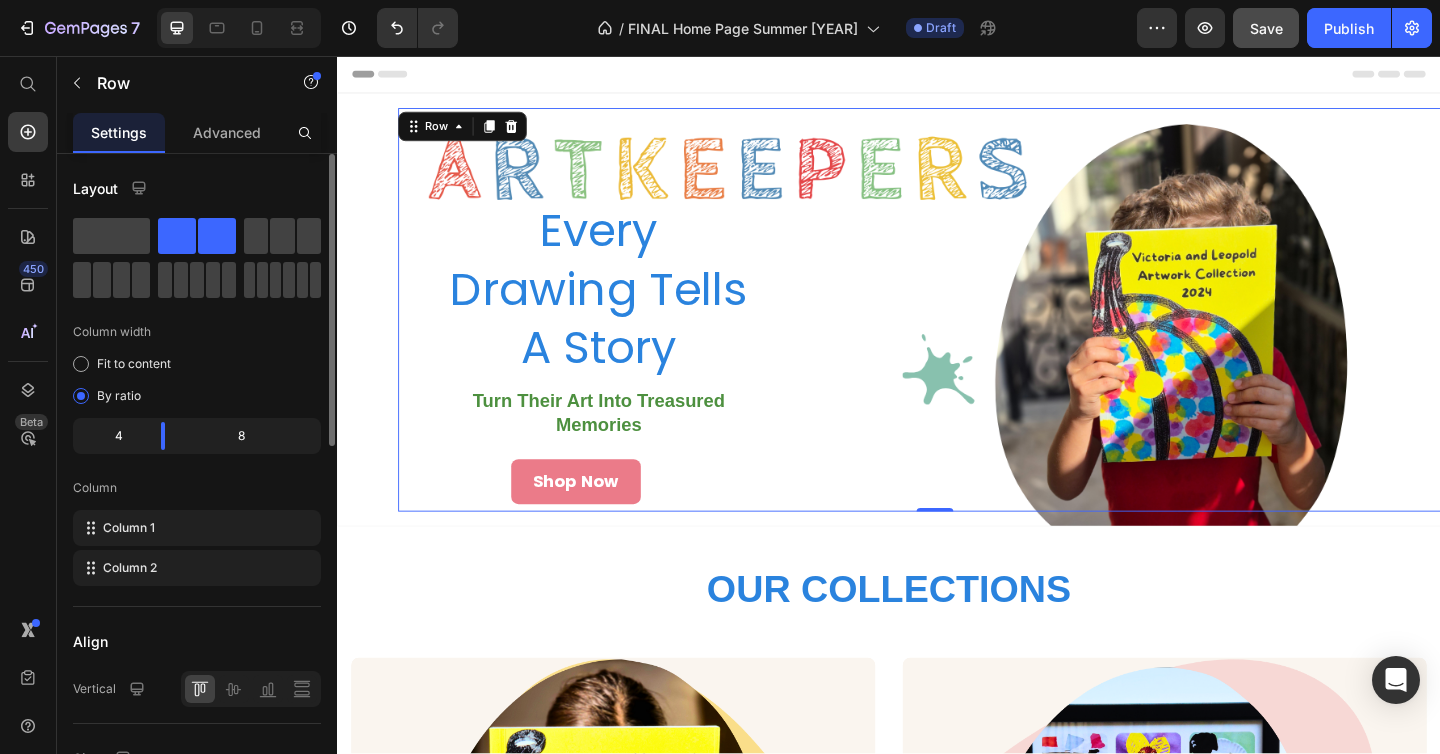click on "Every Drawing Tells A Story Heading Turn Their Art Into Treasured Memories Text Block Shop Now Button" at bounding box center [596, 332] 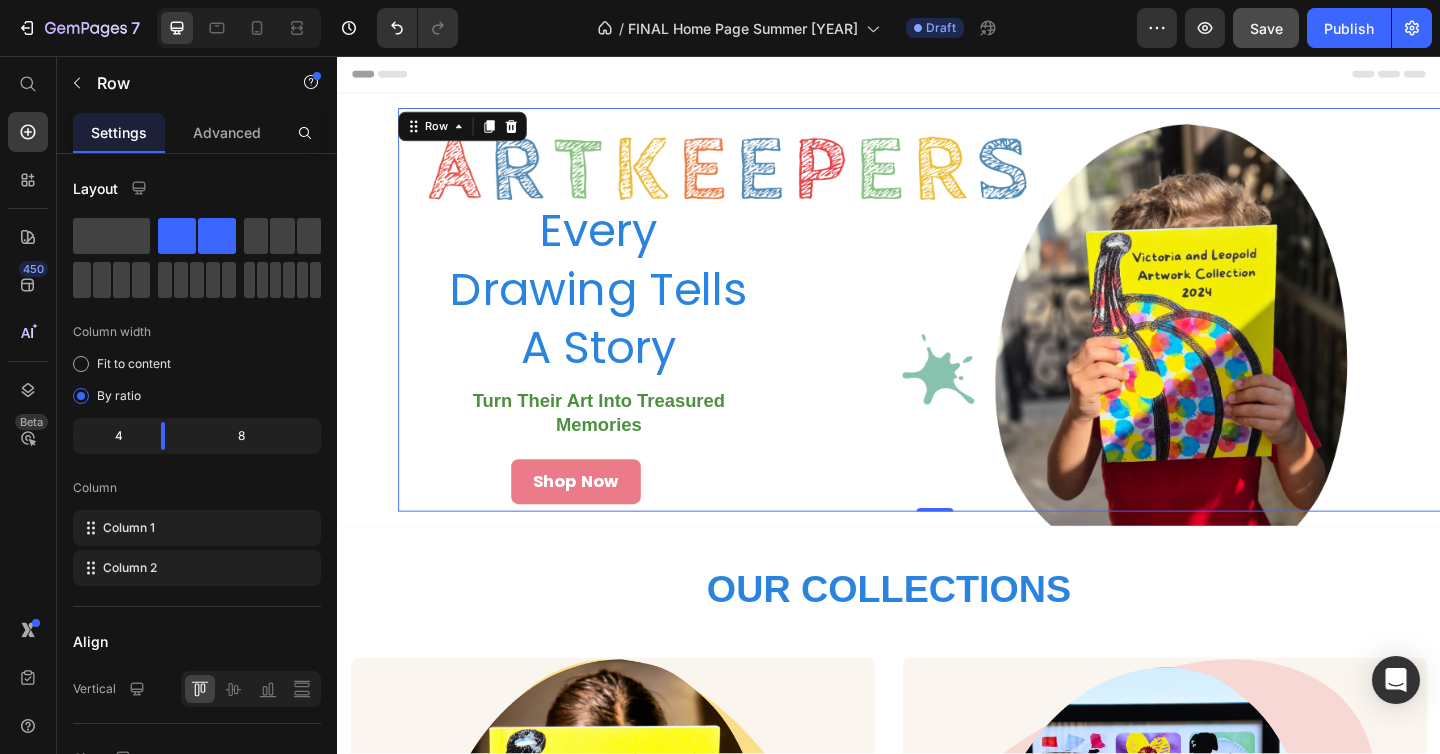 click on "Heading Heading Heading" at bounding box center (1184, 332) 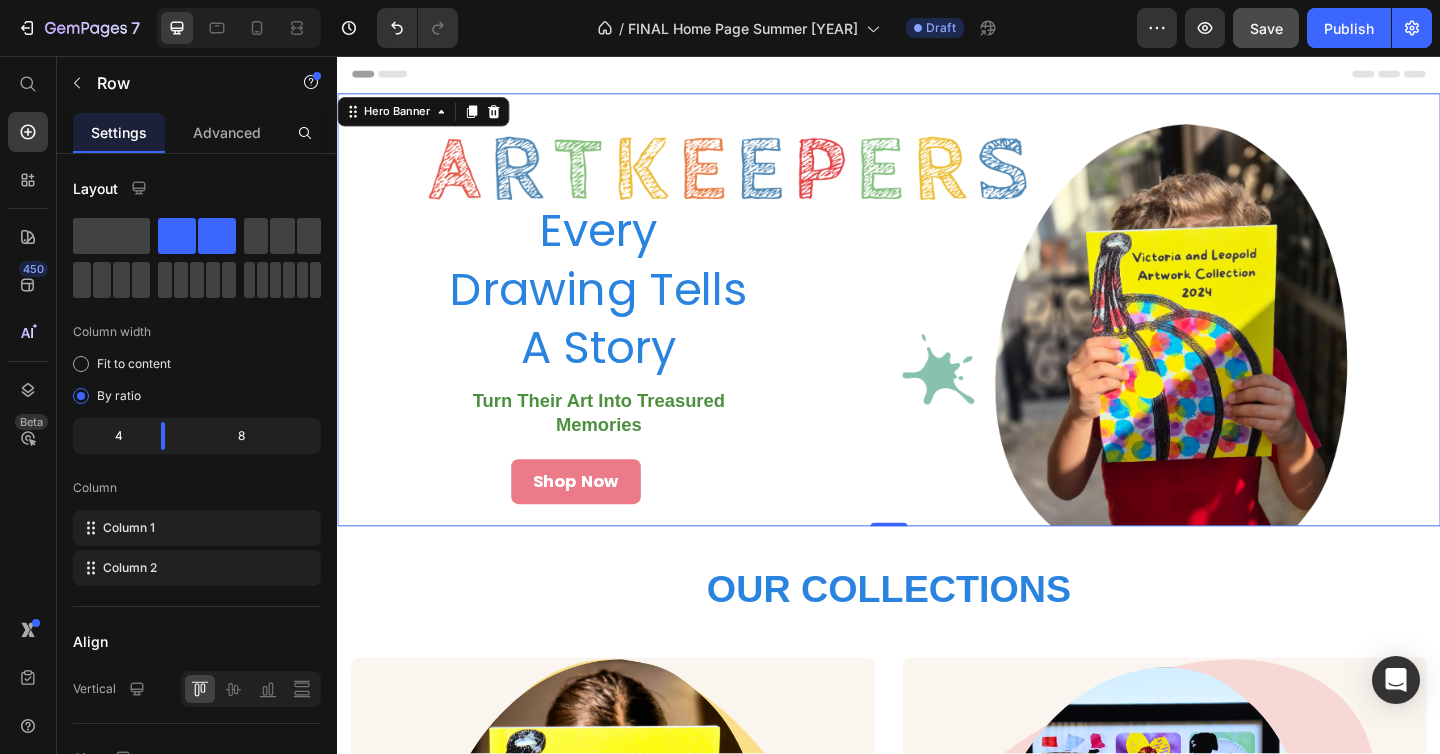 click on "Every Drawing Tells A Story Heading Turn Their Art Into Treasured Memories Text Block Shop Now Button Heading Heading Heading Row" at bounding box center (937, 332) 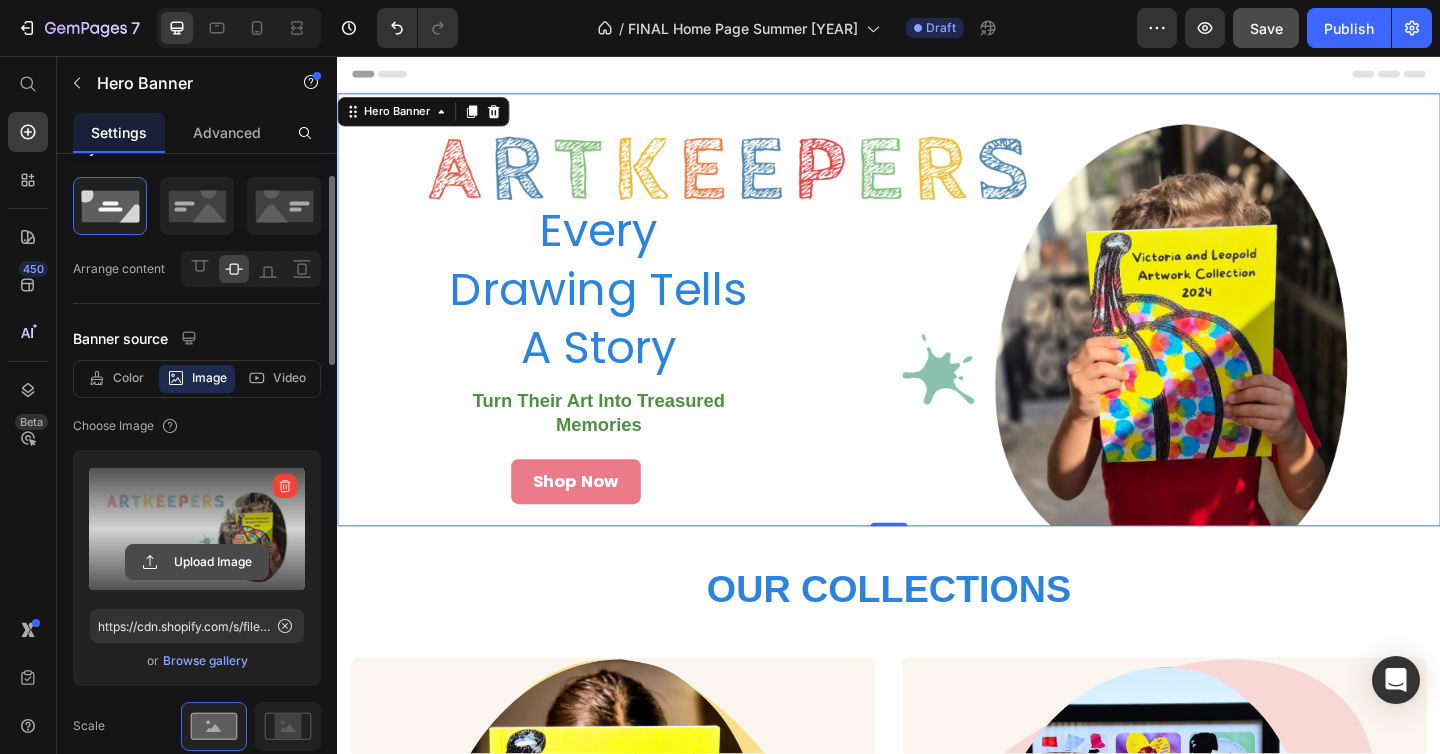 scroll, scrollTop: 49, scrollLeft: 0, axis: vertical 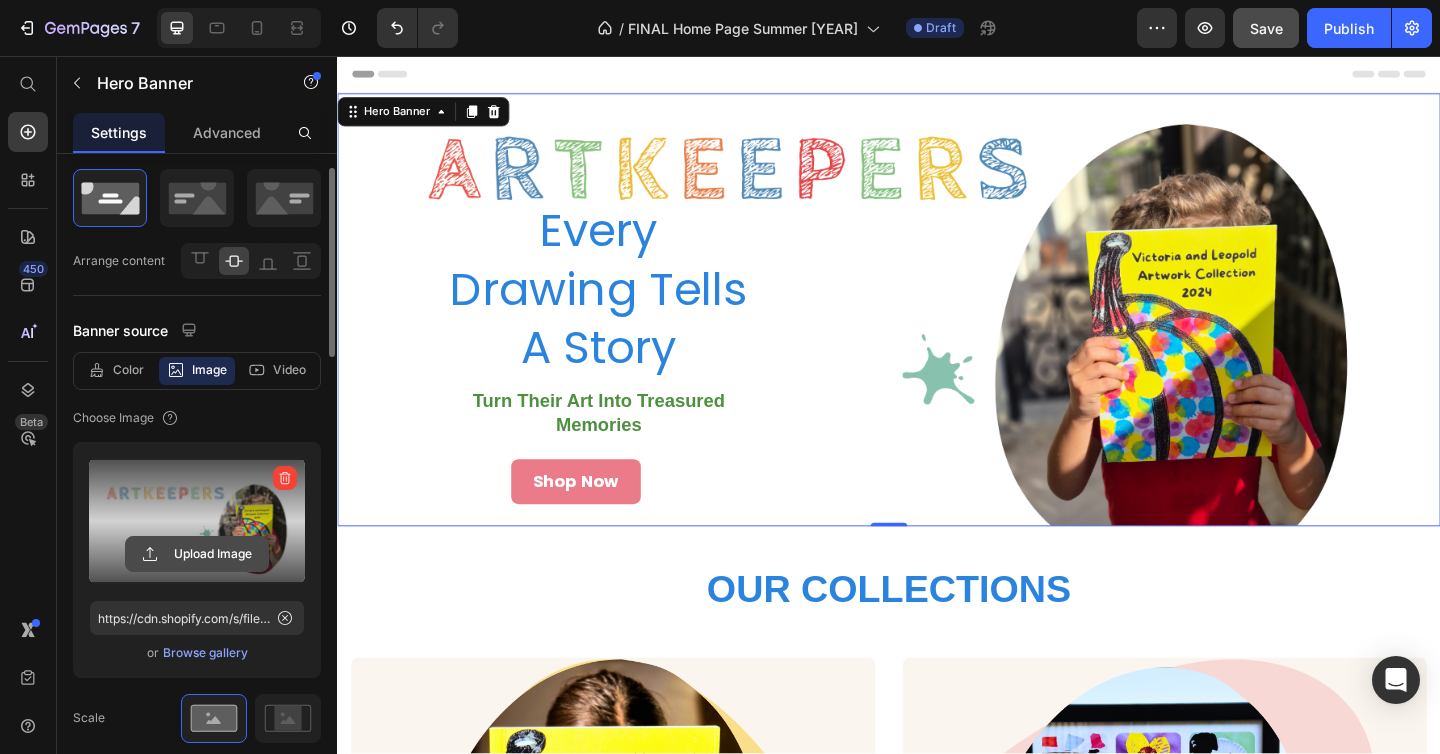 click 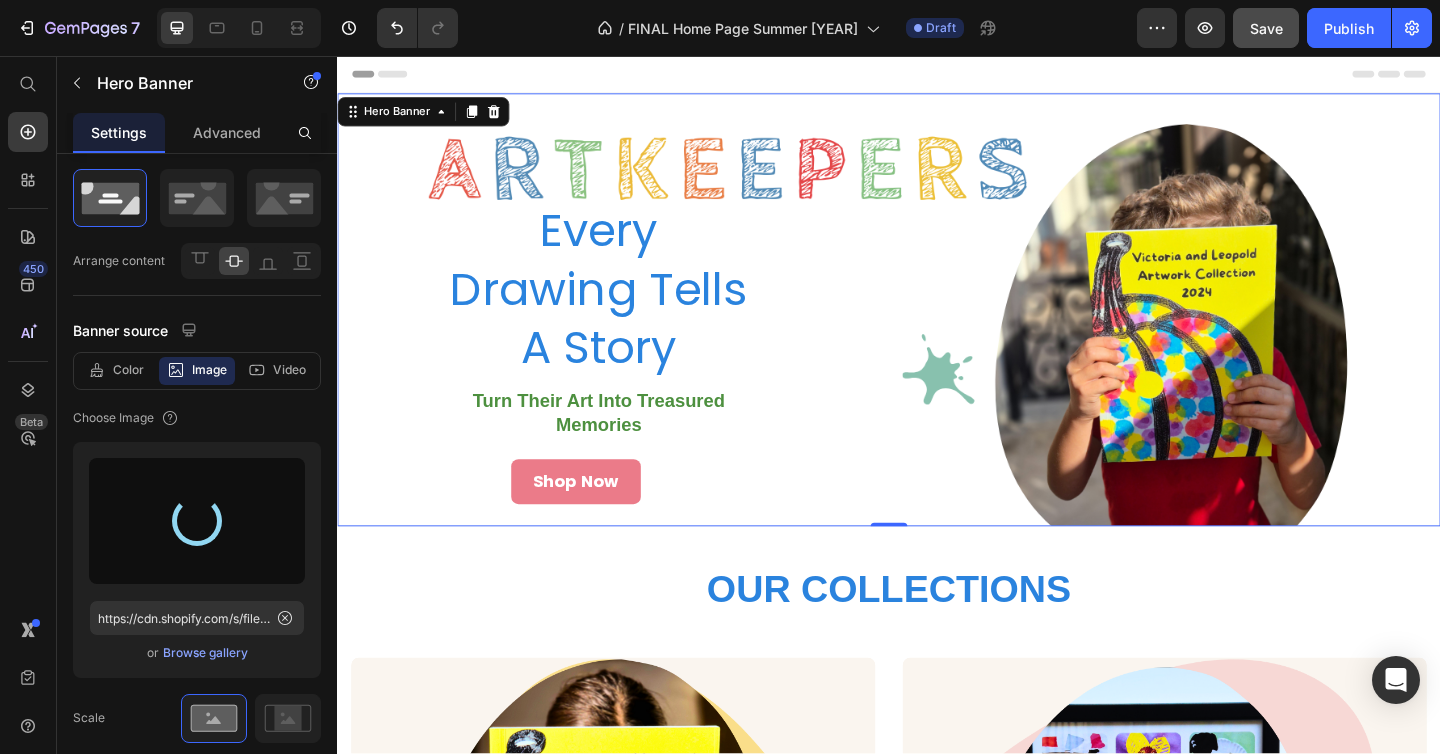 type on "https://cdn.shopify.com/s/files/1/0899/8646/6109/files/gempages_544403200644482109-7e2815e9-5883-4a5b-93db-1f44649f1b7b.png" 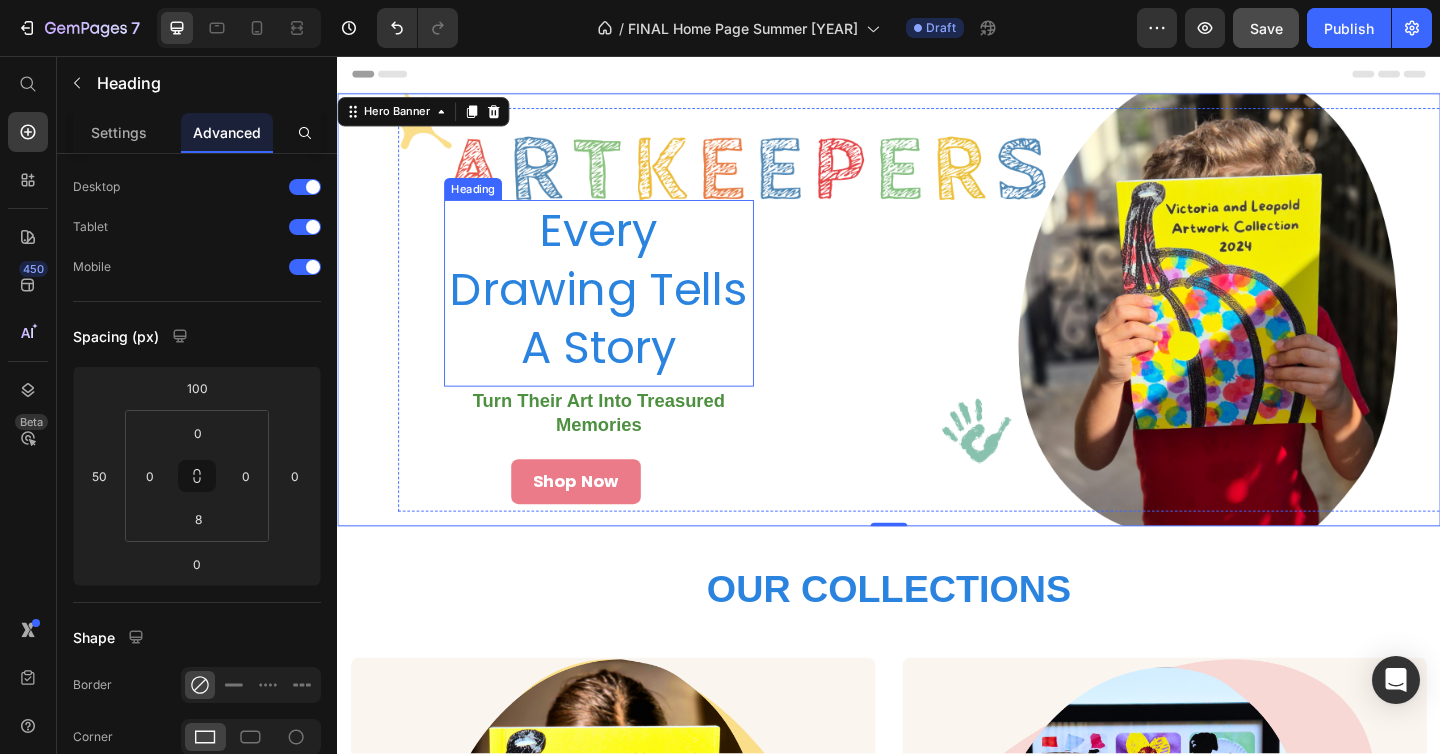 click on "Every Drawing Tells A Story" at bounding box center [621, 310] 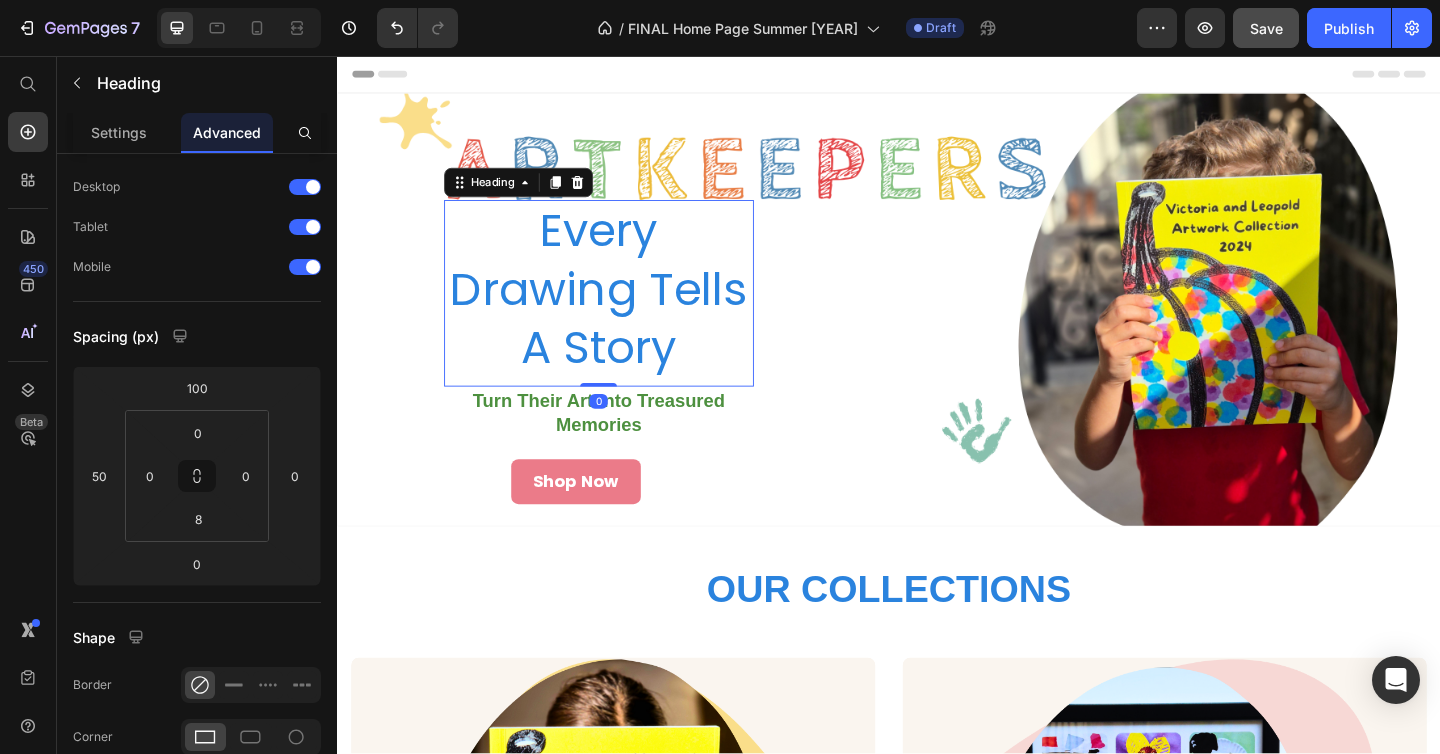 scroll, scrollTop: 0, scrollLeft: 0, axis: both 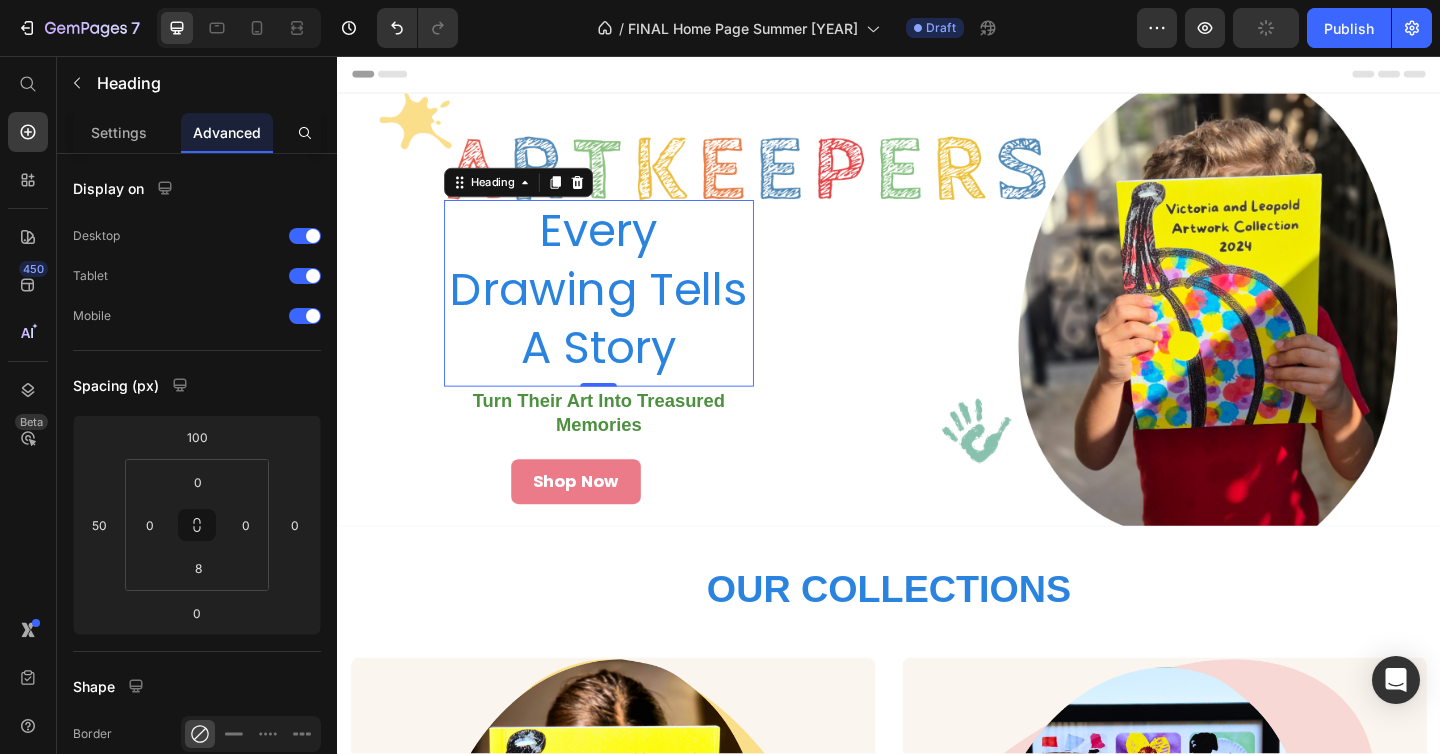 click on "Every Drawing Tells A Story" at bounding box center [621, 310] 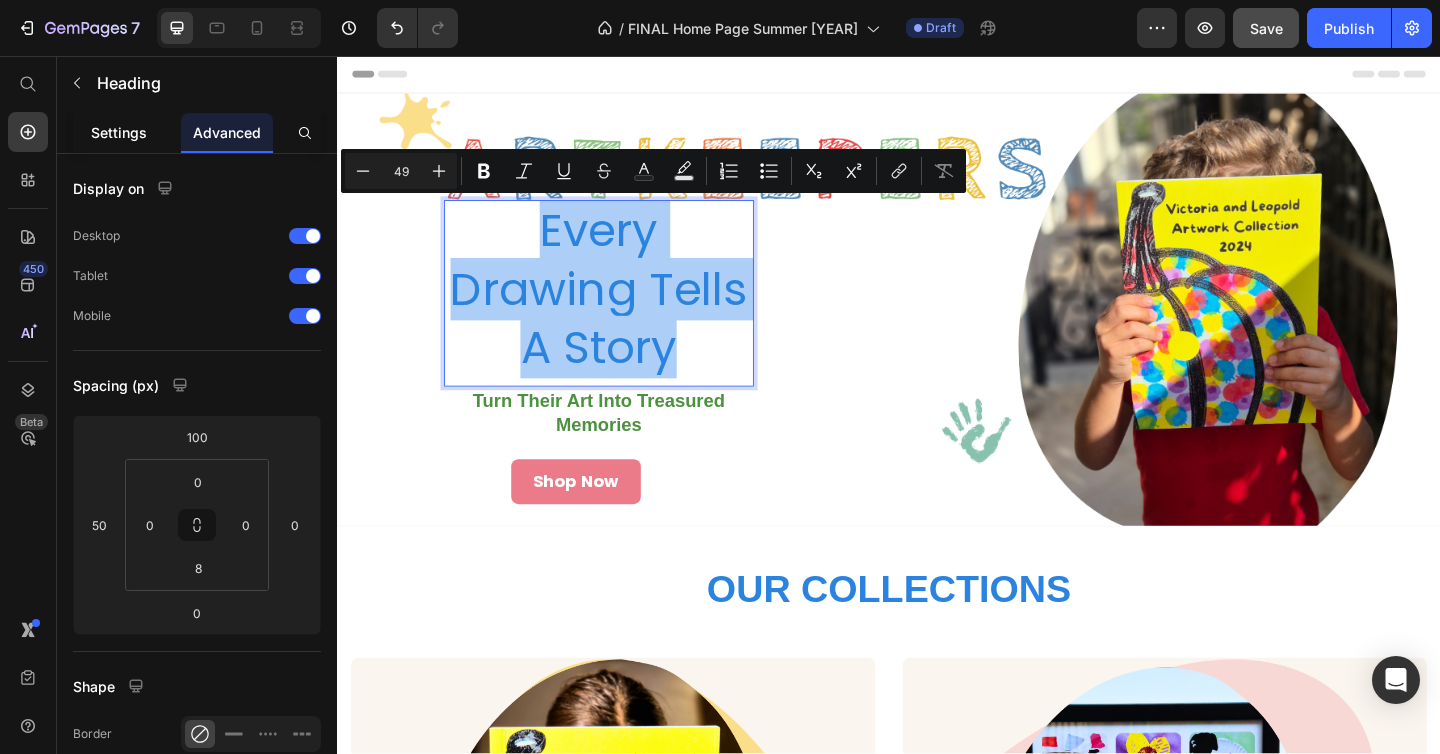 click on "Settings" at bounding box center (119, 132) 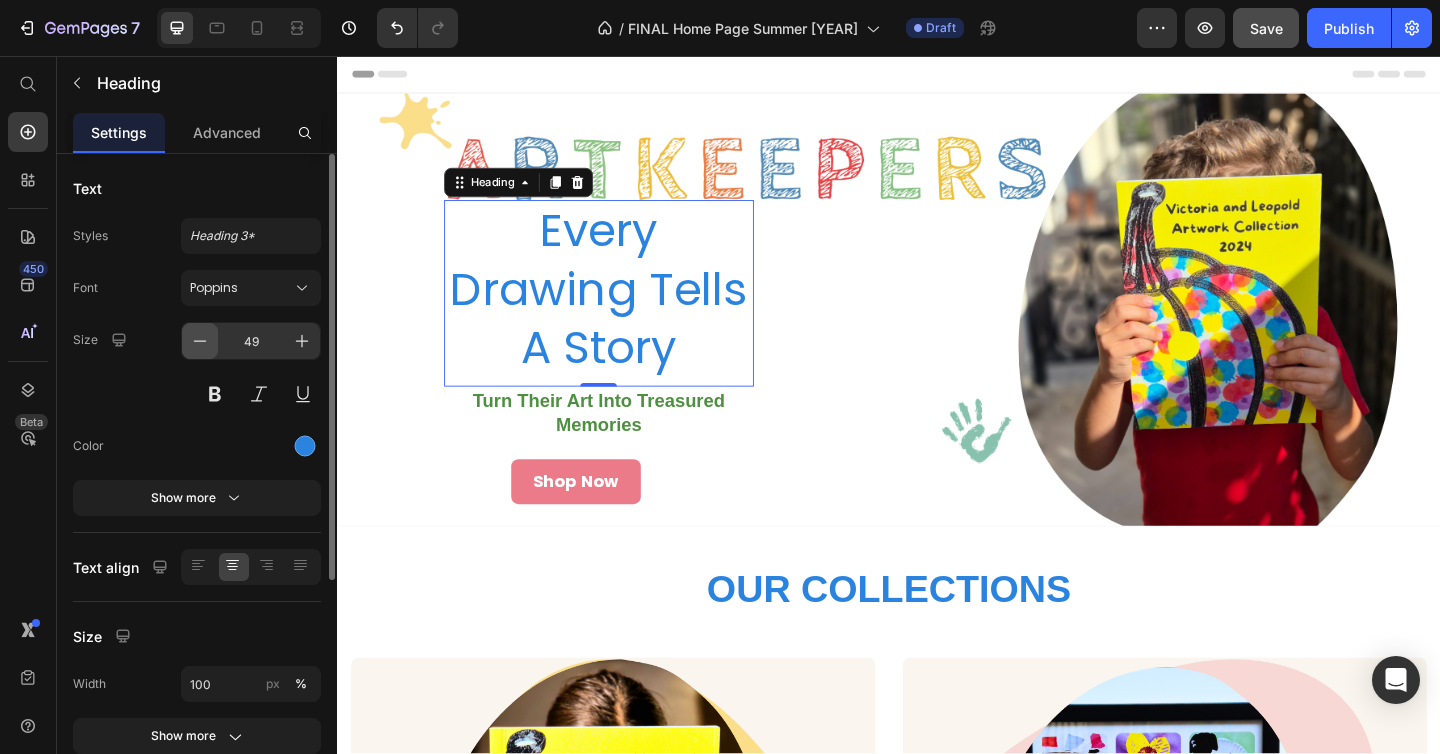 click 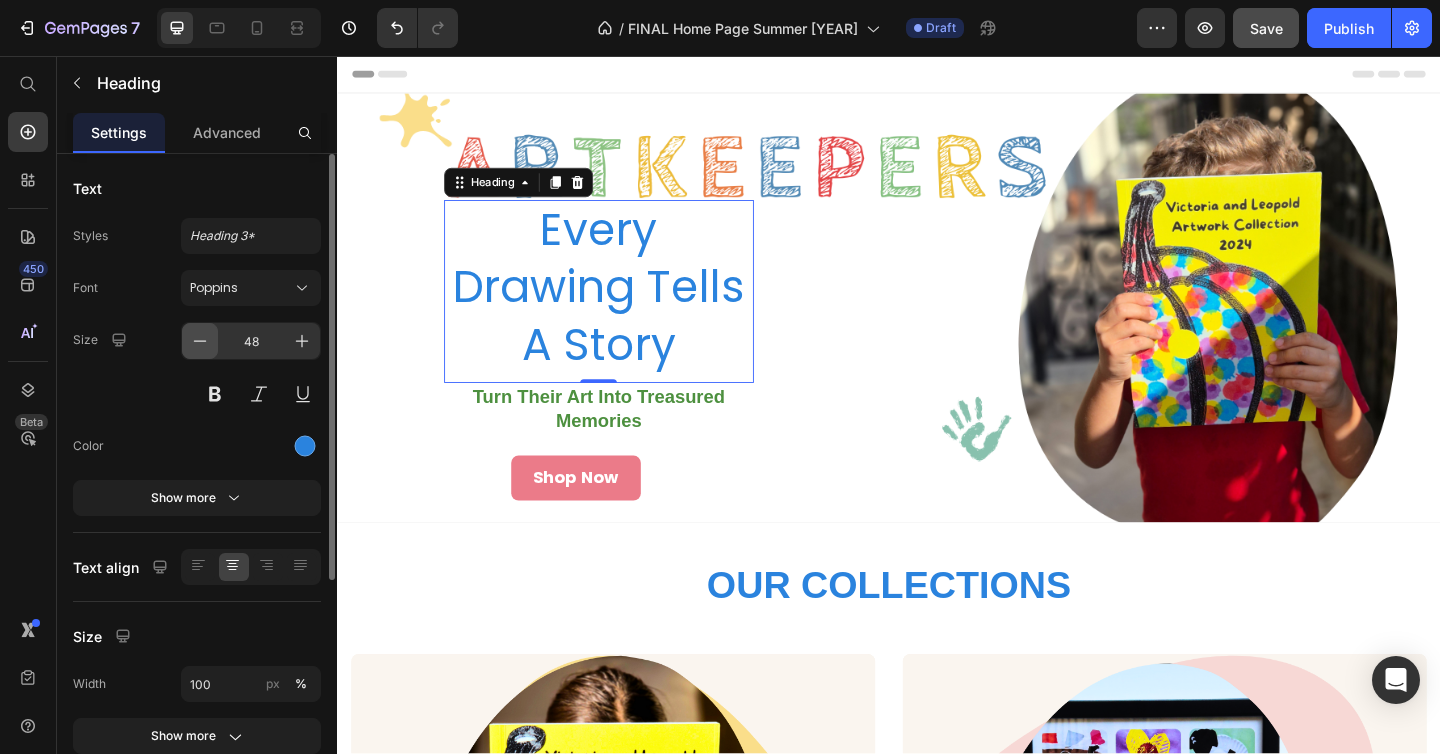 click 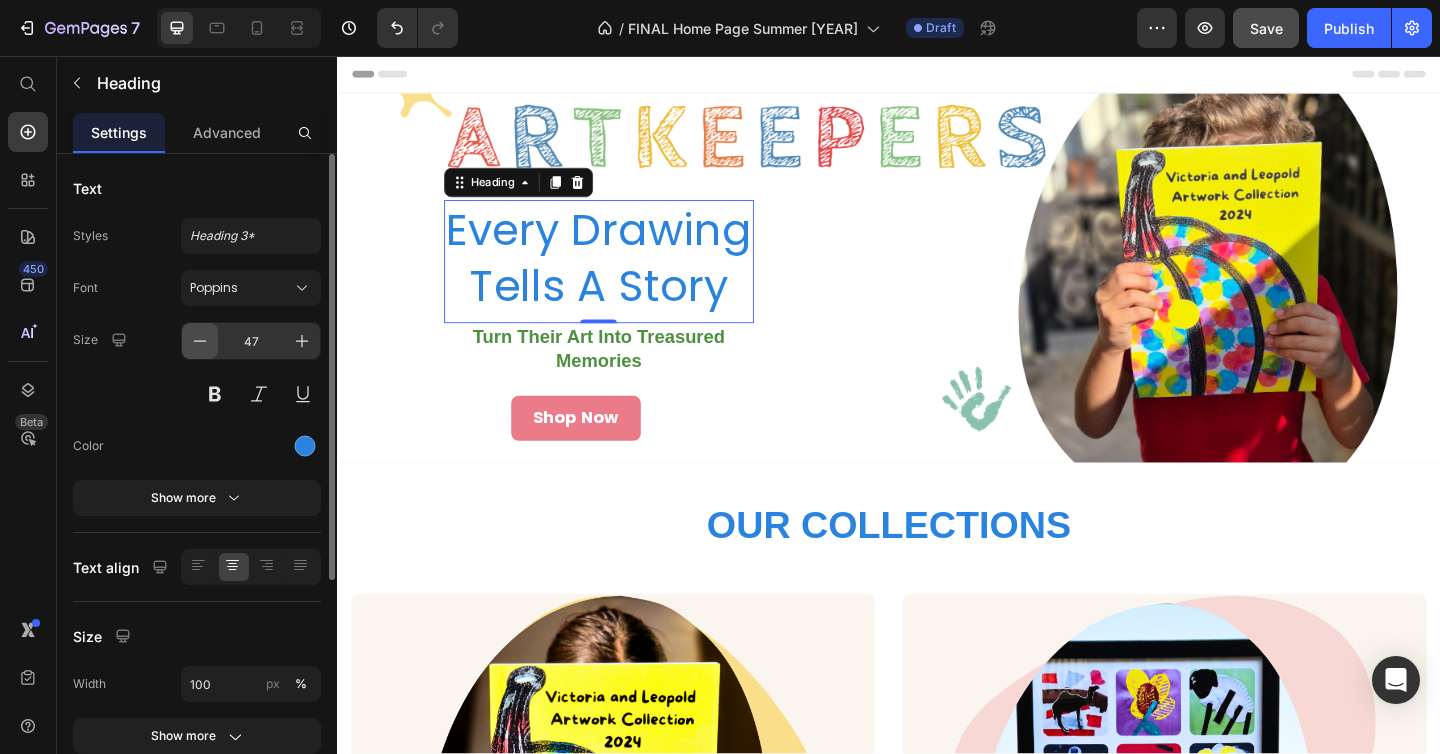 click 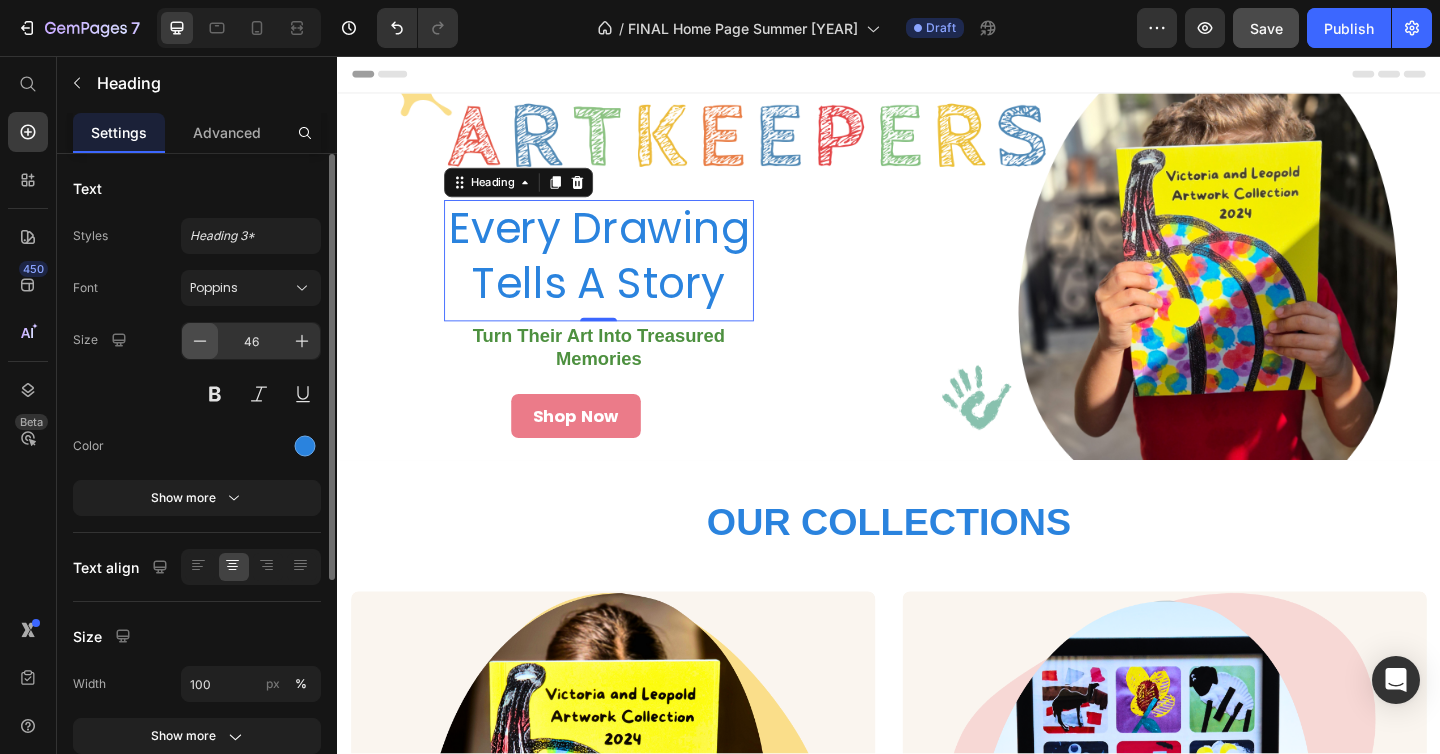 click 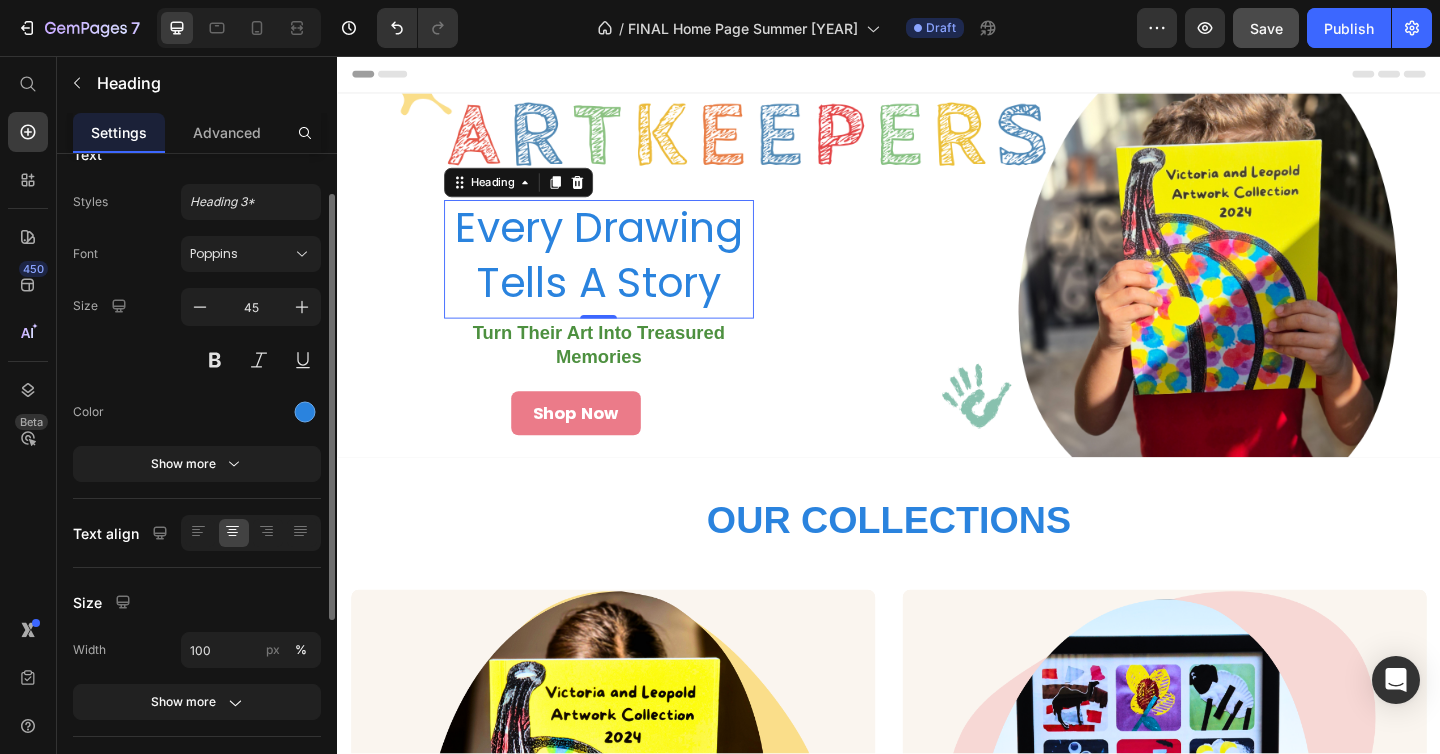 scroll, scrollTop: 53, scrollLeft: 0, axis: vertical 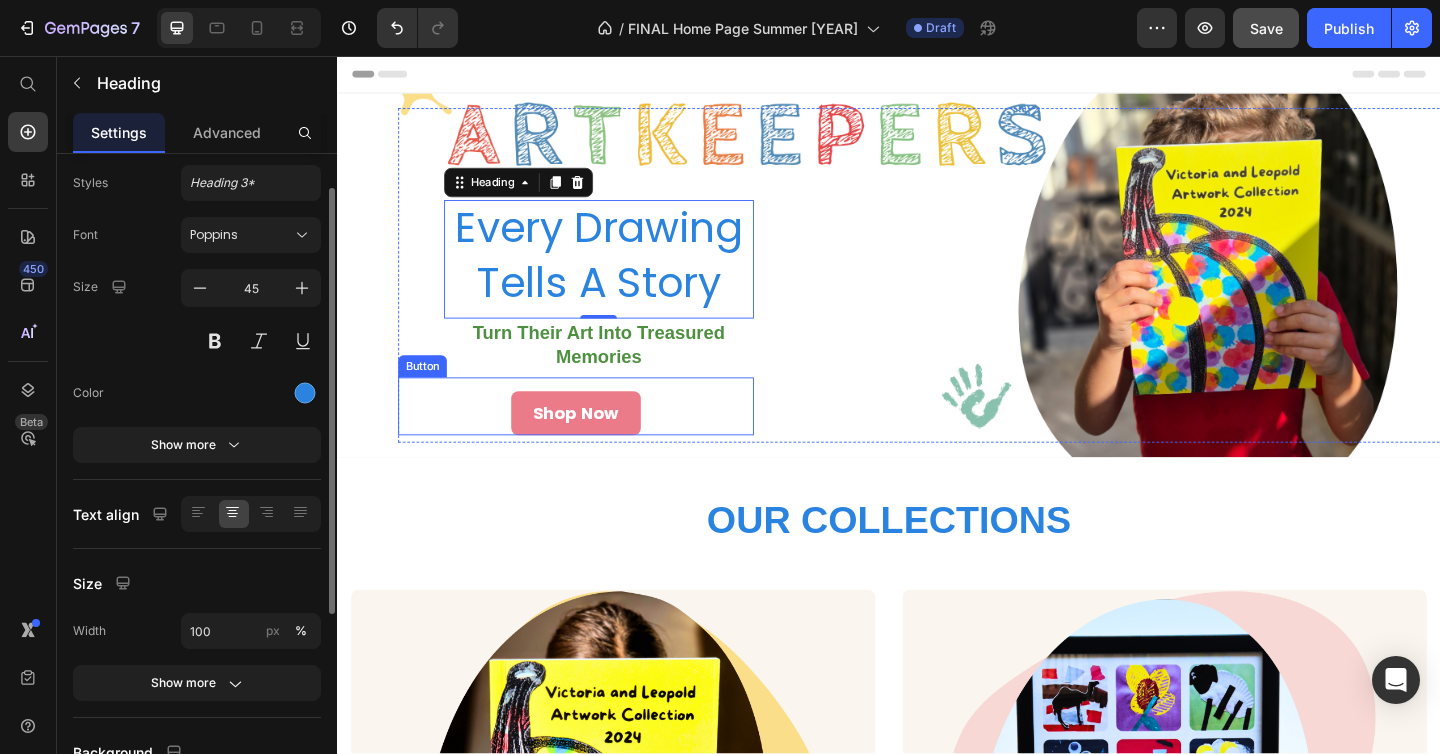click on "Every Drawing Tells A Story Heading   [NUMBER] Turn Their Art Into Treasured Memories Text Block Shop Now Button Heading Heading Heading Row" at bounding box center (937, 295) 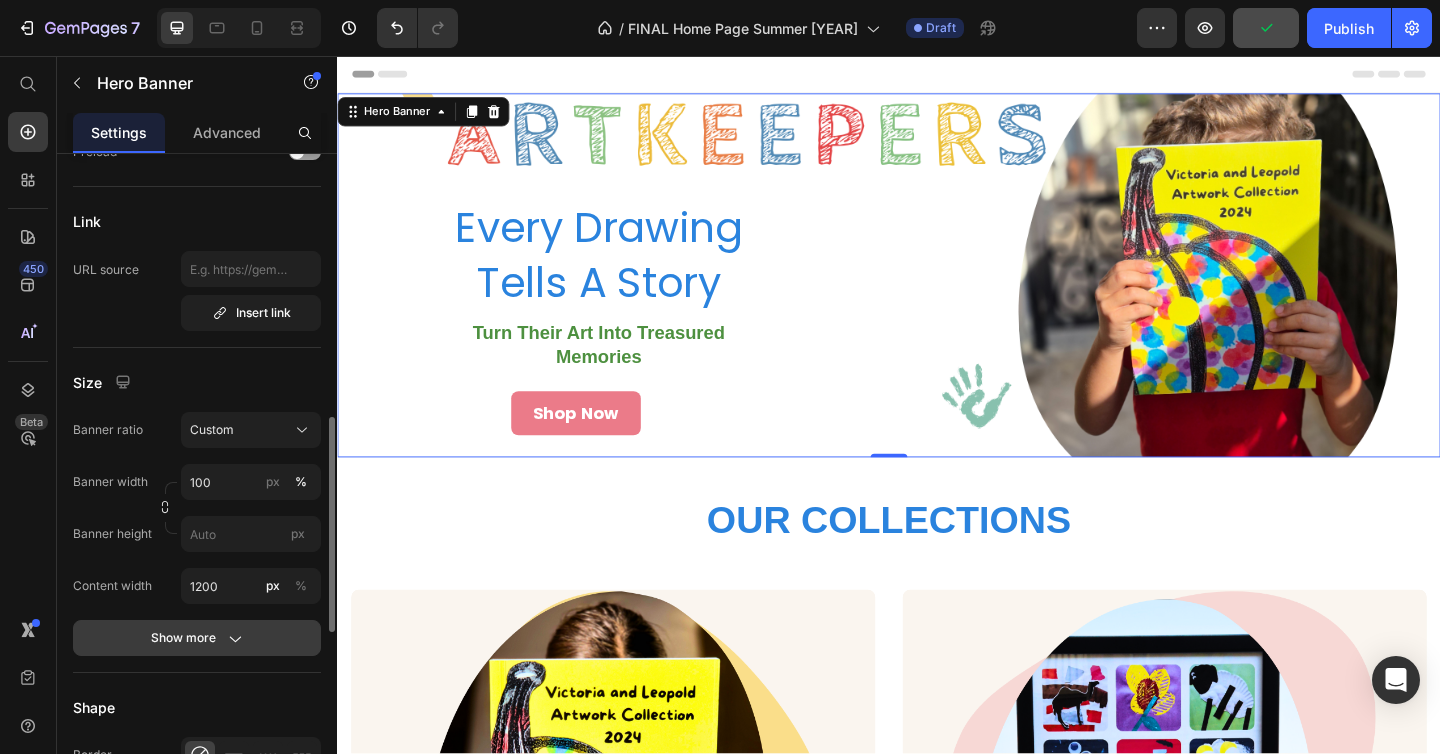 scroll, scrollTop: 696, scrollLeft: 0, axis: vertical 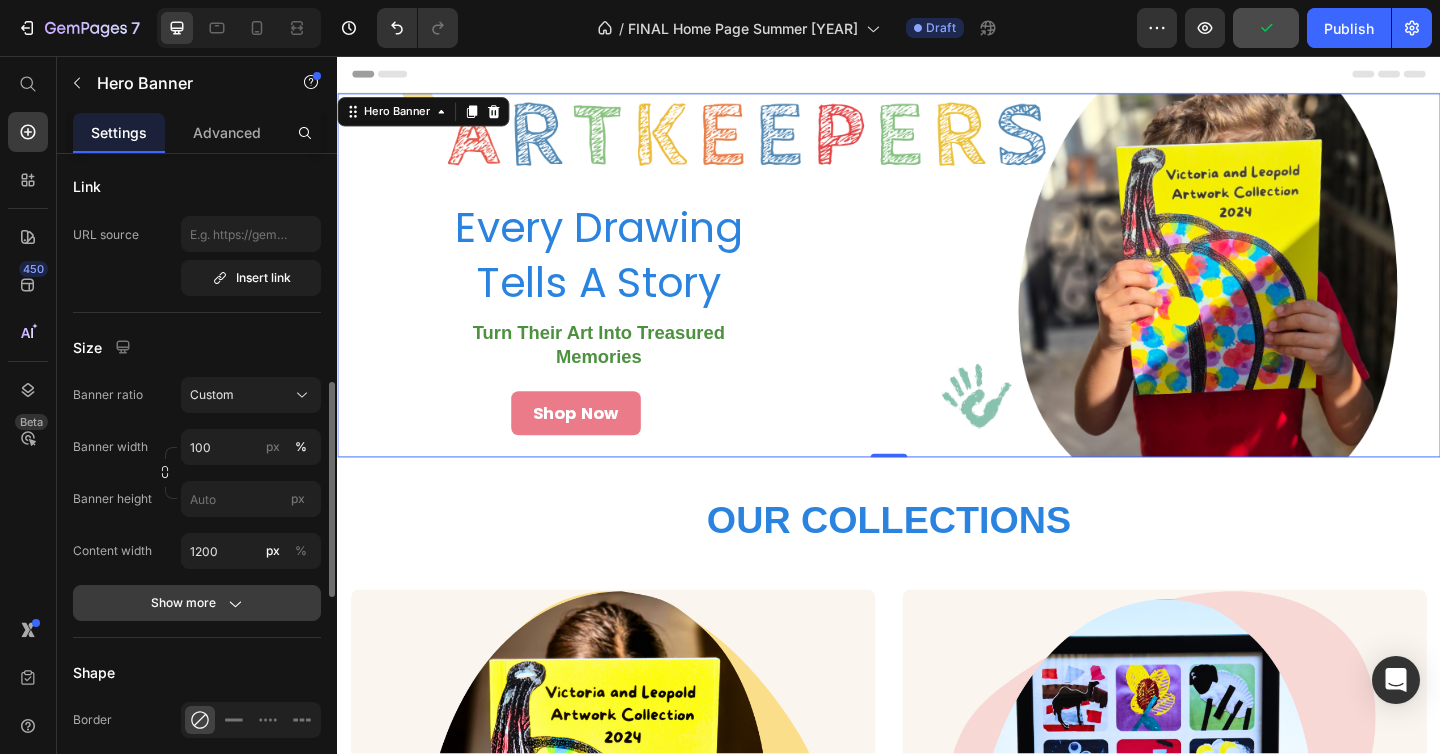 click on "Show more" 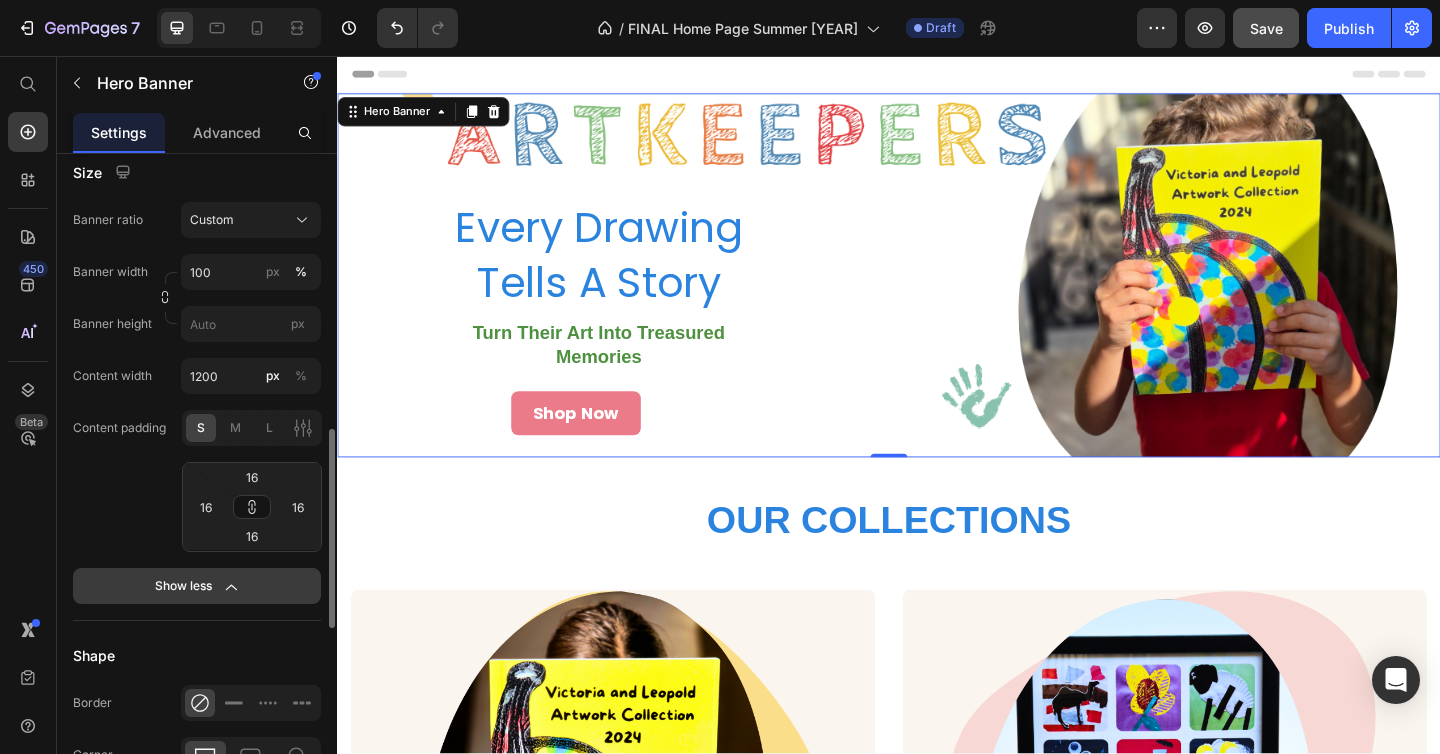scroll, scrollTop: 898, scrollLeft: 0, axis: vertical 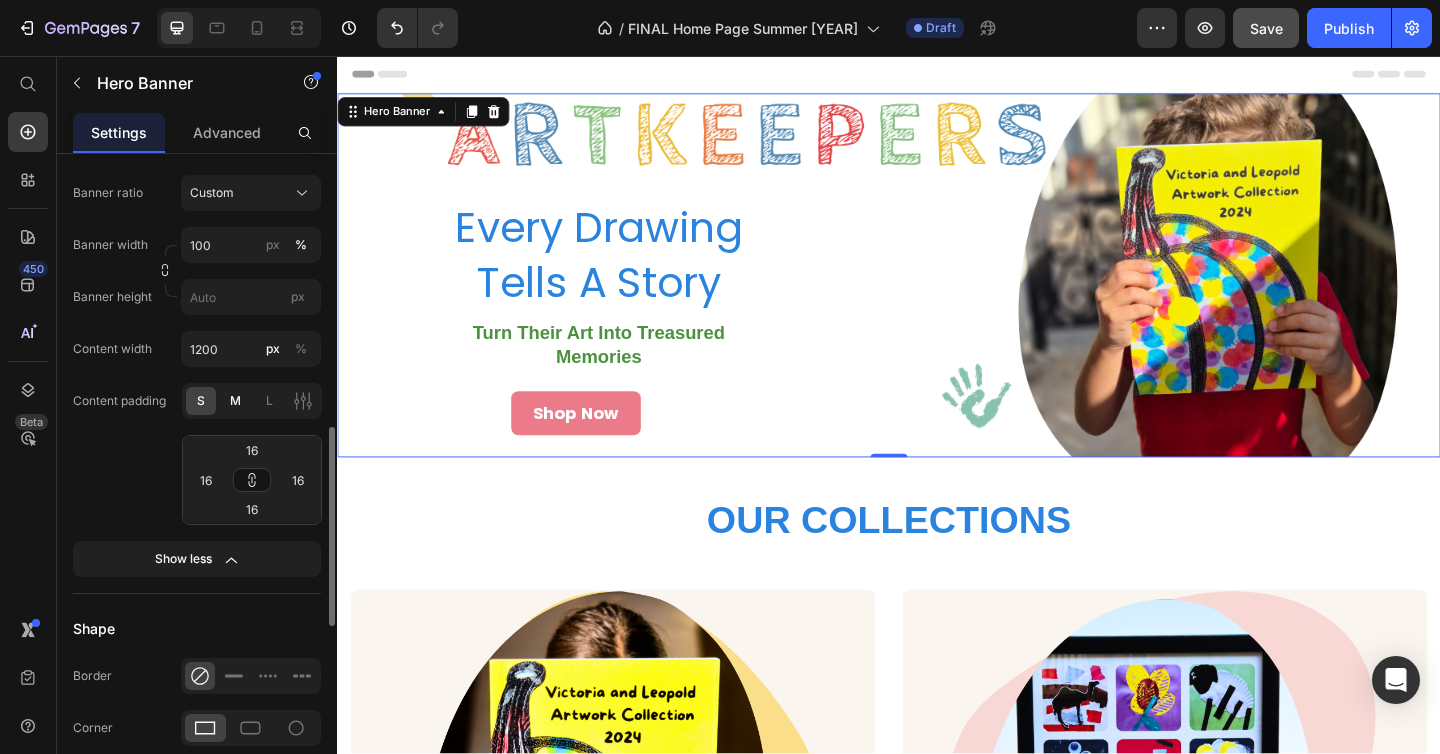 click on "M" 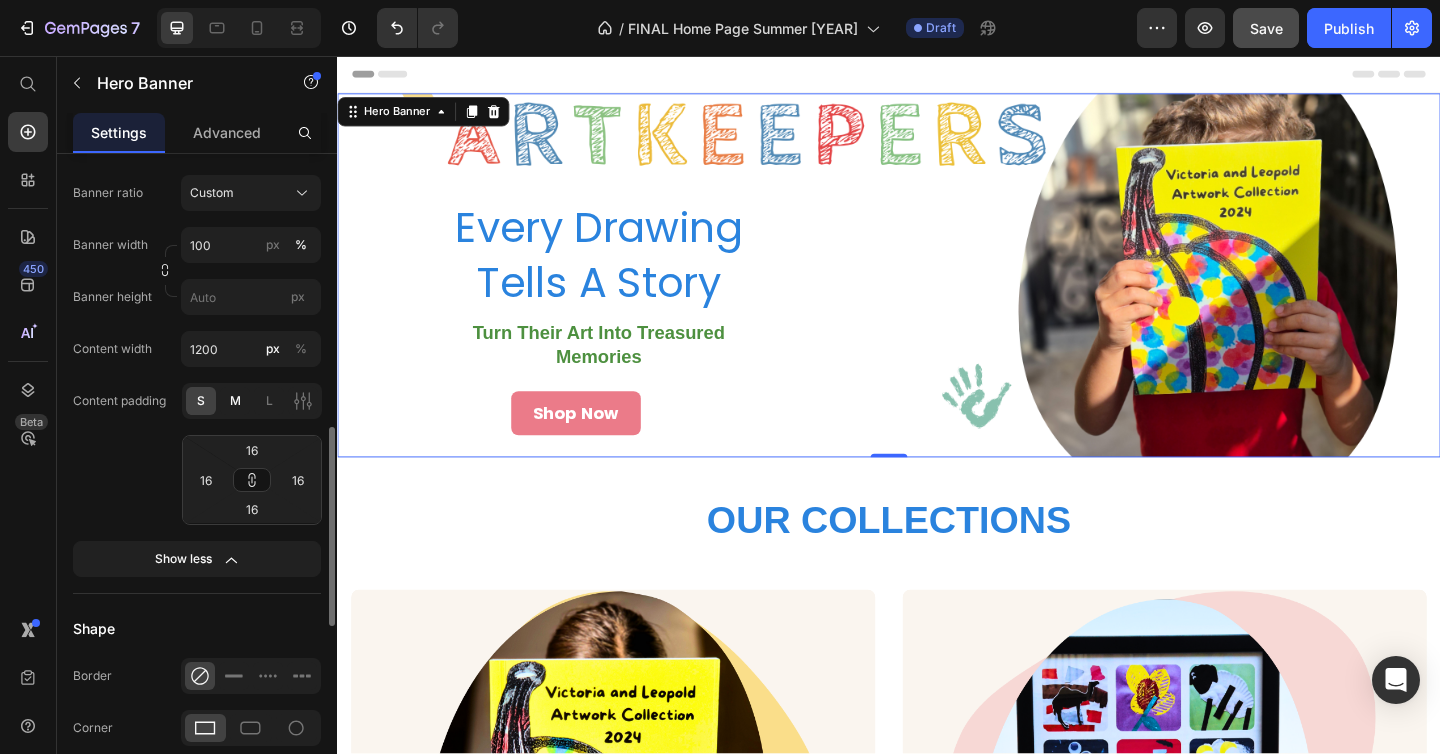 type on "32" 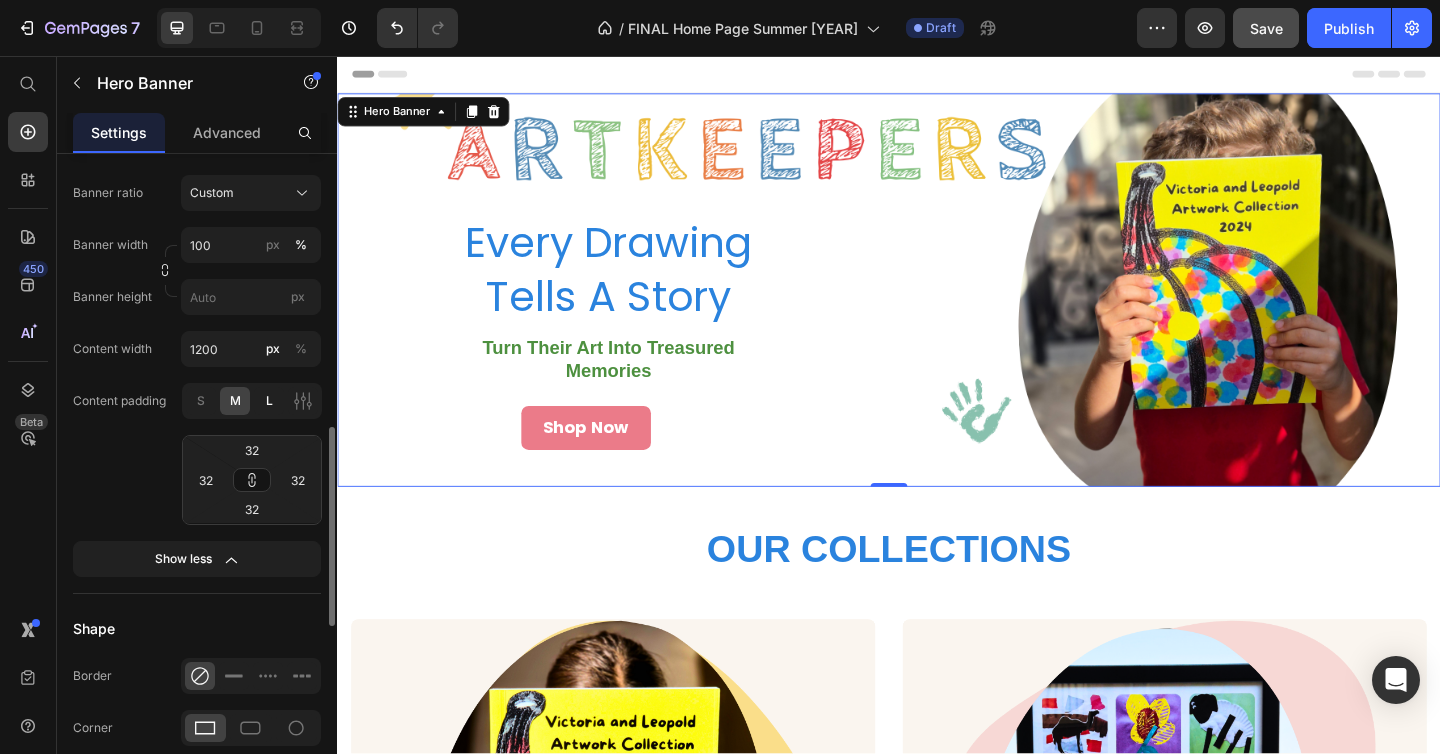 click on "L" 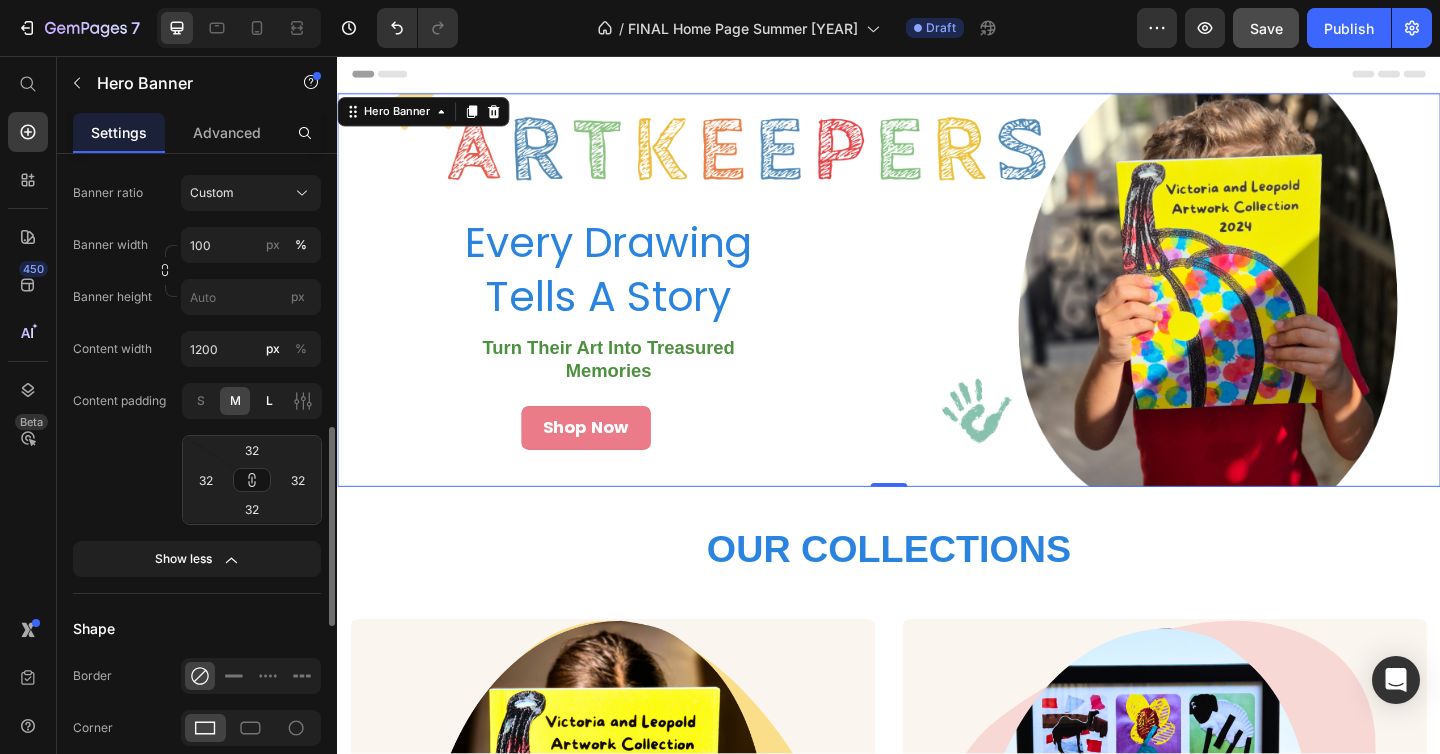 type on "64" 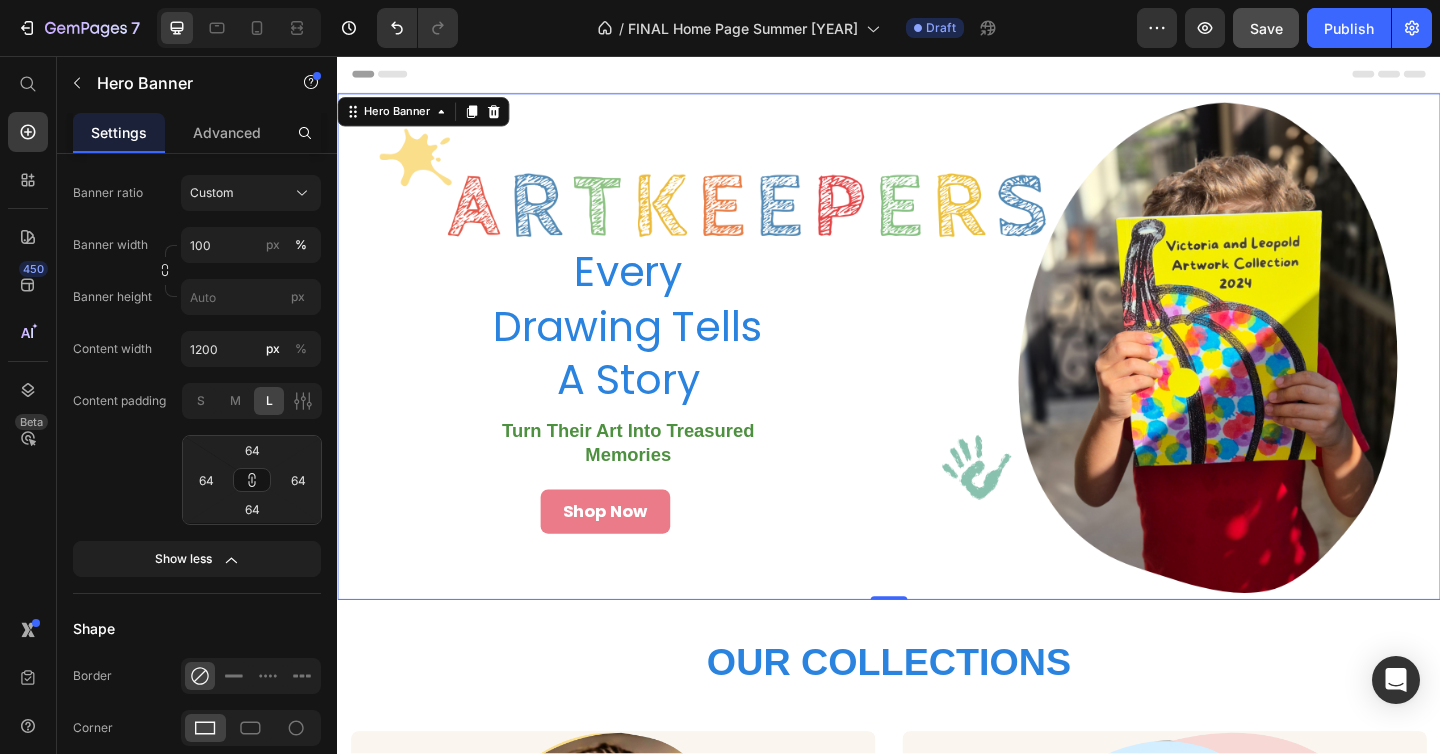 click on "Every Drawing Tells A Story Heading Turn Their Art Into Treasured Memories Text Block Shop Now Button Heading Heading Heading Row" at bounding box center (937, 372) 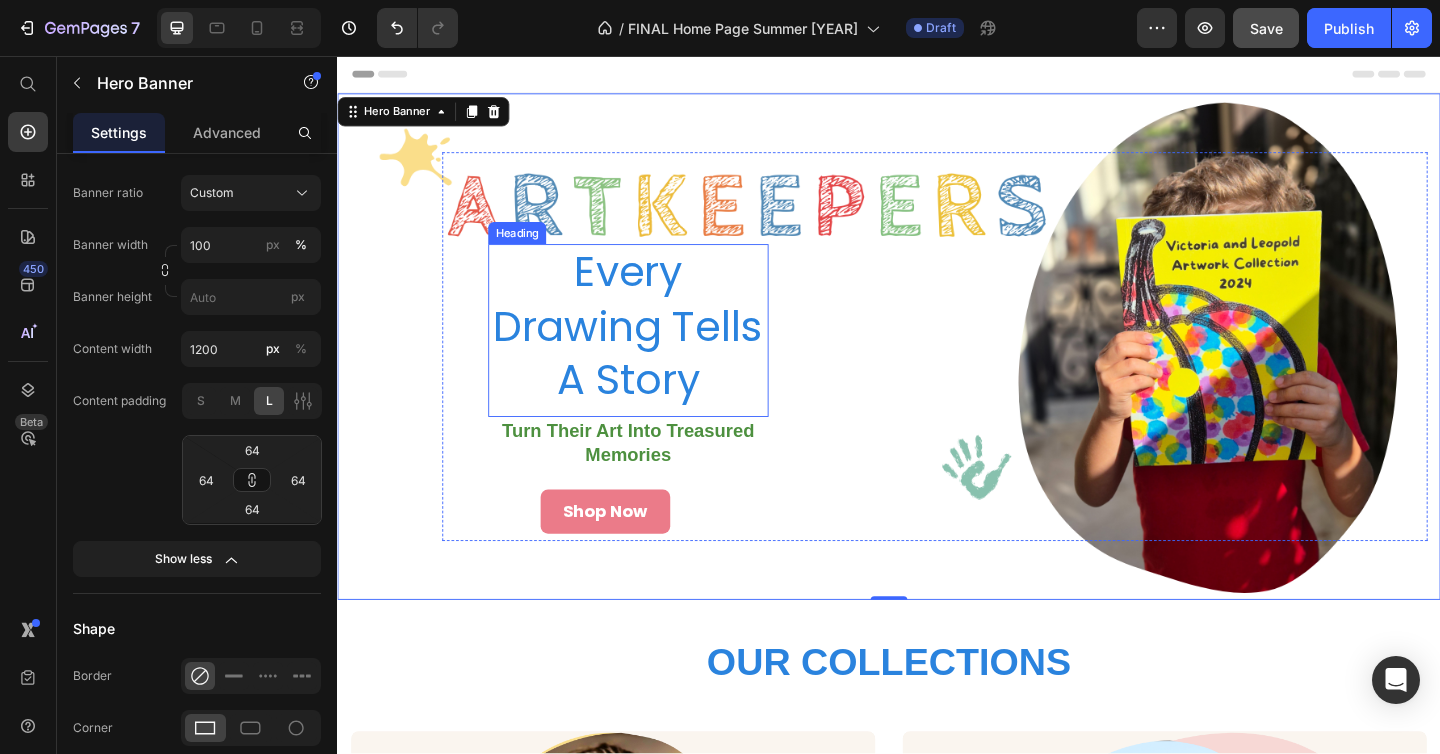click on "Every Drawing Tells A Story" at bounding box center [653, 351] 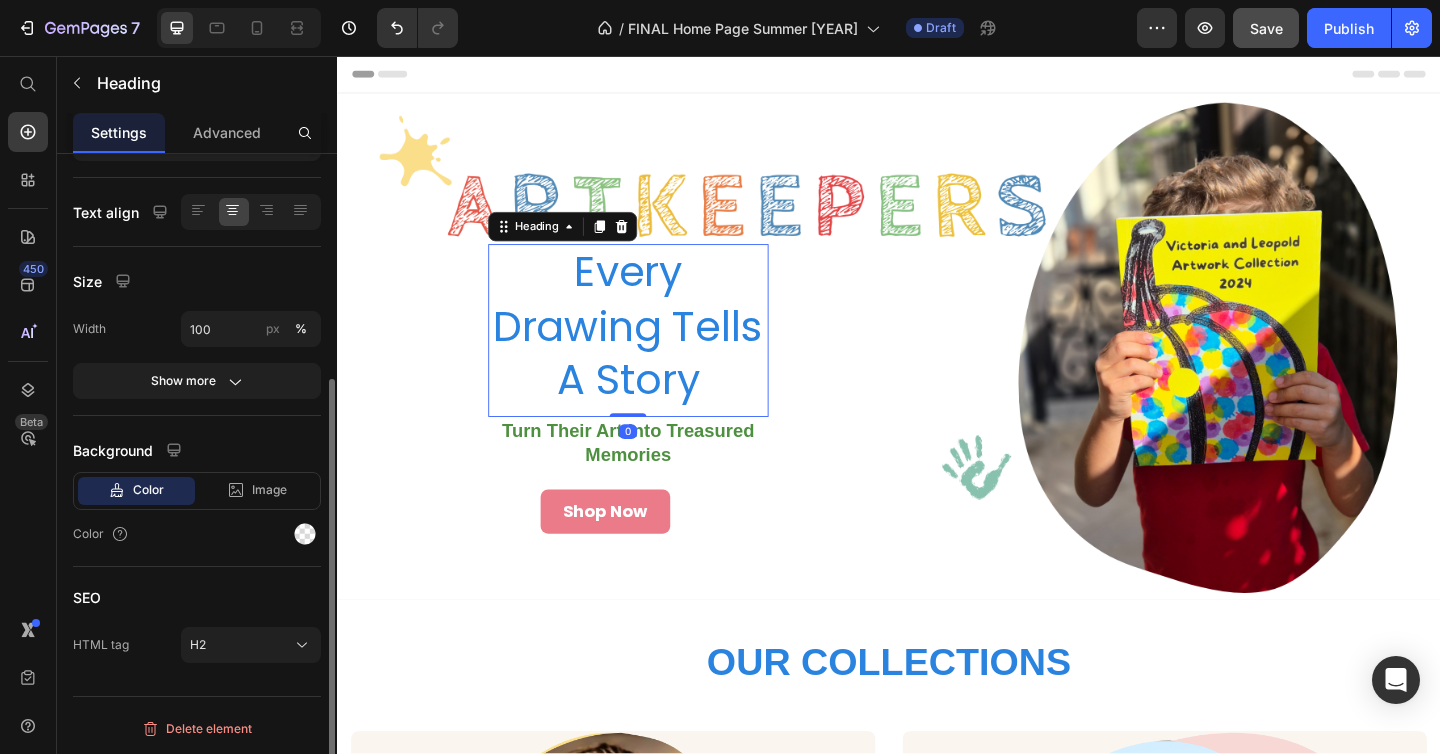 scroll, scrollTop: 0, scrollLeft: 0, axis: both 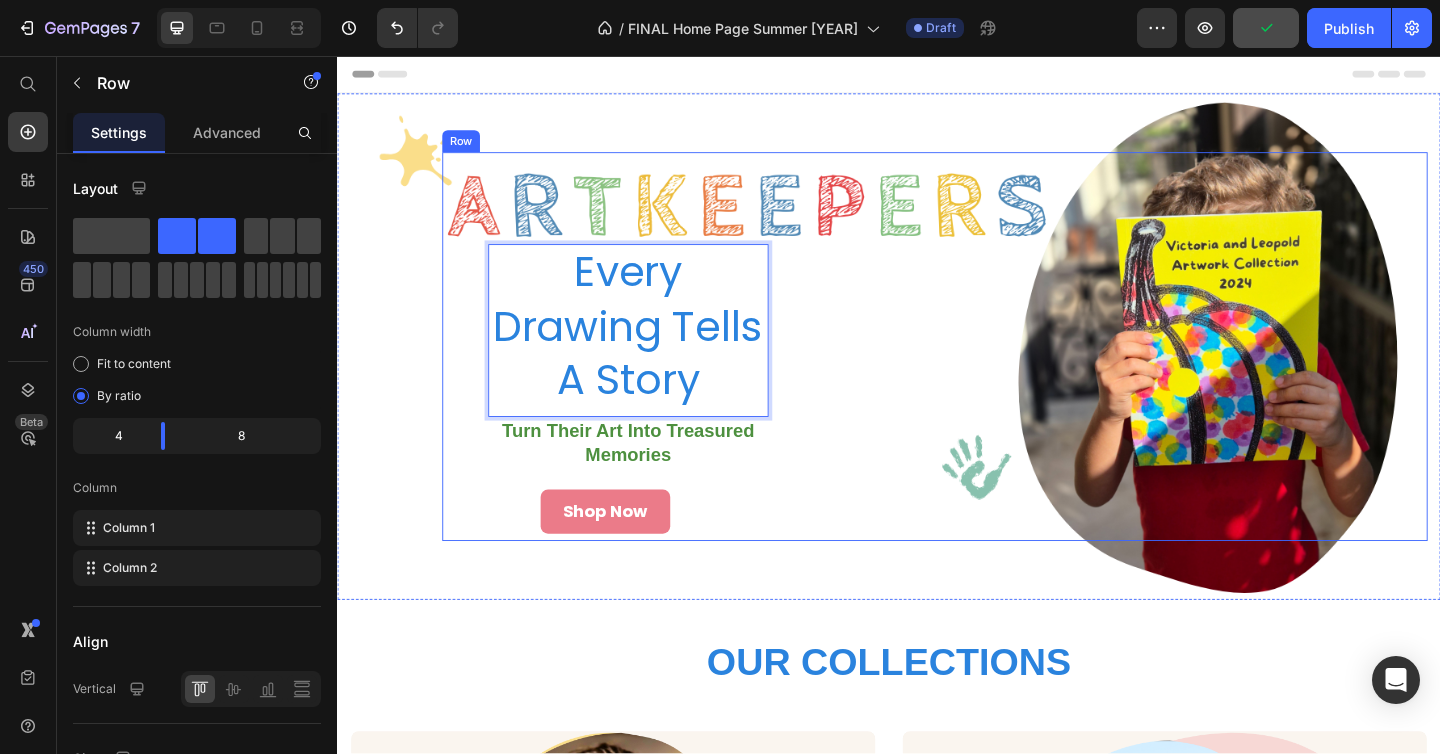 click on "Heading Heading Heading" at bounding box center [1168, 372] 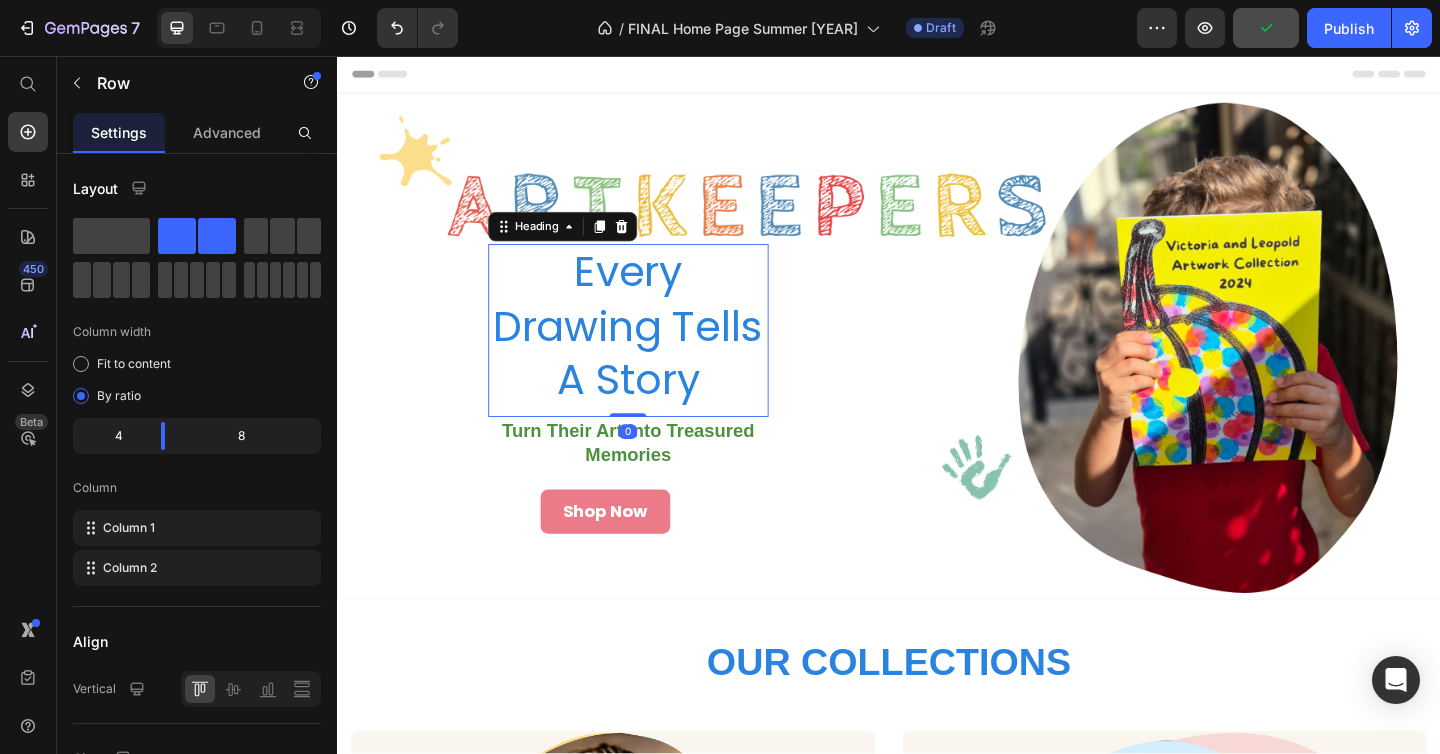click on "Every Drawing Tells A Story" at bounding box center (653, 351) 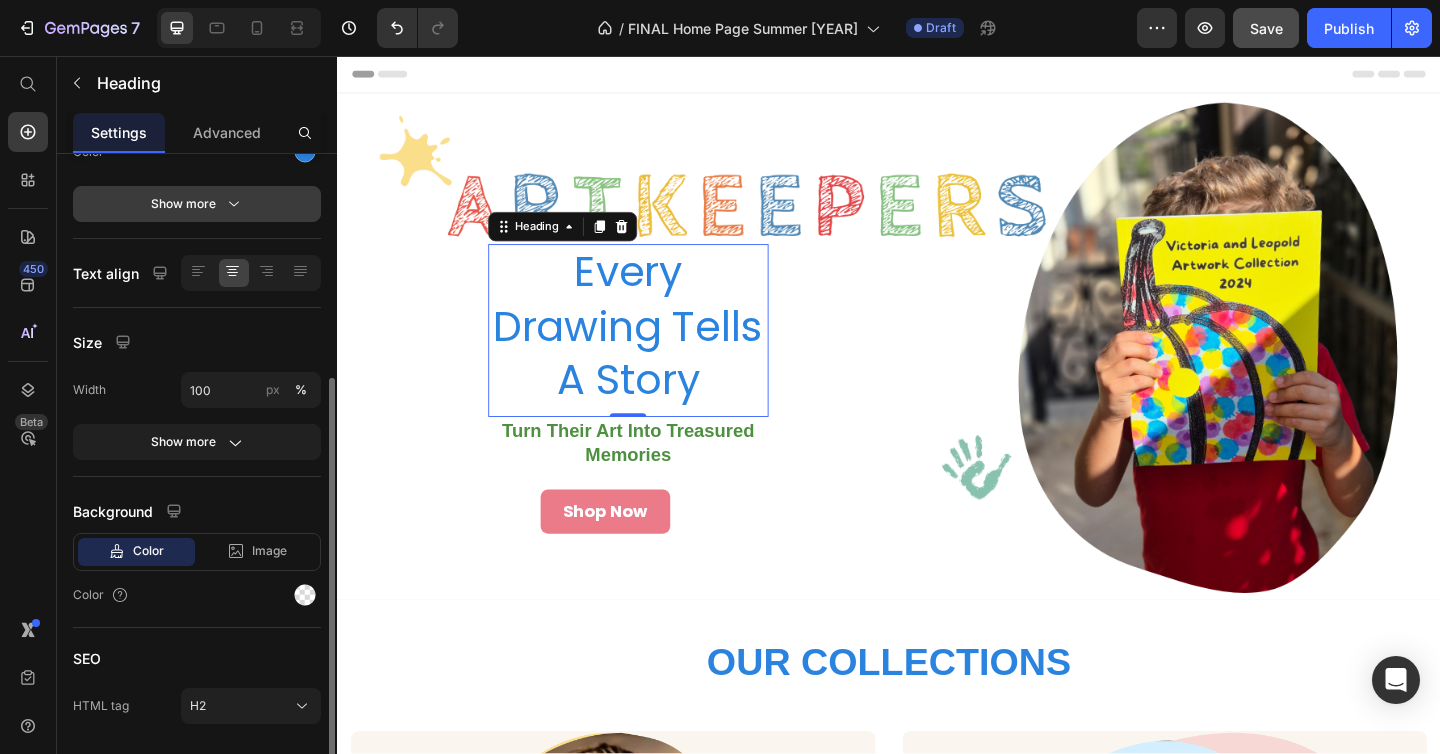 scroll, scrollTop: 319, scrollLeft: 0, axis: vertical 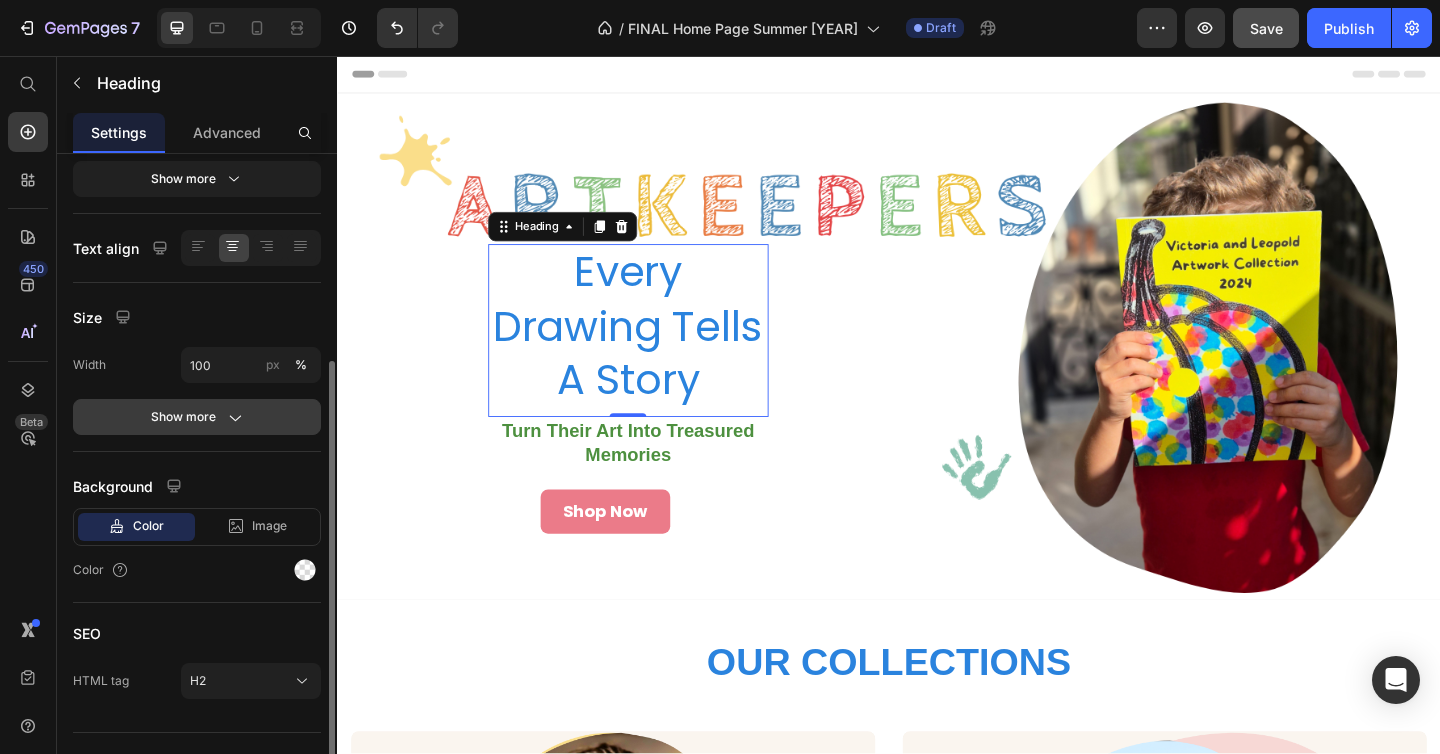 click on "Show more" 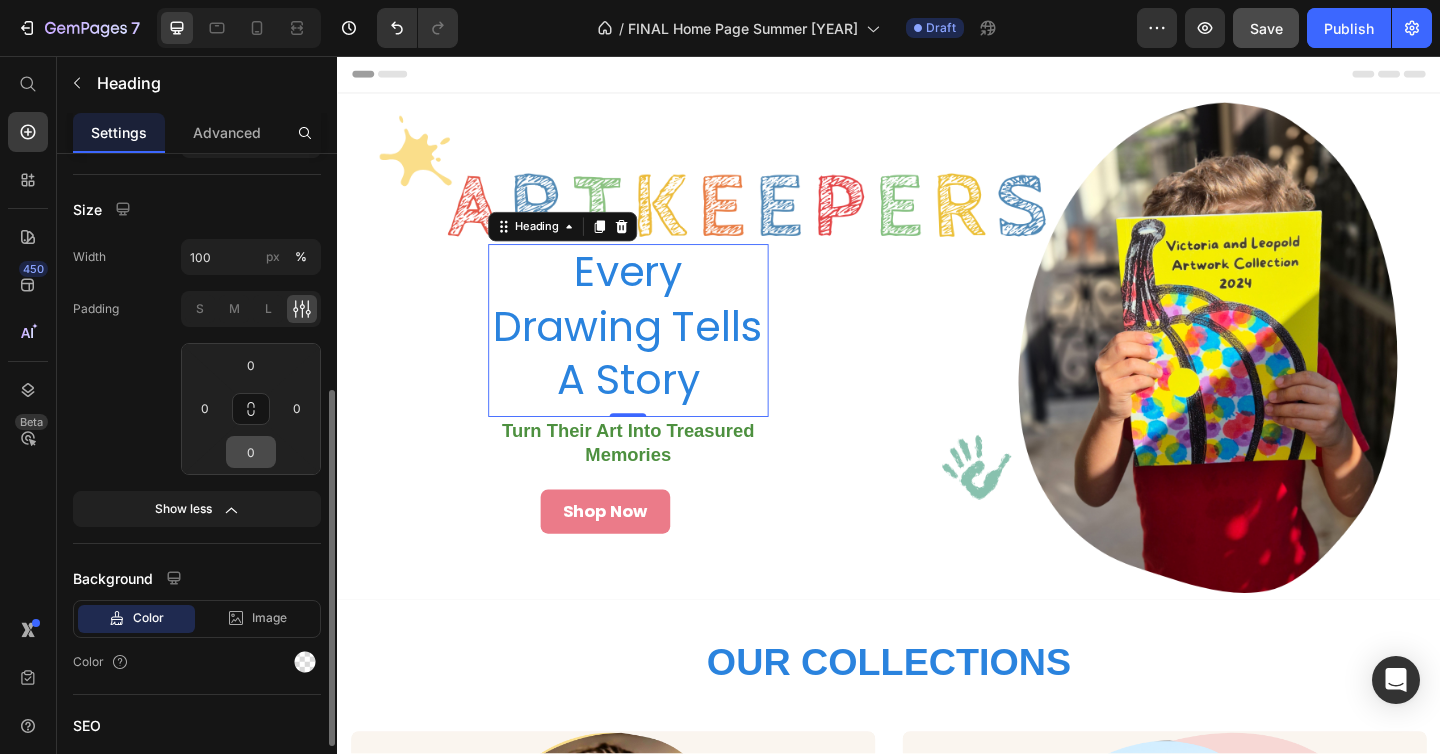 scroll, scrollTop: 431, scrollLeft: 0, axis: vertical 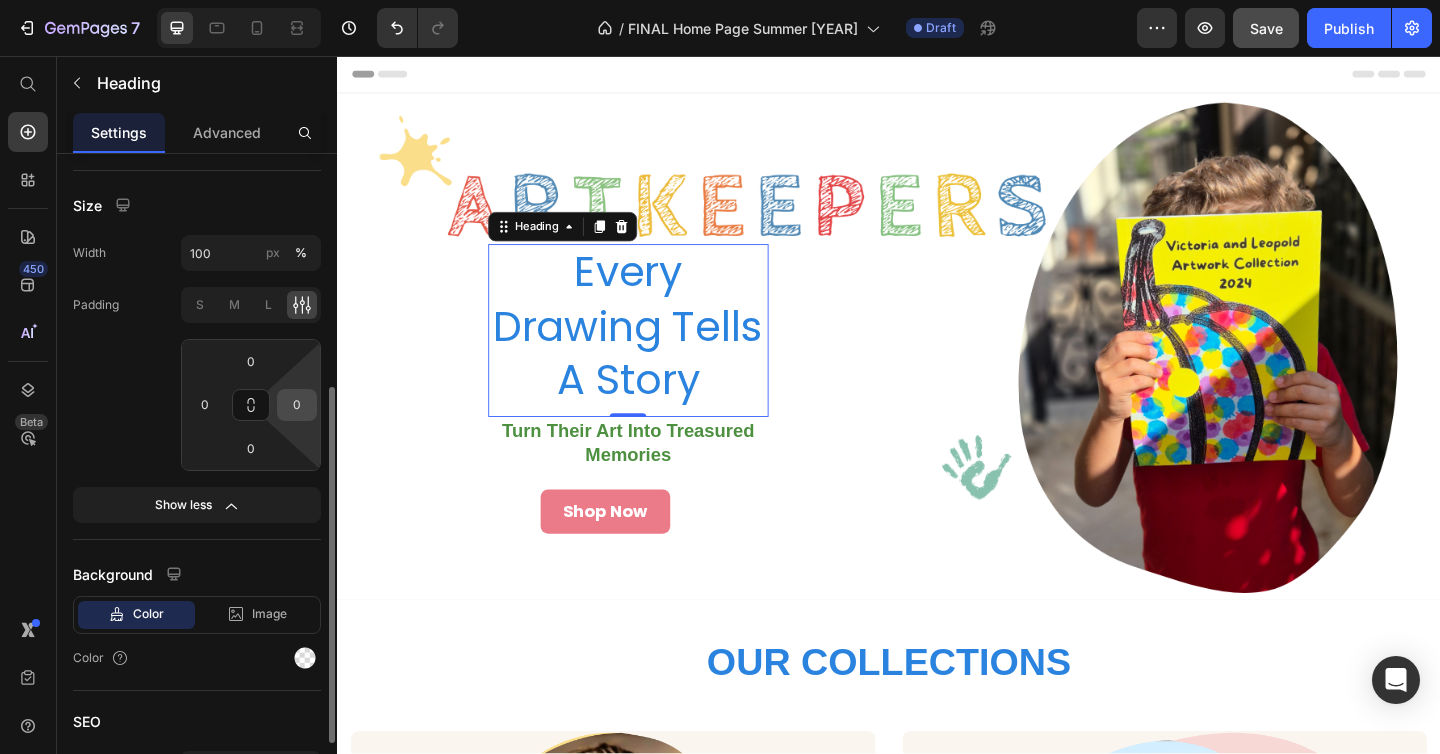 click on "0" at bounding box center (297, 405) 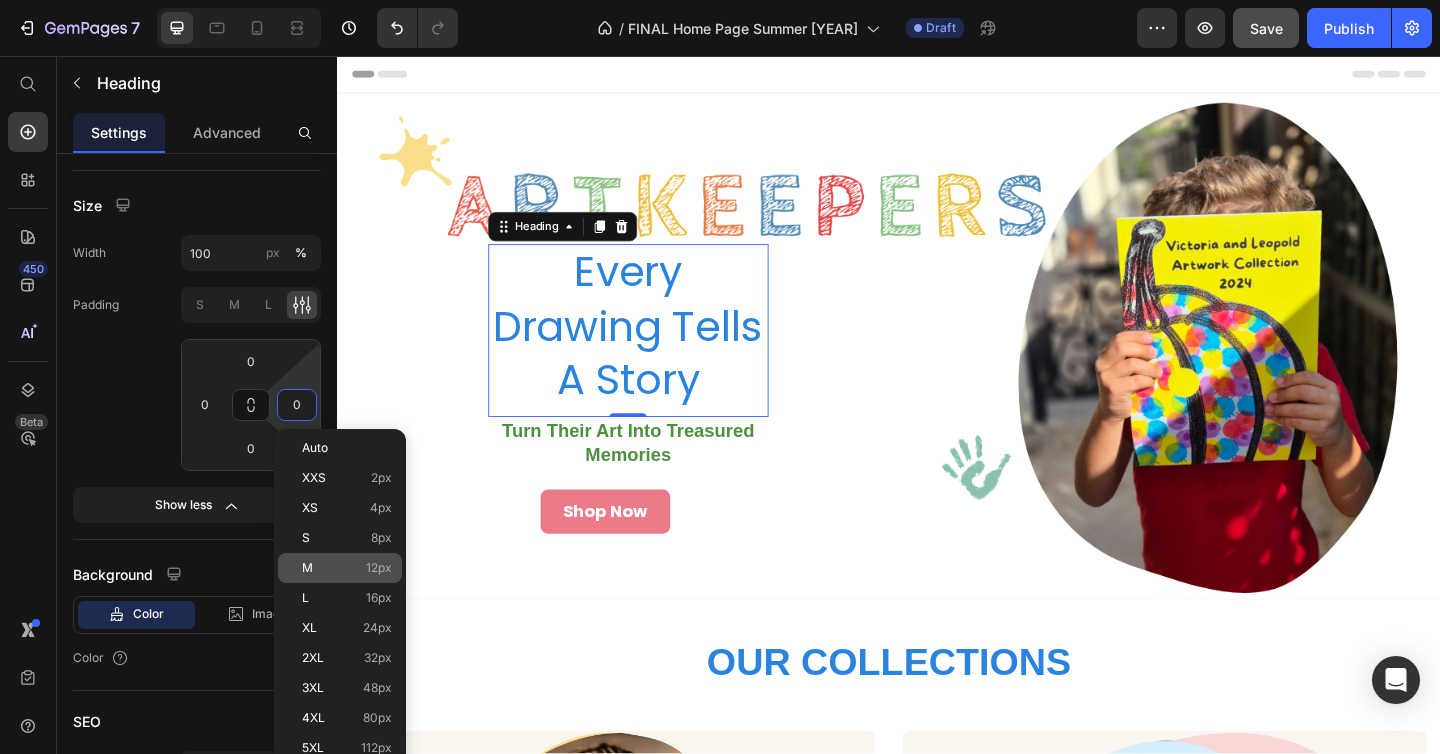 click on "M 12px" at bounding box center [347, 568] 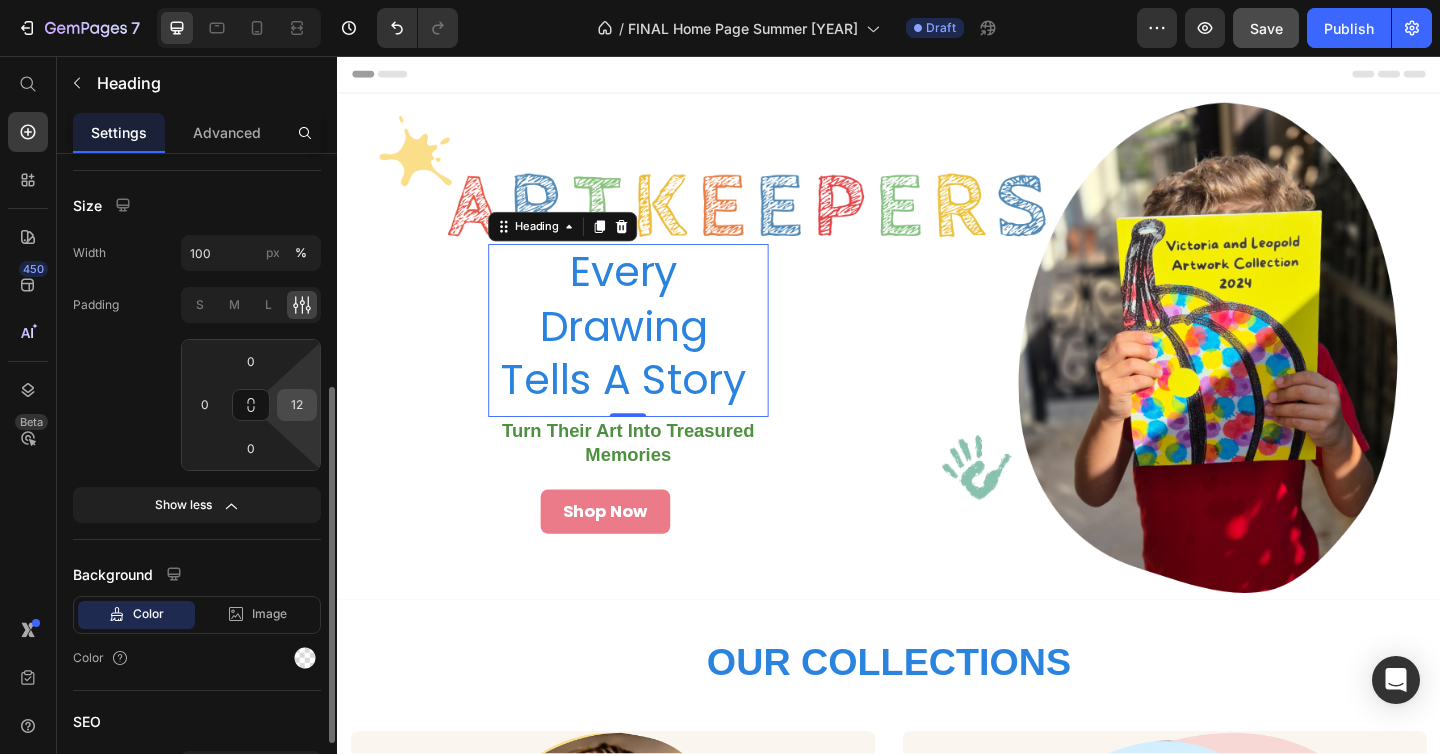 click on "12" at bounding box center (297, 405) 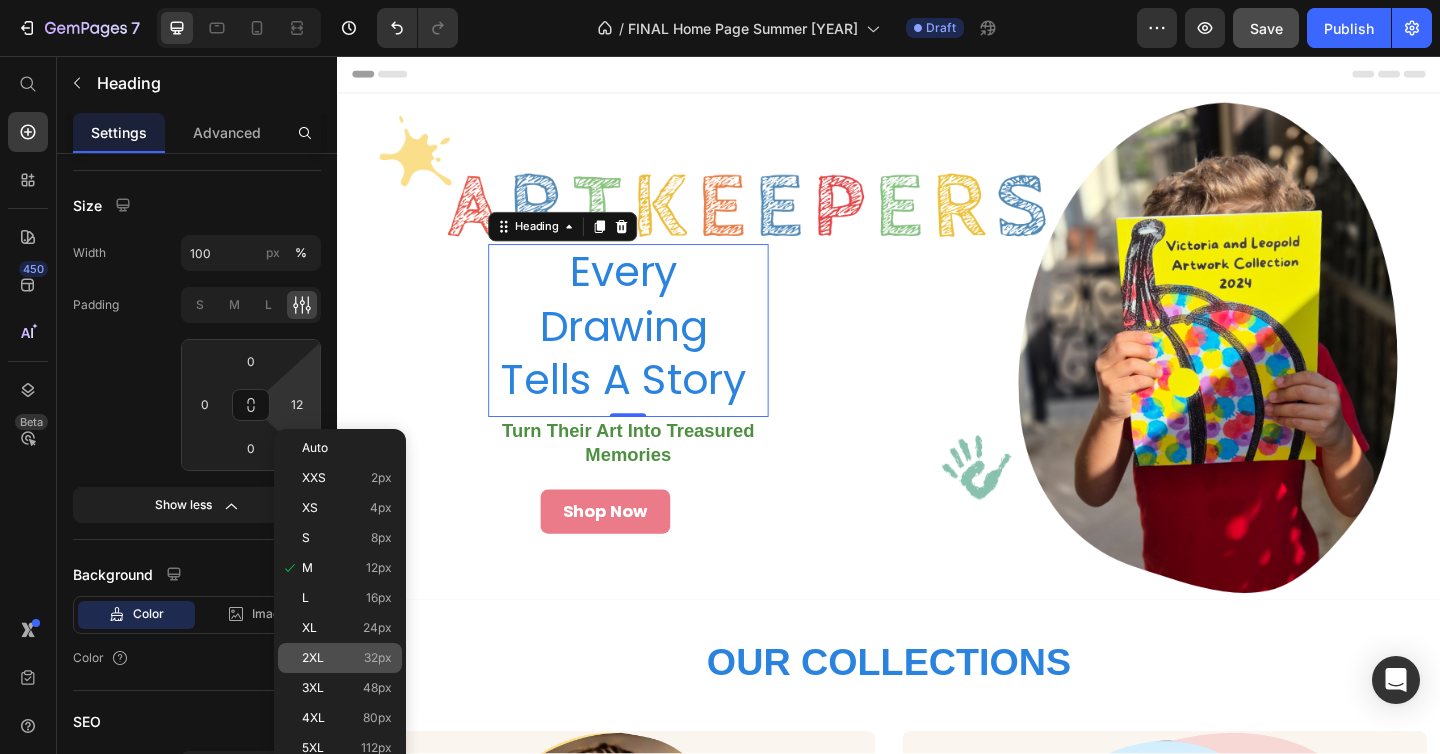 click on "2XL 32px" at bounding box center [347, 658] 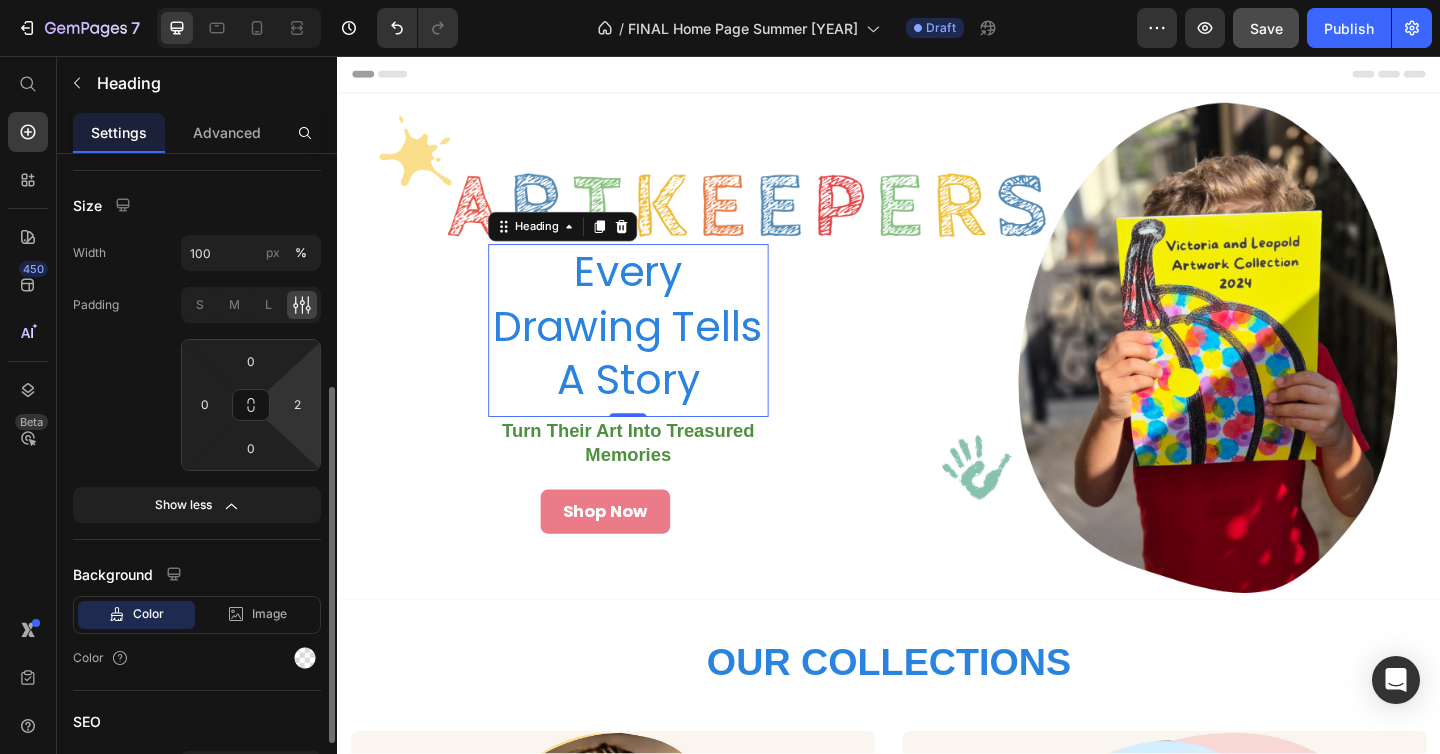 click on "[NUMBER]  Version history  /  FINAL Home Page Summer [YEAR] Draft Preview  Save   Publish  [NUMBER] Beta Start with Sections Elements Hero Section Product Detail Brands Trusted Badges Guarantee Product Breakdown How to use Testimonials Compare Bundle FAQs Social Proof Brand Story Product List Collection Blog List Contact Sticky Add to Cart Custom Footer Browse Library [NUMBER] Layout
Row
Row
Row
Row Text
Heading
Text Block Button
Button
Button
Sticky Back to top Media
Image" at bounding box center [720, 0] 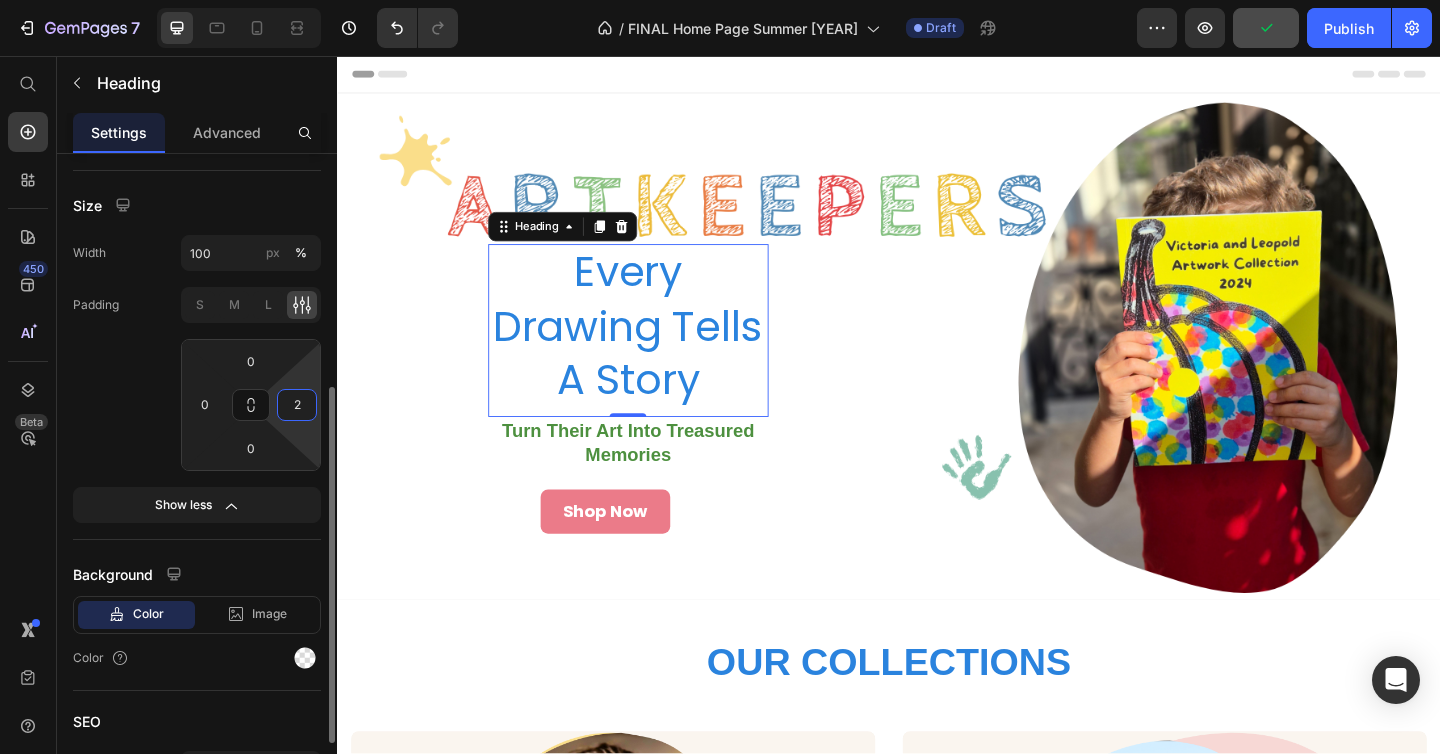 click on "2" at bounding box center (297, 405) 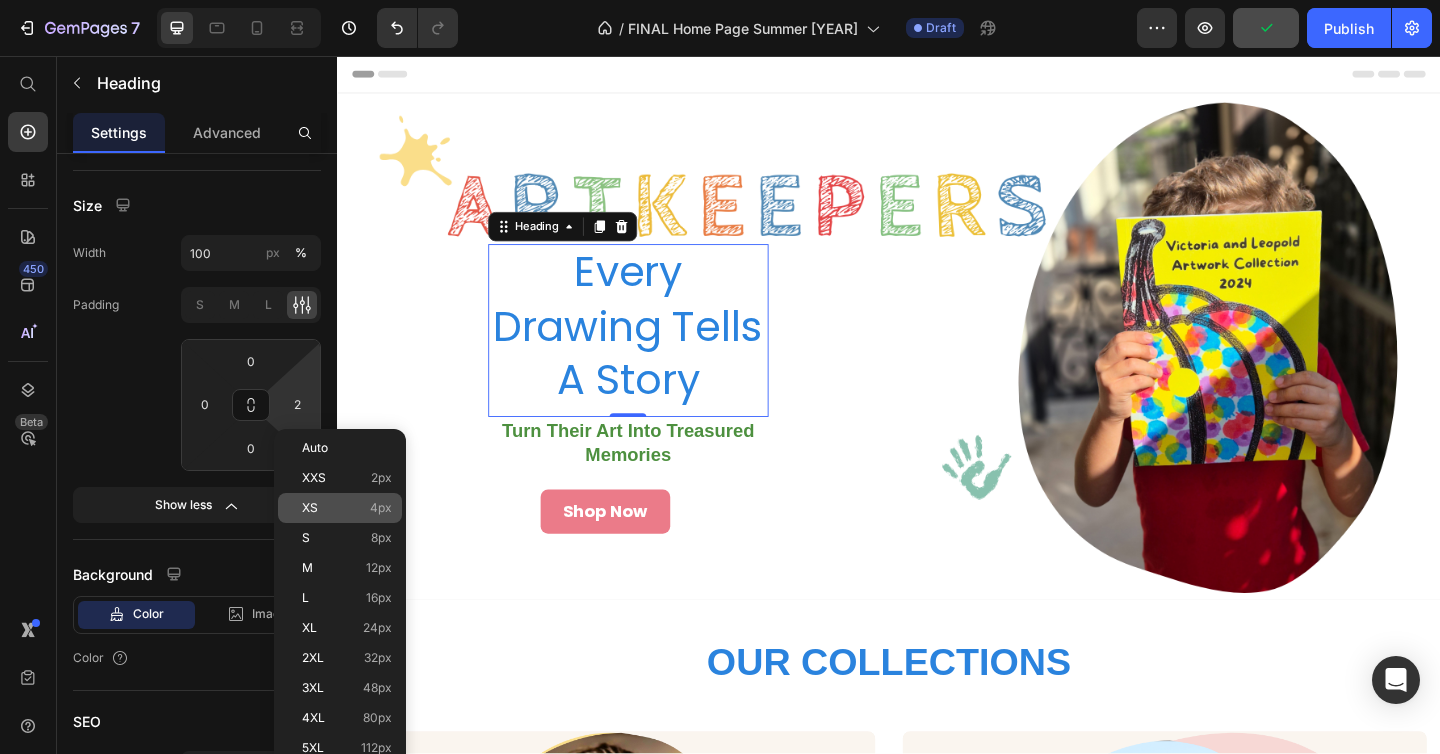click on "XS 4px" 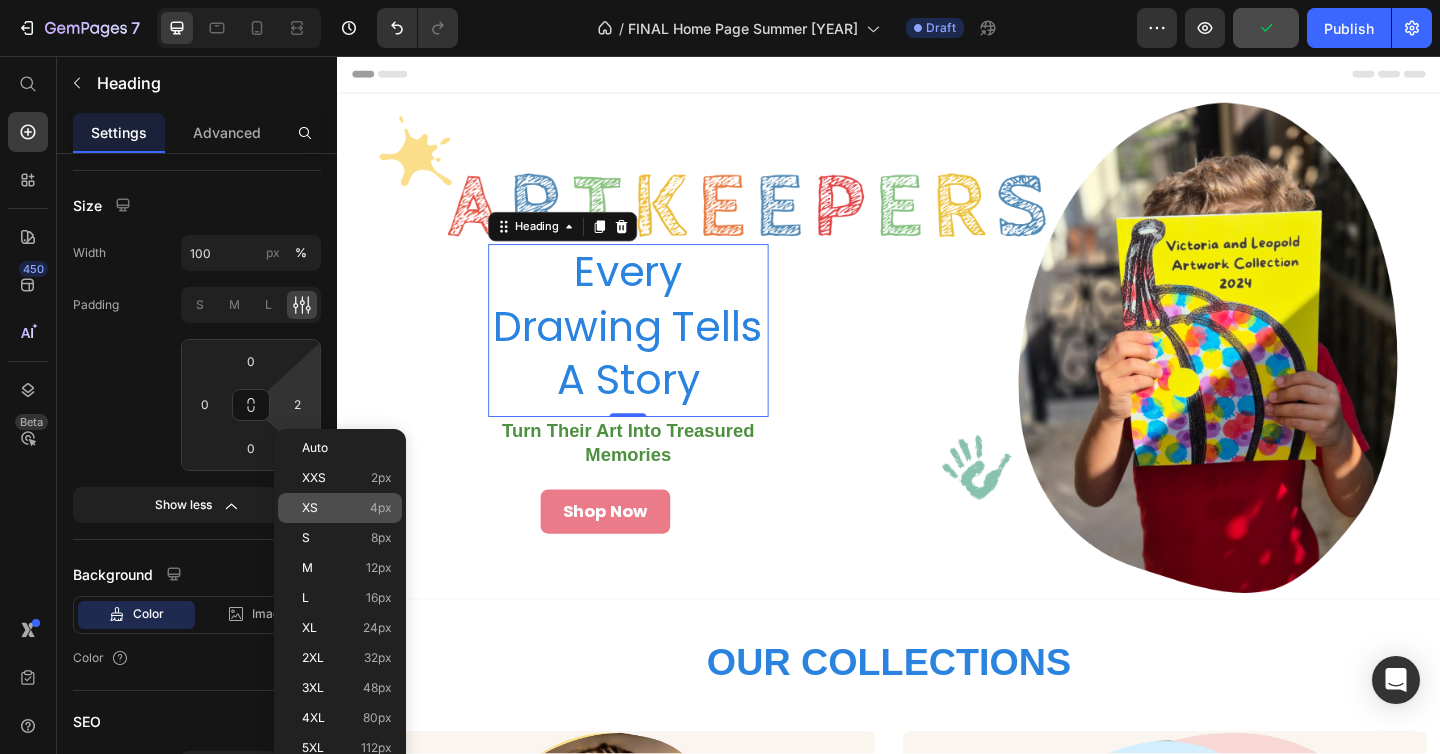 type on "4" 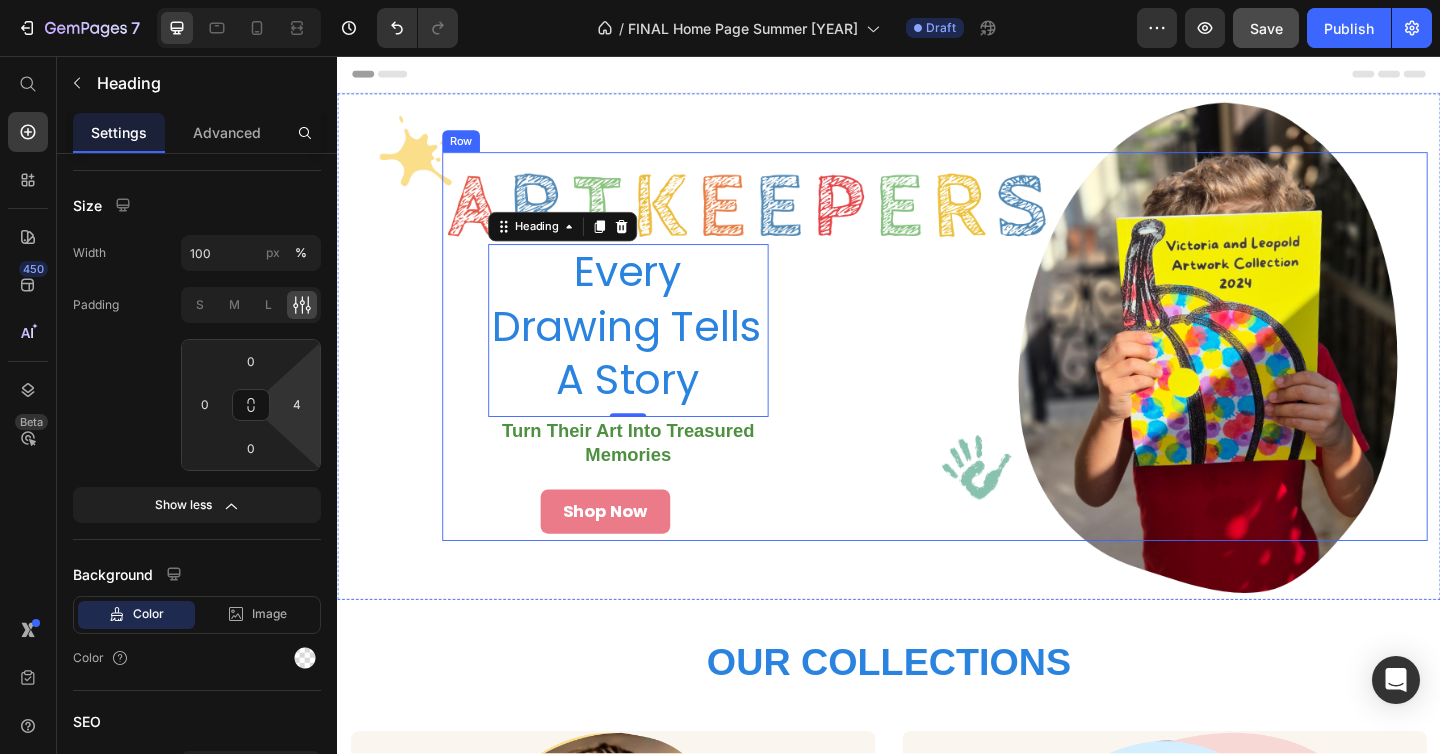 click on "Heading Heading Heading" at bounding box center (1168, 372) 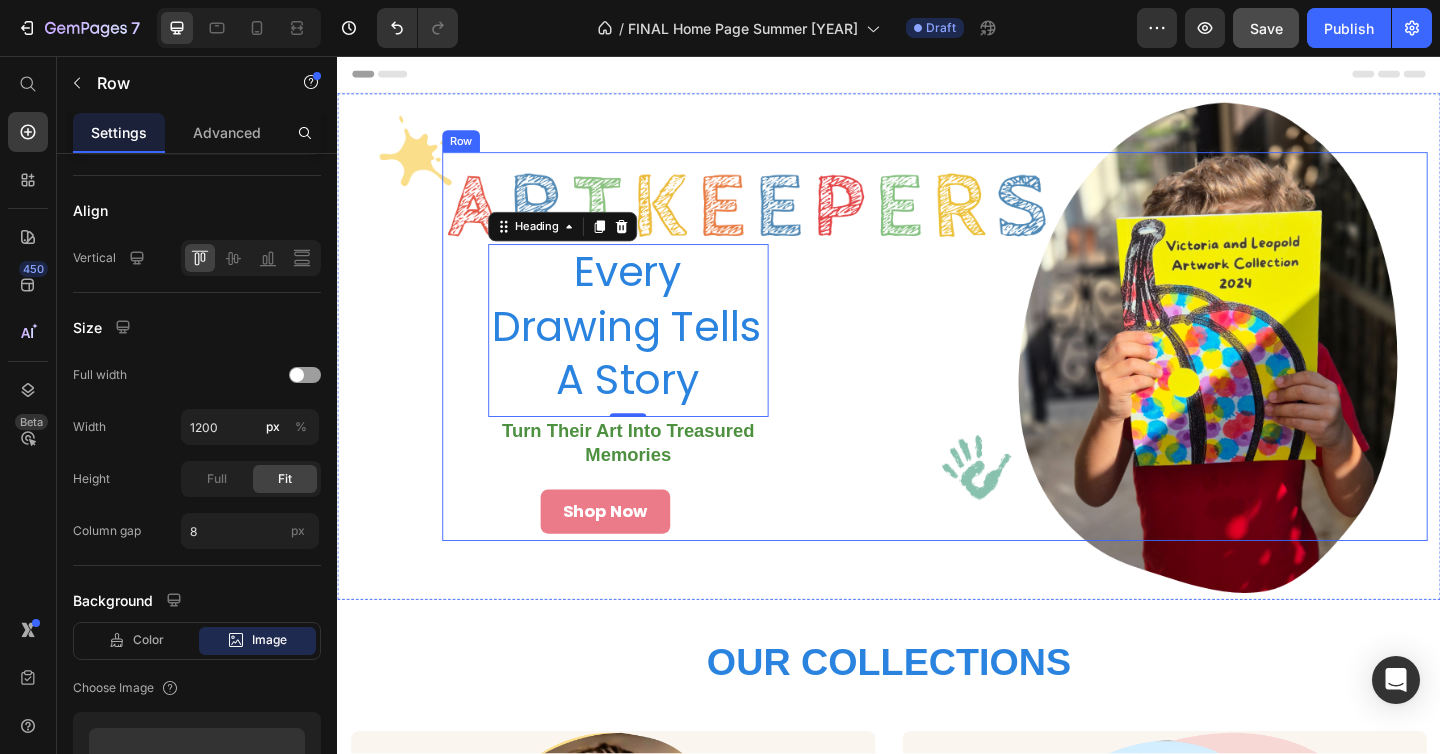 scroll, scrollTop: 0, scrollLeft: 0, axis: both 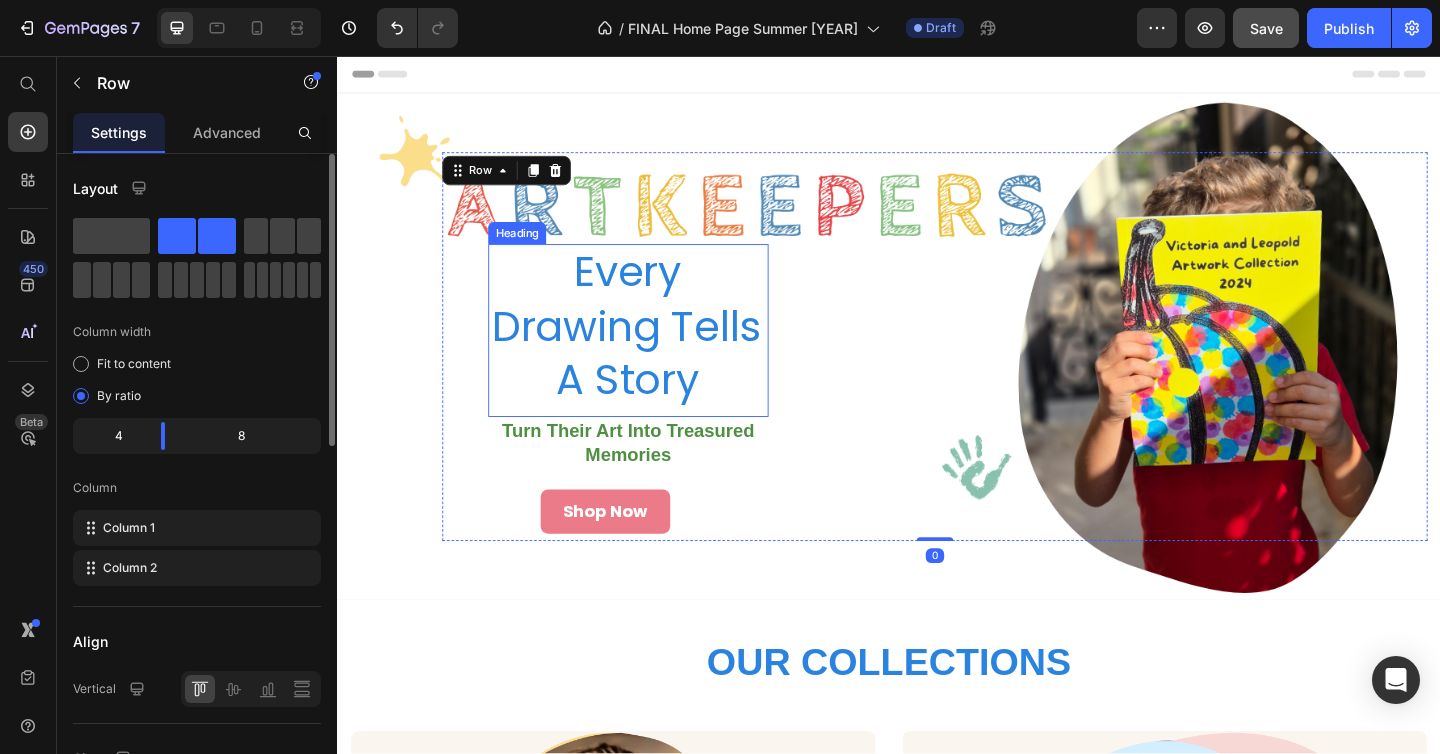 click on "Every Drawing Tells A Story" at bounding box center [652, 351] 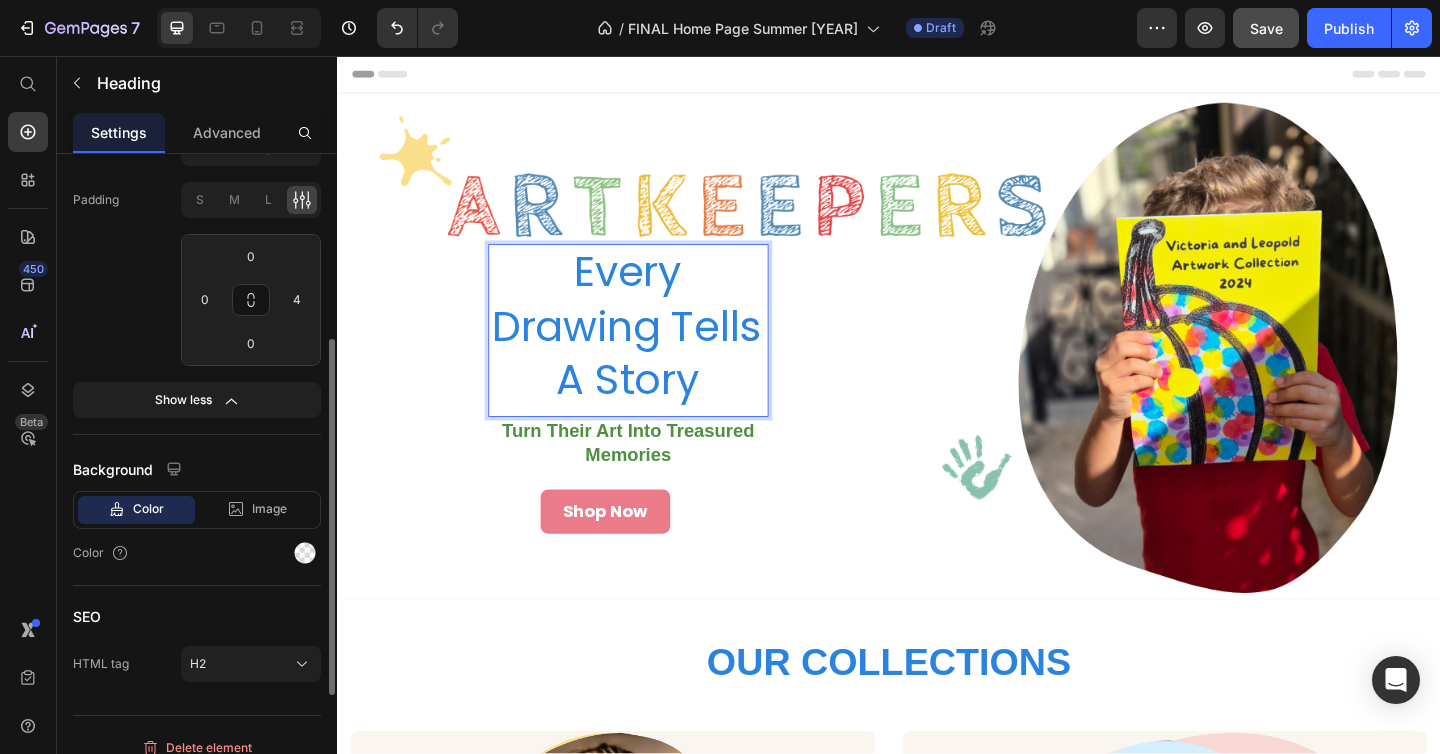 scroll, scrollTop: 555, scrollLeft: 0, axis: vertical 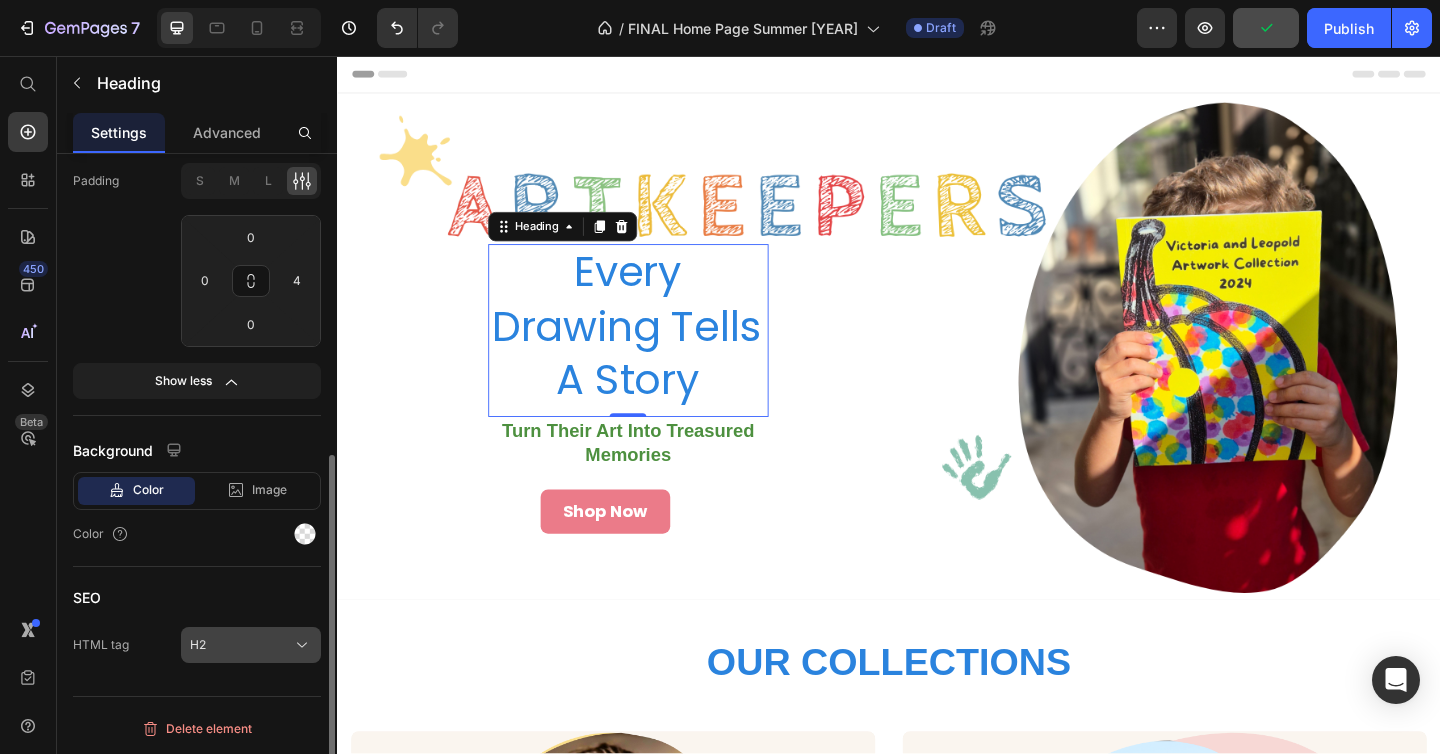 click on "H2" 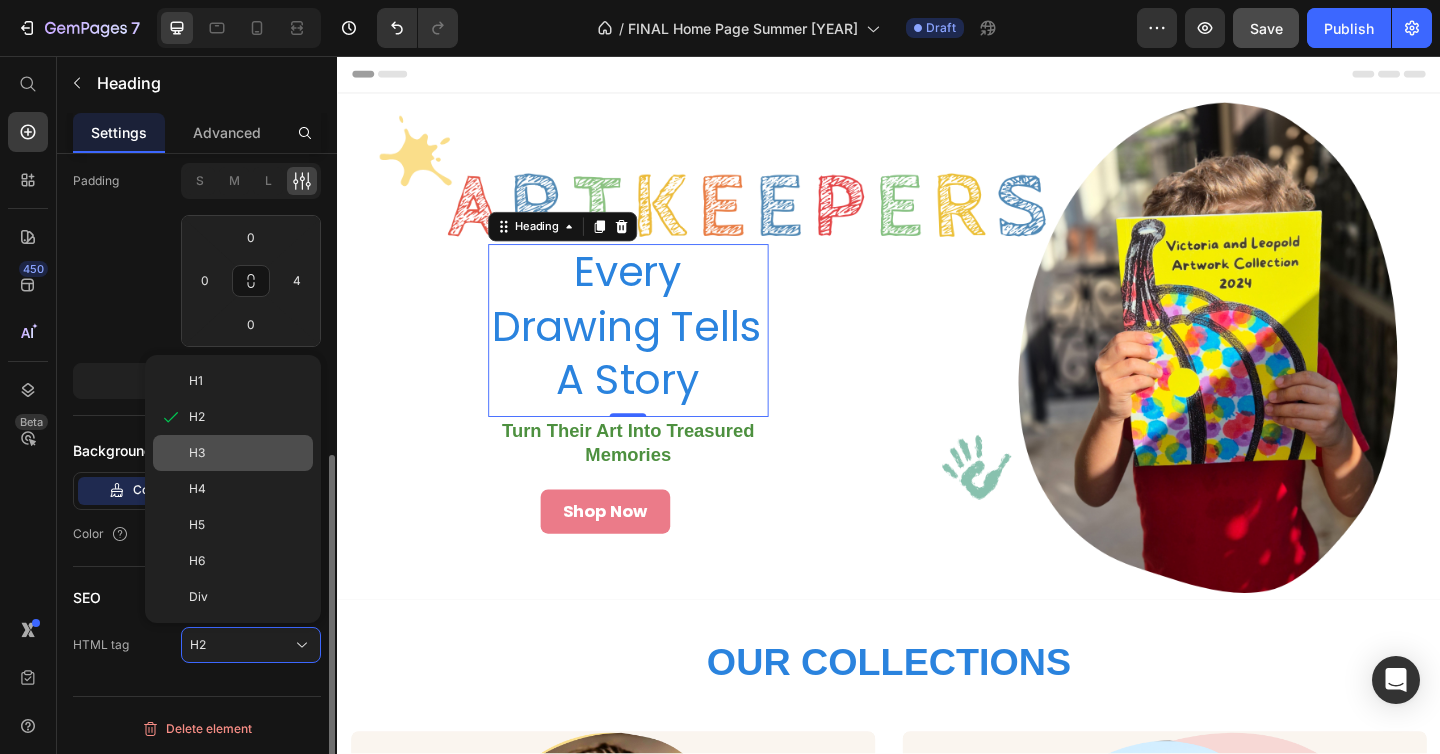 click on "H3" at bounding box center (247, 453) 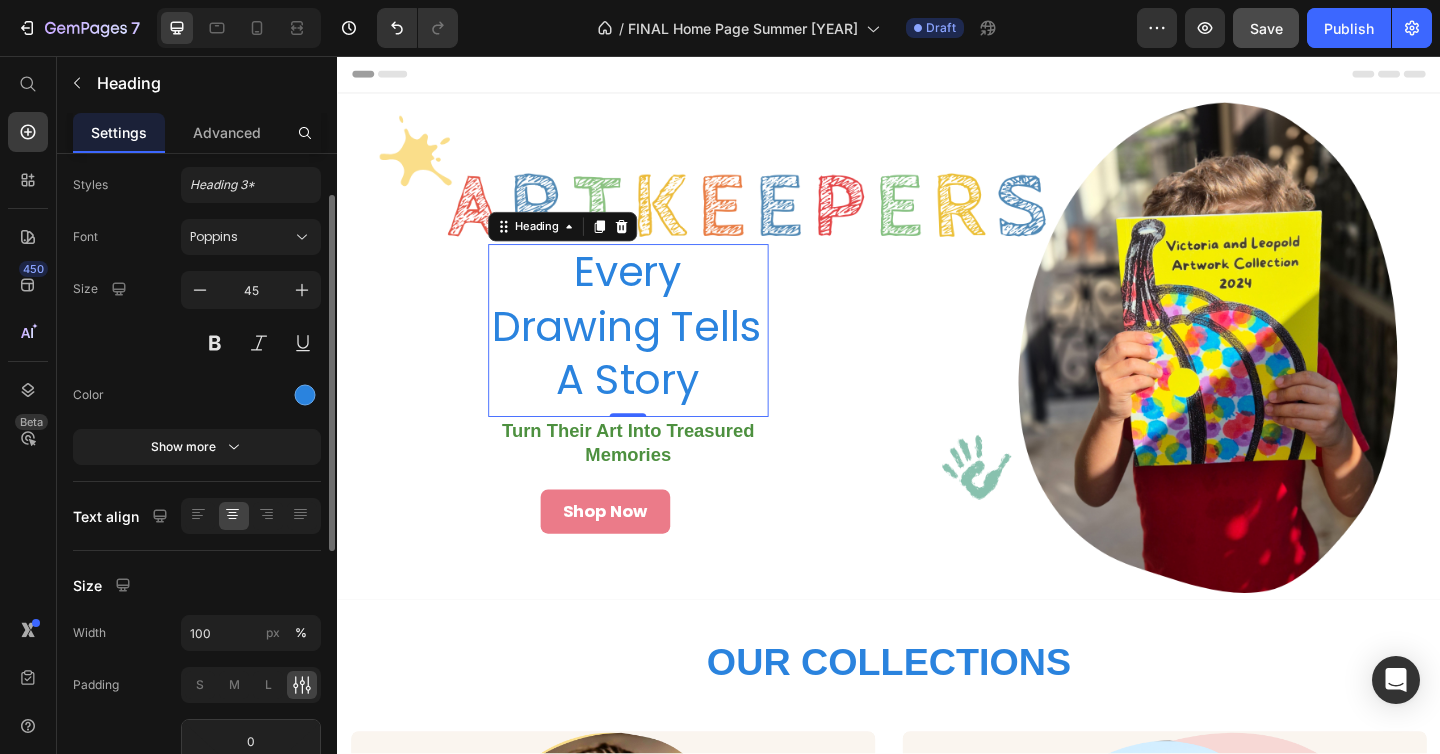 scroll, scrollTop: 43, scrollLeft: 0, axis: vertical 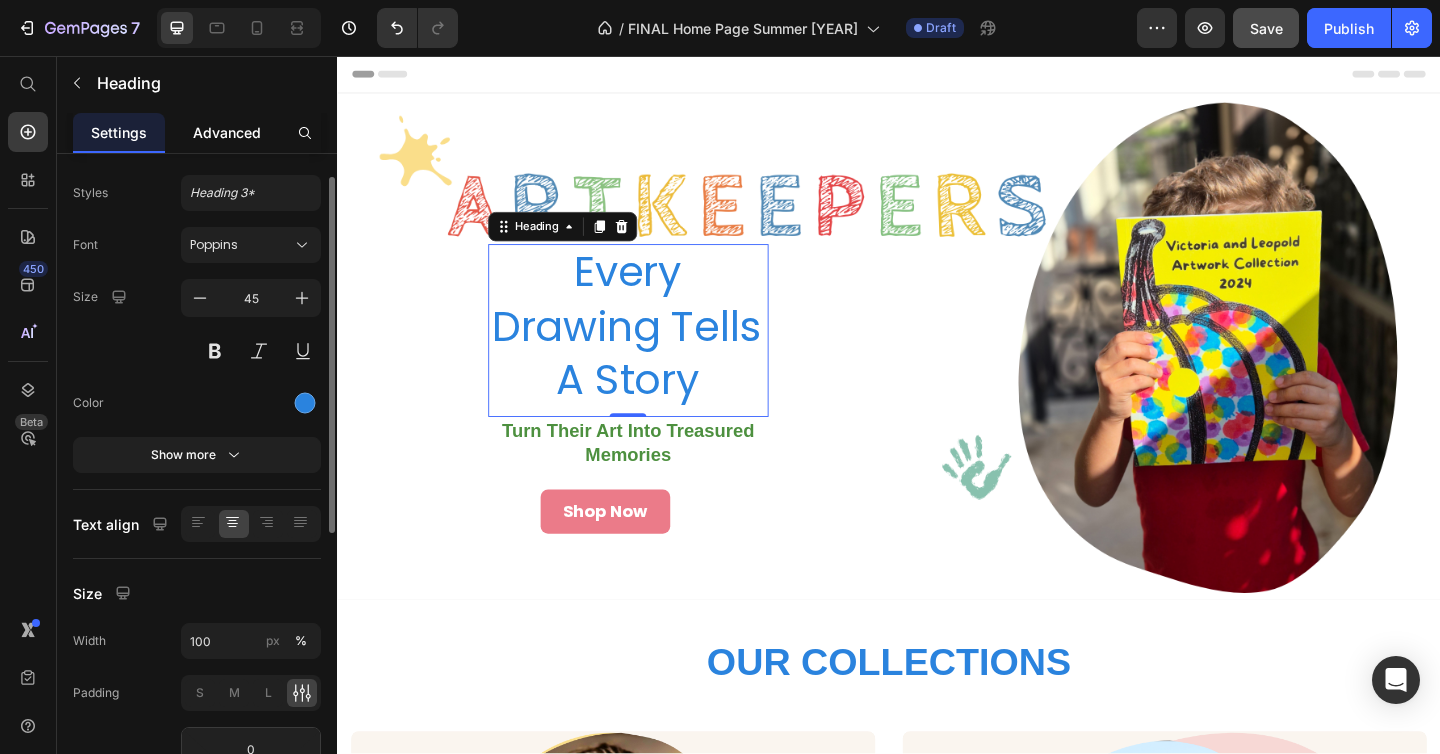 click on "Advanced" at bounding box center [227, 132] 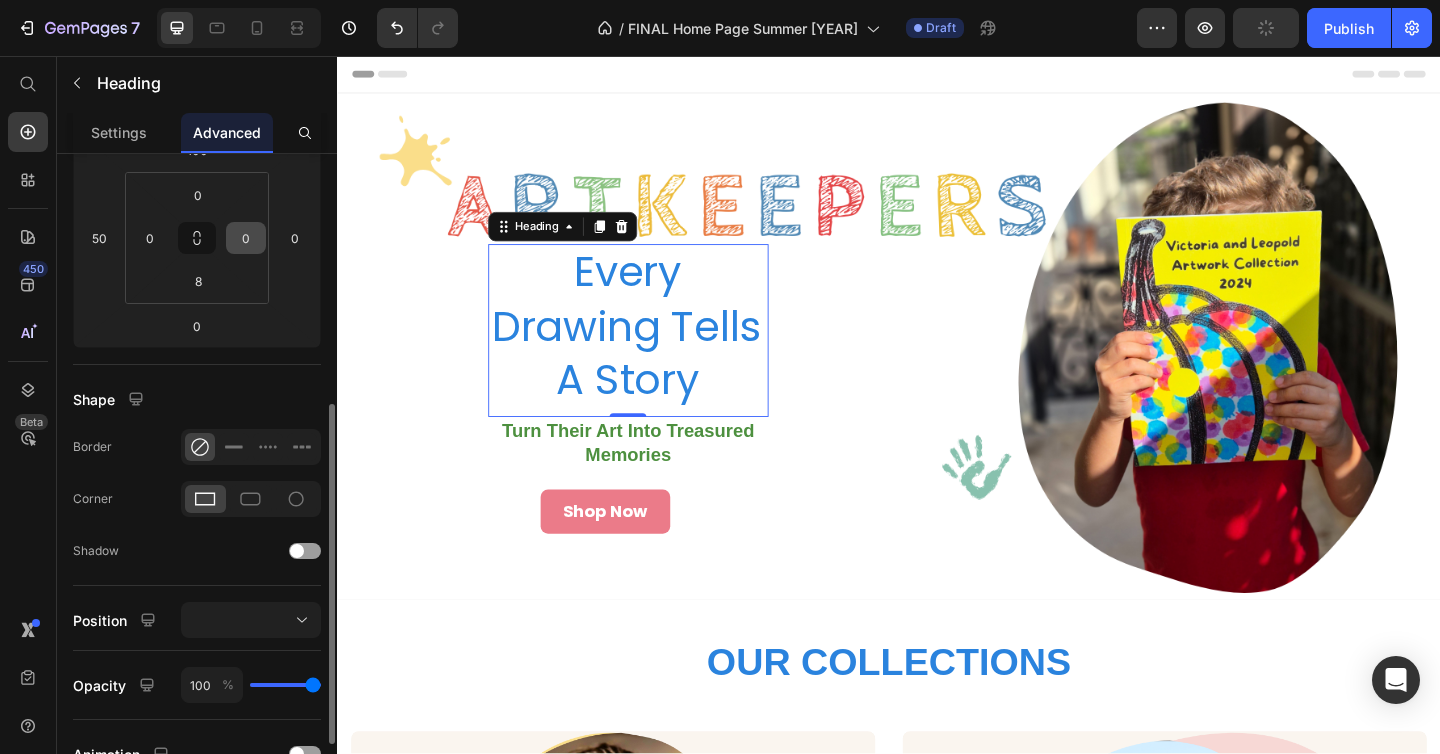 scroll, scrollTop: 384, scrollLeft: 0, axis: vertical 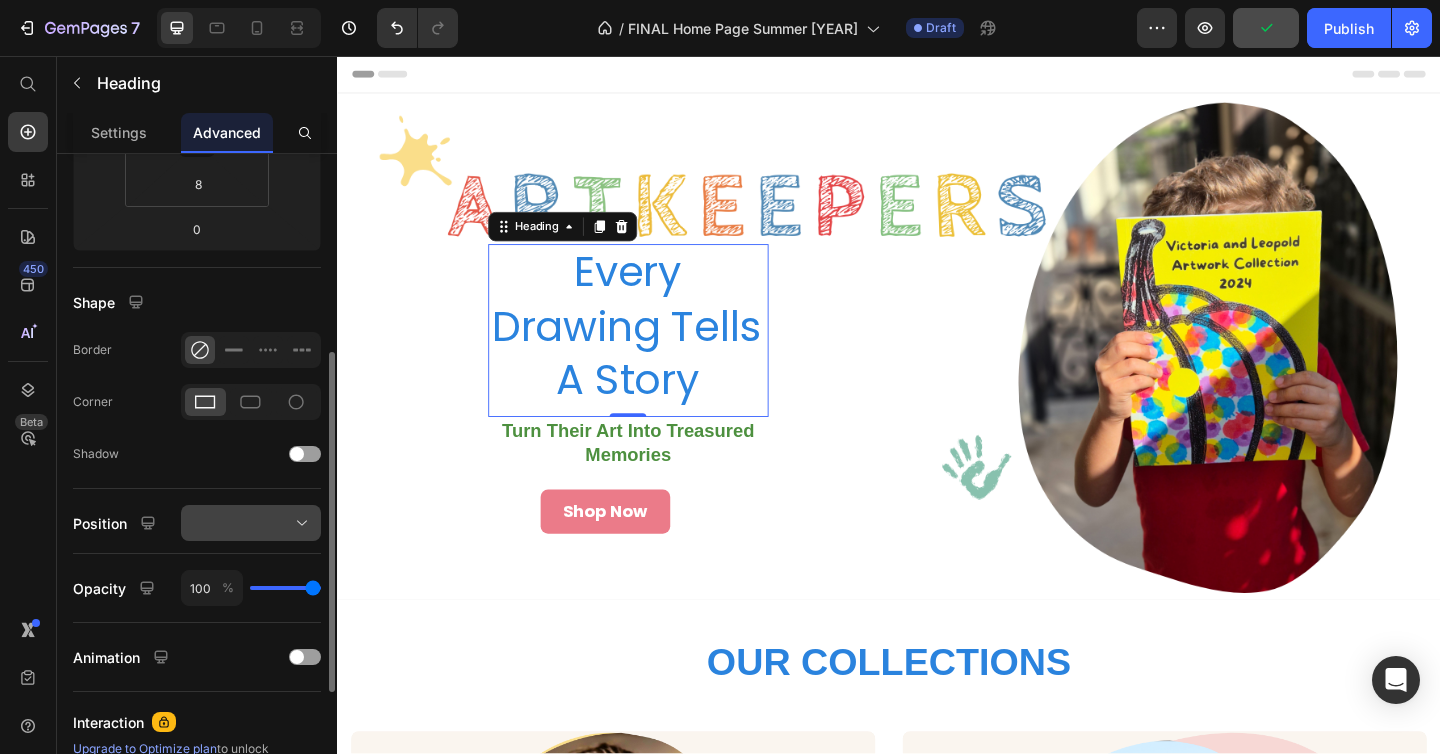 click at bounding box center [251, 523] 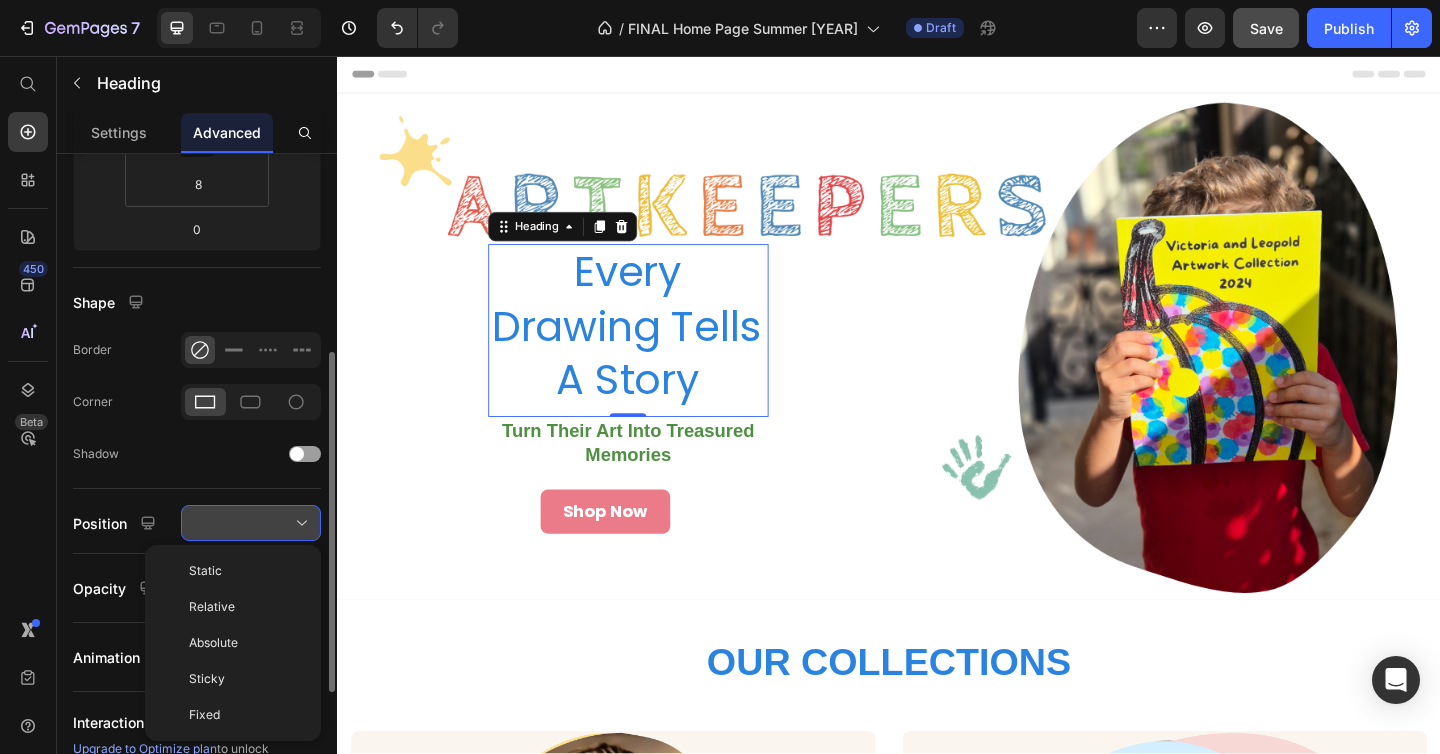 click at bounding box center (251, 523) 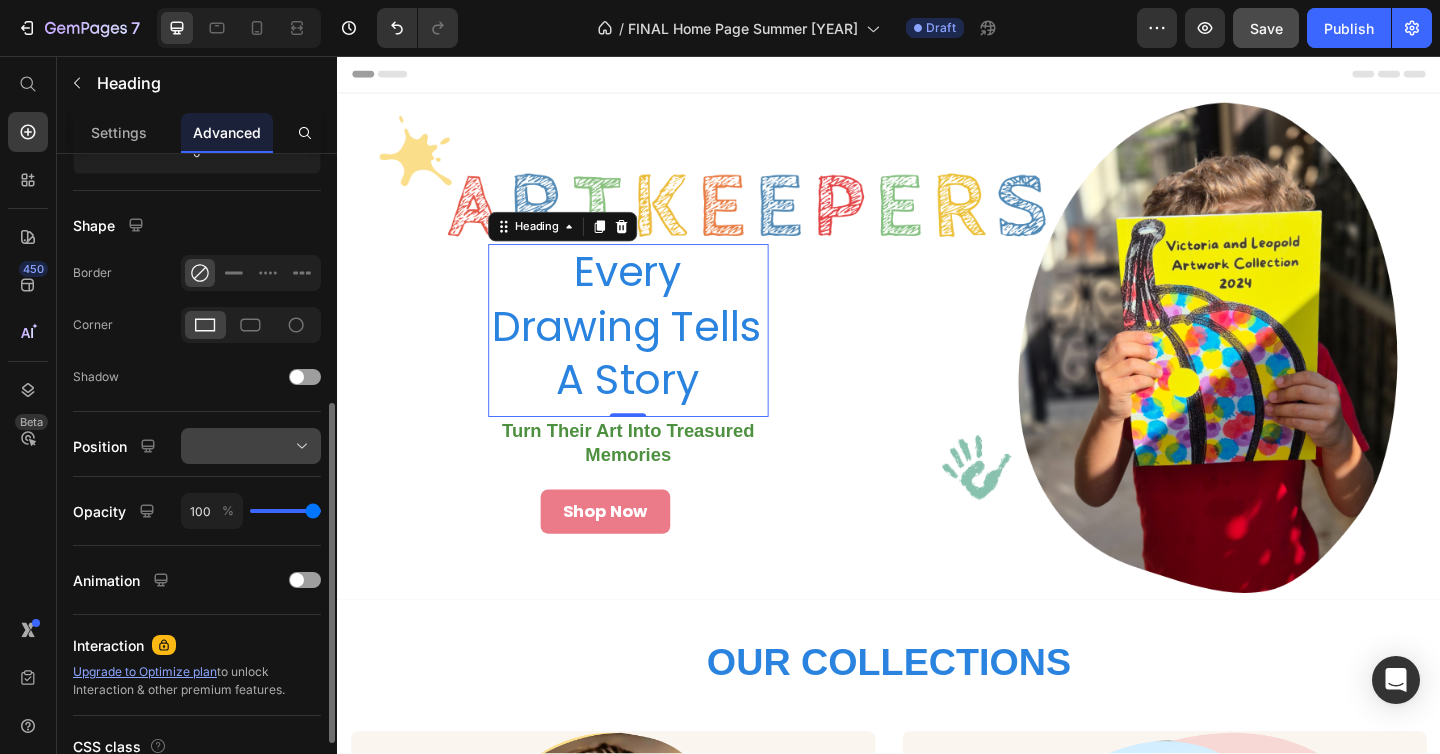 scroll, scrollTop: 468, scrollLeft: 0, axis: vertical 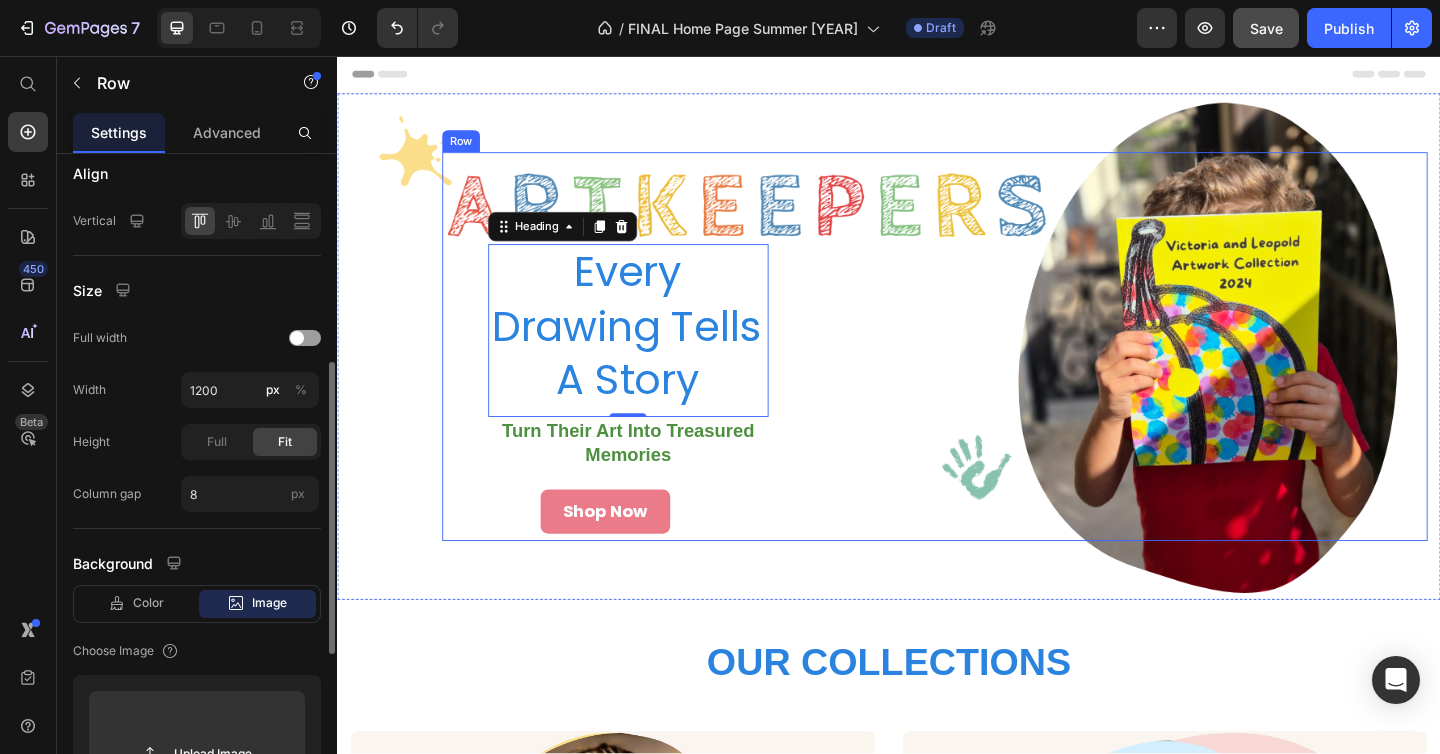 click on "Heading Heading Heading" at bounding box center (1168, 372) 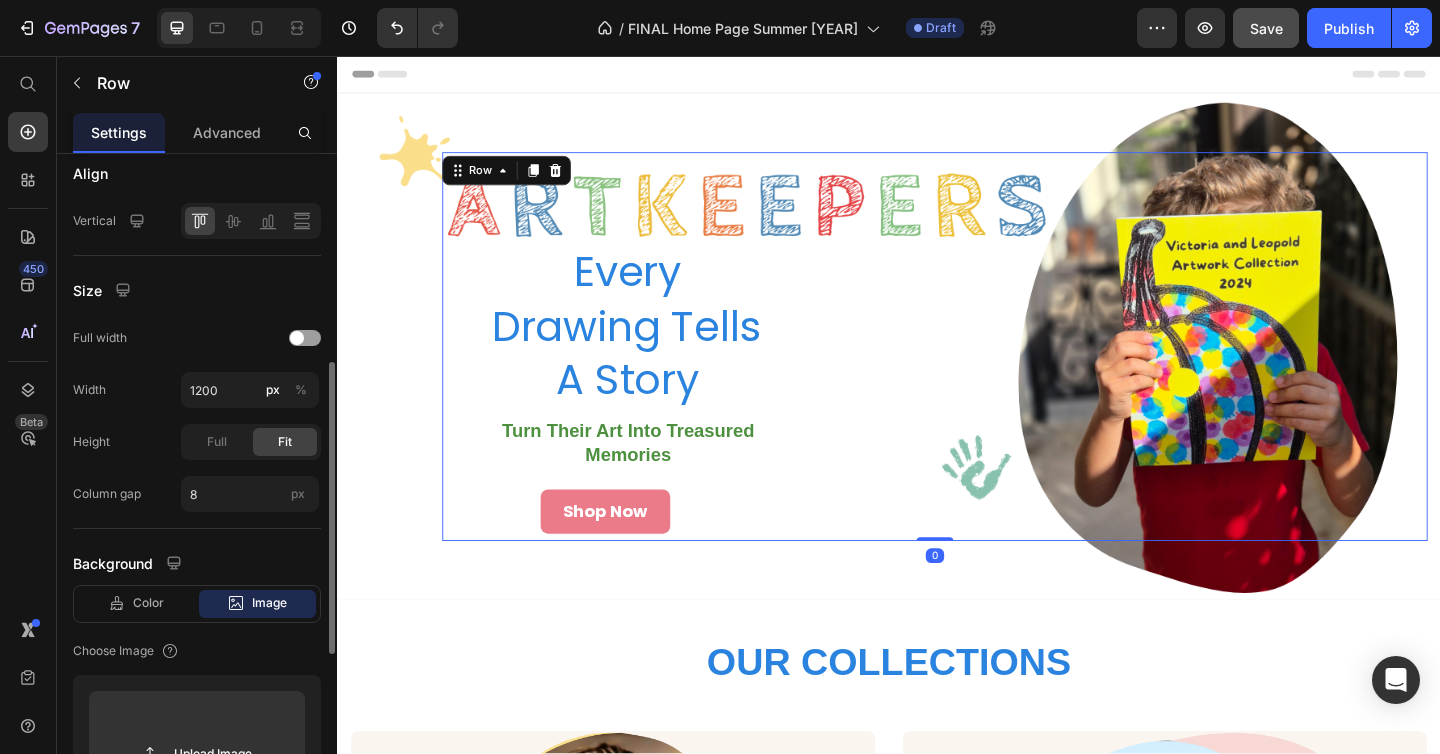 scroll, scrollTop: 0, scrollLeft: 0, axis: both 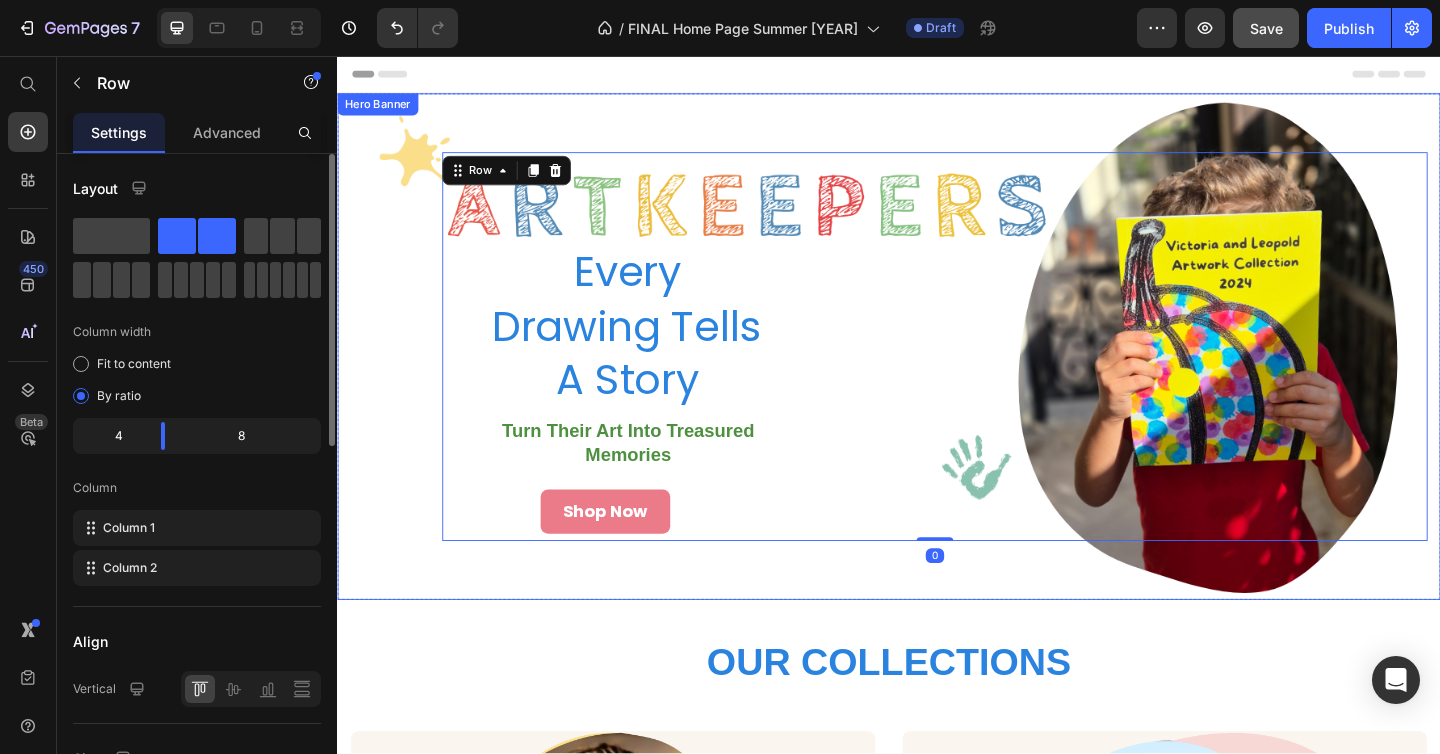 click on "OUR COLLECTIONS" at bounding box center [937, 716] 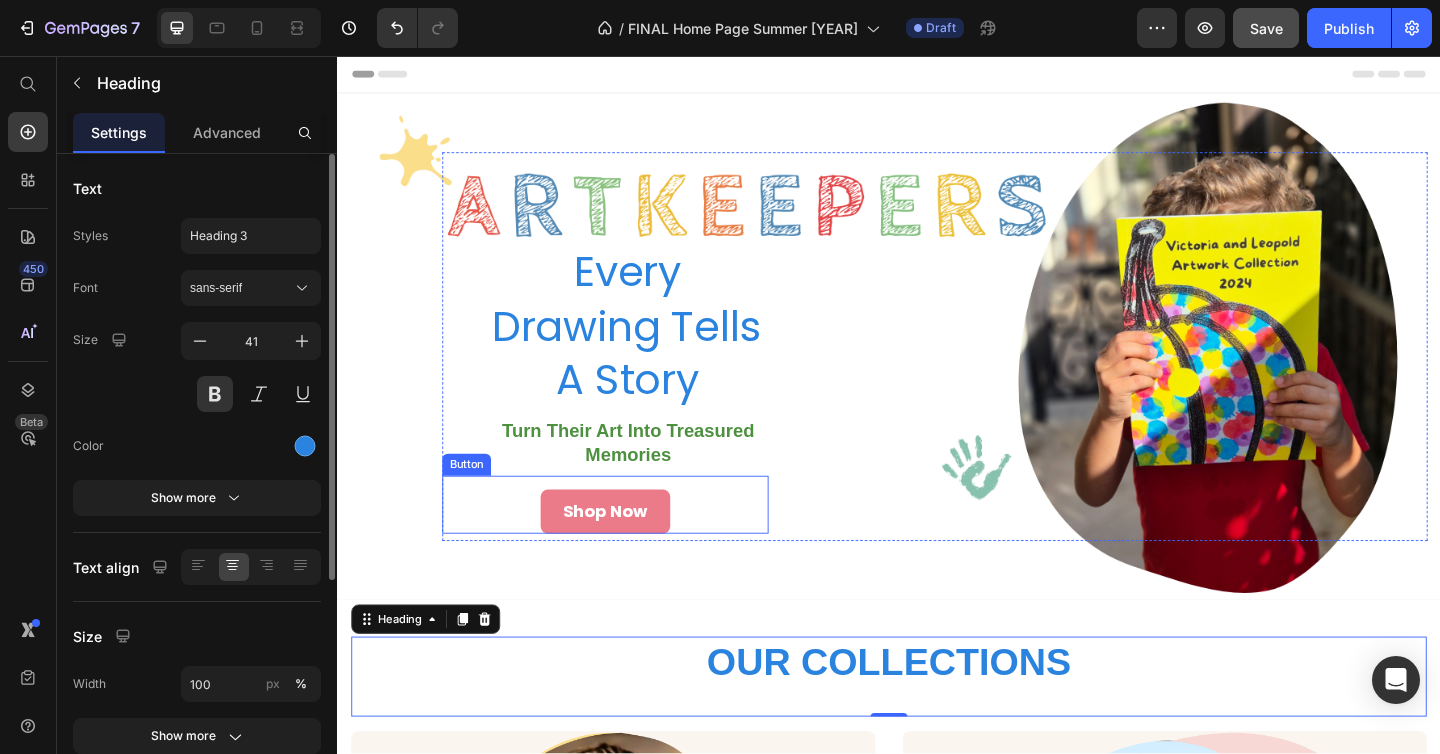 click on "Shop Now Button" at bounding box center (628, 544) 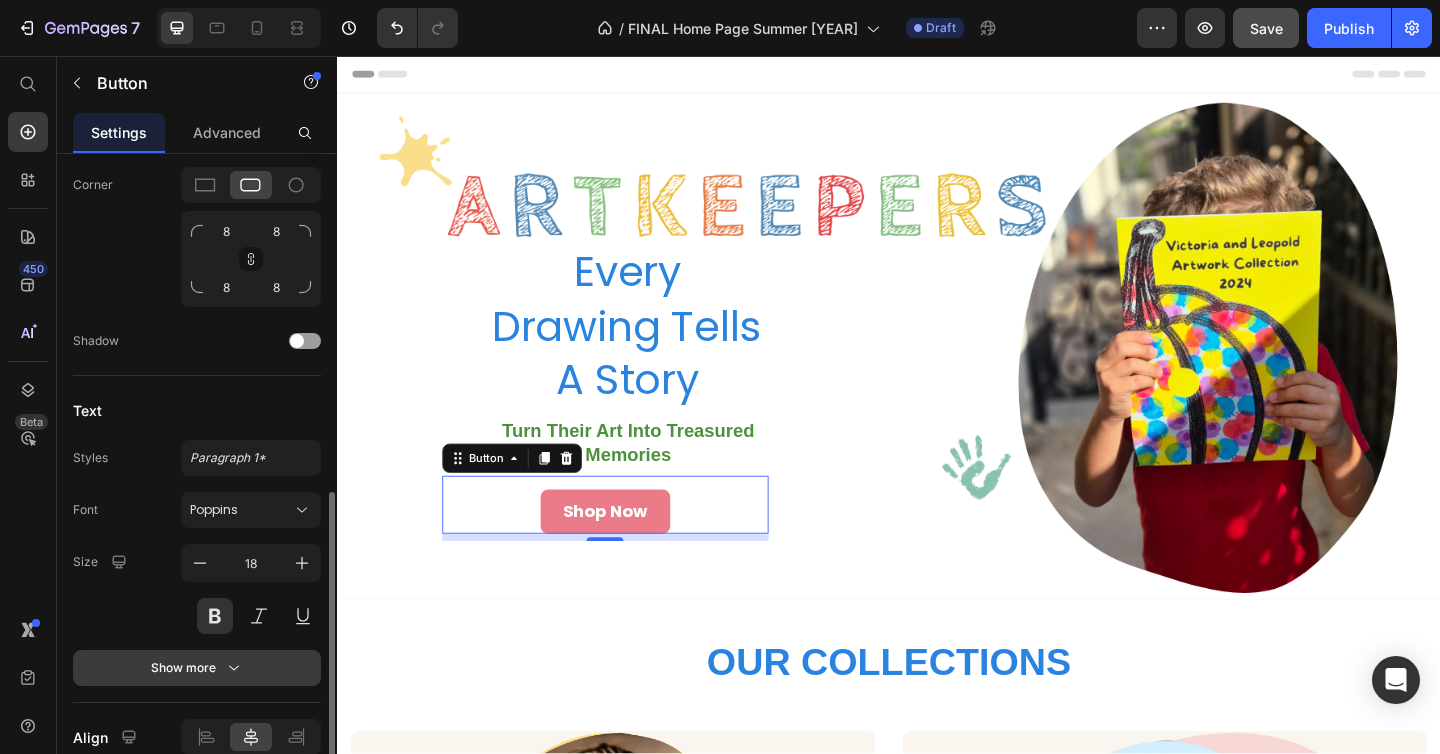 scroll, scrollTop: 840, scrollLeft: 0, axis: vertical 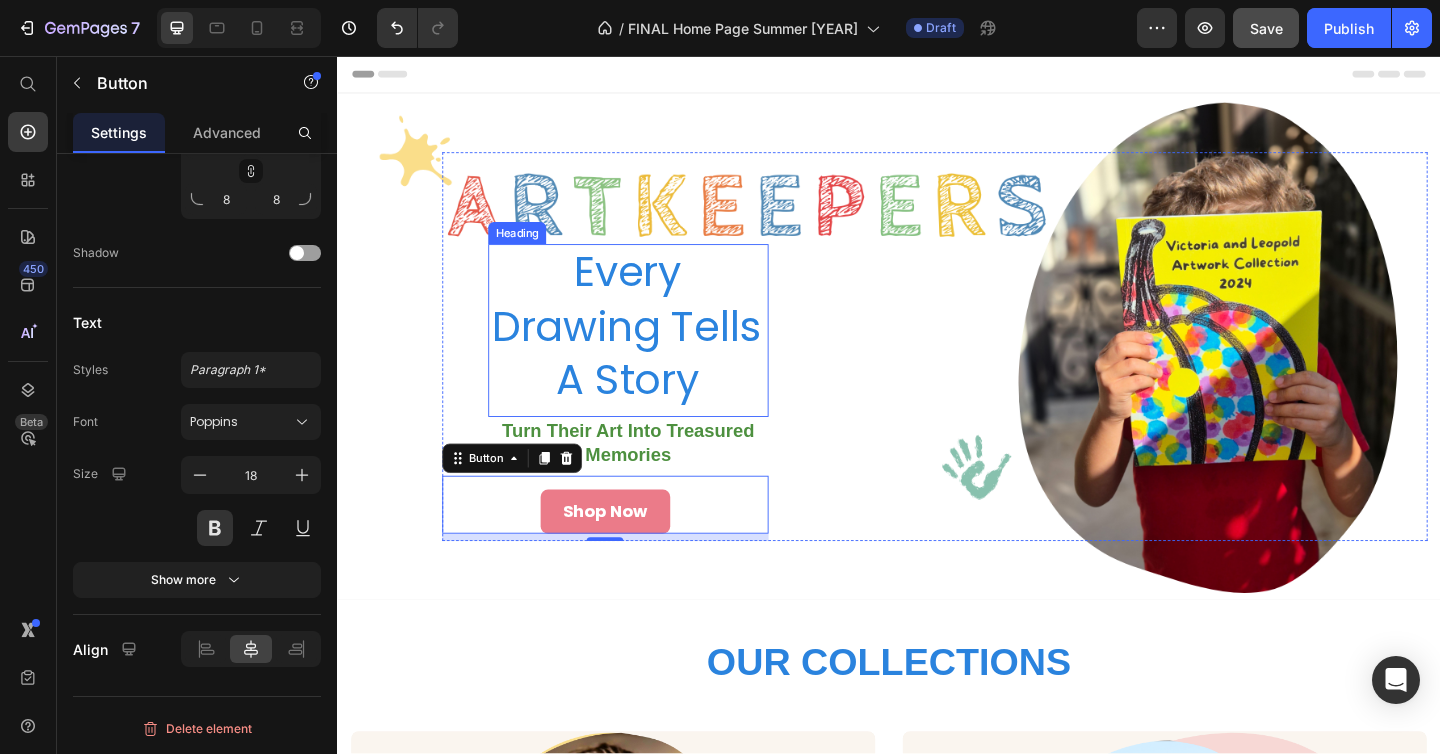 click on "Every Drawing Tells A Story" at bounding box center (653, 351) 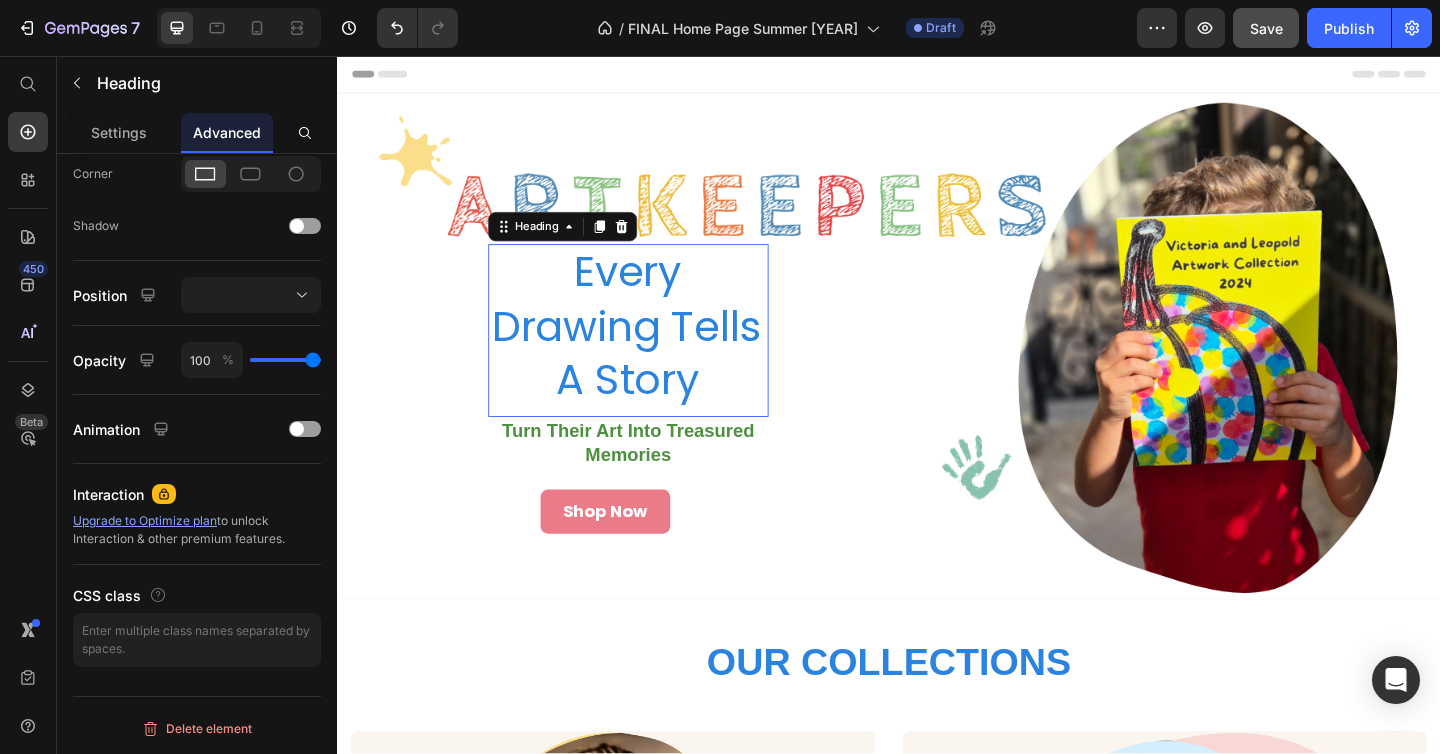scroll, scrollTop: 0, scrollLeft: 0, axis: both 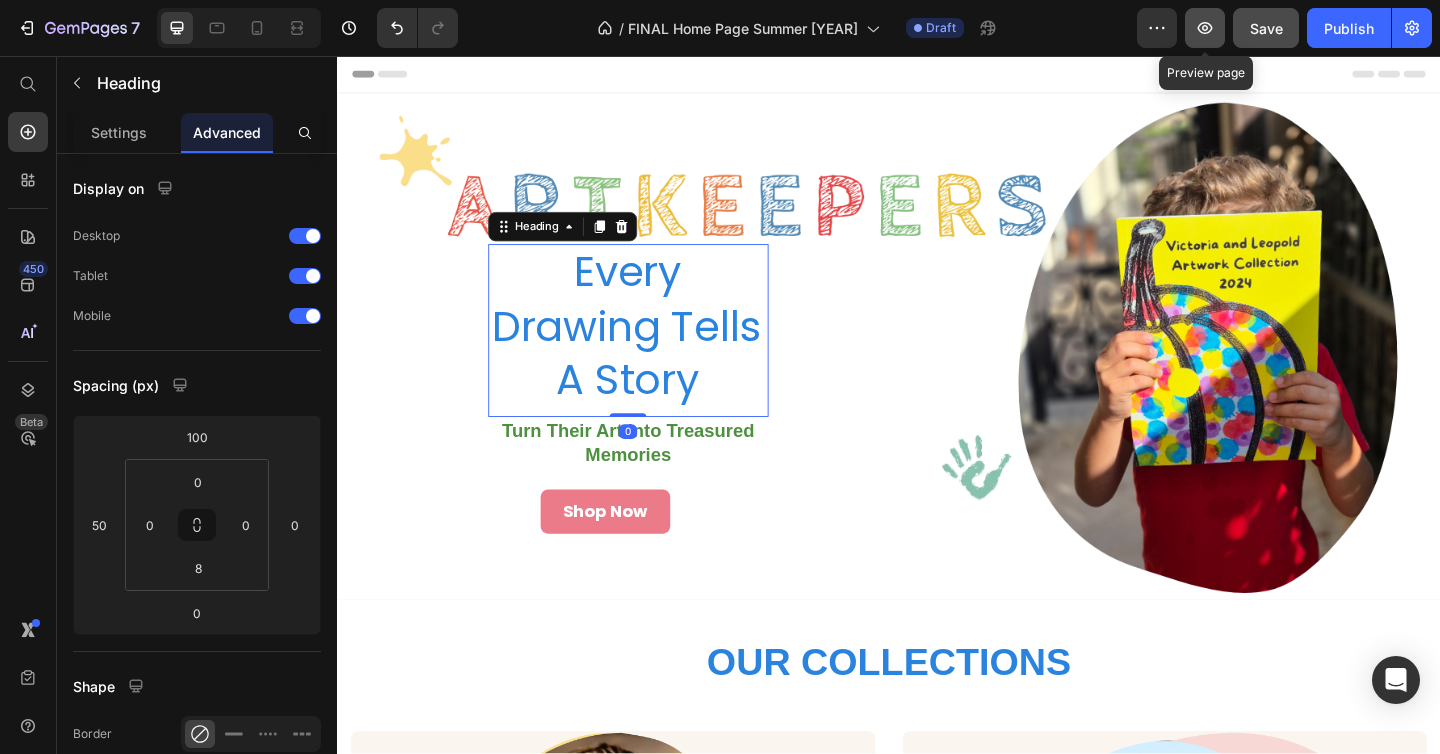 click 